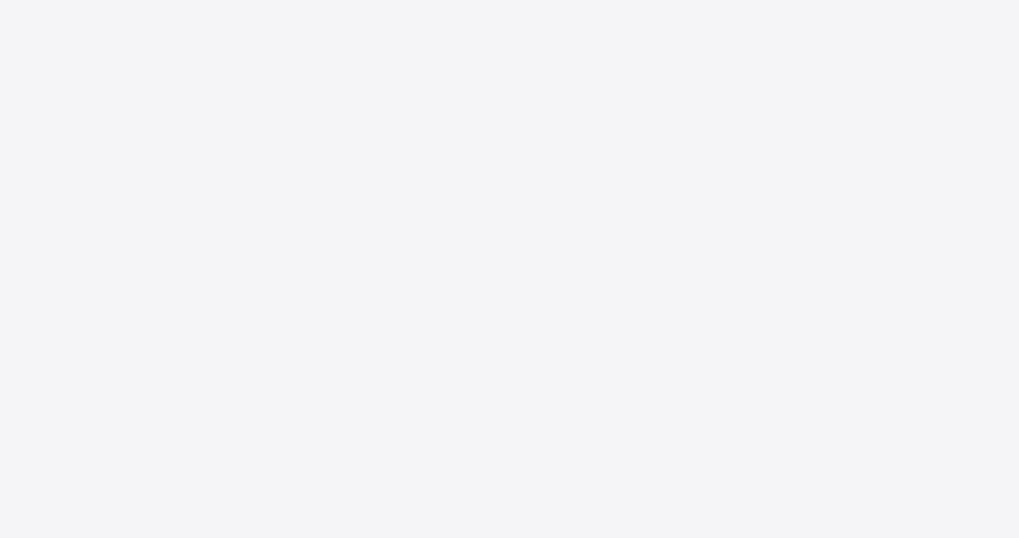 scroll, scrollTop: 0, scrollLeft: 0, axis: both 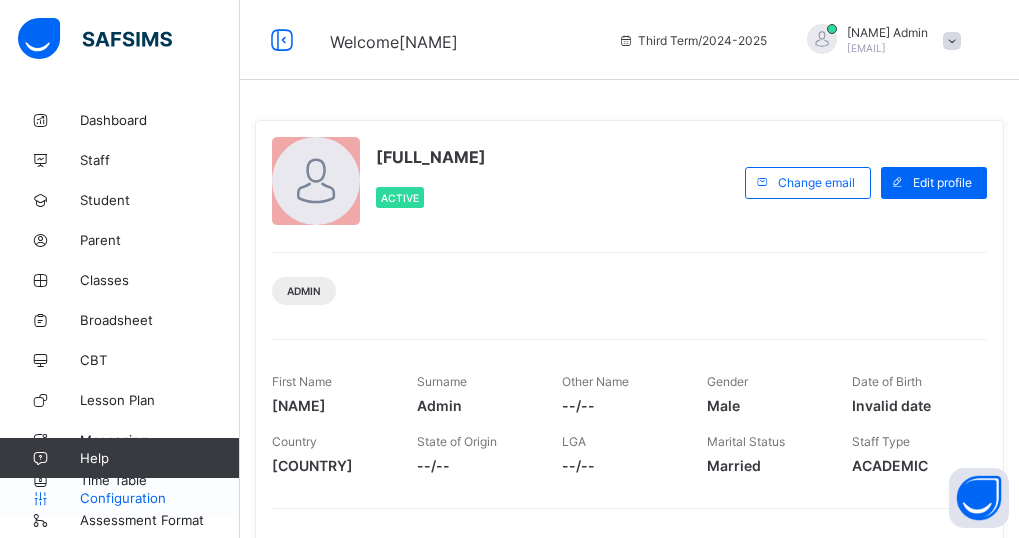 click on "Configuration" at bounding box center [159, 498] 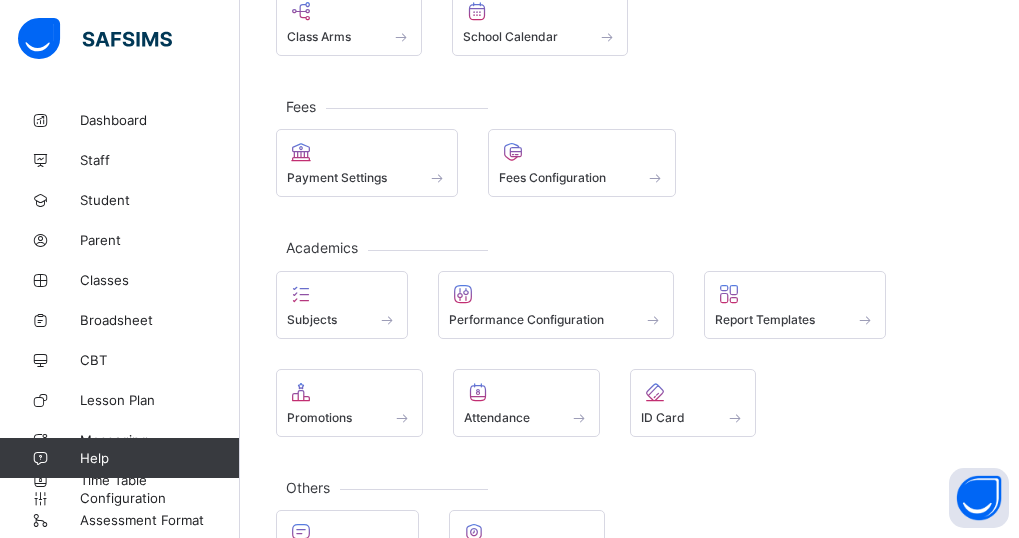 scroll, scrollTop: 280, scrollLeft: 0, axis: vertical 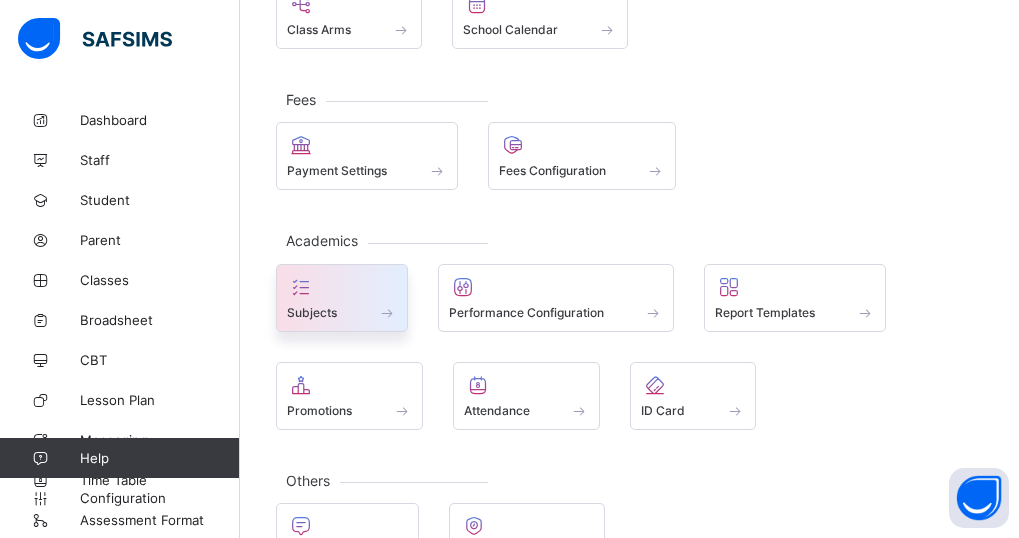 click at bounding box center [342, 287] 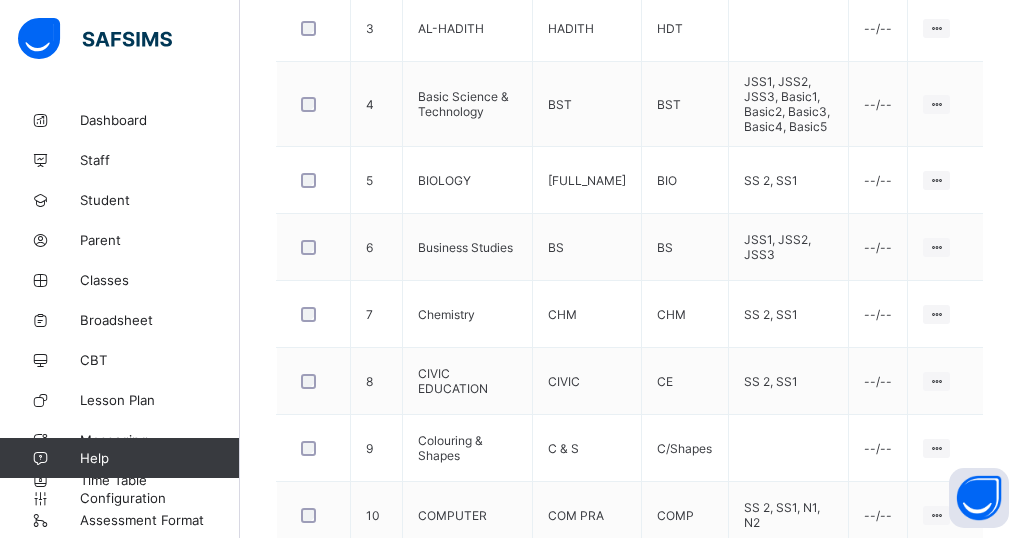 scroll, scrollTop: 906, scrollLeft: 0, axis: vertical 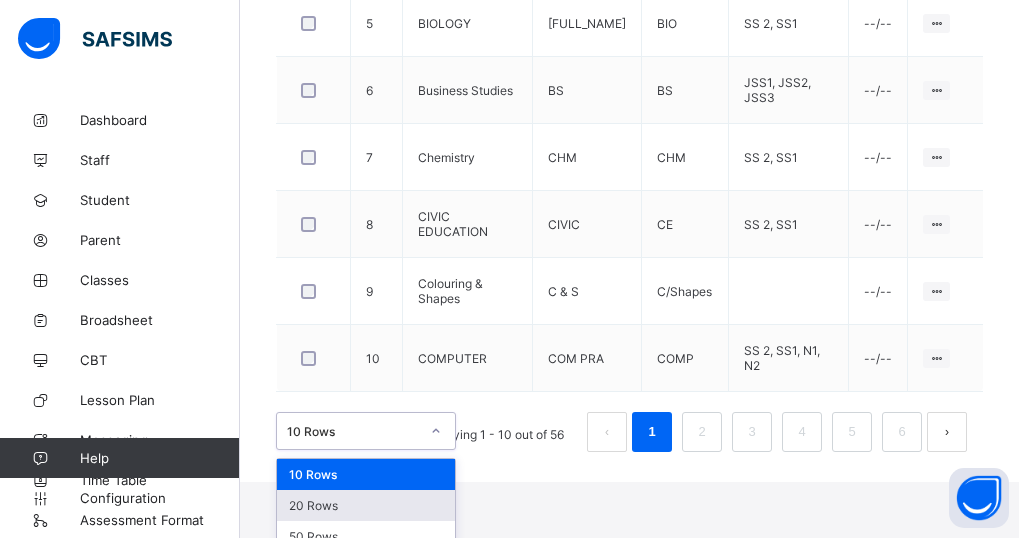 click on "option 20 Rows focused, 2 of 3. 3 results available. Use Up and Down to choose options, press Enter to select the currently focused option, press Escape to exit the menu, press Tab to select the option and exit the menu. 10 Rows 10 Rows 20 Rows 50 Rows" at bounding box center [366, 431] 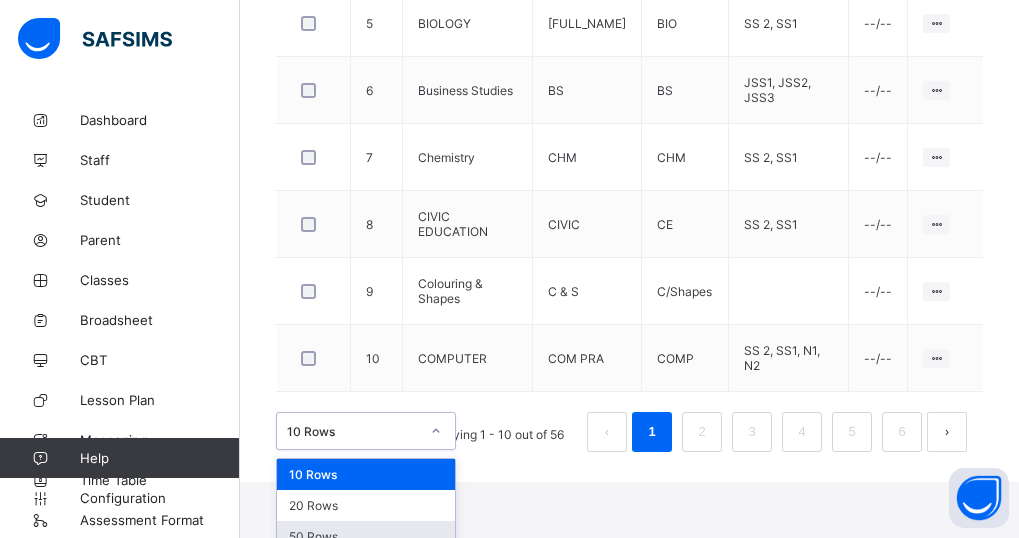click on "50 Rows" at bounding box center (366, 536) 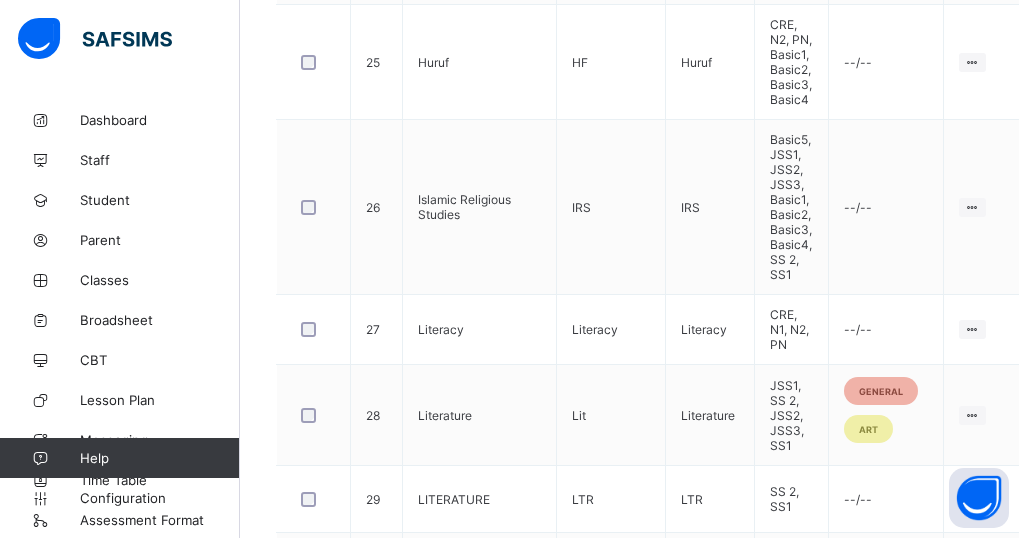 scroll, scrollTop: 2946, scrollLeft: 0, axis: vertical 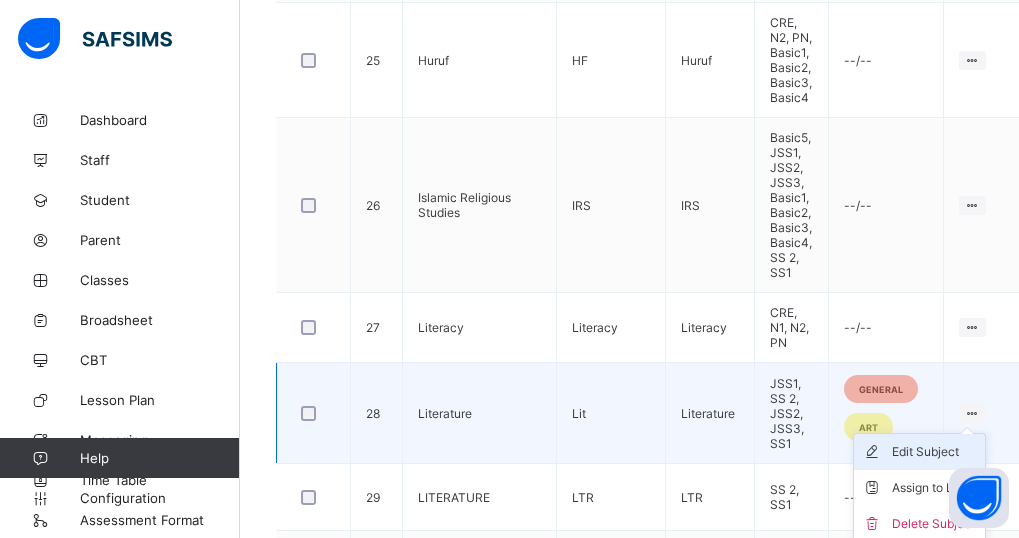 click on "Edit Subject" at bounding box center [934, 452] 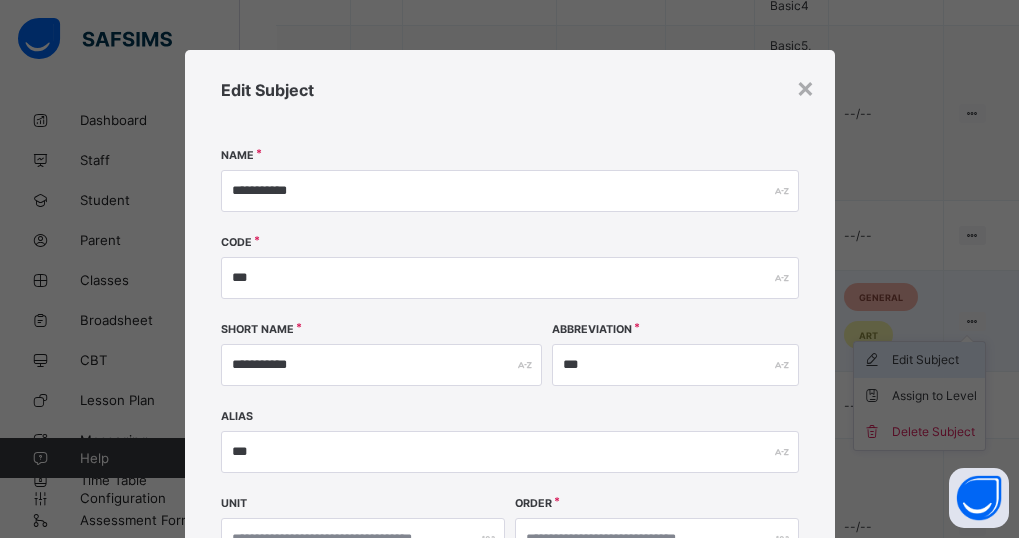 scroll, scrollTop: 3066, scrollLeft: 0, axis: vertical 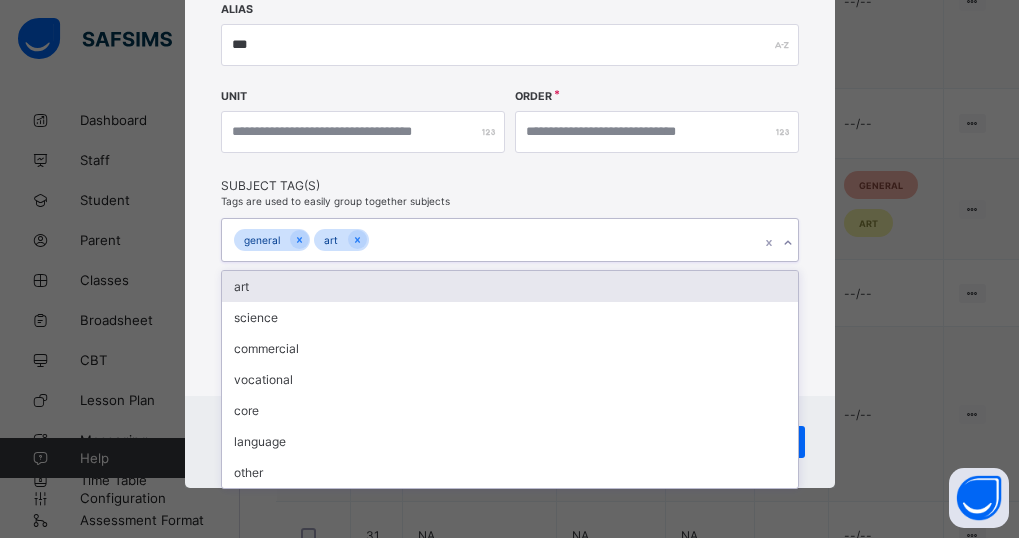 click on "general art" at bounding box center [491, 240] 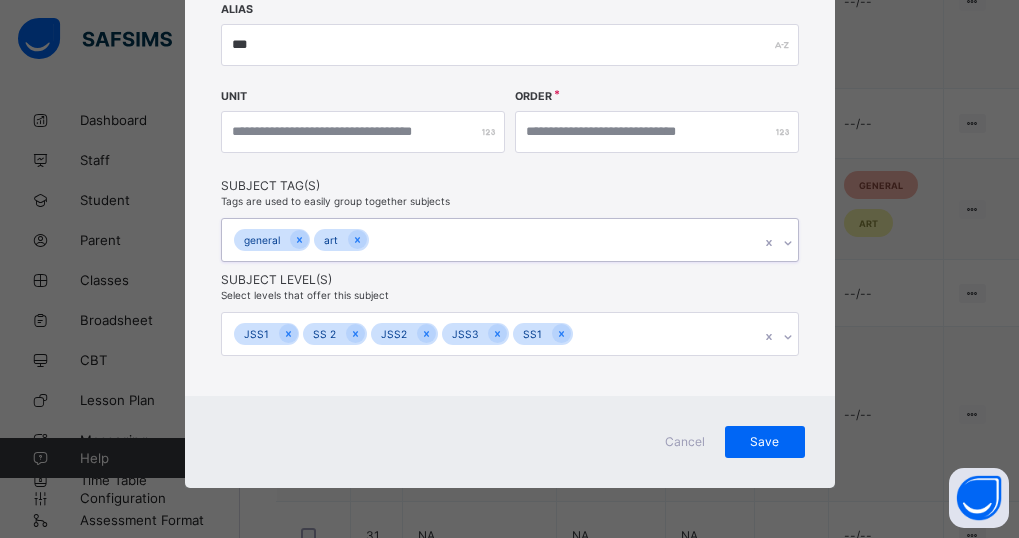 click on "general art" at bounding box center (491, 240) 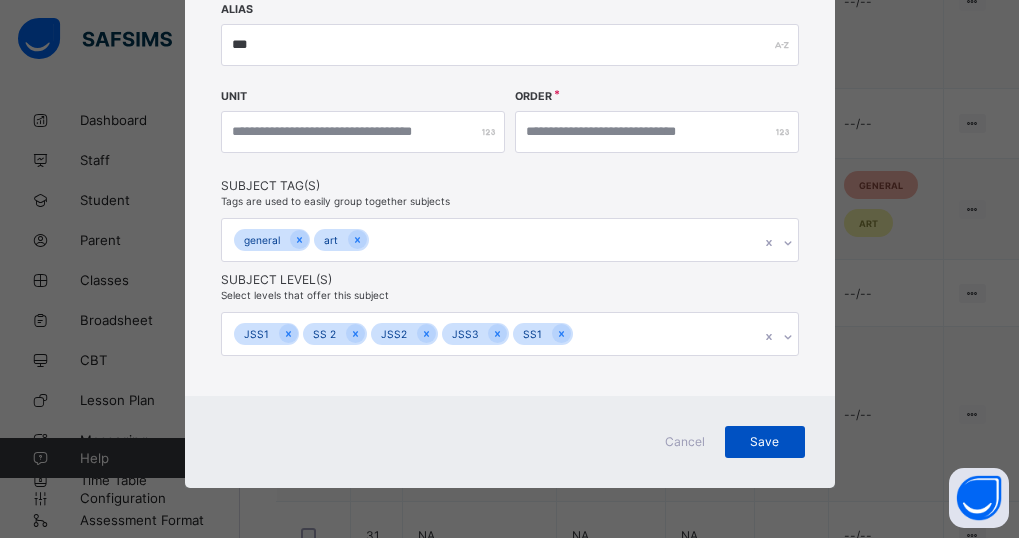 click on "Save" at bounding box center (765, 441) 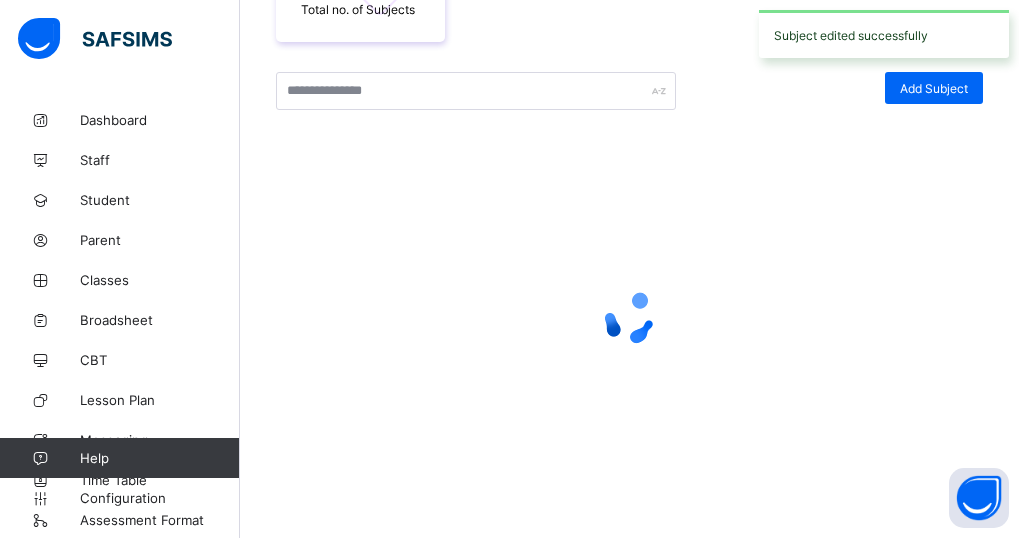 scroll, scrollTop: 3150, scrollLeft: 0, axis: vertical 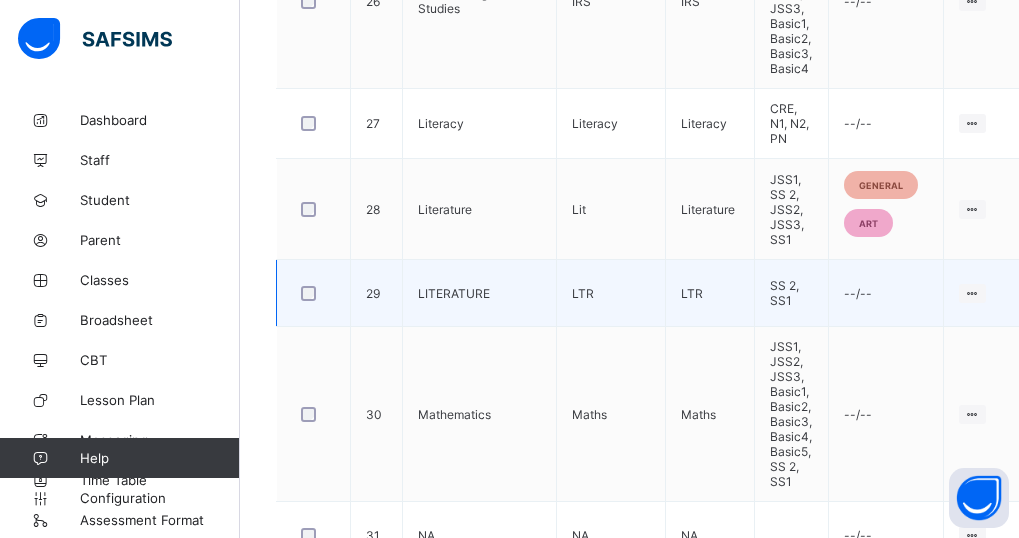 click on "SS 2, SS1" at bounding box center [792, 293] 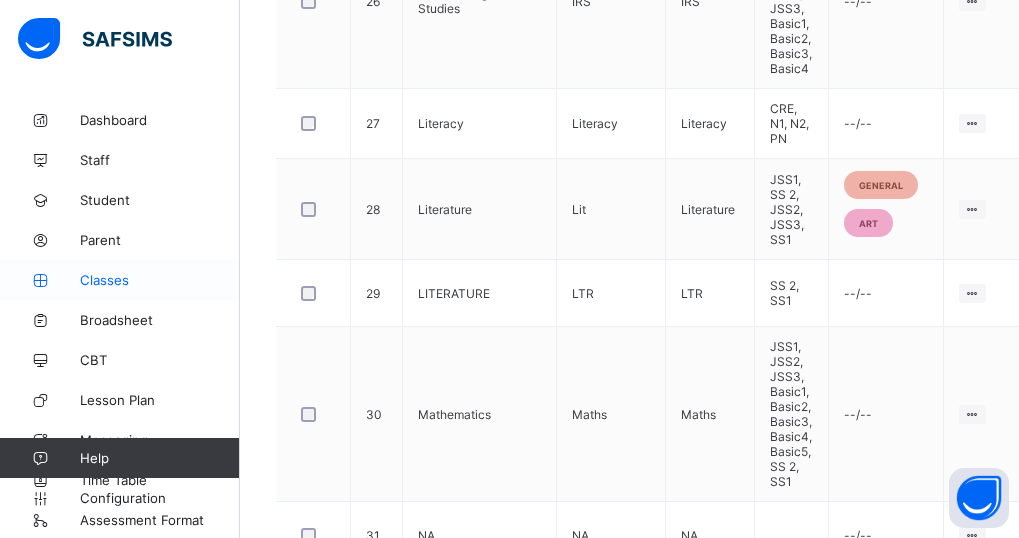 click on "Classes" at bounding box center (160, 280) 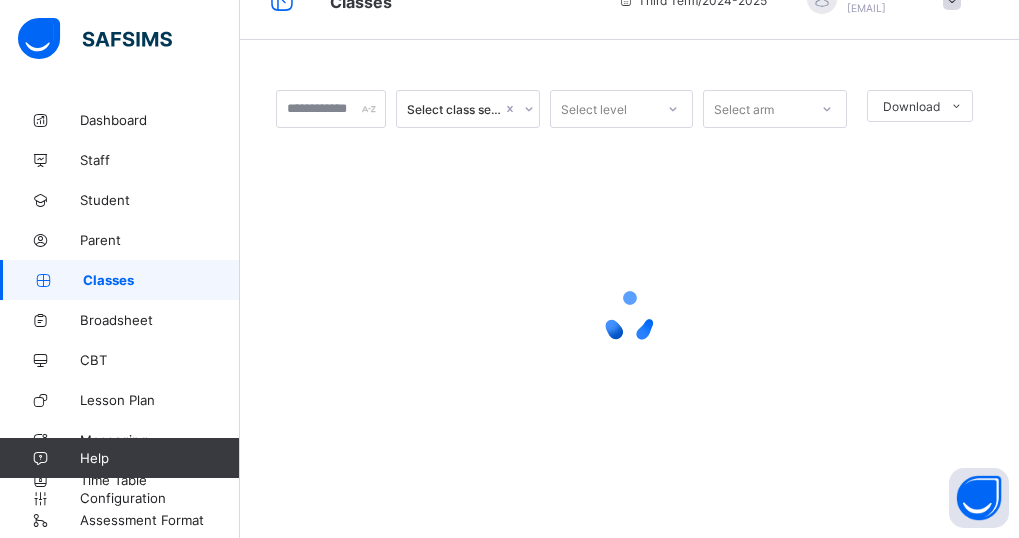 scroll, scrollTop: 40, scrollLeft: 0, axis: vertical 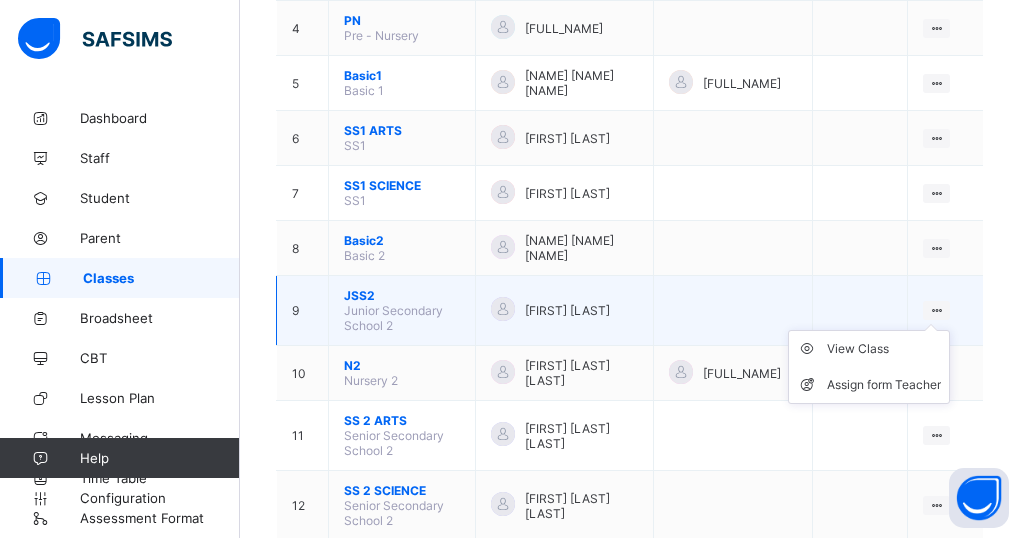 click on "View Class Assign form Teacher" at bounding box center [869, 367] 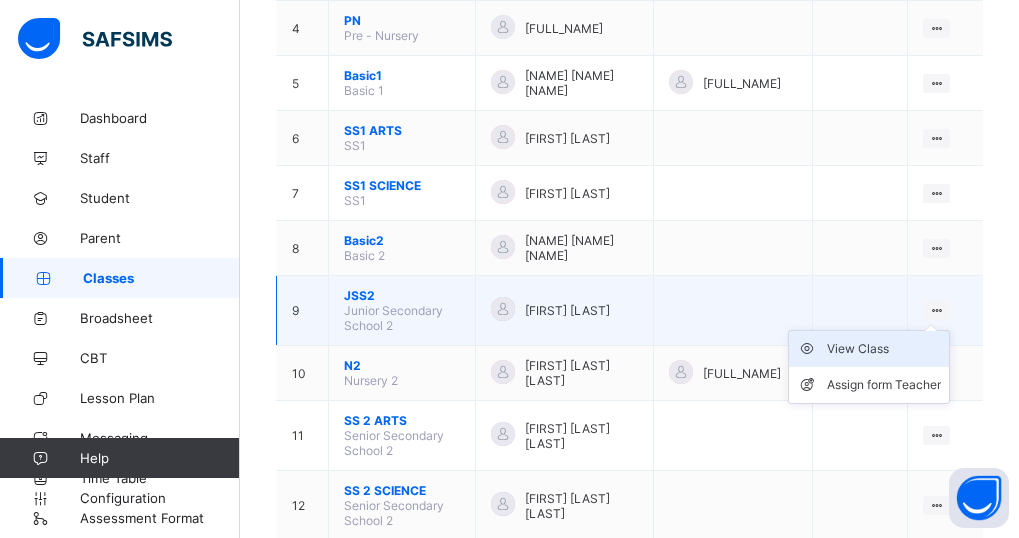 click on "View Class" at bounding box center (884, 349) 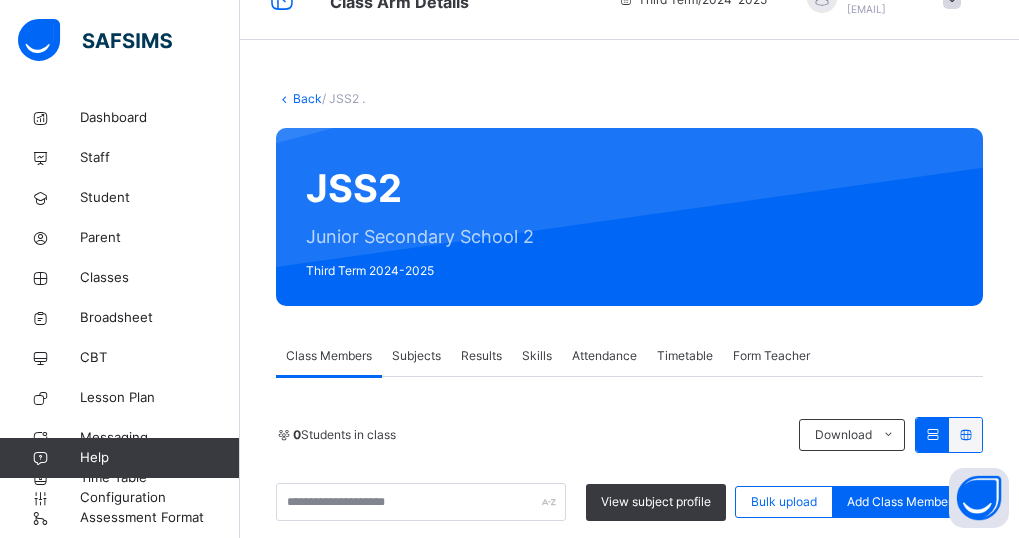 scroll, scrollTop: 429, scrollLeft: 0, axis: vertical 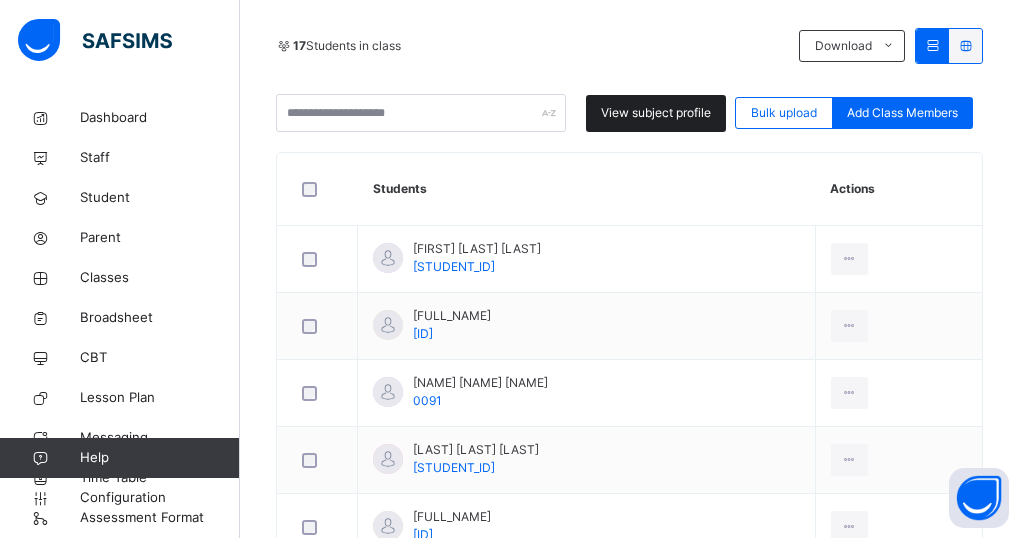 click on "View subject profile" at bounding box center (656, 113) 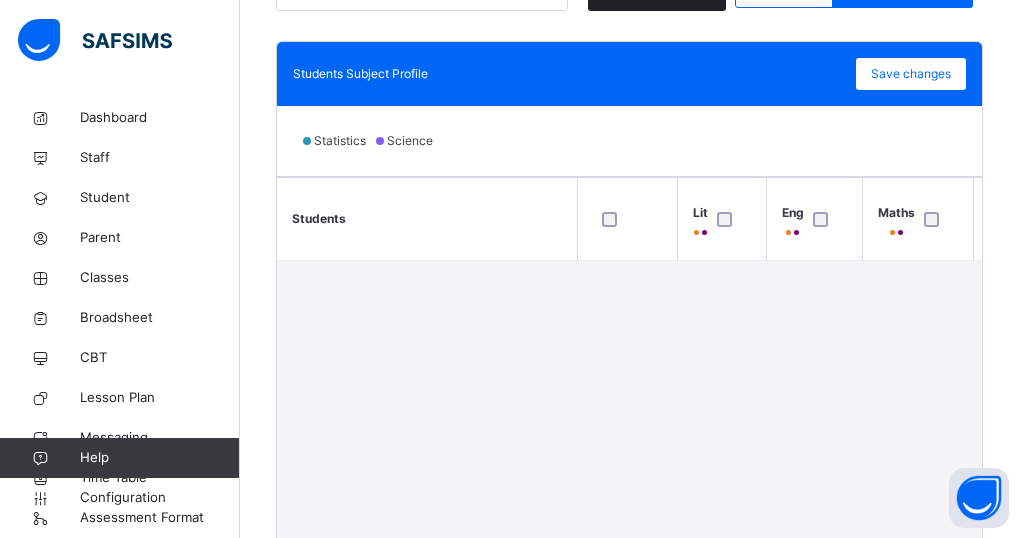 scroll, scrollTop: 549, scrollLeft: 0, axis: vertical 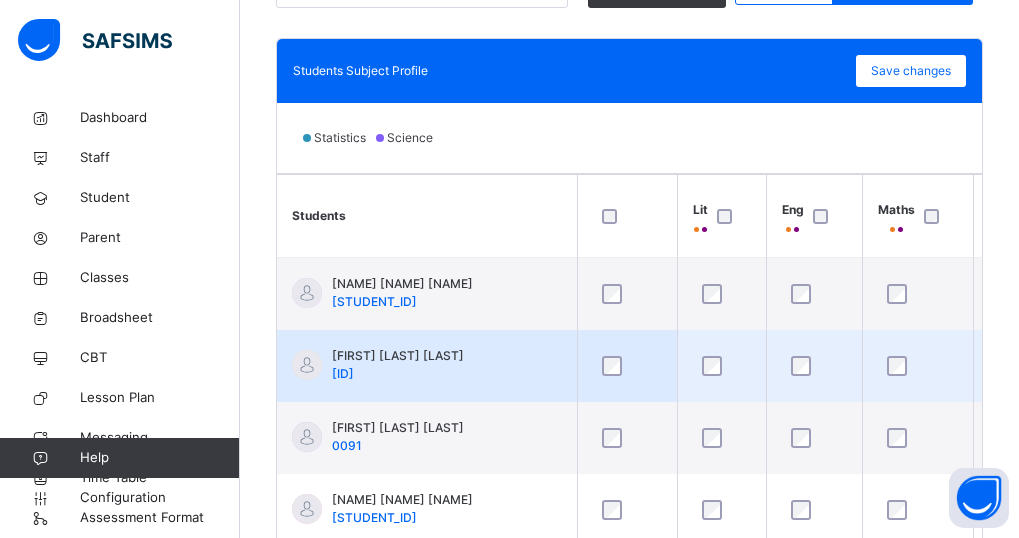 click at bounding box center (918, 366) 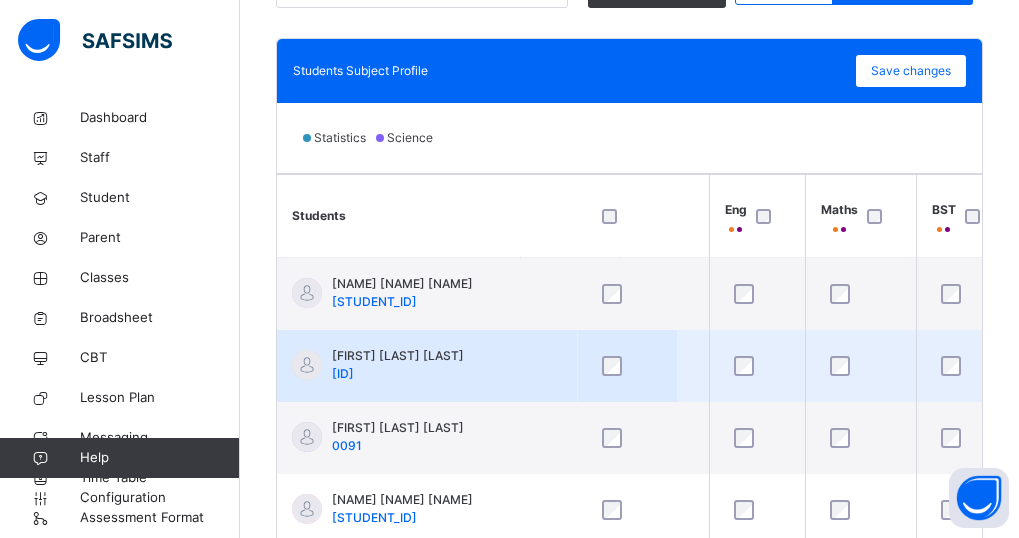 scroll, scrollTop: 0, scrollLeft: 0, axis: both 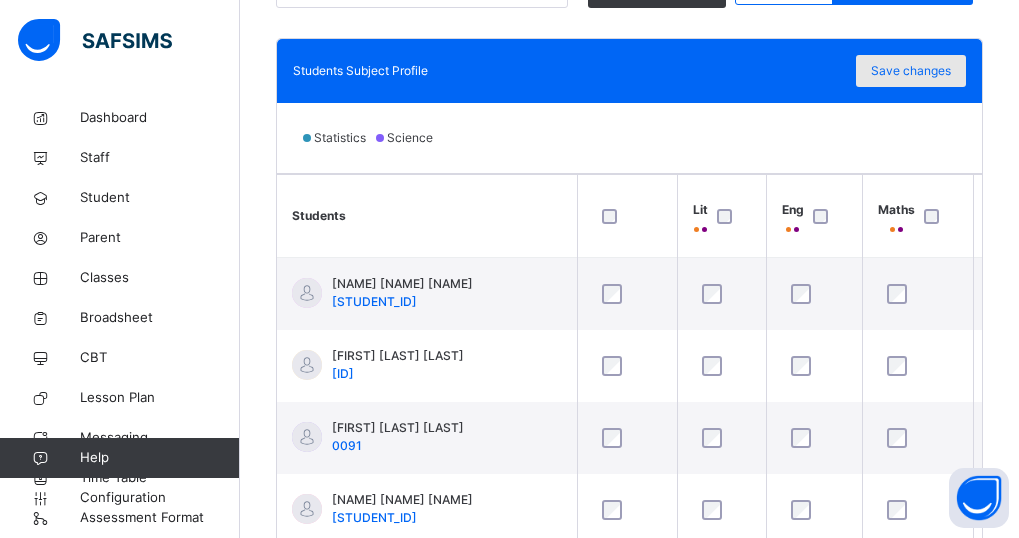 click on "Save changes" at bounding box center [911, 71] 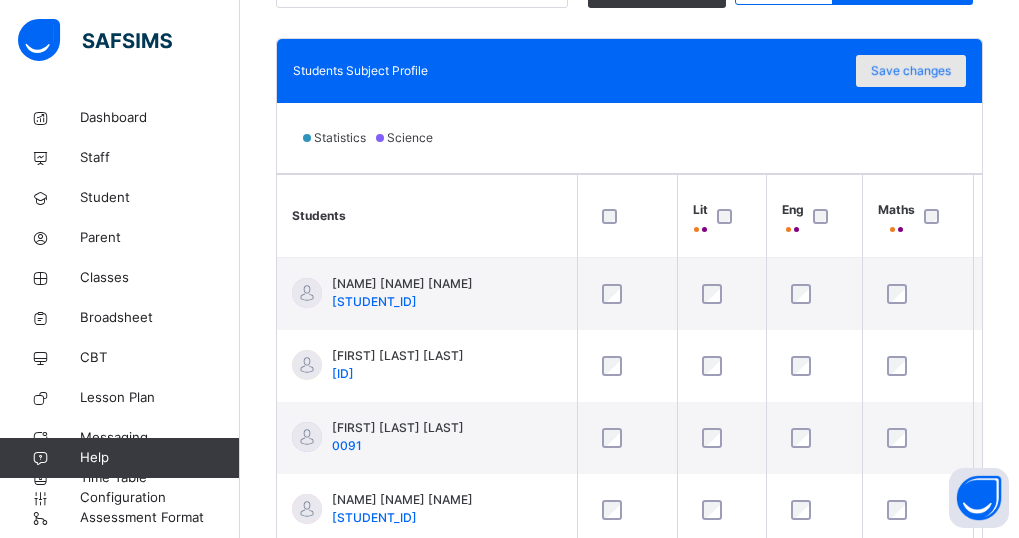 click on "Save changes" at bounding box center [911, 71] 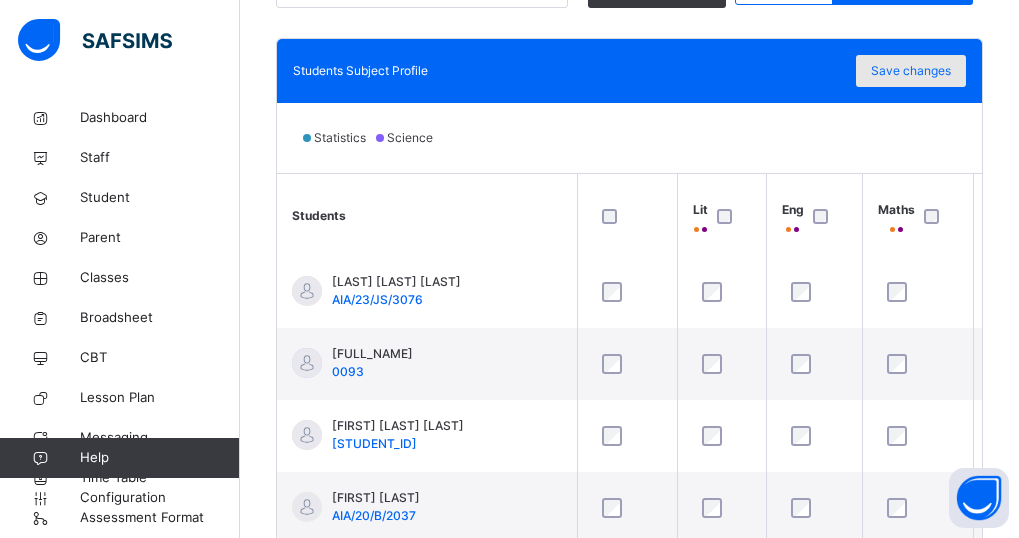 scroll, scrollTop: 0, scrollLeft: 0, axis: both 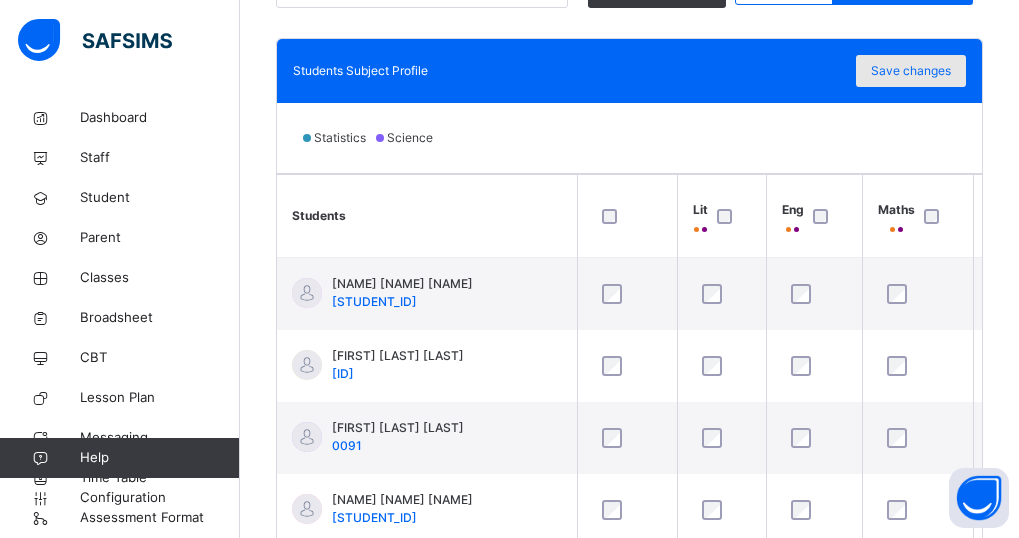 click on "Save changes" at bounding box center [911, 71] 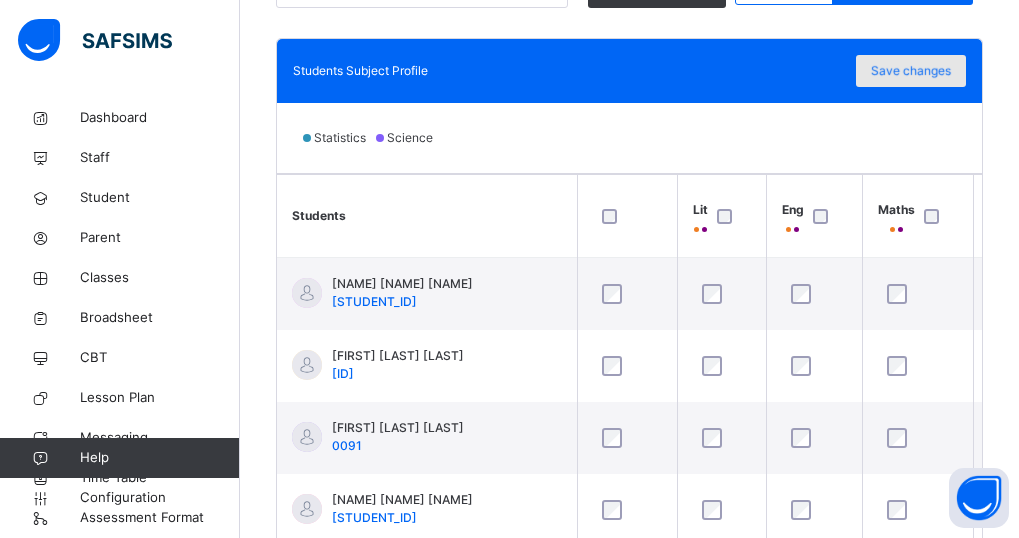 click on "Save changes" at bounding box center (911, 71) 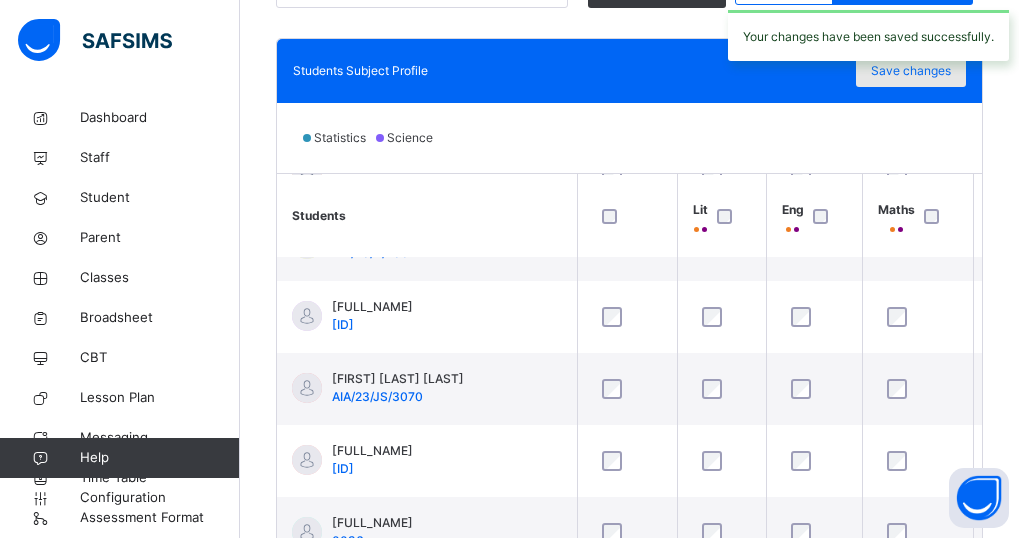 scroll, scrollTop: 817, scrollLeft: 0, axis: vertical 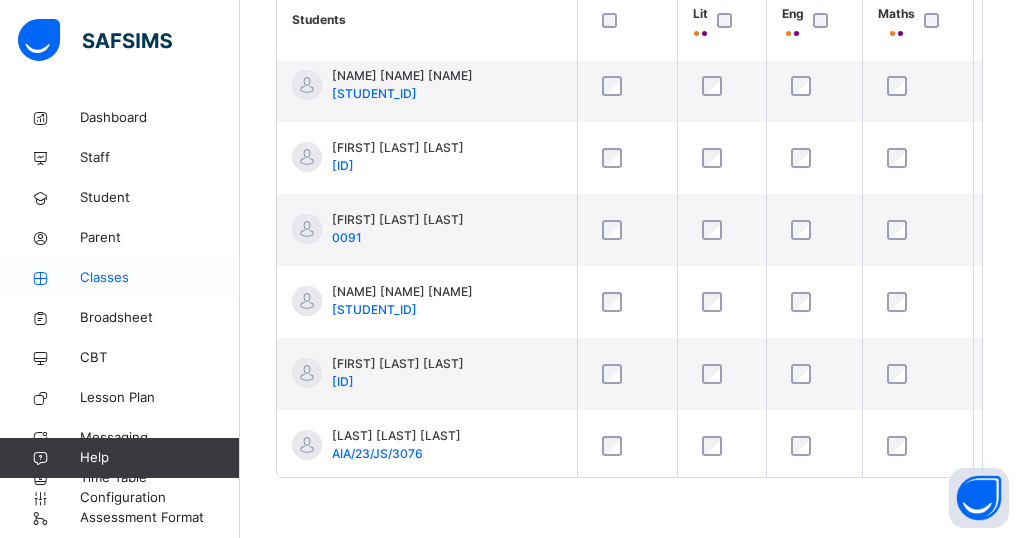 click on "Classes" at bounding box center [160, 278] 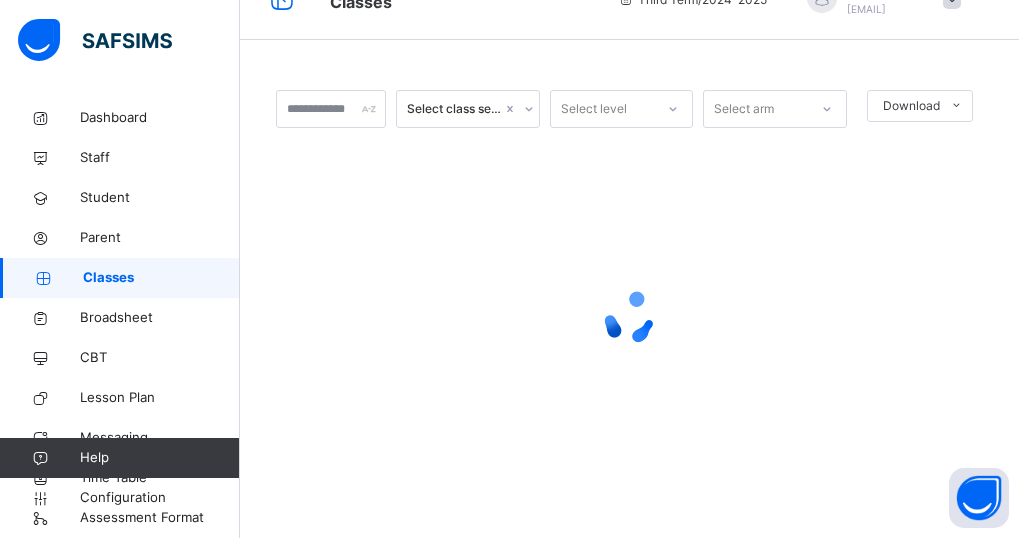 scroll, scrollTop: 745, scrollLeft: 0, axis: vertical 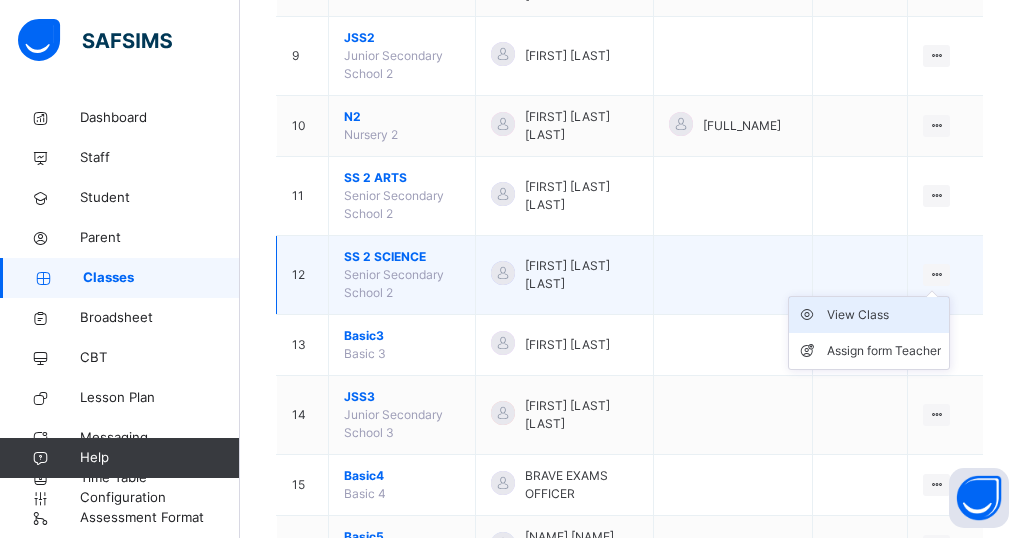 click on "View Class" at bounding box center (884, 315) 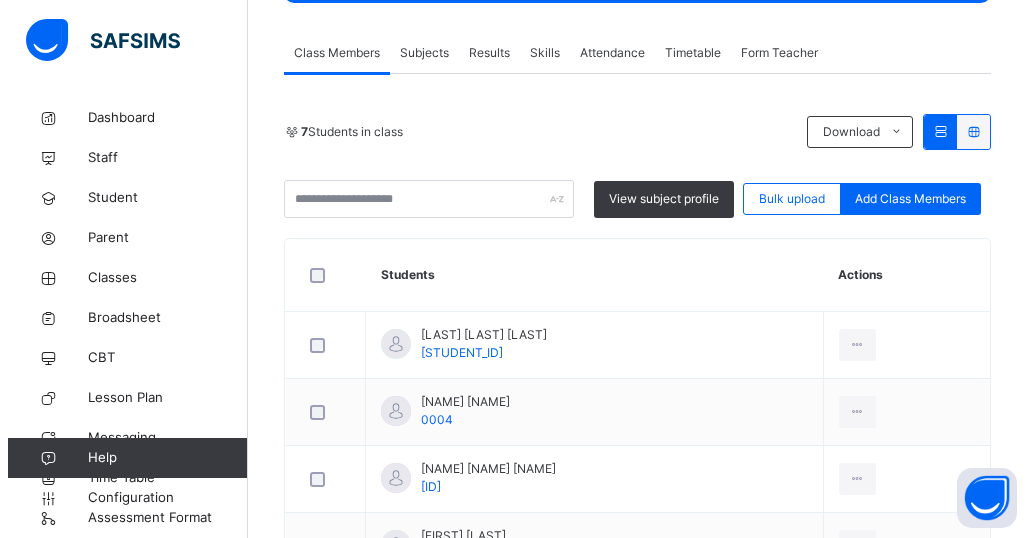 scroll, scrollTop: 288, scrollLeft: 0, axis: vertical 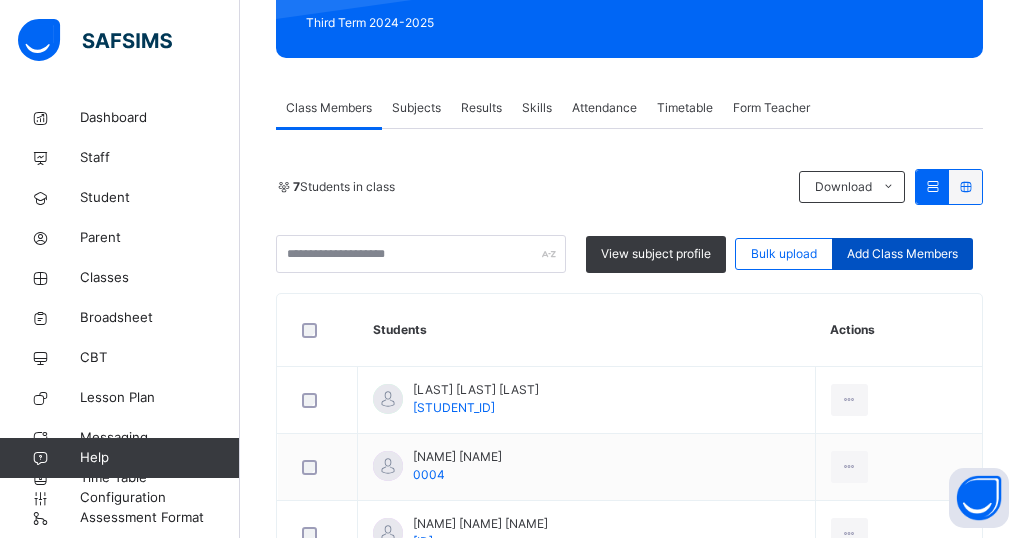 click on "Add Class Members" at bounding box center [902, 254] 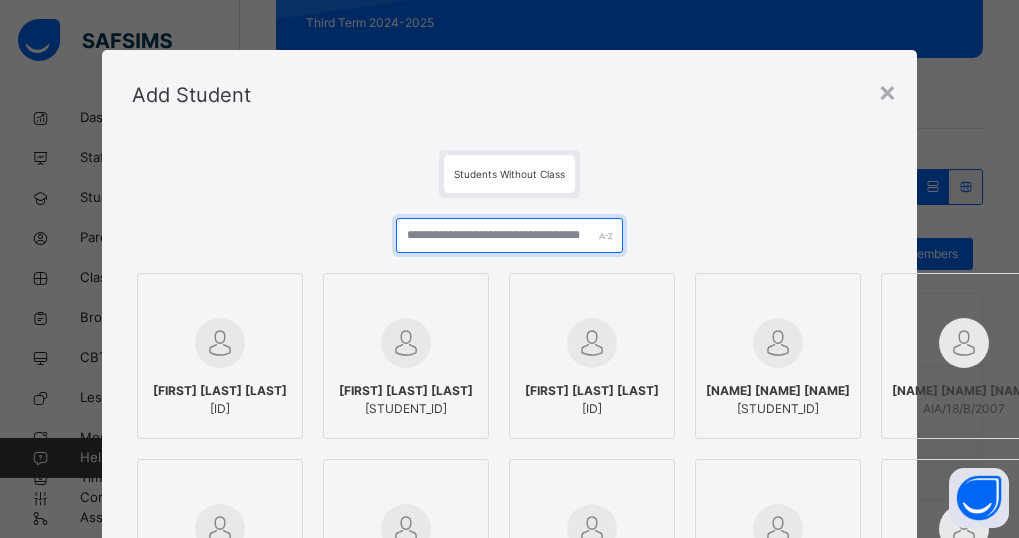 click at bounding box center [509, 235] 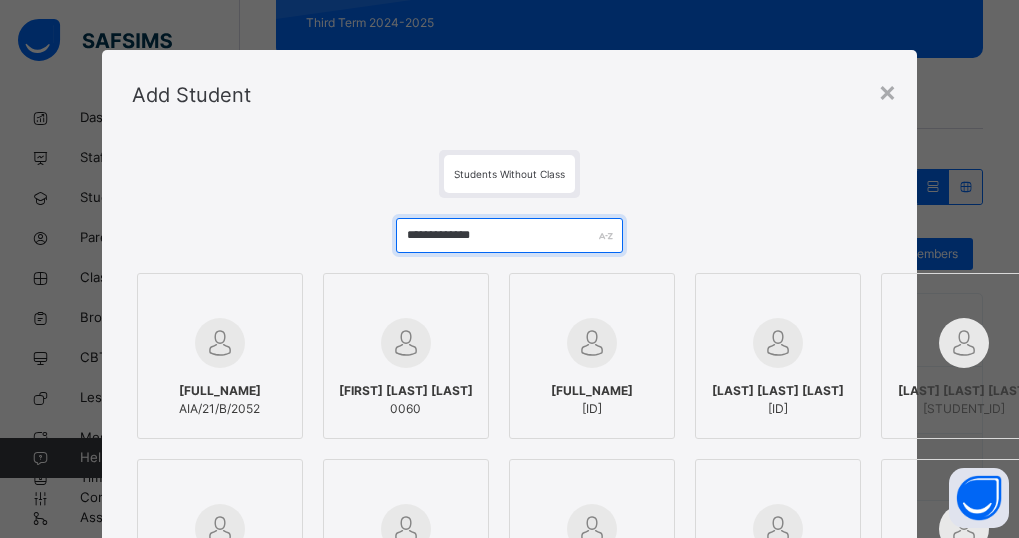 type on "**********" 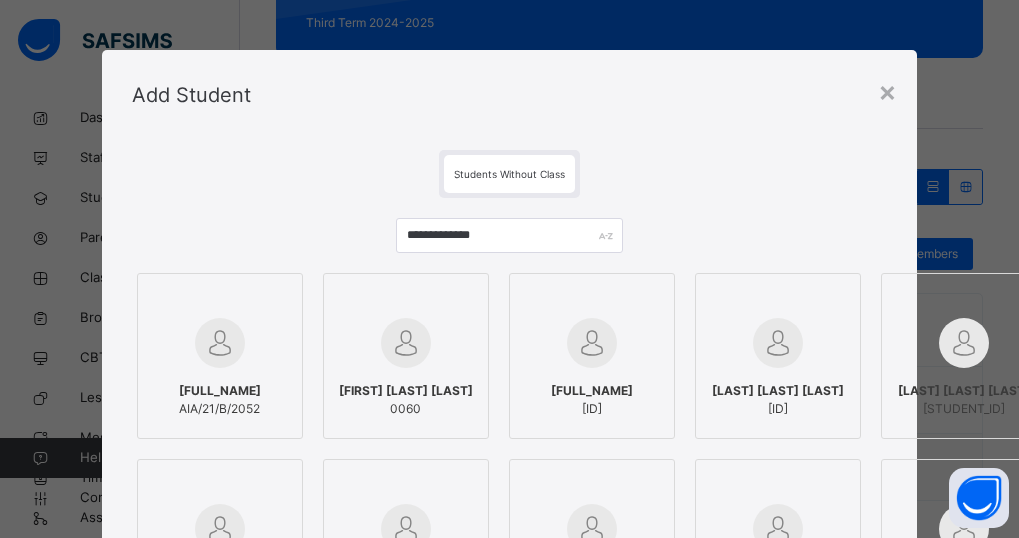 click on "MUHAMMAD ABDULKADIR UMAR AIA/21/SS/3031" at bounding box center (592, 400) 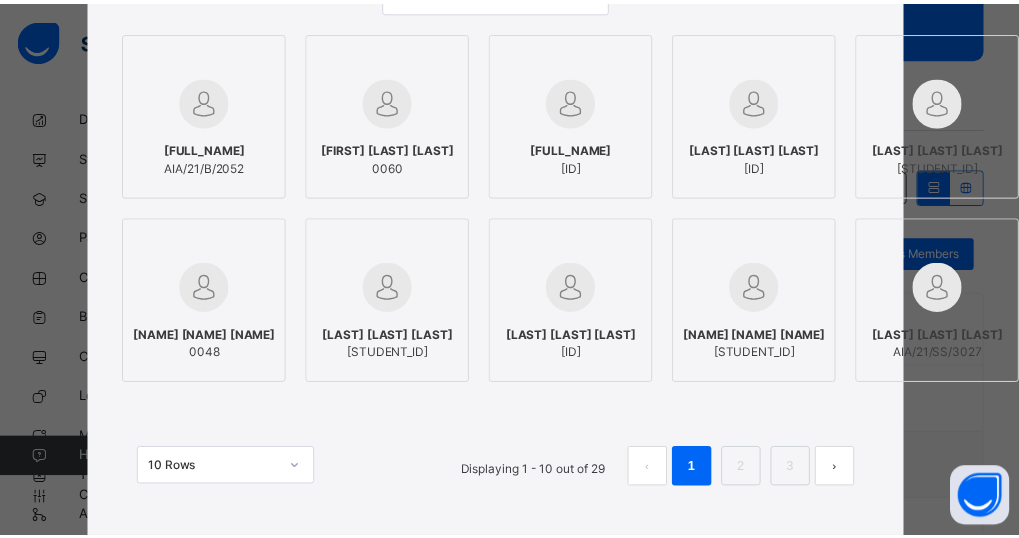 scroll, scrollTop: 369, scrollLeft: 19, axis: both 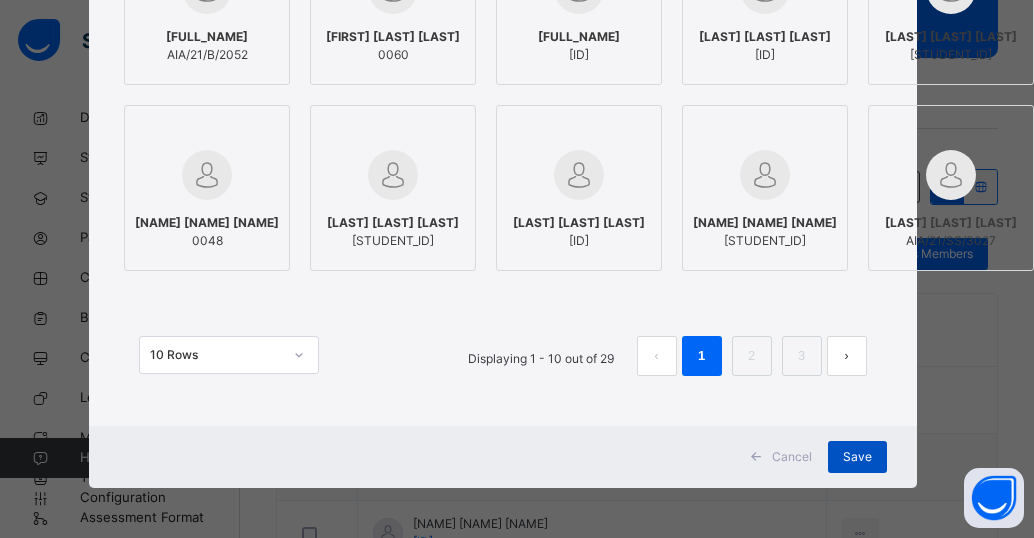click on "Save" at bounding box center [857, 457] 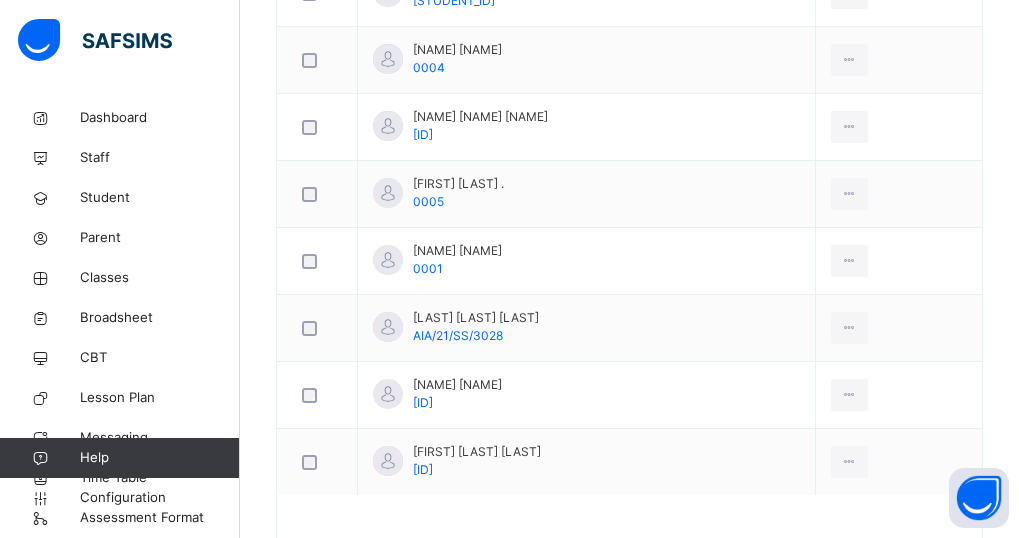 scroll, scrollTop: 696, scrollLeft: 0, axis: vertical 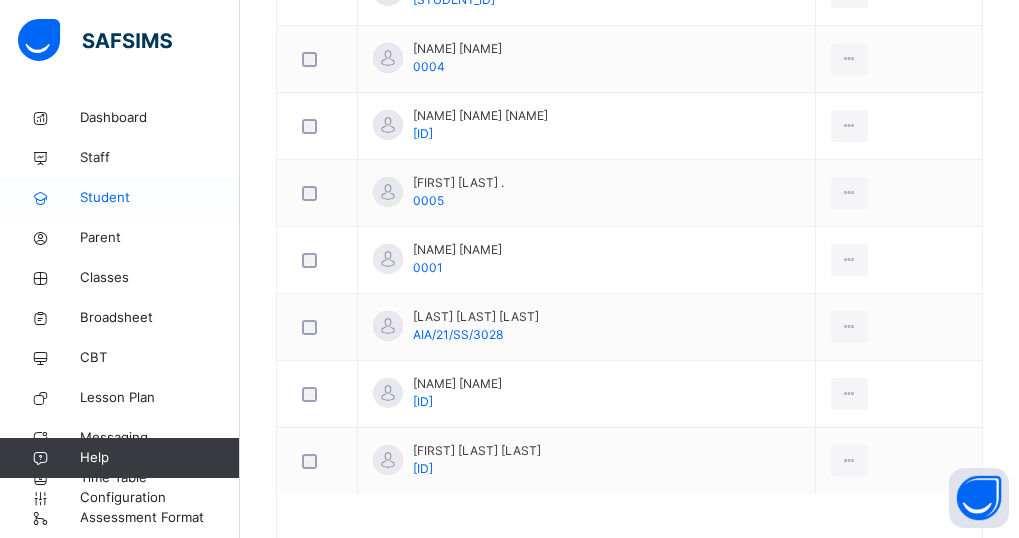 click on "Student" at bounding box center [160, 198] 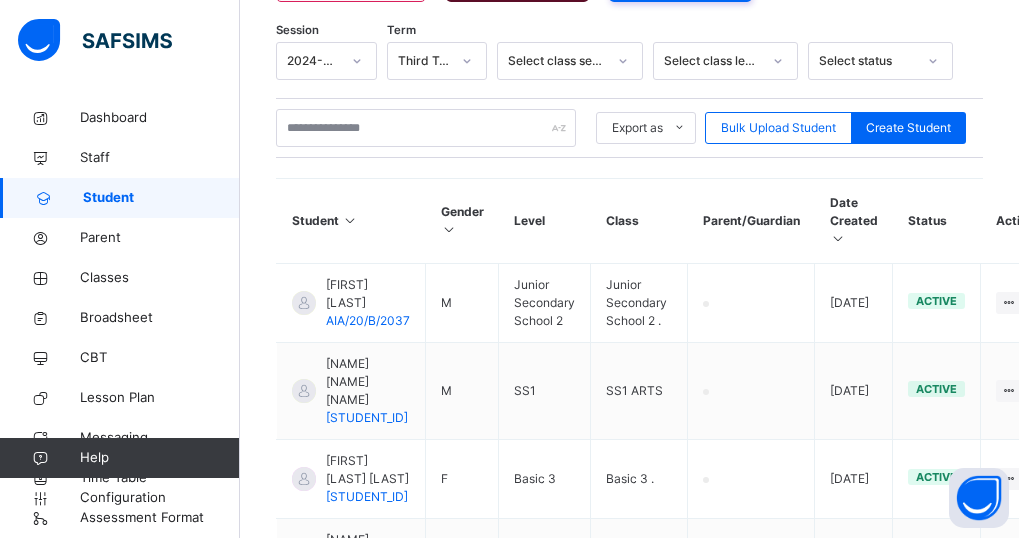 scroll, scrollTop: 696, scrollLeft: 0, axis: vertical 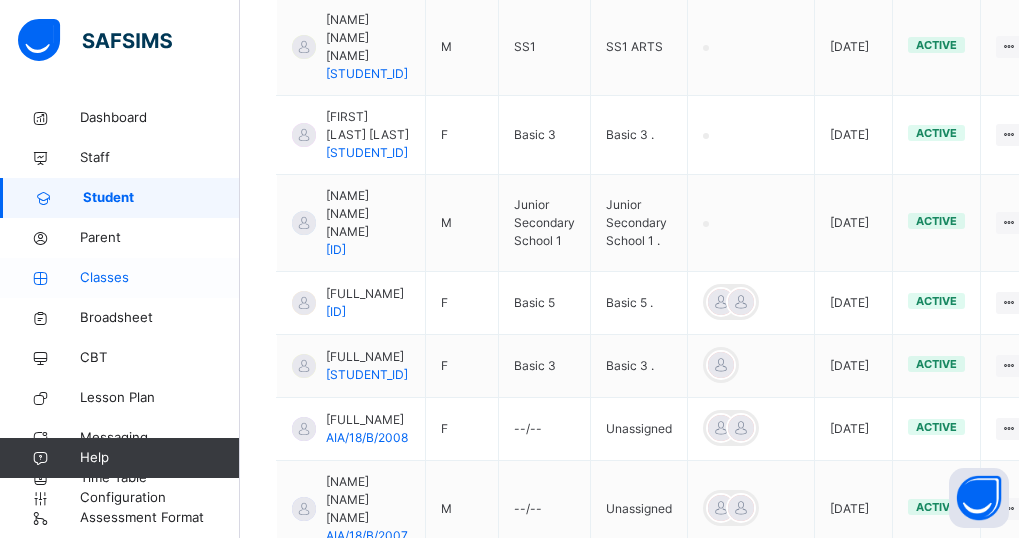 click on "Classes" at bounding box center [160, 278] 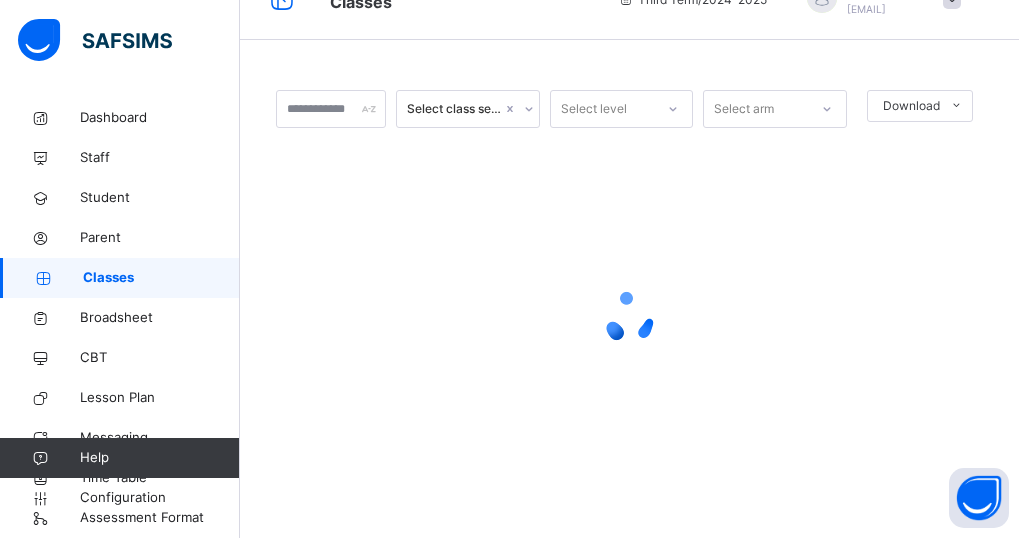 scroll, scrollTop: 696, scrollLeft: 0, axis: vertical 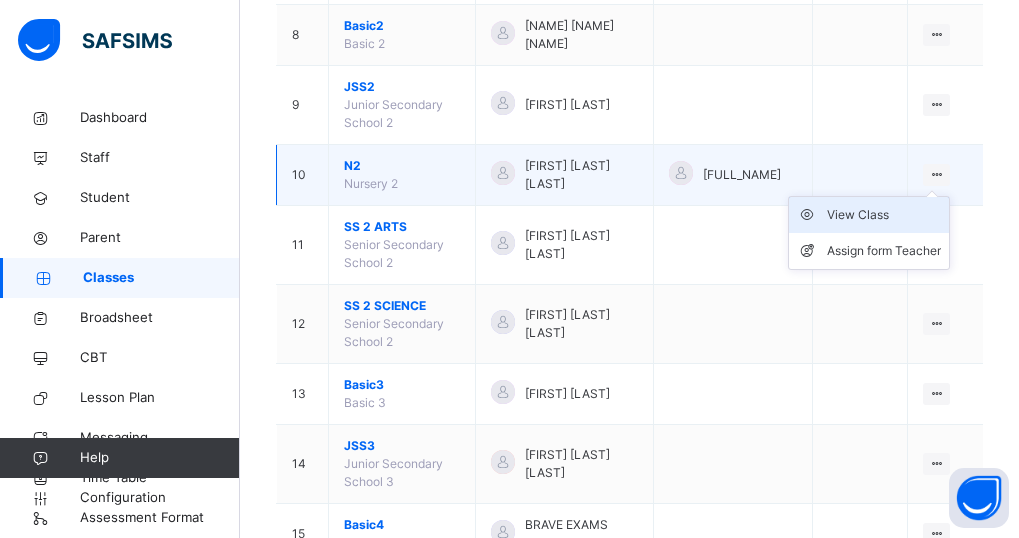 click on "View Class" at bounding box center [884, 215] 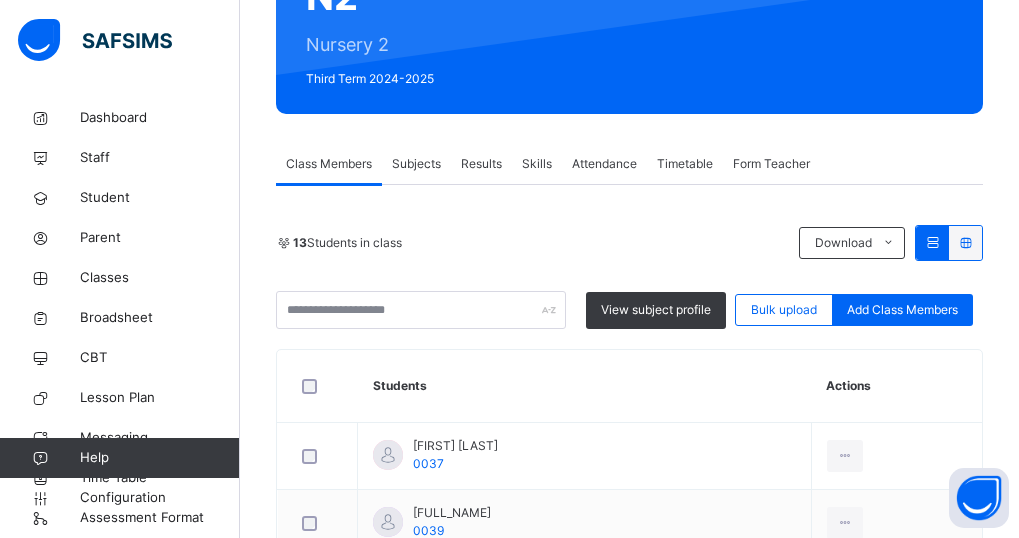 scroll, scrollTop: 240, scrollLeft: 0, axis: vertical 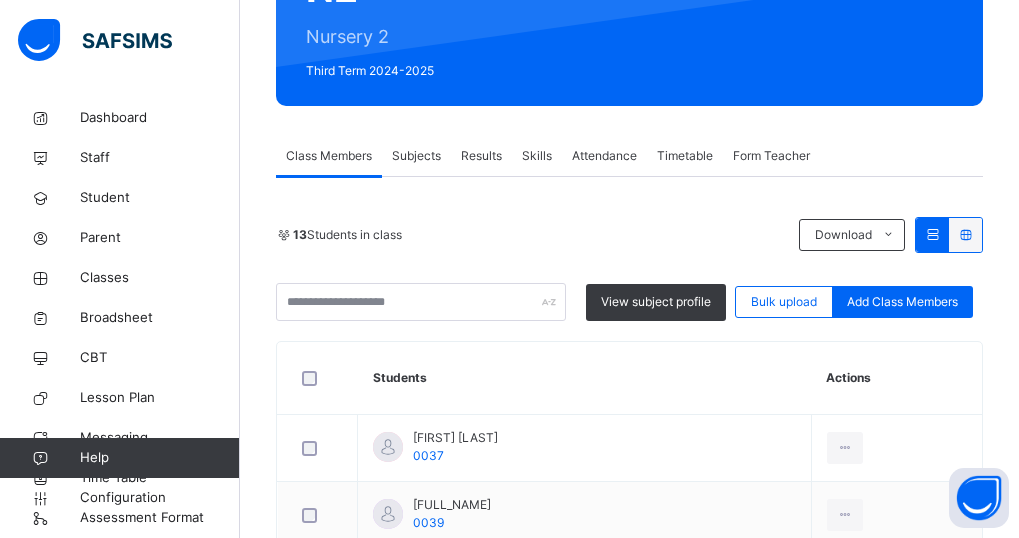 click on "Results" at bounding box center [481, 156] 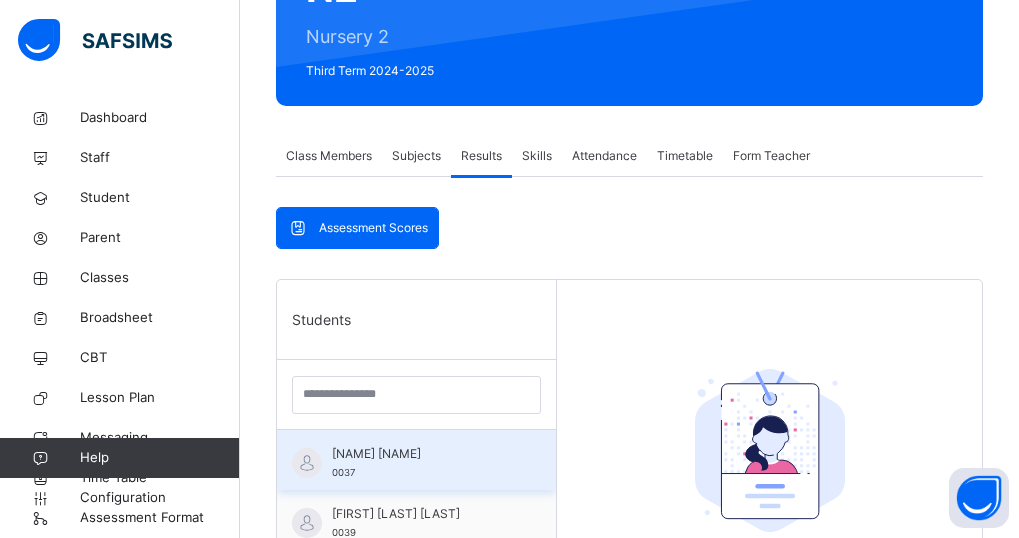 click on "AISHA  SULEIMAN" at bounding box center [421, 454] 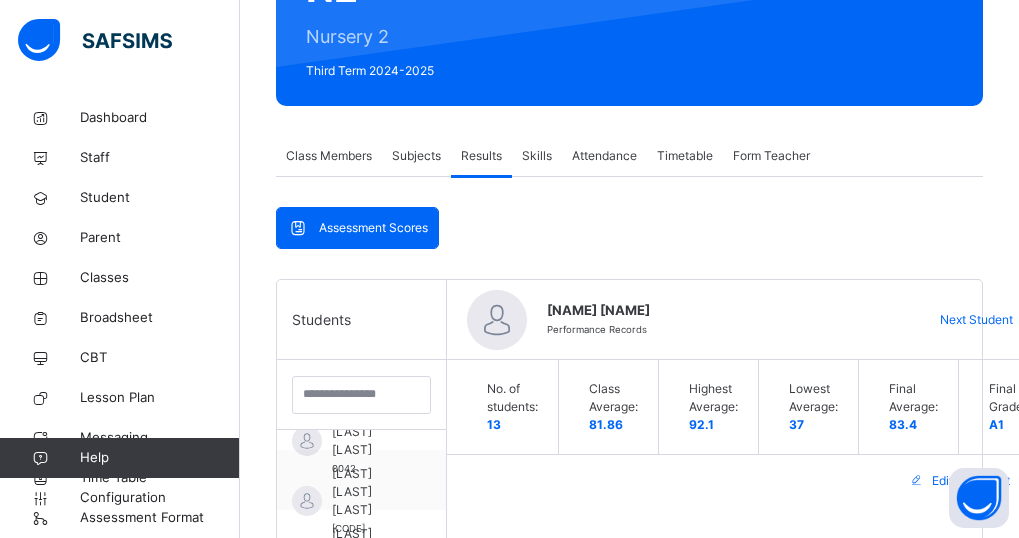 scroll, scrollTop: 320, scrollLeft: 0, axis: vertical 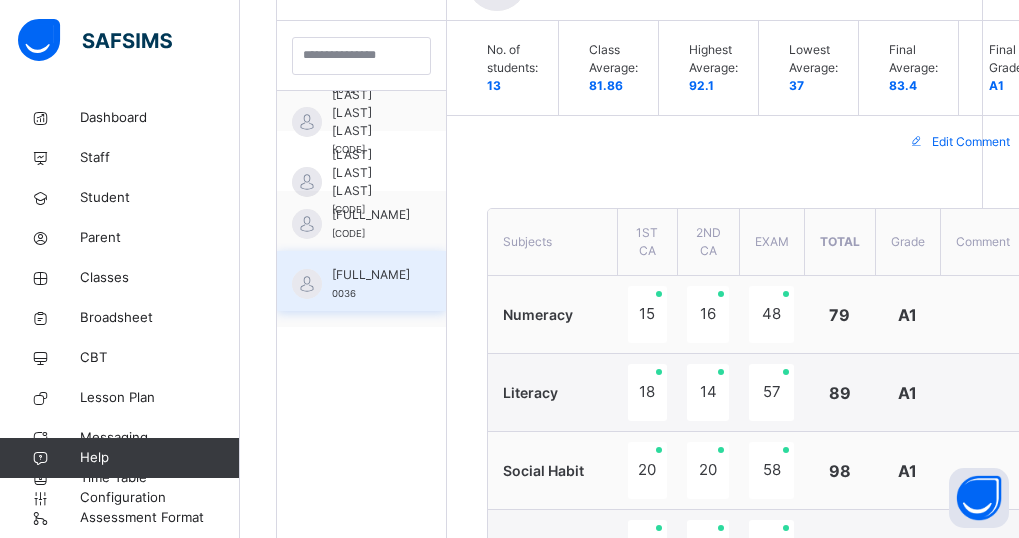 click on "SAFWANA  WUBNI JAMEEL" at bounding box center [371, 275] 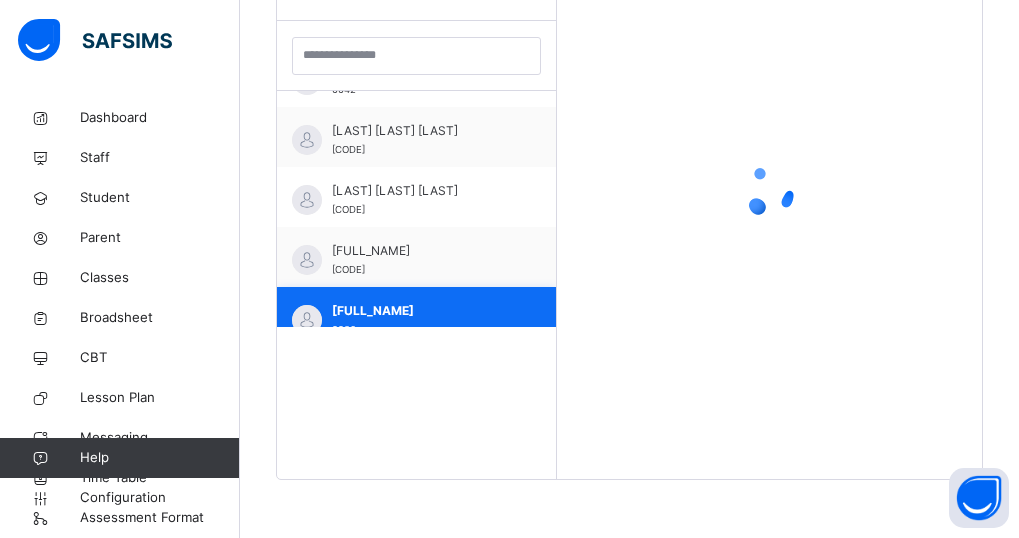 scroll, scrollTop: 320, scrollLeft: 0, axis: vertical 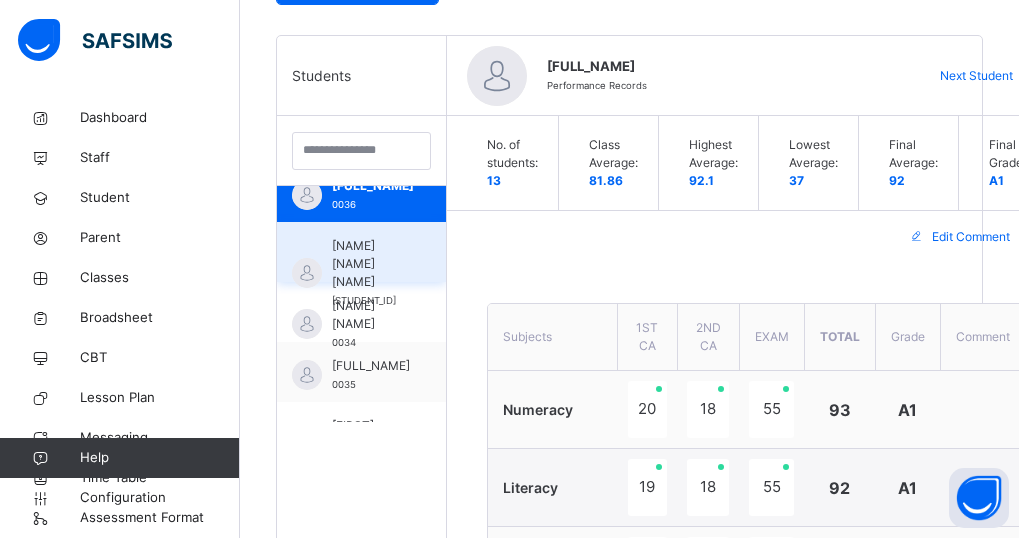 click on "SUMAYYA AHMED RUFAÍ" at bounding box center [366, 264] 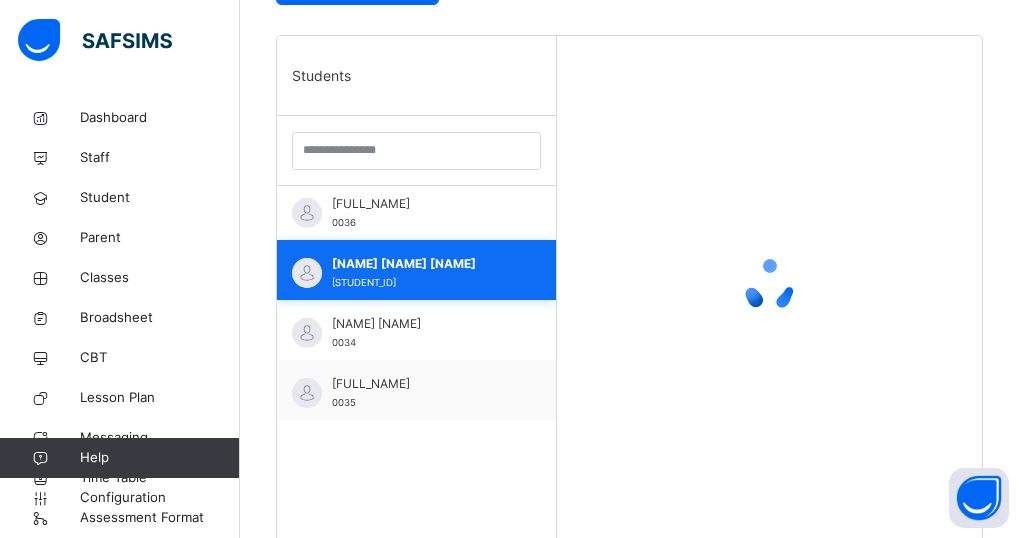 scroll, scrollTop: 504, scrollLeft: 0, axis: vertical 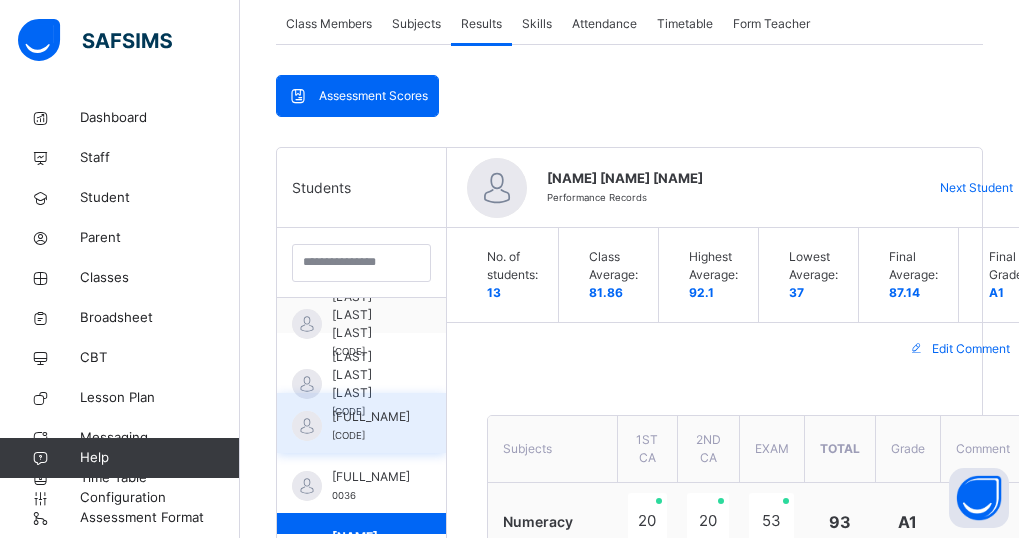 click on "RABIAT  ISMAIL" at bounding box center [371, 417] 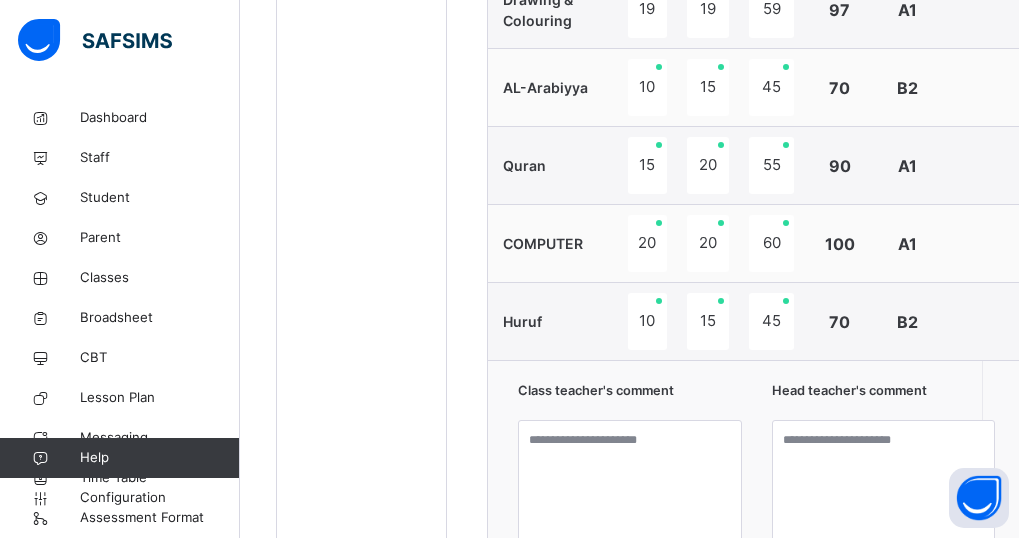 scroll, scrollTop: 1279, scrollLeft: 0, axis: vertical 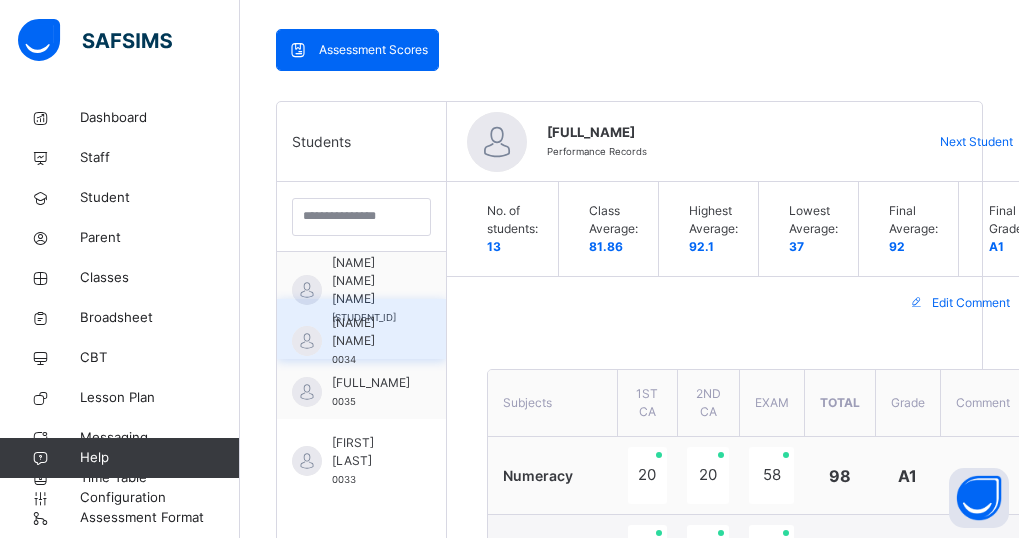 click on "ZAINAB  ABDULRAHEEM" at bounding box center (366, 332) 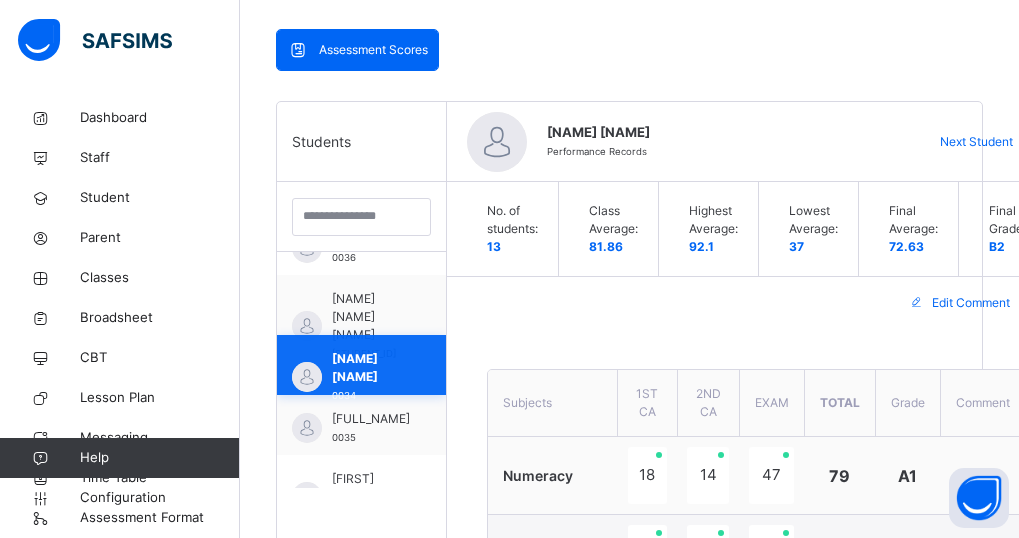scroll, scrollTop: 553, scrollLeft: 0, axis: vertical 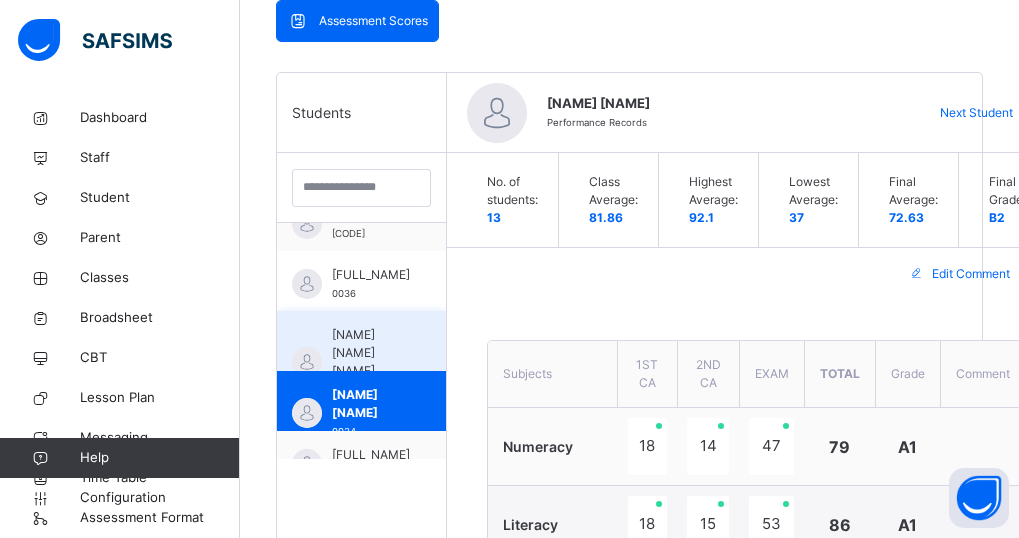 click on "SUMAYYA AHMED RUFAÍ" at bounding box center (366, 353) 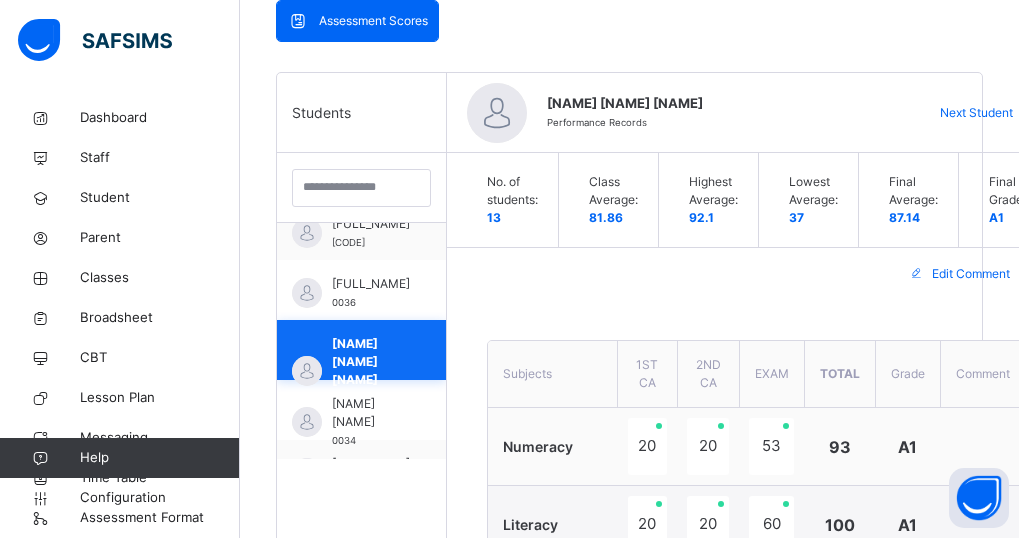 scroll, scrollTop: 452, scrollLeft: 0, axis: vertical 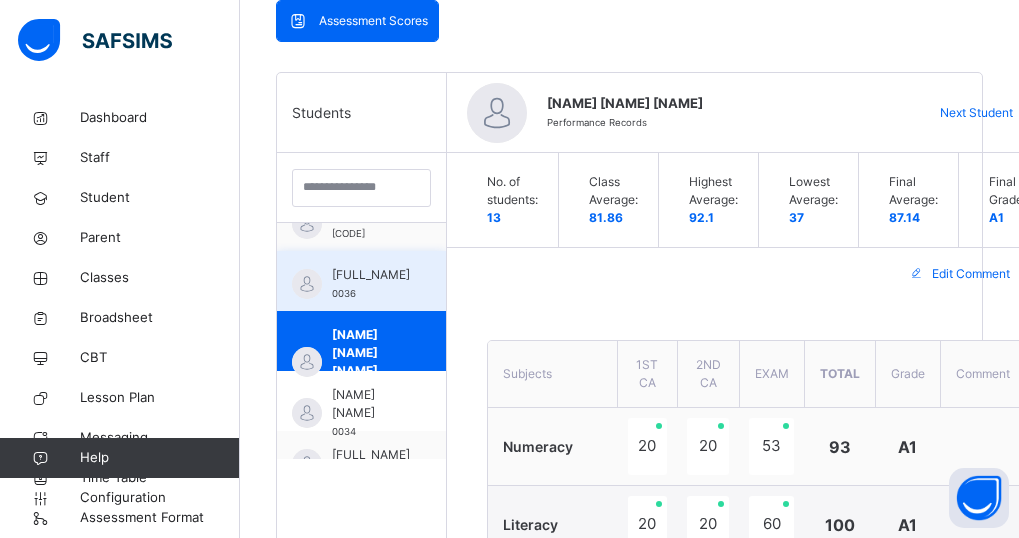 click on "SAFWANA  WUBNI JAMEEL" at bounding box center (371, 275) 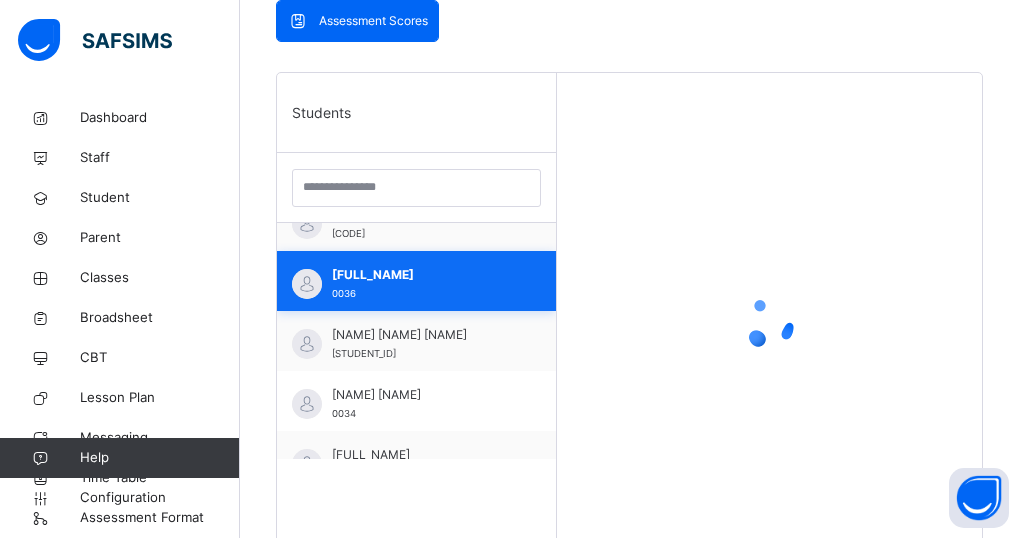 scroll, scrollTop: 443, scrollLeft: 0, axis: vertical 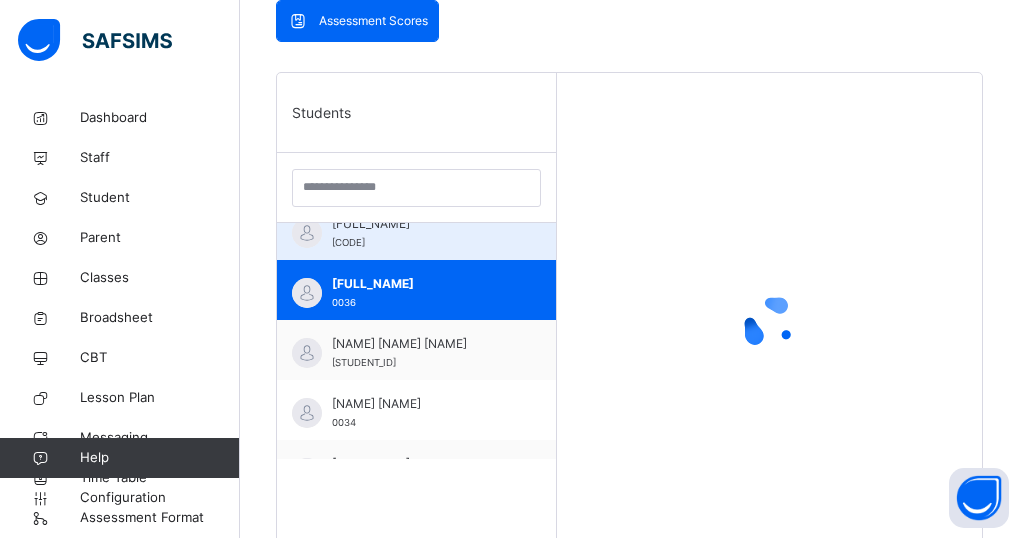 click on "RABIAT  ISMAIL 0041" at bounding box center (421, 233) 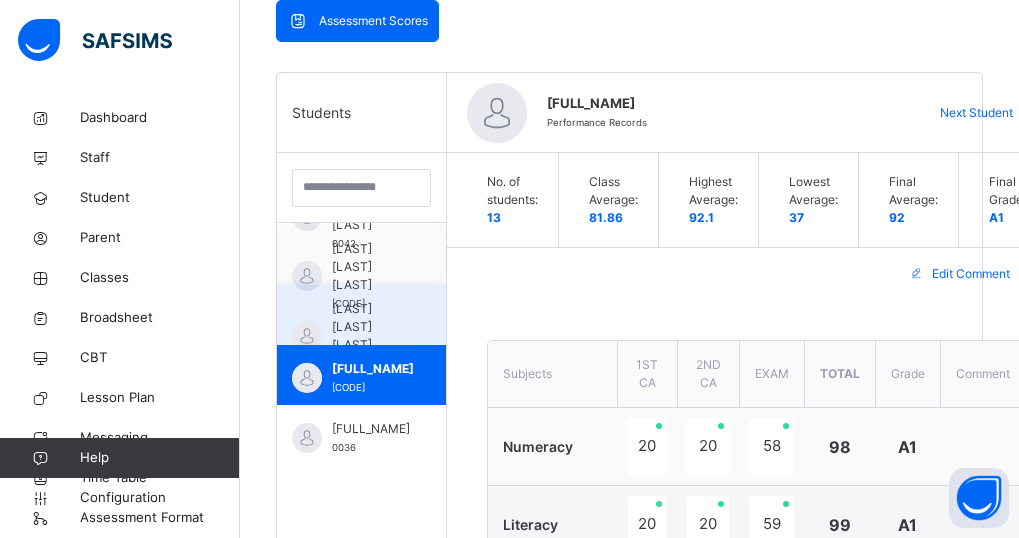 click on "MUHIDEEN   IBRAHIM" at bounding box center [366, 327] 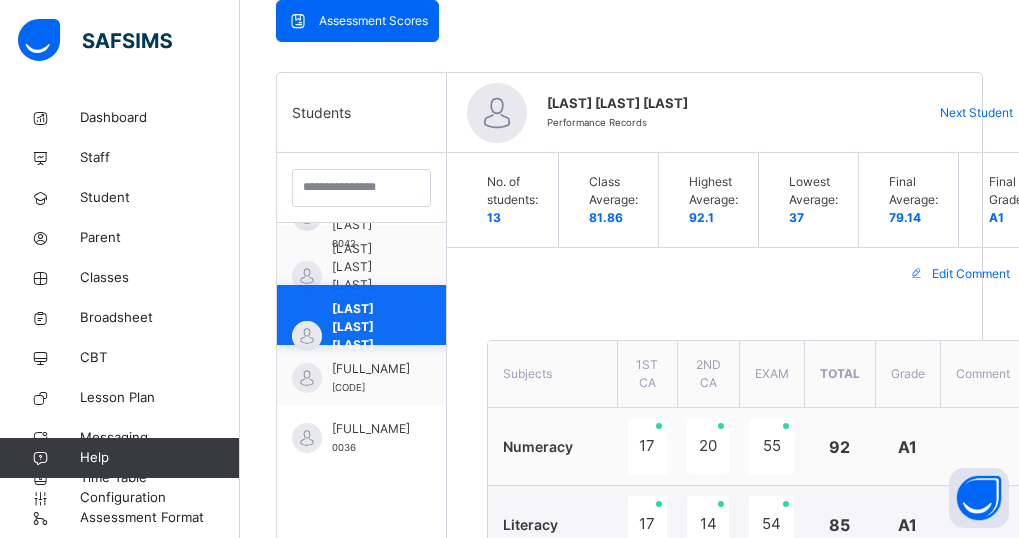 click on "MUHIDEEN   IBRAHIM 0031" at bounding box center (361, 315) 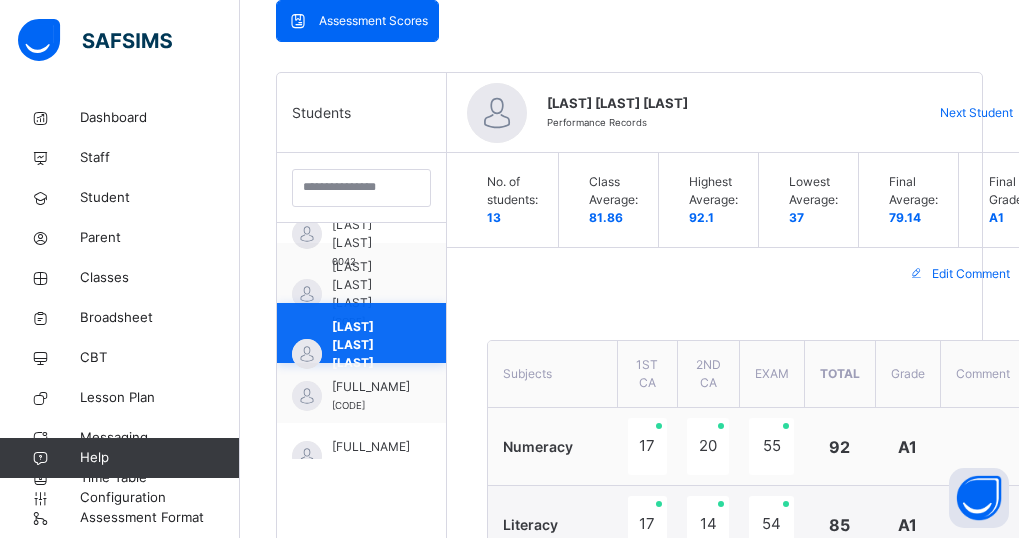 scroll, scrollTop: 298, scrollLeft: 0, axis: vertical 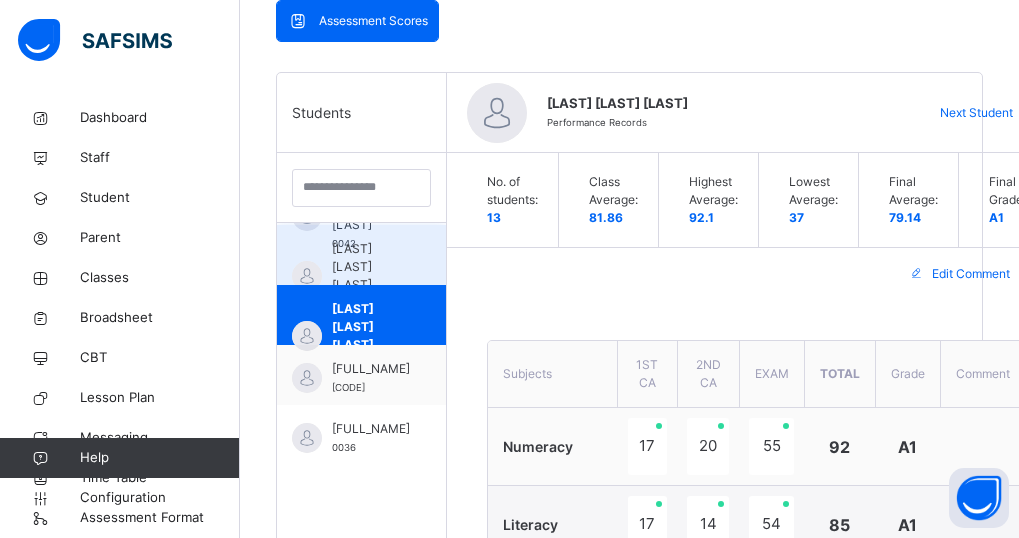 click on "MUHAMMAD USMAN NABEEL" at bounding box center (366, 267) 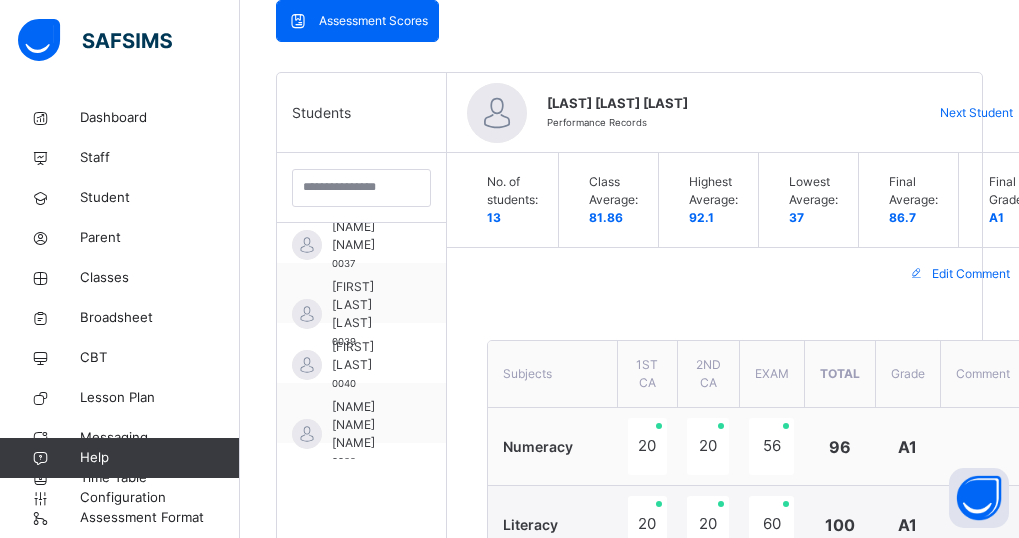 scroll, scrollTop: 0, scrollLeft: 0, axis: both 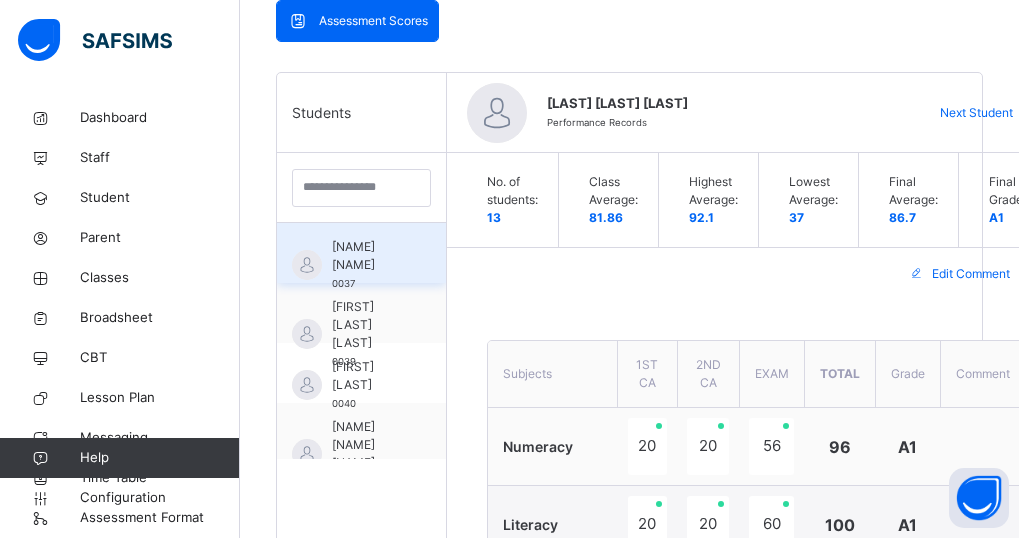 click on "AISHA  SULEIMAN" at bounding box center [366, 256] 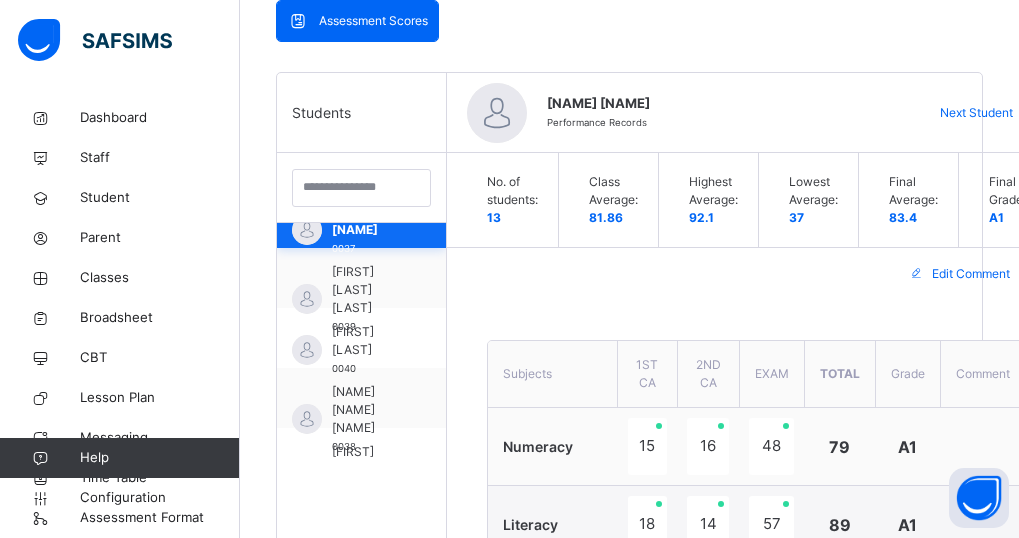 scroll, scrollTop: 40, scrollLeft: 0, axis: vertical 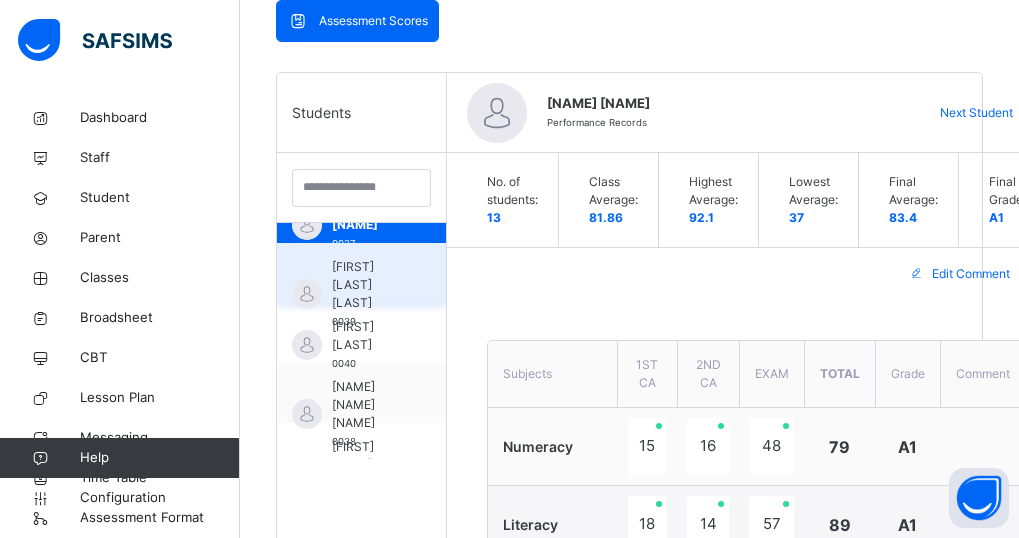 click on "AMIRA ATODO IYE" at bounding box center (366, 285) 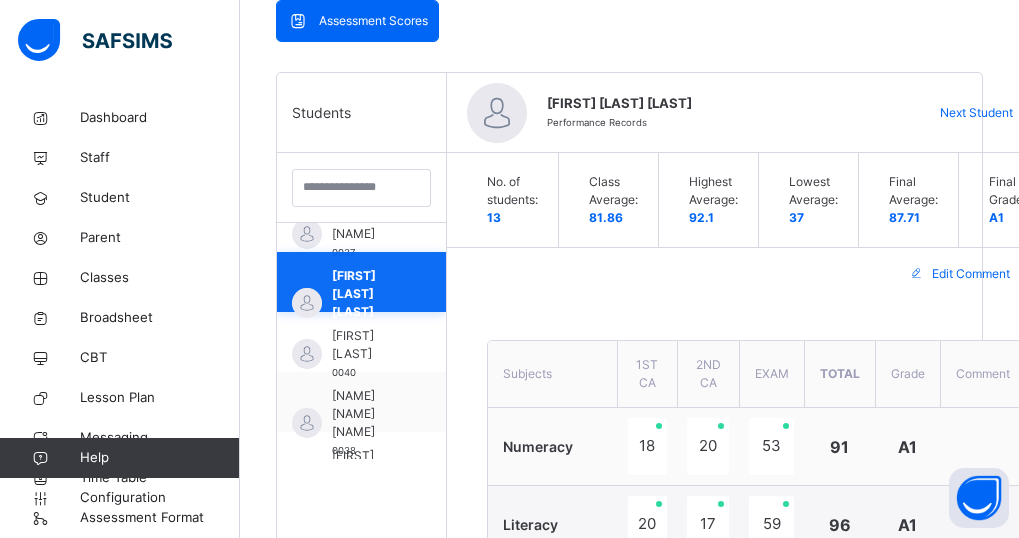 scroll, scrollTop: 40, scrollLeft: 0, axis: vertical 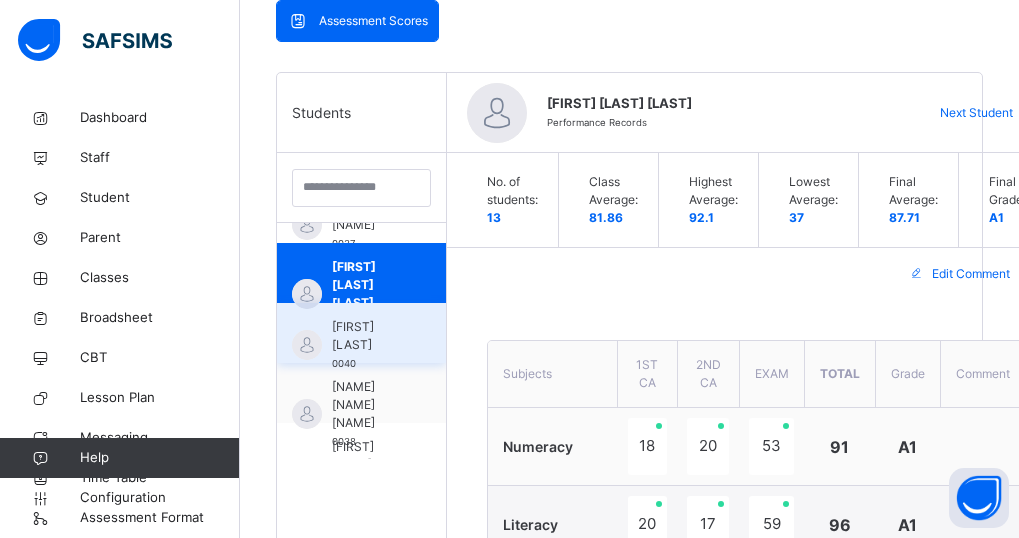 click on "HAUWA  ISMAIL" at bounding box center (366, 336) 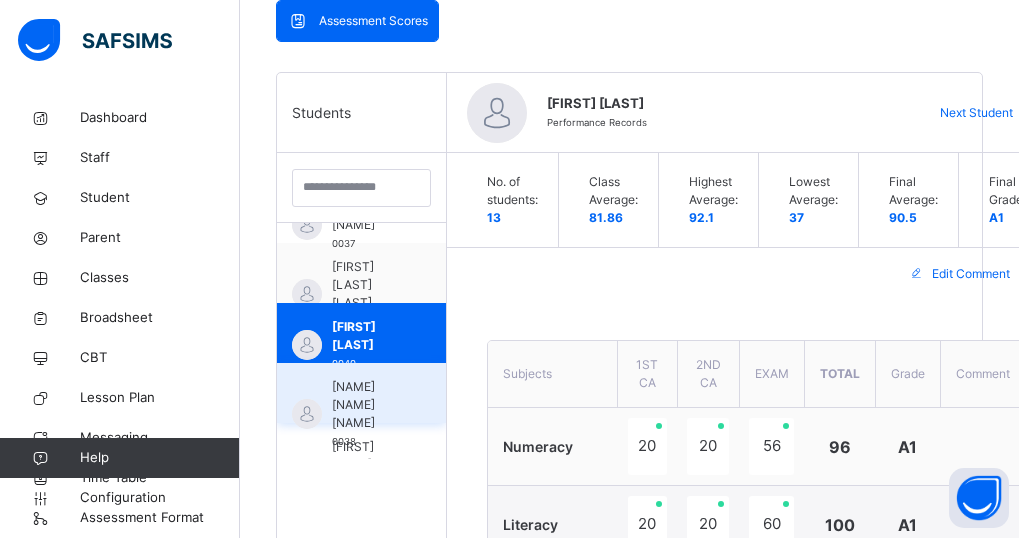 click on "HUSNA  ASMA'U SANUSI 0038" at bounding box center [361, 393] 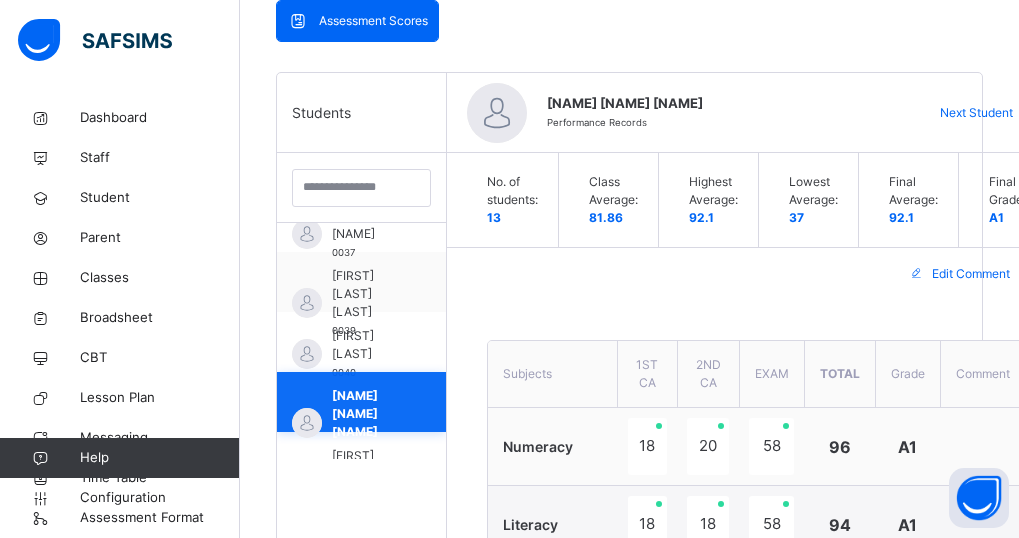 scroll, scrollTop: 40, scrollLeft: 0, axis: vertical 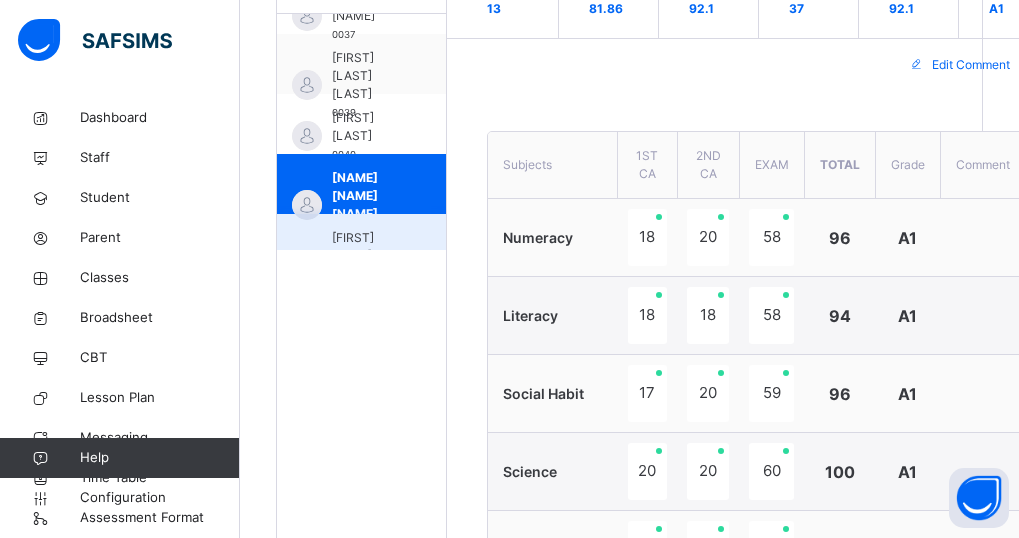 click on "HUSNA MUSA ASMA'U" at bounding box center (366, 256) 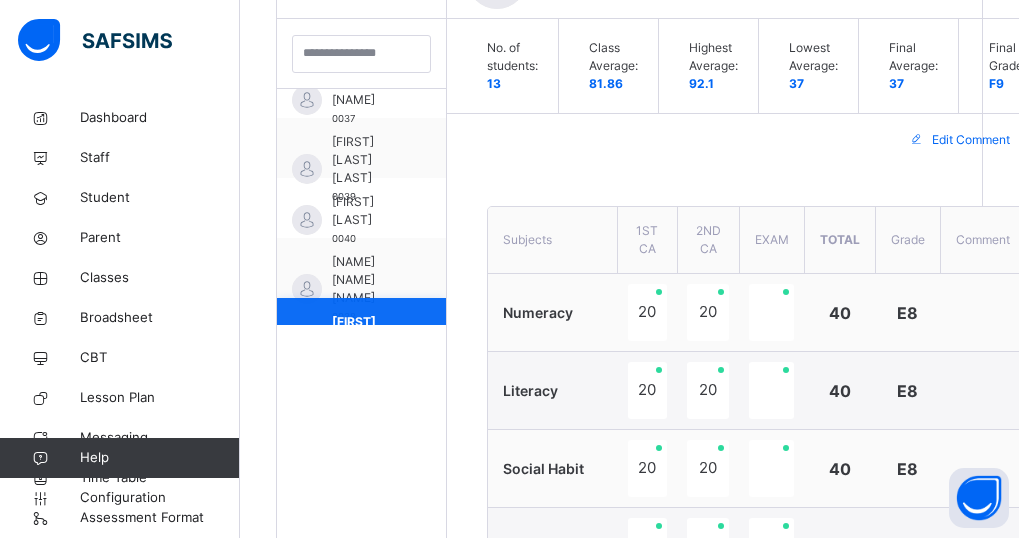 scroll, scrollTop: 656, scrollLeft: 0, axis: vertical 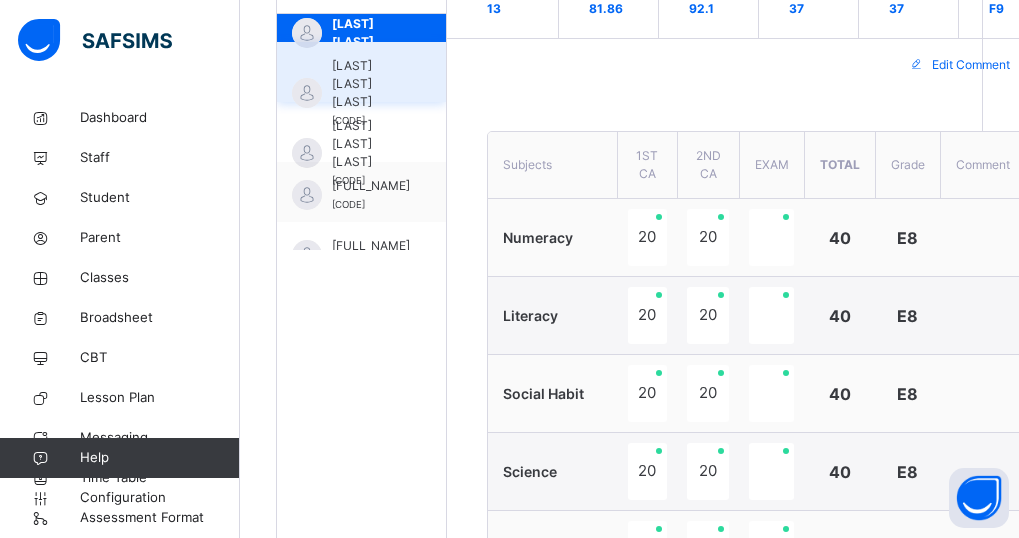 click on "MUHAMMAD USMAN NABEEL" at bounding box center [366, 84] 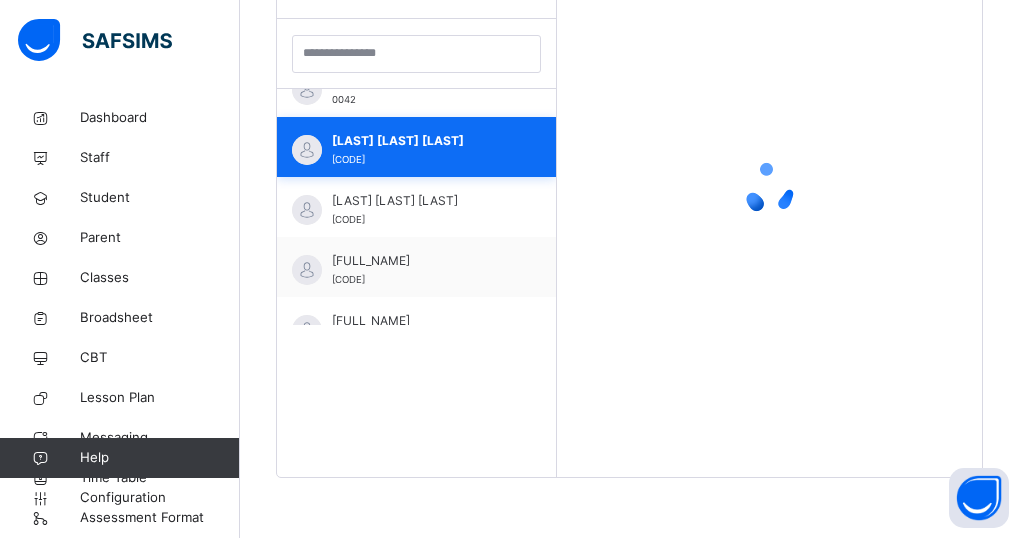 scroll, scrollTop: 581, scrollLeft: 0, axis: vertical 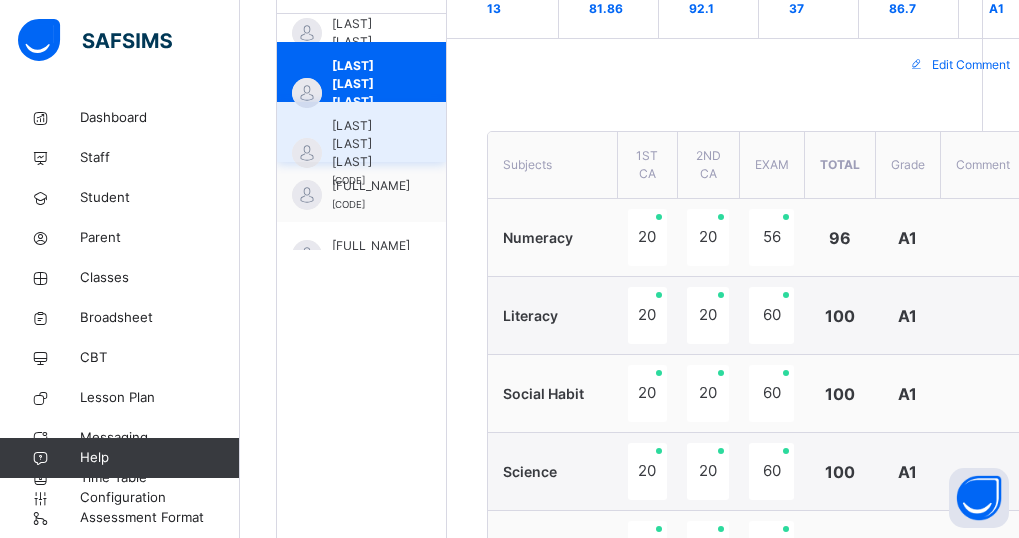 click on "MUHIDEEN   IBRAHIM" at bounding box center [366, 144] 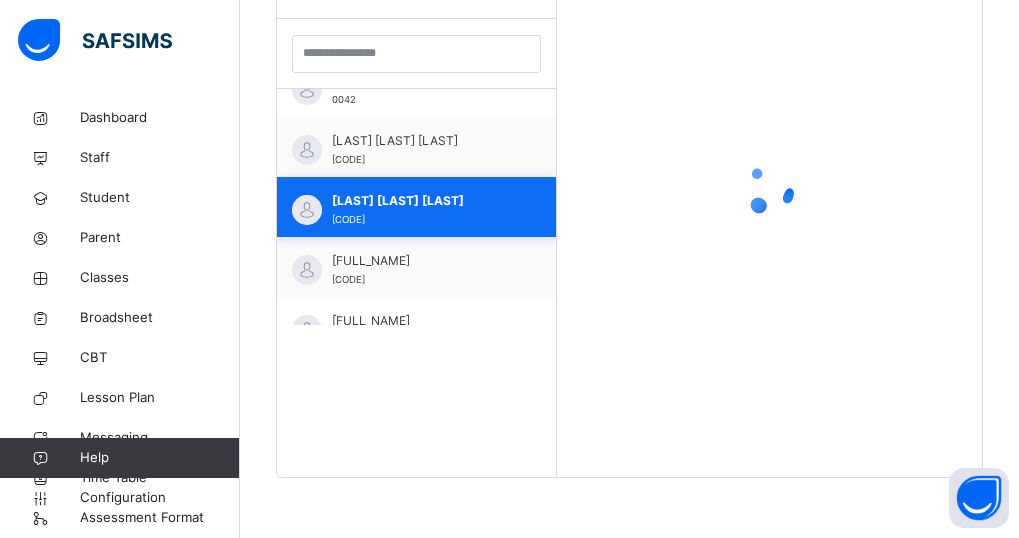 scroll, scrollTop: 254, scrollLeft: 0, axis: vertical 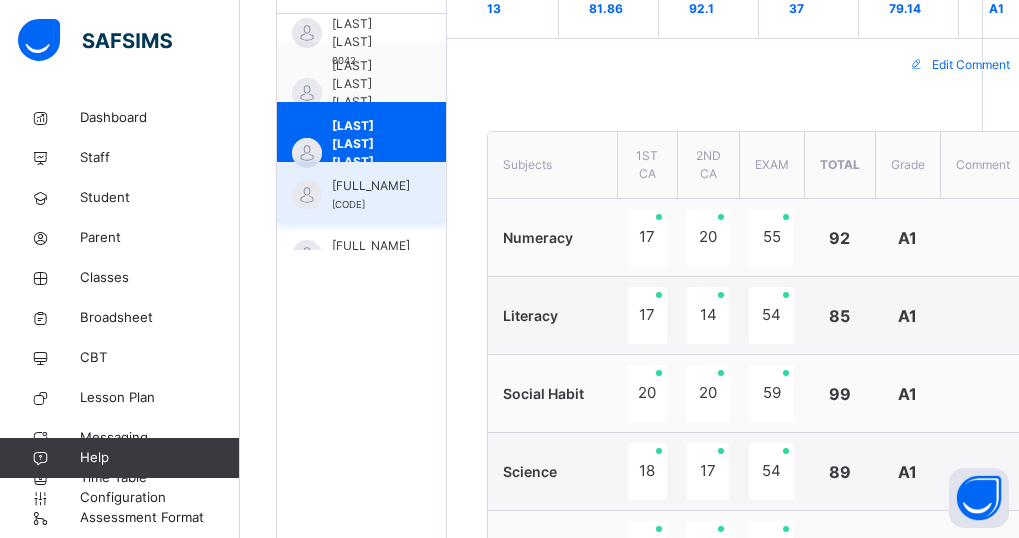 click on "[FIRST] [LAST]" at bounding box center (371, 186) 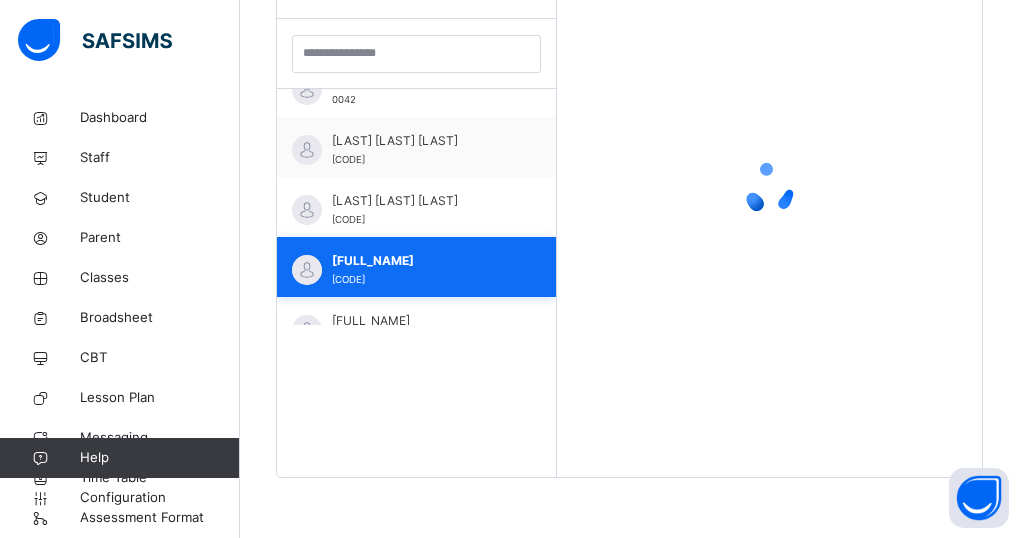 scroll, scrollTop: 581, scrollLeft: 0, axis: vertical 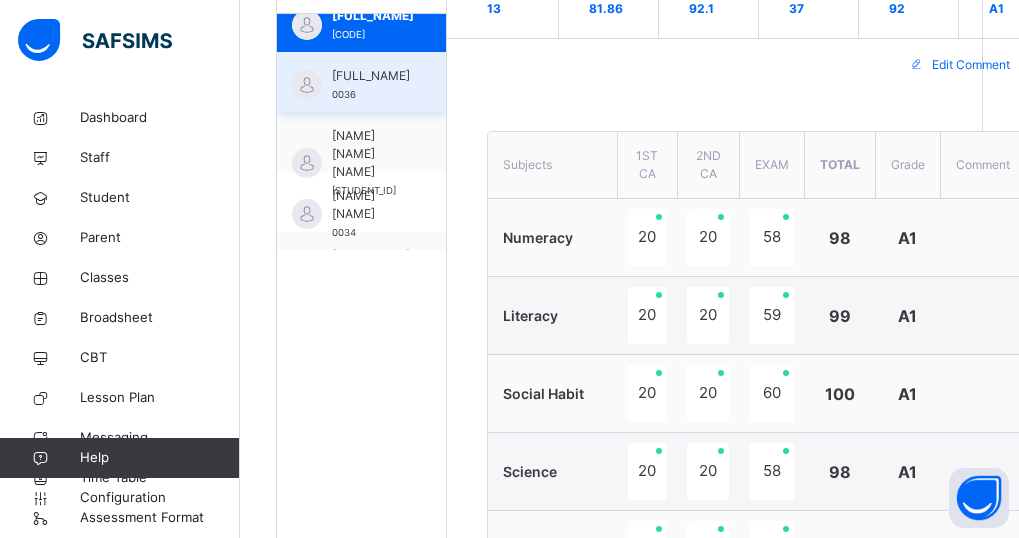 click on "SAFWANA  WUBNI JAMEEL" at bounding box center [371, 76] 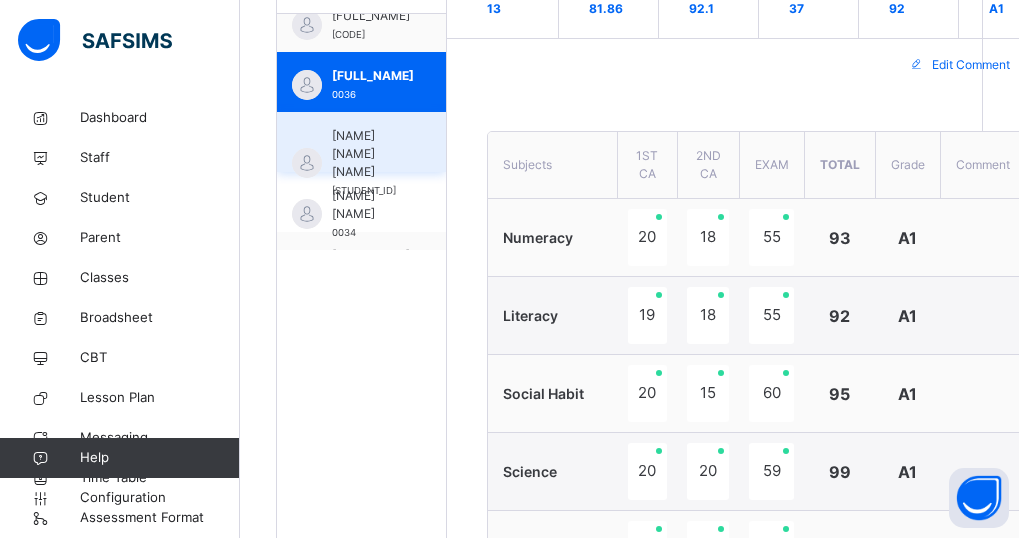 click on "SUMAYYA AHMED RUFAÍ" at bounding box center [366, 154] 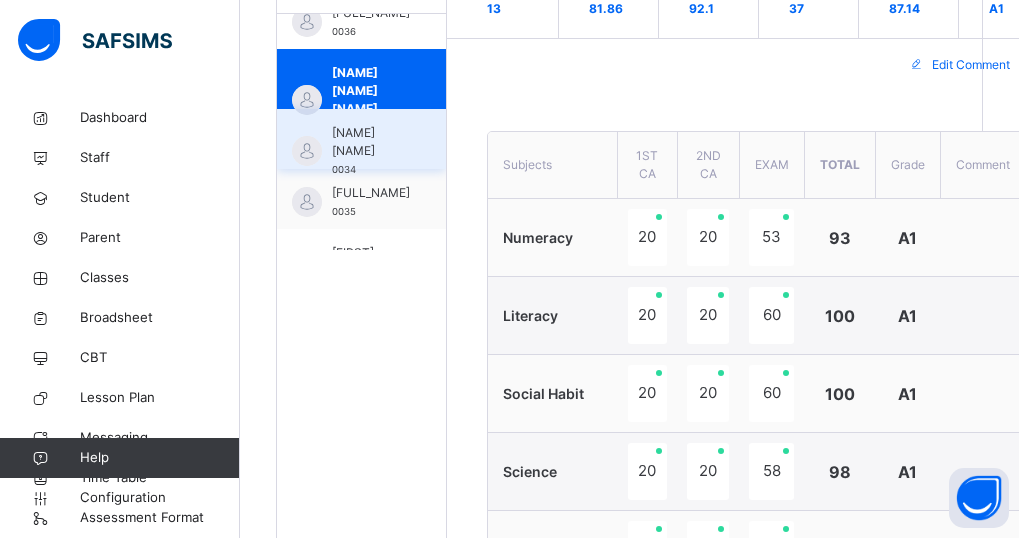 click on "ZAINAB  ABDULRAHEEM" at bounding box center (366, 142) 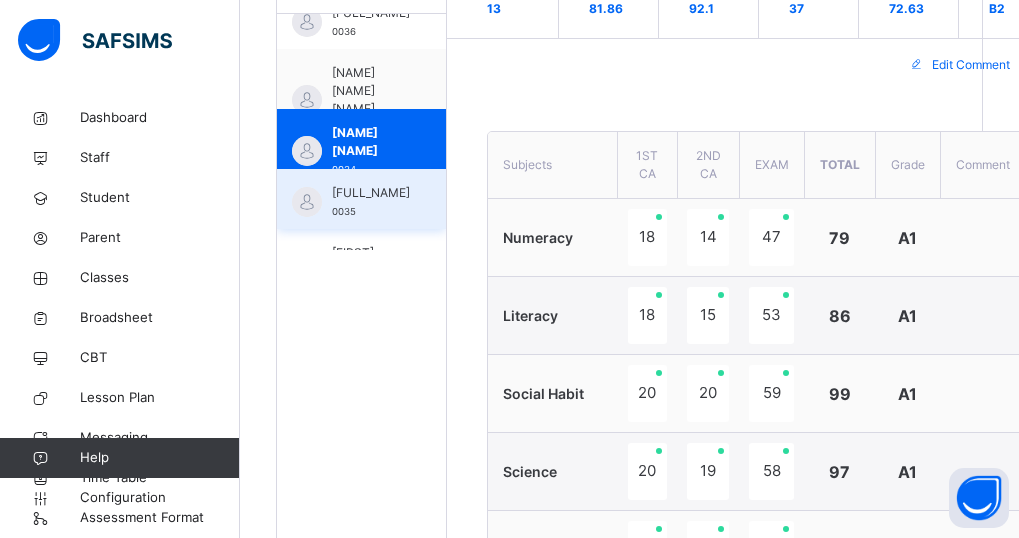 click on "ZAINAB  IBRAHIM" at bounding box center (371, 193) 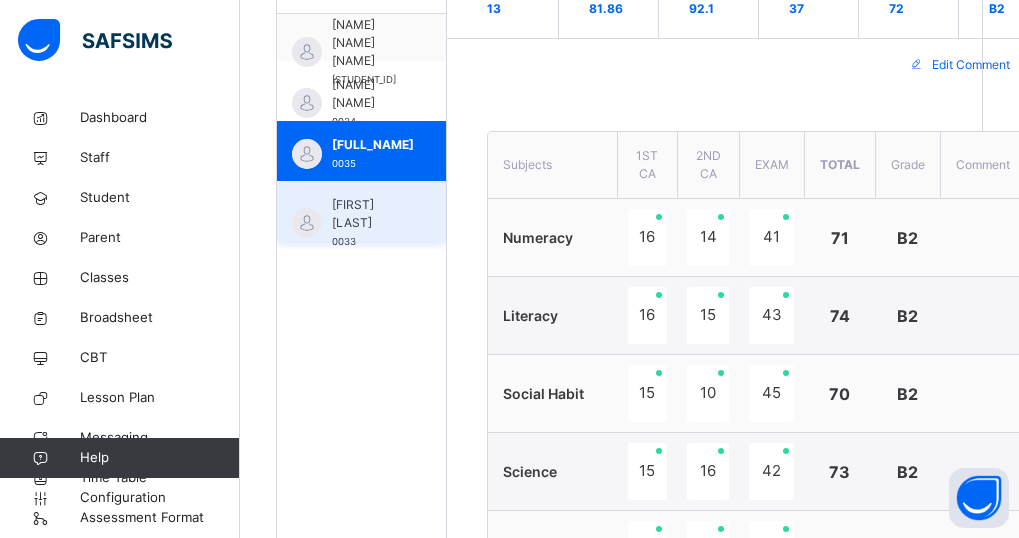 click on "ZAINAB  ZAKARIYA" at bounding box center [366, 214] 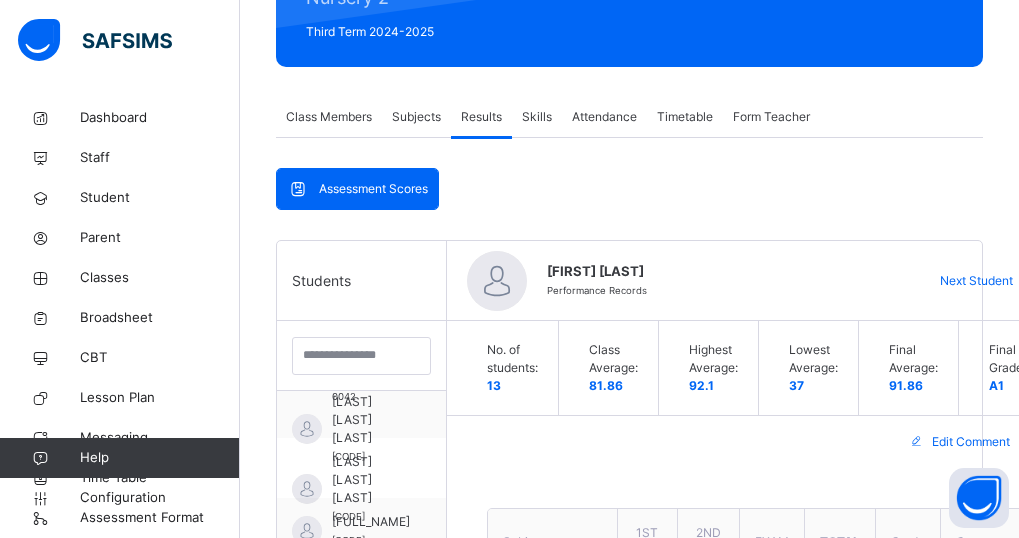 click at bounding box center (497, 281) 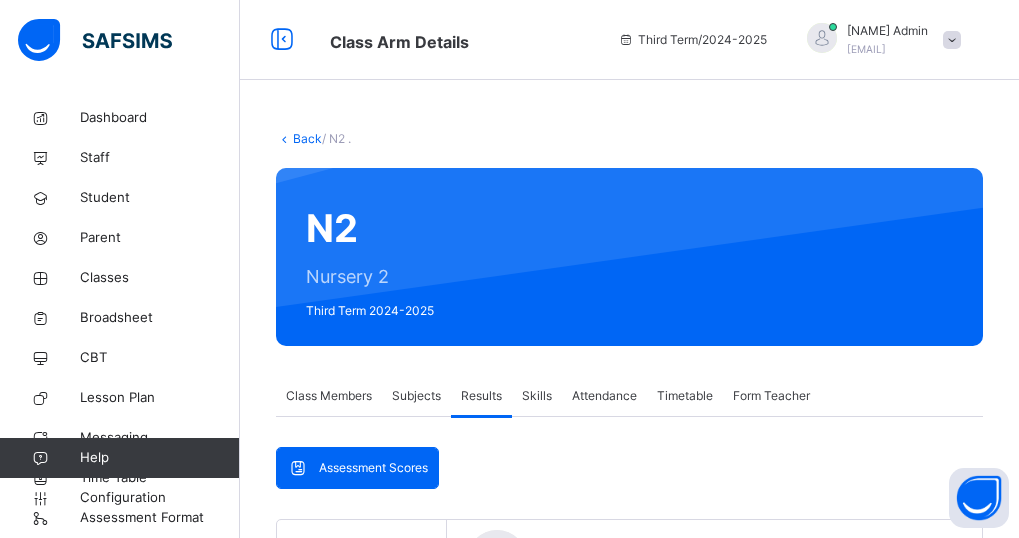 click on "Back" at bounding box center [307, 138] 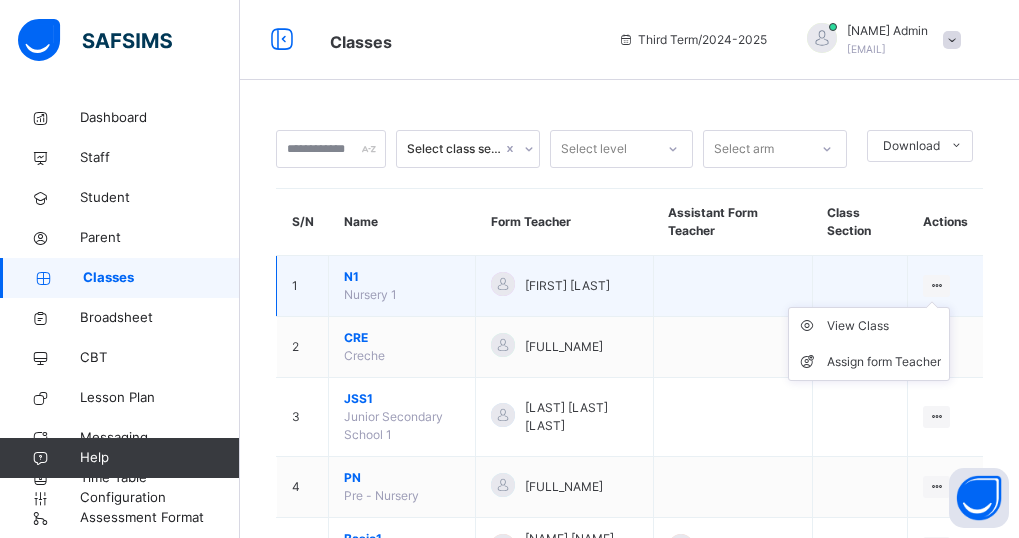 click on "View Class Assign form Teacher" at bounding box center [869, 344] 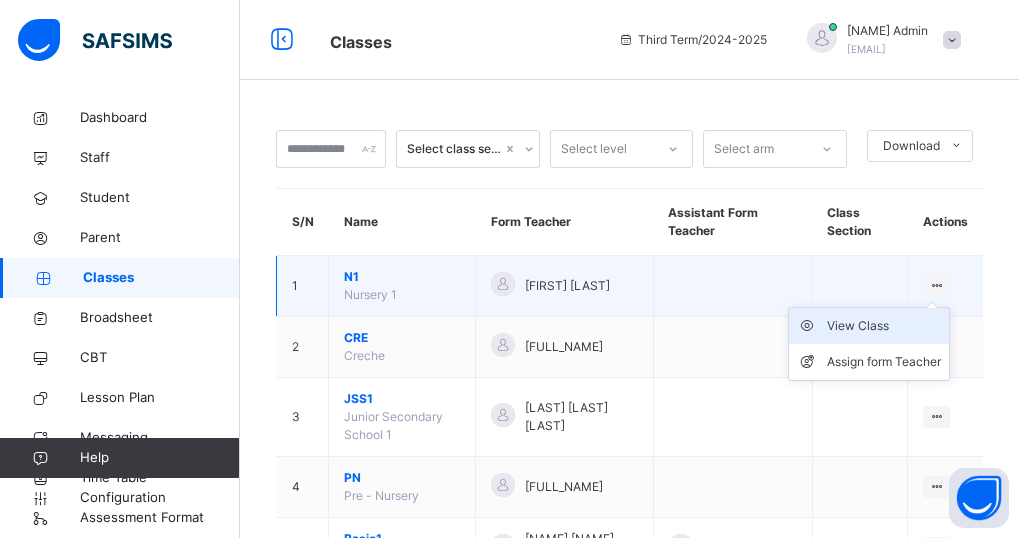 click on "View Class" at bounding box center (884, 326) 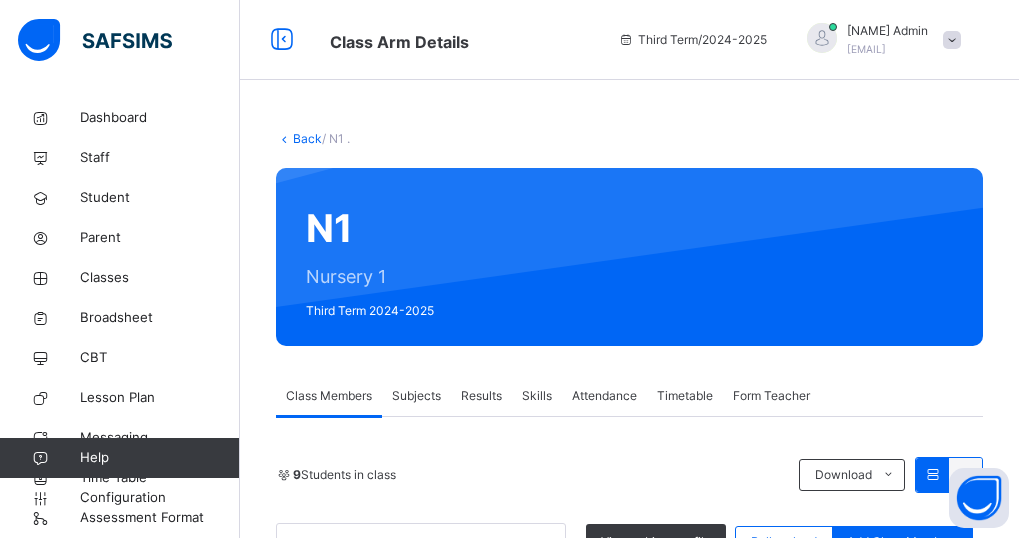 click on "Results" at bounding box center [481, 396] 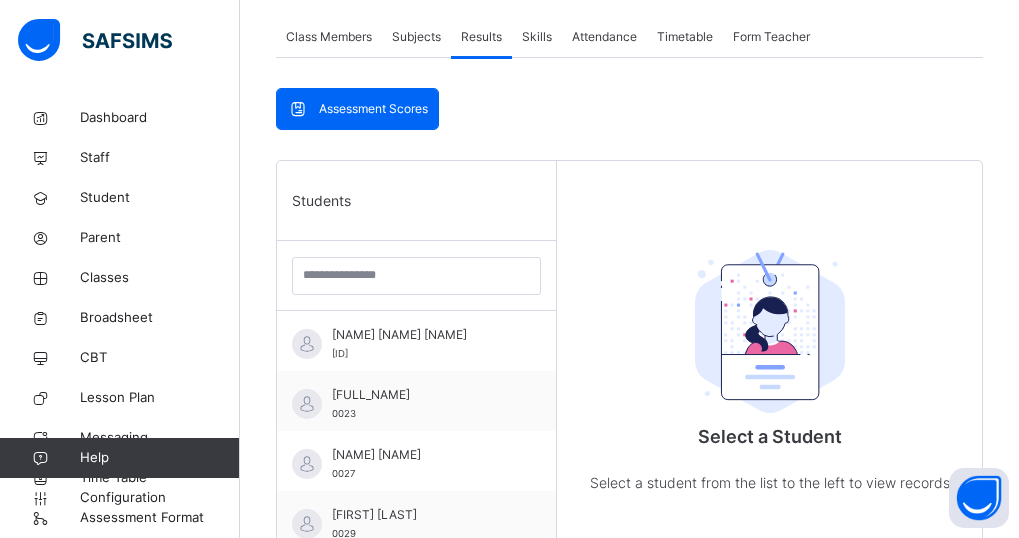 scroll, scrollTop: 364, scrollLeft: 0, axis: vertical 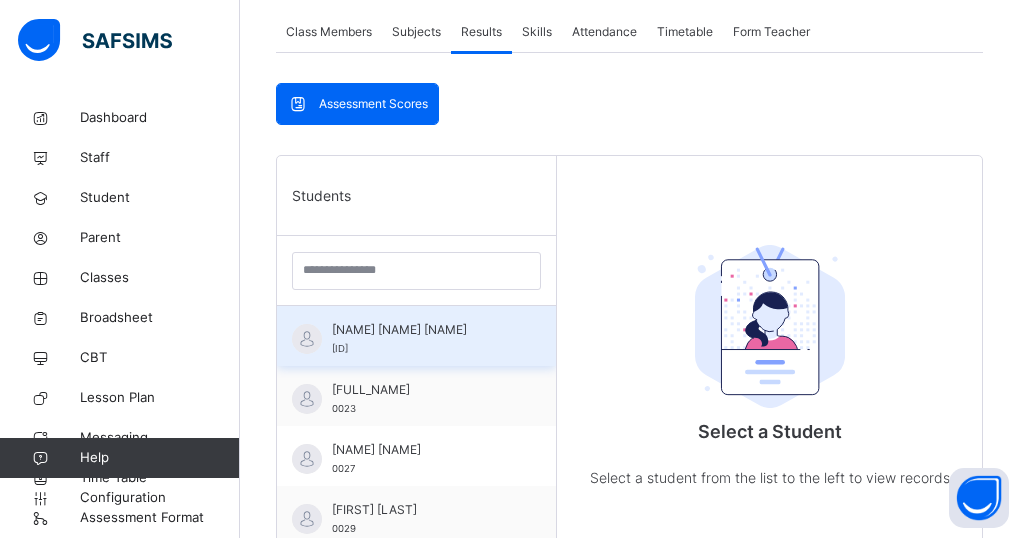 click on "ABDULHAMEED   SANUSI AIA/24/N/1010" at bounding box center (421, 339) 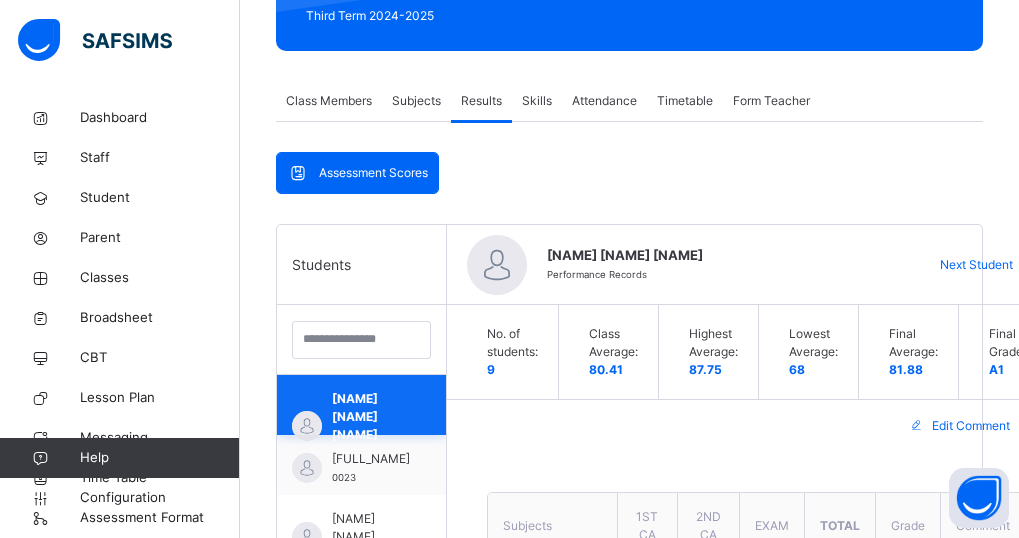 scroll, scrollTop: 268, scrollLeft: 0, axis: vertical 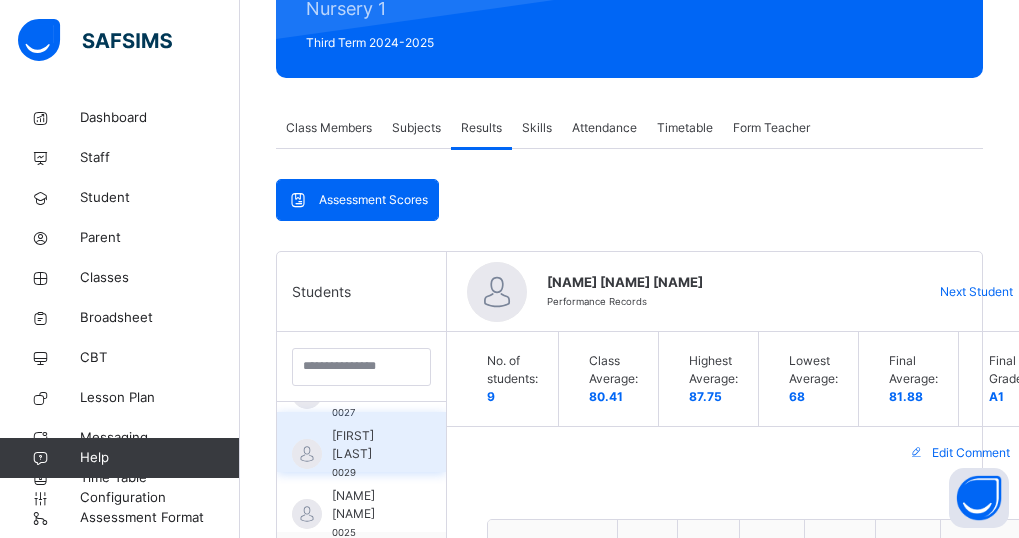 click on "HARUNA  ABDULLAHI" at bounding box center [366, 445] 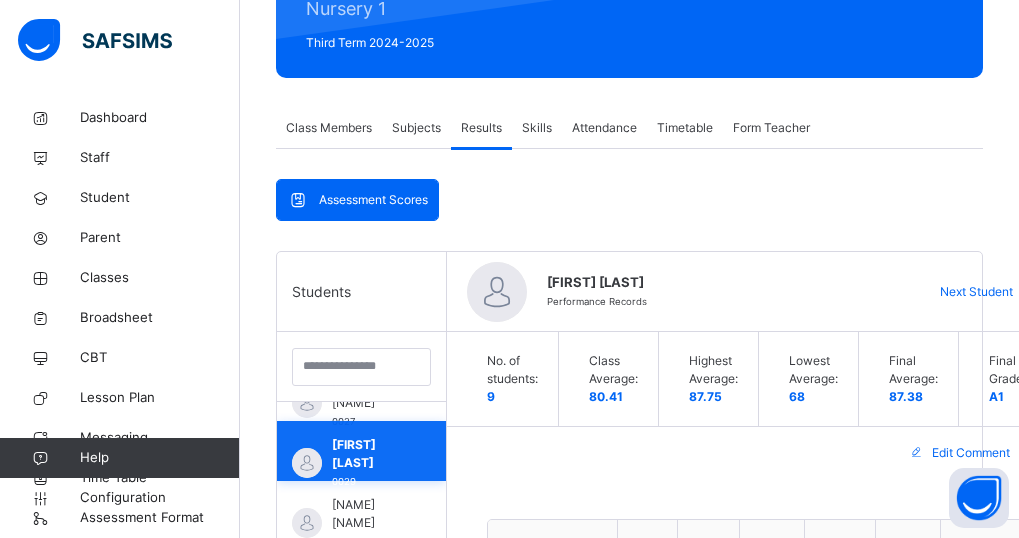 scroll, scrollTop: 170, scrollLeft: 0, axis: vertical 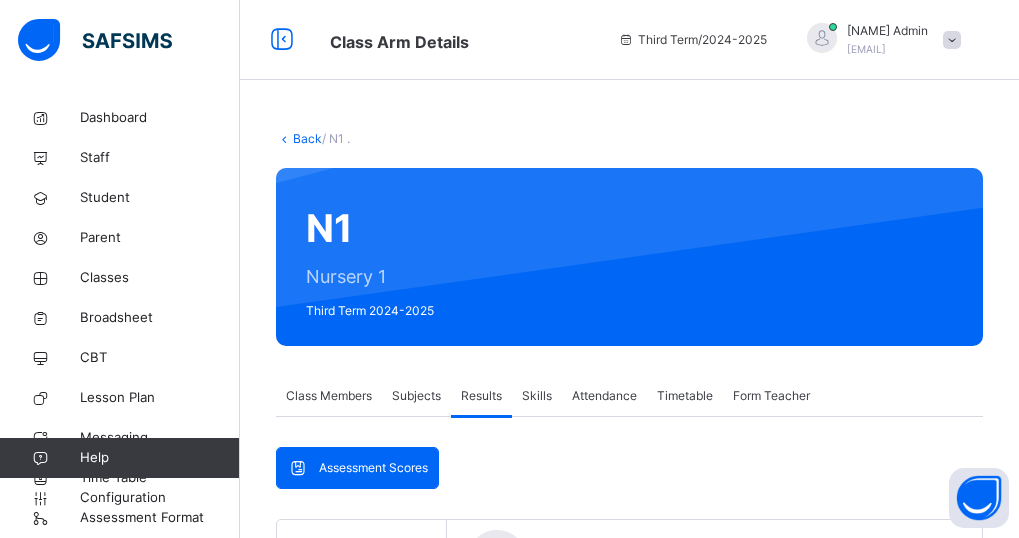 click on "Back" at bounding box center [307, 138] 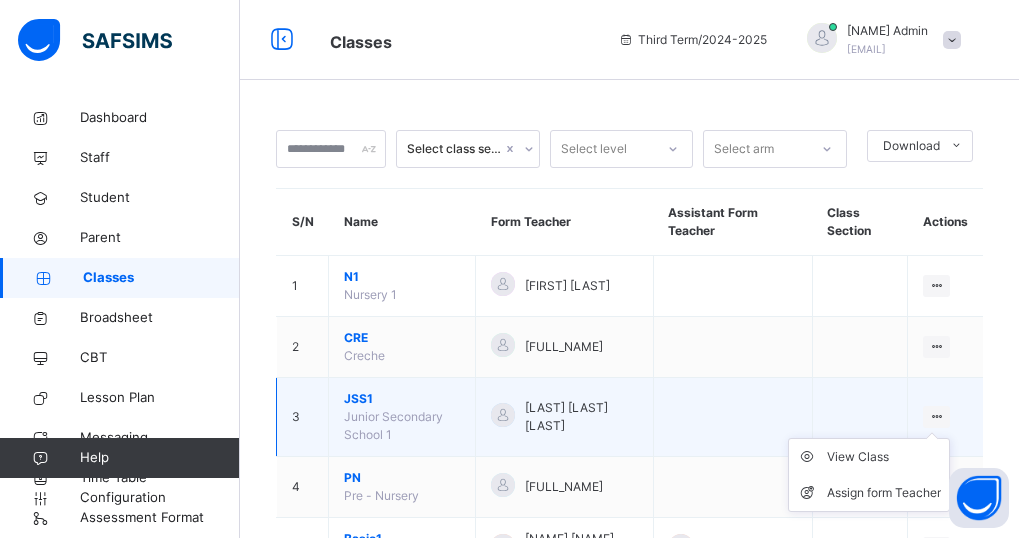 click at bounding box center (936, 417) 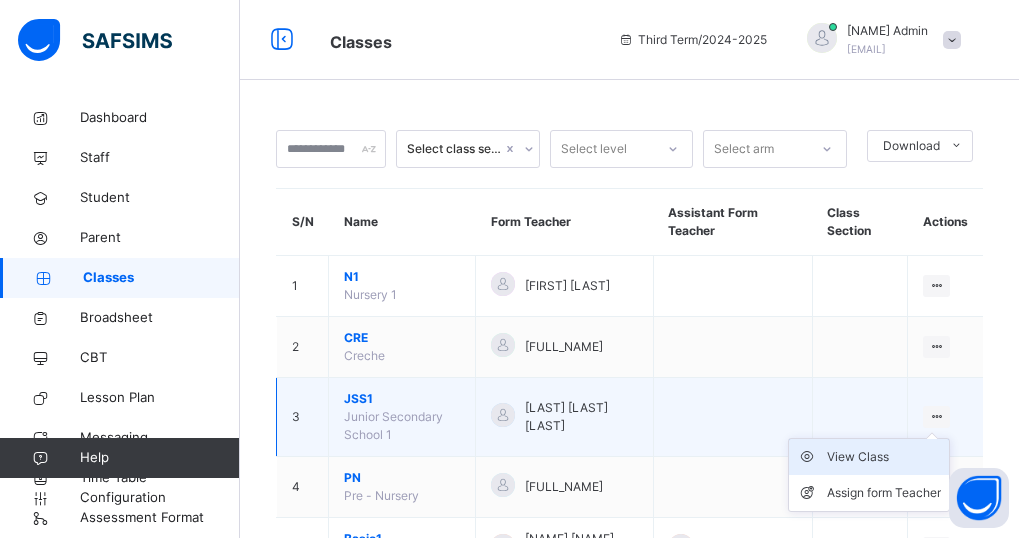 click on "View Class" at bounding box center (884, 457) 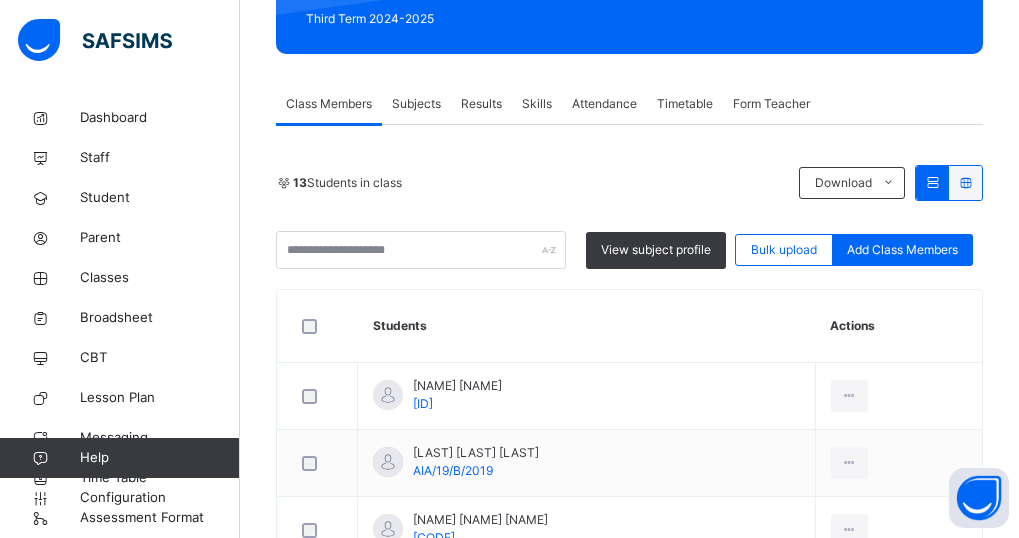 scroll, scrollTop: 297, scrollLeft: 0, axis: vertical 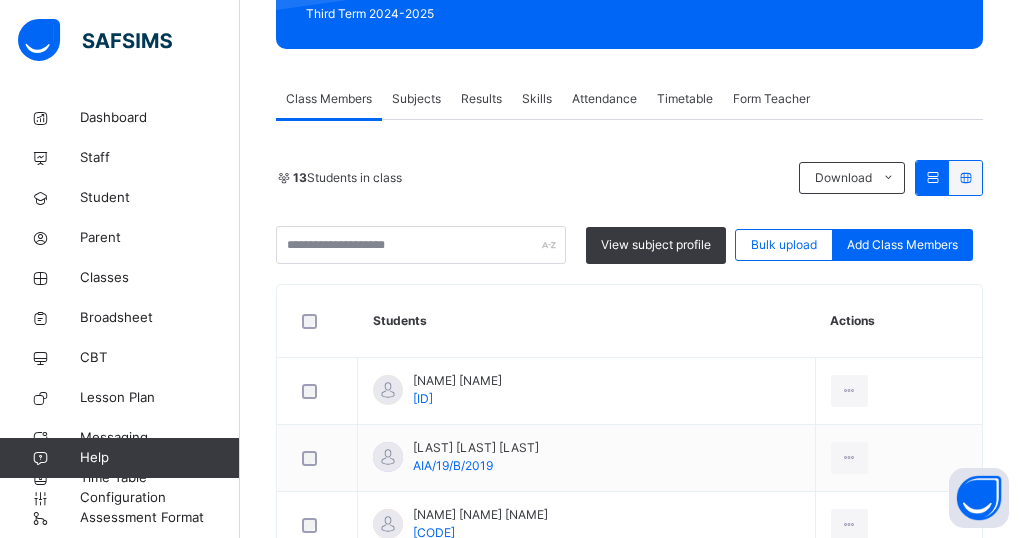 click on "Results" at bounding box center [481, 99] 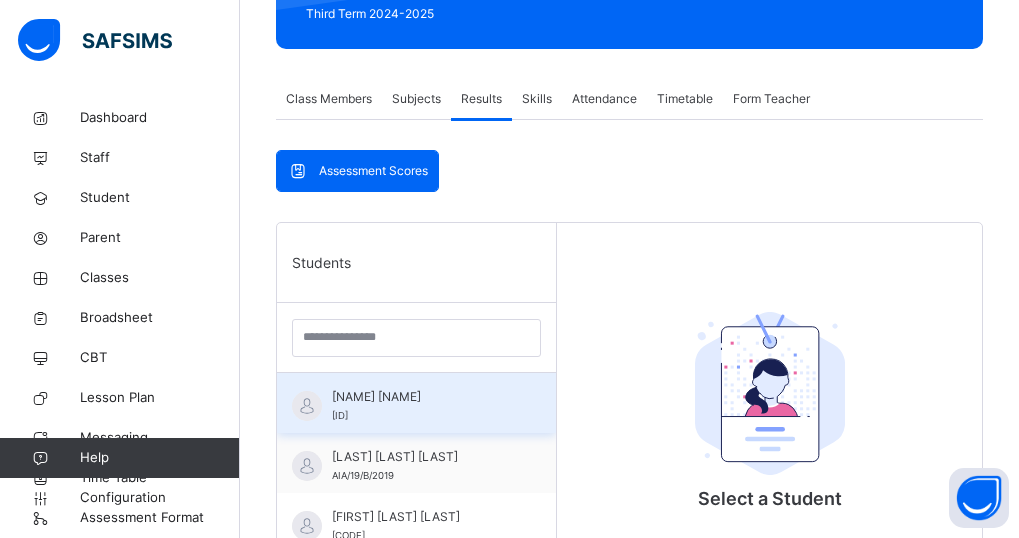 click on "ABDULBAÍTH  LAWANI" at bounding box center [421, 397] 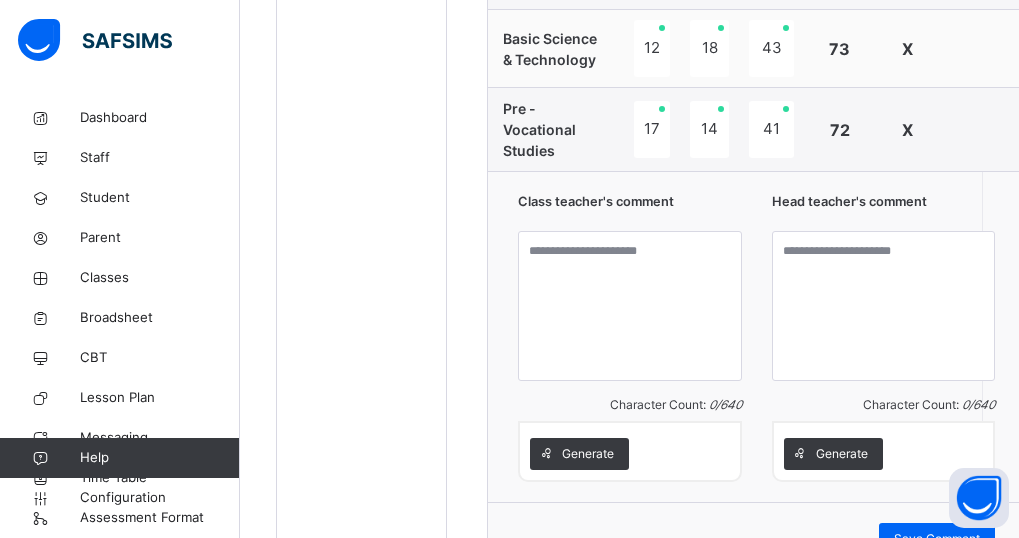 scroll, scrollTop: 1038, scrollLeft: 0, axis: vertical 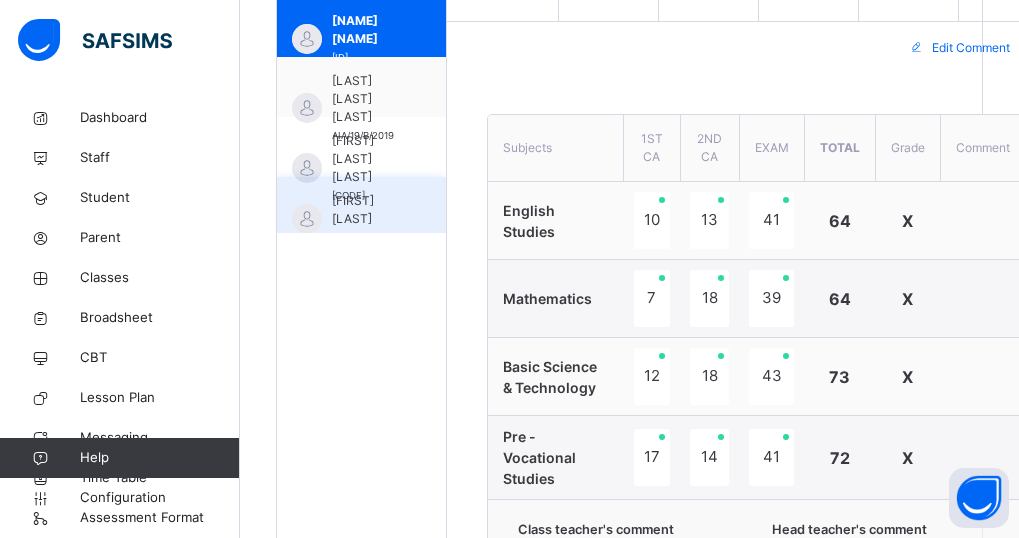 click on "AISHA  MAHMUD 0080" at bounding box center [361, 207] 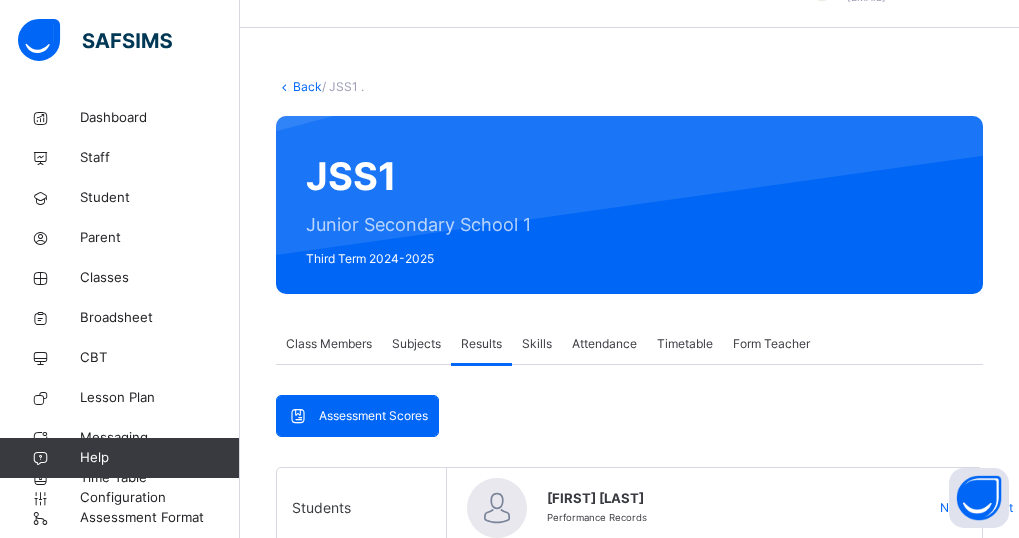 scroll, scrollTop: 45, scrollLeft: 0, axis: vertical 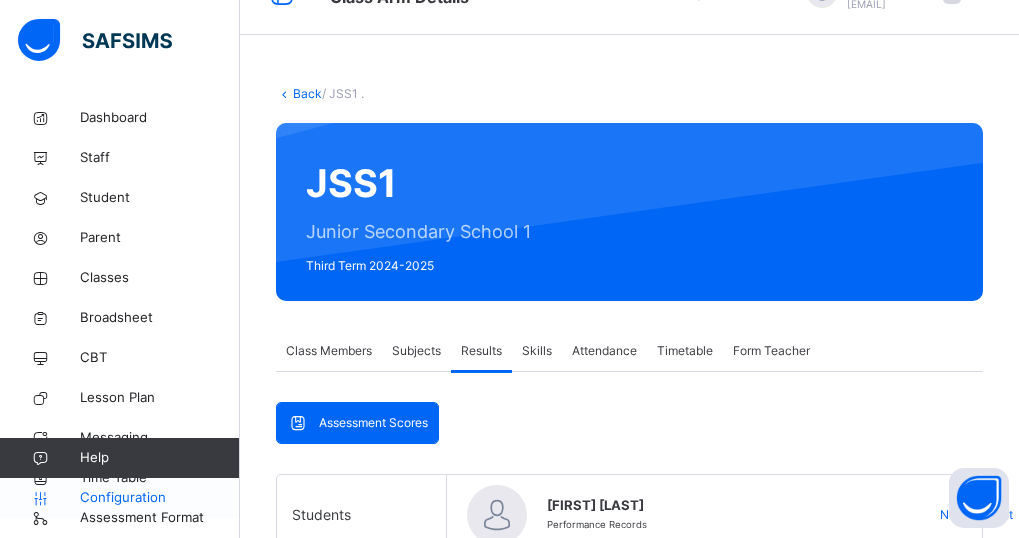 click on "Configuration" at bounding box center (159, 498) 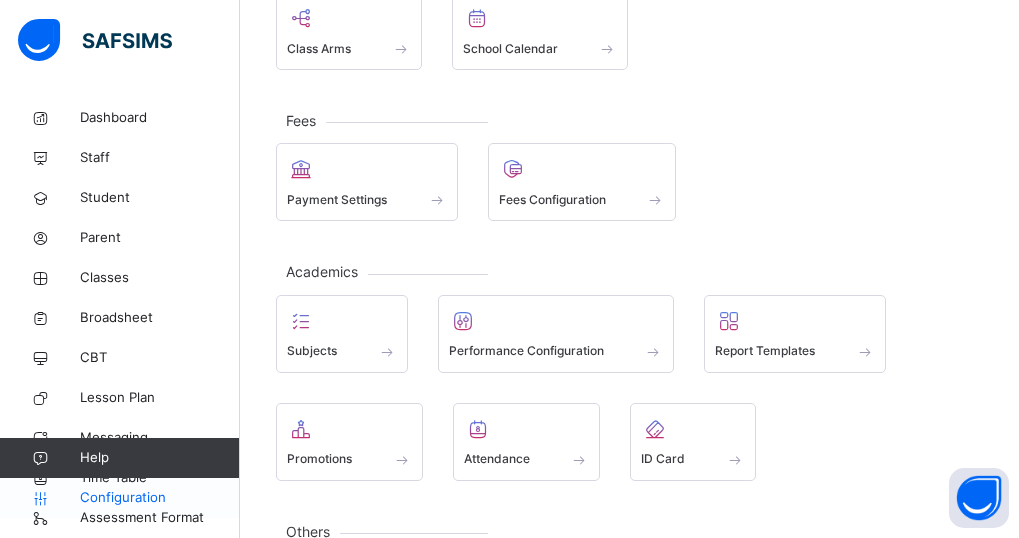 scroll, scrollTop: 289, scrollLeft: 0, axis: vertical 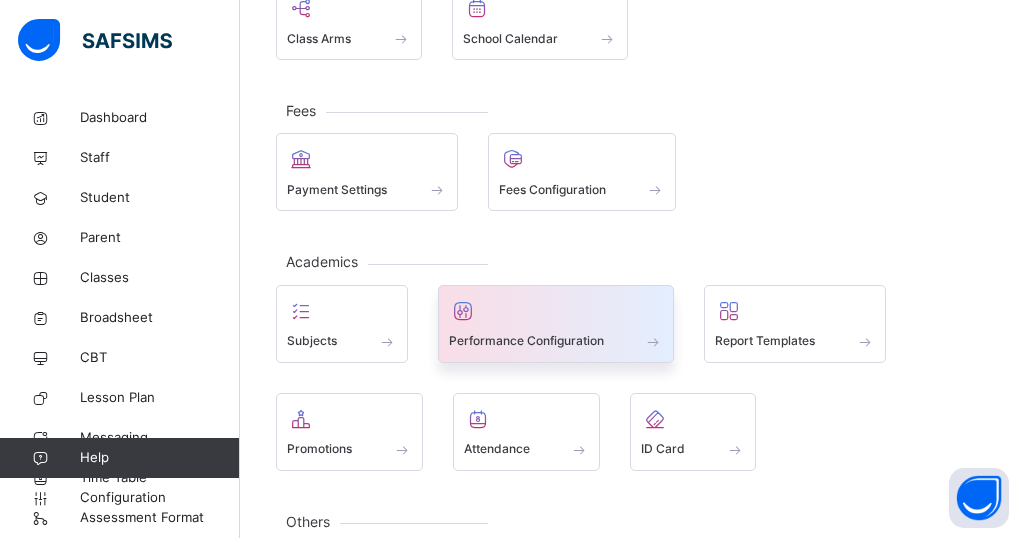 click on "Performance Configuration" at bounding box center [526, 341] 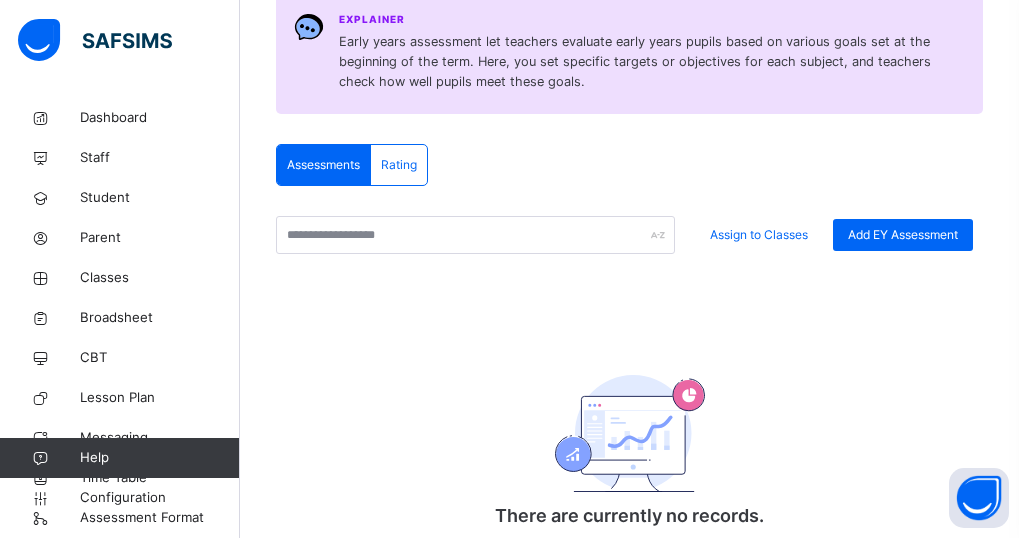 click on "Rating" at bounding box center (399, 165) 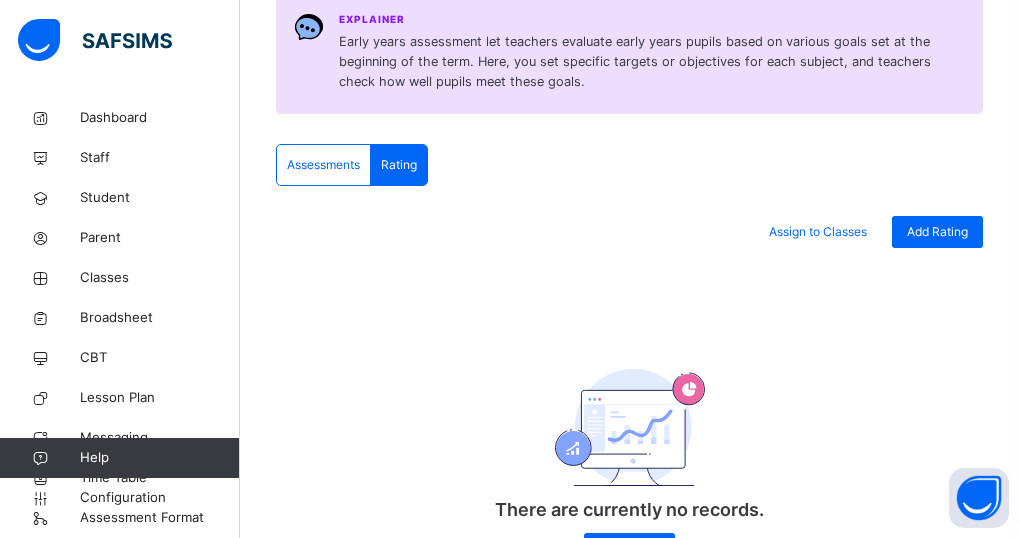 click on "Assessments" at bounding box center (323, 165) 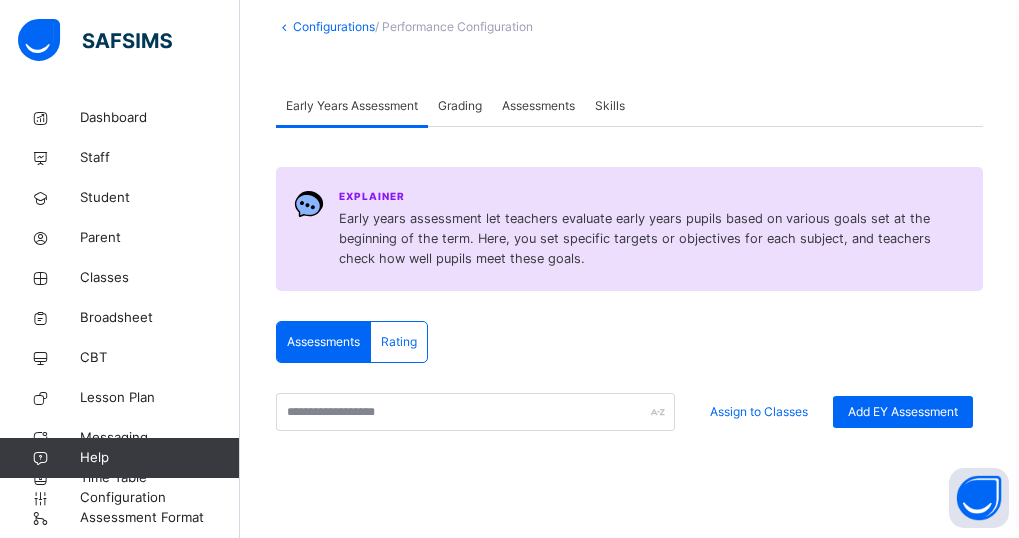 scroll, scrollTop: 99, scrollLeft: 0, axis: vertical 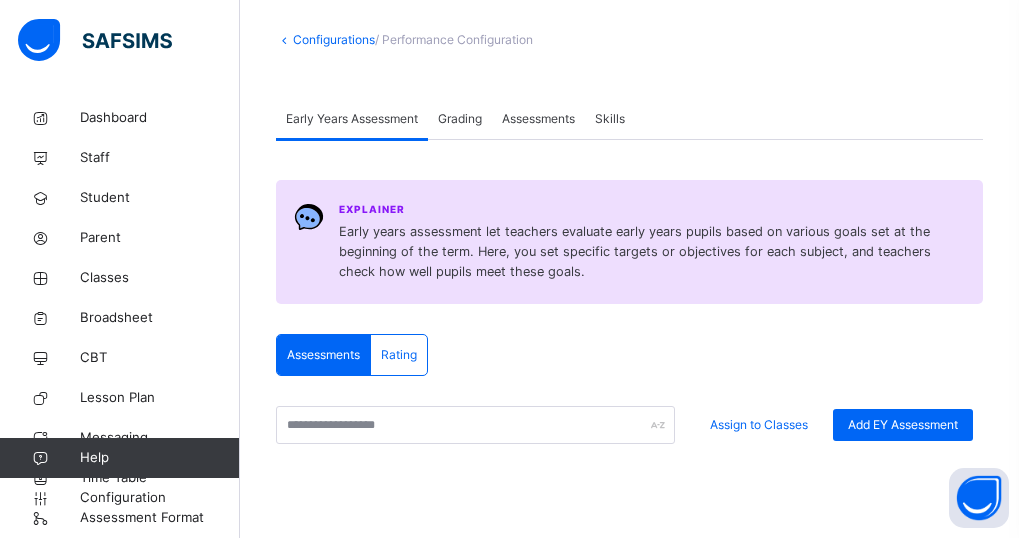 click on "Grading" at bounding box center [460, 119] 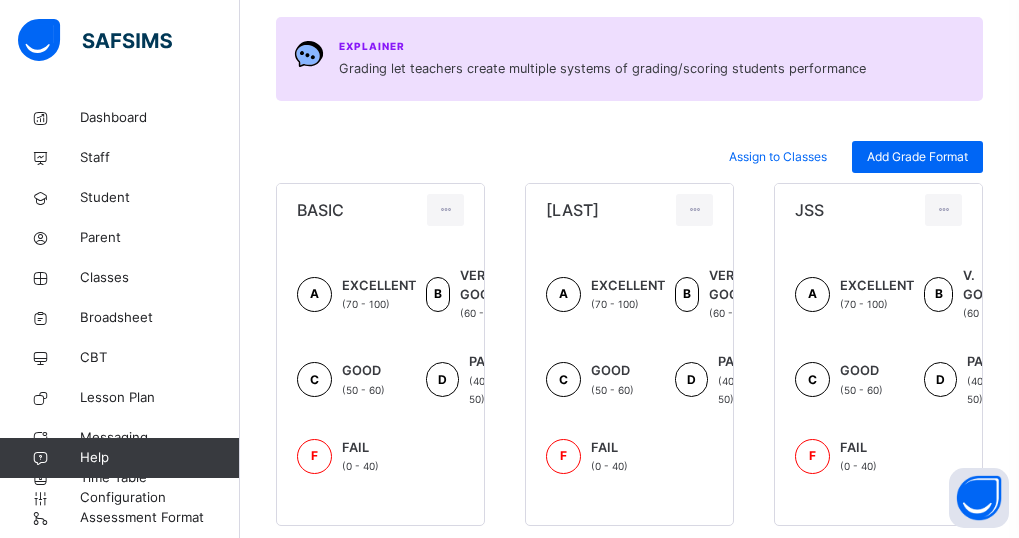 scroll, scrollTop: 264, scrollLeft: 0, axis: vertical 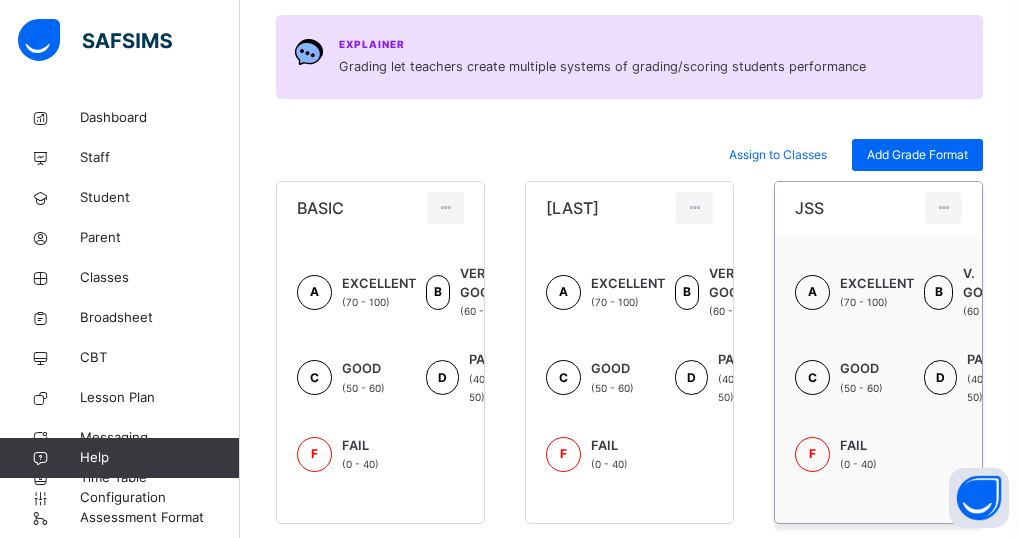 click on "A EXCELLENT (70 - 100) B V. GOOD (60 - 70) C GOOD (50 - 60) D PASS (40 - 50) F FAIL (0 - 40)" at bounding box center (878, 378) 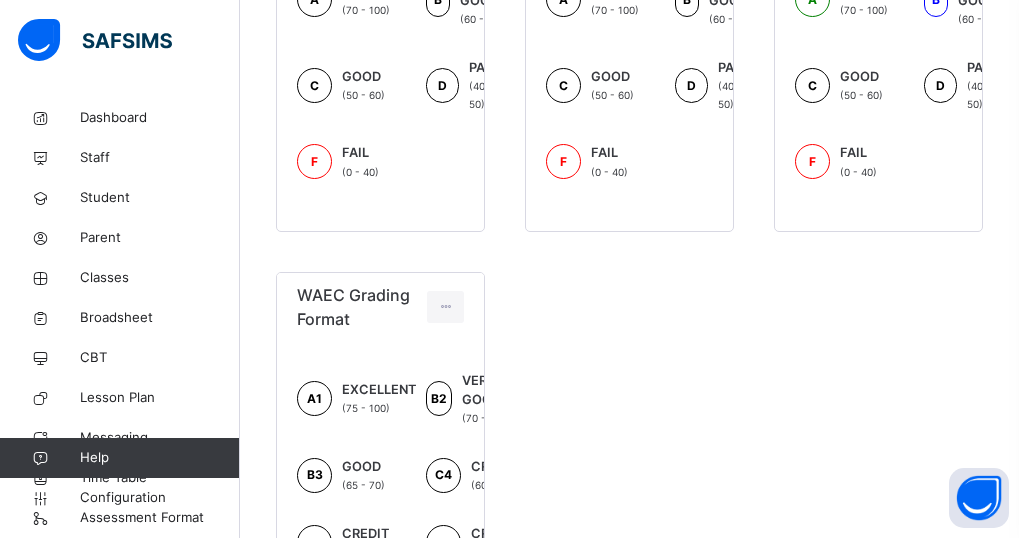 scroll, scrollTop: 935, scrollLeft: 0, axis: vertical 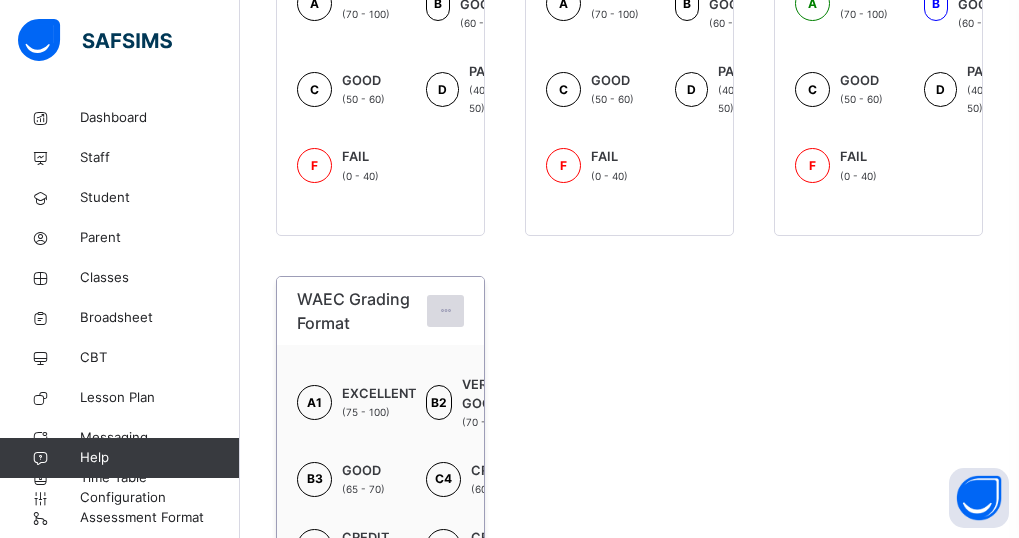 click at bounding box center (445, 311) 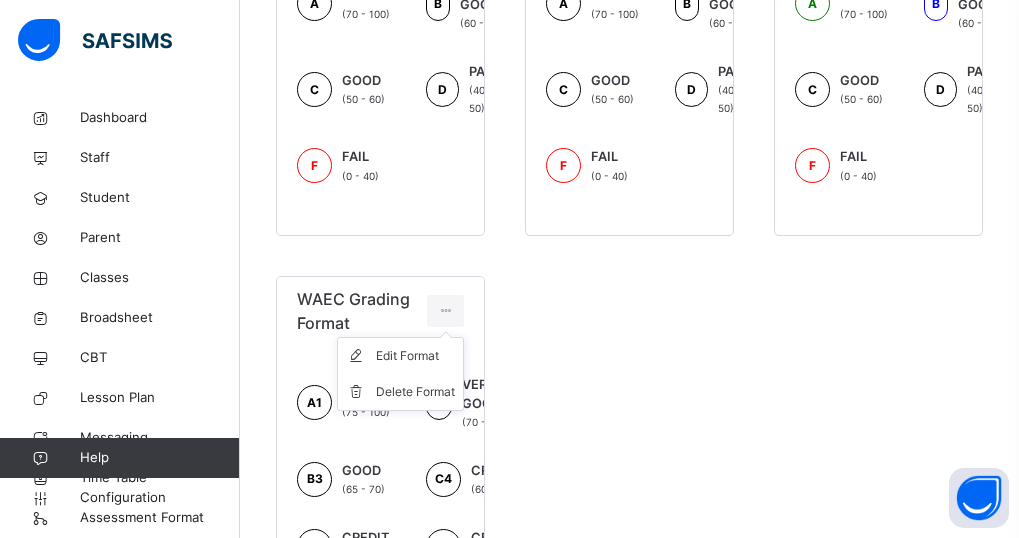 click on "BASIC A EXCELLENT (70 - 100) B VERY GOOD (60 - 70) C GOOD (50 - 60) D PASS (40 - 50) F FAIL (0 - 40) ISLAMIYYA A EXCELLENT (70 - 100) B VERY GOOD (60 - 70) C GOOD (50 - 60) D PASS (40 - 50) F FAIL (0 - 40) JSS A EXCELLENT (70 - 100) B V. GOOD (60 - 70) C GOOD (50 - 60) D PASS (40 - 50) F FAIL (0 - 40) NURSERY A EXCELLENT (70 - 100) B VERY GOOD (60 - 70) C GOOD (50 - 60) D PASS (40 - 50) F FAIL (0 - 40) P/NURSERY A EXCELLENT (70 - 100) B VERY GOOD (60 - 70) C GOOD (50 - 60) D PASS (40 - 50) F FAIL (0 - 40) SS CLASS A EXCELLENT (70 - 100) B VERY GOOD (60 - 70) C GOOD (50 - 60) D PASS (40 - 50) F FAIL (0 - 40) WAEC Grading Format Edit Format Delete Format A1 EXCELLENT (75 - 100) B2 VERY GOOD (70 - 75) B3 GOOD (65 - 70) C4 CREDIT (60 - 65) C5 CREDIT (55 - 60) C6 CREDIT (50 - 55) D7 UPPER PASS (45 - 50) E8 LOWER PASS (40 - 45) F9 FAIL (0 - 40)" at bounding box center (629, 140) 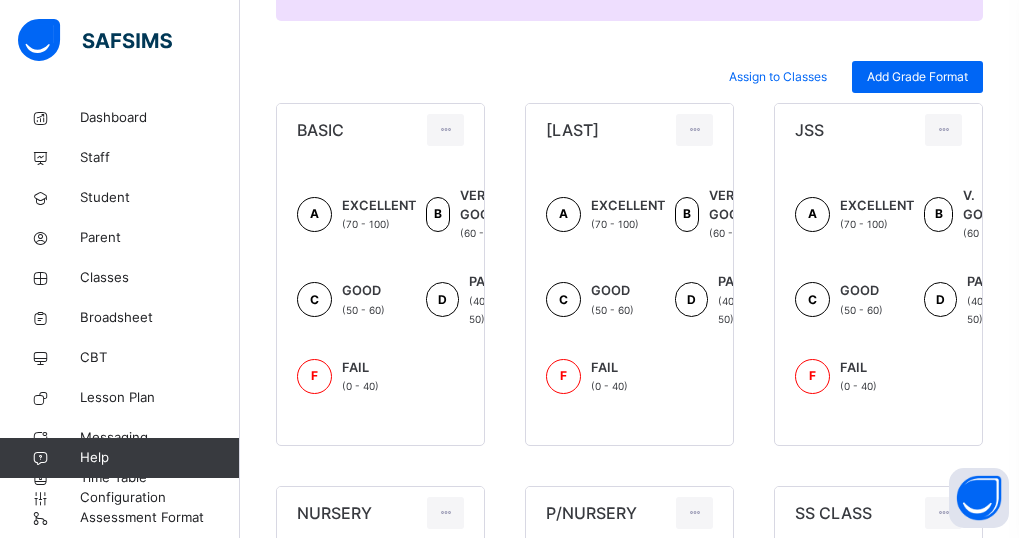 scroll, scrollTop: 337, scrollLeft: 0, axis: vertical 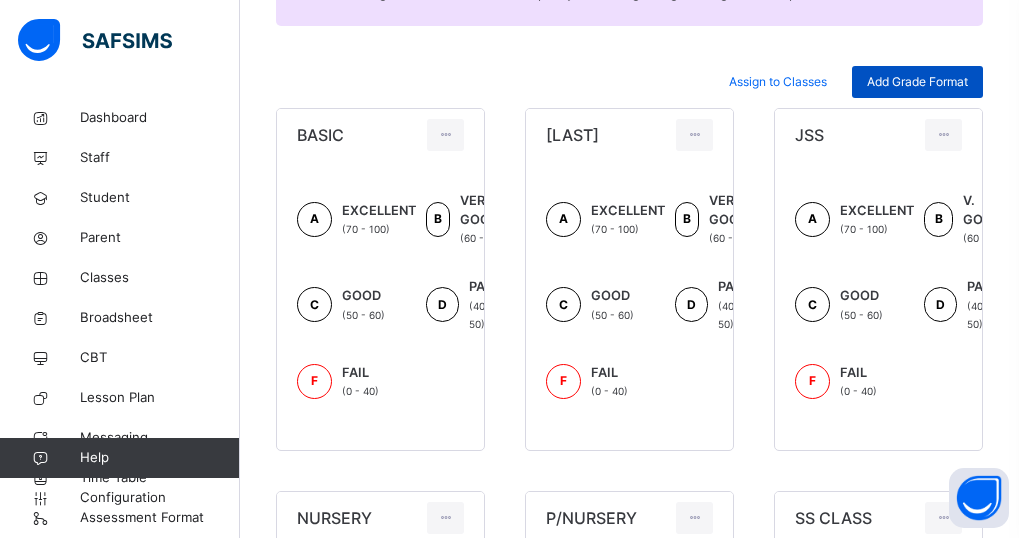 click on "Add Grade Format" at bounding box center [917, 82] 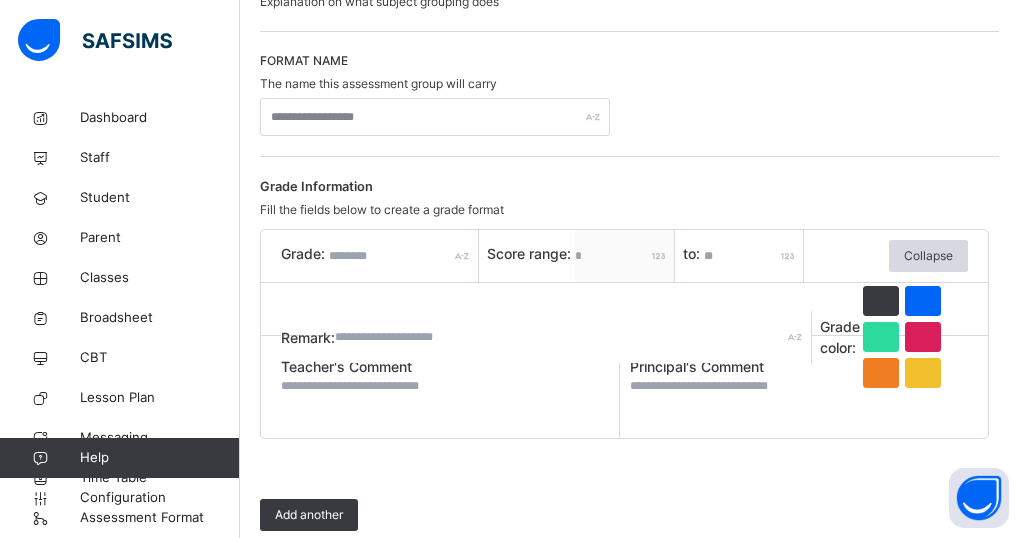 scroll, scrollTop: 0, scrollLeft: 0, axis: both 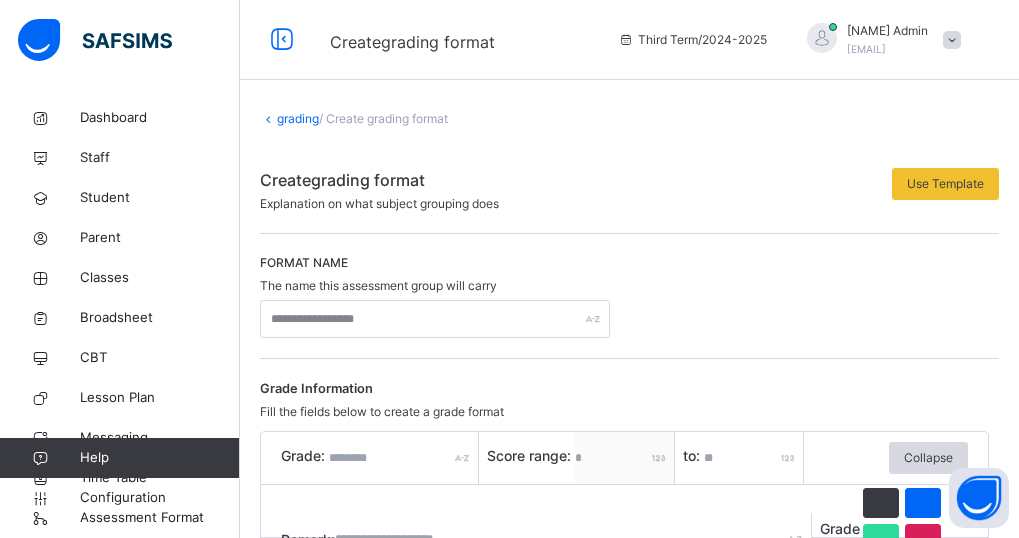 click on "grading" at bounding box center (298, 118) 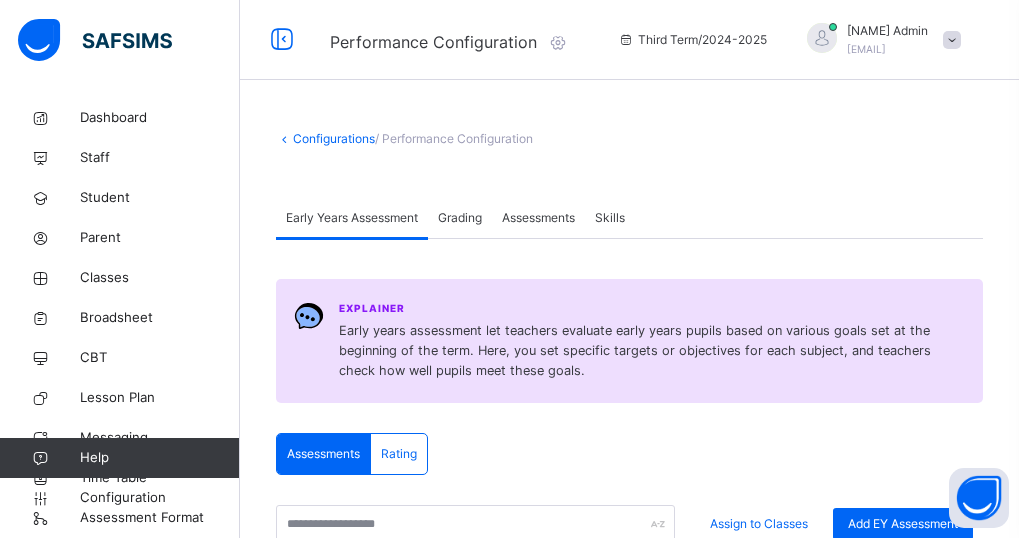 click on "Assessments" at bounding box center (538, 218) 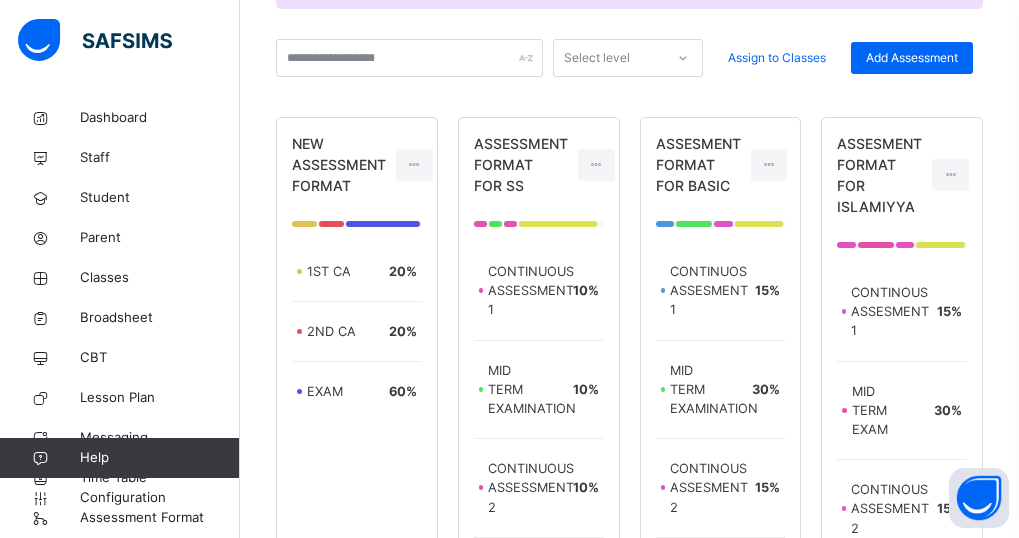 scroll, scrollTop: 341, scrollLeft: 0, axis: vertical 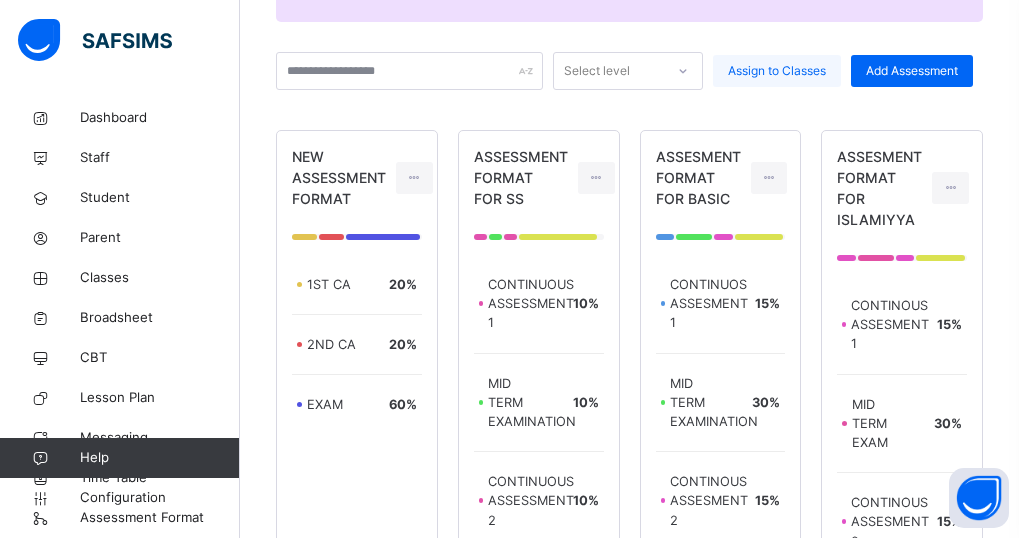 click on "Assign to Classes" at bounding box center [777, 71] 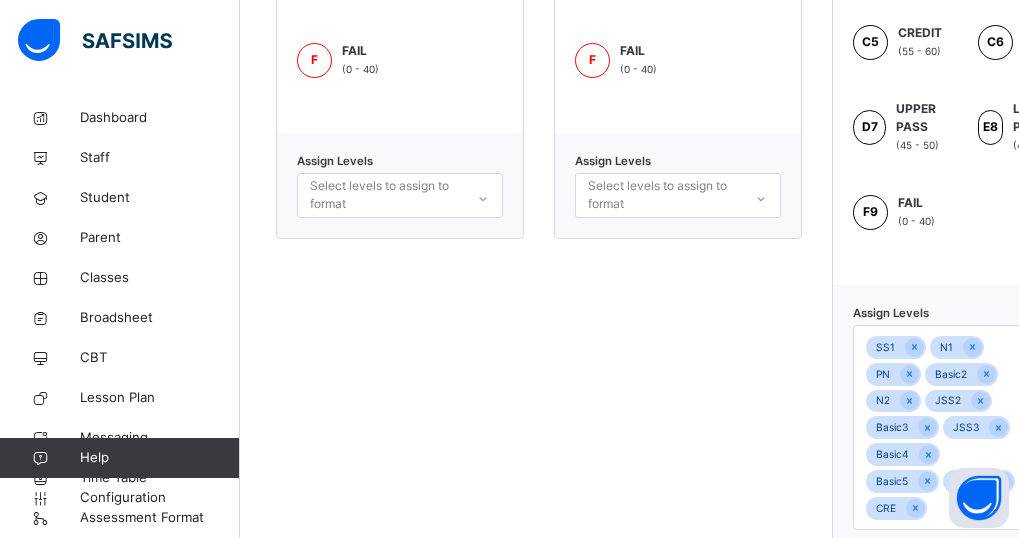 scroll, scrollTop: 1438, scrollLeft: 0, axis: vertical 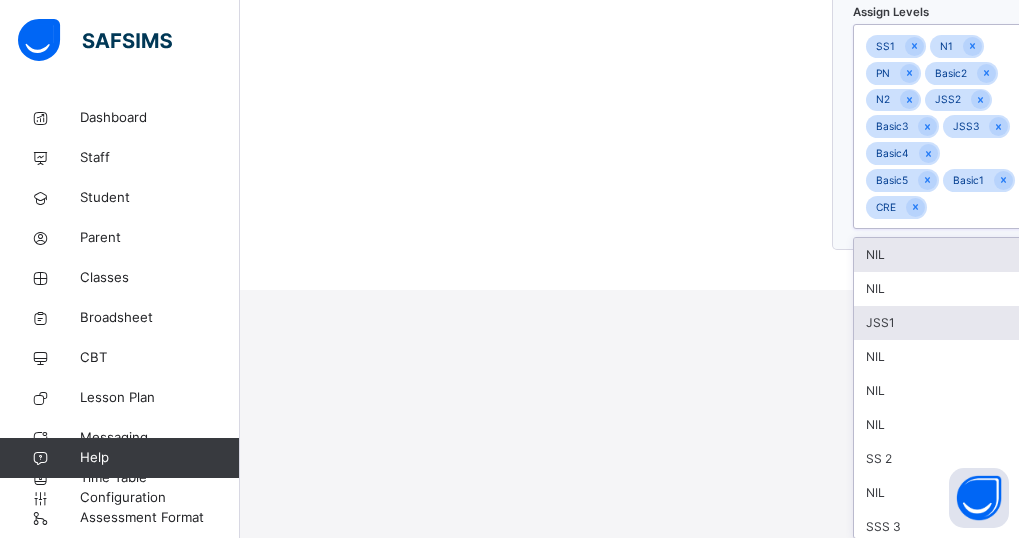 click on "JSS1" at bounding box center [960, 323] 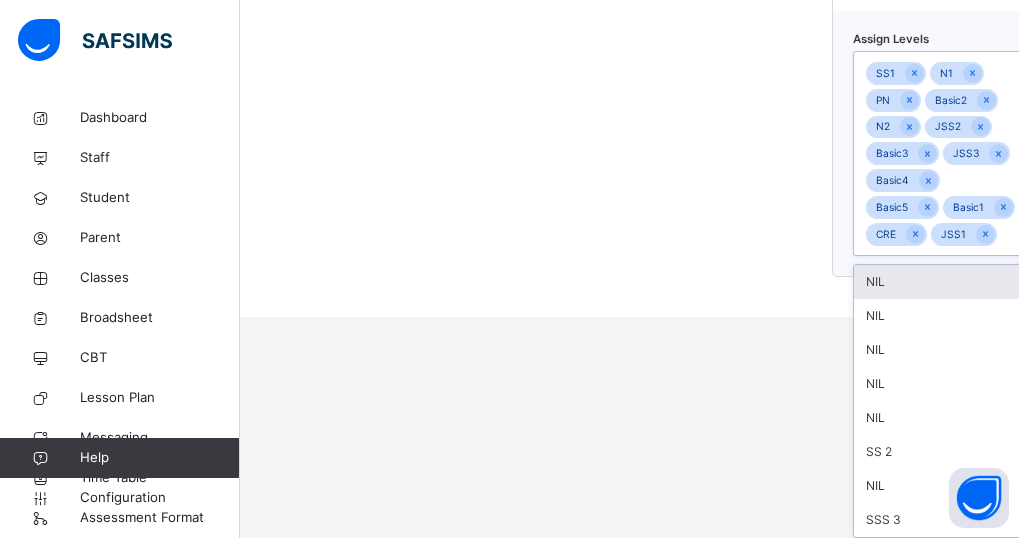 scroll, scrollTop: 1659, scrollLeft: 0, axis: vertical 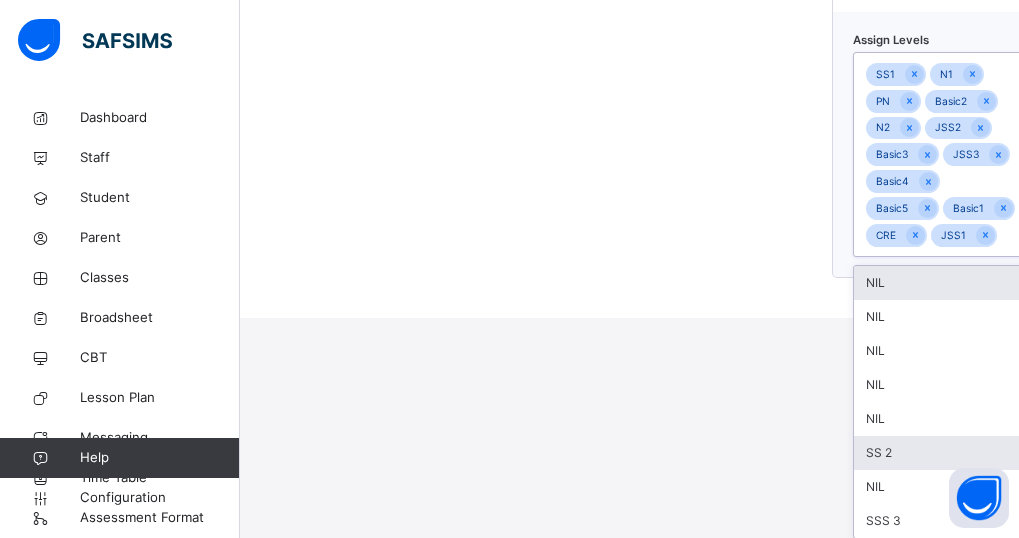 click on "SS 2" at bounding box center (960, 453) 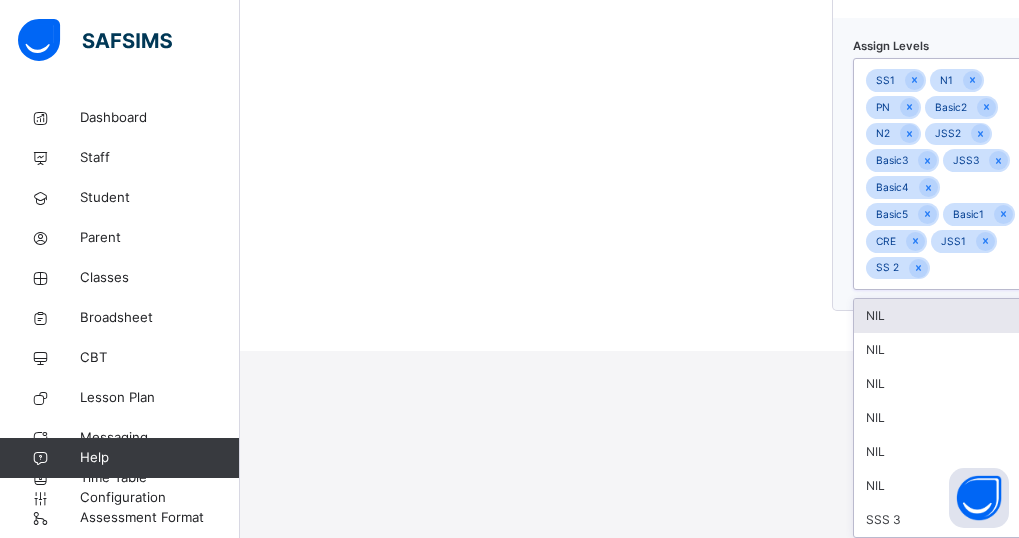 scroll, scrollTop: 1652, scrollLeft: 0, axis: vertical 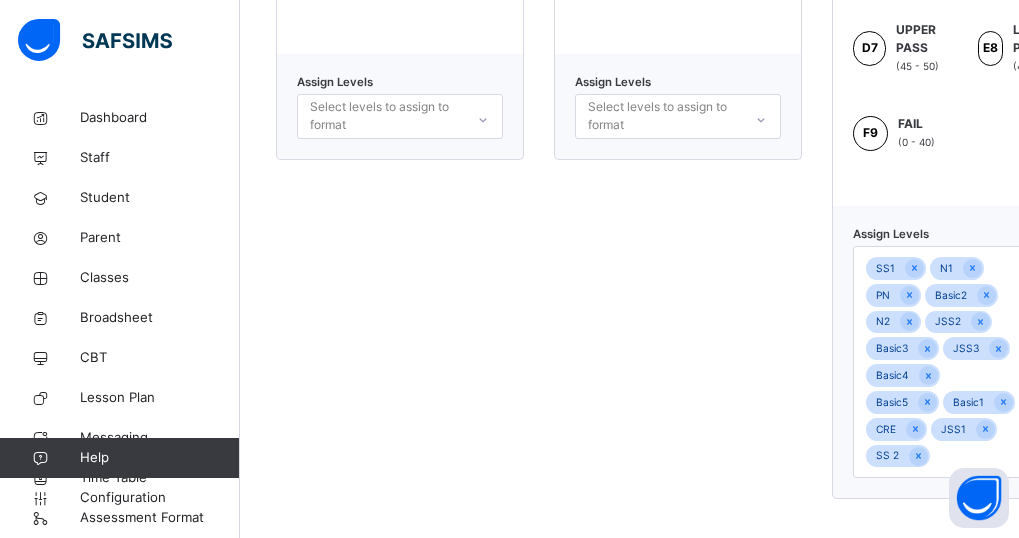 click on "P/NURSERY A EXCELLENT   (70 - 100)   B VERY GOOD   (60 - 70)   C GOOD   (50 - 60)   D PASS   (40 - 50)   F FAIL   (0 - 40)   Assign Levels Select levels to assign to format" at bounding box center (400, 88) 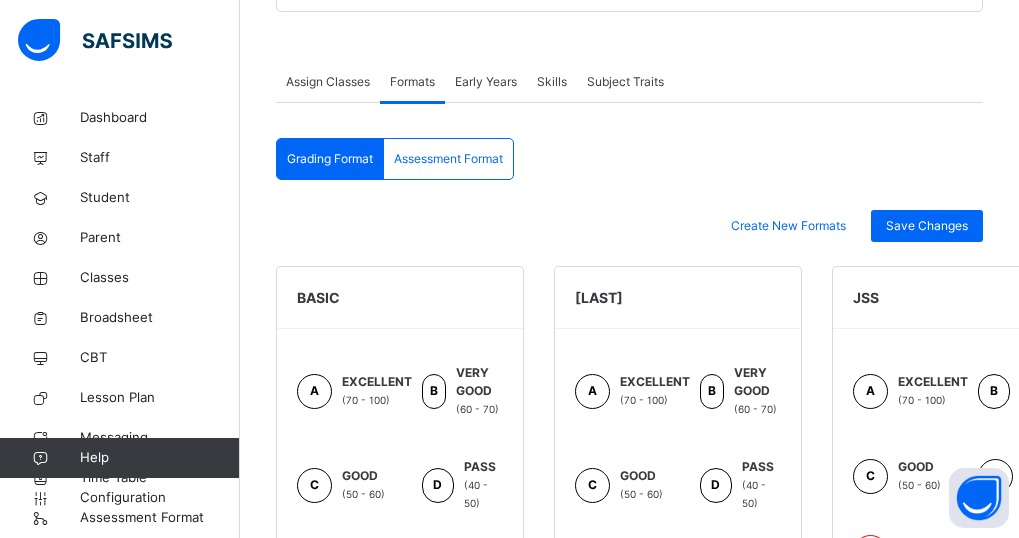 scroll, scrollTop: 365, scrollLeft: 0, axis: vertical 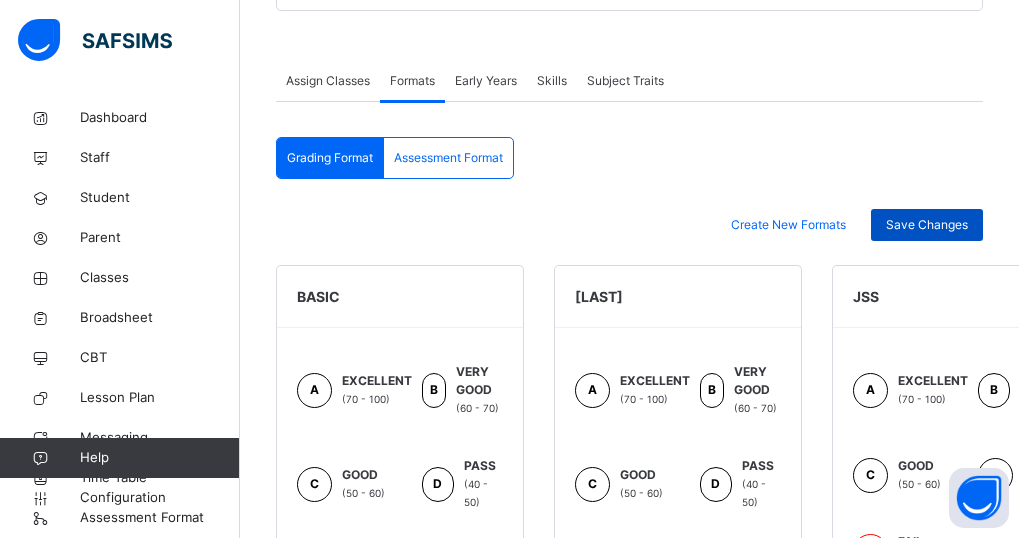 click on "Save Changes" at bounding box center (927, 225) 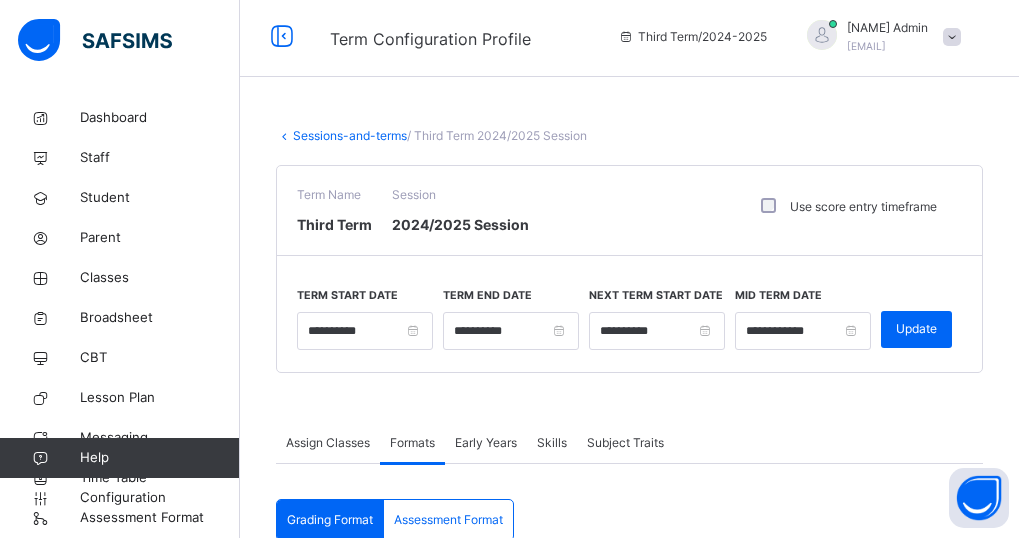 scroll, scrollTop: 0, scrollLeft: 0, axis: both 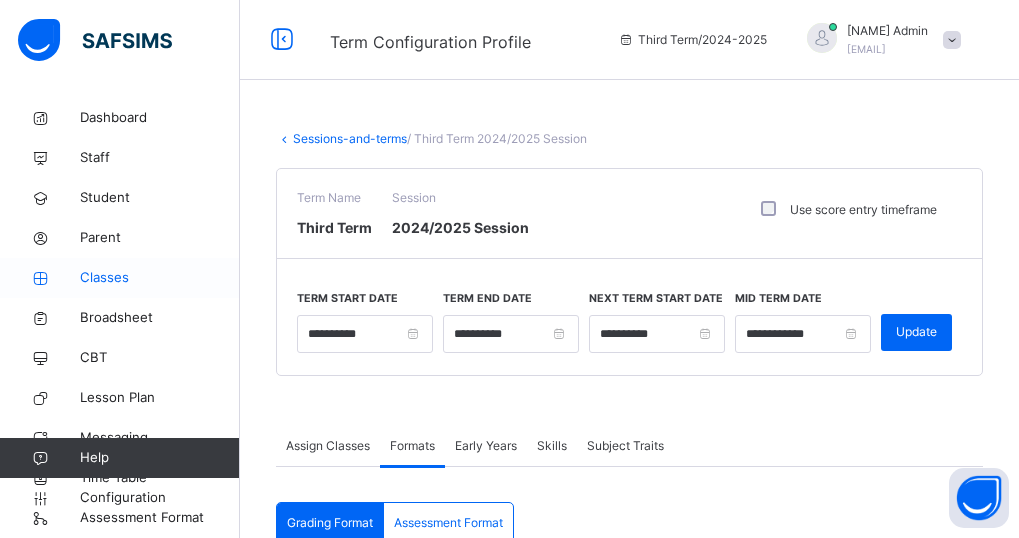 click on "Classes" at bounding box center [160, 278] 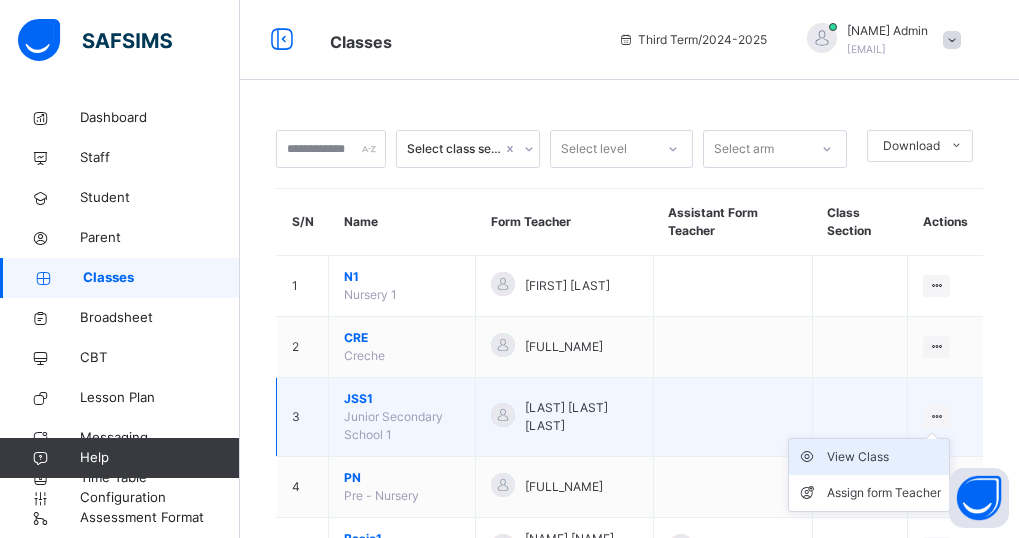 click on "View Class" at bounding box center (884, 457) 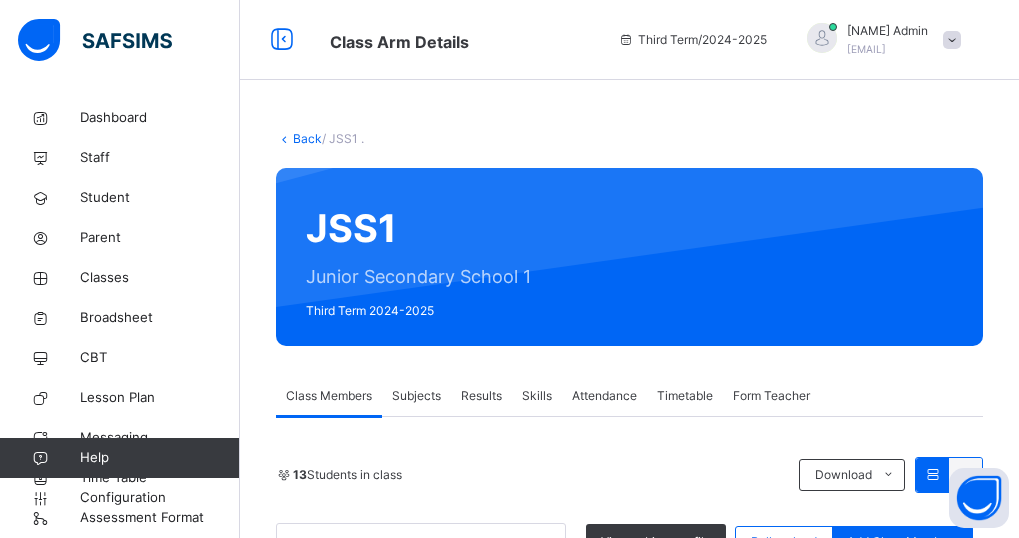 click on "Results" at bounding box center (481, 396) 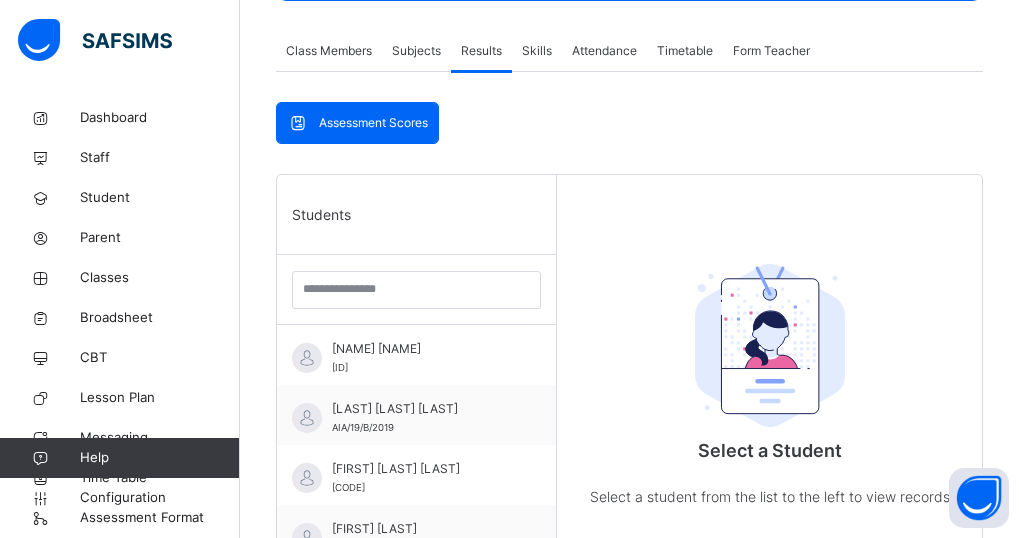scroll, scrollTop: 355, scrollLeft: 0, axis: vertical 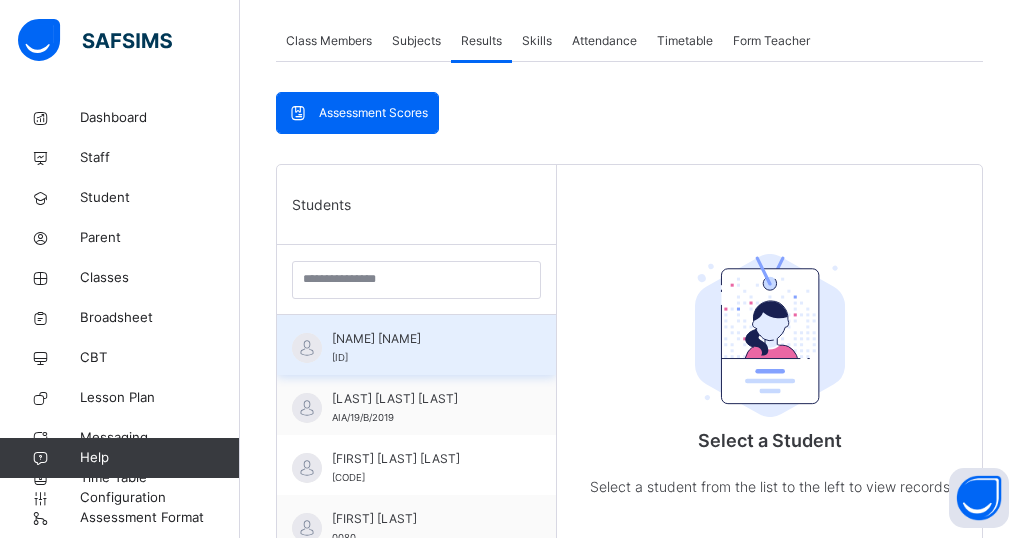 click on "ABDULBAÍTH  LAWANI AIA/25/JS/3112" at bounding box center (421, 348) 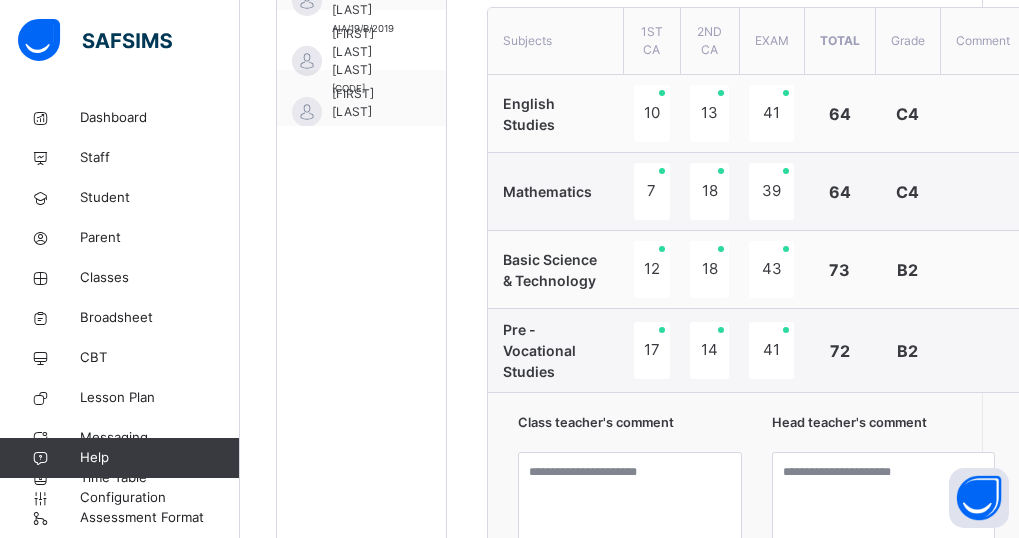 scroll, scrollTop: 786, scrollLeft: 0, axis: vertical 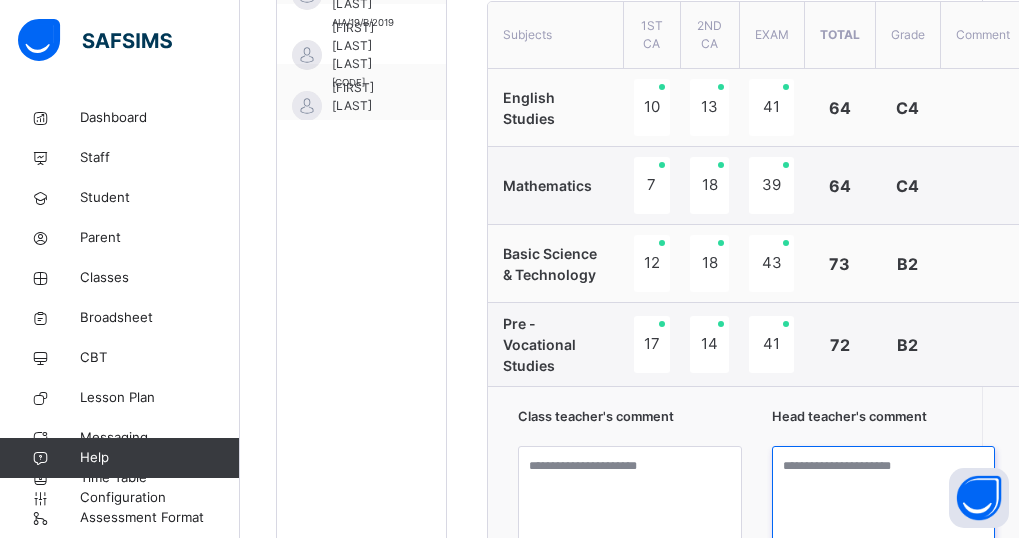 click at bounding box center [884, 521] 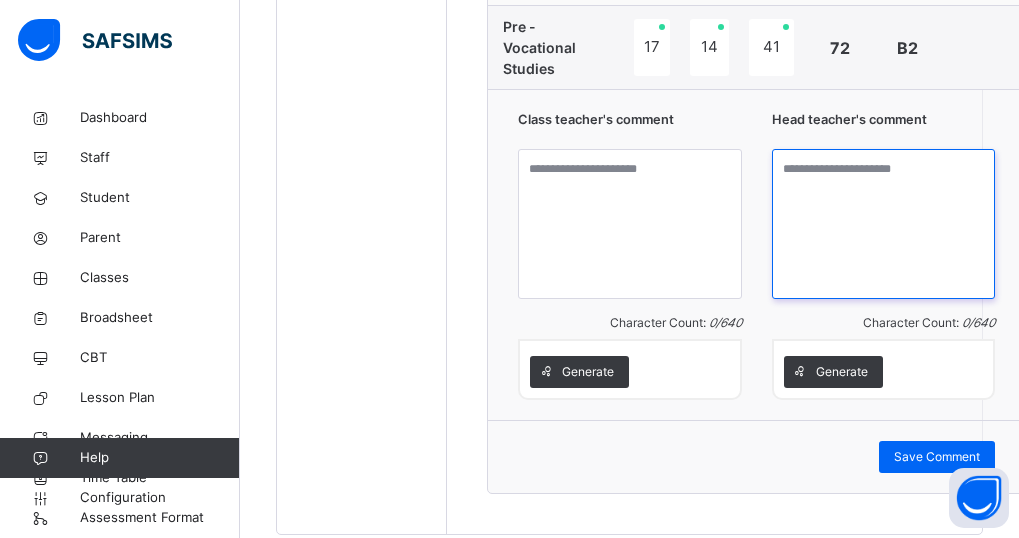 scroll, scrollTop: 1134, scrollLeft: 0, axis: vertical 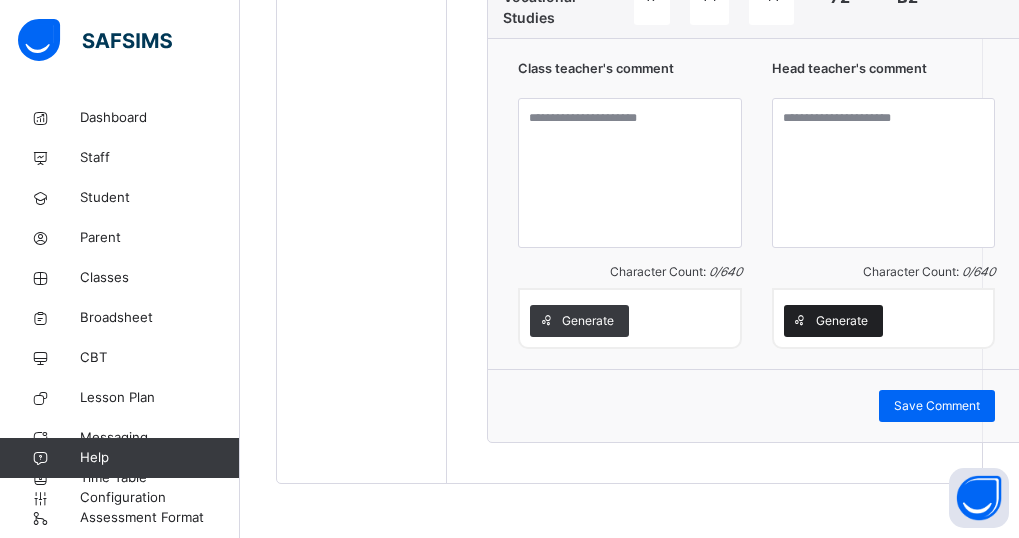 click on "Generate" at bounding box center (842, 321) 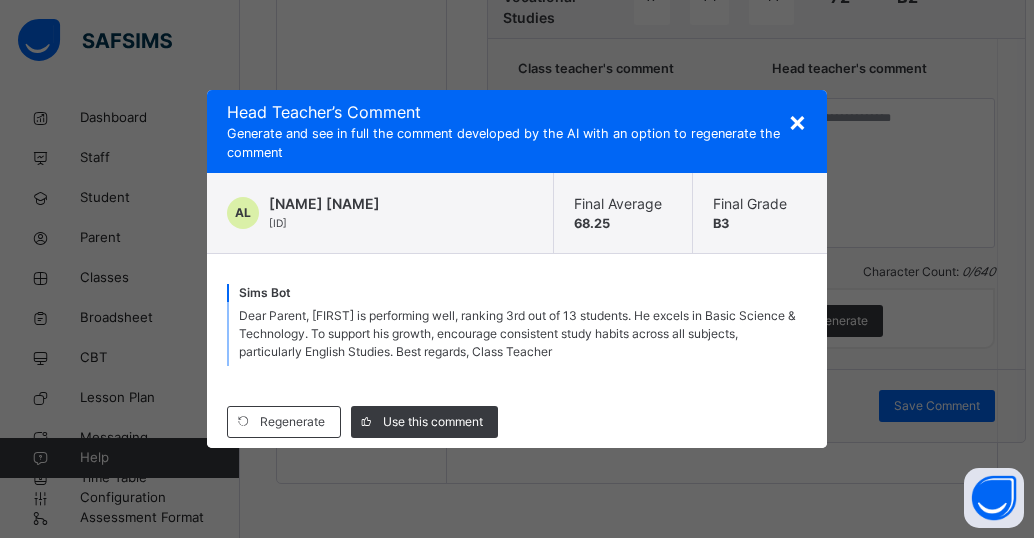 click on "Dear Parent,
Abdulbaíth is performing well, ranking 3rd out of 13 students. He excels in Basic Science & Technology. To support his growth, encourage consistent study habits across all subjects, particularly English Studies.
Best regards,
Class Teacher" at bounding box center [517, 334] 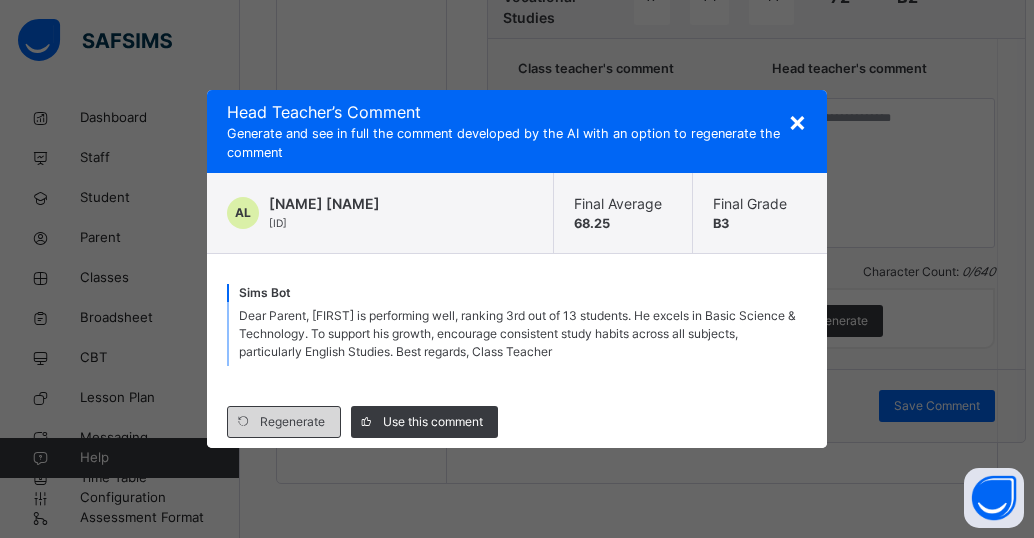click on "Regenerate" at bounding box center (284, 422) 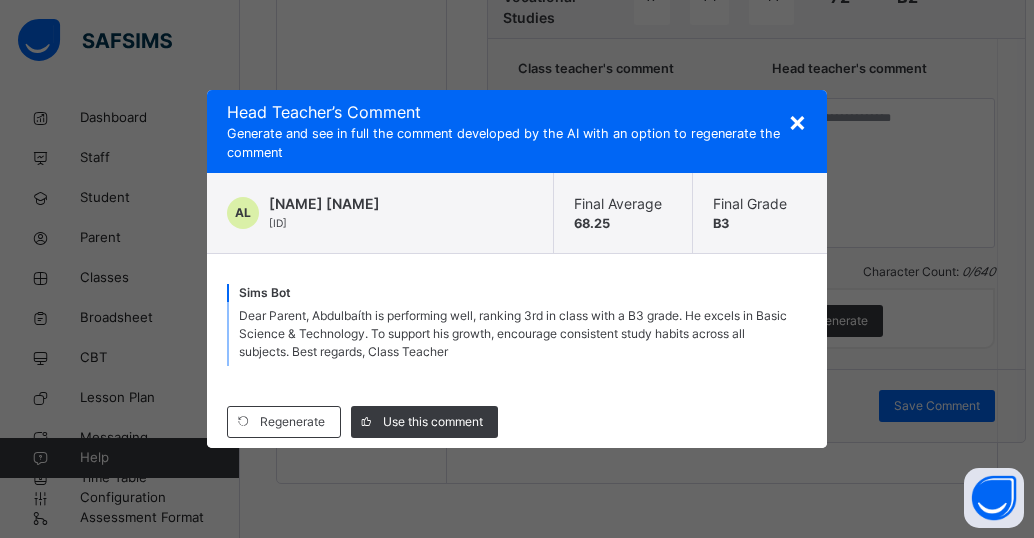 click on "×   Head Teacher ’s Comment Generate and see in full the comment developed by the AI with an option to regenerate the comment AL ABDULBAÍTH  LAWANI   AIA/25/JS/3112 Final Average 68.25 Final Grade B3 Sims Bot Dear Parent,
Abdulbaíth is performing well, ranking 3rd in class with a B3 grade. He excels in Basic Science & Technology. To support his growth, encourage consistent study habits across all subjects.
Best regards,
Class Teacher   Regenerate     Use this comment" at bounding box center [517, 269] 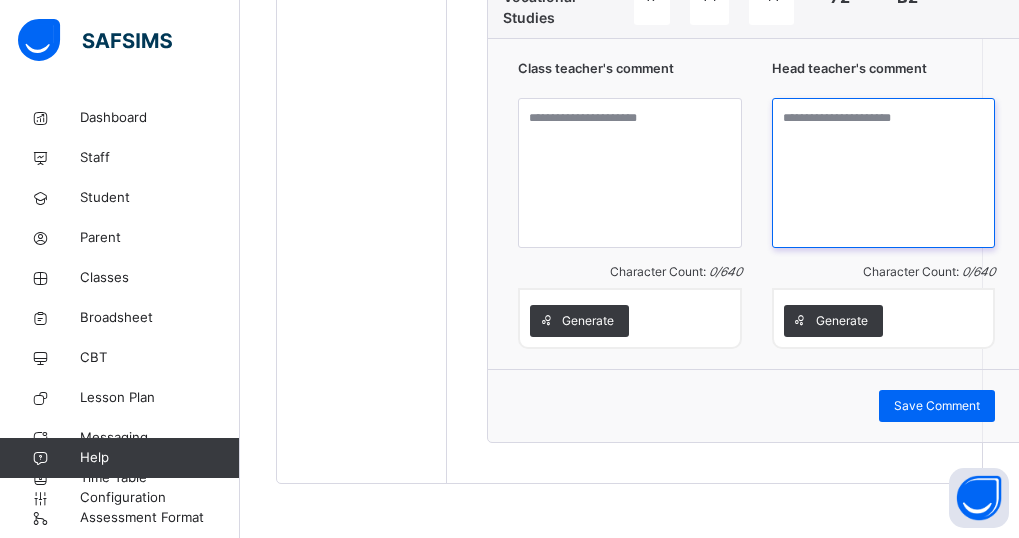 click at bounding box center [884, 173] 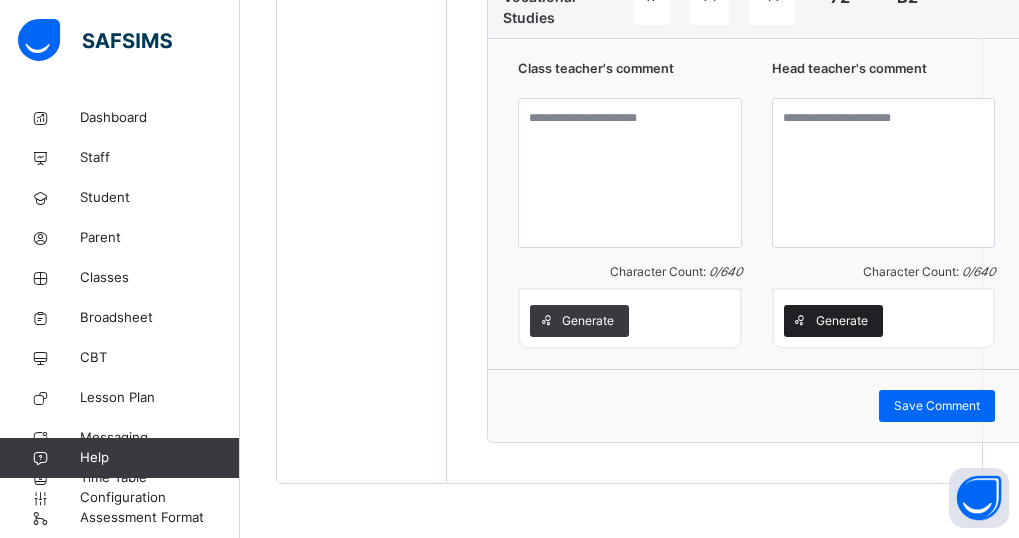 click on "Generate" at bounding box center [842, 321] 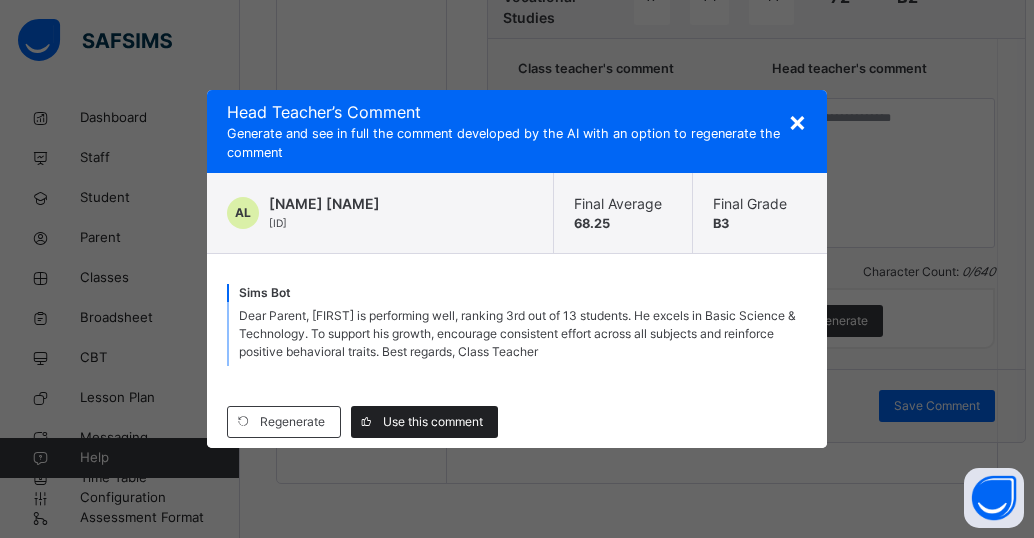click on "Use this comment" at bounding box center (433, 422) 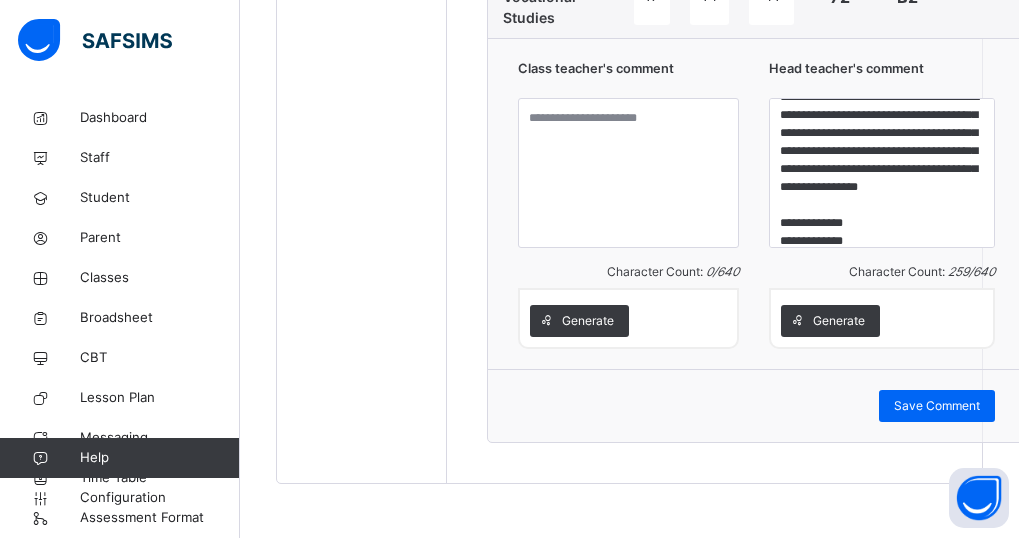 scroll, scrollTop: 106, scrollLeft: 0, axis: vertical 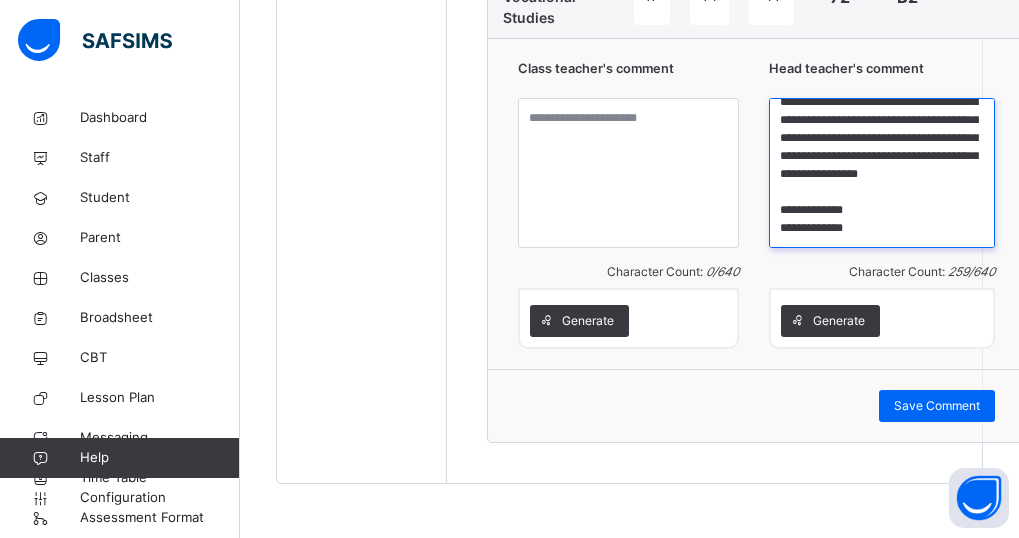 click on "**********" at bounding box center (882, 173) 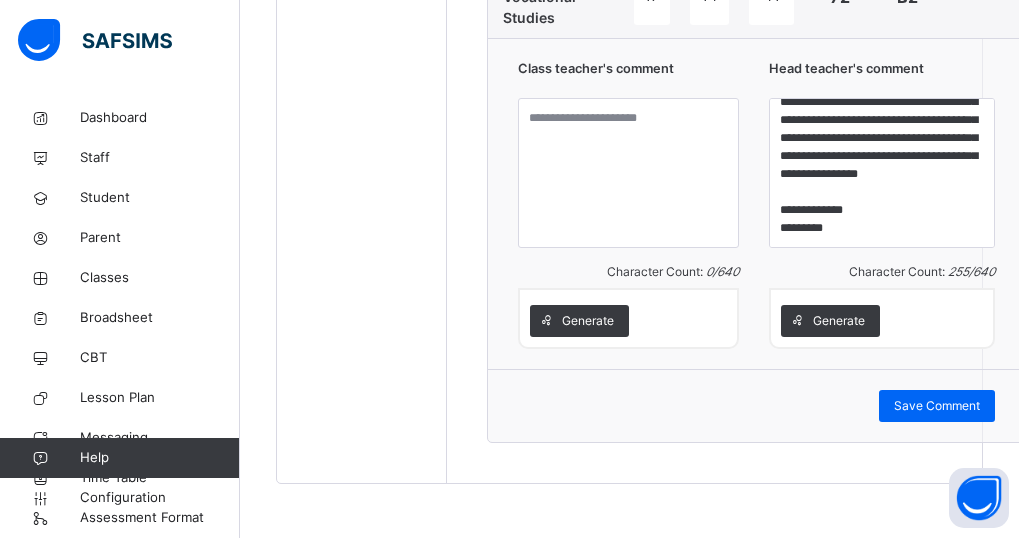 click on "Head teacher's comment" at bounding box center [846, 68] 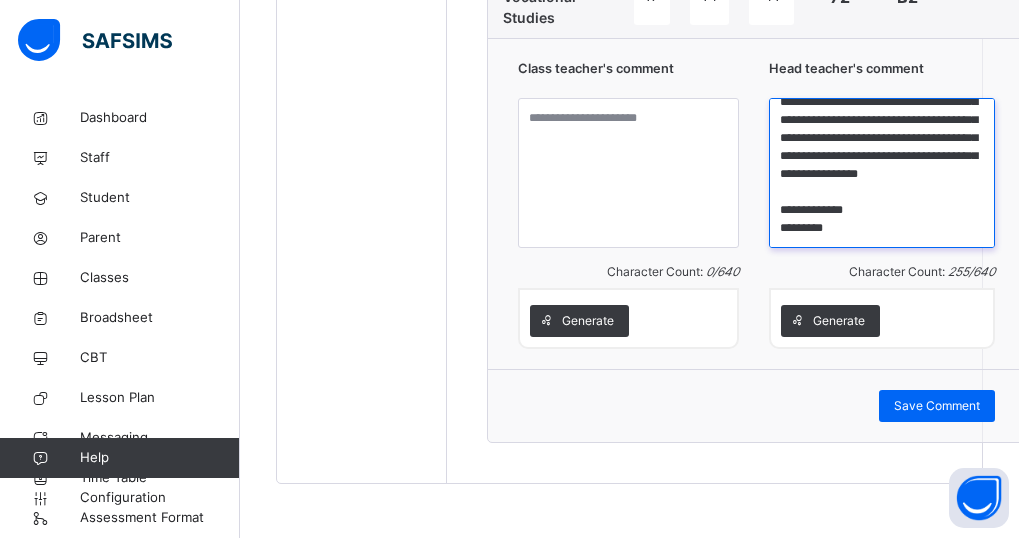 scroll, scrollTop: 0, scrollLeft: 0, axis: both 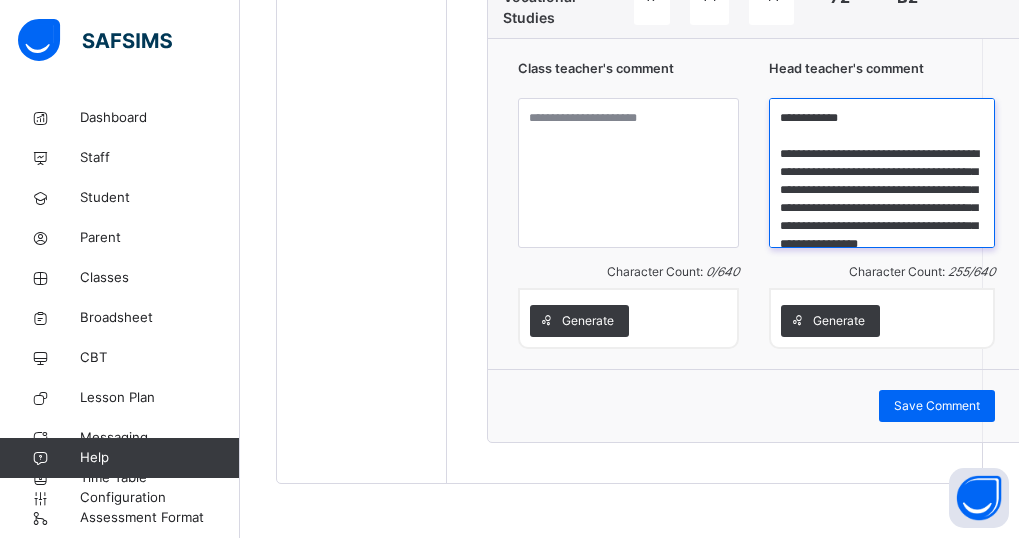 click on "**********" at bounding box center (882, 173) 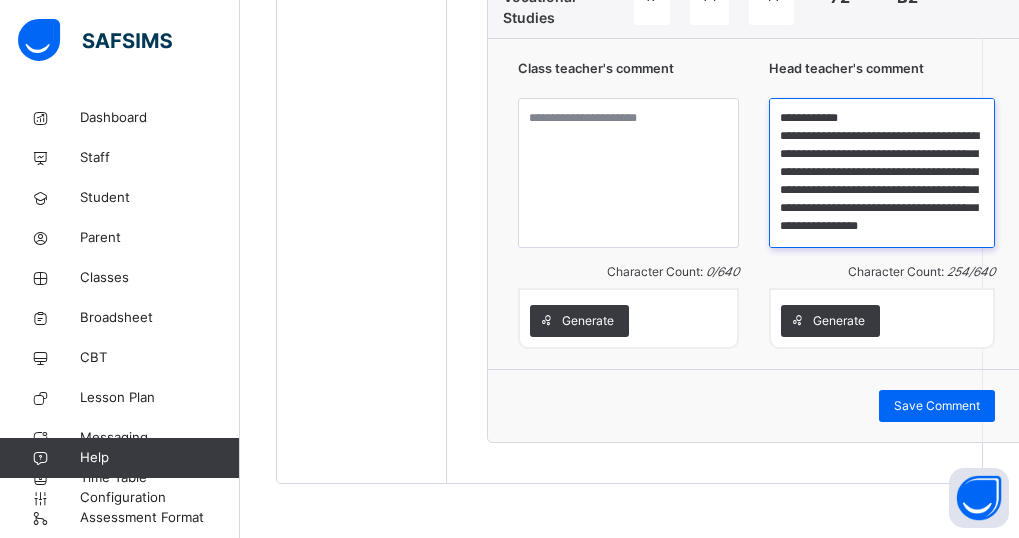 scroll, scrollTop: 88, scrollLeft: 0, axis: vertical 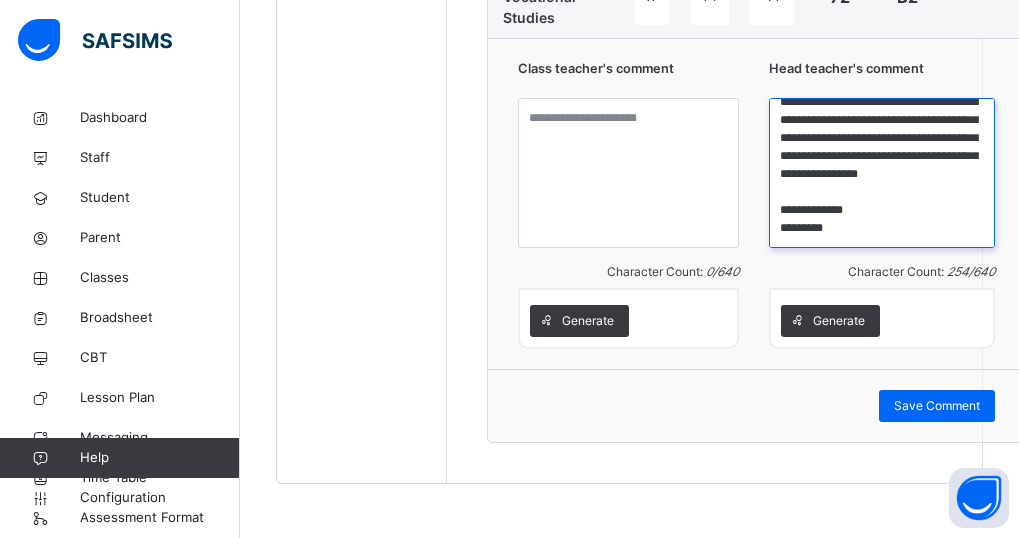 click on "**********" at bounding box center [882, 173] 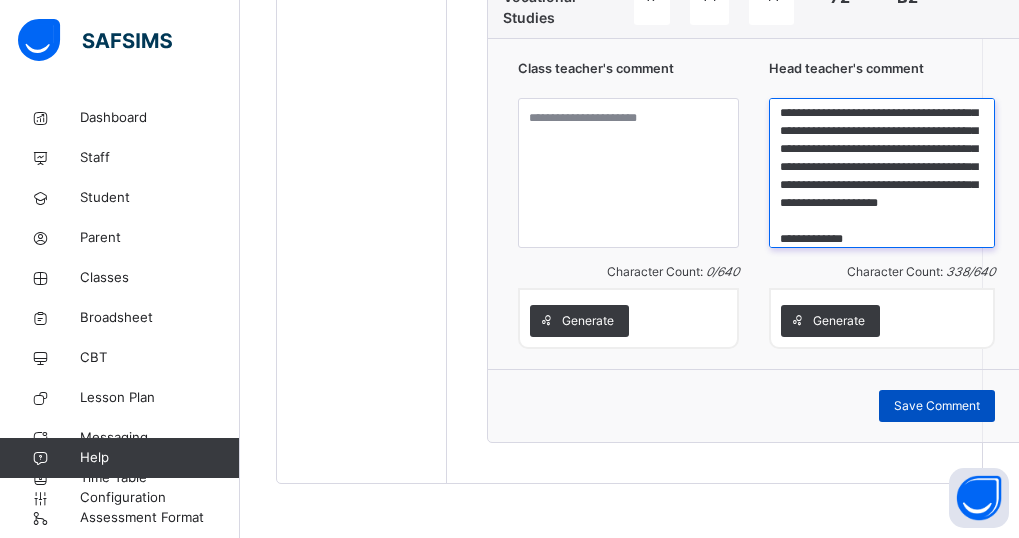 type on "**********" 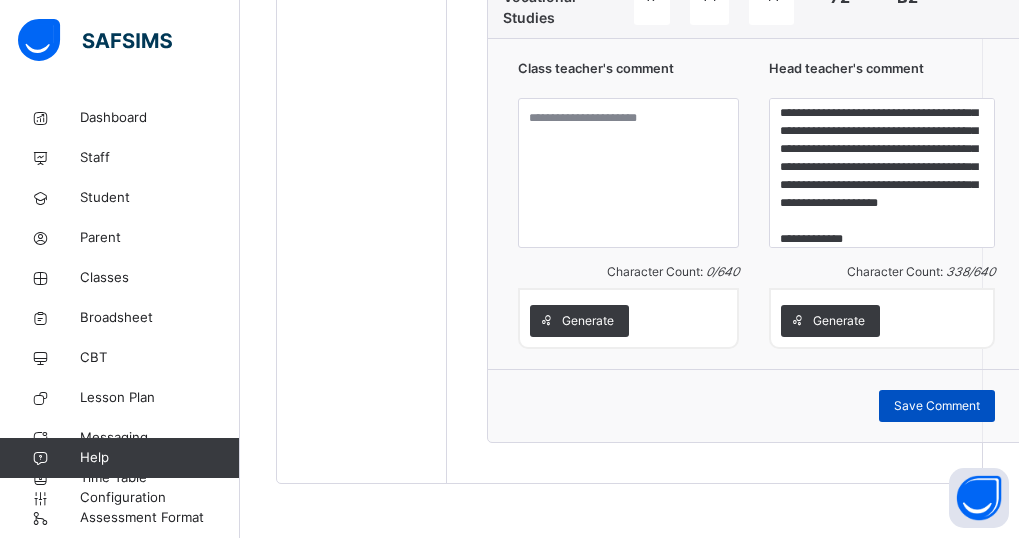 click on "Save Comment" at bounding box center (937, 406) 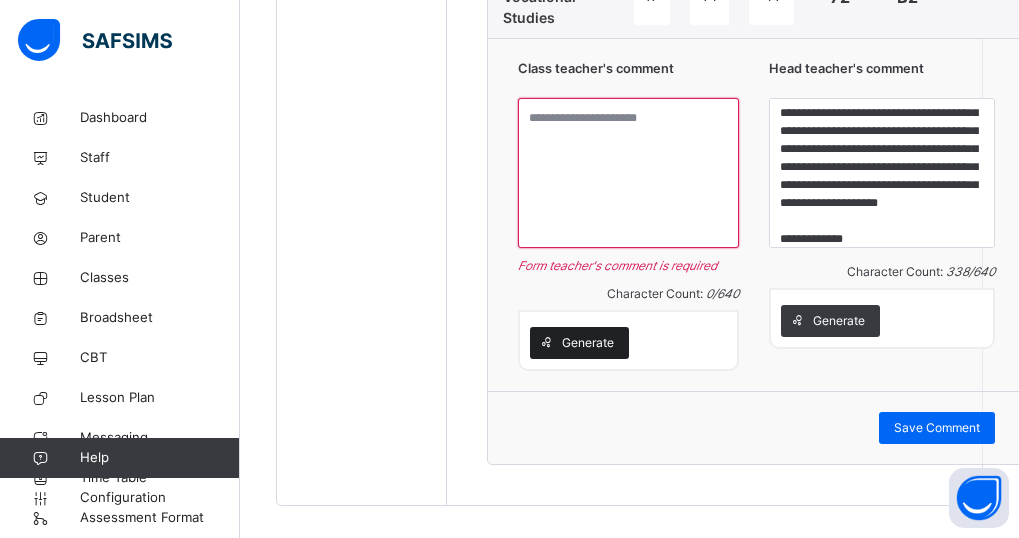 click on "Generate" at bounding box center [588, 343] 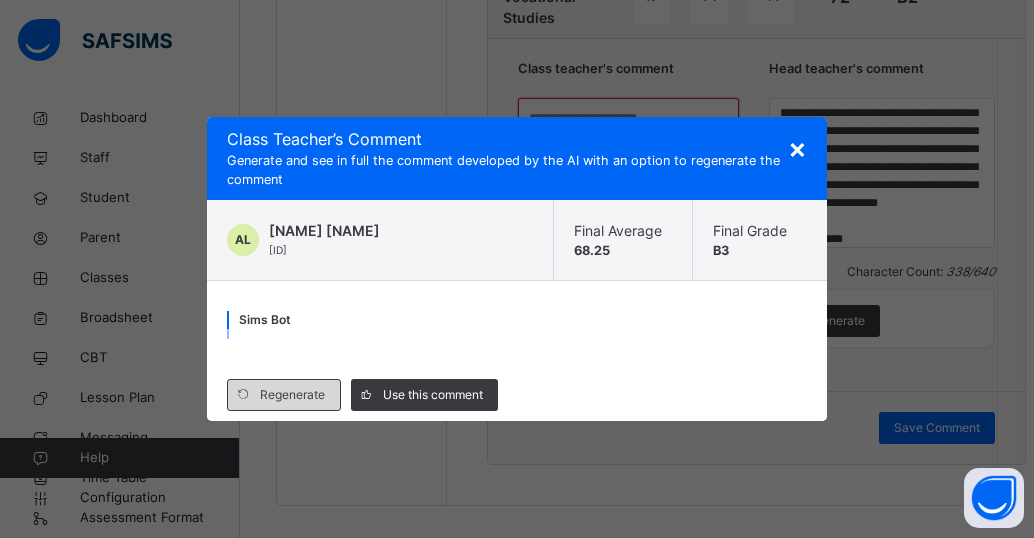 click on "Regenerate" at bounding box center [292, 395] 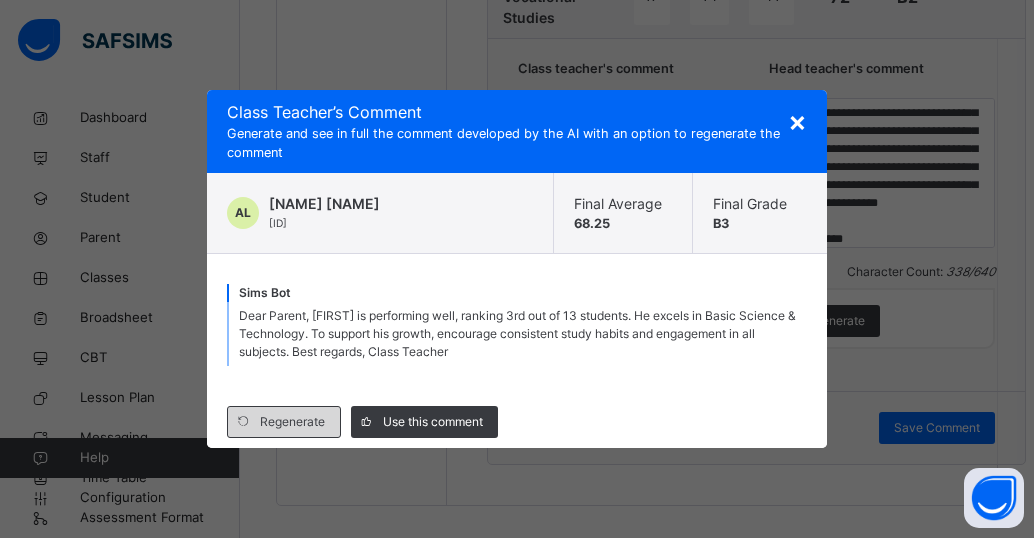 click on "Regenerate" at bounding box center [292, 422] 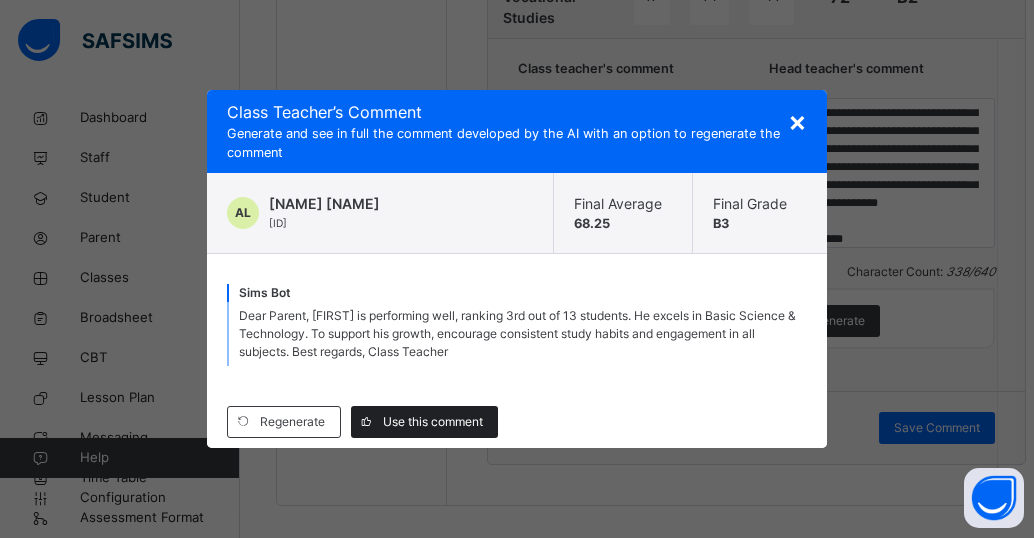 click on "Use this comment" at bounding box center [424, 422] 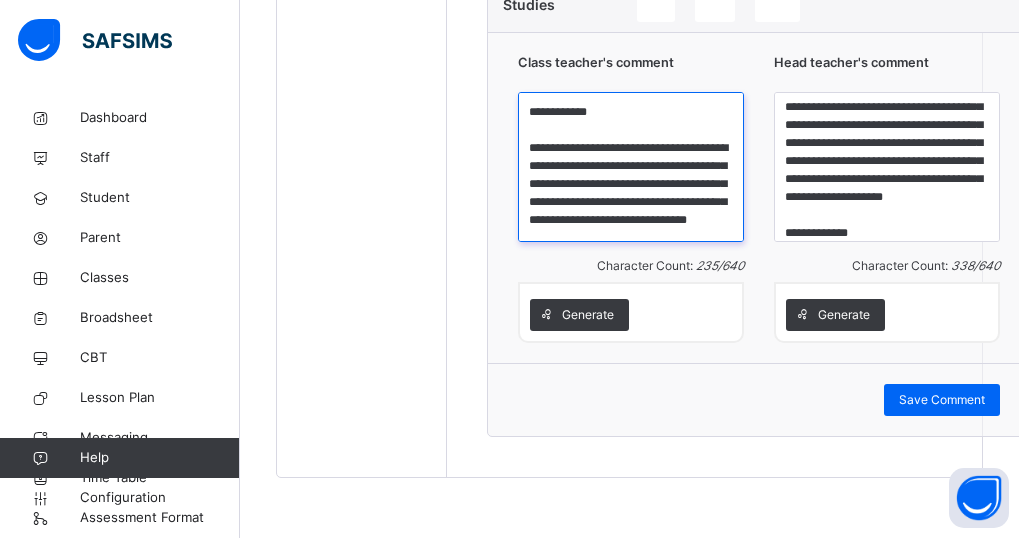 click on "**********" at bounding box center (631, 167) 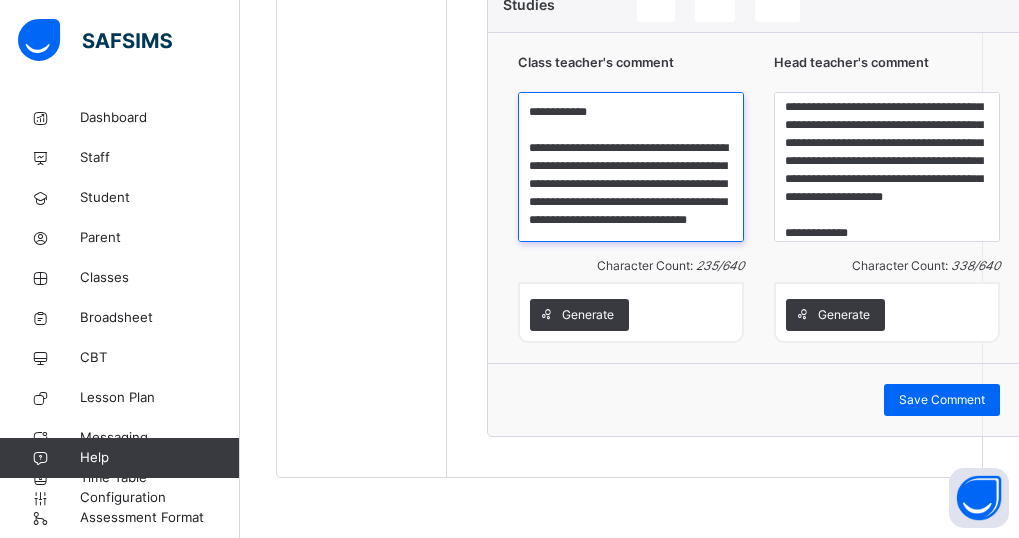 click on "**********" at bounding box center [631, 167] 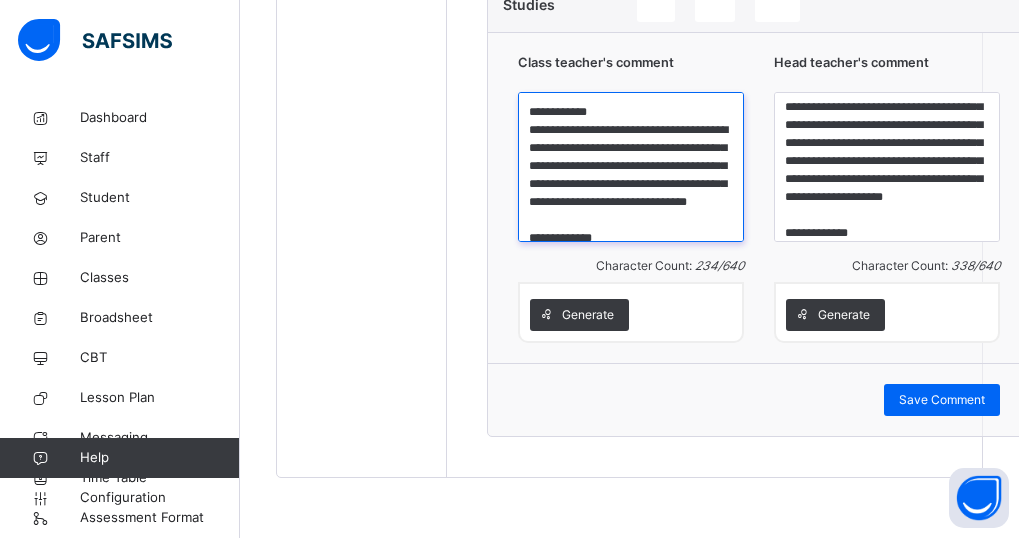 click on "**********" at bounding box center (631, 167) 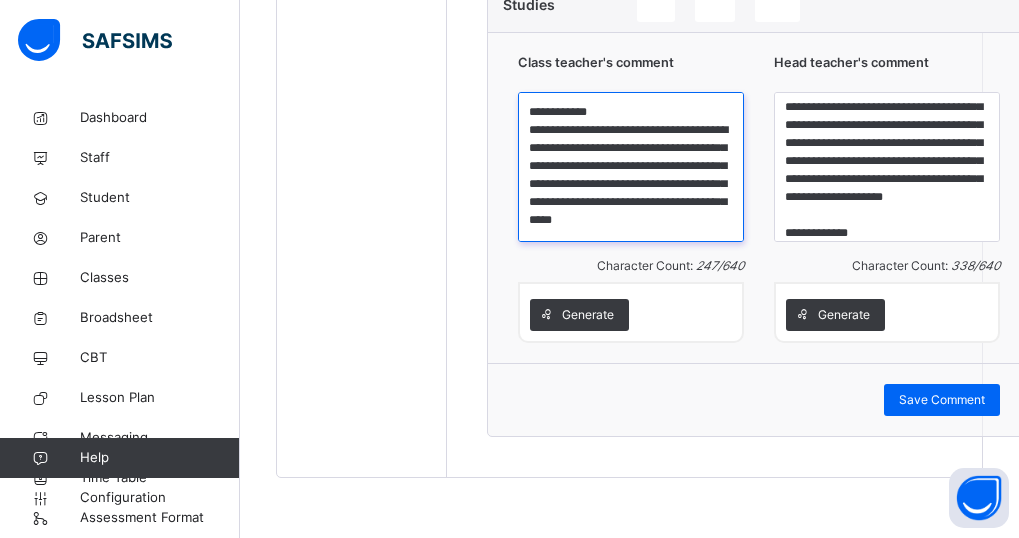 click on "**********" at bounding box center [631, 167] 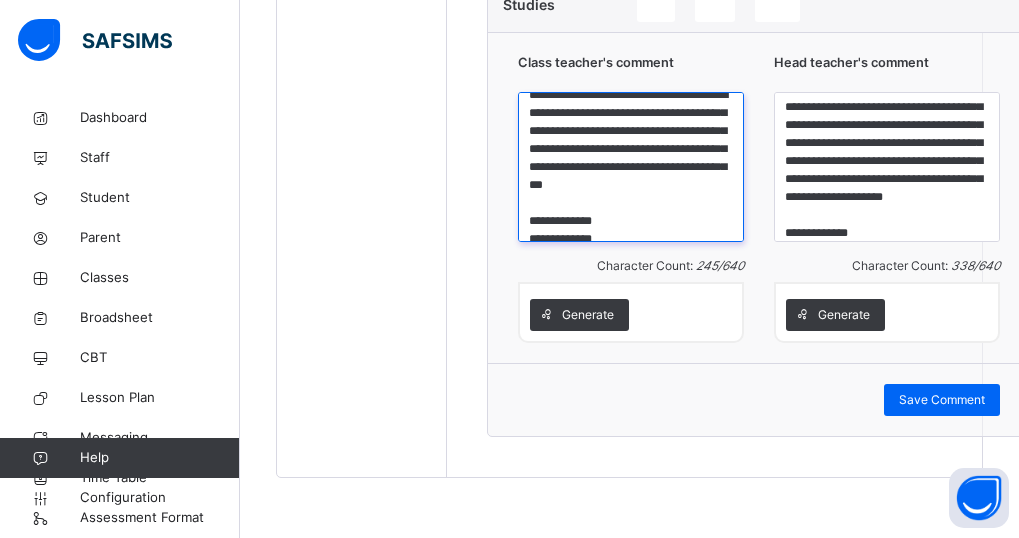 scroll, scrollTop: 70, scrollLeft: 0, axis: vertical 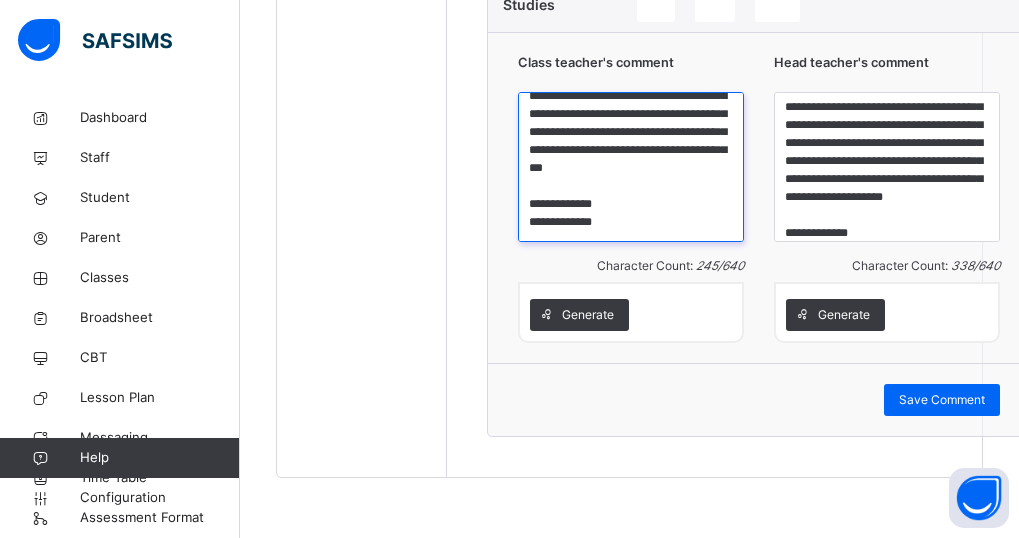 drag, startPoint x: 602, startPoint y: 168, endPoint x: 602, endPoint y: 192, distance: 24 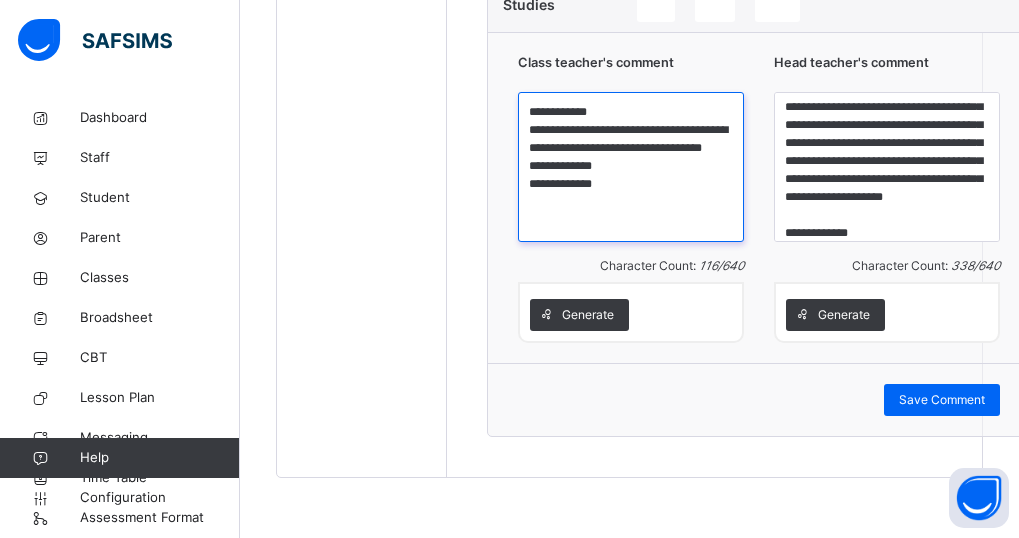 scroll, scrollTop: 0, scrollLeft: 0, axis: both 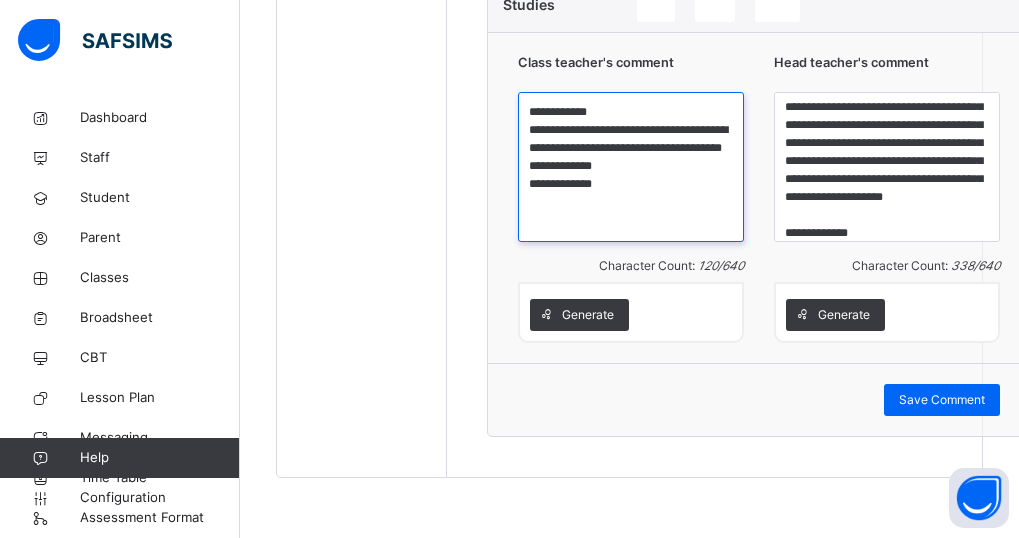 click on "**********" at bounding box center (631, 167) 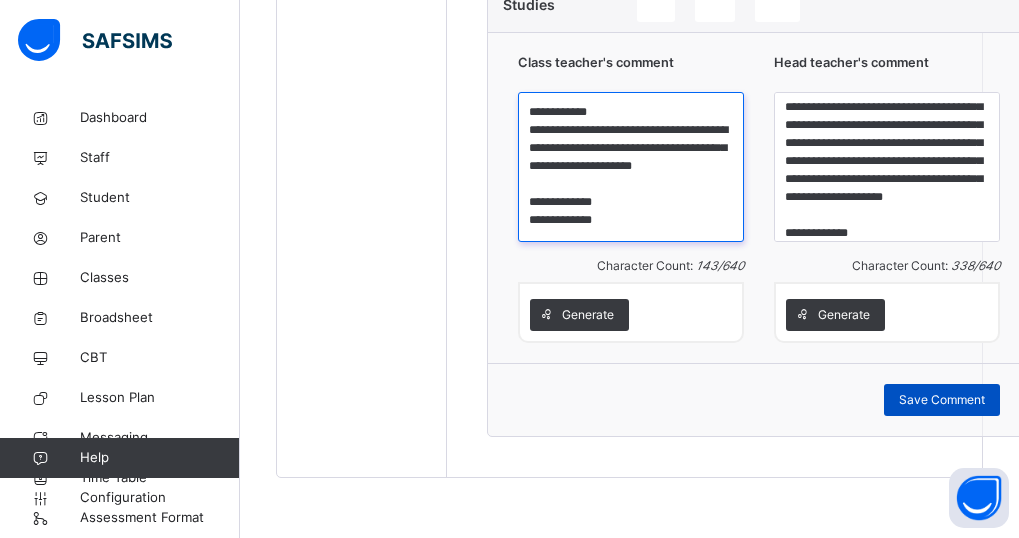 type on "**********" 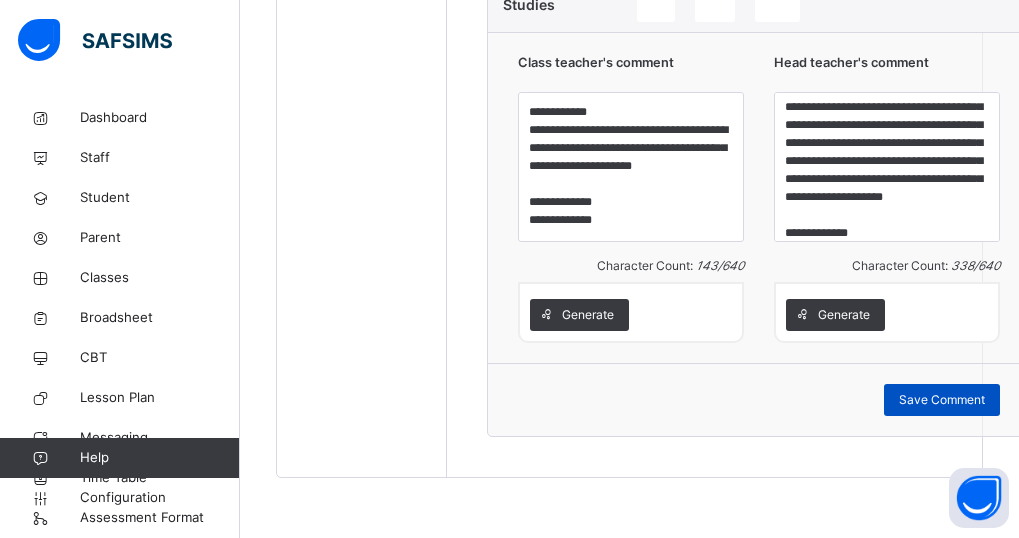 click on "Save Comment" at bounding box center [942, 400] 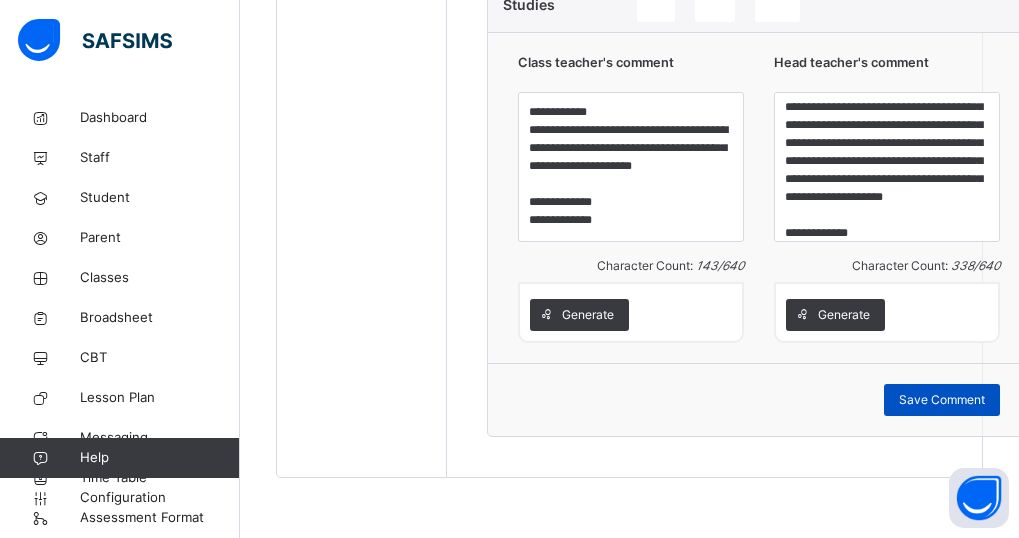 click on "Save Comment" at bounding box center (942, 400) 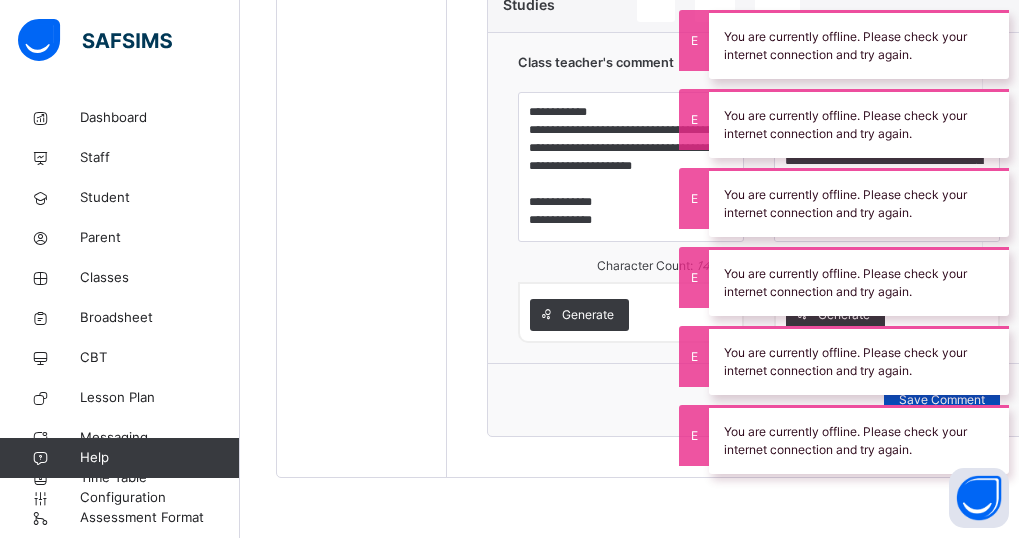 click on "Class Arm Details     Third Term  /  2024-2025   Abdul   Admin abdussalamaliyuabubakar@gmail.com Dashboard Staff Student Parent Classes Broadsheet CBT Lesson Plan Messaging Time Table Assessment Format   Help   Configuration Onboarding Great job! You have finished setting up all essential configurations. Our wizard which has lots of in-built templates will continue to guide you through with the academic configurations. Academic Configuration Steps Continue × Idle Mode Due to inactivity you would be logged out to the system in the next   15mins , click the "Resume" button to keep working or the "Log me out" button to log out of the system. Log me out Resume Back  / JSS1 . JSS1  Junior Secondary School 1 Third Term 2024-2025 Class Members Subjects Results Skills Attendance Timetable Form Teacher Results More Options   13  Students in class Download Pdf Report Excel Report View subject profile Bulk upload Add Class Members AL-ILMU INTERNATIONAL ACADEMY Date: 3rd Aug 2025, 9:29:01 am Class Members Class:  13 1" at bounding box center (509, -298) 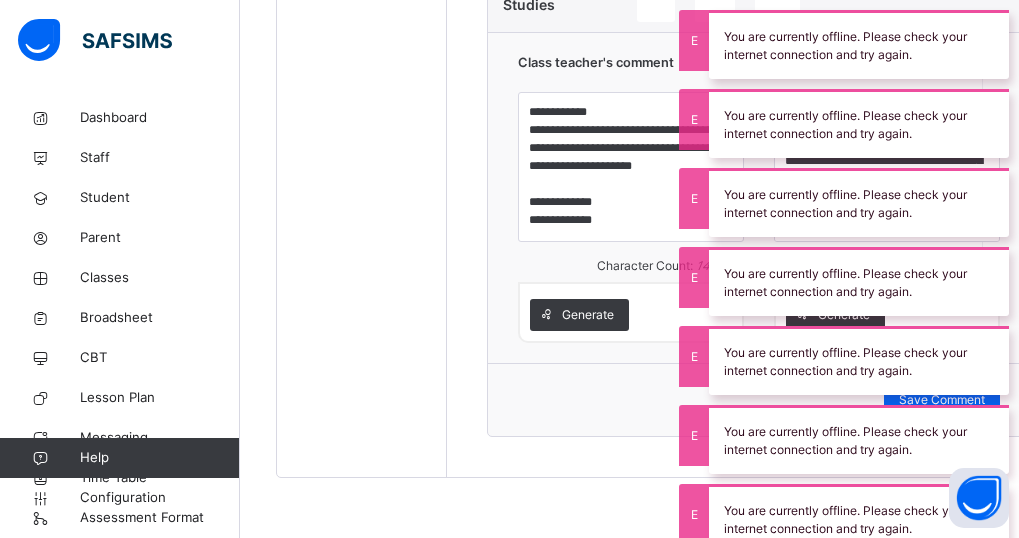 click on "You are currently offline. Please check your internet connection and try again. You are currently offline. Please check your internet connection and try again. You are currently offline. Please check your internet connection and try again. You are currently offline. Please check your internet connection and try again. You are currently offline. Please check your internet connection and try again. You are currently offline. Please check your internet connection and try again. You are currently offline. Please check your internet connection and try again. You are currently offline. Please check your internet connection and try again. You are currently offline. Please check your internet connection and try again. You are currently offline. Please check your internet connection and try again. You are currently offline. Please check your internet connection and try again." at bounding box center [859, 439] 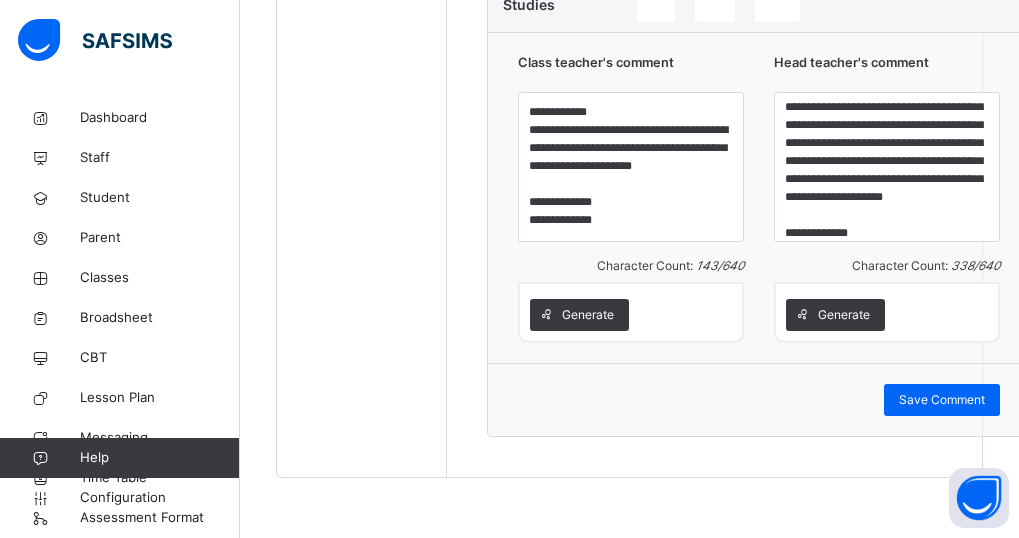 click on "Save Comment" at bounding box center (942, 400) 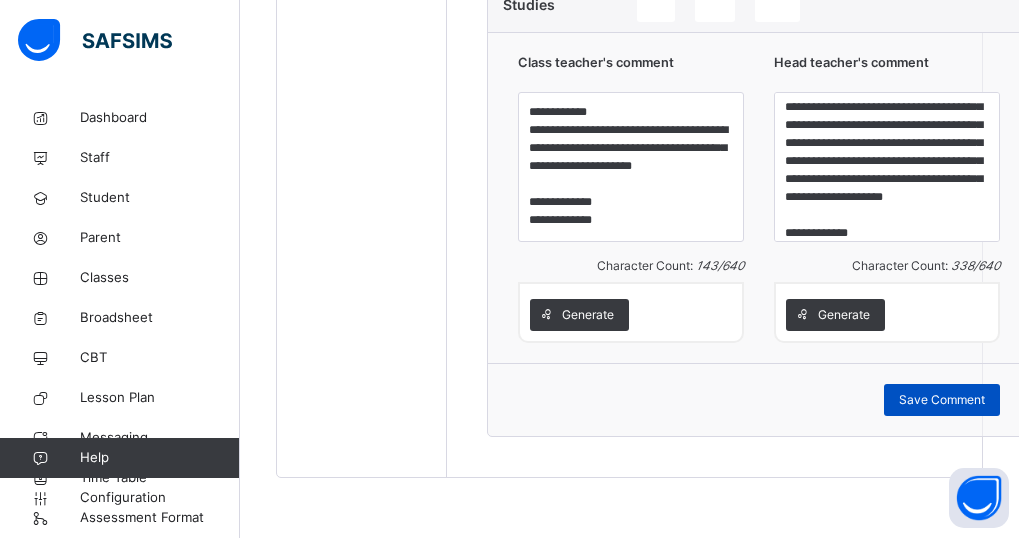 click on "Save Comment" at bounding box center (942, 400) 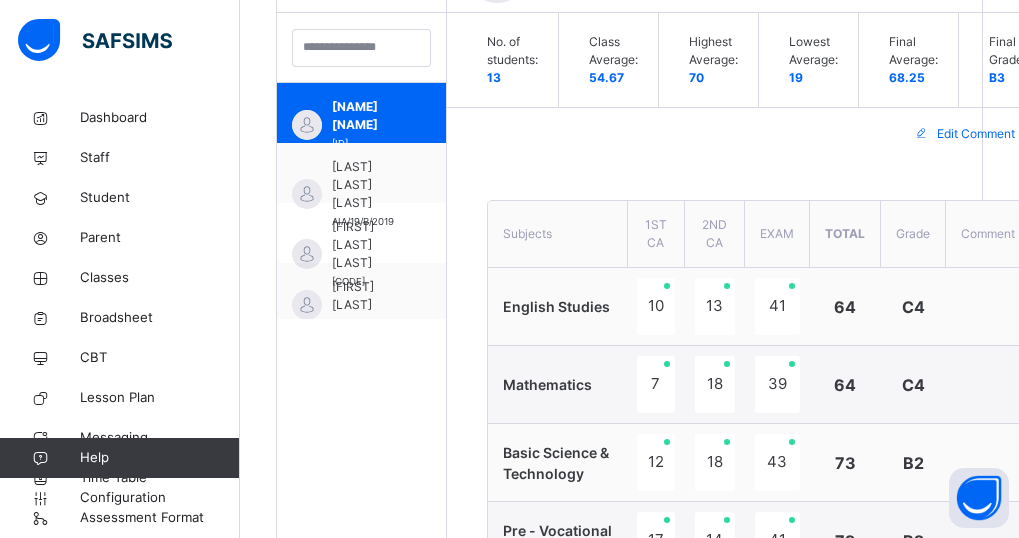 scroll, scrollTop: 574, scrollLeft: 0, axis: vertical 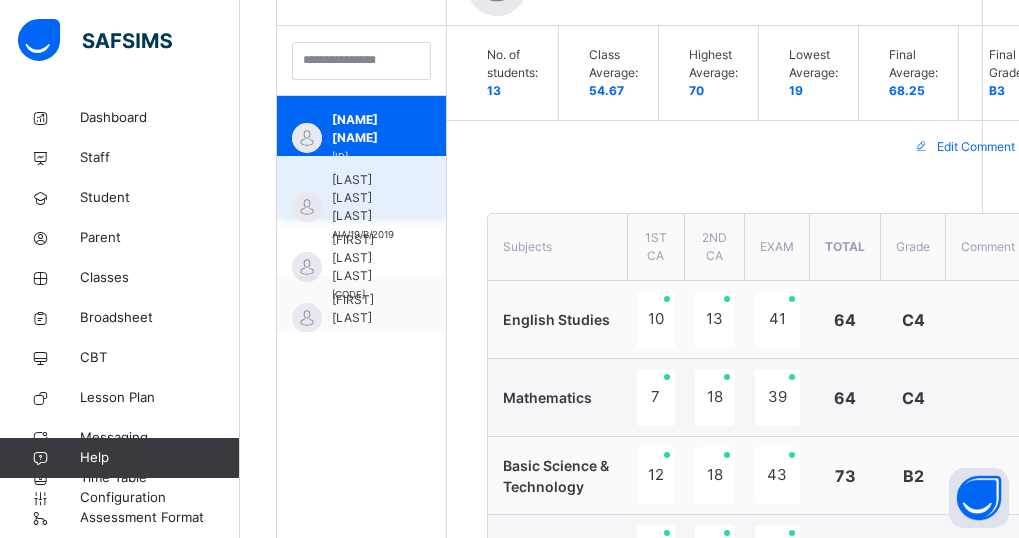 click on "ABDULHAMEED ENIOLA ZAKARIYA AIA/19/B/2019" at bounding box center [361, 186] 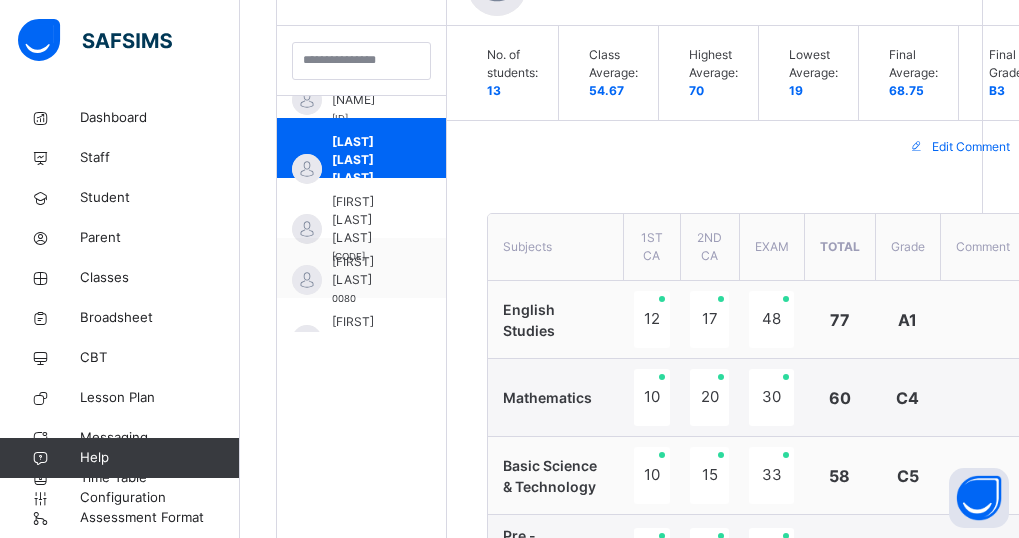scroll, scrollTop: 40, scrollLeft: 0, axis: vertical 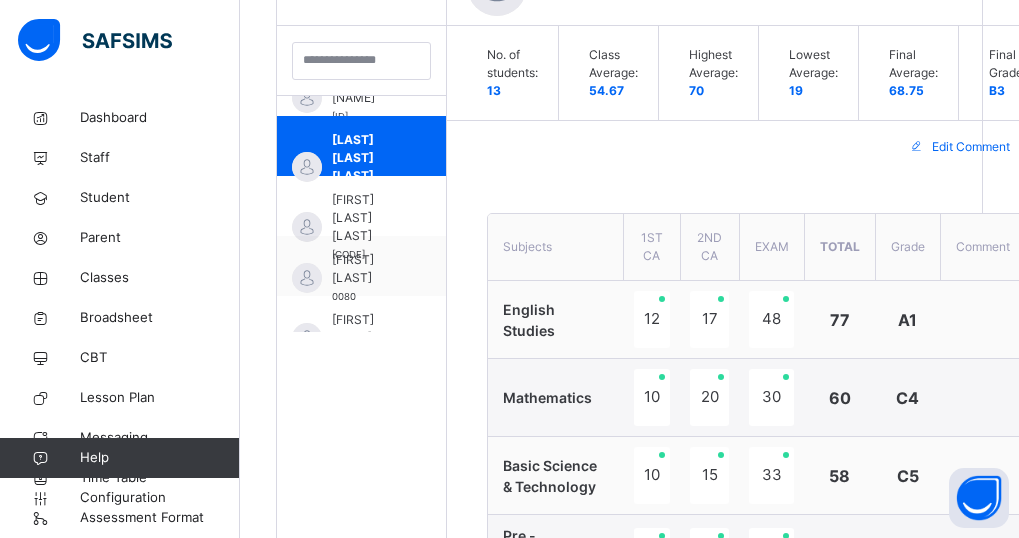 click on "Subjects" at bounding box center (556, 247) 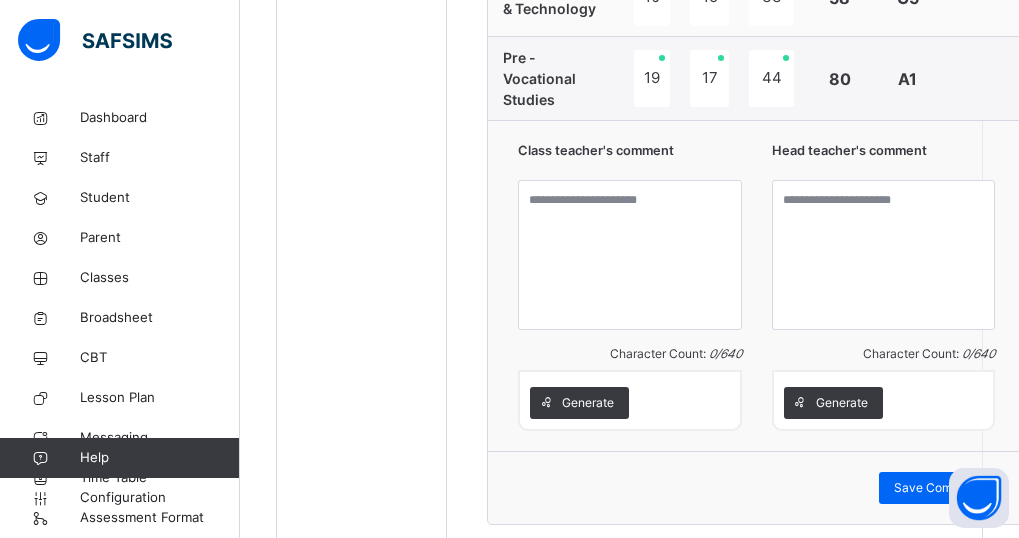 scroll, scrollTop: 1054, scrollLeft: 0, axis: vertical 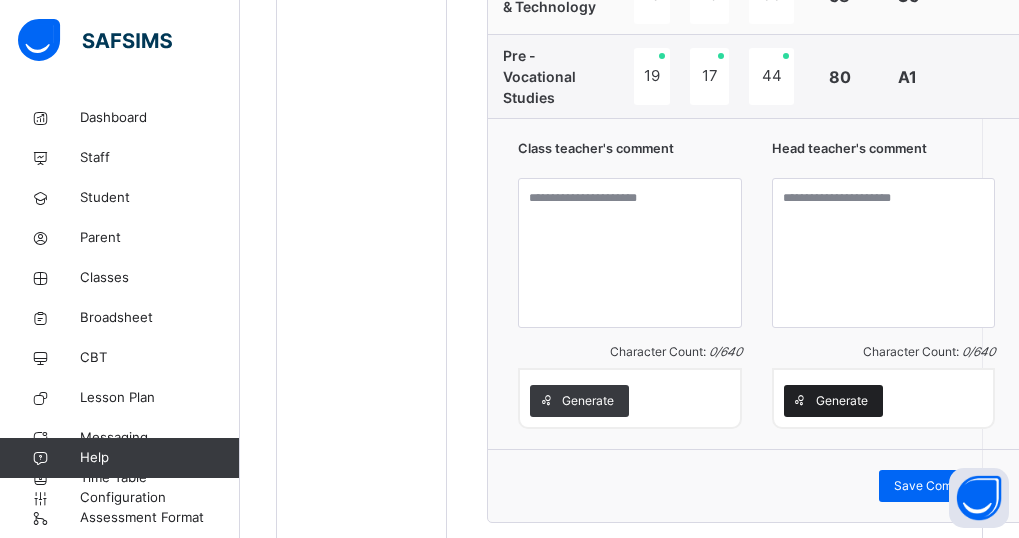 click on "Generate" at bounding box center (833, 401) 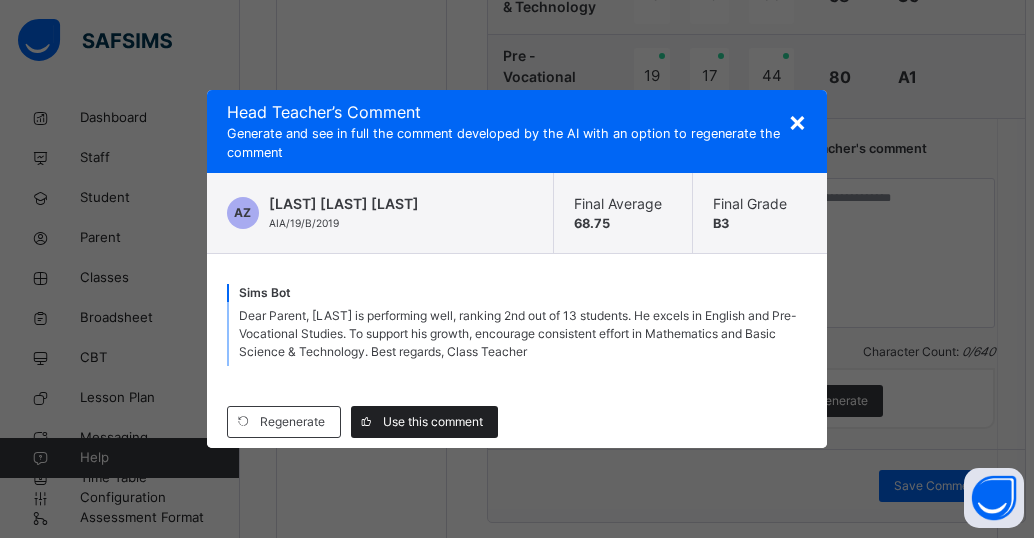 click on "Use this comment" at bounding box center [433, 422] 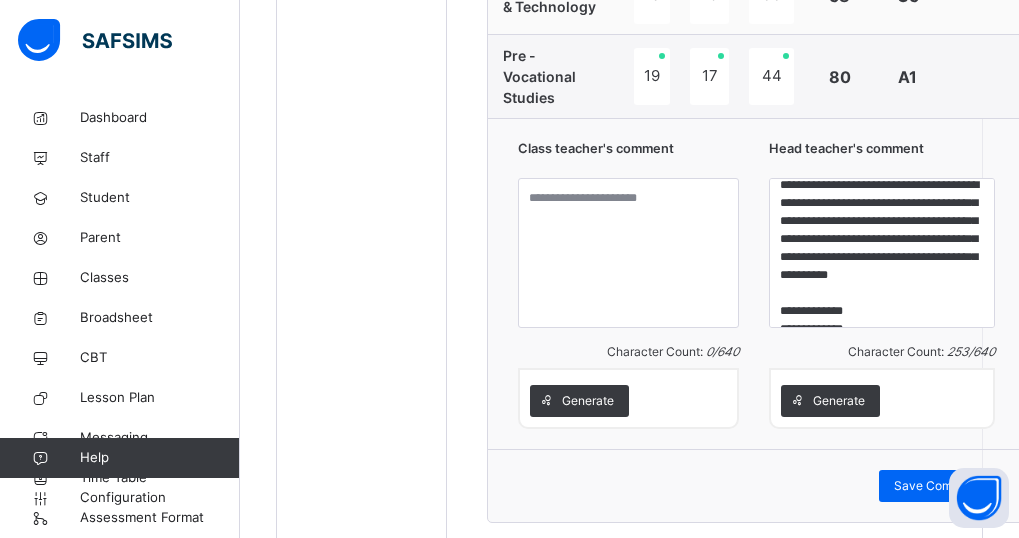 scroll, scrollTop: 67, scrollLeft: 0, axis: vertical 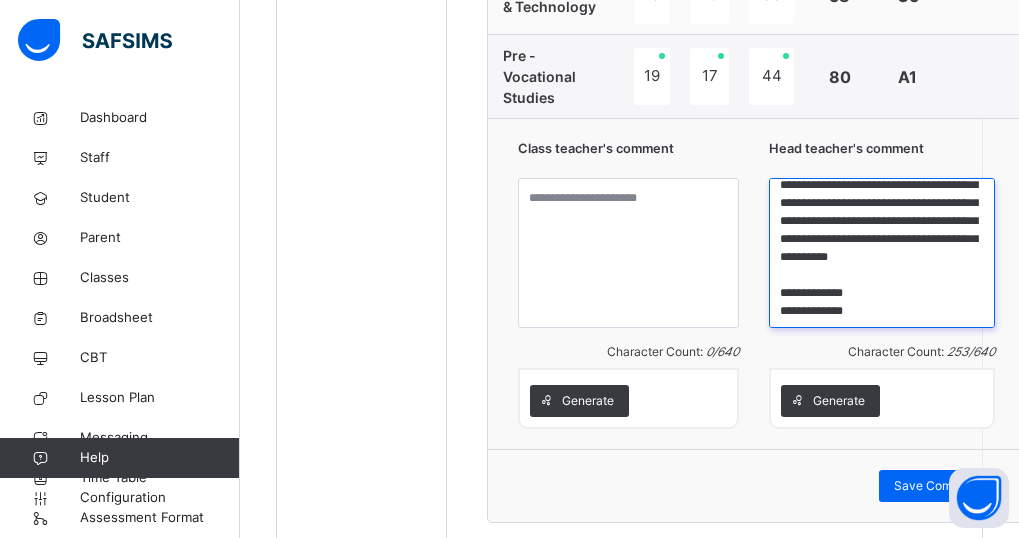 click on "**********" at bounding box center (882, 253) 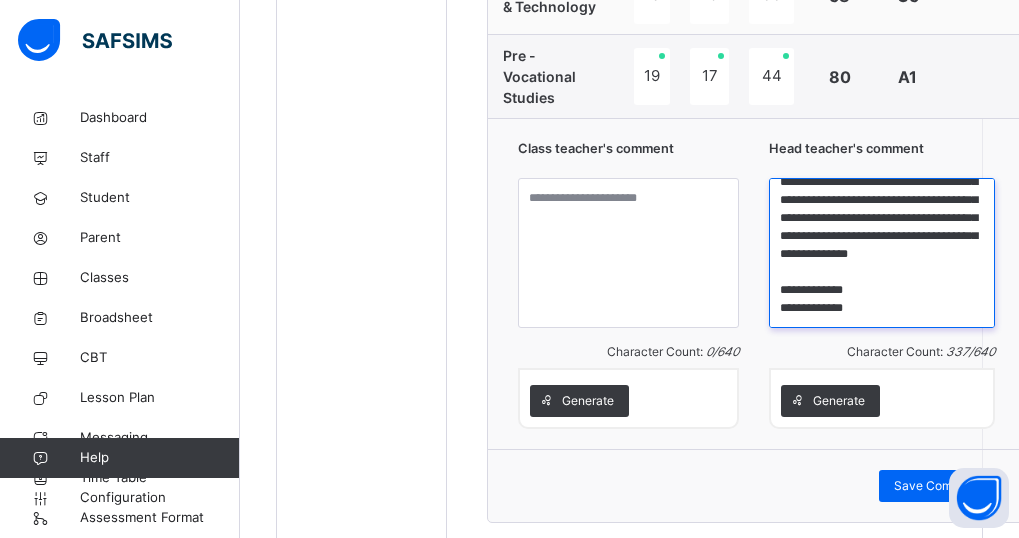 scroll, scrollTop: 142, scrollLeft: 0, axis: vertical 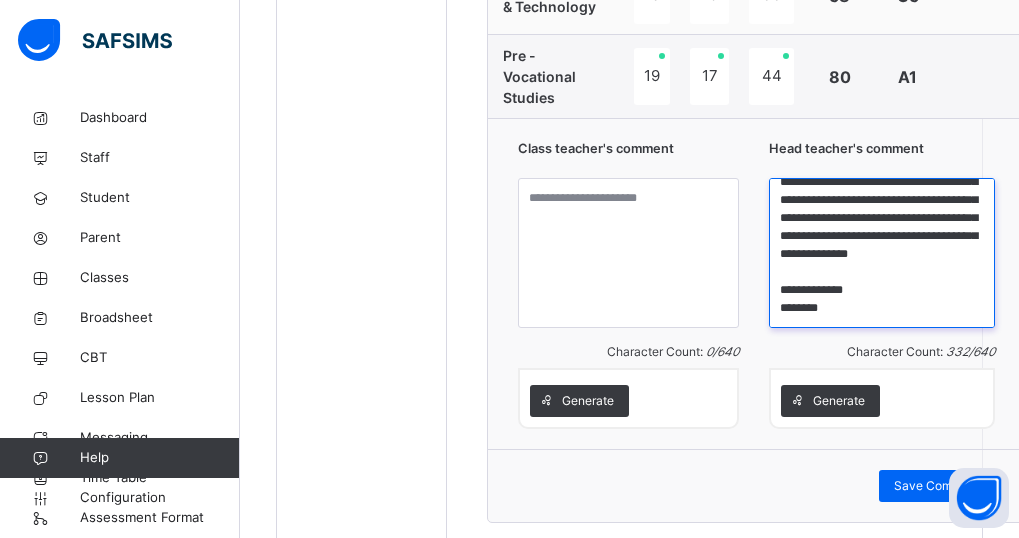 type on "**********" 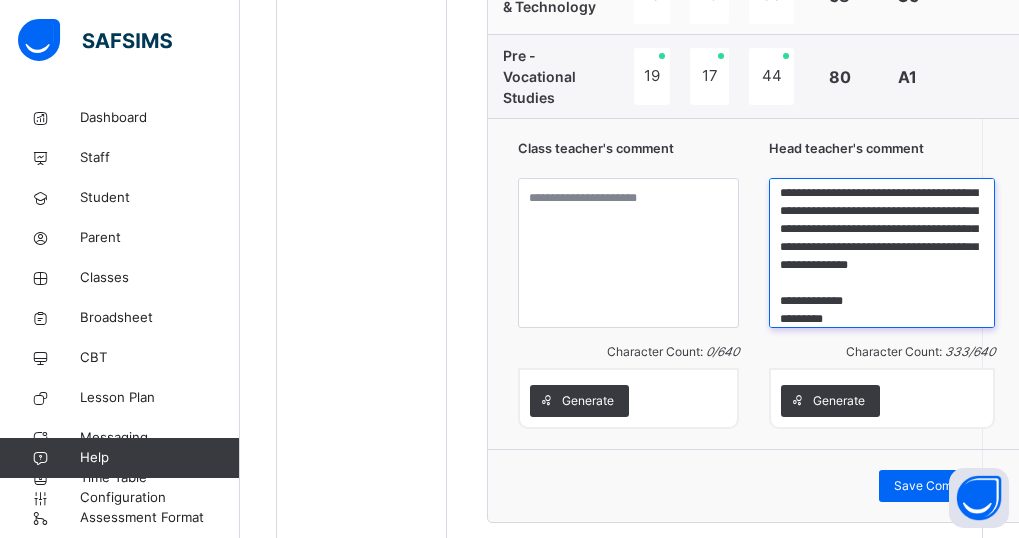 scroll, scrollTop: 142, scrollLeft: 0, axis: vertical 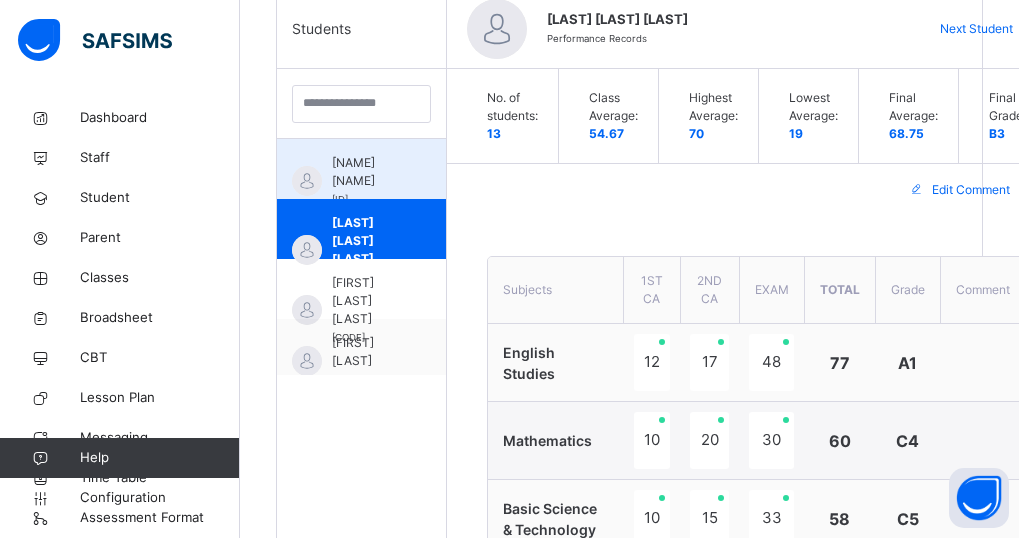 click on "ABDULBAÍTH  LAWANI" at bounding box center (366, 172) 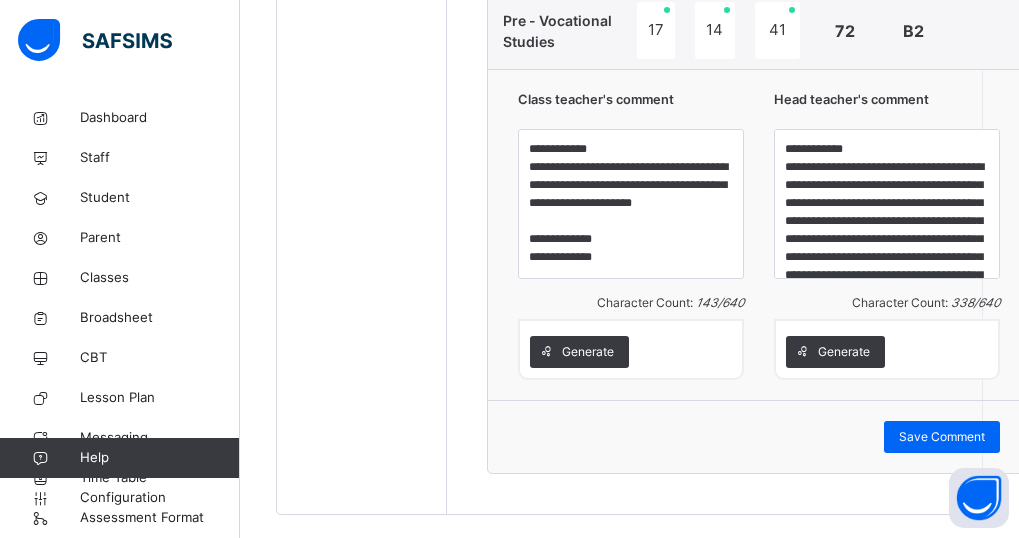 scroll, scrollTop: 1134, scrollLeft: 0, axis: vertical 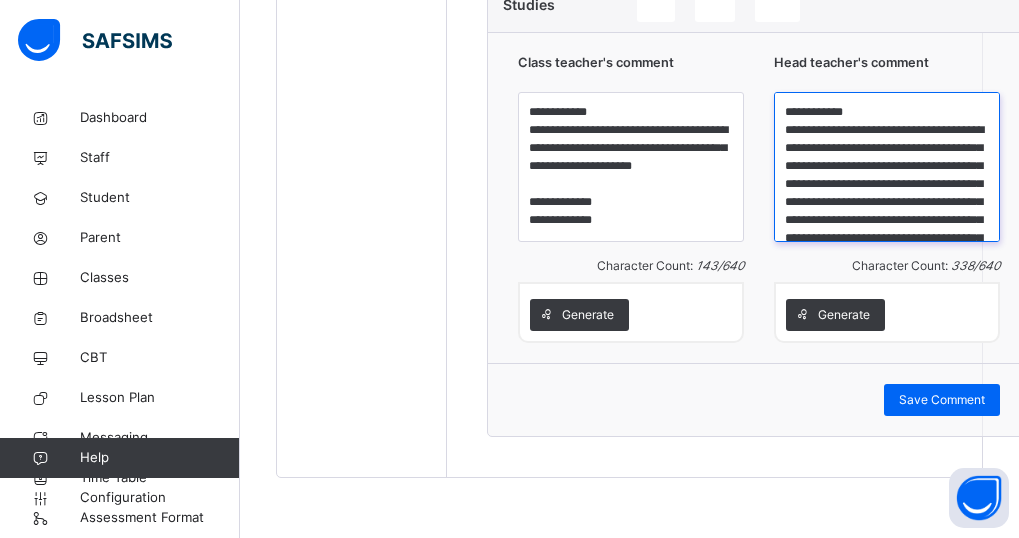 click on "**********" at bounding box center (887, 167) 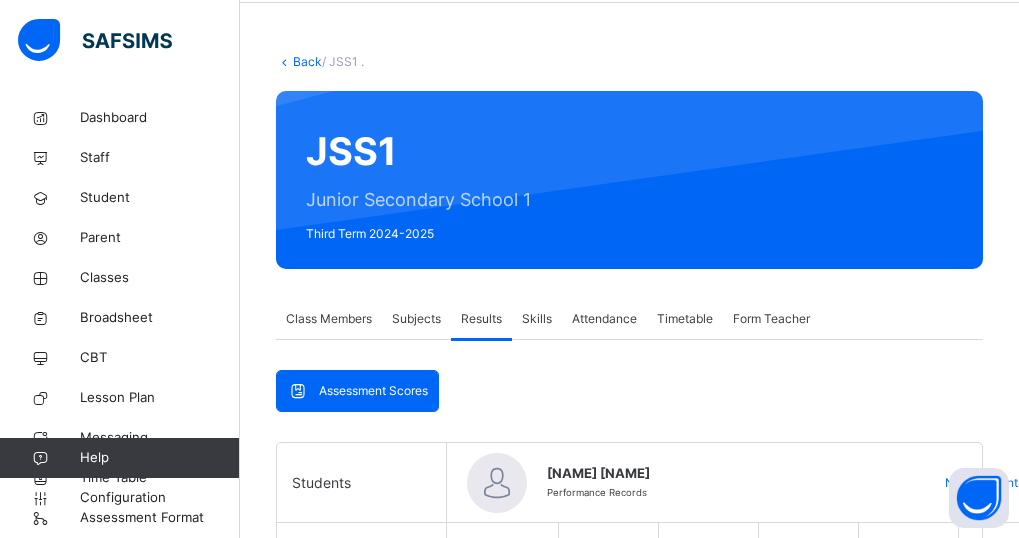 scroll, scrollTop: 0, scrollLeft: 0, axis: both 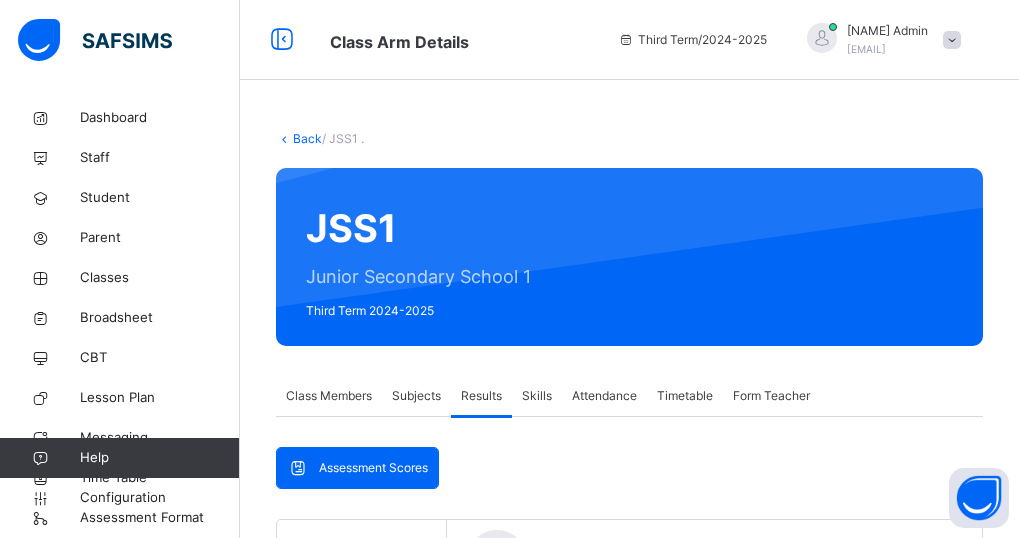 click on "Back" at bounding box center [307, 138] 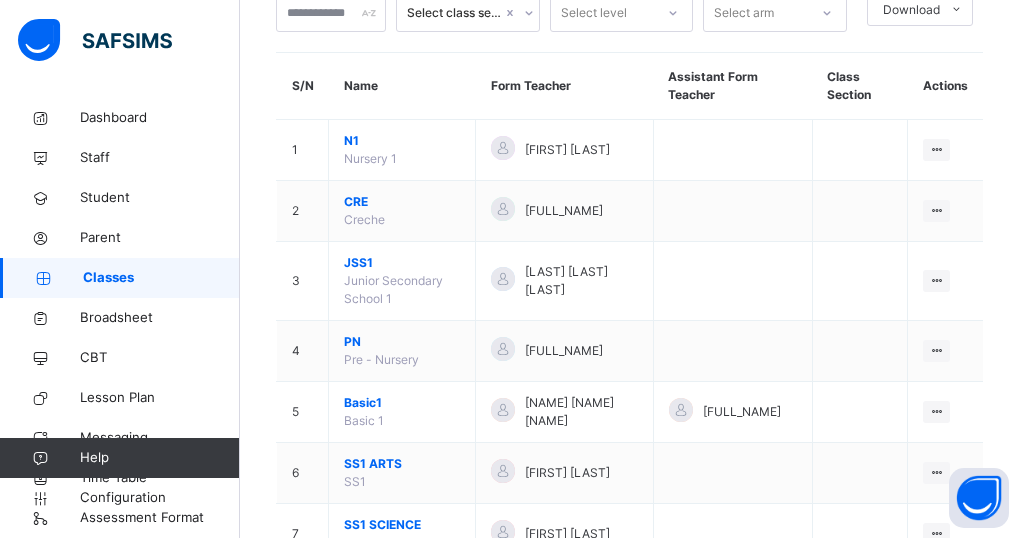 scroll, scrollTop: 148, scrollLeft: 0, axis: vertical 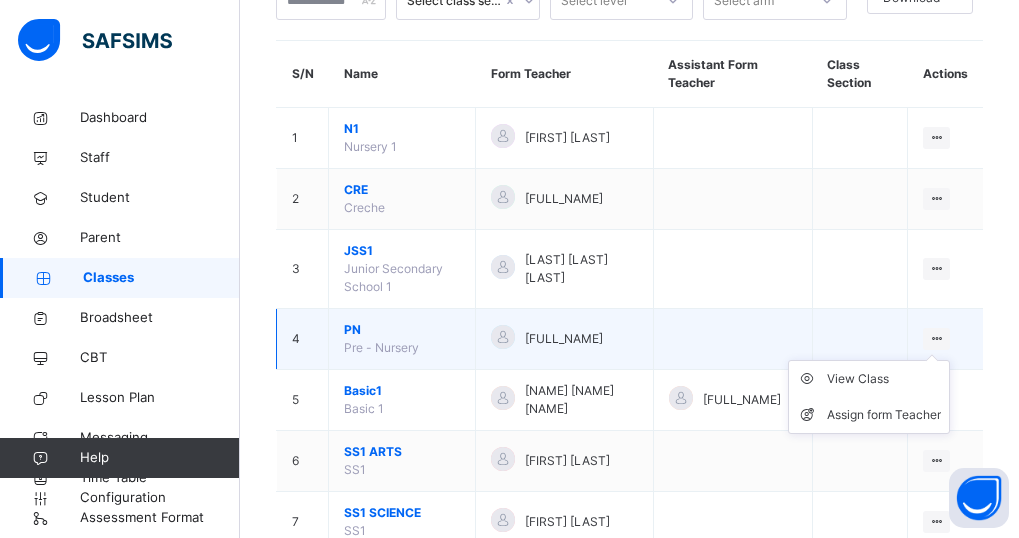 click on "View Class Assign form Teacher" at bounding box center [869, 397] 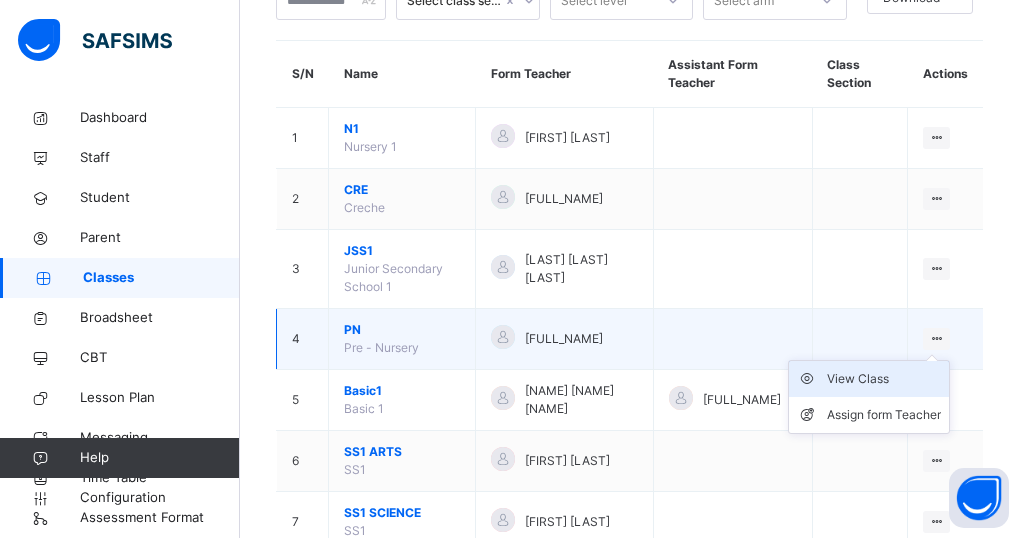click on "View Class" at bounding box center (884, 379) 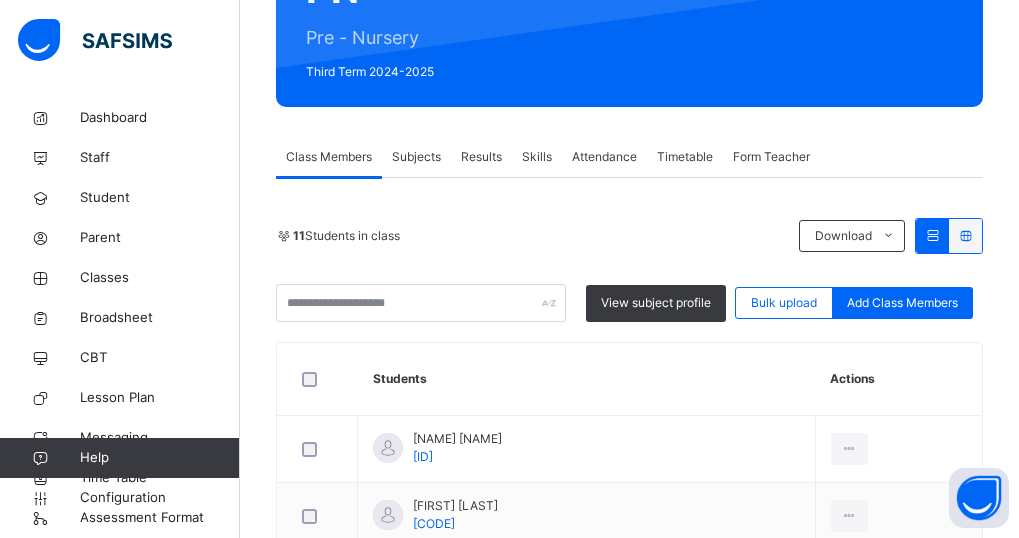 scroll, scrollTop: 238, scrollLeft: 0, axis: vertical 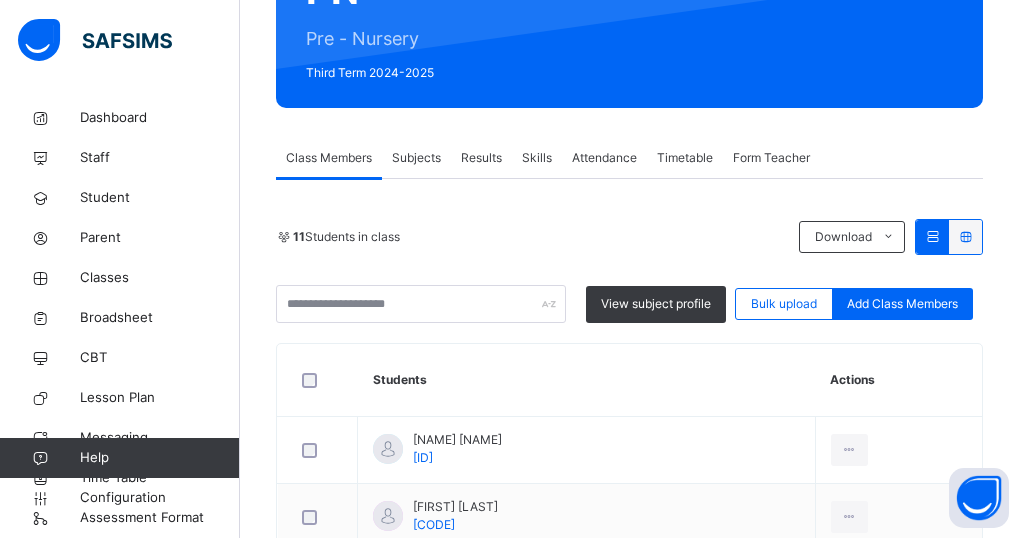 click on "Results" at bounding box center [481, 158] 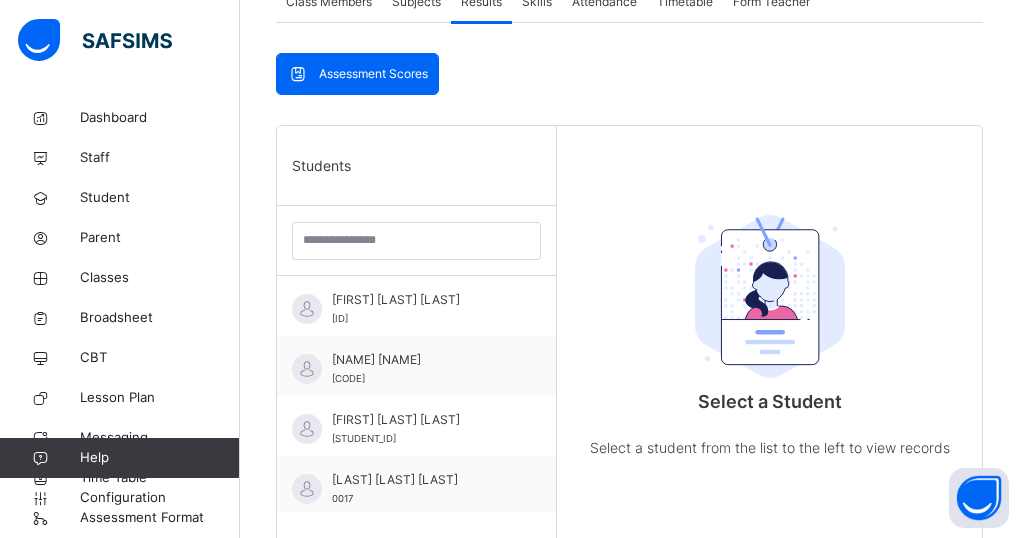 scroll, scrollTop: 398, scrollLeft: 0, axis: vertical 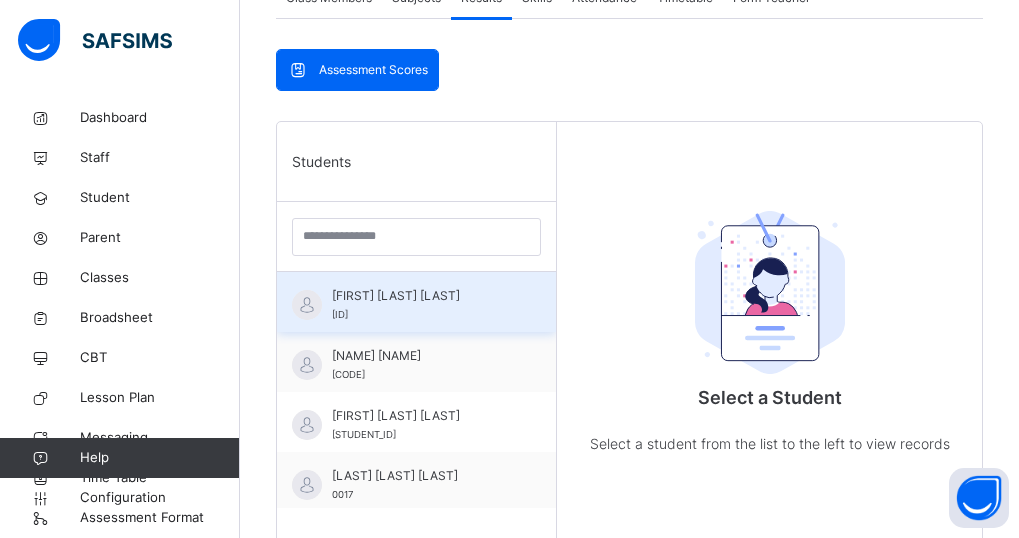 click on "AMINA FANA MAHMUD AIA/P/24/0002" at bounding box center [421, 305] 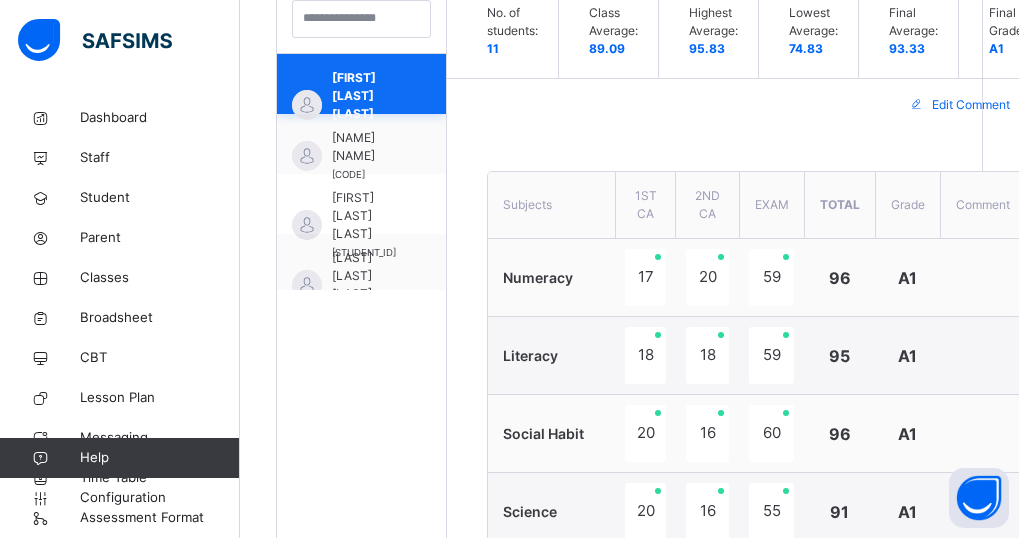 scroll, scrollTop: 597, scrollLeft: 0, axis: vertical 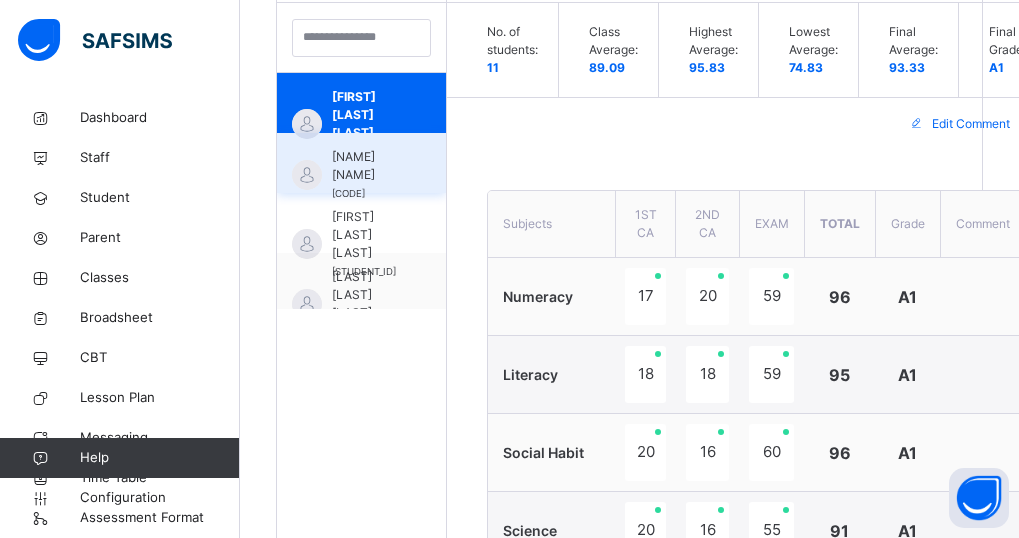 click on "HAJARA  IDRIS" at bounding box center (366, 166) 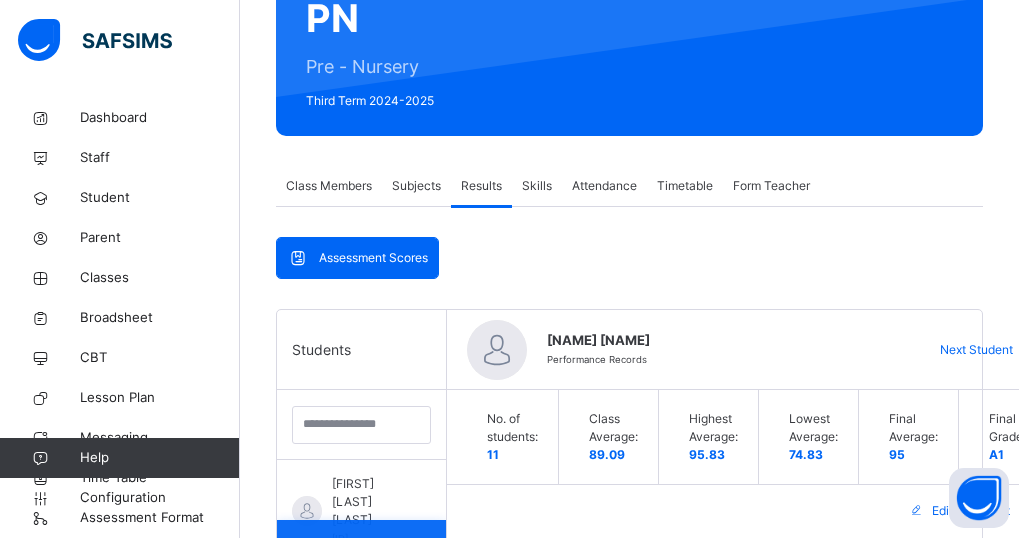 scroll, scrollTop: 0, scrollLeft: 0, axis: both 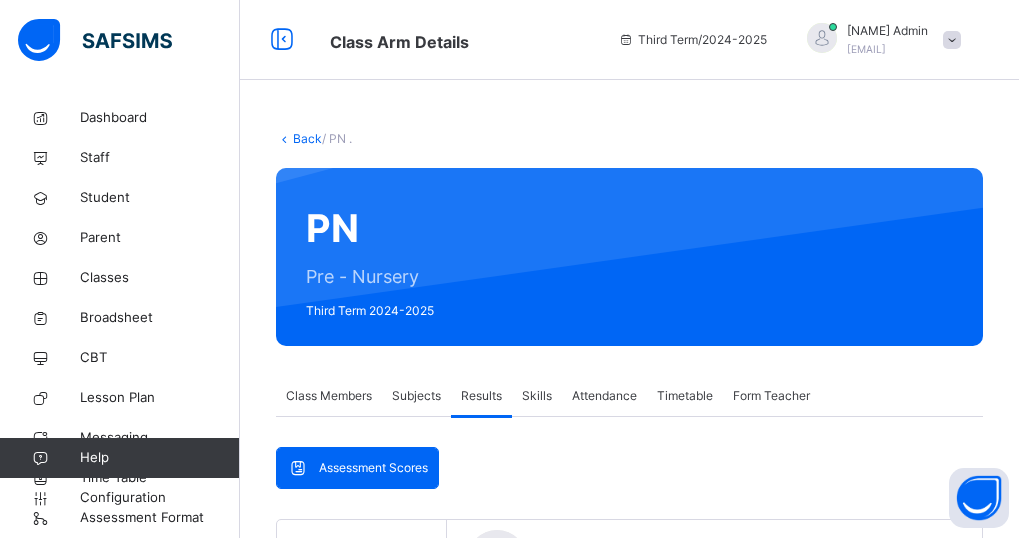 click on "Back" at bounding box center [307, 138] 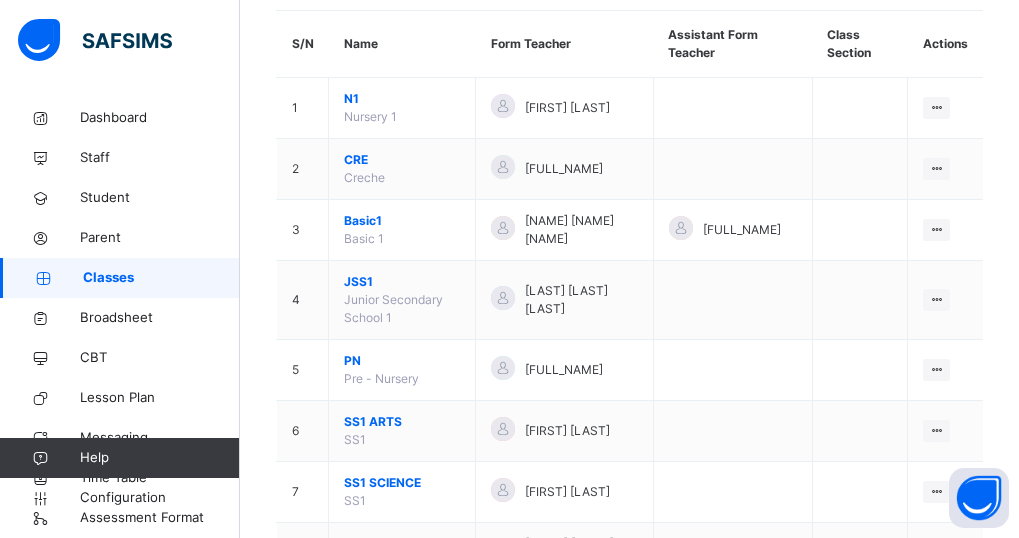 scroll, scrollTop: 185, scrollLeft: 0, axis: vertical 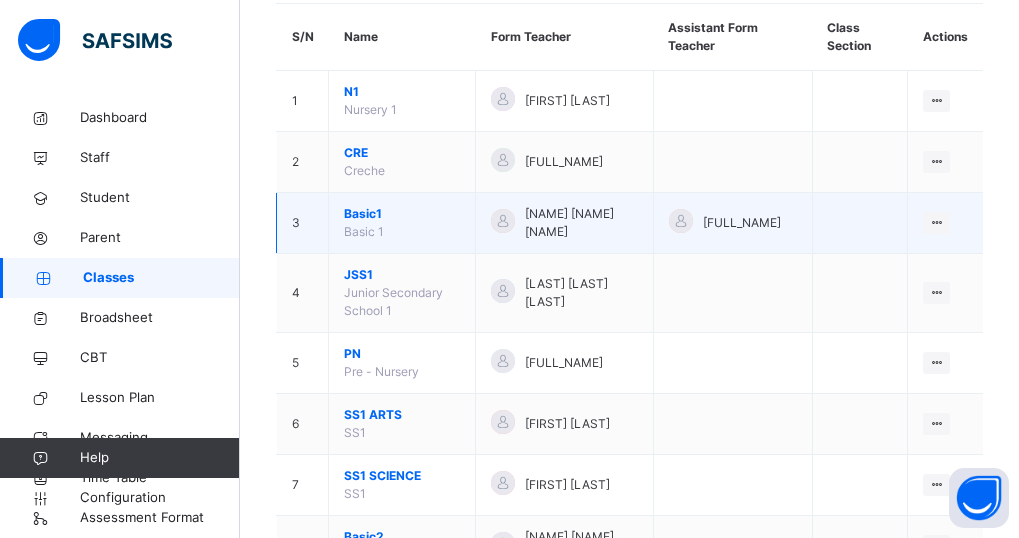 click on "Basic1" at bounding box center [402, 214] 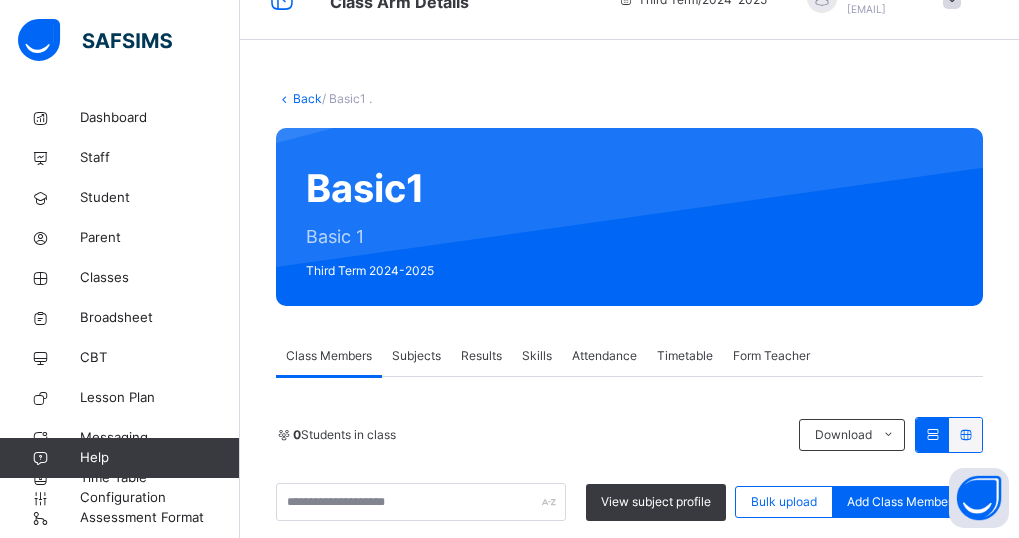scroll, scrollTop: 185, scrollLeft: 0, axis: vertical 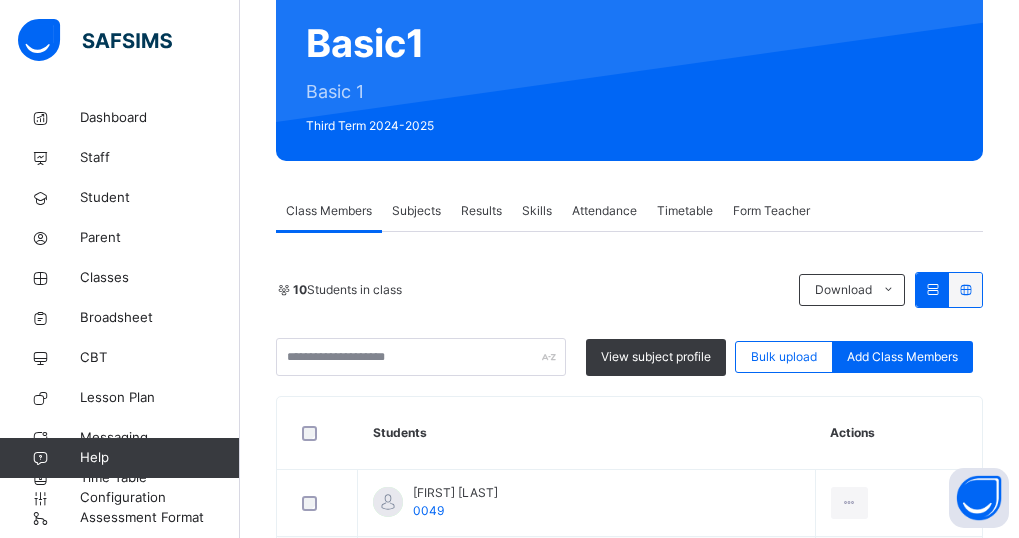 click on "Subjects" at bounding box center [416, 211] 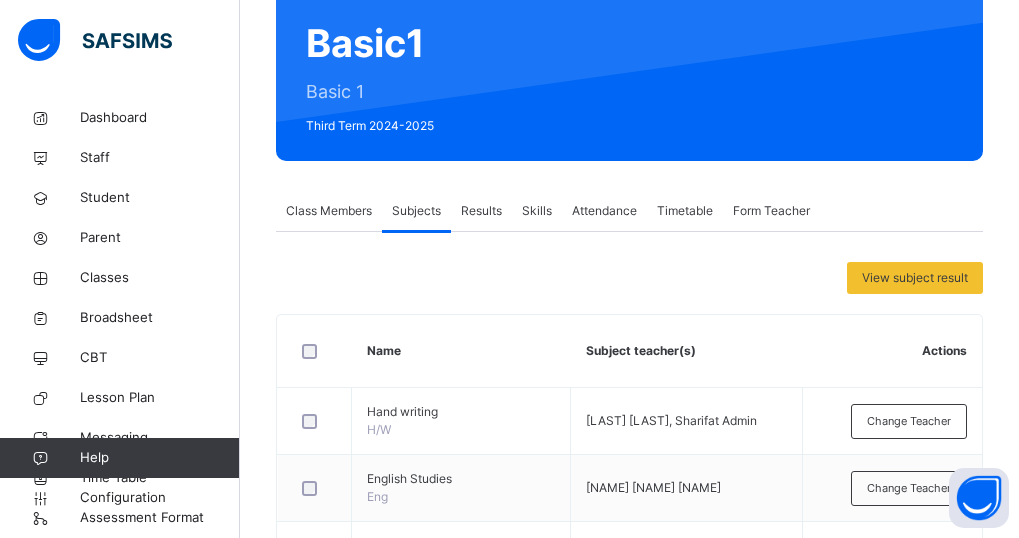 click on "Results" at bounding box center (481, 211) 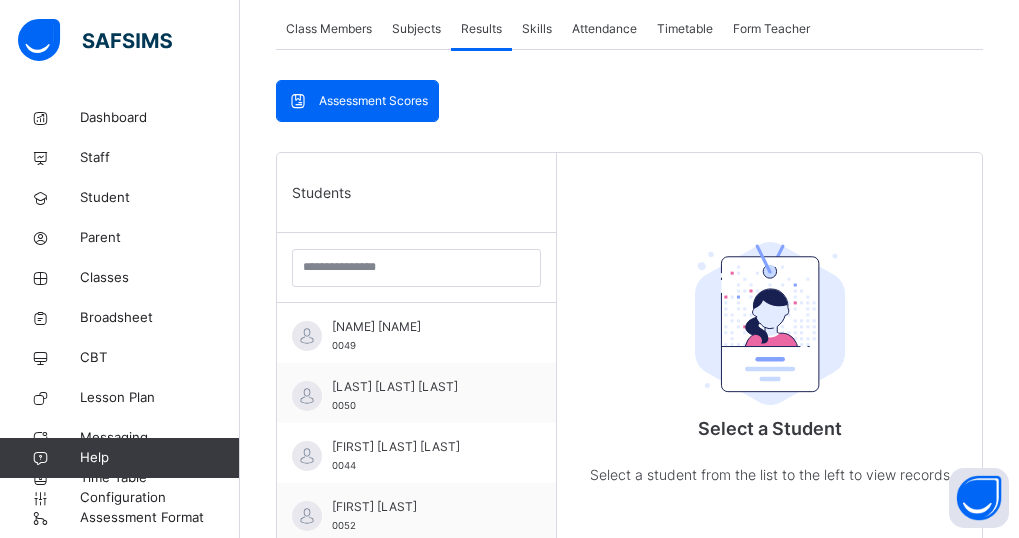 scroll, scrollTop: 370, scrollLeft: 0, axis: vertical 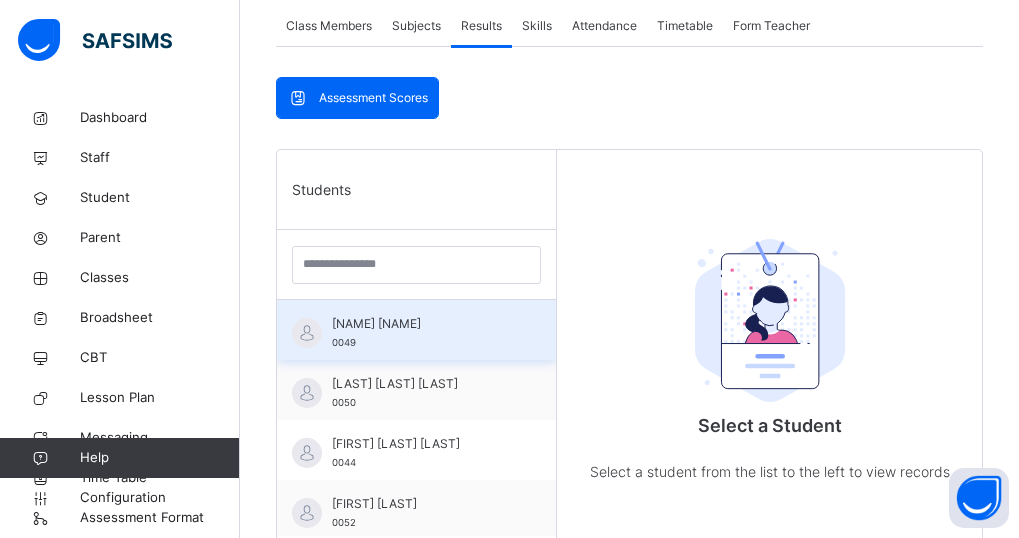 click on "ANAS  SAHEED 0049" at bounding box center (421, 333) 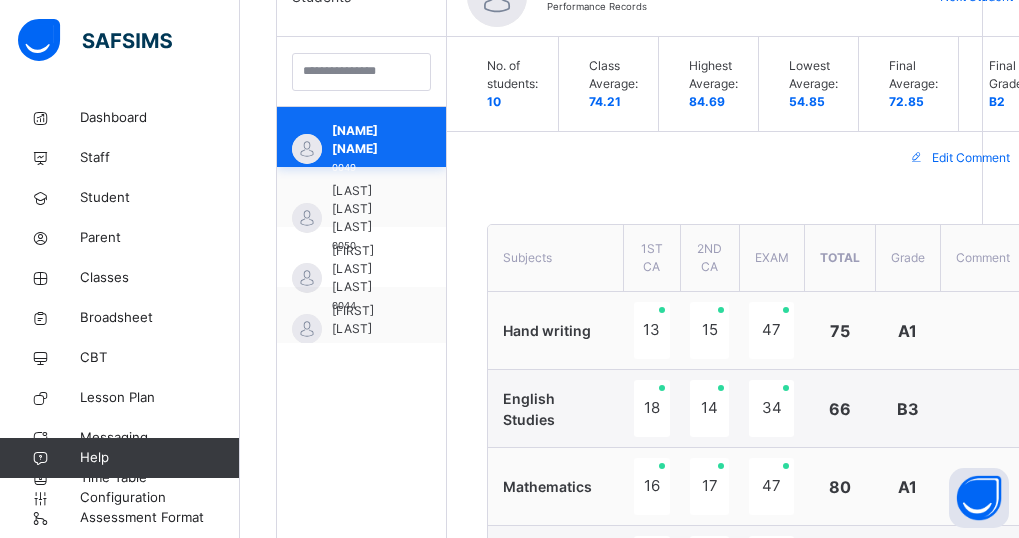 scroll, scrollTop: 518, scrollLeft: 0, axis: vertical 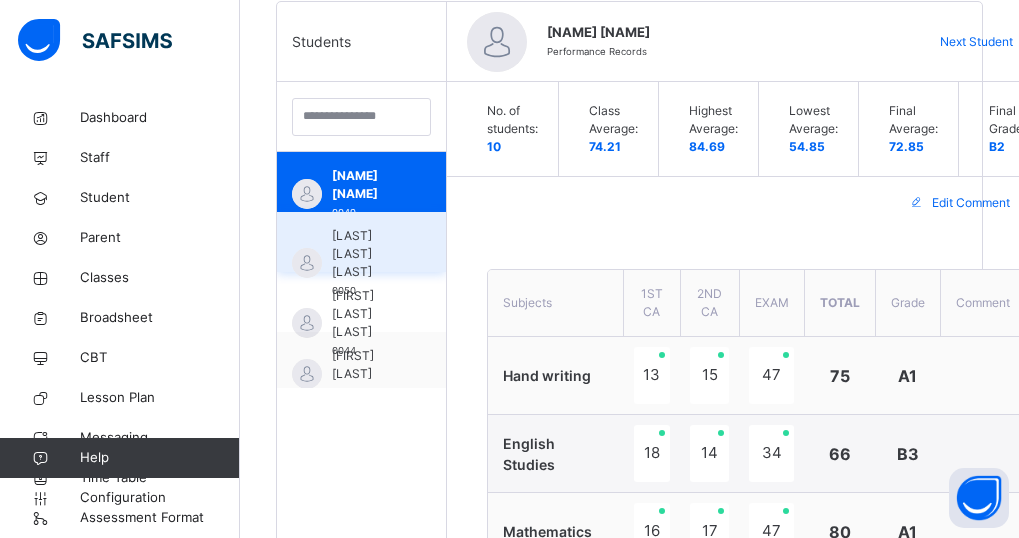 click on "AUWAL ALIYU MUHAMMAD" at bounding box center (366, 254) 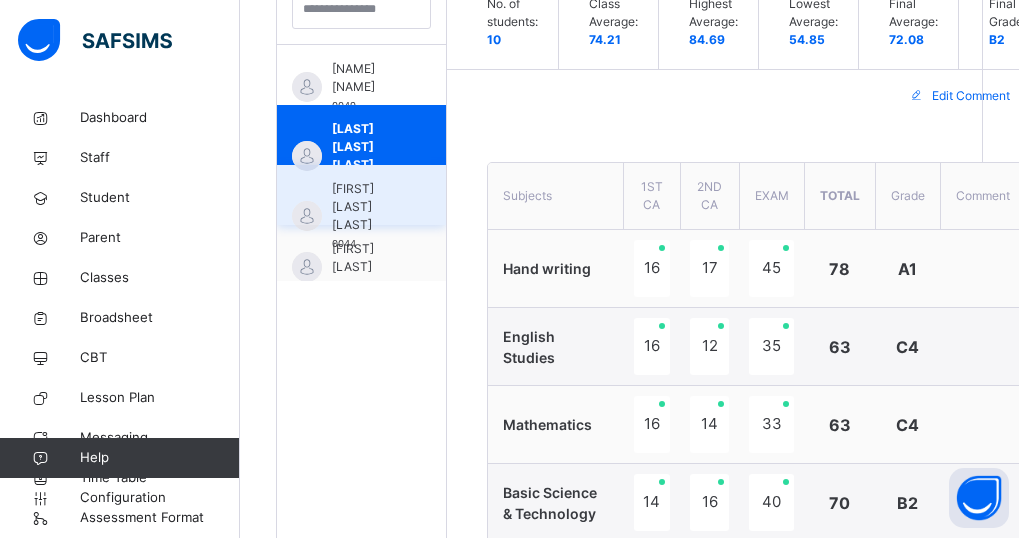 click on "IQRAM  FATIMA  SANI" at bounding box center [366, 207] 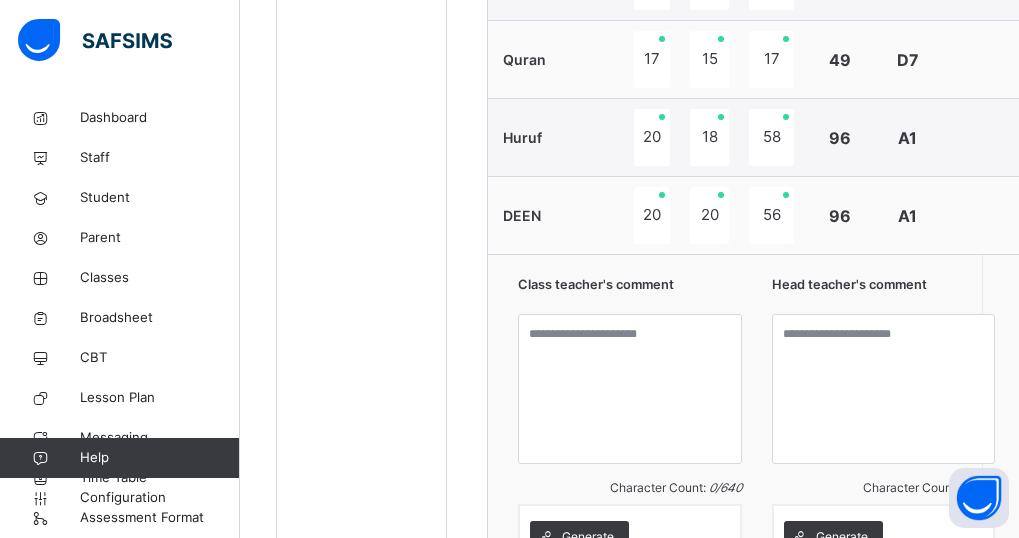 scroll, scrollTop: 1679, scrollLeft: 0, axis: vertical 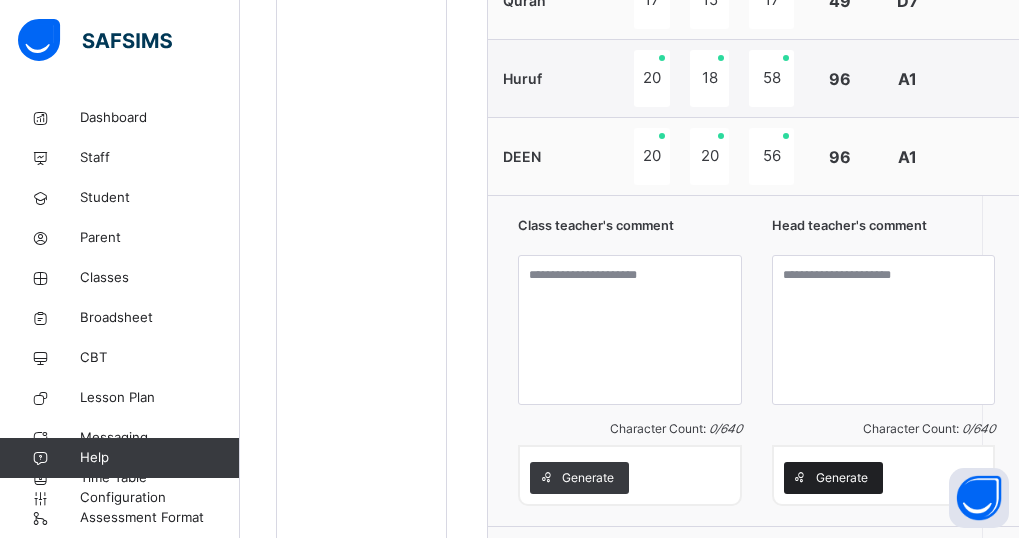 click on "Generate" at bounding box center (842, 478) 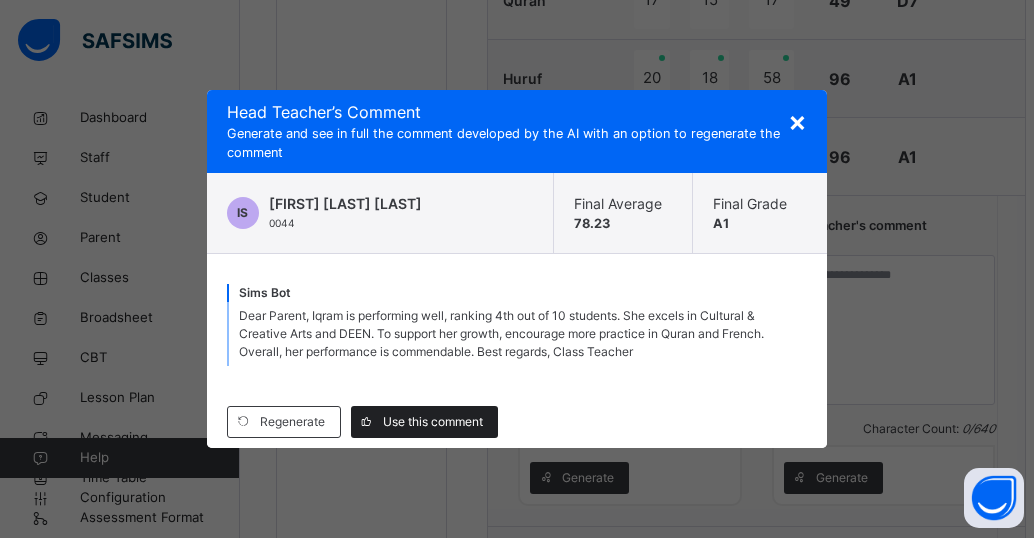 click on "Use this comment" at bounding box center (433, 422) 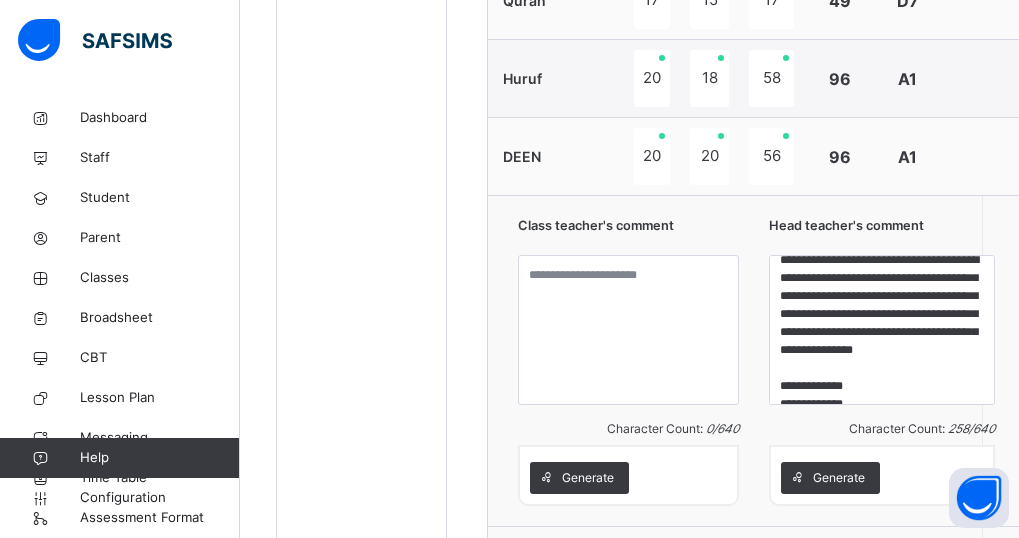 scroll, scrollTop: 88, scrollLeft: 0, axis: vertical 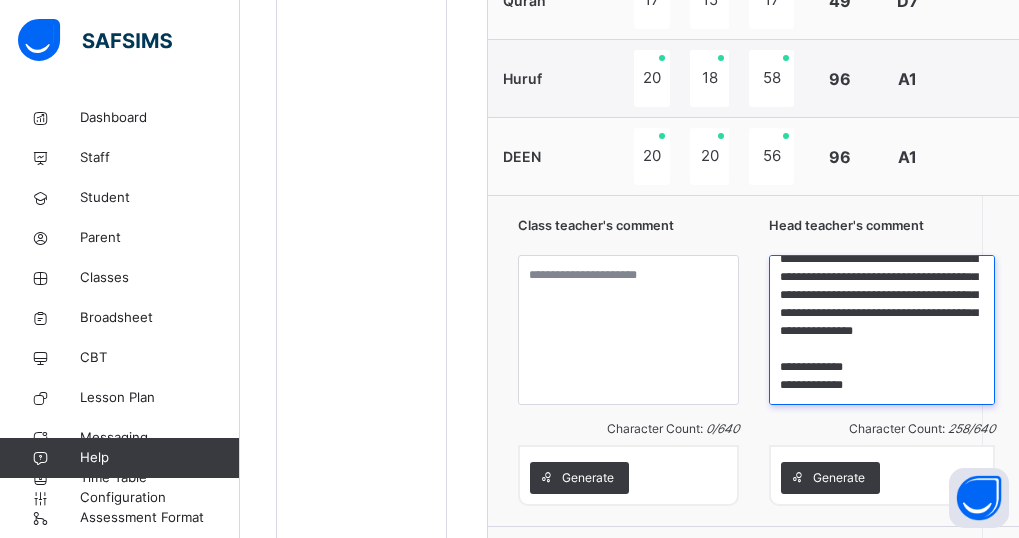 click on "**********" at bounding box center (882, 330) 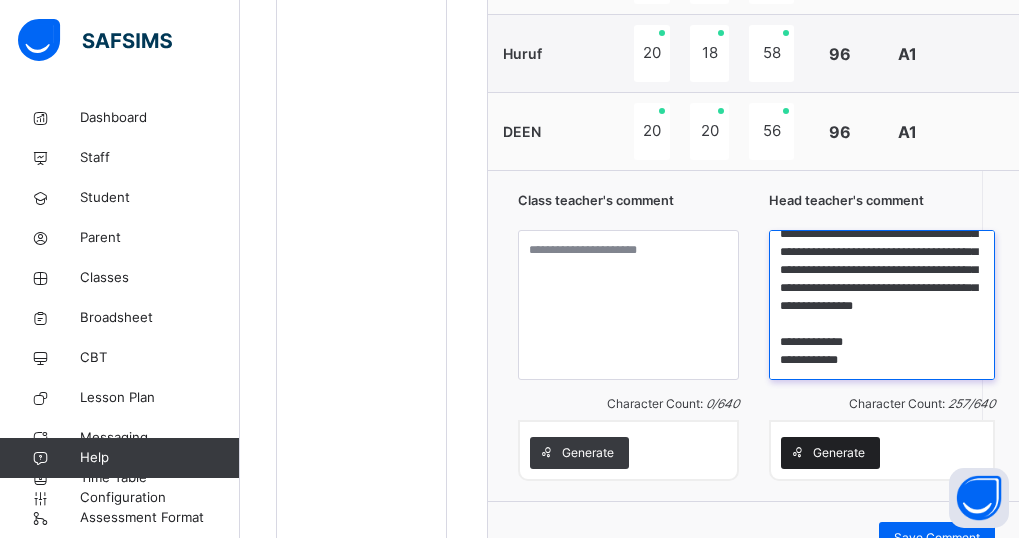scroll, scrollTop: 1842, scrollLeft: 0, axis: vertical 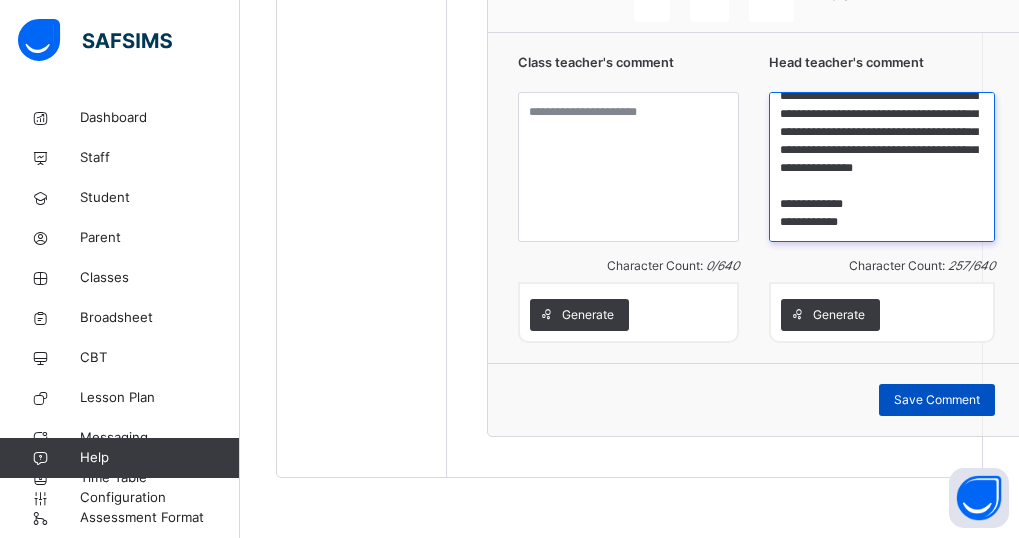 type on "**********" 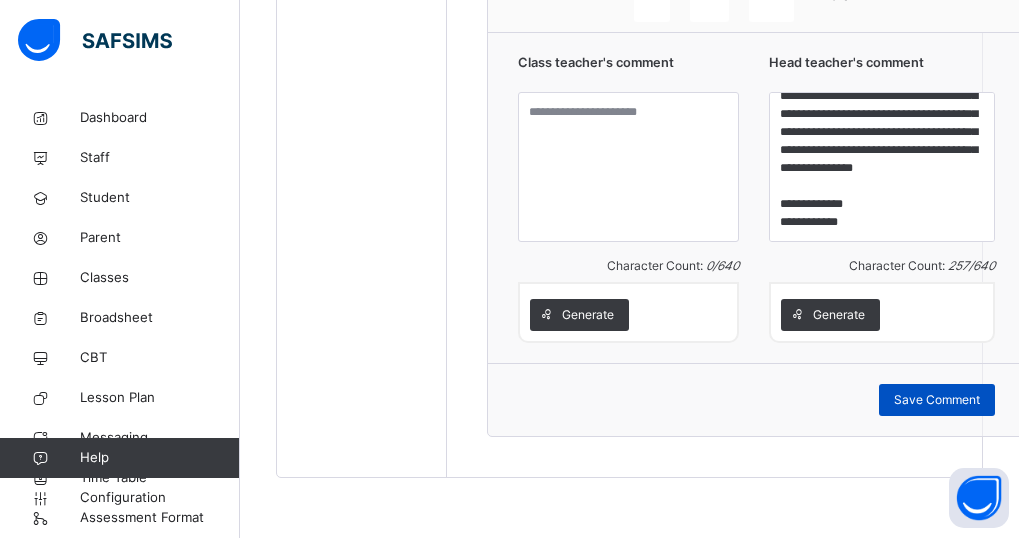 click on "Save Comment" at bounding box center [937, 400] 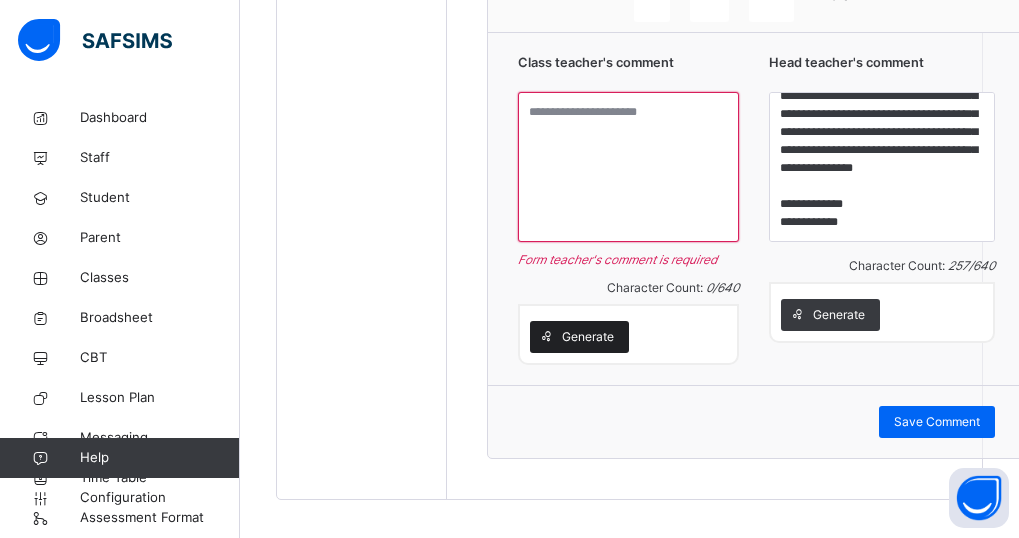 click on "Generate" at bounding box center [588, 337] 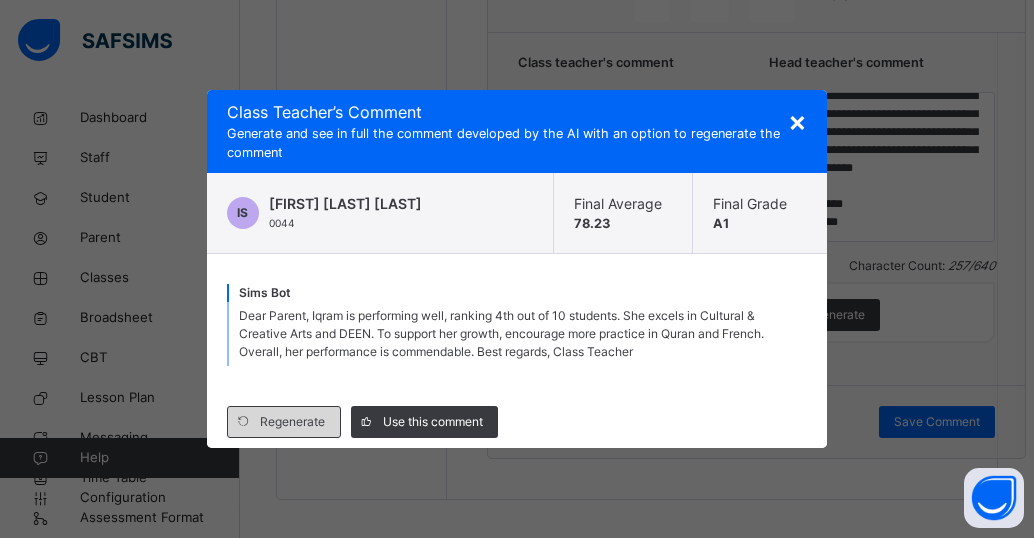 click on "Regenerate" at bounding box center [292, 422] 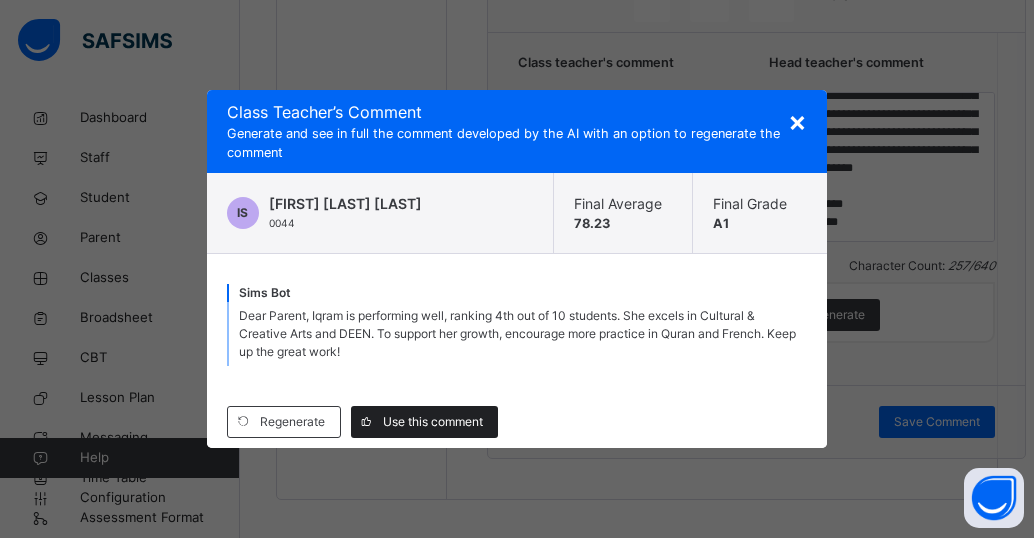click on "Use this comment" at bounding box center [433, 422] 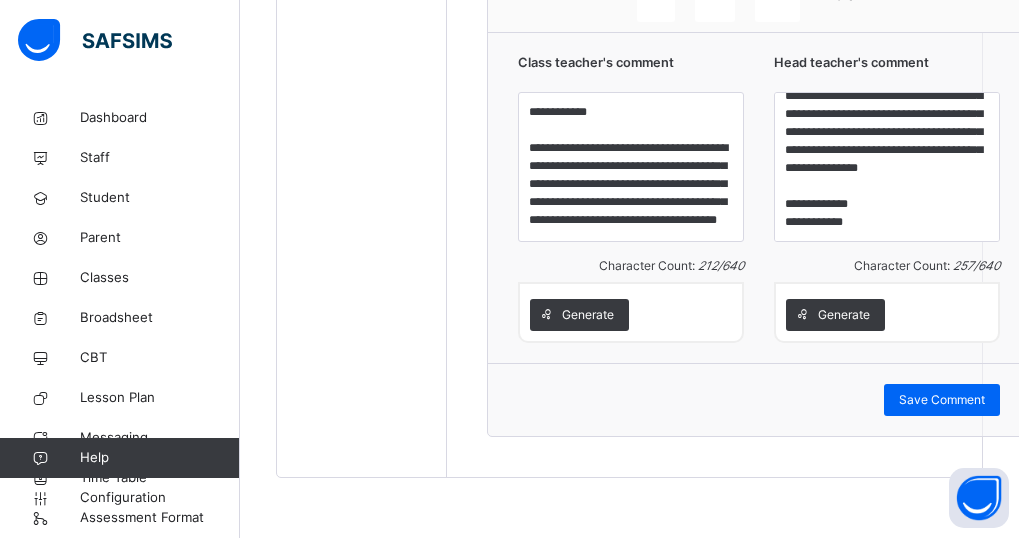 scroll, scrollTop: 34, scrollLeft: 0, axis: vertical 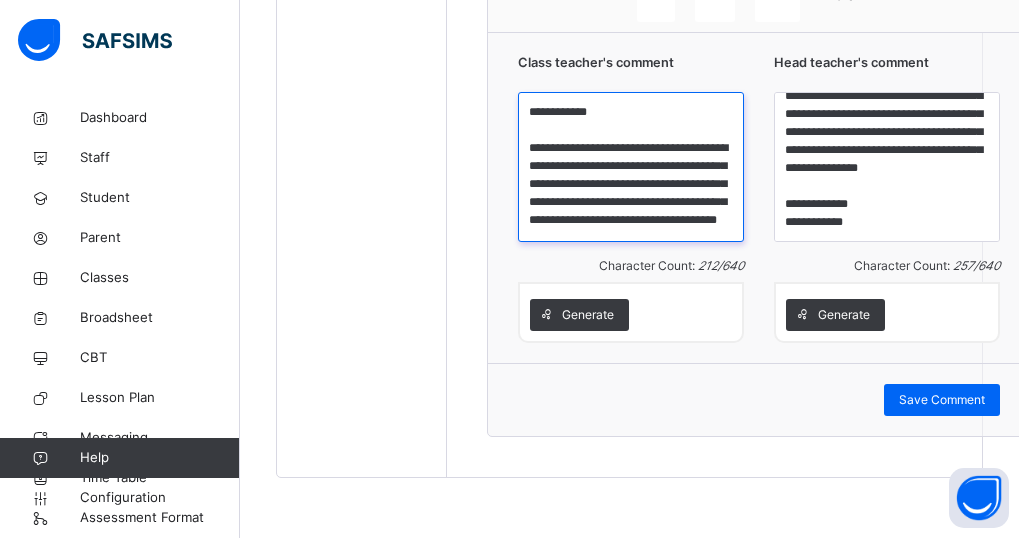 click on "**********" at bounding box center (631, 167) 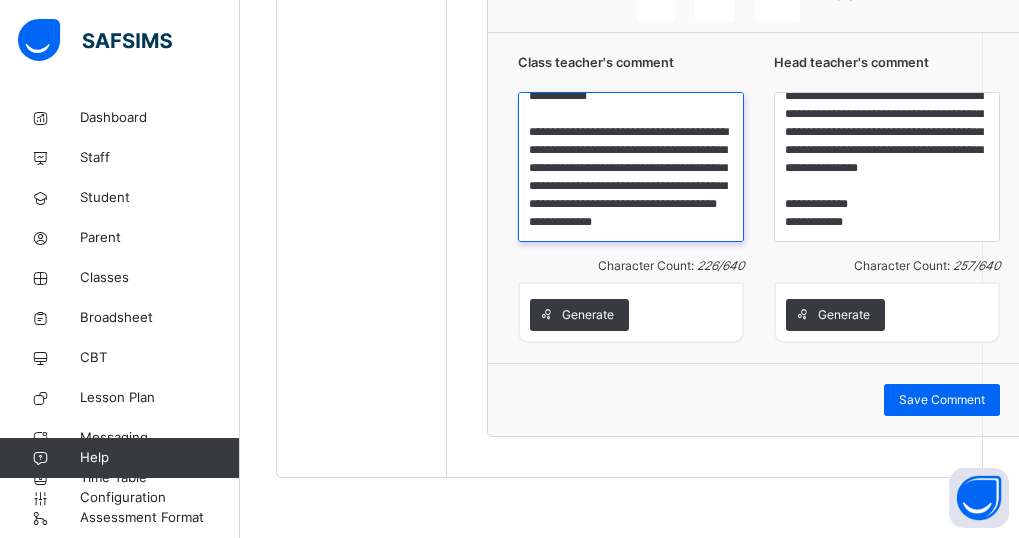 scroll, scrollTop: 52, scrollLeft: 0, axis: vertical 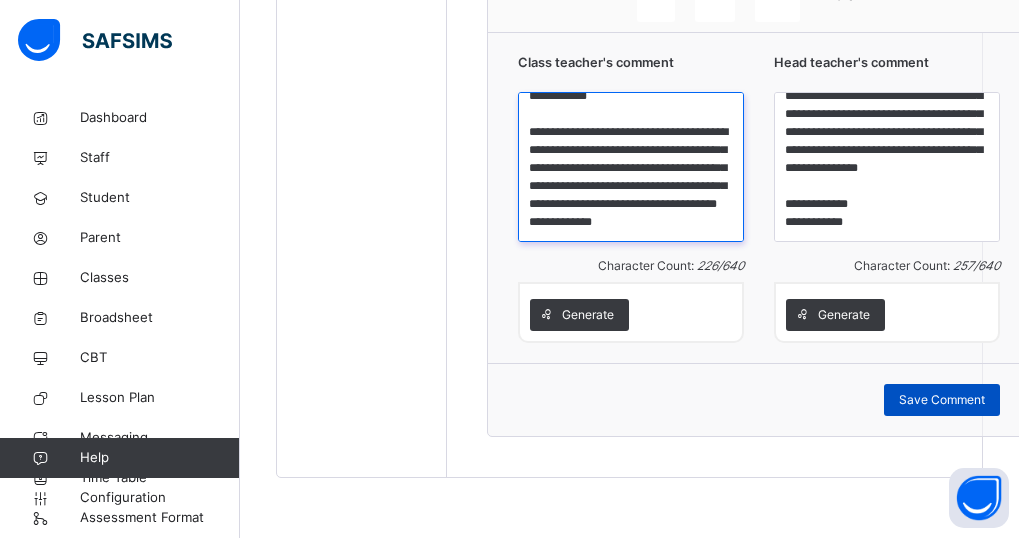 type on "**********" 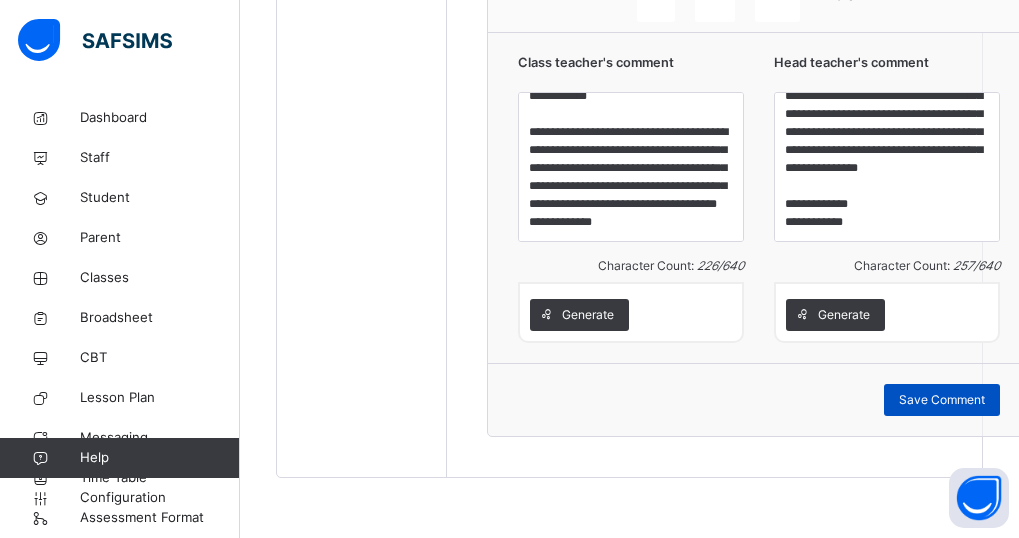 click on "Save Comment" at bounding box center (942, 400) 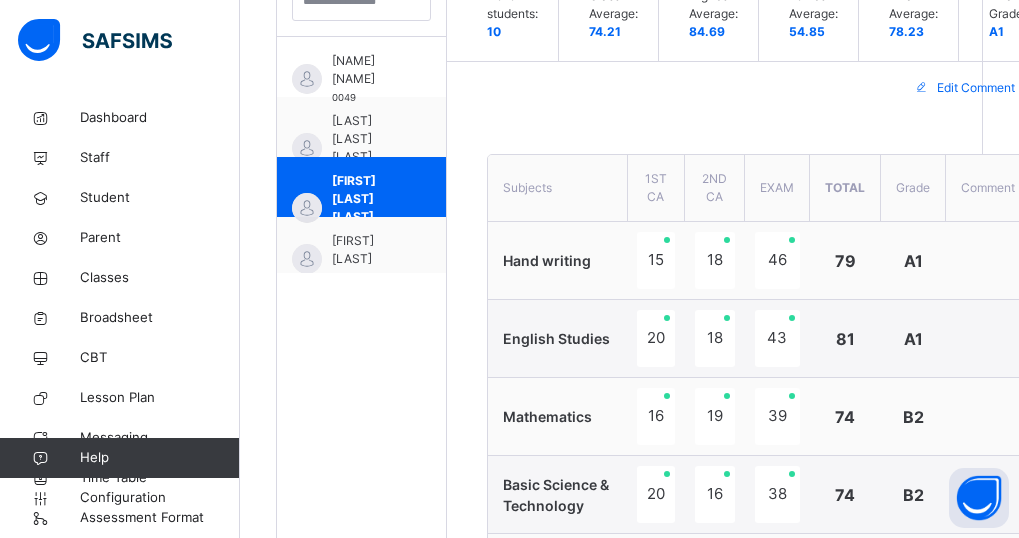 scroll, scrollTop: 630, scrollLeft: 0, axis: vertical 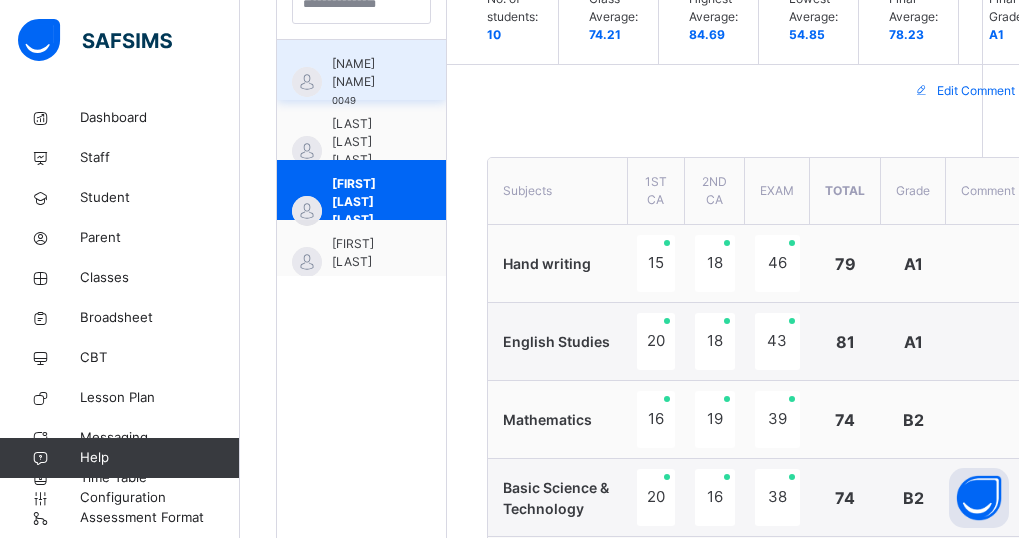 click on "ANAS  SAHEED" at bounding box center (366, 73) 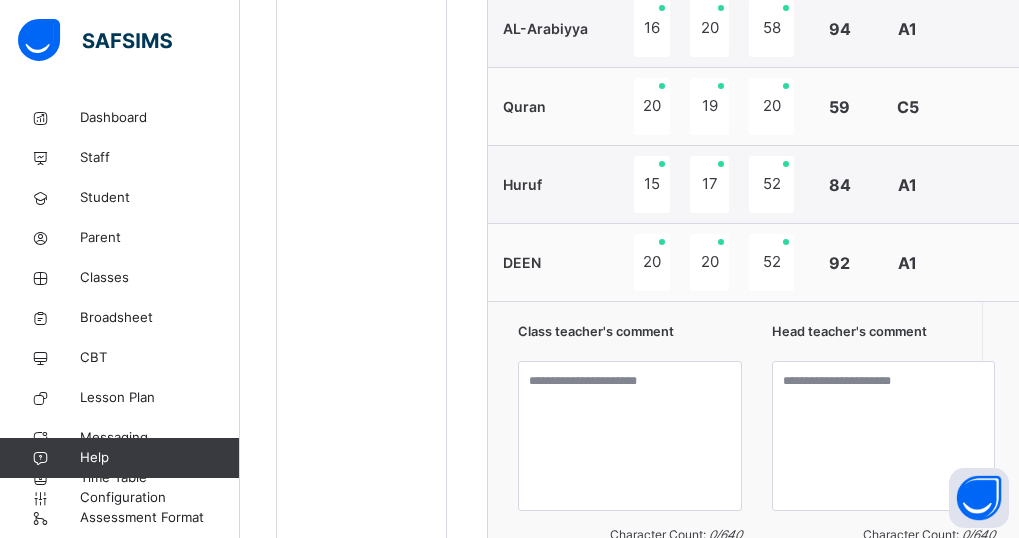 scroll, scrollTop: 1574, scrollLeft: 0, axis: vertical 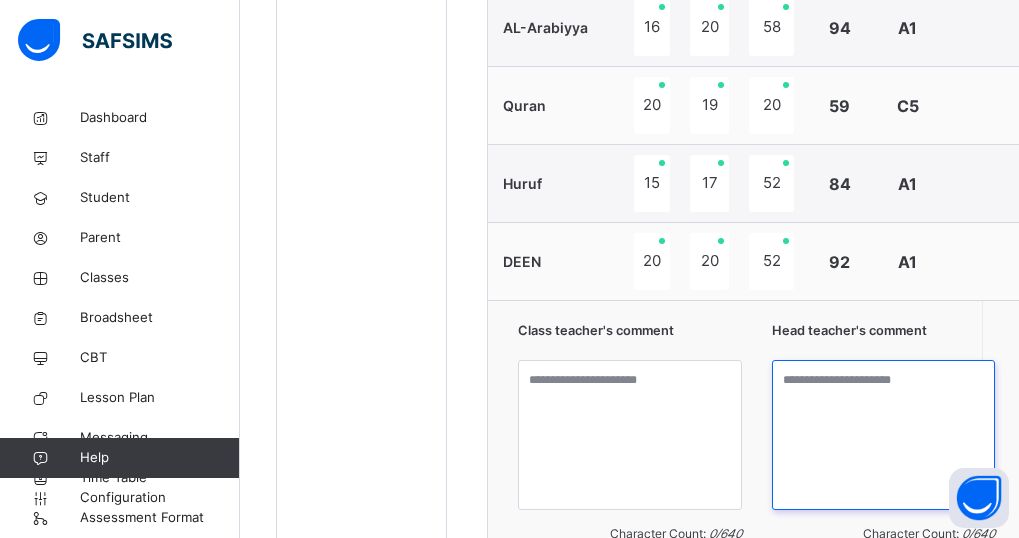 click at bounding box center (884, 435) 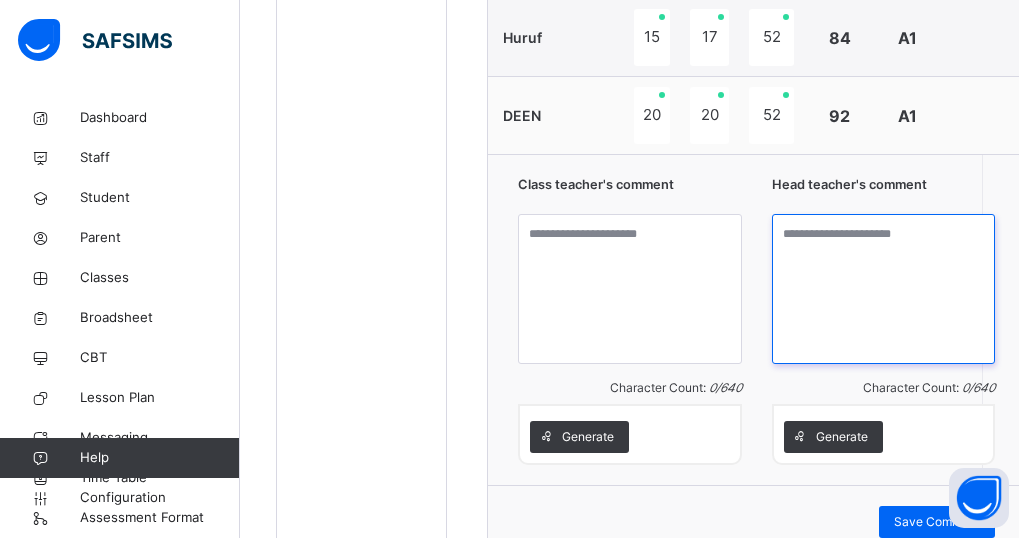 scroll, scrollTop: 1734, scrollLeft: 0, axis: vertical 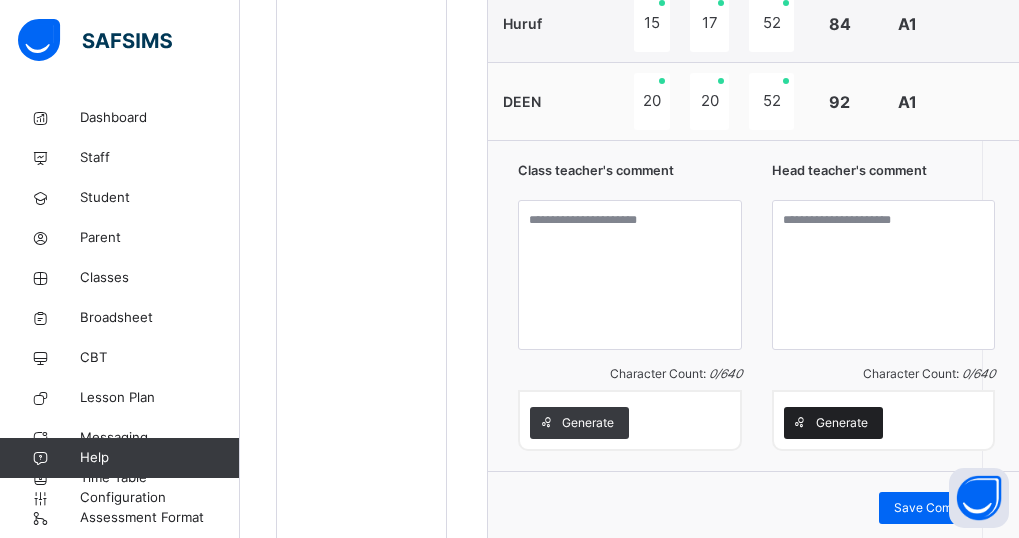 click on "Generate" at bounding box center [833, 423] 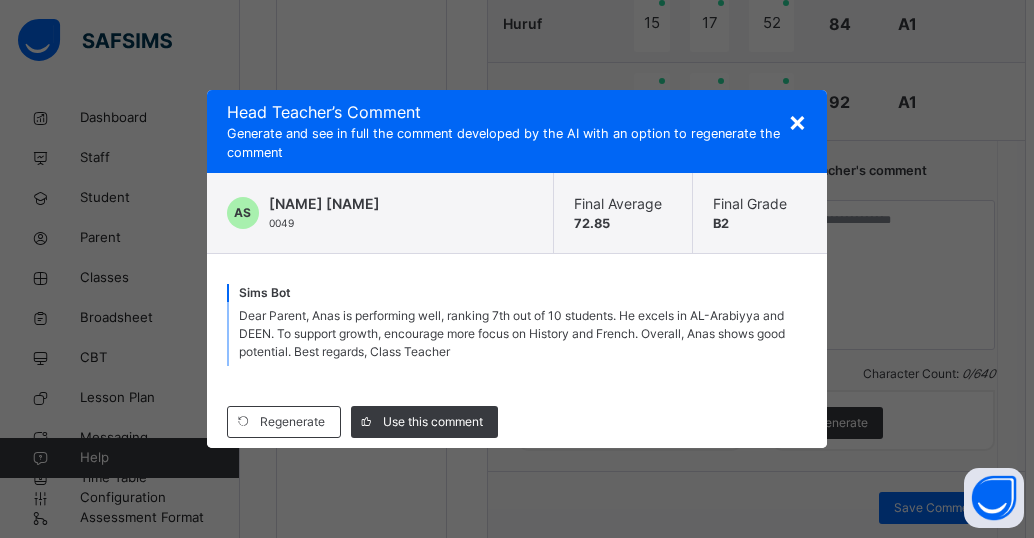 click on "Dear Parent,
Anas is performing well, ranking 7th out of 10 students. He excels in AL-Arabiyya and DEEN. To support growth, encourage more focus on History and French. Overall, Anas shows good potential.
Best regards,
Class Teacher" at bounding box center (512, 333) 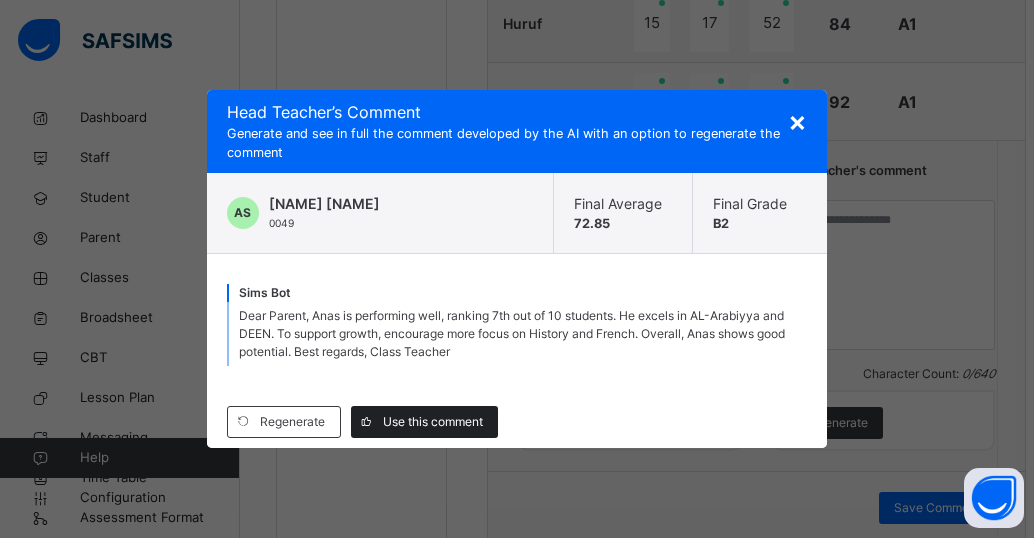 click on "Use this comment" at bounding box center [433, 422] 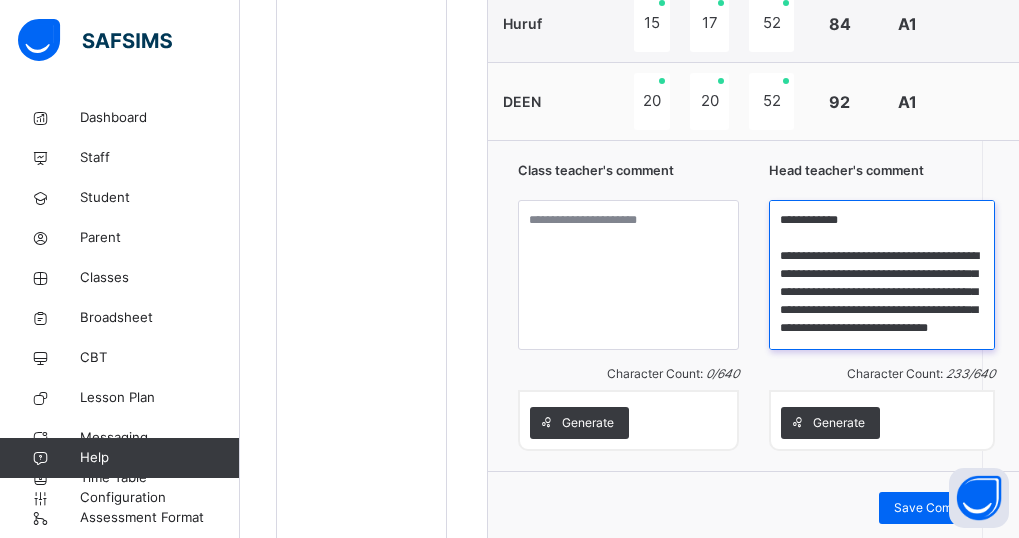 click on "**********" at bounding box center [882, 275] 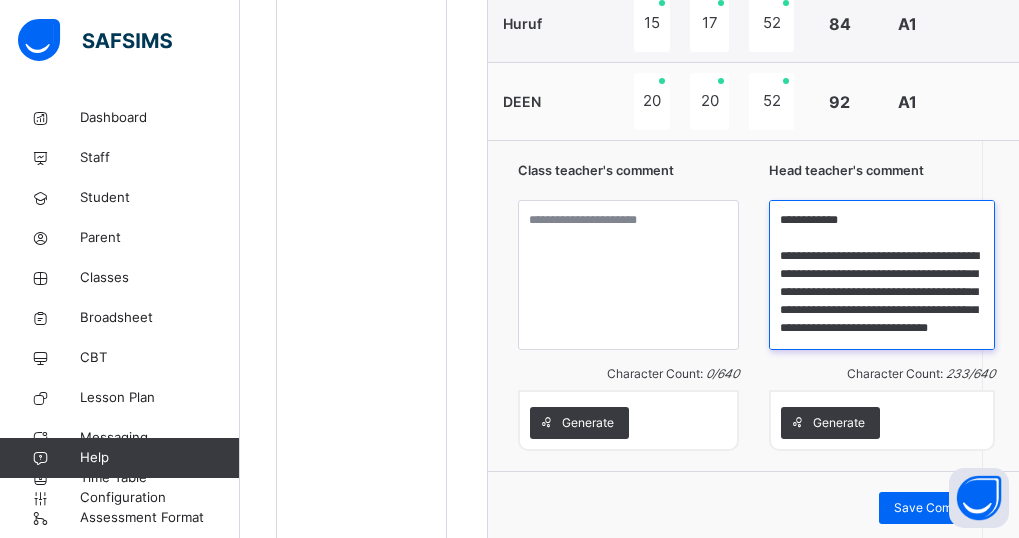 click on "**********" at bounding box center (882, 275) 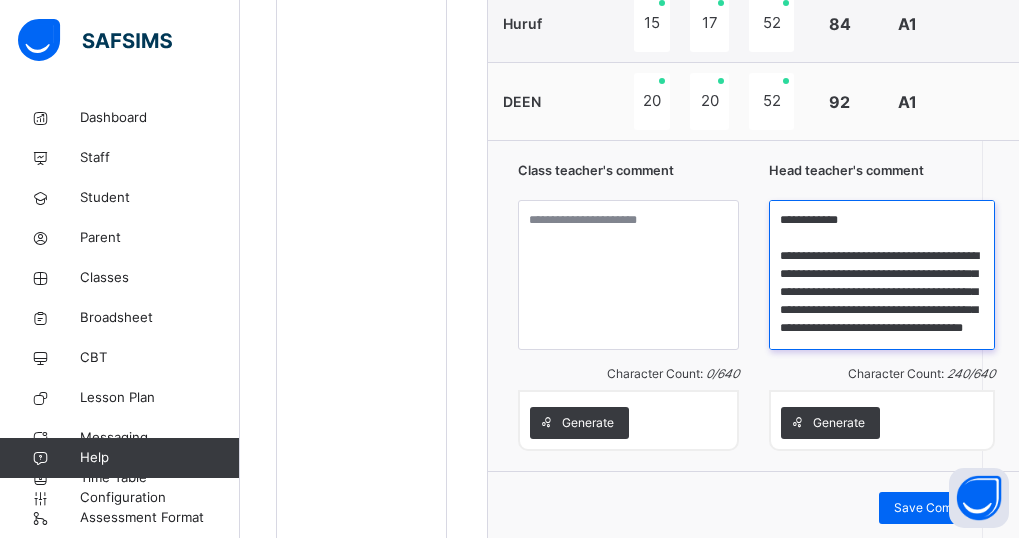 click on "**********" at bounding box center [882, 275] 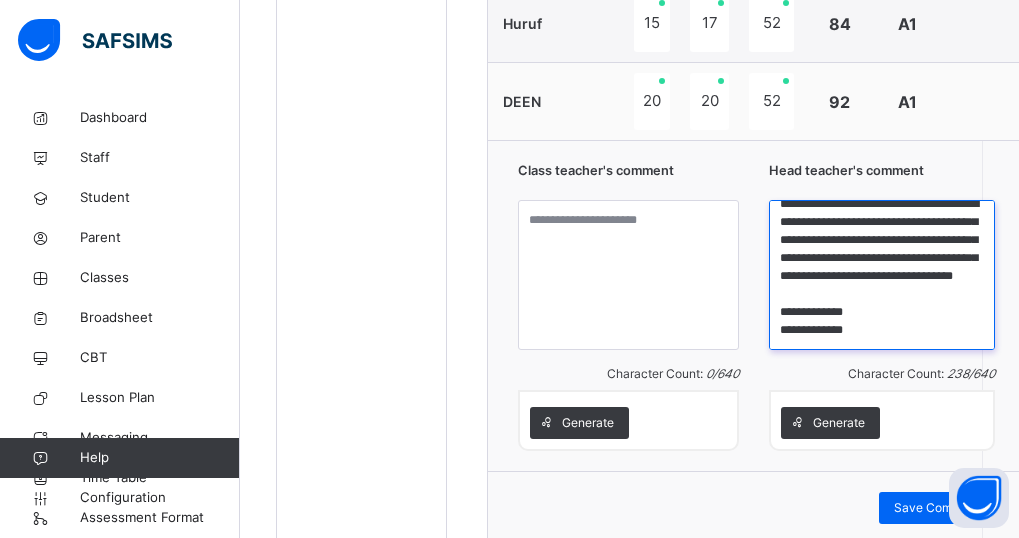scroll, scrollTop: 84, scrollLeft: 0, axis: vertical 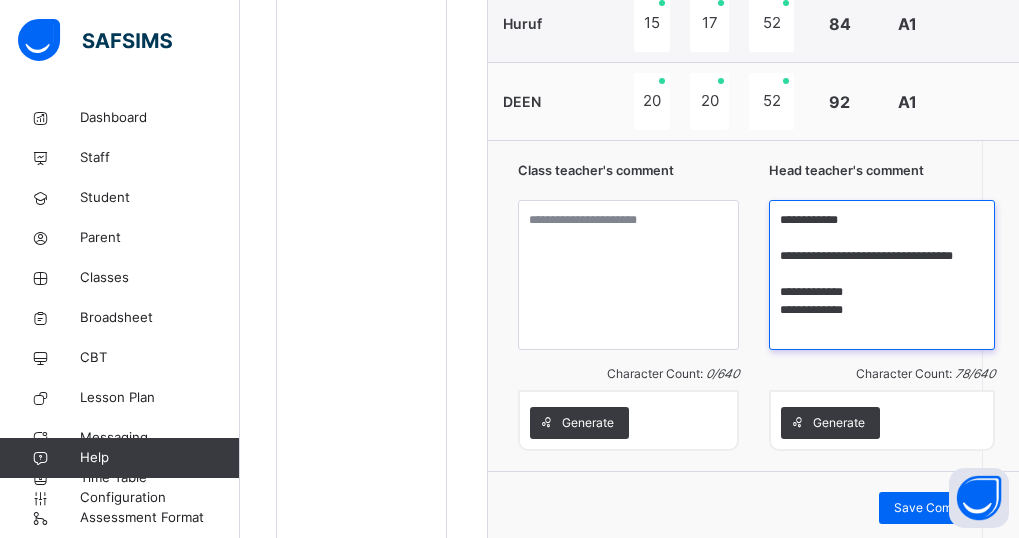 click on "**********" at bounding box center [882, 275] 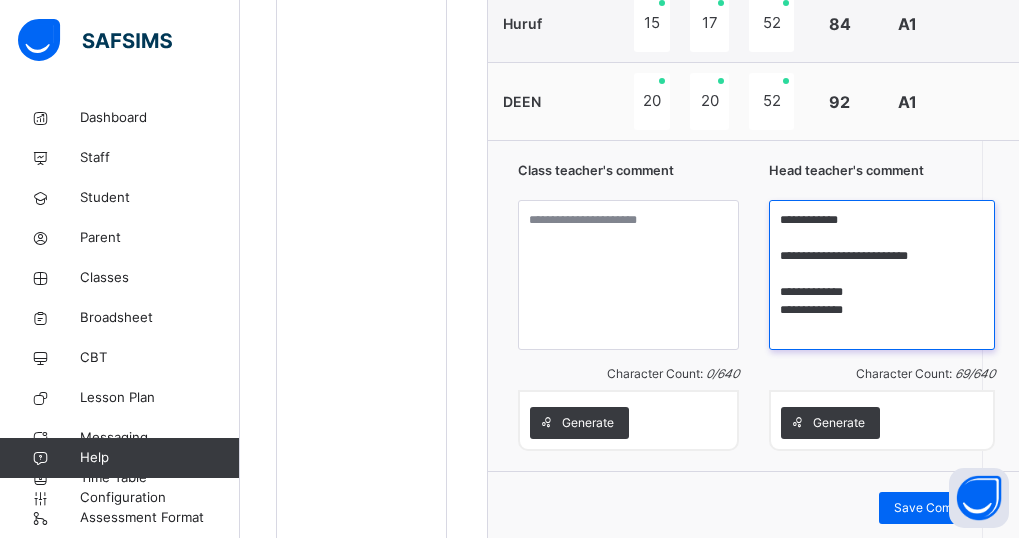 click on "**********" at bounding box center (882, 275) 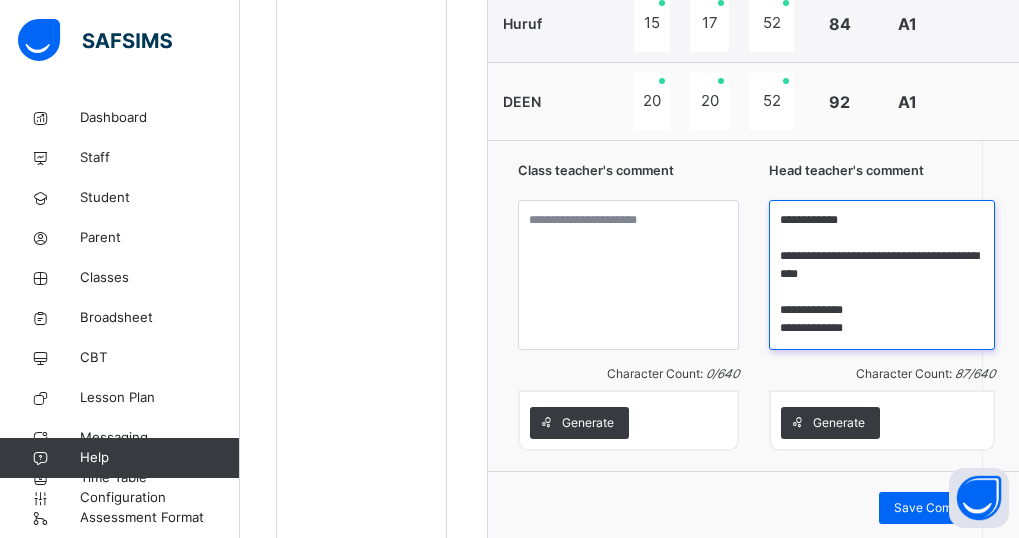 click on "**********" at bounding box center [882, 275] 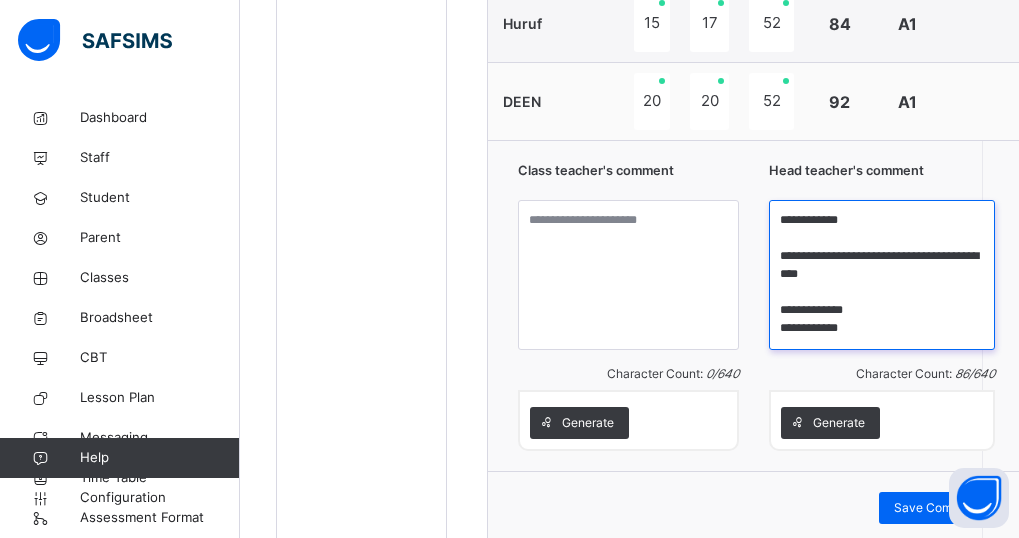 type on "**********" 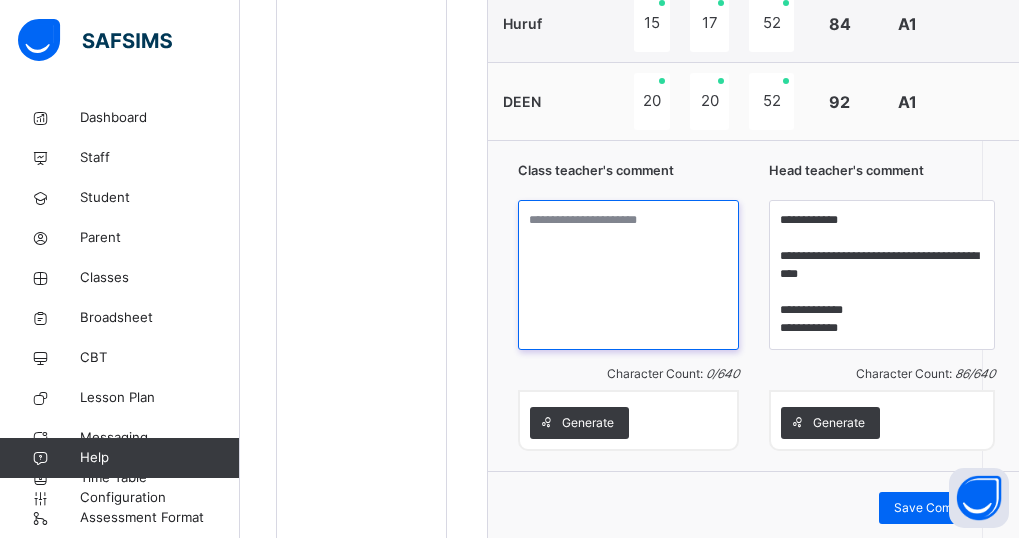 click at bounding box center (628, 275) 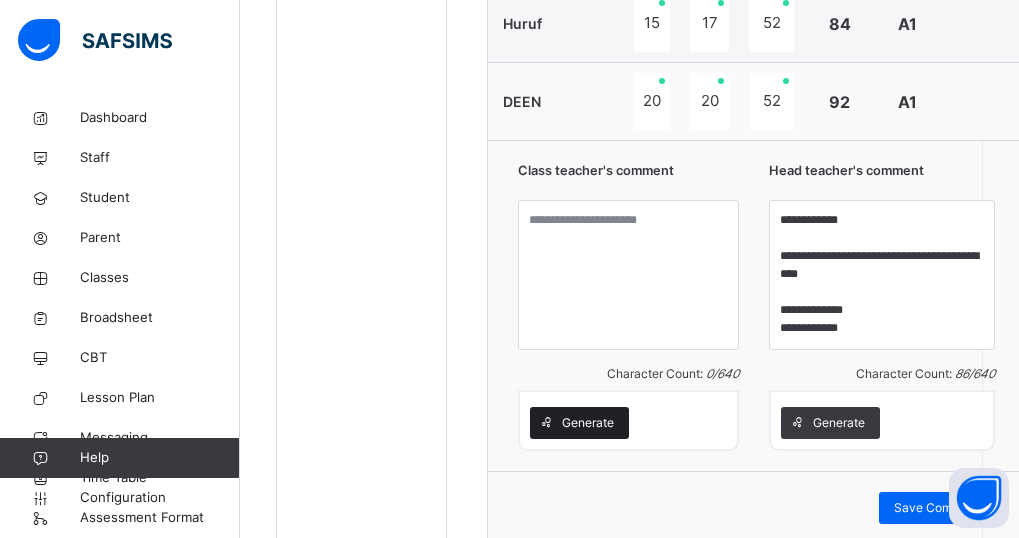 click on "Generate" at bounding box center (588, 423) 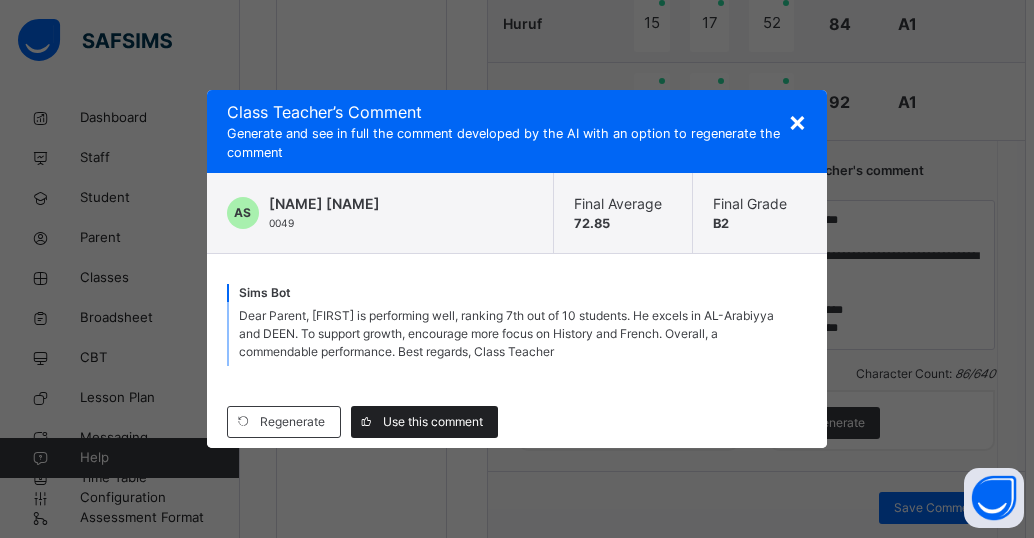 click on "Use this comment" at bounding box center [433, 422] 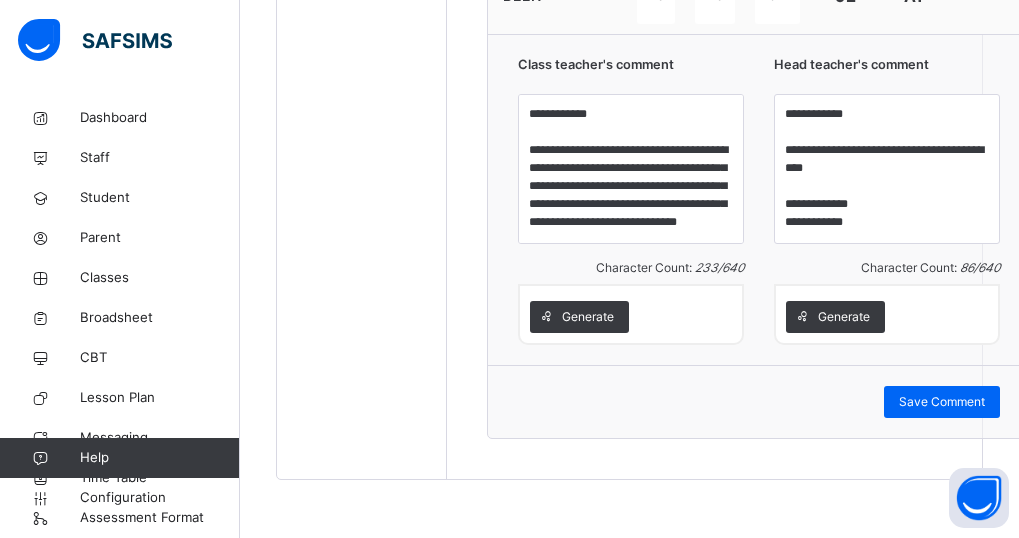 scroll, scrollTop: 1842, scrollLeft: 0, axis: vertical 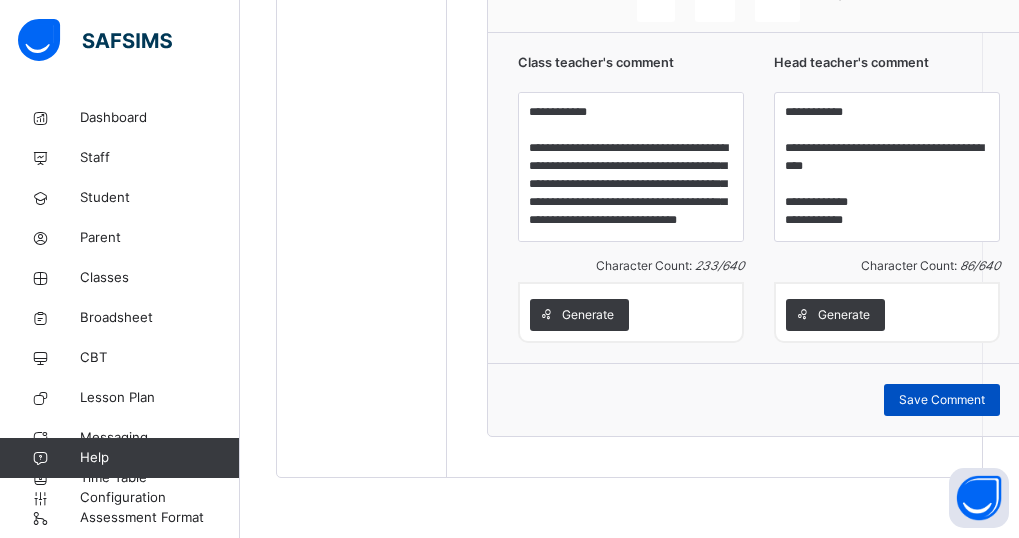 click on "Save Comment" at bounding box center [942, 400] 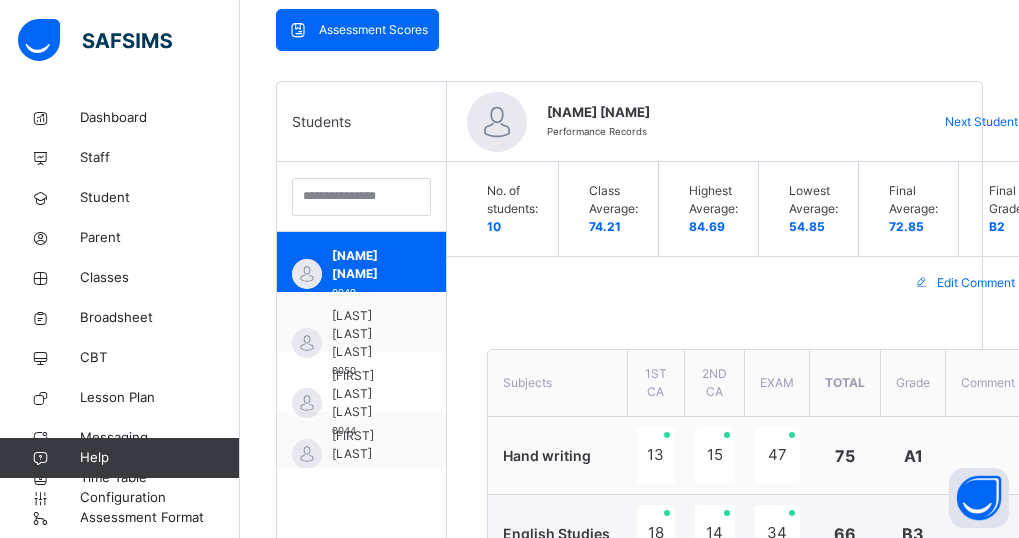 scroll, scrollTop: 466, scrollLeft: 0, axis: vertical 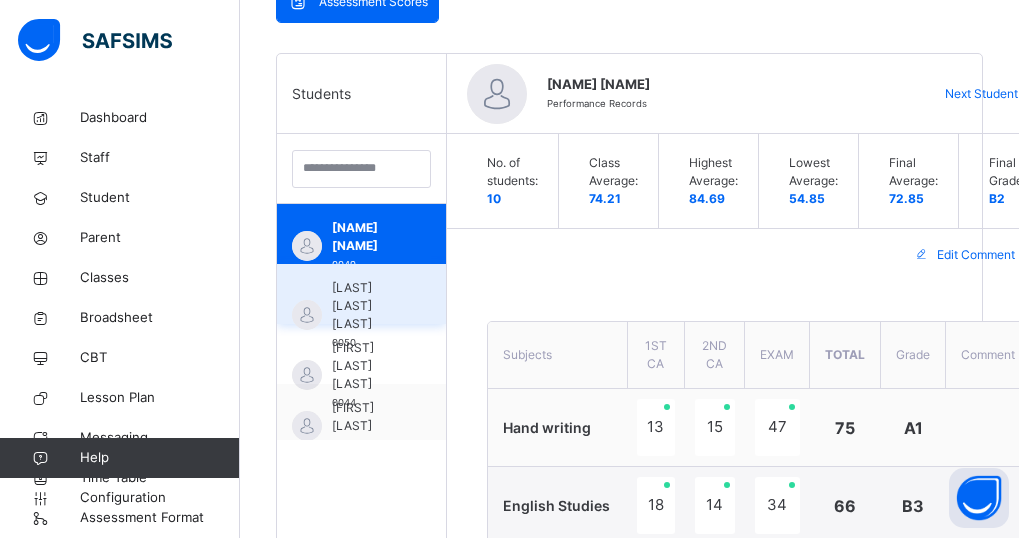 click on "AUWAL ALIYU MUHAMMAD" at bounding box center [366, 306] 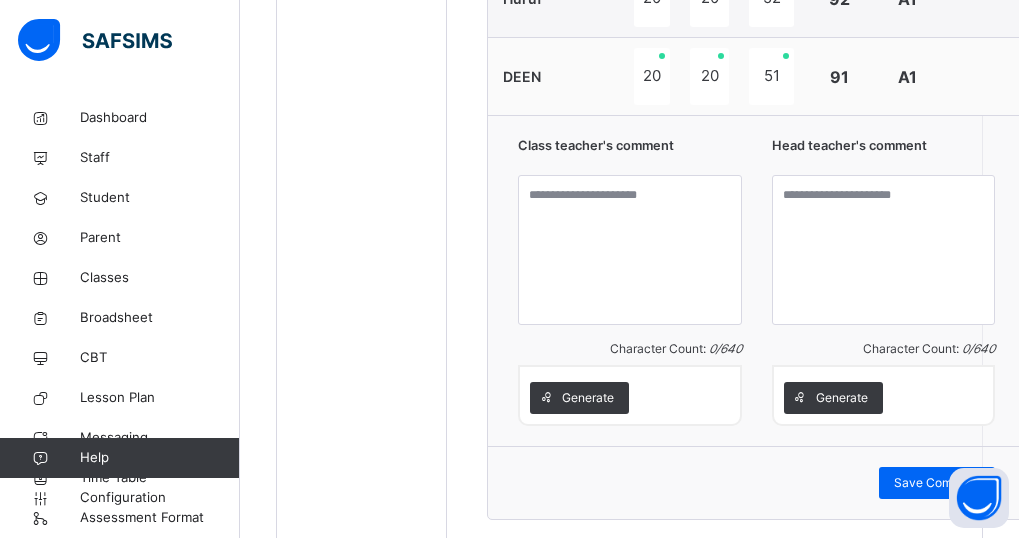 scroll, scrollTop: 1763, scrollLeft: 0, axis: vertical 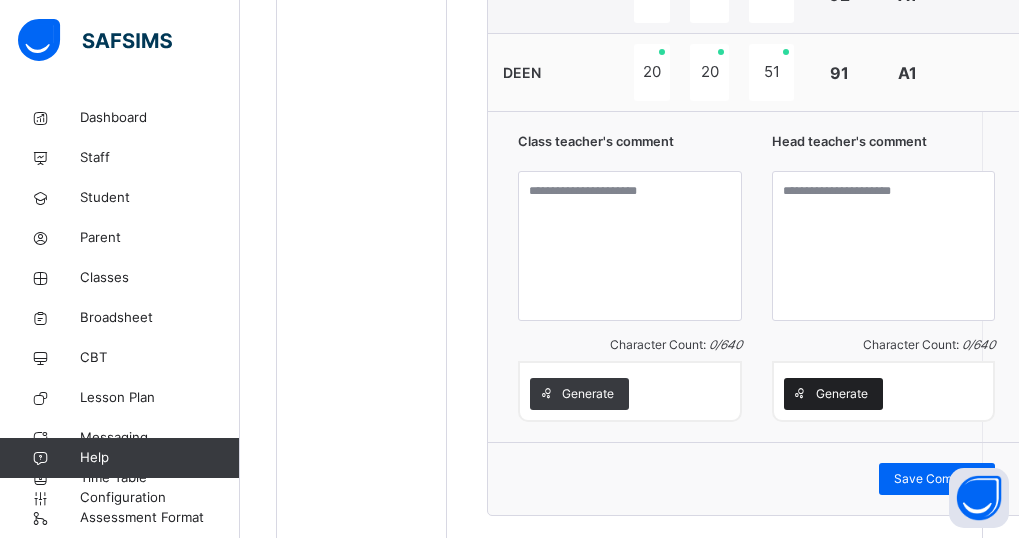 click on "Generate" at bounding box center (842, 394) 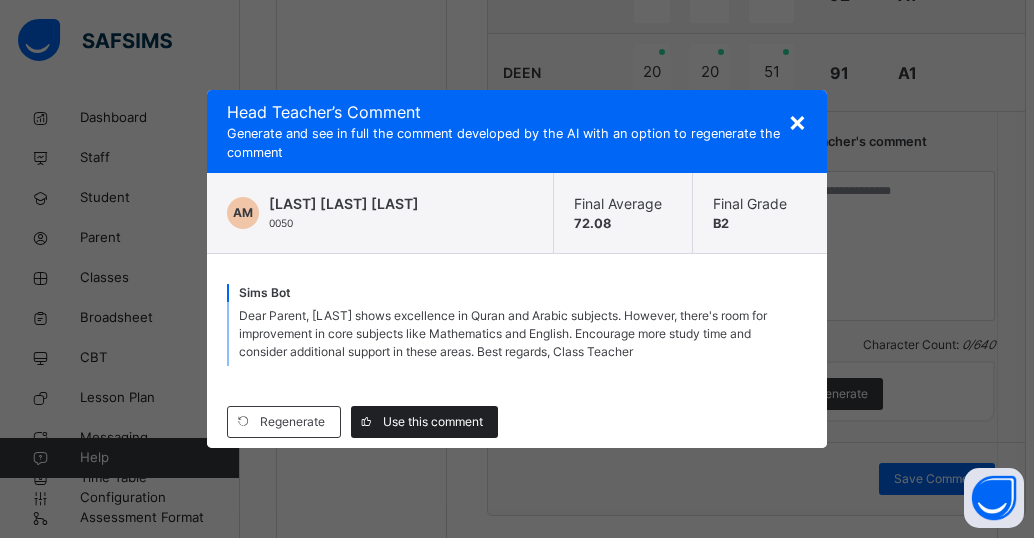 click on "Use this comment" at bounding box center (433, 422) 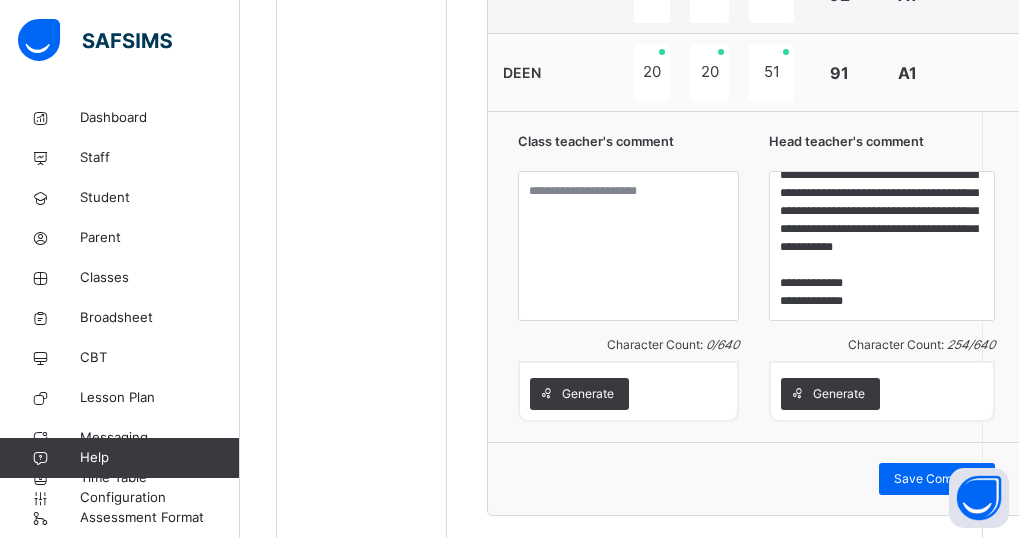 scroll, scrollTop: 106, scrollLeft: 0, axis: vertical 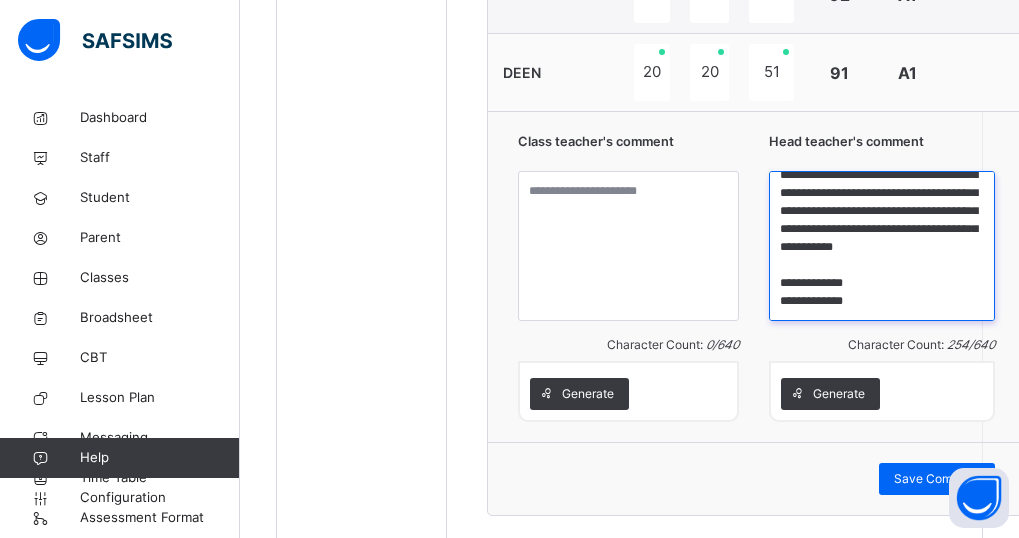 click on "**********" at bounding box center [882, 246] 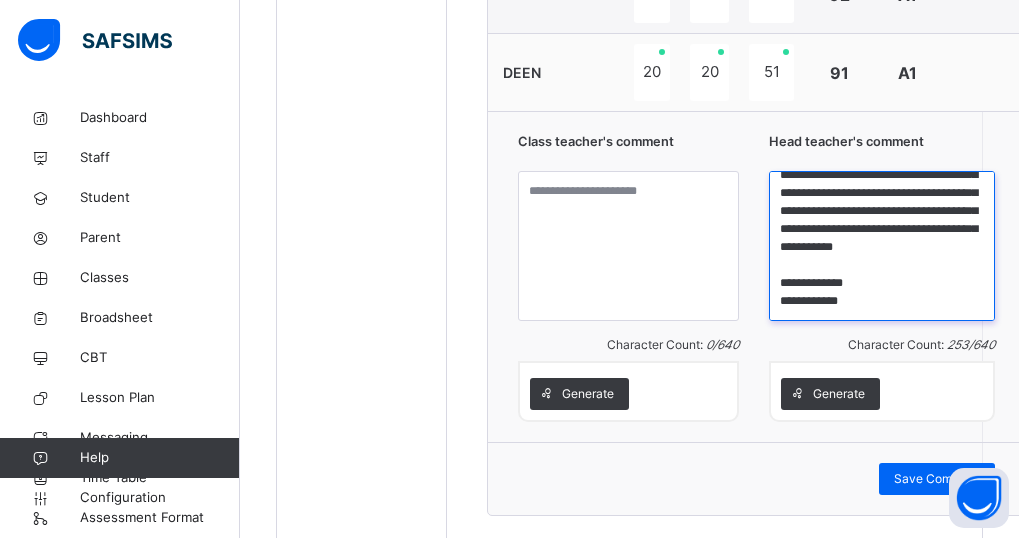 scroll, scrollTop: 106, scrollLeft: 0, axis: vertical 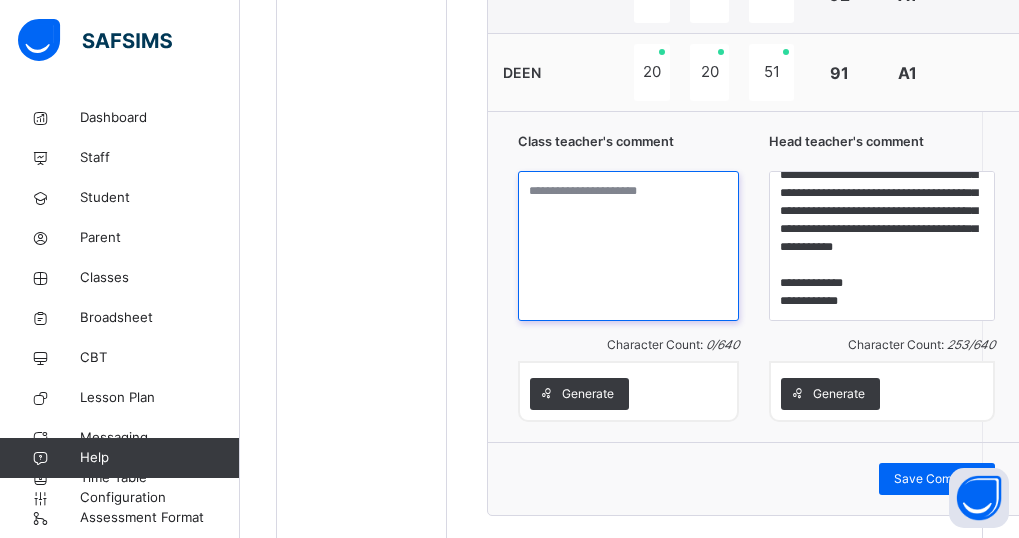 click at bounding box center [628, 246] 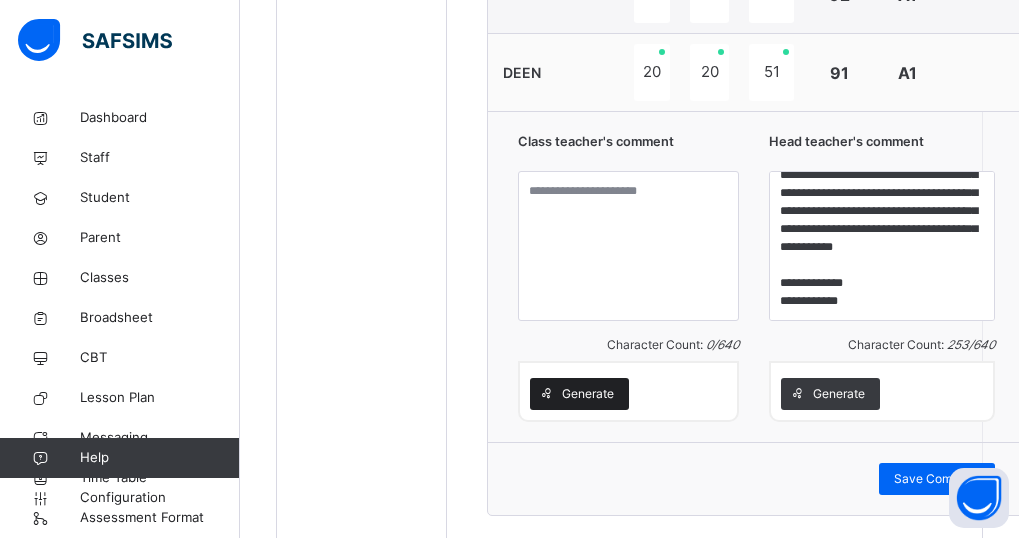 click on "Generate" at bounding box center (588, 394) 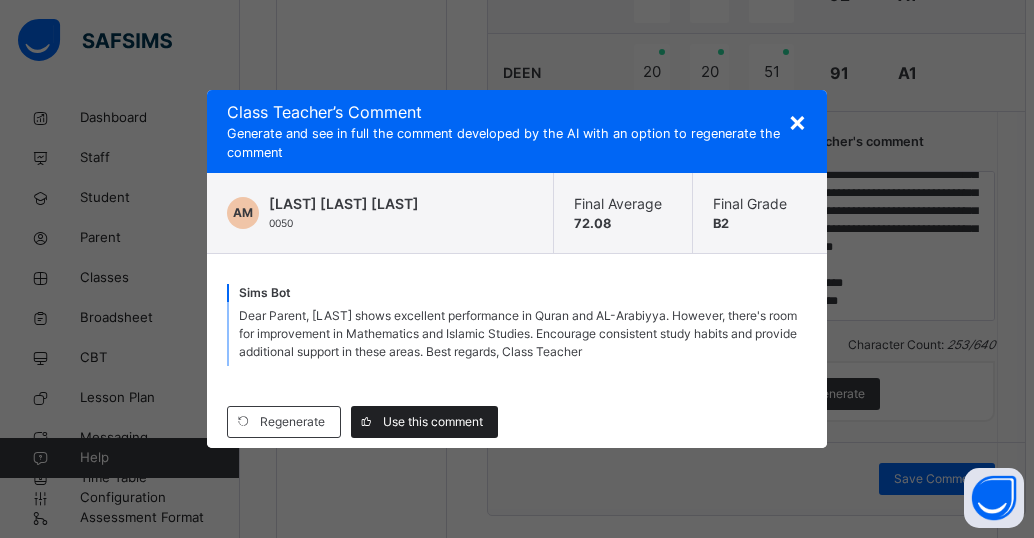 click on "Use this comment" at bounding box center [433, 422] 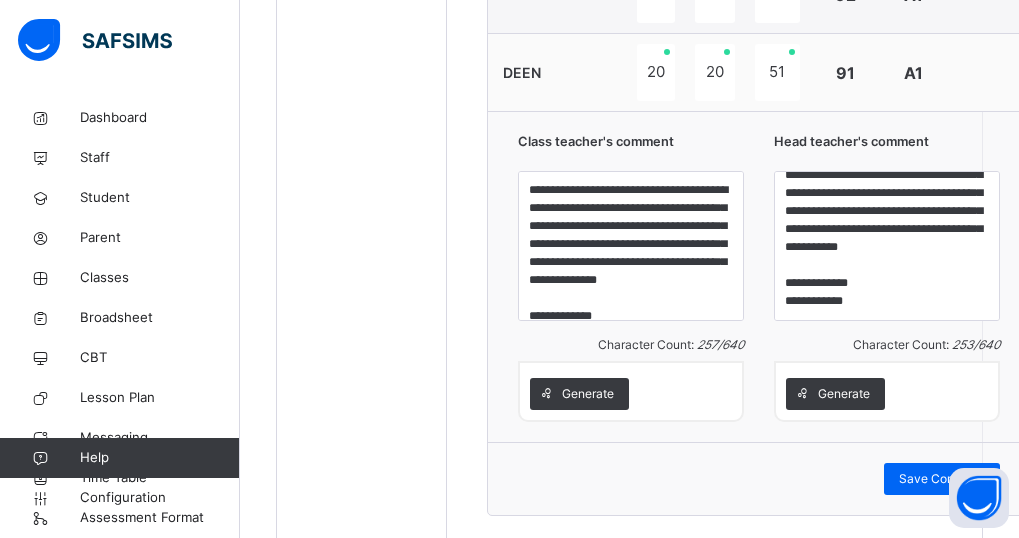 scroll, scrollTop: 36, scrollLeft: 0, axis: vertical 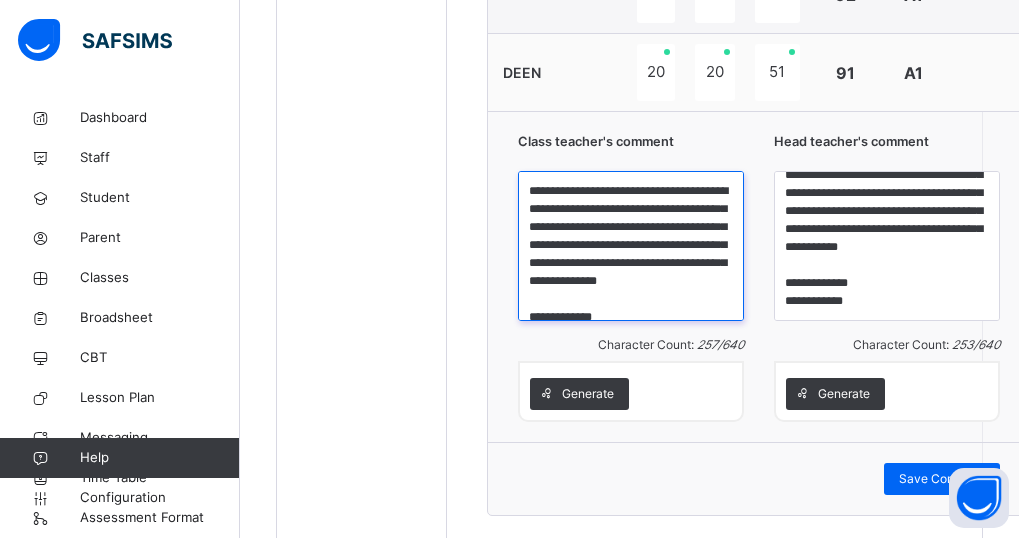 click on "**********" at bounding box center [631, 246] 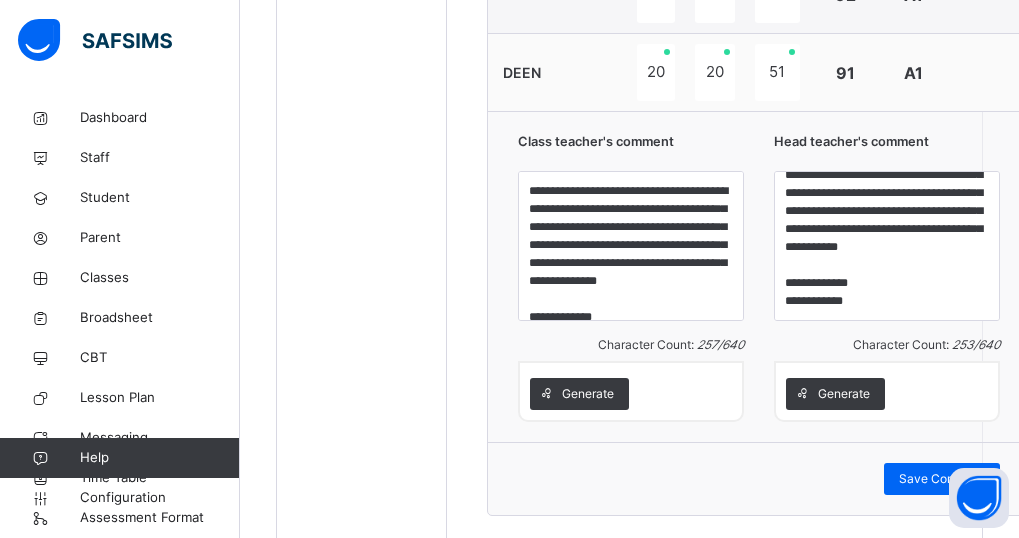 click on "**********" at bounding box center (759, 276) 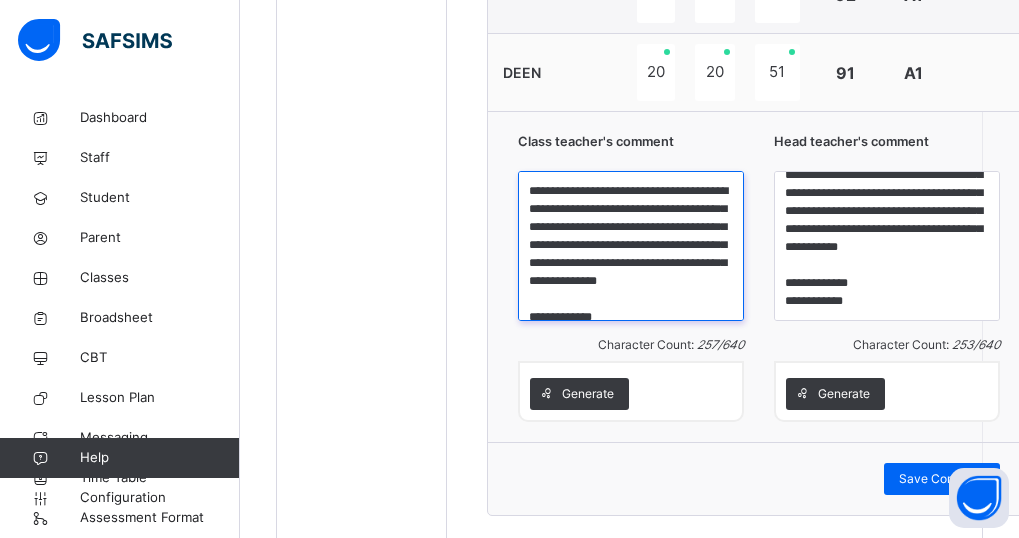 click on "**********" at bounding box center [631, 246] 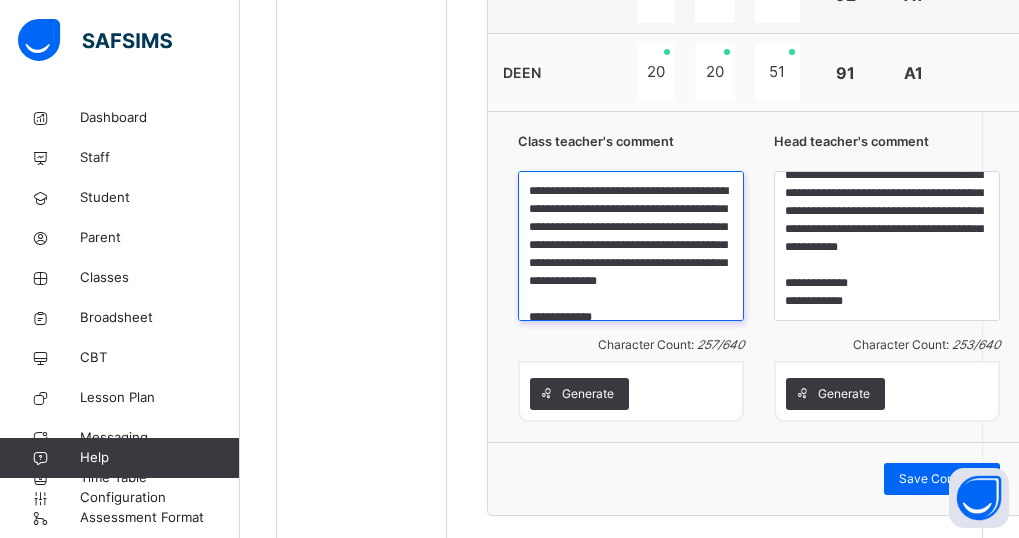 click on "**********" at bounding box center (631, 246) 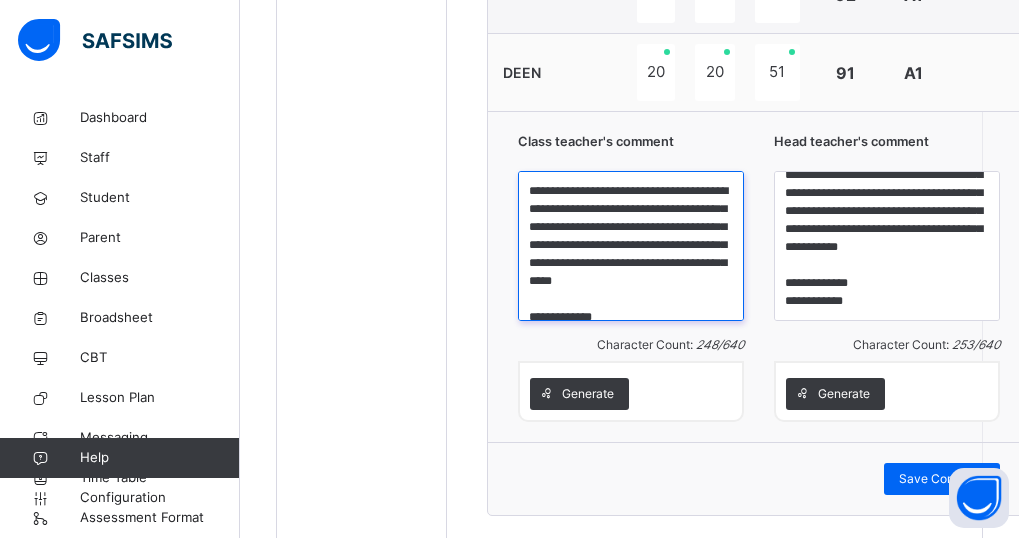 click on "**********" at bounding box center [631, 246] 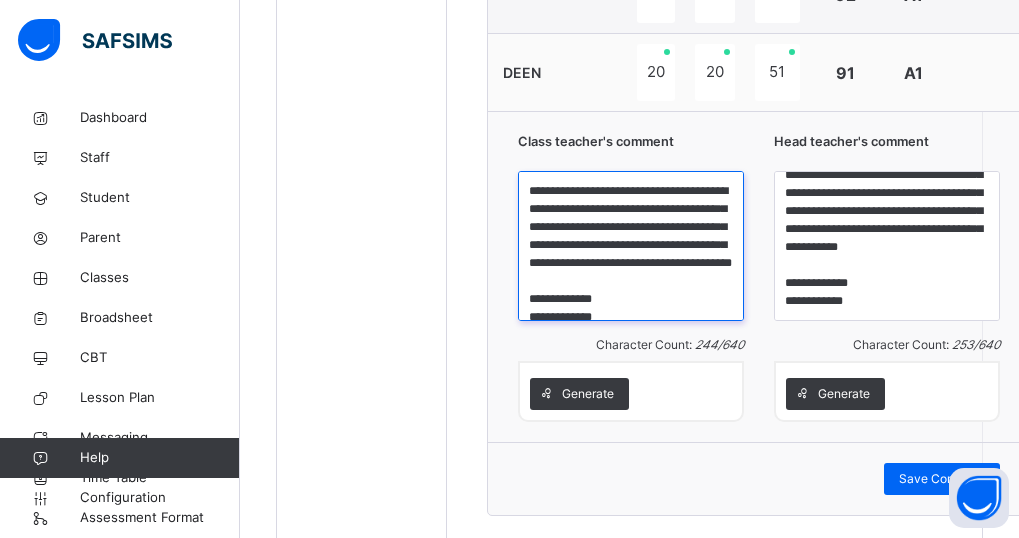 click on "**********" at bounding box center [631, 246] 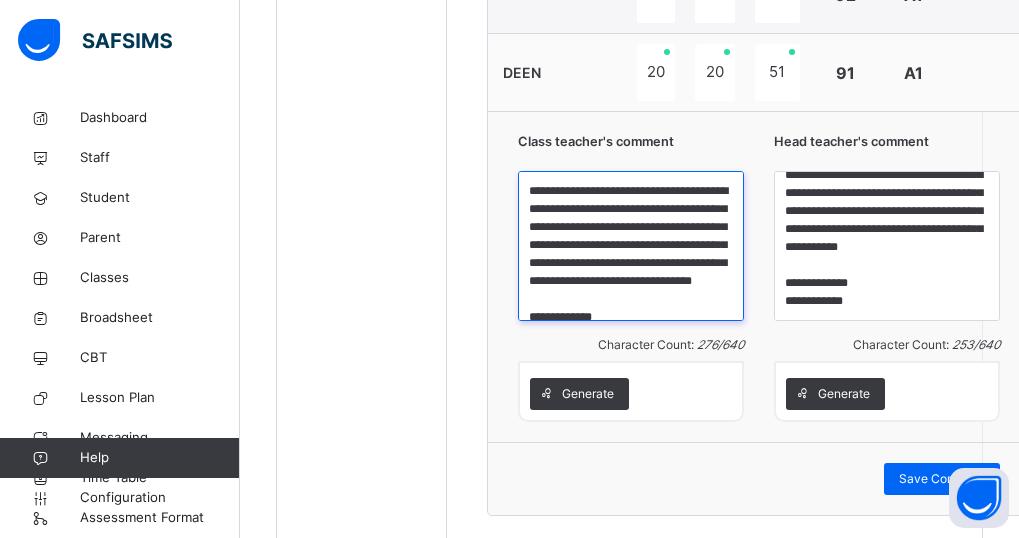 click on "**********" at bounding box center (631, 246) 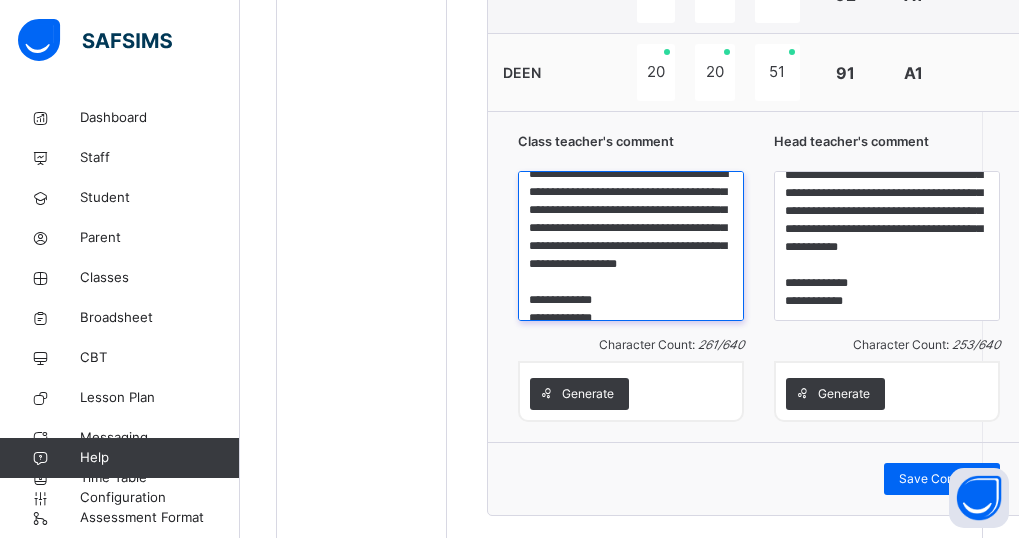 scroll, scrollTop: 70, scrollLeft: 0, axis: vertical 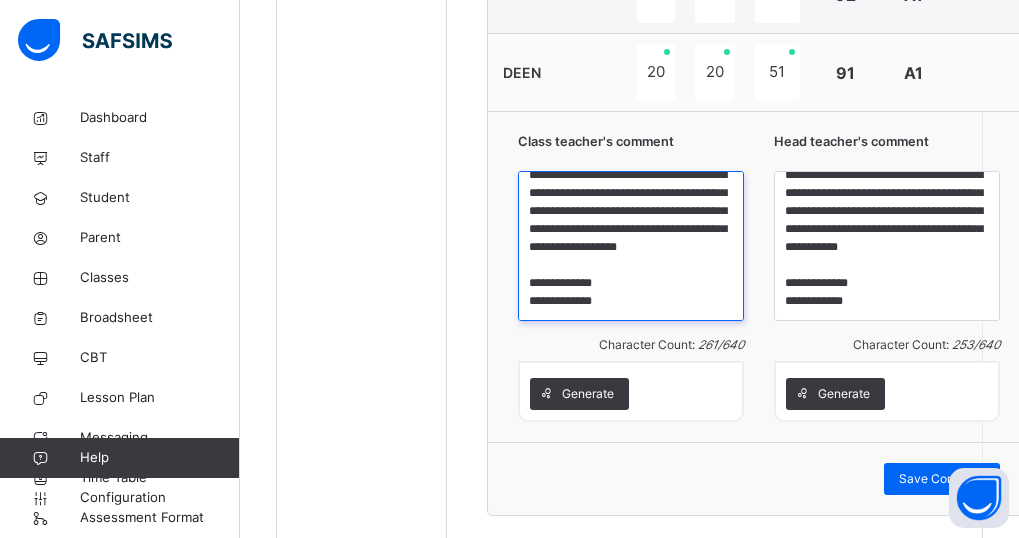 click on "**********" at bounding box center [631, 246] 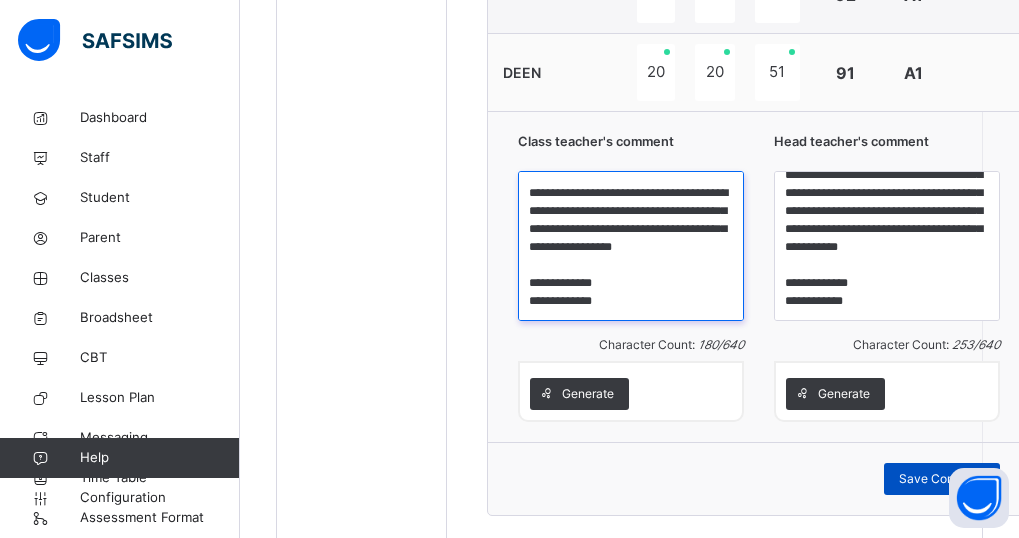 type on "**********" 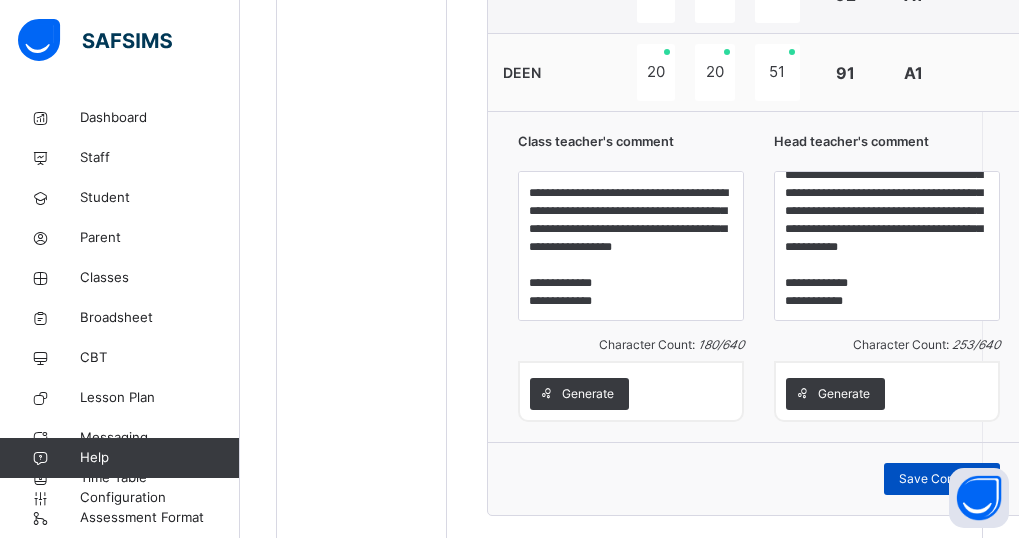 click on "Save Comment" at bounding box center (942, 479) 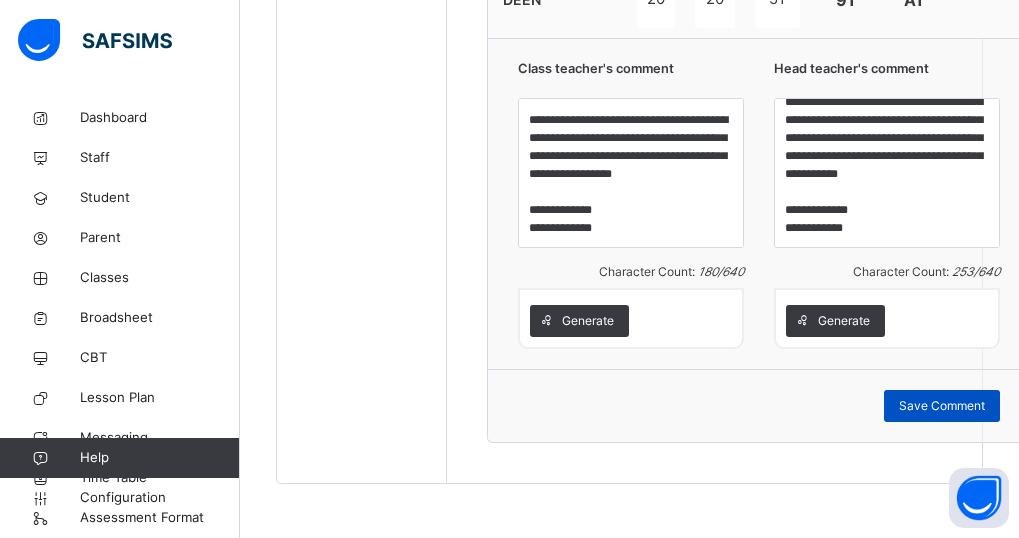 scroll, scrollTop: 1842, scrollLeft: 0, axis: vertical 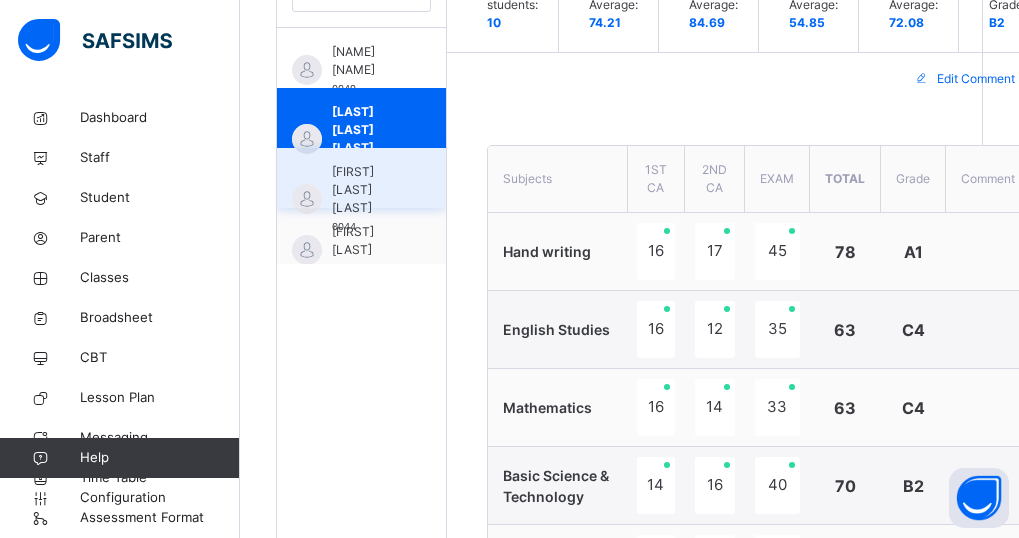 click on "IQRAM  FATIMA  SANI" at bounding box center [366, 190] 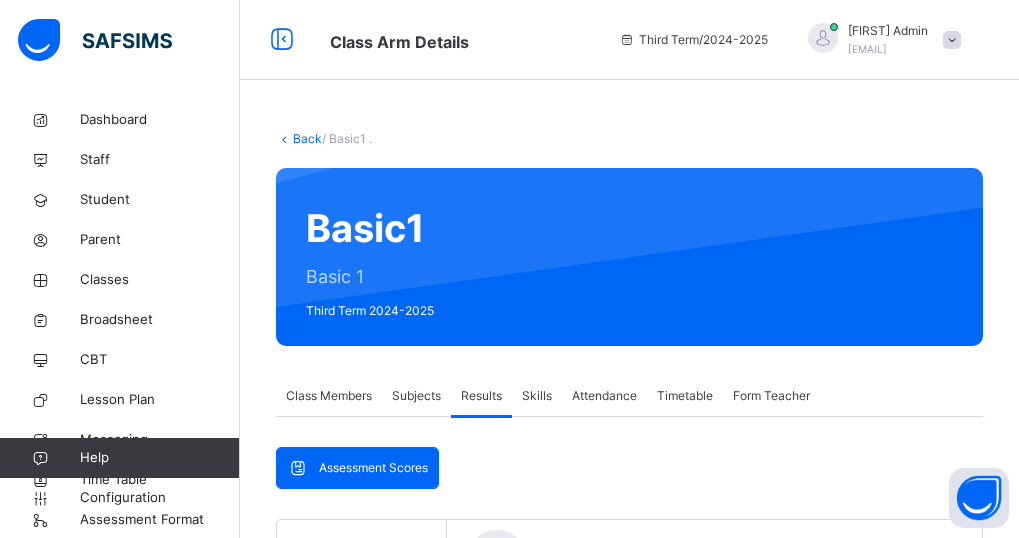 scroll, scrollTop: 1485, scrollLeft: 0, axis: vertical 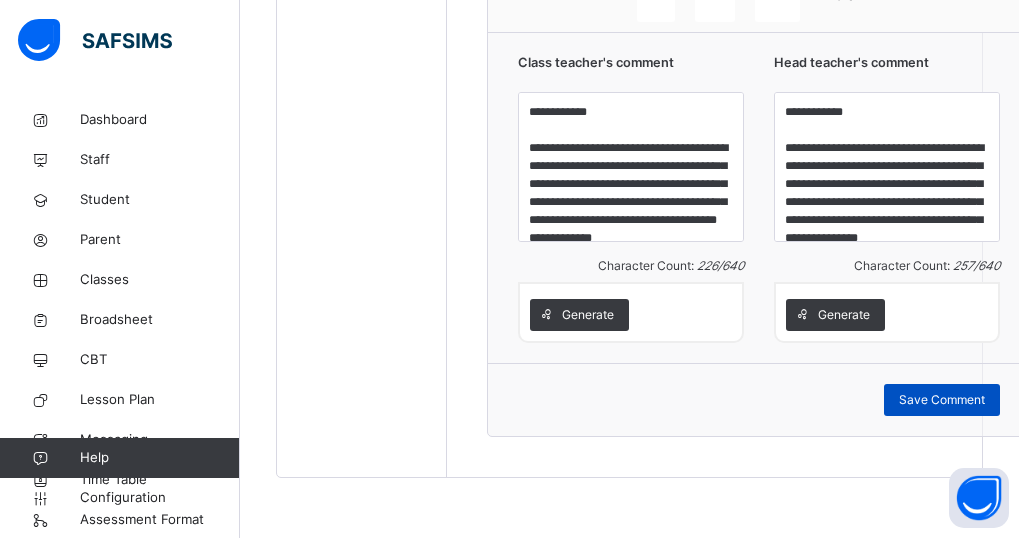 click on "Save Comment" at bounding box center [942, 400] 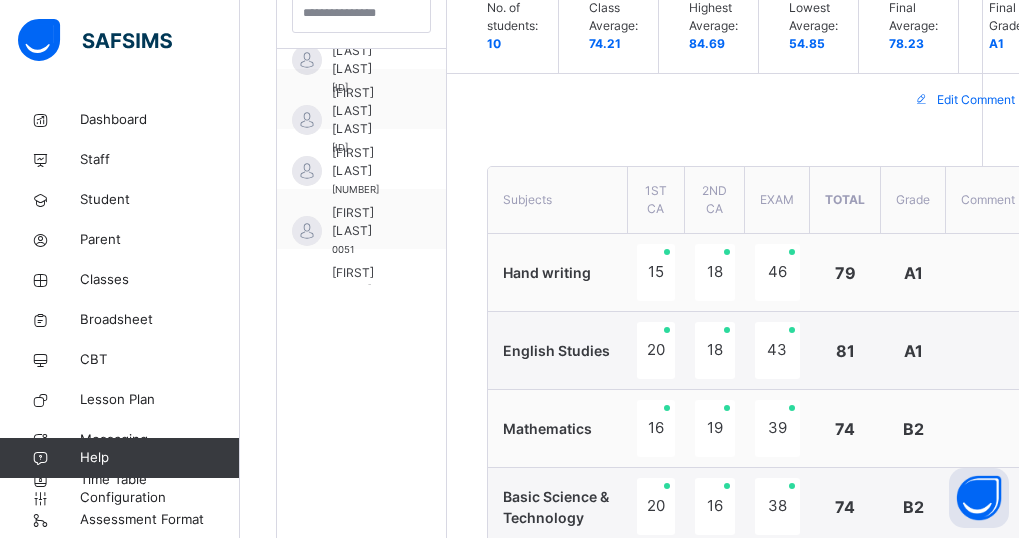 scroll, scrollTop: 522, scrollLeft: 0, axis: vertical 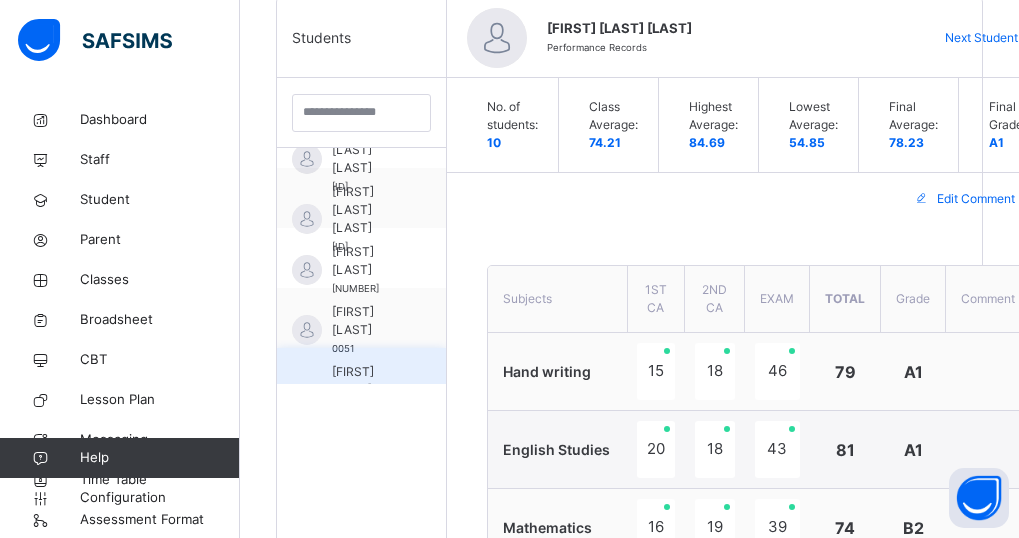 click on "[LAST] [LAST] [LAST]" at bounding box center (366, 390) 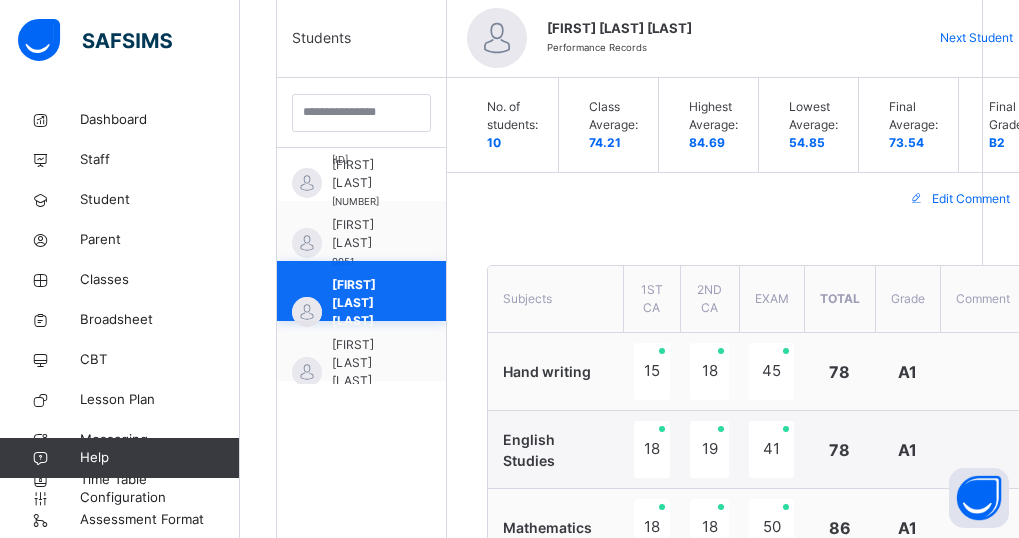 scroll, scrollTop: 391, scrollLeft: 0, axis: vertical 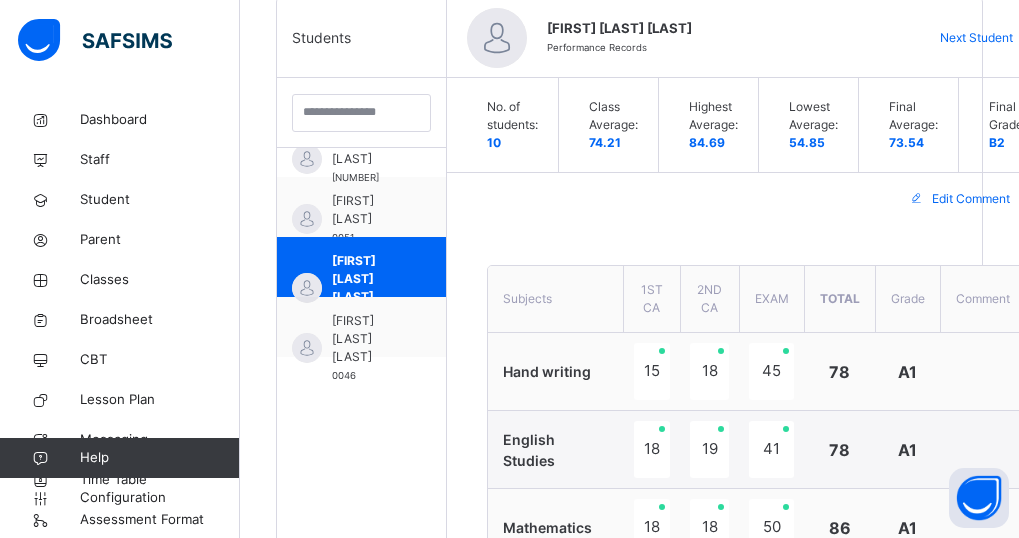 click on "2ND CA" at bounding box center (709, 299) 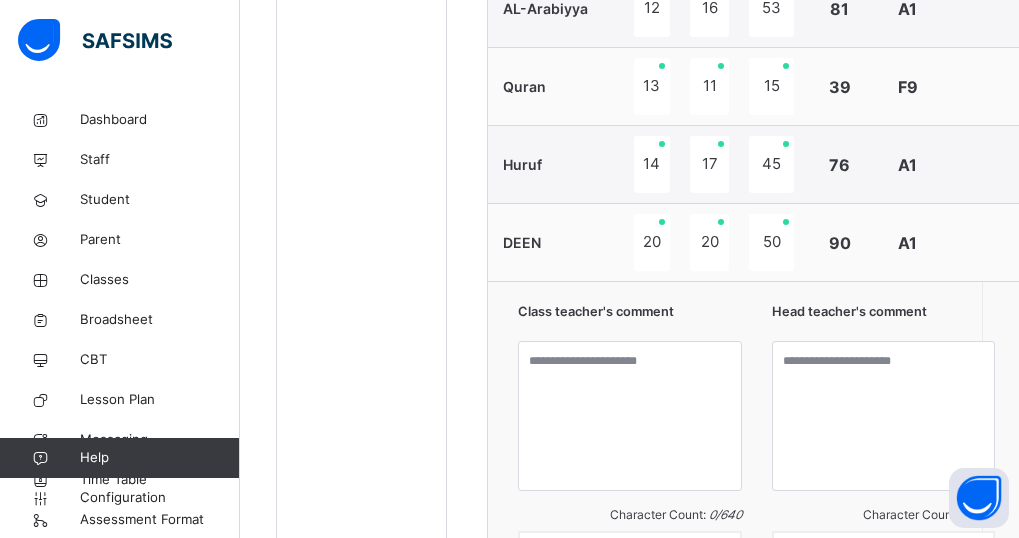 scroll, scrollTop: 1802, scrollLeft: 0, axis: vertical 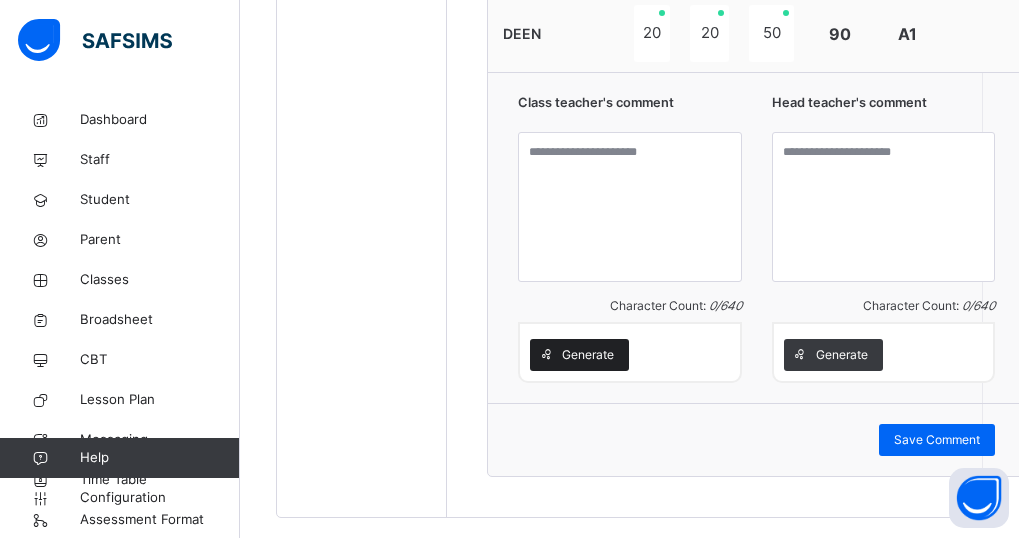 click on "Generate" at bounding box center [588, 355] 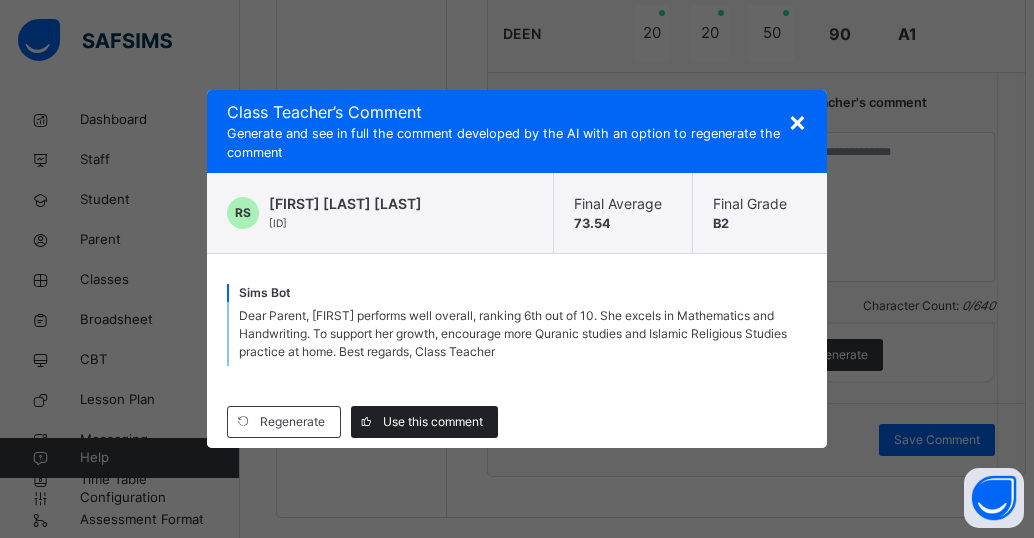 click on "Use this comment" at bounding box center (433, 422) 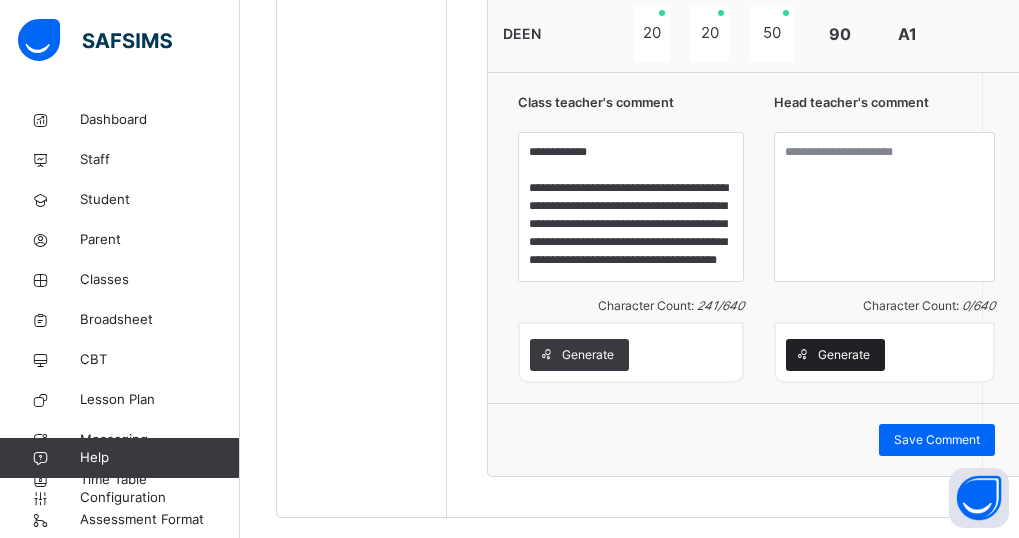 click on "Generate" at bounding box center (844, 355) 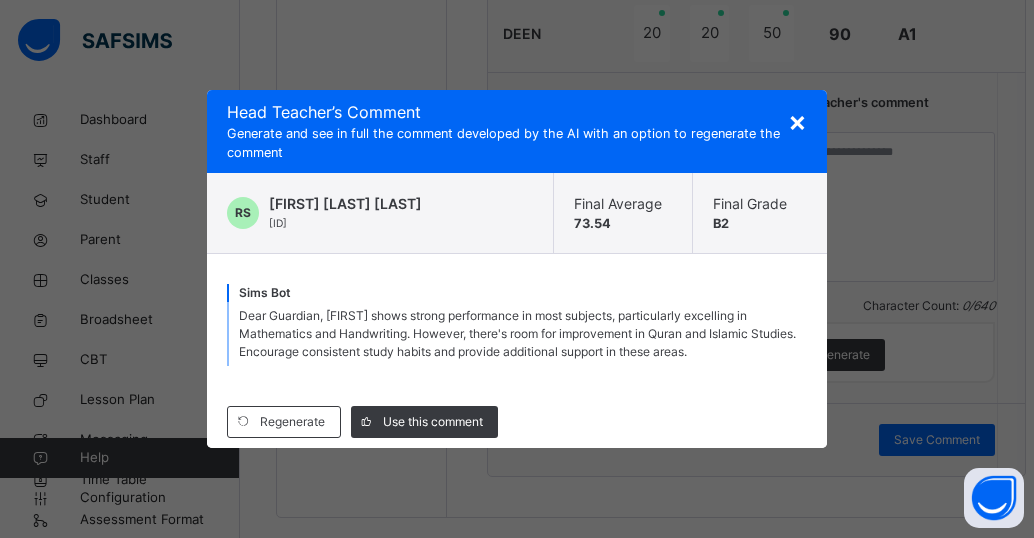 click on "Dear Guardian,
Rukaiya shows strong performance in most subjects, particularly excelling in Mathematics and Handwriting. However, there's room for improvement in Quran and Islamic Studies. Encourage consistent study habits and provide additional support in these areas." at bounding box center [517, 333] 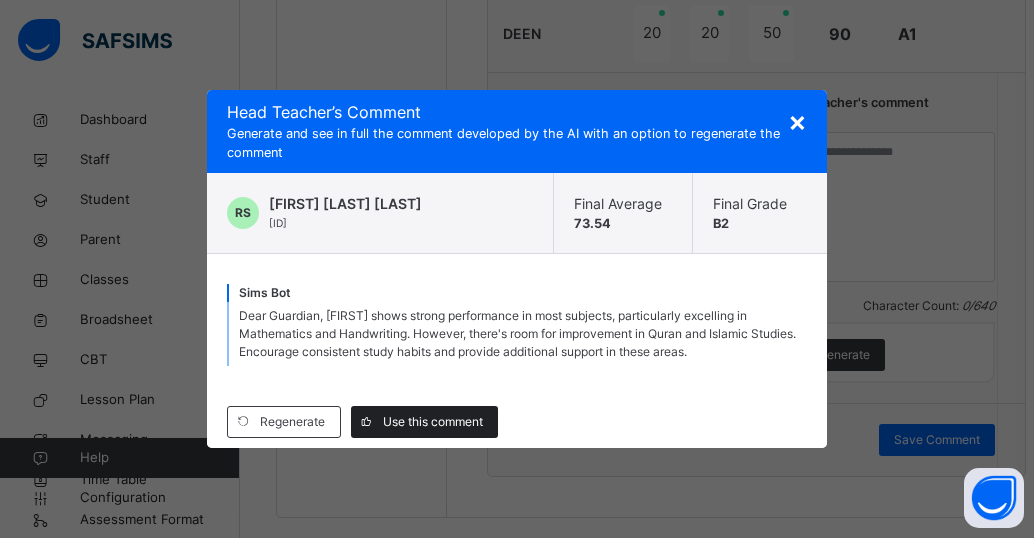 click on "Use this comment" at bounding box center (433, 422) 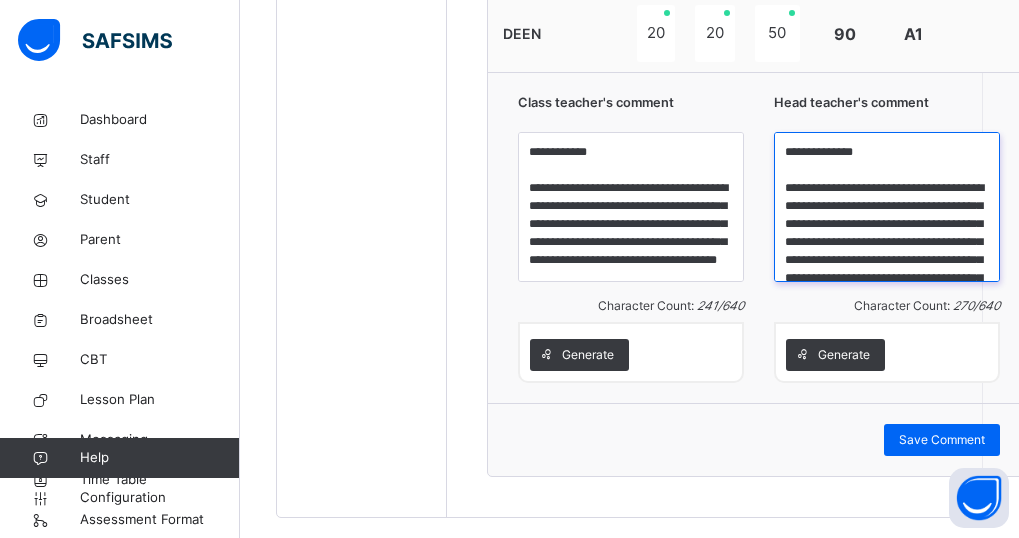 click on "**********" at bounding box center (887, 207) 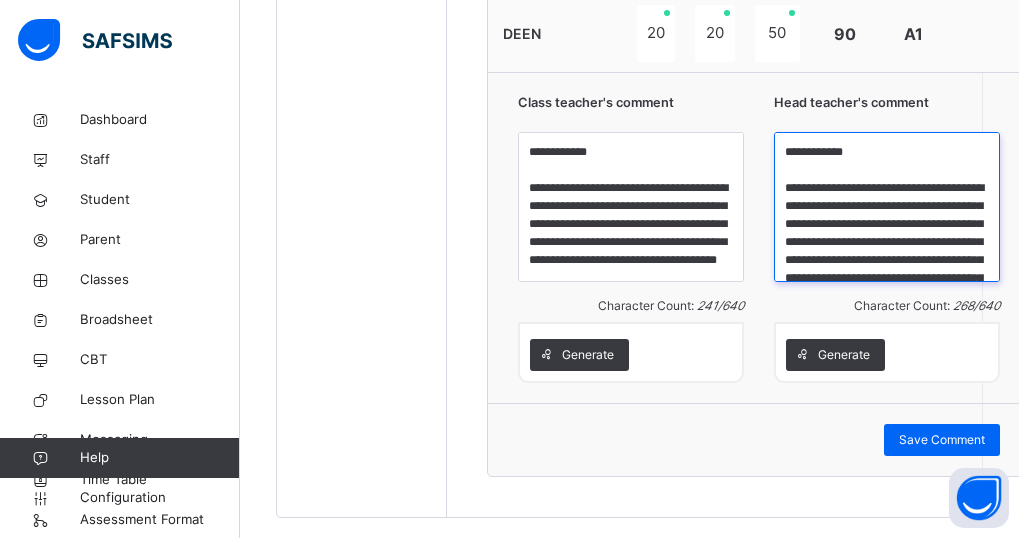 click on "**********" at bounding box center (887, 207) 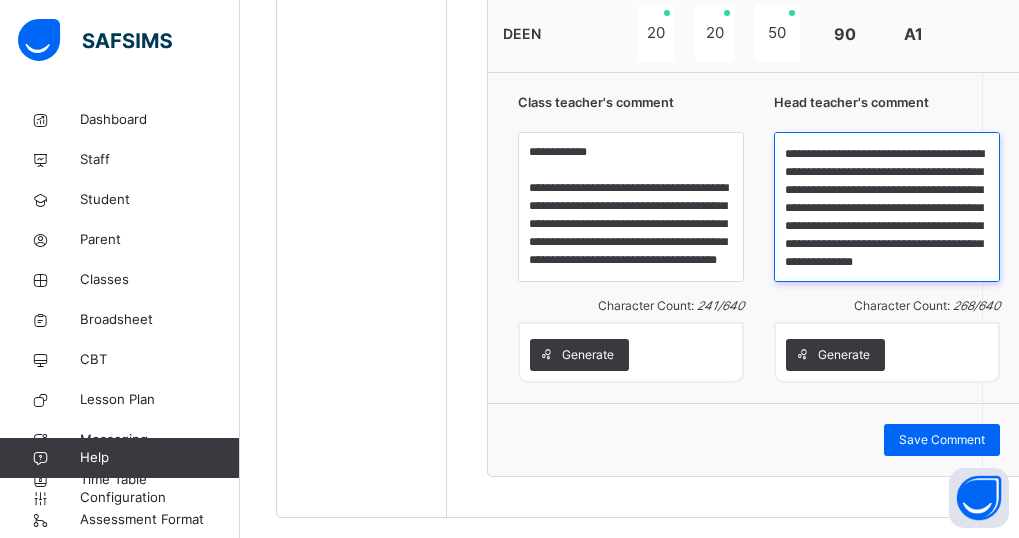 type on "**********" 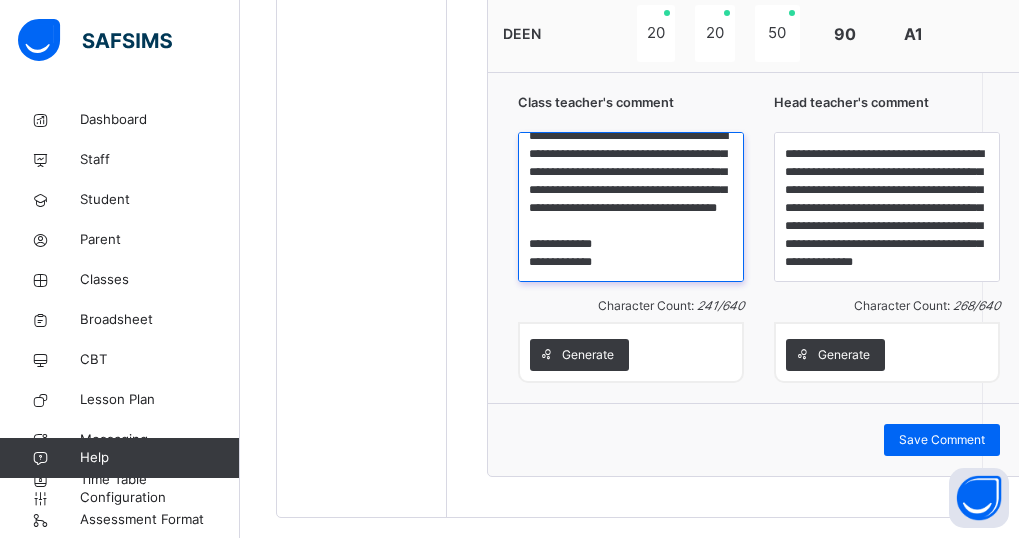 scroll, scrollTop: 88, scrollLeft: 0, axis: vertical 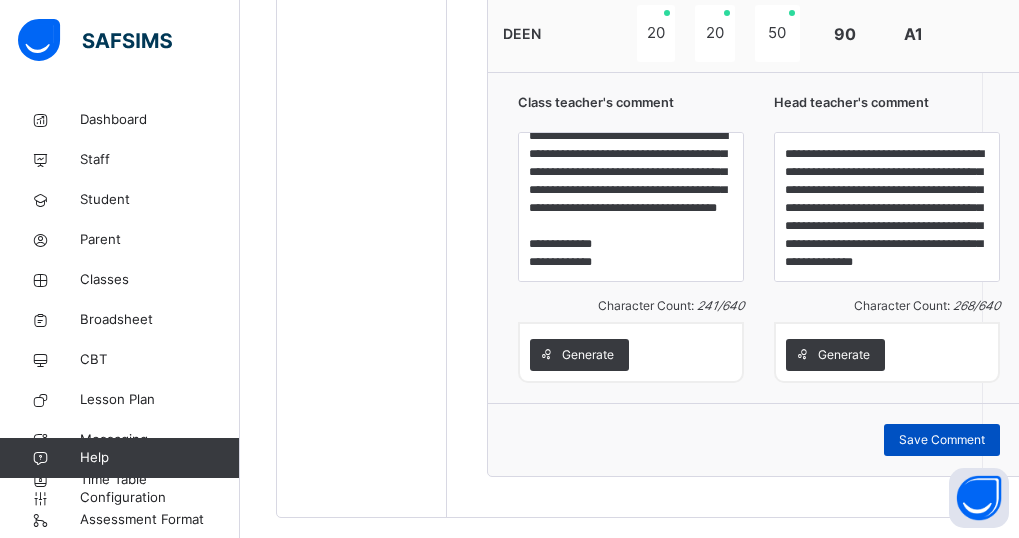 click on "Save Comment" at bounding box center [942, 440] 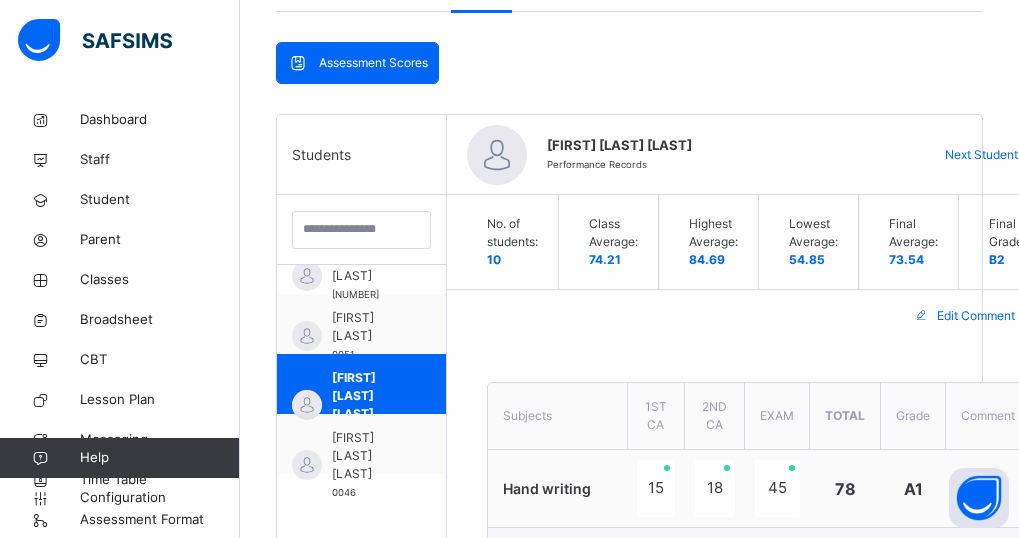 scroll, scrollTop: 484, scrollLeft: 0, axis: vertical 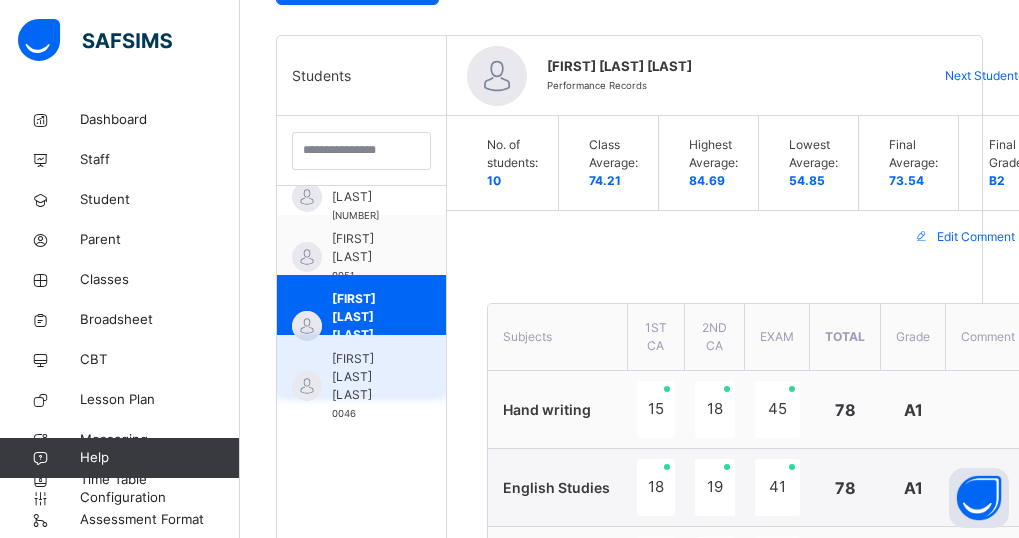 click on "[FIRST] [LAST] [LAST]" at bounding box center (366, 377) 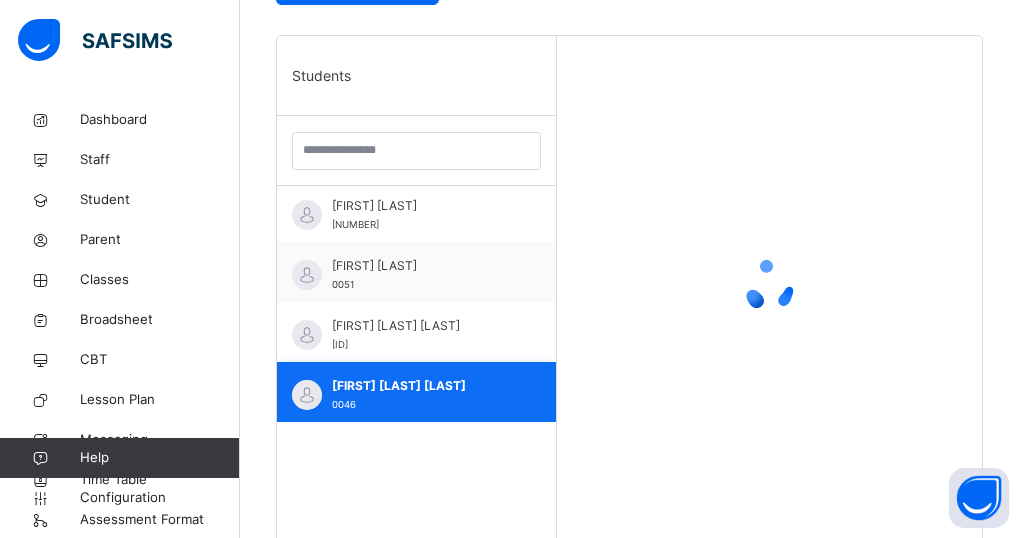 scroll, scrollTop: 391, scrollLeft: 0, axis: vertical 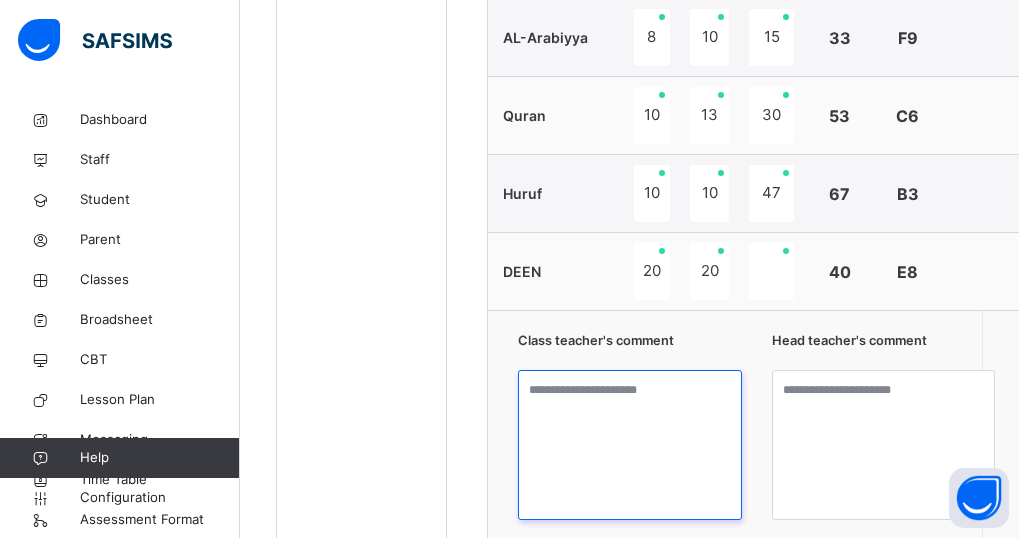 click at bounding box center [630, 445] 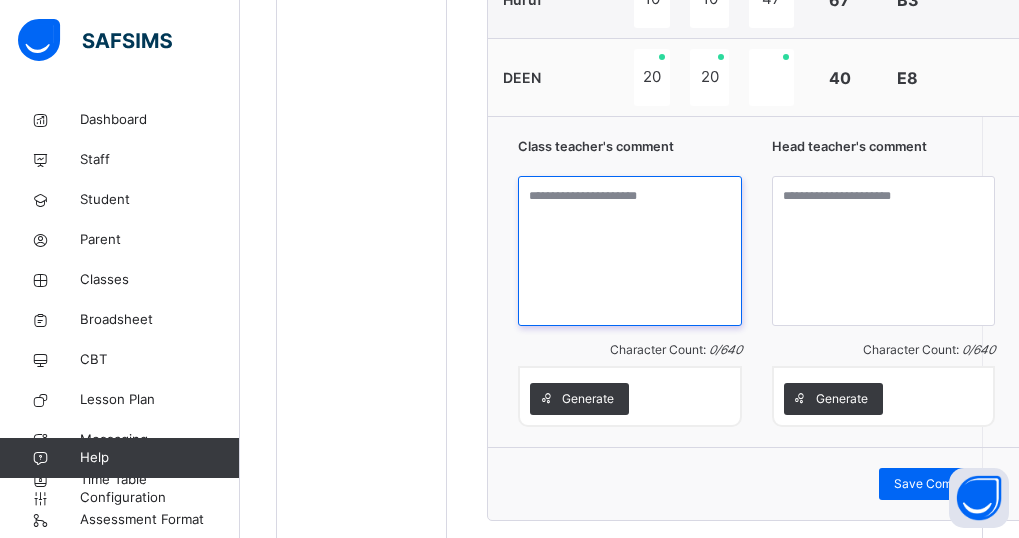 scroll, scrollTop: 1774, scrollLeft: 0, axis: vertical 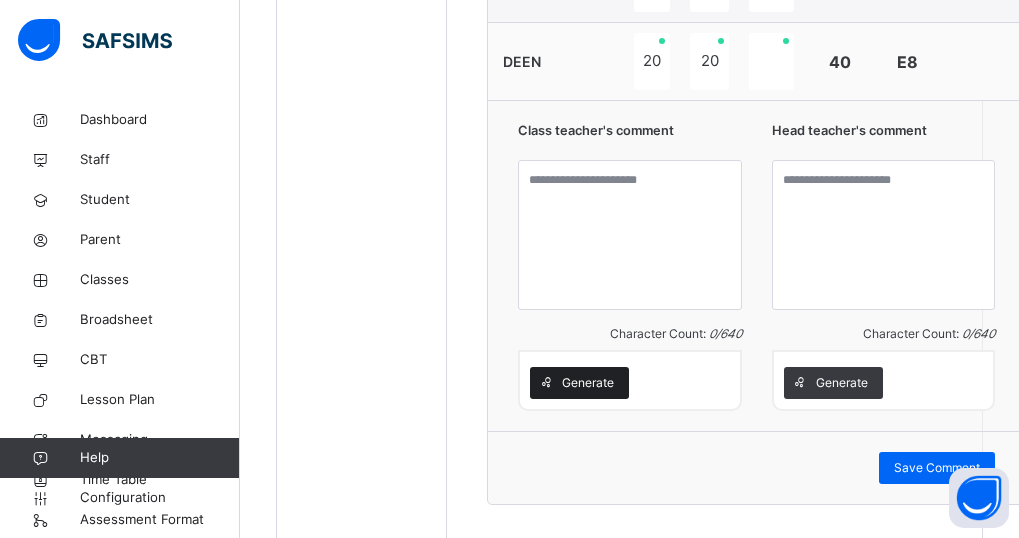 click on "Generate" at bounding box center (588, 383) 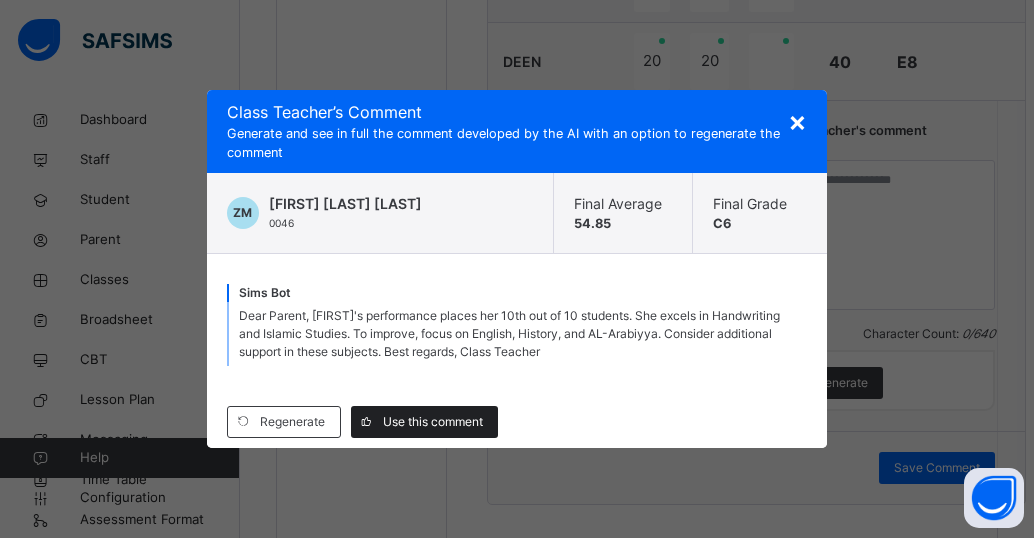click on "Use this comment" at bounding box center (433, 422) 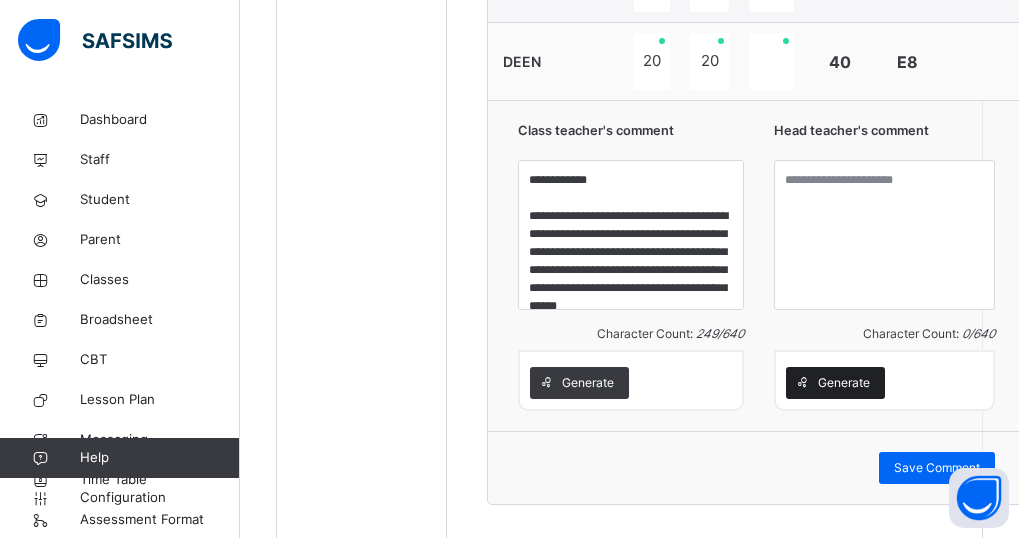 click on "Generate" at bounding box center [844, 383] 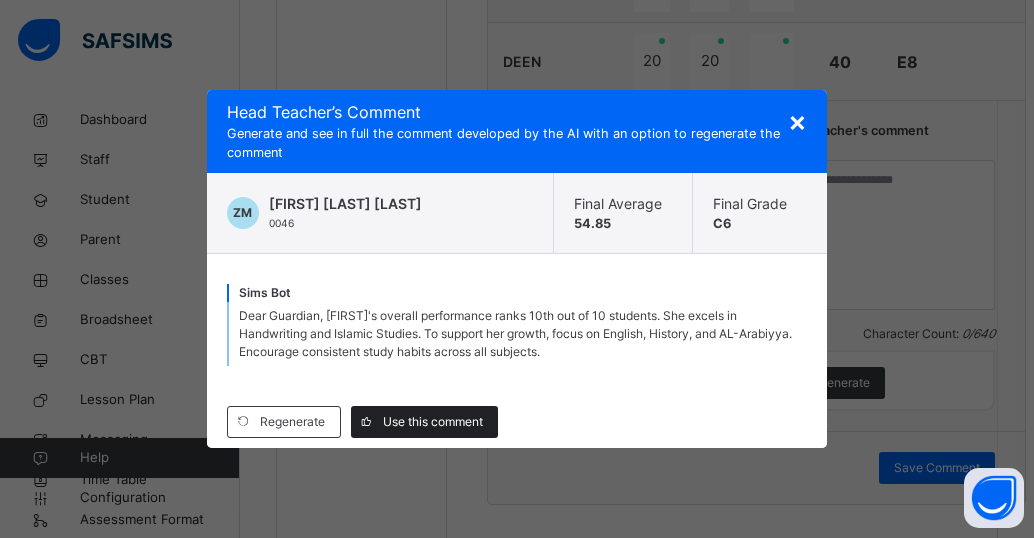 click on "Use this comment" at bounding box center (433, 422) 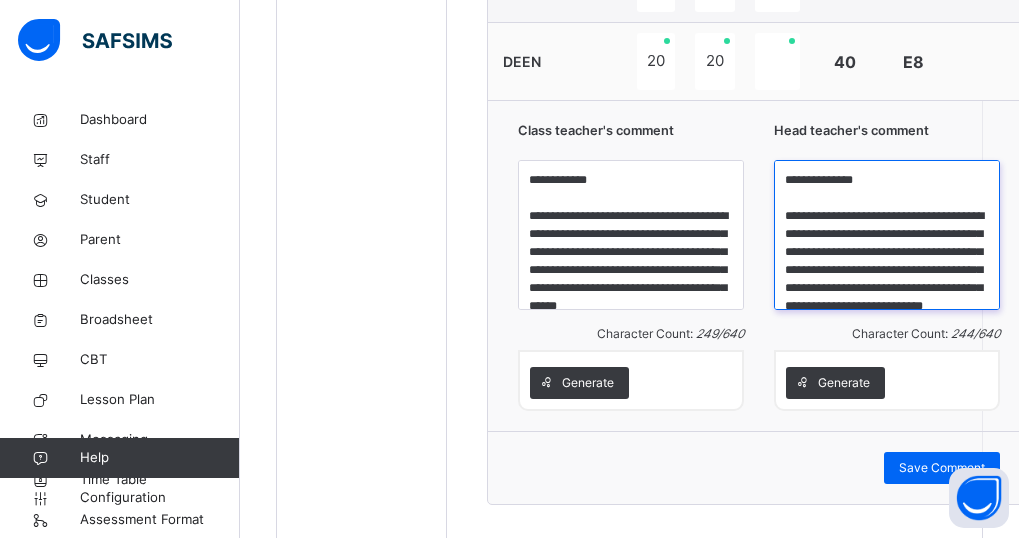 click on "**********" at bounding box center (887, 235) 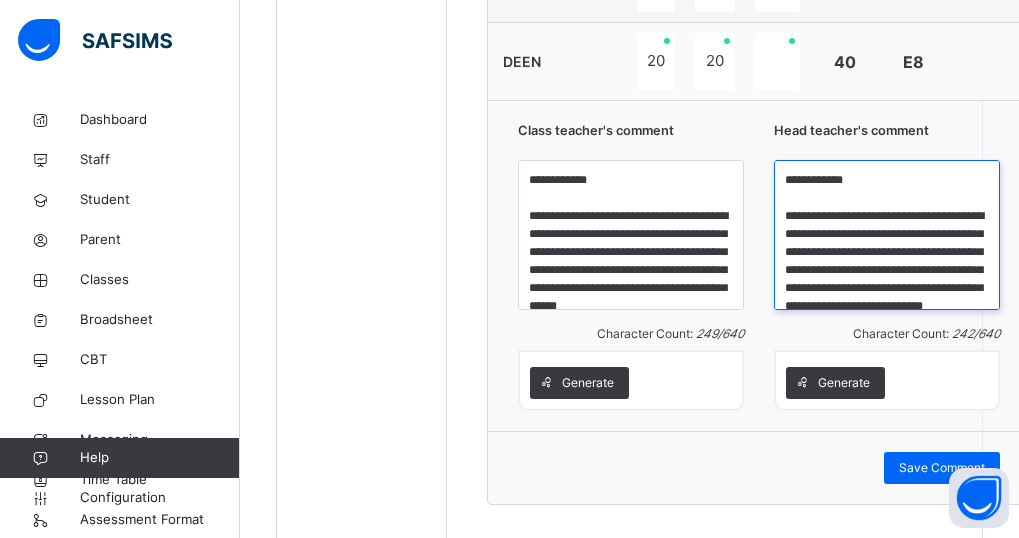 click on "**********" at bounding box center [887, 235] 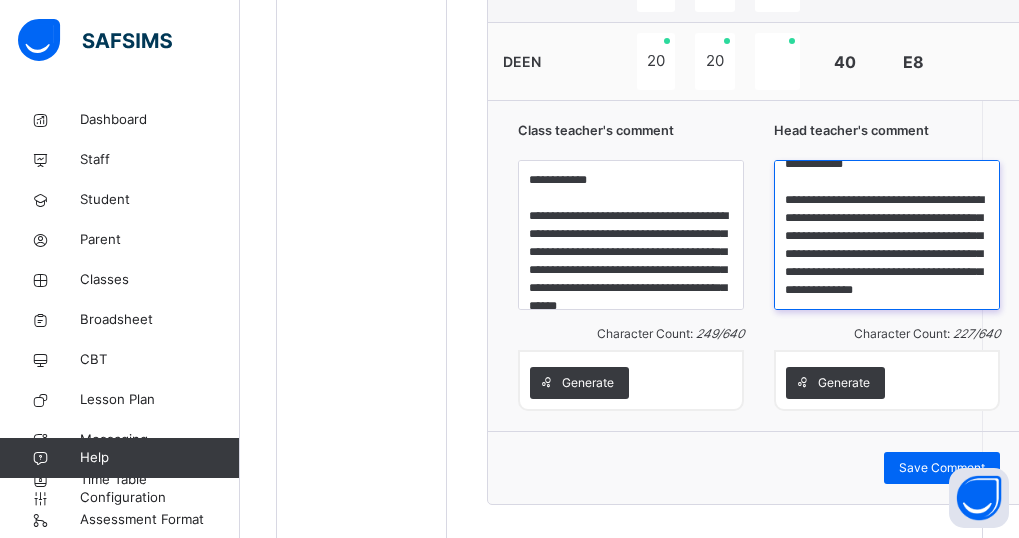 scroll, scrollTop: 52, scrollLeft: 0, axis: vertical 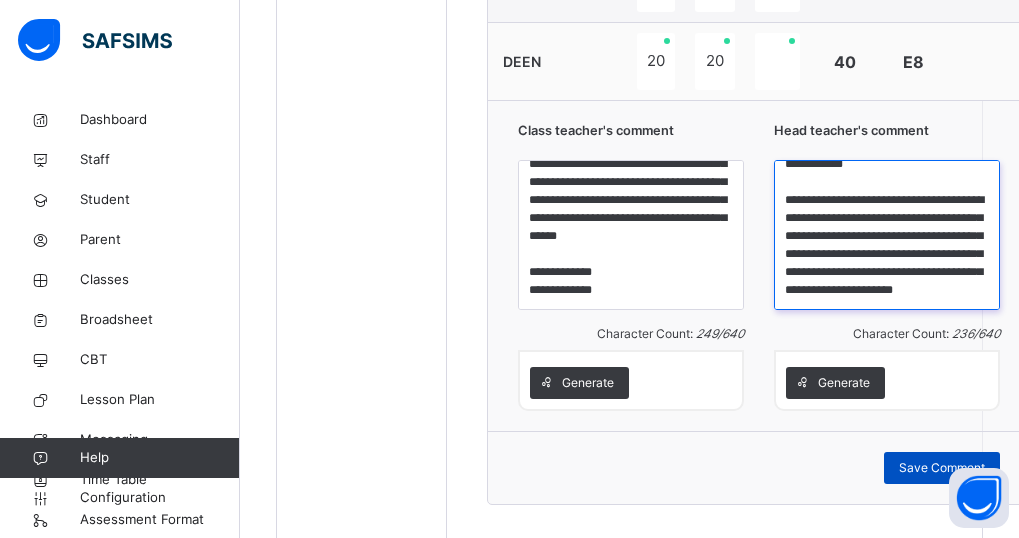 type on "**********" 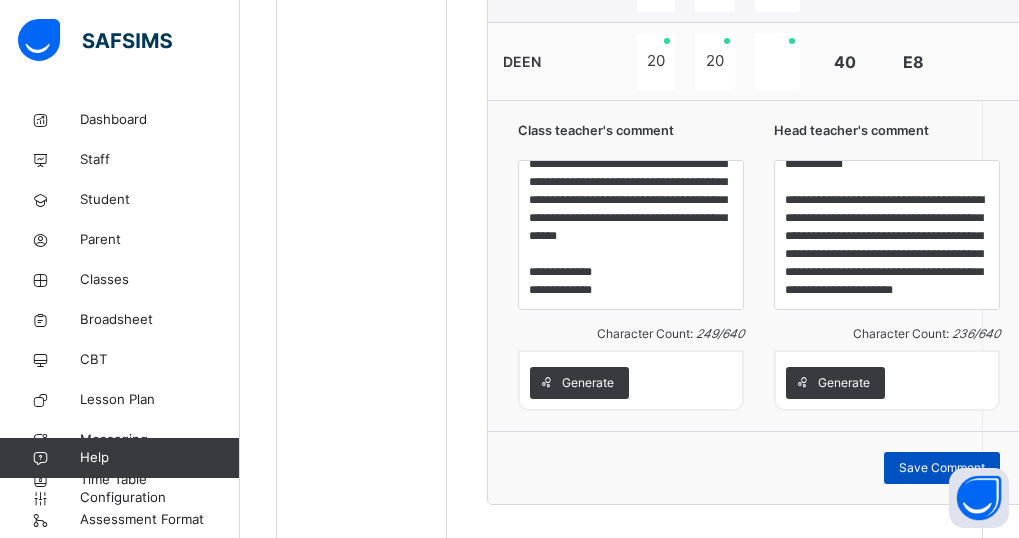 click on "Save Comment" at bounding box center [942, 468] 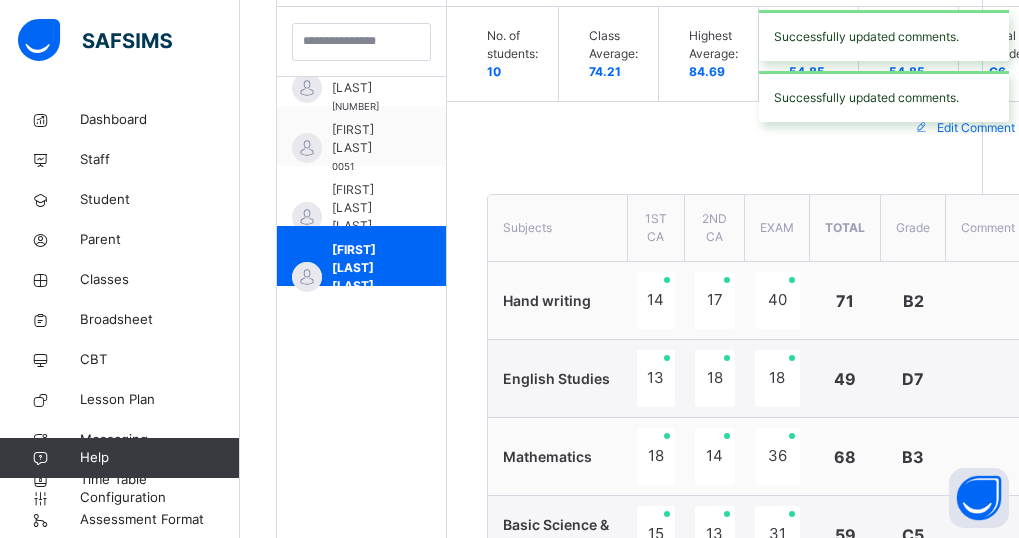 scroll, scrollTop: 374, scrollLeft: 0, axis: vertical 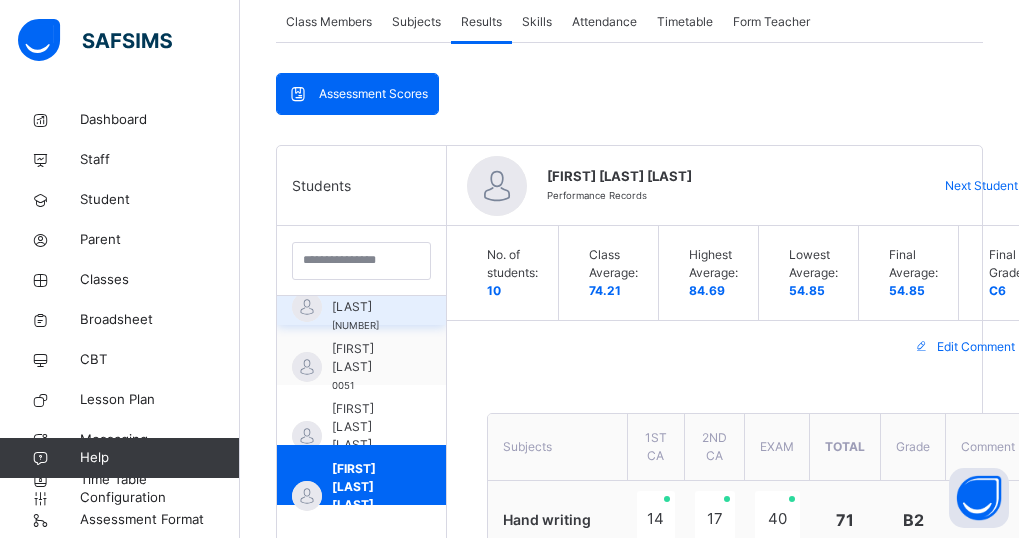 click on "[FIRST] [LAST]" at bounding box center [366, 298] 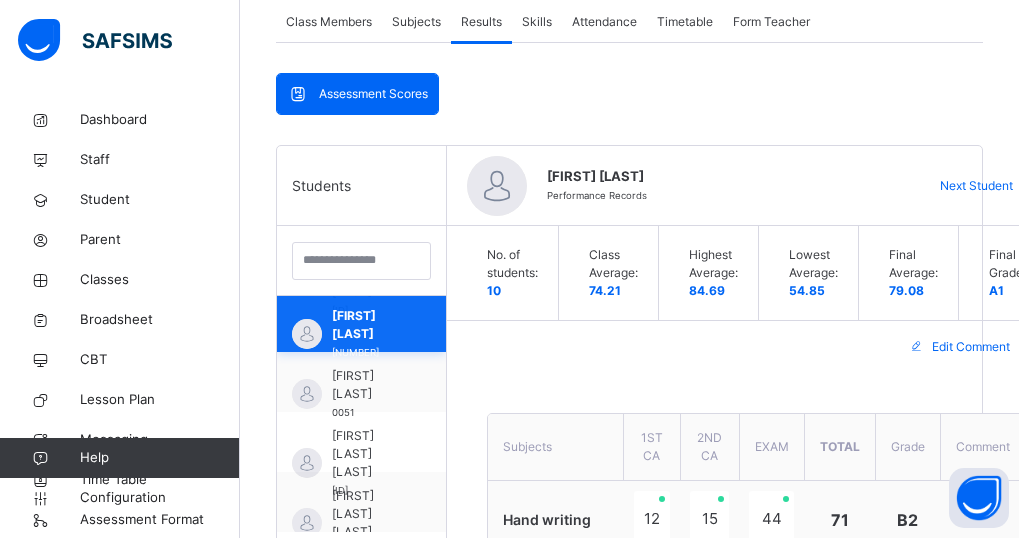scroll, scrollTop: 391, scrollLeft: 0, axis: vertical 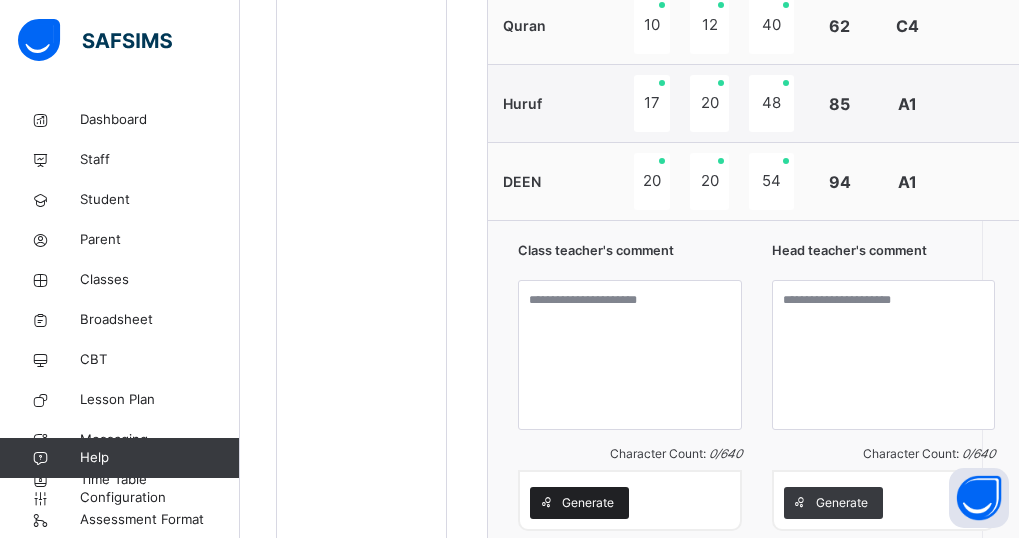 click on "Generate" at bounding box center [579, 503] 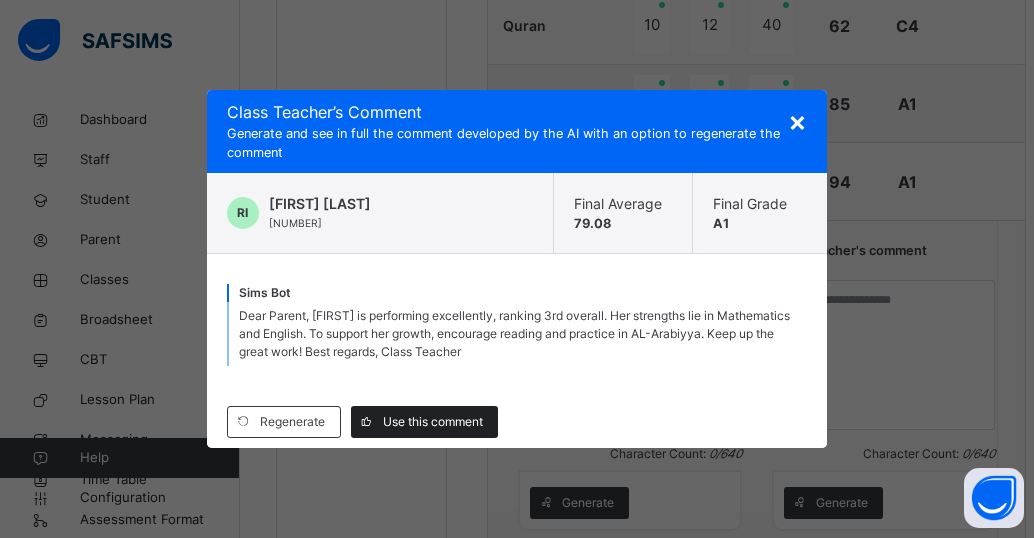click on "Use this comment" at bounding box center (433, 422) 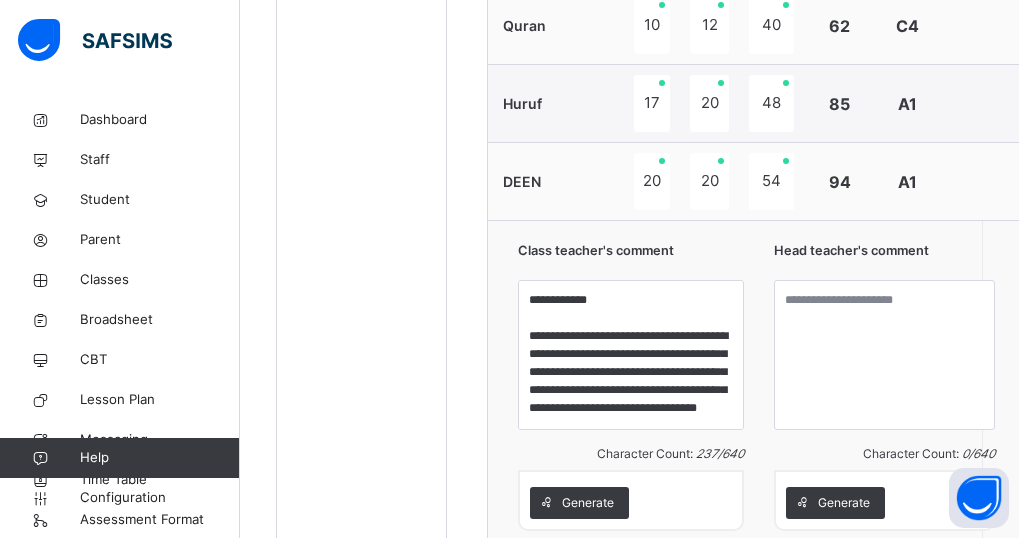 scroll, scrollTop: 1694, scrollLeft: 0, axis: vertical 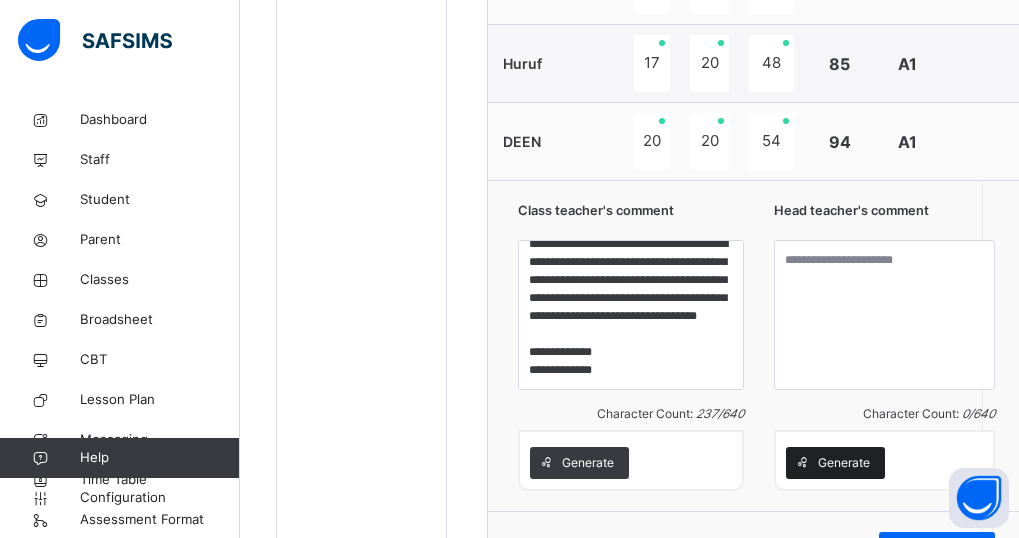 click on "Generate" at bounding box center [844, 463] 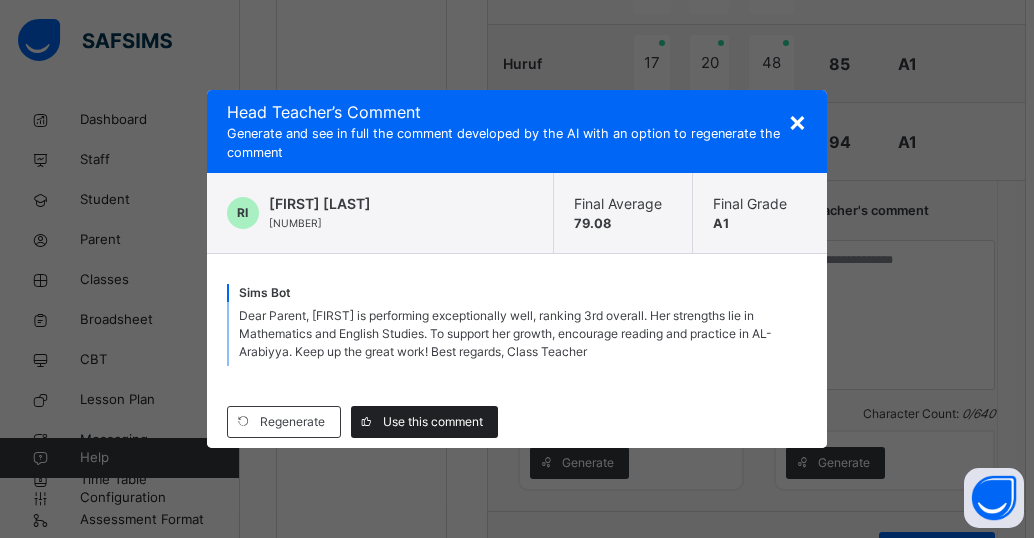 click on "Use this comment" at bounding box center (433, 422) 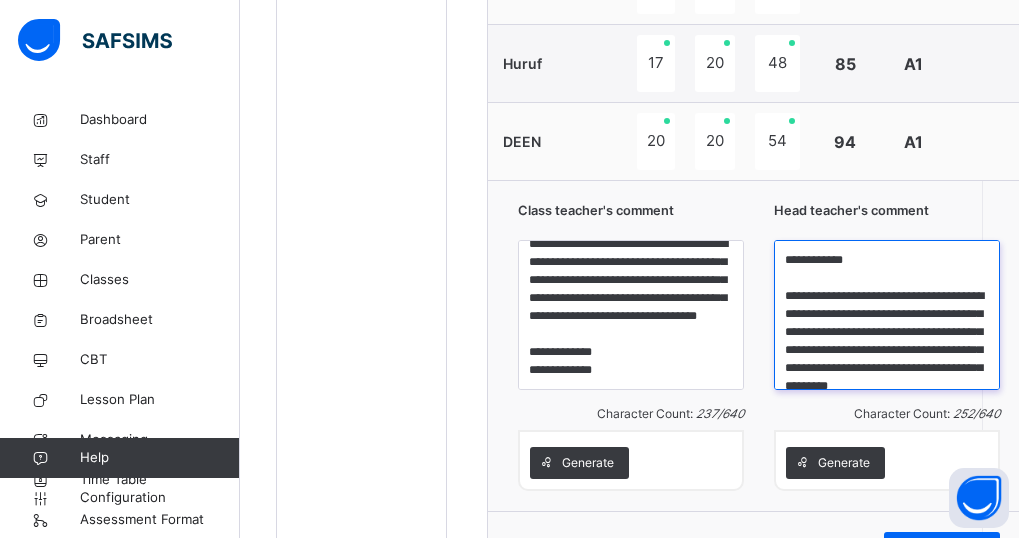 click on "**********" at bounding box center (887, 315) 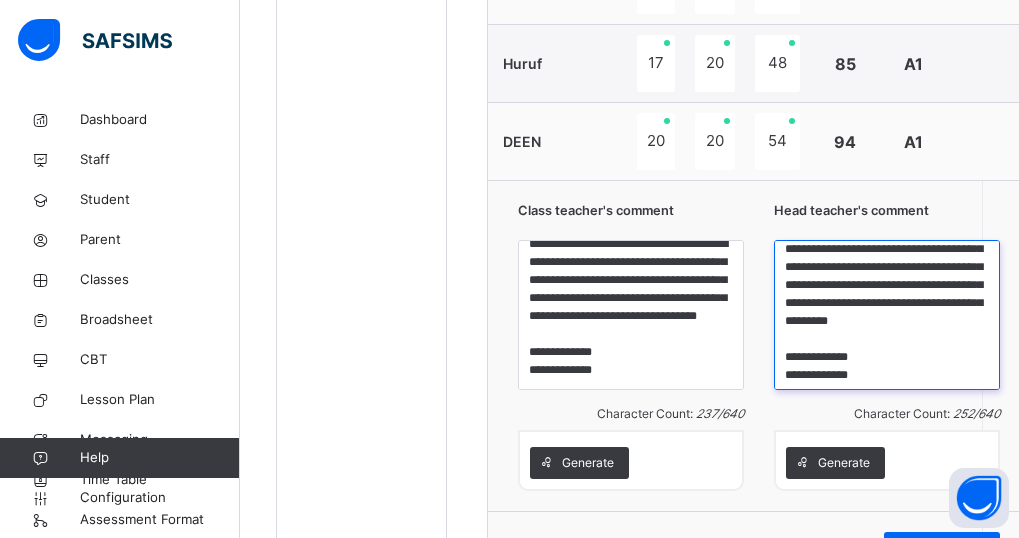 scroll, scrollTop: 0, scrollLeft: 0, axis: both 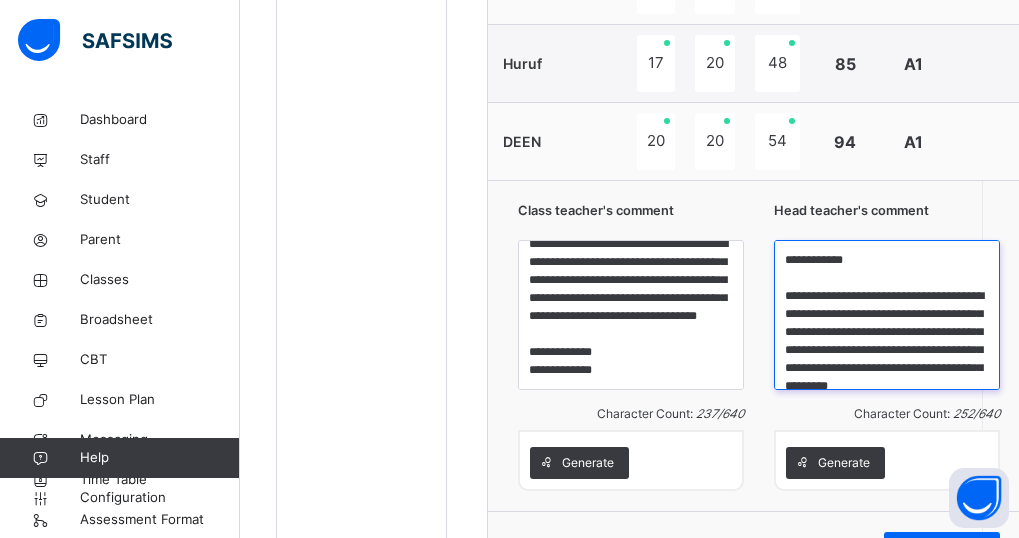 drag, startPoint x: 830, startPoint y: 332, endPoint x: 831, endPoint y: 363, distance: 31.016125 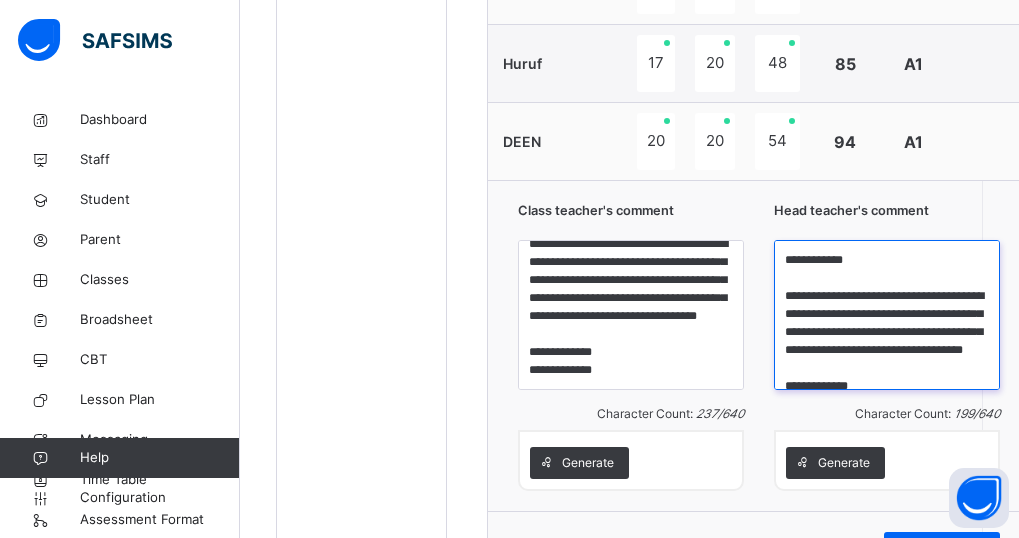 drag, startPoint x: 832, startPoint y: 326, endPoint x: 874, endPoint y: 367, distance: 58.694122 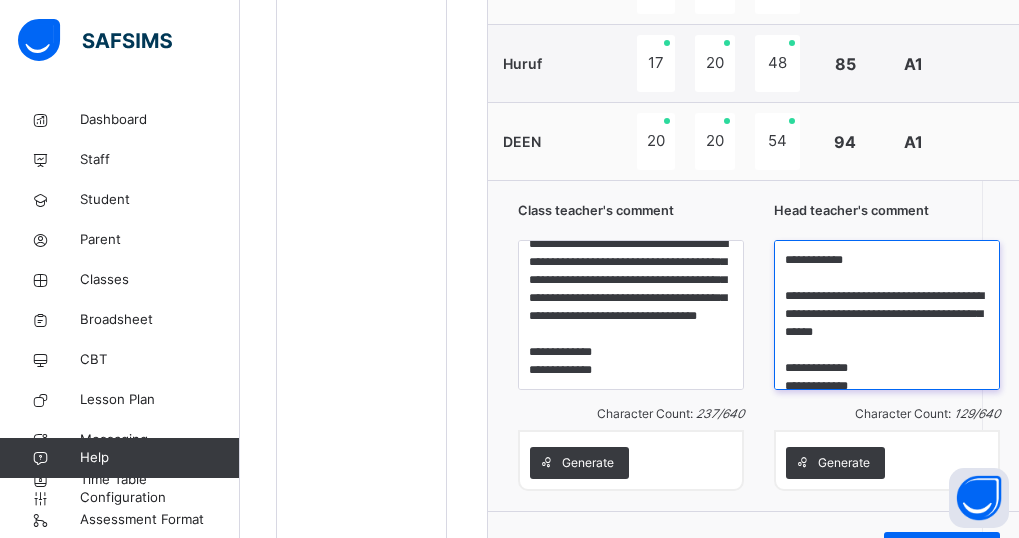 click on "**********" at bounding box center [887, 315] 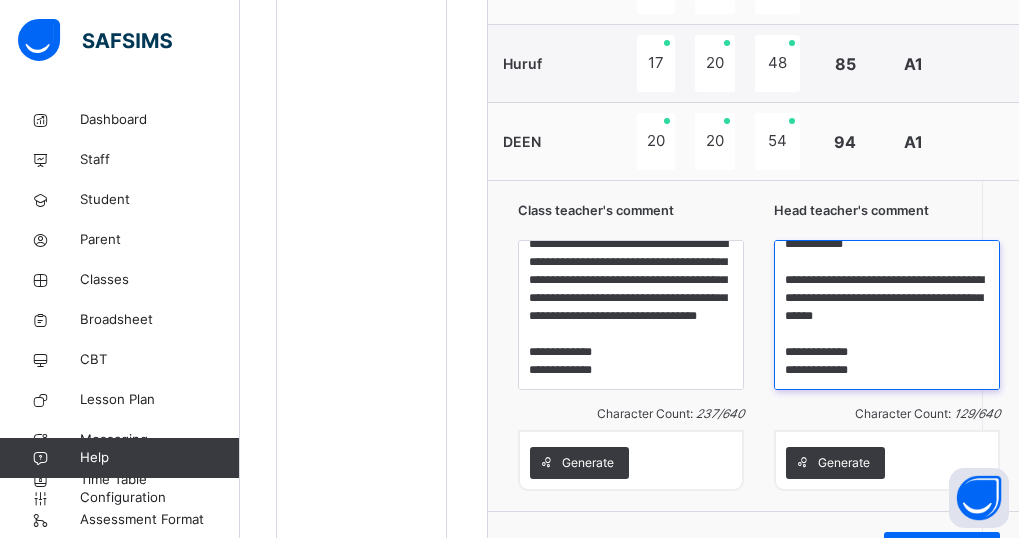 drag, startPoint x: 819, startPoint y: 386, endPoint x: 776, endPoint y: 384, distance: 43.046486 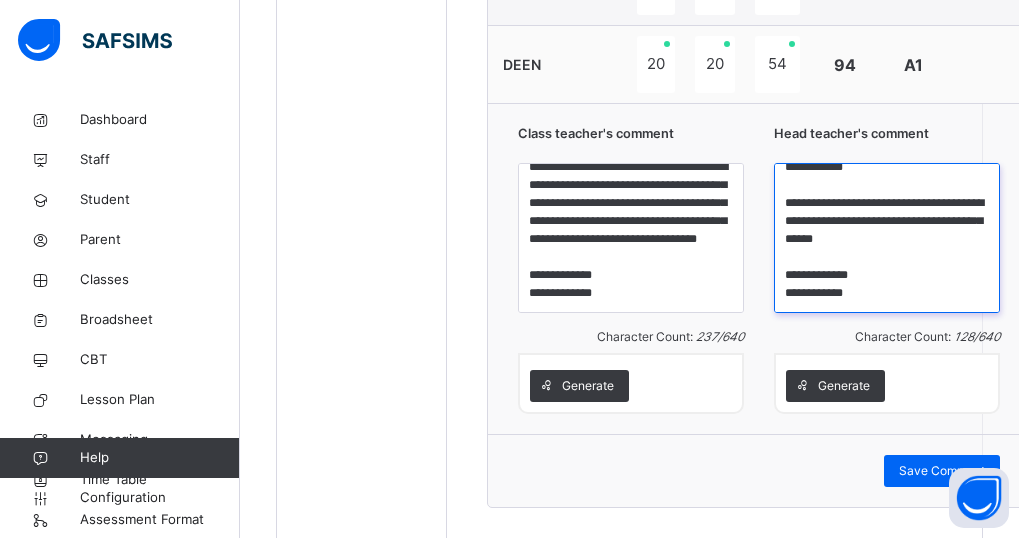 scroll, scrollTop: 1842, scrollLeft: 0, axis: vertical 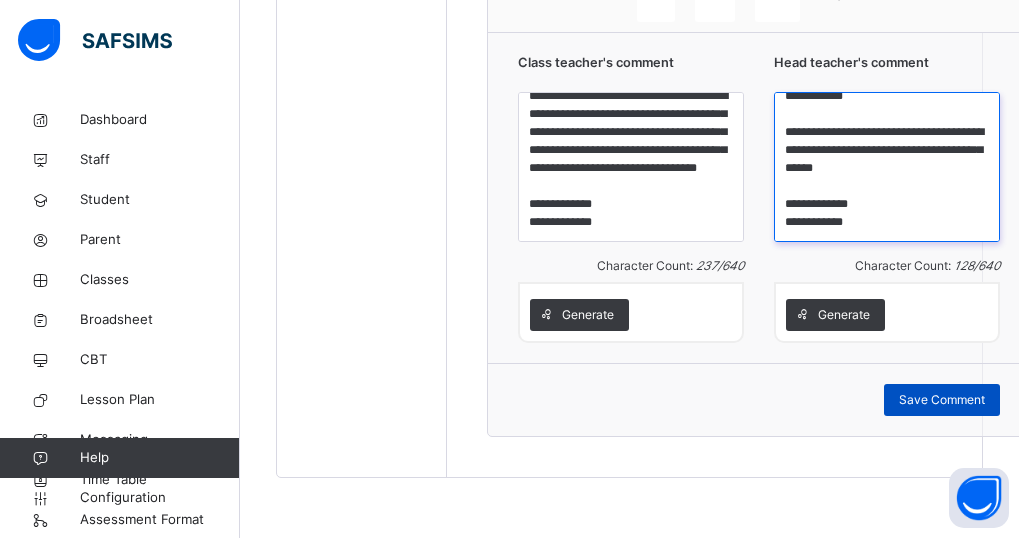 type on "**********" 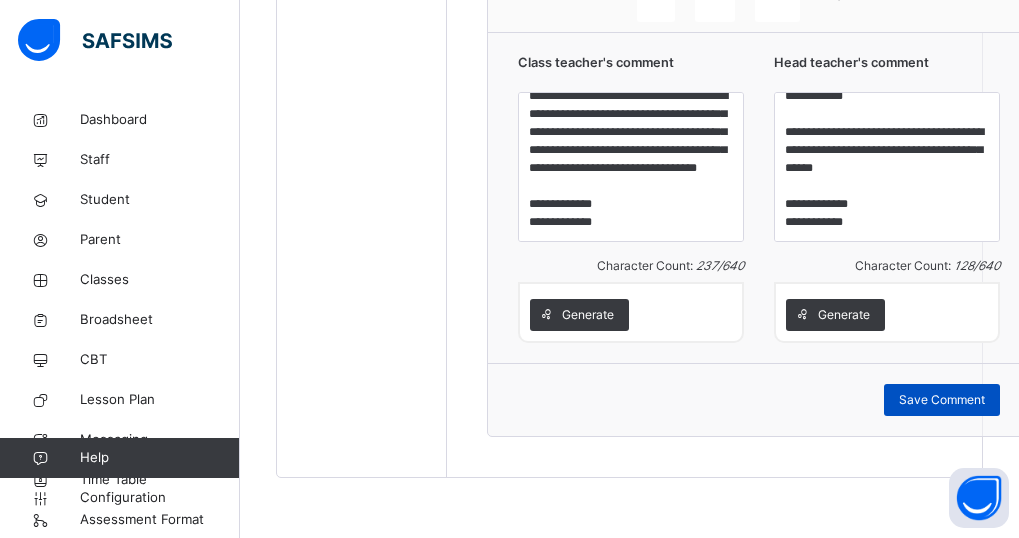 click on "Save Comment" at bounding box center (942, 400) 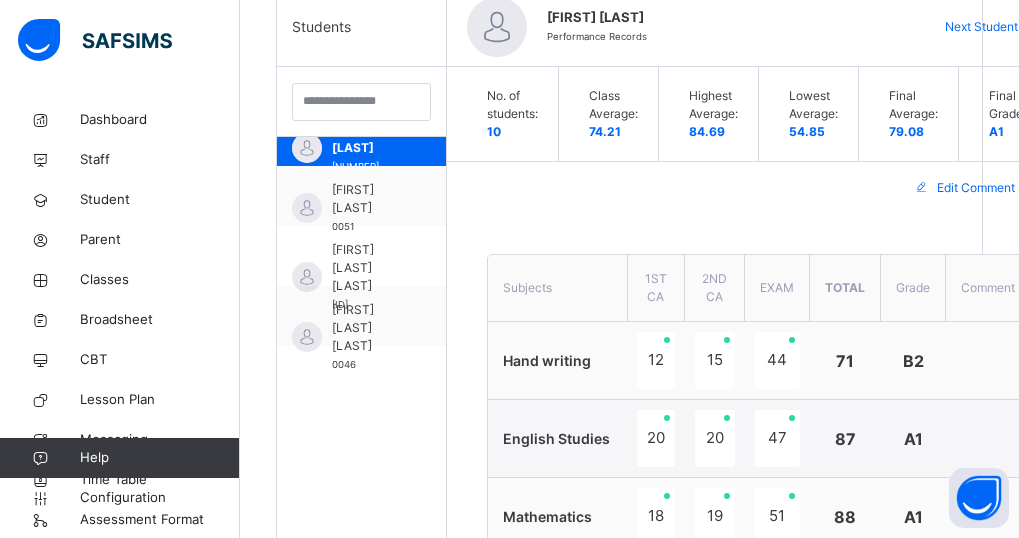 scroll, scrollTop: 482, scrollLeft: 0, axis: vertical 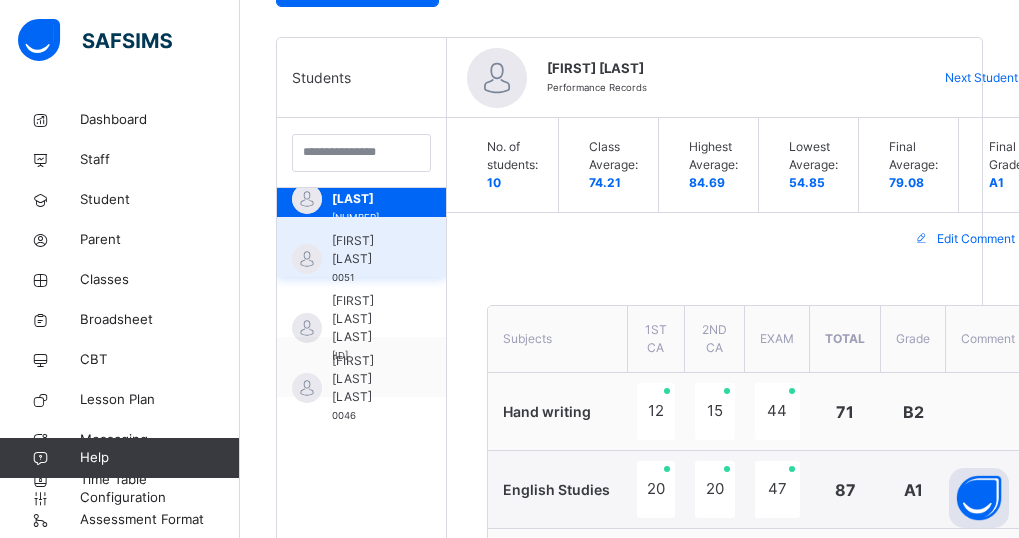 click on "[FIRST]  [LAST]" at bounding box center [366, 250] 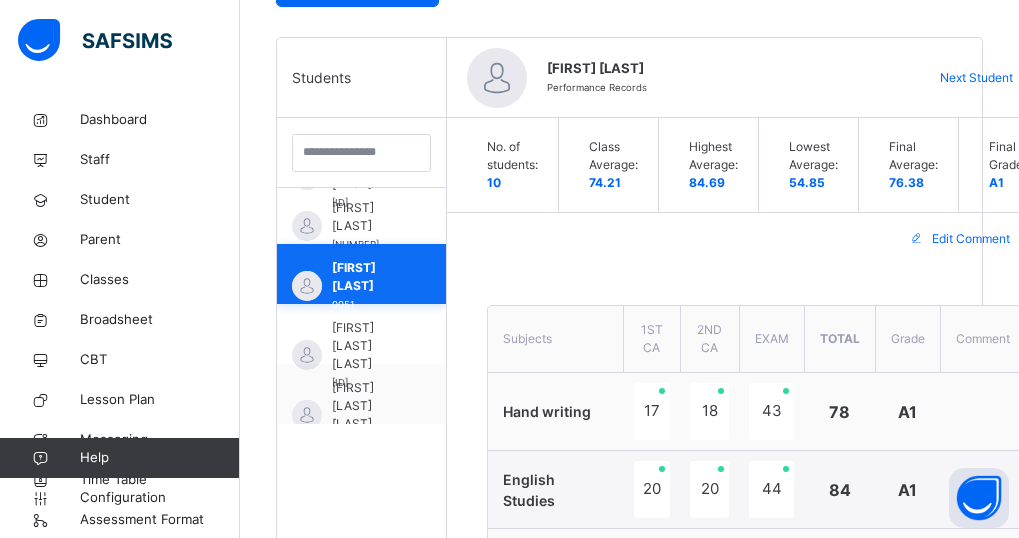 scroll, scrollTop: 391, scrollLeft: 0, axis: vertical 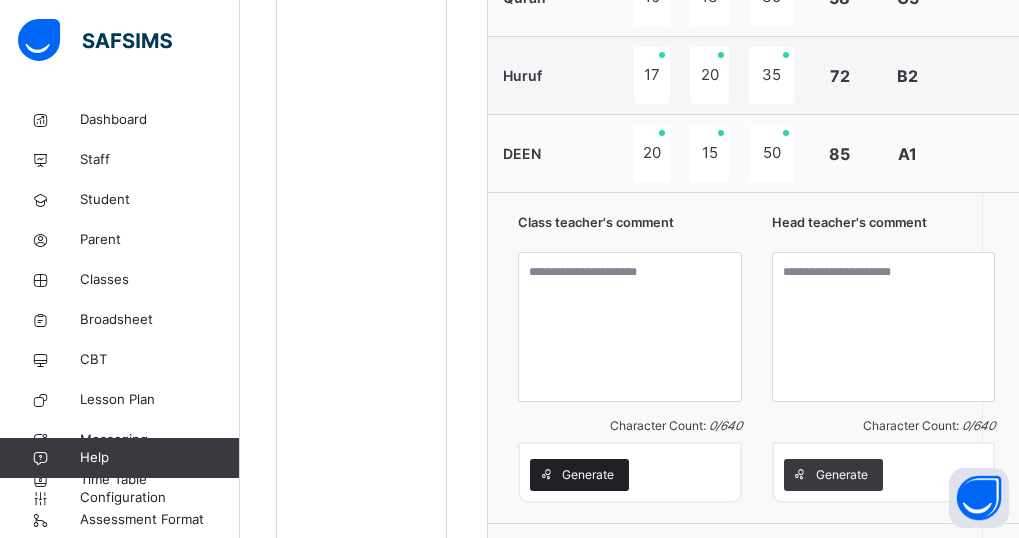 click on "Generate" at bounding box center [588, 475] 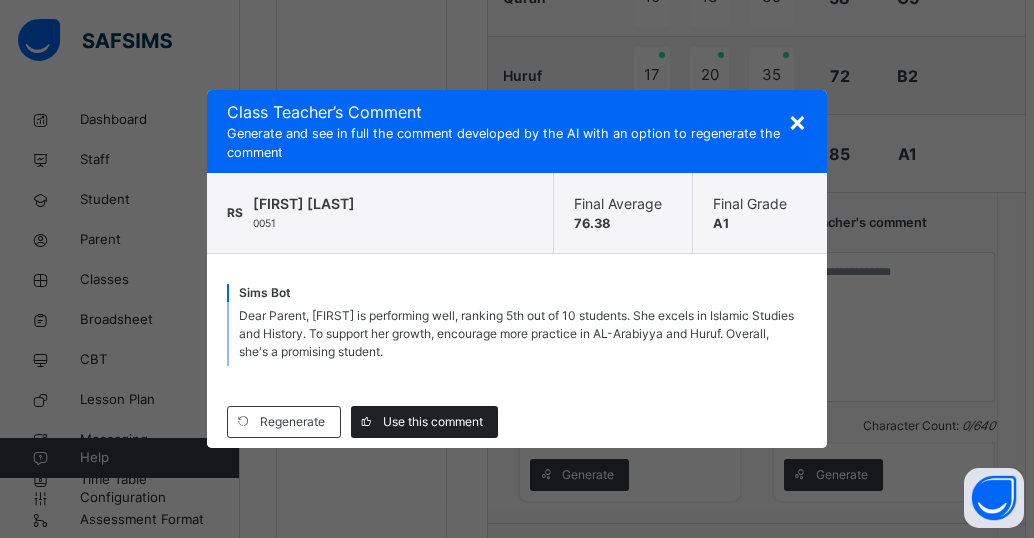 click on "Use this comment" at bounding box center [433, 422] 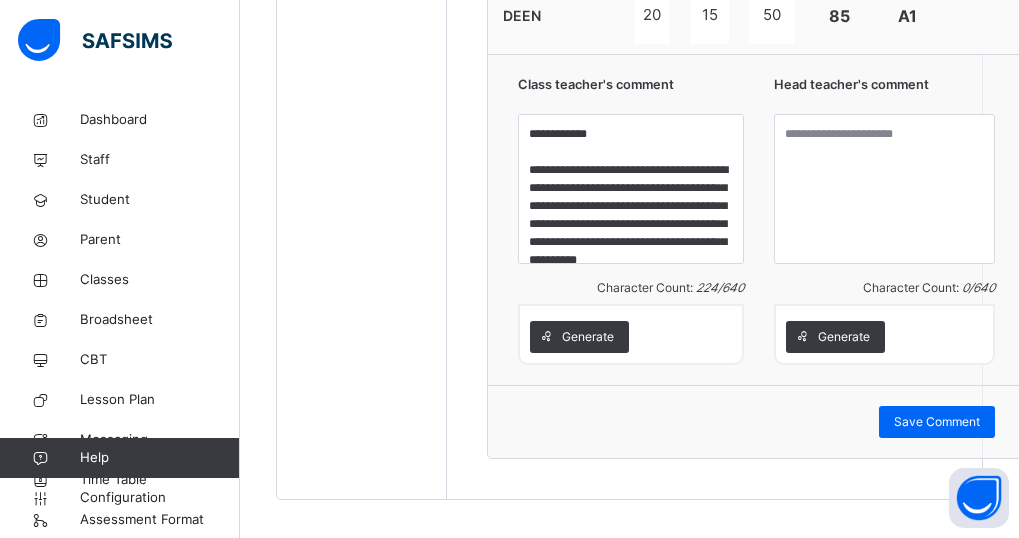 scroll, scrollTop: 1842, scrollLeft: 0, axis: vertical 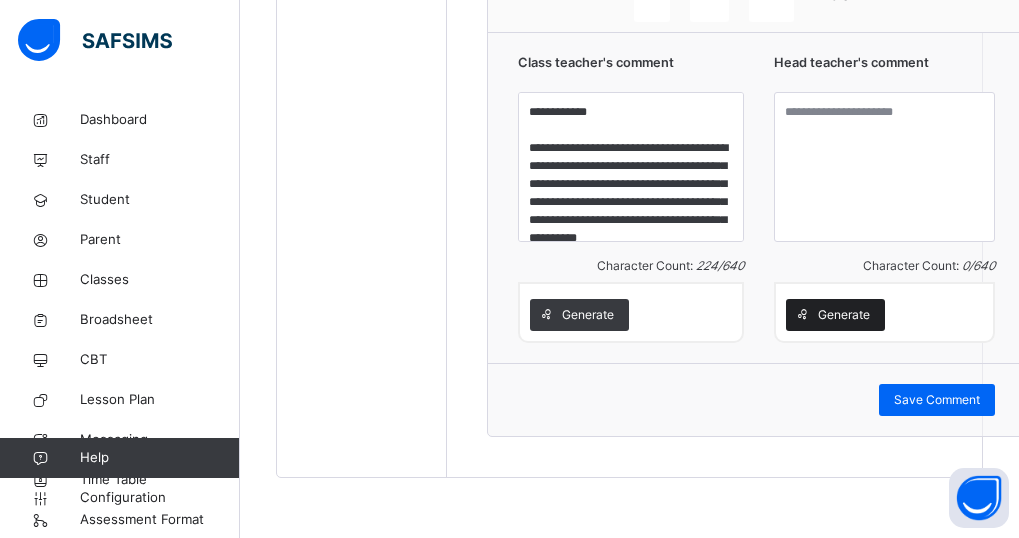 click on "Generate" at bounding box center (844, 315) 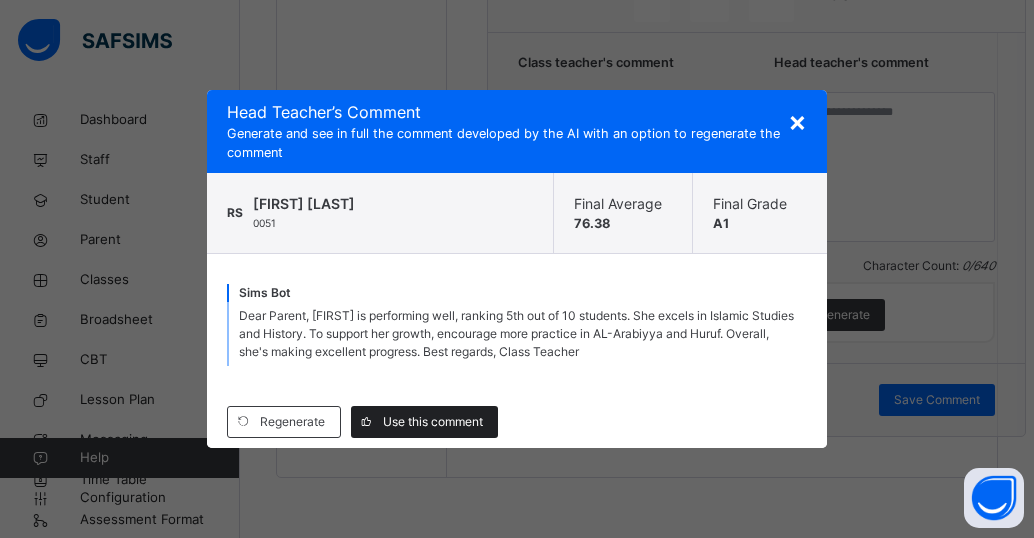 click on "Use this comment" at bounding box center (433, 422) 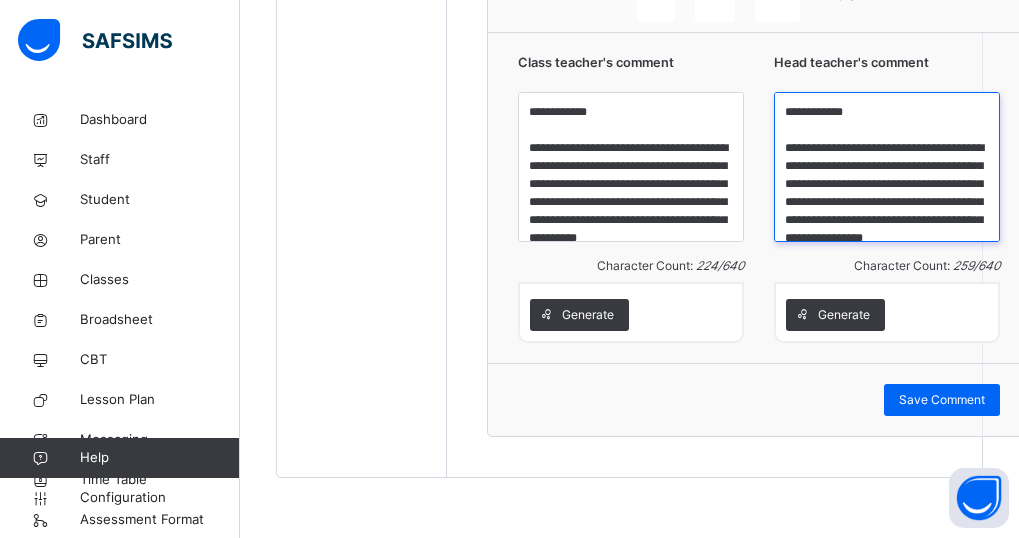 click on "**********" at bounding box center [887, 167] 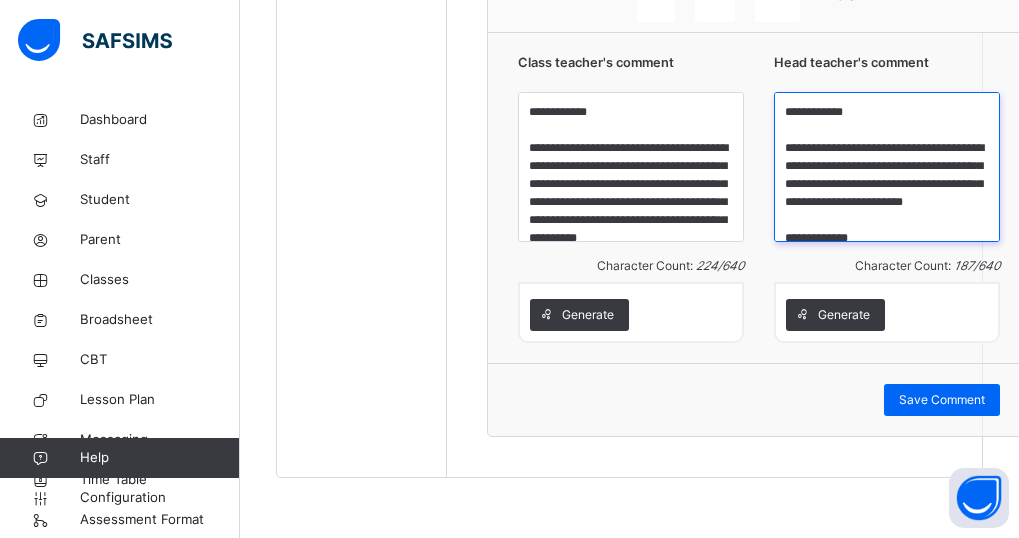 drag, startPoint x: 786, startPoint y: 166, endPoint x: 927, endPoint y: 180, distance: 141.69333 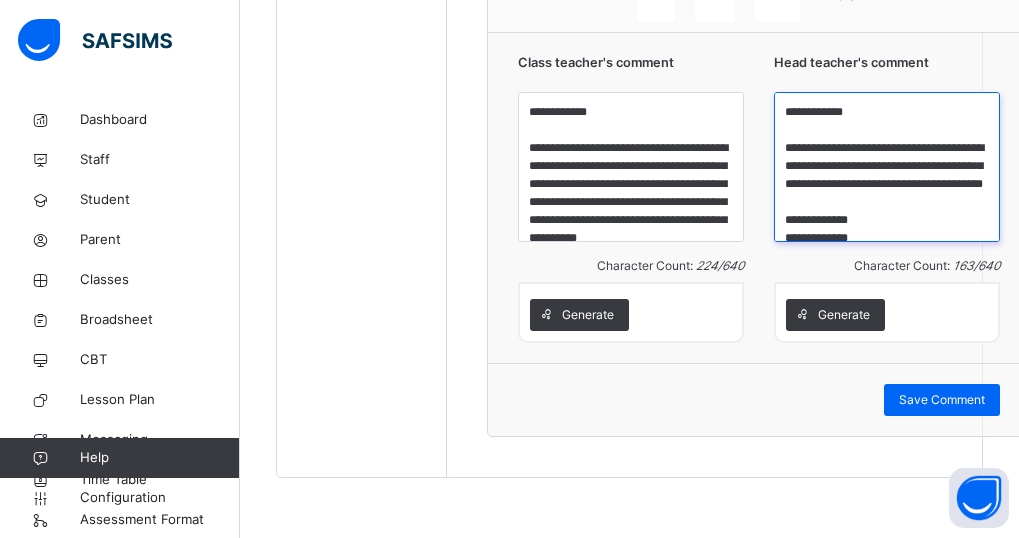 scroll, scrollTop: 34, scrollLeft: 0, axis: vertical 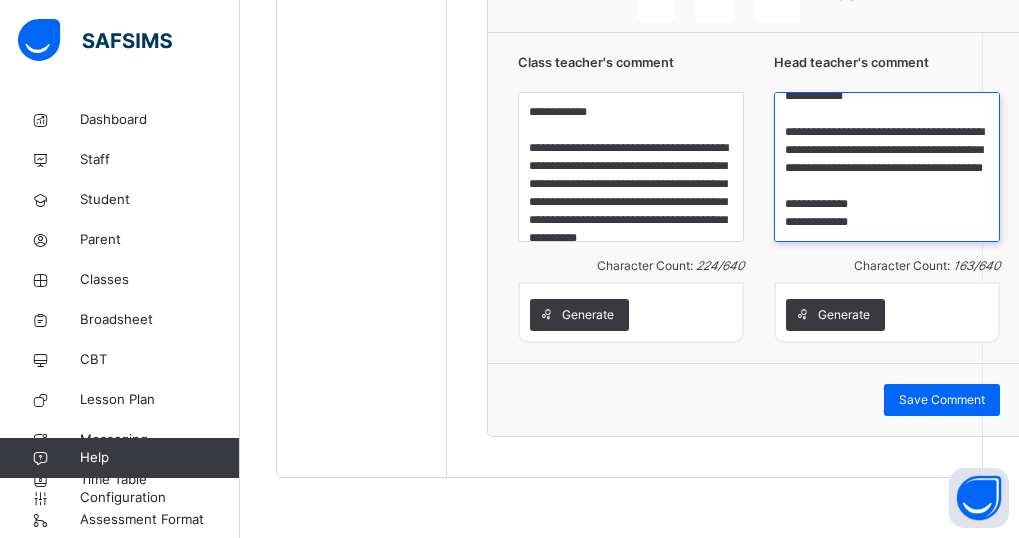 click on "**********" at bounding box center (887, 167) 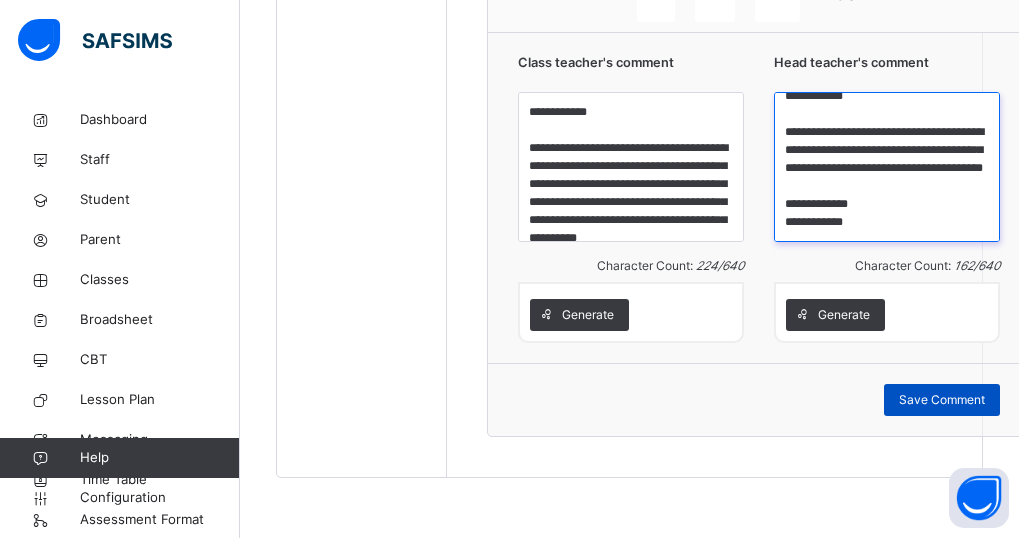 type on "**********" 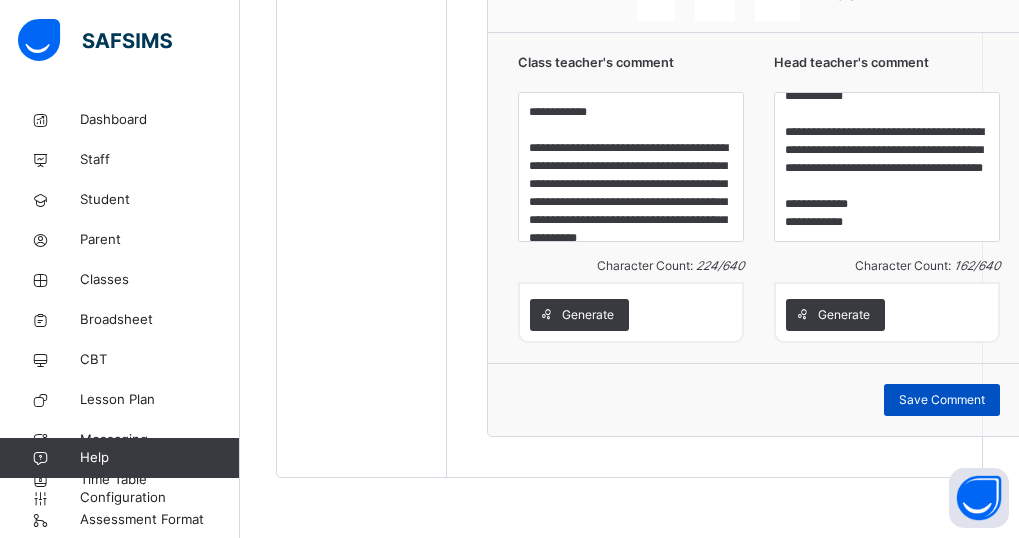 click on "Save Comment" at bounding box center (942, 400) 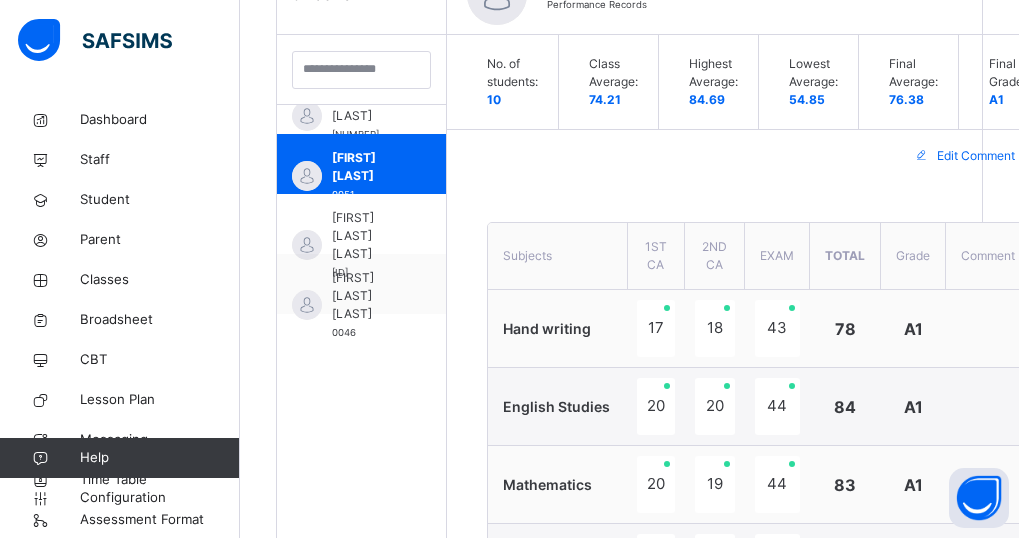 scroll, scrollTop: 562, scrollLeft: 0, axis: vertical 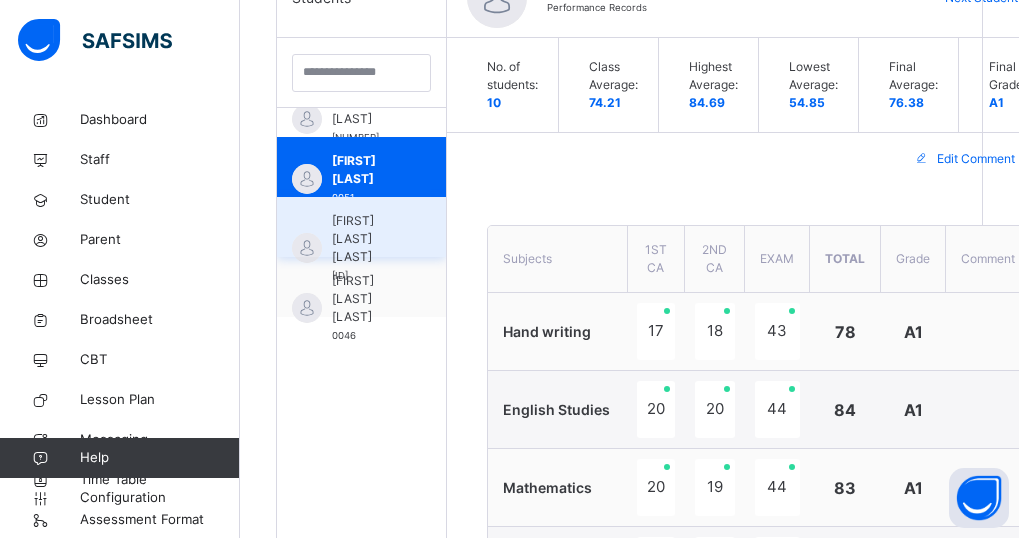 click on "[FIRST] [LAST]" at bounding box center (366, 239) 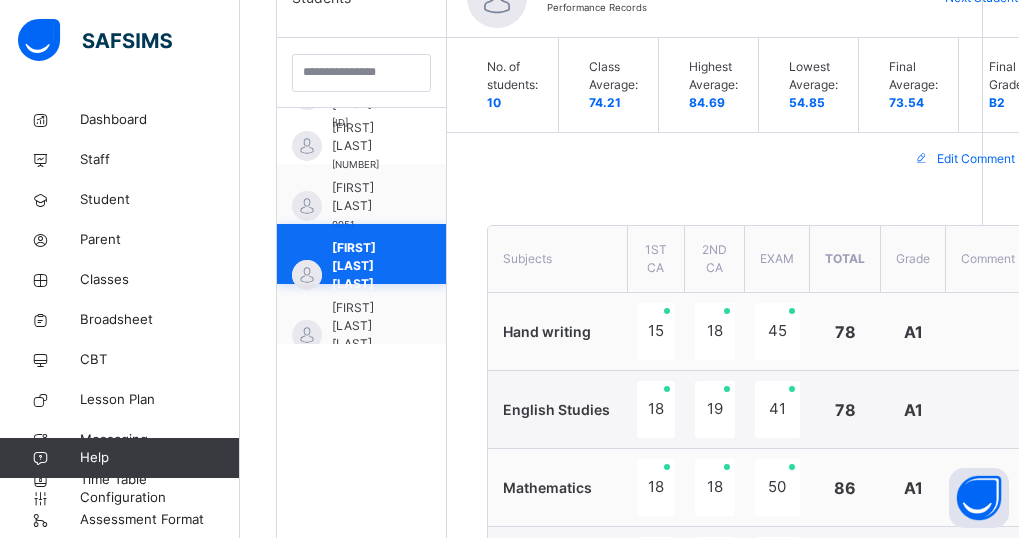 scroll, scrollTop: 391, scrollLeft: 0, axis: vertical 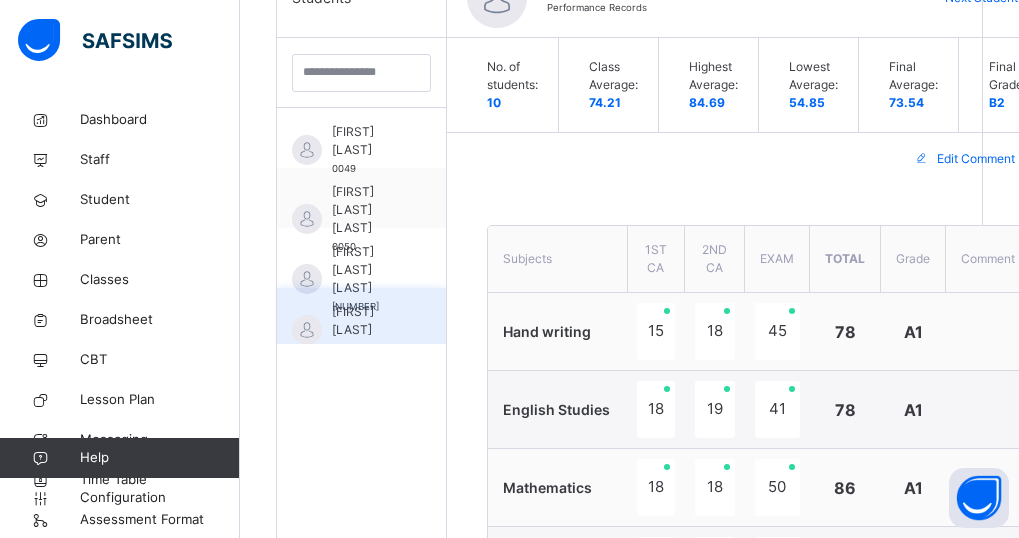 click on "[FIRST] [LAST]" at bounding box center [366, 321] 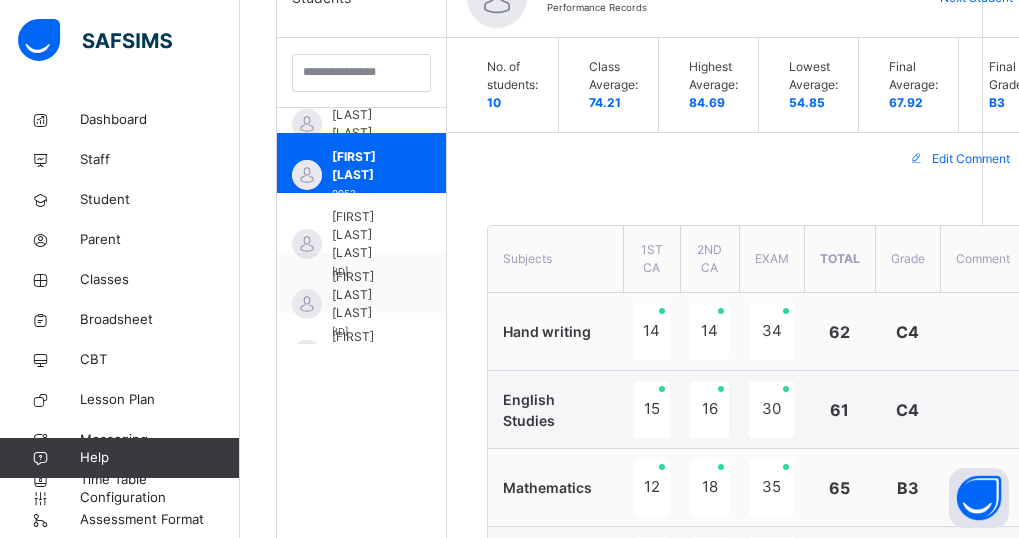 scroll, scrollTop: 311, scrollLeft: 0, axis: vertical 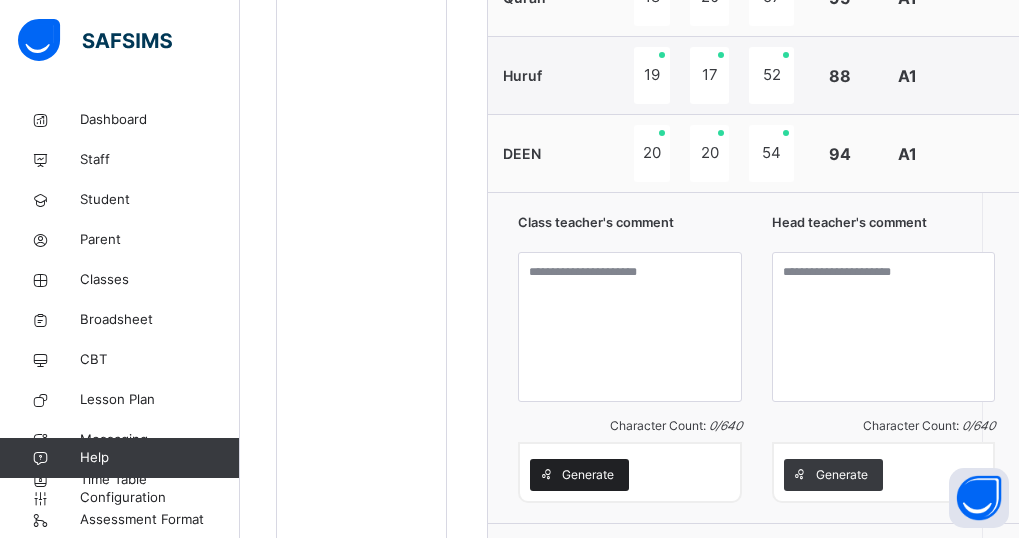 click on "Generate" at bounding box center (588, 475) 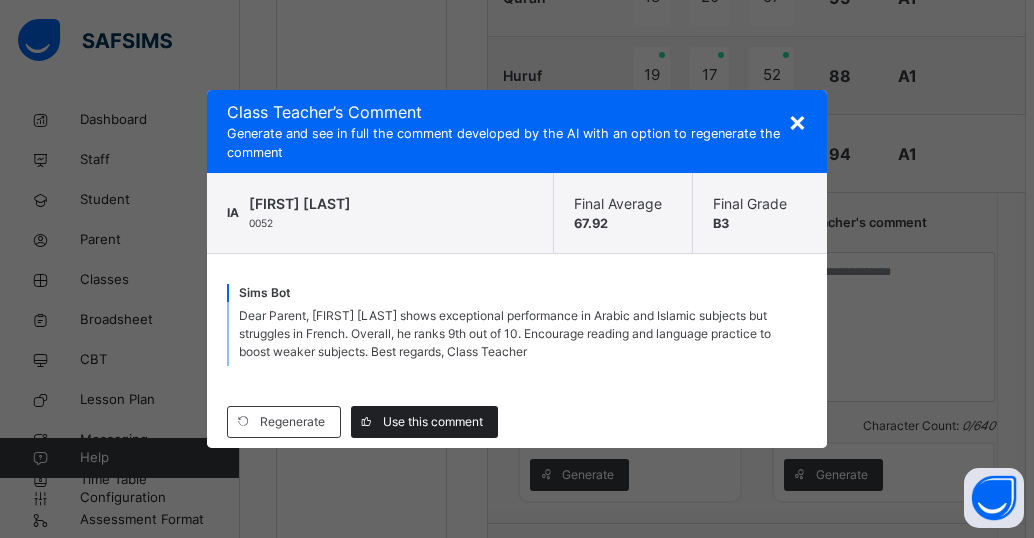 click on "Use this comment" at bounding box center (433, 422) 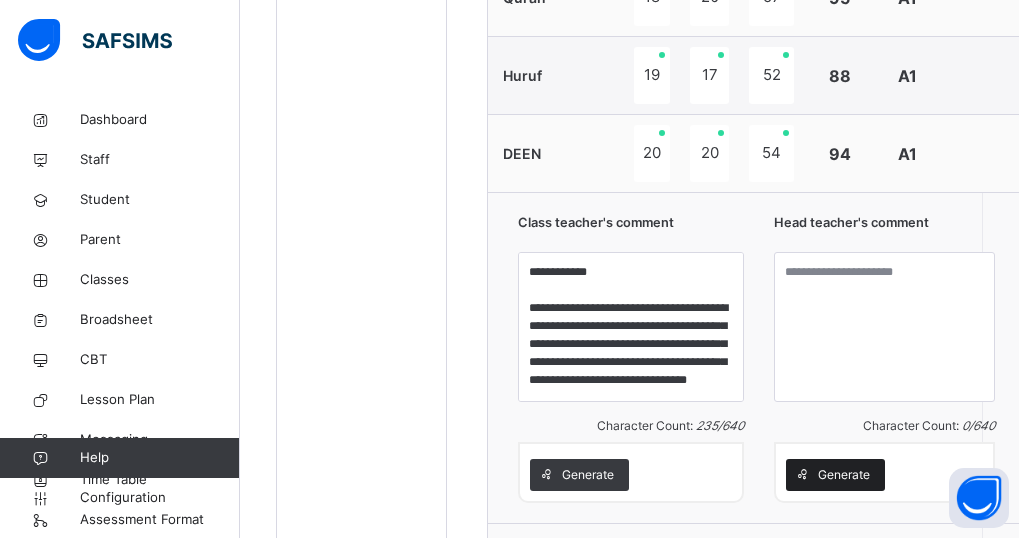click on "Generate" at bounding box center [844, 475] 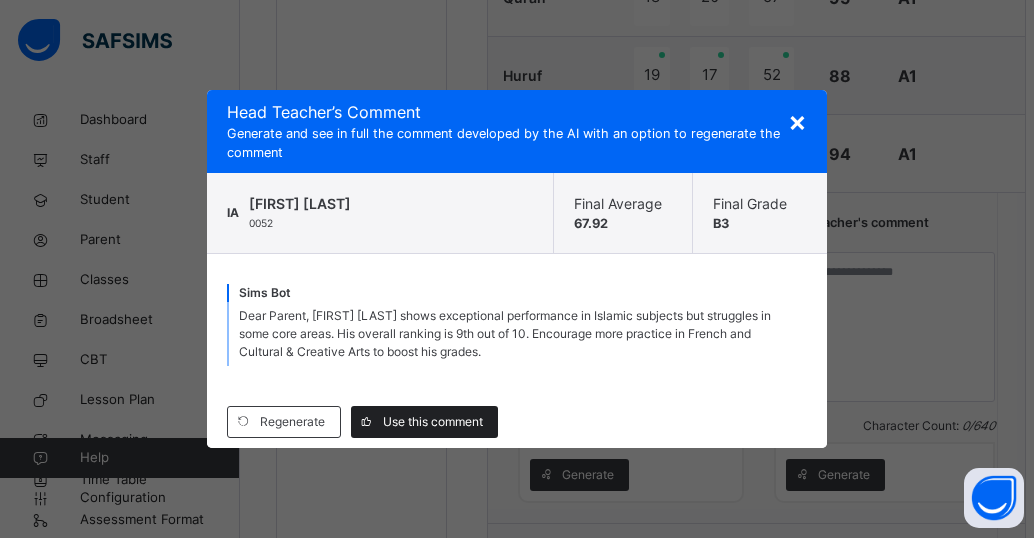 click on "Use this comment" at bounding box center [433, 422] 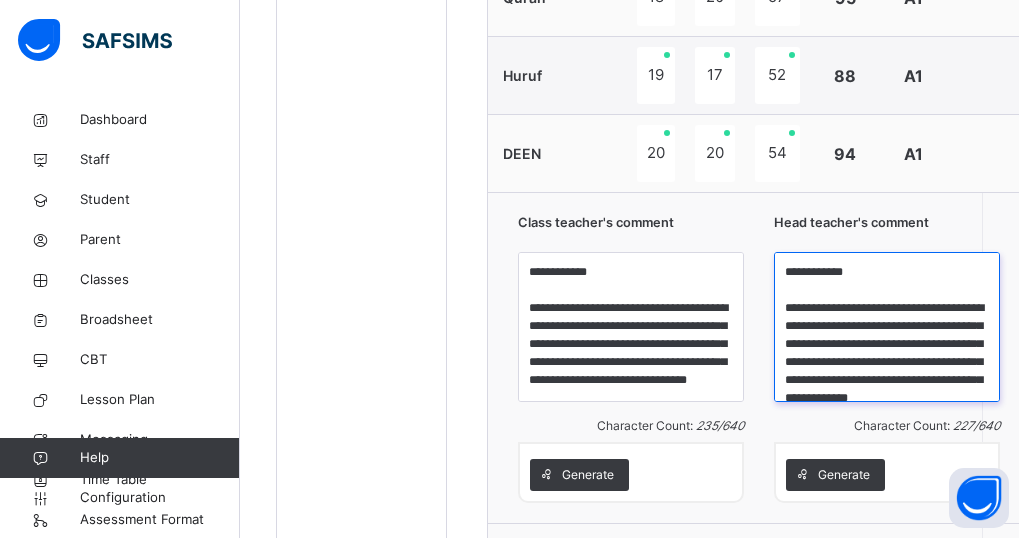 click on "**********" at bounding box center (887, 327) 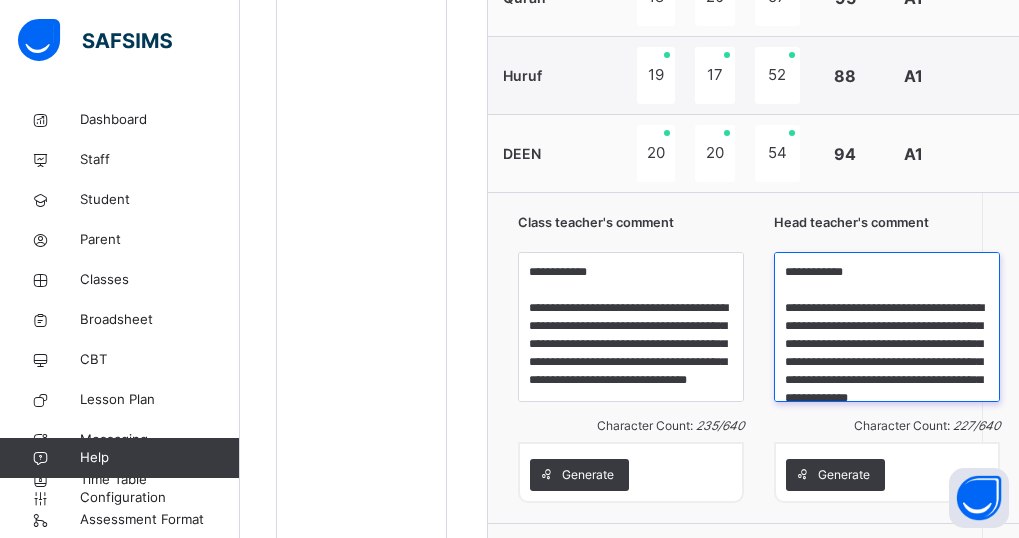 scroll, scrollTop: 23, scrollLeft: 0, axis: vertical 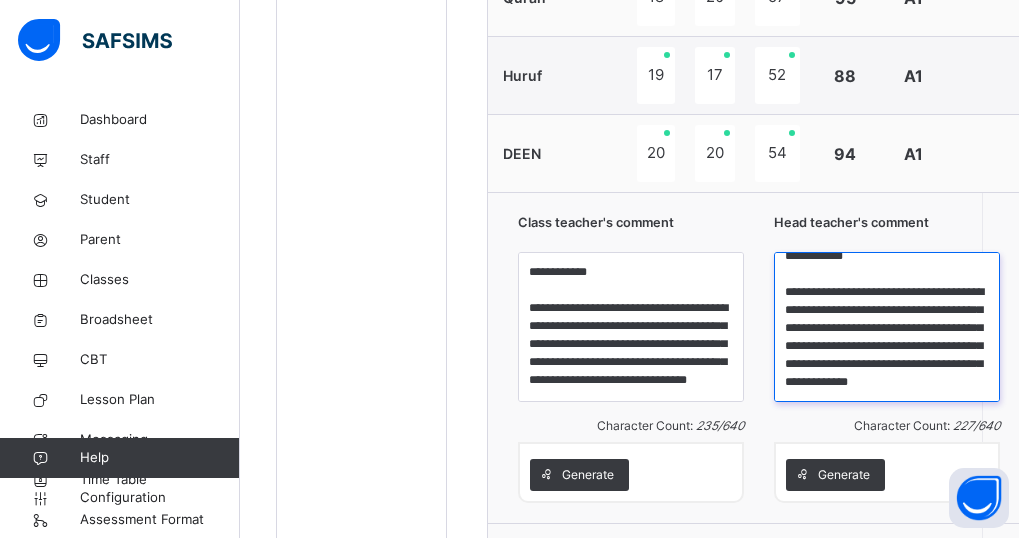 drag, startPoint x: 782, startPoint y: 337, endPoint x: 797, endPoint y: 352, distance: 21.213203 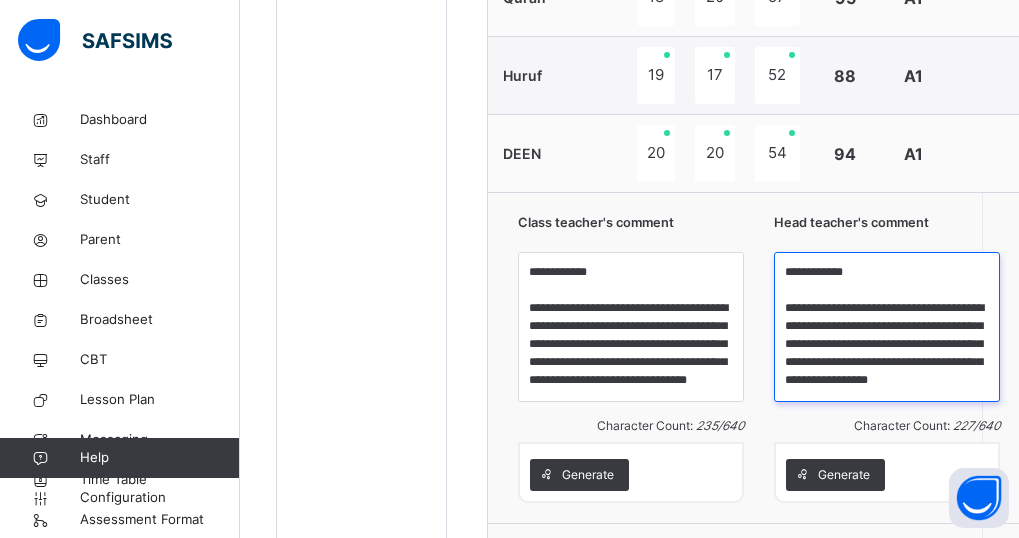 scroll, scrollTop: 16, scrollLeft: 0, axis: vertical 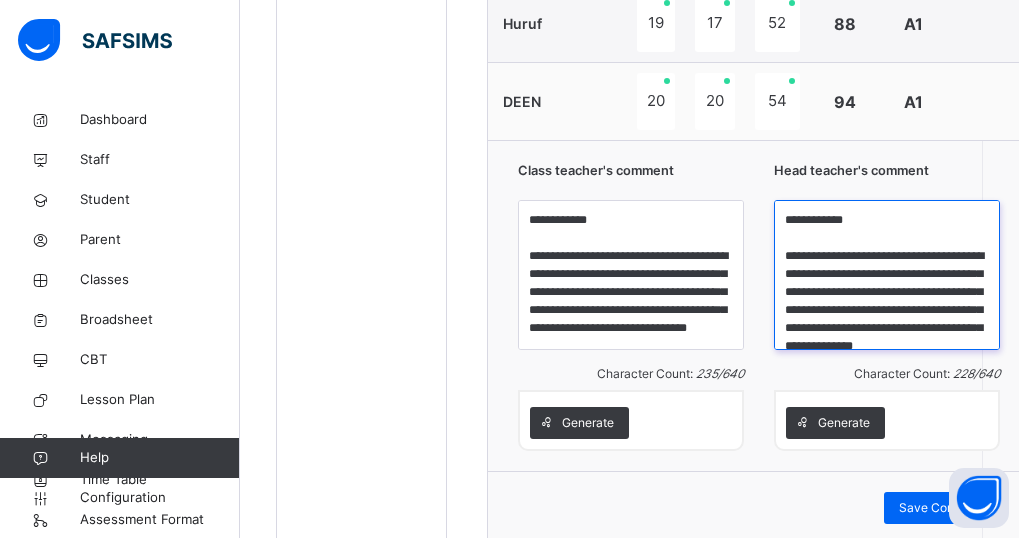 click on "**********" at bounding box center [887, 275] 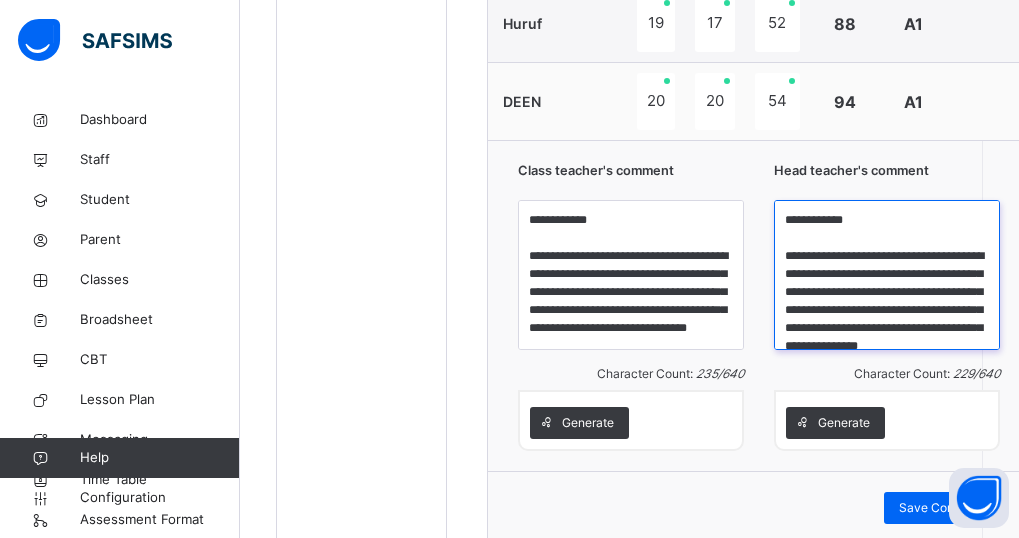 click on "**********" at bounding box center (887, 275) 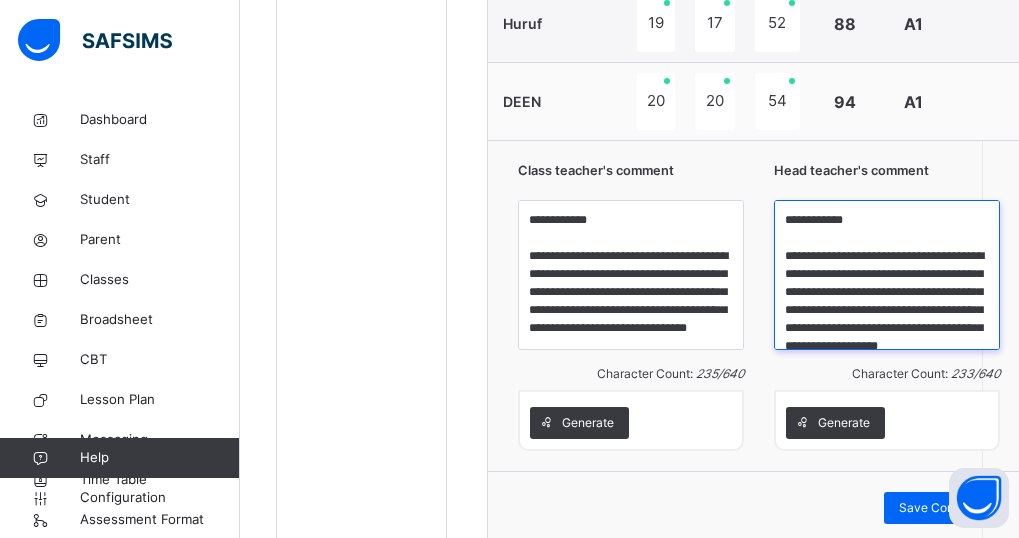 scroll, scrollTop: 5, scrollLeft: 0, axis: vertical 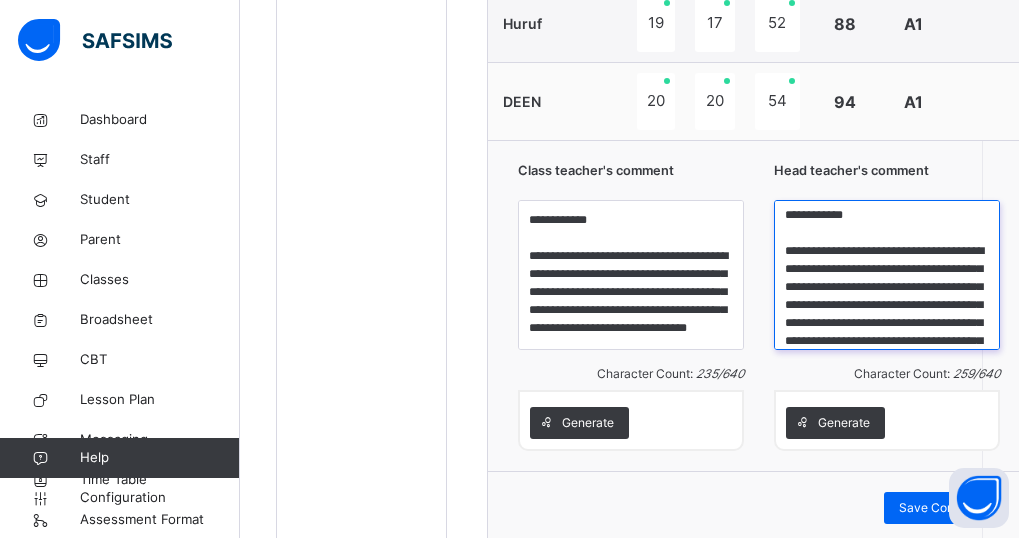 click on "**********" at bounding box center [887, 275] 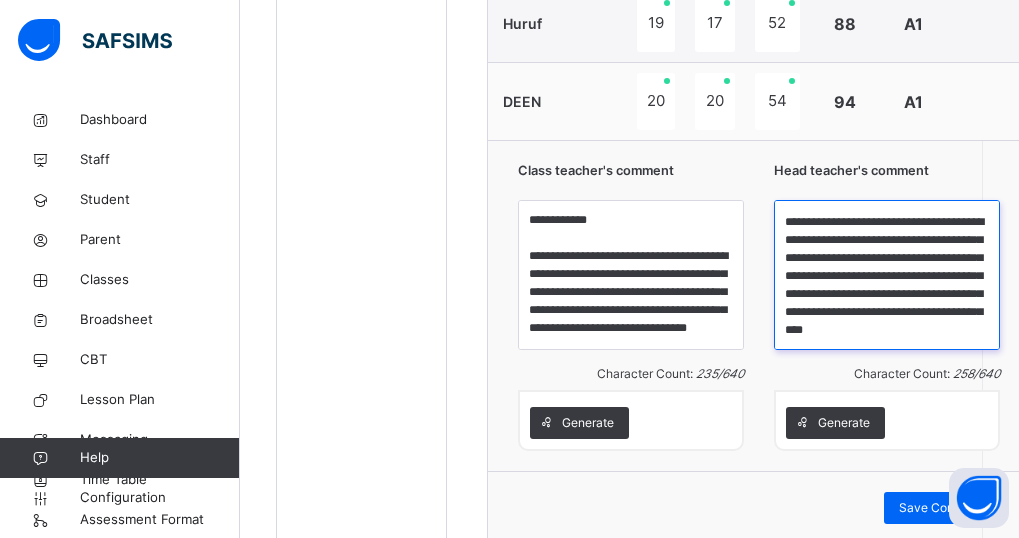 scroll, scrollTop: 70, scrollLeft: 0, axis: vertical 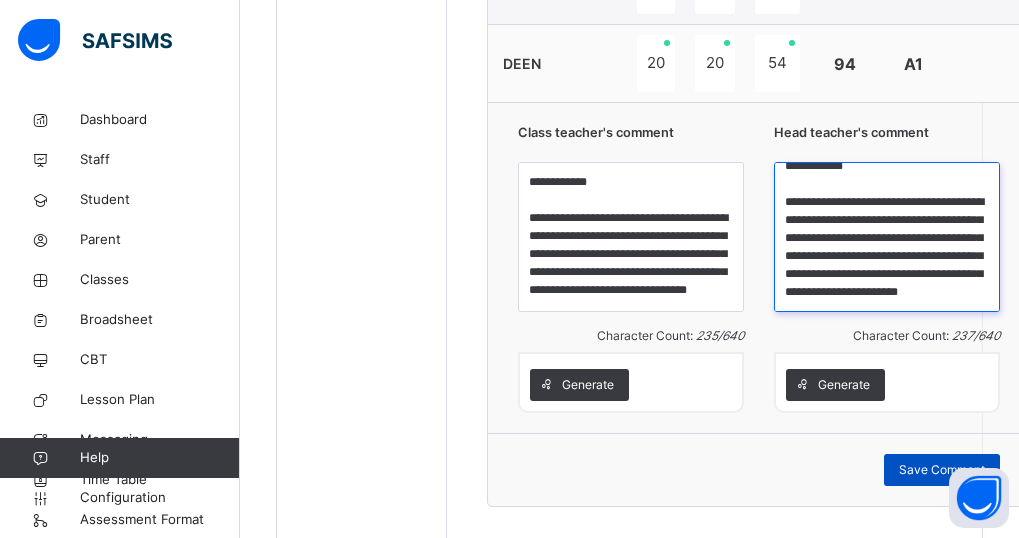 type on "**********" 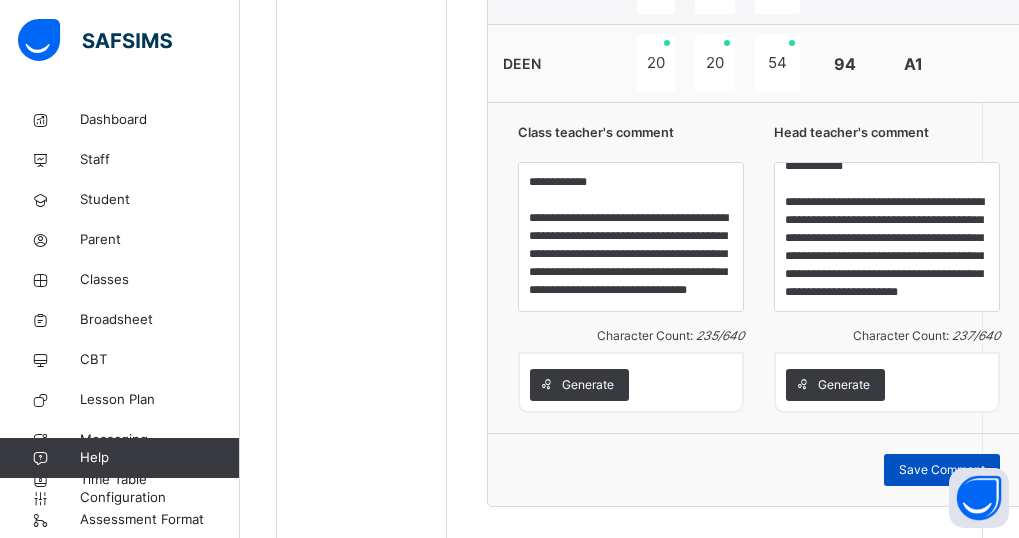 click on "Save Comment" at bounding box center (942, 470) 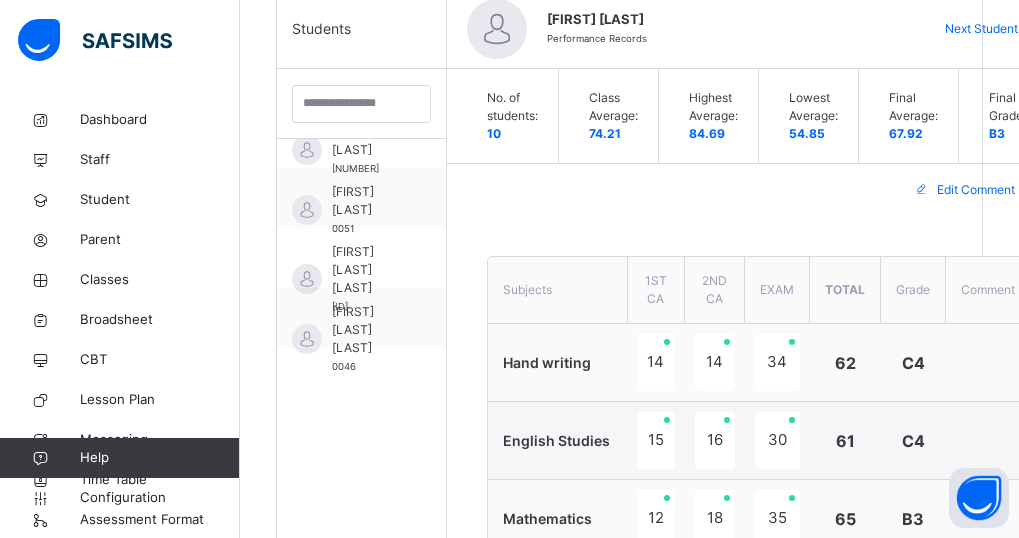 scroll, scrollTop: 543, scrollLeft: 0, axis: vertical 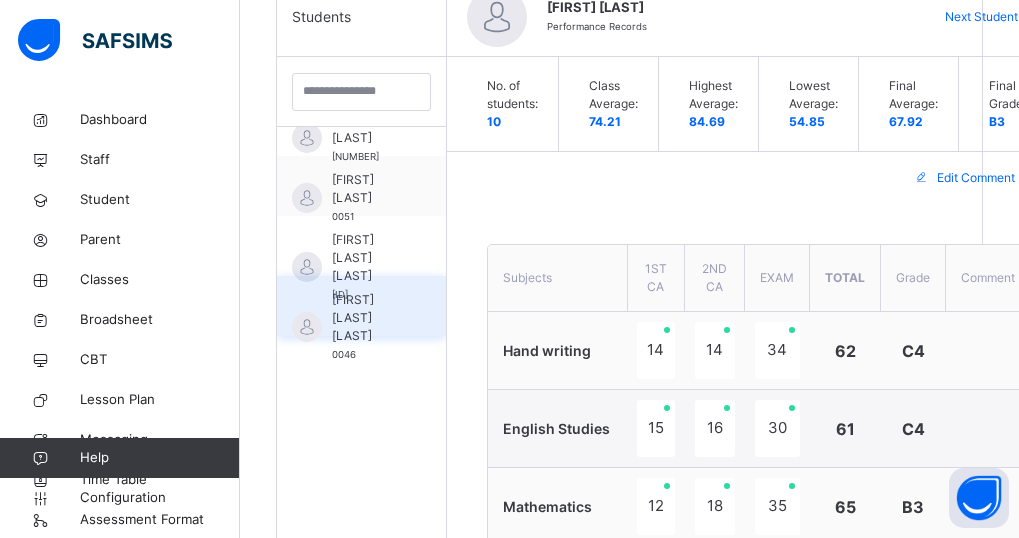 click on "ZAINAB SHEHU MALAMI" at bounding box center [366, 318] 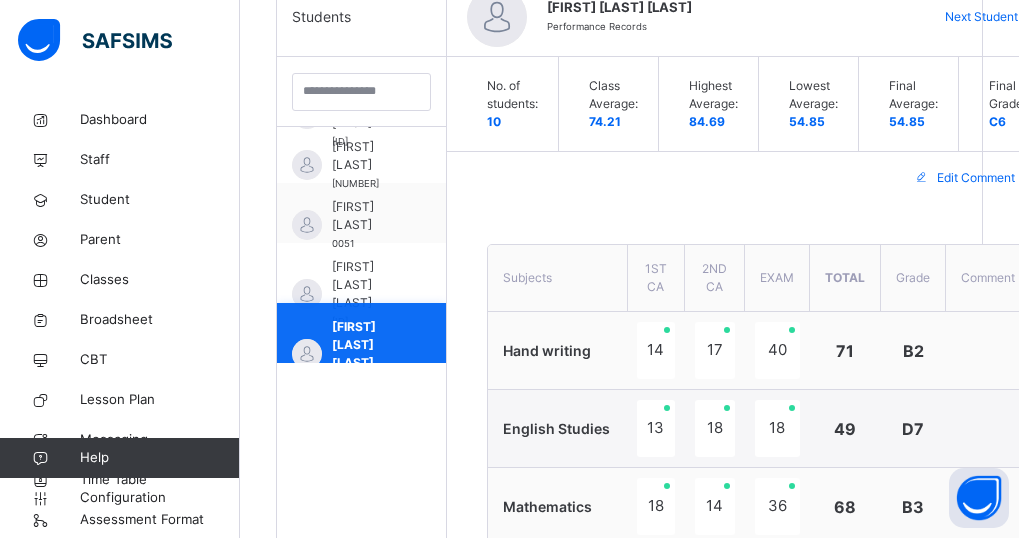 scroll, scrollTop: 391, scrollLeft: 0, axis: vertical 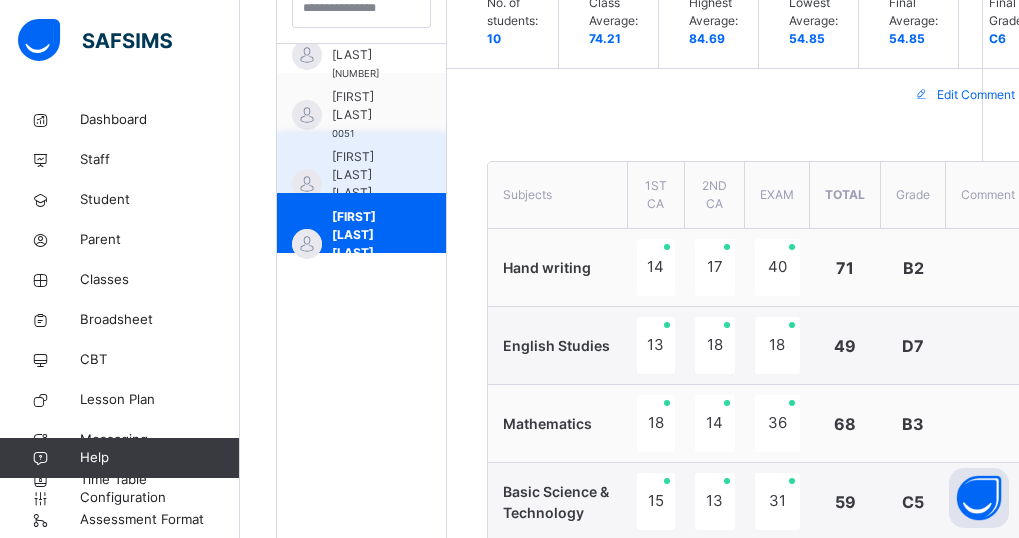 click on "RUKAIYA FARHA SALISU" at bounding box center (366, 175) 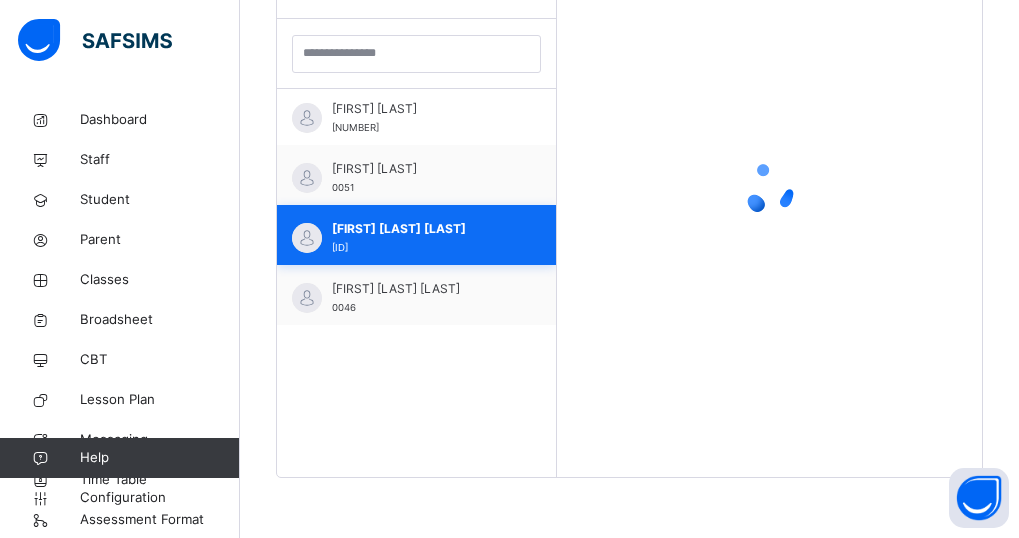 scroll, scrollTop: 581, scrollLeft: 0, axis: vertical 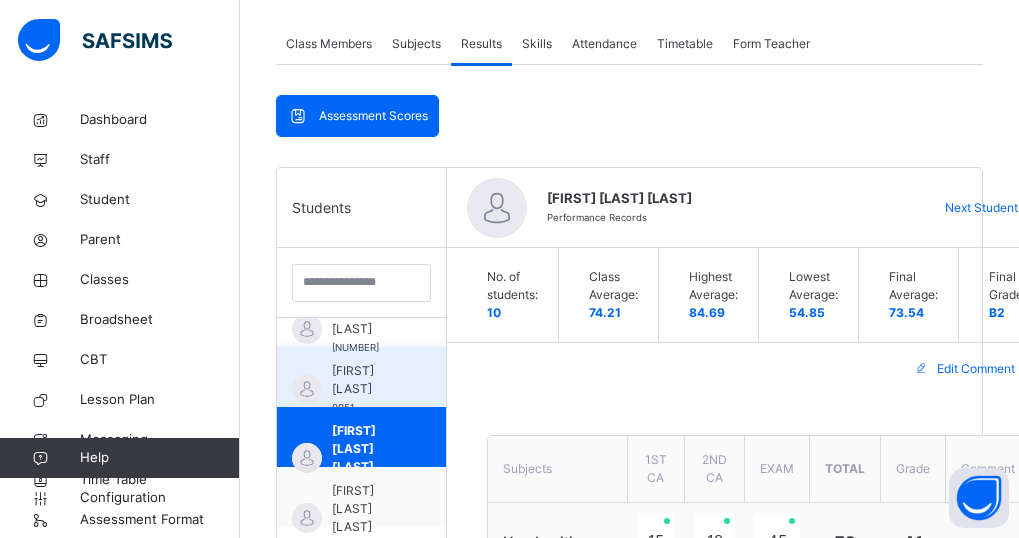click on "RAHMAT  SIAKA 0051" at bounding box center [361, 377] 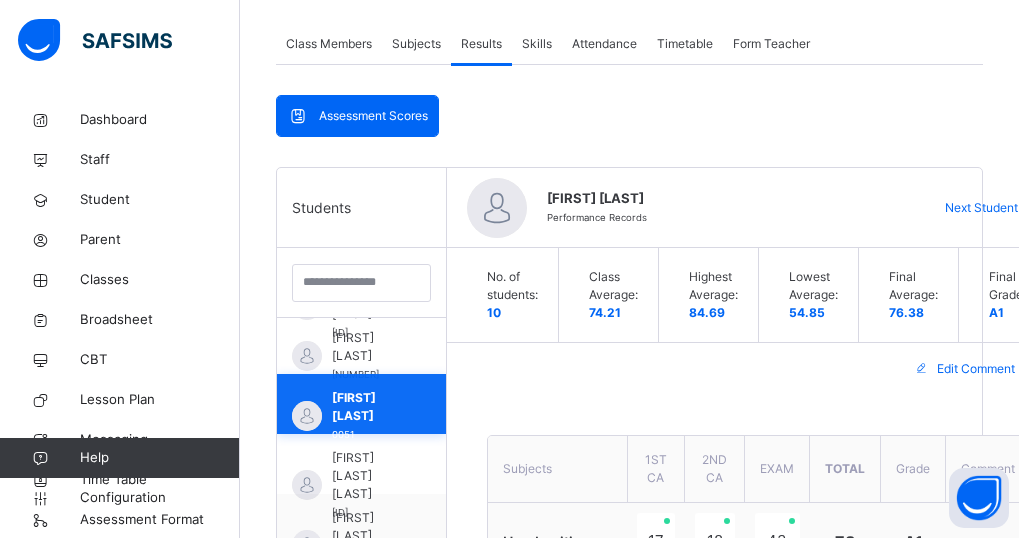 scroll, scrollTop: 391, scrollLeft: 0, axis: vertical 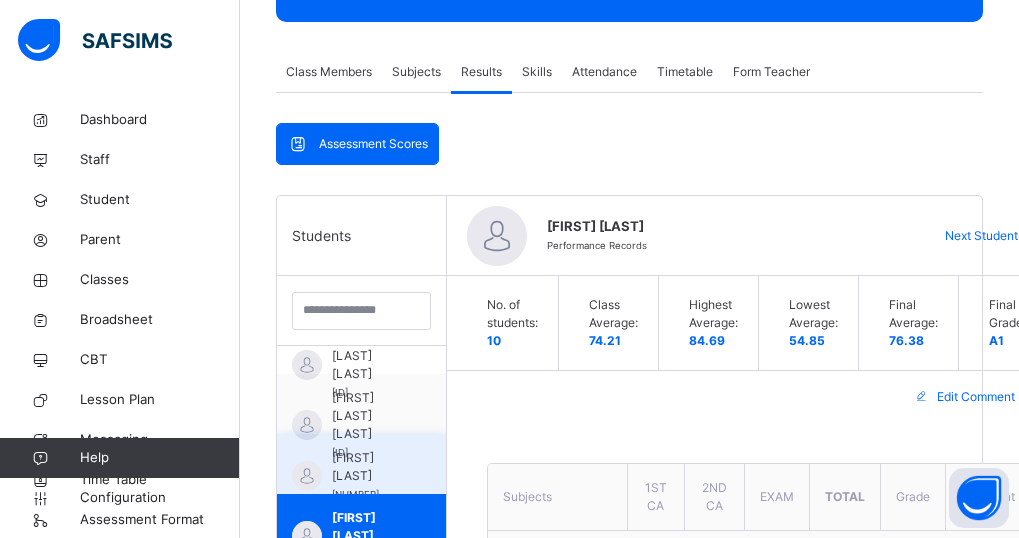 click on "RABIAT  IDRIS" at bounding box center (366, 467) 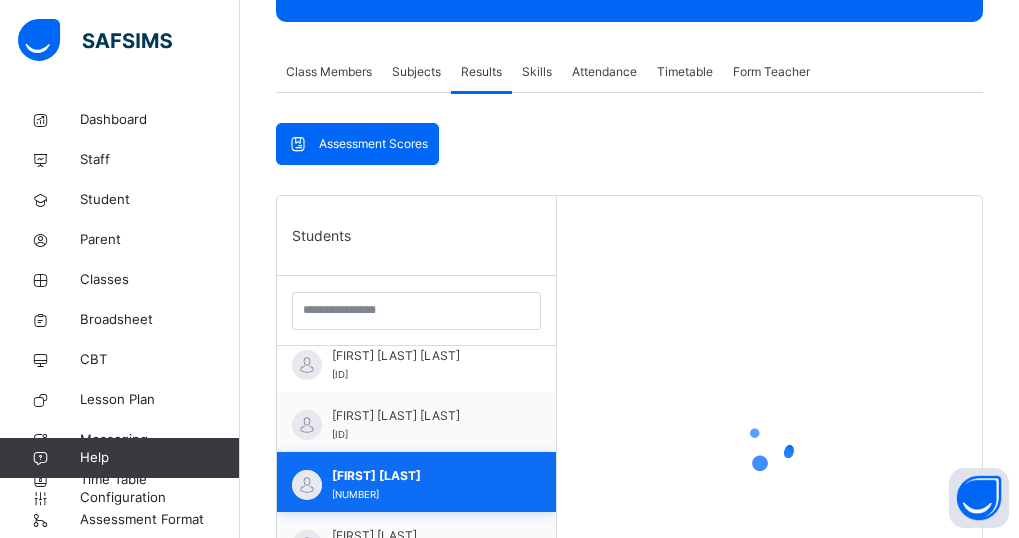scroll, scrollTop: 272, scrollLeft: 0, axis: vertical 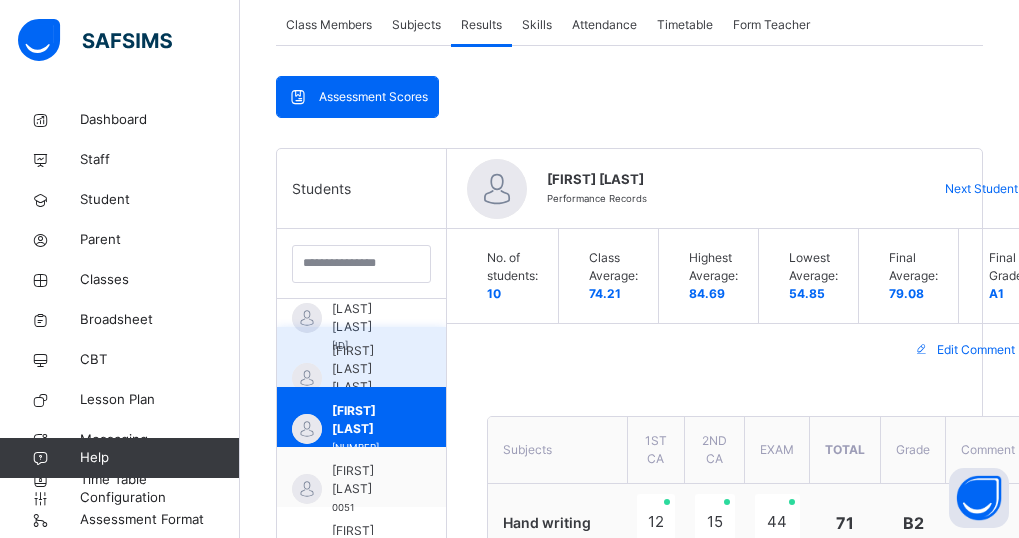 click on "MURTALA MUHAMMAD ISA" at bounding box center [366, 369] 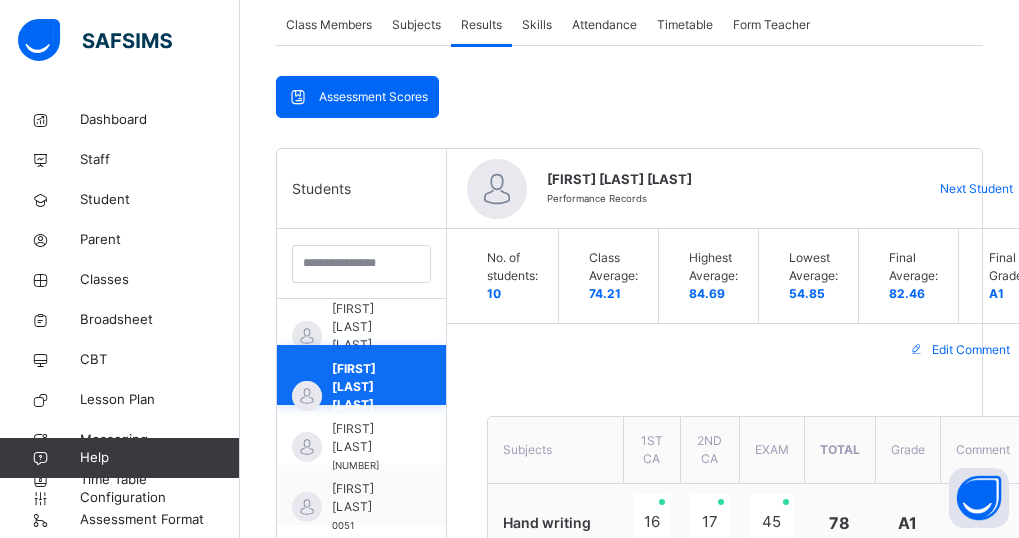 scroll, scrollTop: 272, scrollLeft: 0, axis: vertical 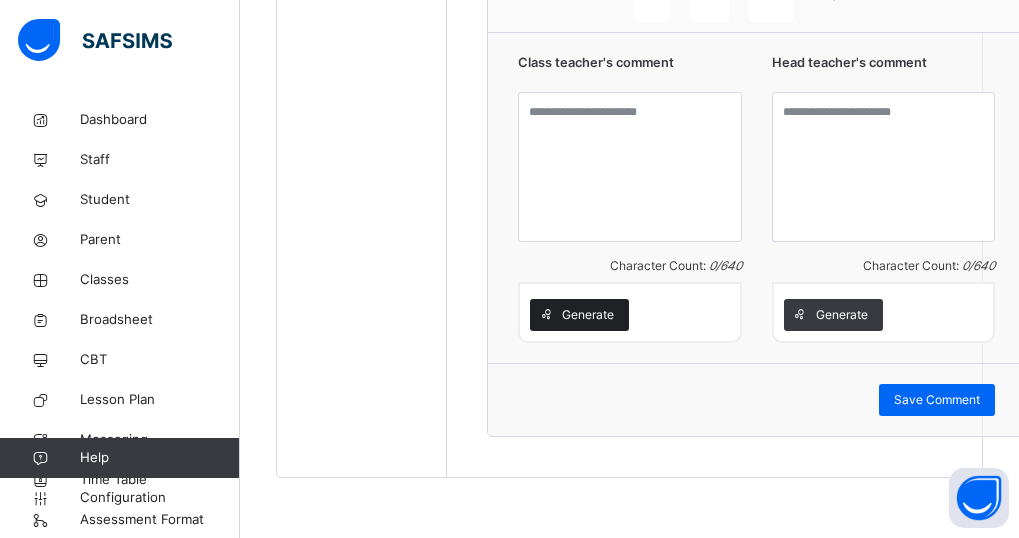 click on "Generate" at bounding box center [588, 315] 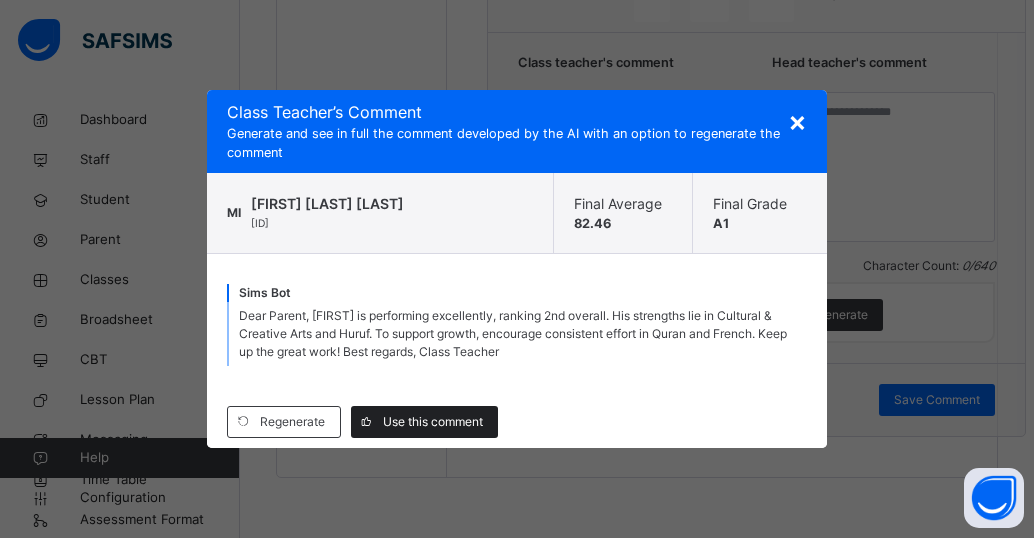 click on "Use this comment" at bounding box center (433, 422) 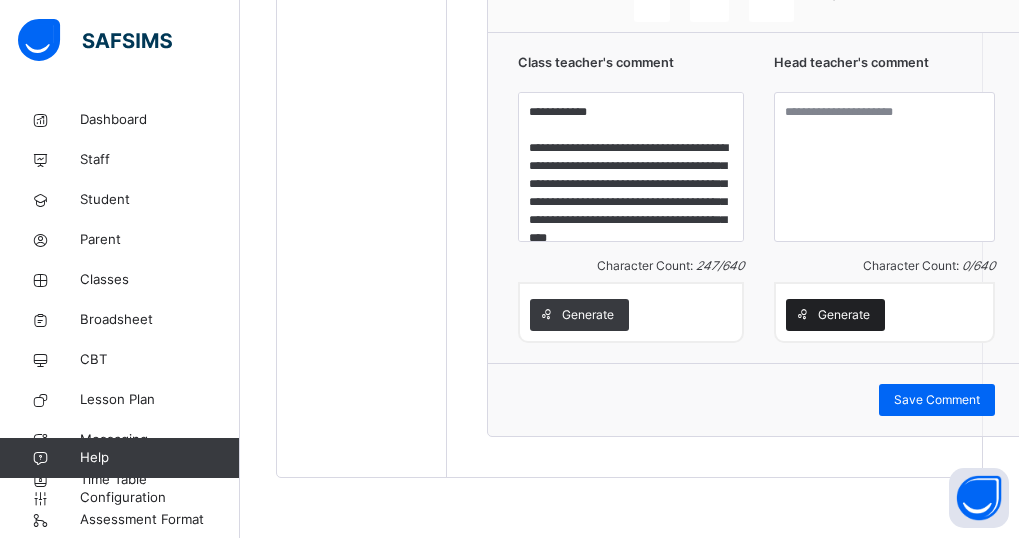click on "Generate" at bounding box center (844, 315) 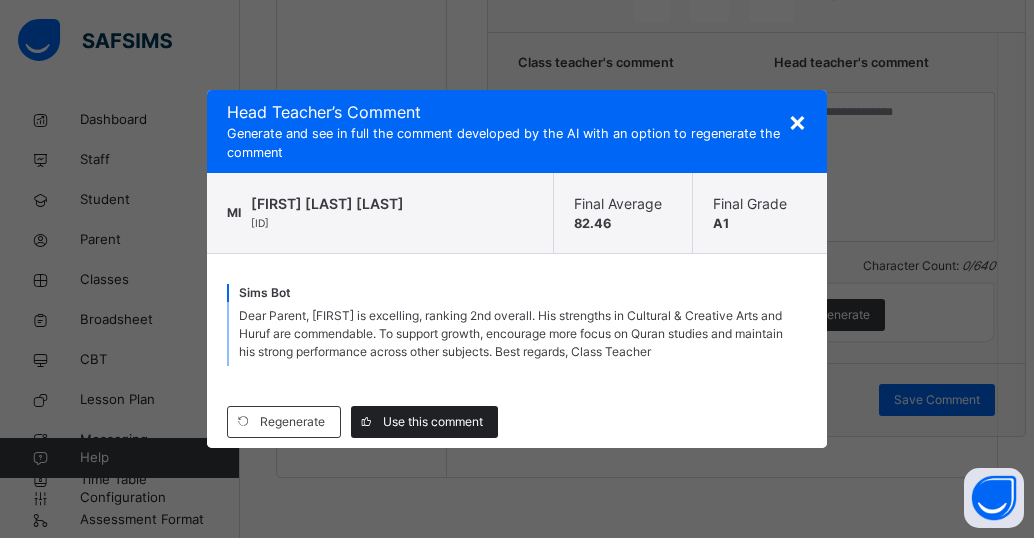 click on "Use this comment" at bounding box center [433, 422] 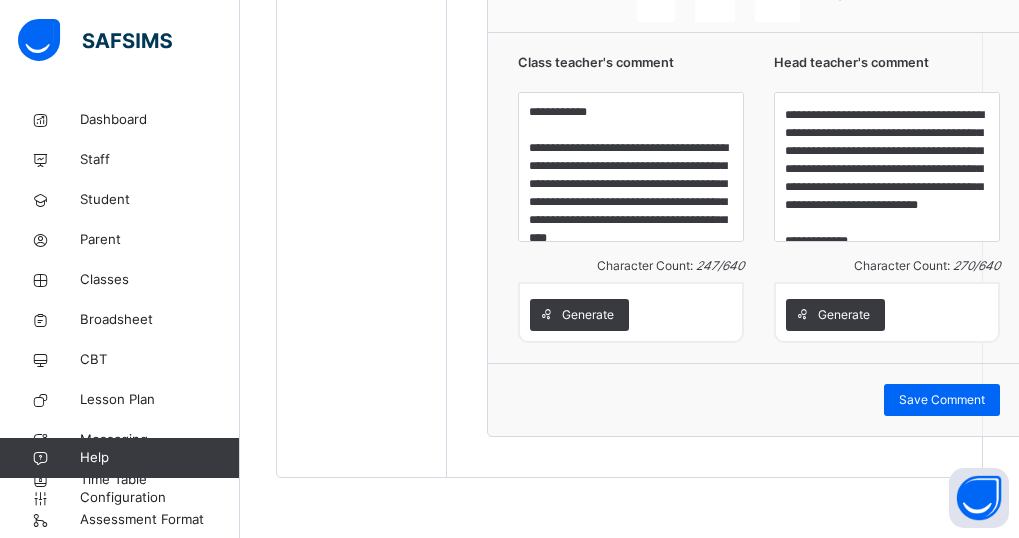 scroll, scrollTop: 54, scrollLeft: 0, axis: vertical 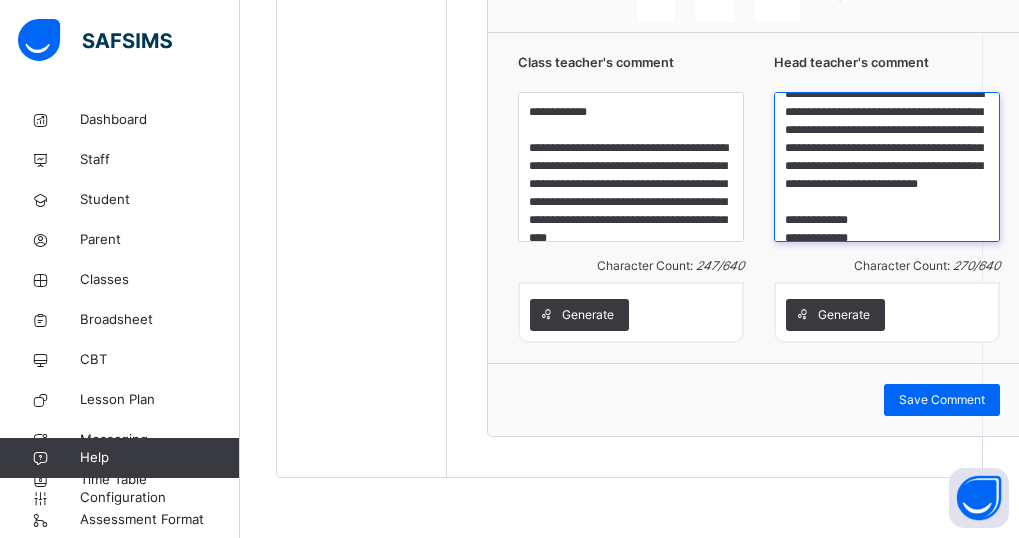 click on "**********" at bounding box center [887, 167] 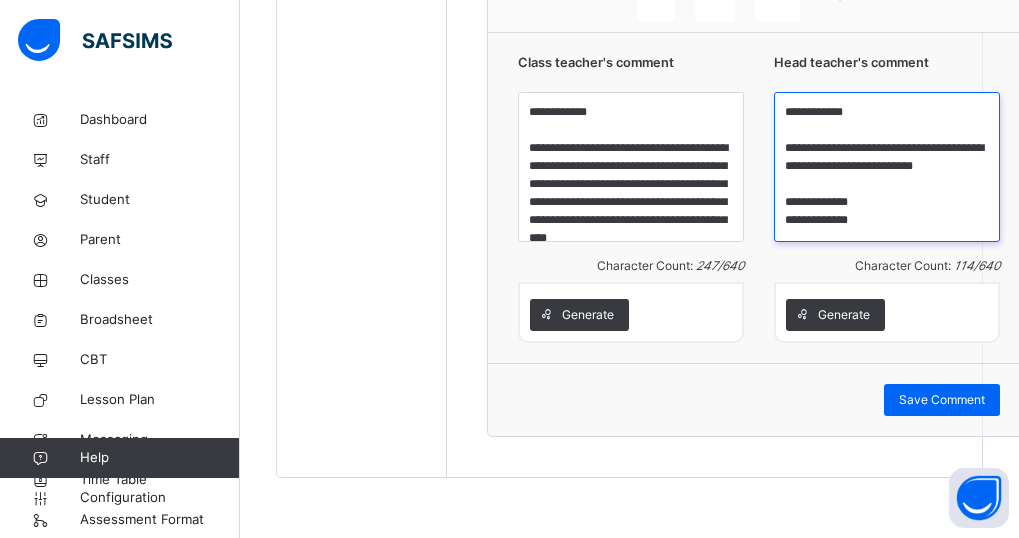 scroll, scrollTop: 0, scrollLeft: 0, axis: both 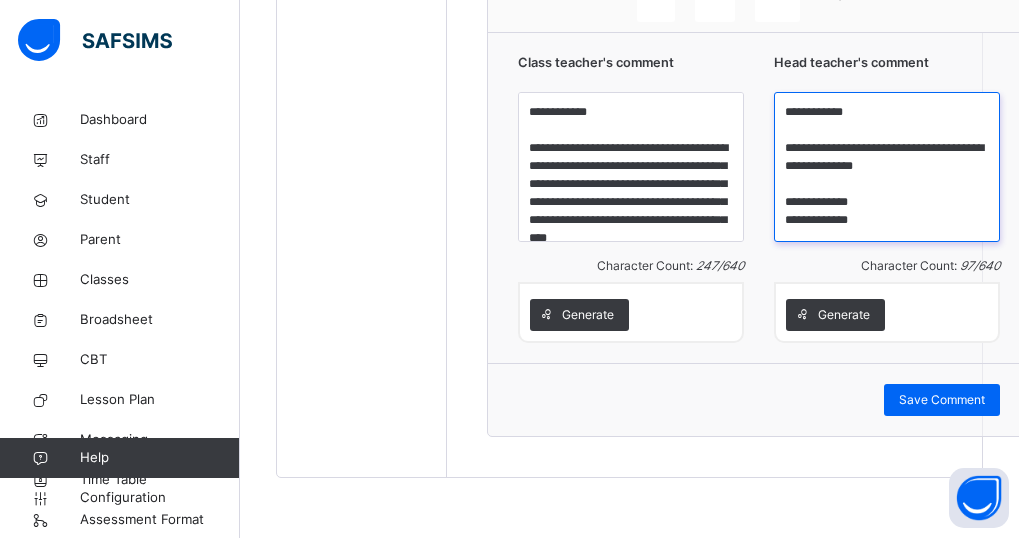 drag, startPoint x: 784, startPoint y: 224, endPoint x: 816, endPoint y: 220, distance: 32.24903 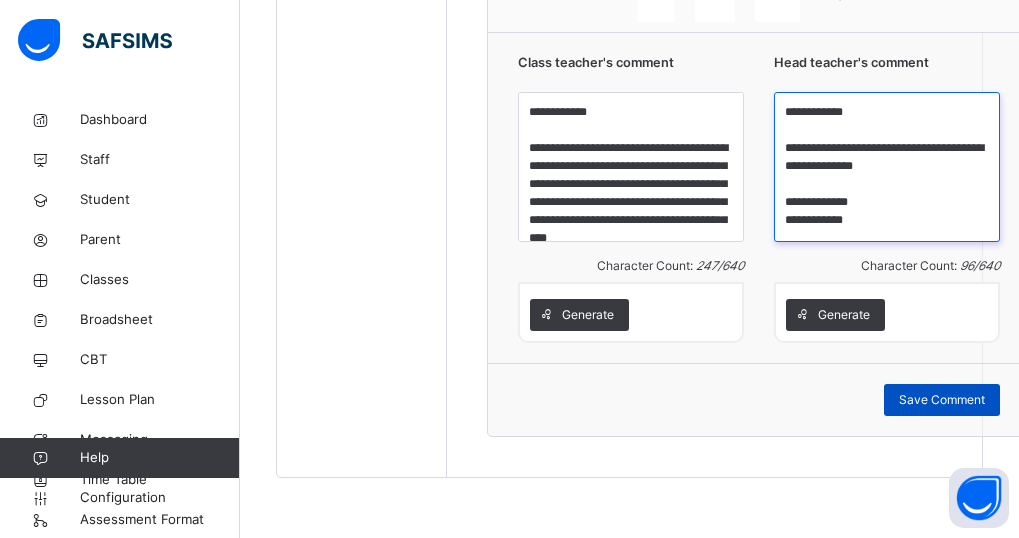 type on "**********" 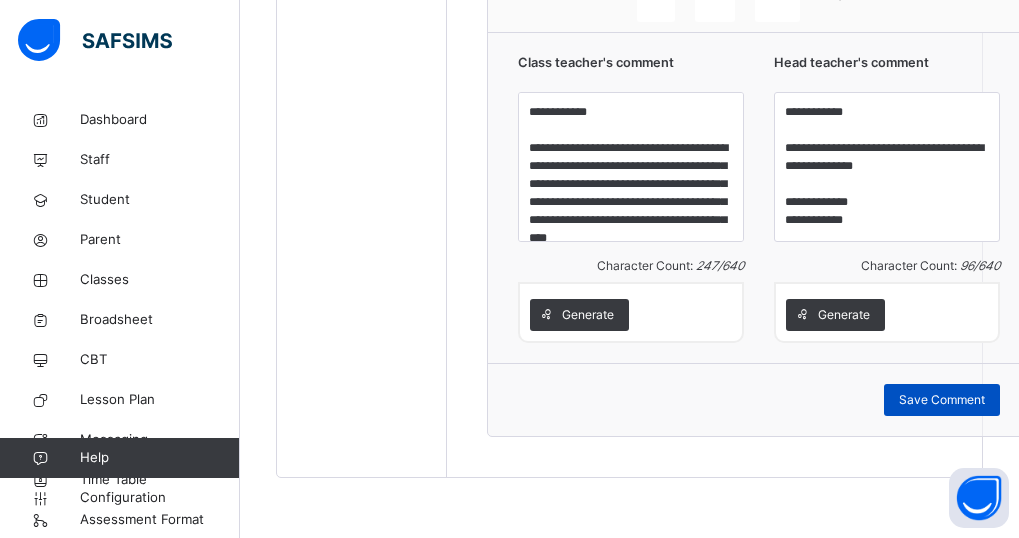 click on "Save Comment" at bounding box center (942, 400) 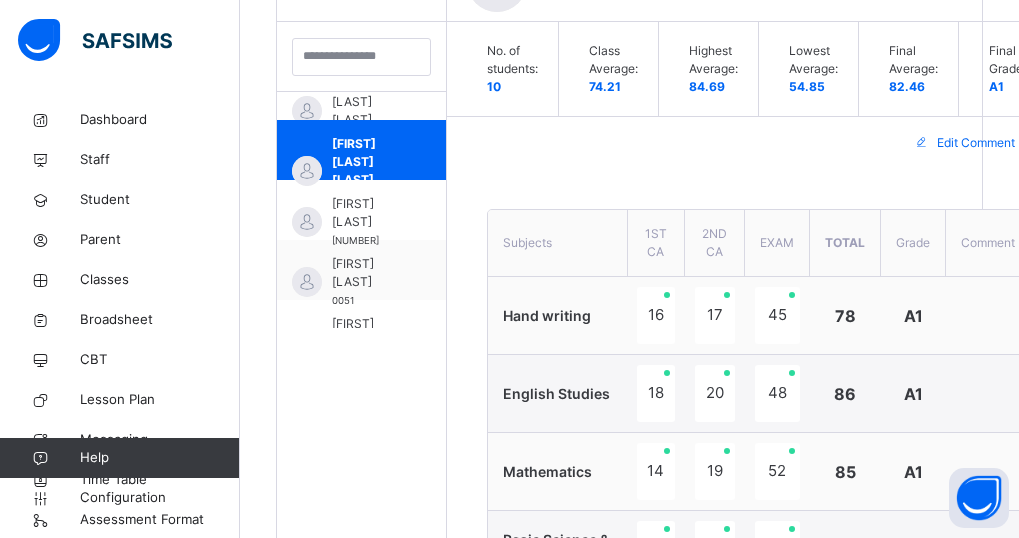scroll, scrollTop: 570, scrollLeft: 0, axis: vertical 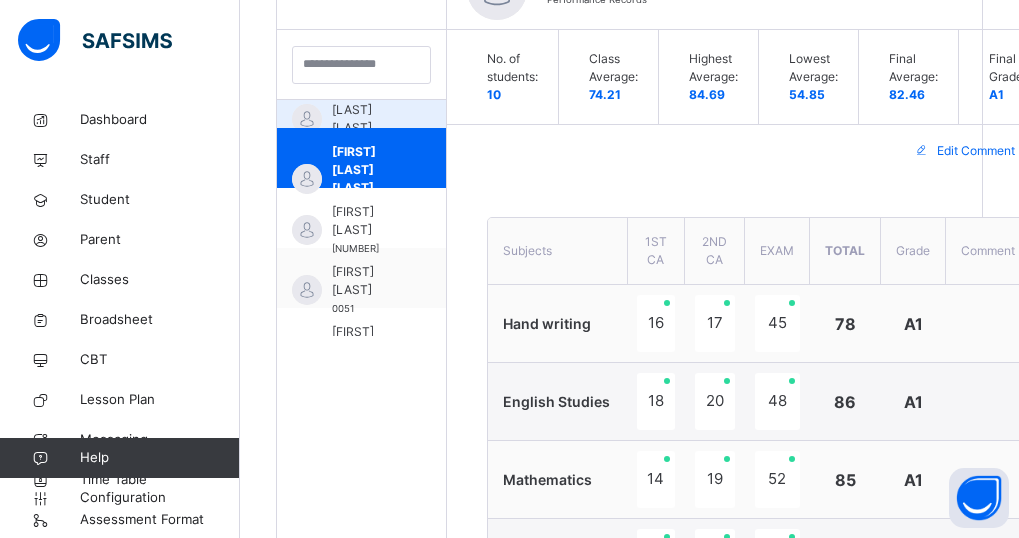 click on "MARYAM JIBO AMINU" at bounding box center (366, 110) 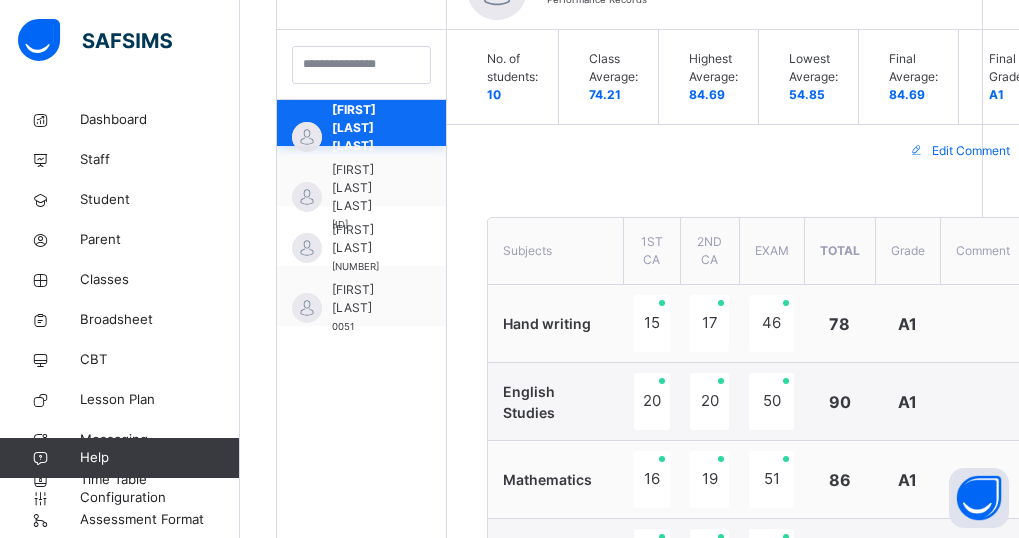 scroll, scrollTop: 272, scrollLeft: 0, axis: vertical 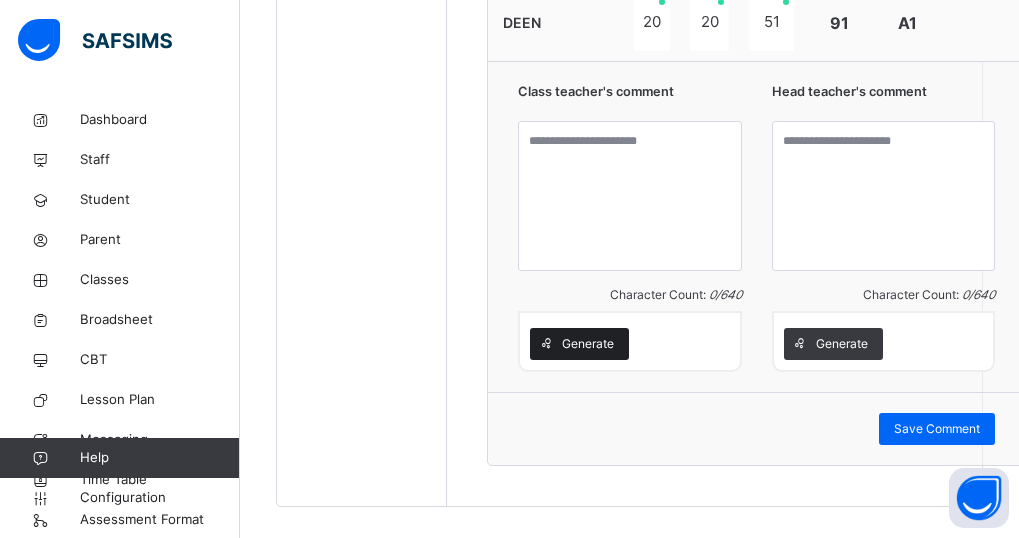 click on "Generate" at bounding box center [588, 344] 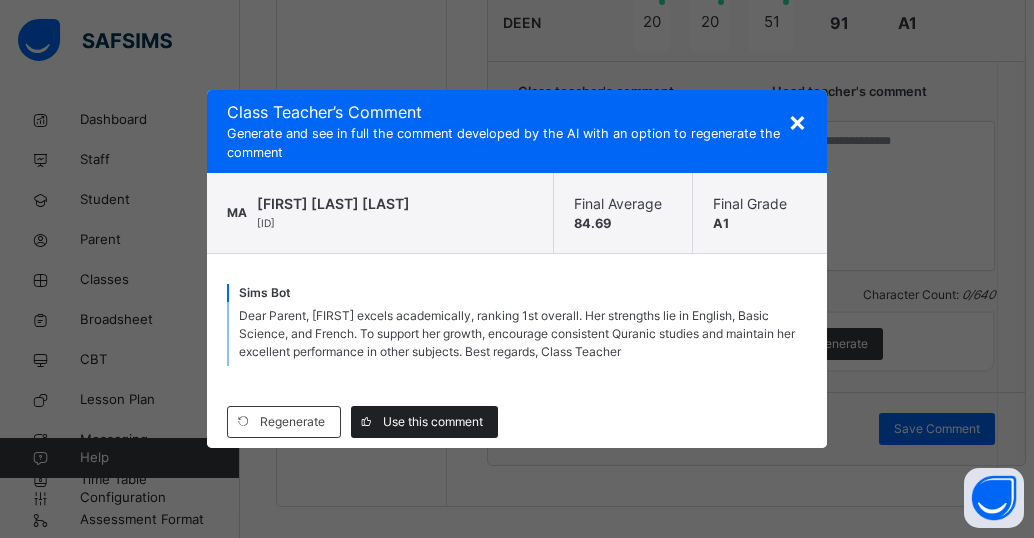 click on "Use this comment" at bounding box center [433, 422] 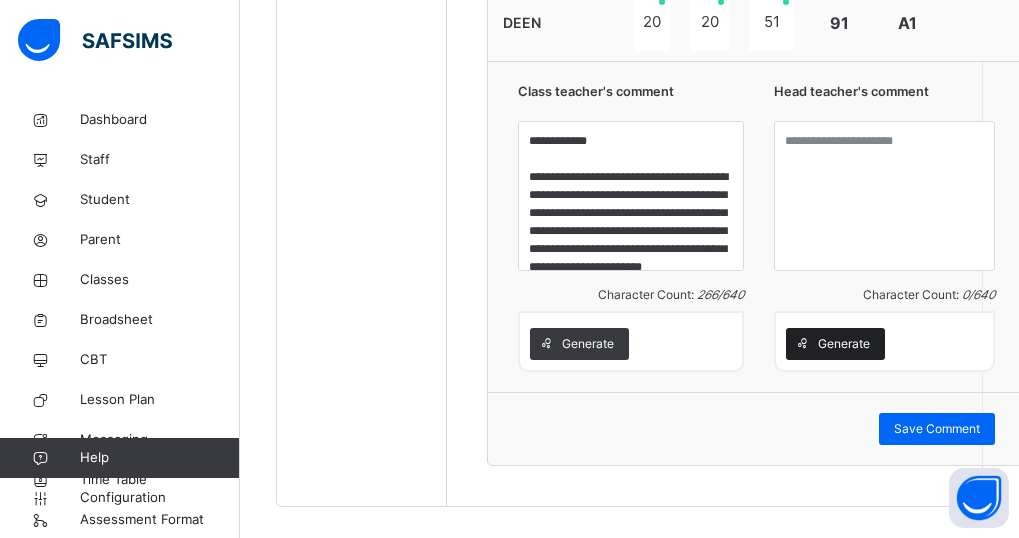 click on "Generate" at bounding box center [844, 344] 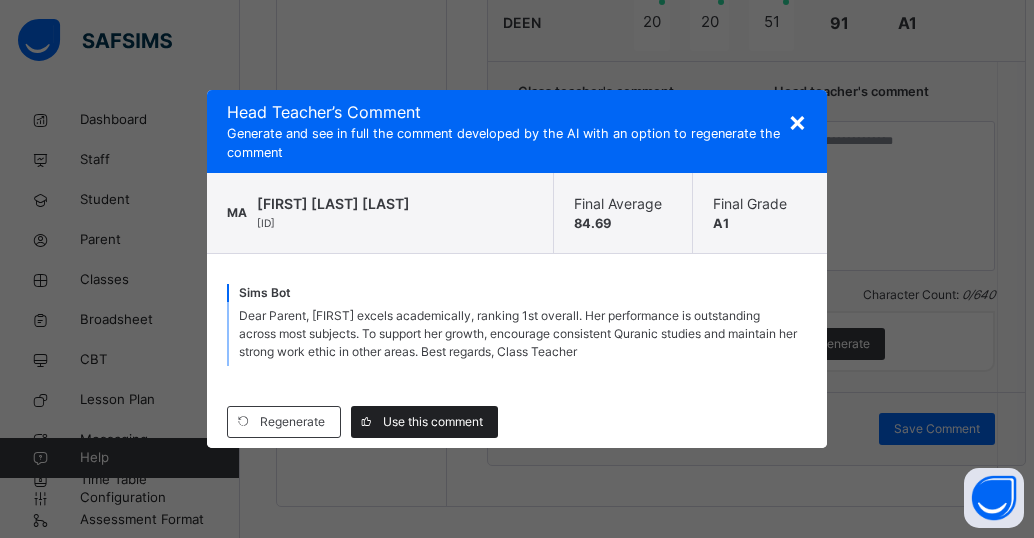 click on "Use this comment" at bounding box center (433, 422) 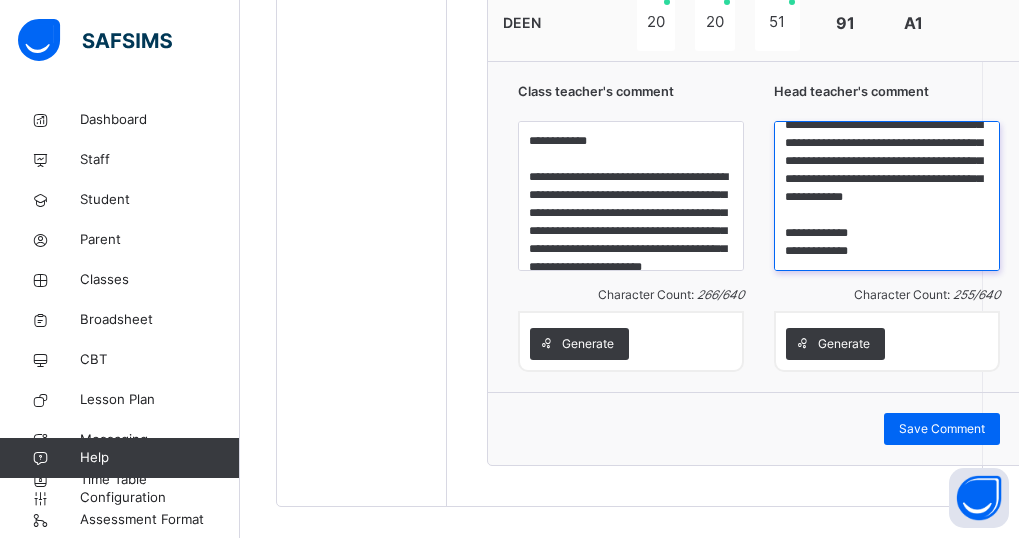 scroll, scrollTop: 106, scrollLeft: 0, axis: vertical 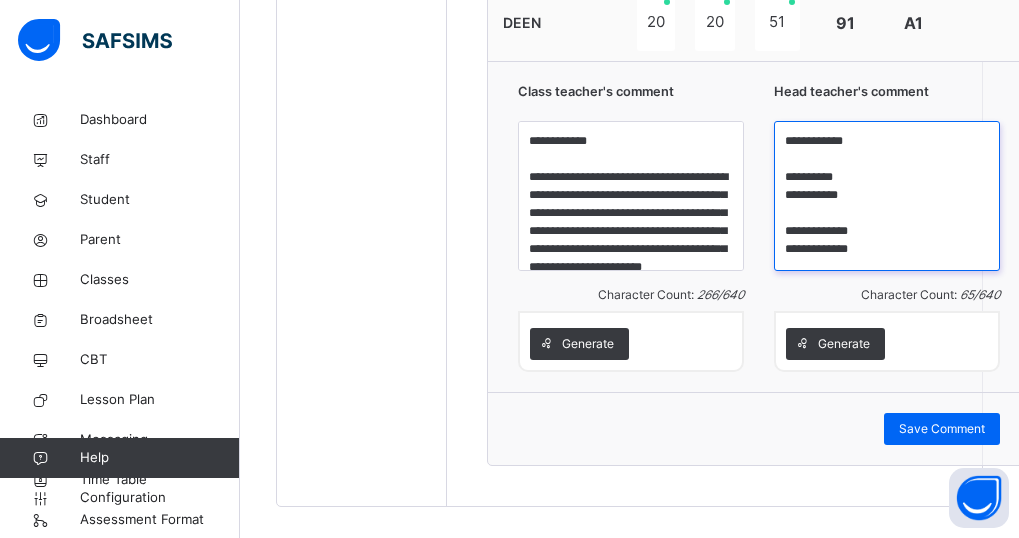 drag, startPoint x: 813, startPoint y: 254, endPoint x: 781, endPoint y: 253, distance: 32.01562 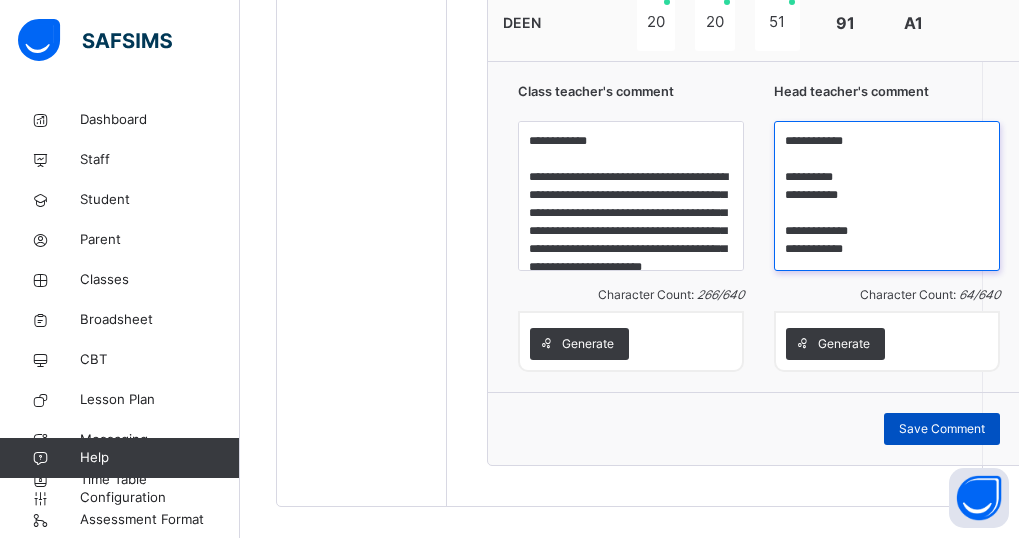 type on "**********" 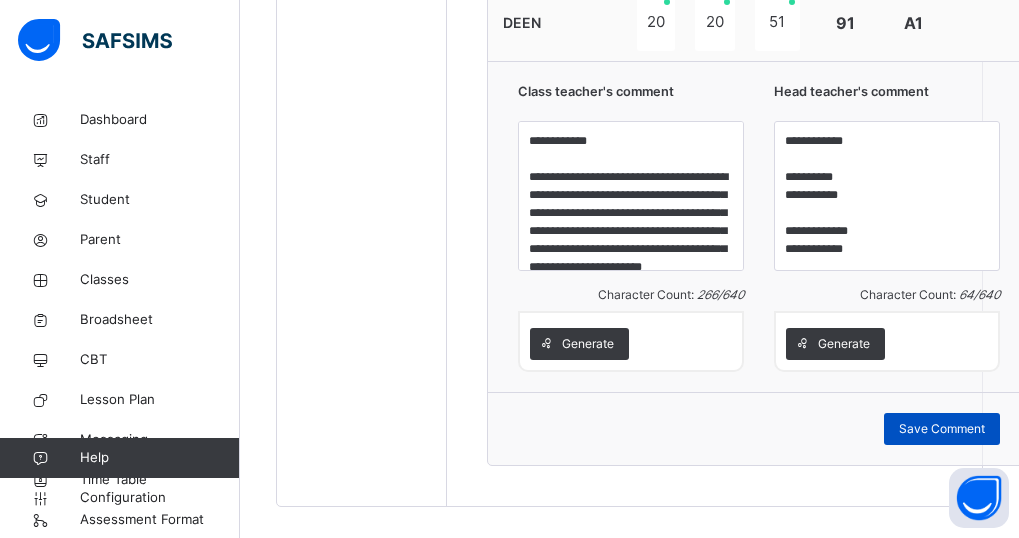 click on "Save Comment" at bounding box center [942, 429] 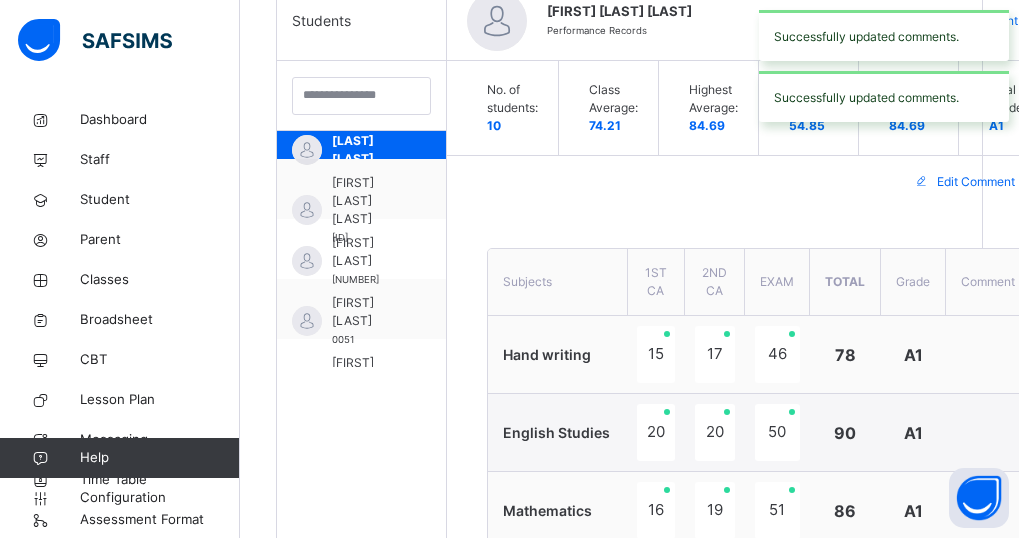 scroll, scrollTop: 533, scrollLeft: 0, axis: vertical 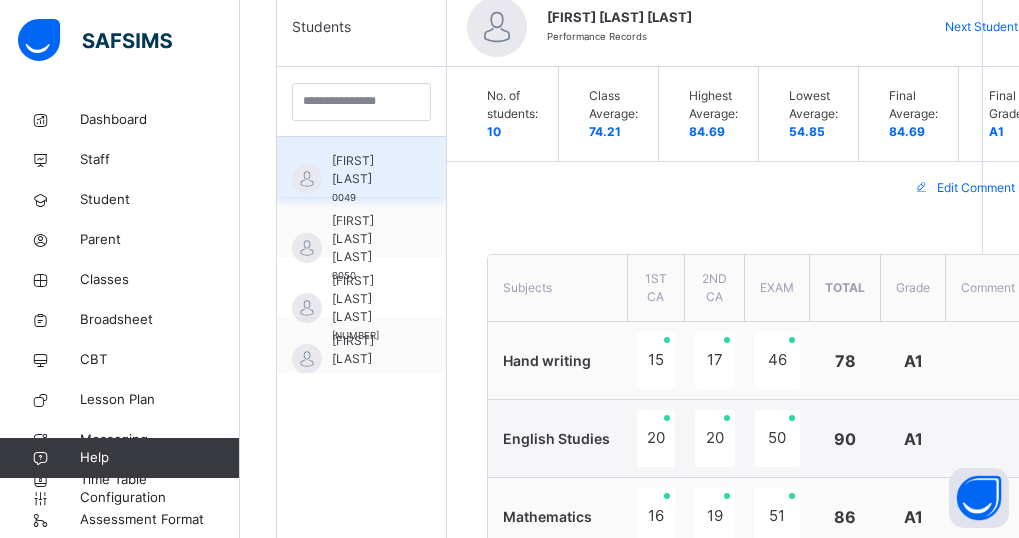 click on "ANAS  SAHEED" at bounding box center (366, 170) 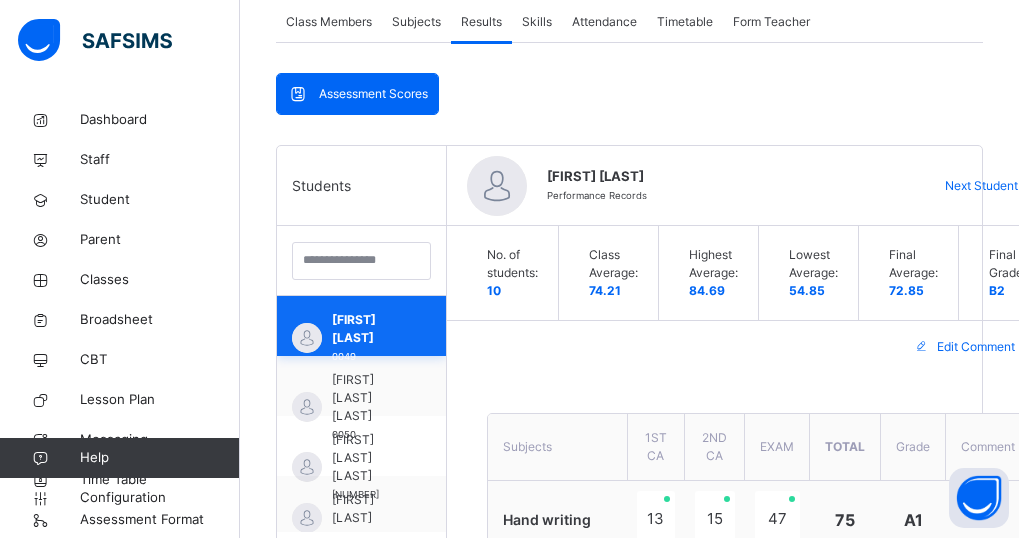 scroll, scrollTop: 383, scrollLeft: 0, axis: vertical 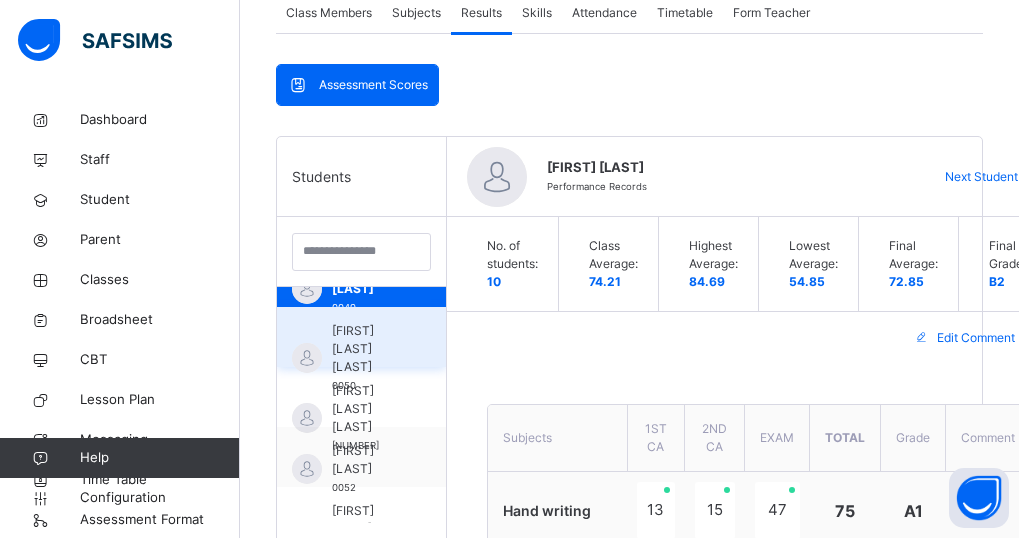 click on "AUWAL ALIYU MUHAMMAD" at bounding box center (366, 349) 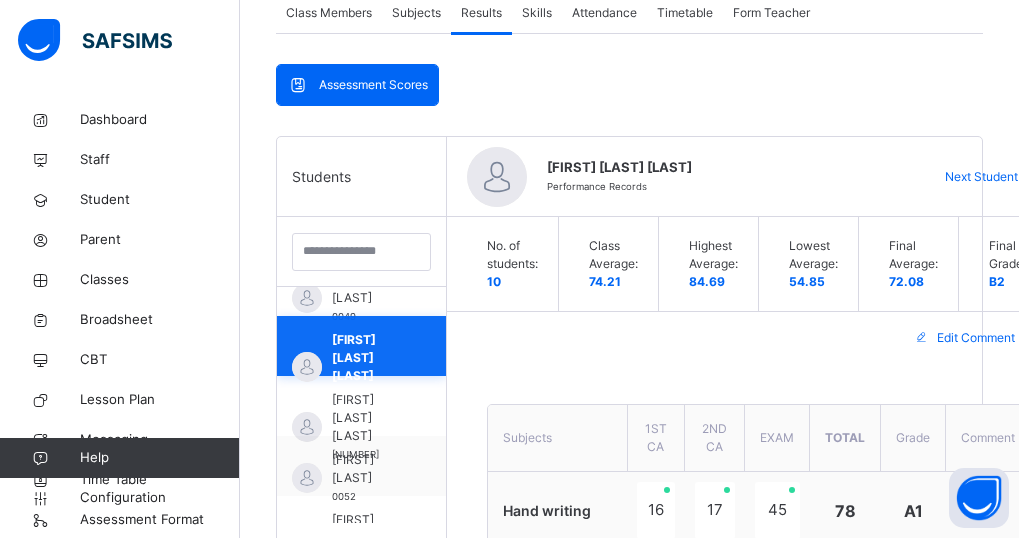 scroll, scrollTop: 40, scrollLeft: 0, axis: vertical 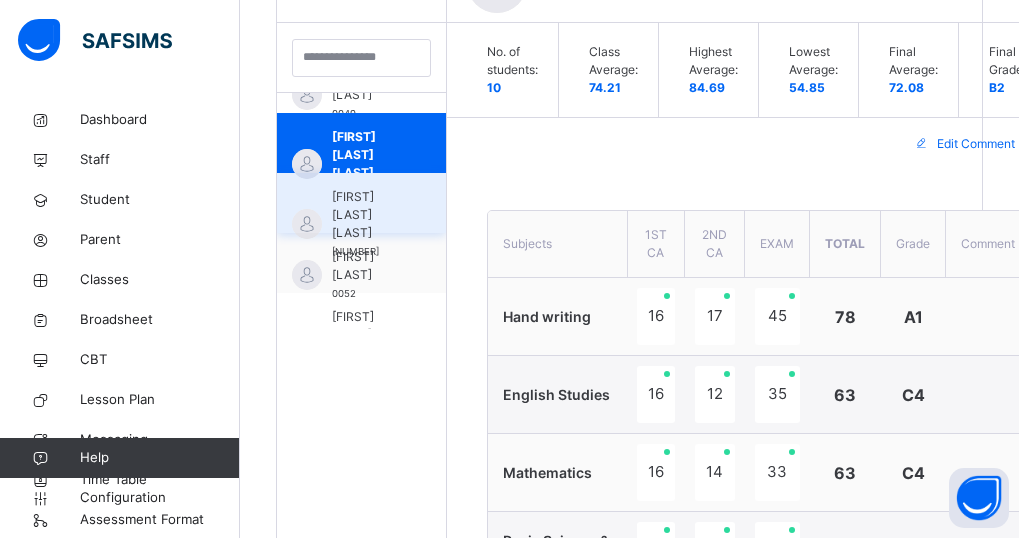 click on "IQRAM  FATIMA  SANI" at bounding box center [366, 215] 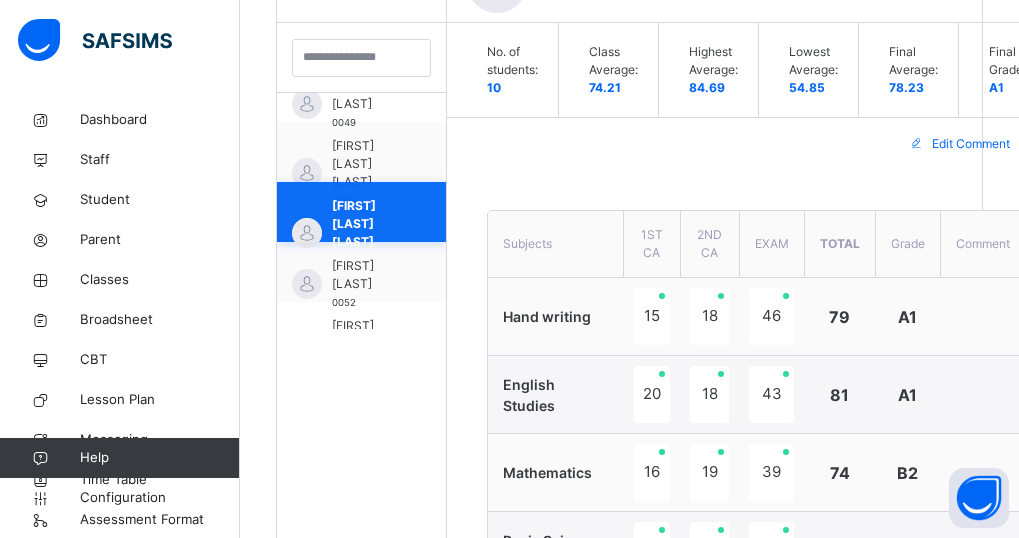 scroll, scrollTop: 40, scrollLeft: 0, axis: vertical 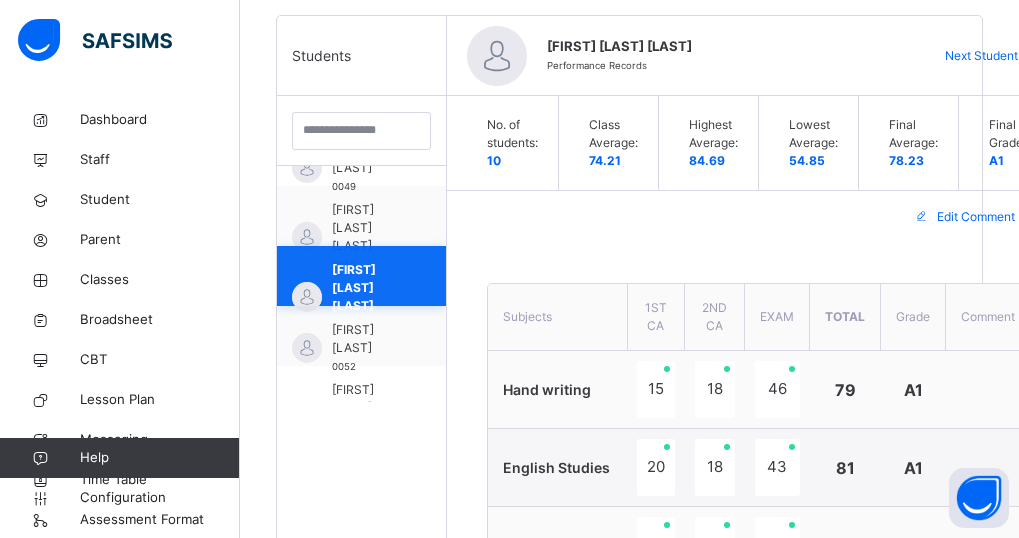 click on "AUWAL ALIYU MUHAMMAD" at bounding box center (366, 228) 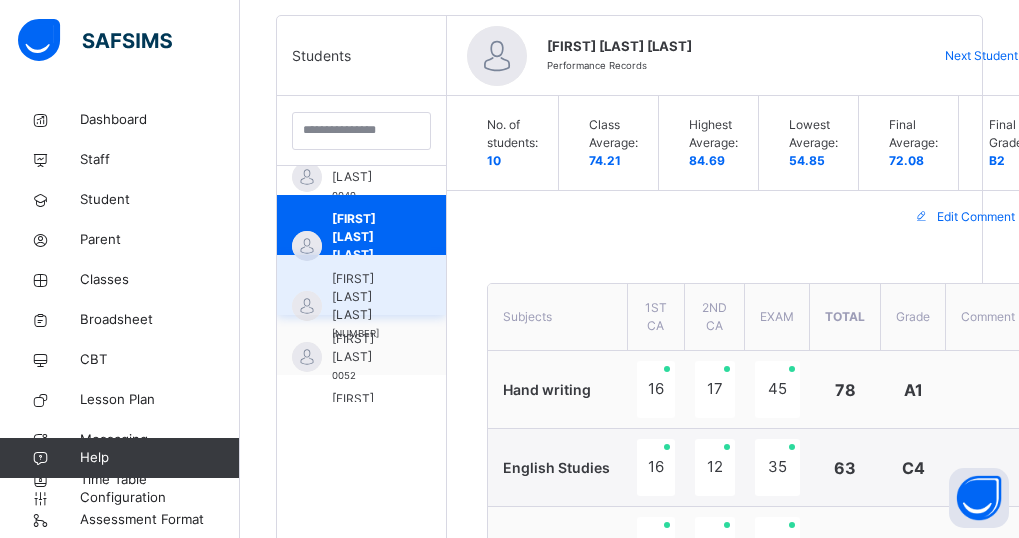 scroll, scrollTop: 40, scrollLeft: 0, axis: vertical 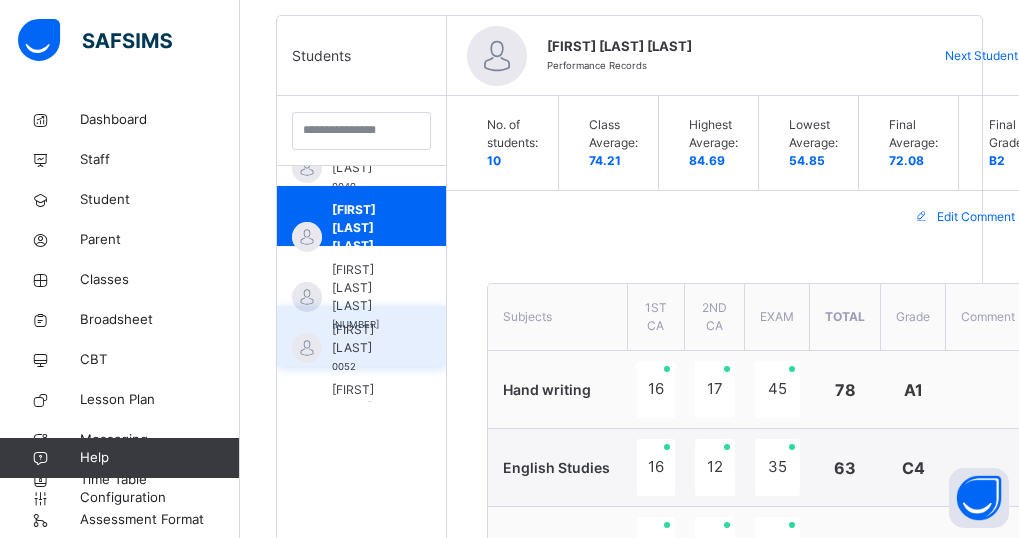 click on "ISA  ALI 0052" at bounding box center (361, 336) 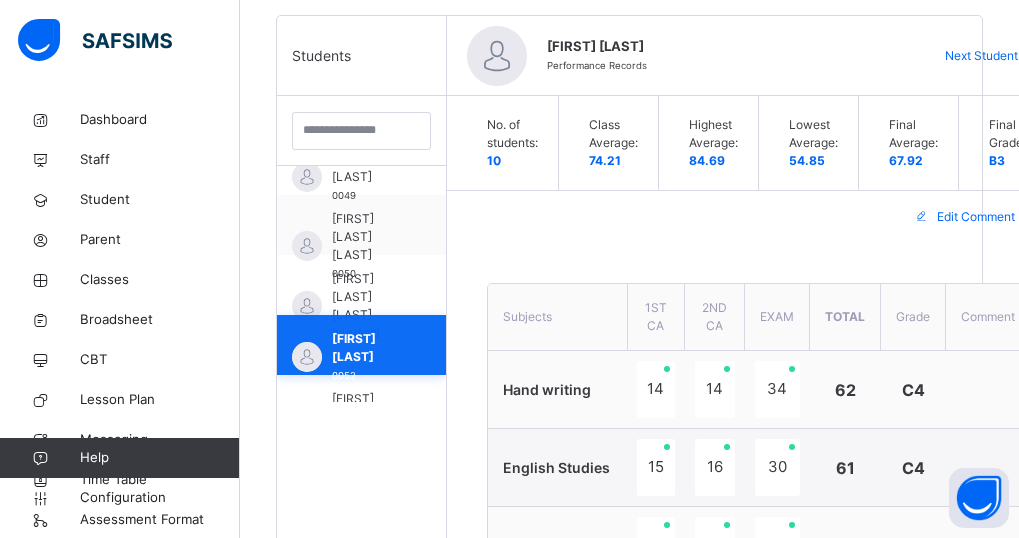 scroll, scrollTop: 40, scrollLeft: 0, axis: vertical 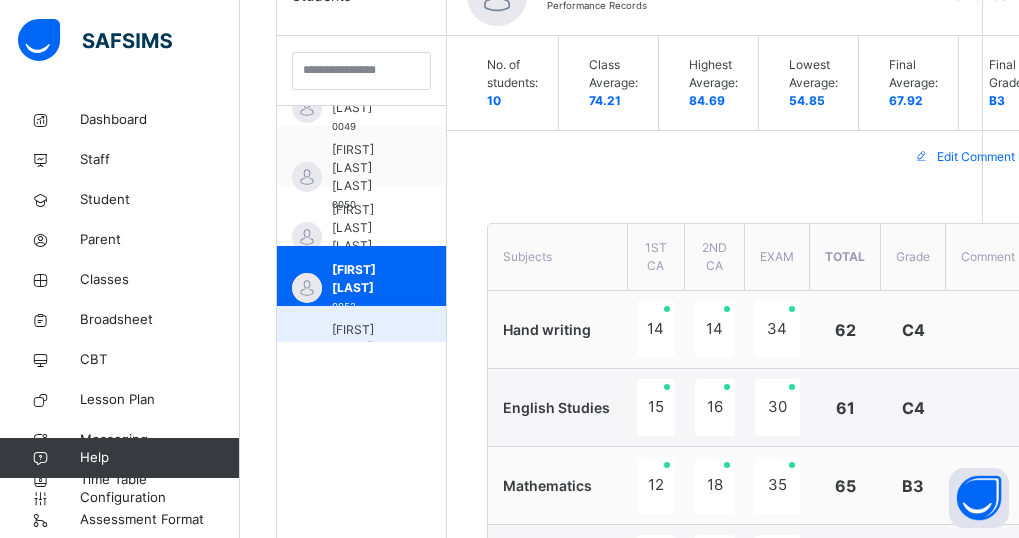 click on "MARYAM JIBO AMINU" at bounding box center (366, 348) 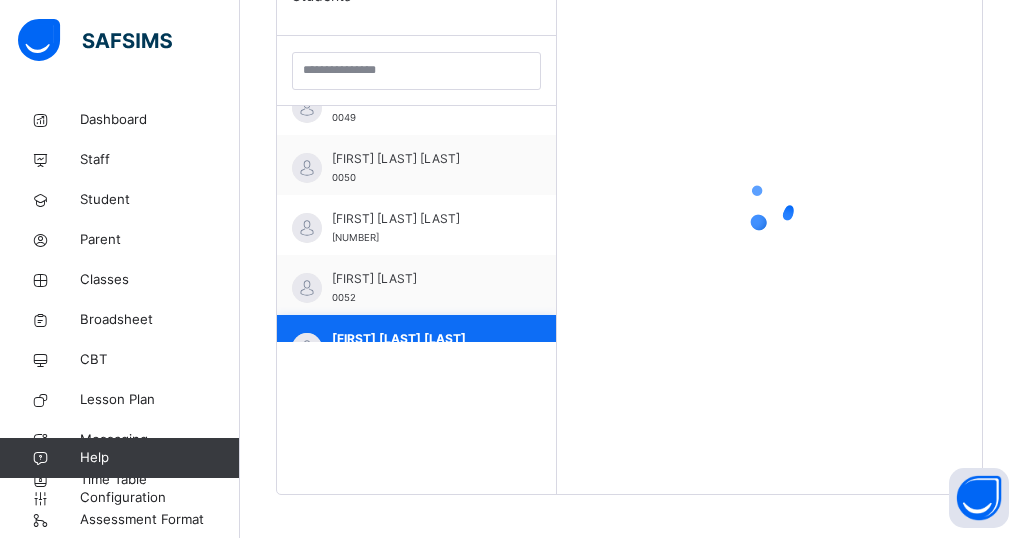 scroll, scrollTop: 40, scrollLeft: 0, axis: vertical 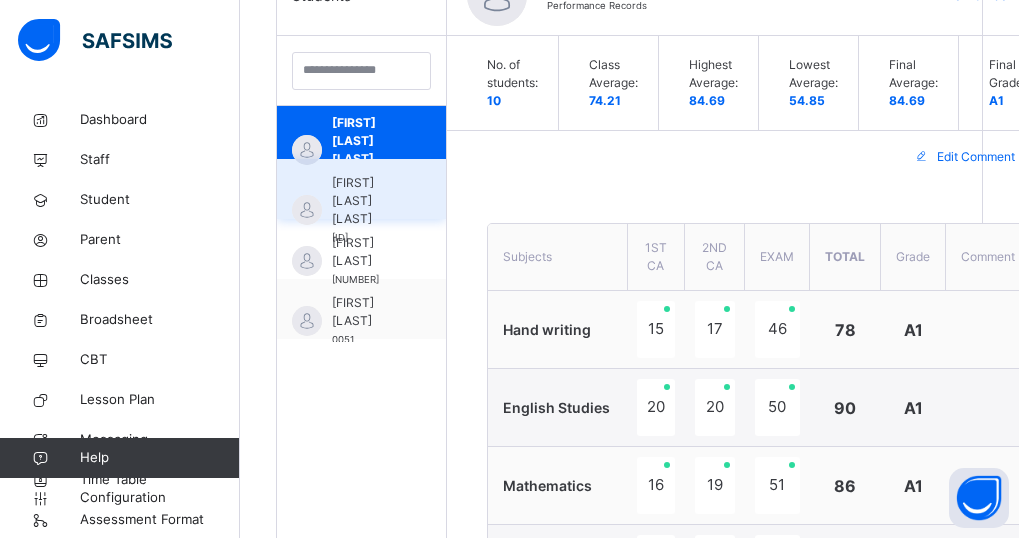 click on "MURTALA MUHAMMAD ISA" at bounding box center [366, 201] 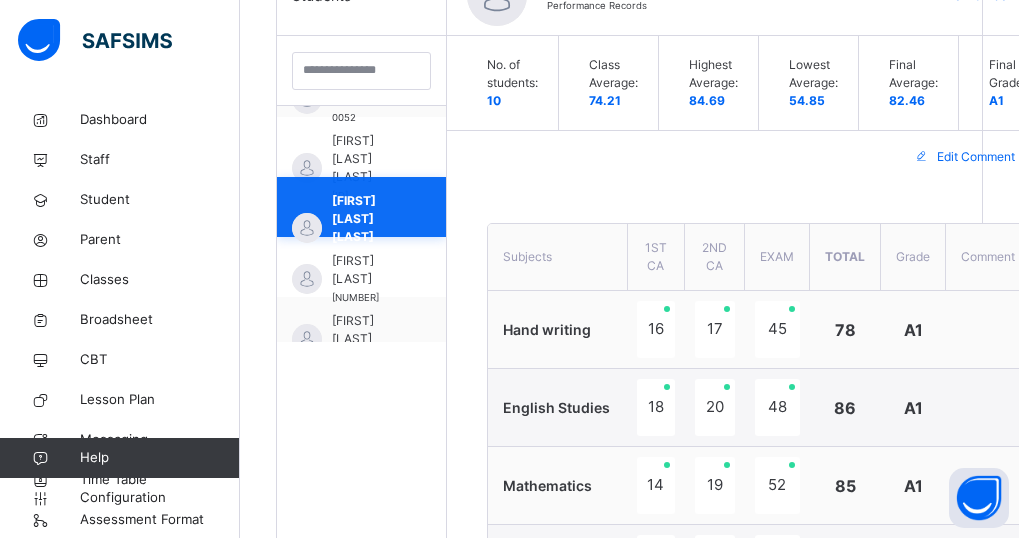 scroll, scrollTop: 247, scrollLeft: 0, axis: vertical 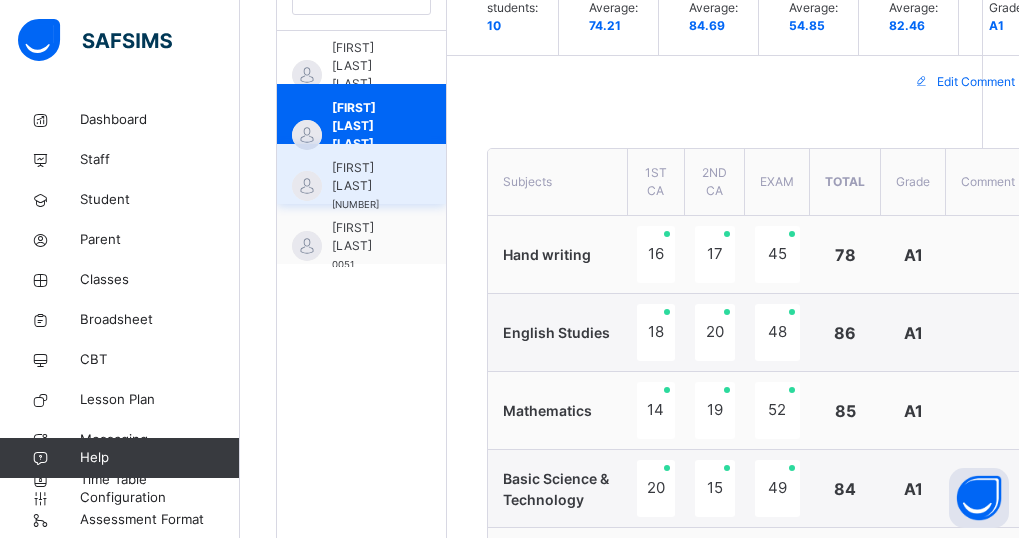 click on "RABIAT  IDRIS" at bounding box center (366, 177) 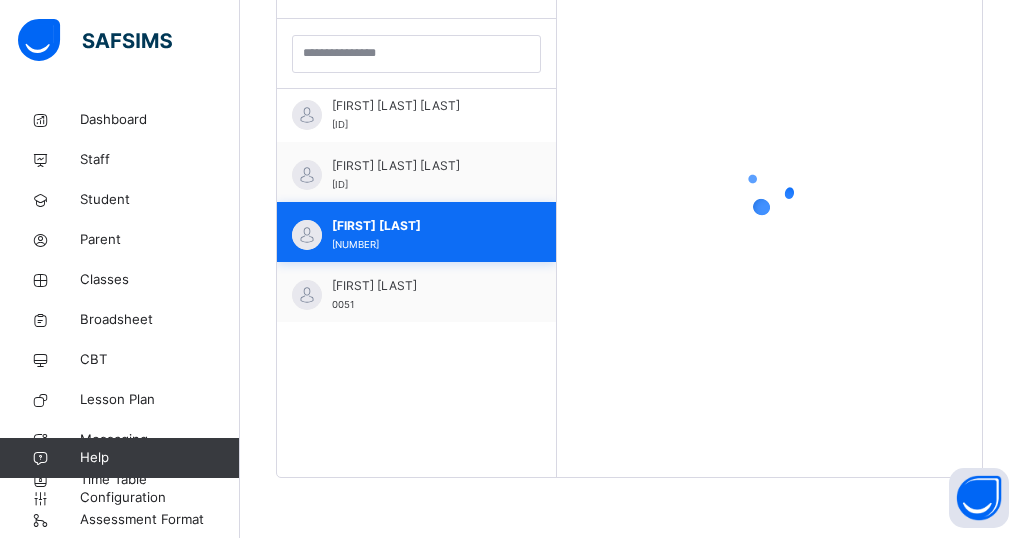 scroll, scrollTop: 229, scrollLeft: 0, axis: vertical 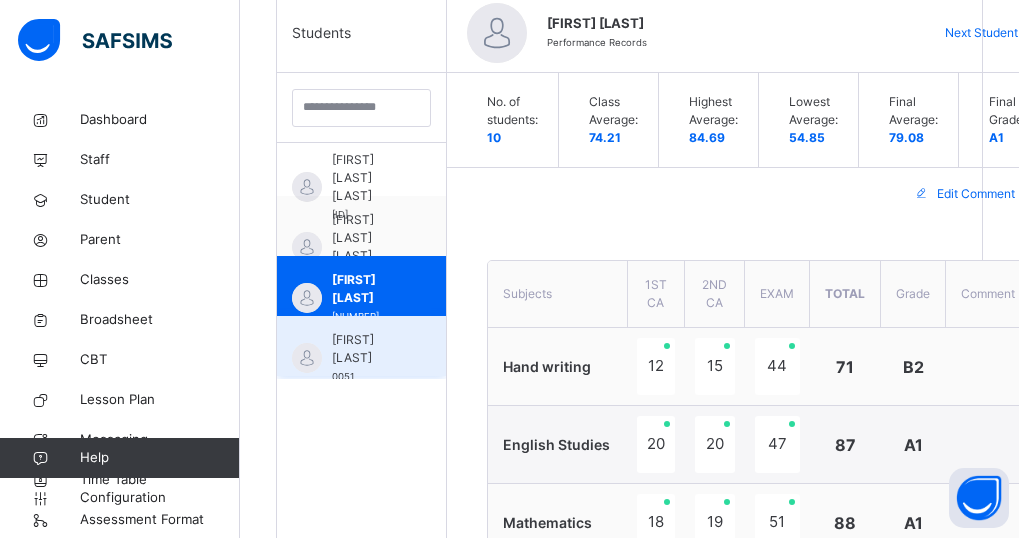 click on "RAHMAT  SIAKA" at bounding box center [366, 349] 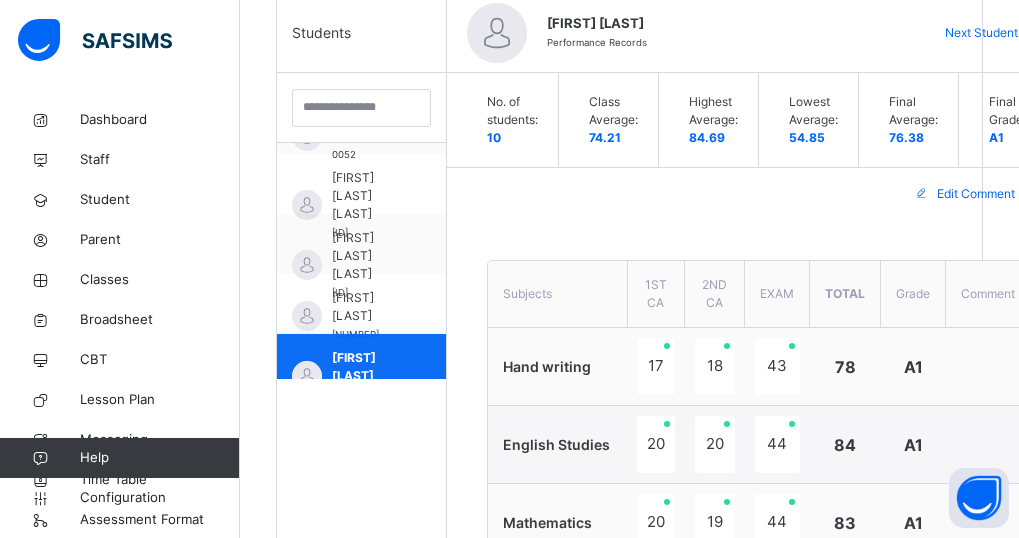 scroll, scrollTop: 247, scrollLeft: 0, axis: vertical 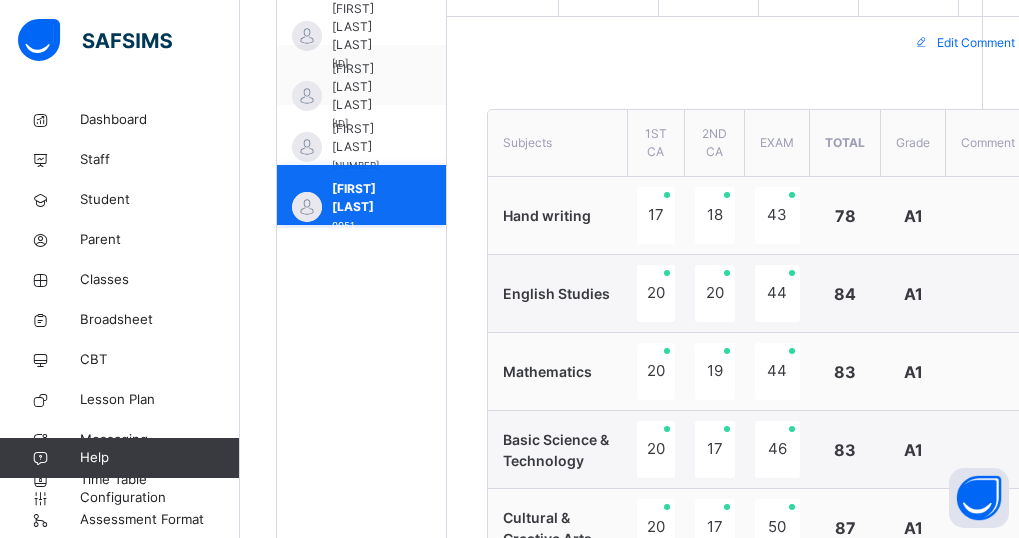 click on "RAHMAT  SIAKA 0051" at bounding box center (361, 195) 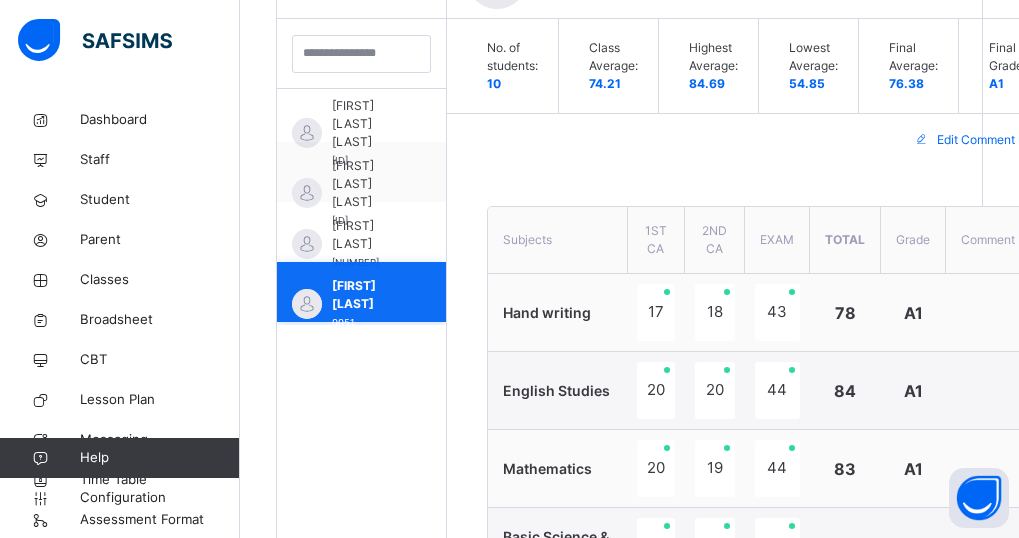 scroll, scrollTop: 229, scrollLeft: 0, axis: vertical 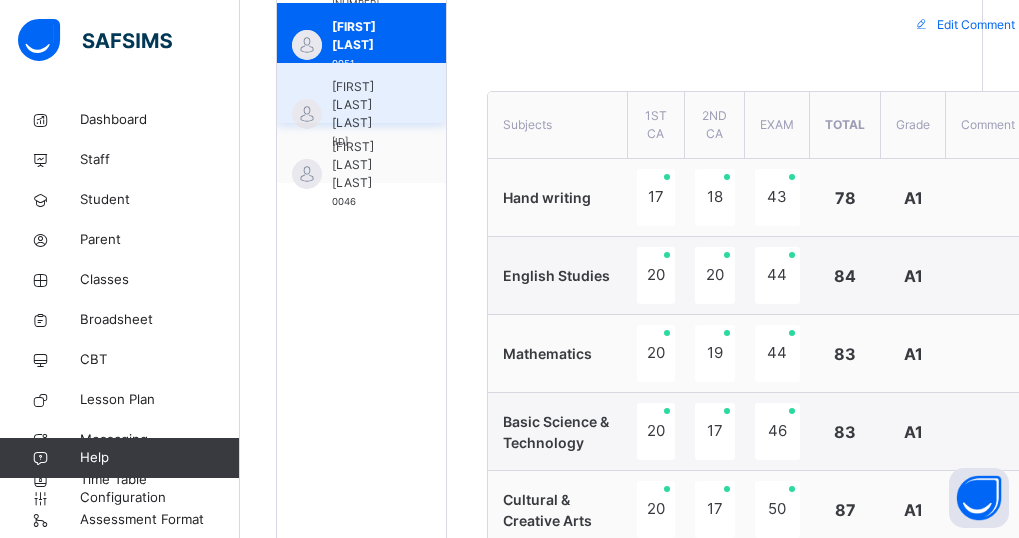 click on "RUKAIYA FARHA SALISU AIA/21/N/1052" at bounding box center [361, 93] 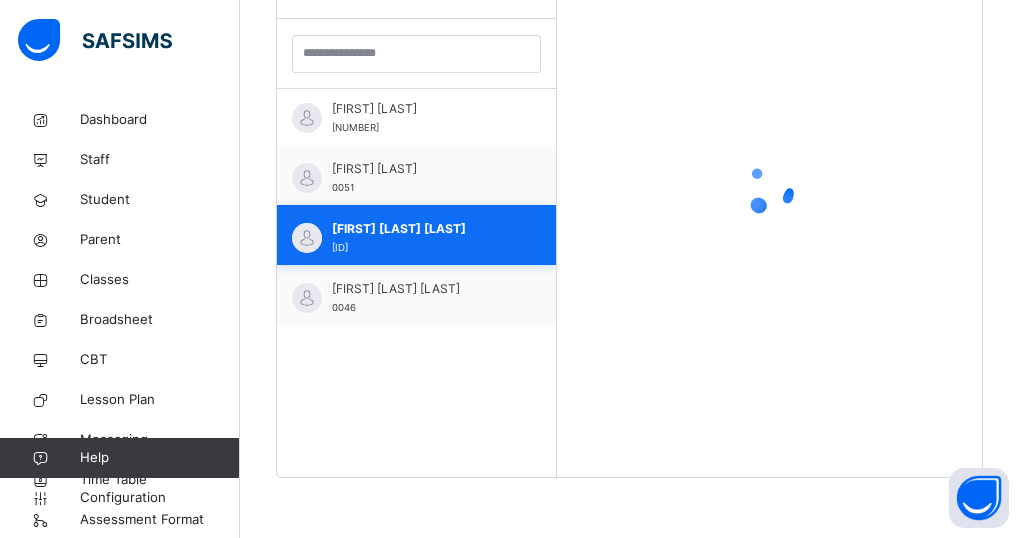 scroll, scrollTop: 364, scrollLeft: 0, axis: vertical 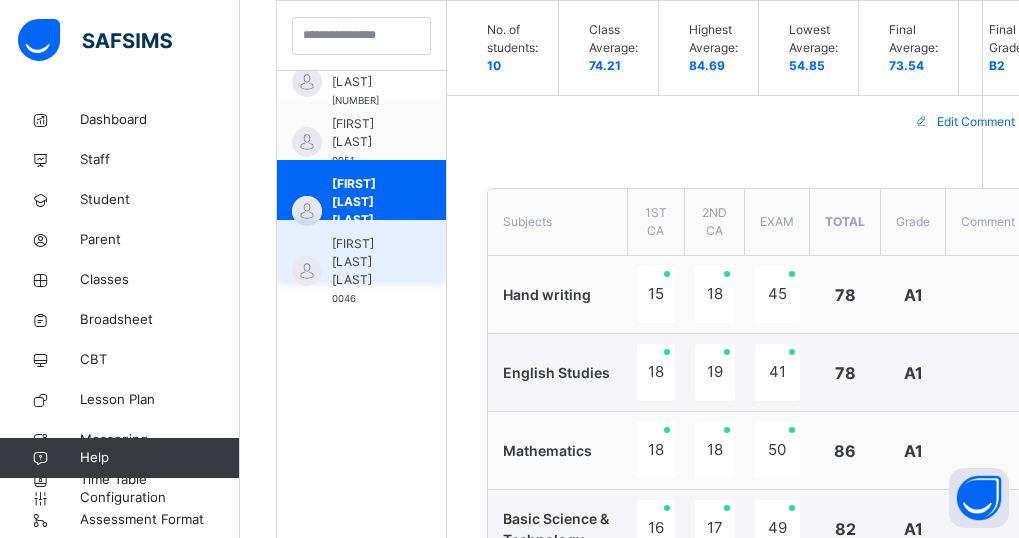 click on "ZAINAB SHEHU MALAMI" at bounding box center (366, 262) 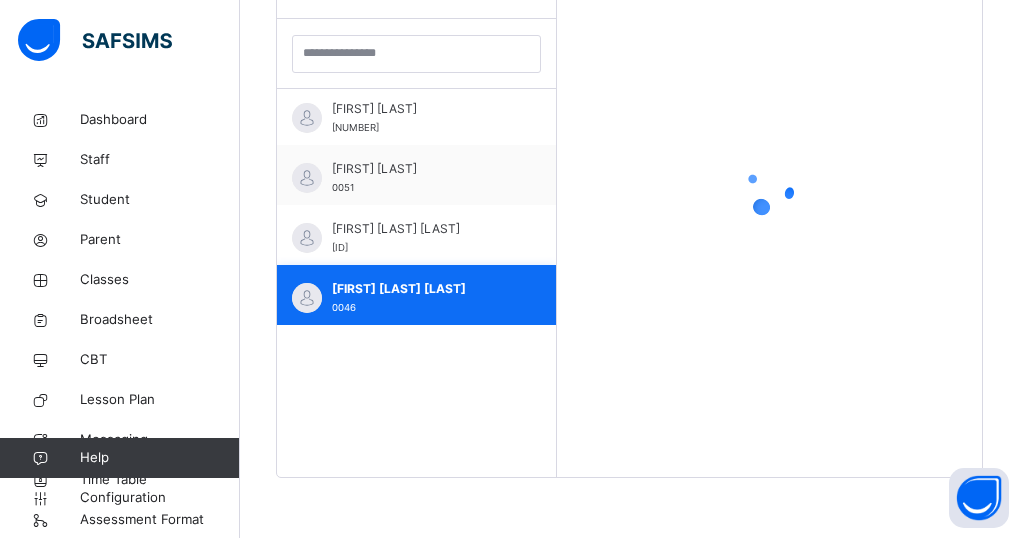 scroll, scrollTop: 364, scrollLeft: 0, axis: vertical 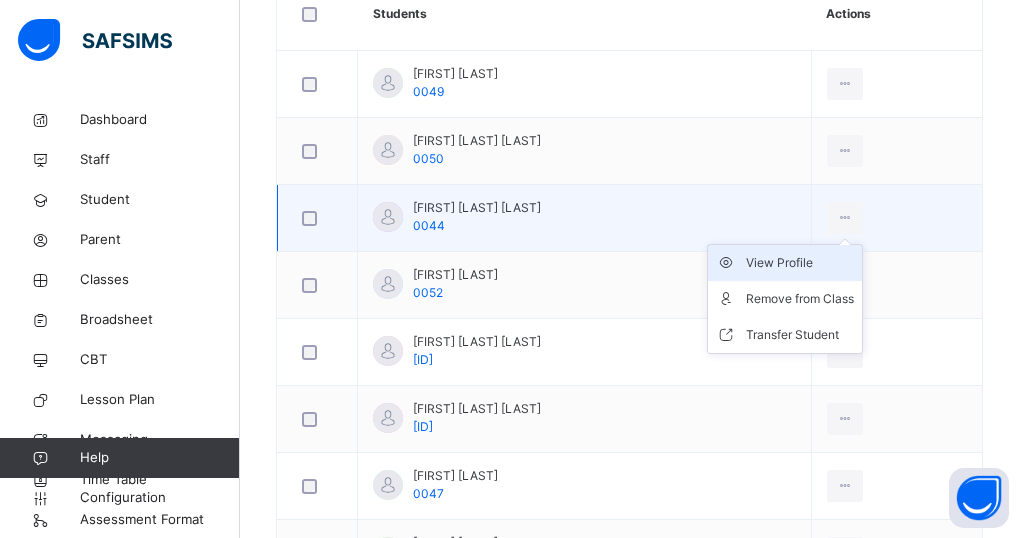 click on "View Profile" at bounding box center (800, 263) 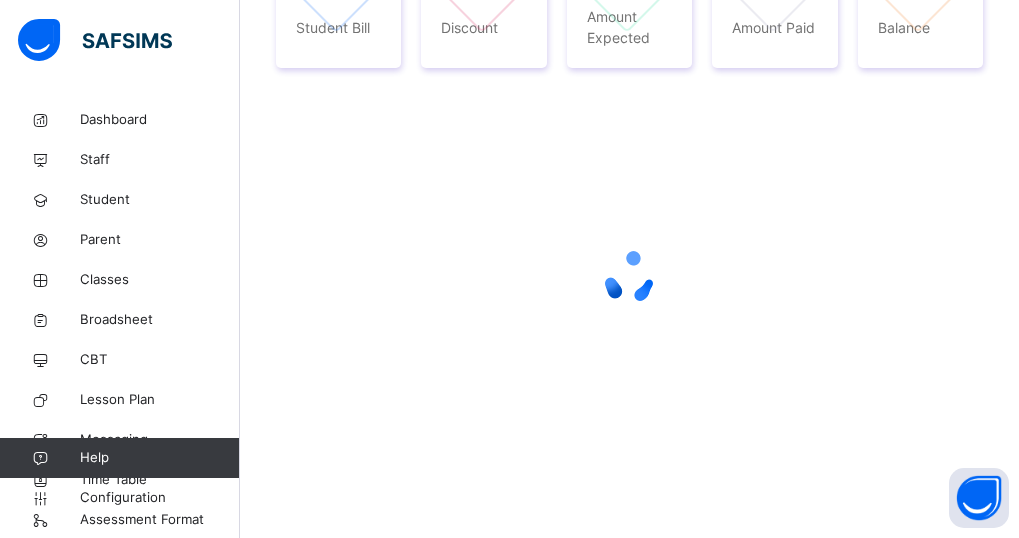scroll, scrollTop: 0, scrollLeft: 0, axis: both 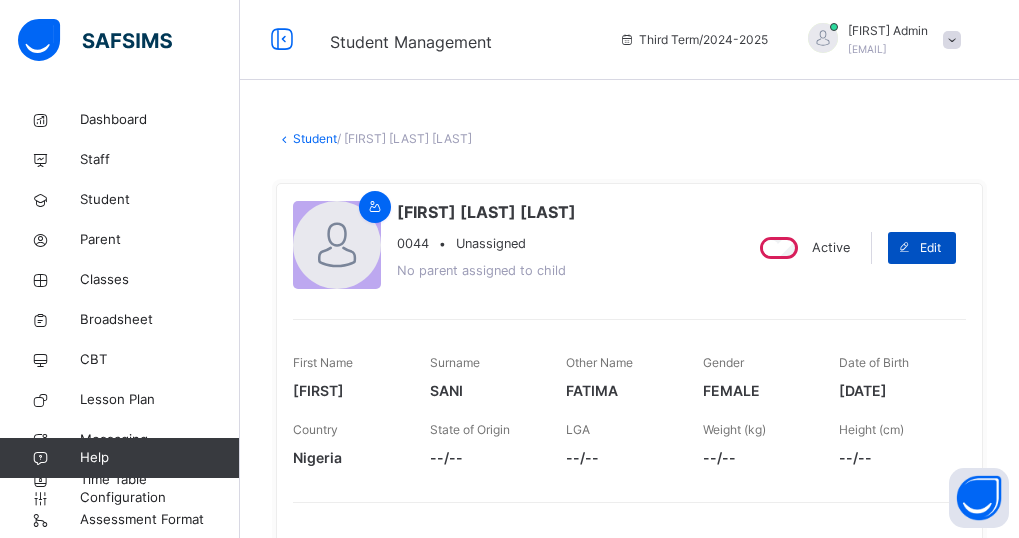 click on "Edit" at bounding box center (930, 248) 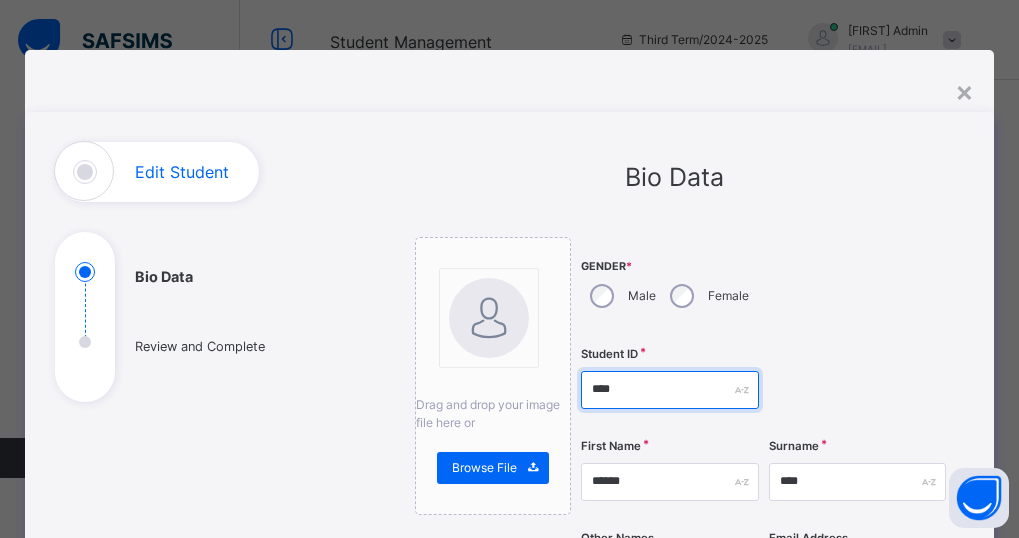 click on "****" at bounding box center [670, 390] 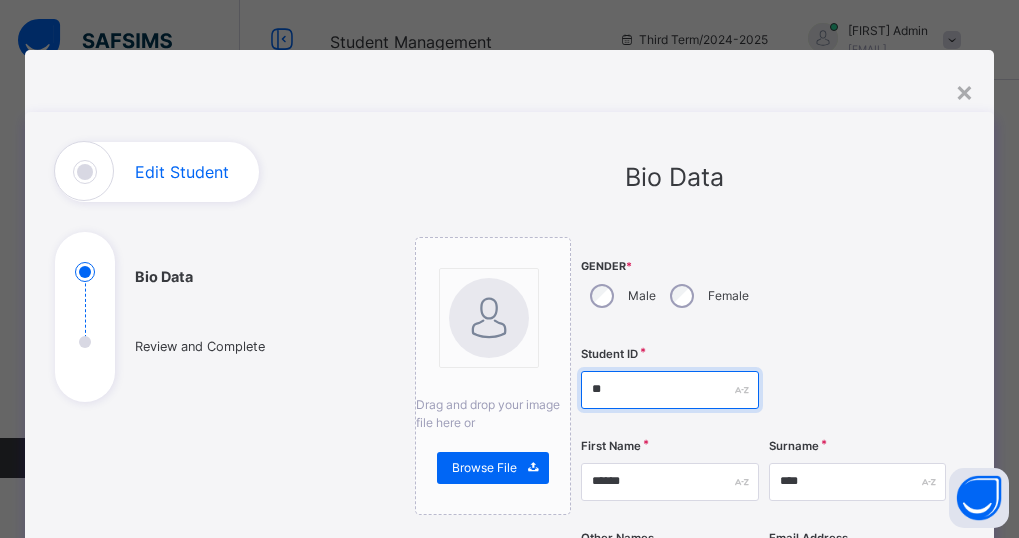 type on "*" 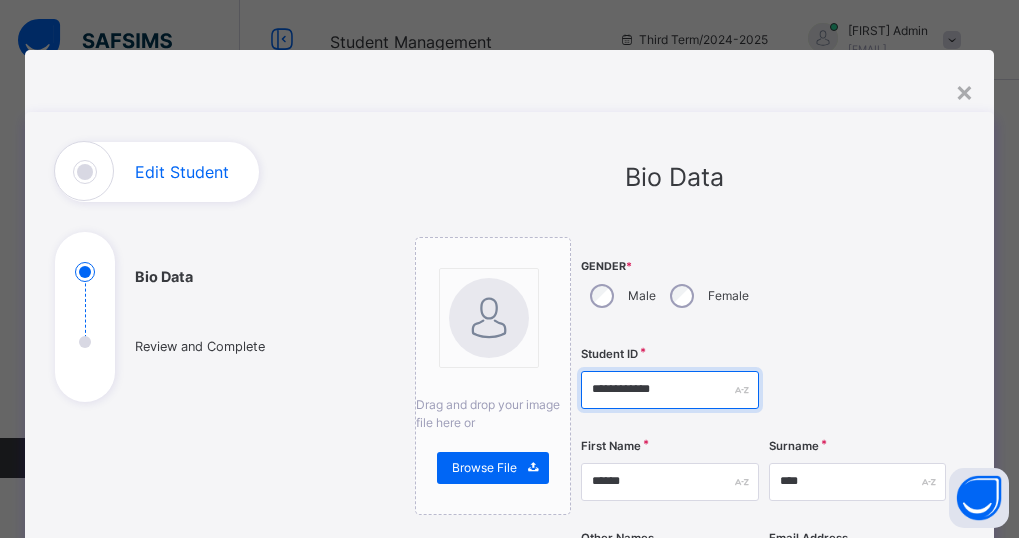 type on "**********" 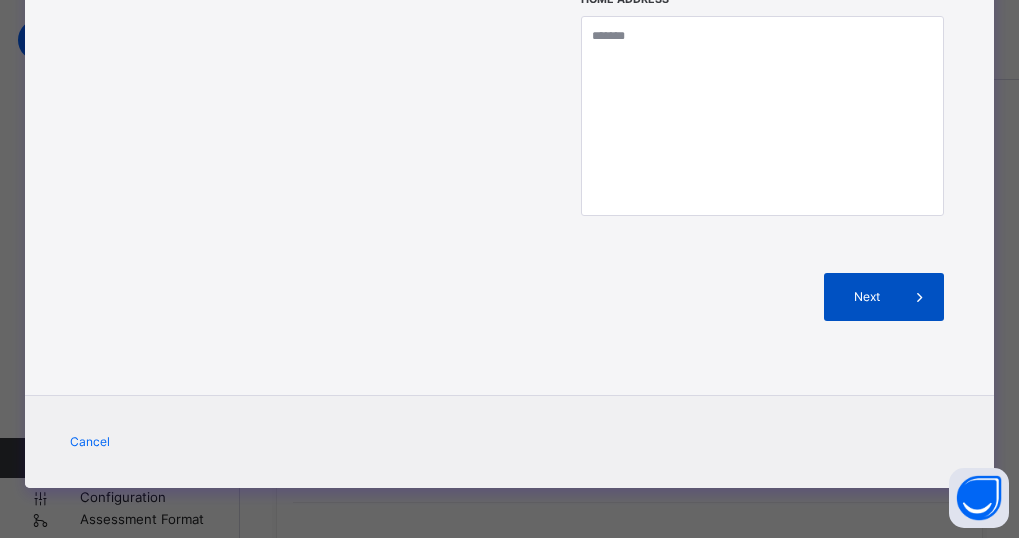 click on "Next" at bounding box center (884, 297) 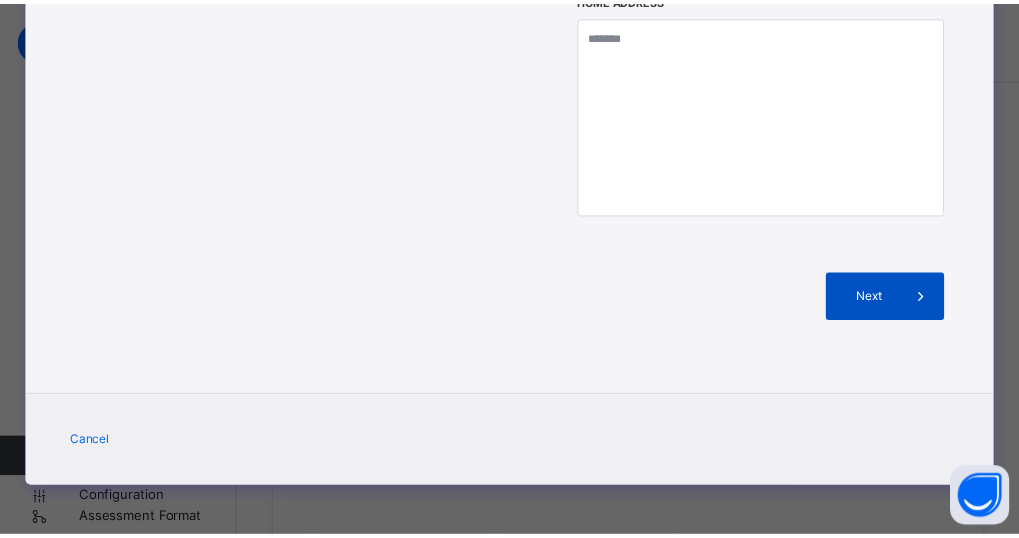 scroll, scrollTop: 559, scrollLeft: 0, axis: vertical 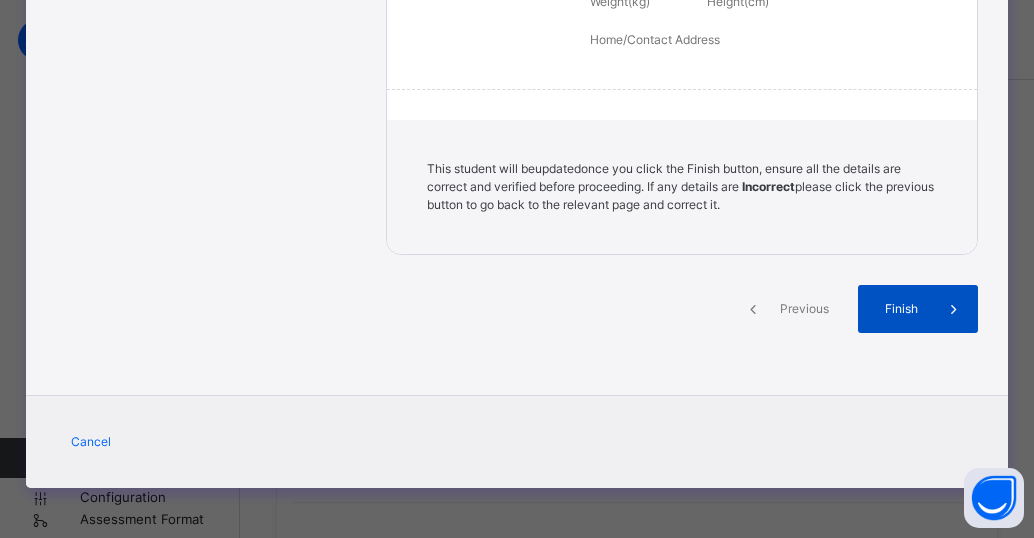 click on "Finish" at bounding box center (901, 309) 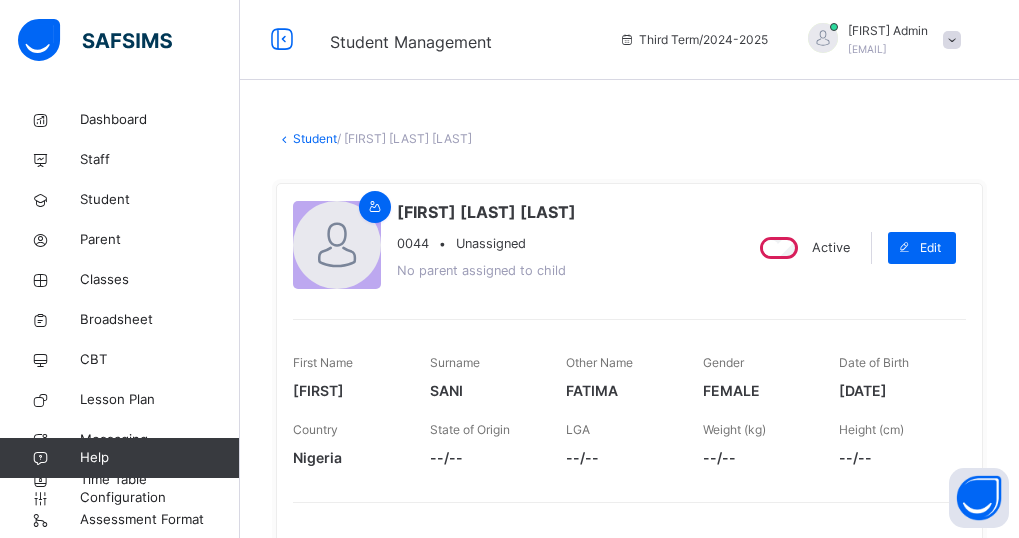 click on "Student" at bounding box center (315, 138) 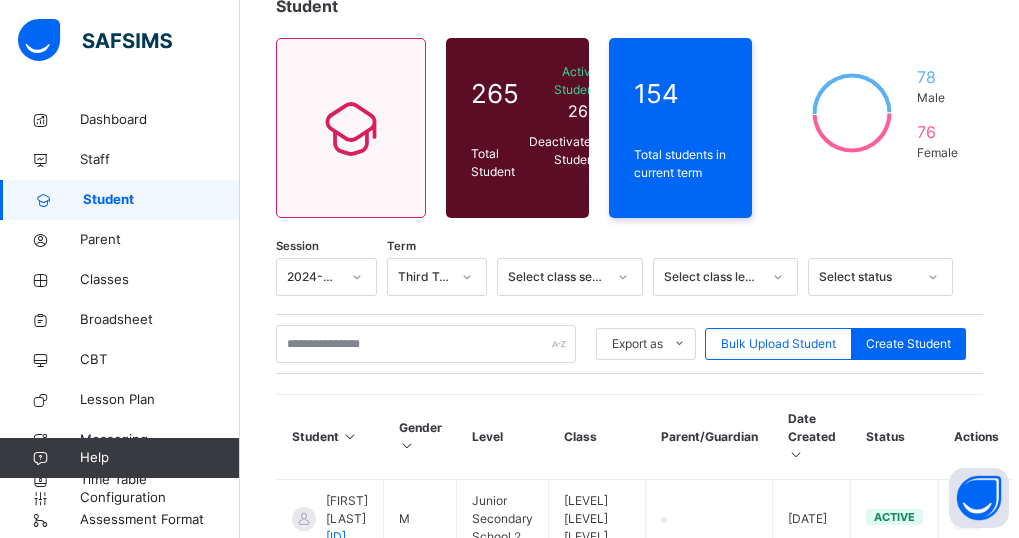 scroll, scrollTop: 0, scrollLeft: 0, axis: both 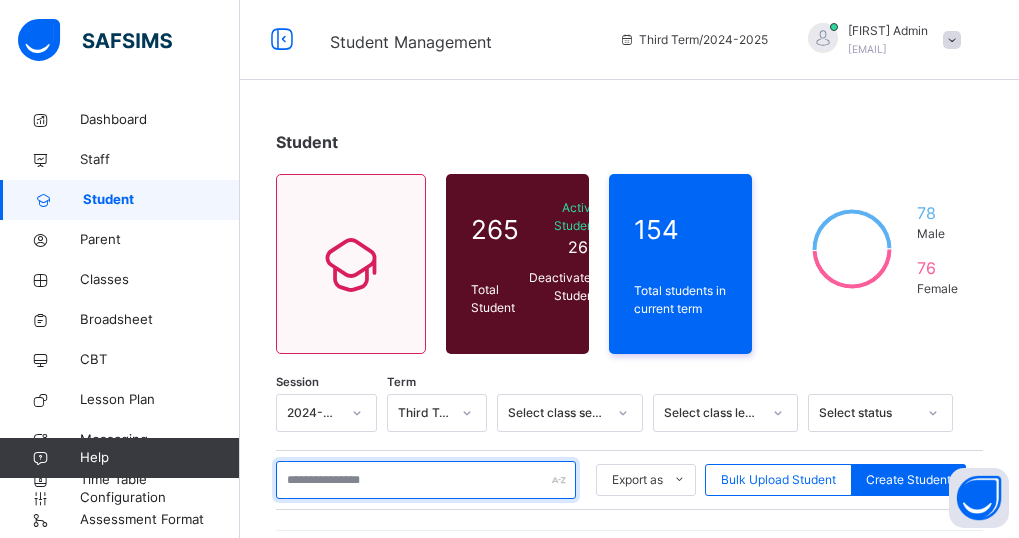click at bounding box center (426, 480) 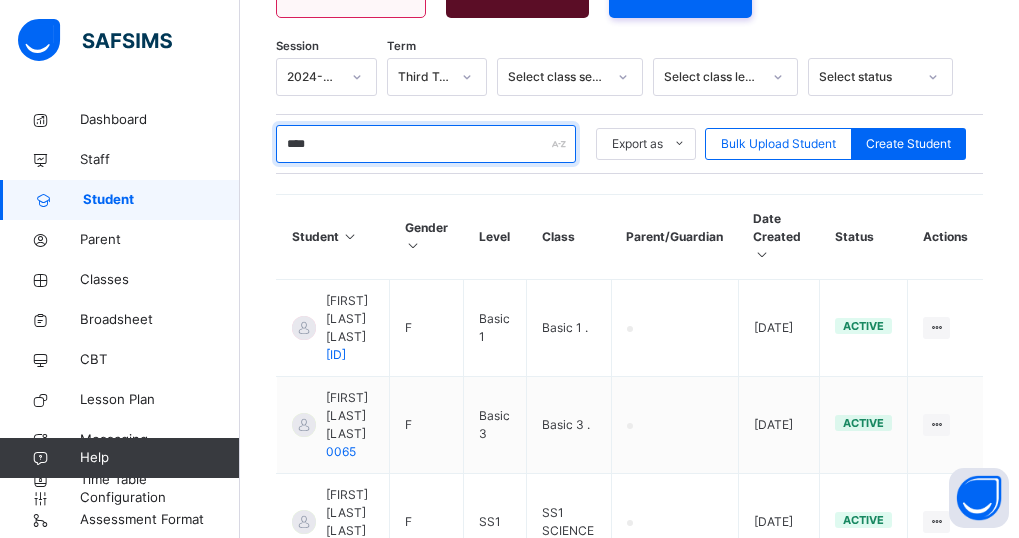 scroll, scrollTop: 337, scrollLeft: 0, axis: vertical 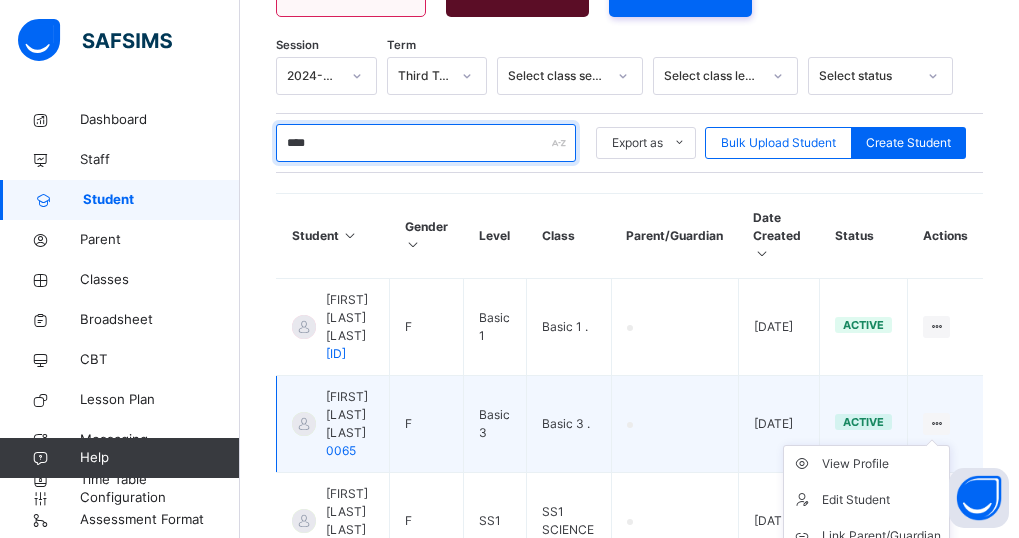 type on "****" 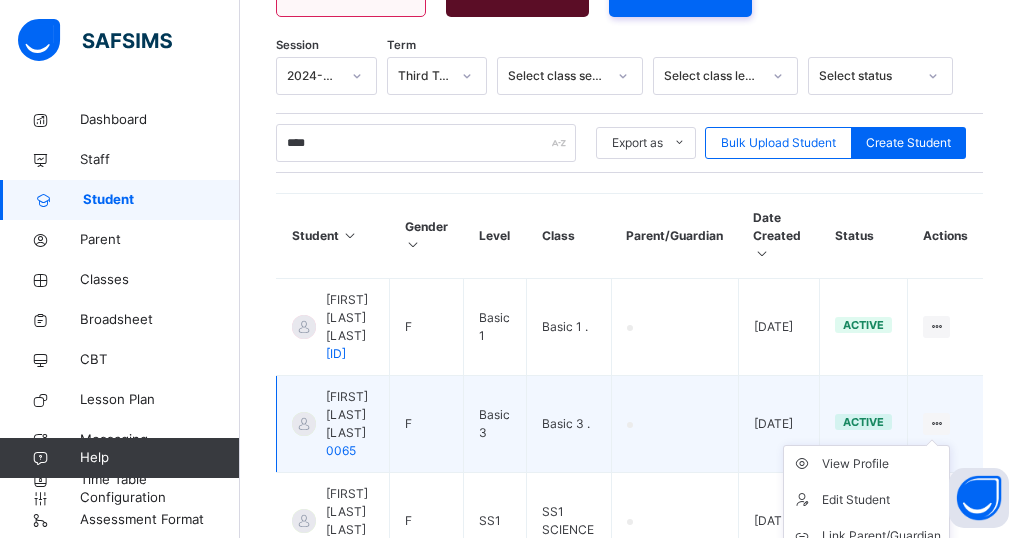 click at bounding box center (936, 424) 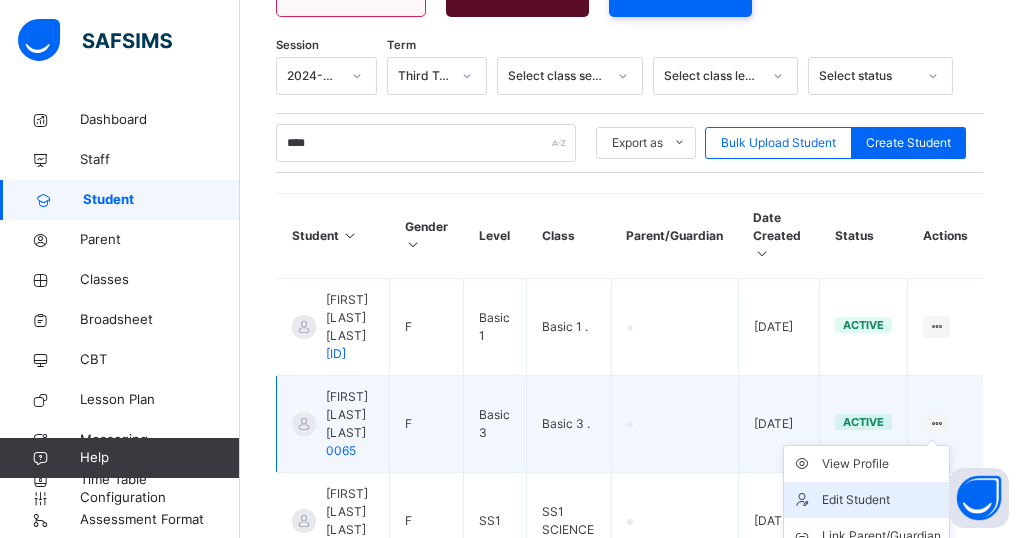 click on "Edit Student" at bounding box center (881, 500) 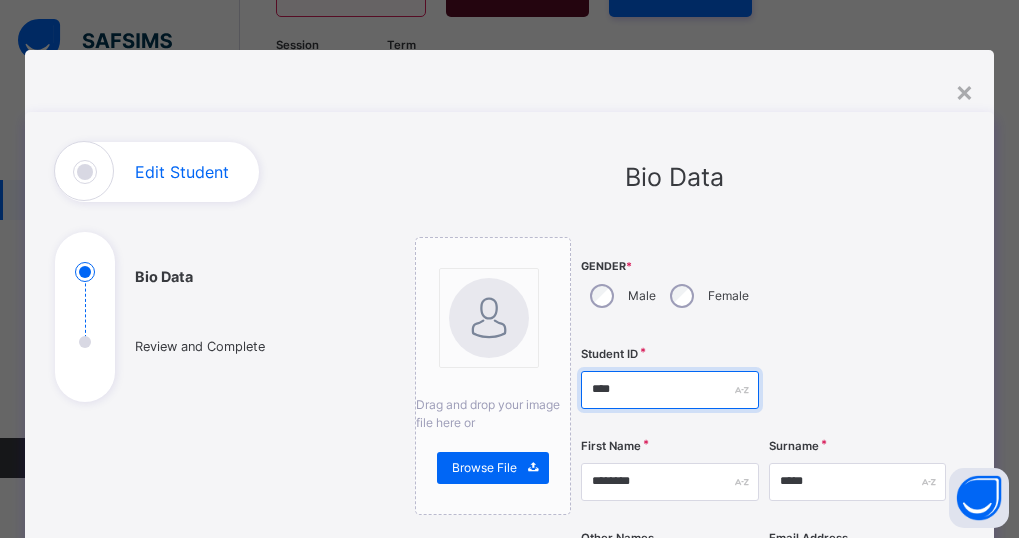 click on "****" at bounding box center [670, 390] 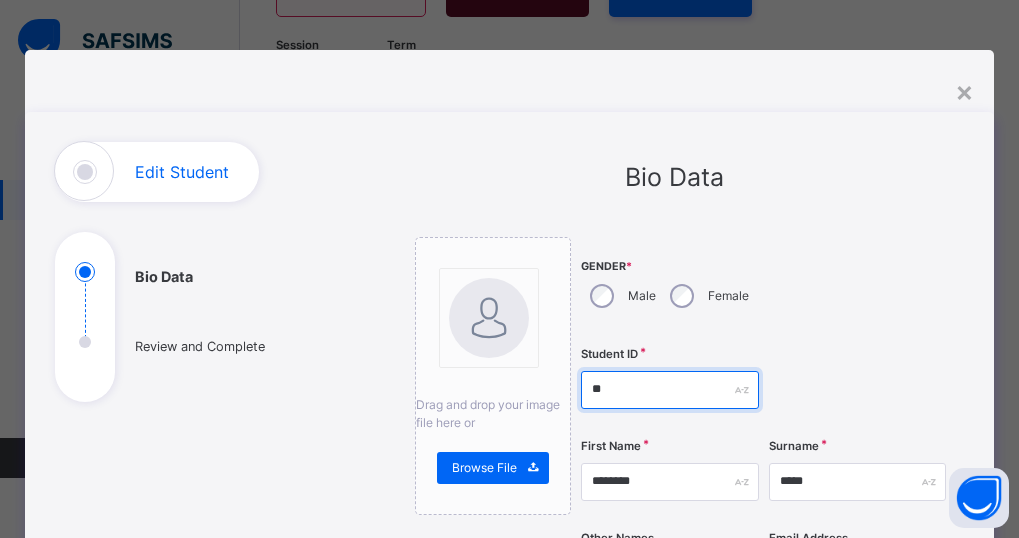 type on "*" 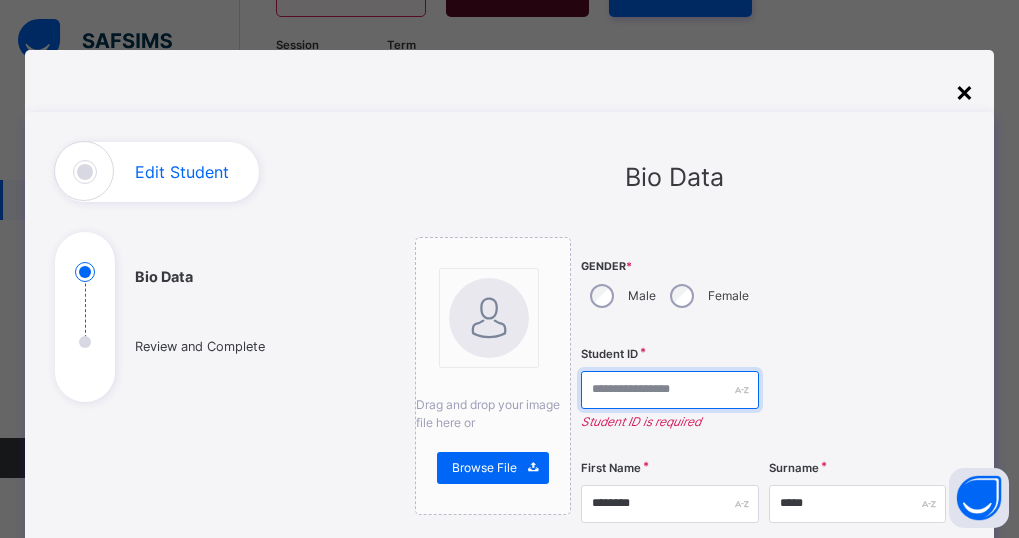 type 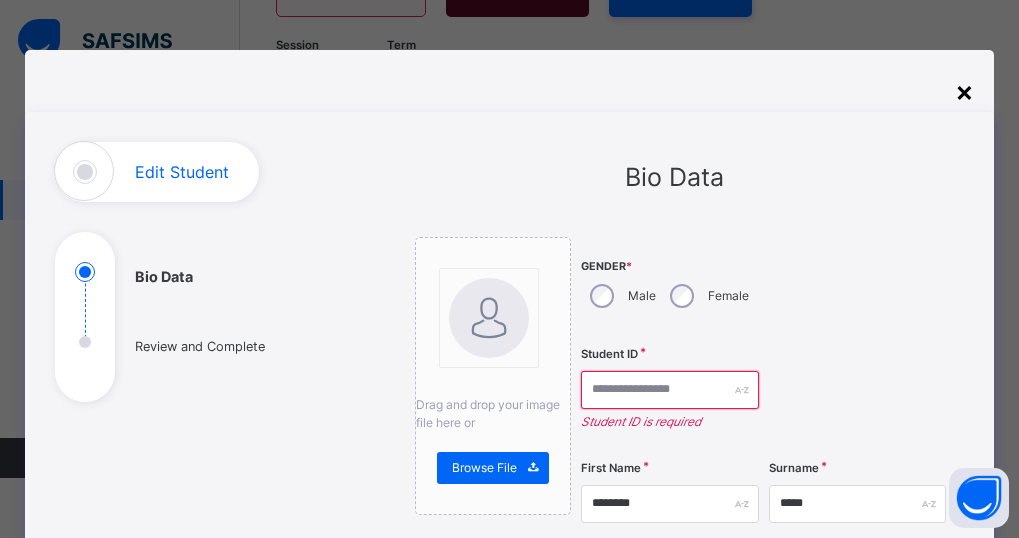 click on "×" at bounding box center [964, 91] 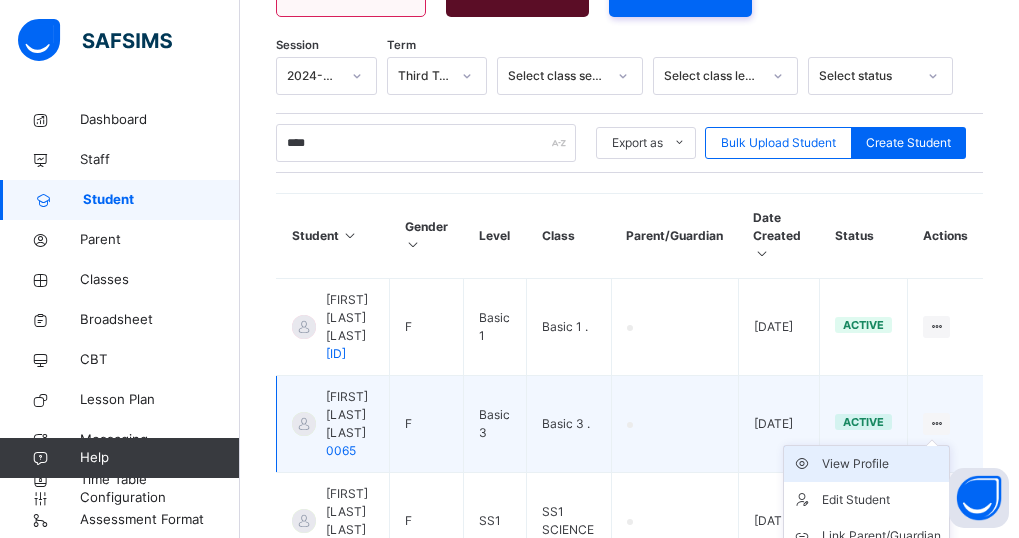 click on "View Profile" at bounding box center [881, 464] 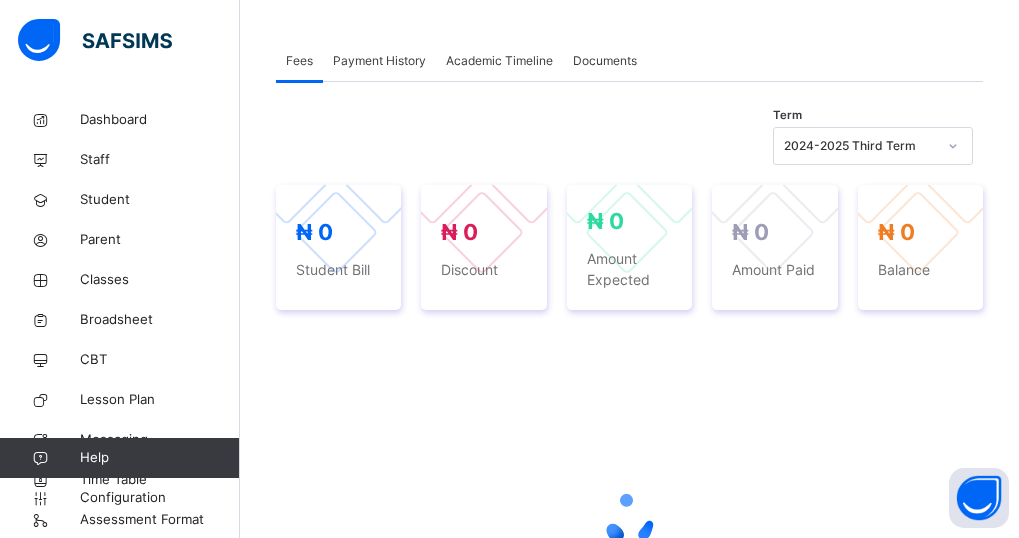 scroll, scrollTop: 0, scrollLeft: 0, axis: both 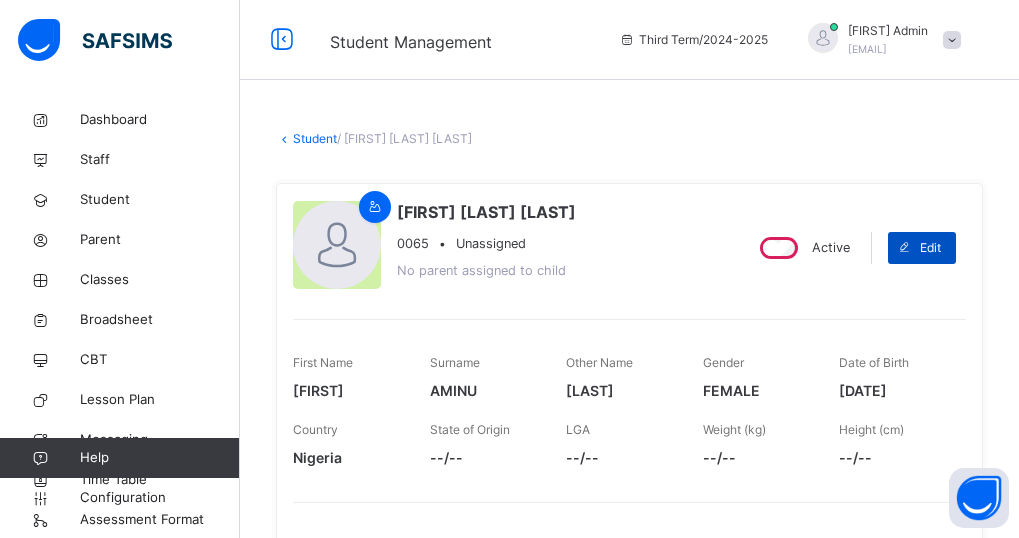 click at bounding box center (904, 248) 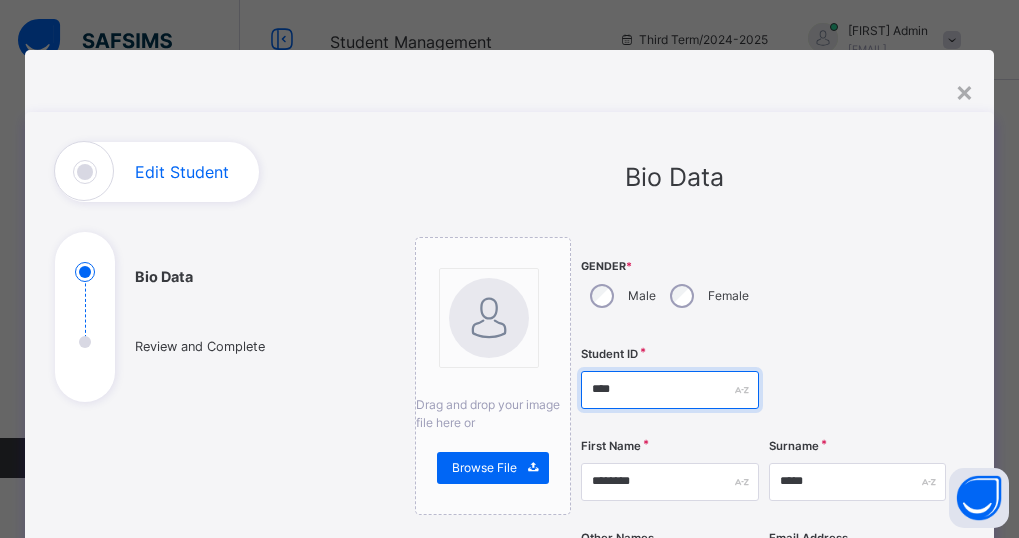 click on "****" at bounding box center (670, 390) 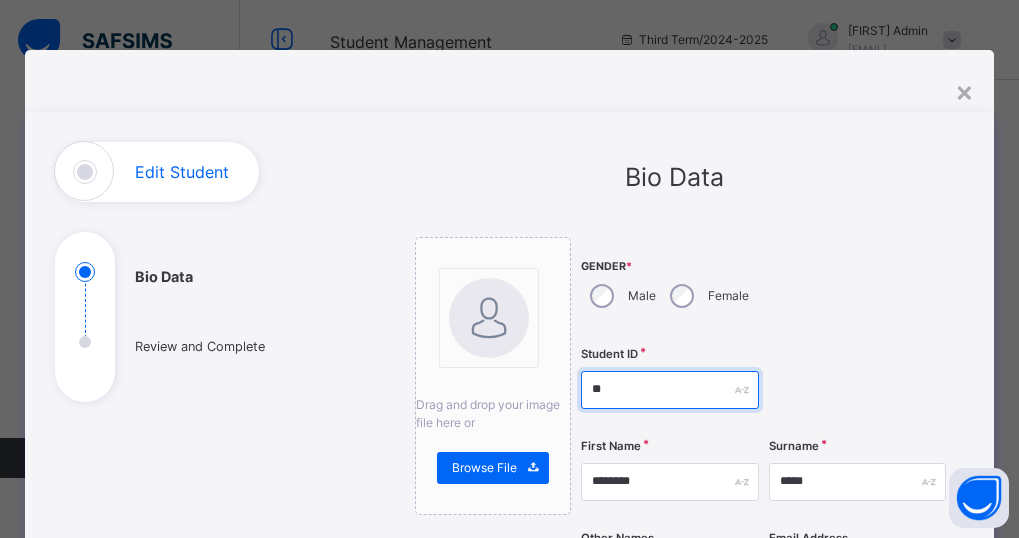 type on "*" 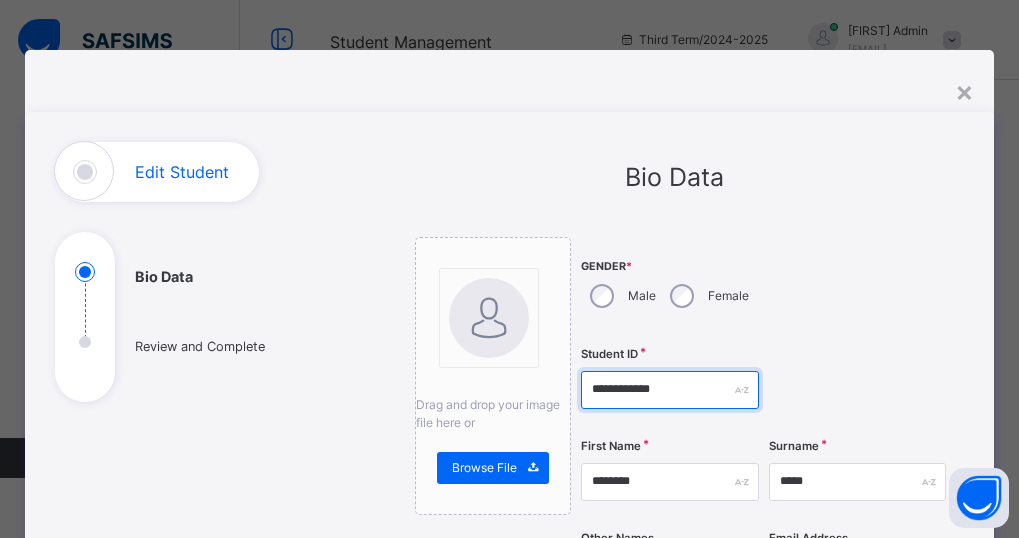 type on "**********" 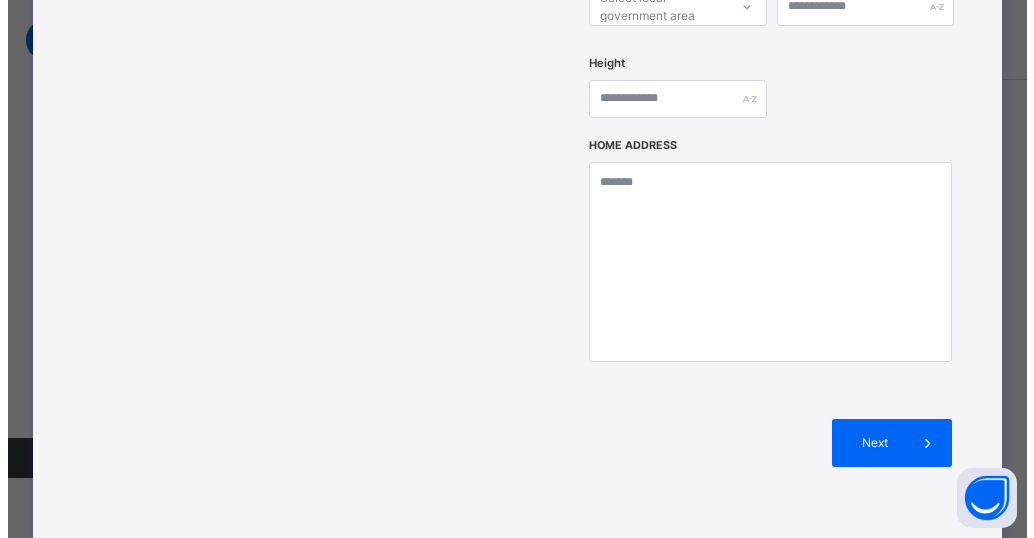 scroll, scrollTop: 995, scrollLeft: 0, axis: vertical 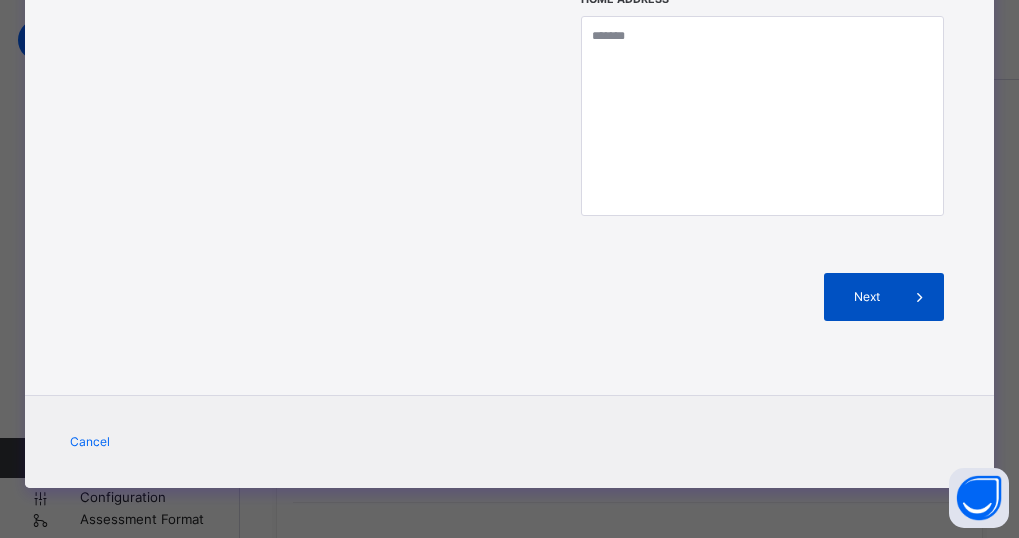 click on "Next" at bounding box center [884, 297] 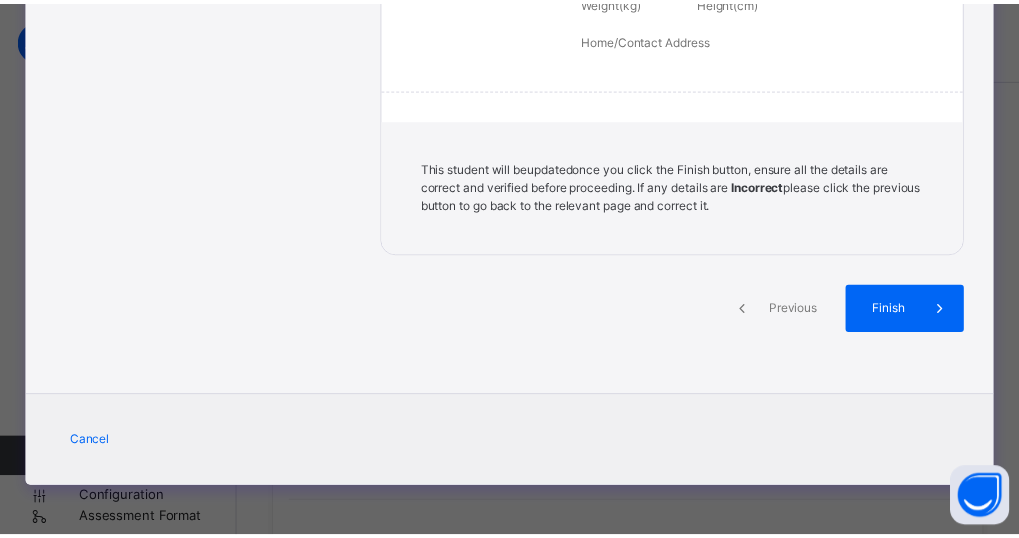 scroll, scrollTop: 559, scrollLeft: 0, axis: vertical 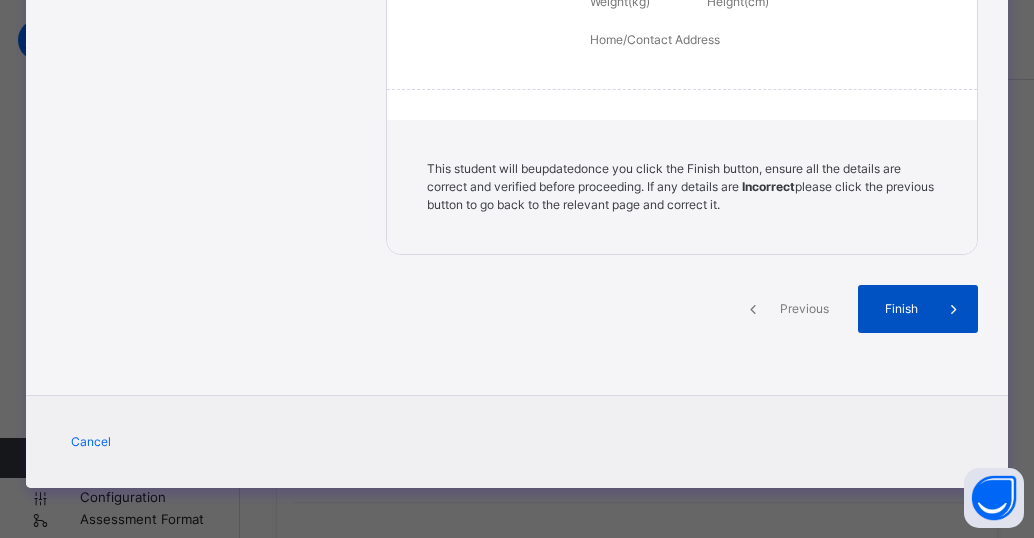 click on "Finish" at bounding box center (901, 309) 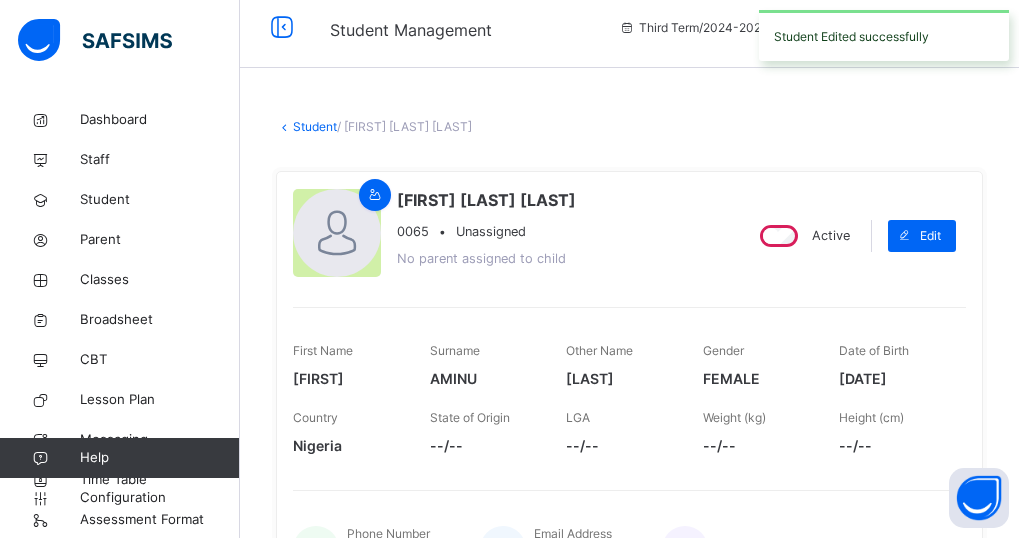 scroll, scrollTop: 0, scrollLeft: 0, axis: both 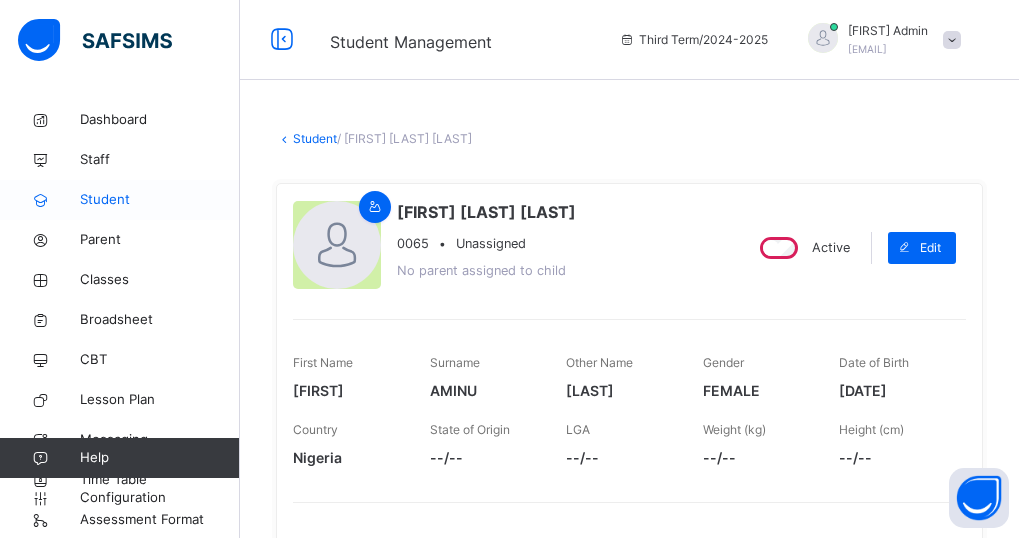 click on "Student" at bounding box center (160, 200) 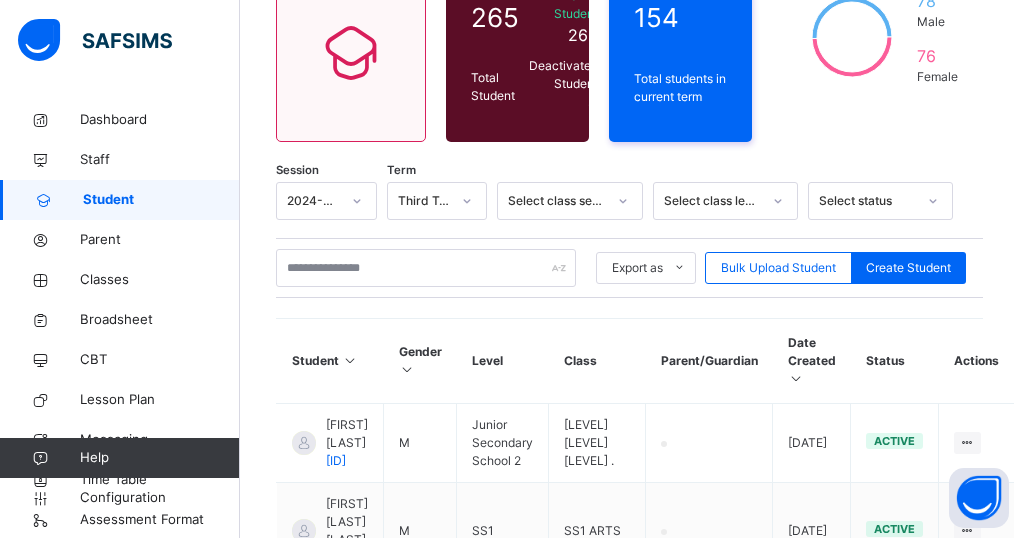 scroll, scrollTop: 213, scrollLeft: 0, axis: vertical 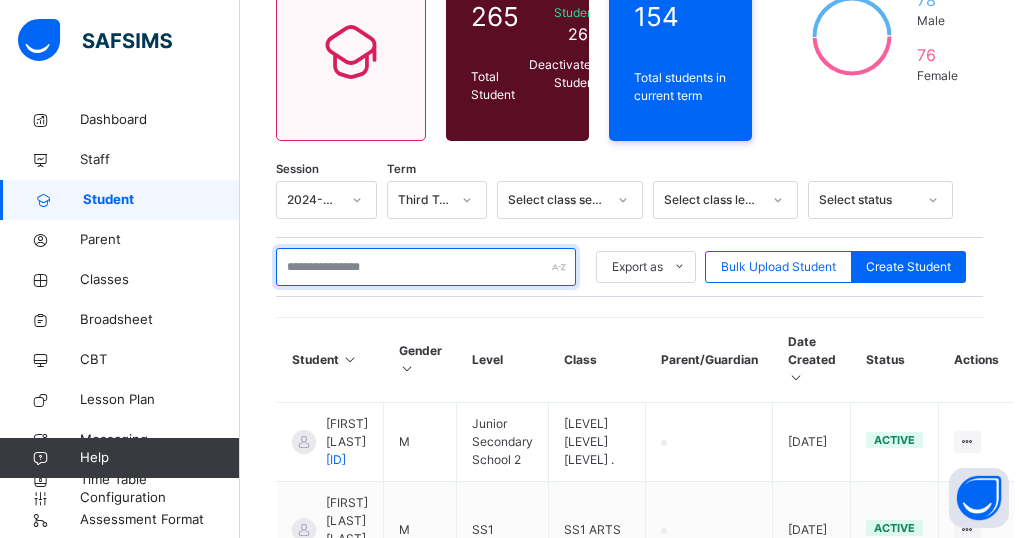 click at bounding box center (426, 267) 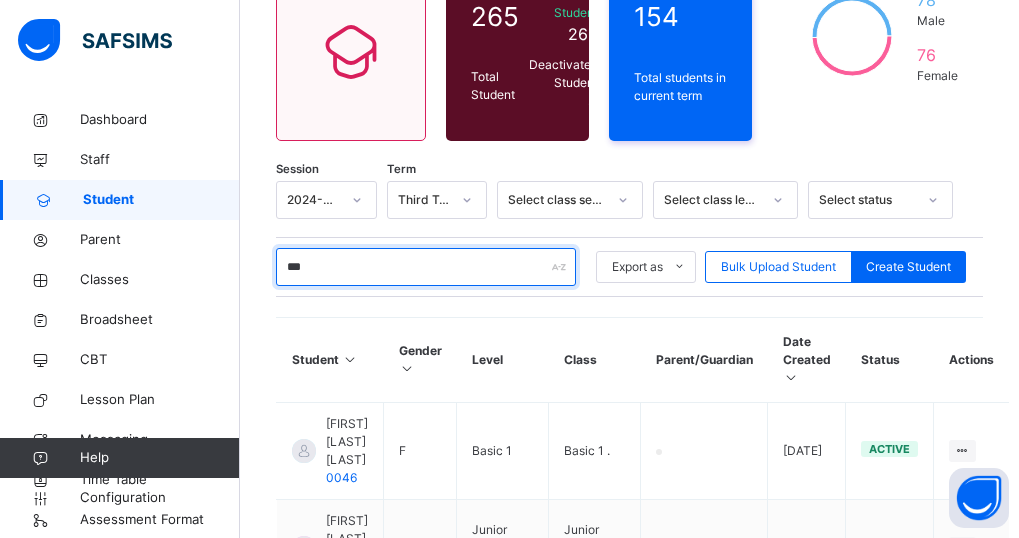 type on "******" 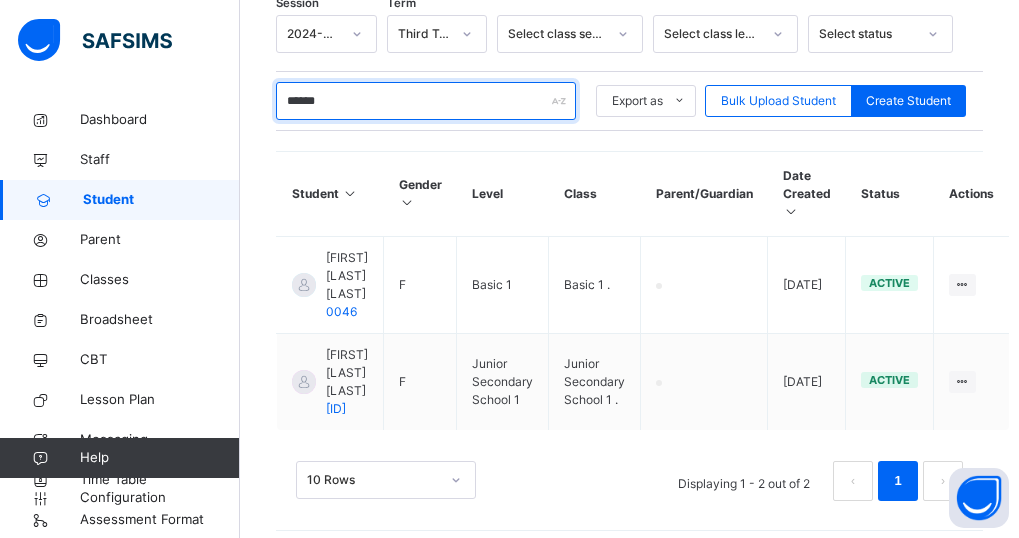 scroll, scrollTop: 387, scrollLeft: 0, axis: vertical 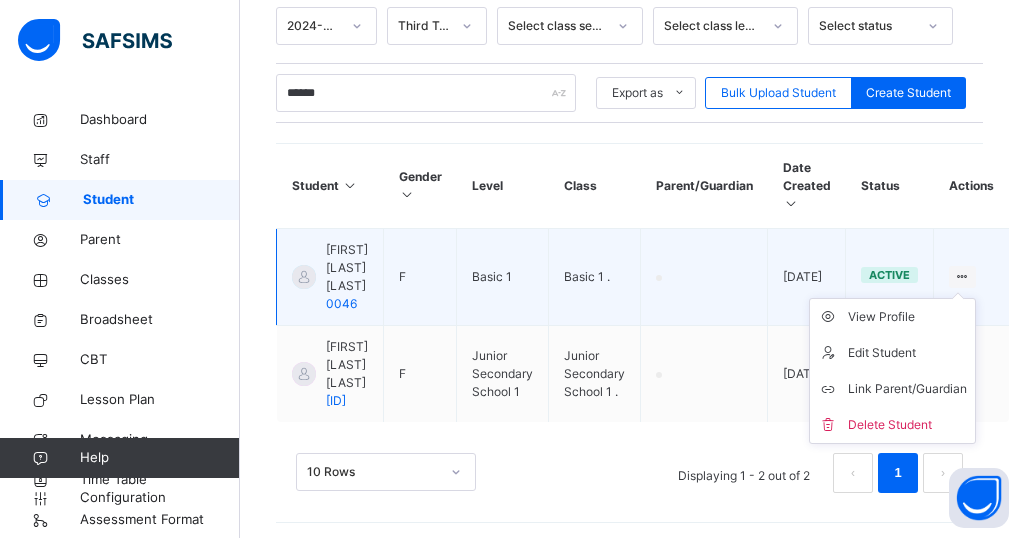 click at bounding box center (962, 276) 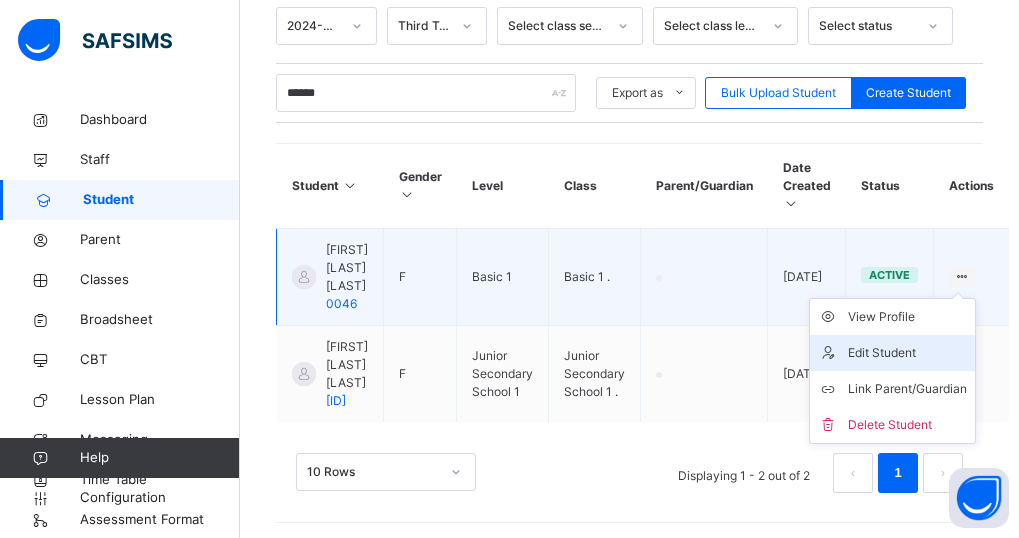 click on "Edit Student" at bounding box center (907, 353) 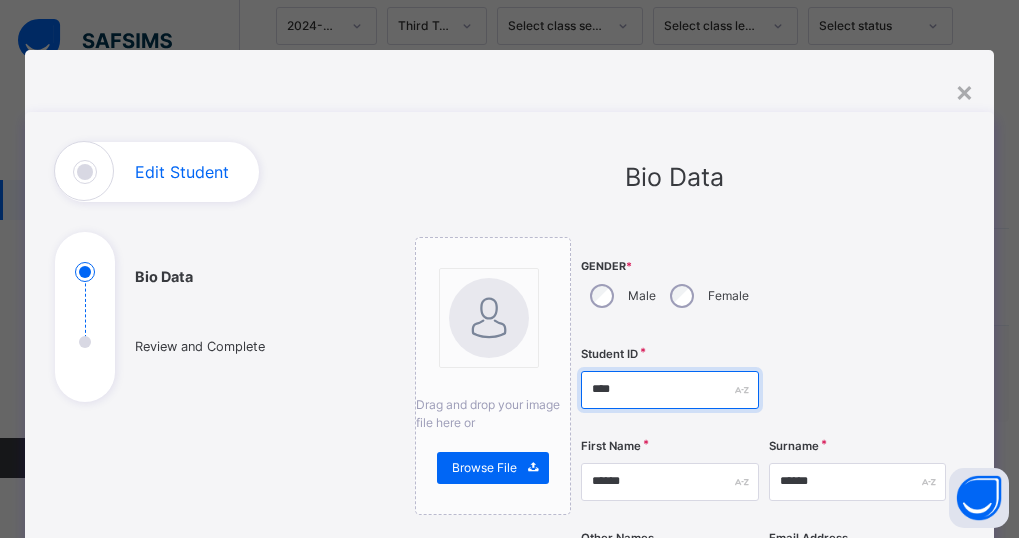 click on "****" at bounding box center (670, 390) 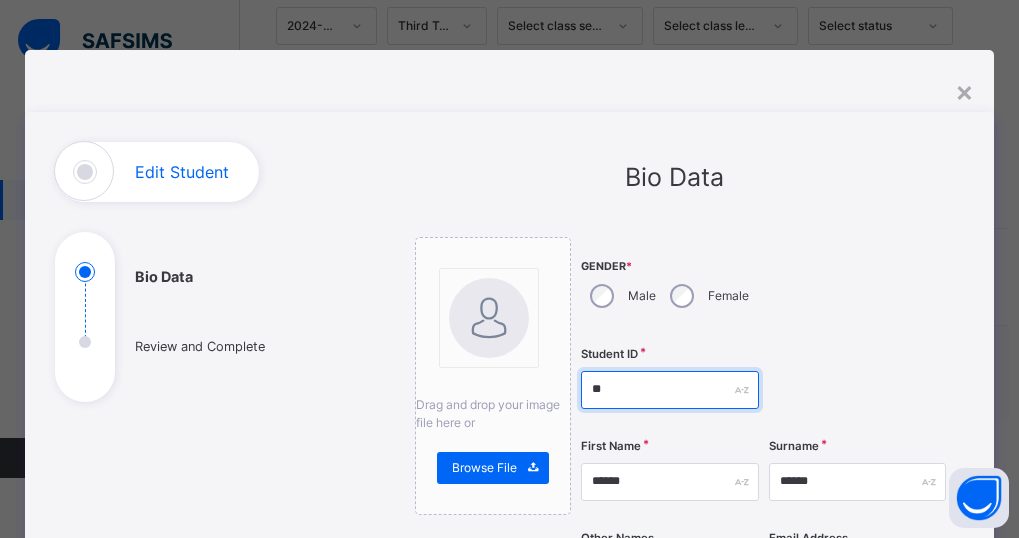 type on "*" 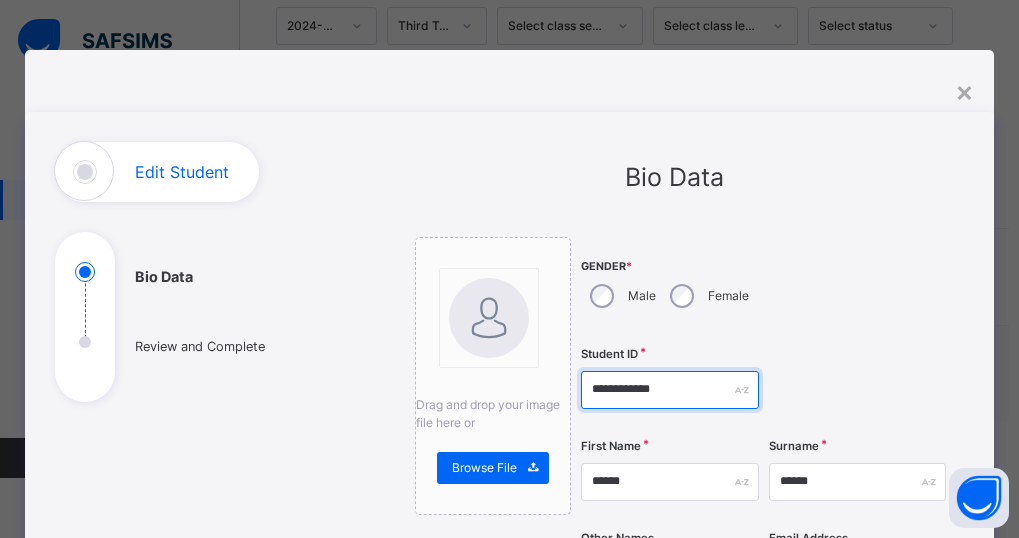 type on "**********" 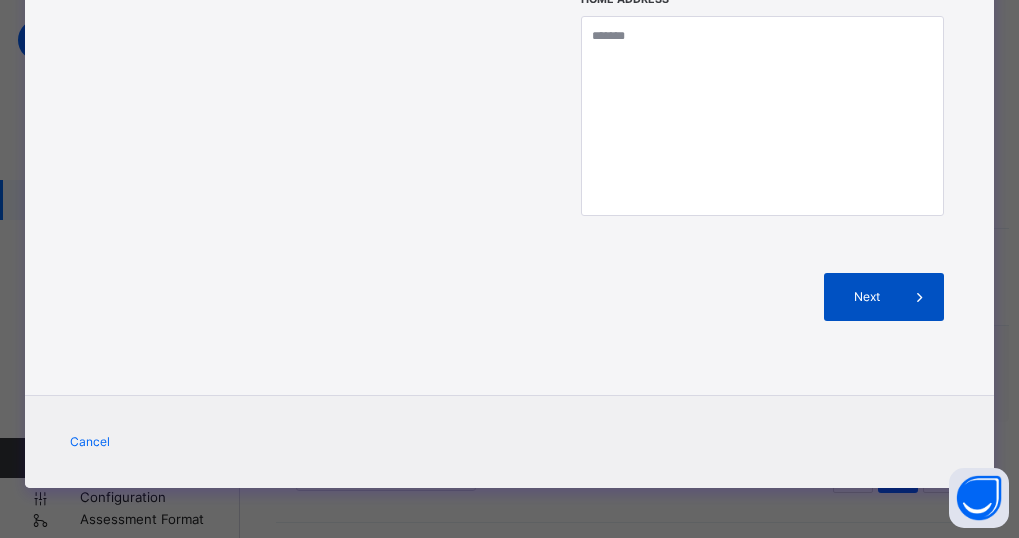 click on "Next" at bounding box center [867, 297] 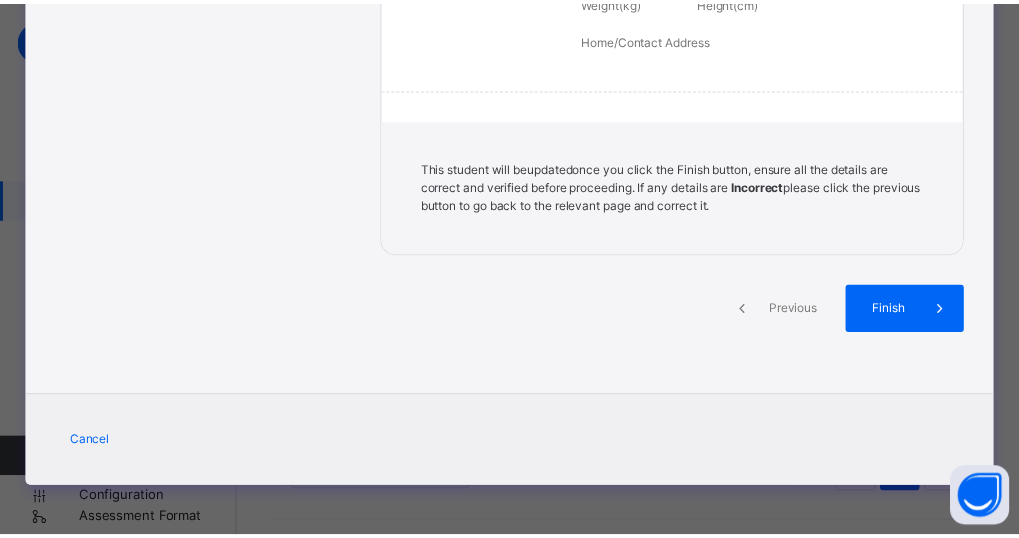scroll, scrollTop: 559, scrollLeft: 0, axis: vertical 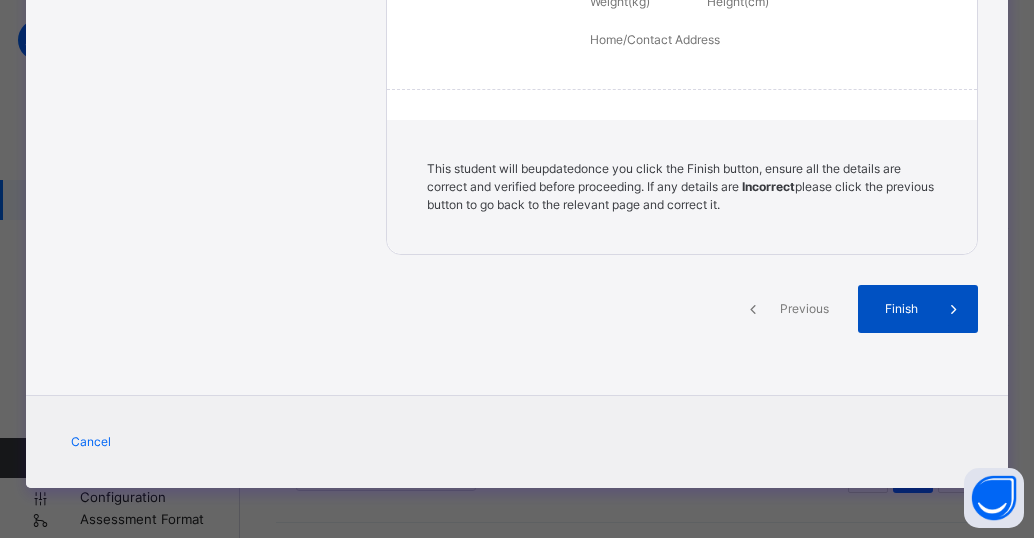 click on "Finish" at bounding box center [901, 309] 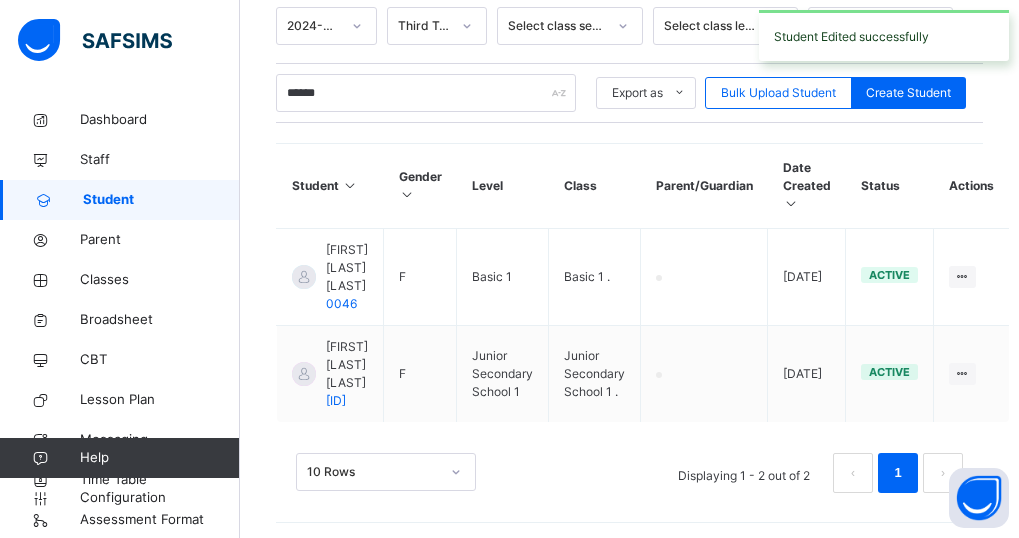 click on "Student" at bounding box center (161, 200) 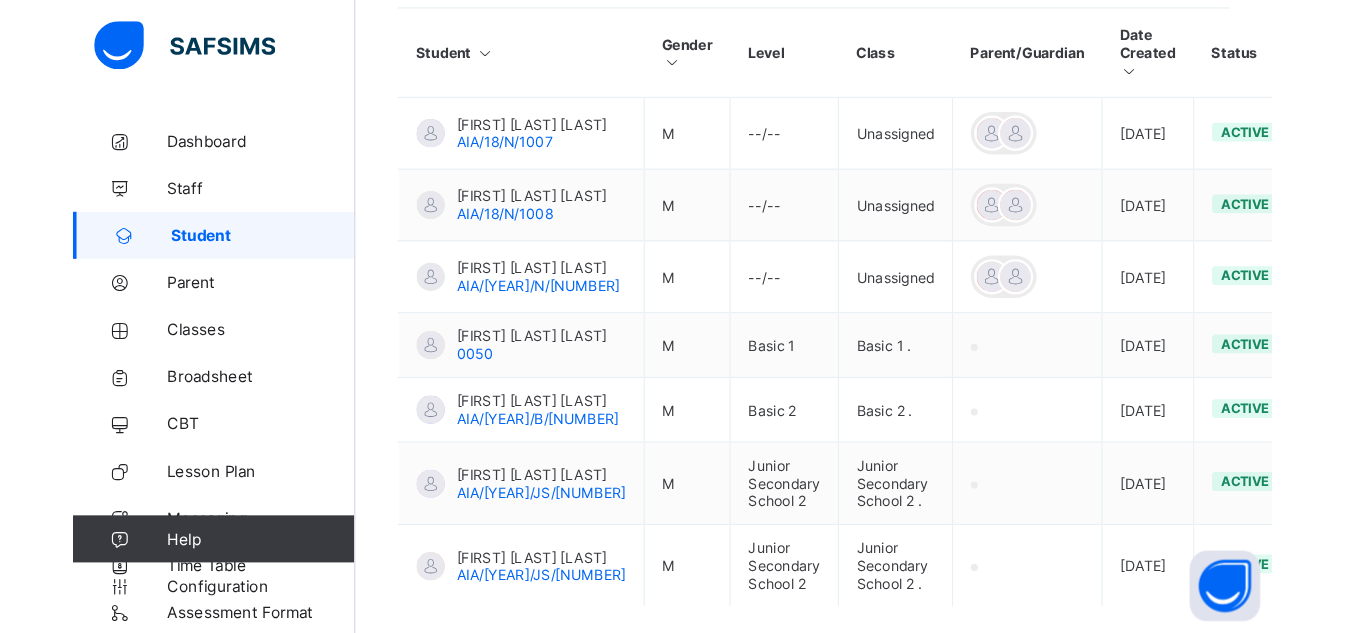 scroll, scrollTop: 490, scrollLeft: 0, axis: vertical 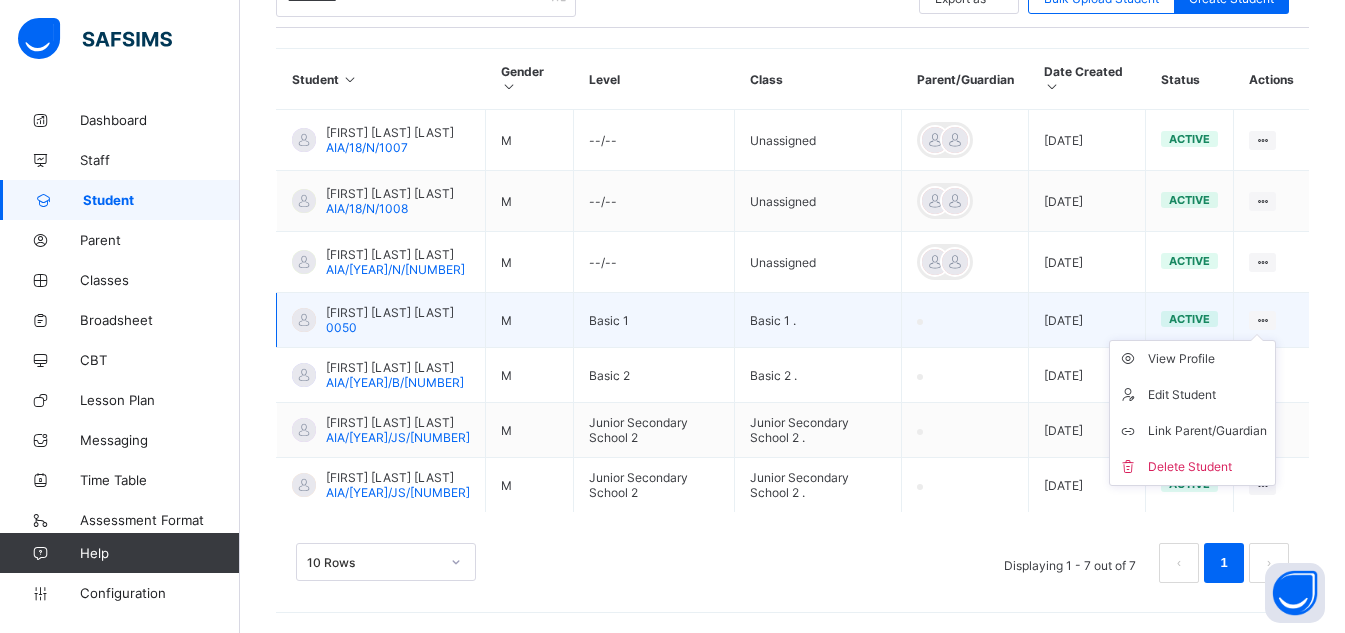 type on "**********" 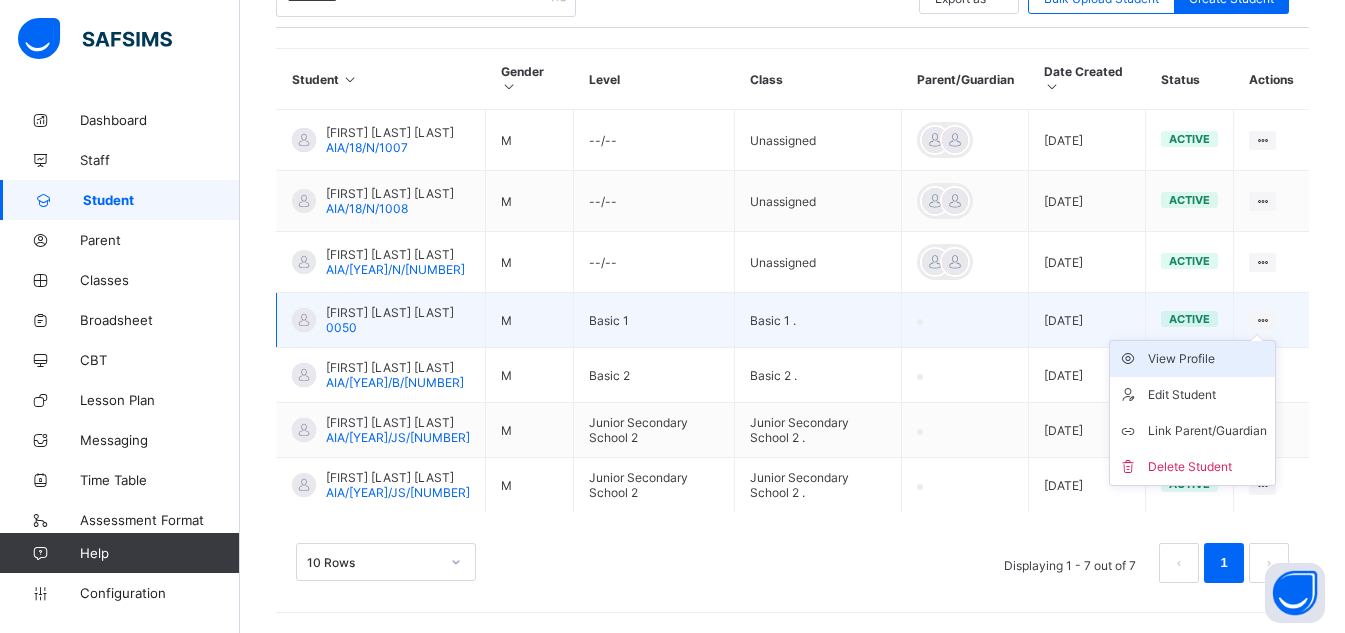 click on "View Profile" at bounding box center (1207, 359) 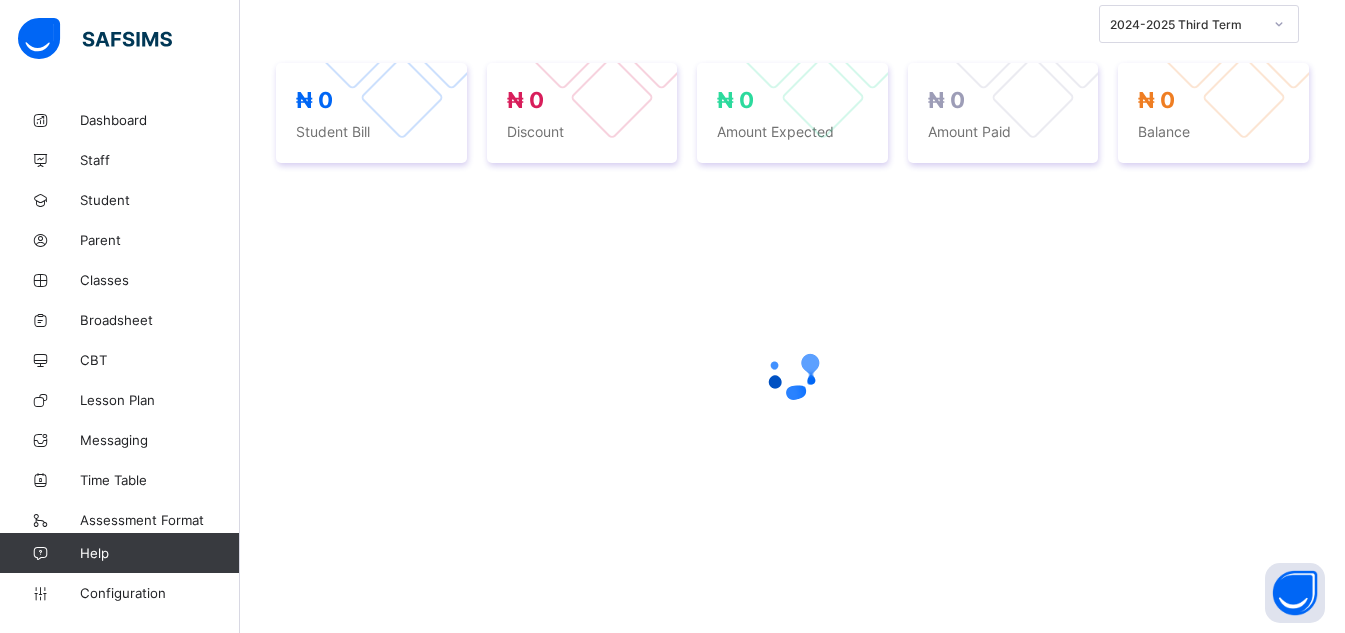 scroll, scrollTop: 0, scrollLeft: 0, axis: both 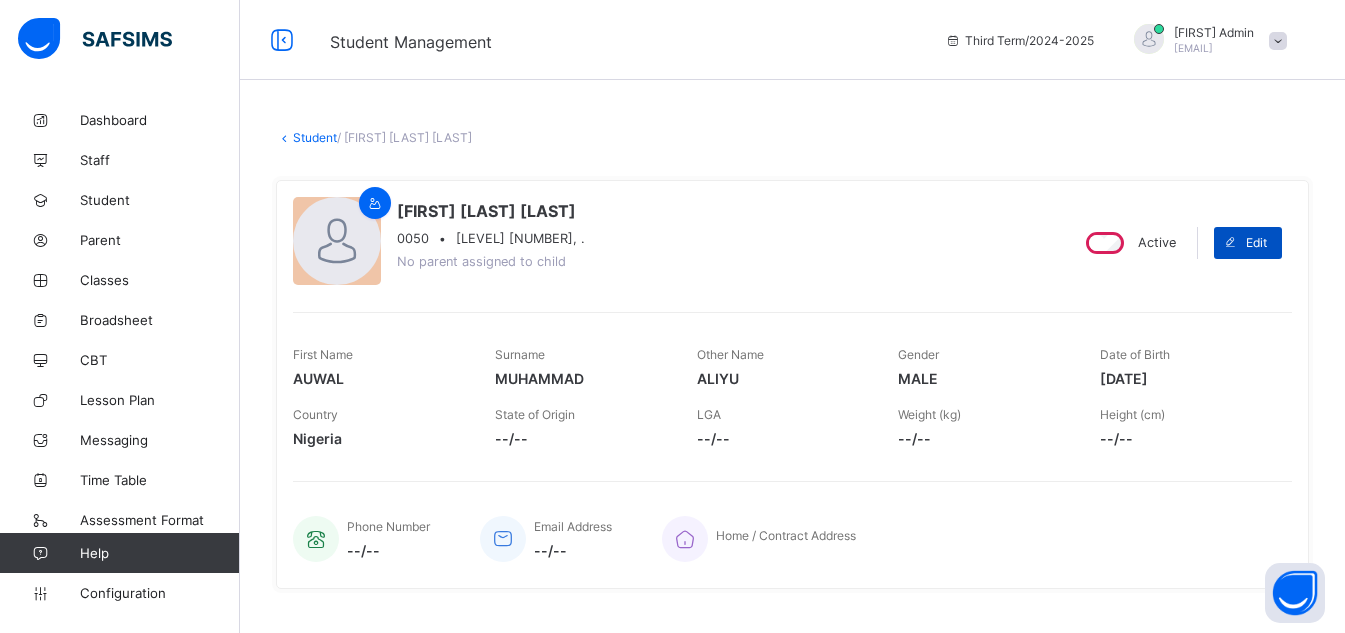 click on "Edit" at bounding box center [1256, 242] 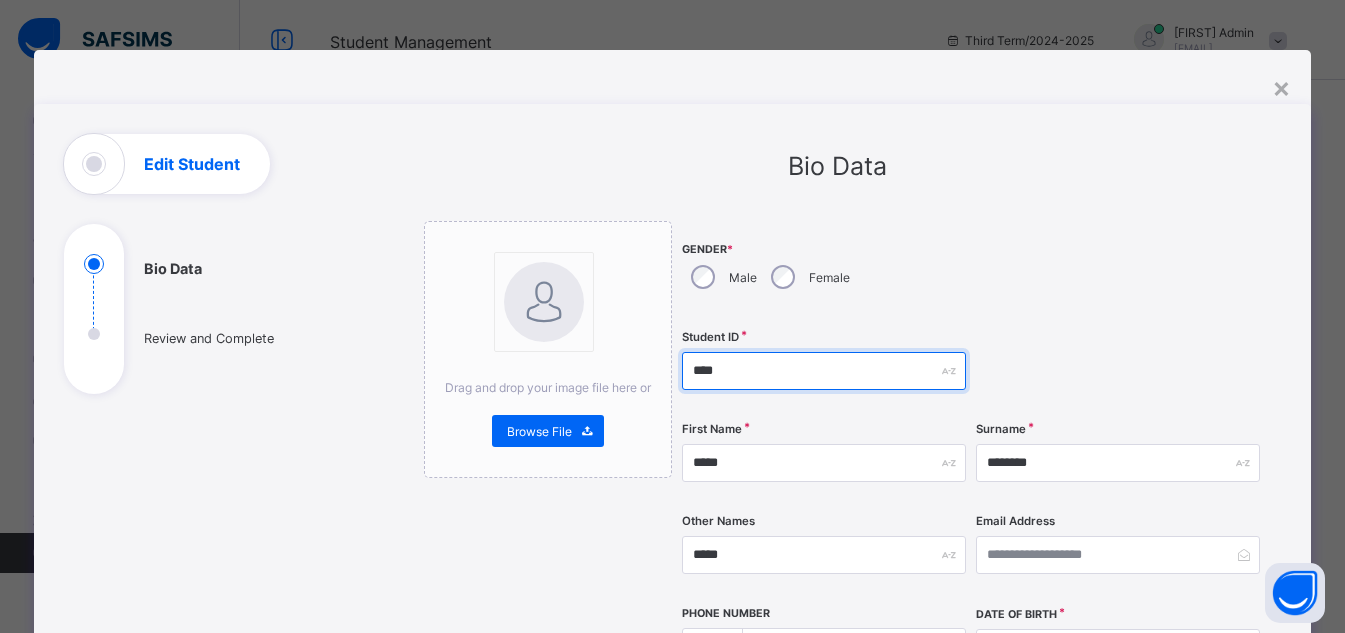 click on "****" at bounding box center (824, 371) 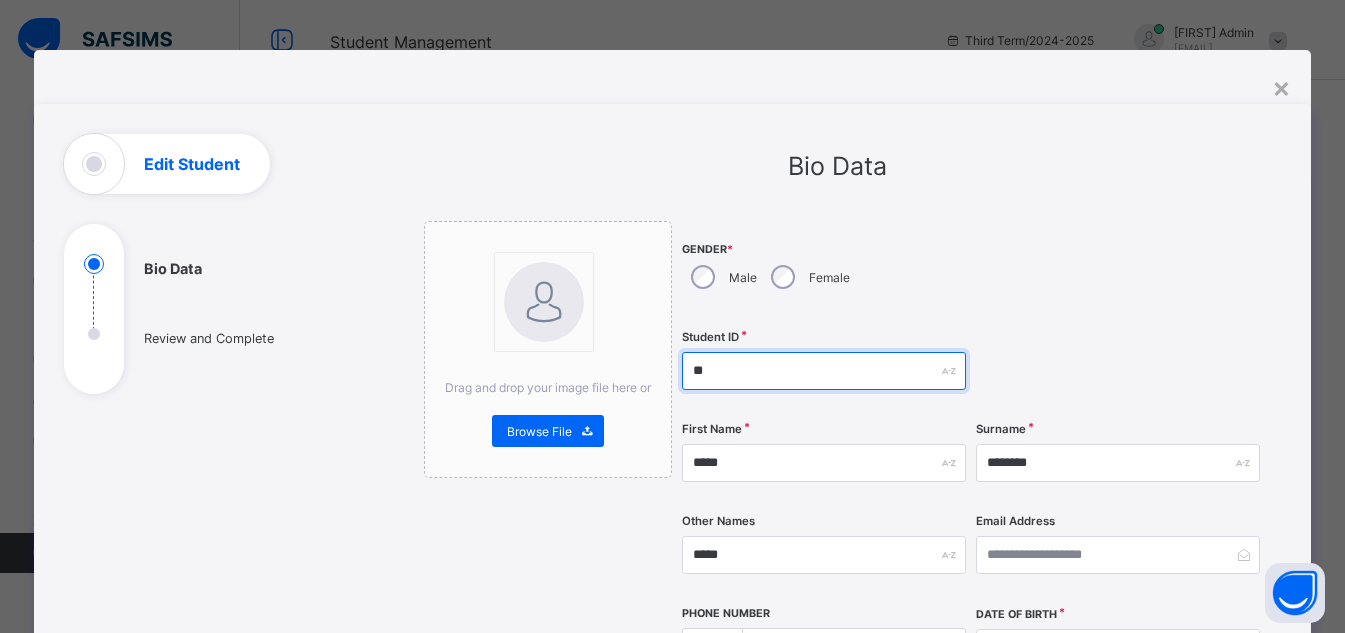 type on "*" 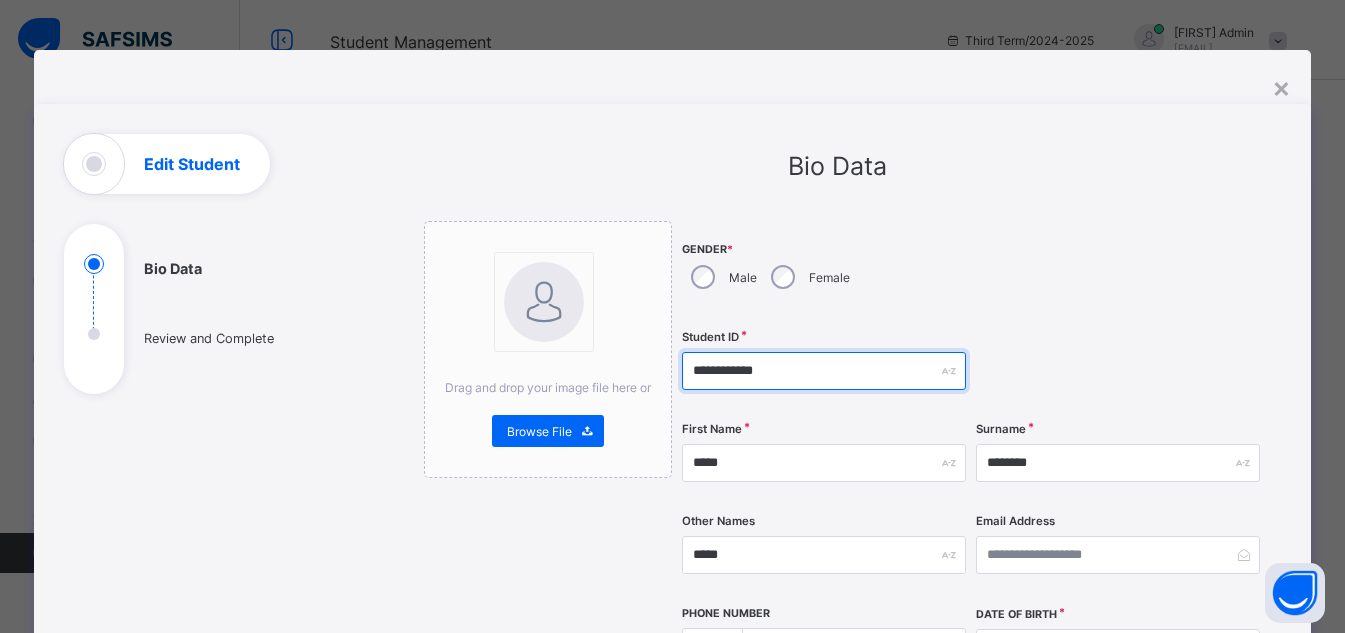 type on "**********" 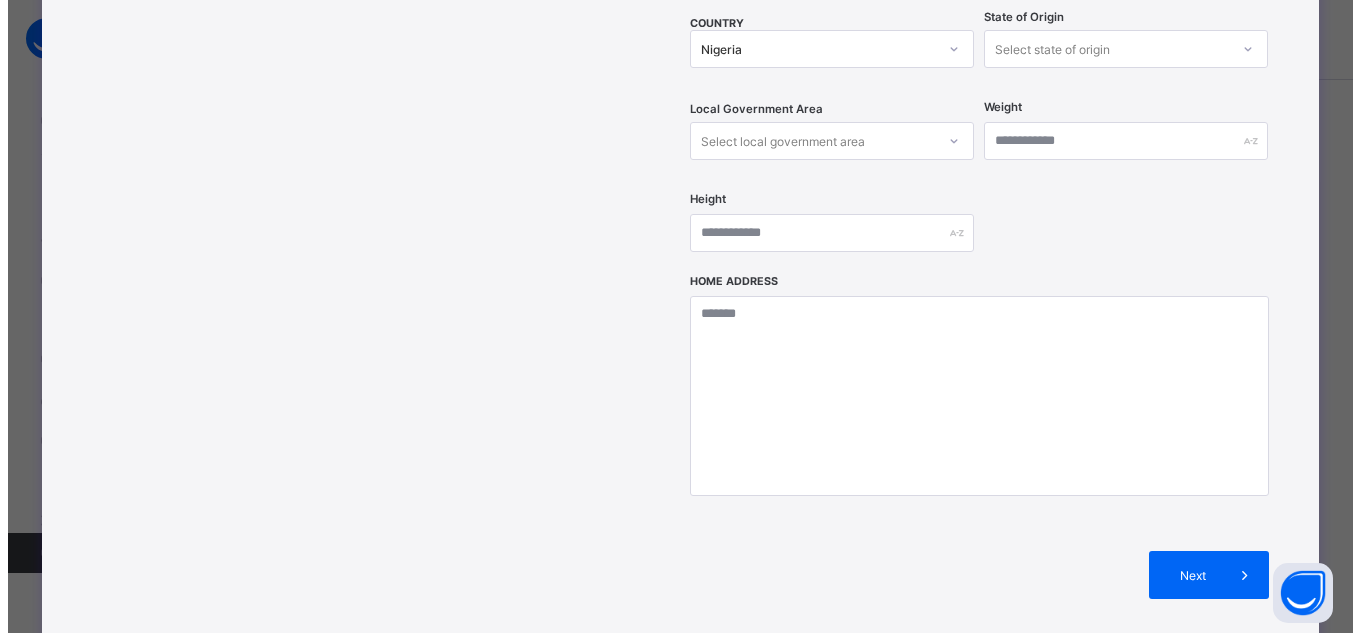 scroll, scrollTop: 876, scrollLeft: 0, axis: vertical 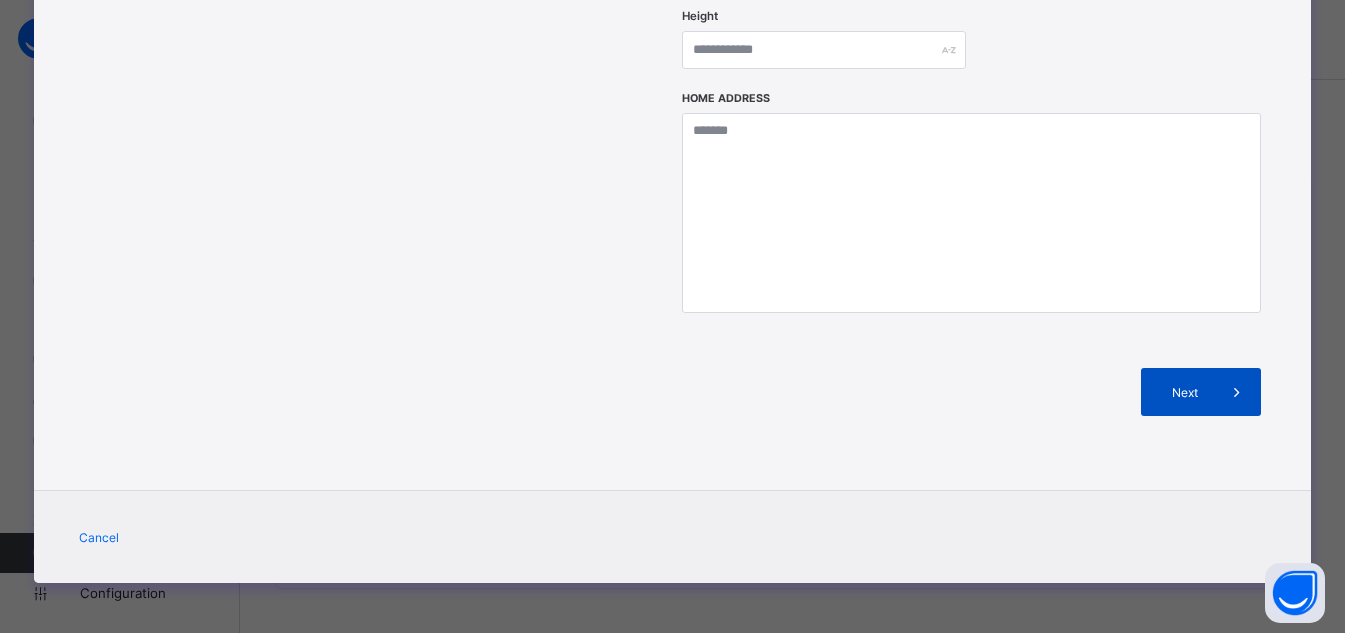 click on "Next" at bounding box center [1201, 392] 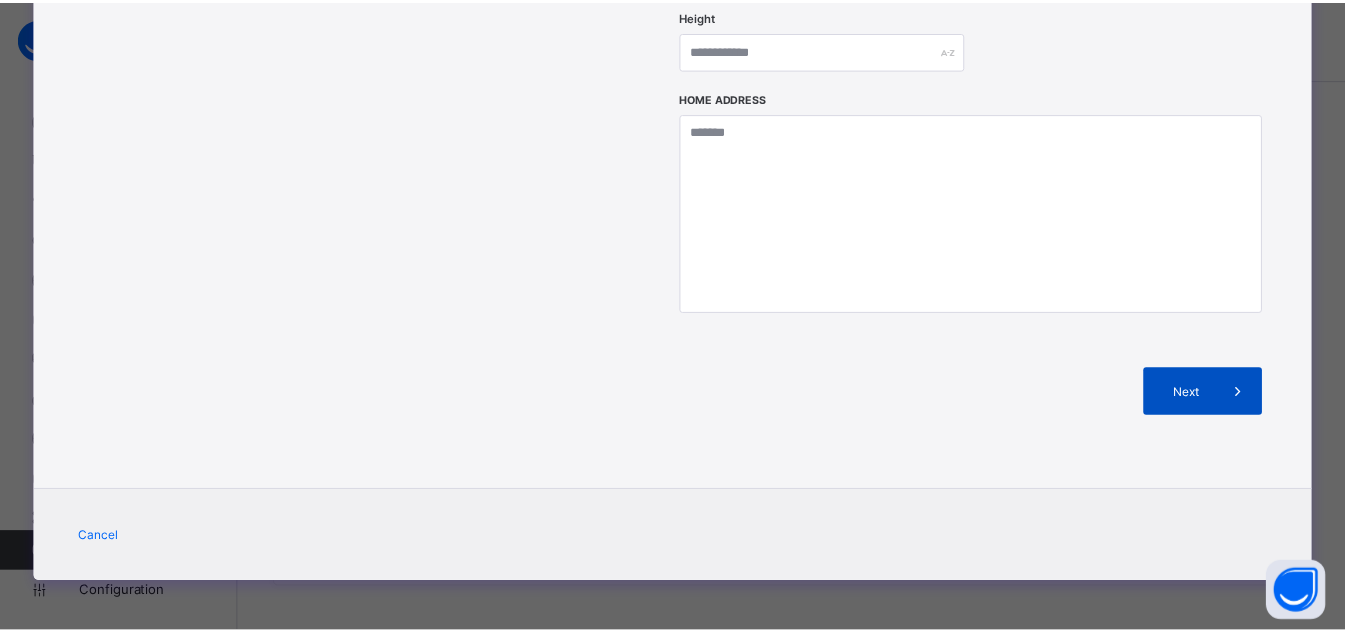 scroll, scrollTop: 383, scrollLeft: 0, axis: vertical 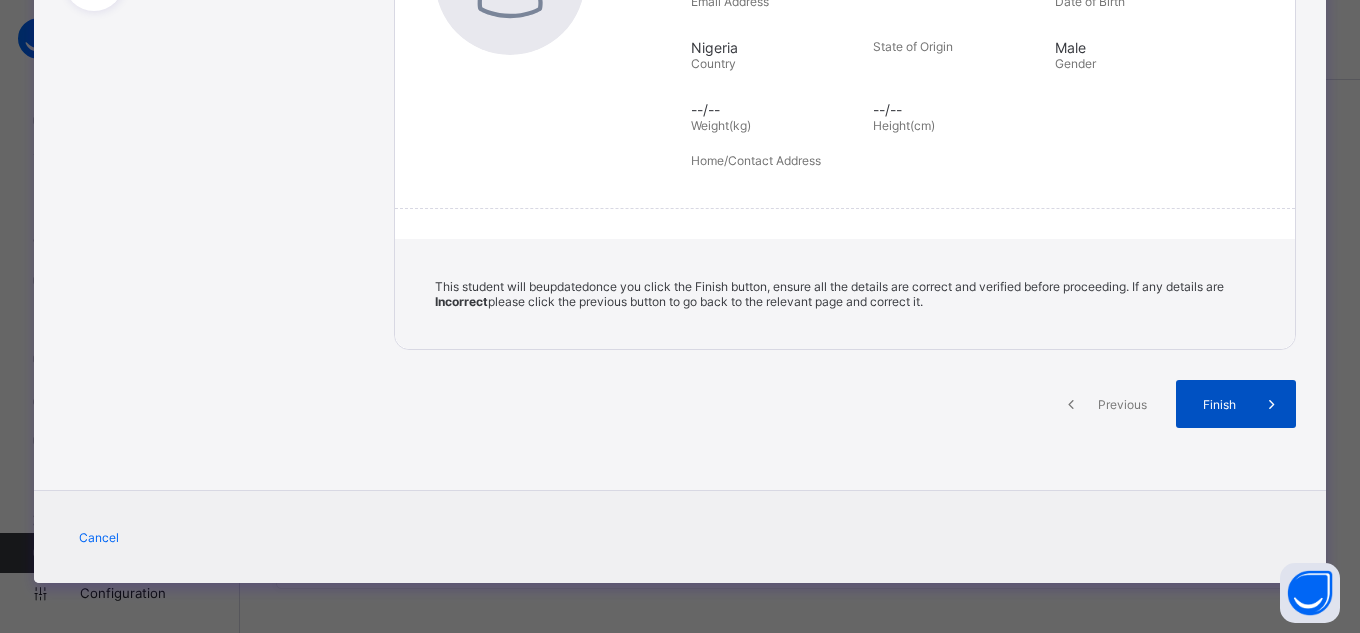 click on "Finish" at bounding box center [1219, 404] 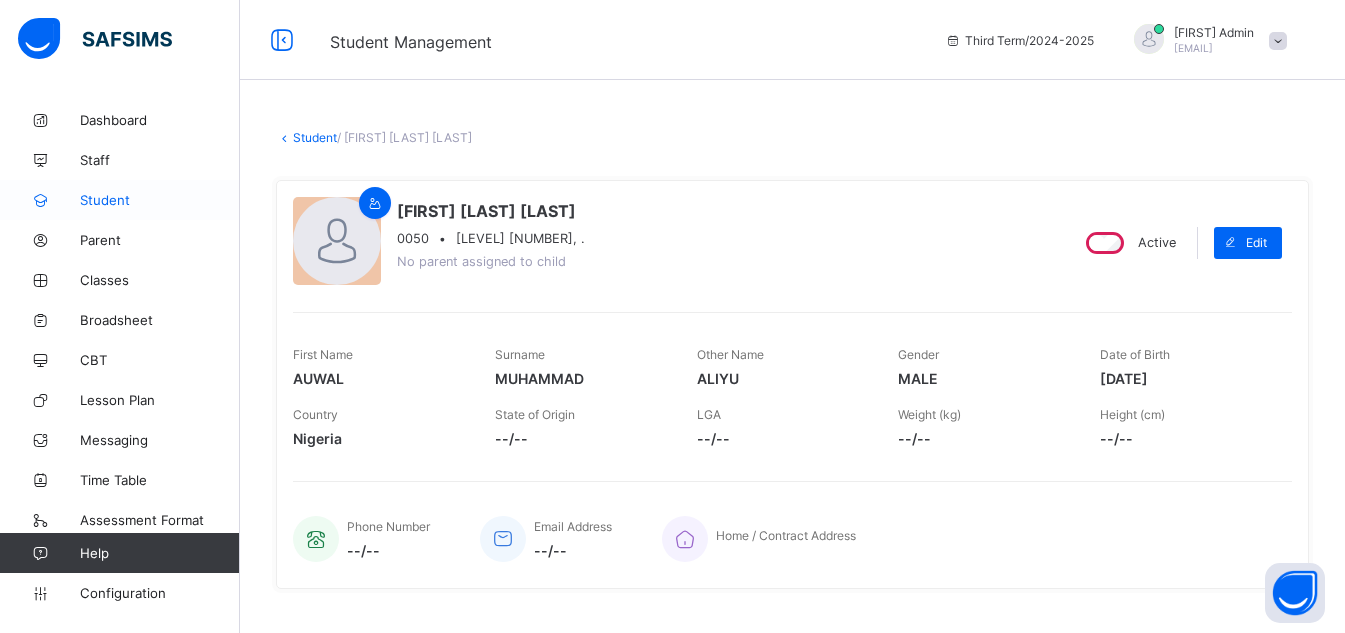 click on "Student" at bounding box center (120, 200) 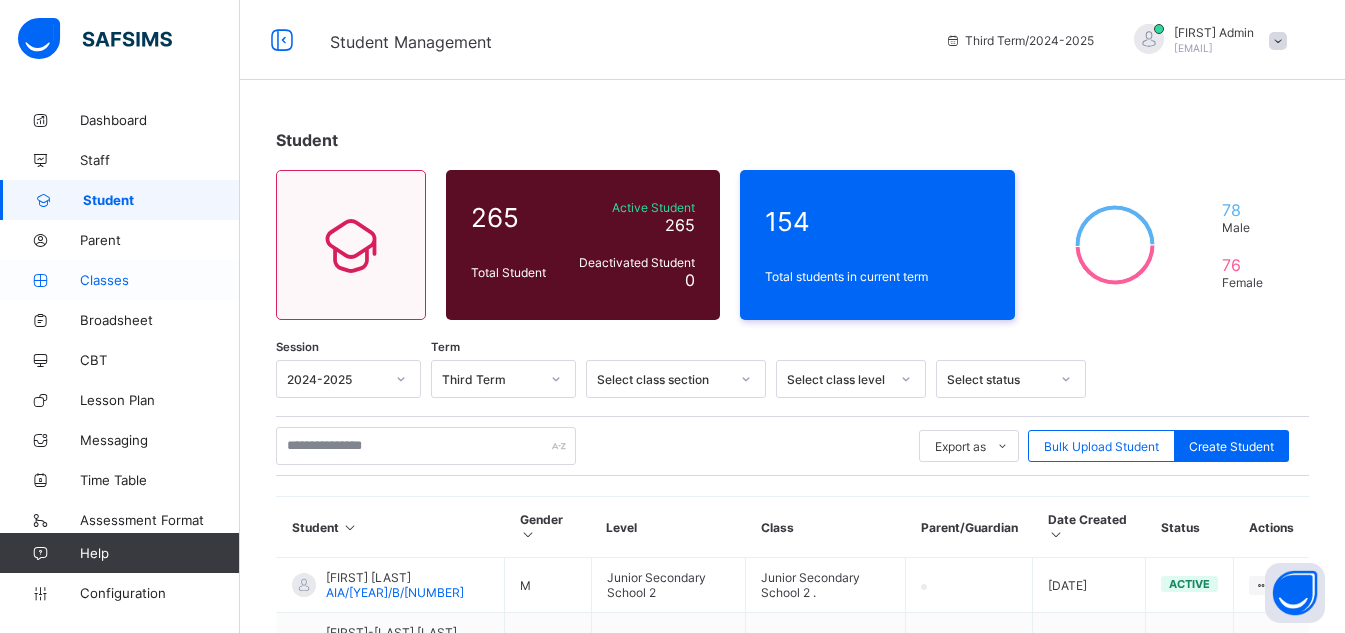 click on "Classes" at bounding box center [160, 280] 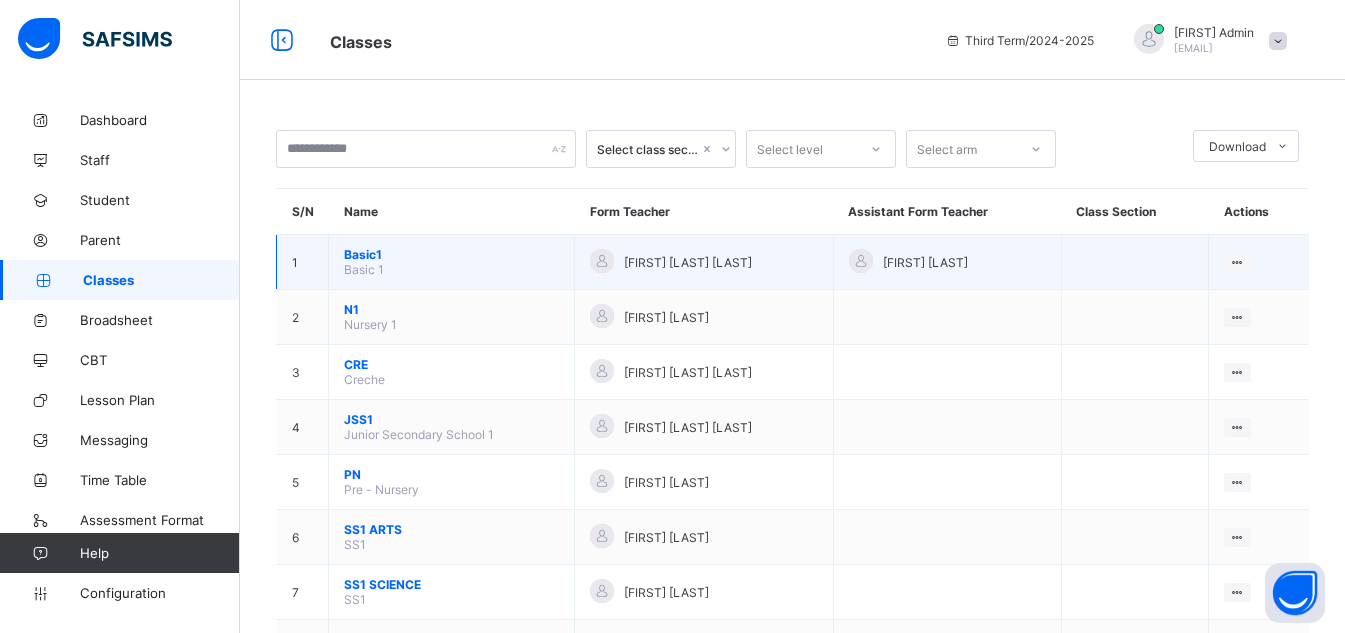 click on "Basic1" at bounding box center [451, 254] 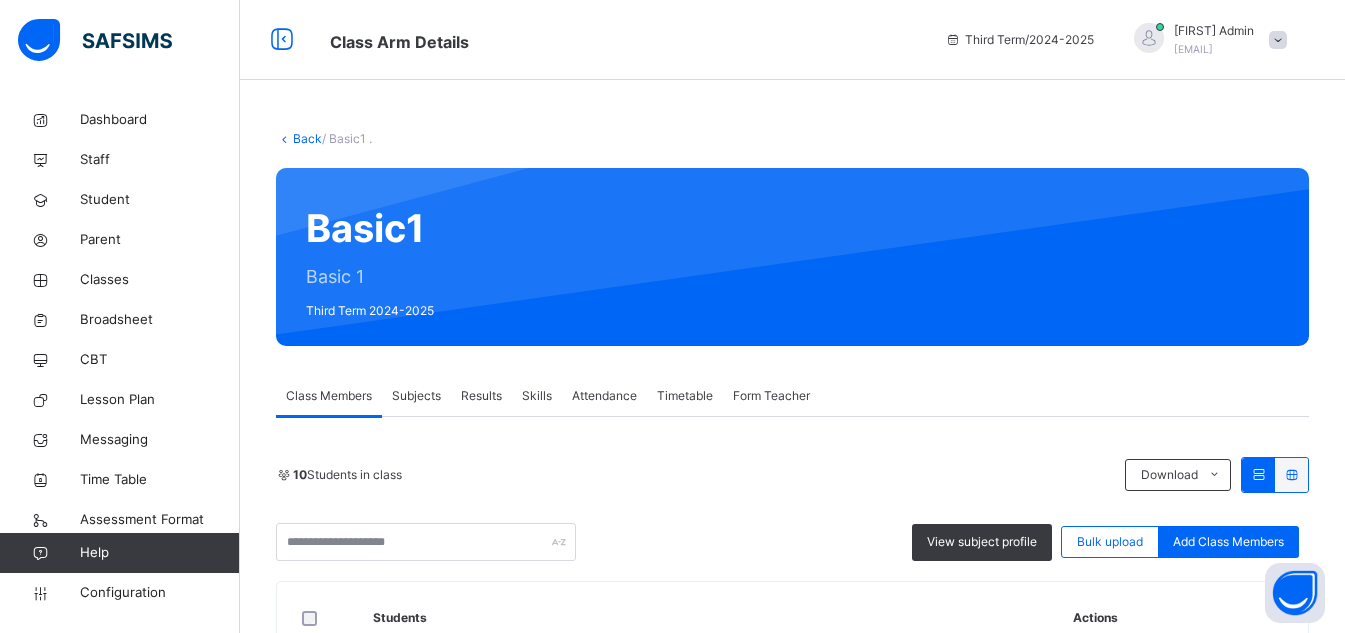 click on "Subjects" at bounding box center (416, 396) 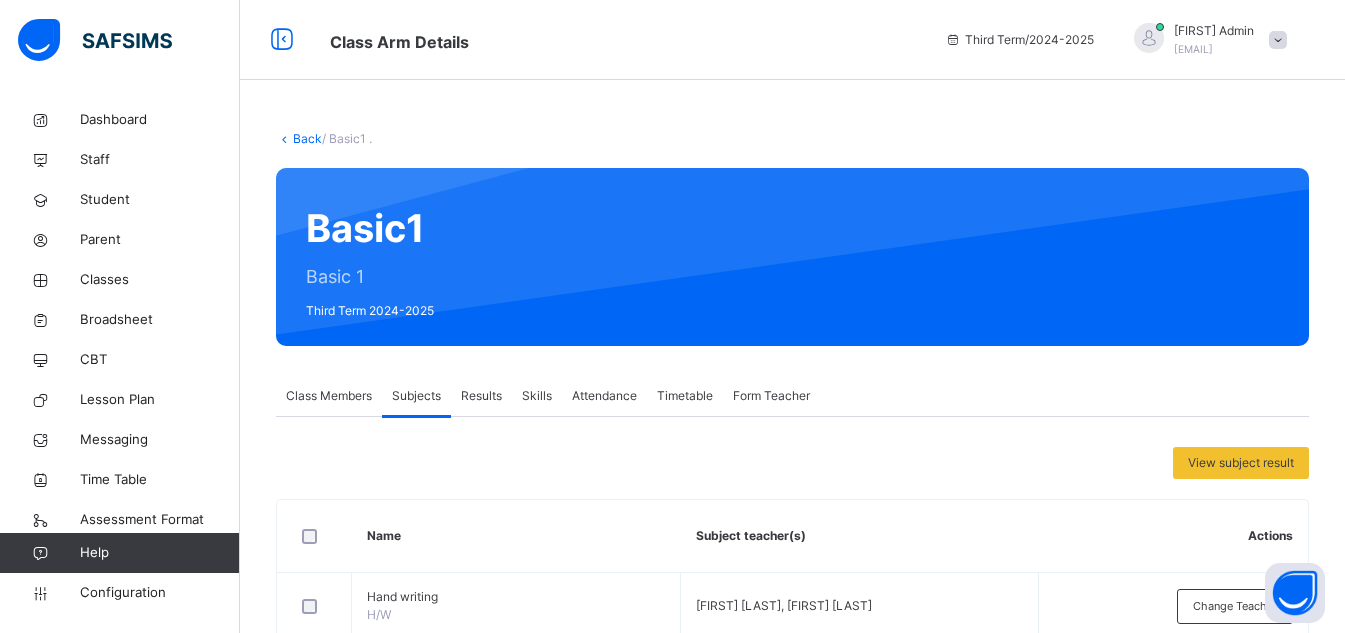 click on "Results" at bounding box center [481, 396] 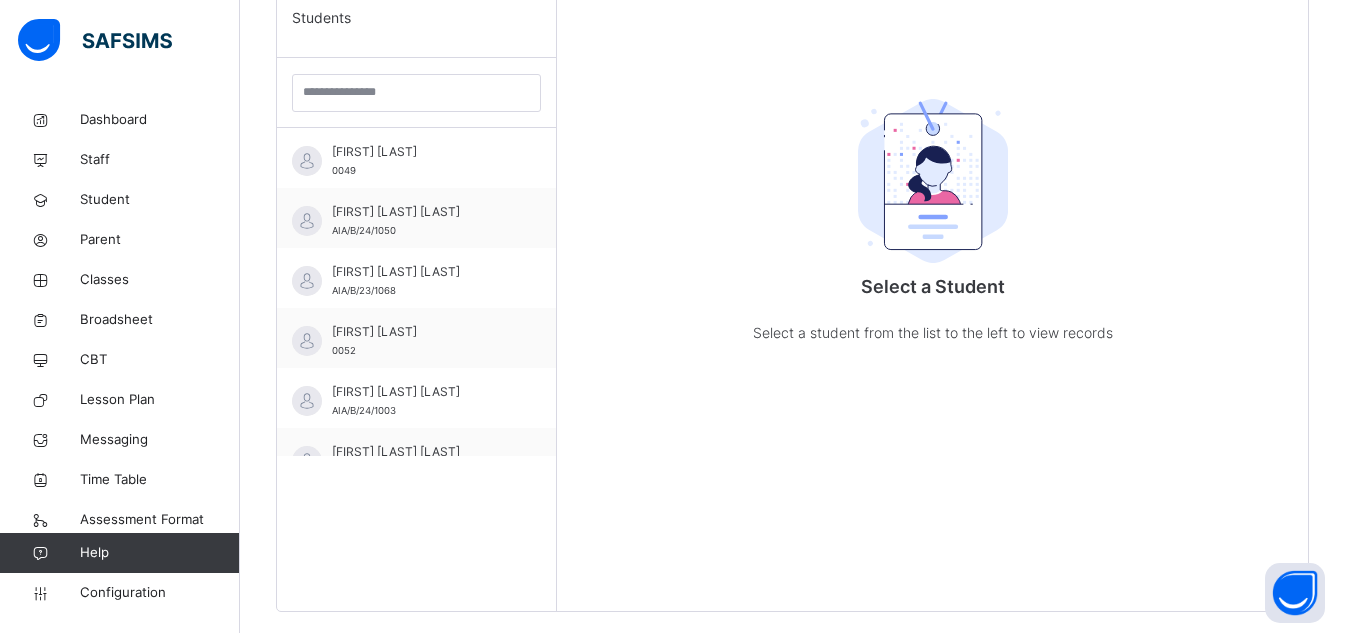 scroll, scrollTop: 546, scrollLeft: 0, axis: vertical 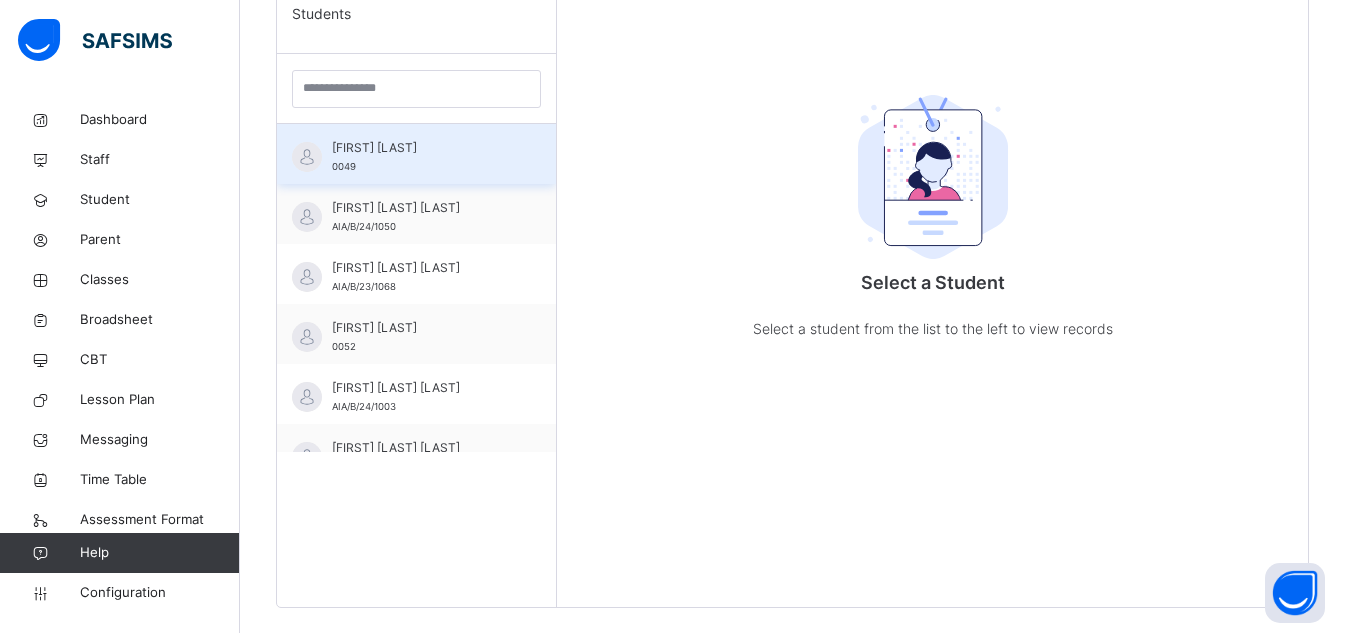 click on "[FULL_NAME]" at bounding box center [421, 157] 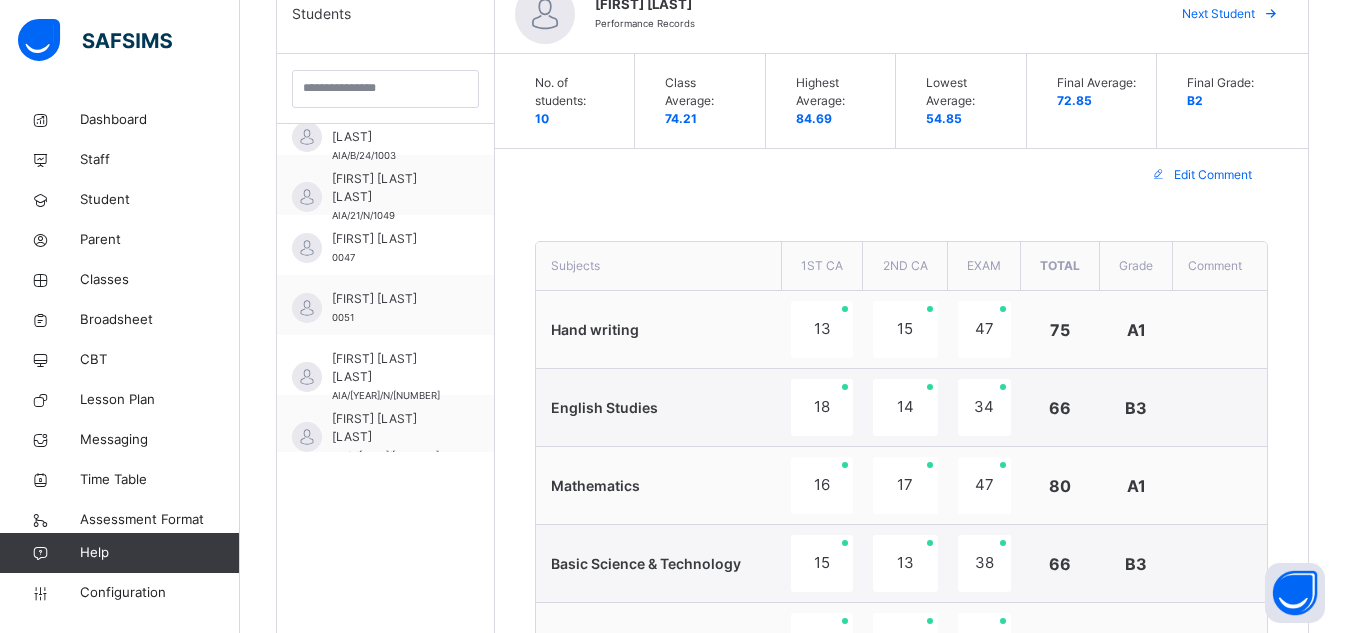 scroll, scrollTop: 272, scrollLeft: 0, axis: vertical 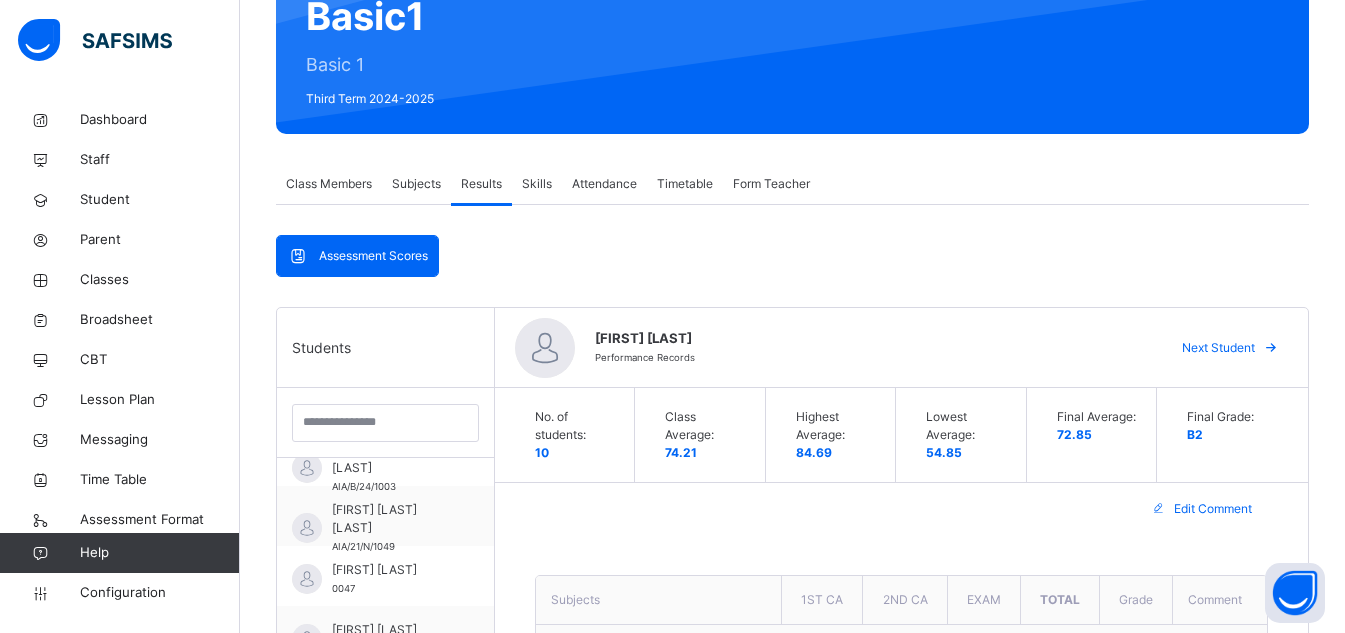 click at bounding box center (1271, 348) 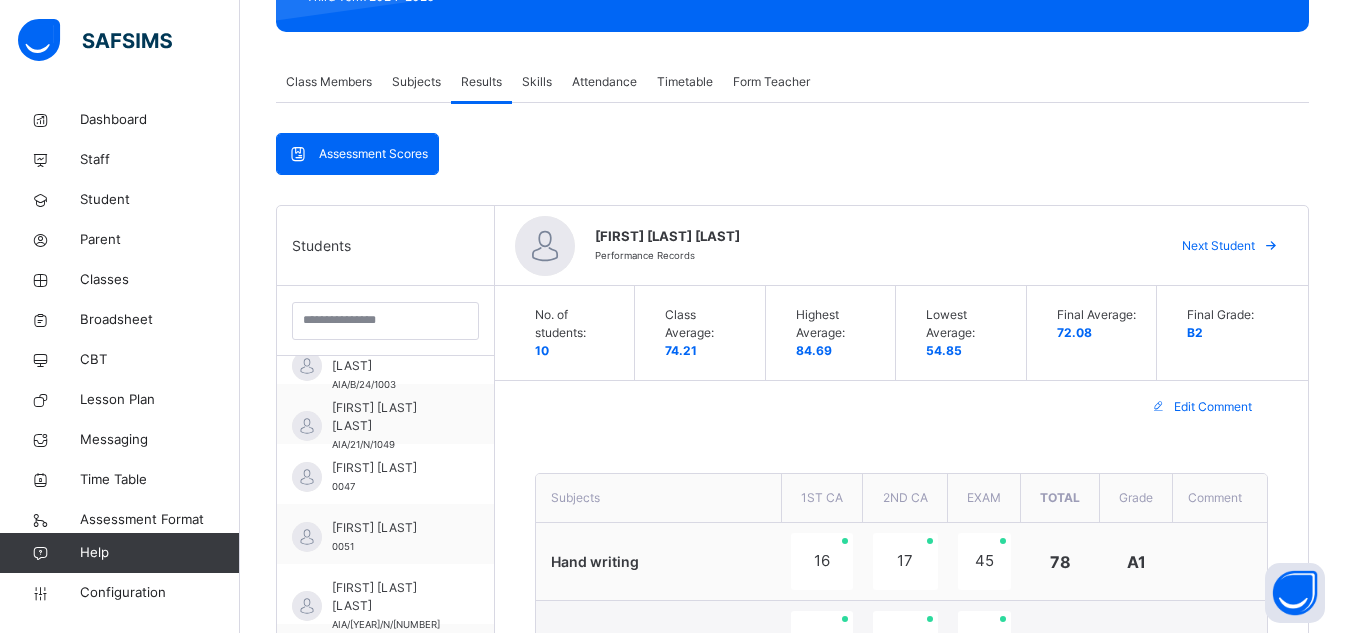 scroll, scrollTop: 306, scrollLeft: 0, axis: vertical 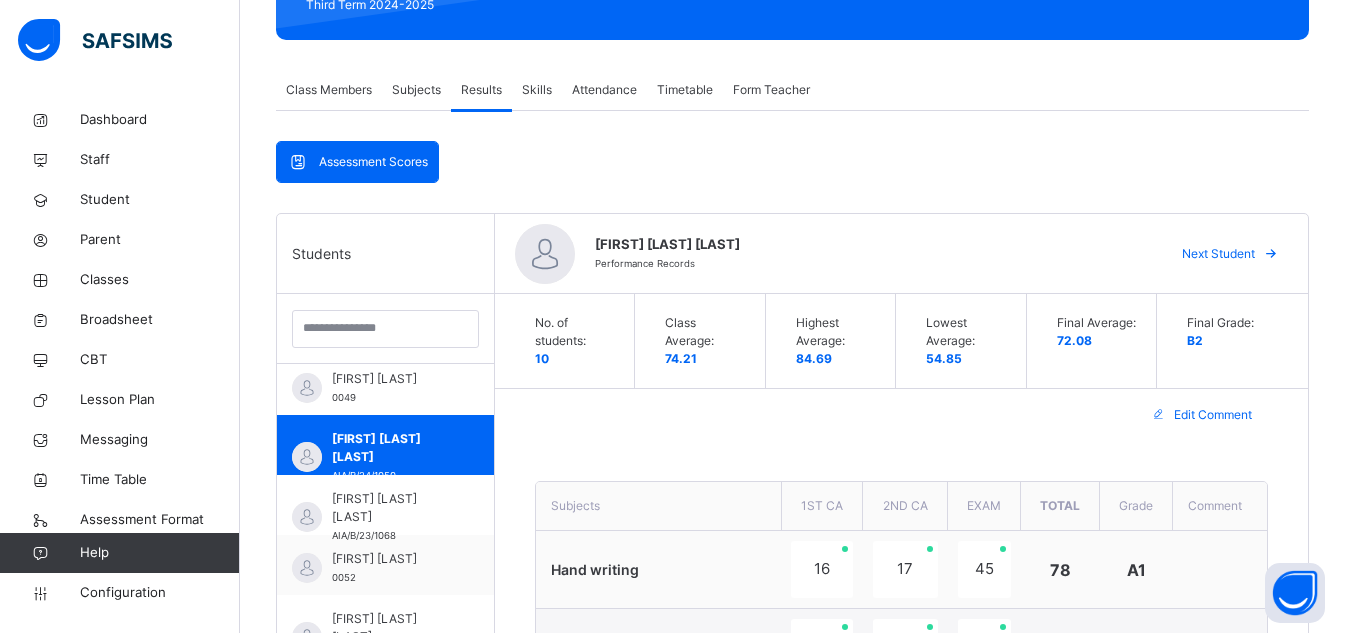 click on "Class Members" at bounding box center (329, 90) 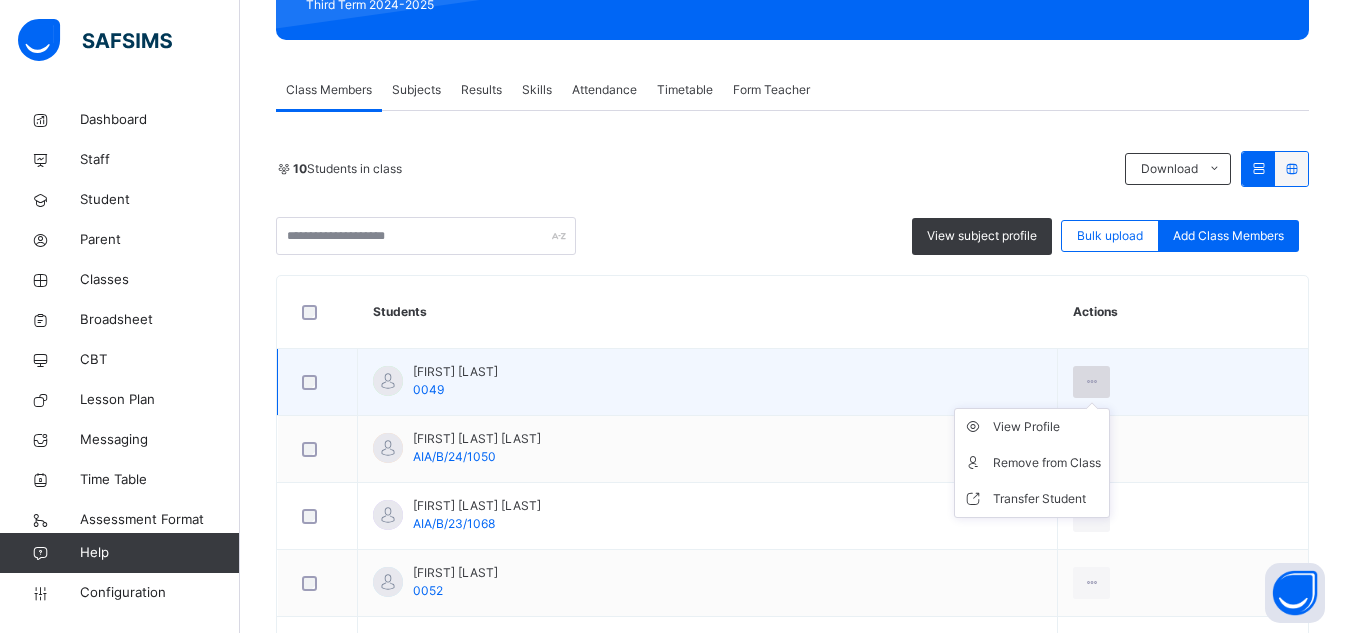 click at bounding box center (1091, 382) 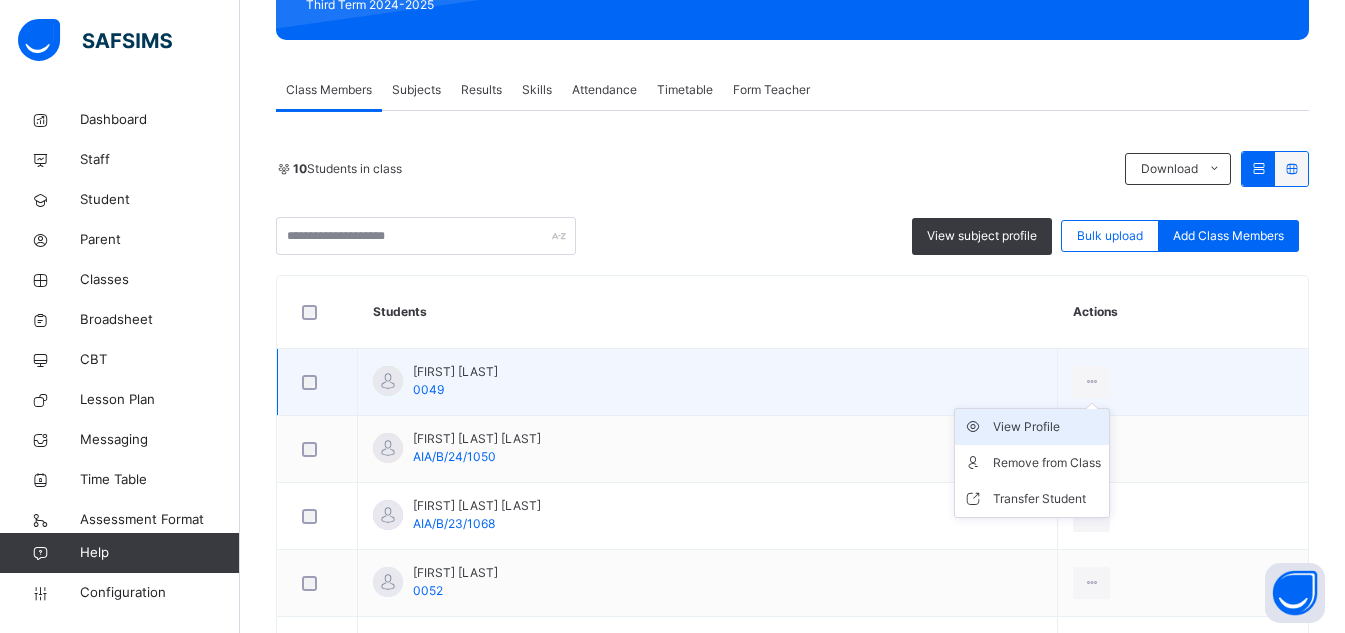 click on "View Profile" at bounding box center (1047, 427) 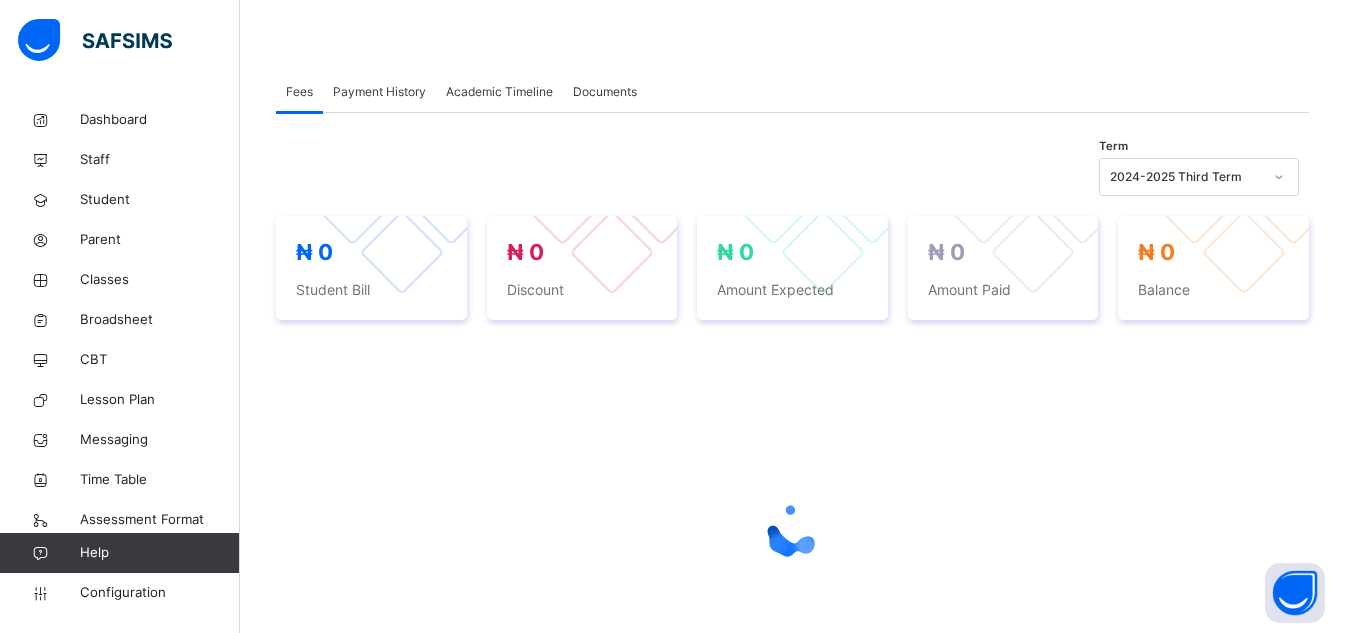 scroll, scrollTop: 0, scrollLeft: 0, axis: both 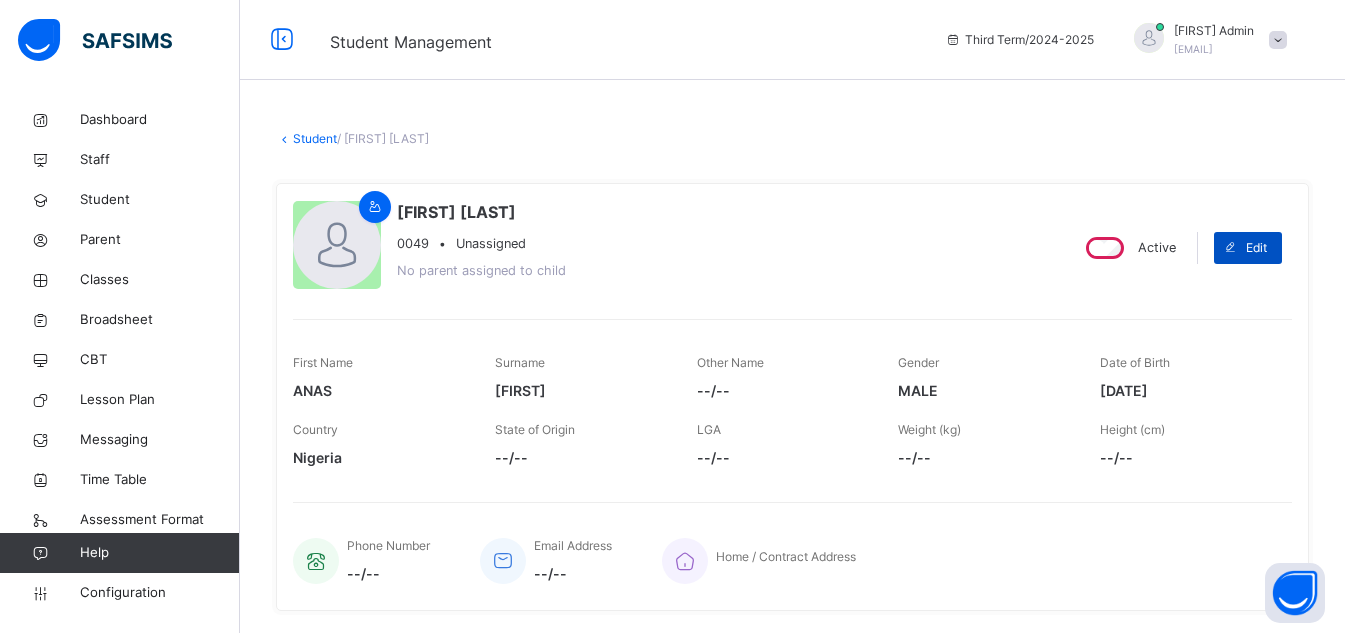 click on "Edit" at bounding box center (1256, 248) 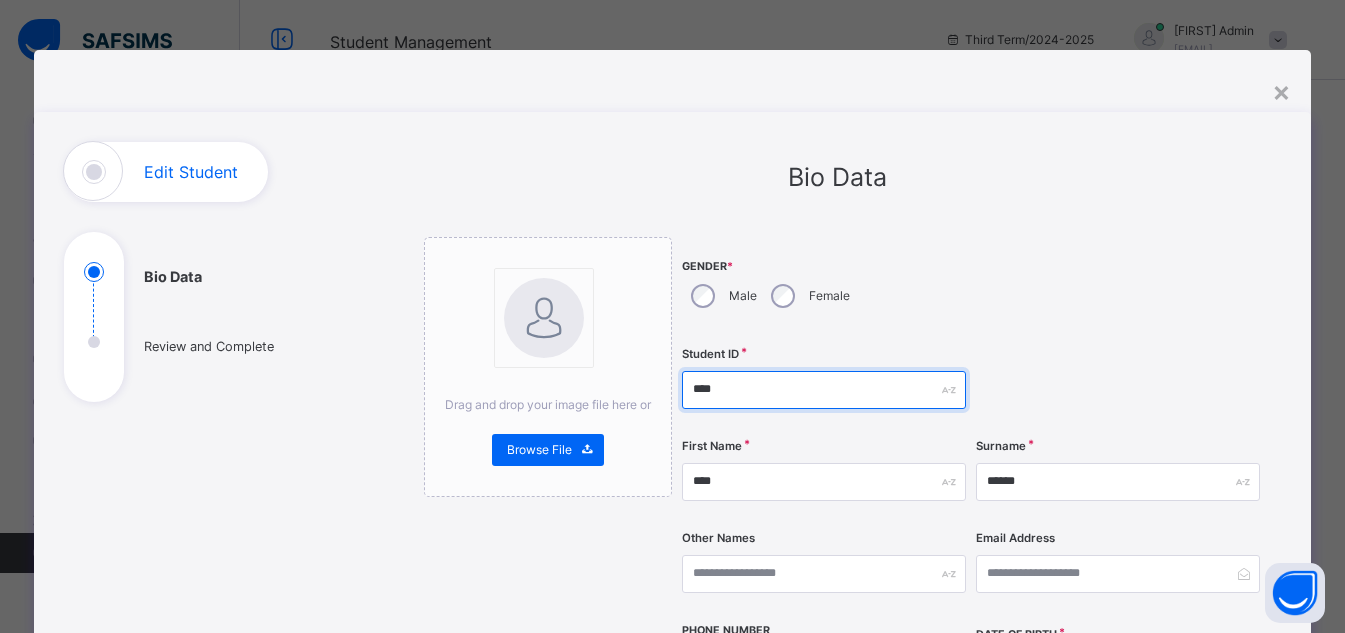 click on "****" at bounding box center [824, 390] 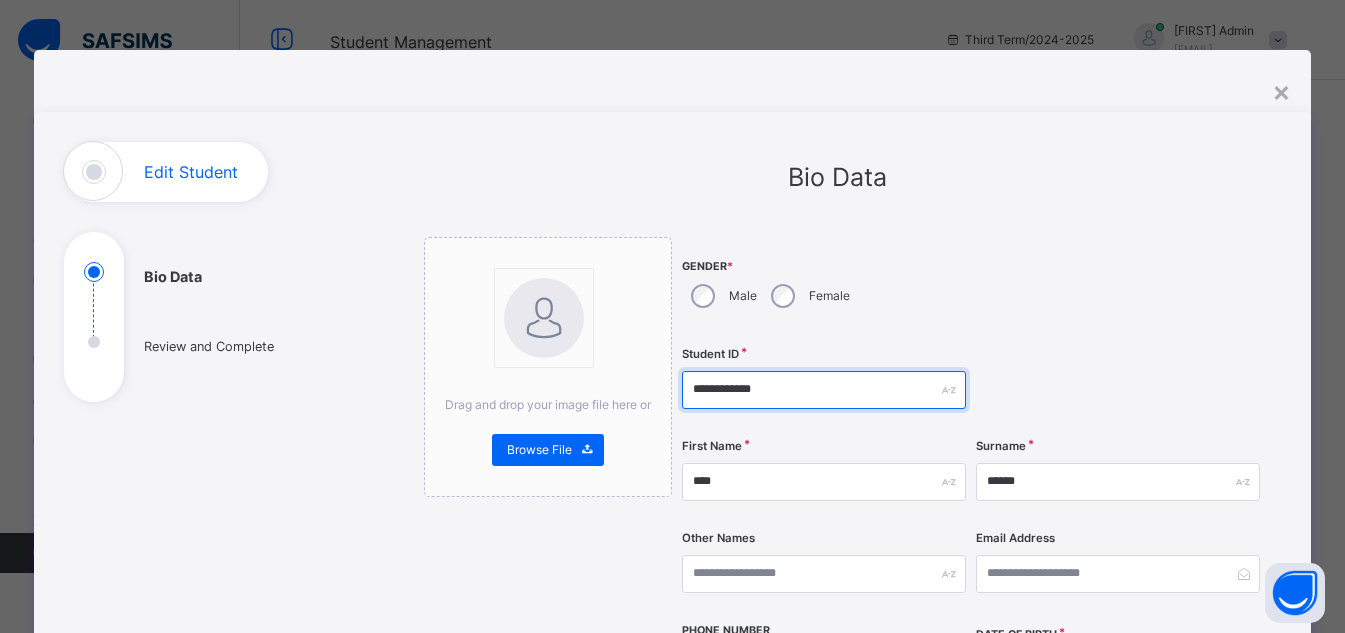 type on "**********" 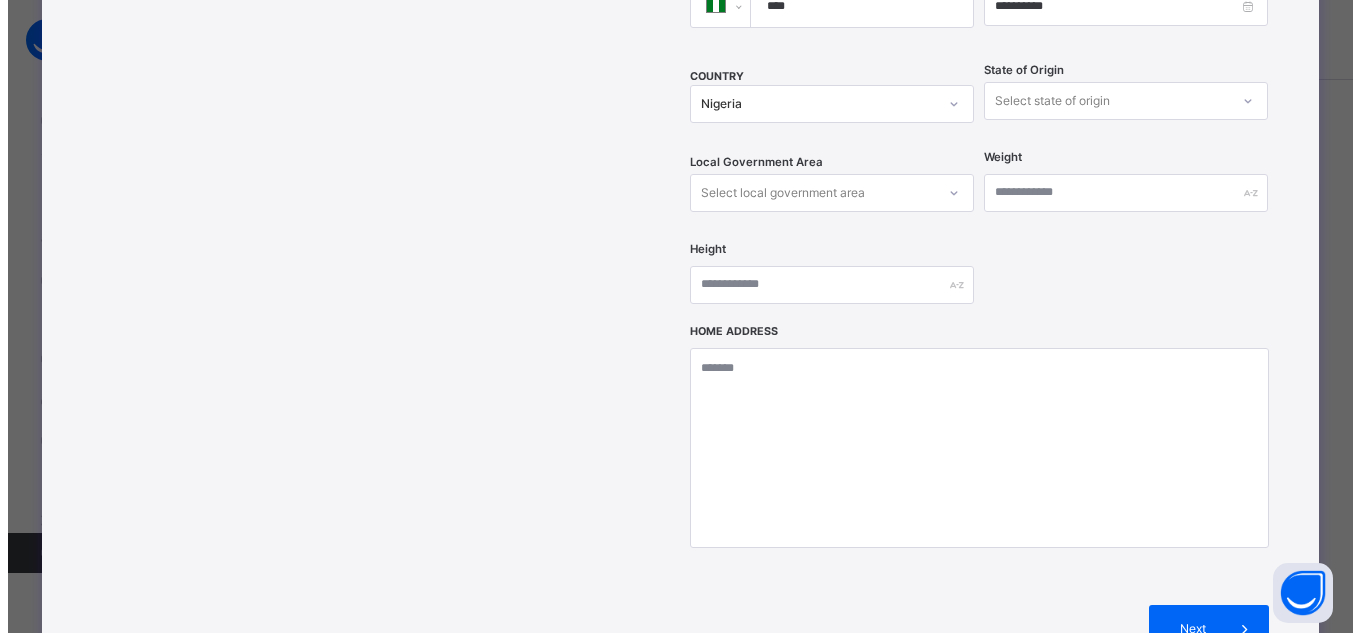 scroll, scrollTop: 900, scrollLeft: 0, axis: vertical 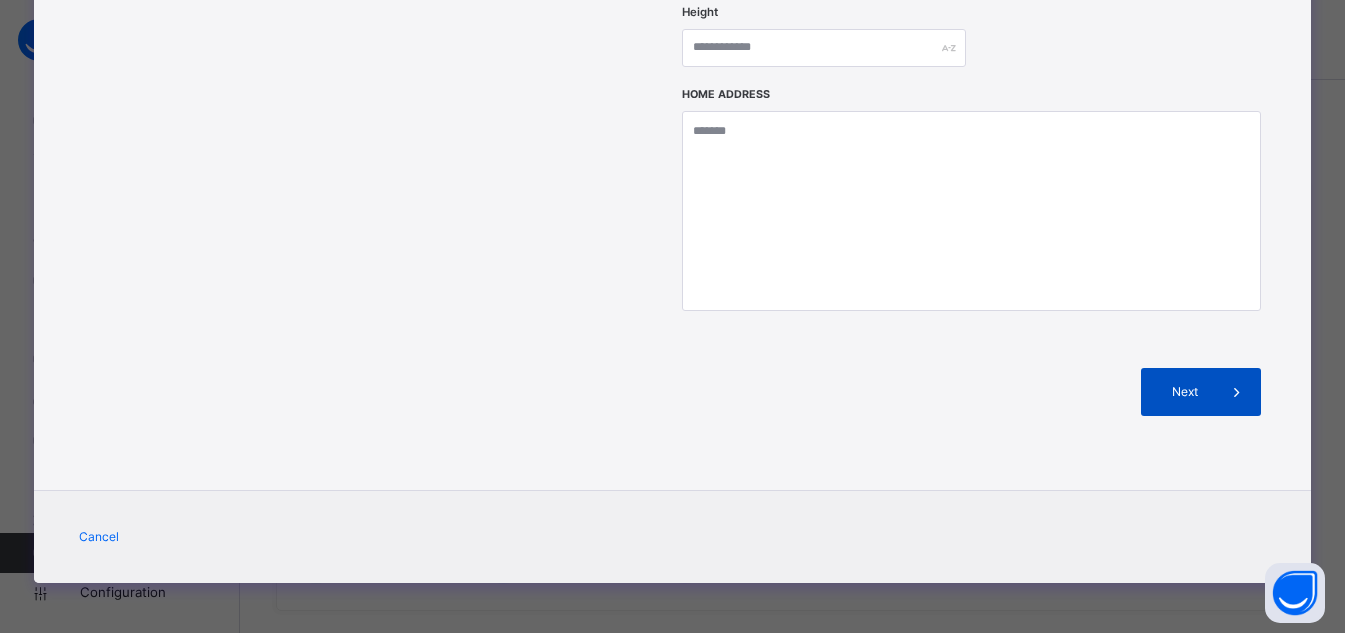 click on "Next" at bounding box center (1184, 392) 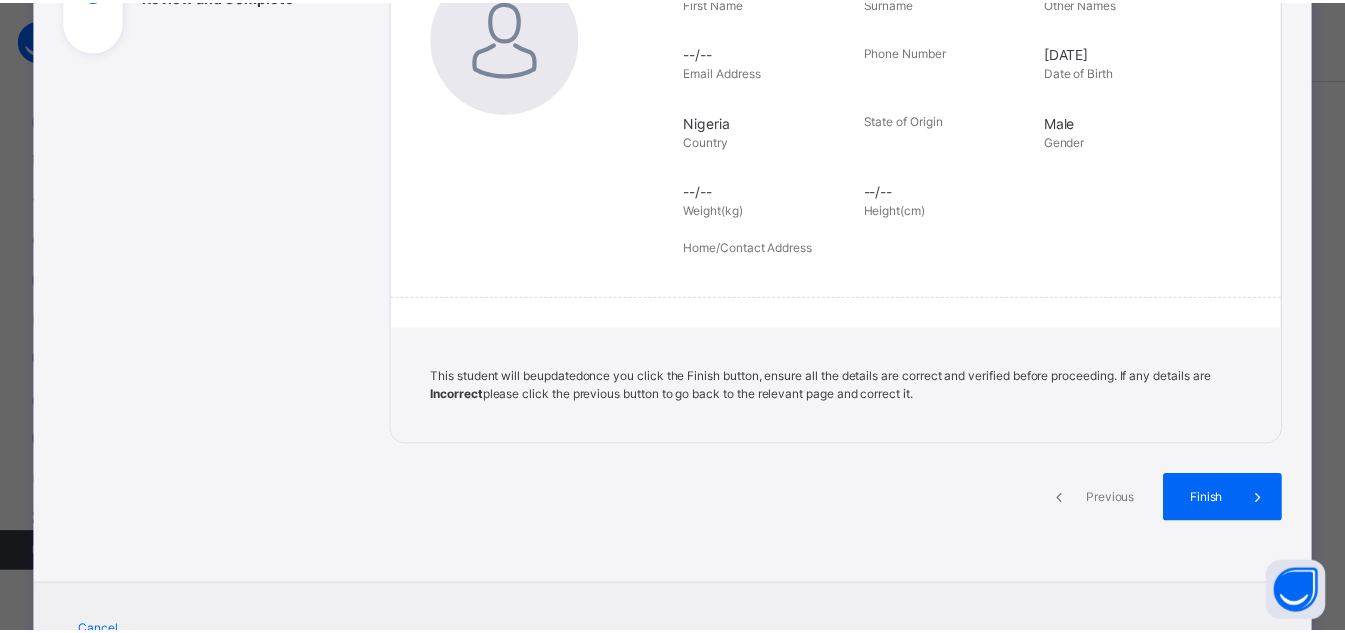 scroll, scrollTop: 344, scrollLeft: 0, axis: vertical 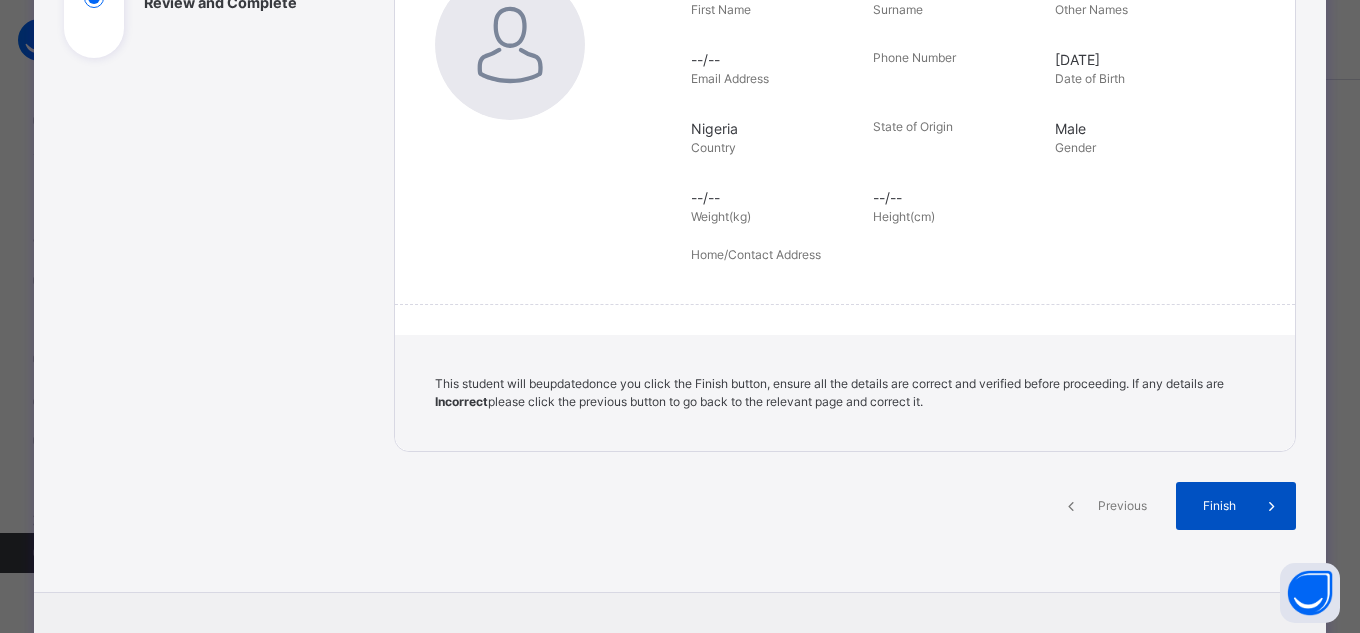 click on "Finish" at bounding box center [1236, 506] 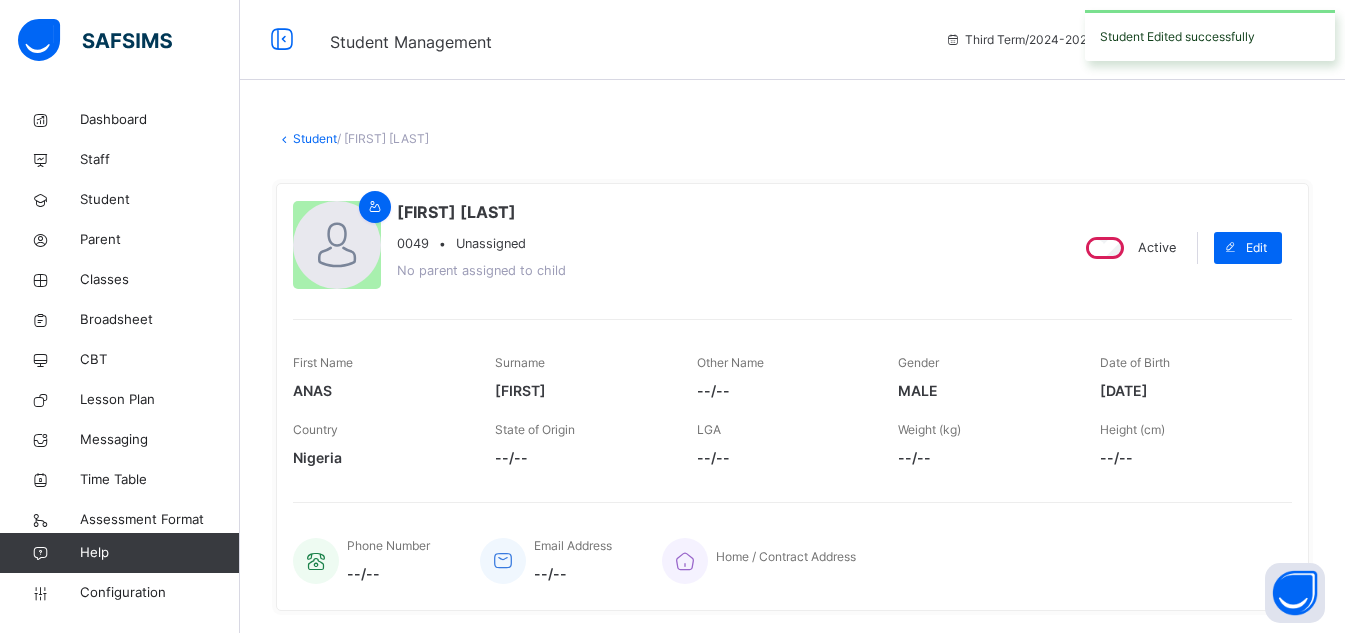 click on "Student" at bounding box center (315, 138) 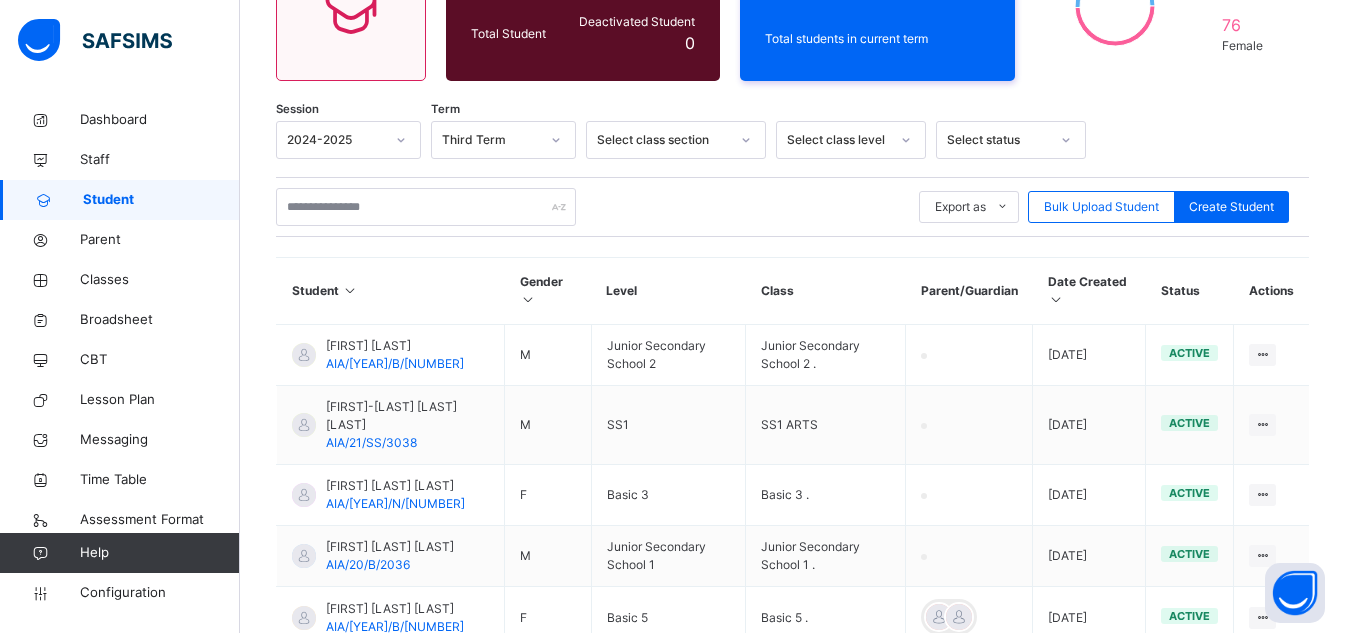 scroll, scrollTop: 238, scrollLeft: 0, axis: vertical 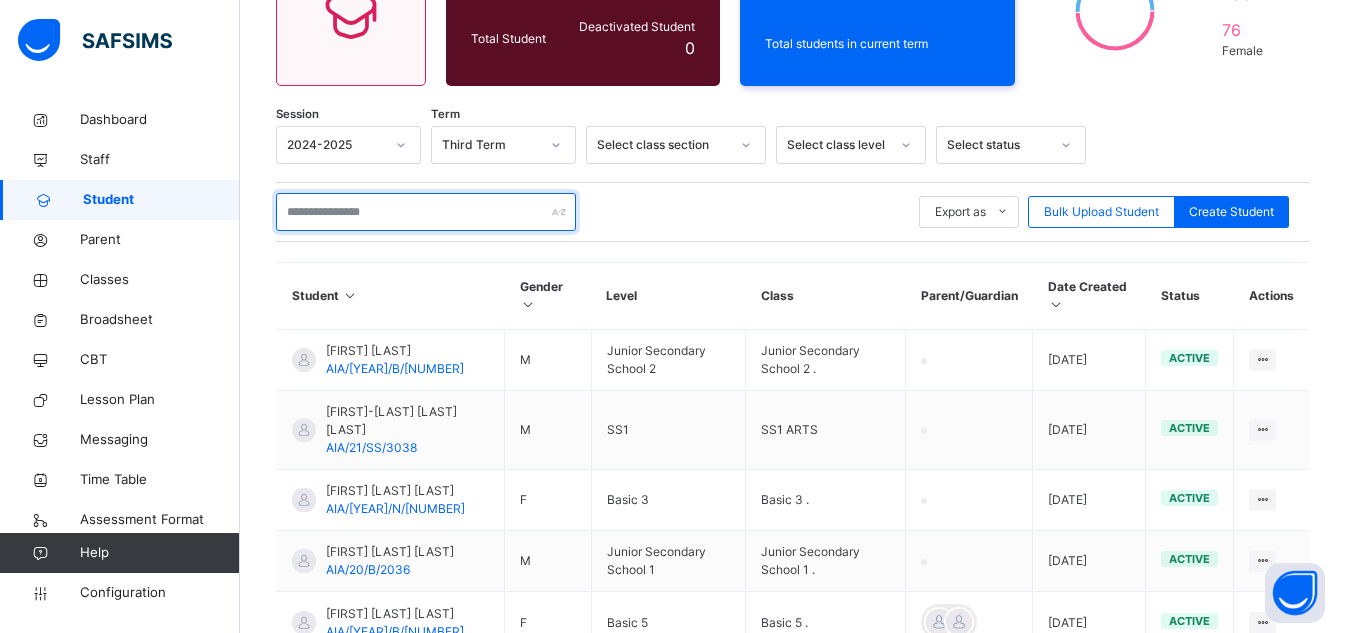 click at bounding box center (426, 212) 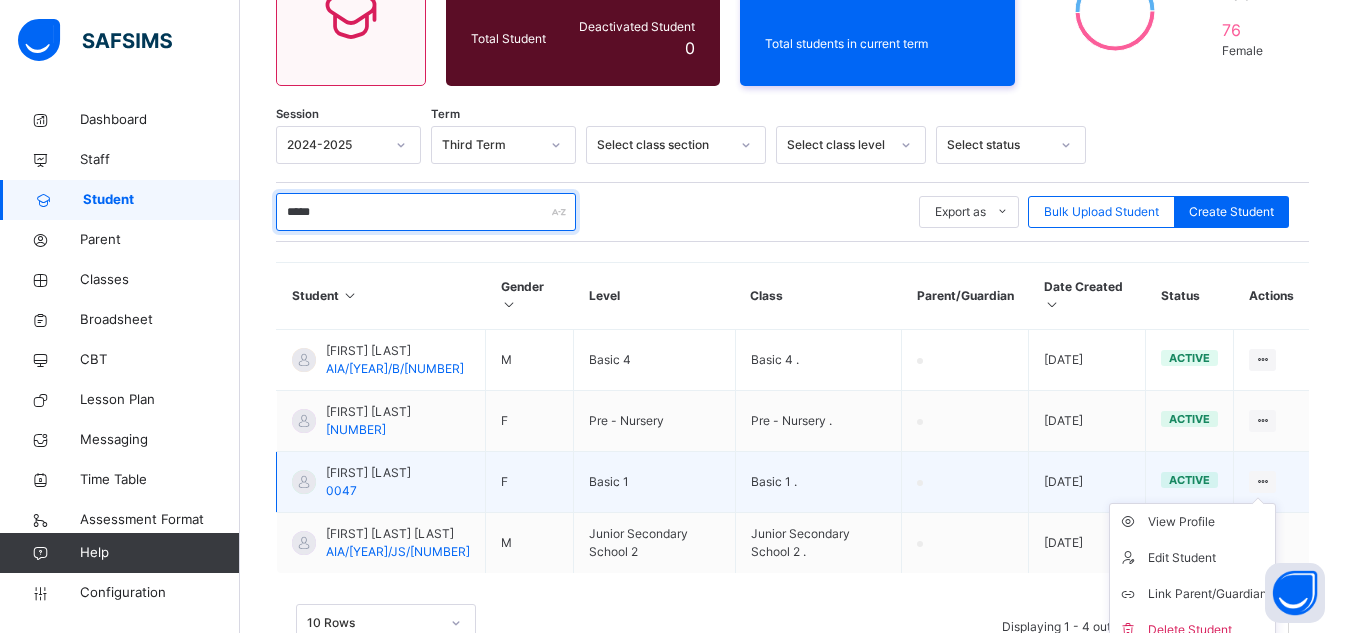 type on "*****" 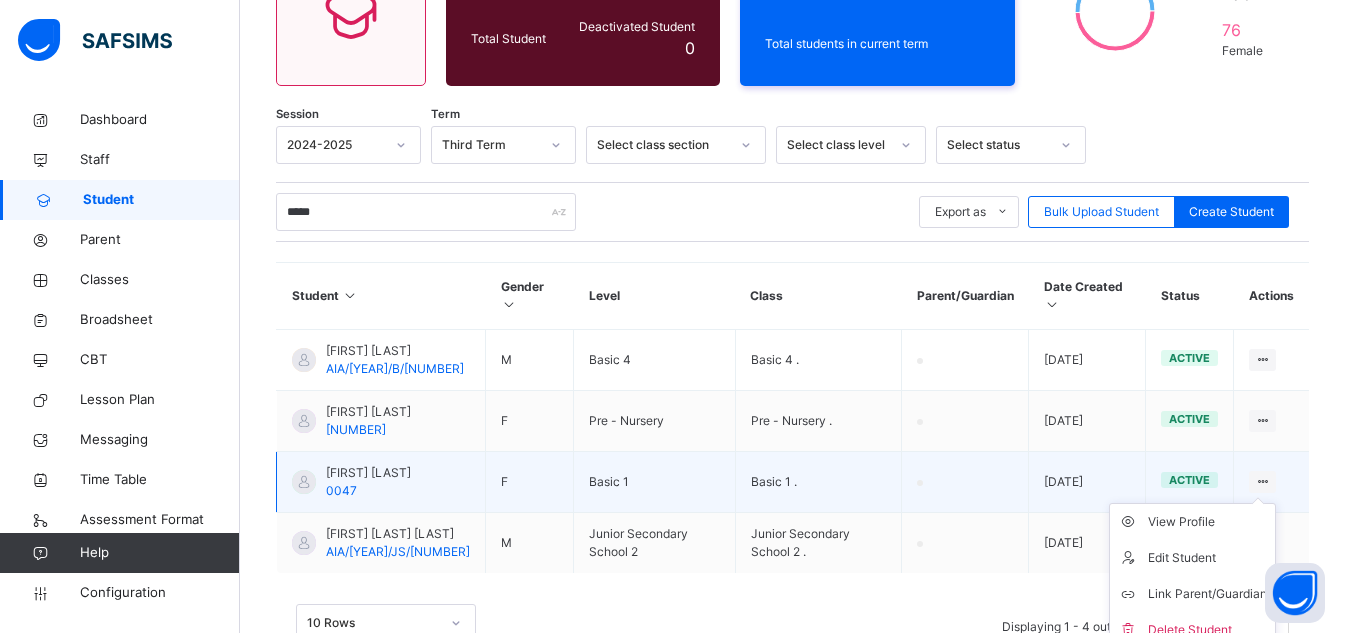 click at bounding box center (1262, 481) 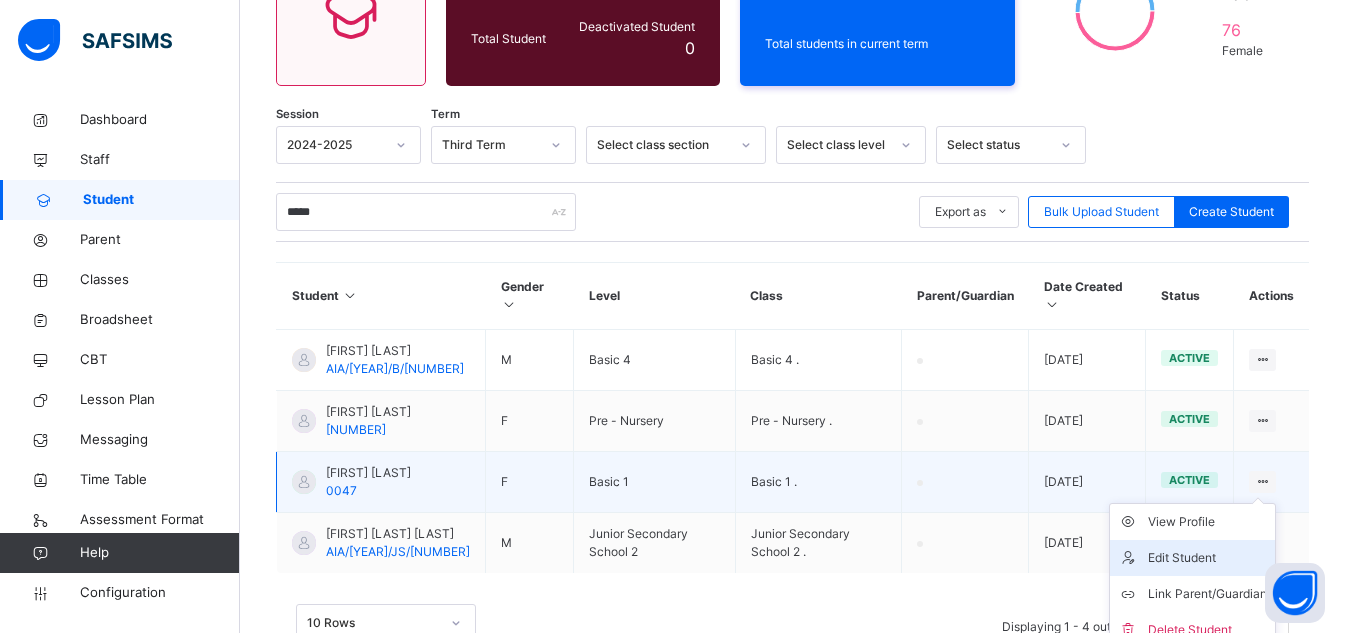 click on "Edit Student" at bounding box center [1207, 558] 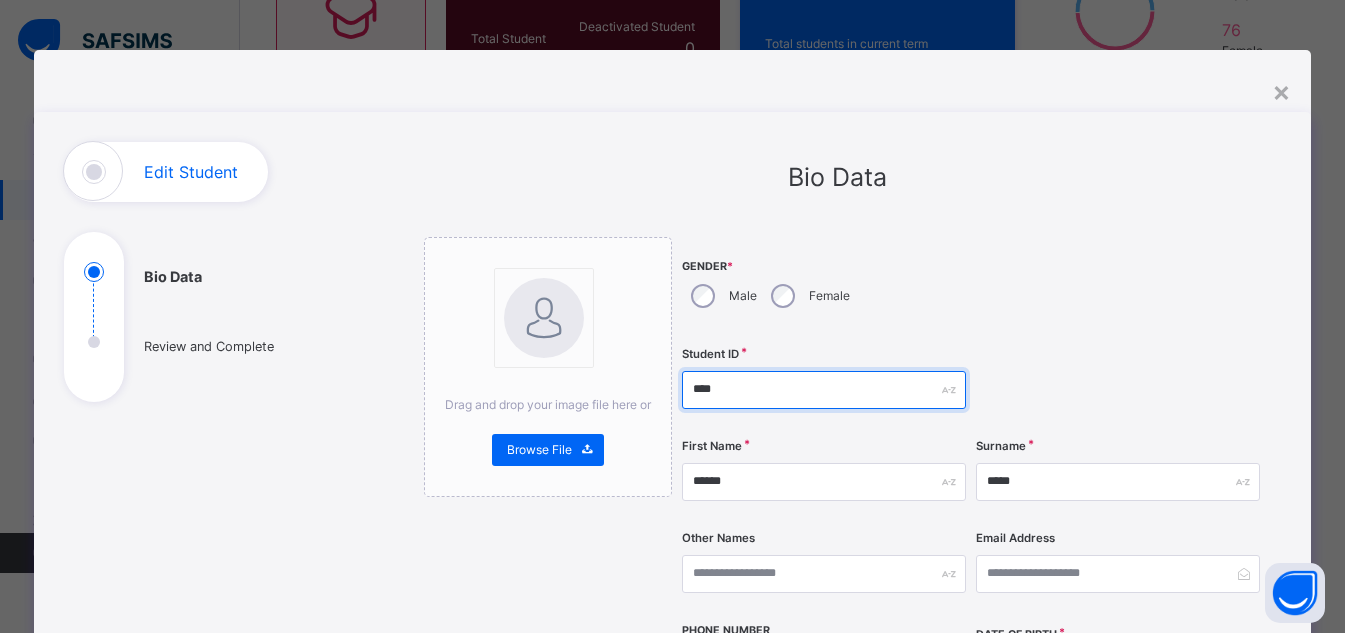 click on "****" at bounding box center (824, 390) 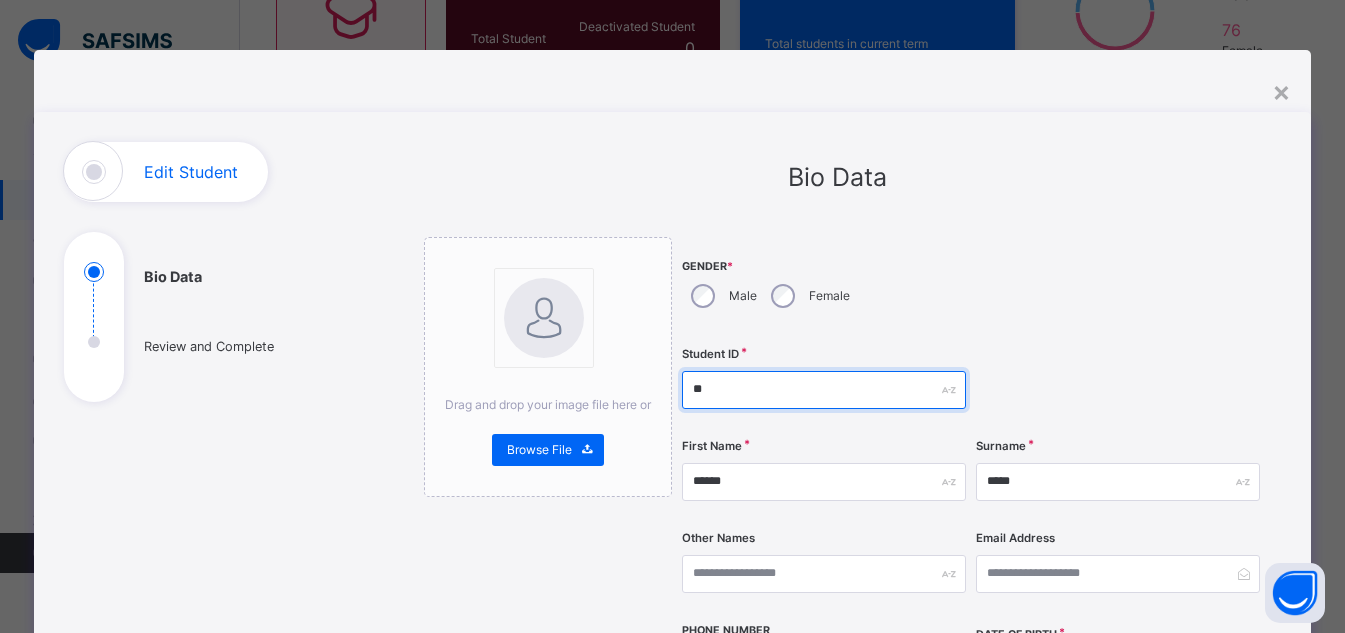 type on "*" 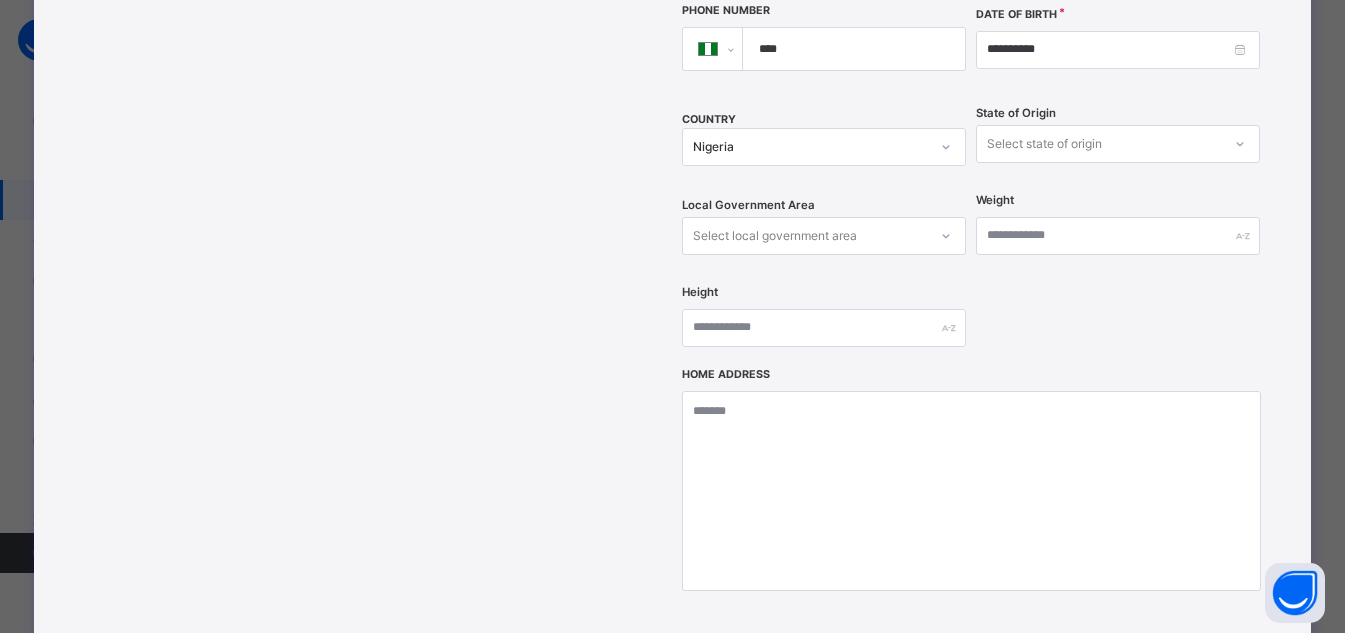 scroll, scrollTop: 626, scrollLeft: 0, axis: vertical 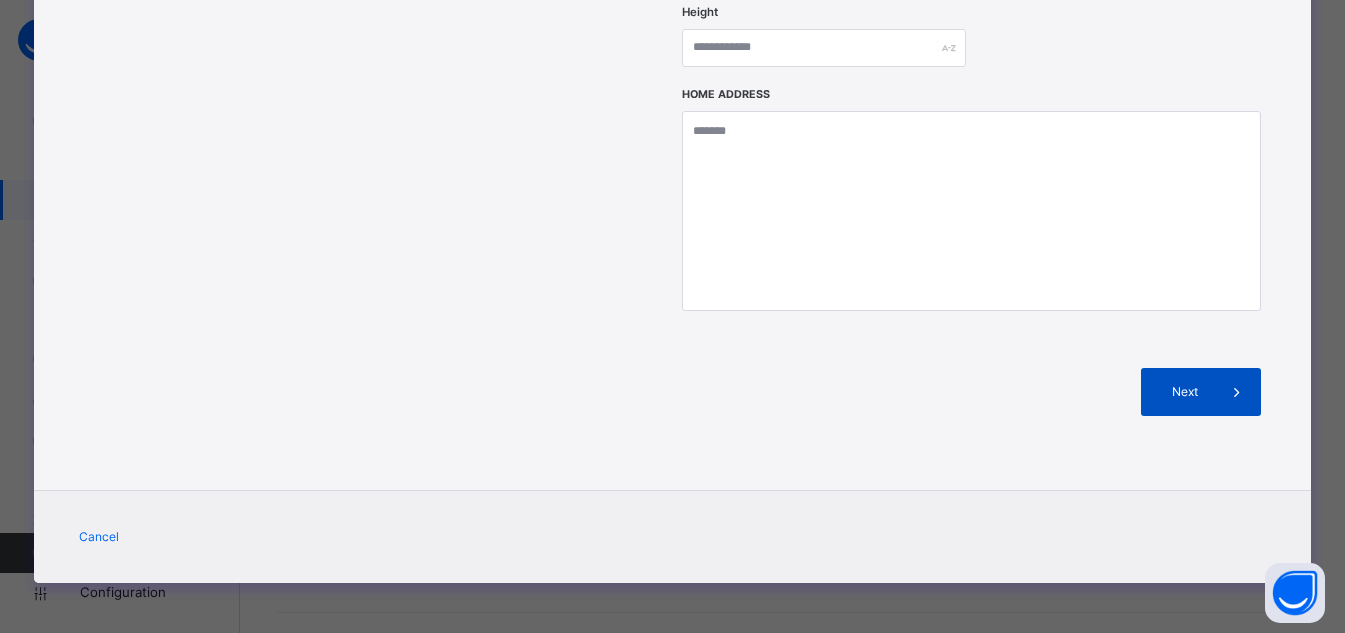 click on "Next" at bounding box center [1184, 392] 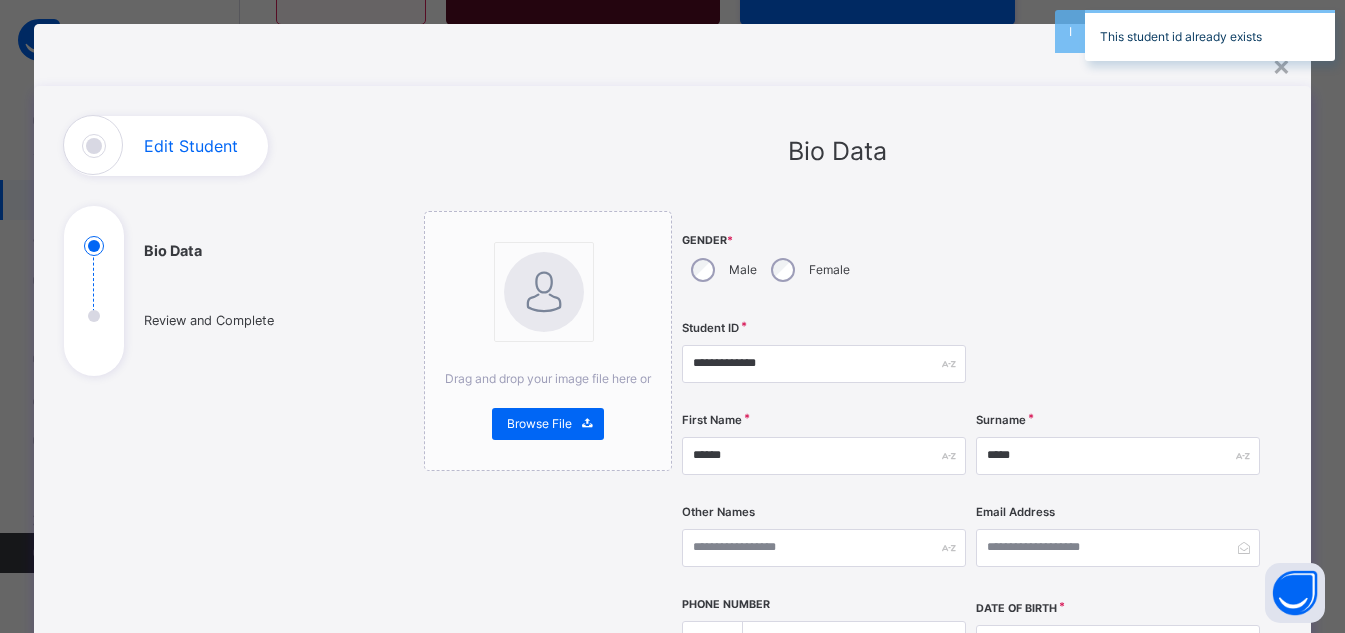 scroll, scrollTop: 22, scrollLeft: 0, axis: vertical 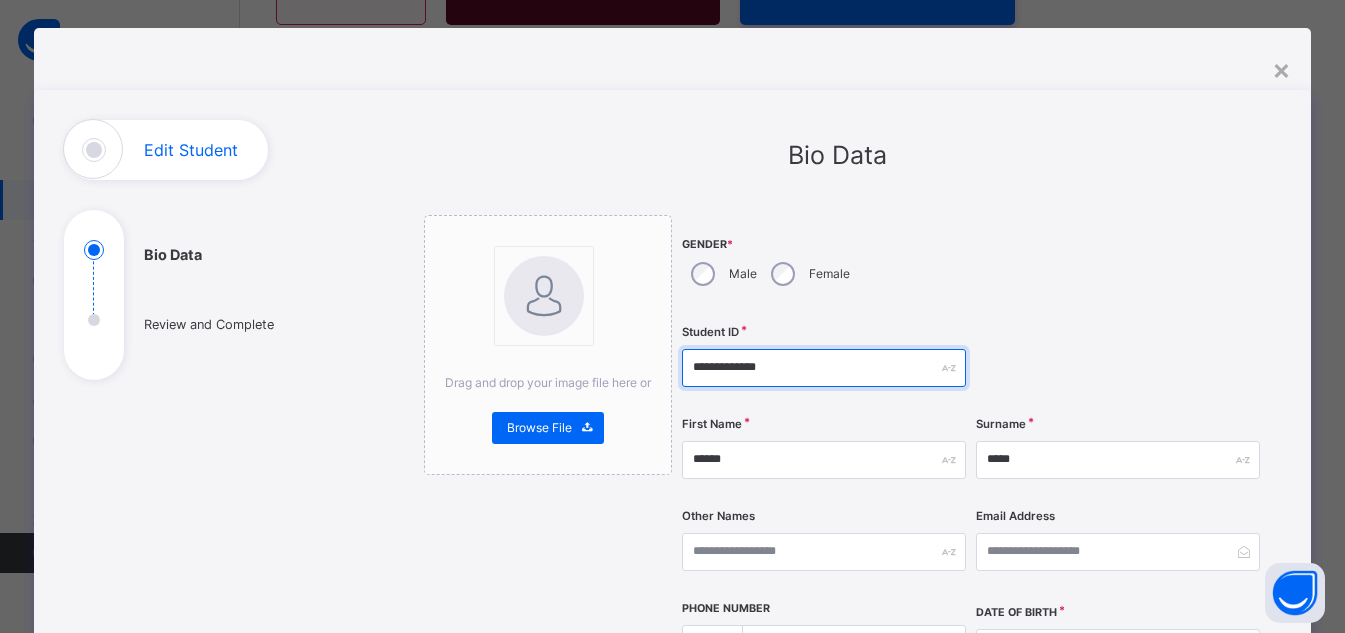 click on "**********" at bounding box center (824, 368) 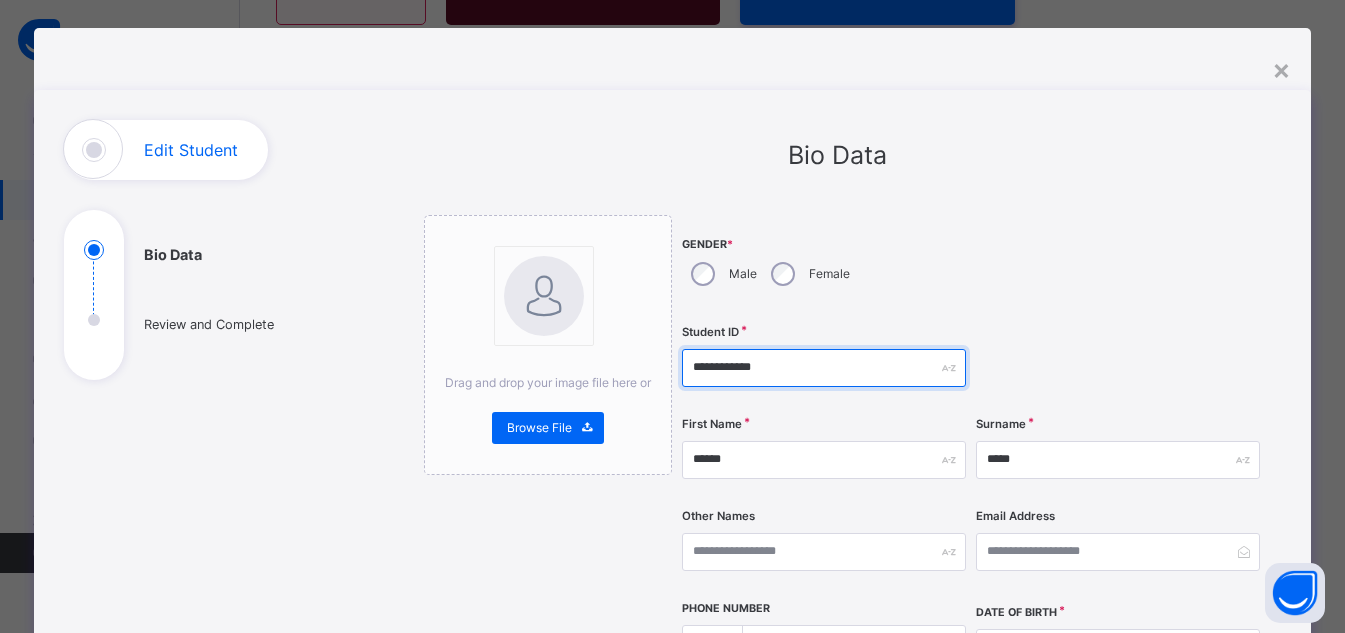type on "**********" 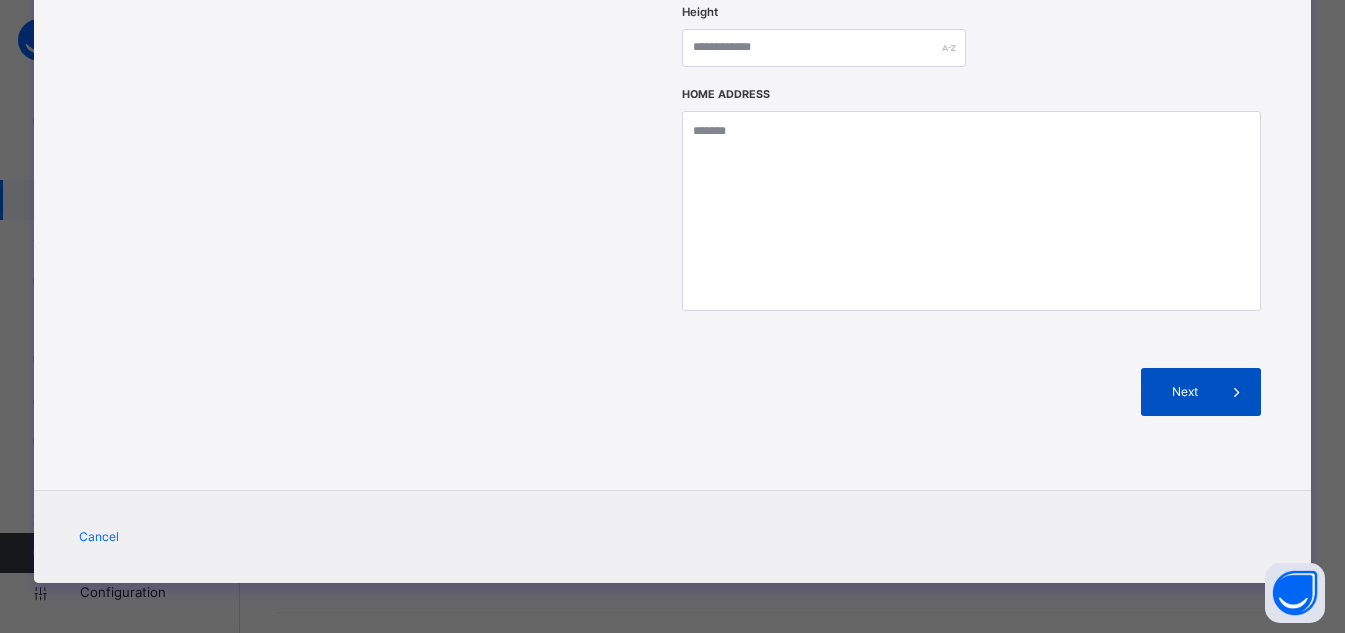 click on "Next" at bounding box center [1184, 392] 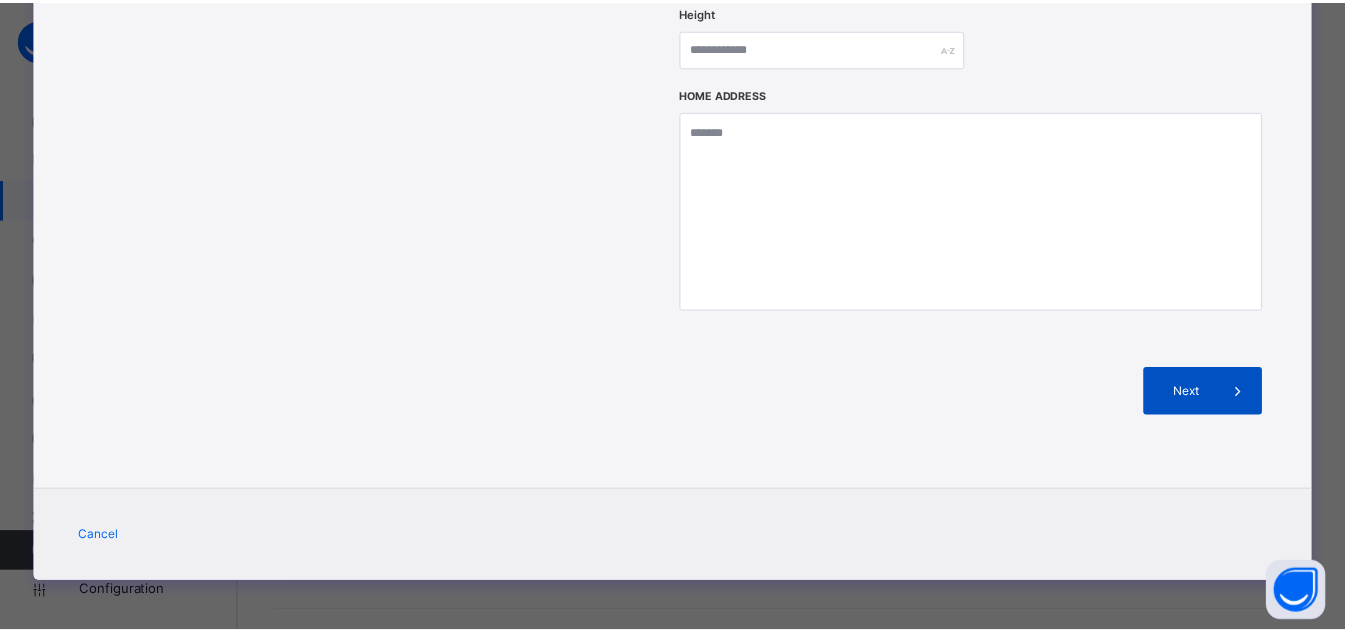 scroll, scrollTop: 446, scrollLeft: 0, axis: vertical 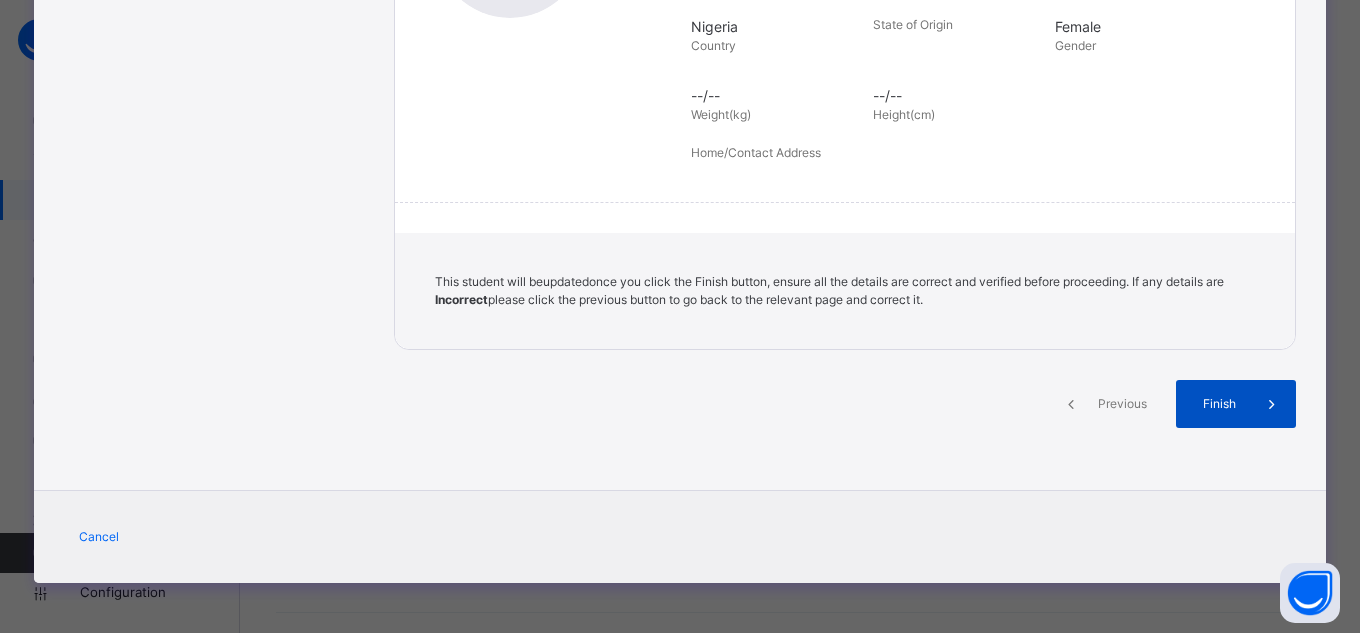 click on "Finish" at bounding box center (1219, 404) 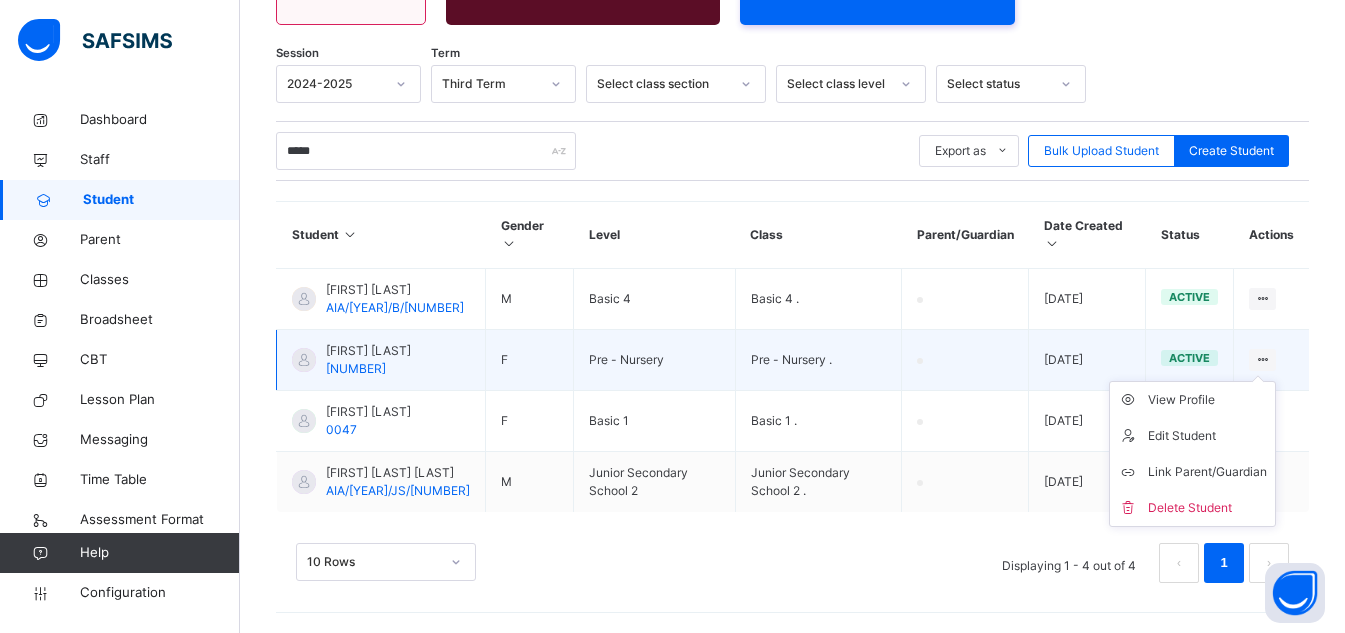 click on "View Profile Edit Student Link Parent/Guardian Delete Student" at bounding box center [1192, 454] 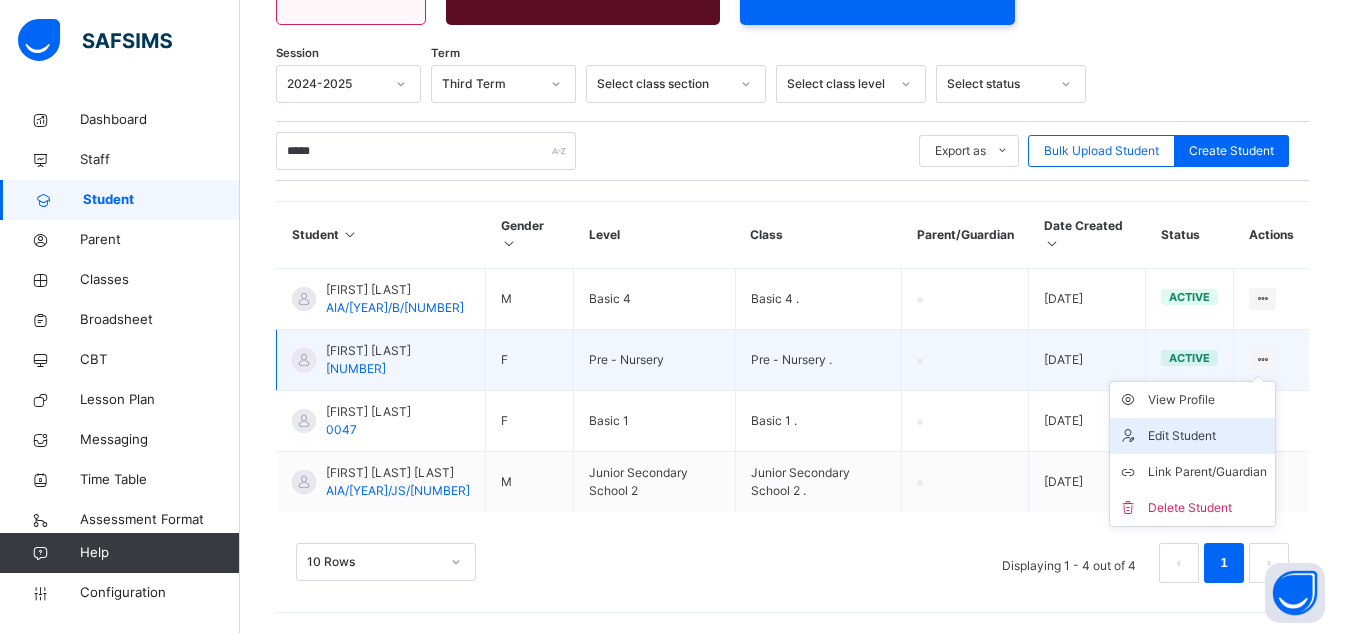 click on "Edit Student" at bounding box center [1207, 436] 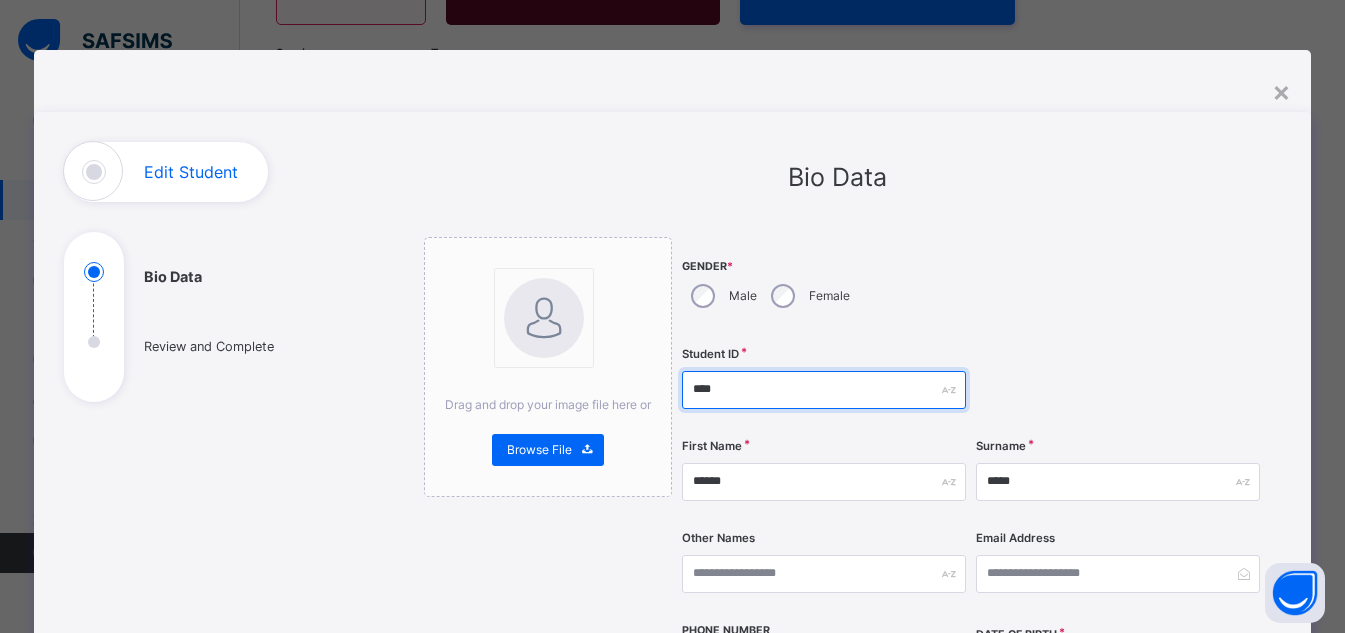 click on "****" at bounding box center (824, 390) 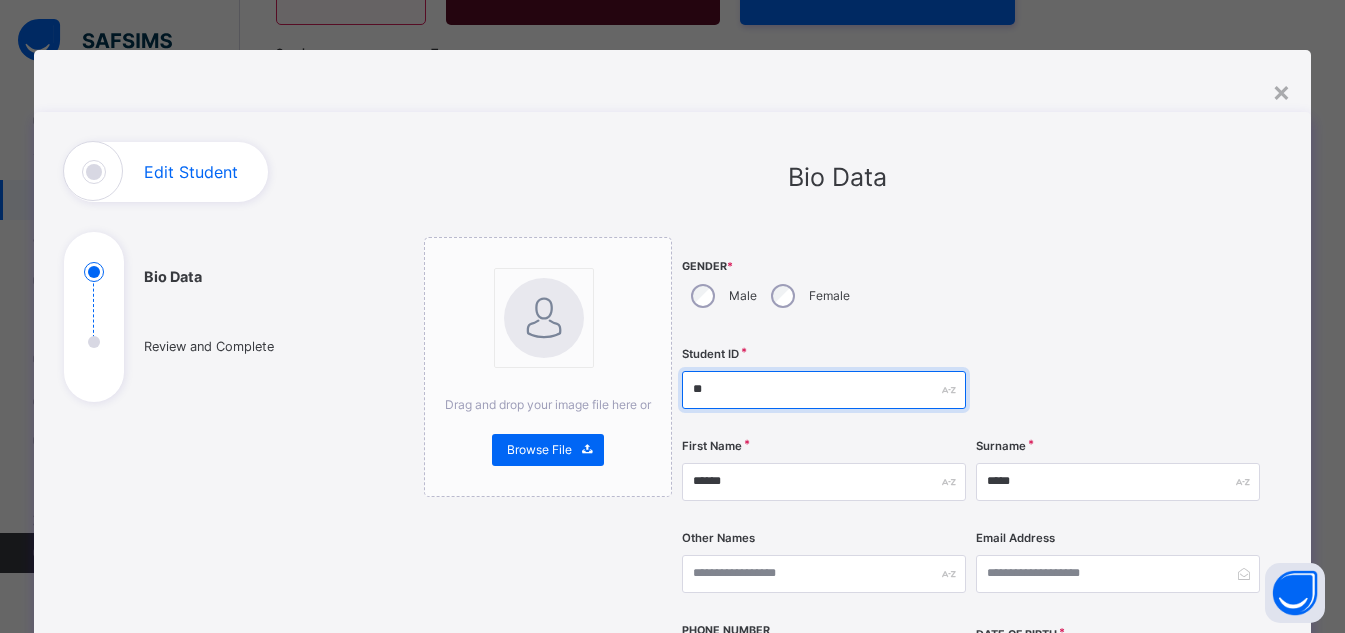 type on "*" 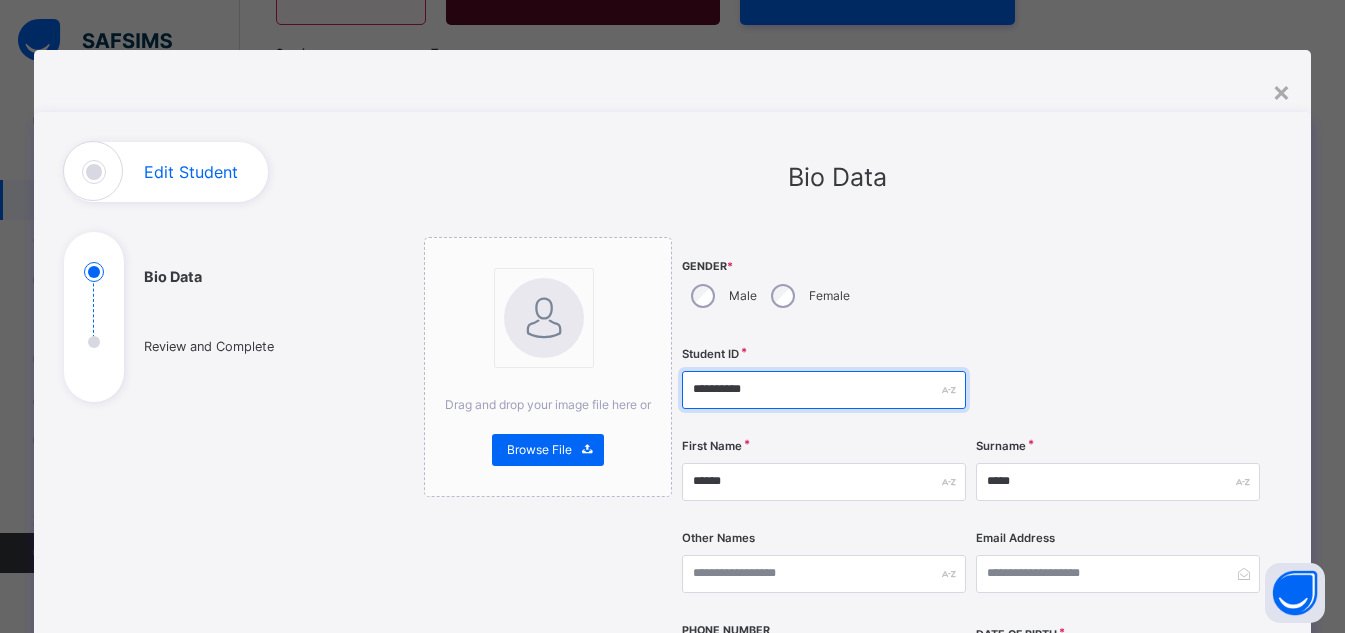 type on "**********" 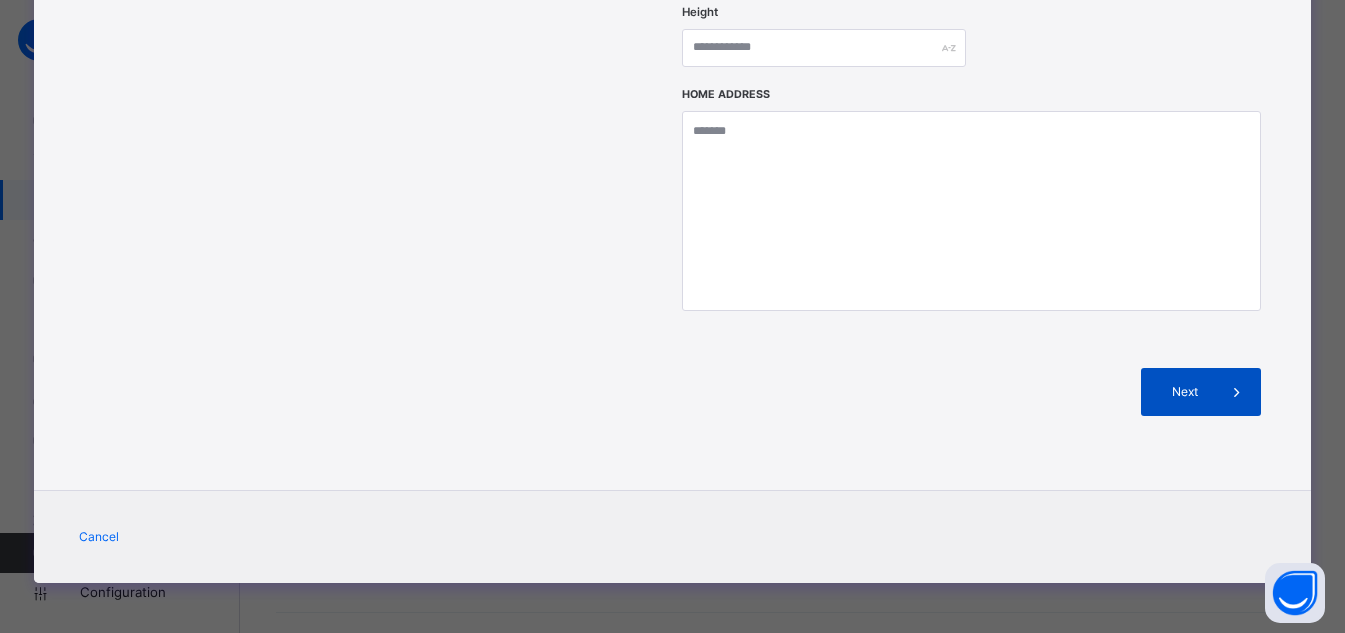 click on "Next" at bounding box center [1201, 392] 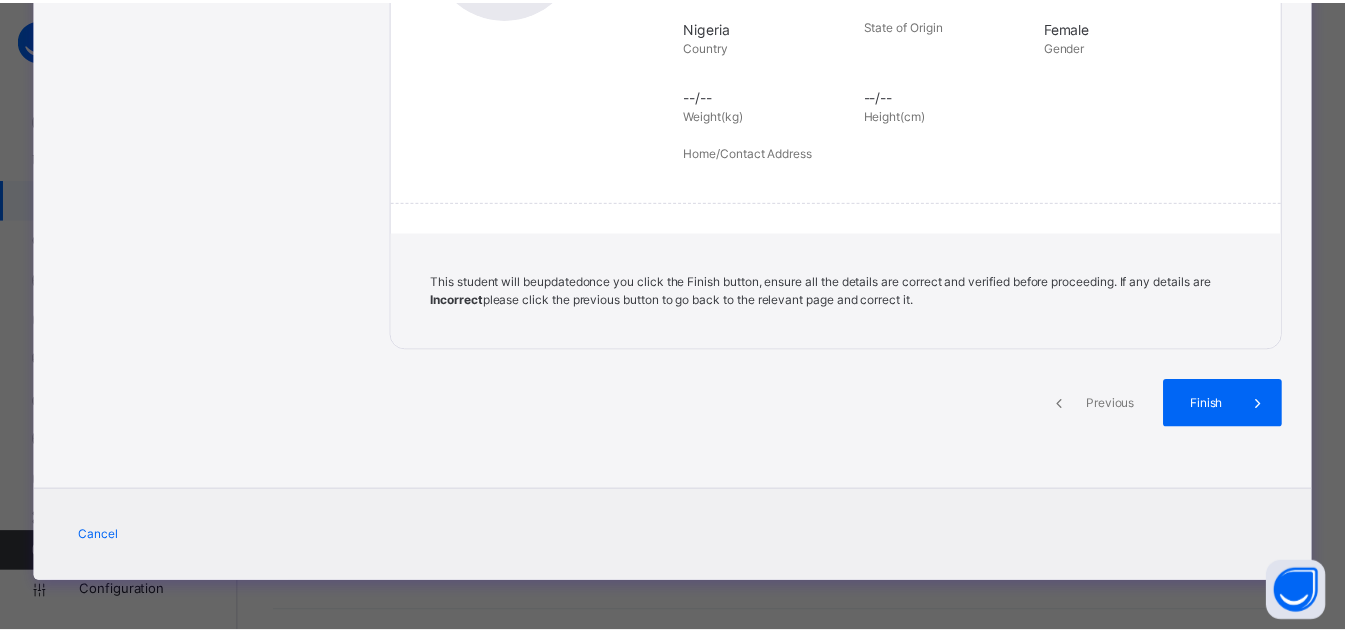 scroll, scrollTop: 446, scrollLeft: 0, axis: vertical 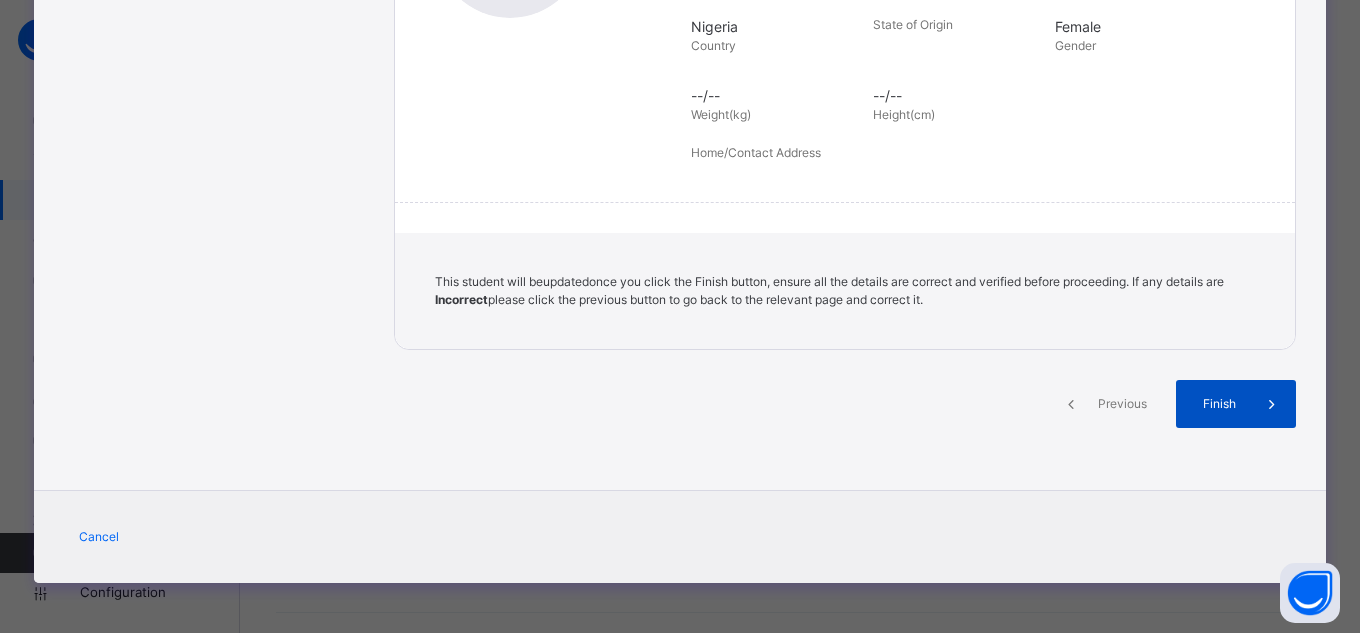 click on "Finish" at bounding box center (1219, 404) 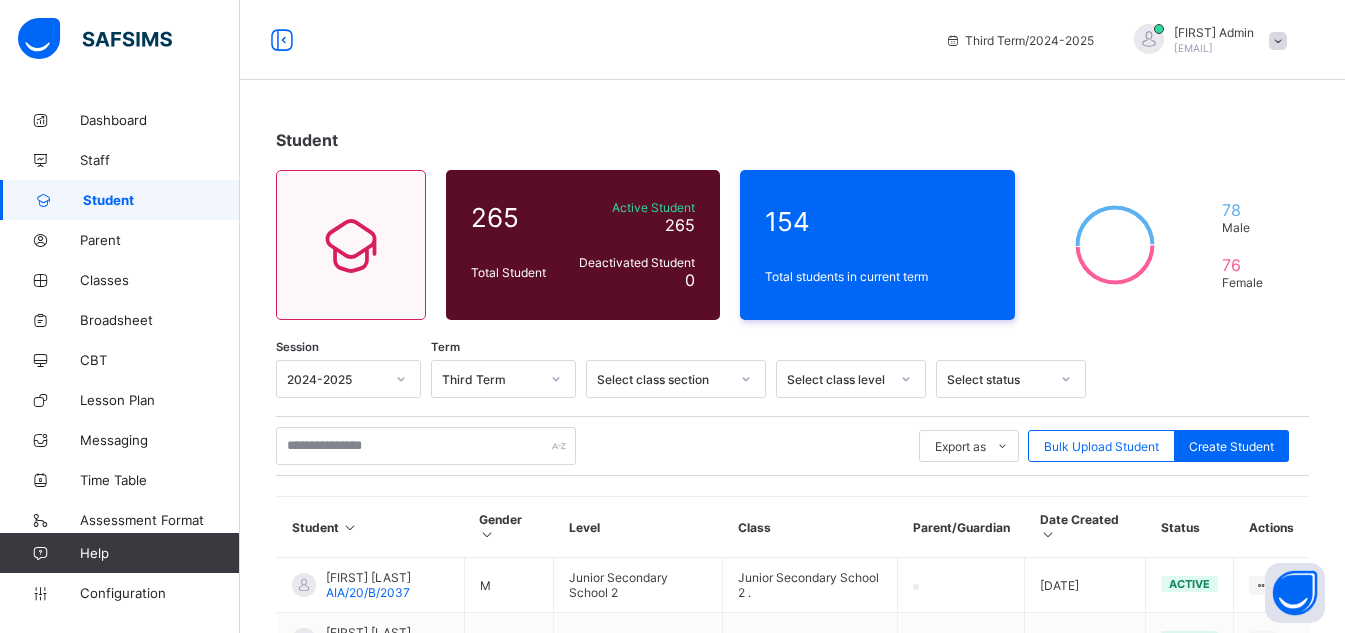 scroll, scrollTop: 317, scrollLeft: 0, axis: vertical 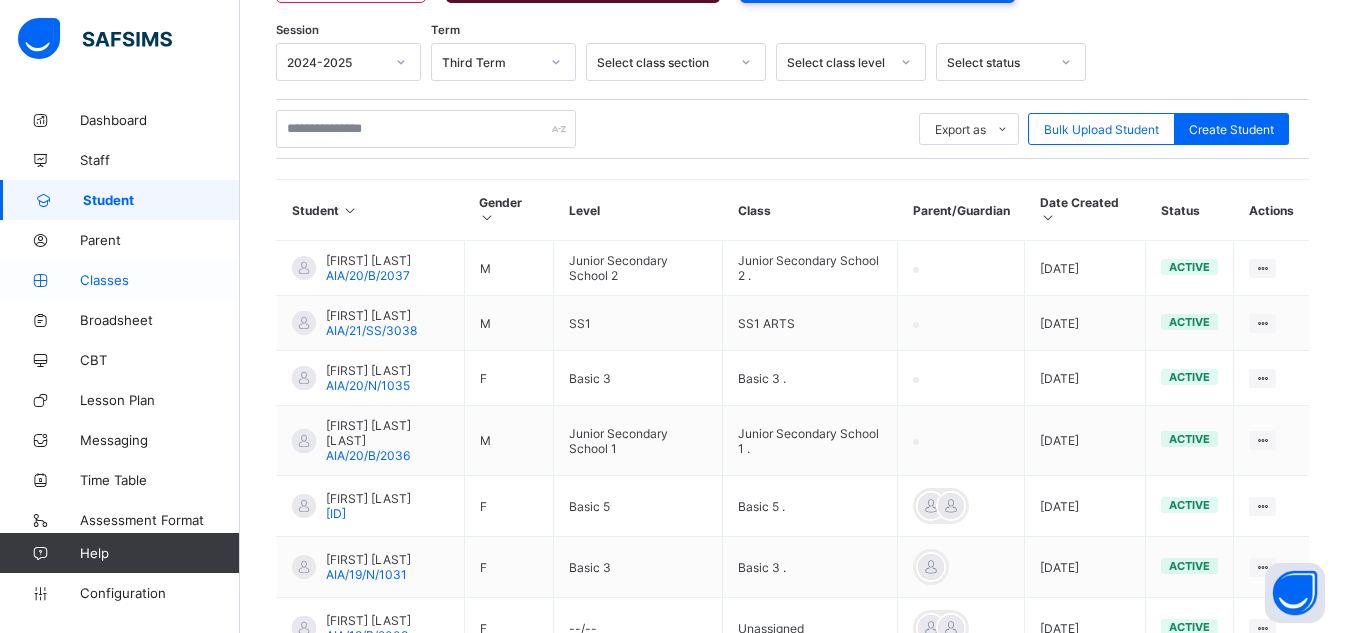click on "Classes" at bounding box center (160, 280) 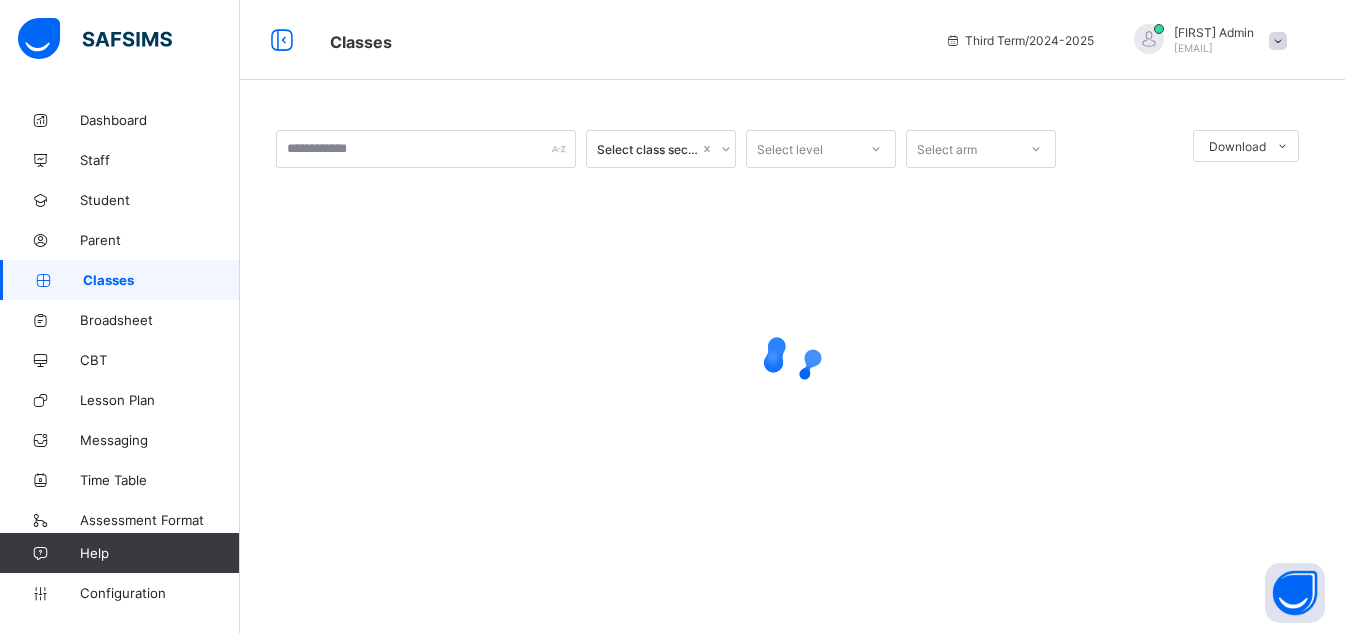 scroll, scrollTop: 0, scrollLeft: 0, axis: both 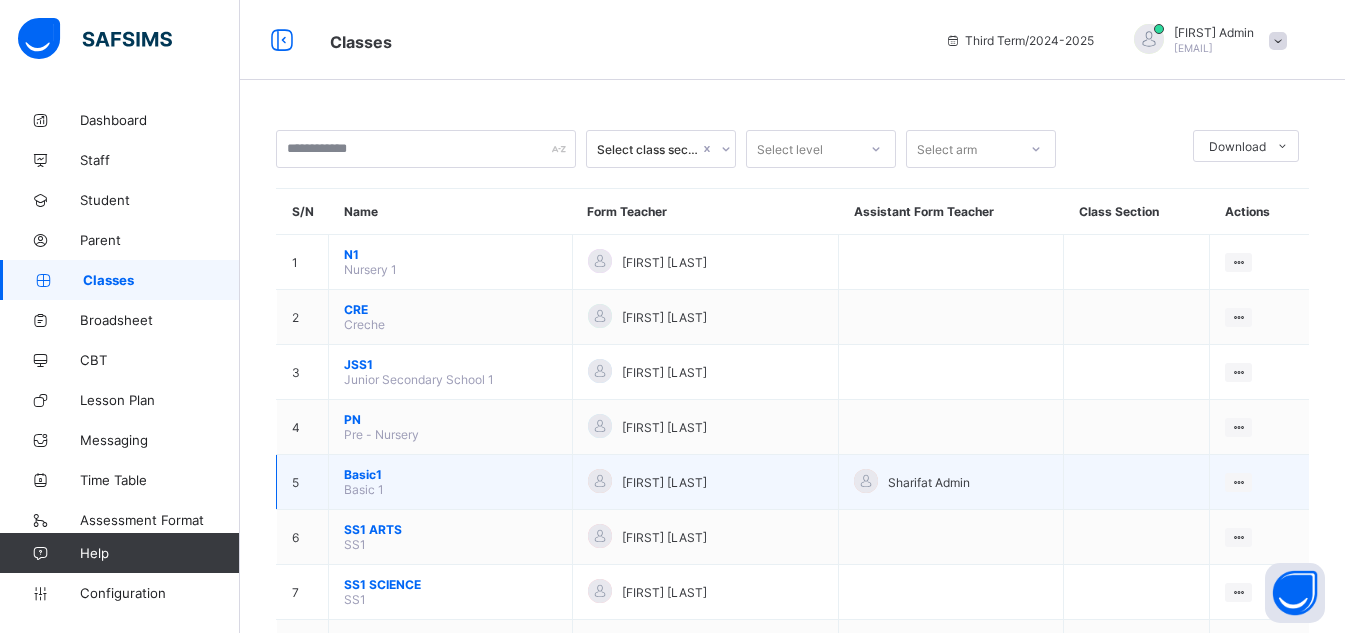 click on "Basic1" at bounding box center [450, 474] 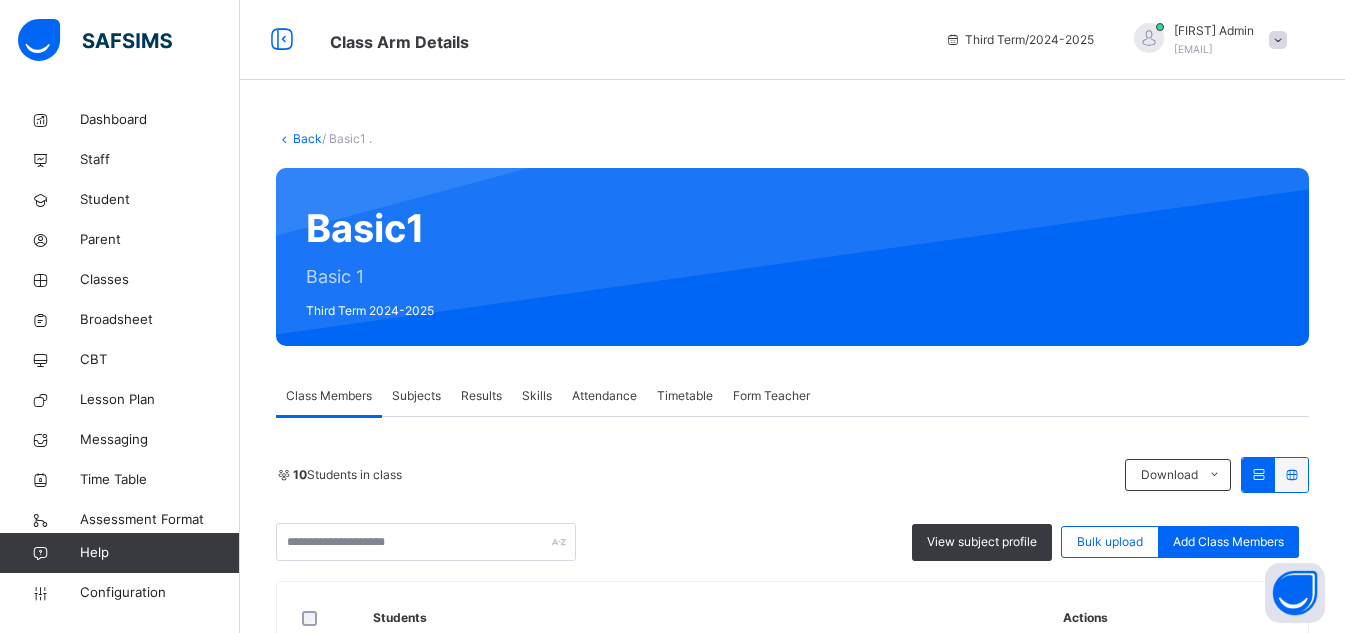 click on "Results" at bounding box center [481, 396] 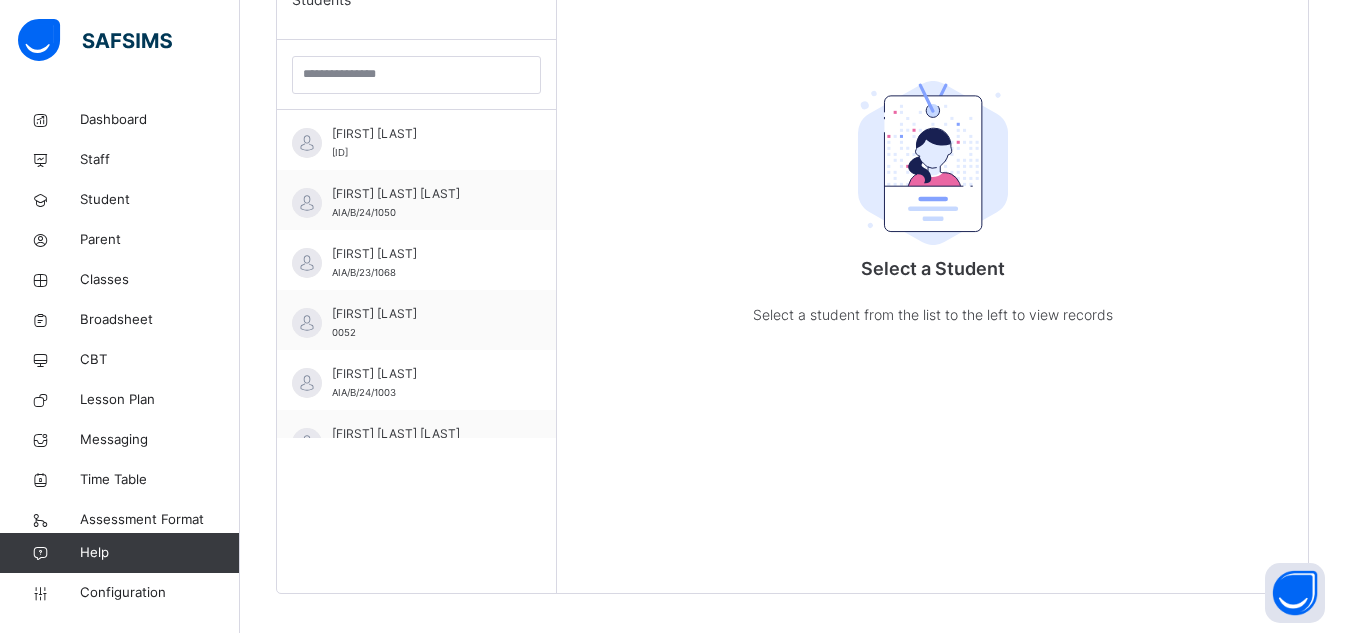 scroll, scrollTop: 581, scrollLeft: 0, axis: vertical 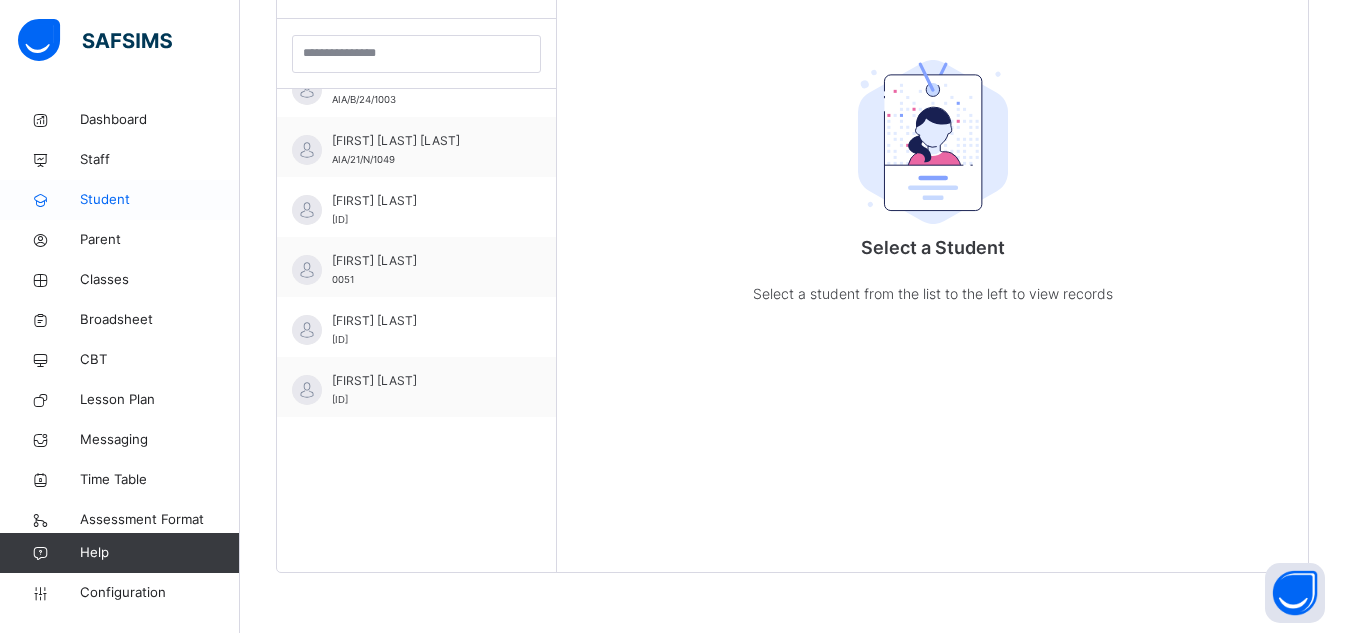 click on "Student" at bounding box center (160, 200) 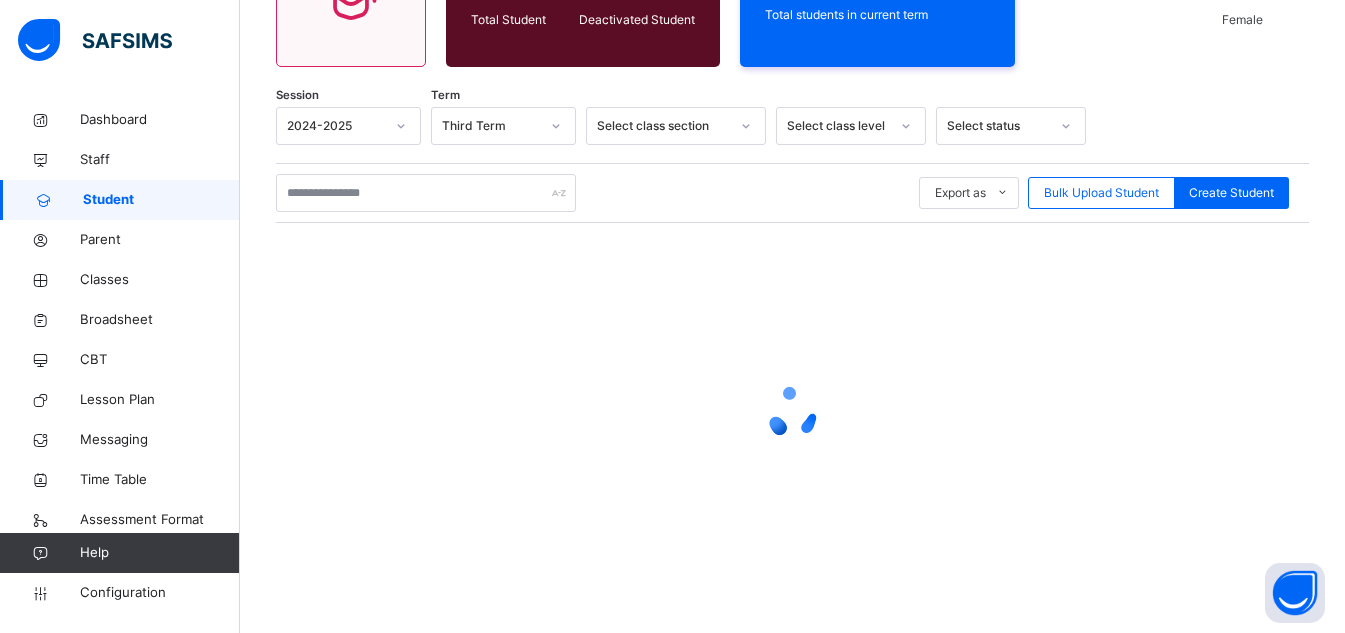 scroll, scrollTop: 0, scrollLeft: 0, axis: both 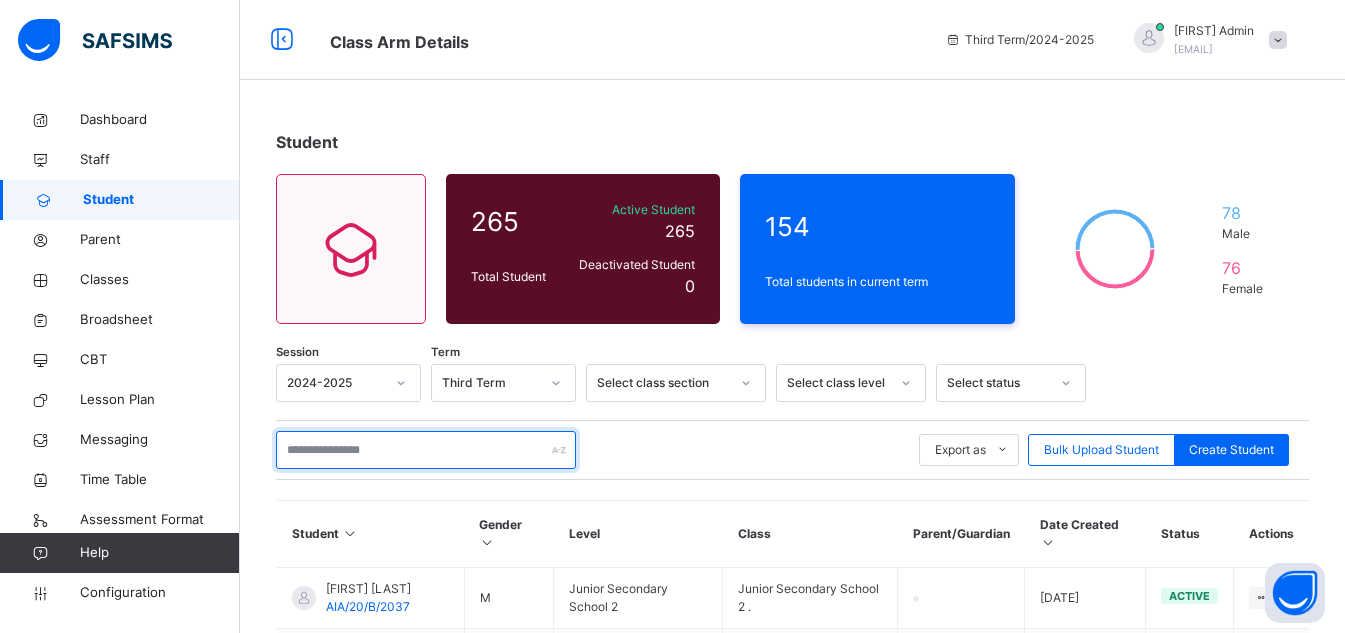 click at bounding box center [426, 450] 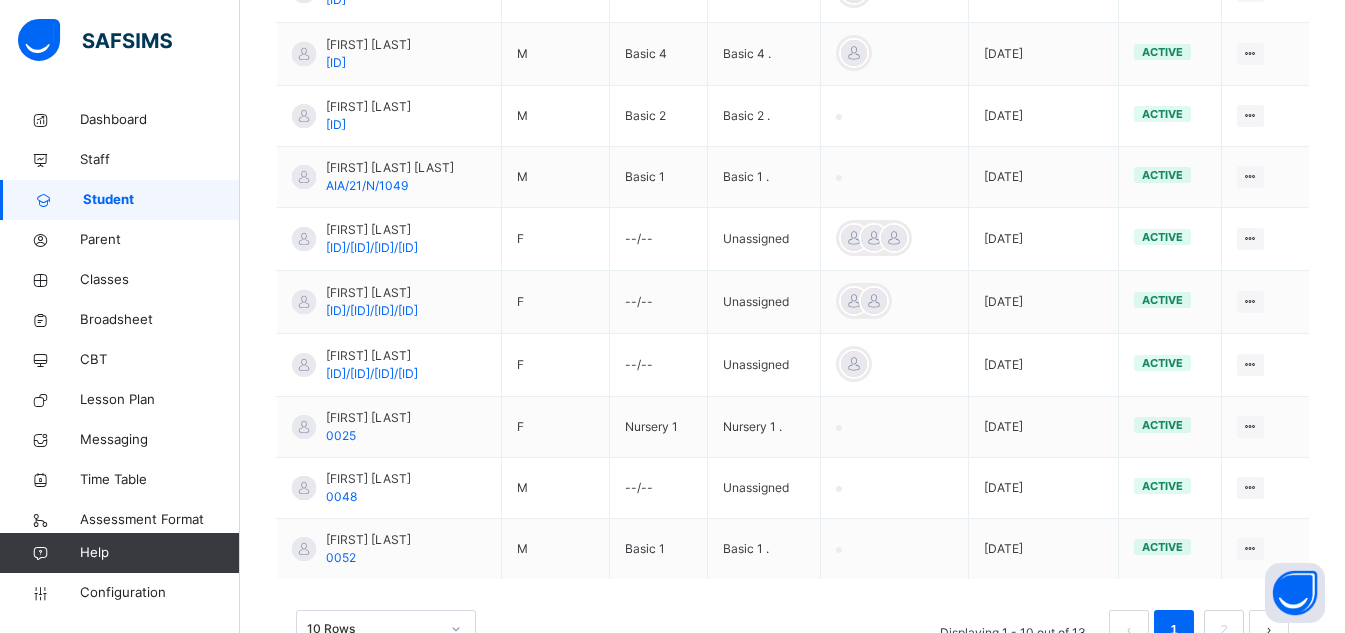 scroll, scrollTop: 657, scrollLeft: 0, axis: vertical 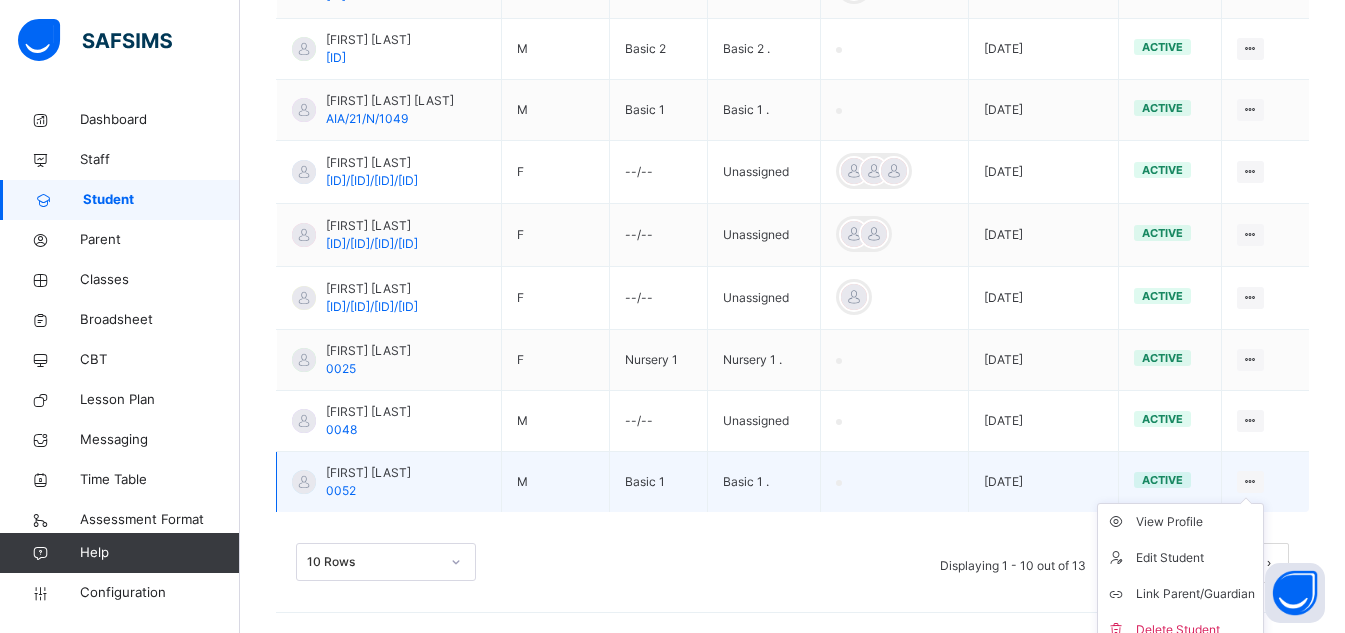 type on "*******" 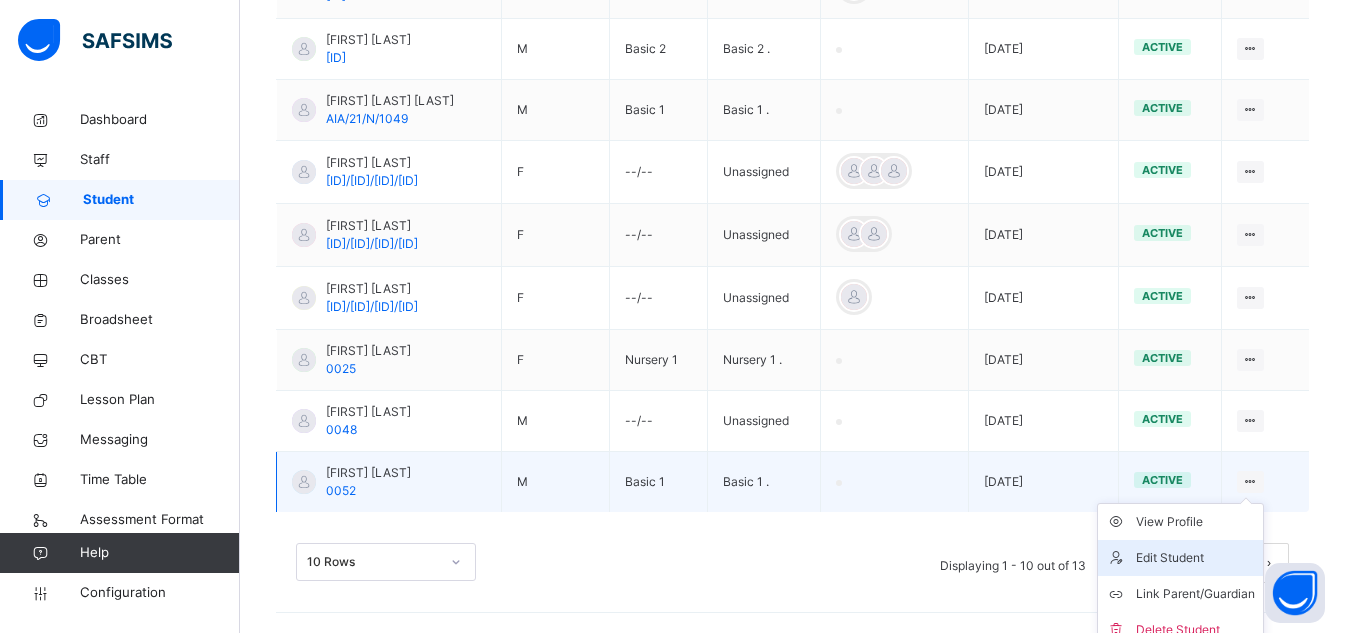 click on "Edit Student" at bounding box center (1195, 558) 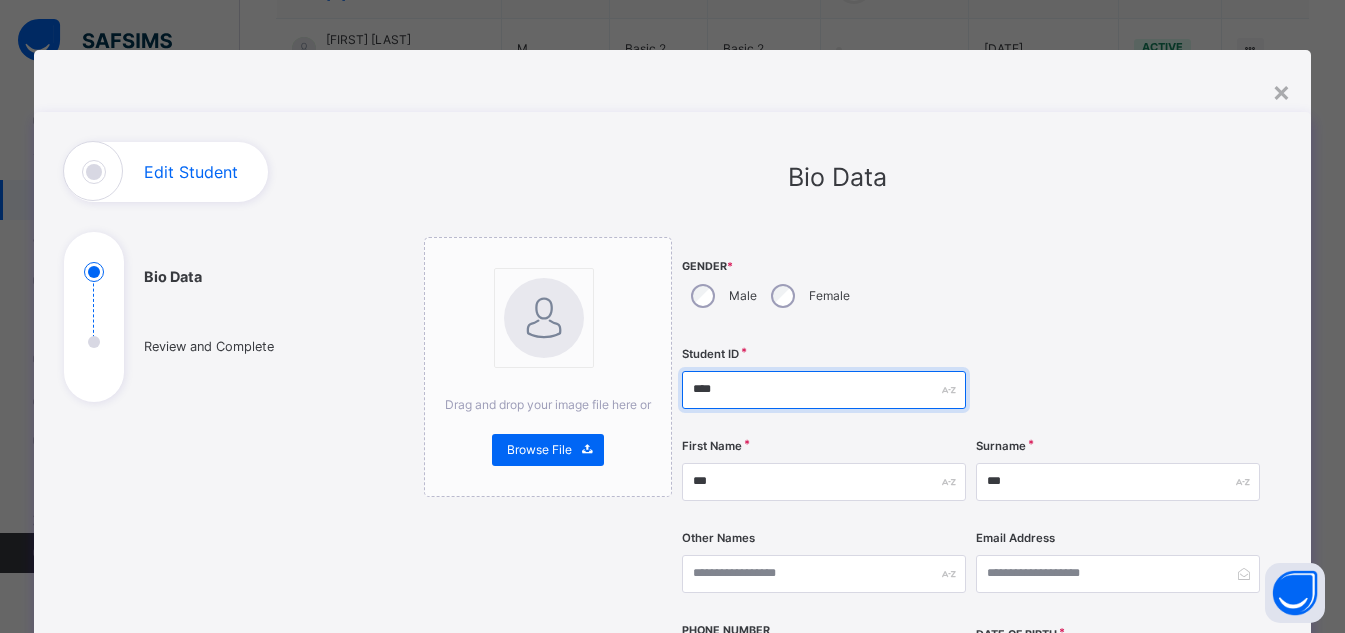 click on "****" at bounding box center [824, 390] 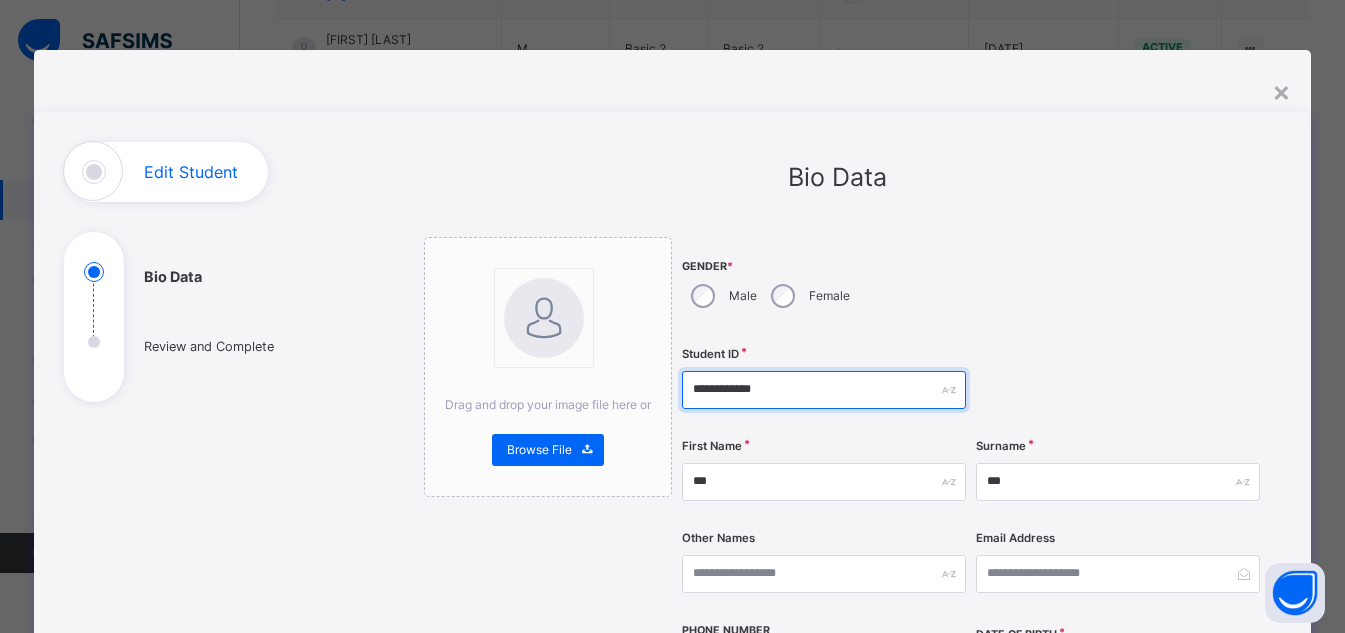 type on "**********" 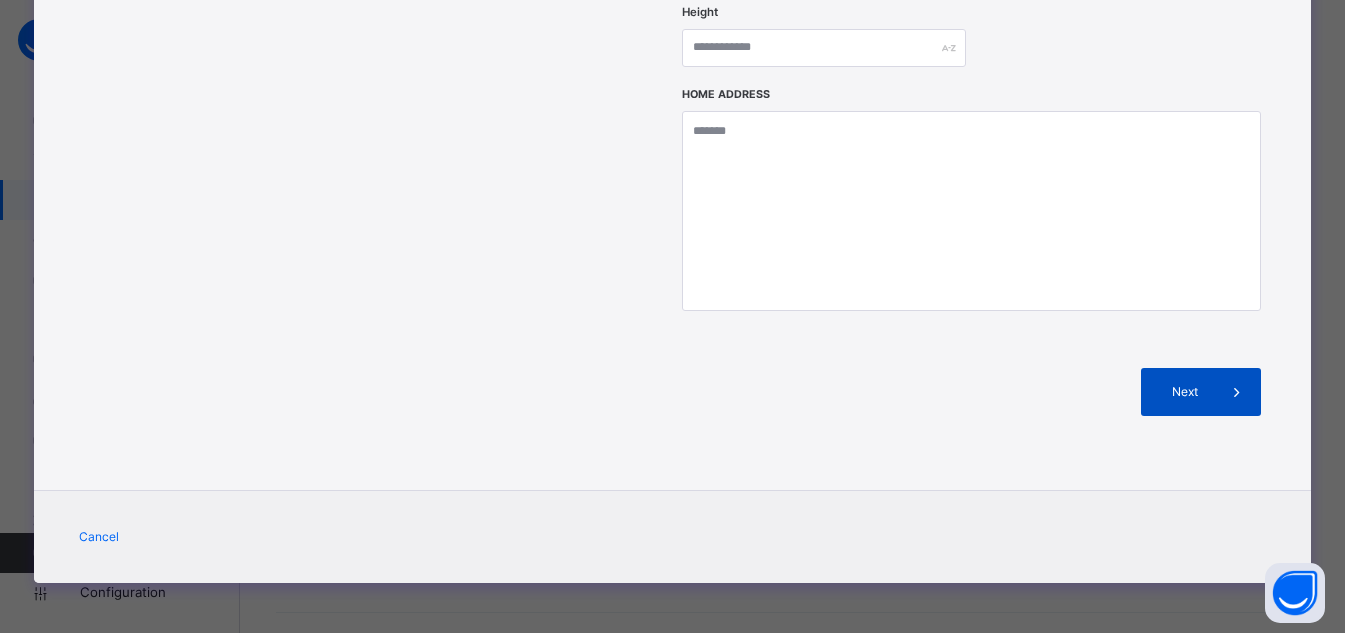 click on "Next" at bounding box center (1184, 392) 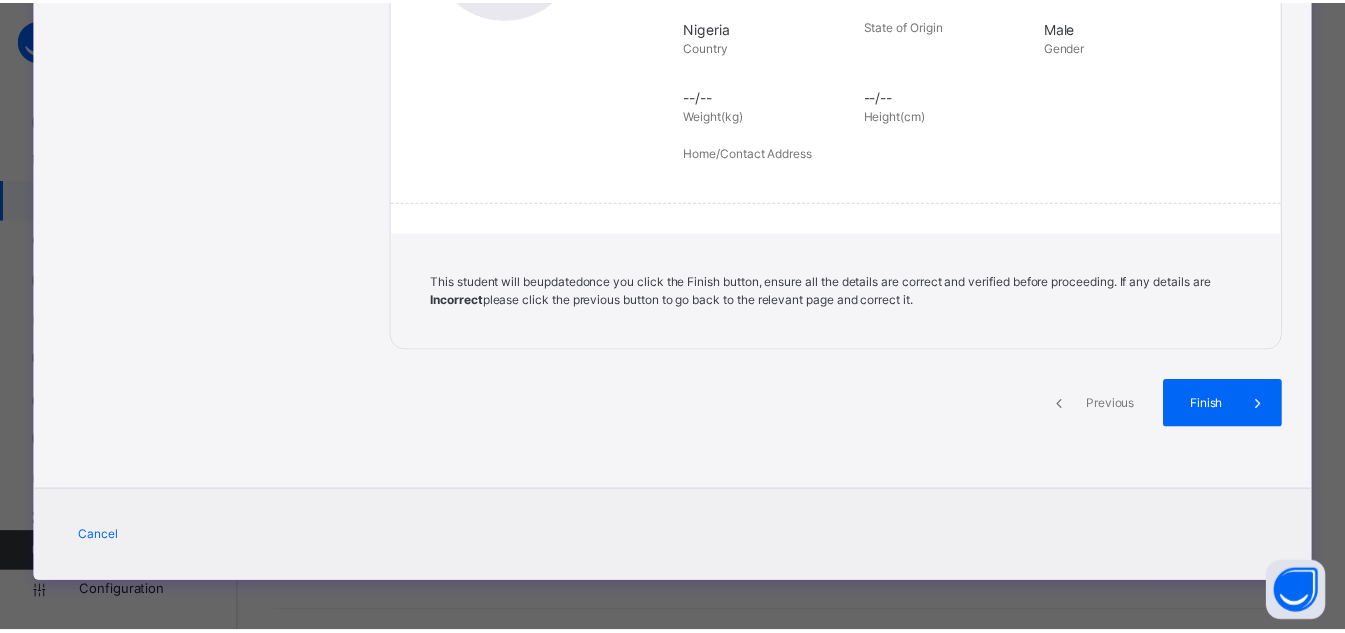 scroll, scrollTop: 446, scrollLeft: 0, axis: vertical 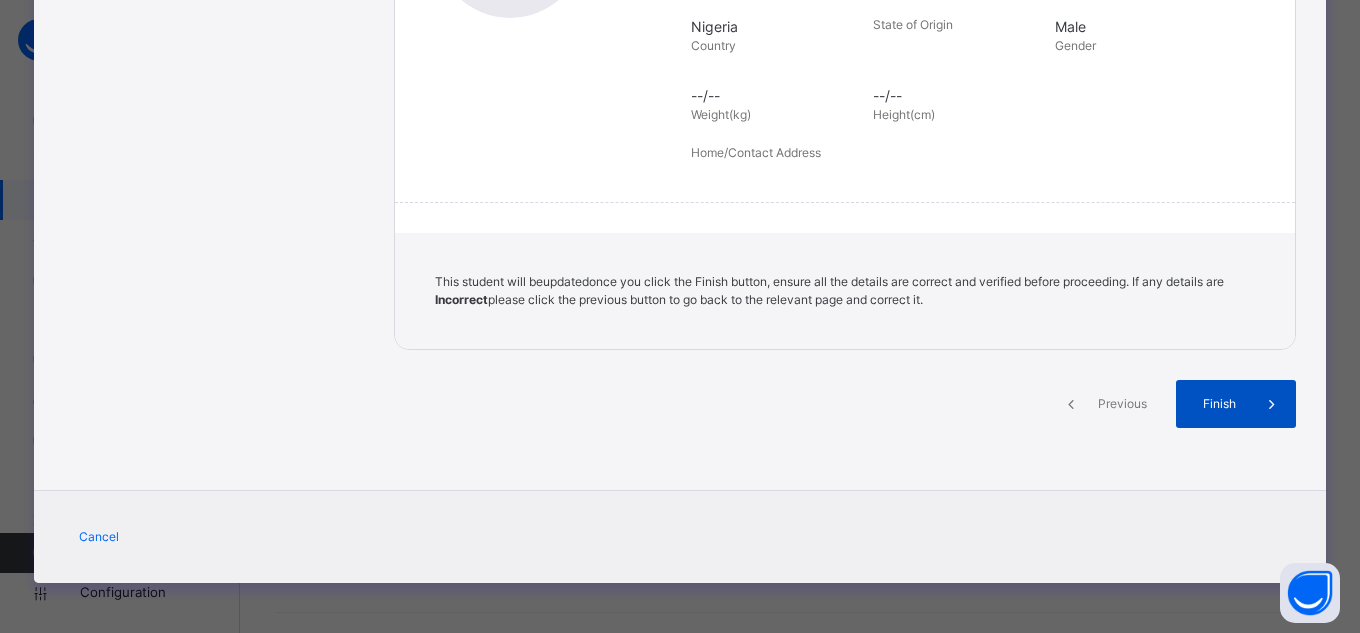 click on "Finish" at bounding box center (1236, 404) 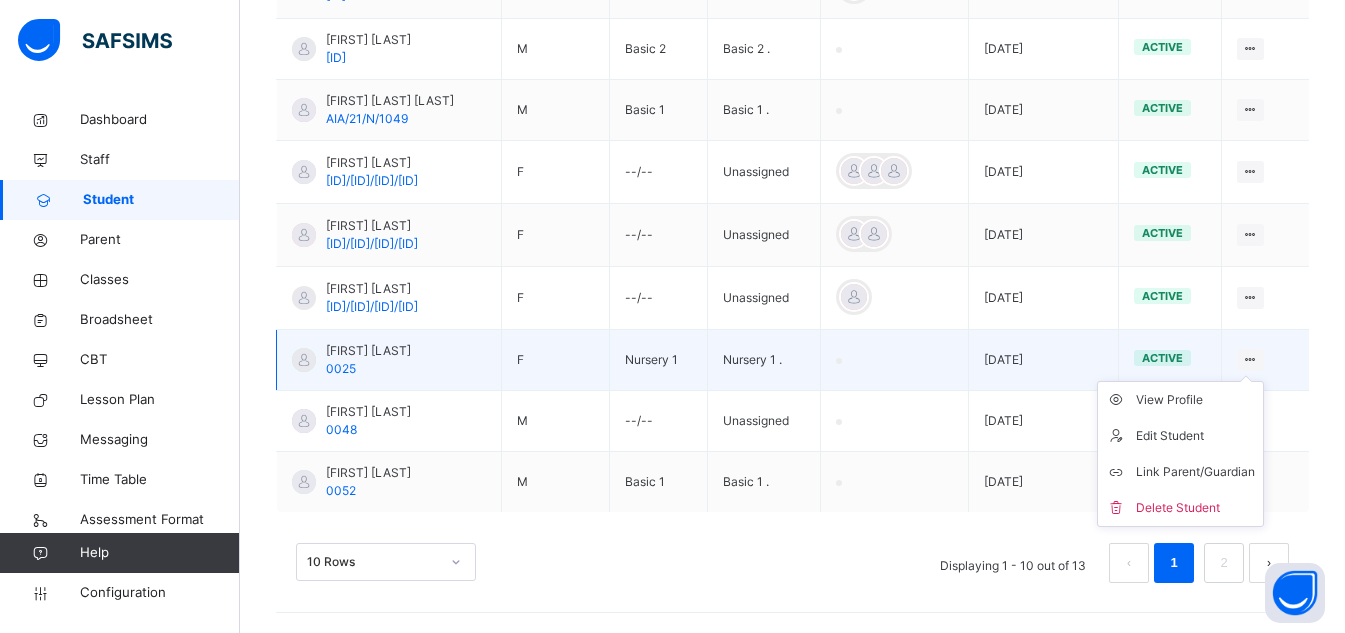 click at bounding box center (1250, 359) 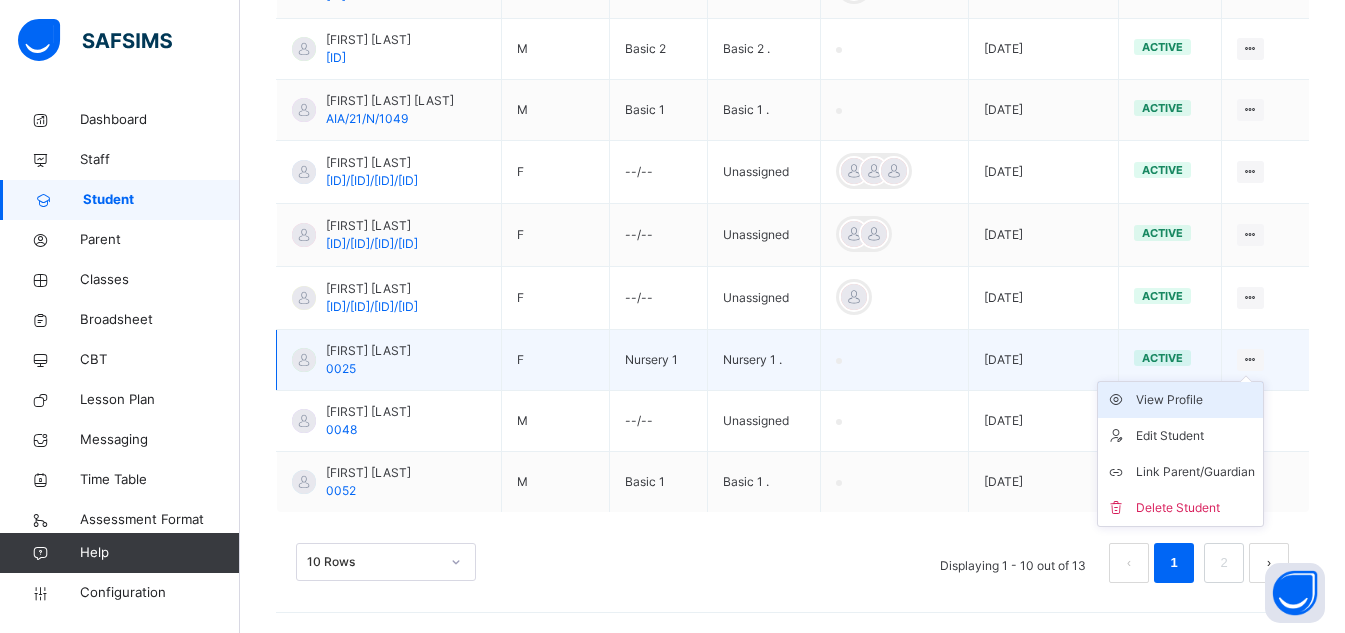 click on "View Profile" at bounding box center [1195, 400] 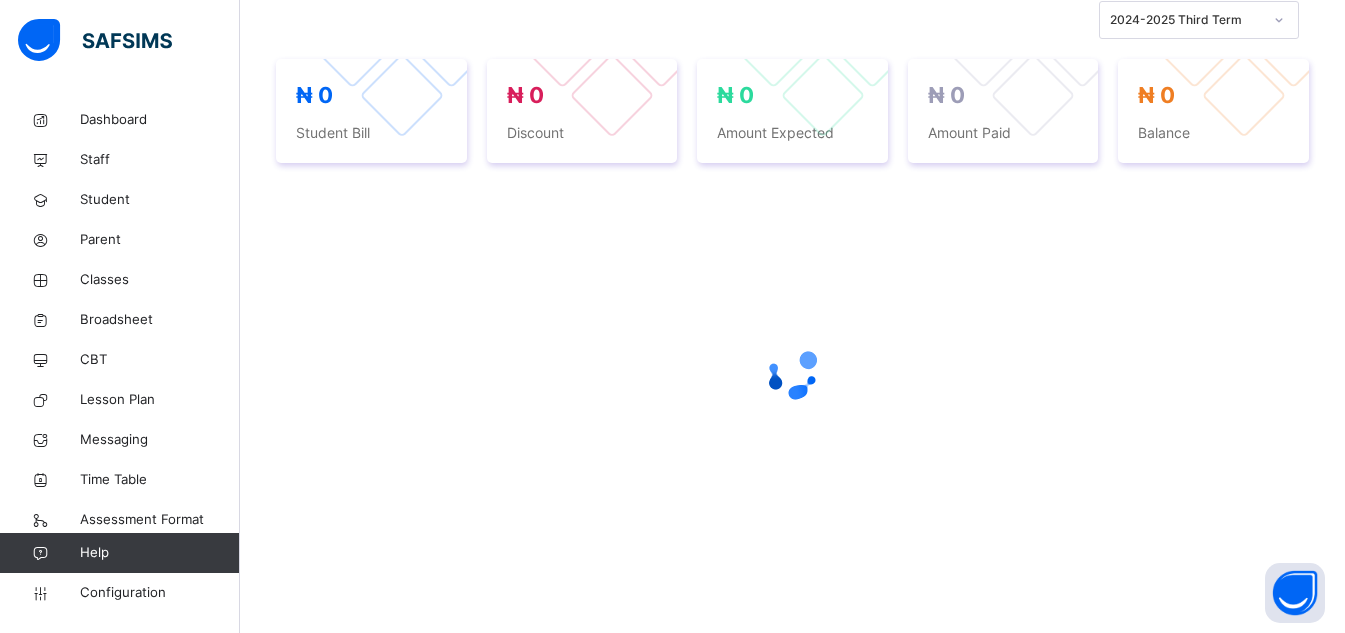 scroll, scrollTop: 0, scrollLeft: 0, axis: both 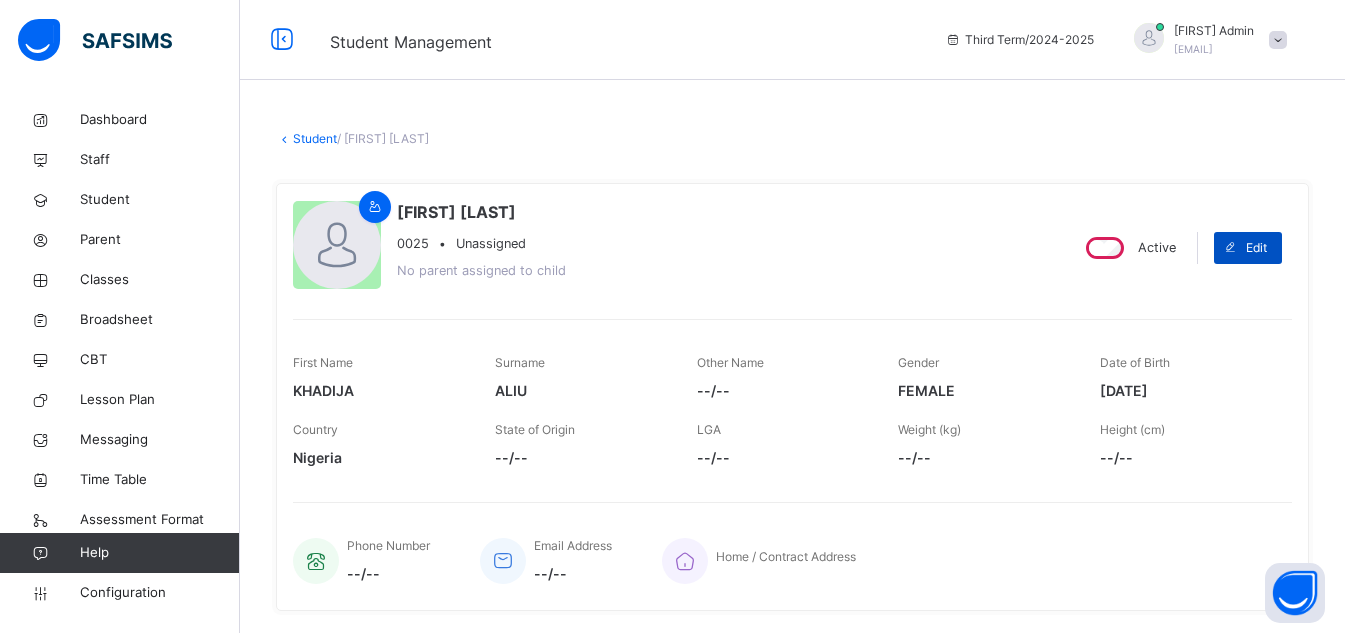 click at bounding box center [1230, 248] 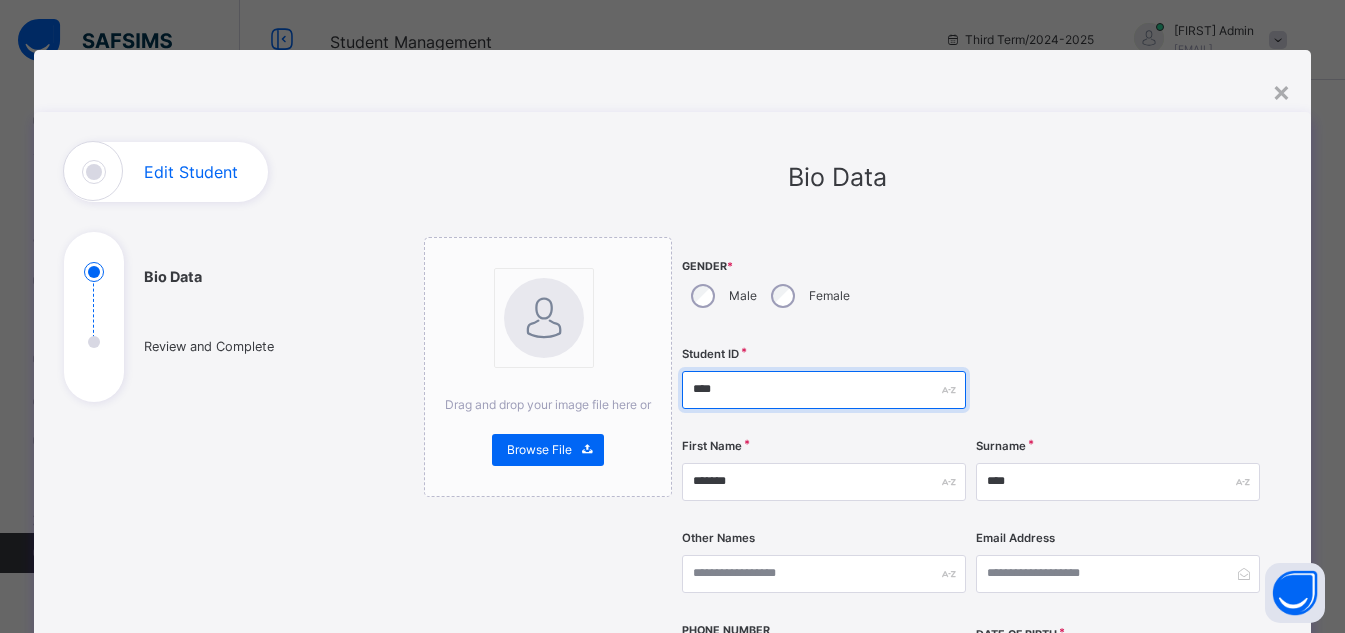 click on "****" at bounding box center (824, 390) 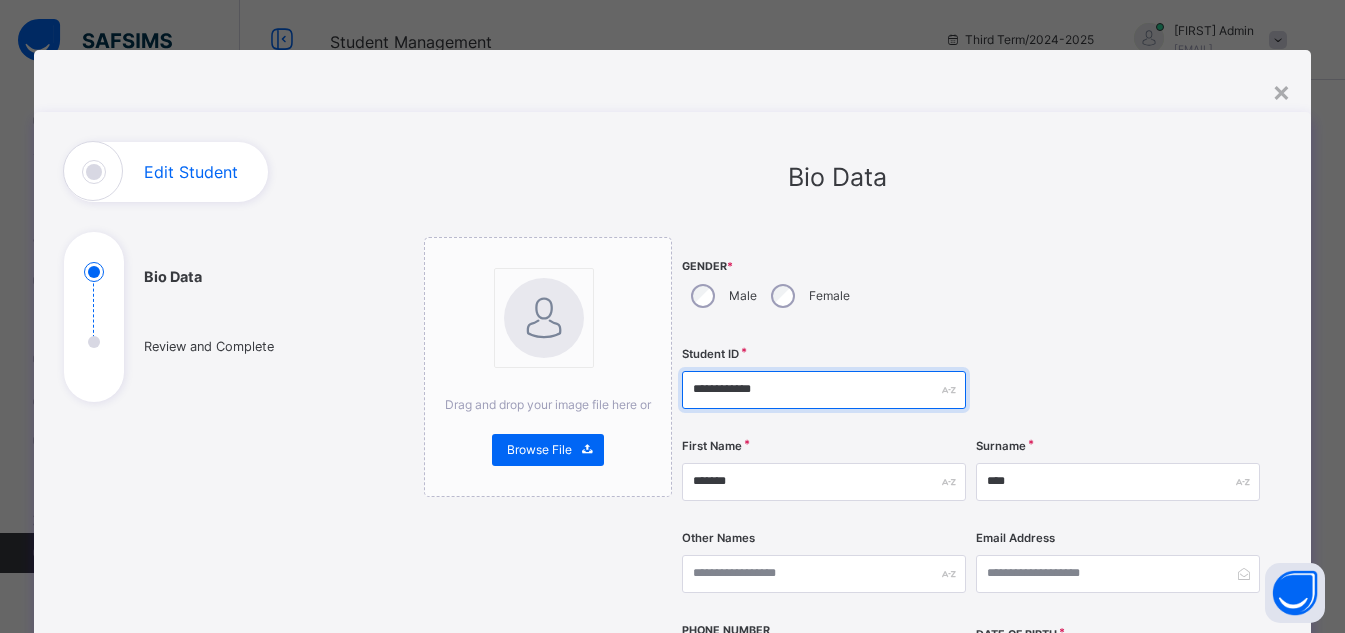 type on "**********" 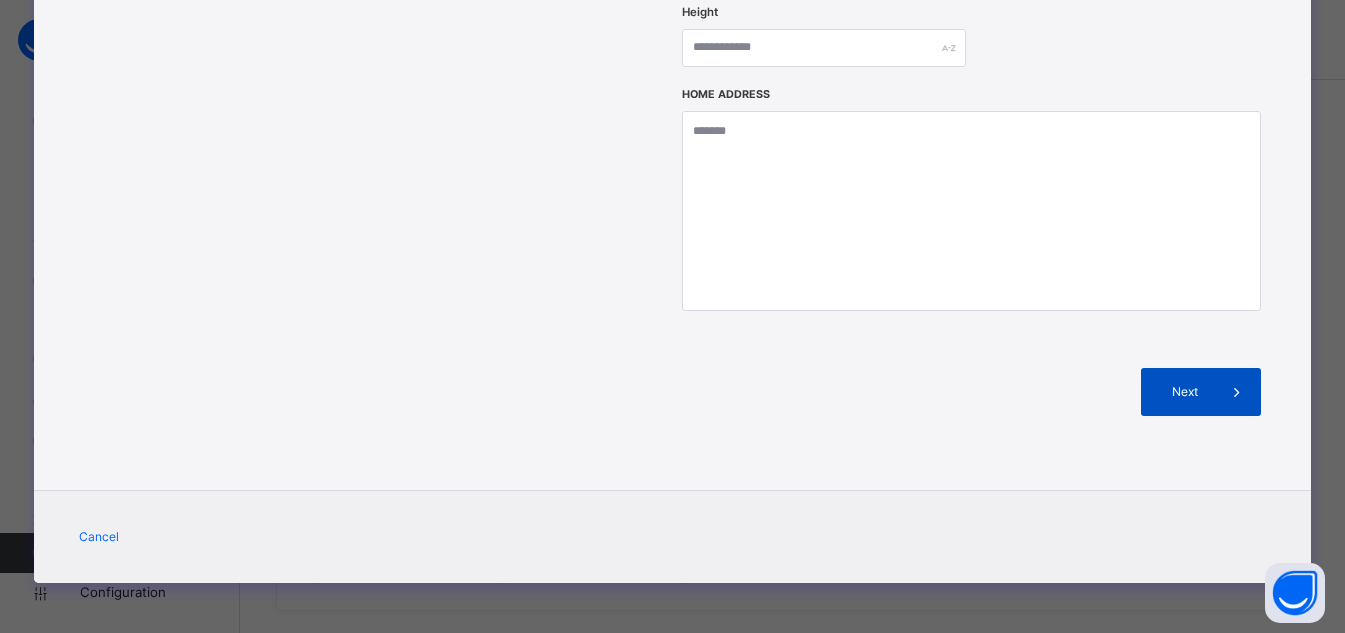 click at bounding box center (1237, 392) 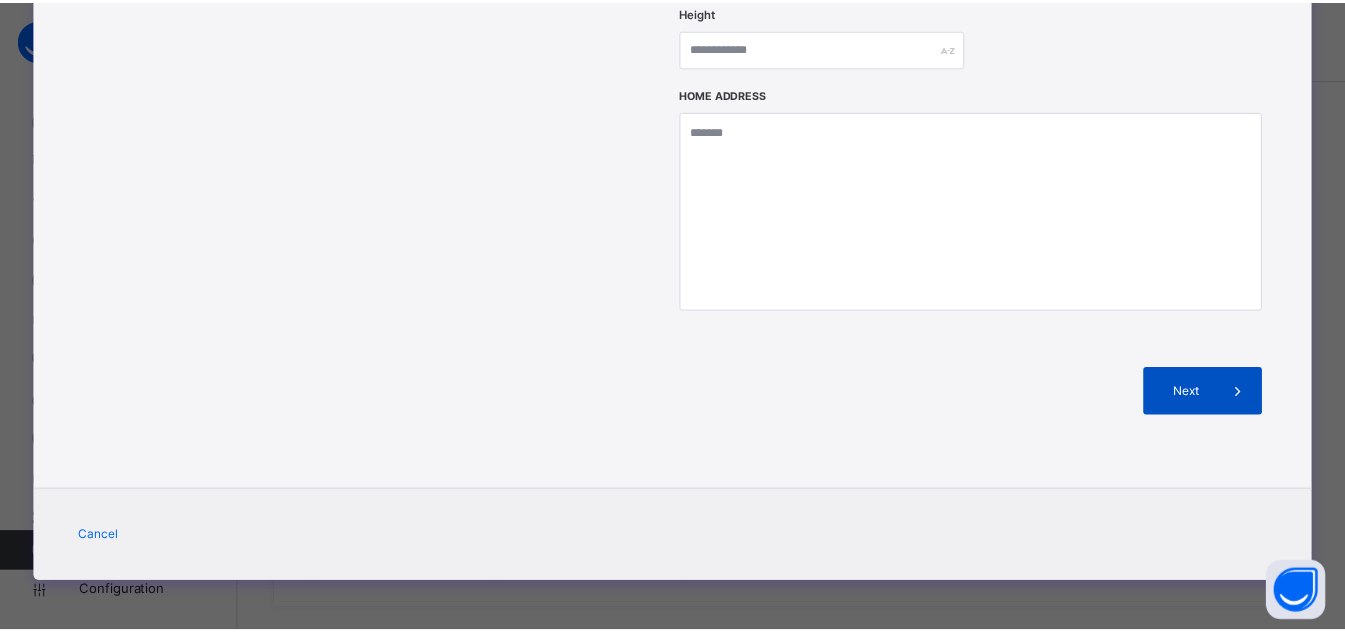 scroll, scrollTop: 446, scrollLeft: 0, axis: vertical 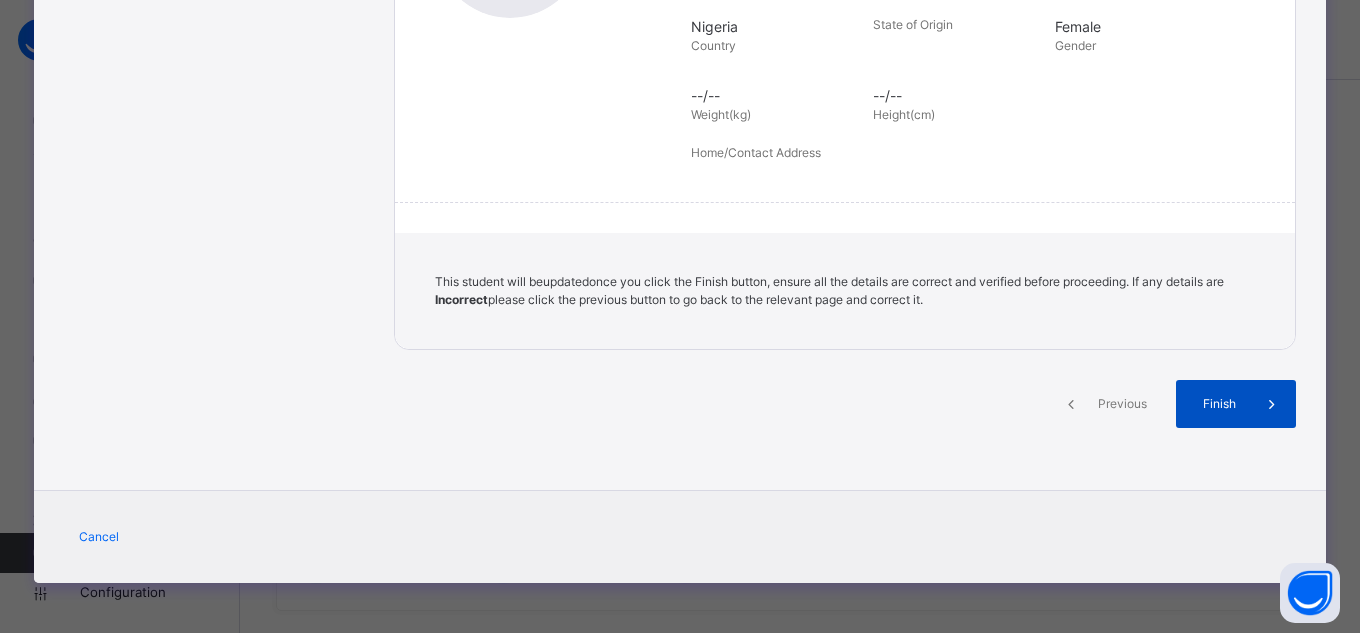 click at bounding box center (1272, 404) 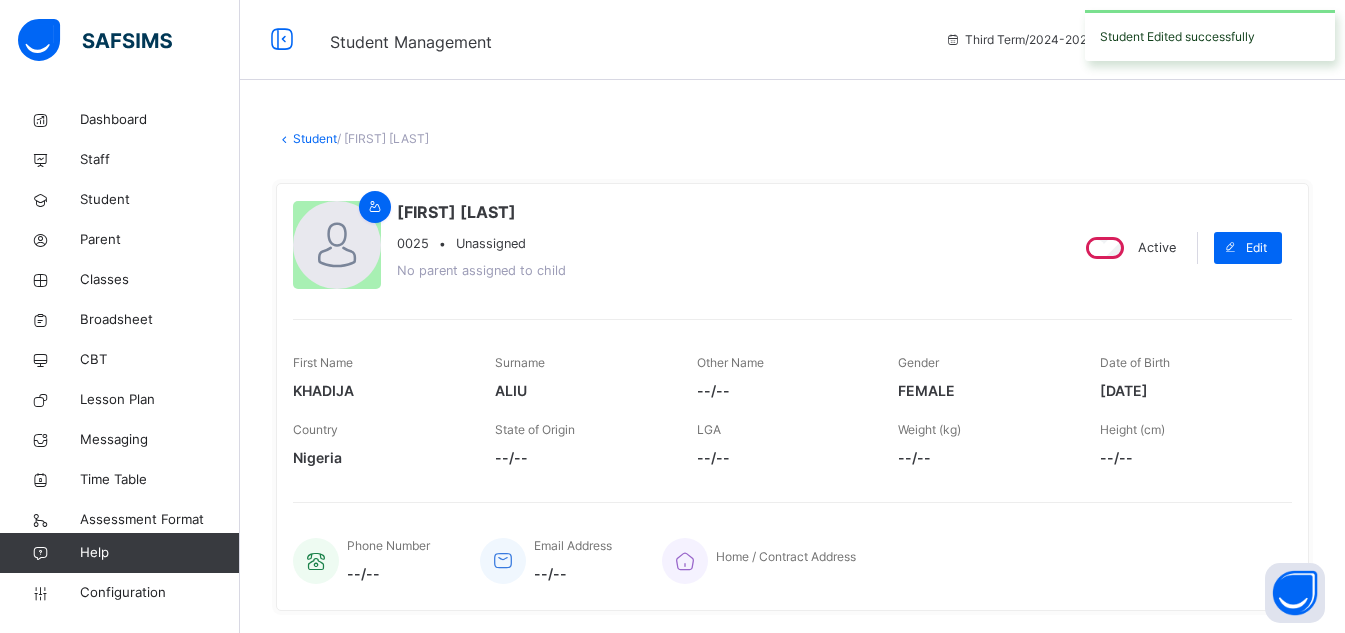 click on "Student" at bounding box center [315, 138] 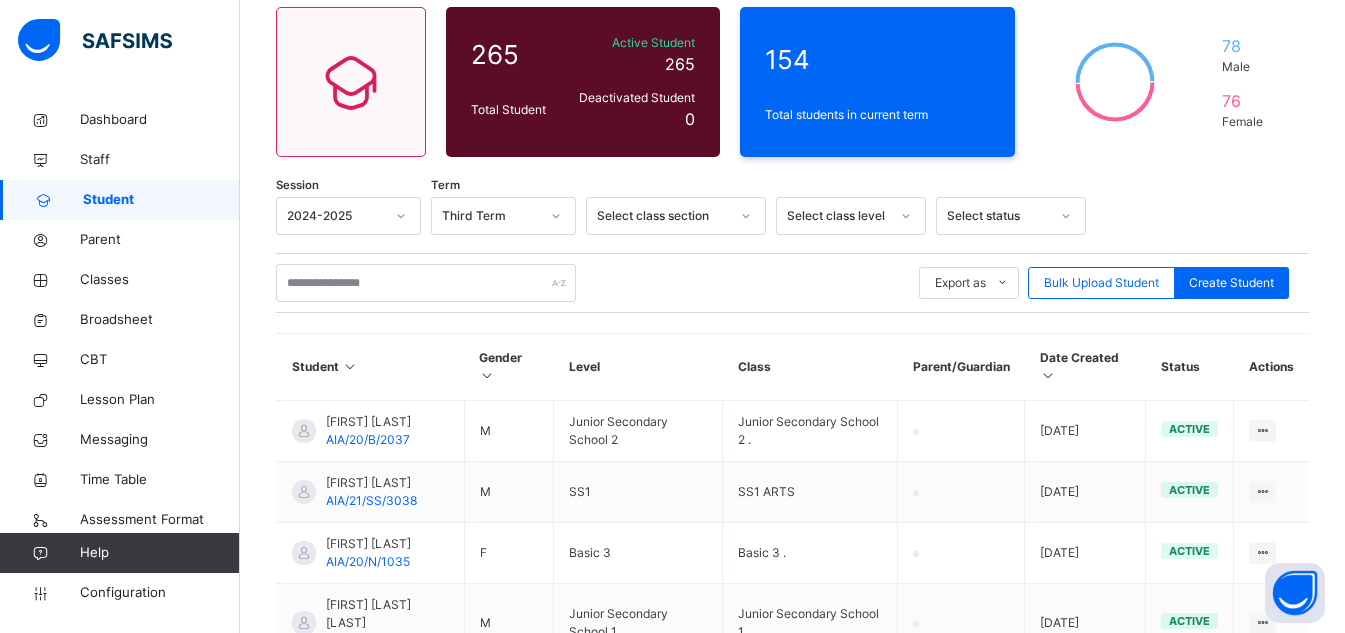 scroll, scrollTop: 0, scrollLeft: 0, axis: both 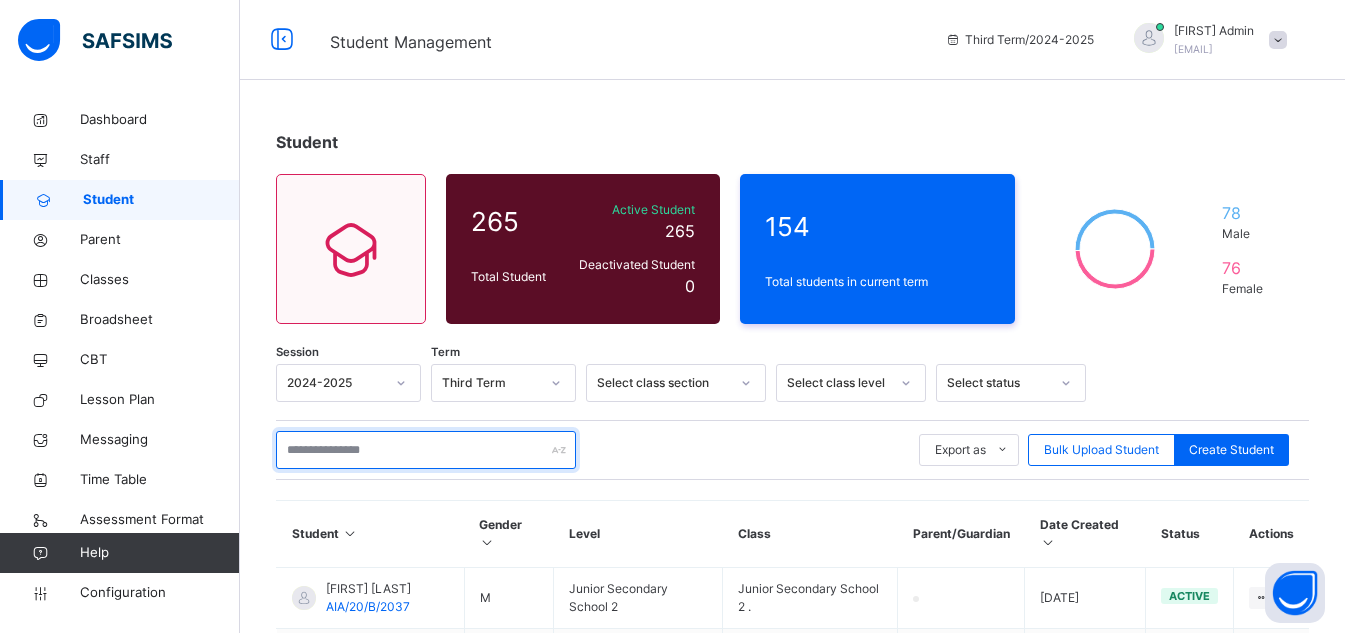 click at bounding box center (426, 450) 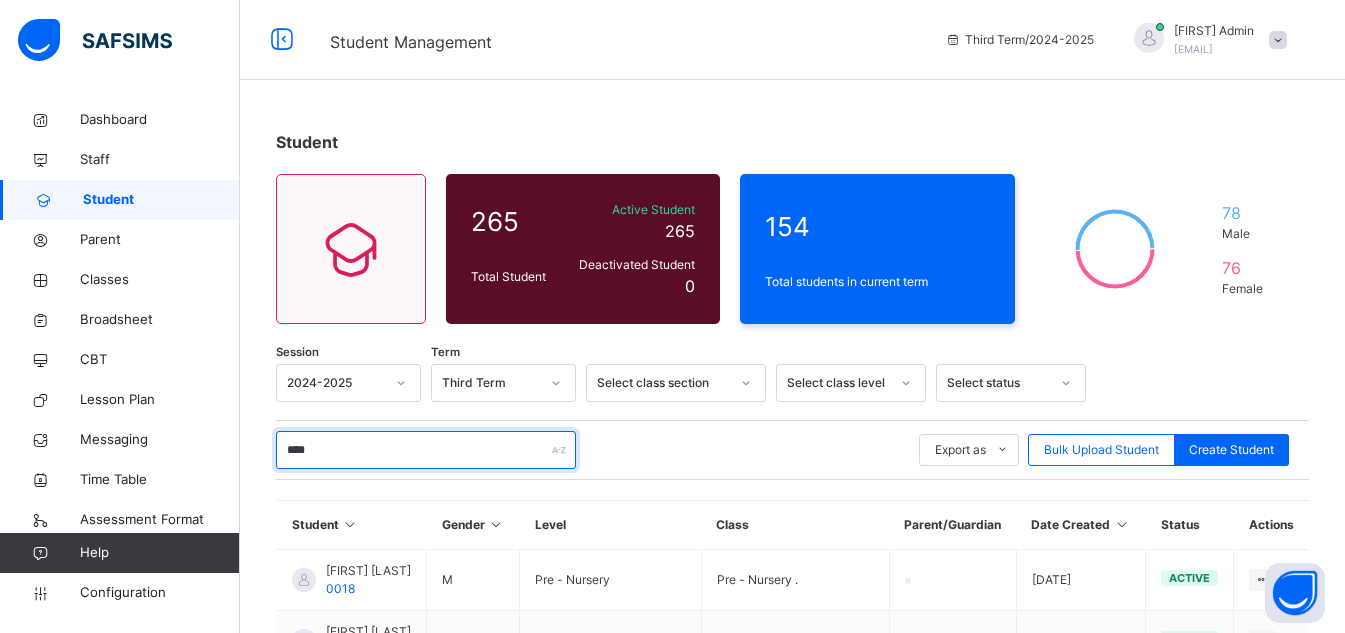 type on "*****" 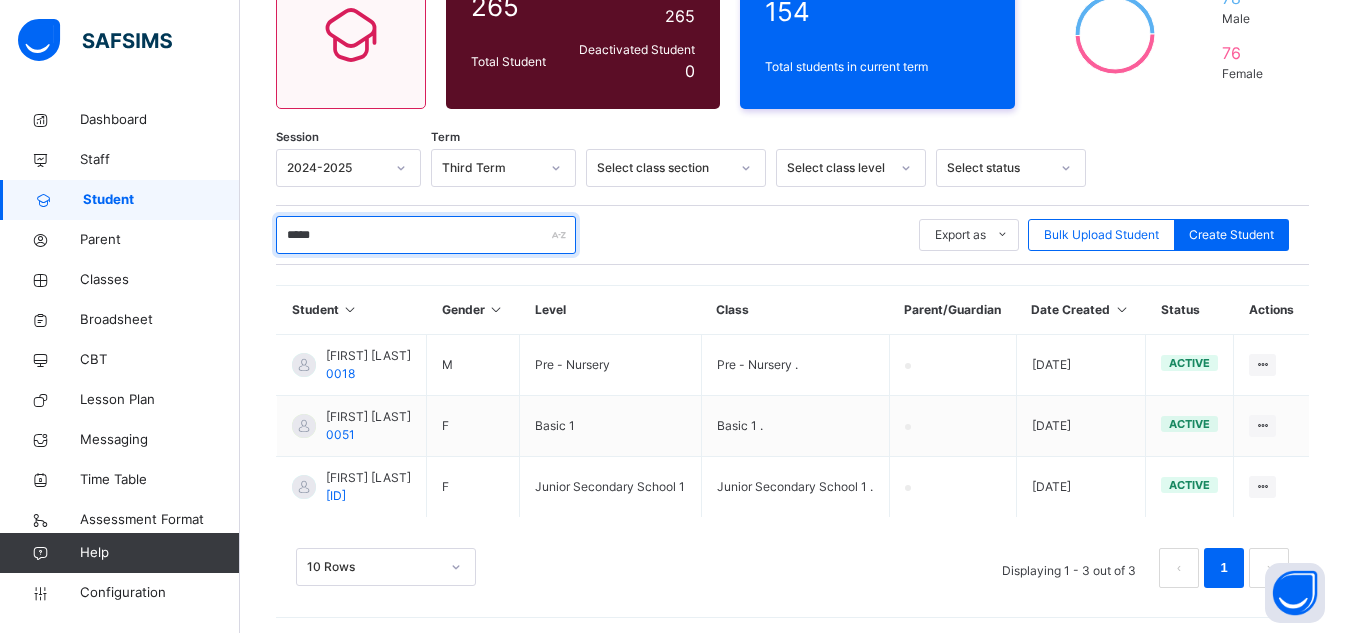 scroll, scrollTop: 221, scrollLeft: 0, axis: vertical 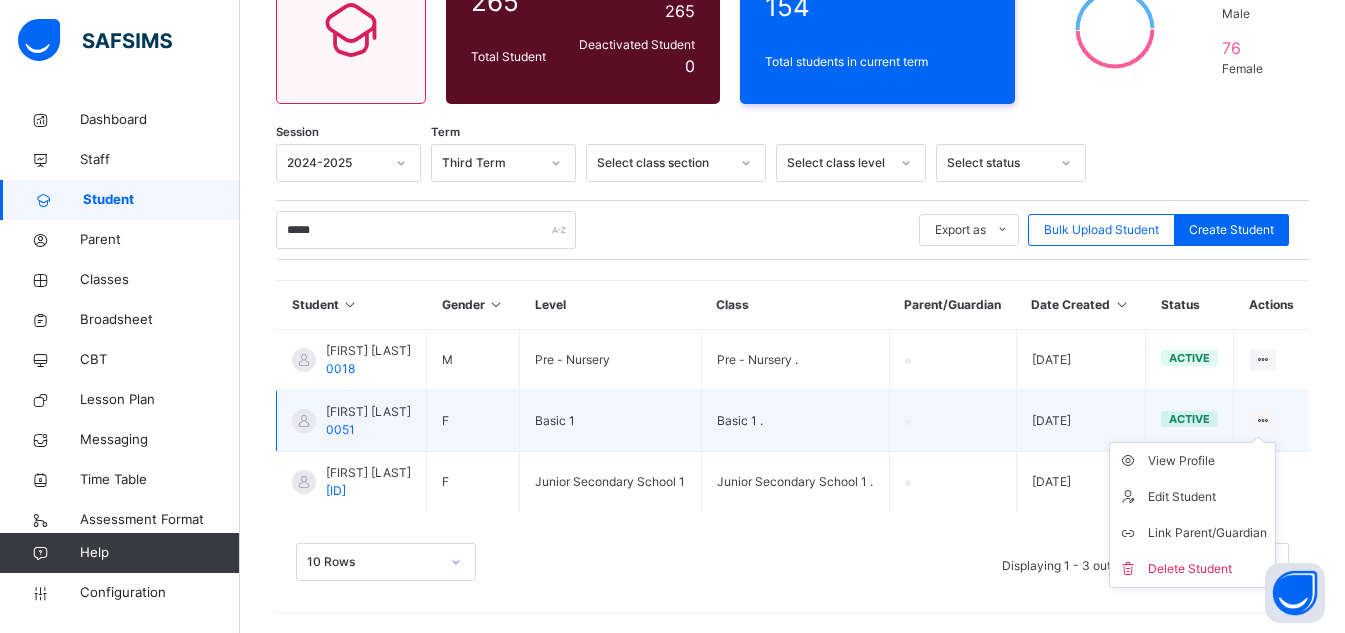 click at bounding box center [1262, 421] 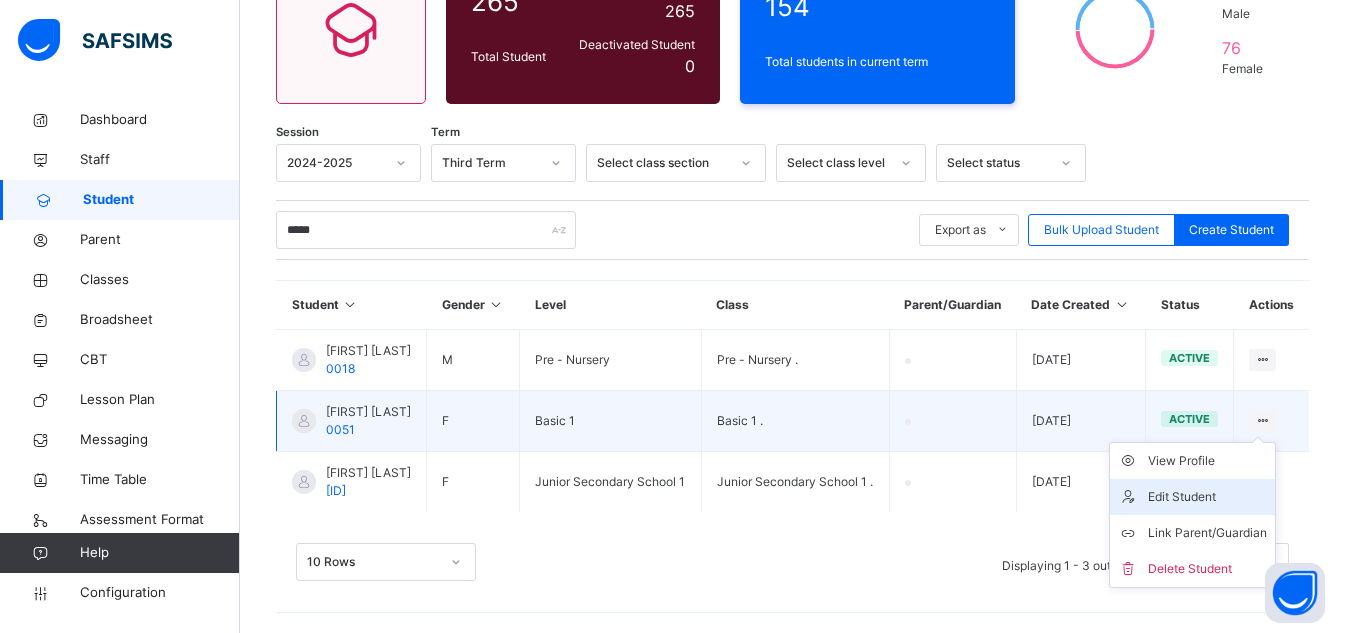 click on "Edit Student" at bounding box center [1207, 497] 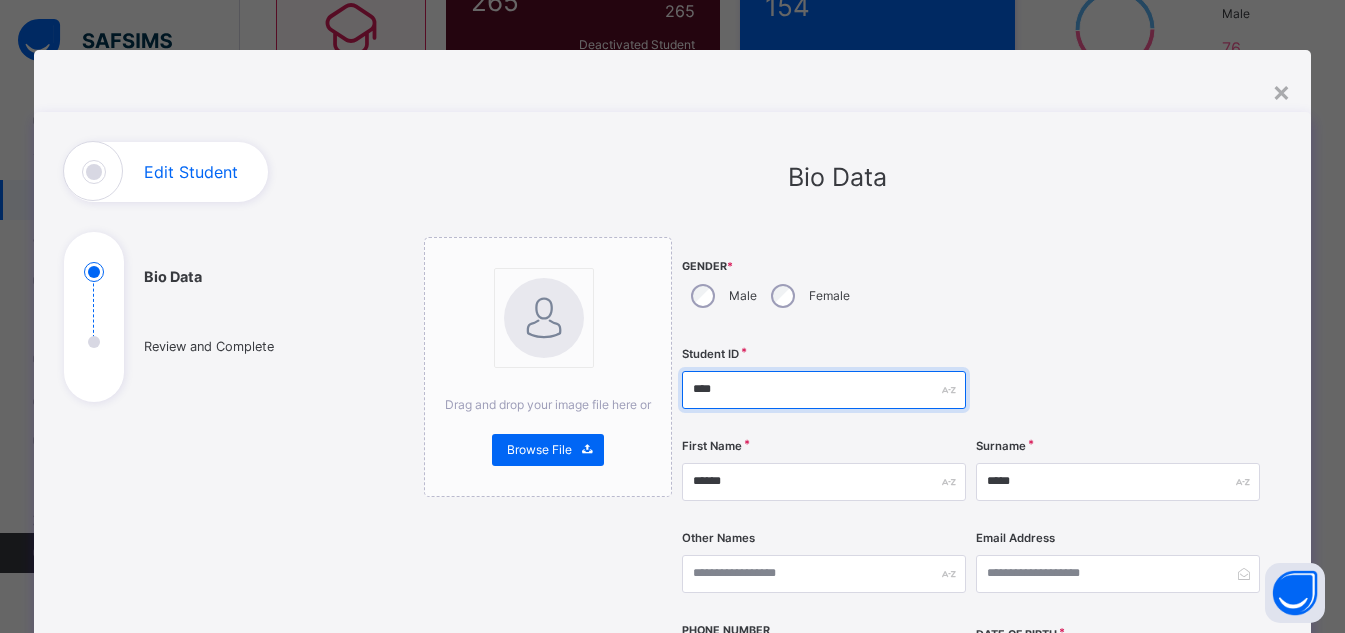 click on "****" at bounding box center [824, 390] 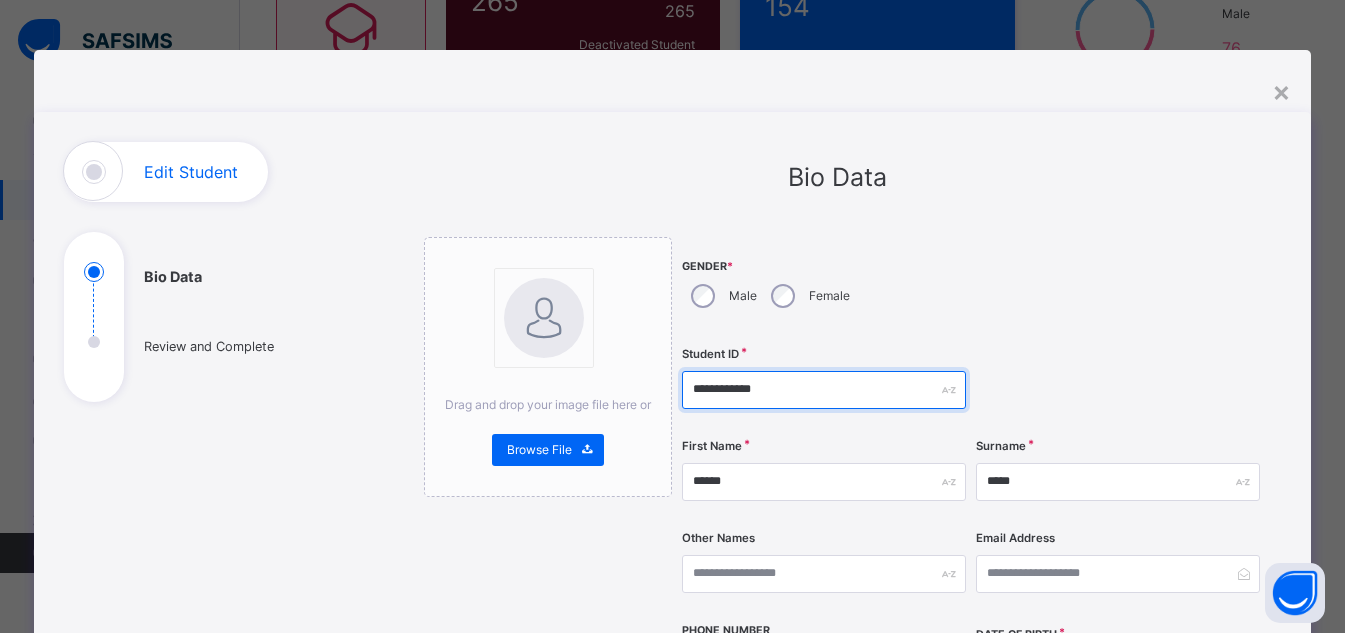 type on "**********" 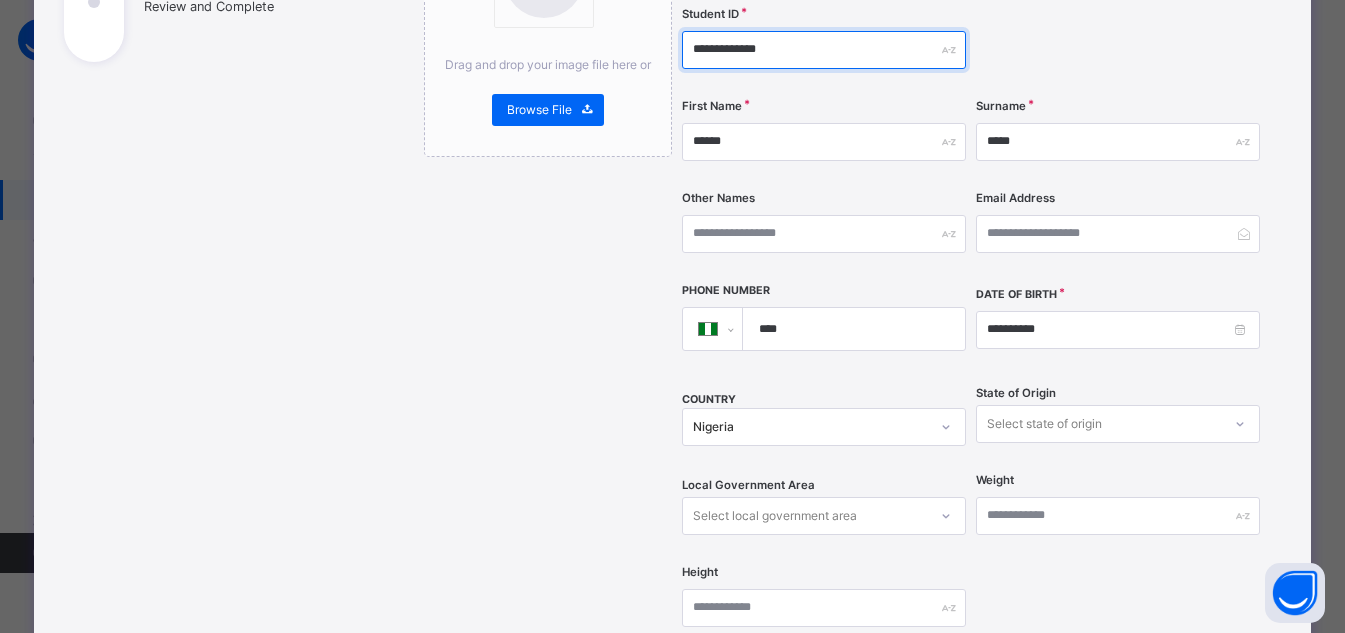 scroll, scrollTop: 361, scrollLeft: 0, axis: vertical 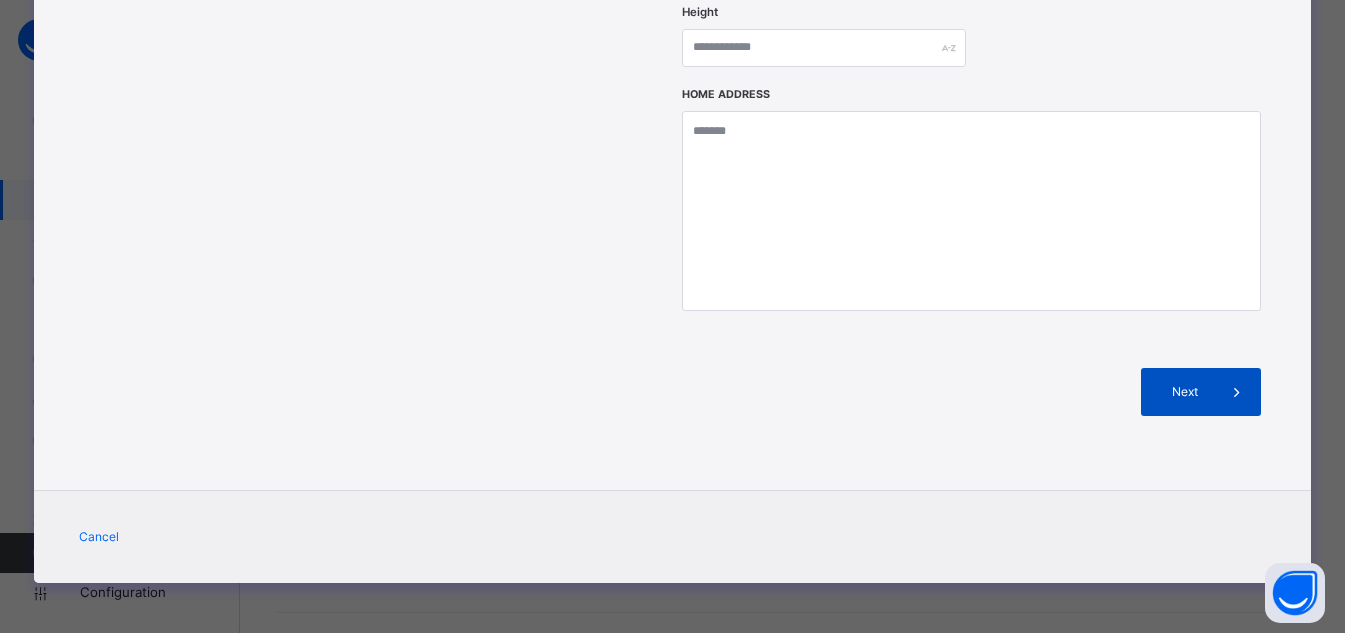 click at bounding box center [1237, 392] 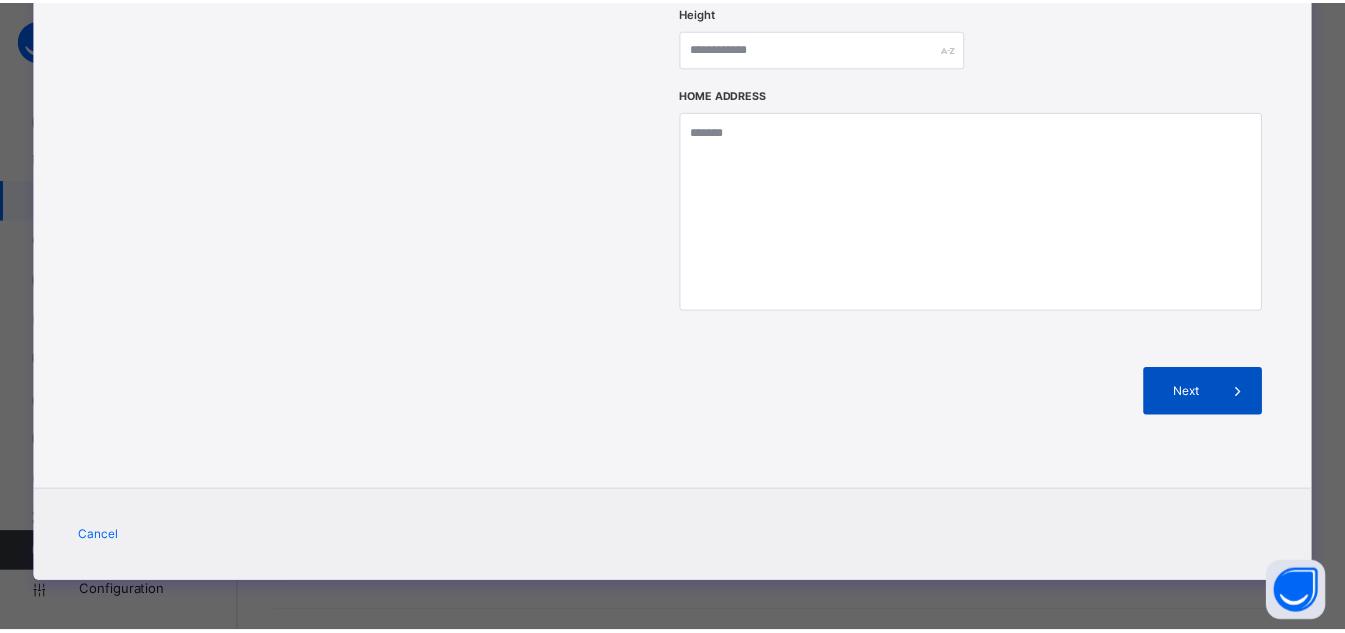 scroll, scrollTop: 446, scrollLeft: 0, axis: vertical 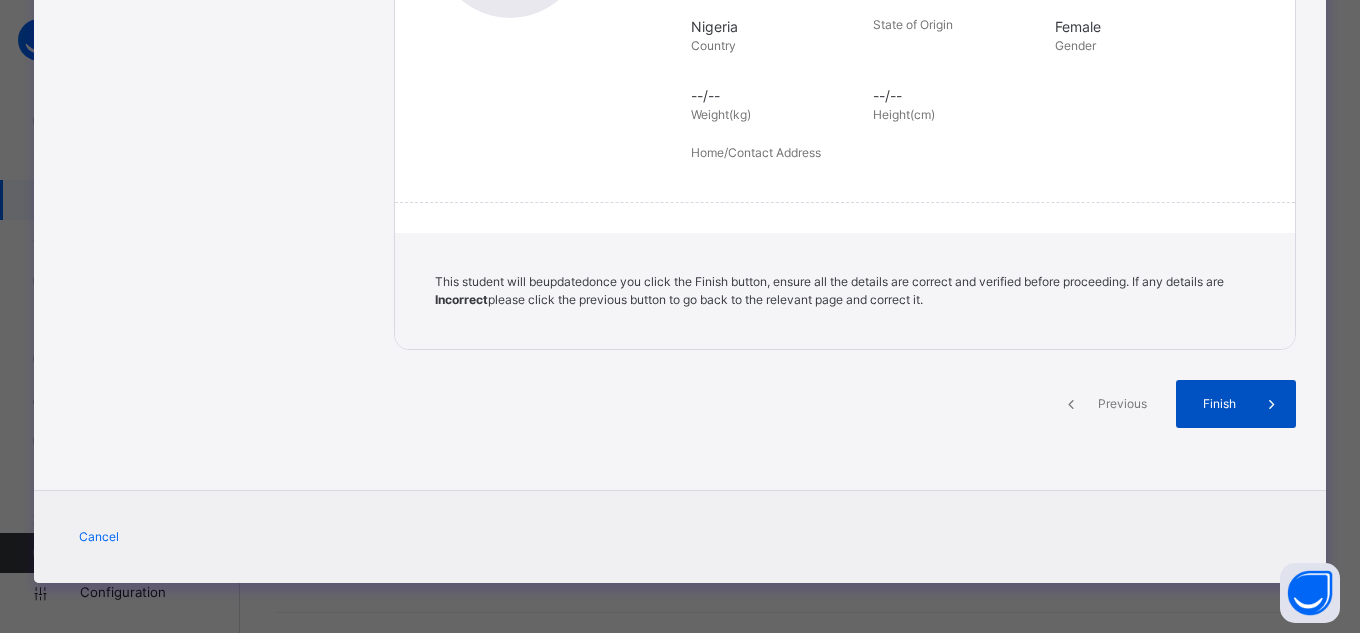 click at bounding box center [1272, 404] 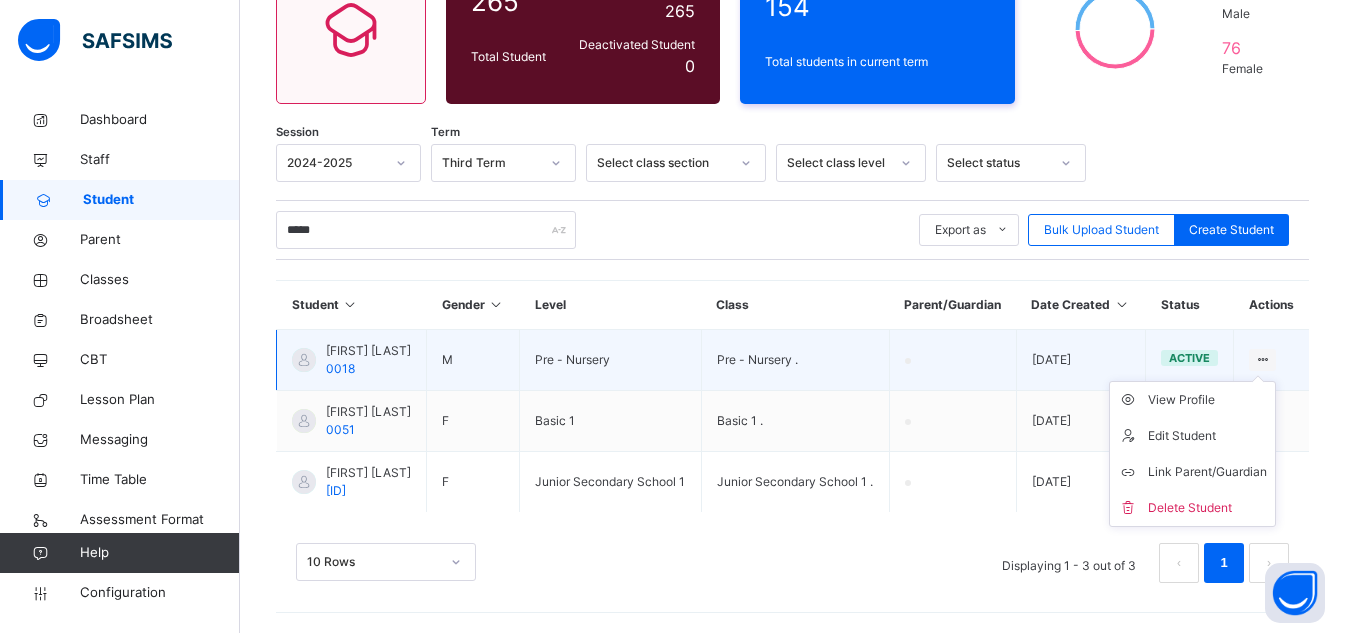 click at bounding box center [1262, 359] 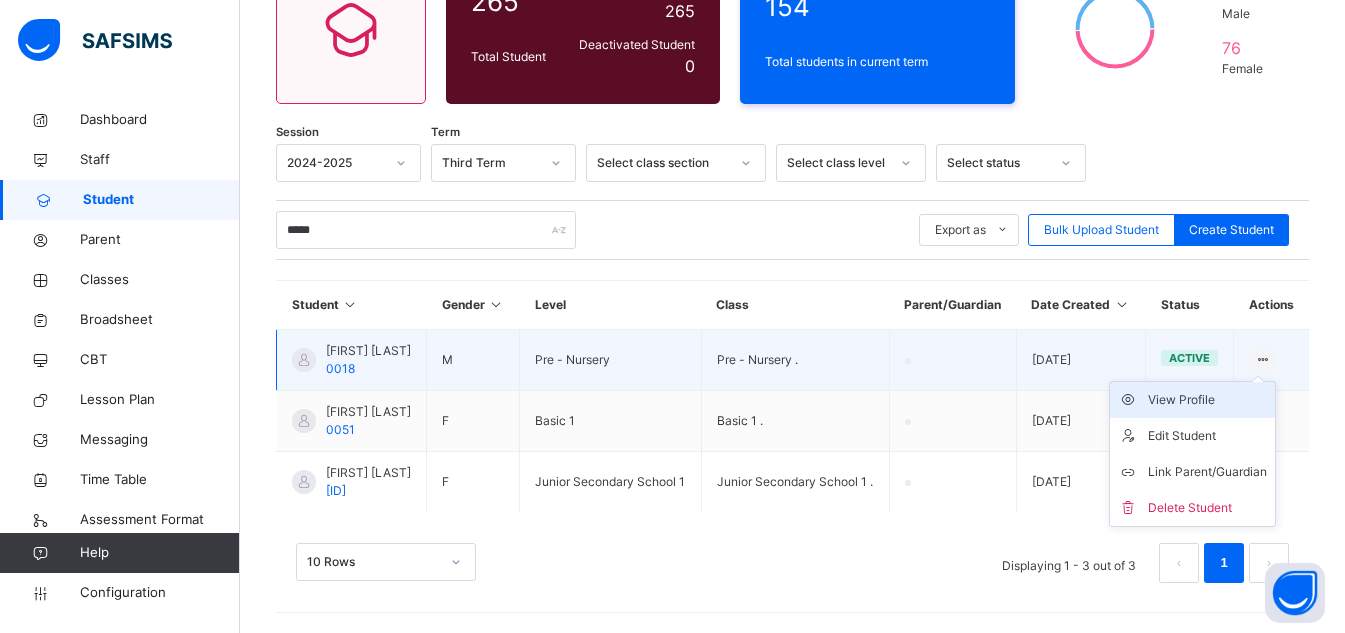 click on "View Profile" at bounding box center (1207, 400) 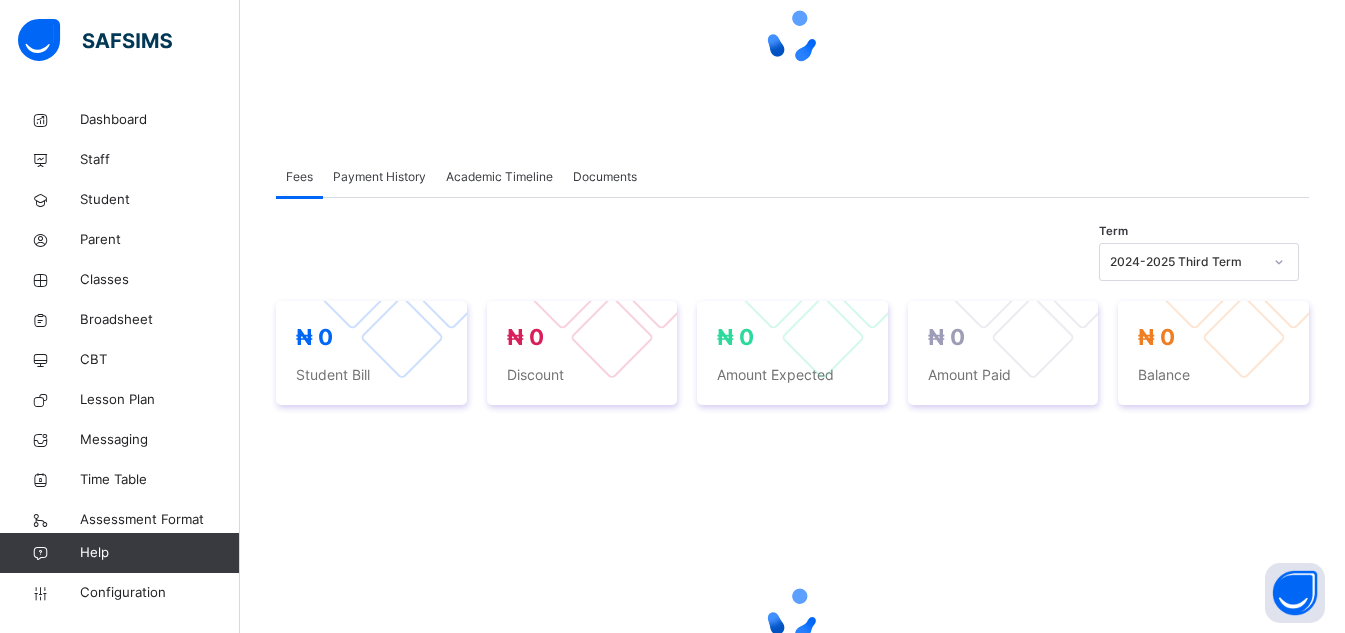 scroll, scrollTop: 0, scrollLeft: 0, axis: both 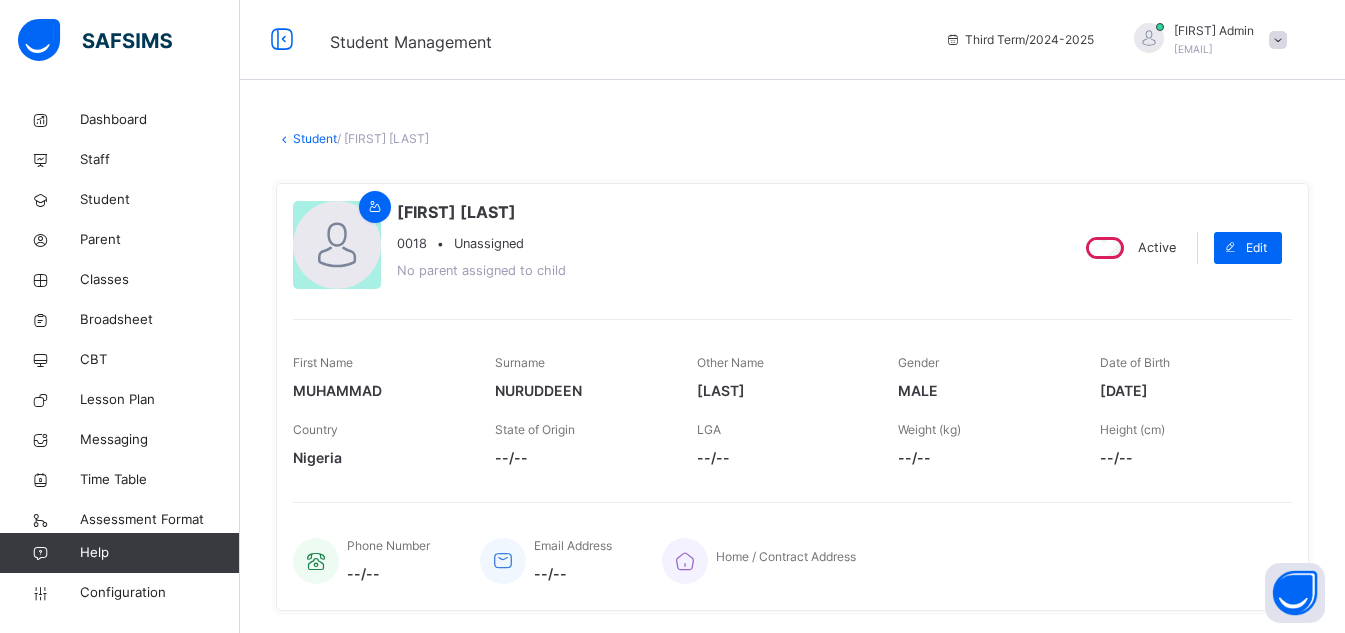 click on "Student" at bounding box center (315, 138) 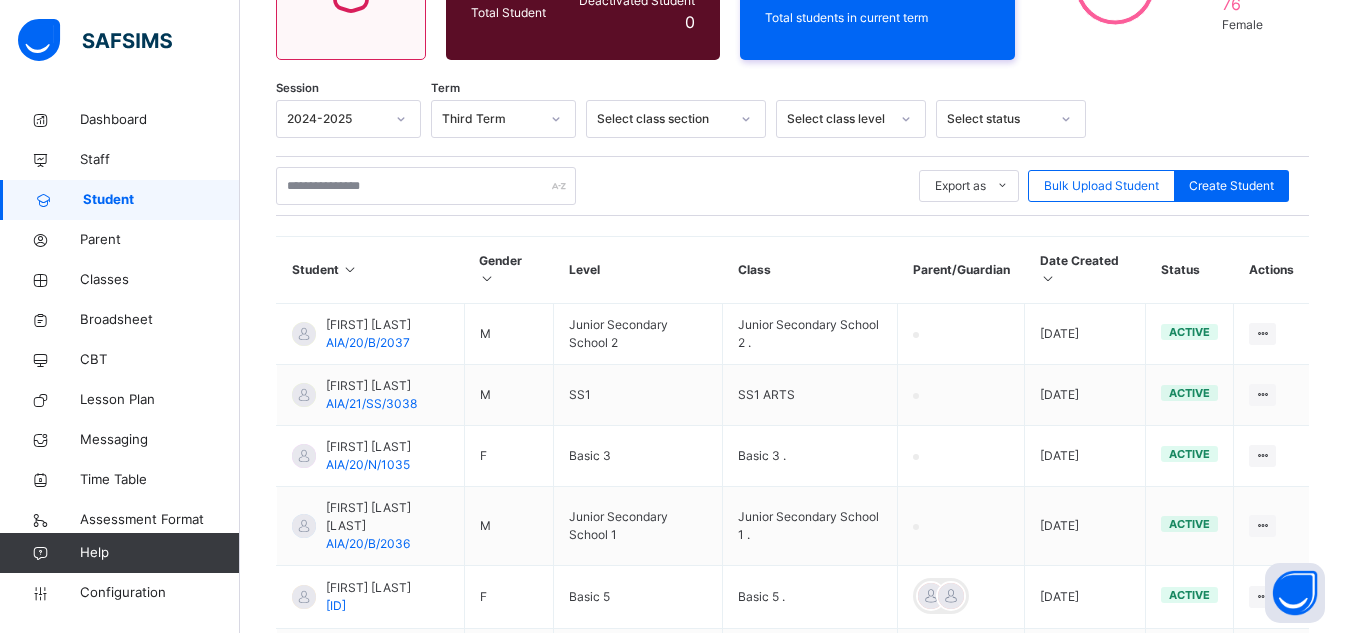 scroll, scrollTop: 277, scrollLeft: 0, axis: vertical 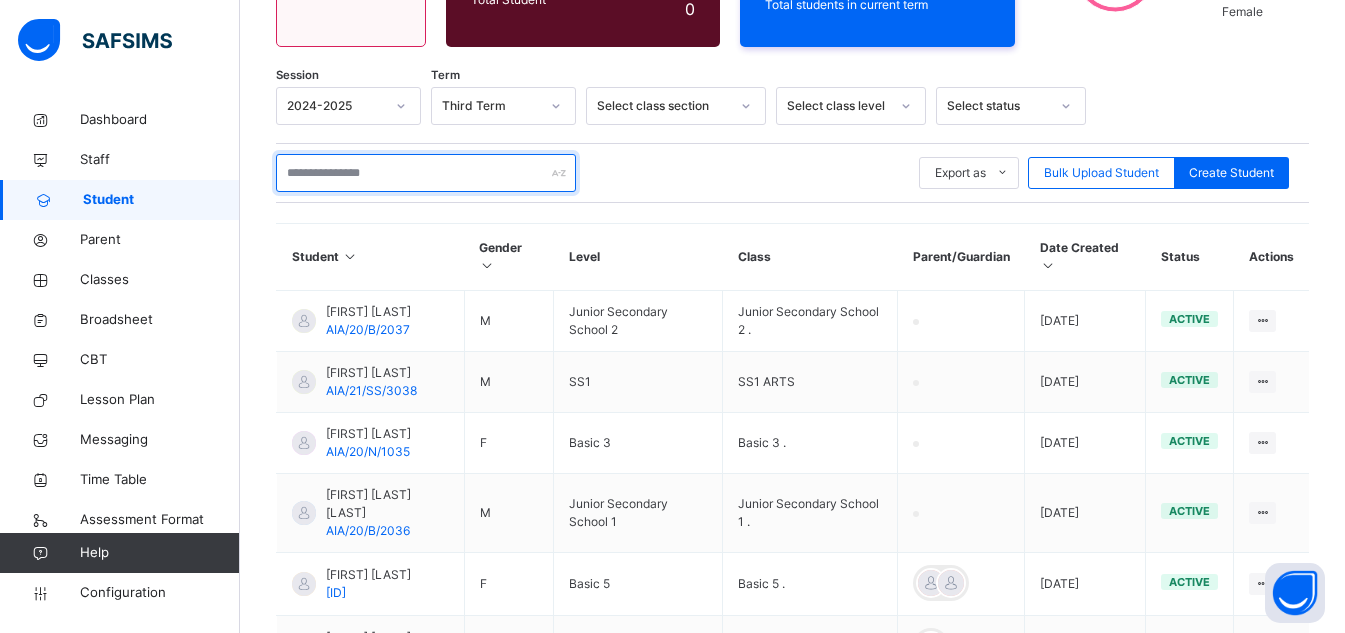 click at bounding box center [426, 173] 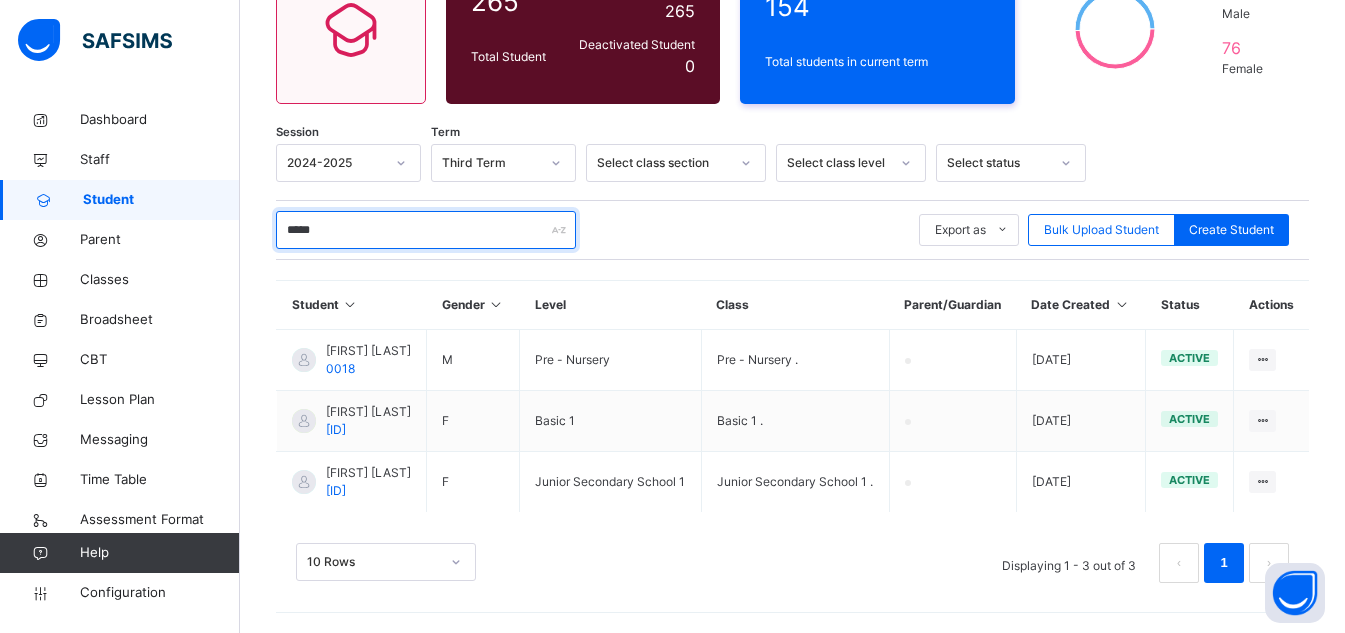 scroll, scrollTop: 256, scrollLeft: 0, axis: vertical 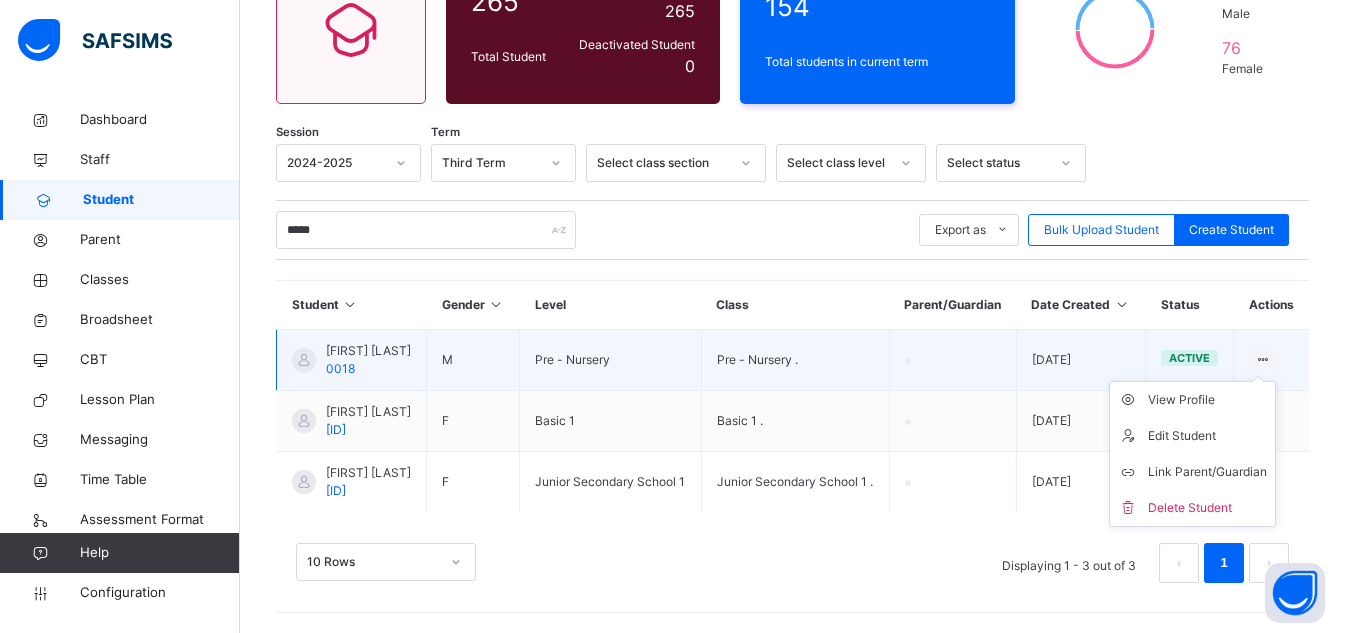 click at bounding box center [1262, 359] 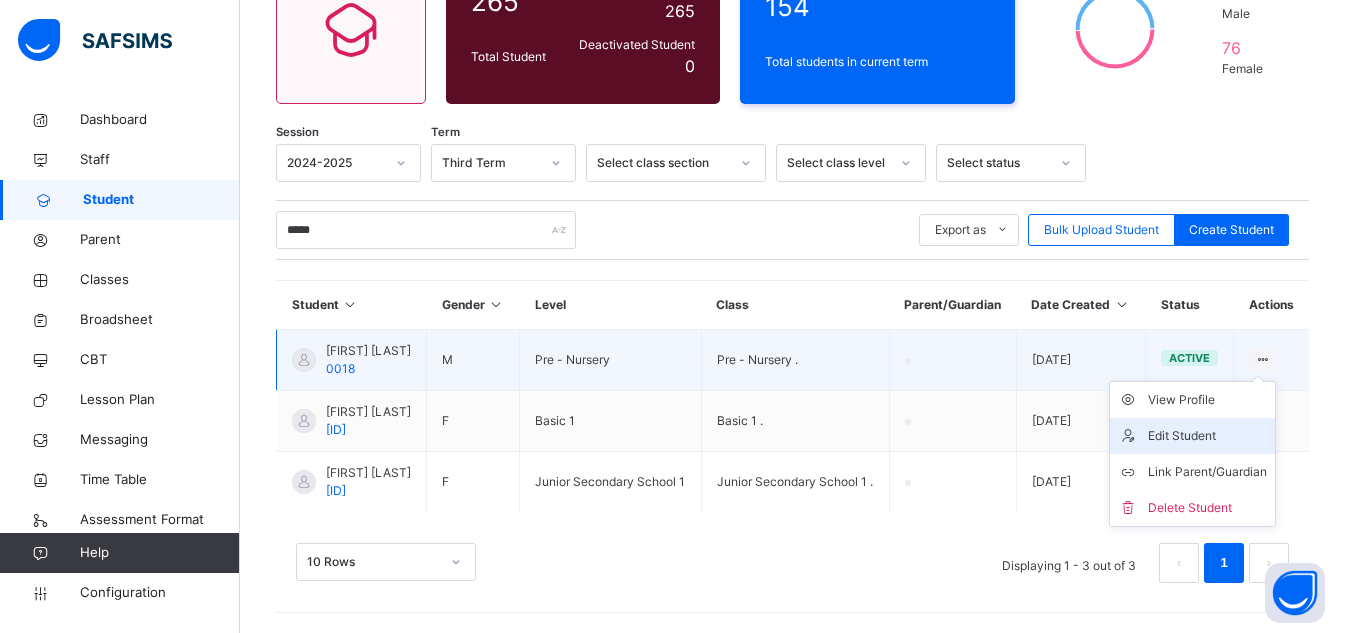 click on "Edit Student" at bounding box center [1207, 436] 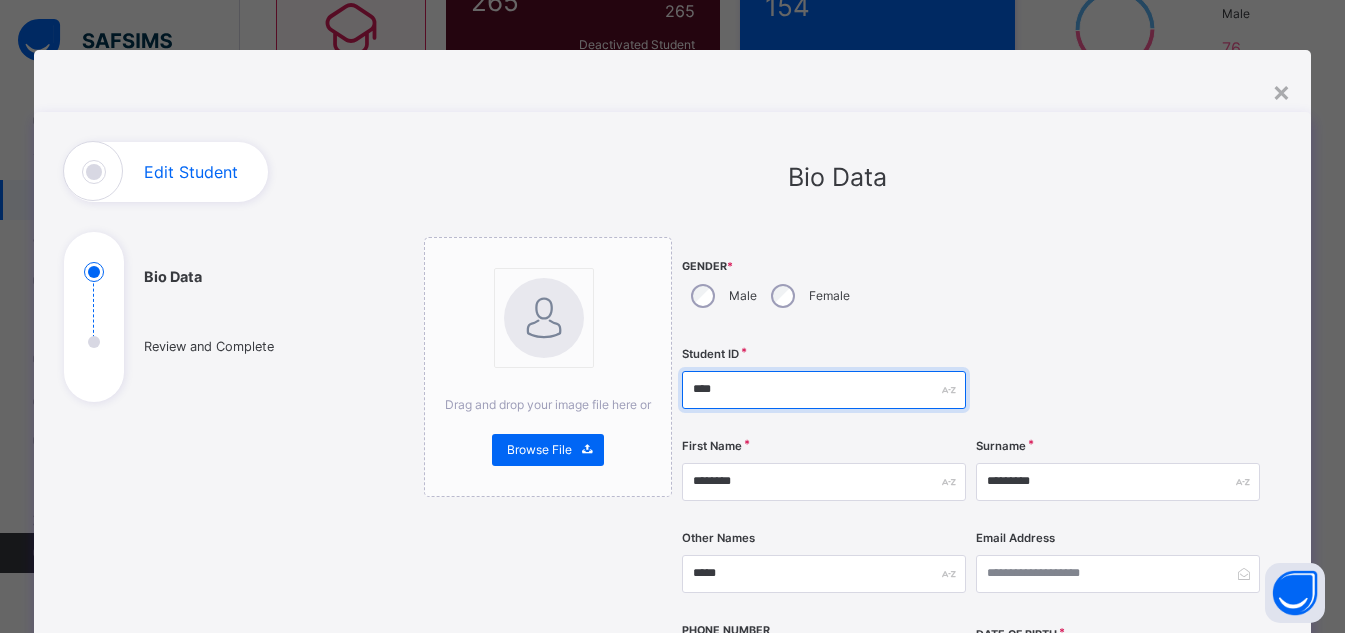 click on "****" at bounding box center (824, 390) 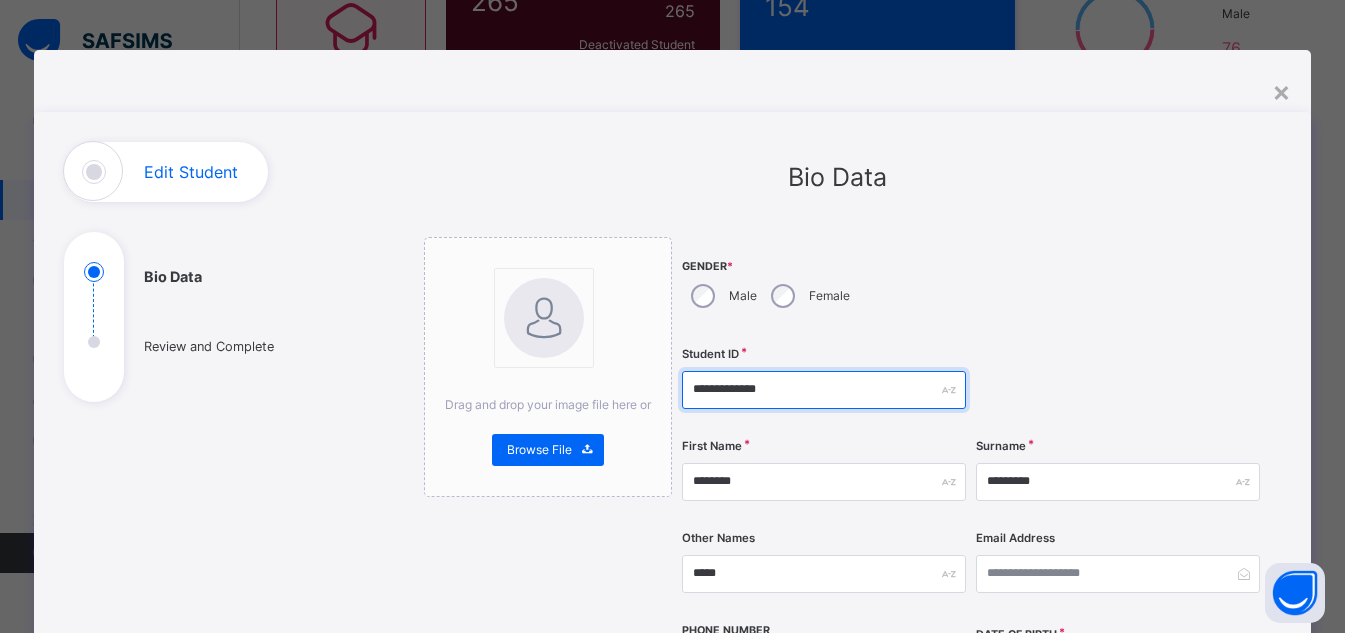 type on "**********" 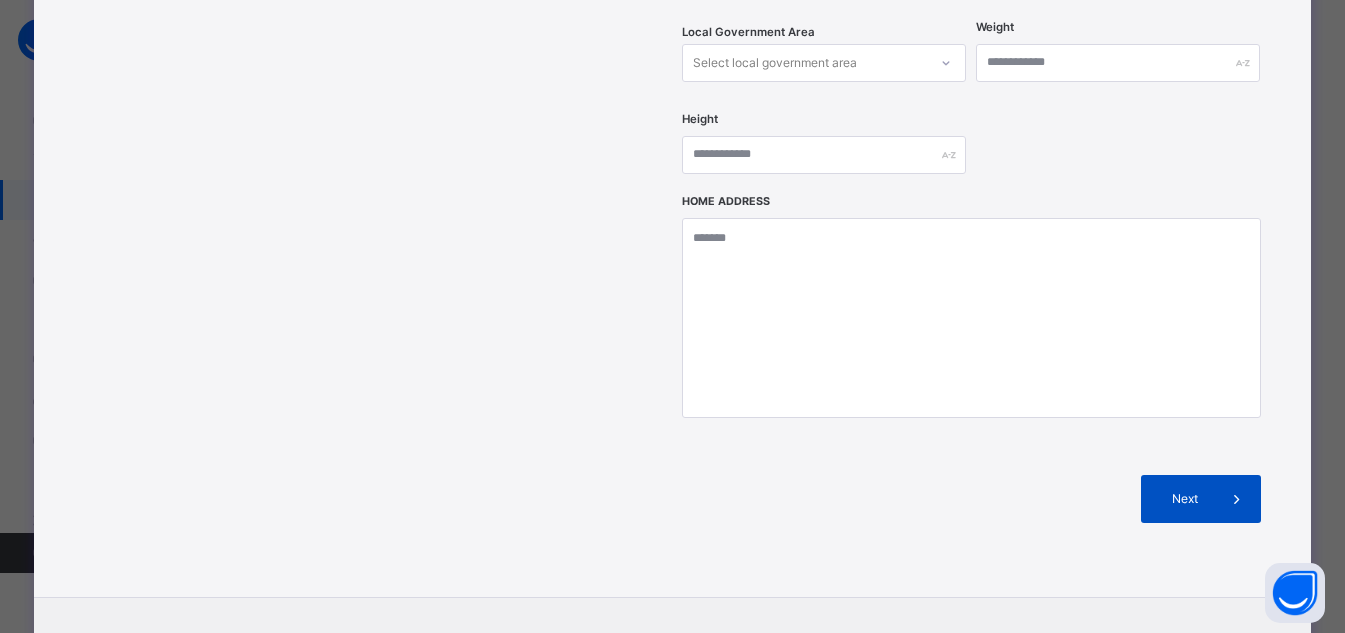 click on "Next" at bounding box center (1184, 499) 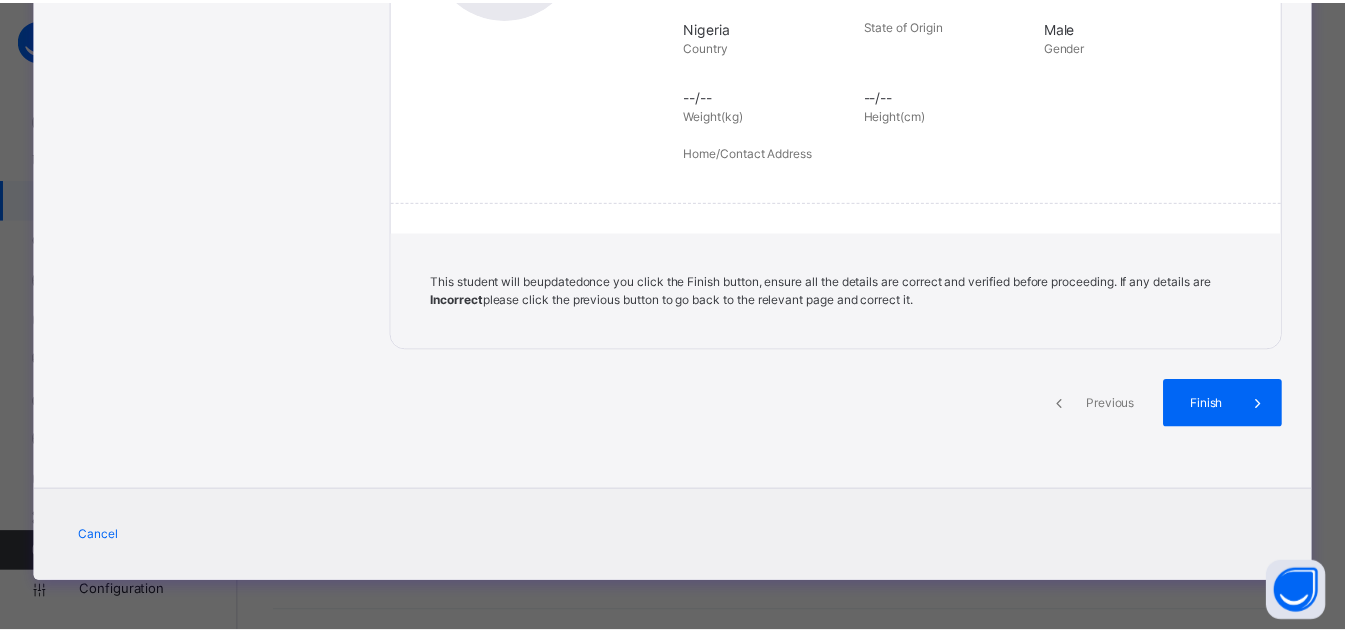 scroll, scrollTop: 446, scrollLeft: 0, axis: vertical 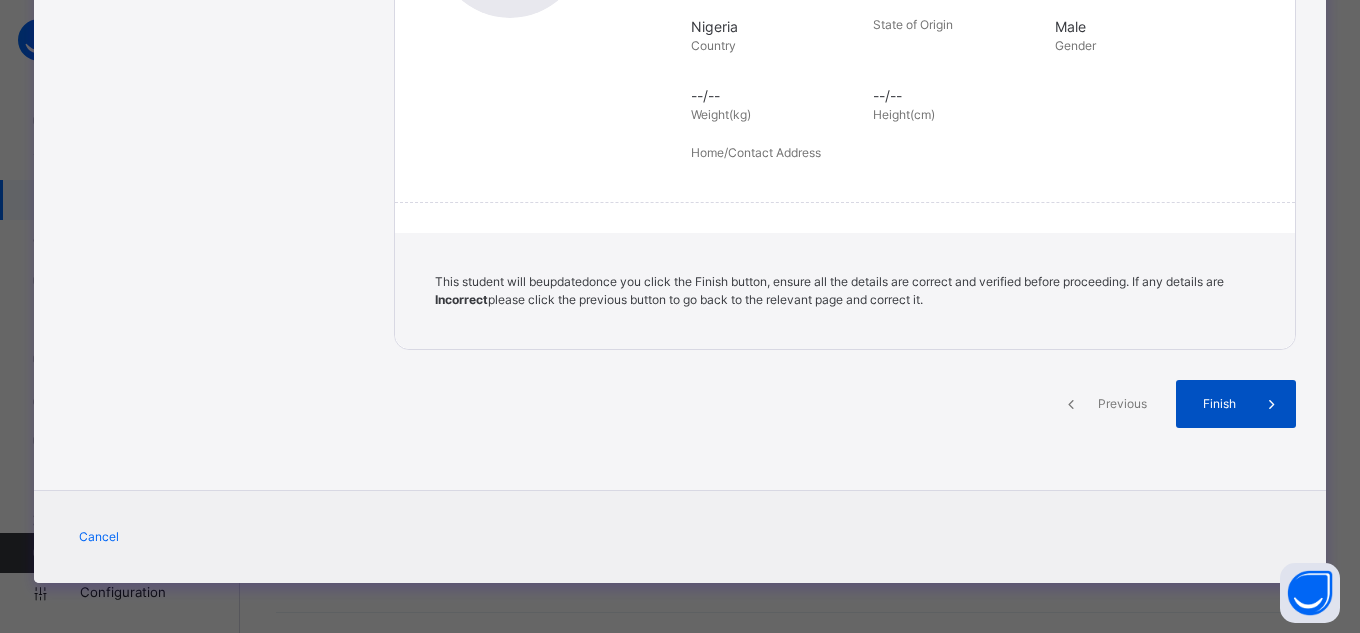 click on "Finish" at bounding box center (1219, 404) 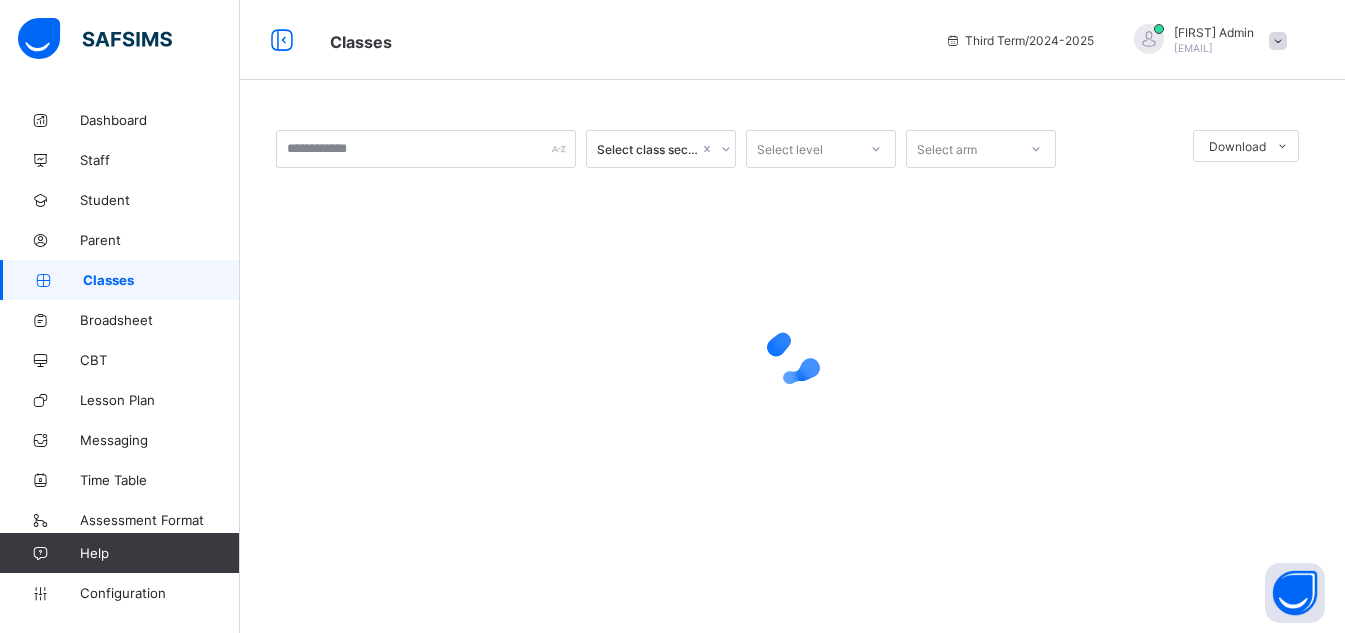 scroll, scrollTop: 0, scrollLeft: 0, axis: both 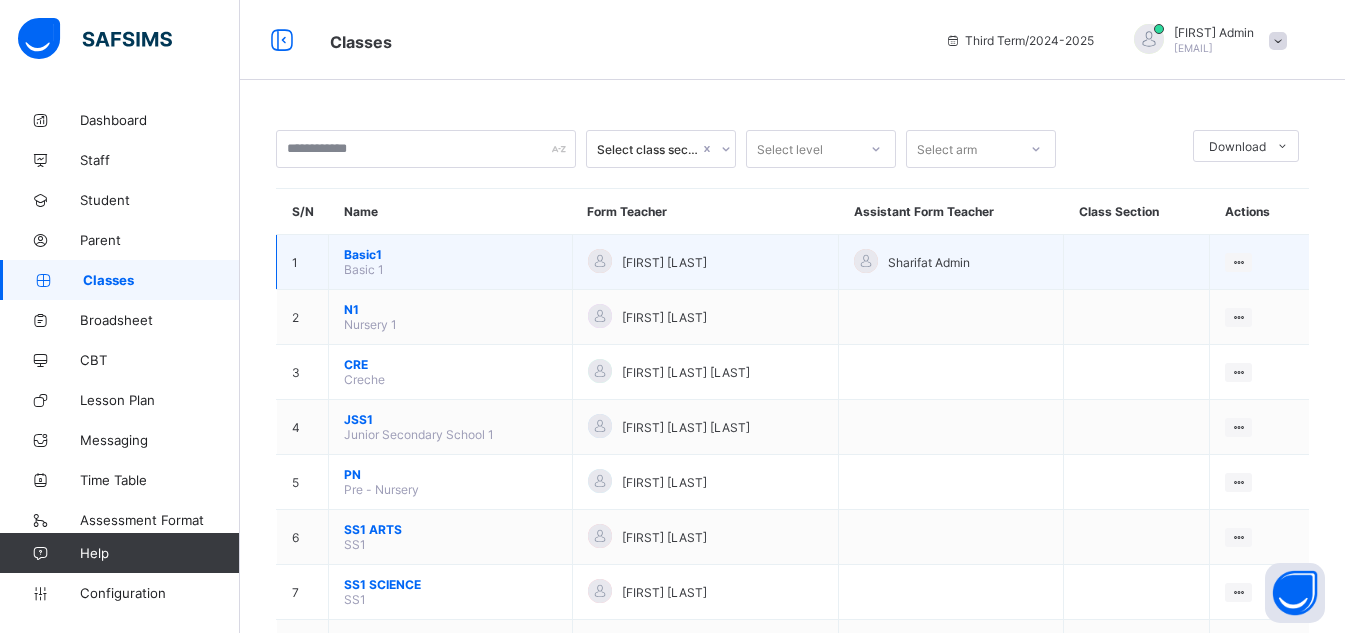 click on "Basic1" at bounding box center (450, 254) 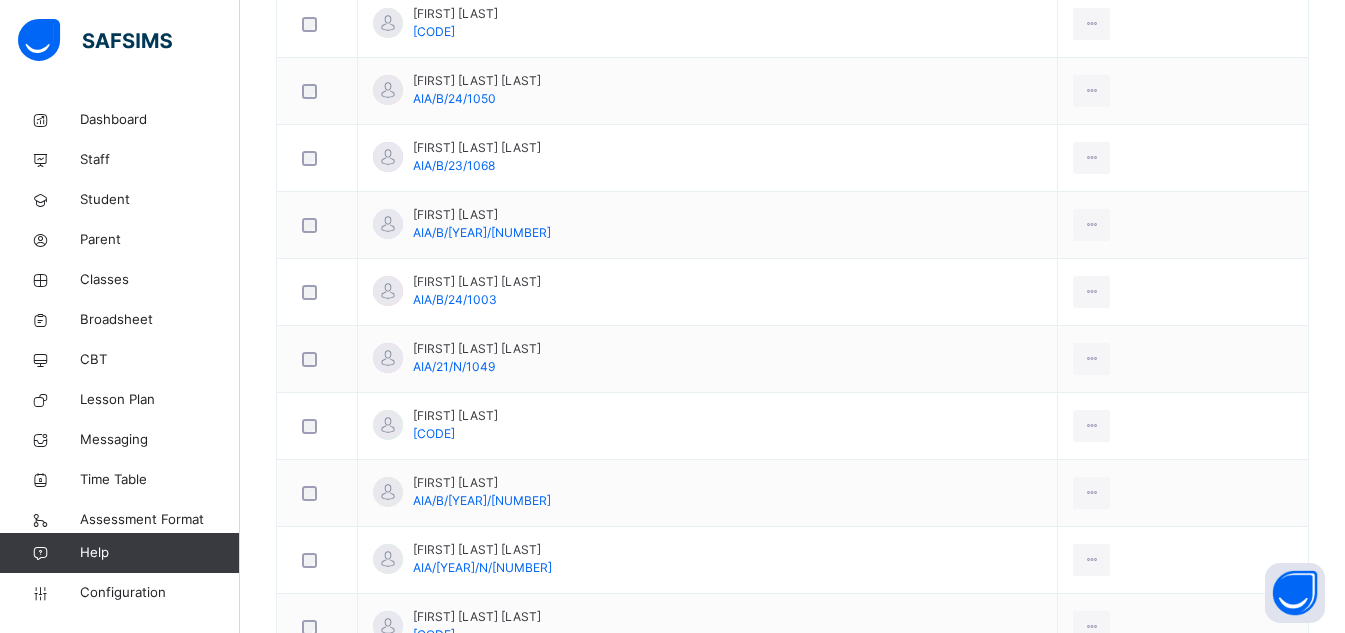 scroll, scrollTop: 667, scrollLeft: 0, axis: vertical 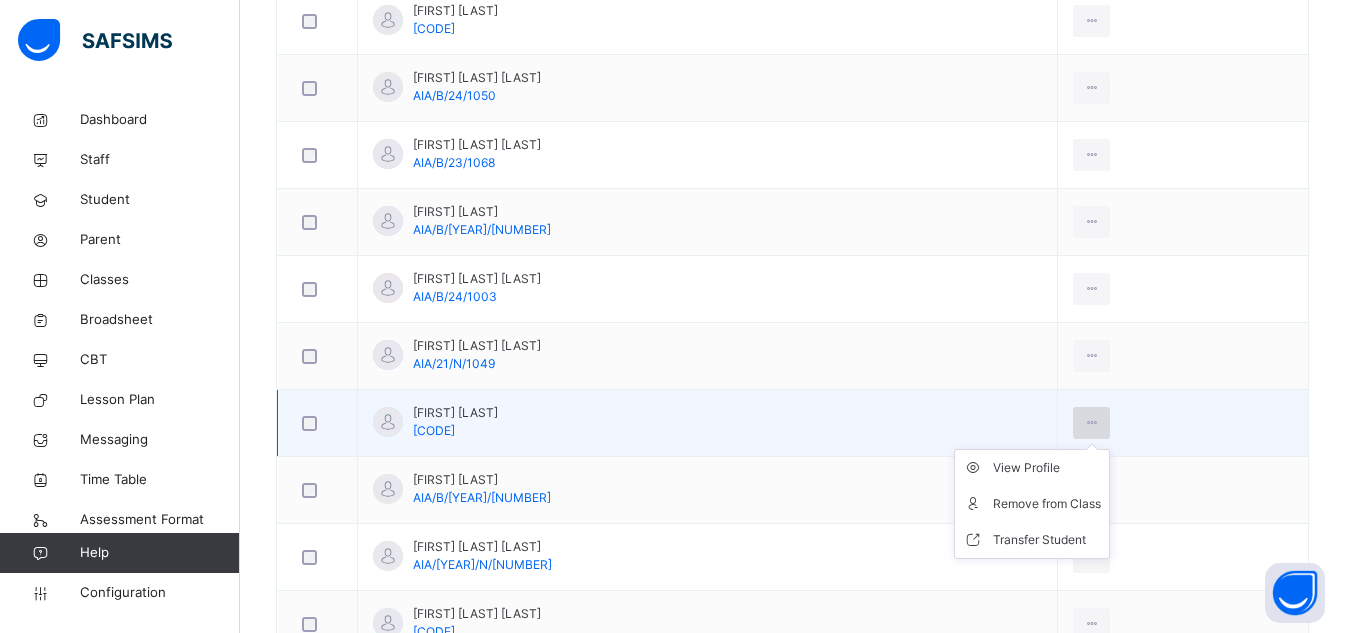 click at bounding box center (1091, 423) 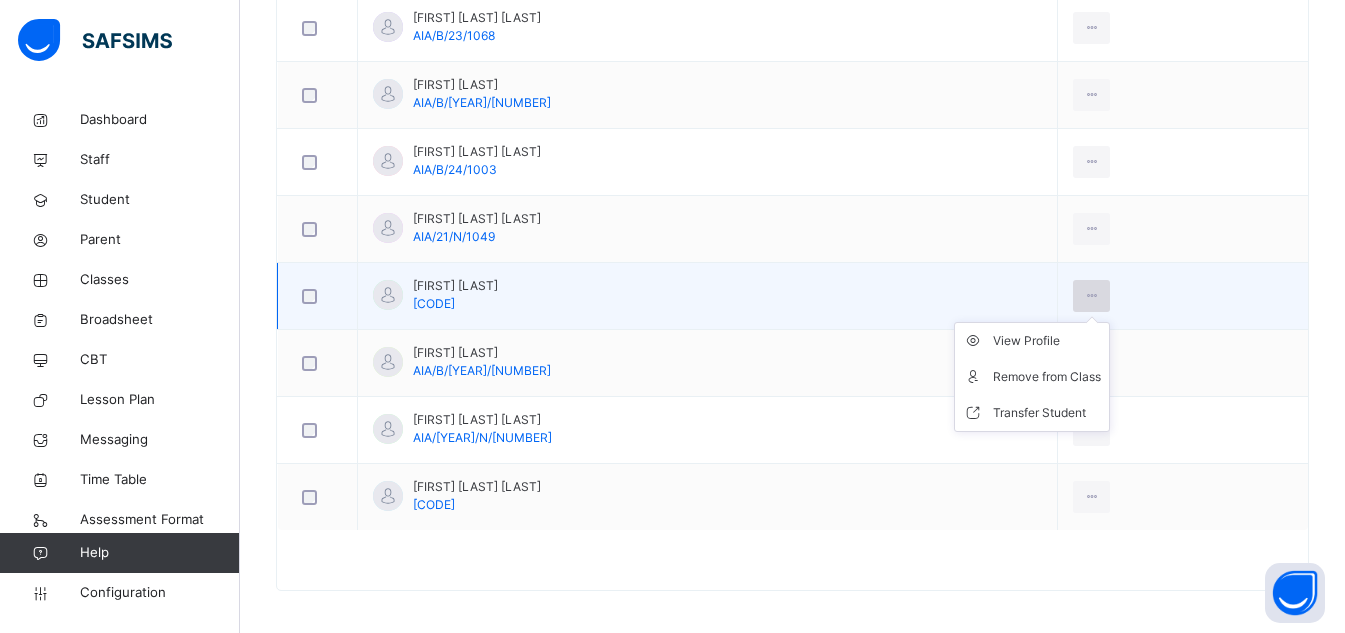 scroll, scrollTop: 802, scrollLeft: 0, axis: vertical 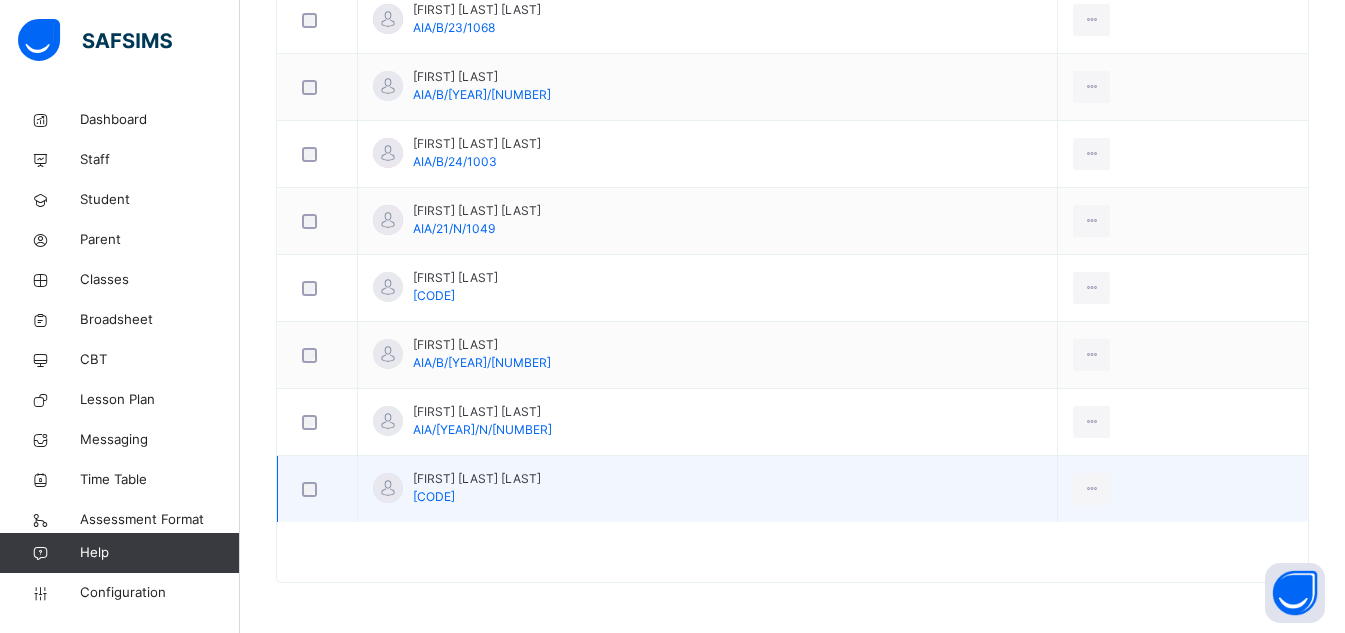click on "View Profile Remove from Class Transfer Student" at bounding box center (1183, 489) 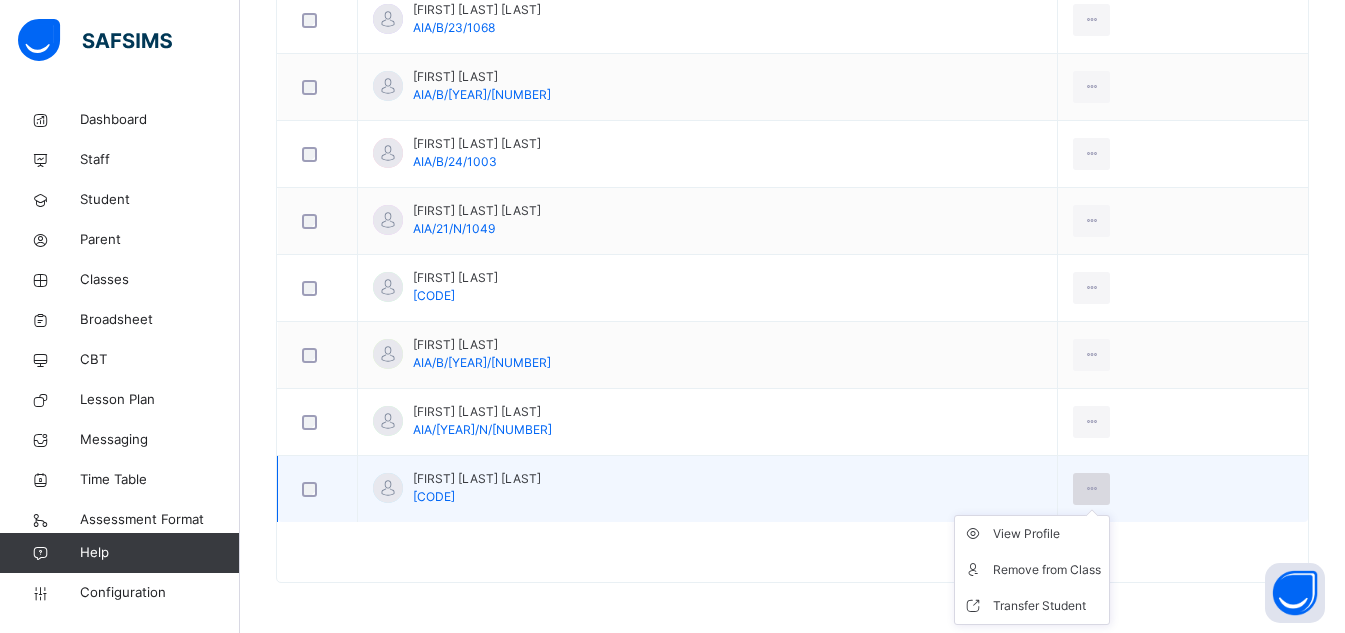 click at bounding box center [1091, 489] 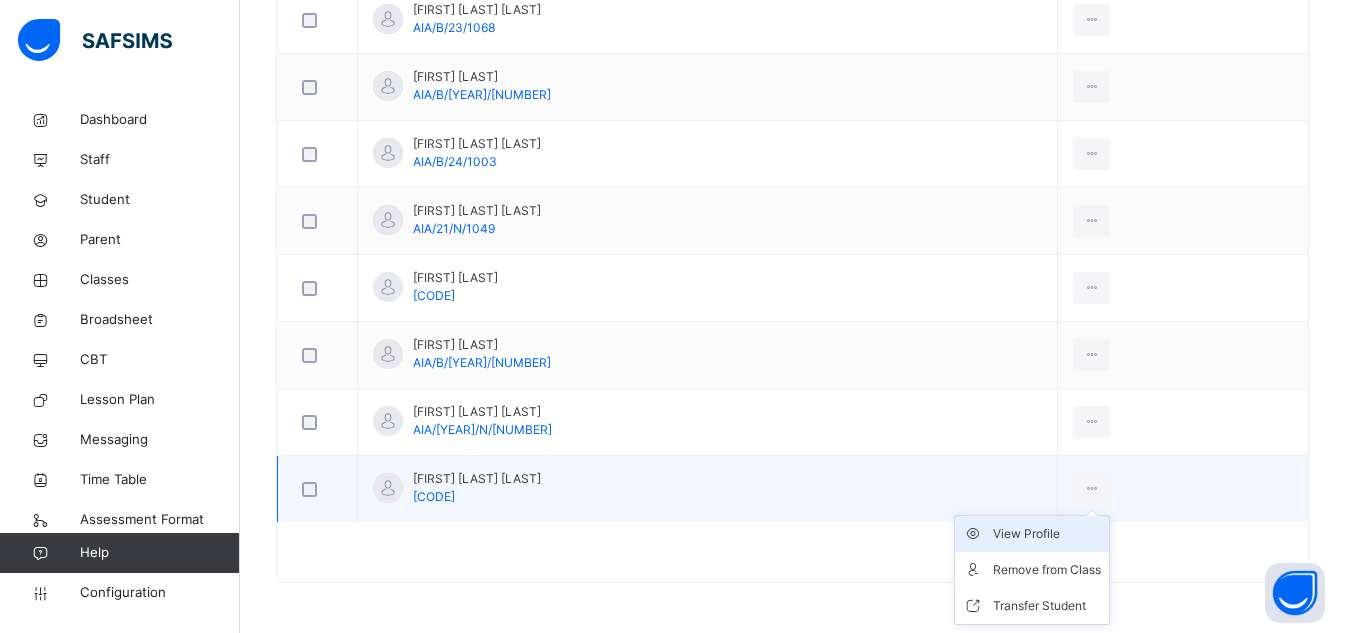 click on "View Profile" at bounding box center [1047, 534] 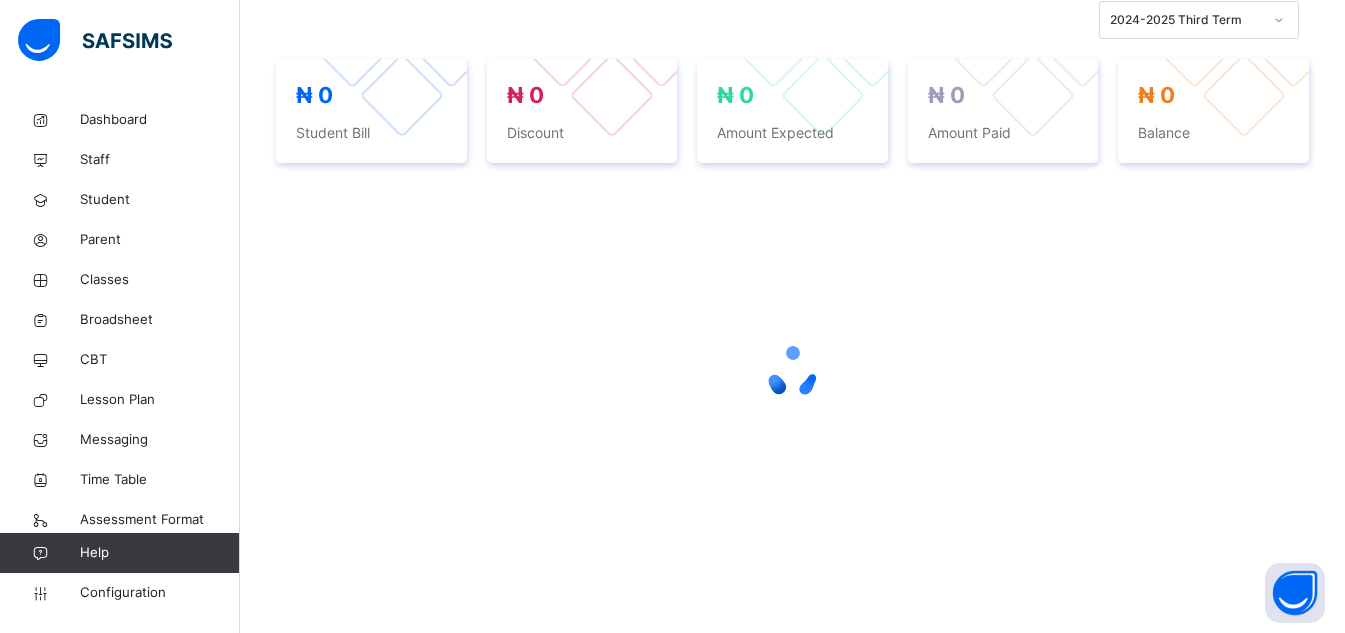 scroll, scrollTop: 0, scrollLeft: 0, axis: both 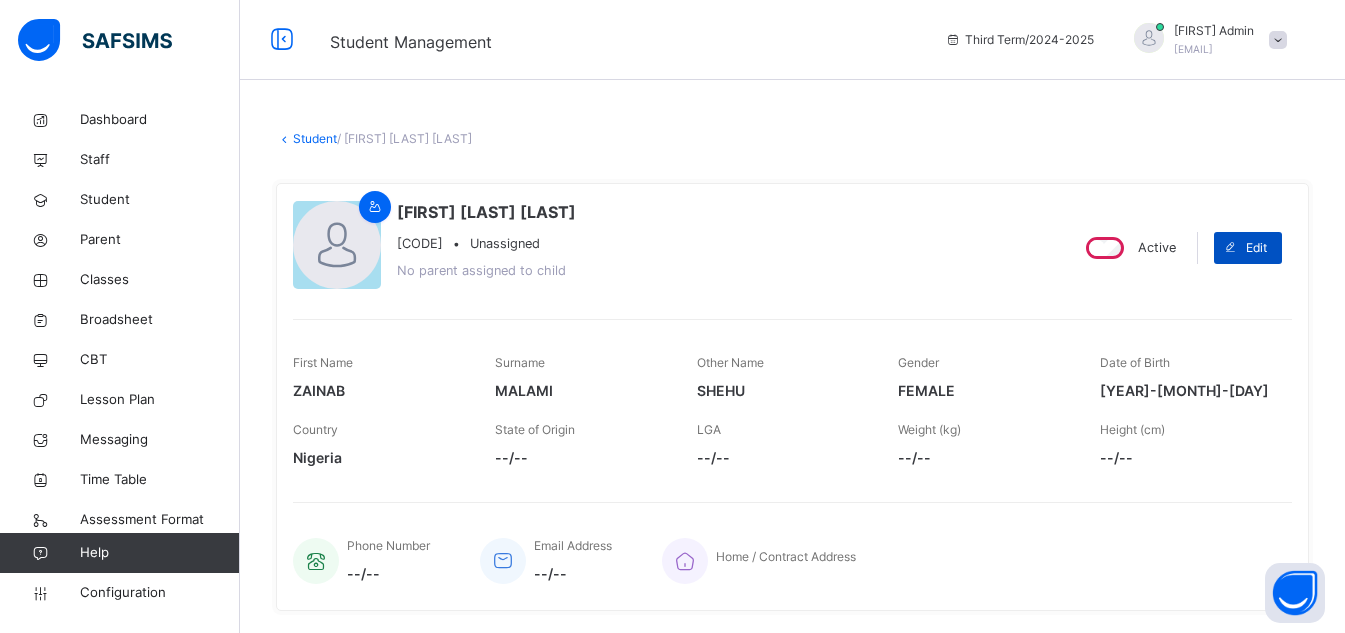 click on "Edit" at bounding box center [1256, 248] 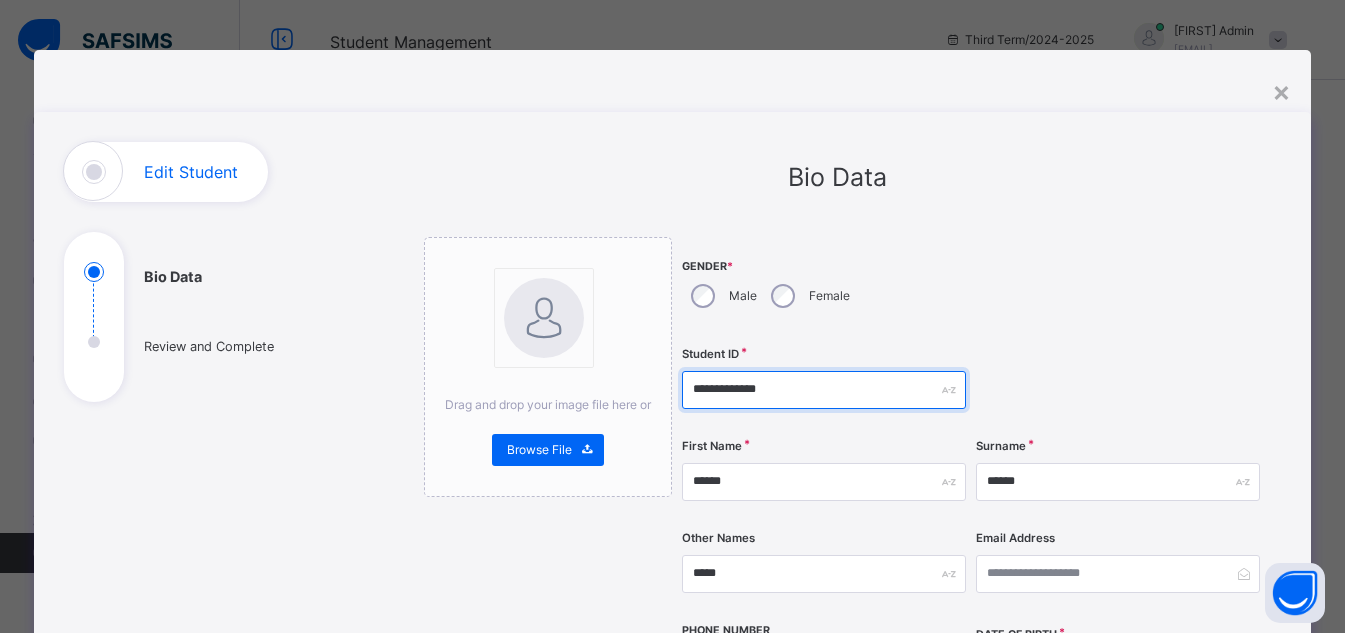 click on "**********" at bounding box center (824, 390) 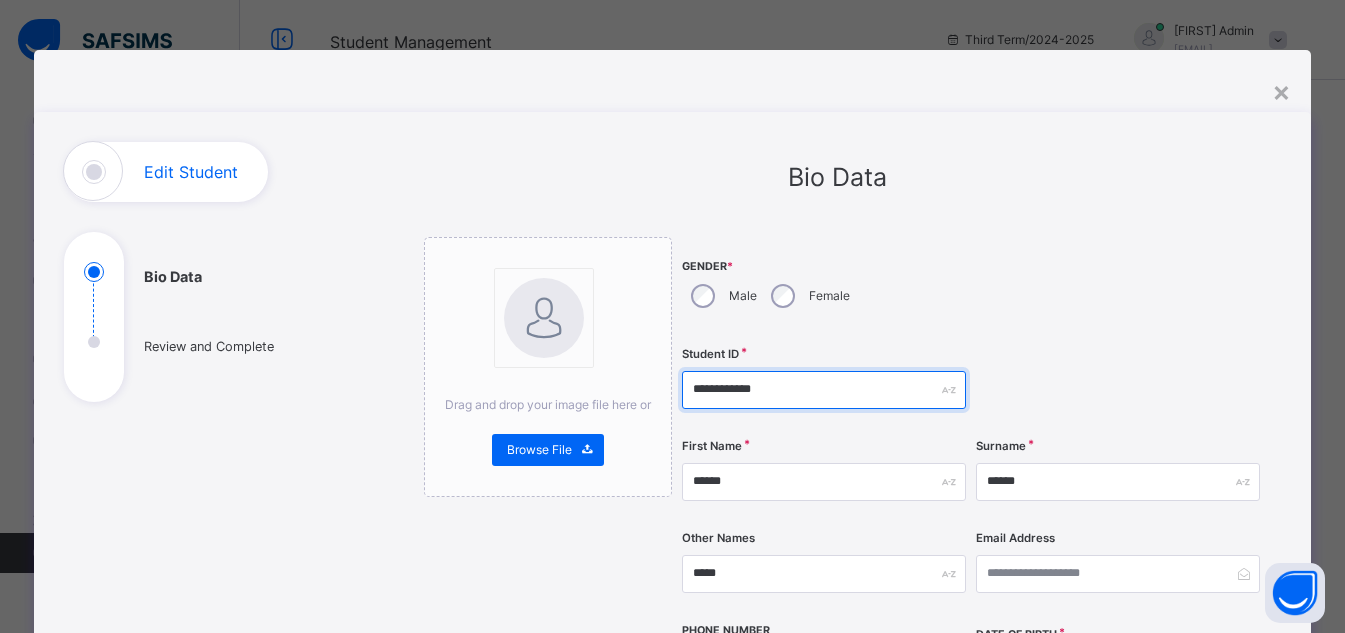 type on "**********" 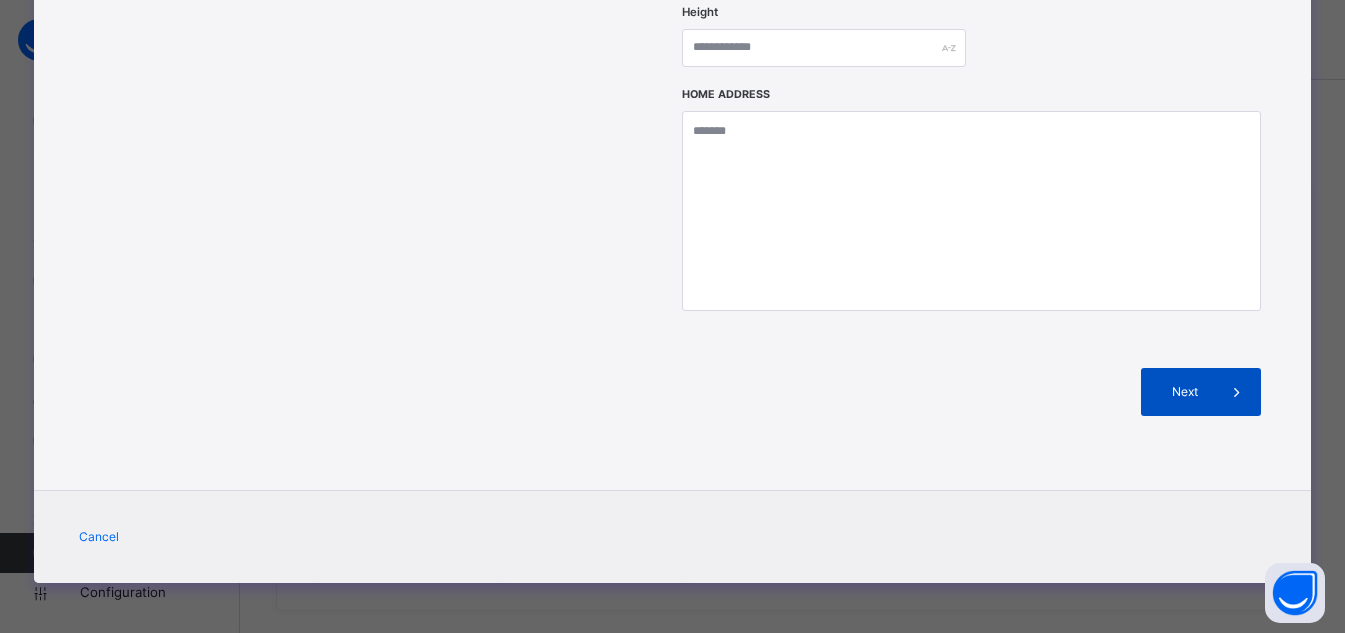 click on "Next" at bounding box center (1184, 392) 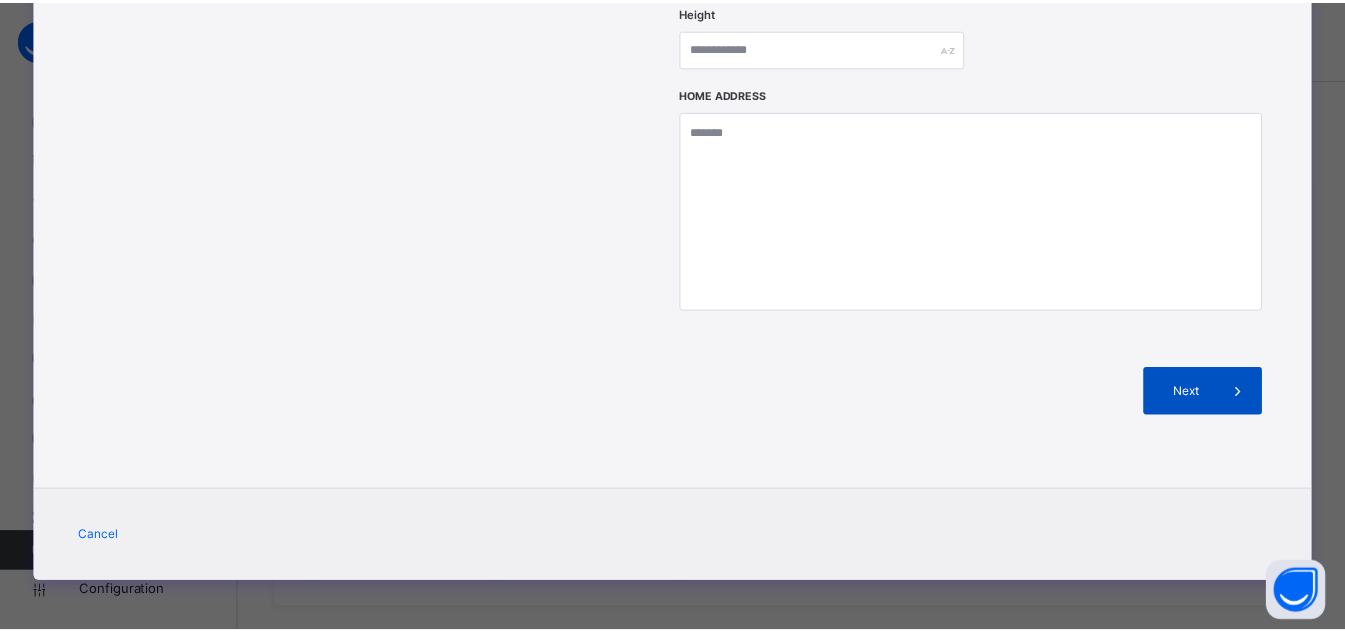 scroll, scrollTop: 446, scrollLeft: 0, axis: vertical 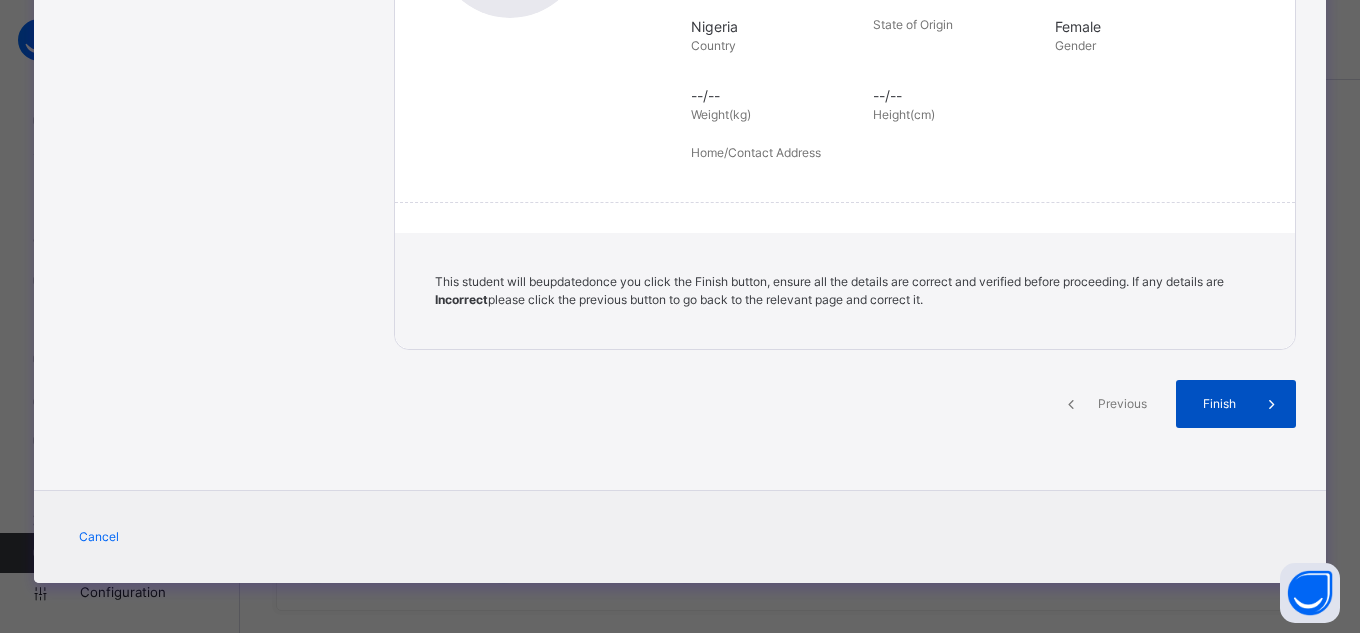 click on "Finish" at bounding box center (1219, 404) 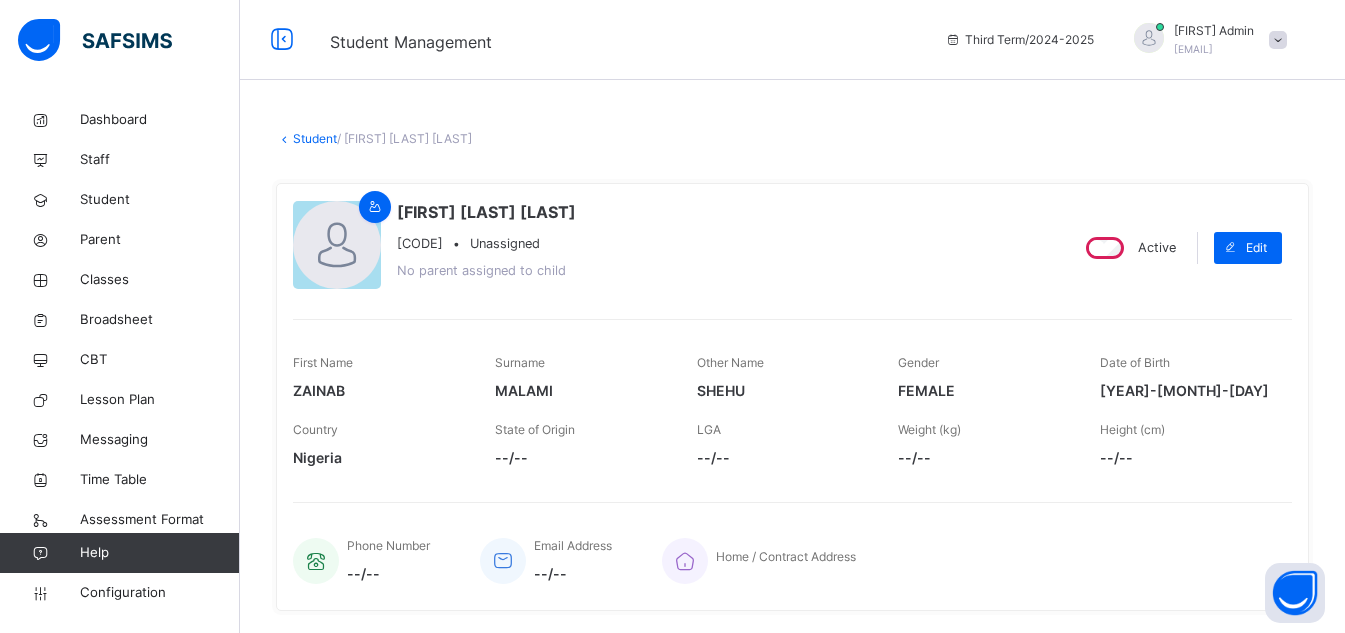 click on "Student" at bounding box center (315, 138) 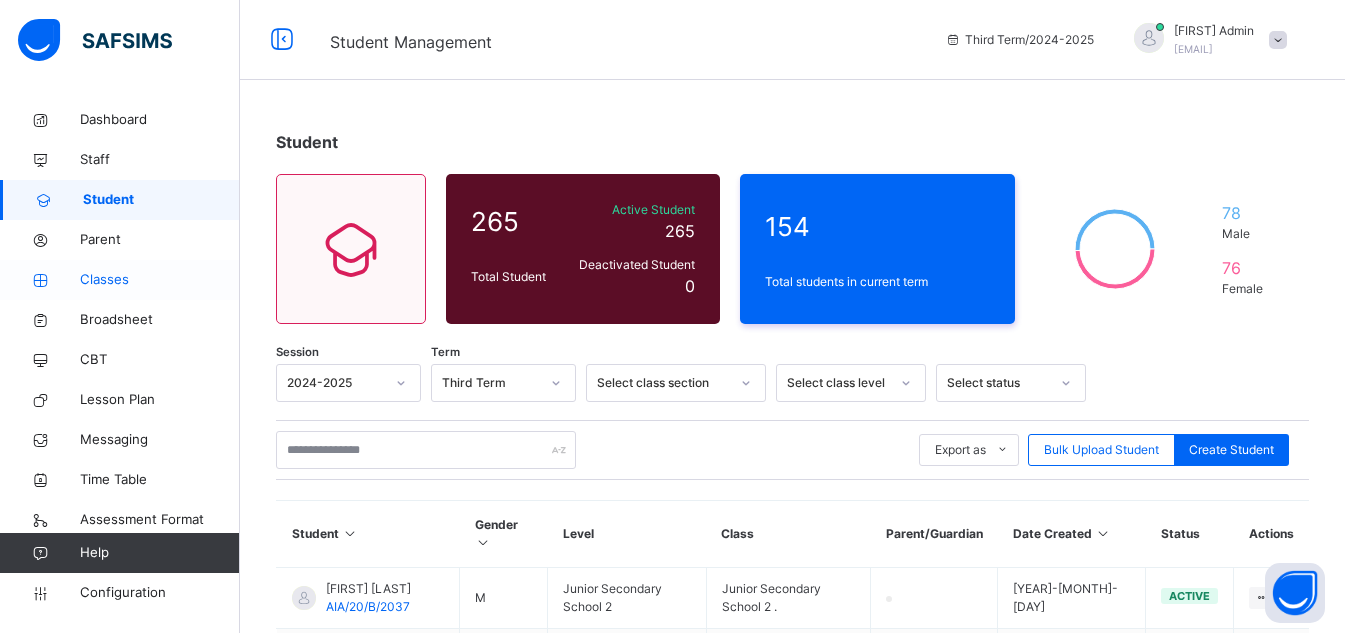 click on "Classes" at bounding box center [160, 280] 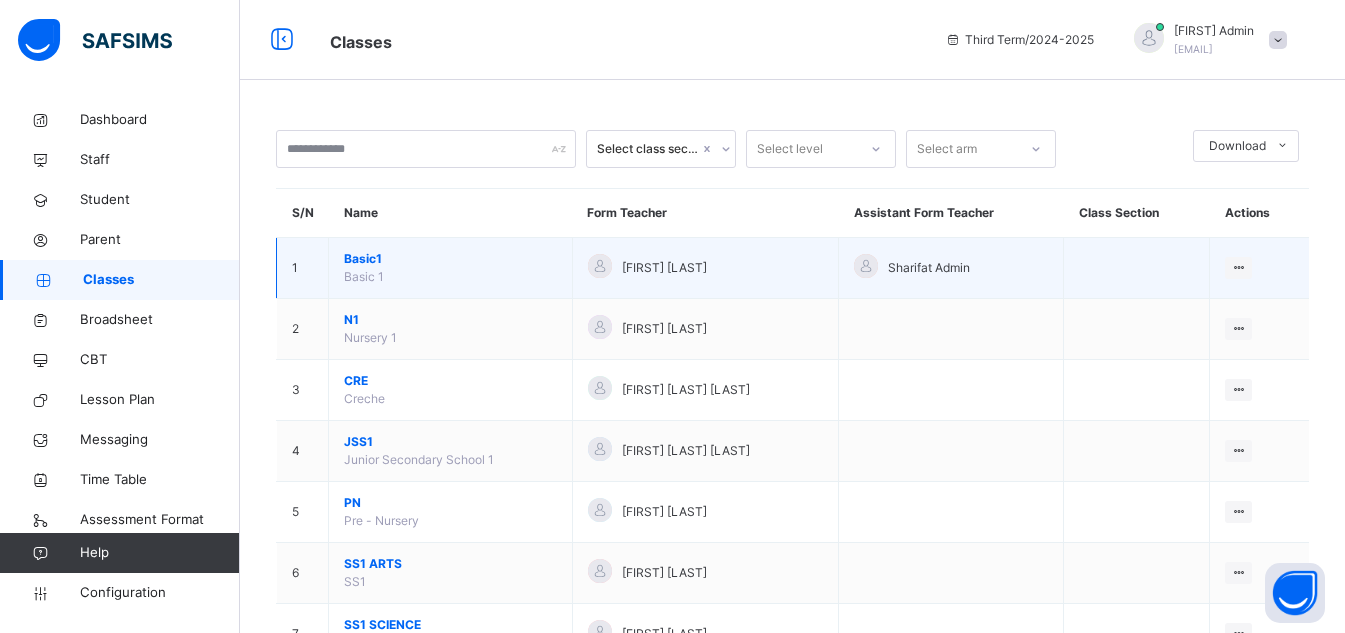 click on "Basic1" at bounding box center [450, 259] 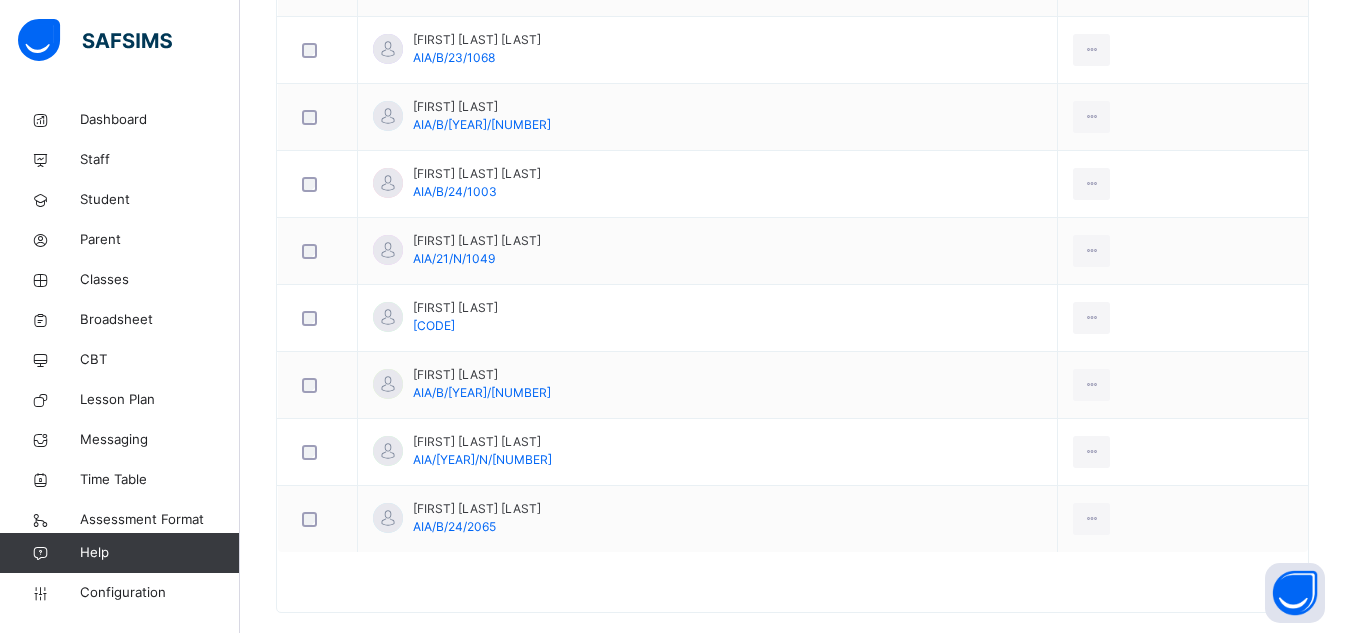 scroll, scrollTop: 777, scrollLeft: 0, axis: vertical 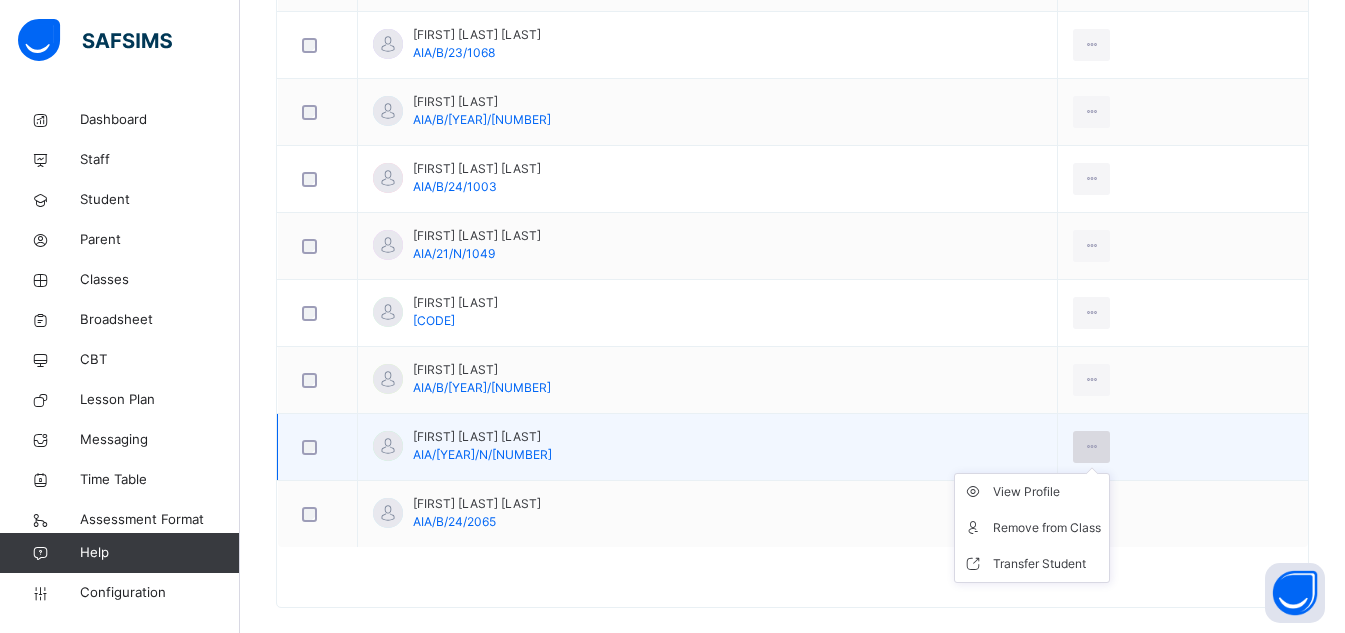 click at bounding box center (1091, 447) 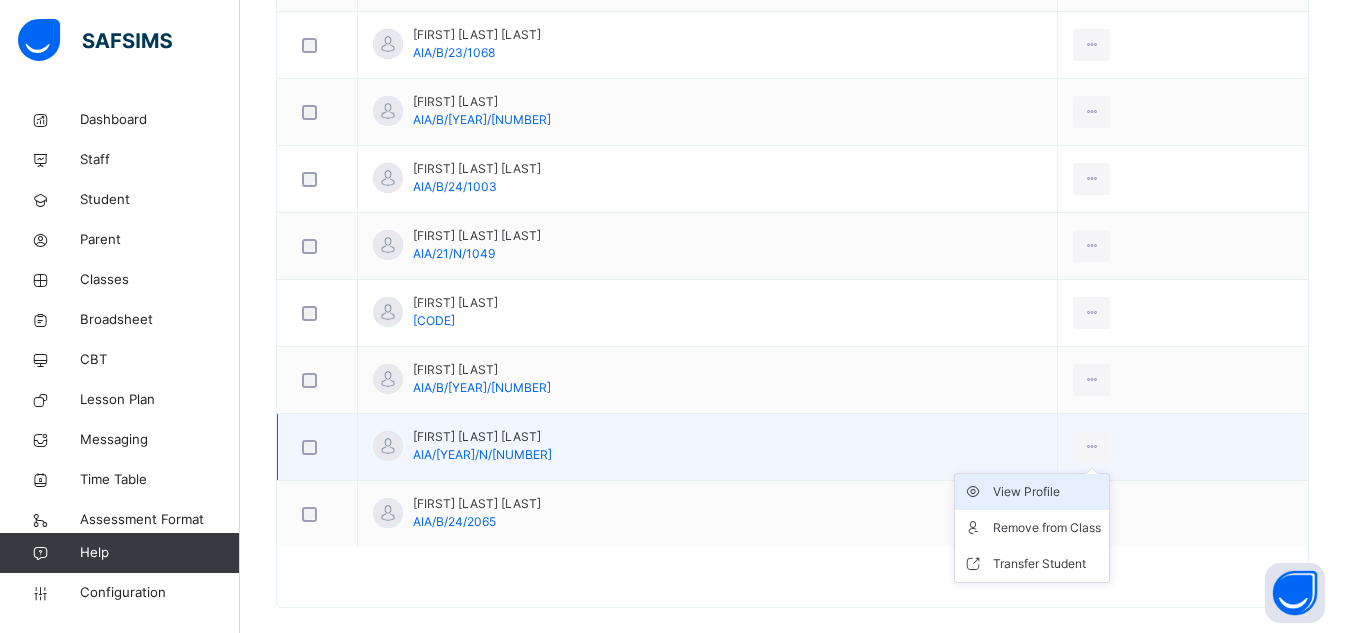 click on "View Profile" at bounding box center [1047, 492] 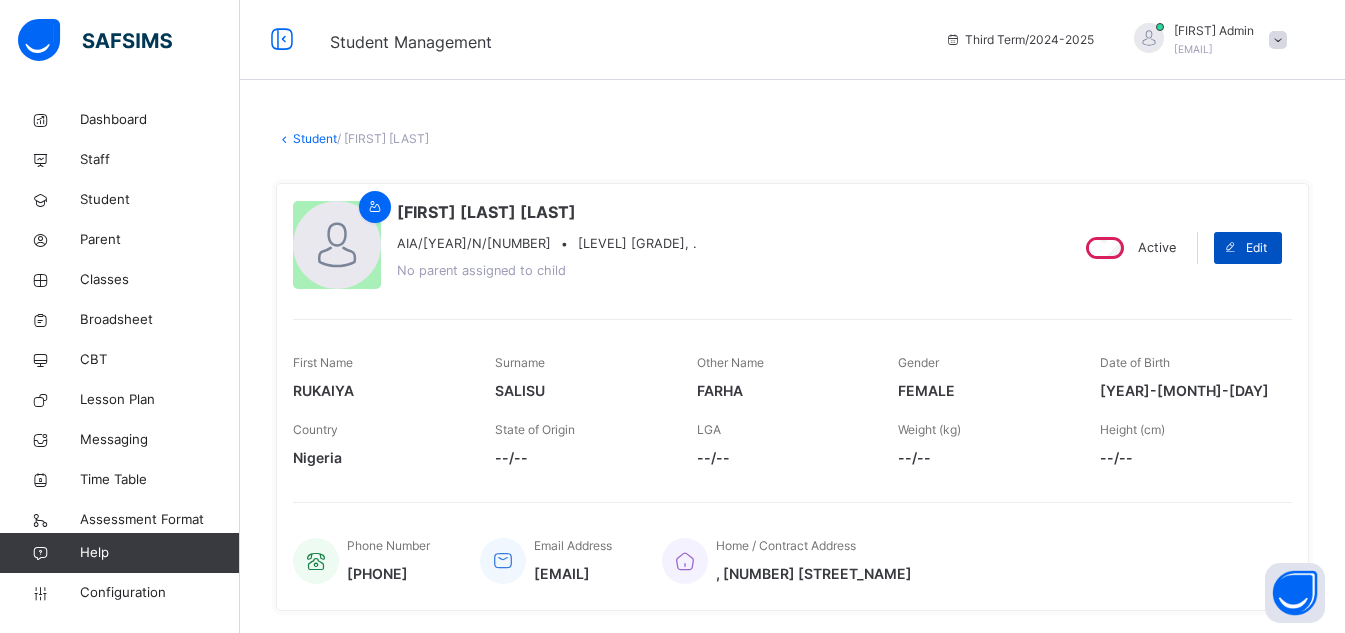 click on "Edit" at bounding box center (1256, 248) 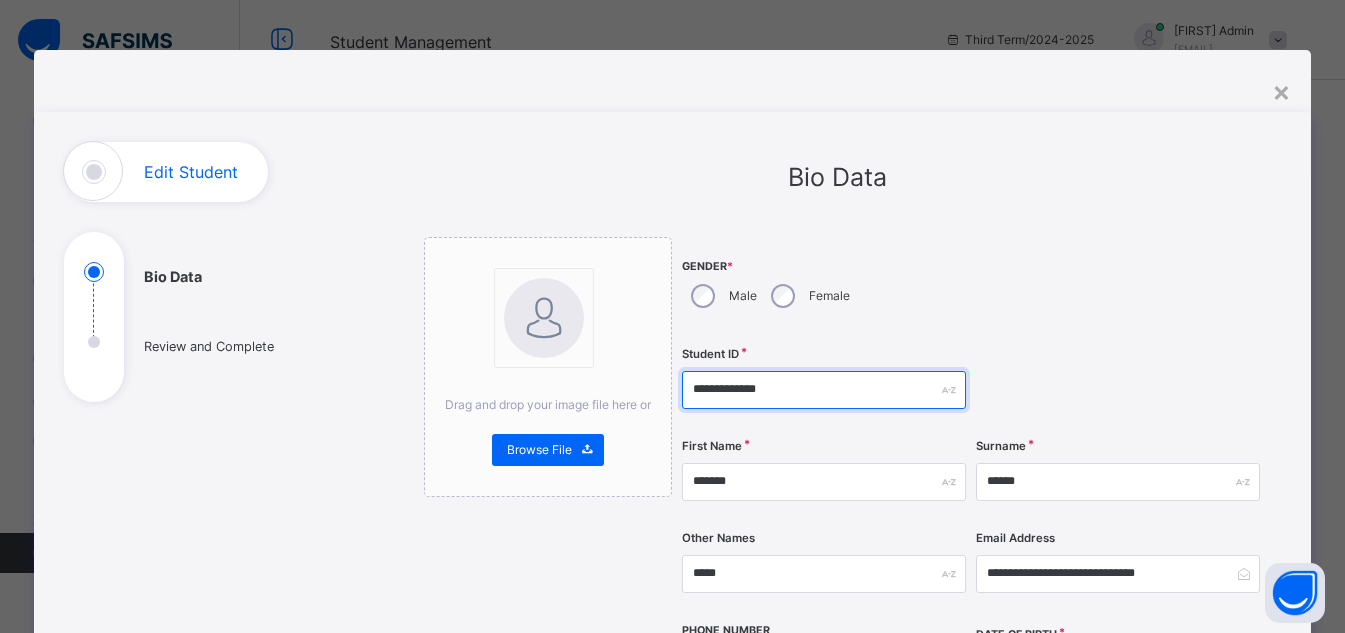 click on "**********" at bounding box center (824, 390) 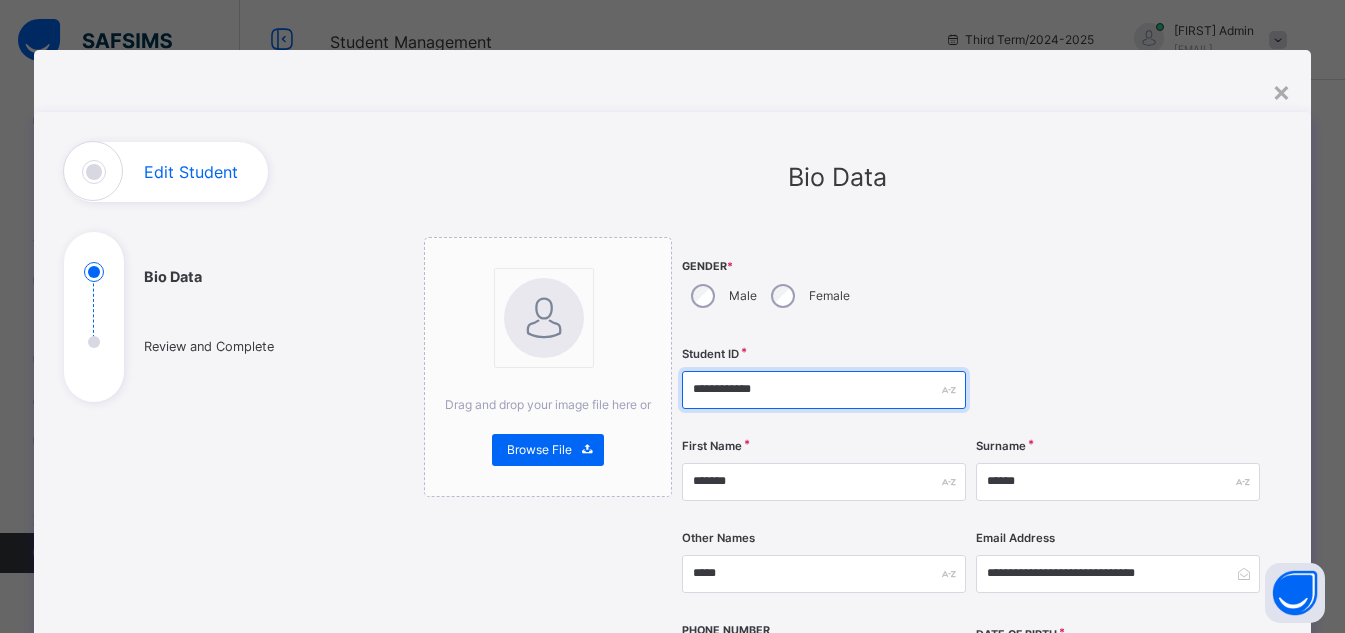type on "**********" 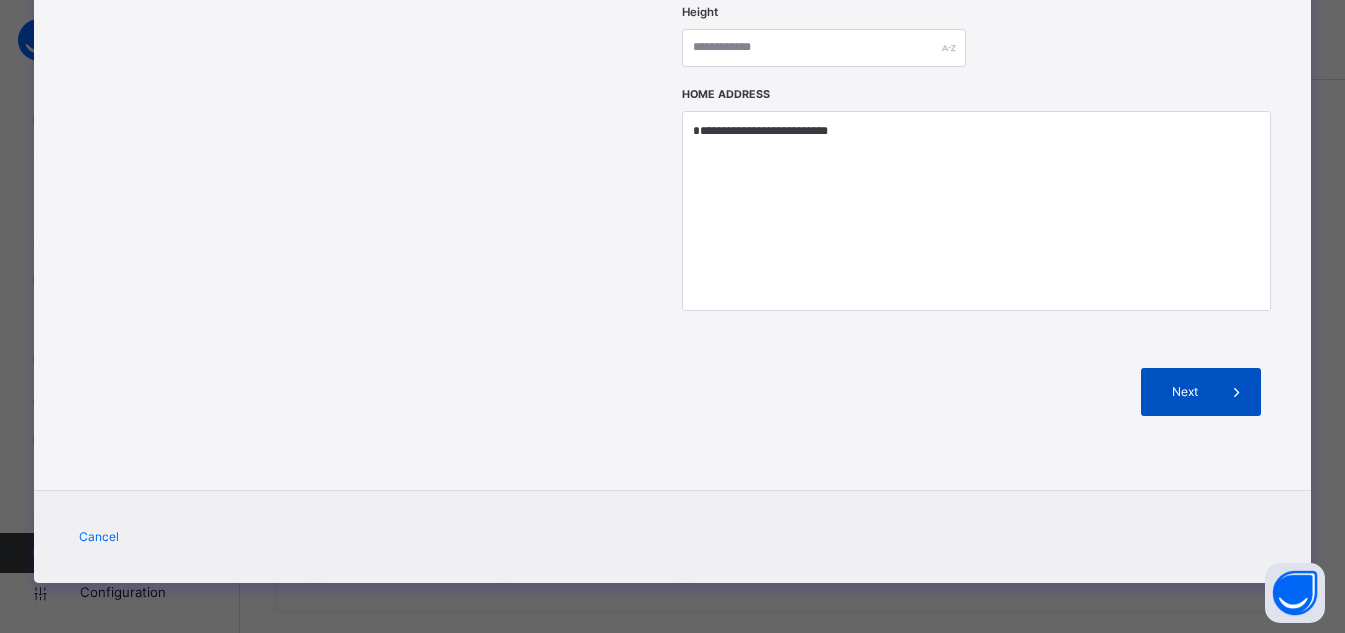click at bounding box center (1237, 392) 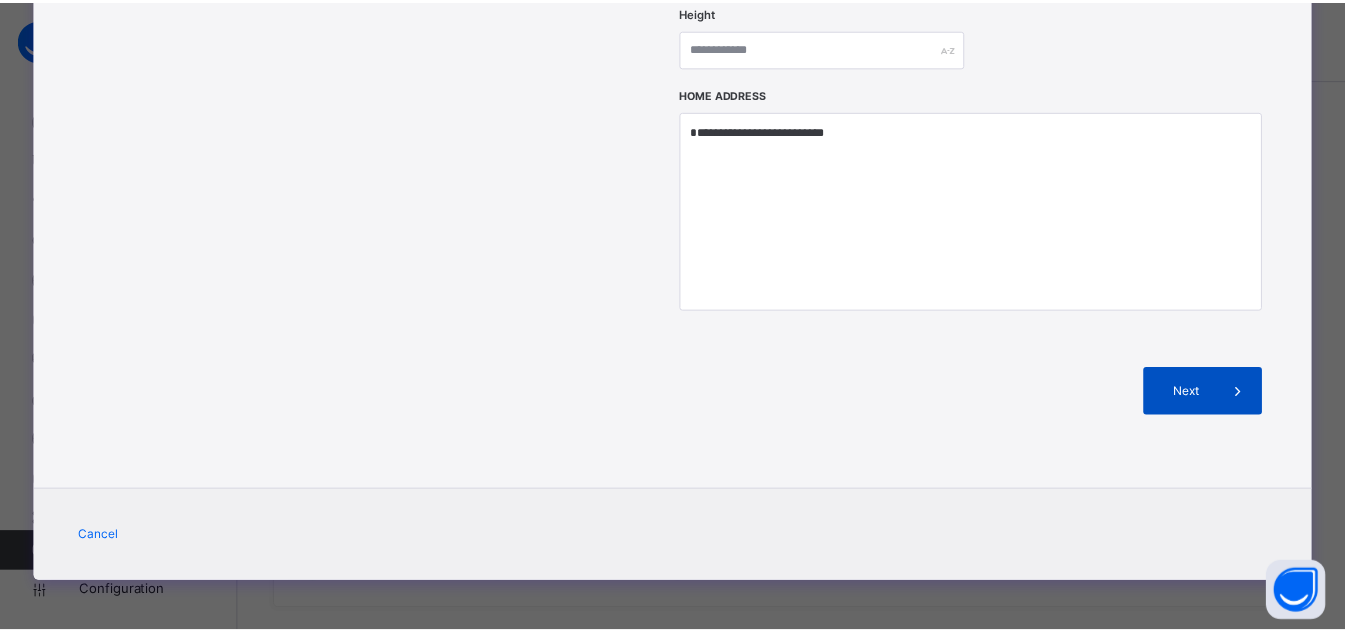 scroll, scrollTop: 467, scrollLeft: 0, axis: vertical 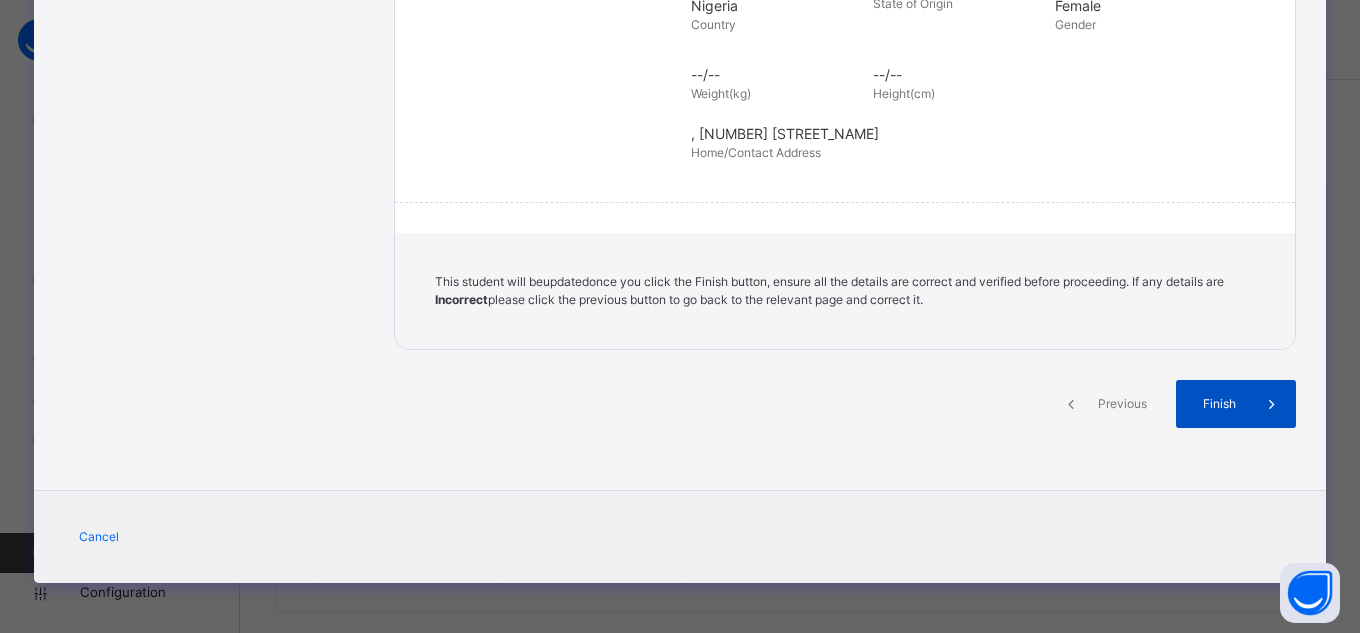 click at bounding box center [1272, 404] 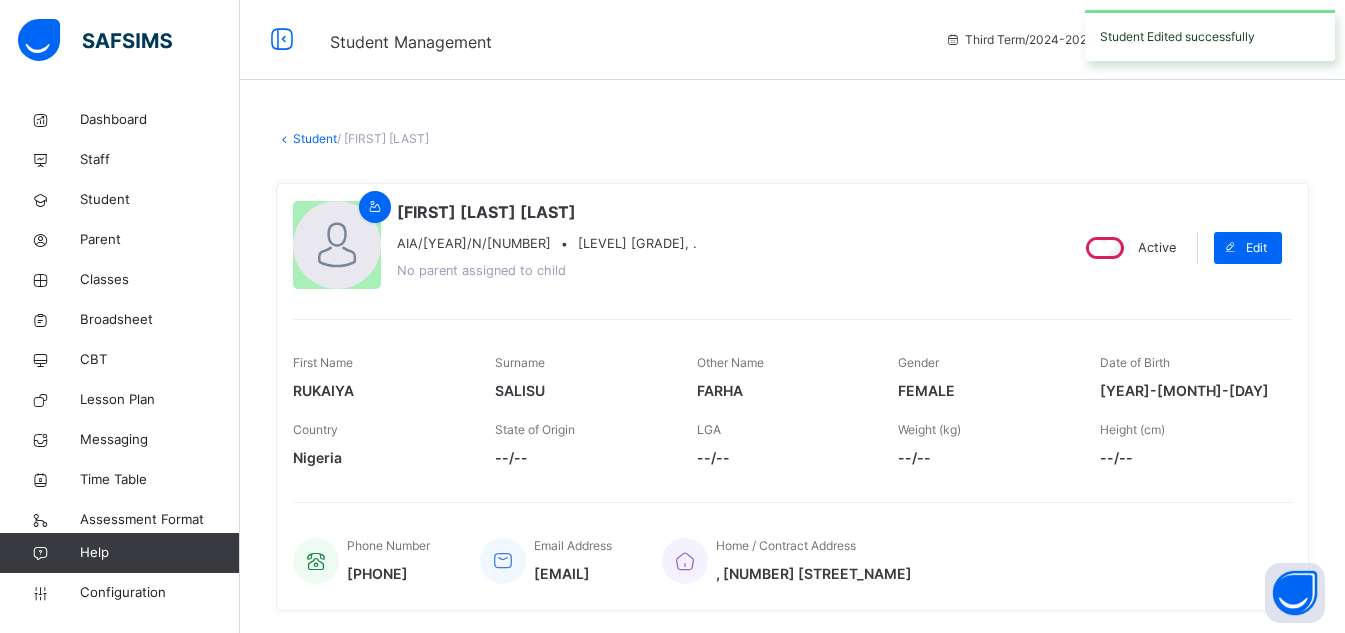 click on "Student" at bounding box center [315, 138] 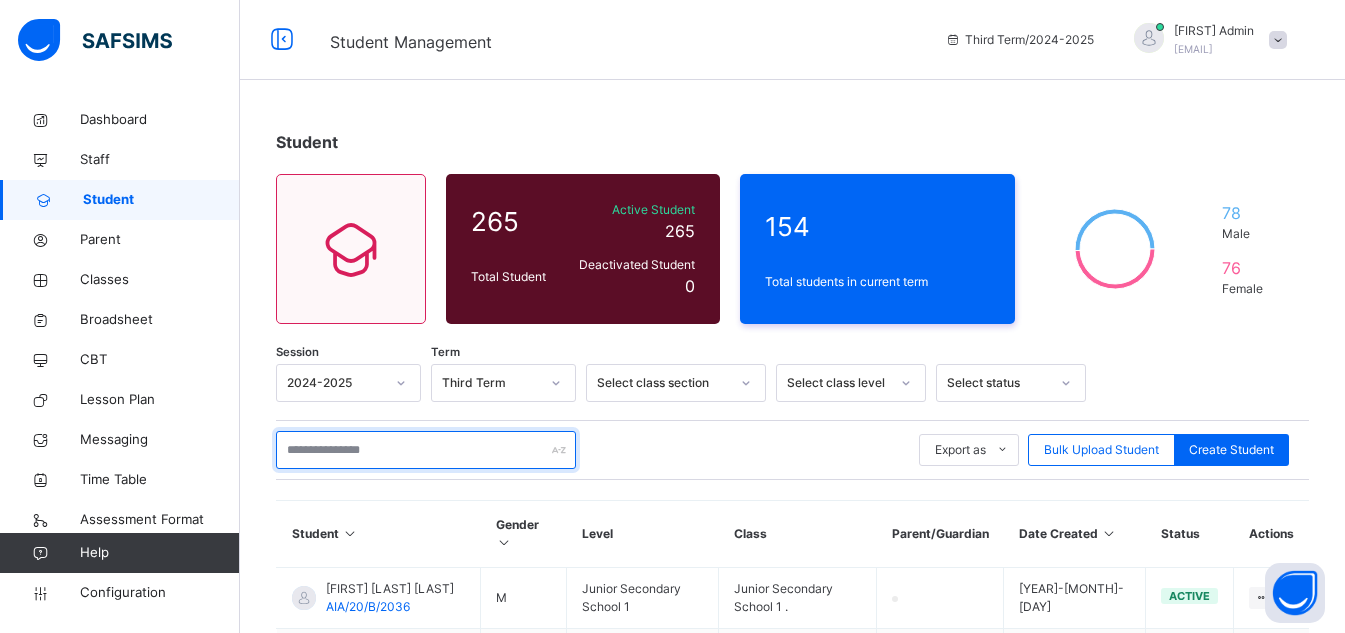 click at bounding box center [426, 450] 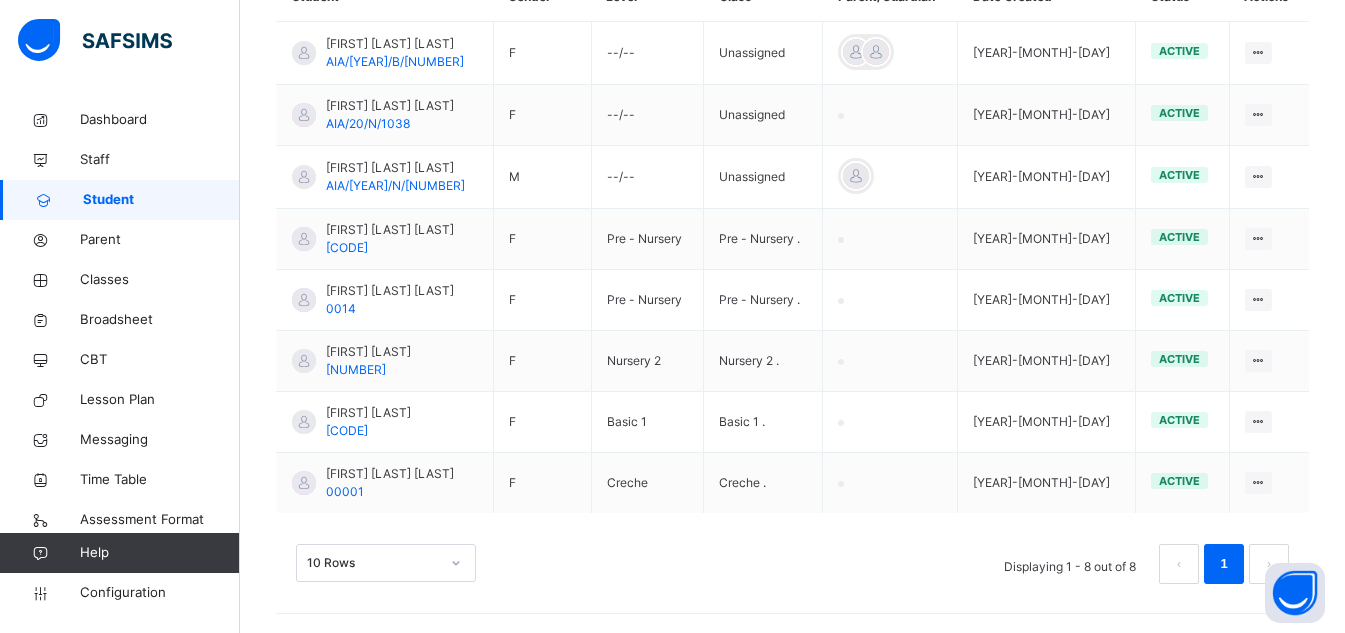 scroll, scrollTop: 529, scrollLeft: 0, axis: vertical 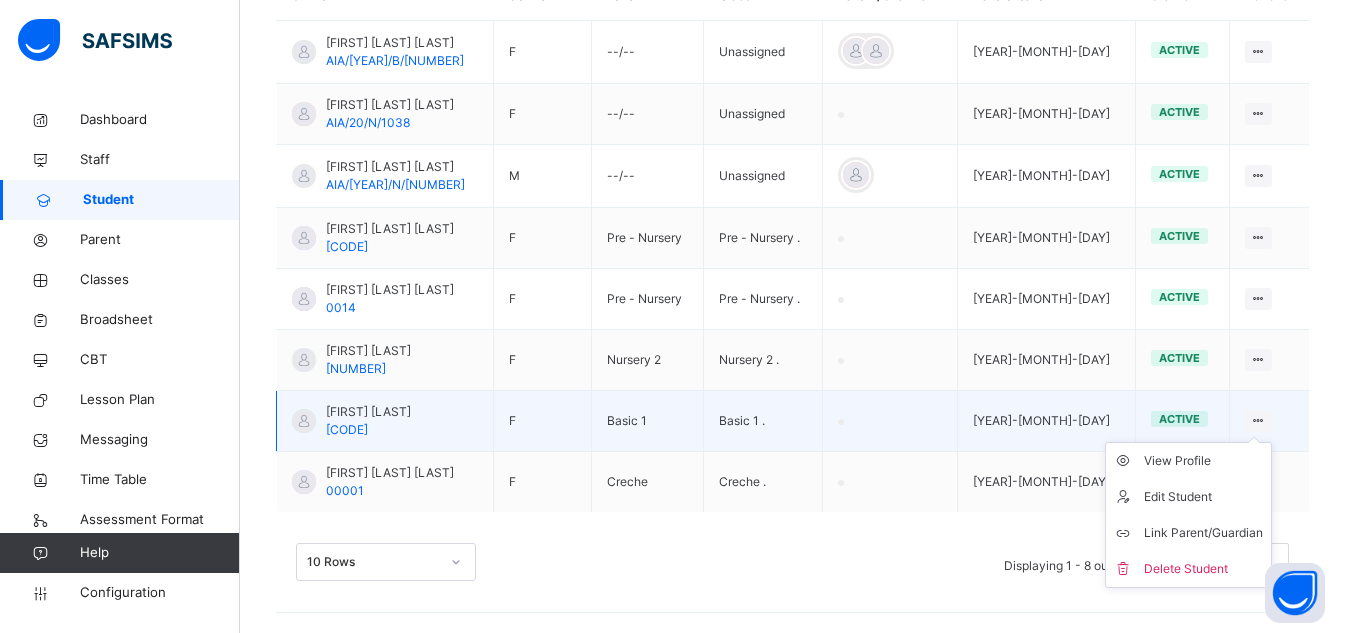 type on "******" 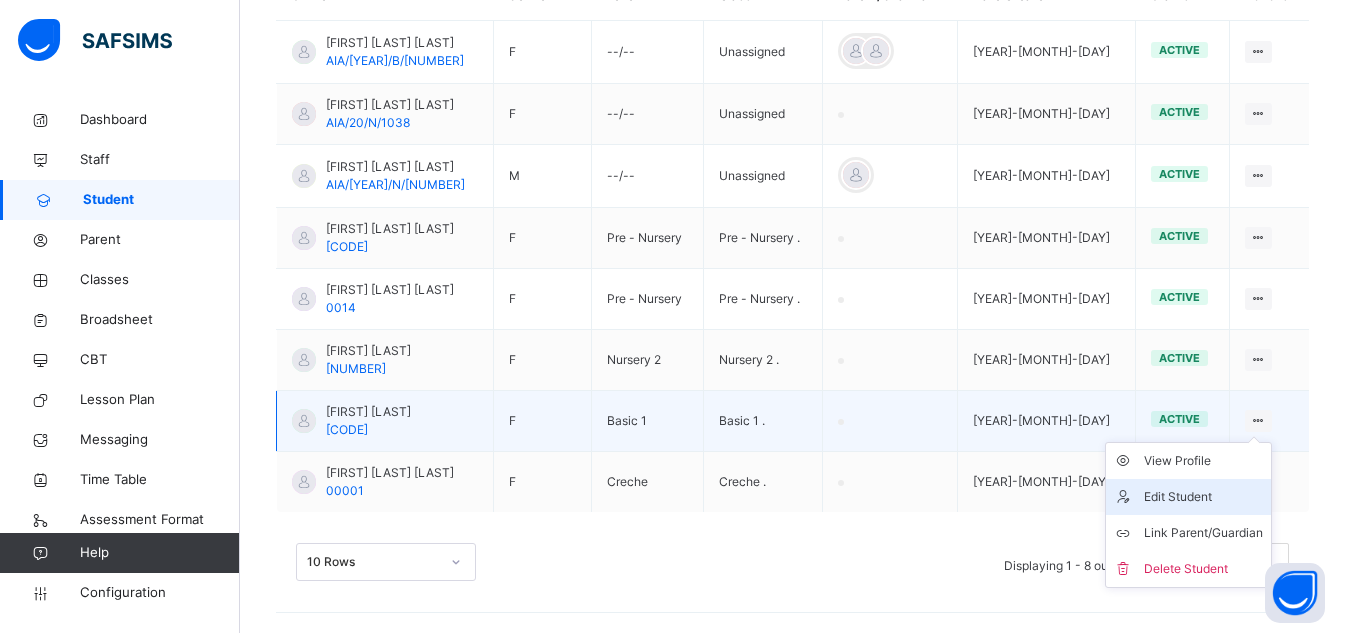 click on "Edit Student" at bounding box center (1203, 497) 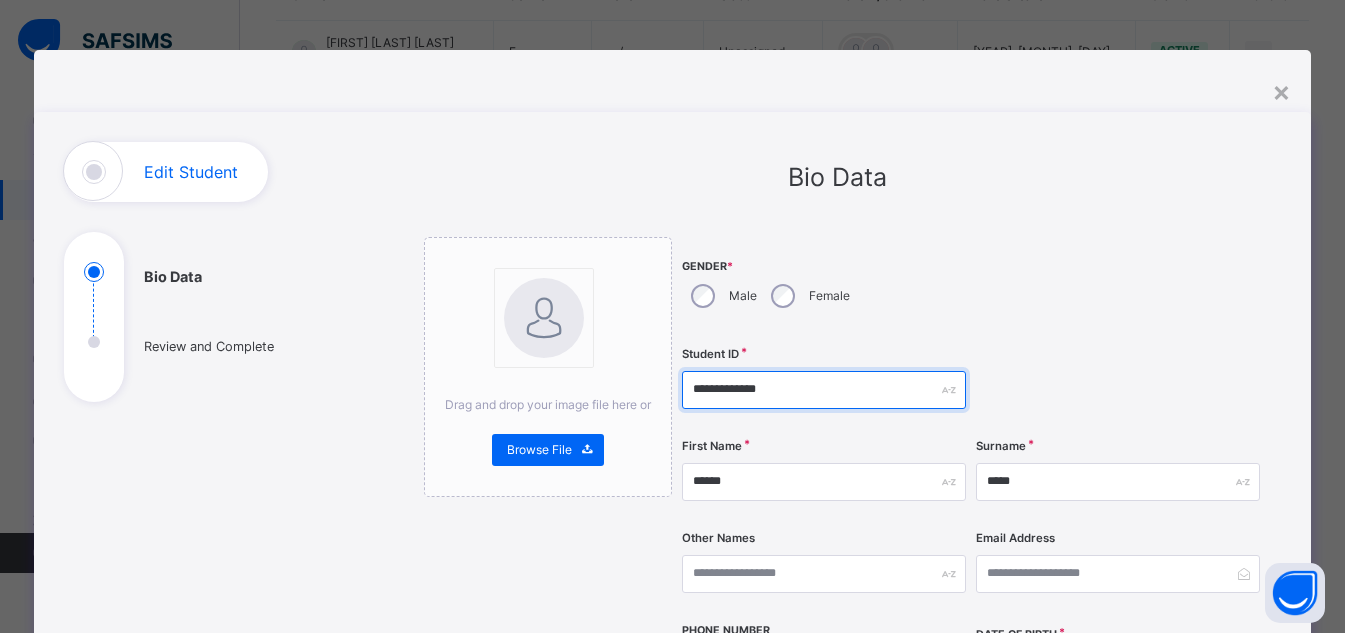 click on "**********" at bounding box center (824, 390) 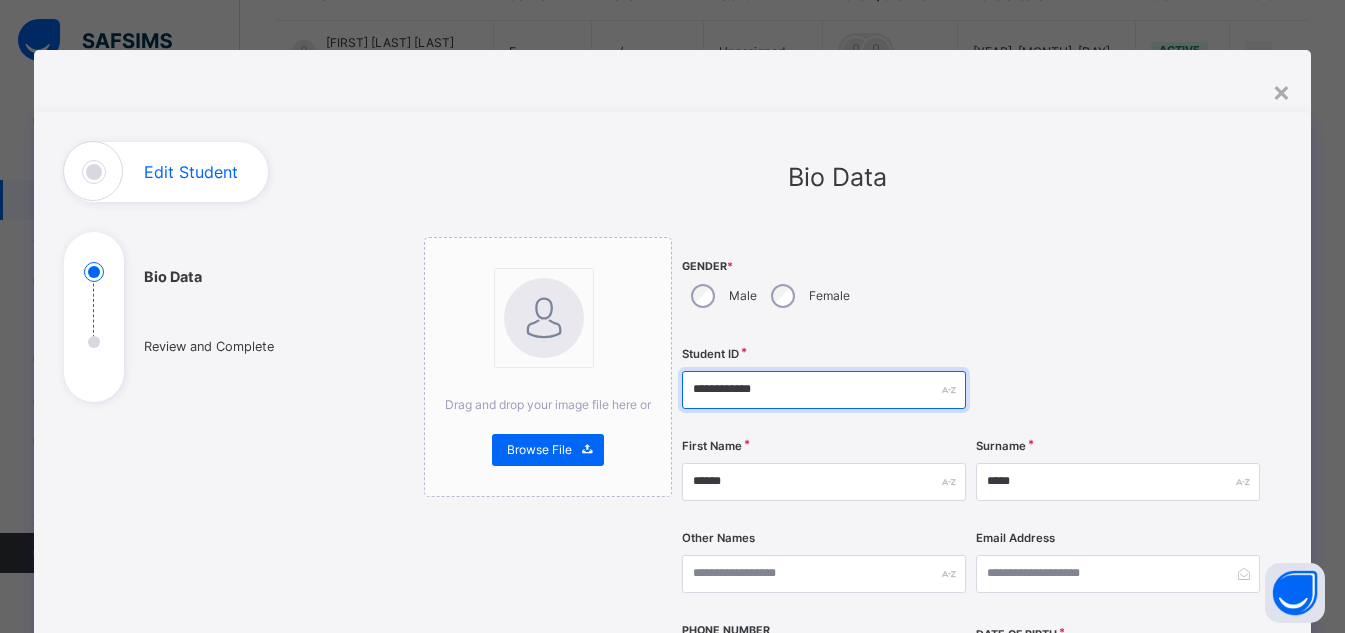type on "**********" 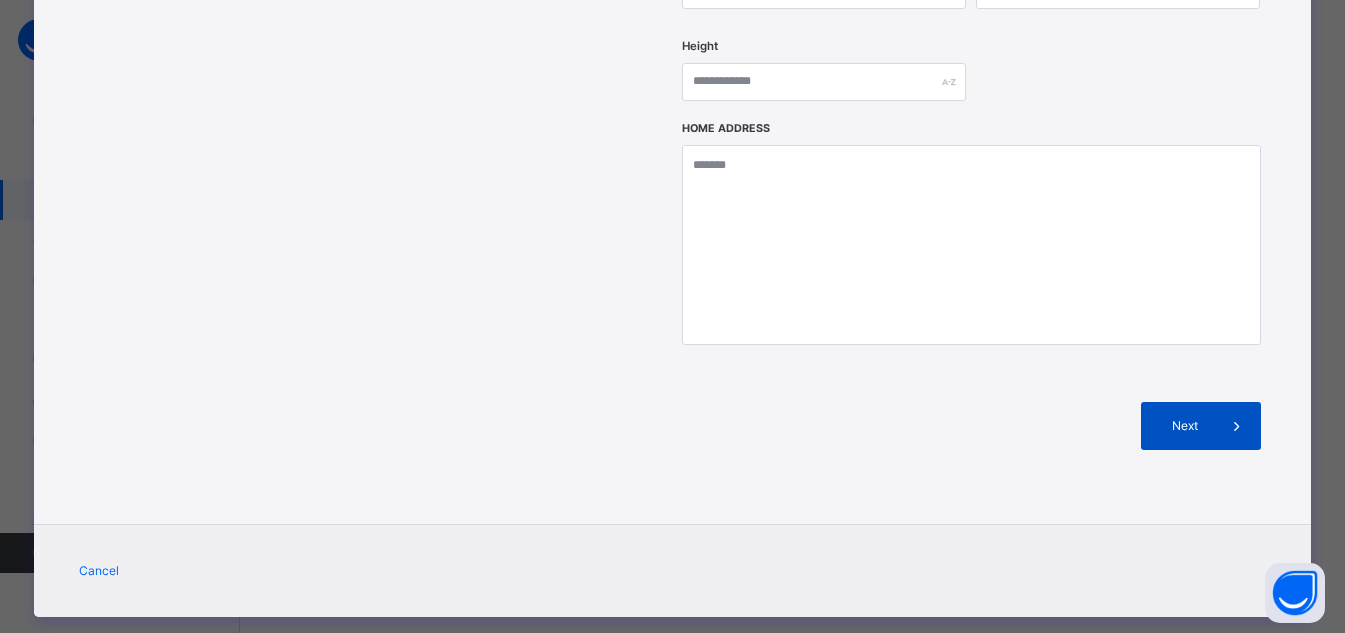 click on "Next" at bounding box center (1184, 426) 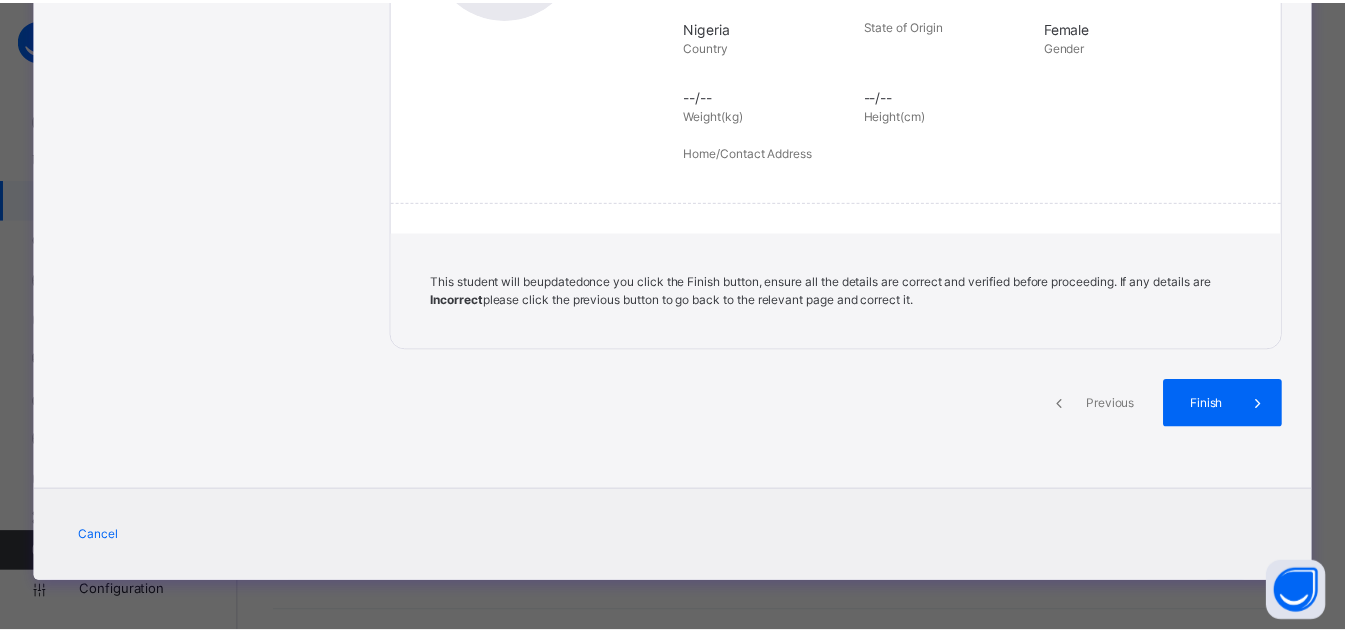 scroll, scrollTop: 446, scrollLeft: 0, axis: vertical 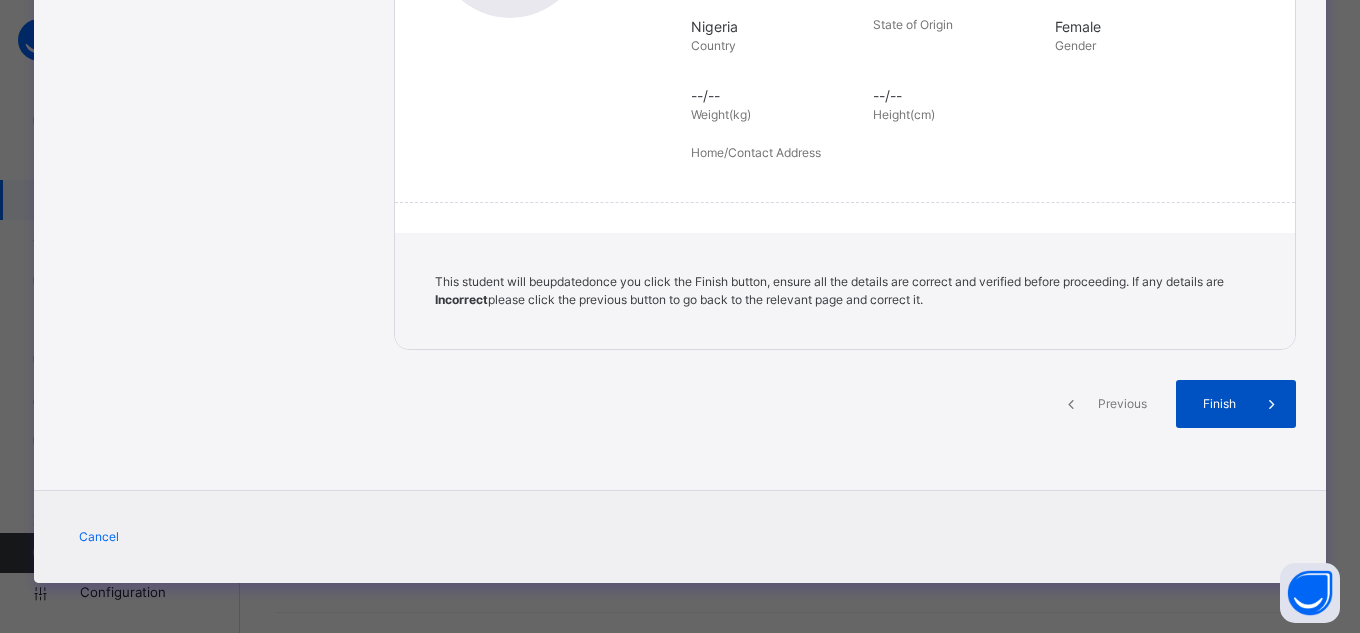 click at bounding box center (1272, 404) 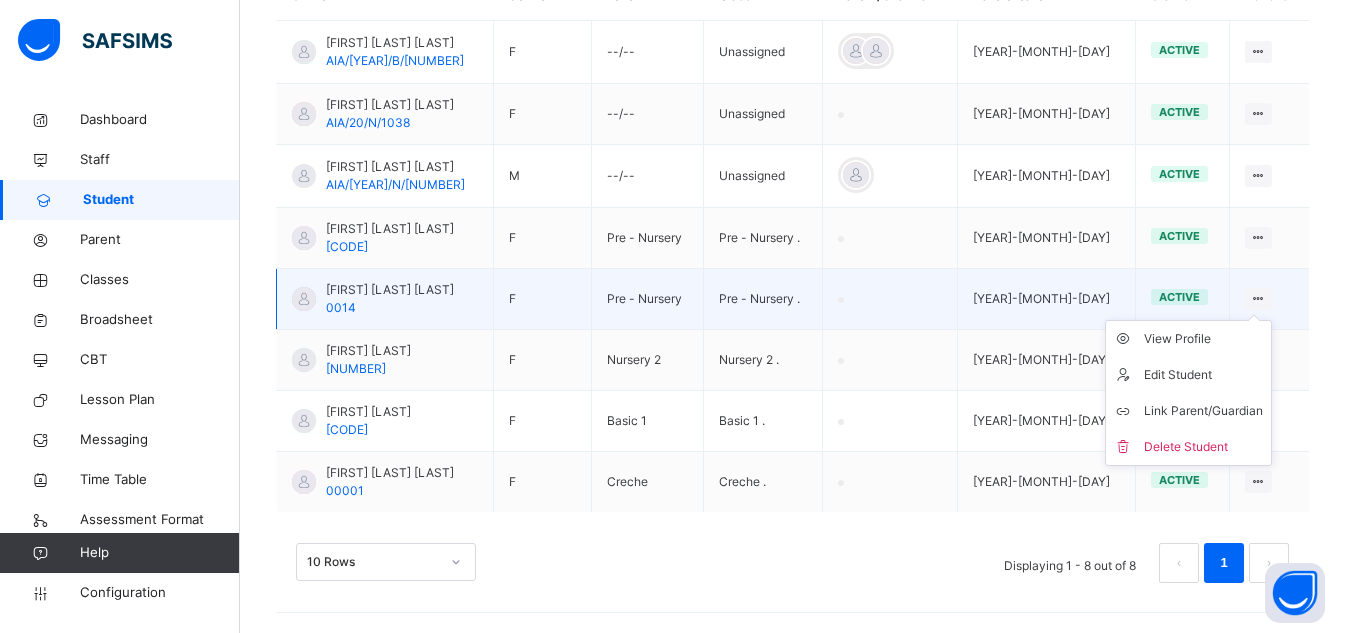 click at bounding box center [1258, 298] 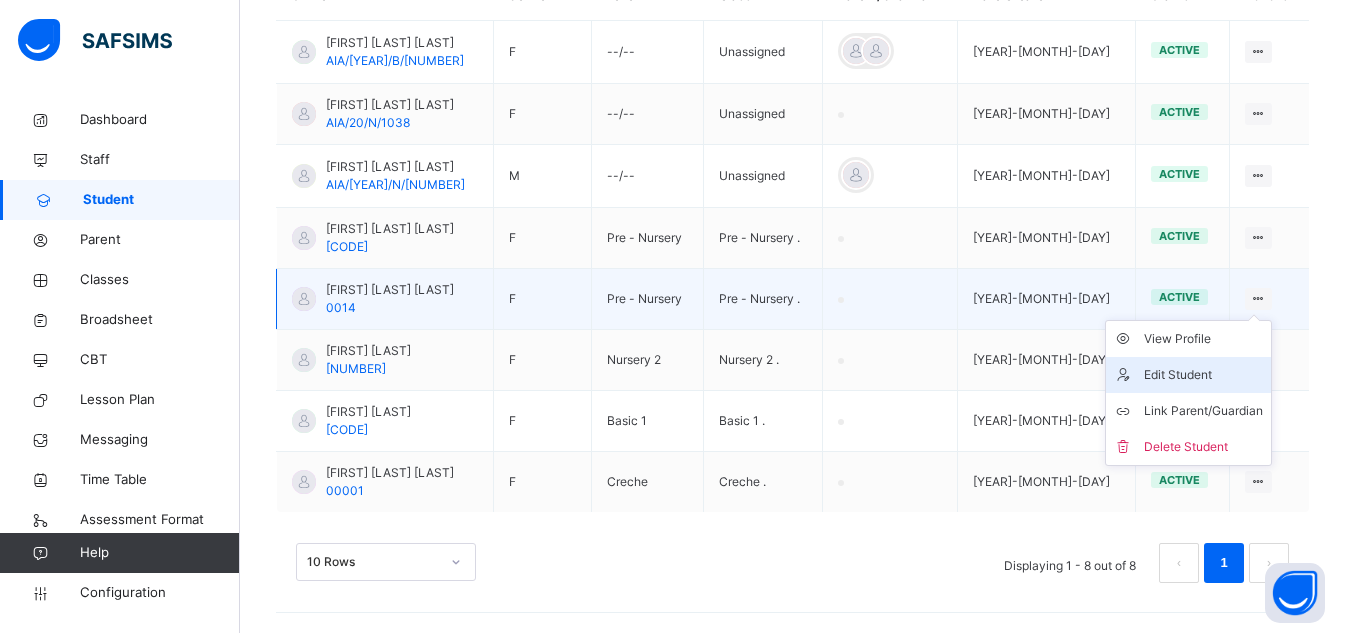 click on "Edit Student" at bounding box center [1203, 375] 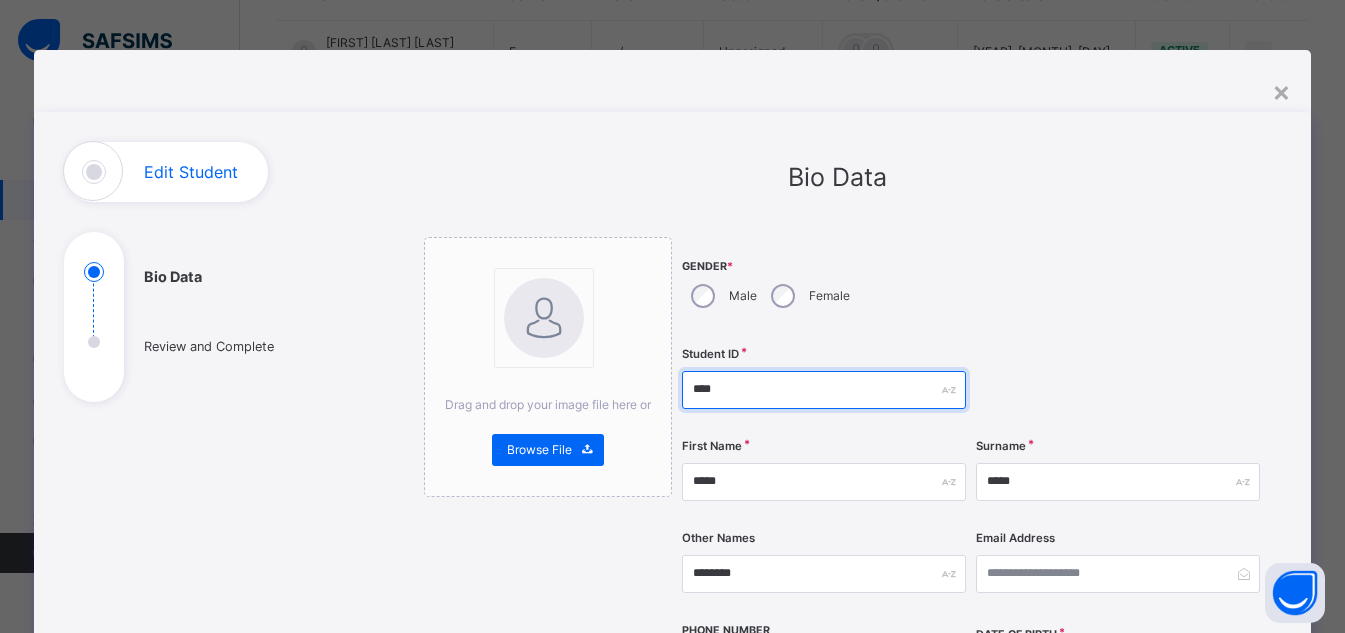click on "****" at bounding box center [824, 390] 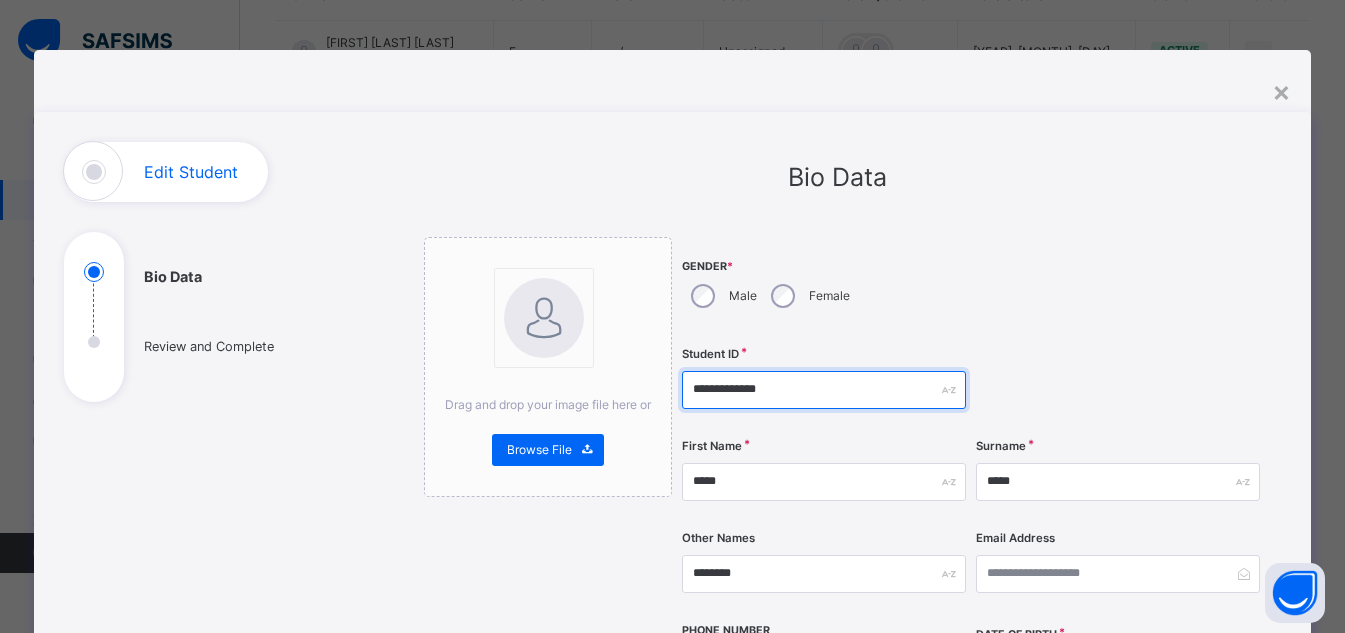 type on "**********" 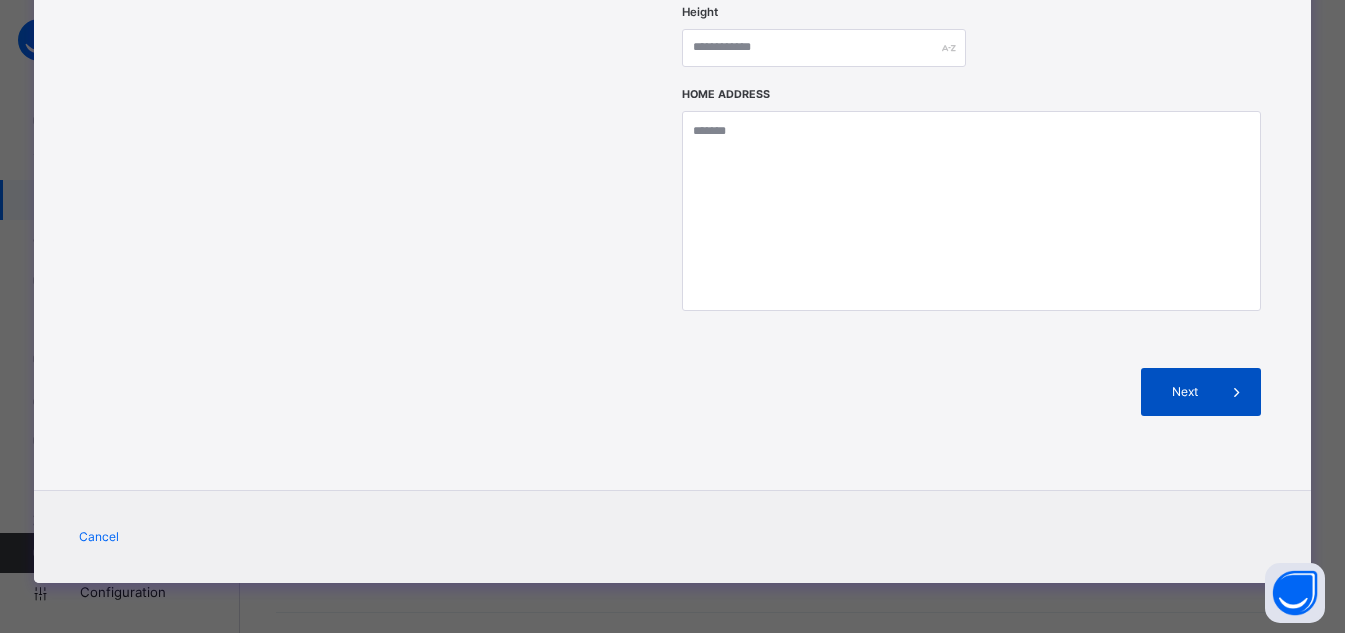 click at bounding box center (1237, 392) 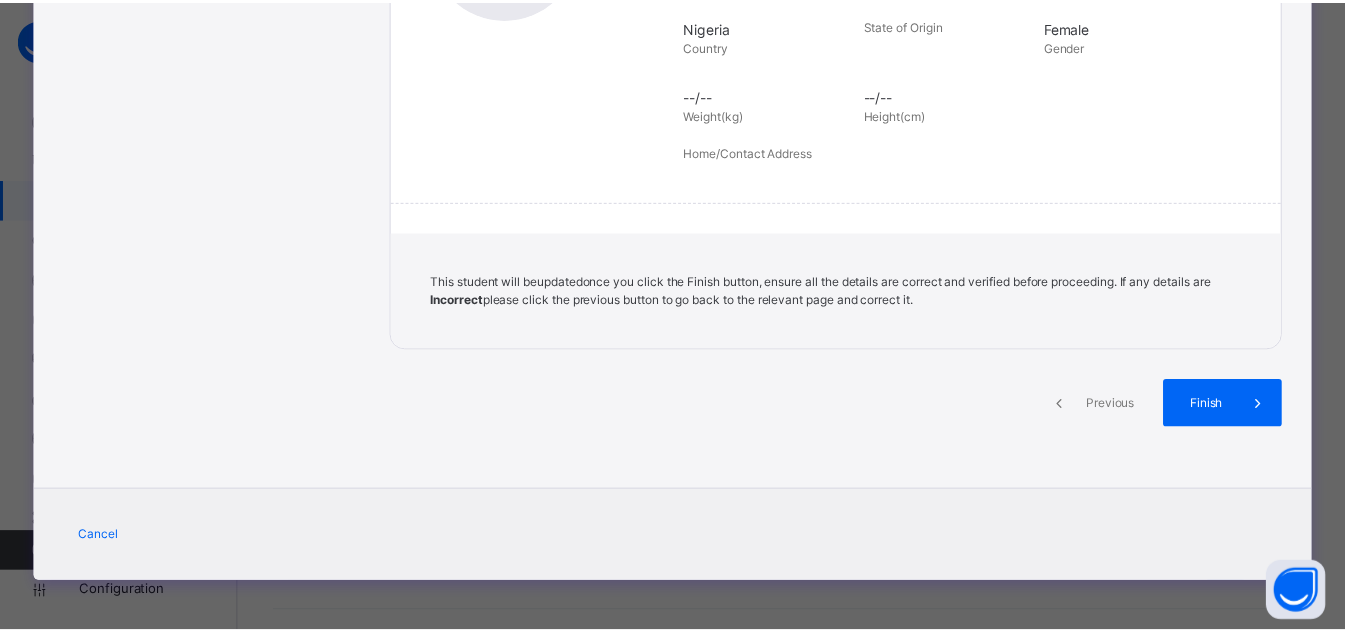 scroll, scrollTop: 446, scrollLeft: 0, axis: vertical 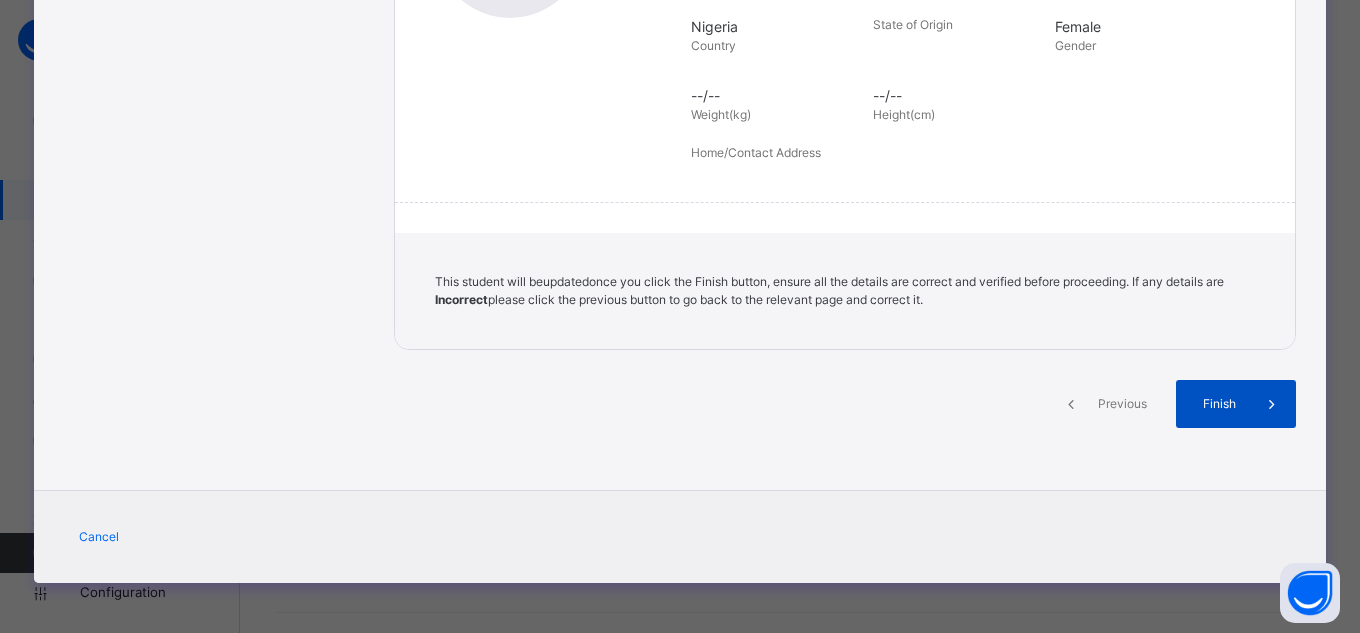 click at bounding box center [1272, 404] 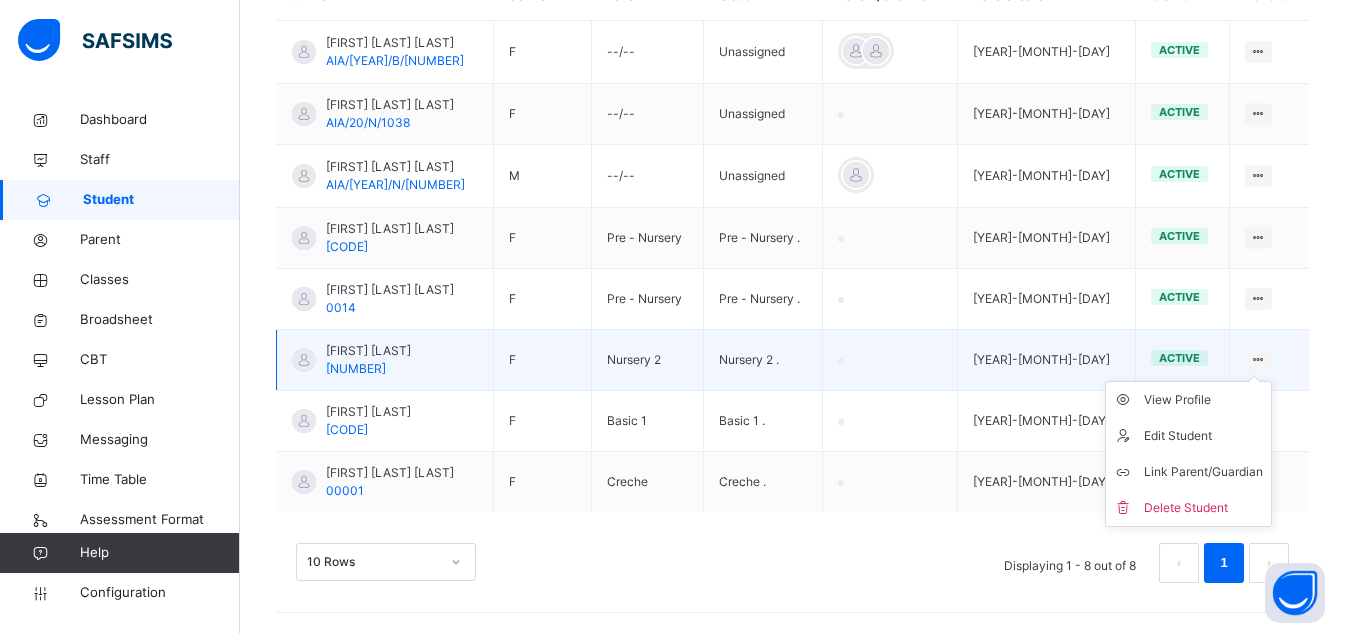 click at bounding box center [1258, 359] 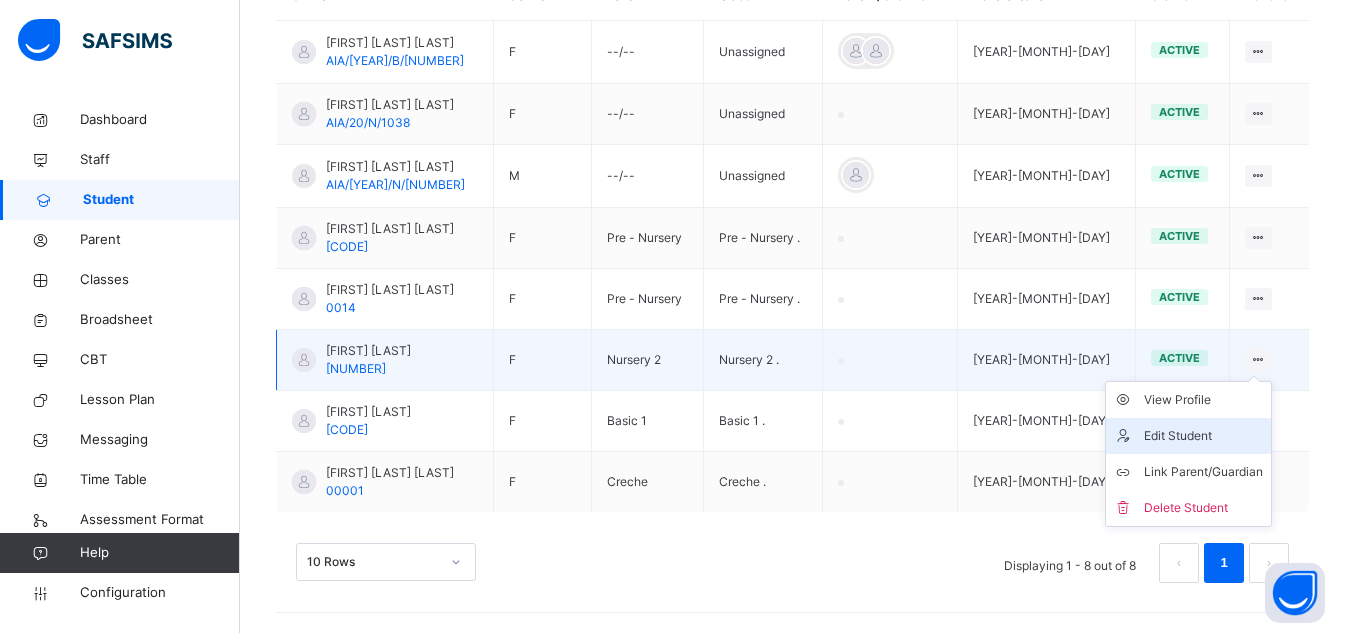 click on "Edit Student" at bounding box center [1203, 436] 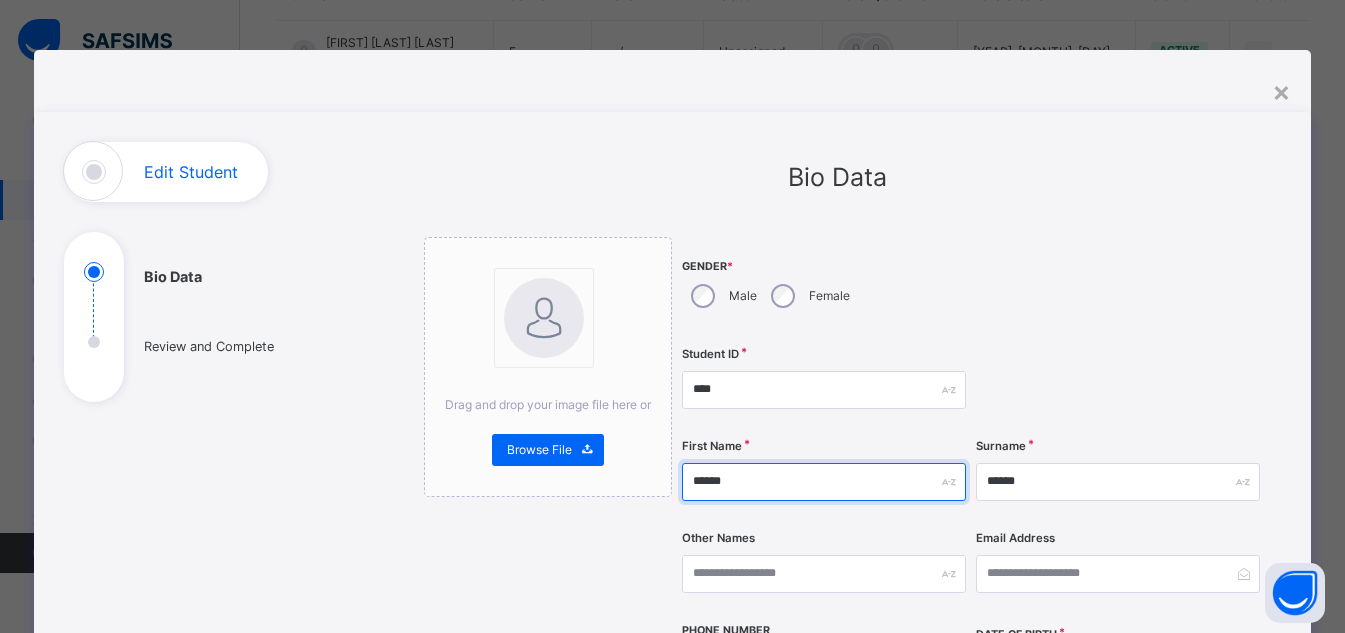 click on "******" at bounding box center [824, 482] 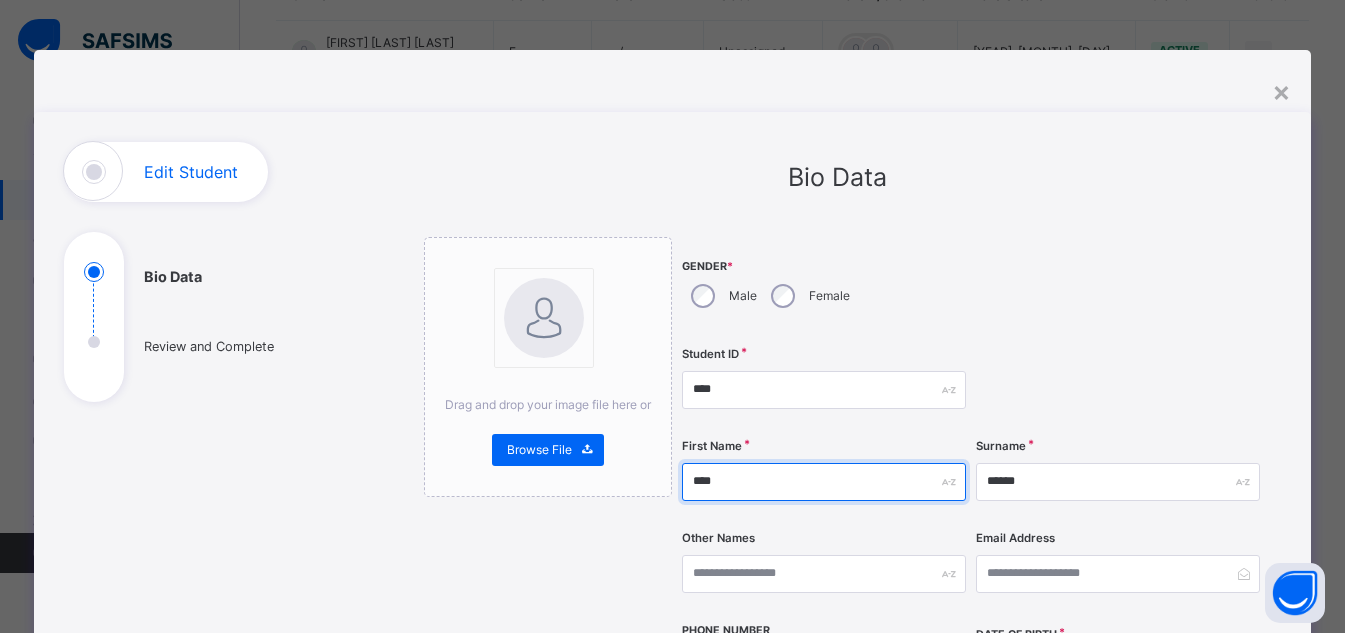 type on "******" 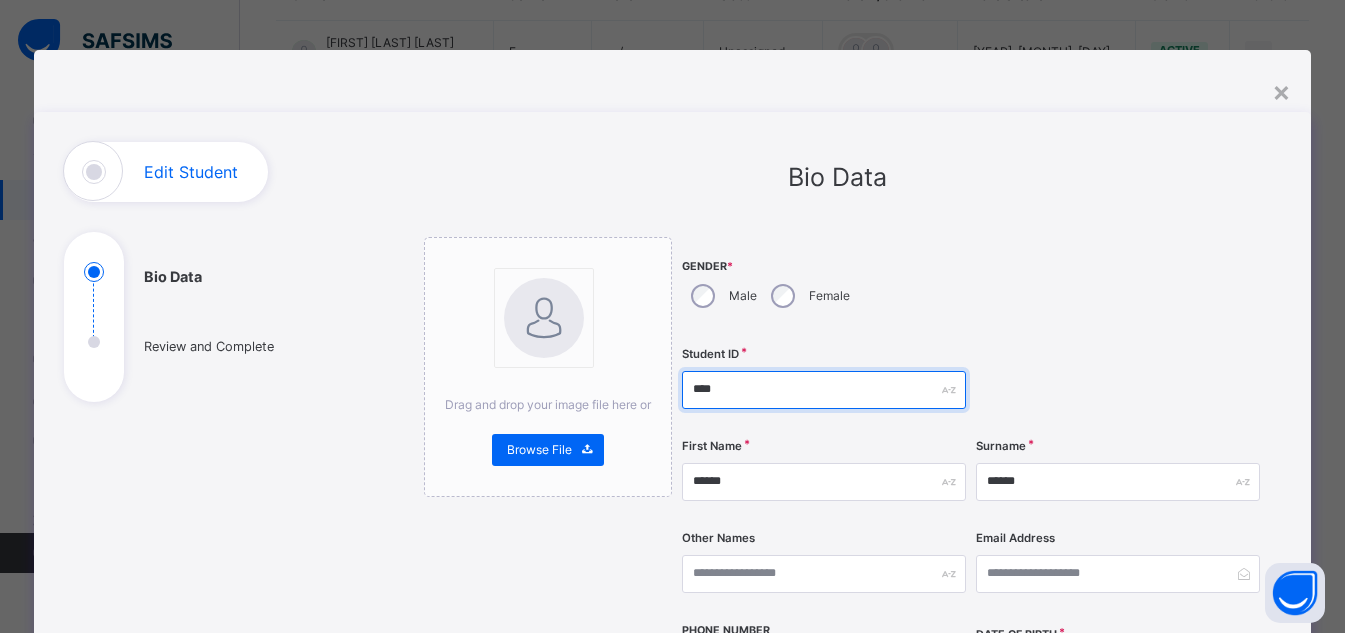 click on "****" at bounding box center [824, 390] 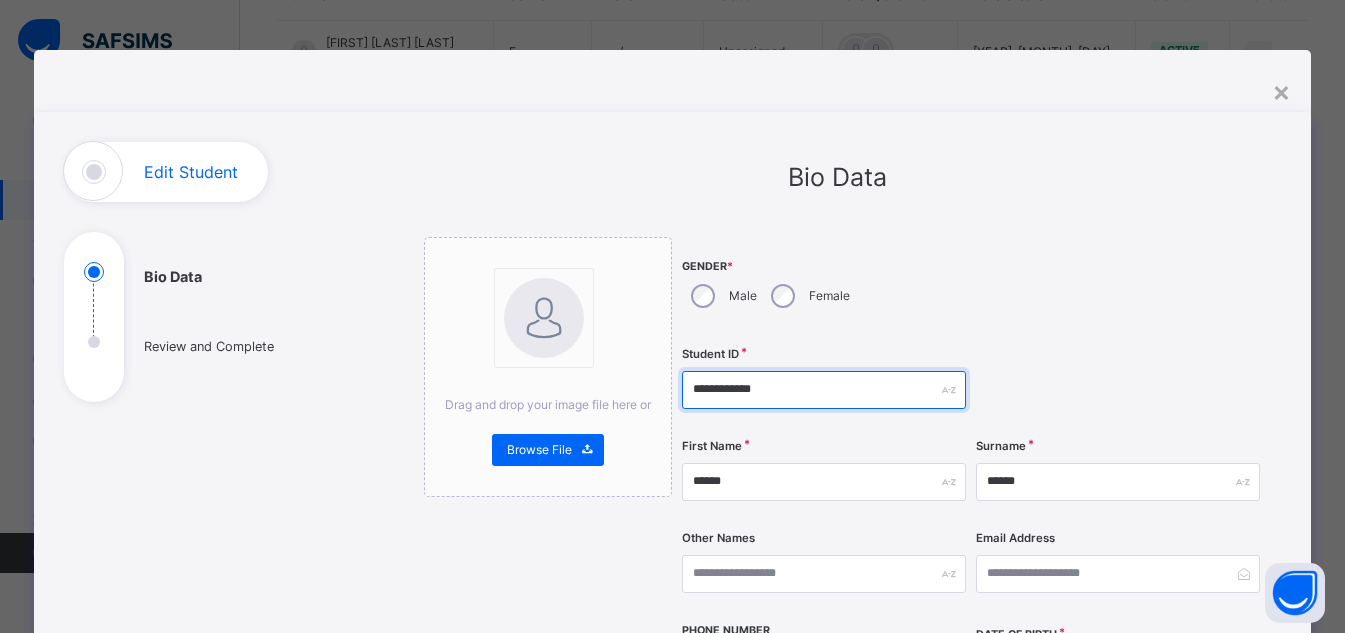 type on "**********" 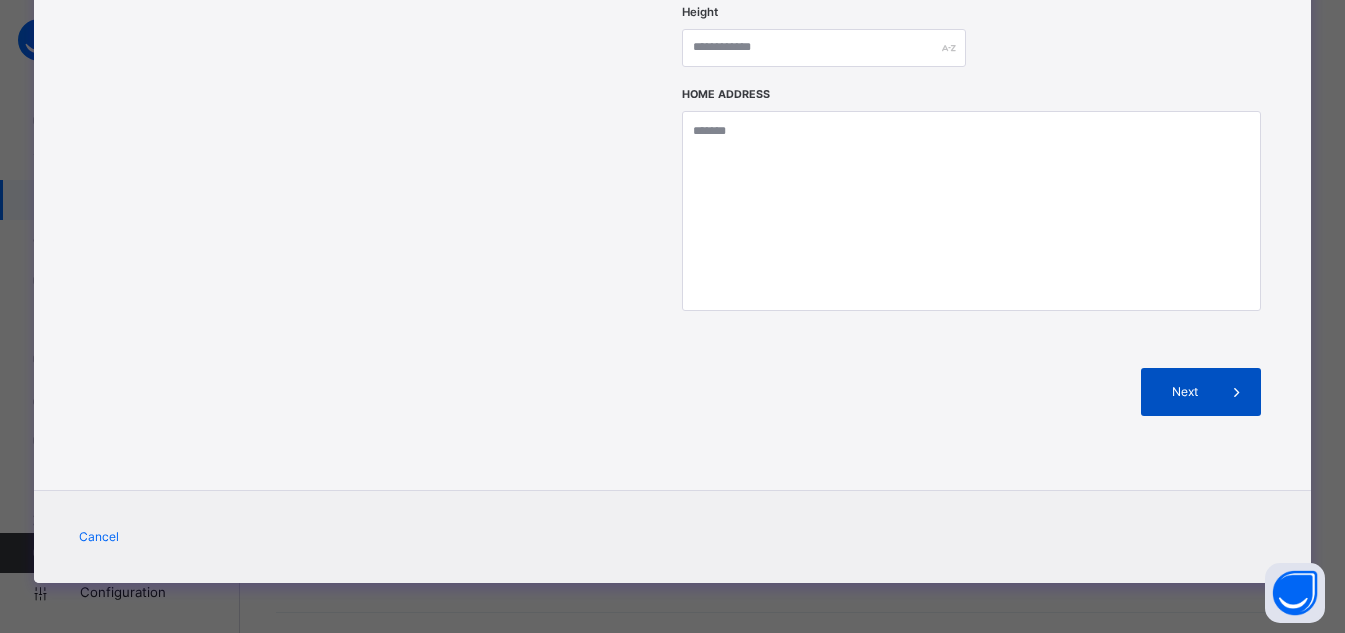 click at bounding box center (1237, 392) 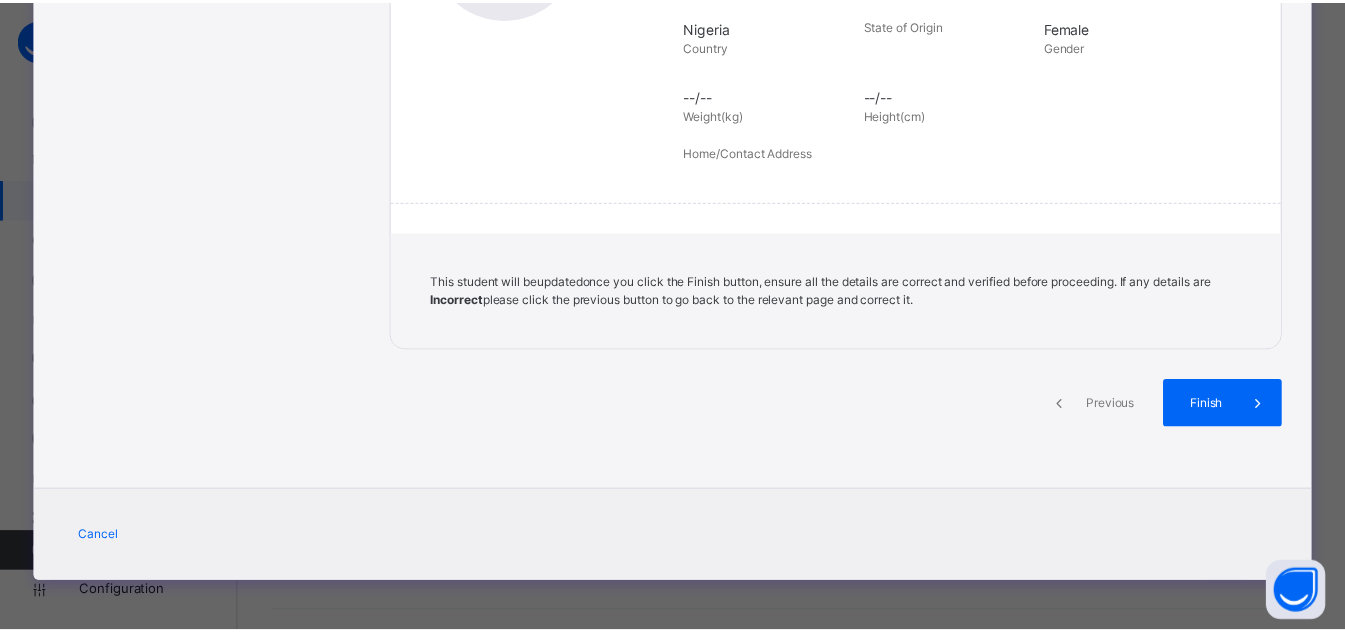 scroll, scrollTop: 446, scrollLeft: 0, axis: vertical 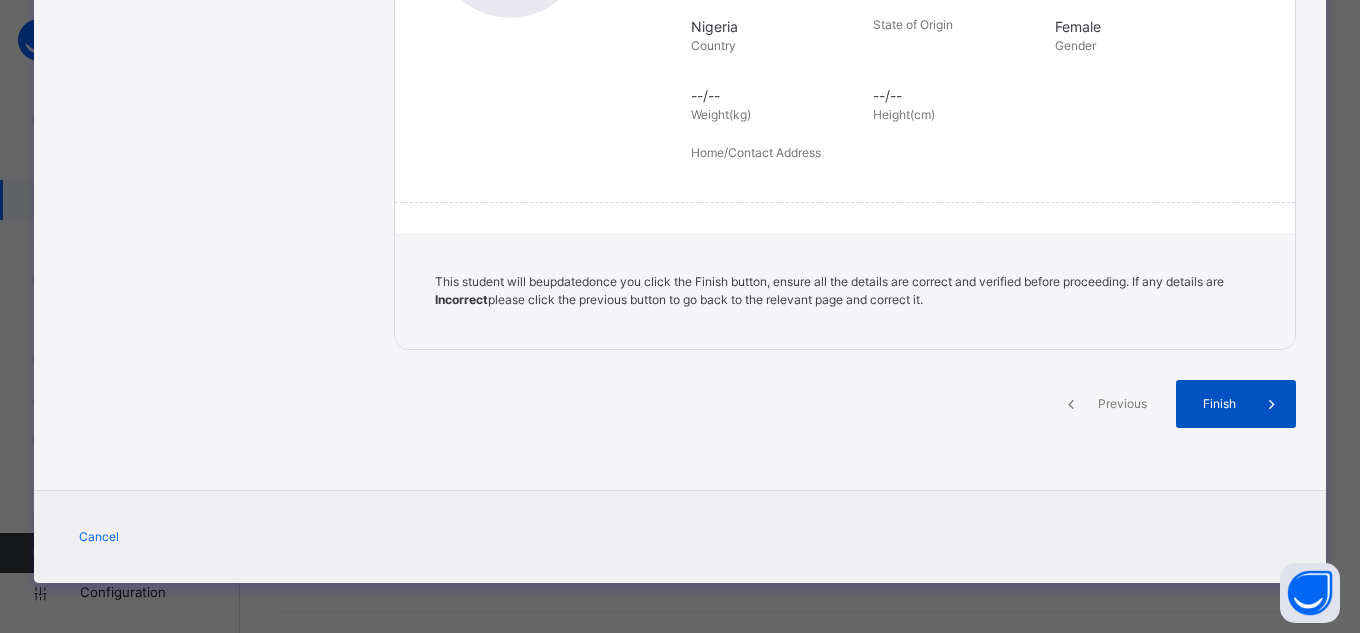 click at bounding box center [1272, 404] 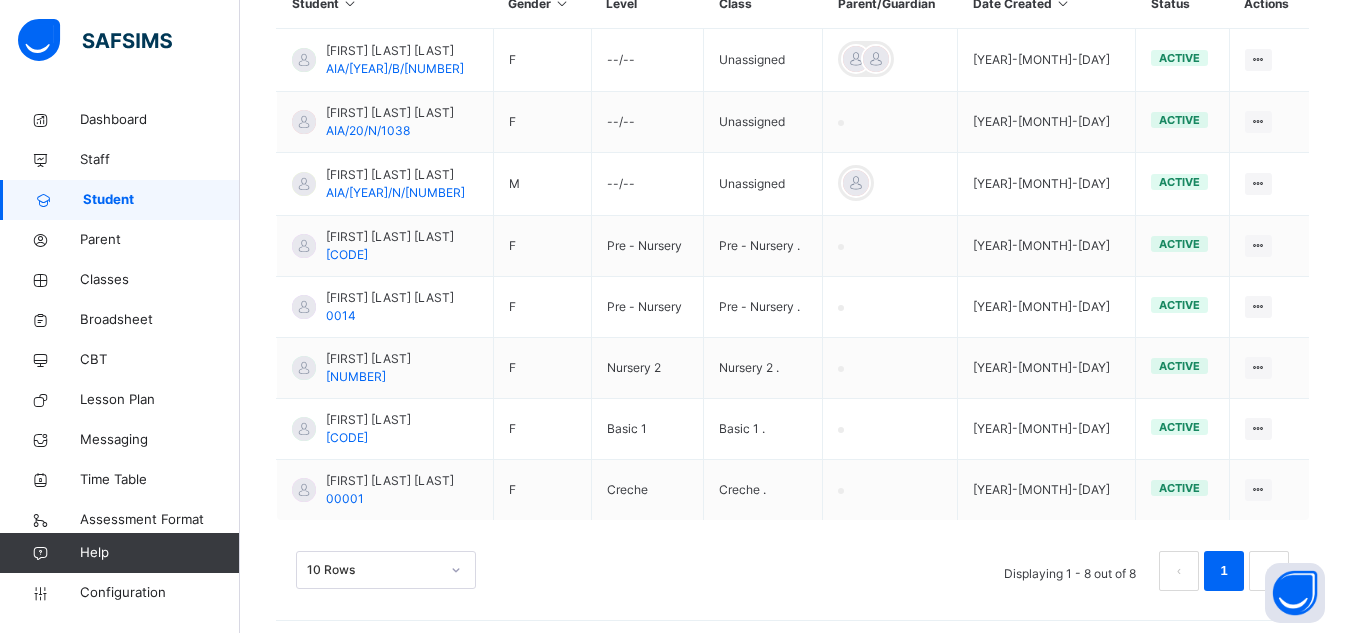scroll, scrollTop: 529, scrollLeft: 0, axis: vertical 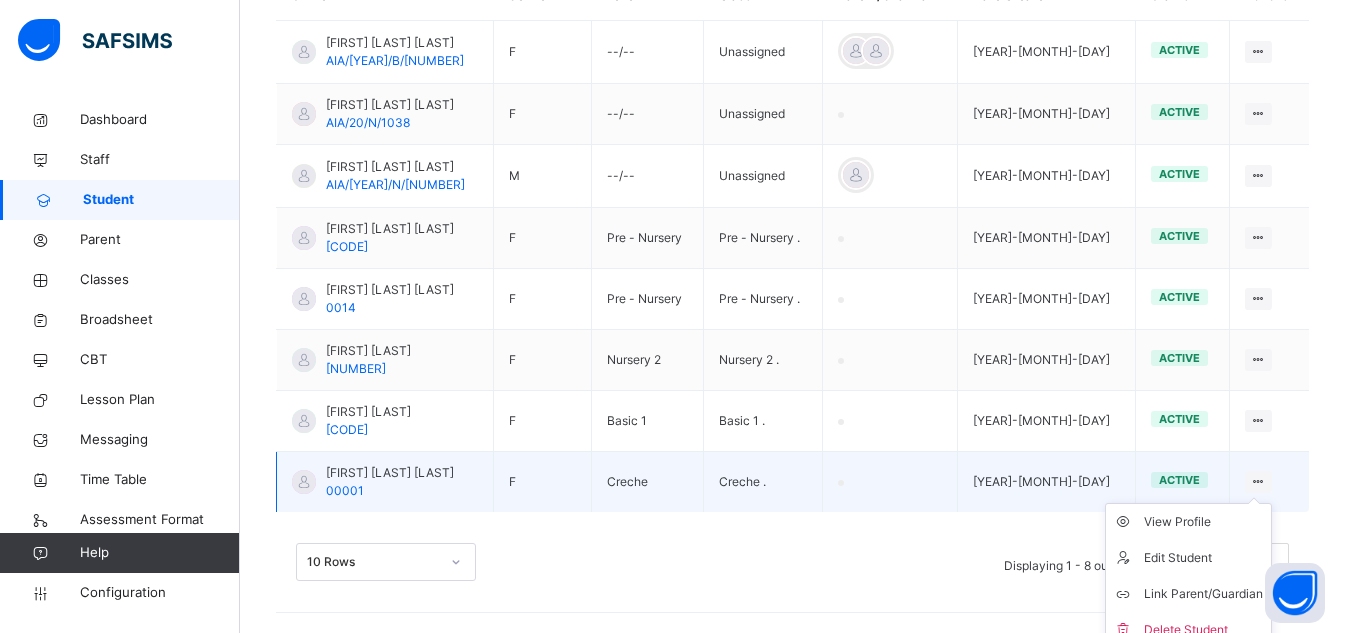 click at bounding box center (1258, 482) 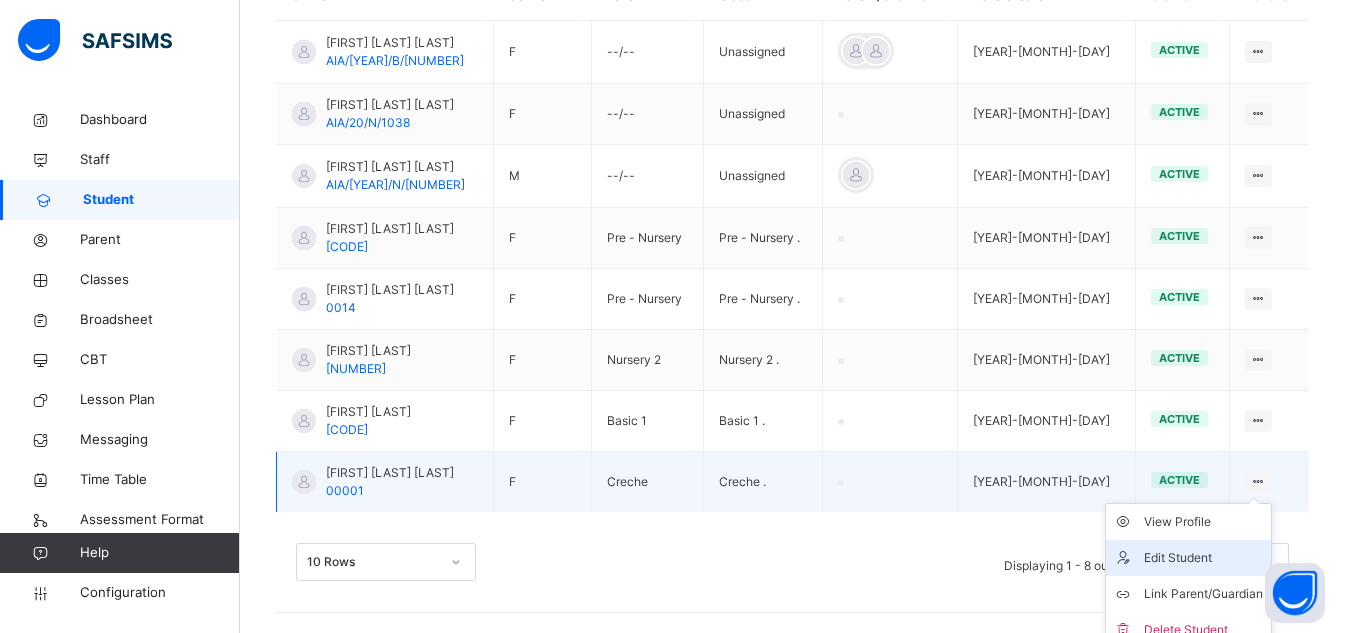 click on "Edit Student" at bounding box center (1203, 558) 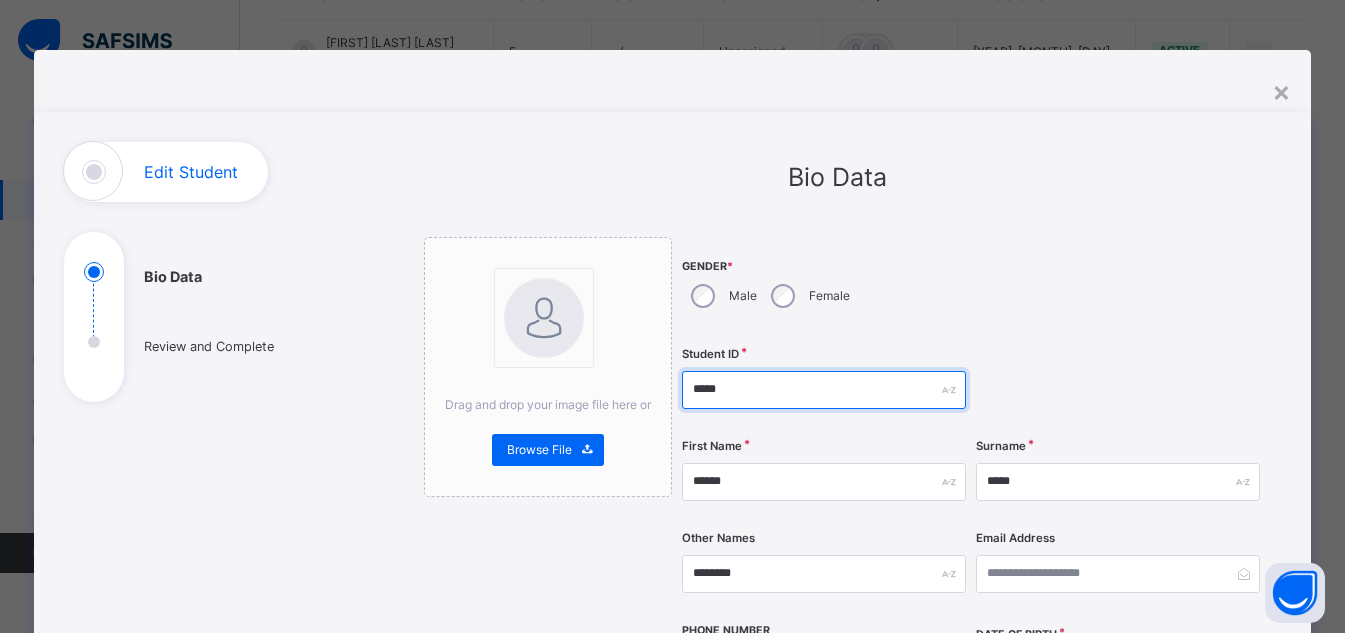 click on "*****" at bounding box center [824, 390] 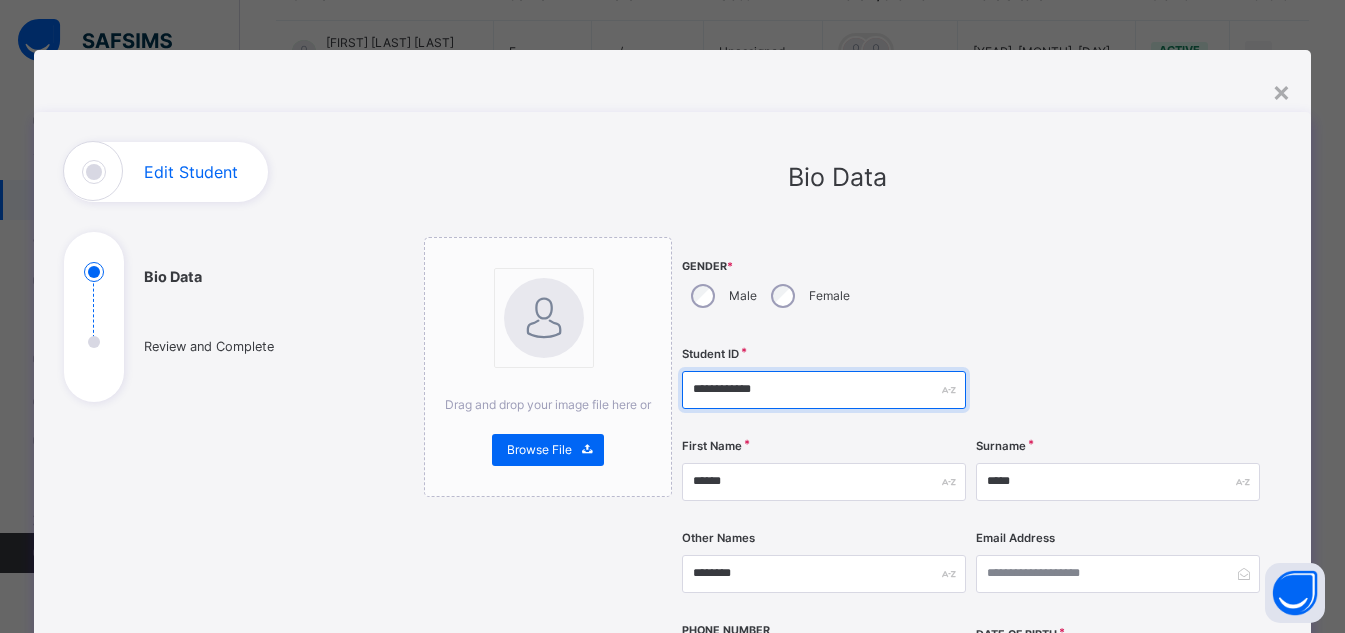 type on "**********" 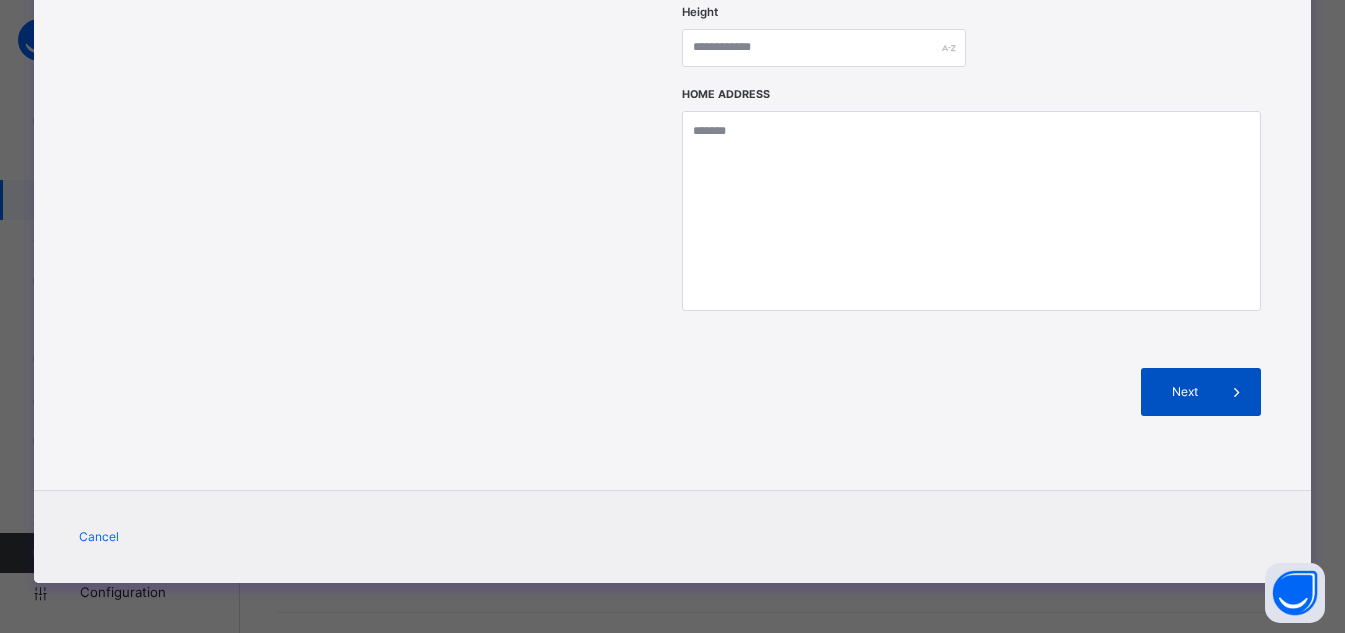 click at bounding box center (1237, 392) 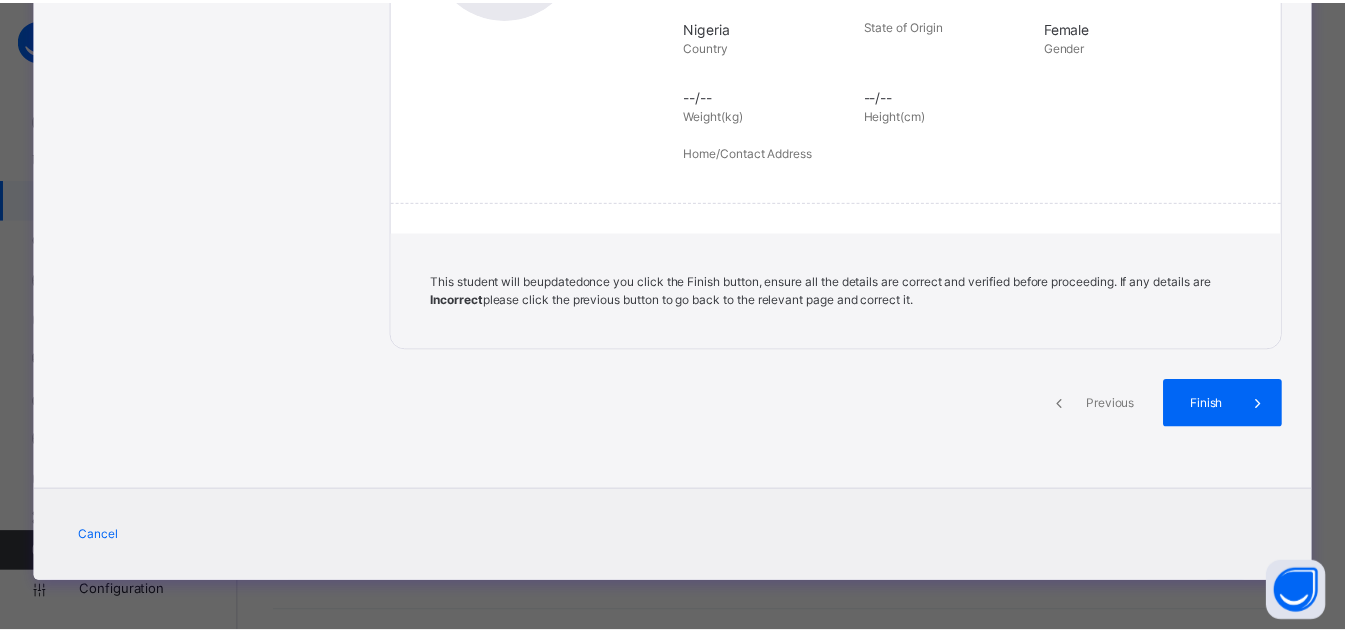 scroll, scrollTop: 446, scrollLeft: 0, axis: vertical 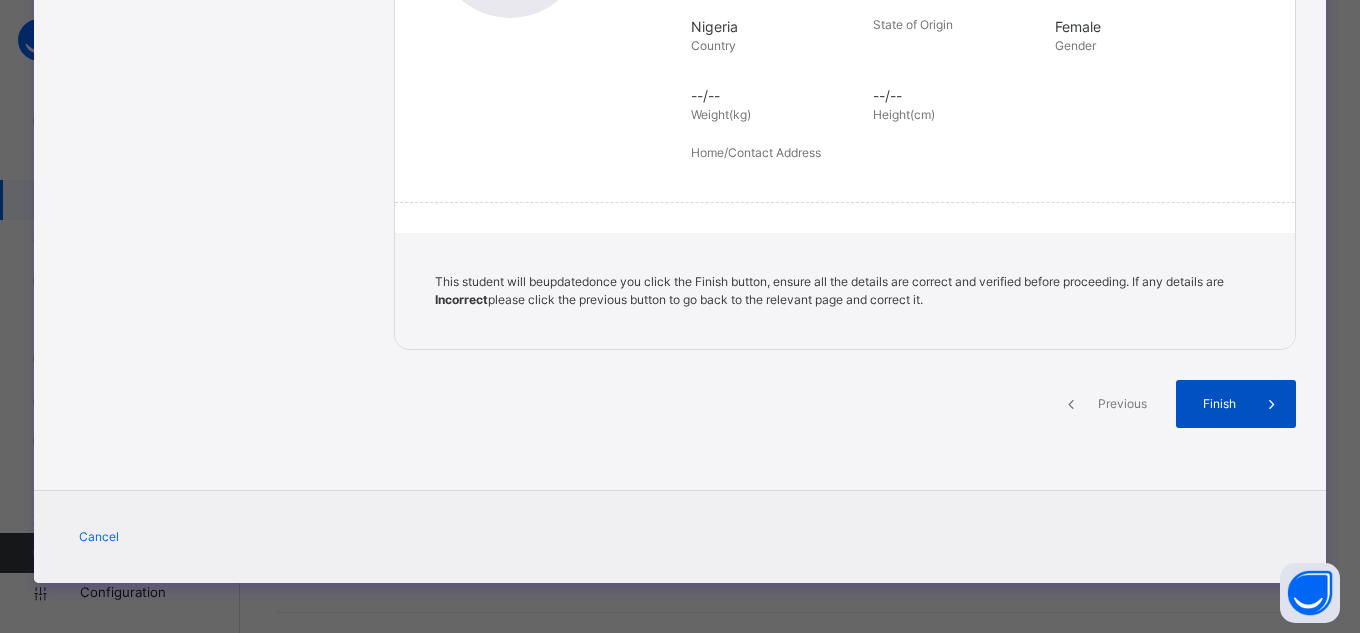 click at bounding box center [1272, 404] 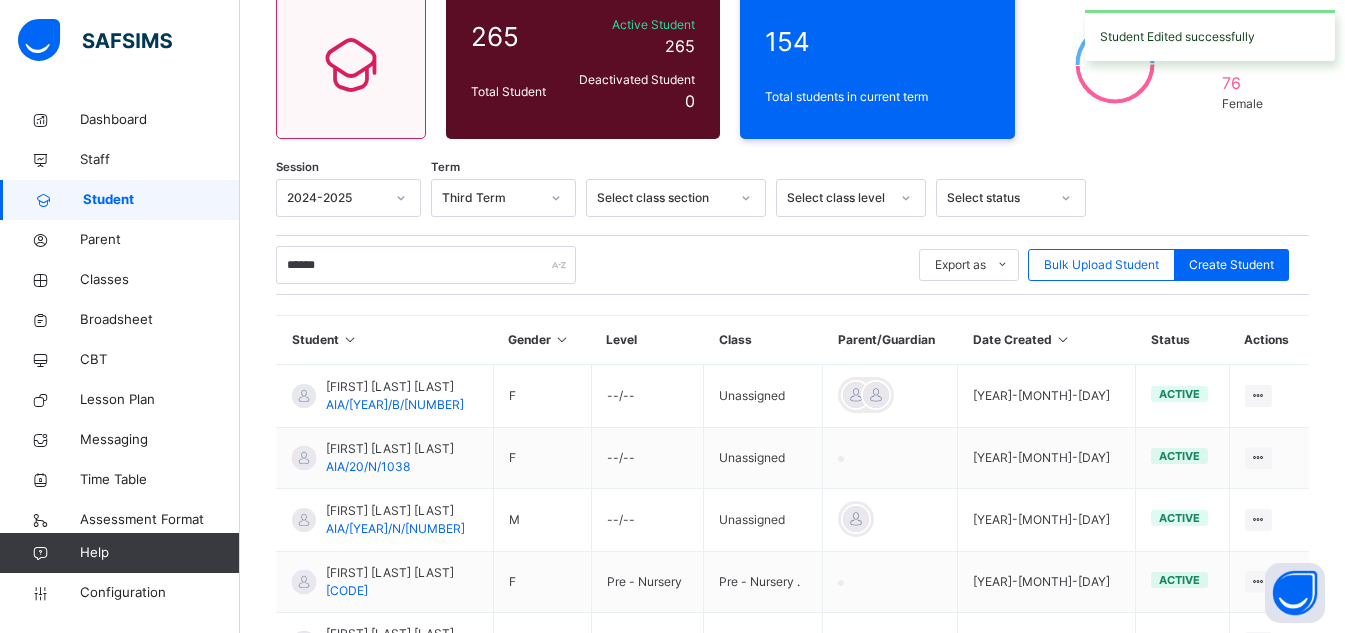 scroll, scrollTop: 171, scrollLeft: 0, axis: vertical 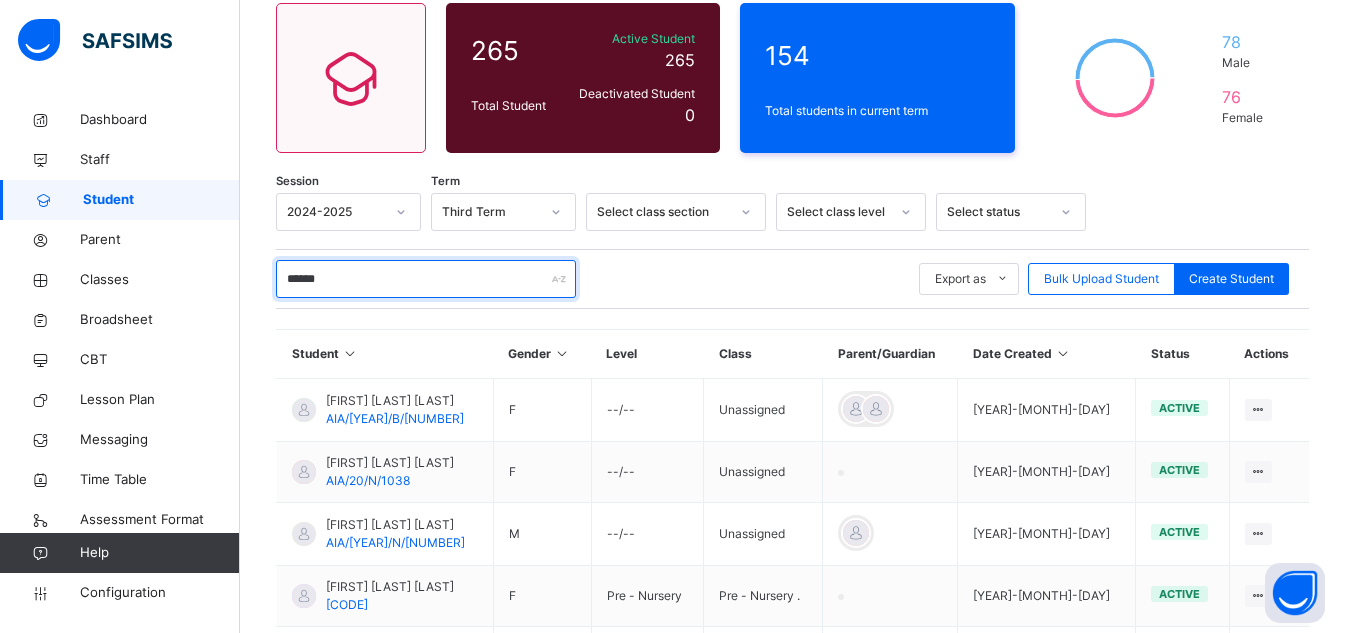 click on "******" at bounding box center (426, 279) 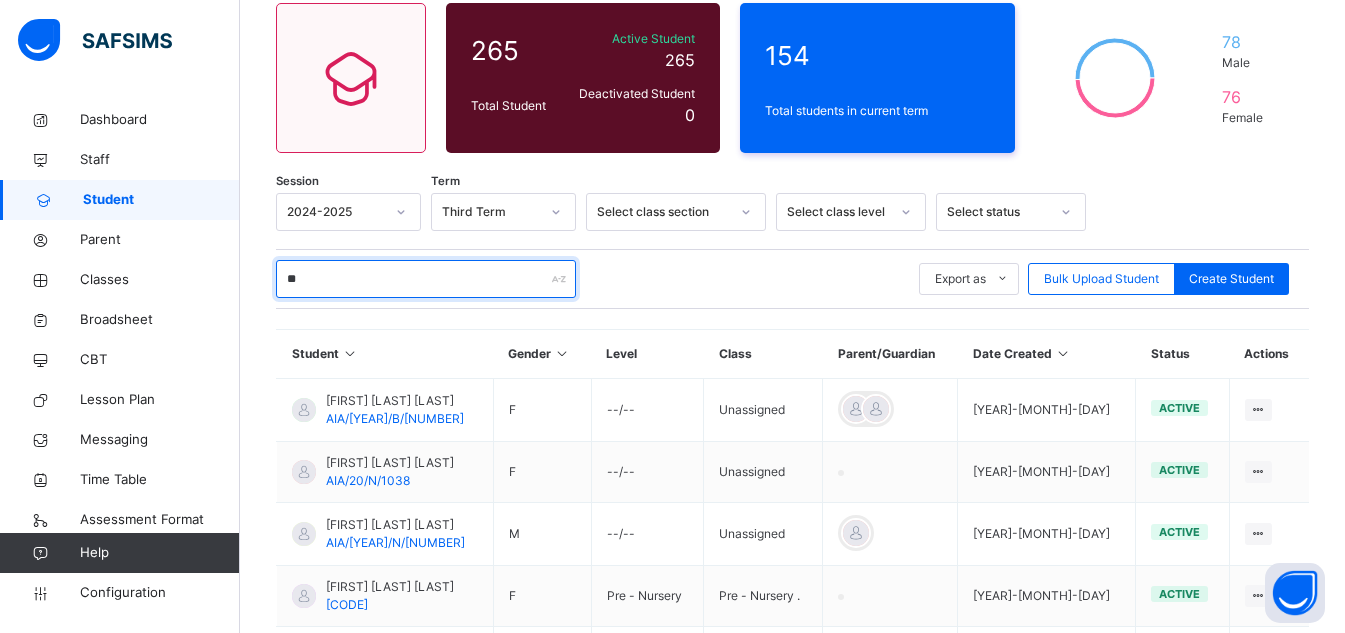 type on "*" 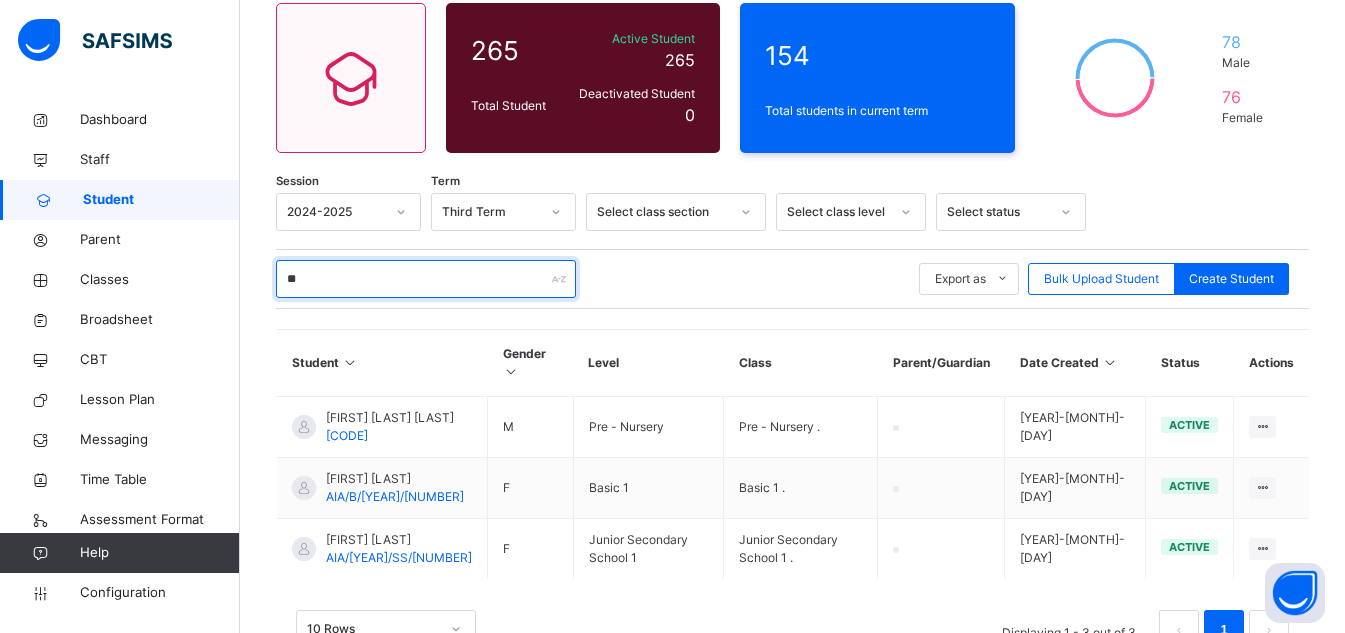 type on "*" 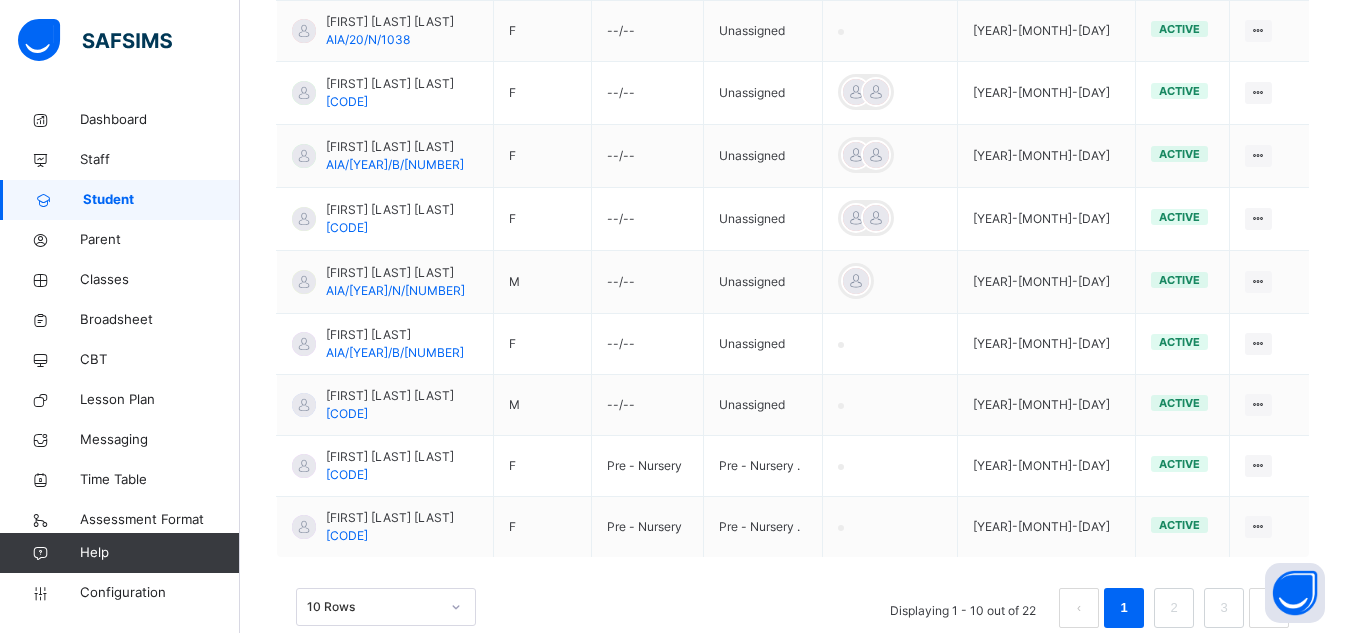 scroll, scrollTop: 655, scrollLeft: 0, axis: vertical 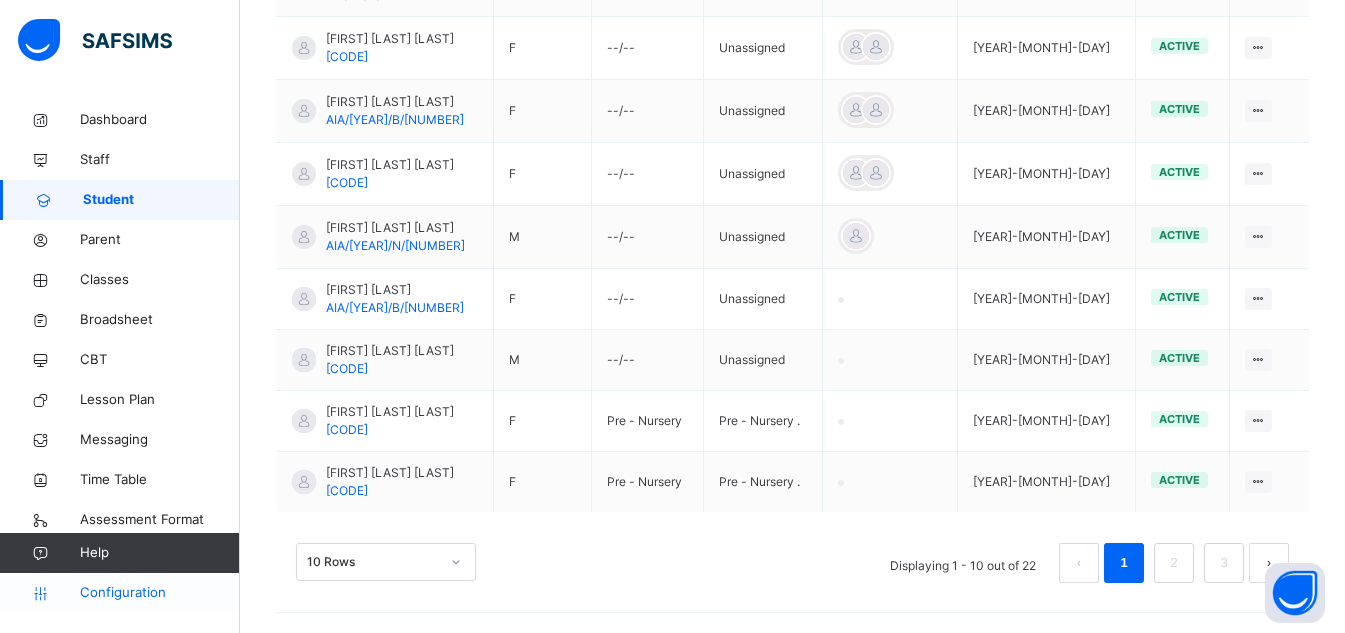 type on "*" 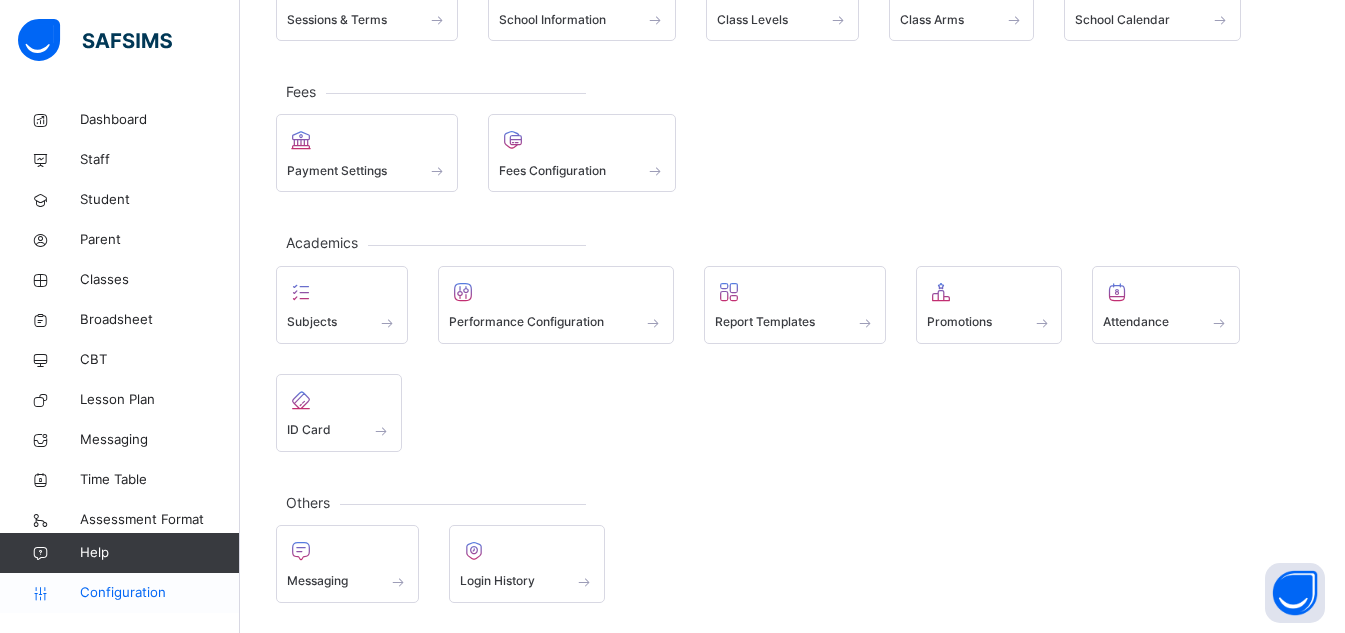 scroll, scrollTop: 0, scrollLeft: 0, axis: both 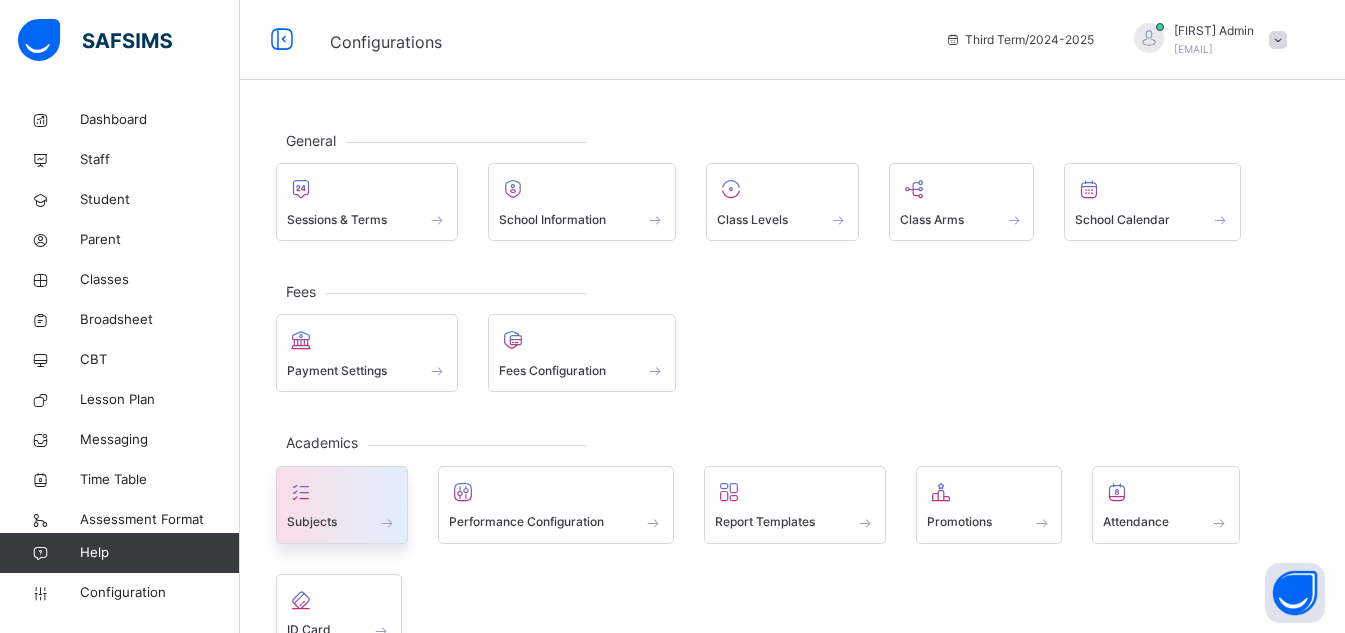 click on "Subjects" at bounding box center [342, 505] 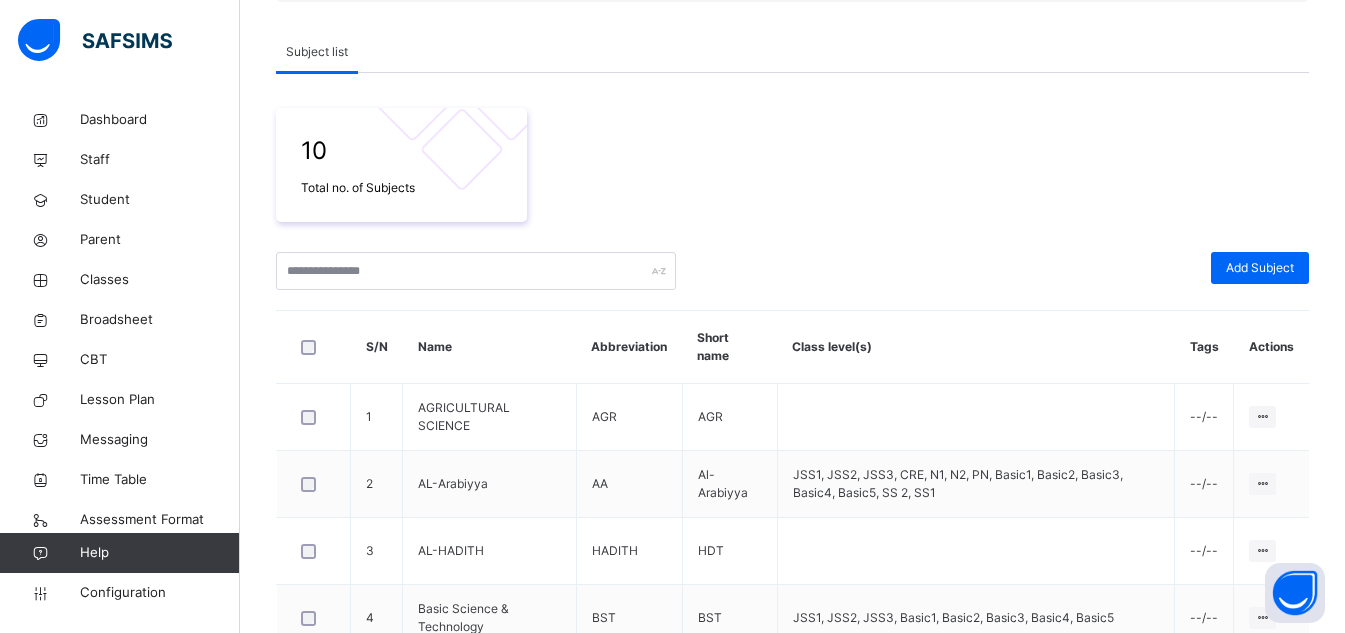 scroll, scrollTop: 320, scrollLeft: 0, axis: vertical 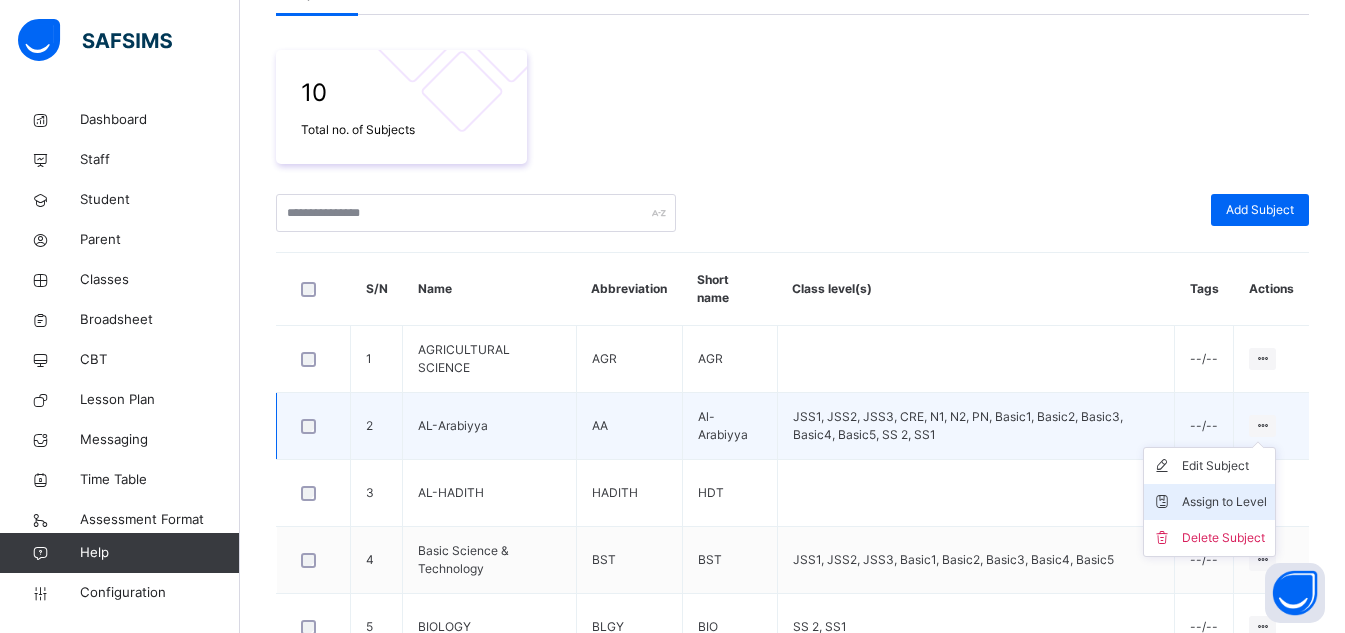 click on "Assign to Level" at bounding box center (1224, 502) 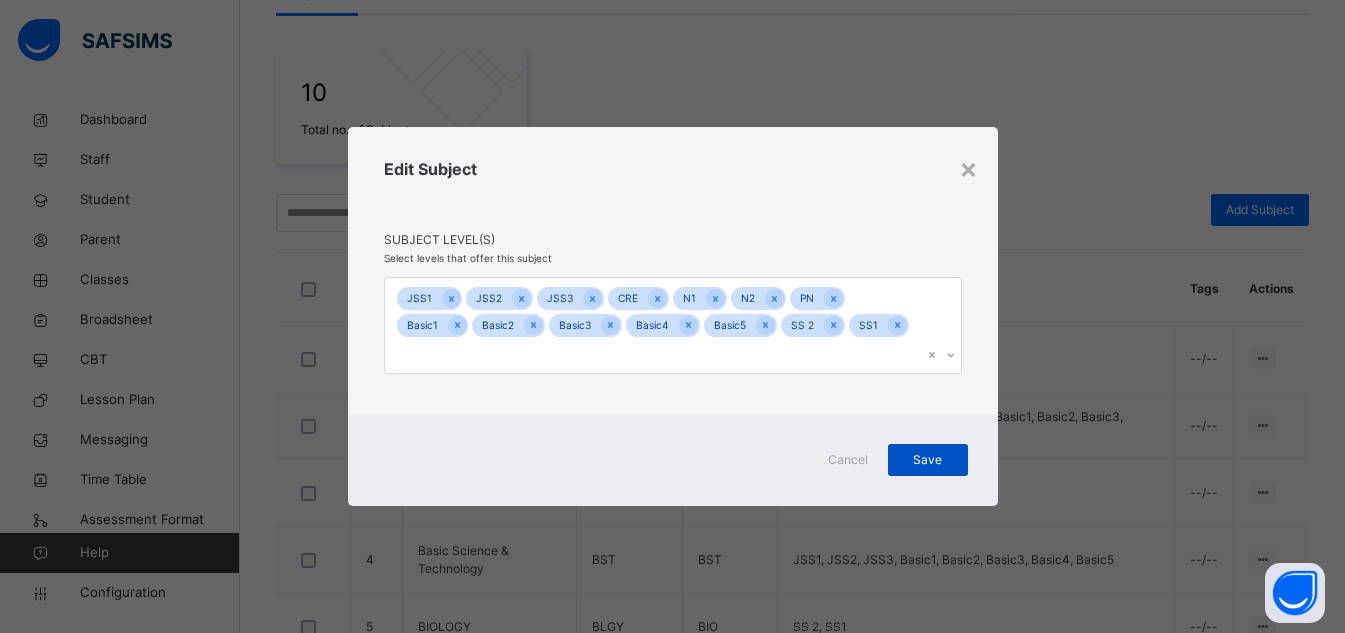 click on "Save" at bounding box center [928, 460] 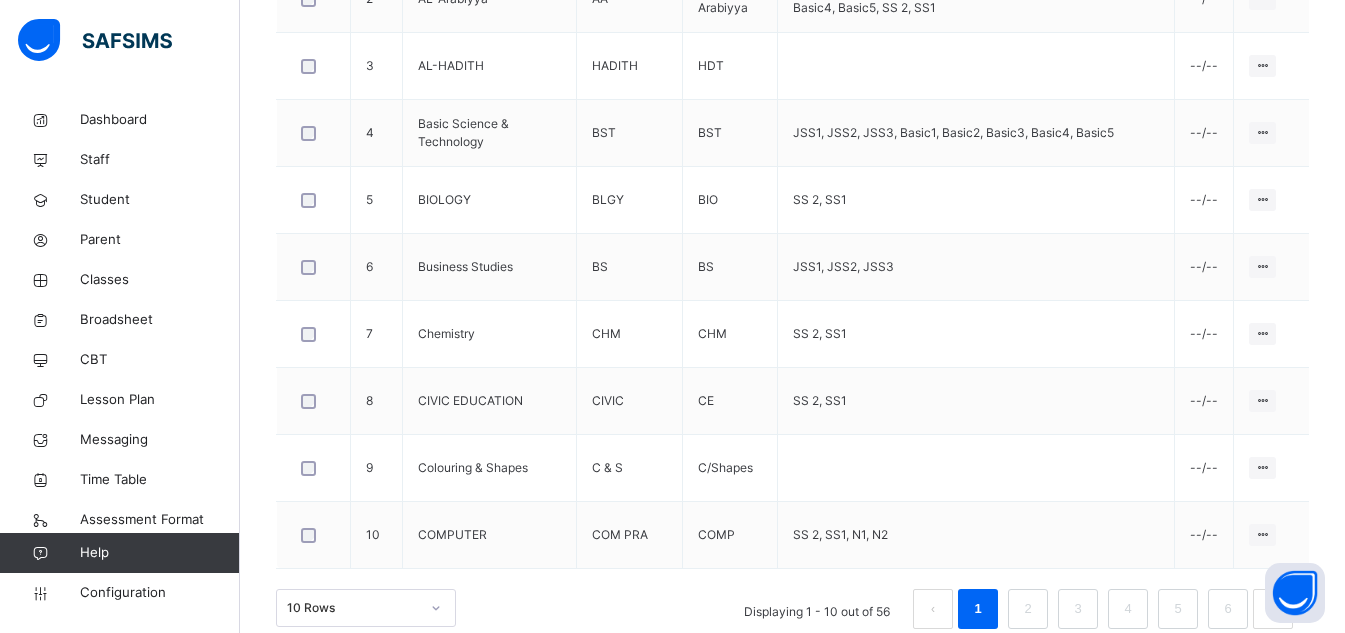 scroll, scrollTop: 773, scrollLeft: 0, axis: vertical 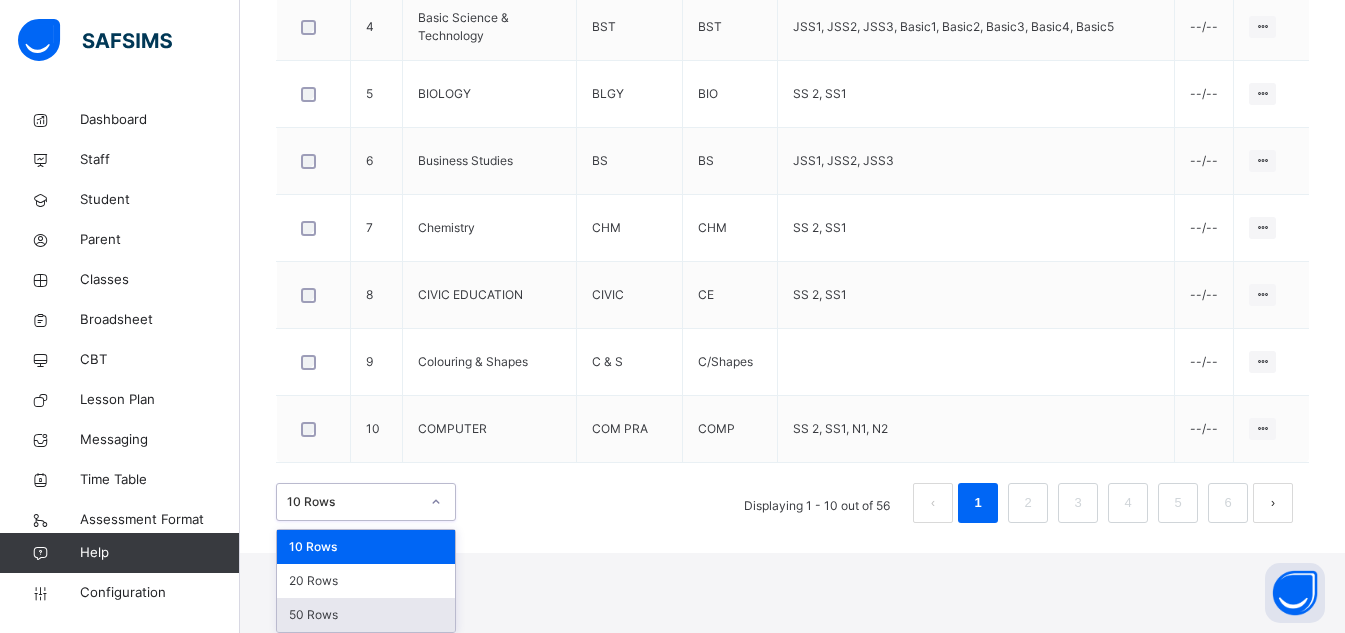 click on "50 Rows" at bounding box center [366, 615] 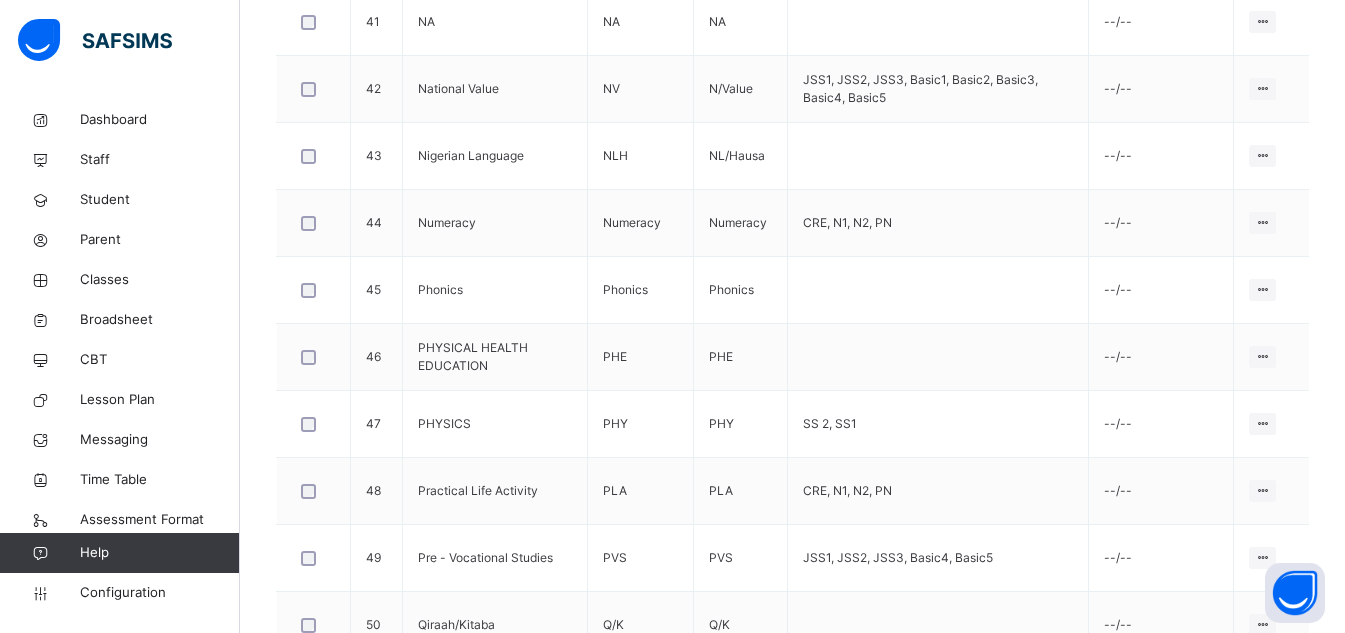 scroll, scrollTop: 3487, scrollLeft: 0, axis: vertical 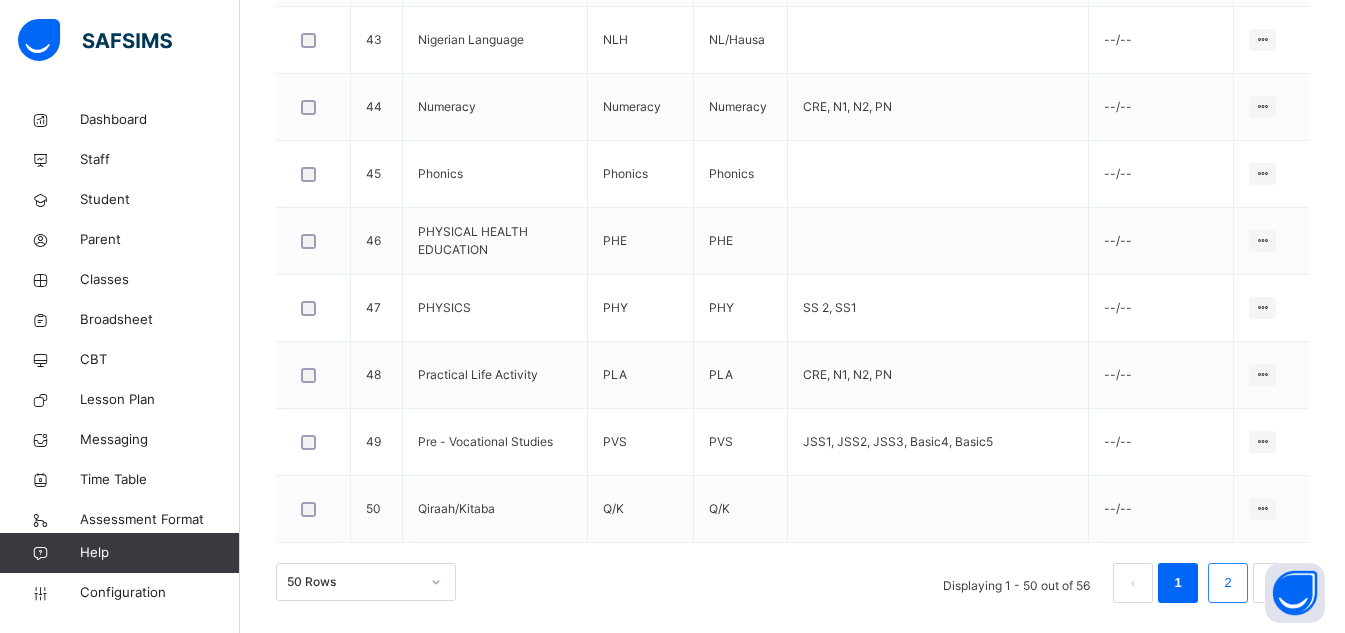 click on "2" at bounding box center [1227, 583] 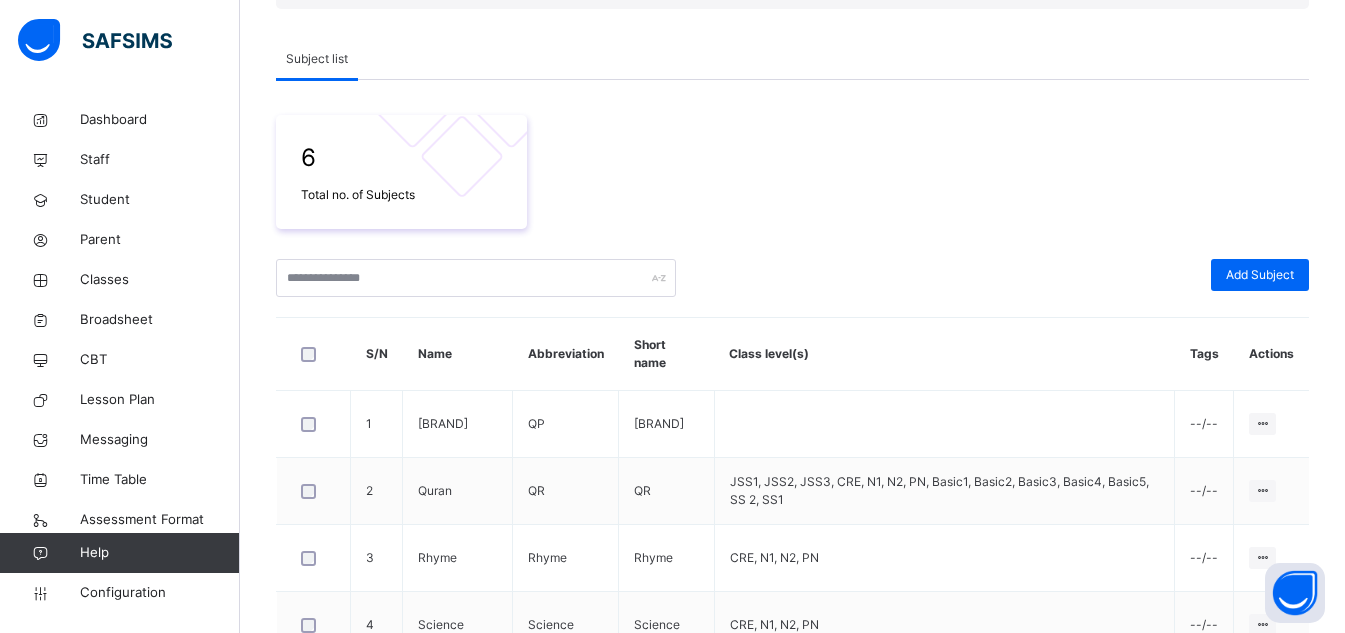 scroll, scrollTop: 260, scrollLeft: 0, axis: vertical 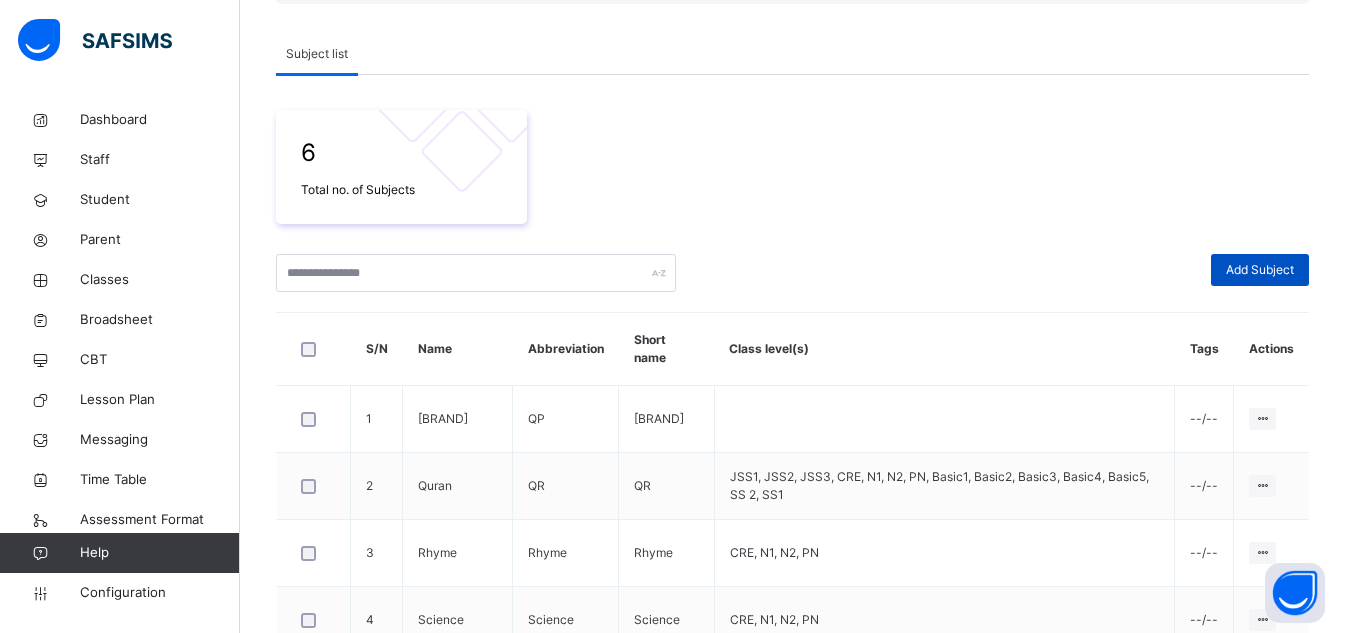 click on "Add Subject" at bounding box center (1260, 270) 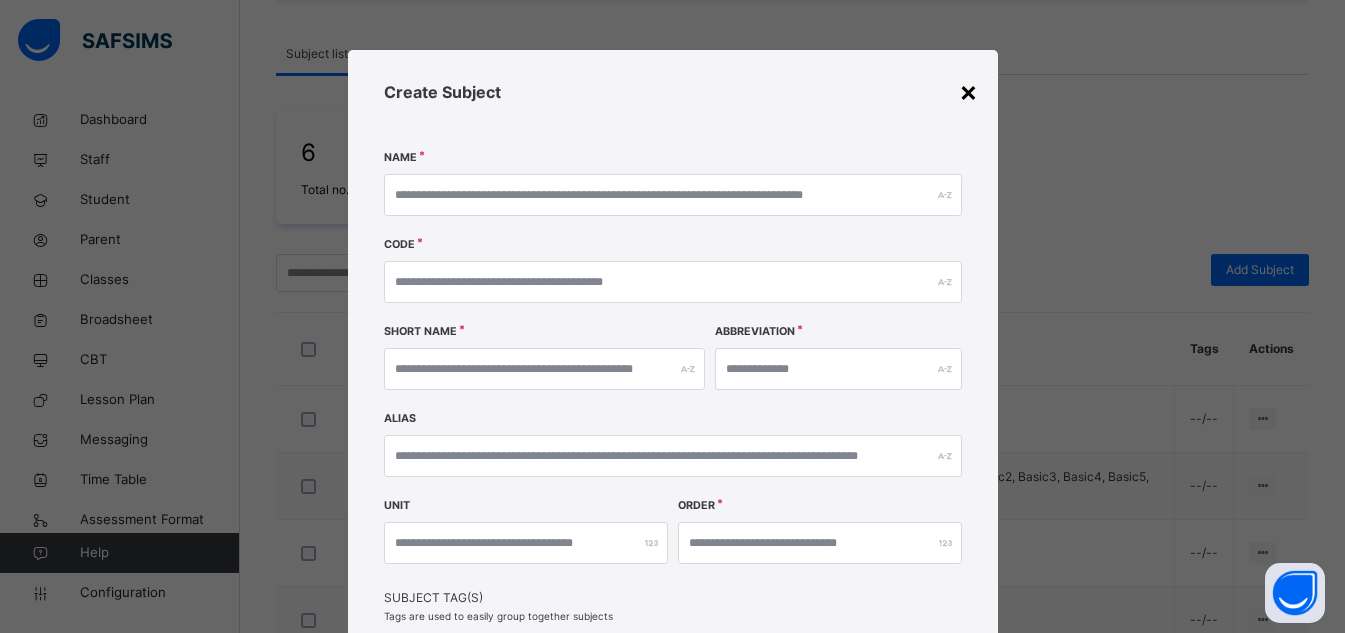 click on "×" at bounding box center (968, 91) 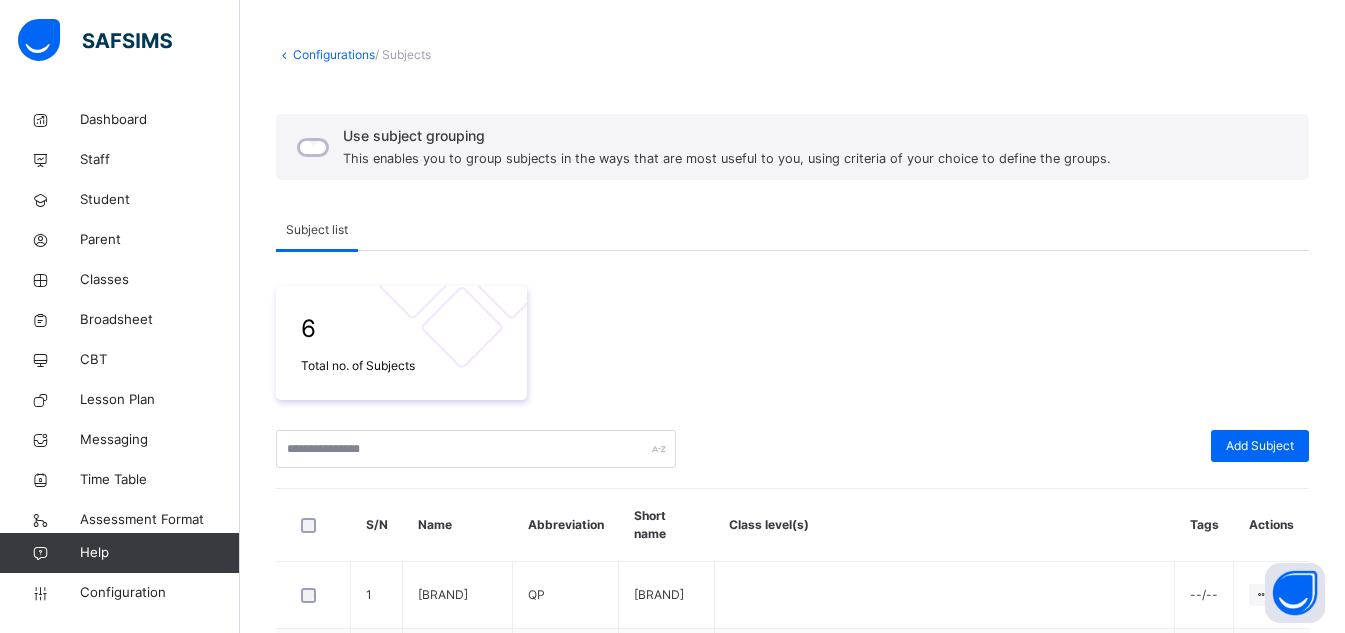 scroll, scrollTop: 0, scrollLeft: 0, axis: both 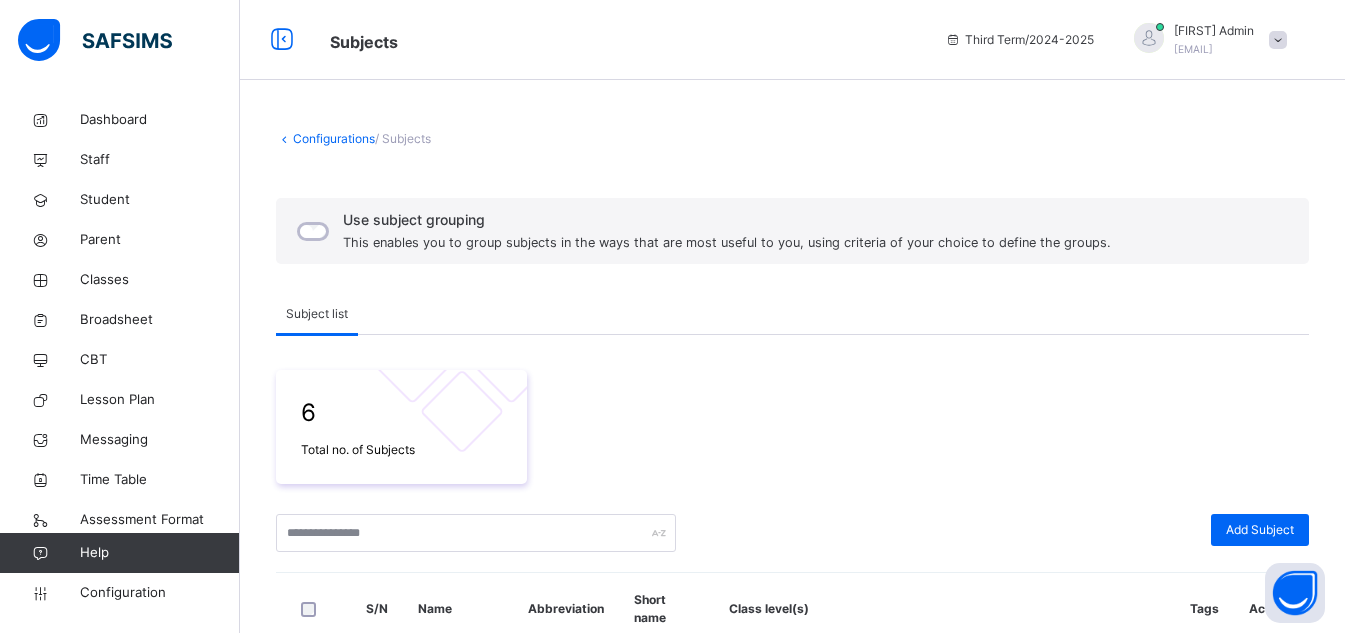 click on "Configurations" at bounding box center [334, 138] 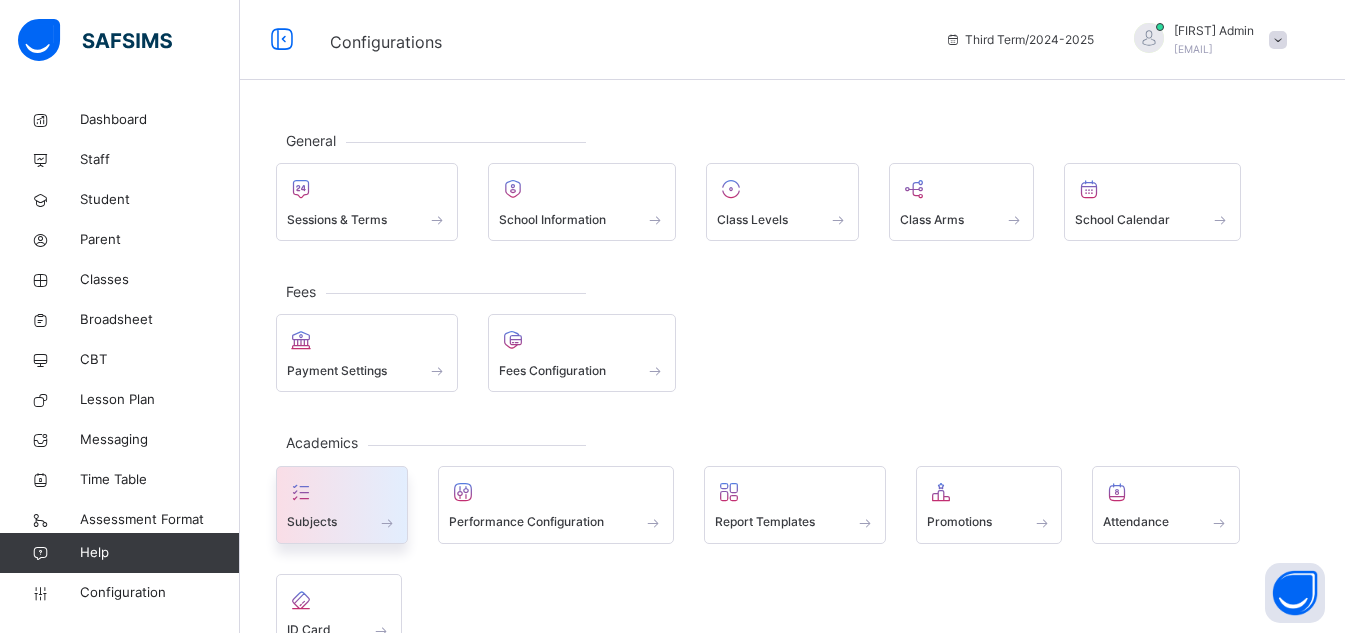 click at bounding box center (301, 492) 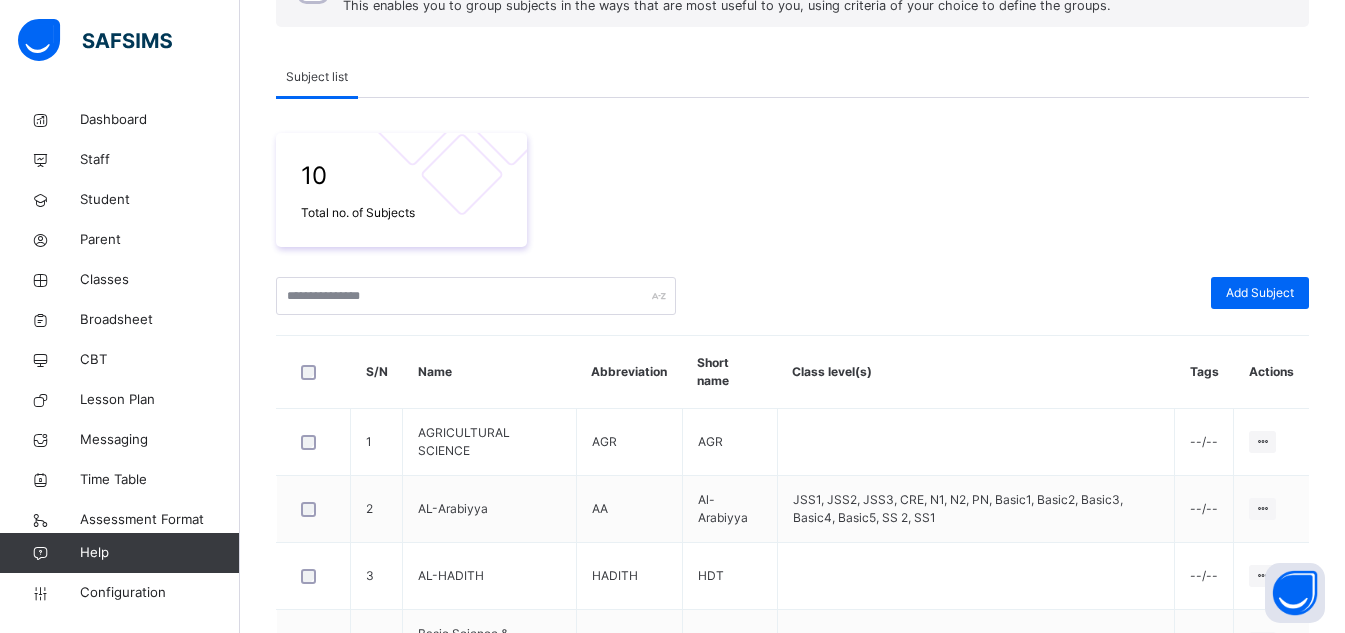 scroll, scrollTop: 298, scrollLeft: 0, axis: vertical 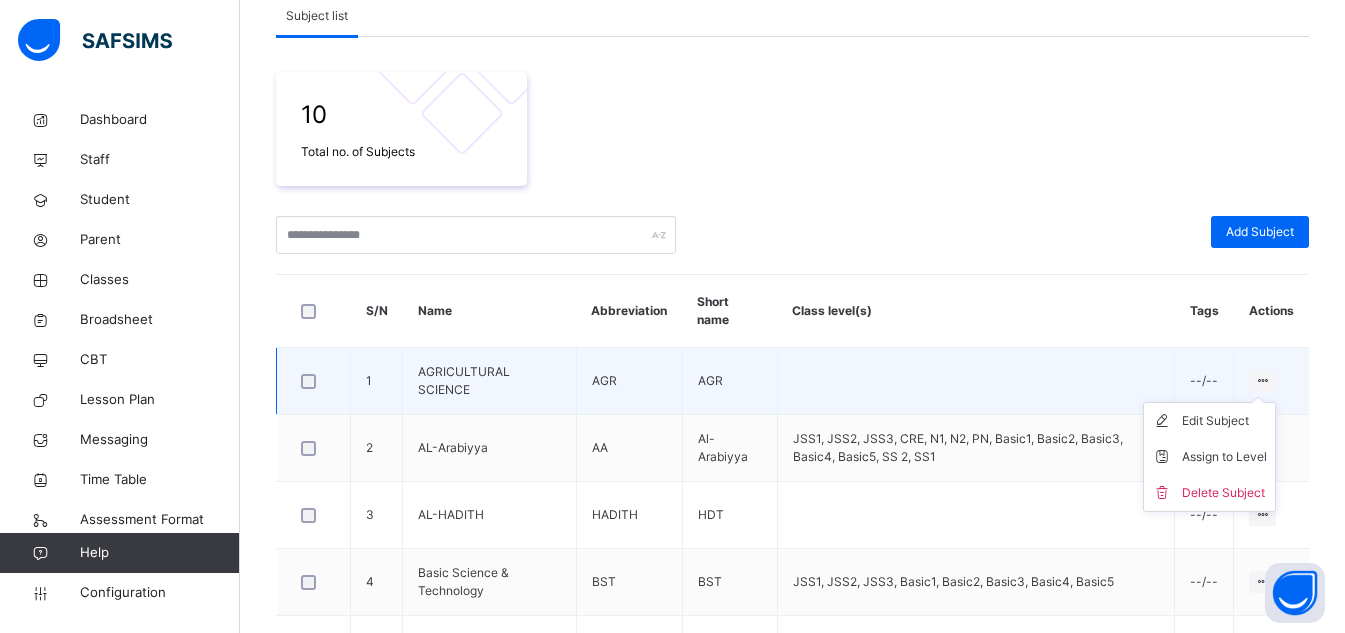 click on "Edit Subject Assign to Level Delete Subject" at bounding box center (1209, 457) 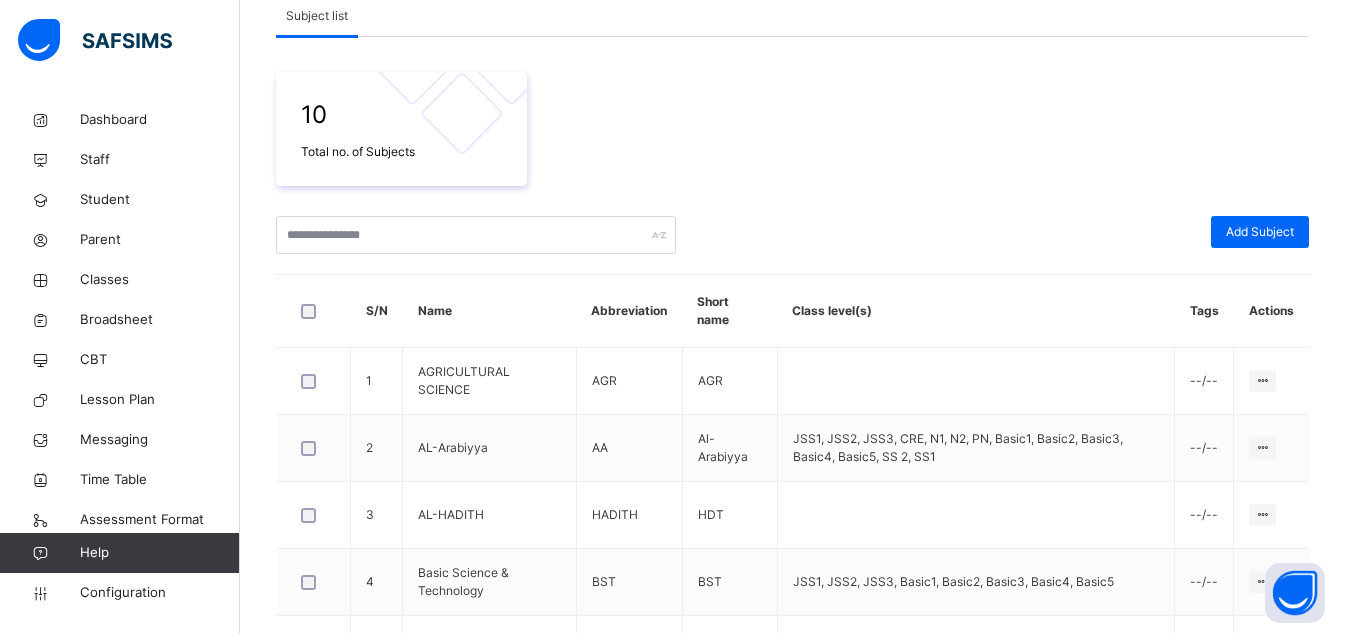 click on "Class level(s)" at bounding box center (976, 311) 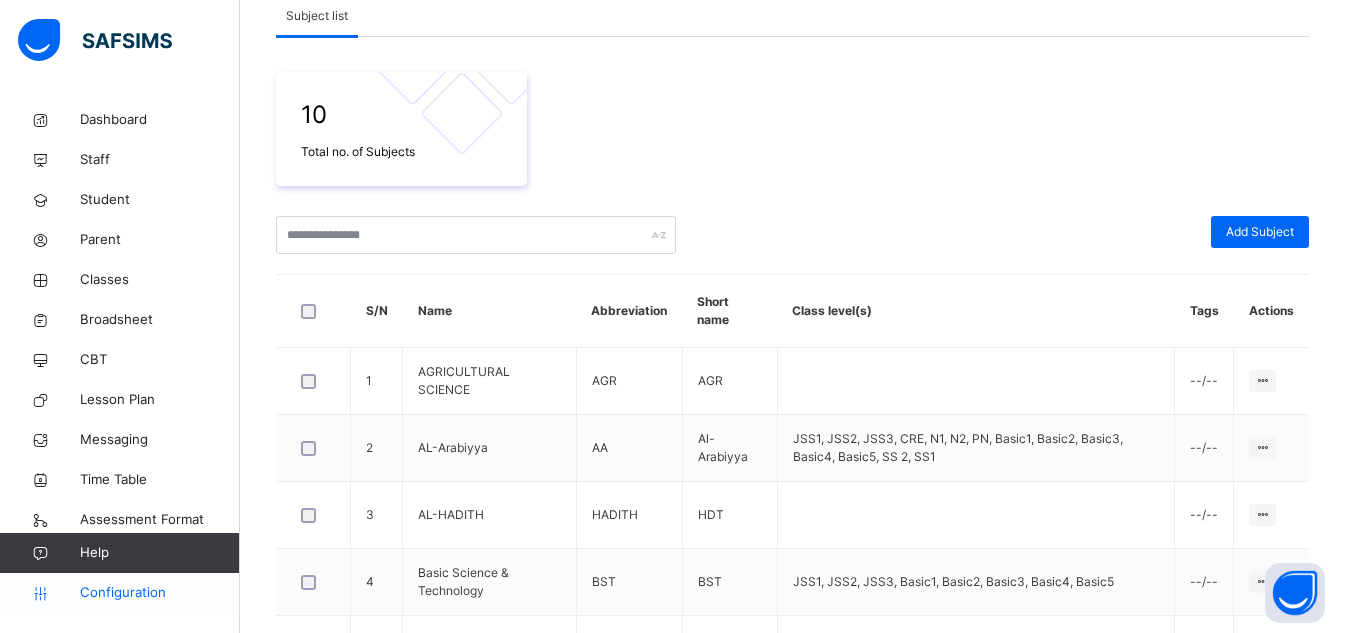 click on "Configuration" at bounding box center (159, 593) 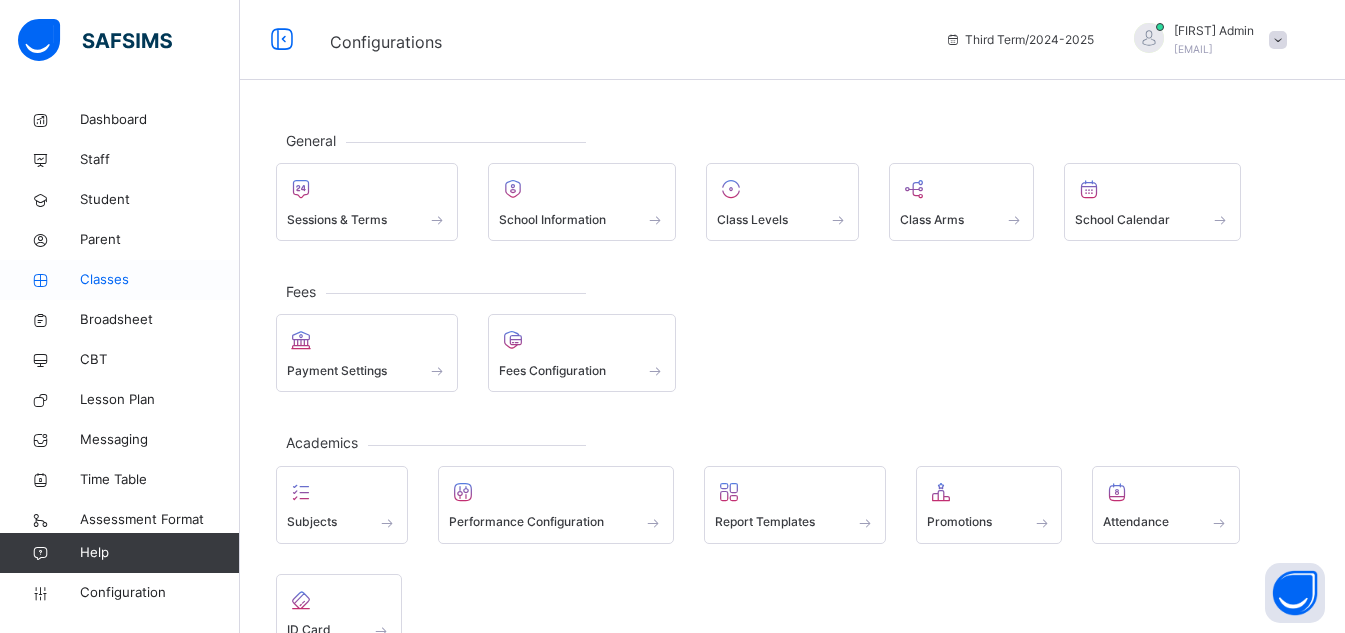 click on "Classes" at bounding box center (160, 280) 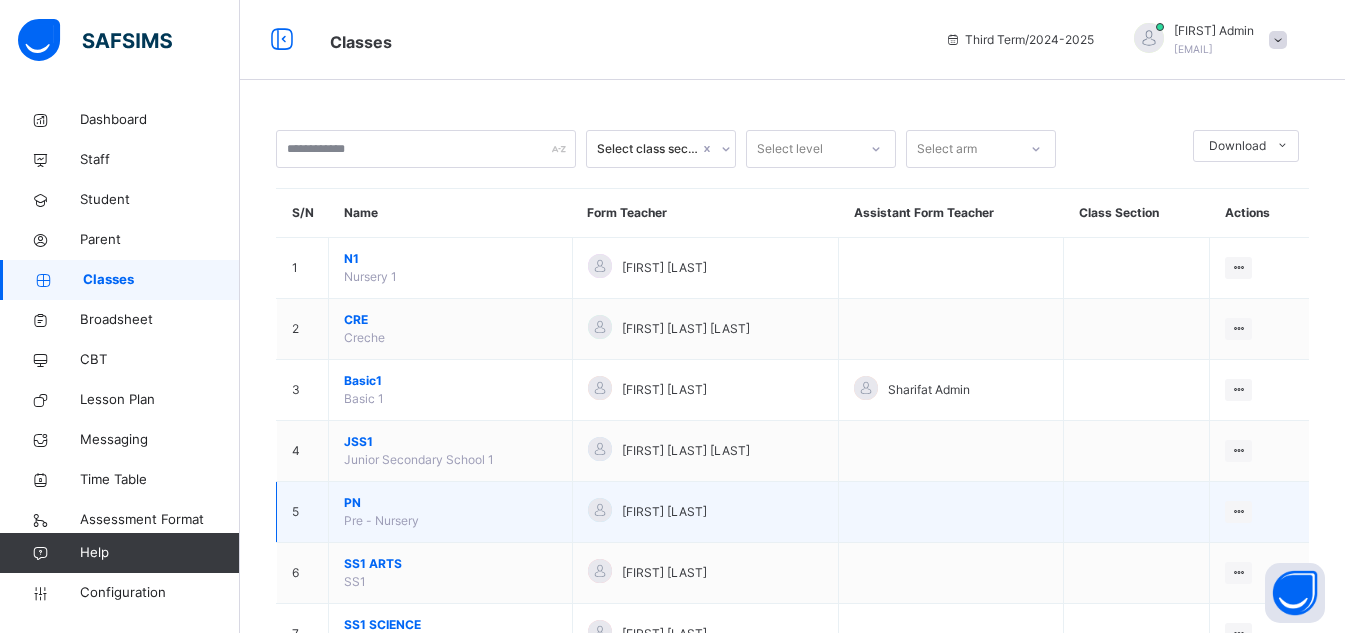 click on "PN" at bounding box center (450, 503) 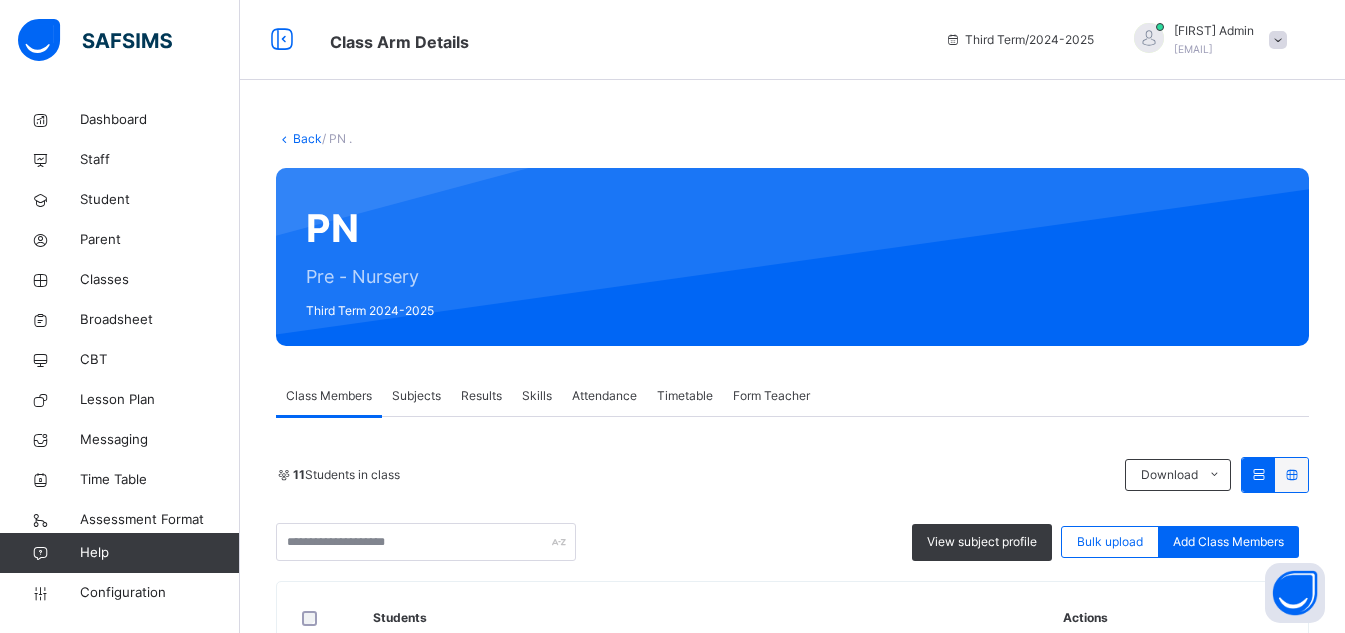 click on "Subjects" at bounding box center (416, 396) 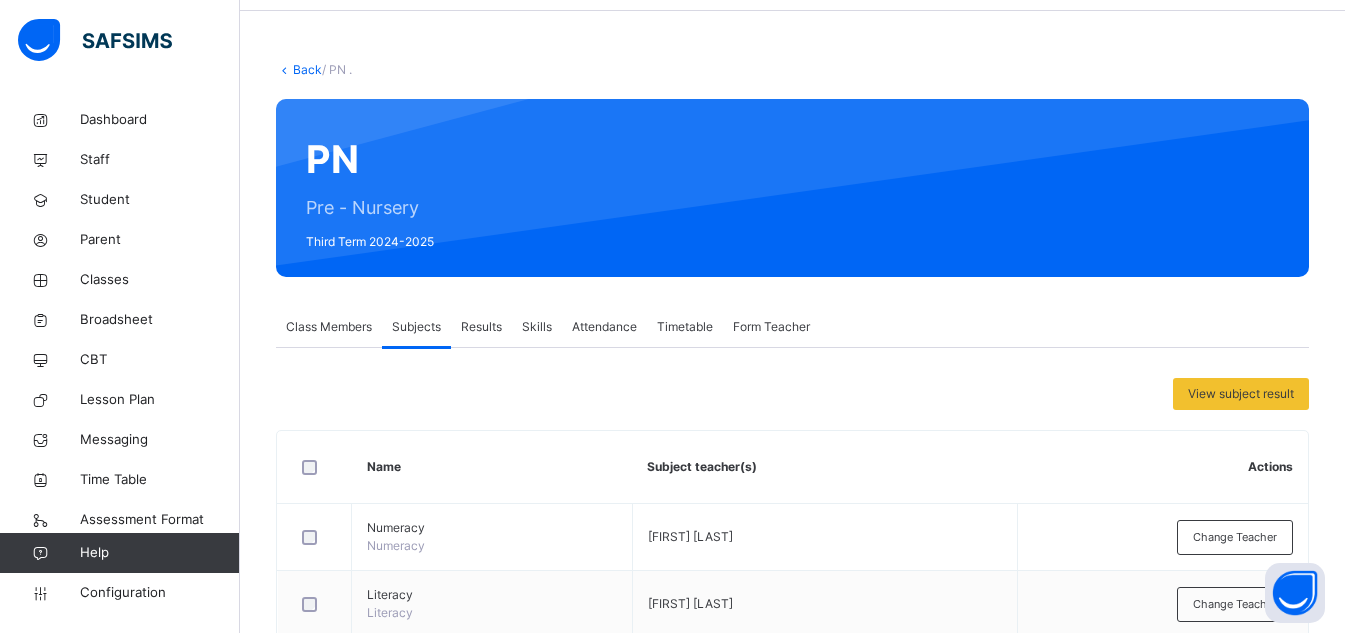 scroll, scrollTop: 0, scrollLeft: 0, axis: both 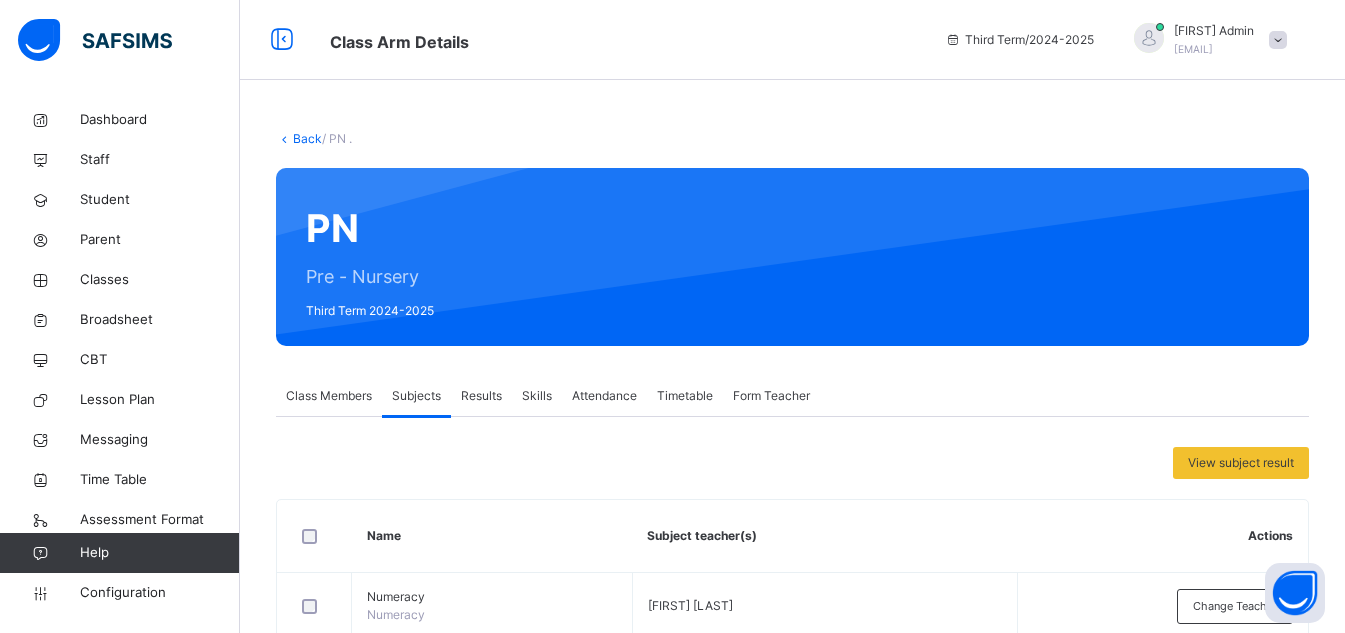 click on "Class Members" at bounding box center (329, 396) 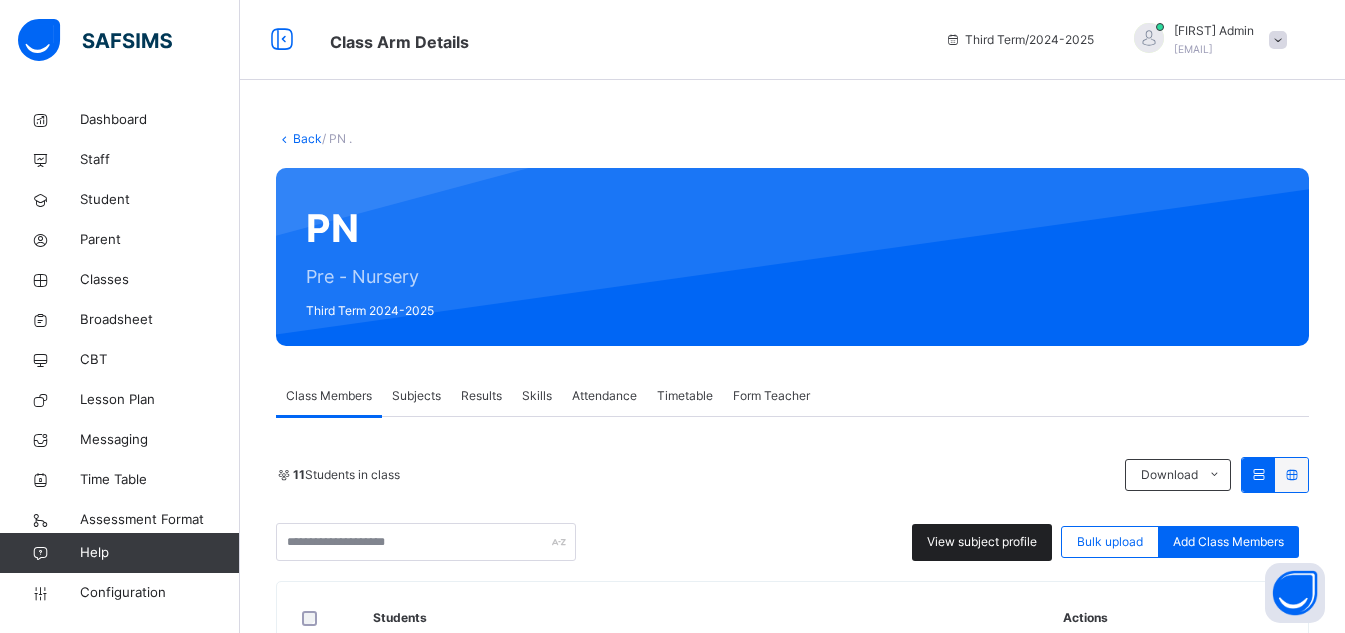 click on "View subject profile" at bounding box center [982, 542] 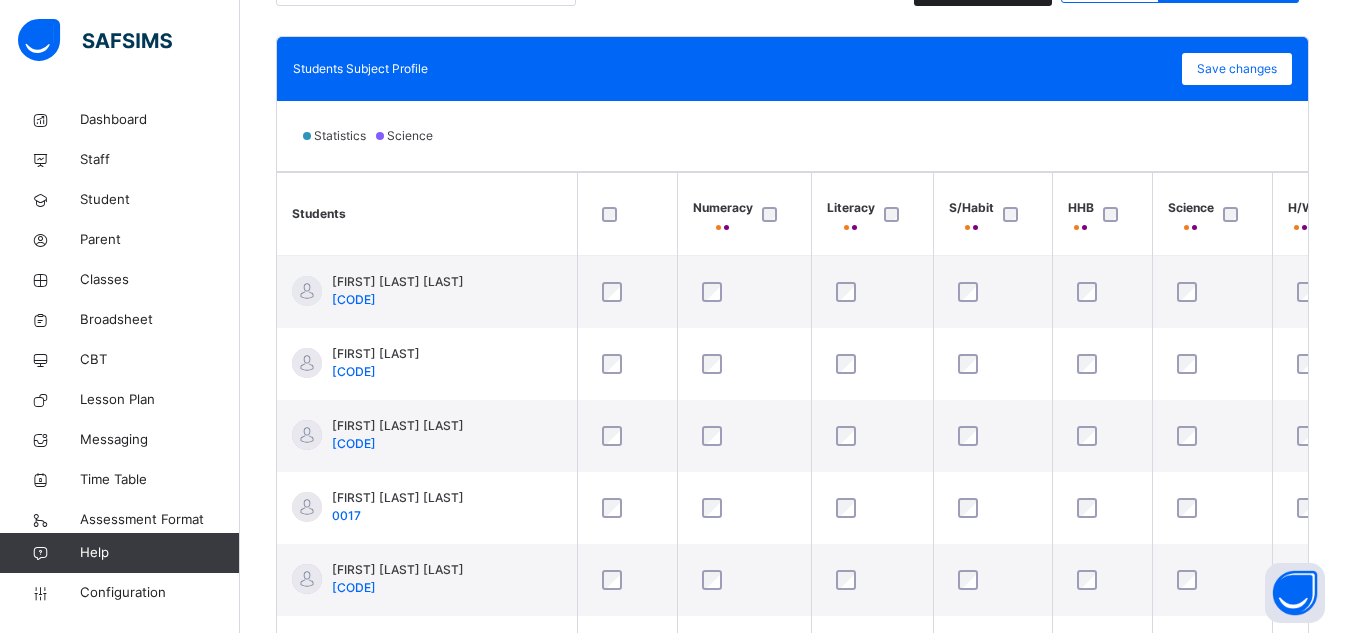 scroll, scrollTop: 563, scrollLeft: 0, axis: vertical 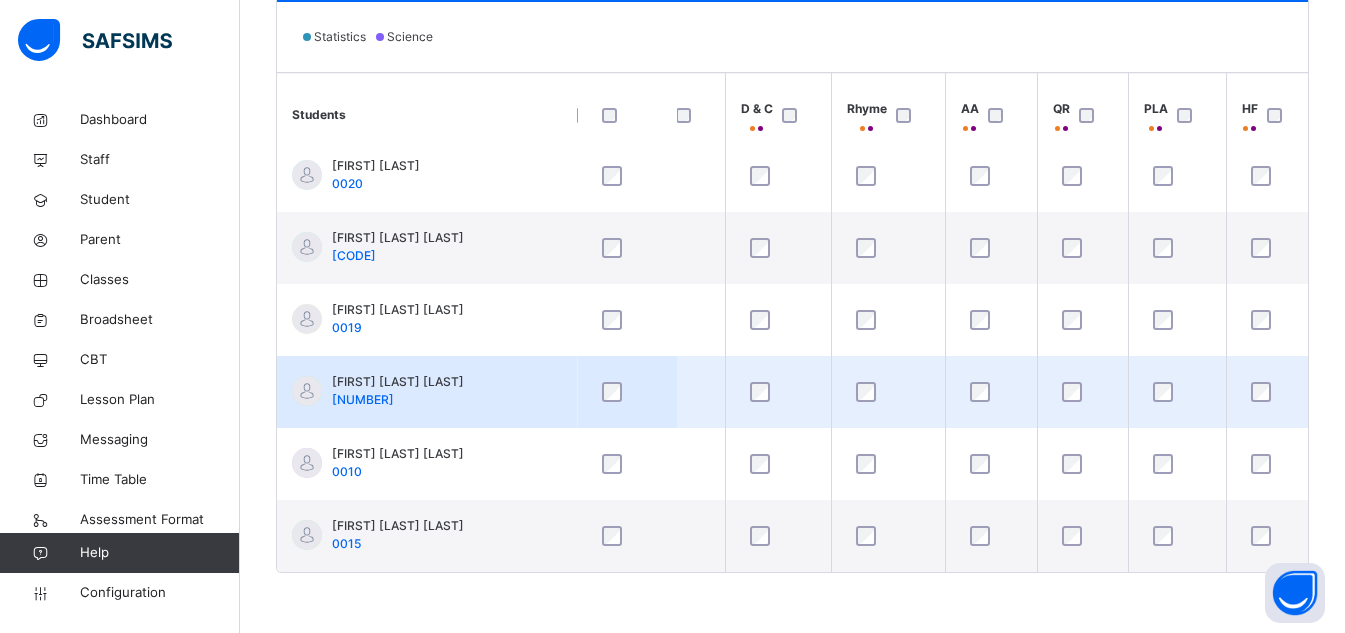 click at bounding box center [991, 392] 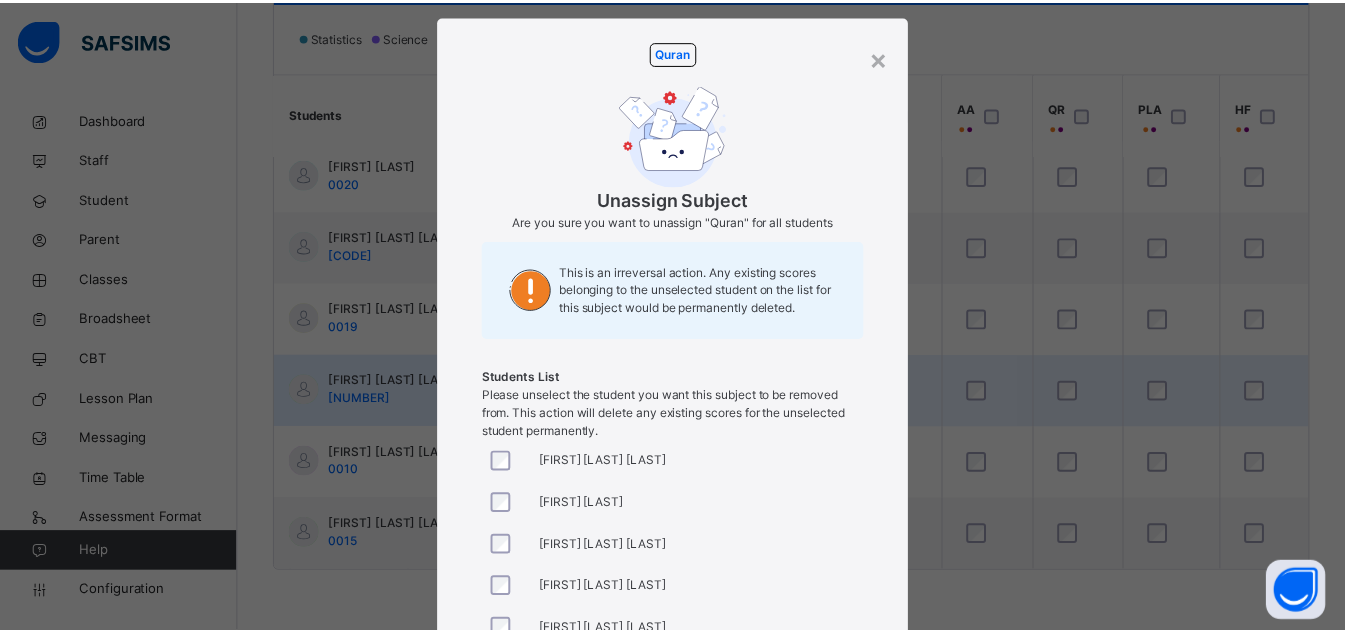 scroll, scrollTop: 0, scrollLeft: 0, axis: both 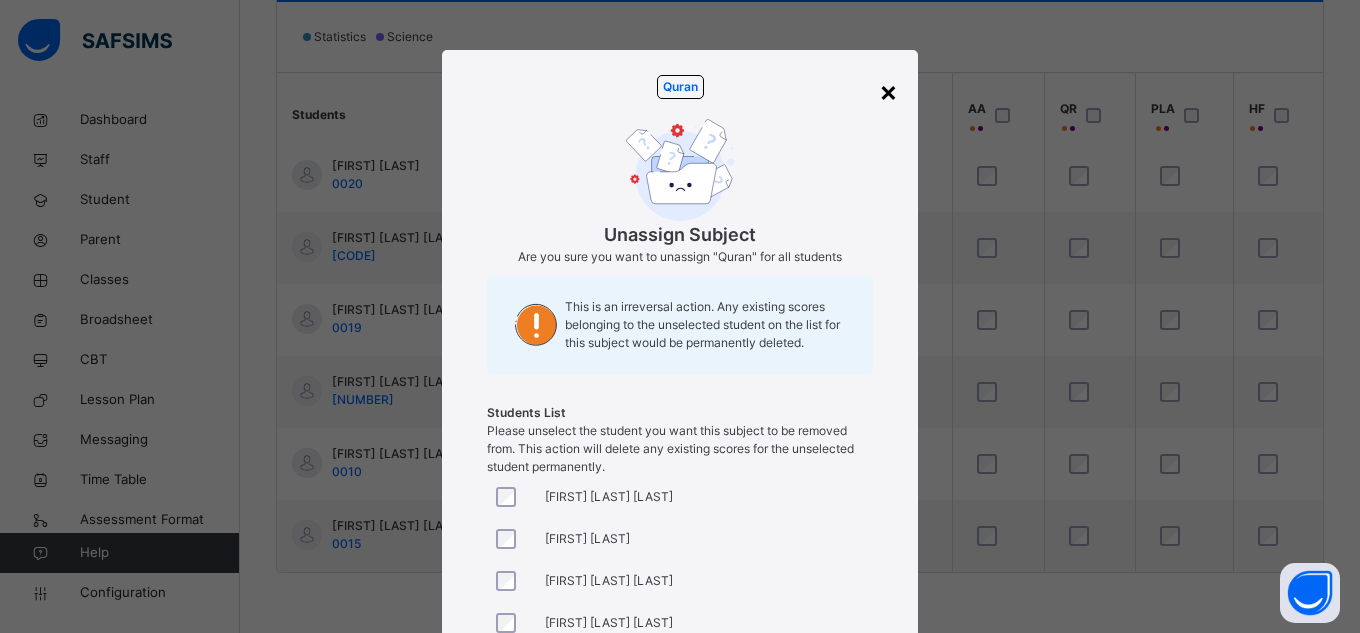click on "×" at bounding box center [888, 91] 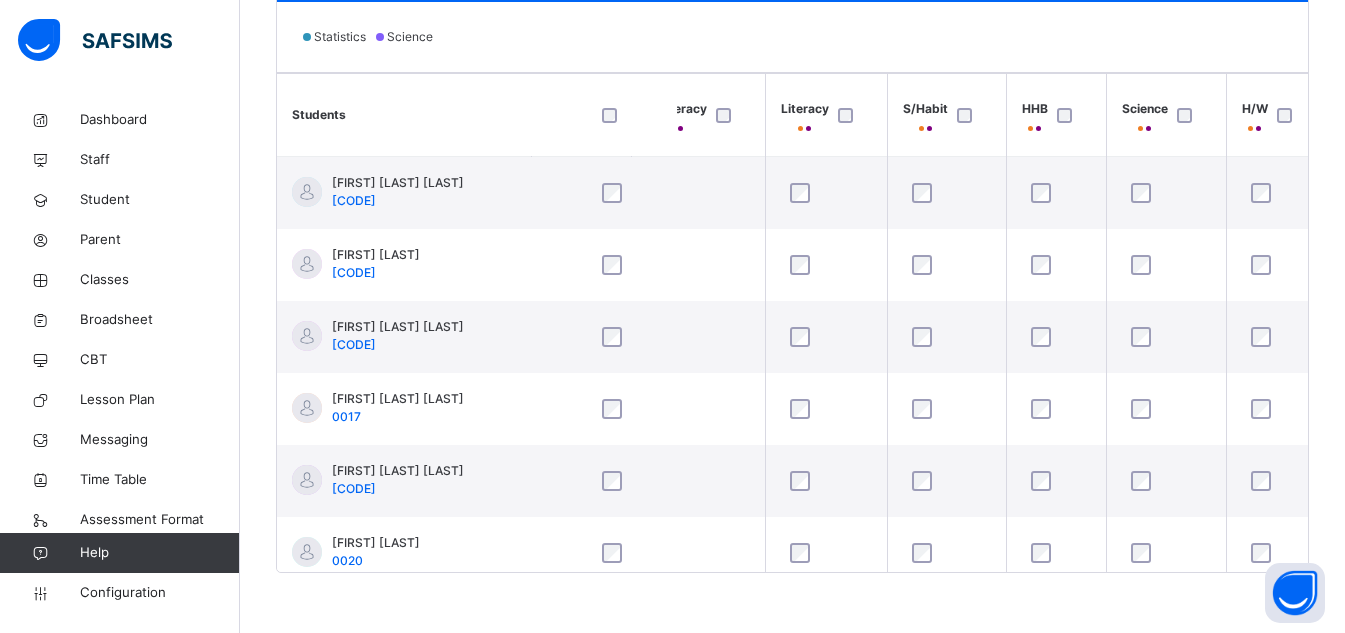scroll, scrollTop: 0, scrollLeft: 0, axis: both 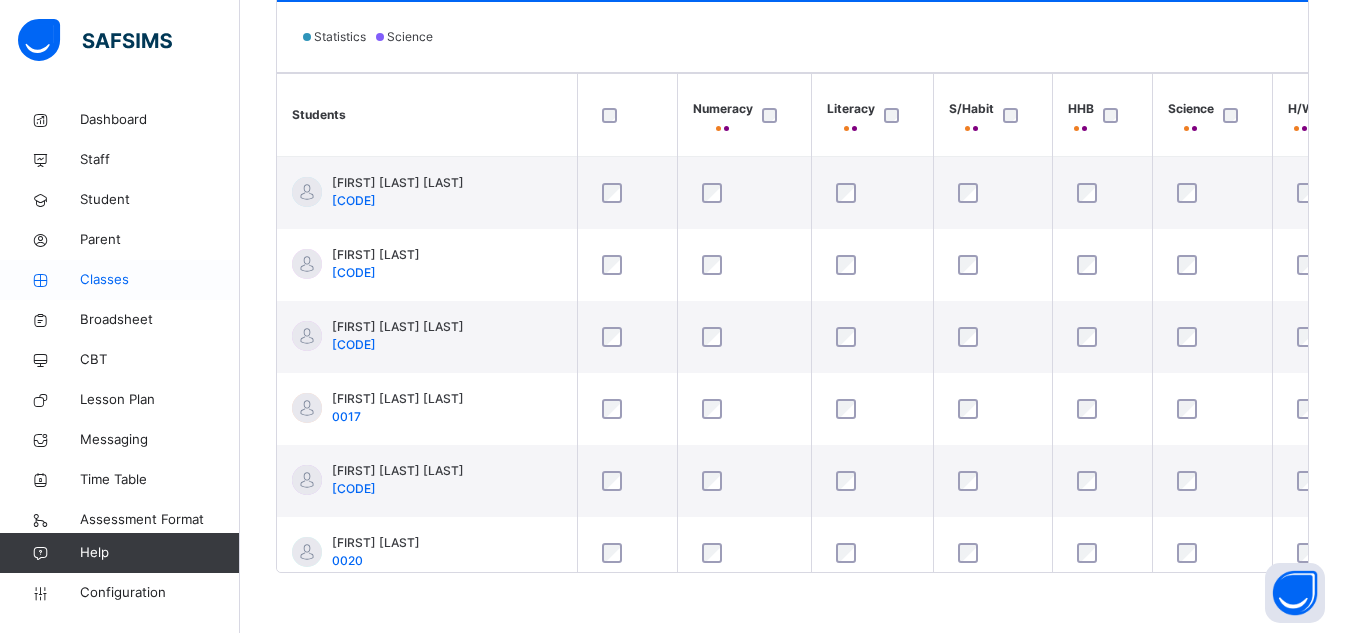 click on "Classes" at bounding box center (160, 280) 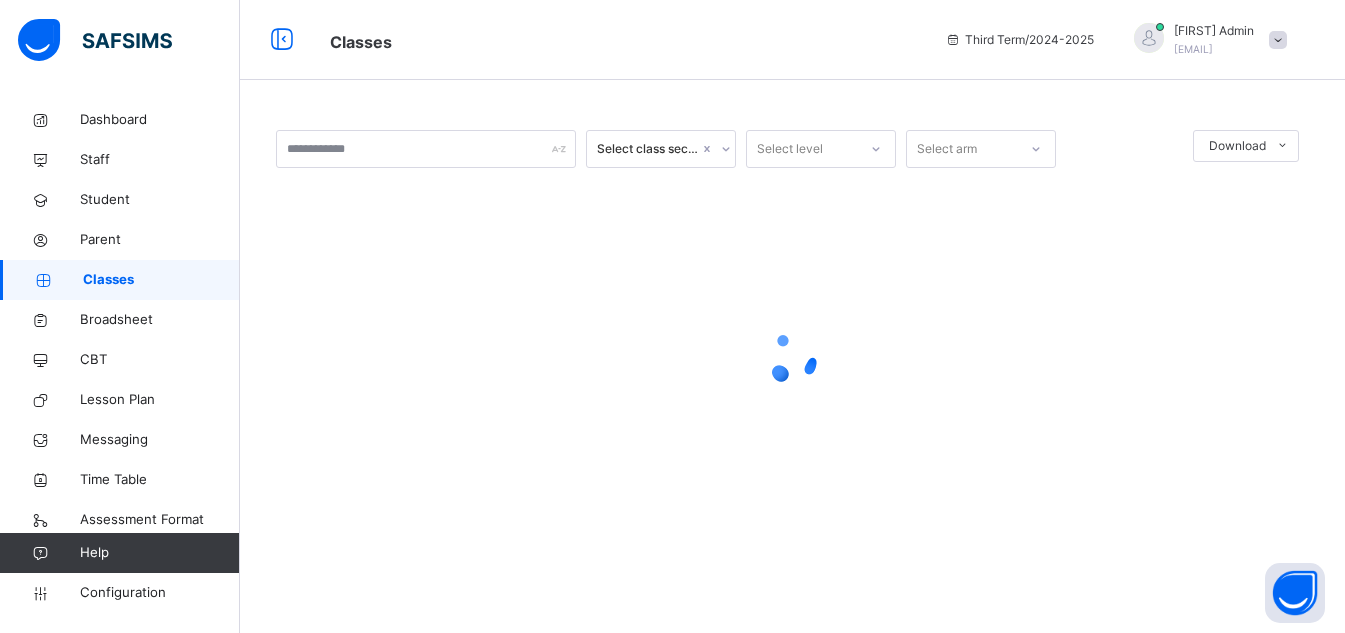 scroll, scrollTop: 0, scrollLeft: 0, axis: both 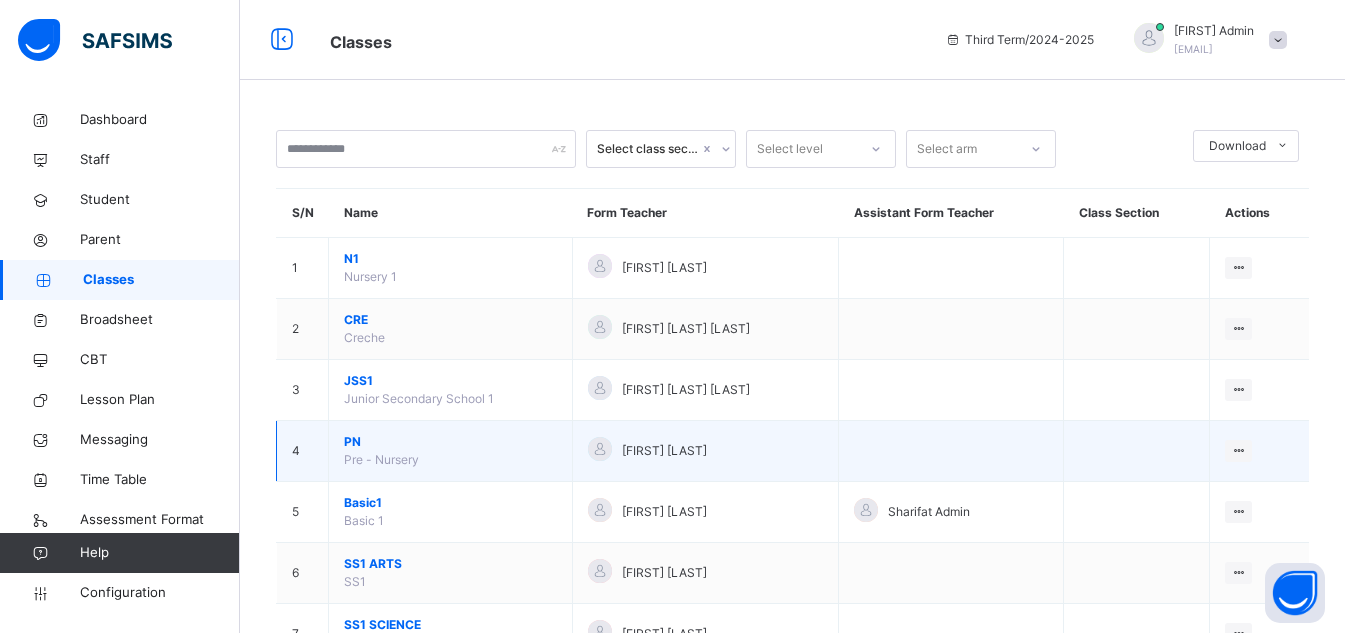 click on "Pre - Nursery" at bounding box center (381, 459) 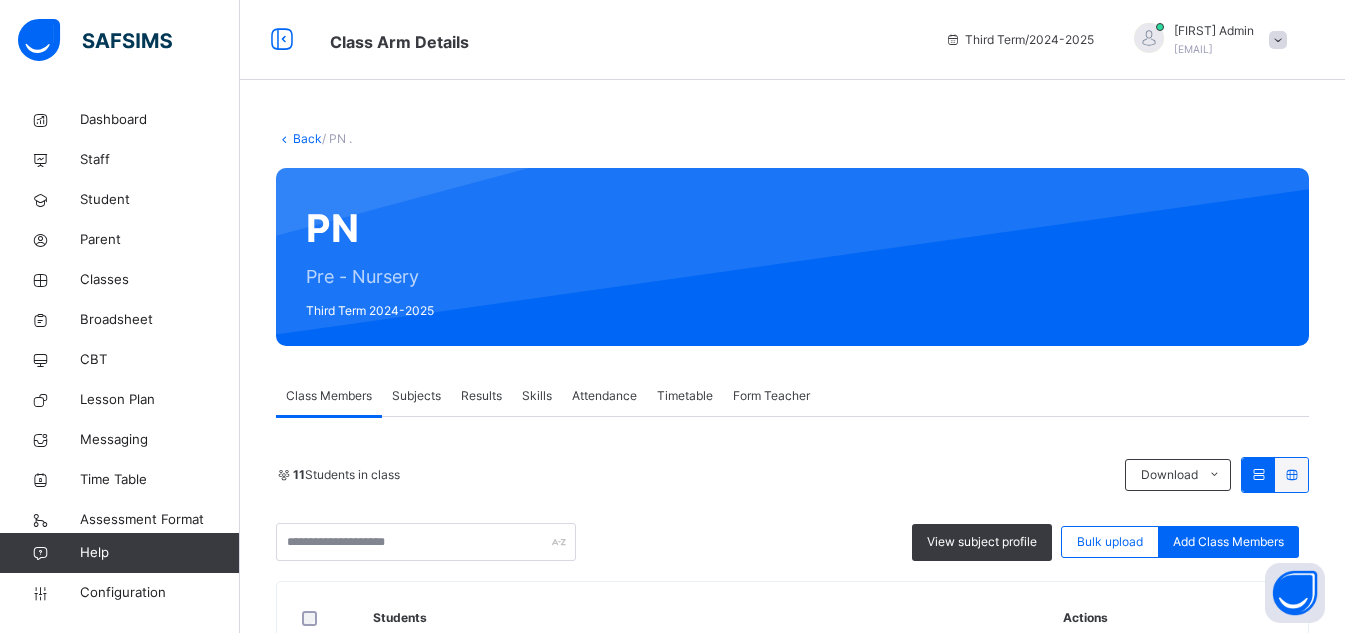 click on "View subject profile" at bounding box center (982, 542) 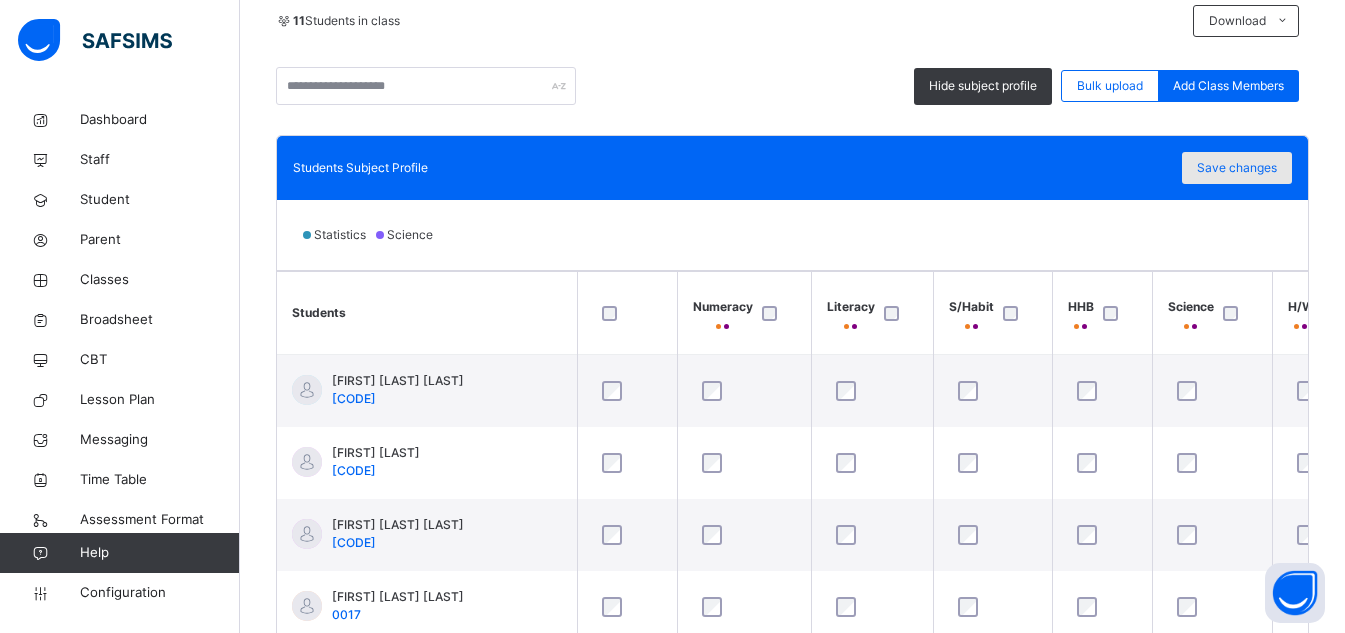 scroll, scrollTop: 454, scrollLeft: 0, axis: vertical 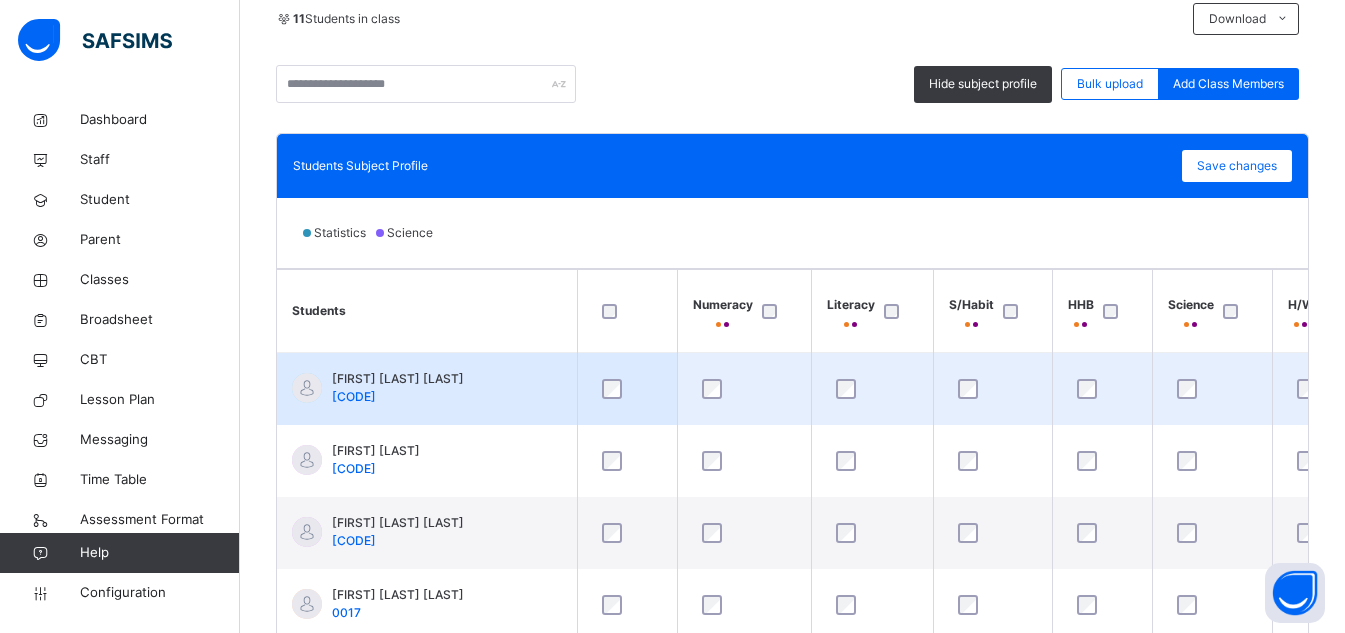 click on "AIA/P/24/0002" at bounding box center (354, 396) 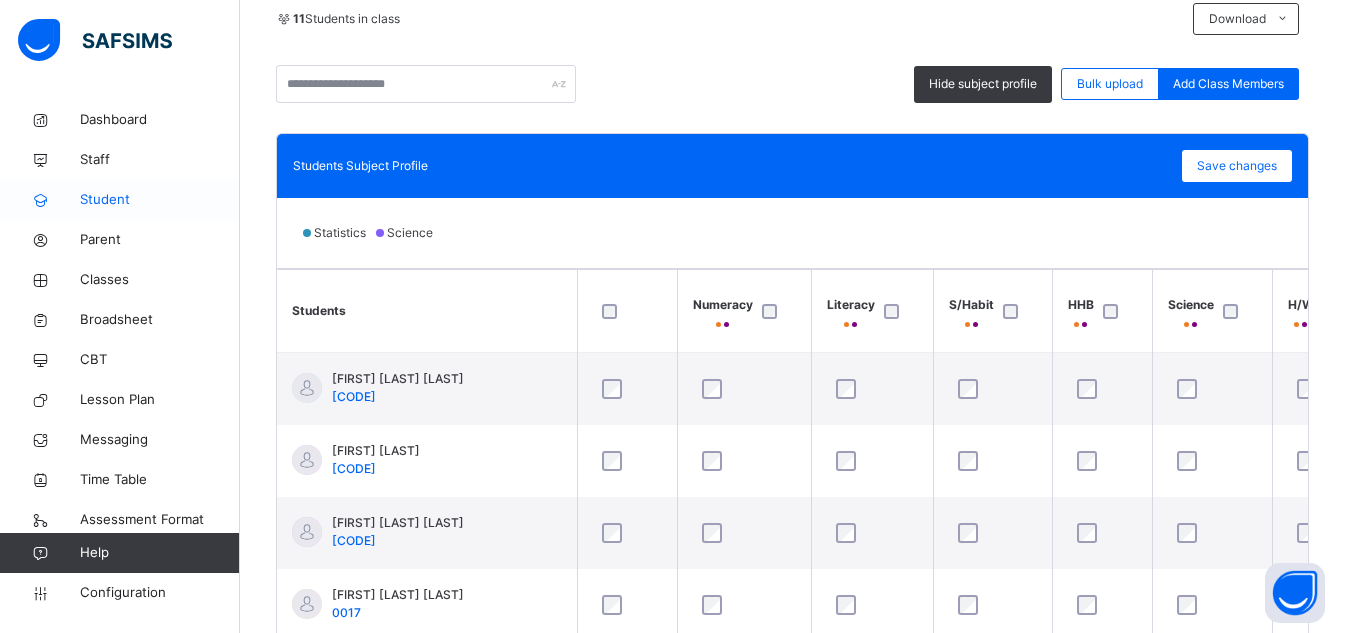 click on "Student" at bounding box center [160, 200] 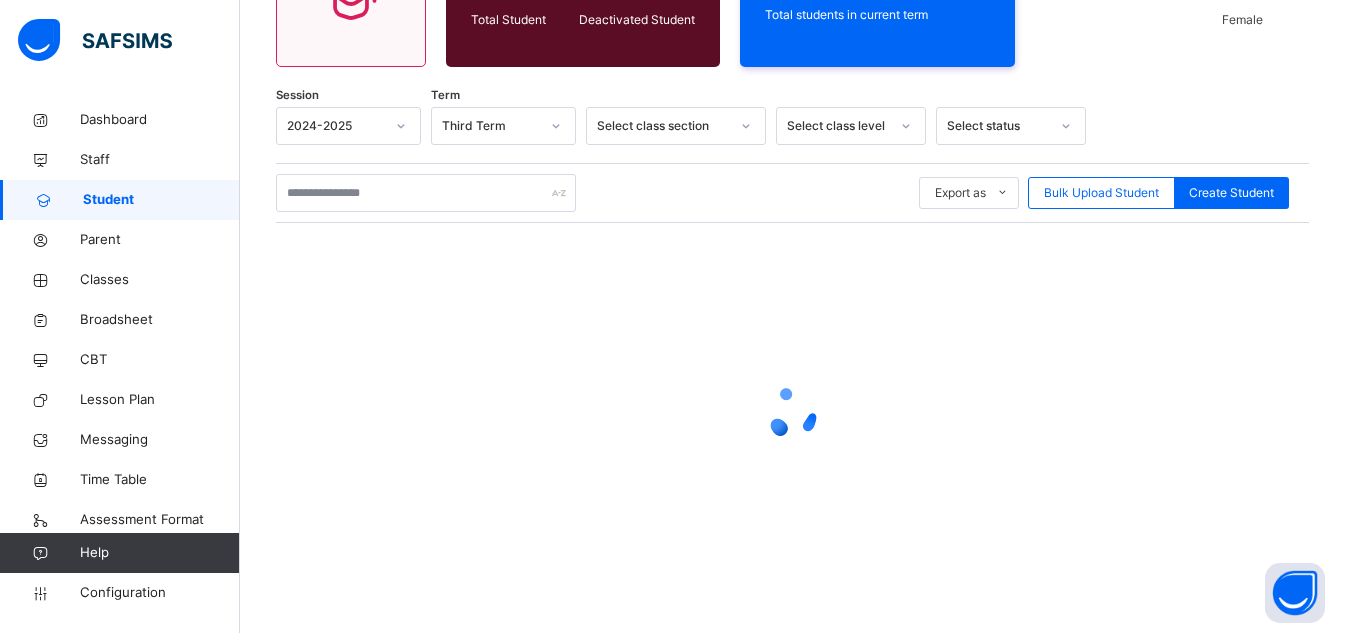 scroll, scrollTop: 0, scrollLeft: 0, axis: both 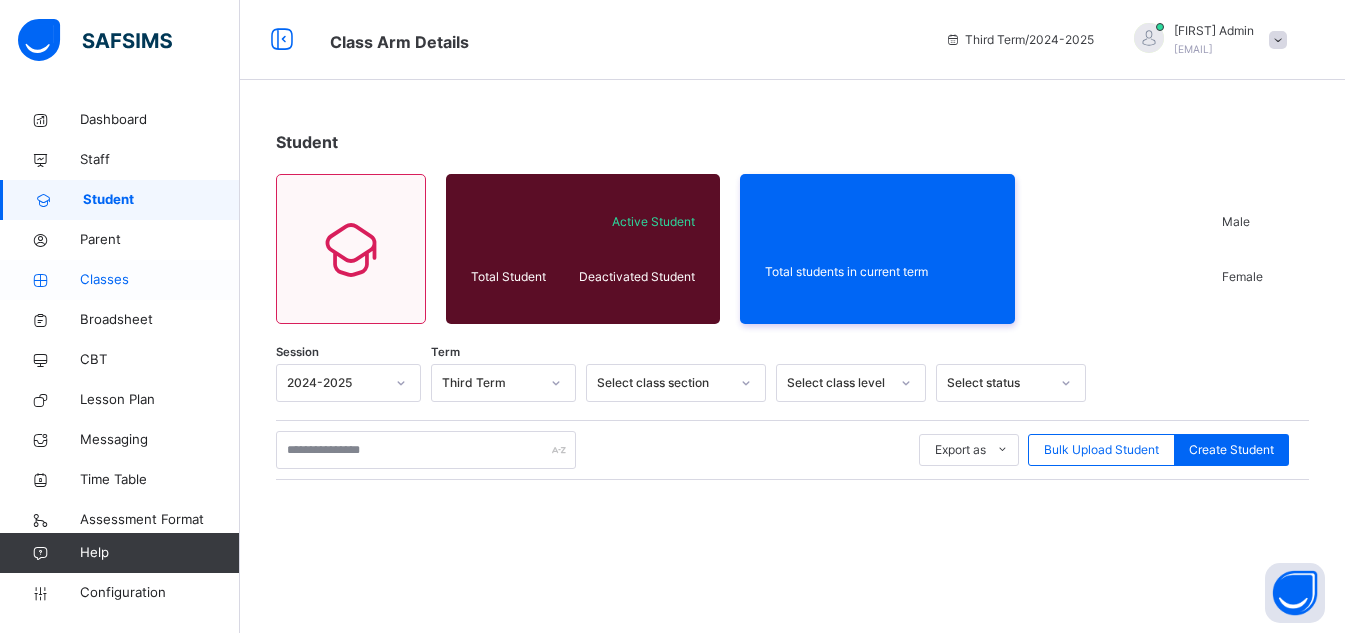 click on "Classes" at bounding box center (160, 280) 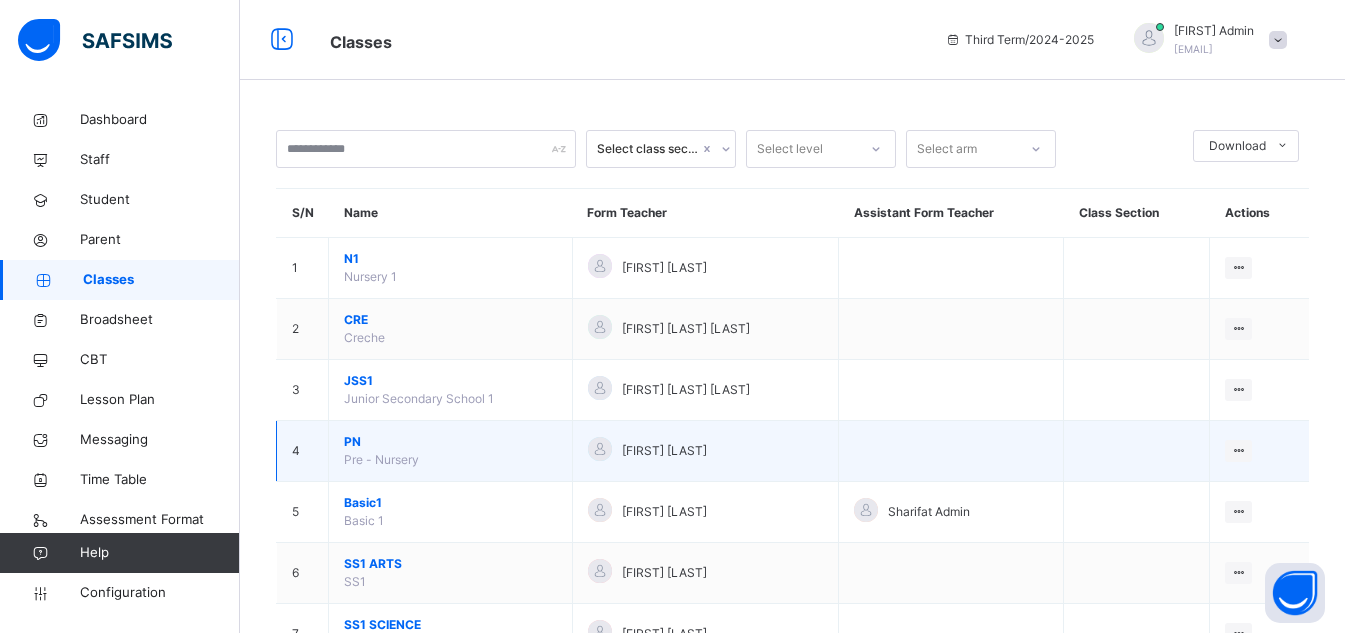 click on "PN     Pre - Nursery" at bounding box center (451, 451) 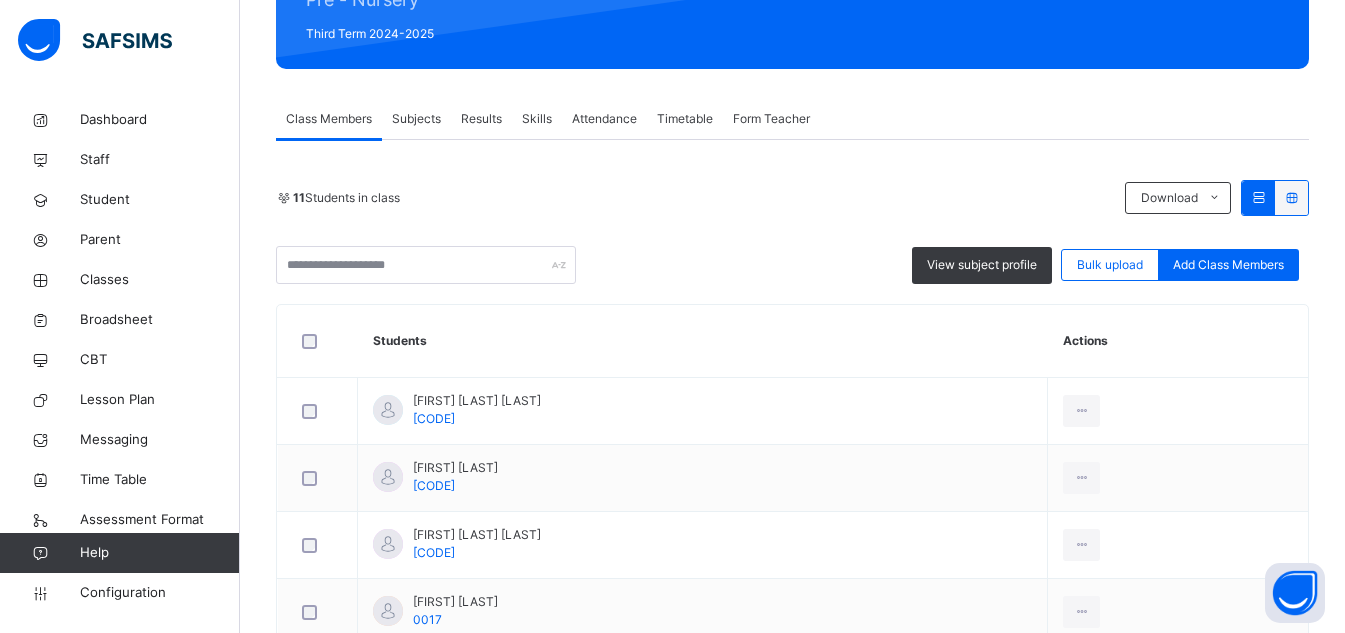 scroll, scrollTop: 317, scrollLeft: 0, axis: vertical 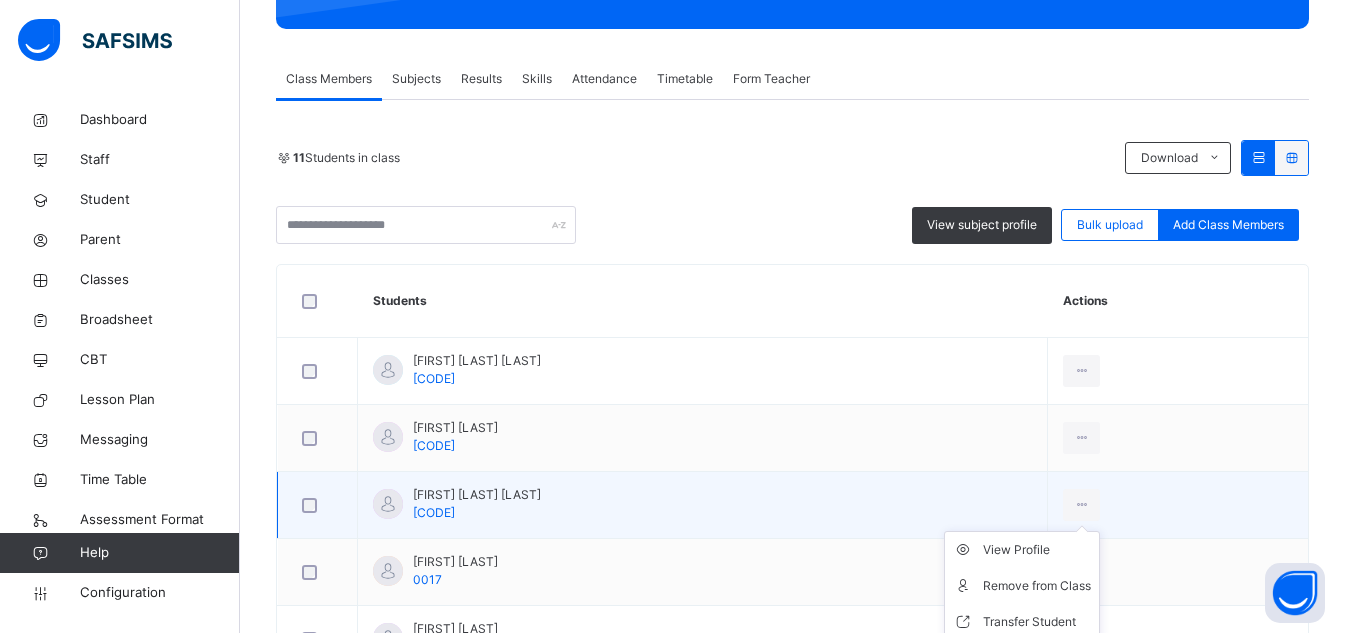 click on "View Profile Remove from Class Transfer Student" at bounding box center [1022, 586] 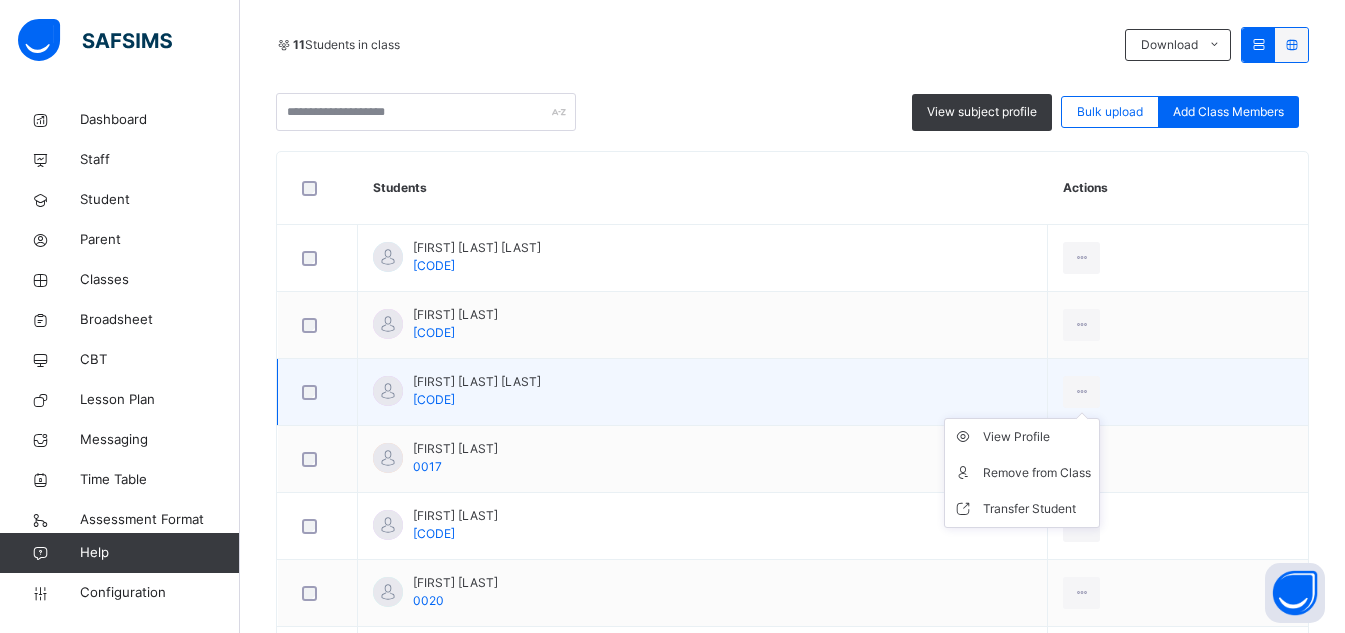 scroll, scrollTop: 442, scrollLeft: 0, axis: vertical 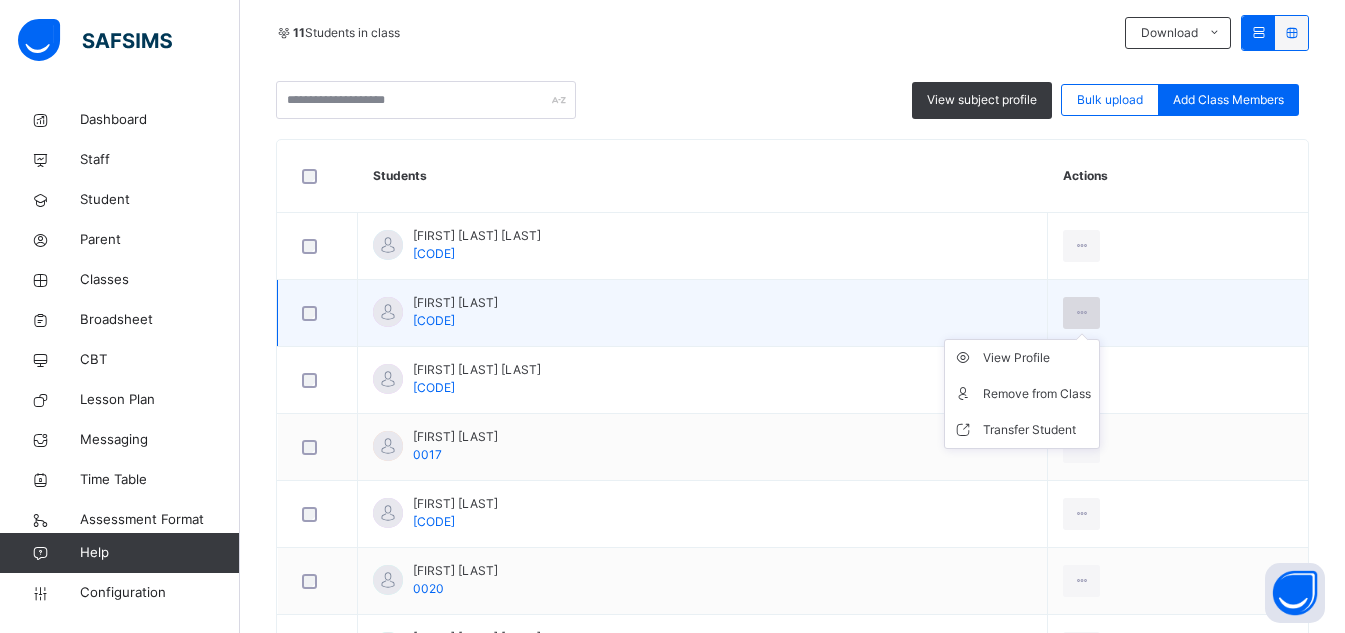 click at bounding box center (1081, 313) 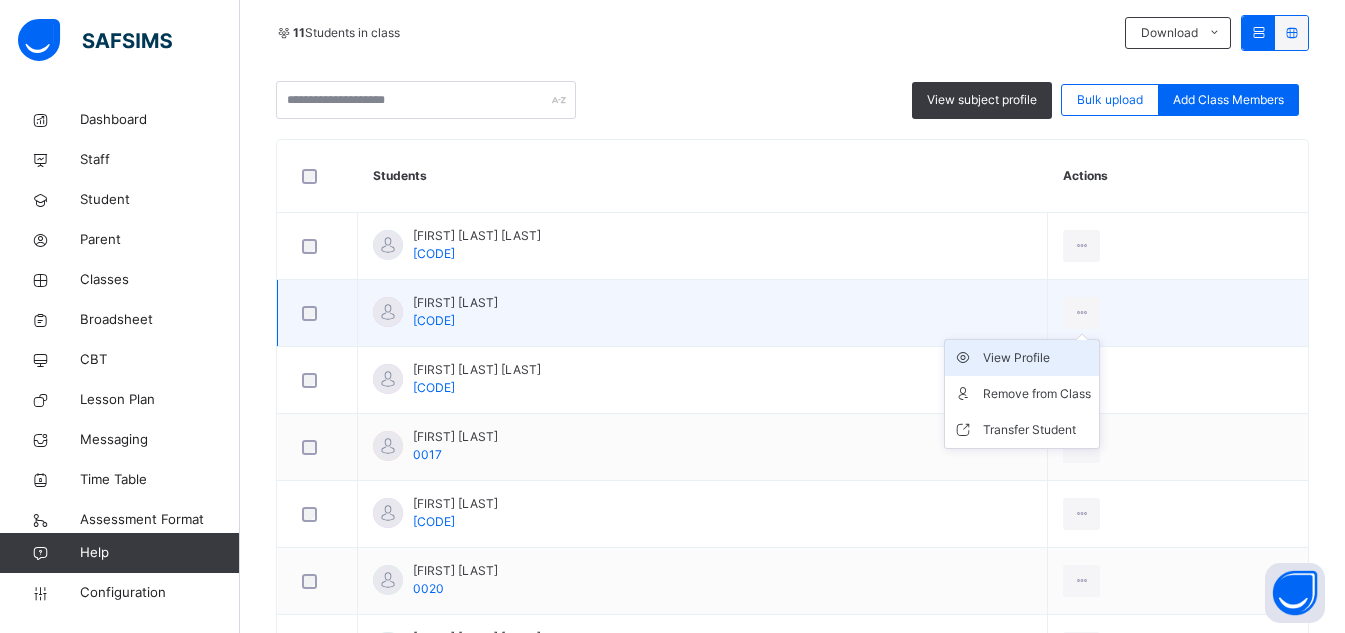 click on "View Profile" at bounding box center (1037, 358) 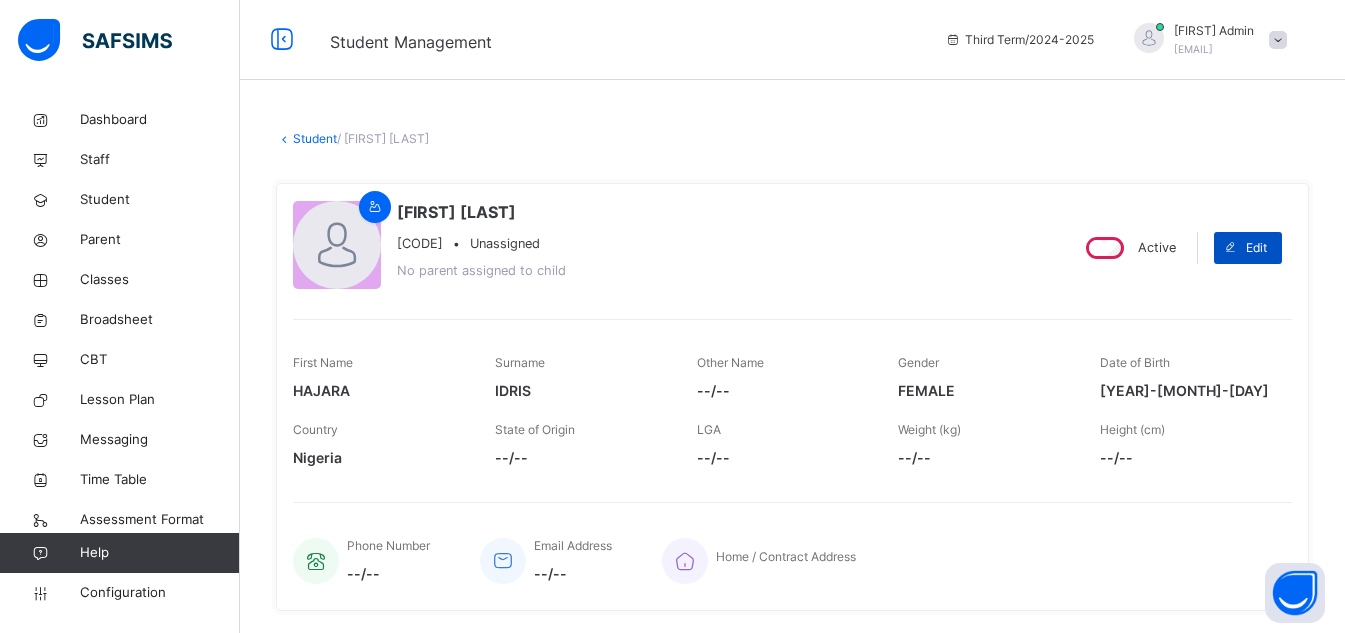 click on "Edit" at bounding box center (1256, 248) 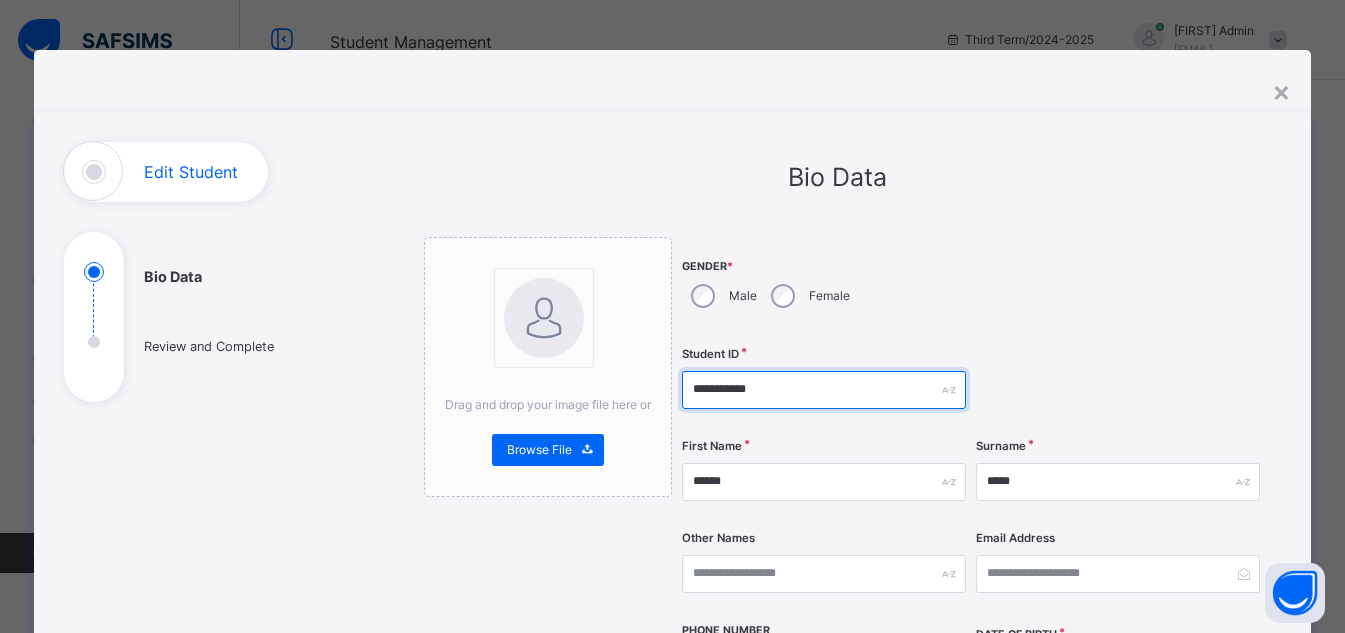 click on "**********" at bounding box center [824, 390] 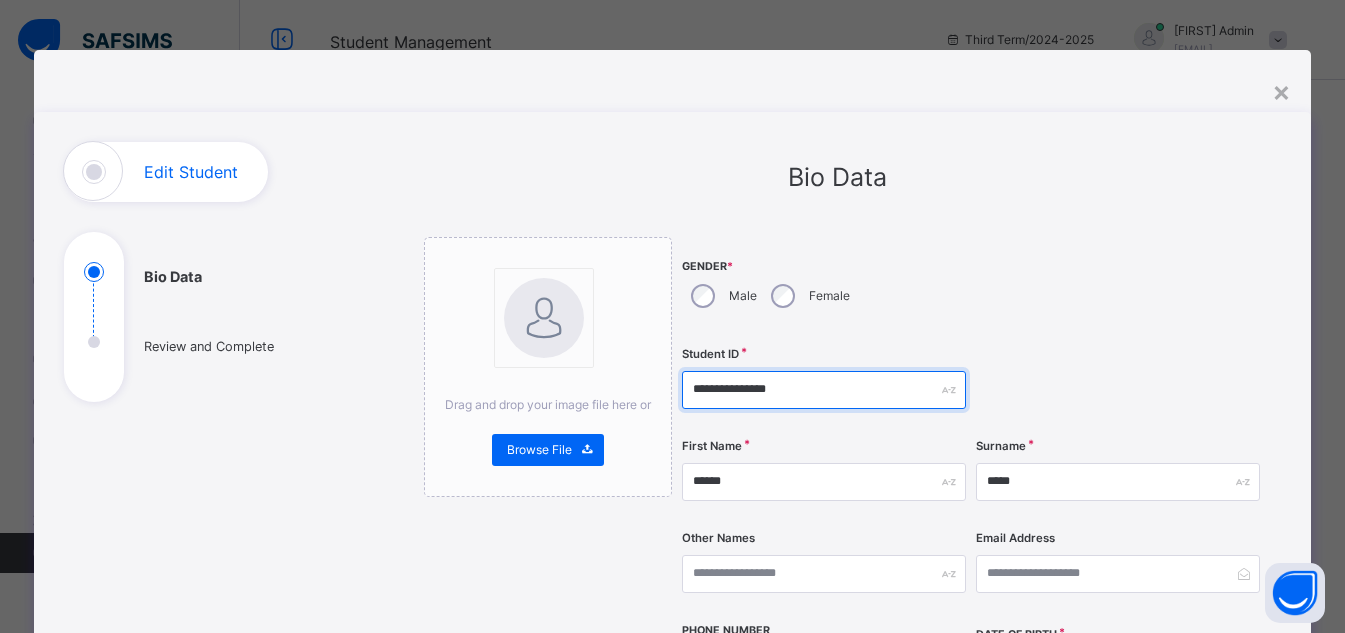 click on "**********" at bounding box center (824, 390) 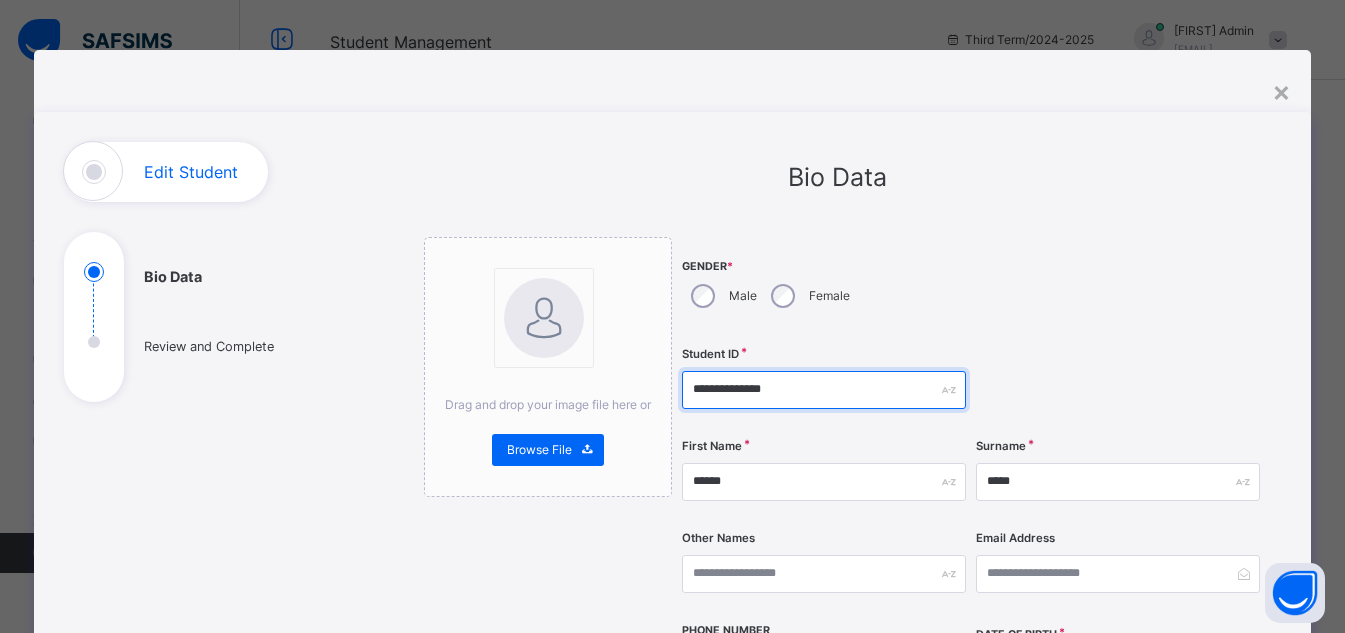 type on "**********" 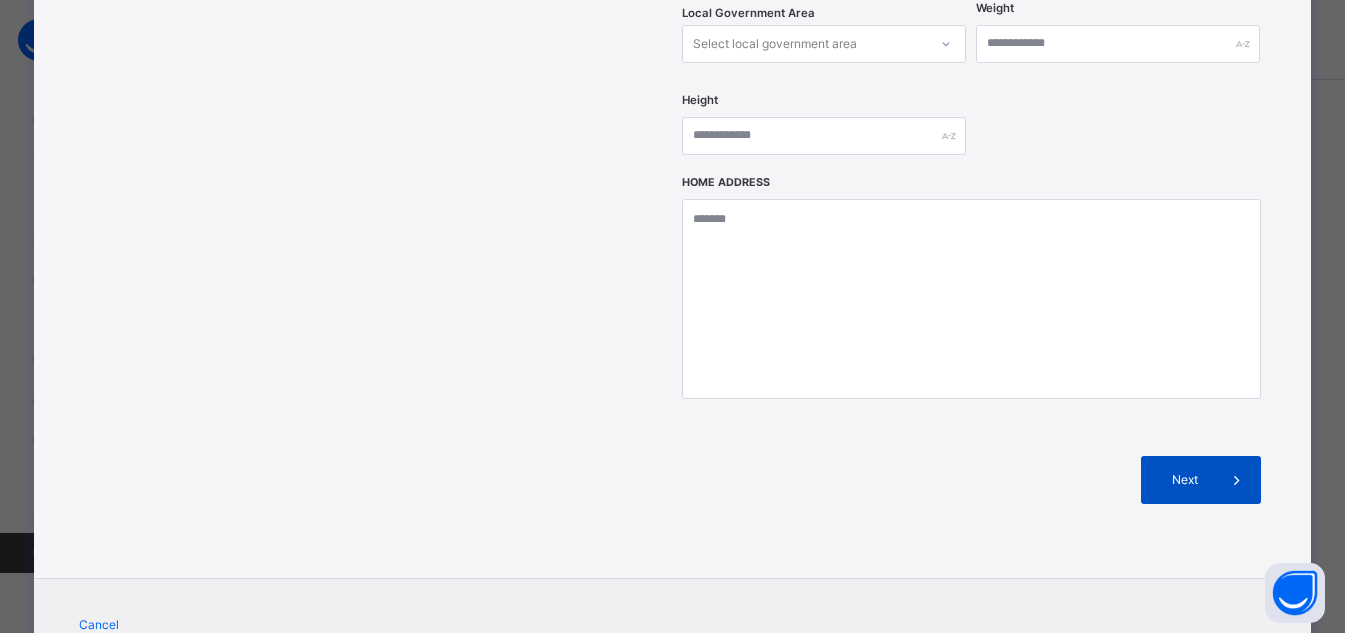 click on "Next" at bounding box center [1184, 480] 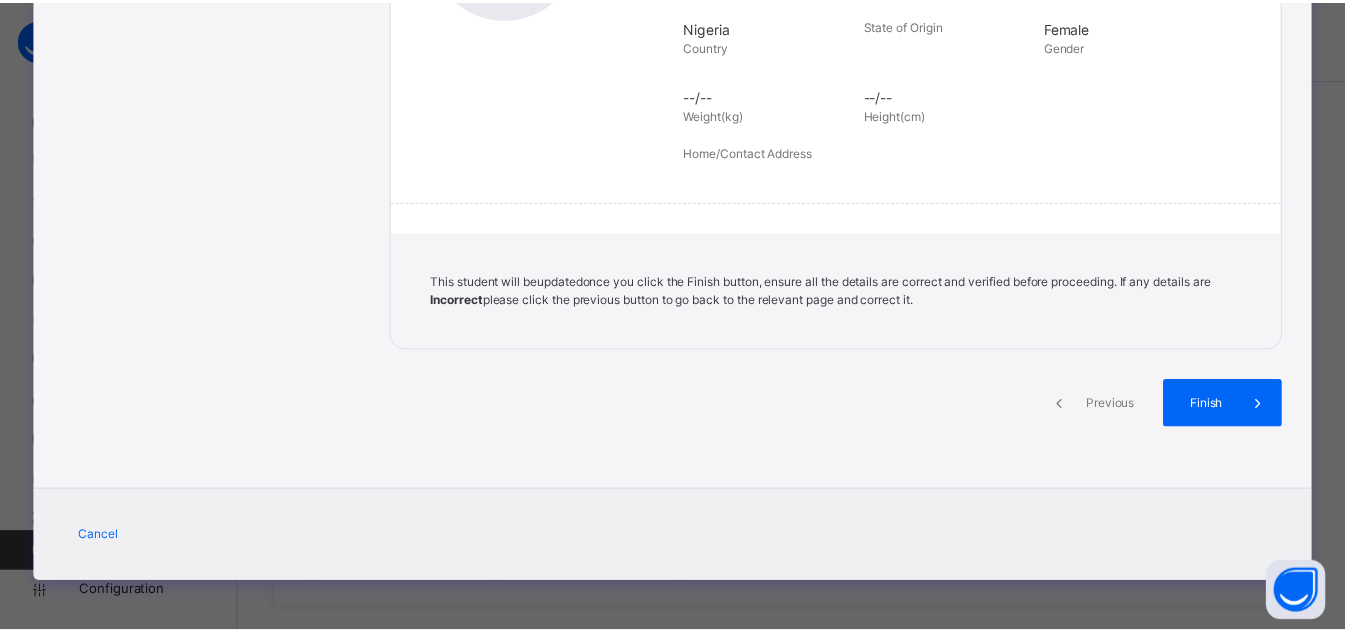 scroll, scrollTop: 446, scrollLeft: 0, axis: vertical 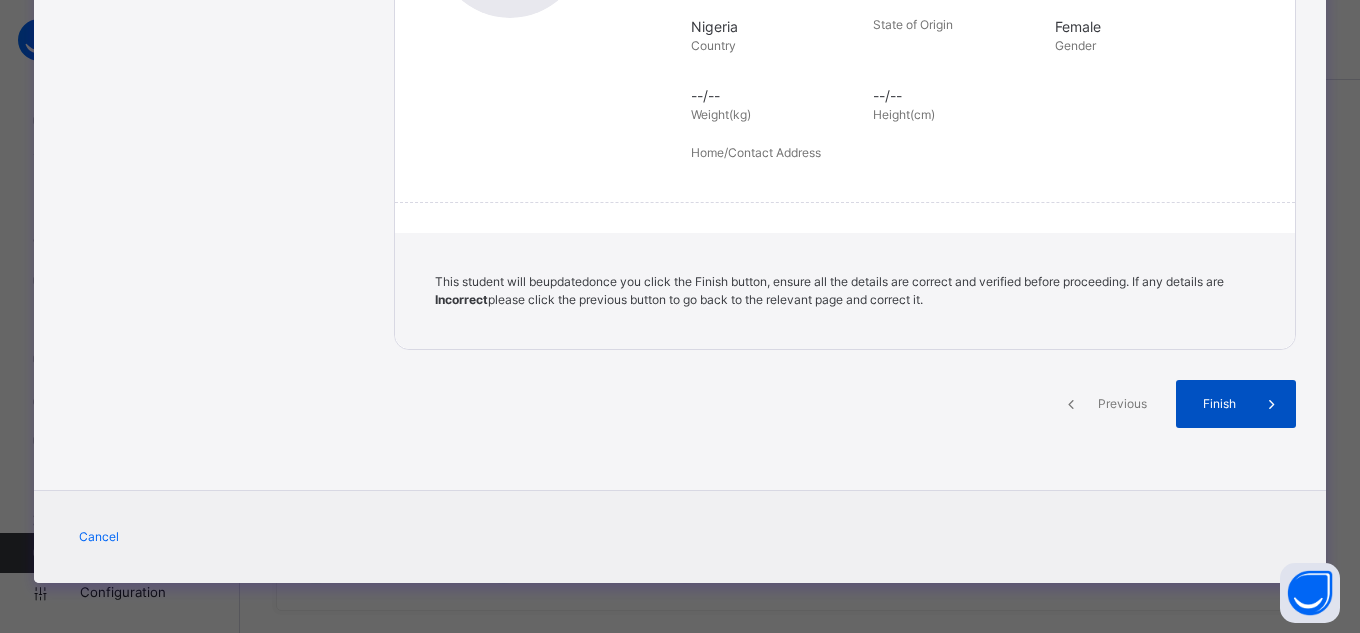 click on "Finish" at bounding box center [1219, 404] 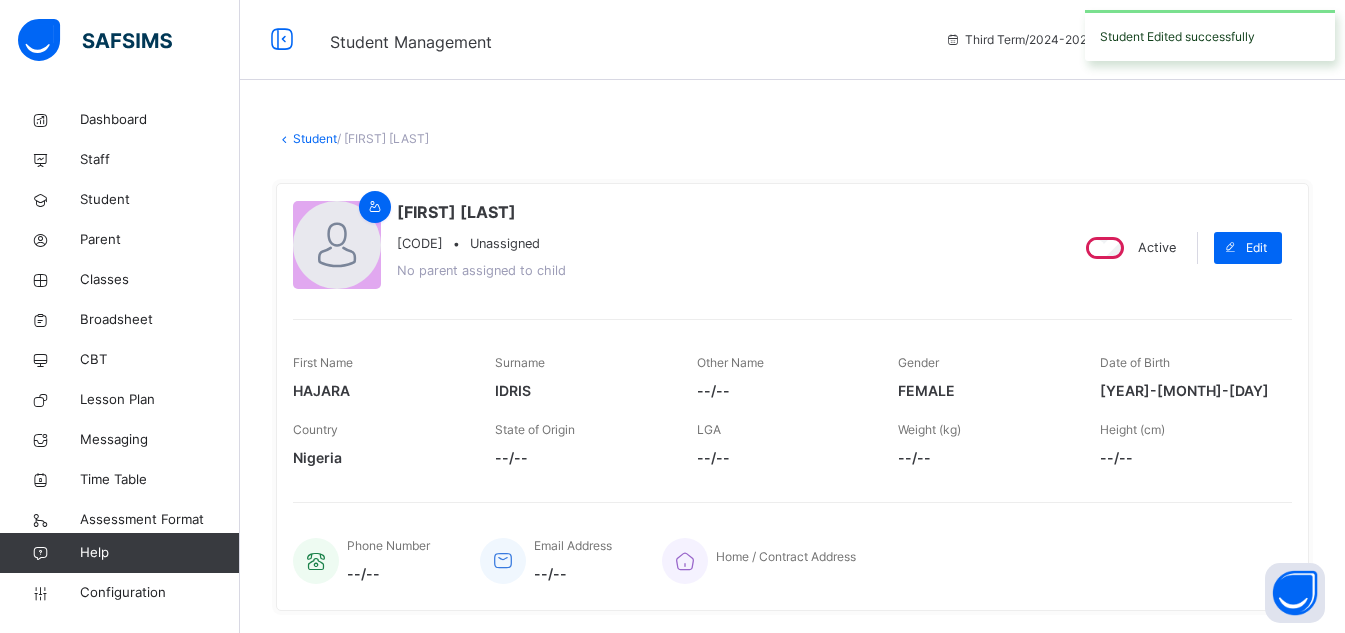 click on "Student" at bounding box center (315, 138) 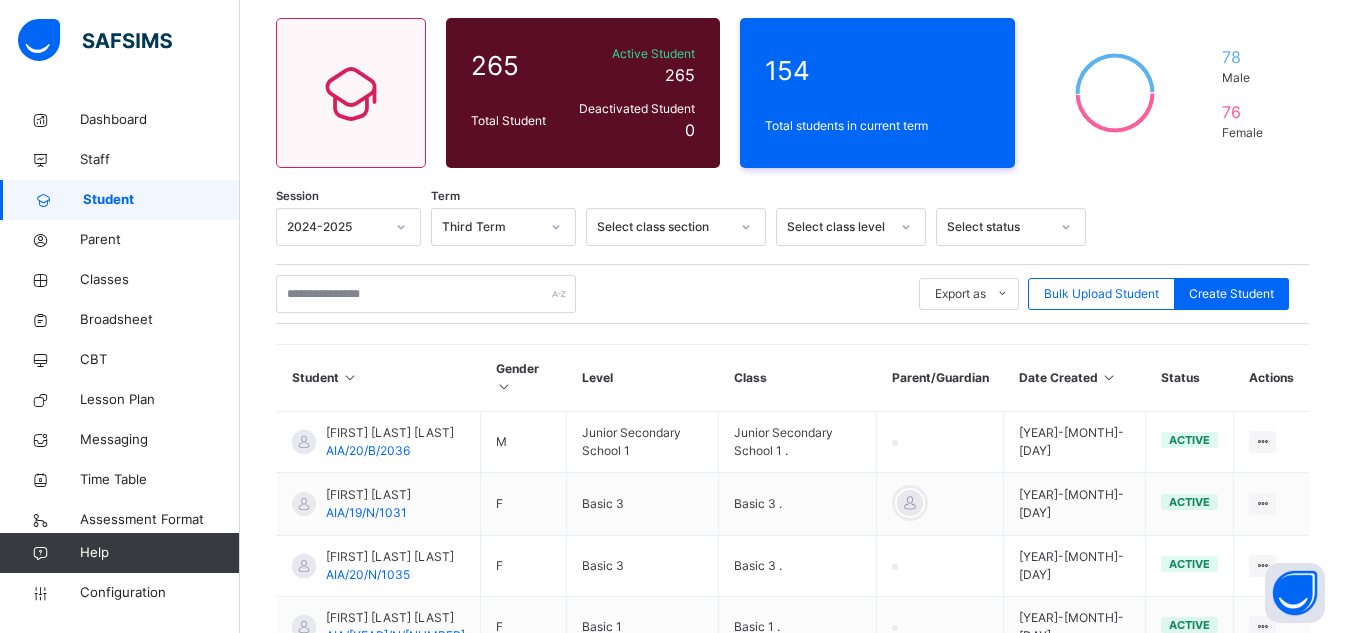scroll, scrollTop: 187, scrollLeft: 0, axis: vertical 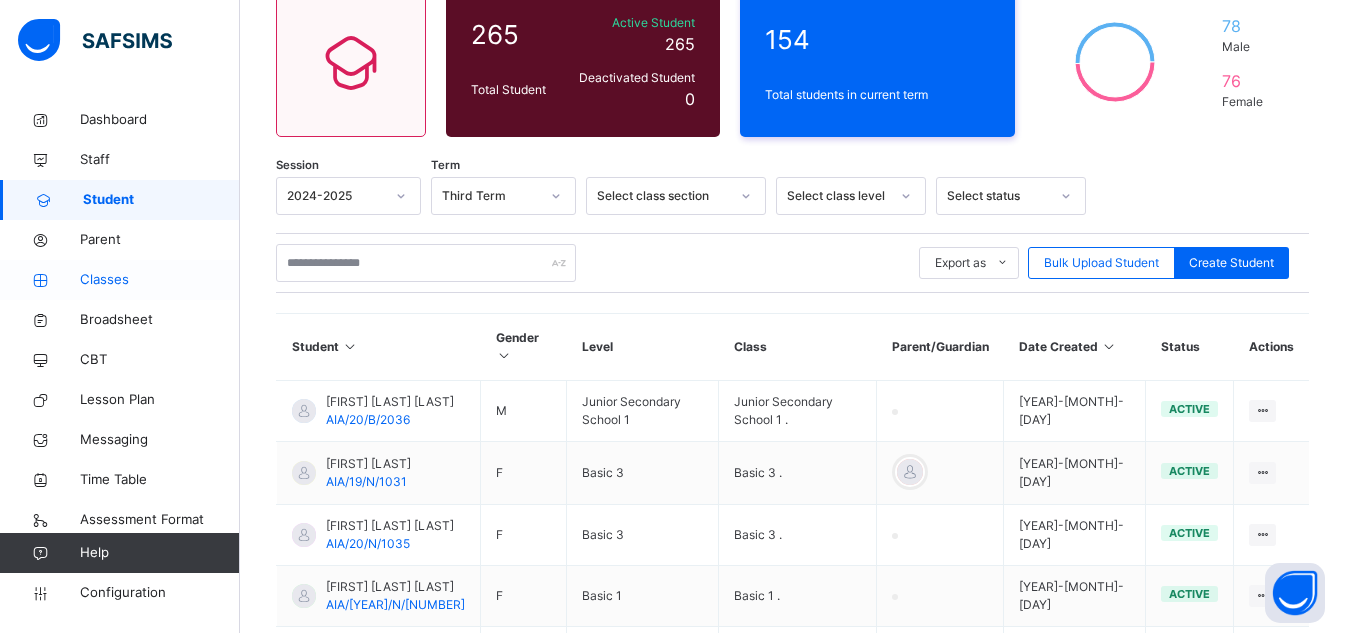click on "Classes" at bounding box center (160, 280) 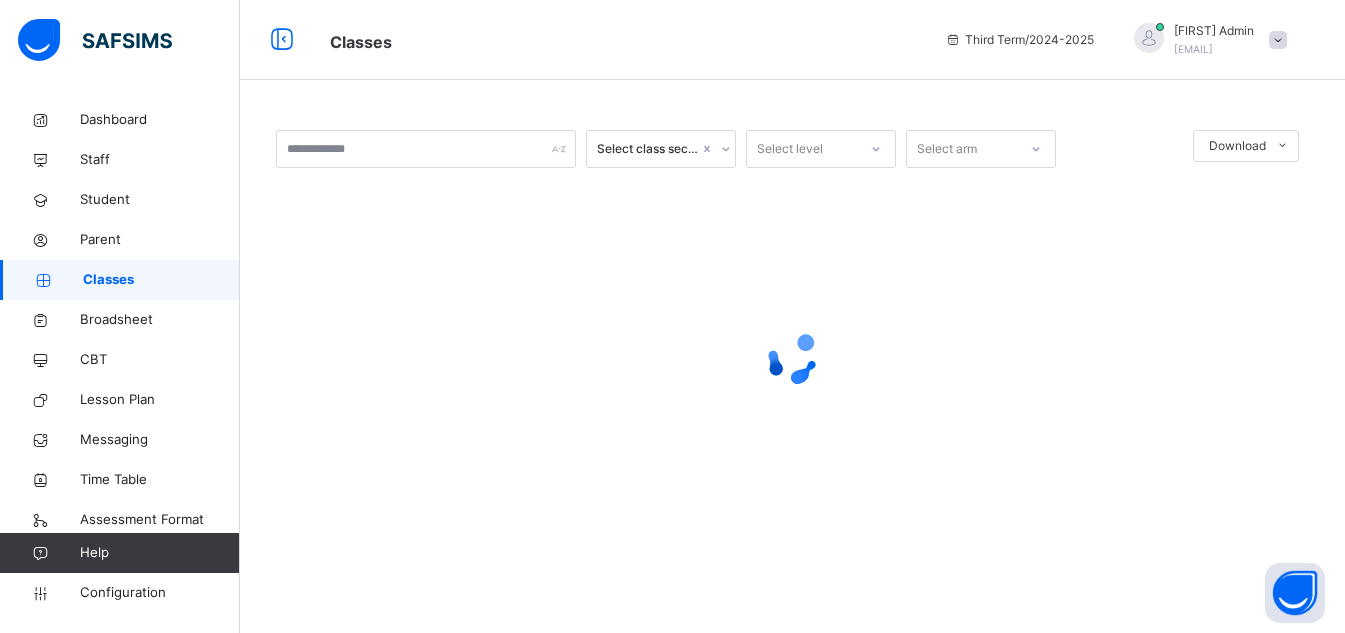 scroll, scrollTop: 0, scrollLeft: 0, axis: both 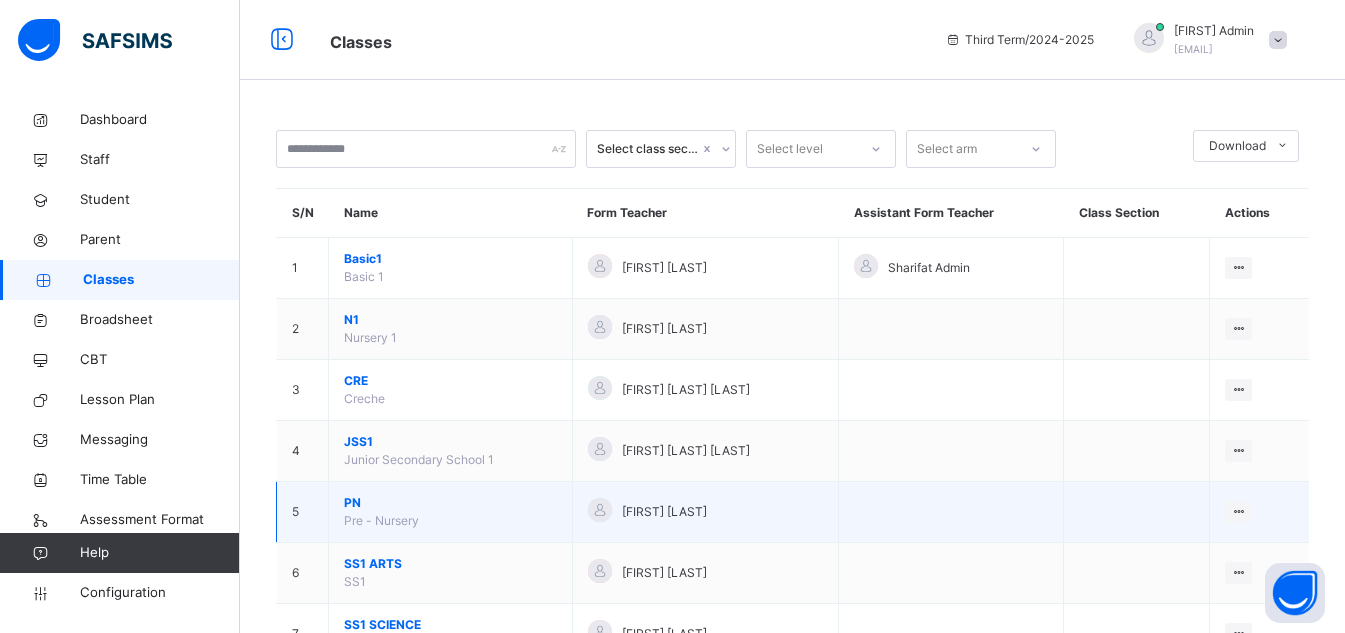 click on "PN     Pre - Nursery" at bounding box center (451, 512) 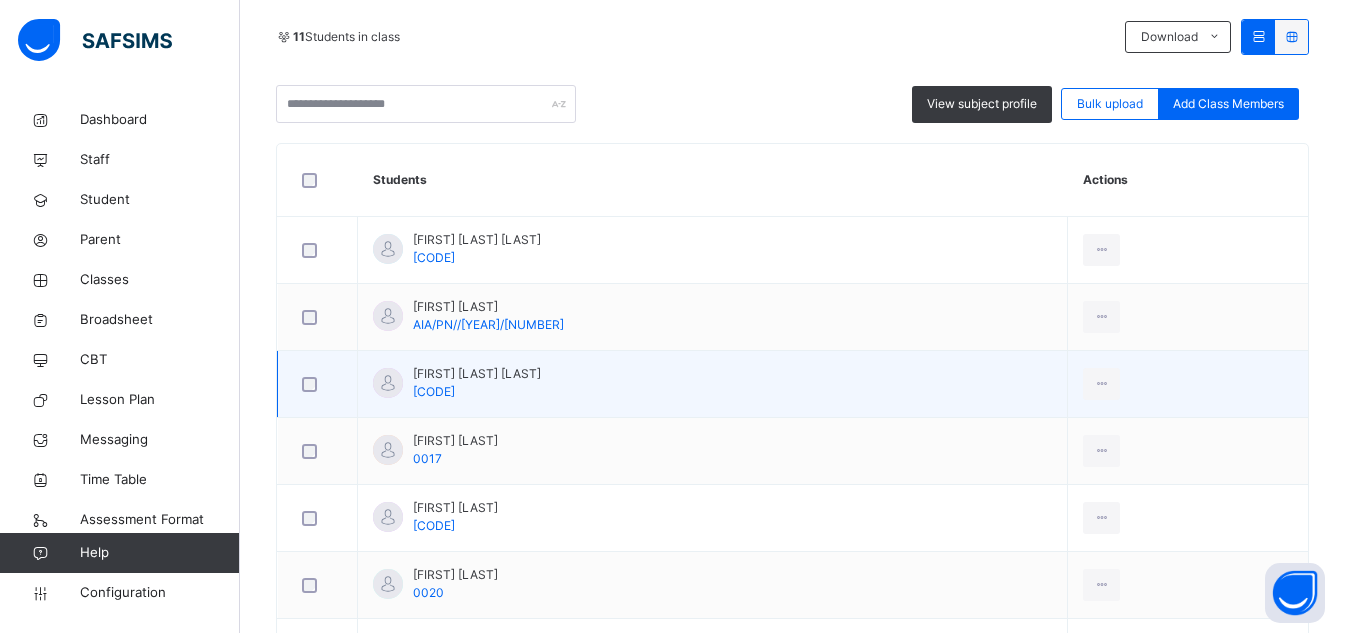 scroll, scrollTop: 459, scrollLeft: 0, axis: vertical 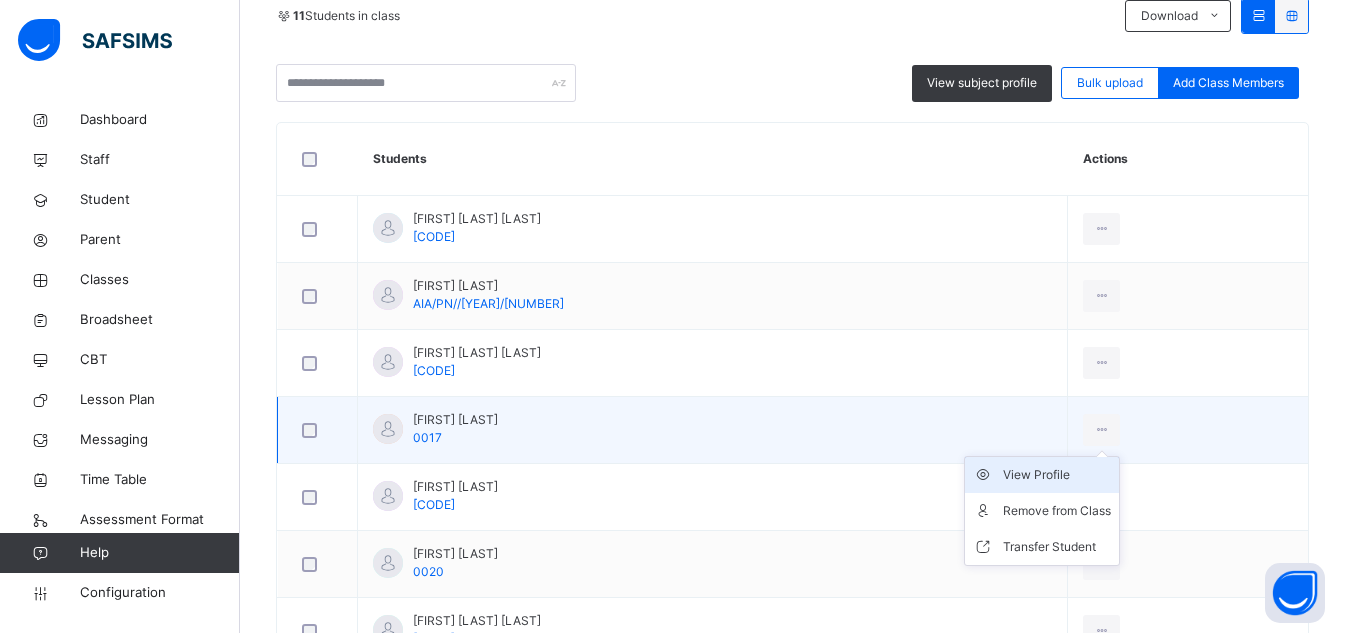 click on "View Profile" at bounding box center [1057, 475] 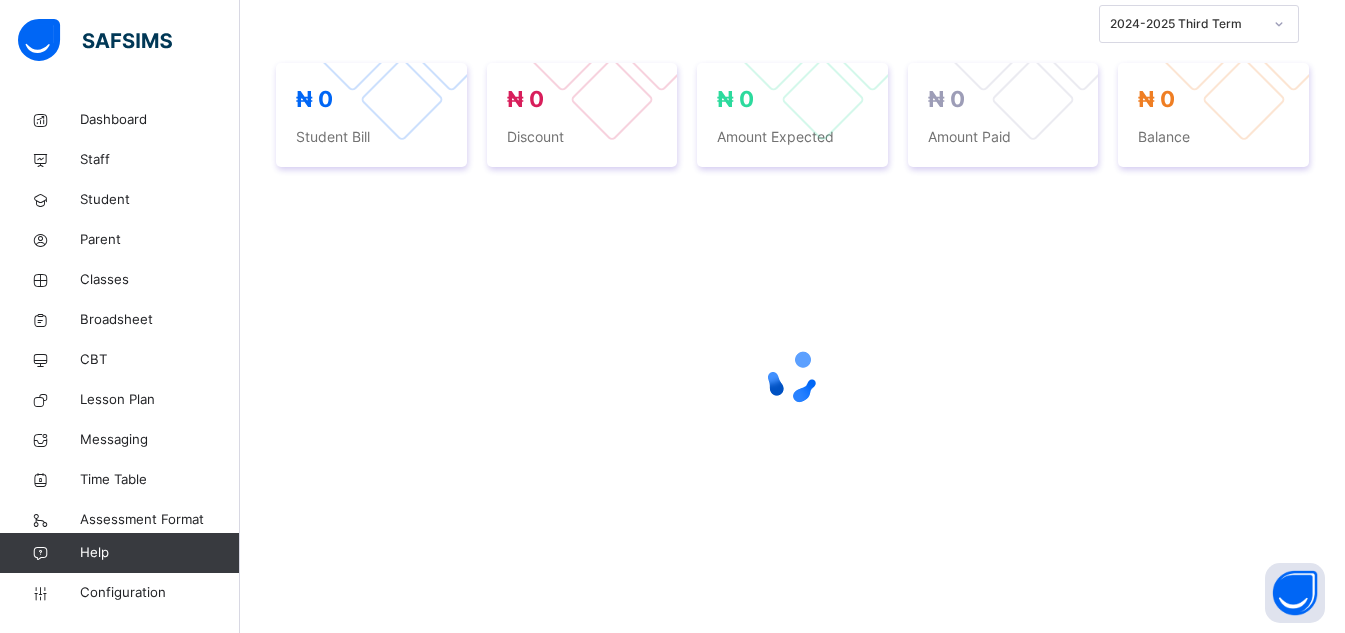 scroll, scrollTop: 0, scrollLeft: 0, axis: both 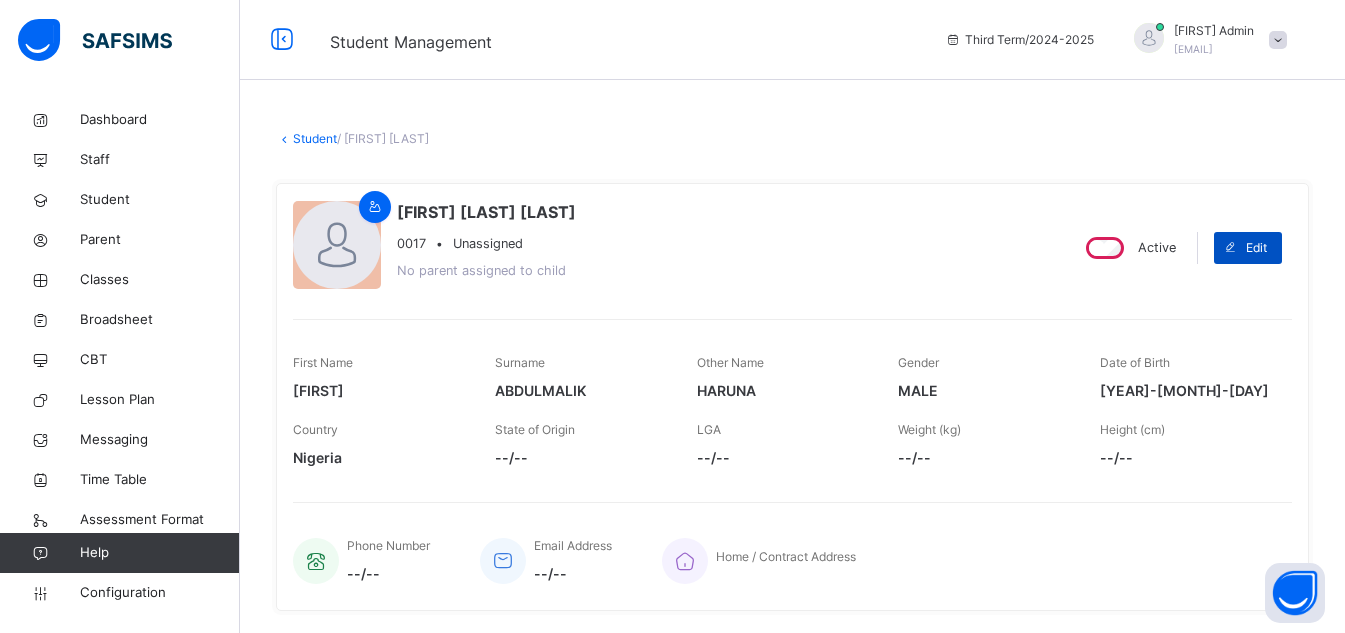 click on "Edit" at bounding box center [1256, 248] 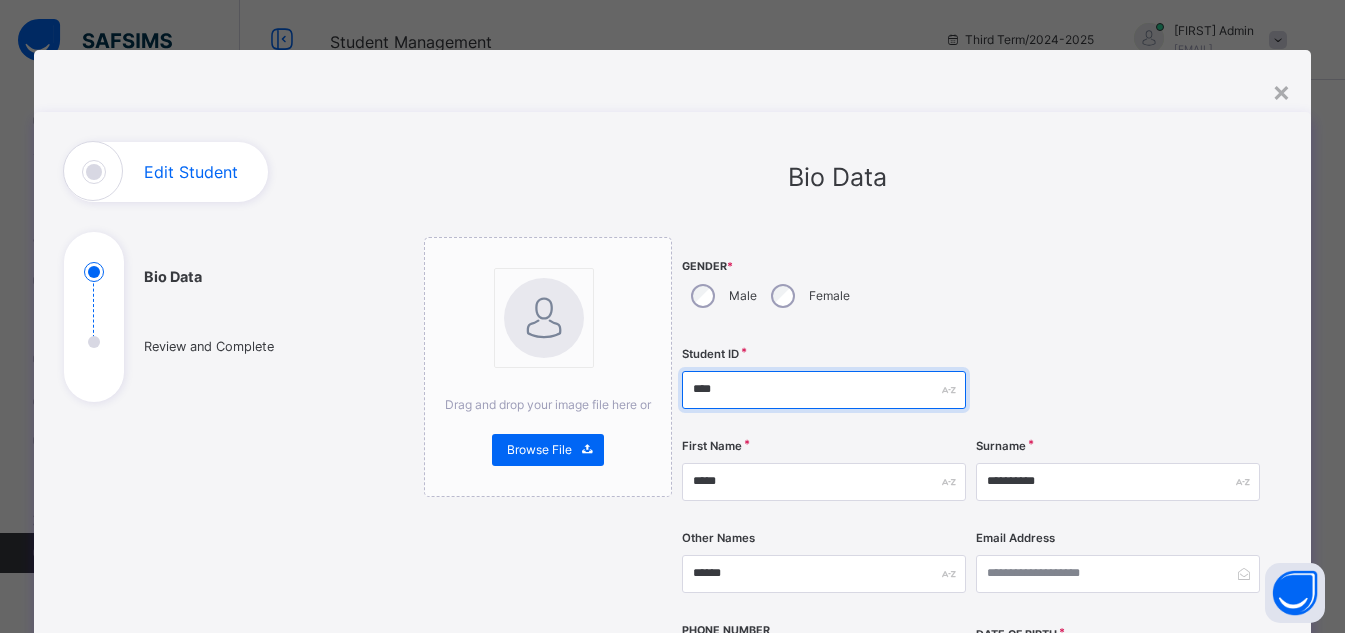 click on "****" at bounding box center (824, 390) 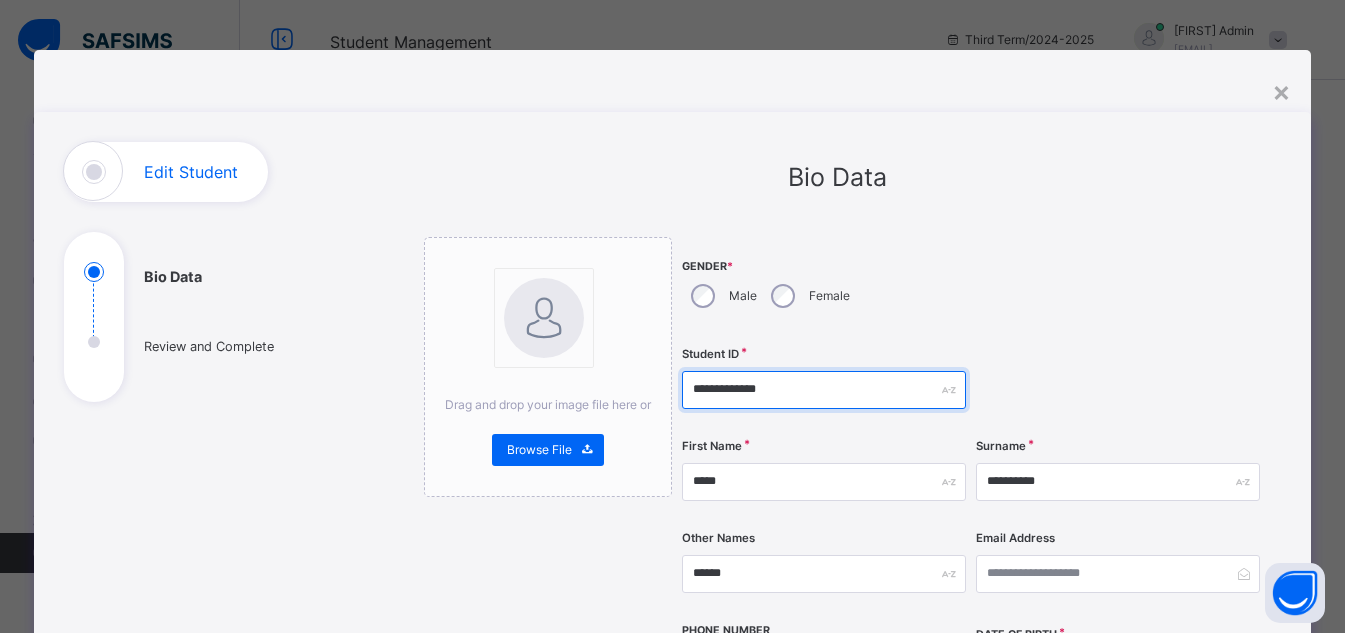 type on "**********" 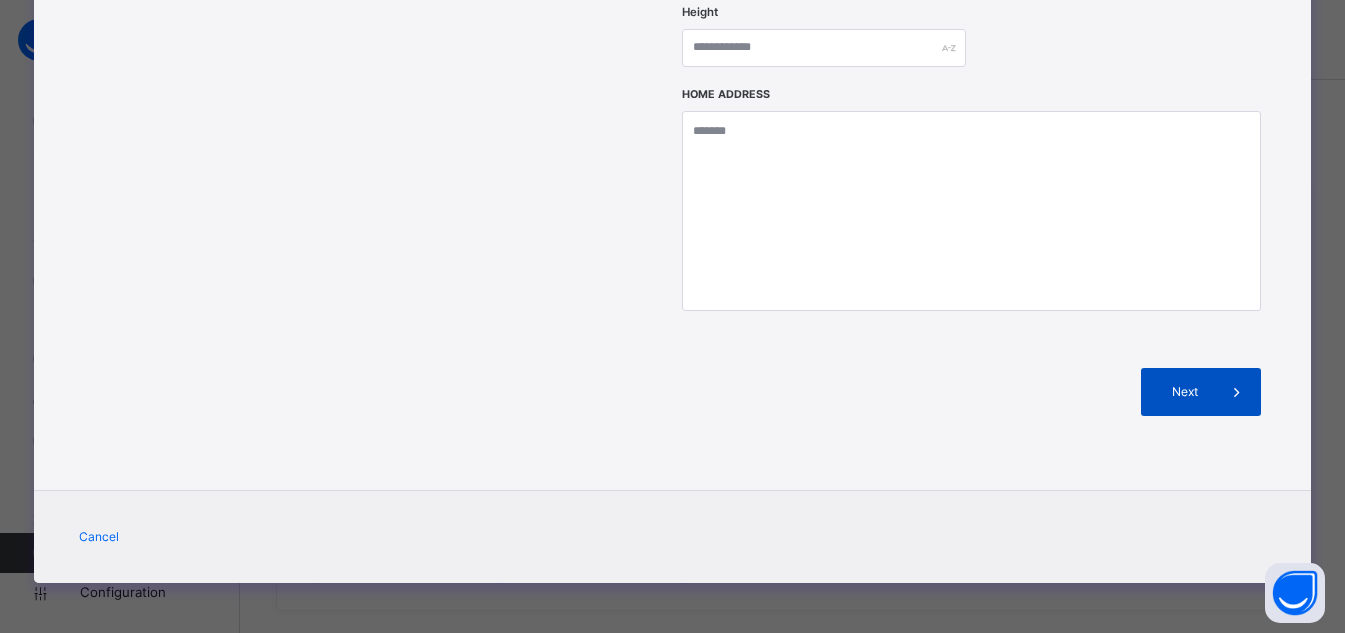click on "Next" at bounding box center [1184, 392] 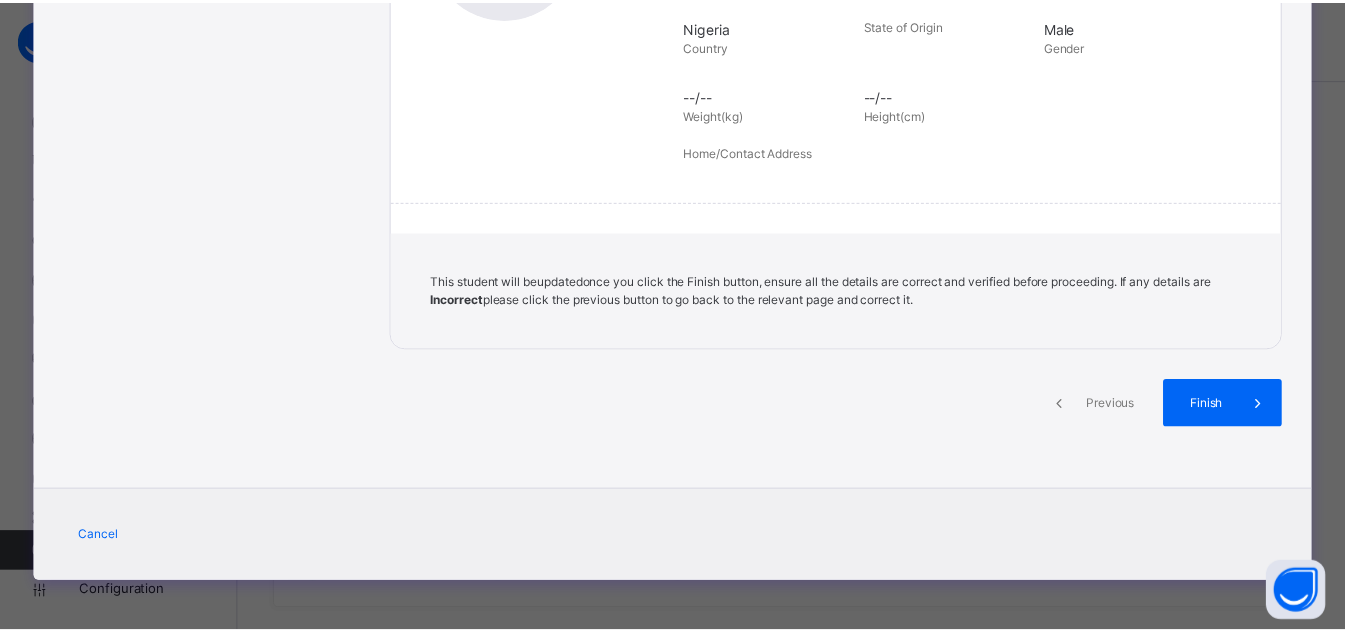 scroll, scrollTop: 446, scrollLeft: 0, axis: vertical 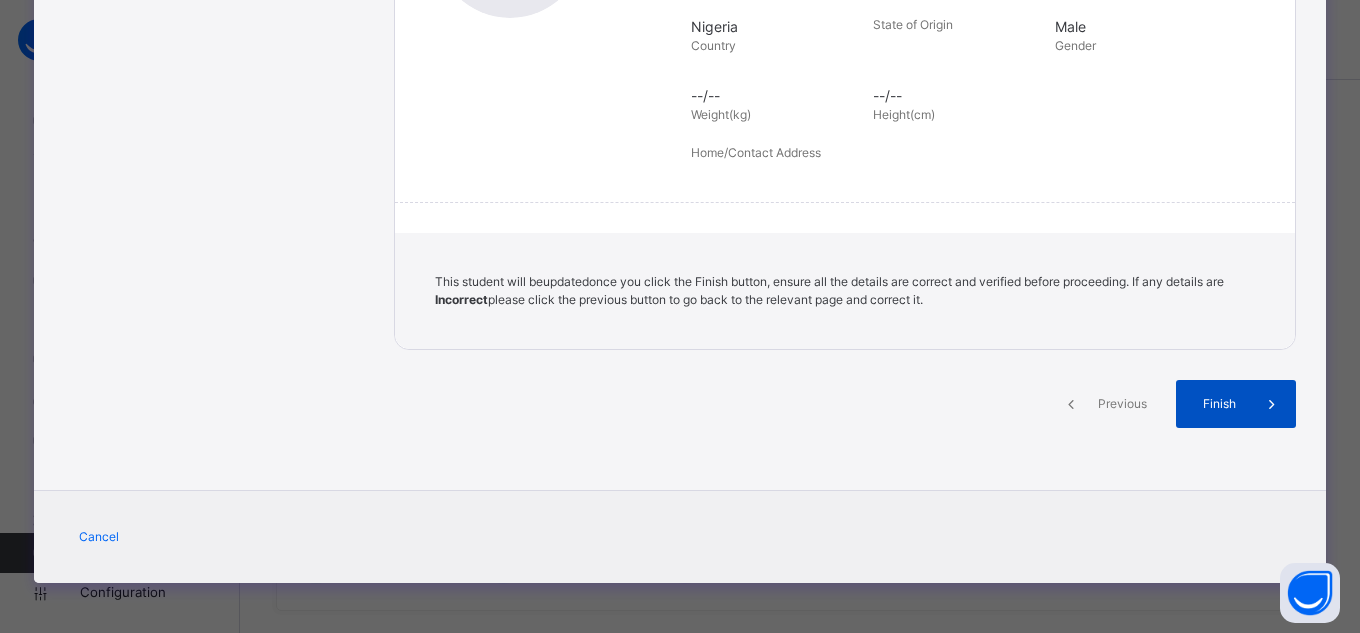 click at bounding box center (1272, 404) 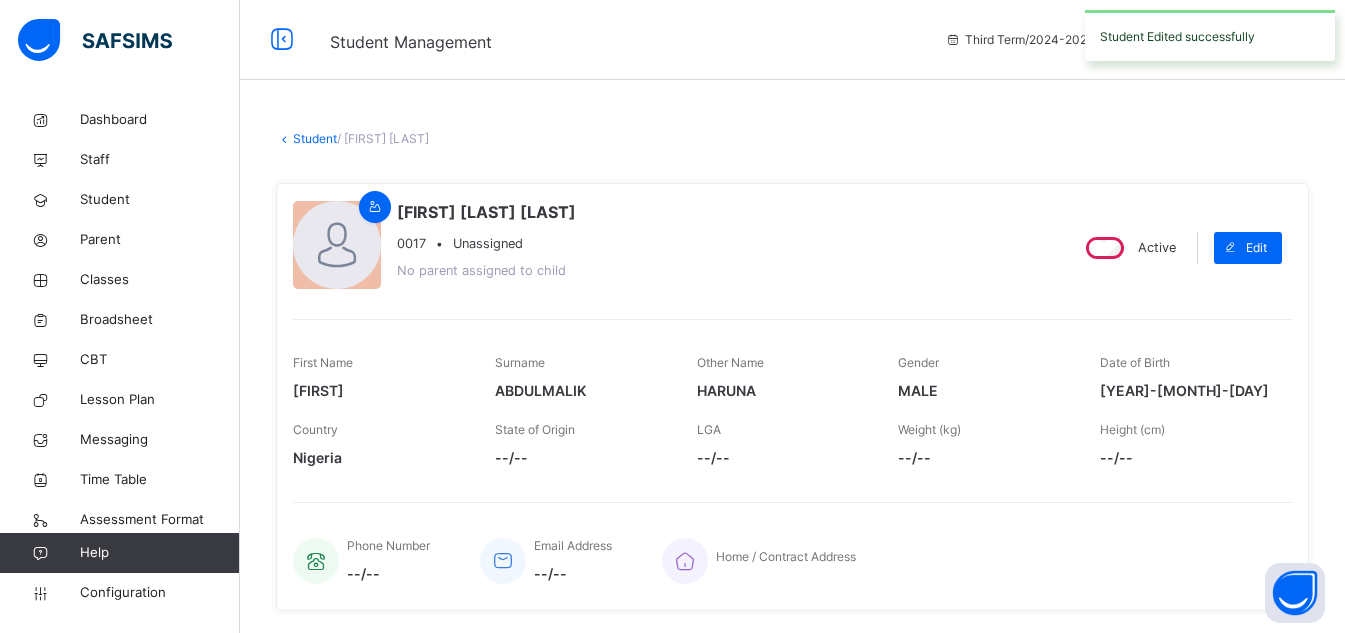 click on "Student" at bounding box center (315, 138) 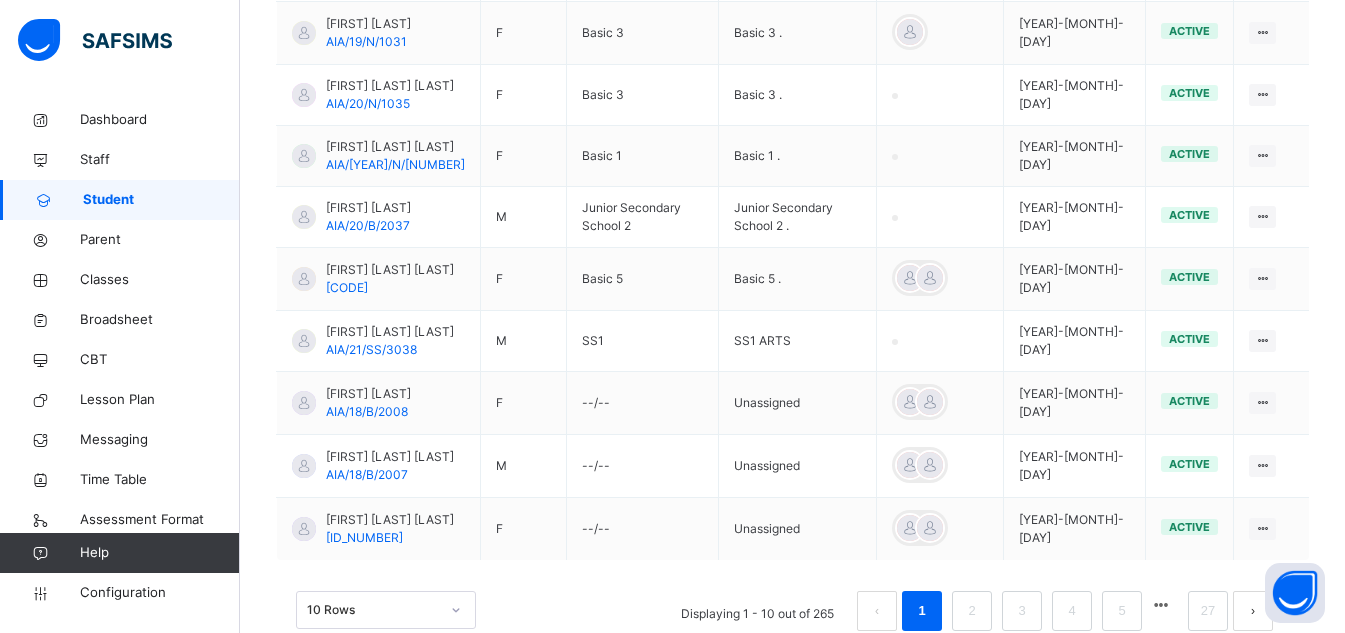 scroll, scrollTop: 673, scrollLeft: 0, axis: vertical 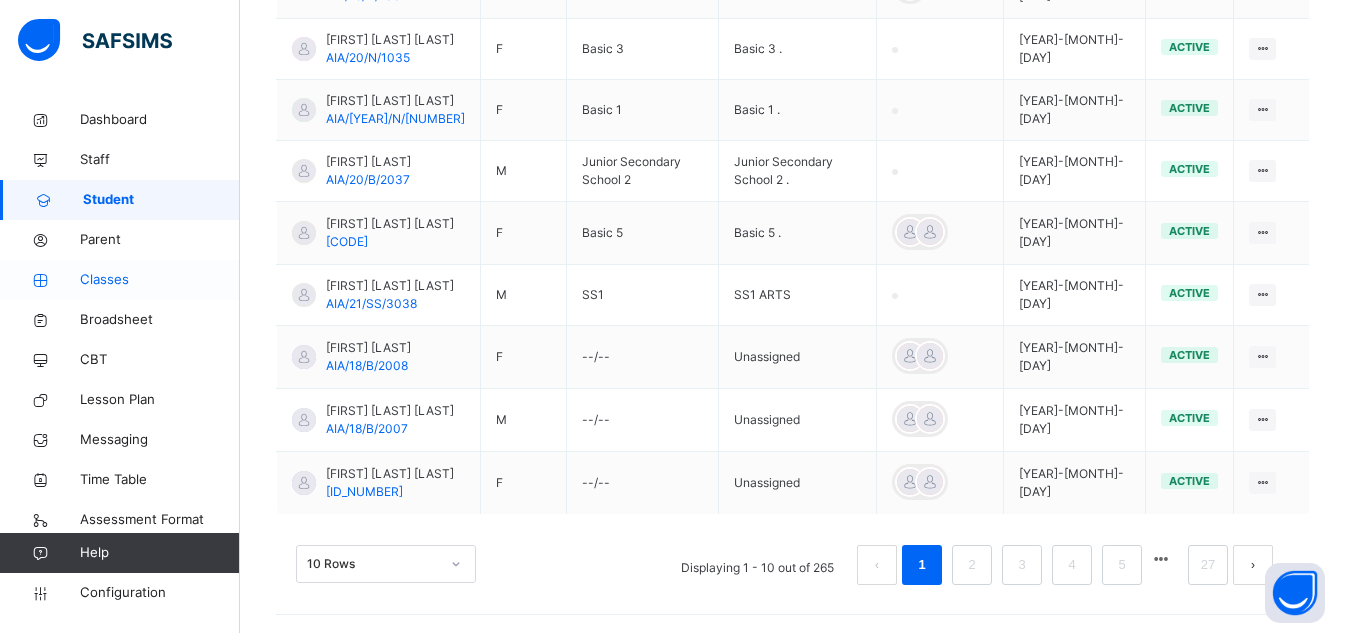 click on "Classes" at bounding box center (160, 280) 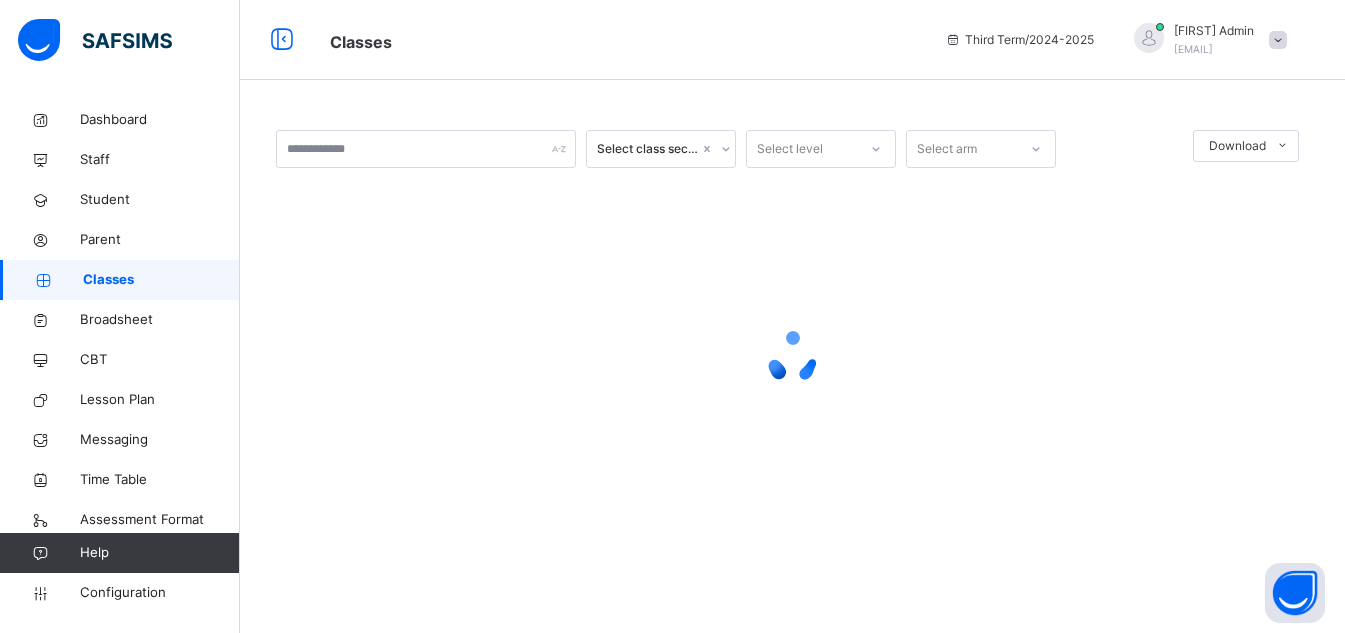 scroll, scrollTop: 0, scrollLeft: 0, axis: both 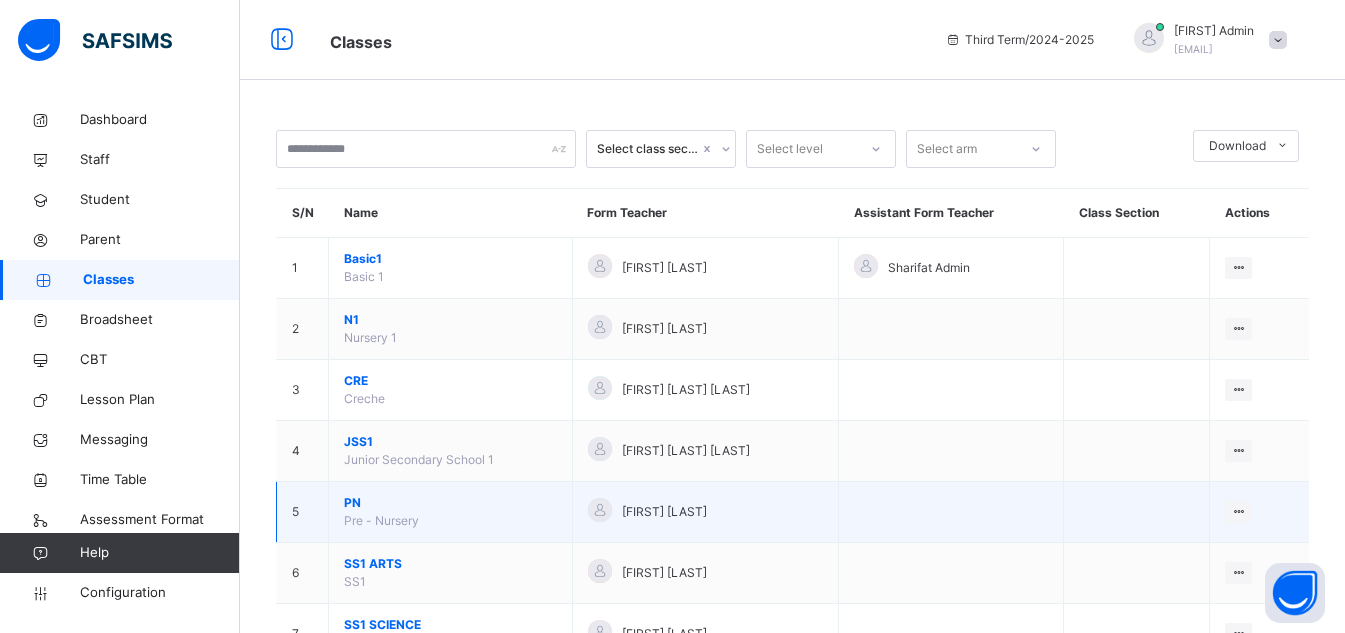 click on "PN     Pre - Nursery" at bounding box center (451, 512) 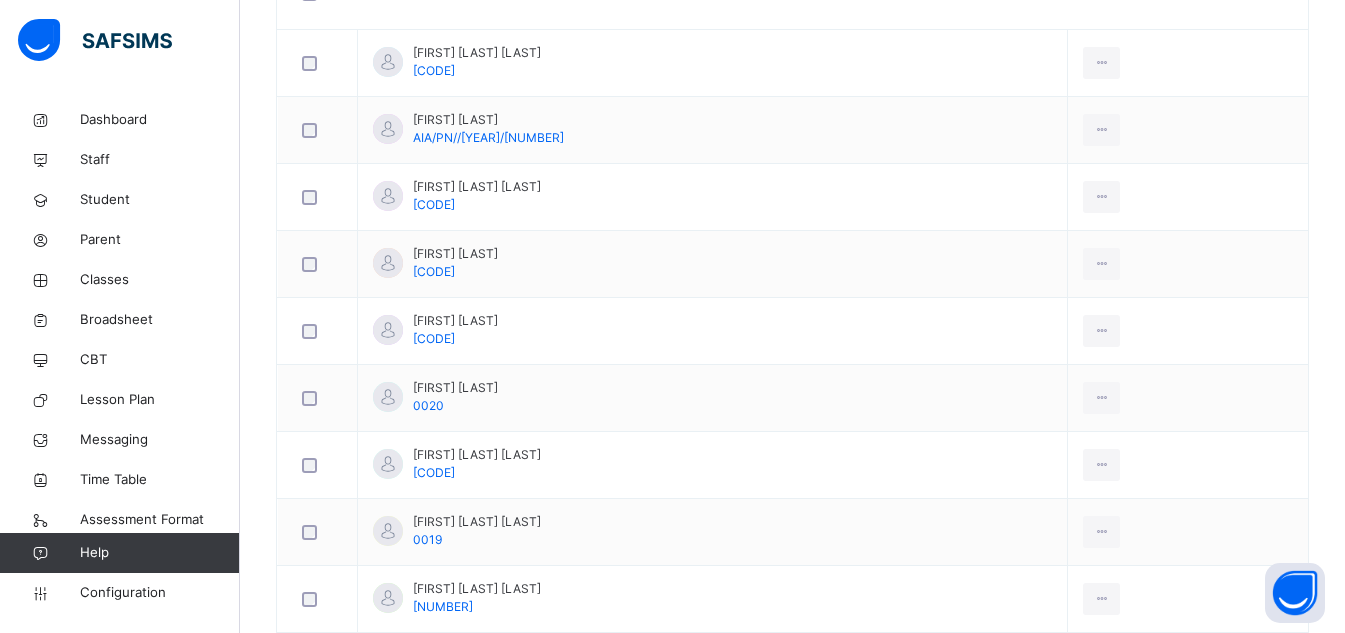 scroll, scrollTop: 626, scrollLeft: 0, axis: vertical 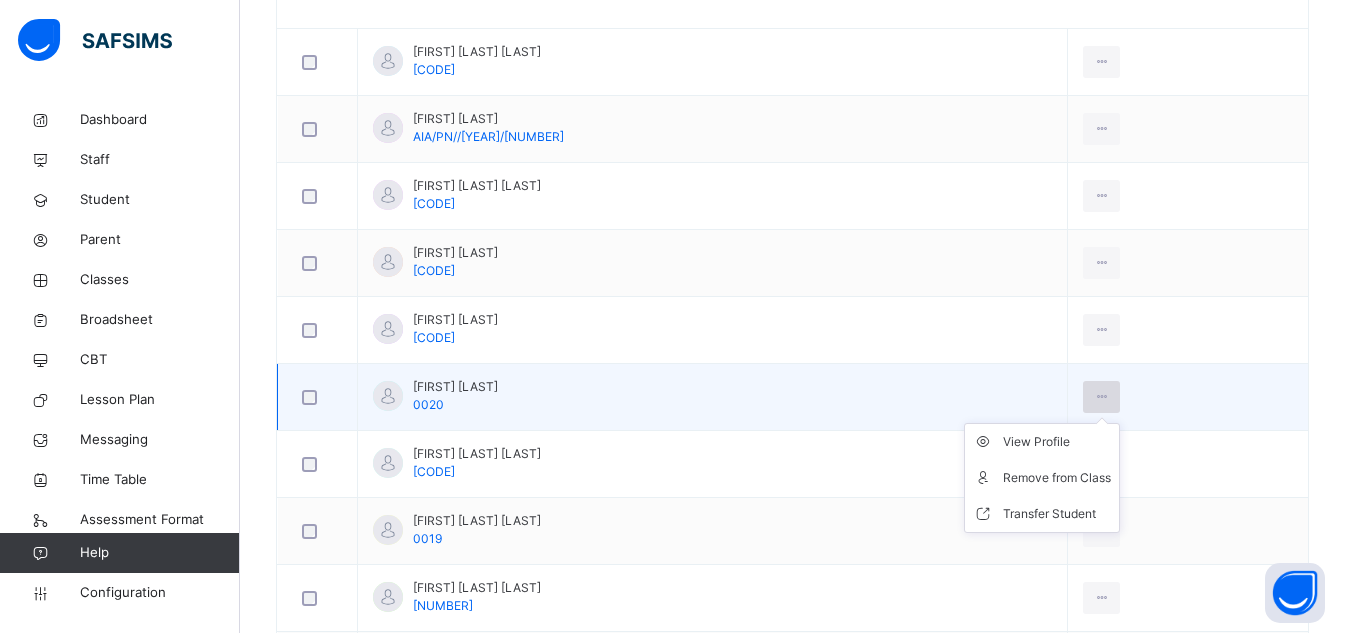 click at bounding box center [1101, 397] 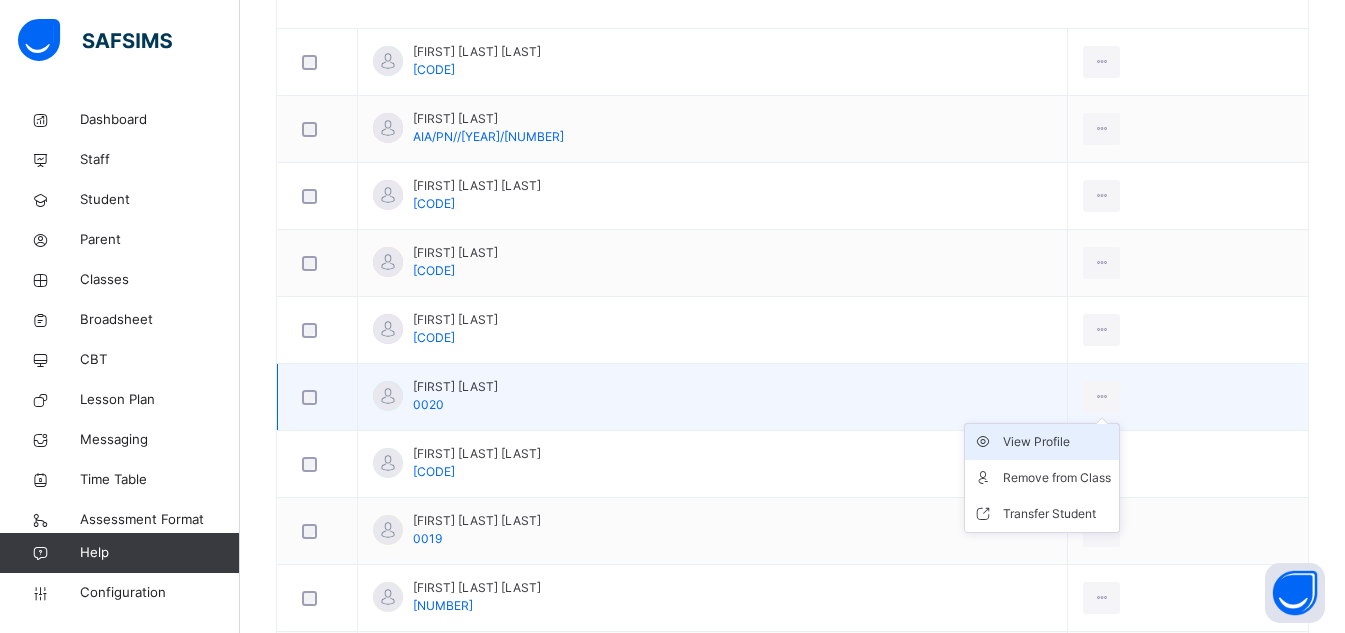click on "View Profile" at bounding box center [1057, 442] 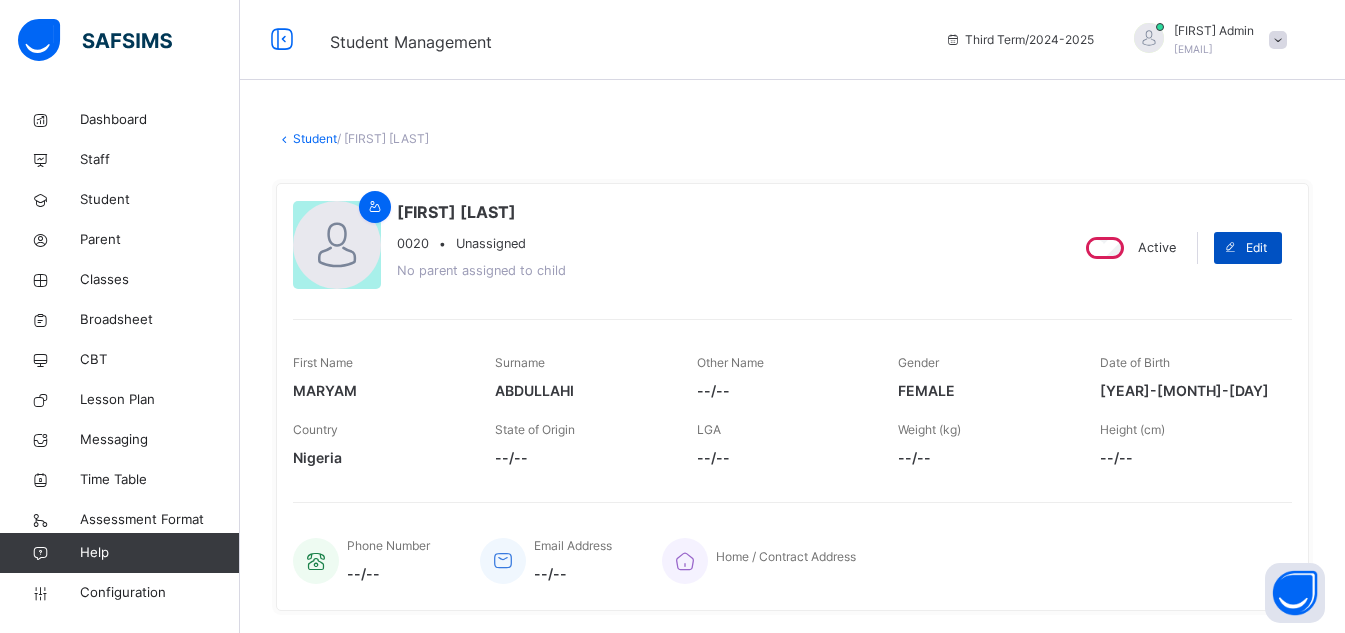 click on "Edit" at bounding box center (1256, 248) 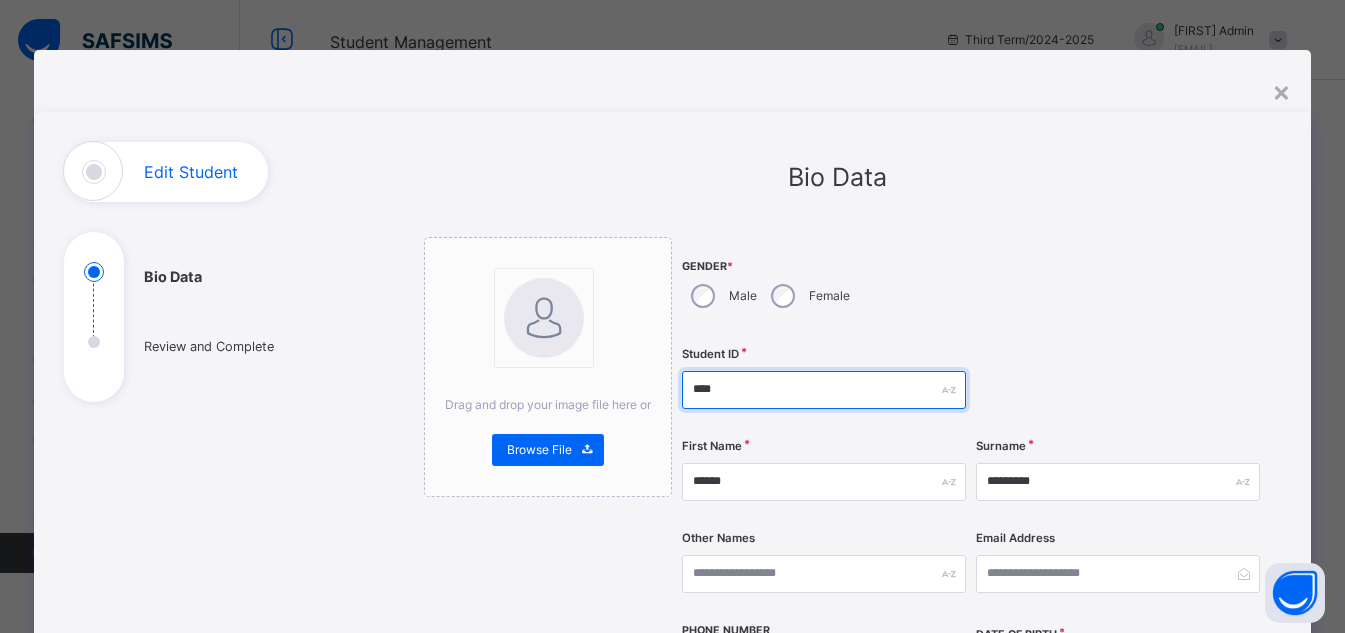 click on "****" at bounding box center [824, 390] 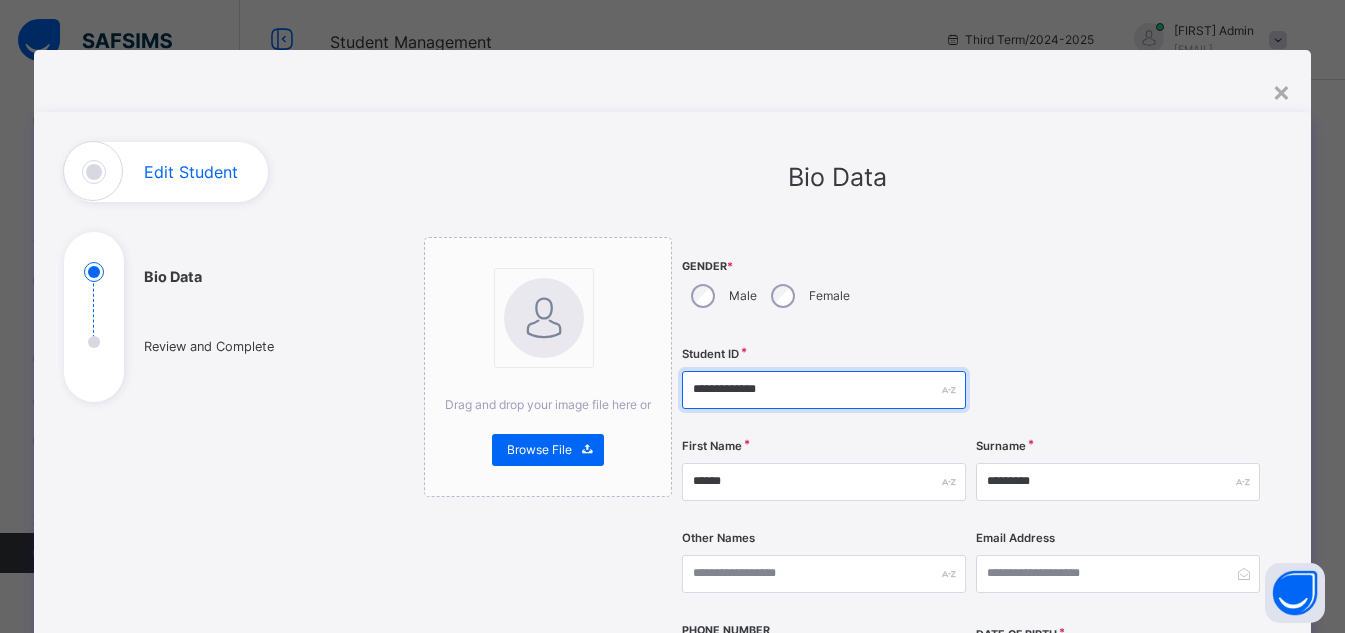 type on "**********" 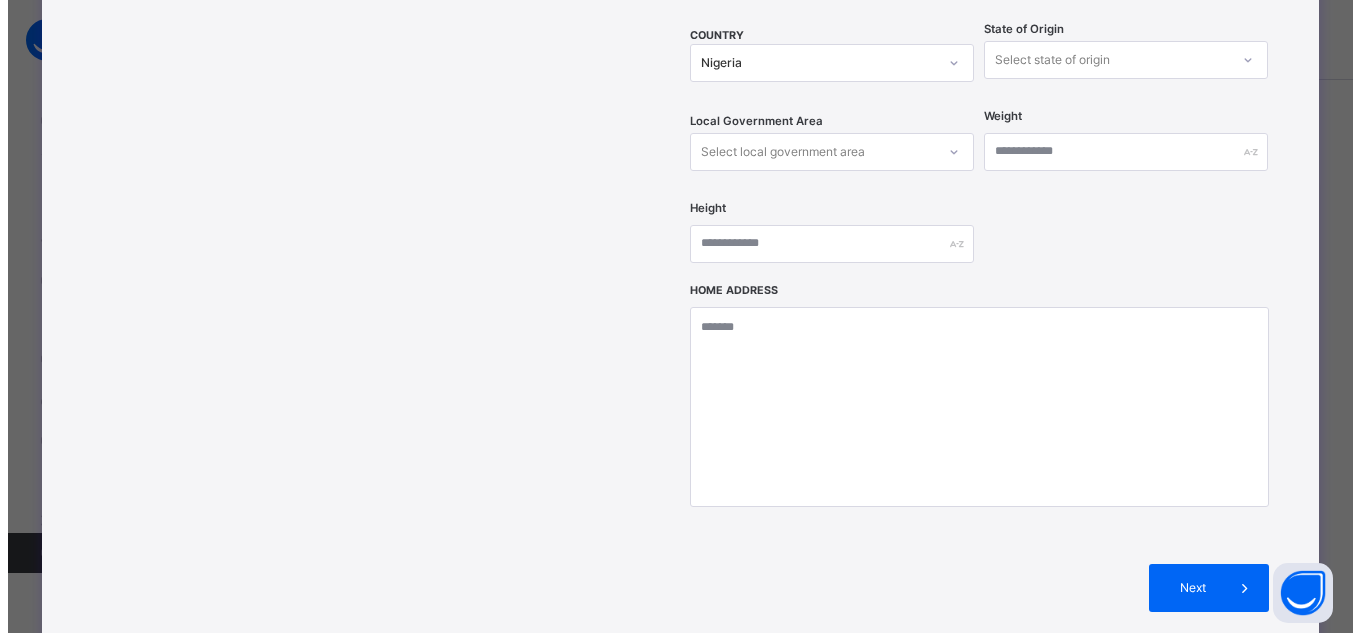 scroll, scrollTop: 713, scrollLeft: 0, axis: vertical 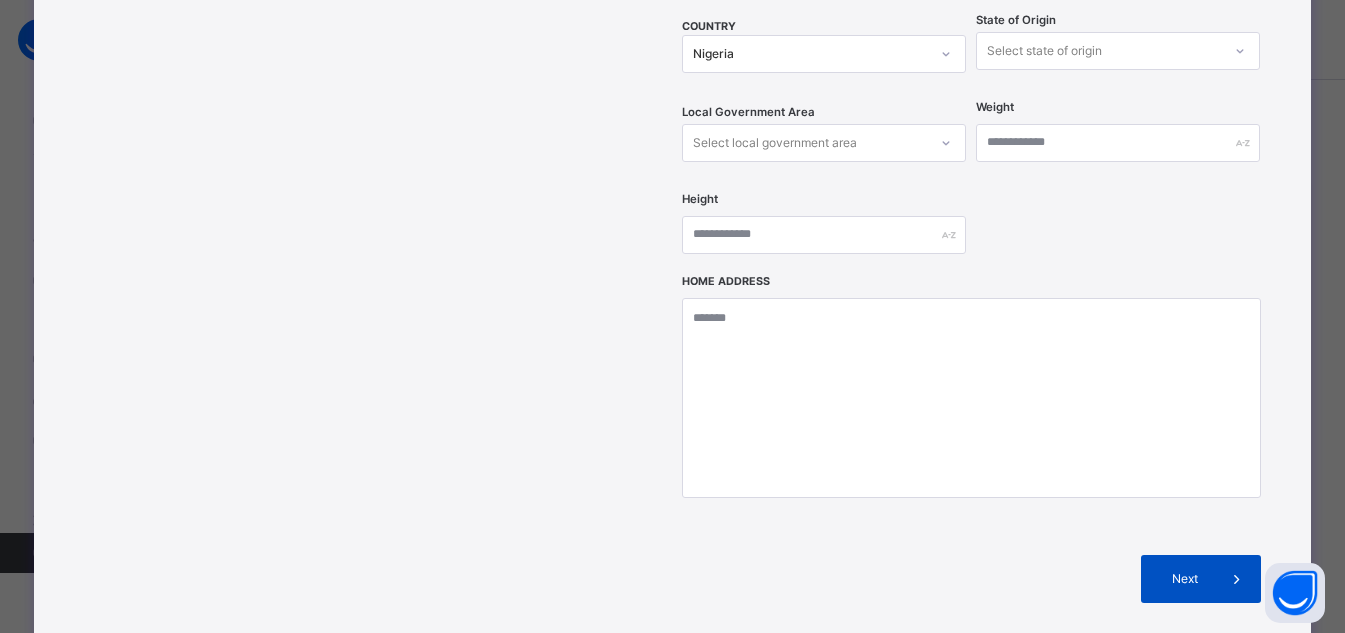 click on "Next" at bounding box center (1201, 579) 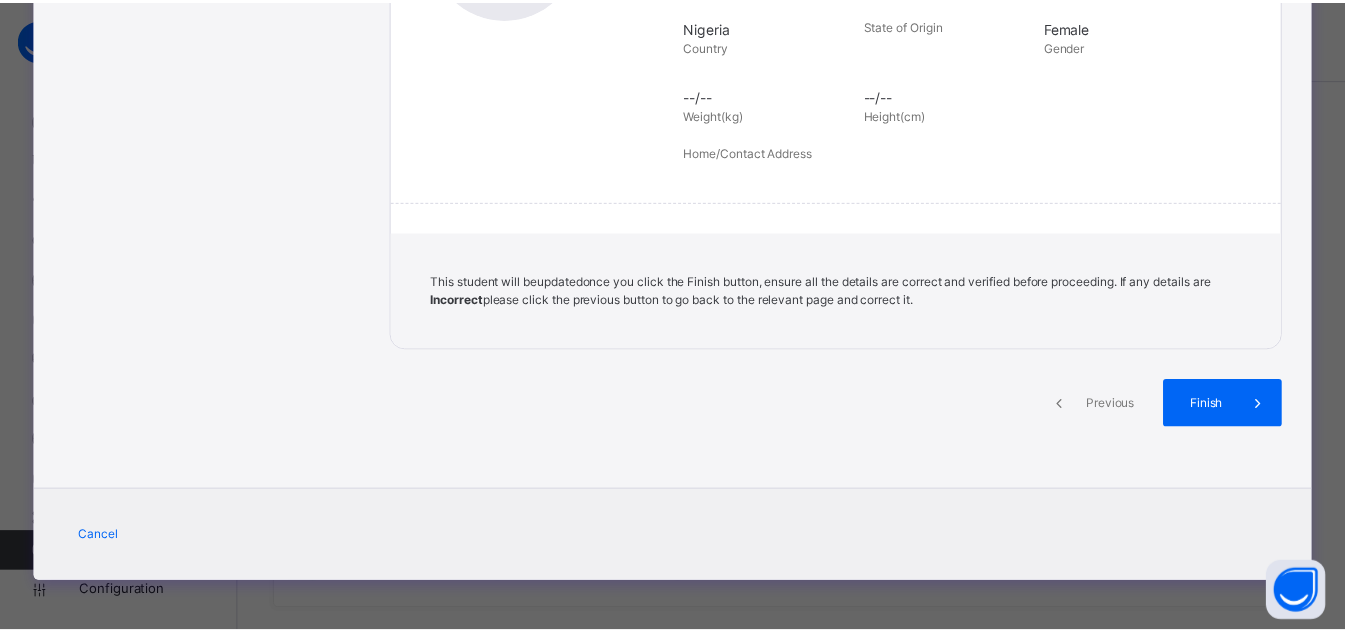 scroll, scrollTop: 446, scrollLeft: 0, axis: vertical 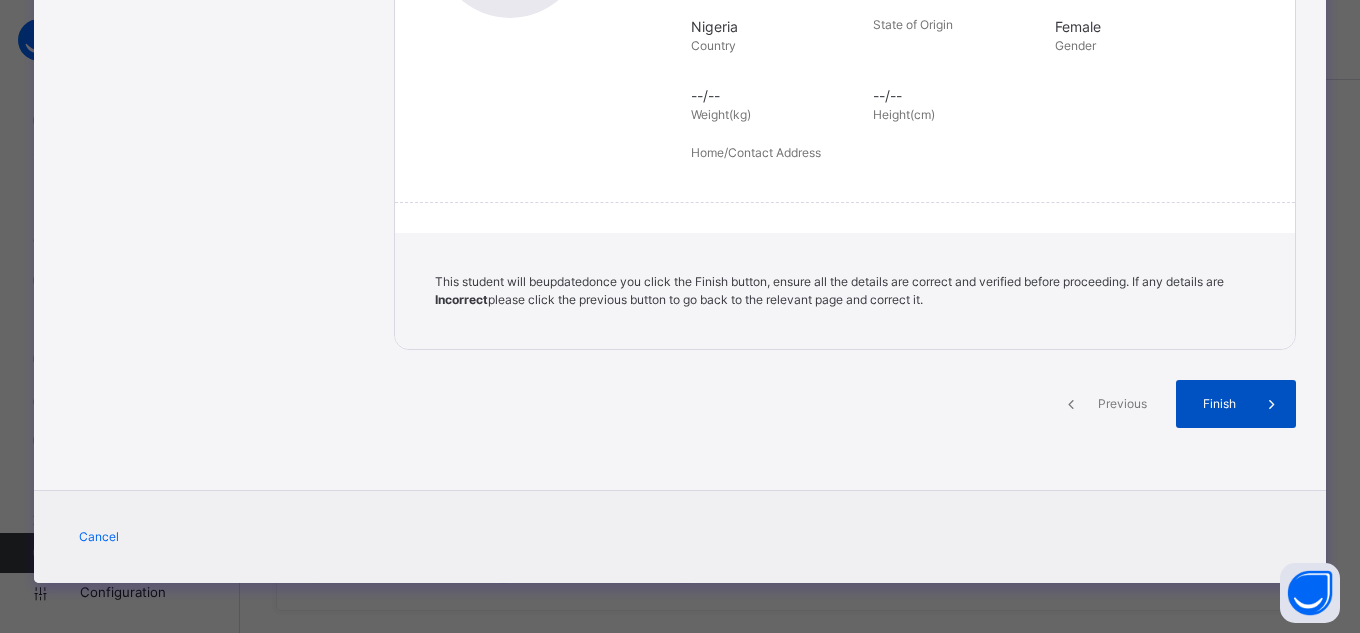 click on "Finish" at bounding box center [1219, 404] 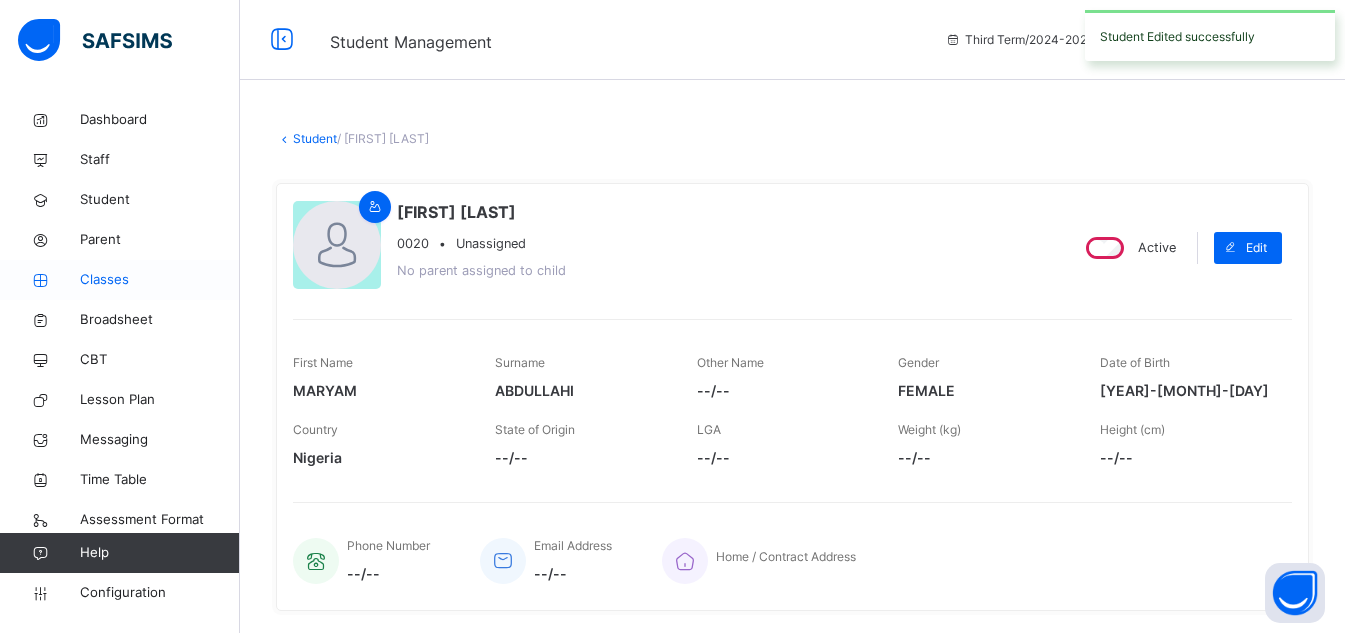 click on "Classes" at bounding box center [160, 280] 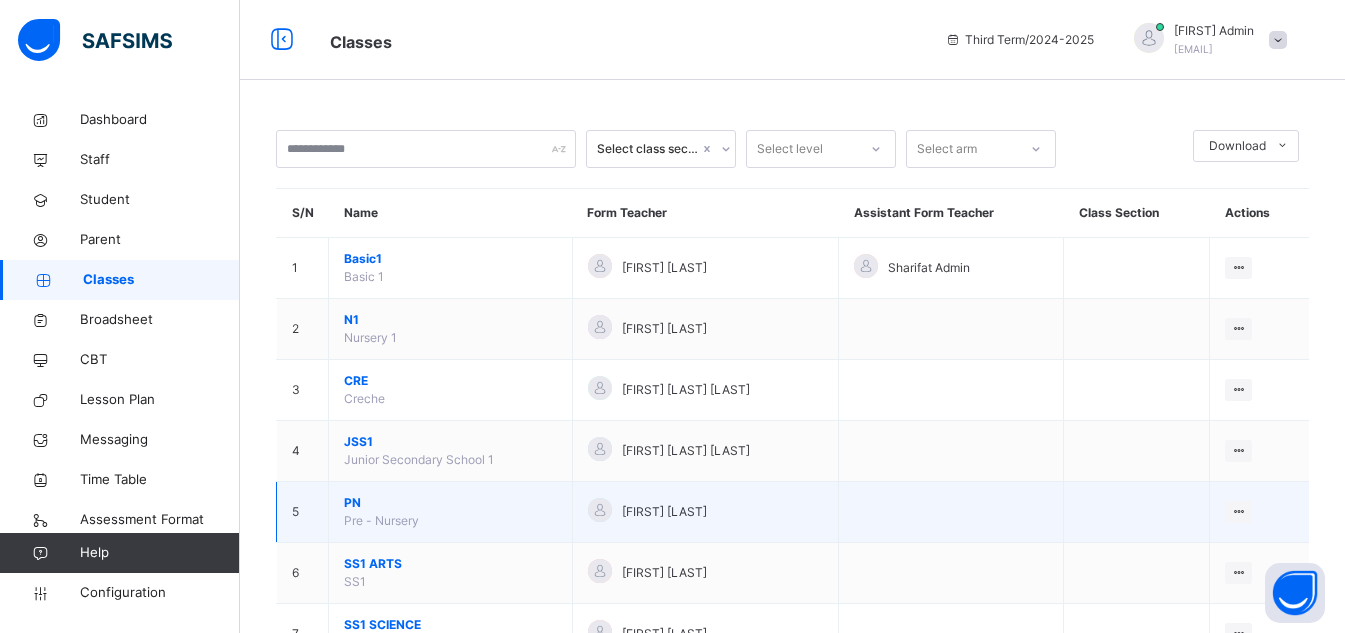 click on "PN" at bounding box center (450, 503) 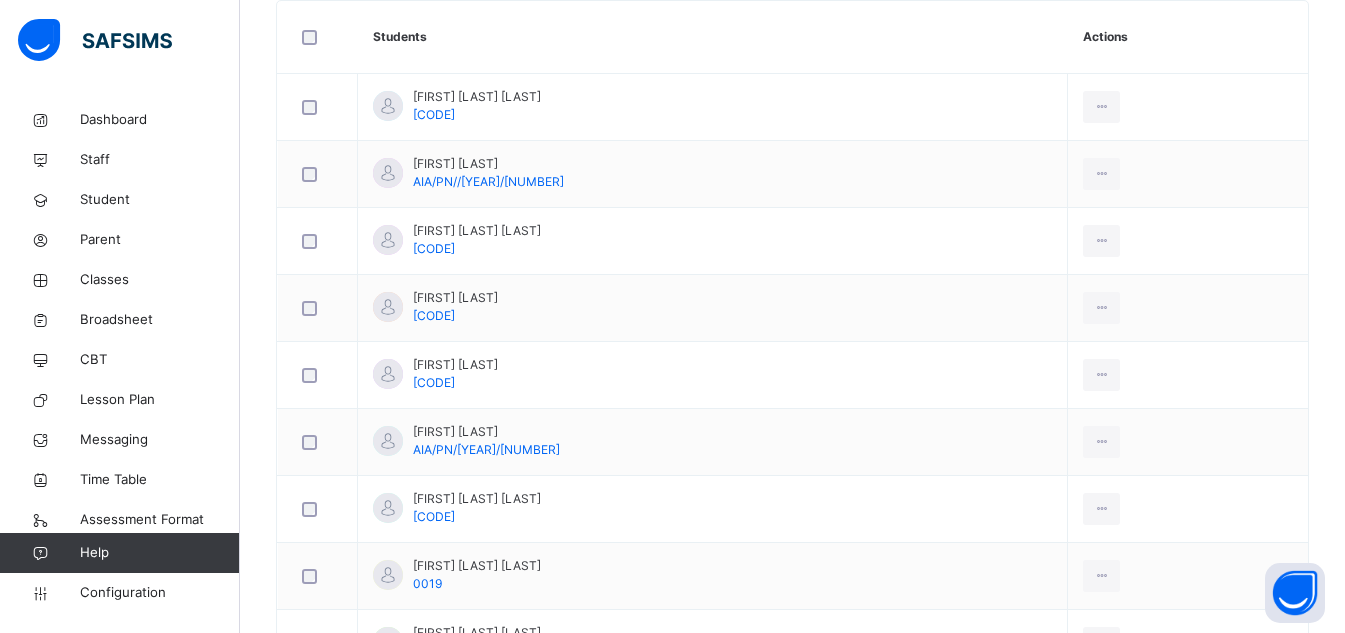 scroll, scrollTop: 644, scrollLeft: 0, axis: vertical 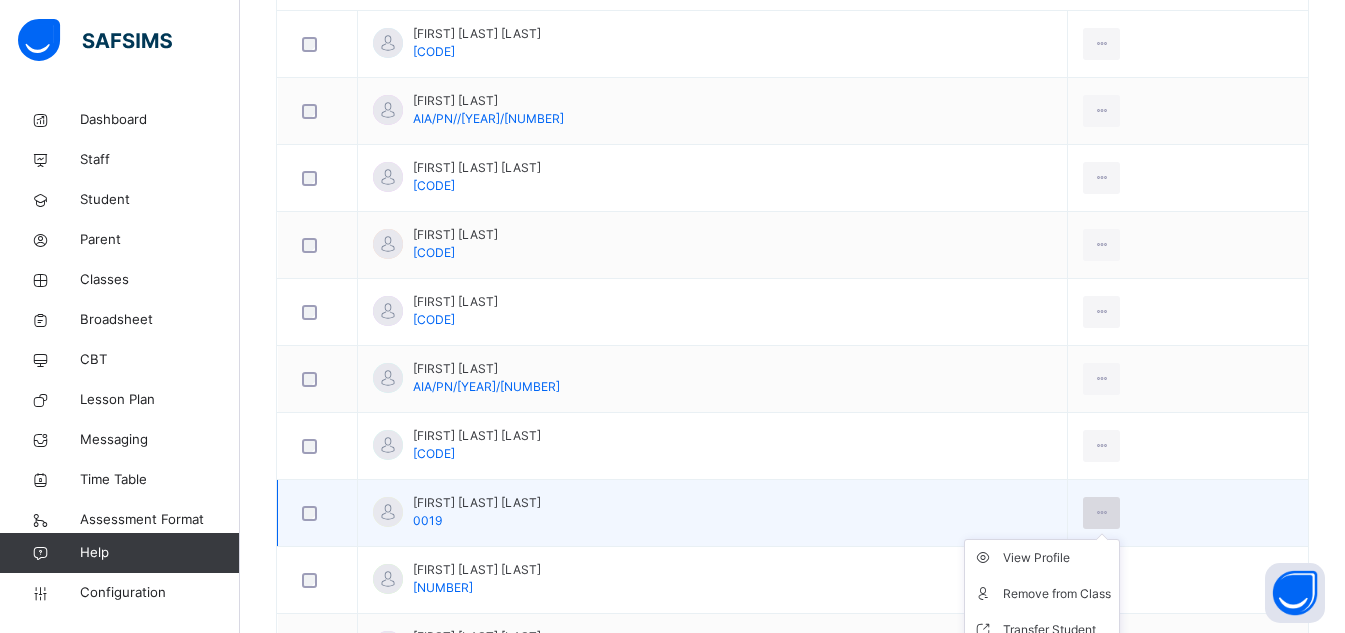 click at bounding box center (1101, 513) 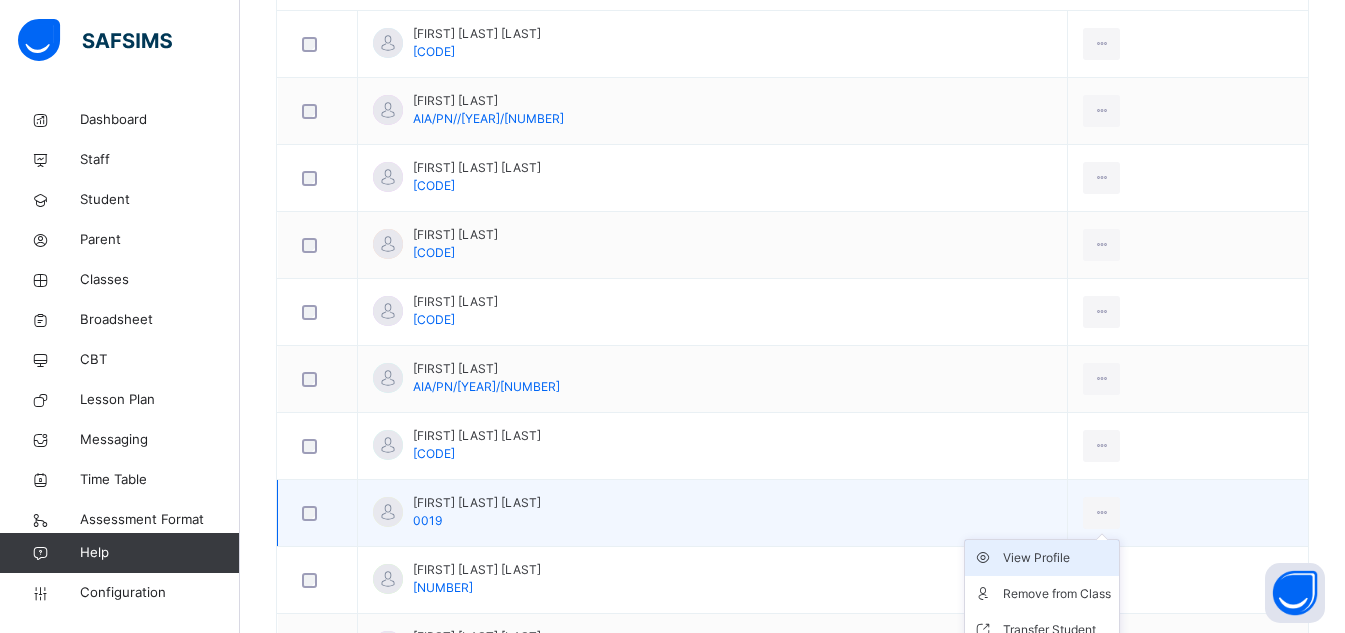 click on "View Profile" at bounding box center (1057, 558) 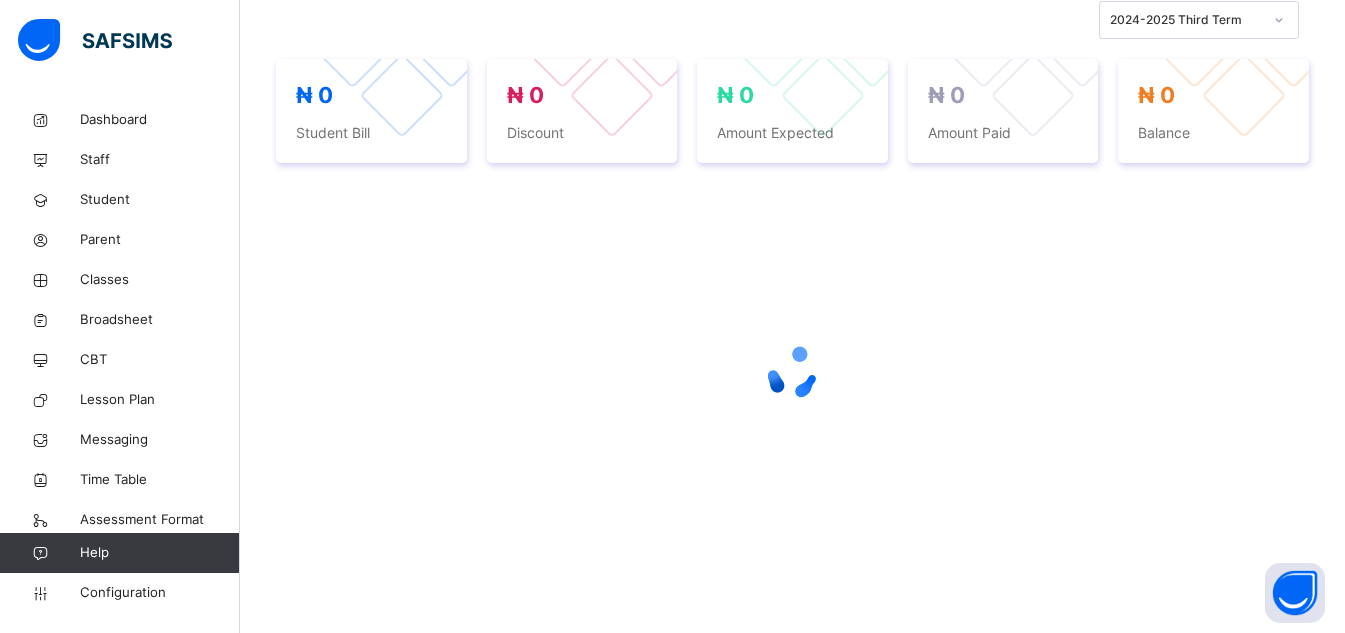 scroll, scrollTop: 0, scrollLeft: 0, axis: both 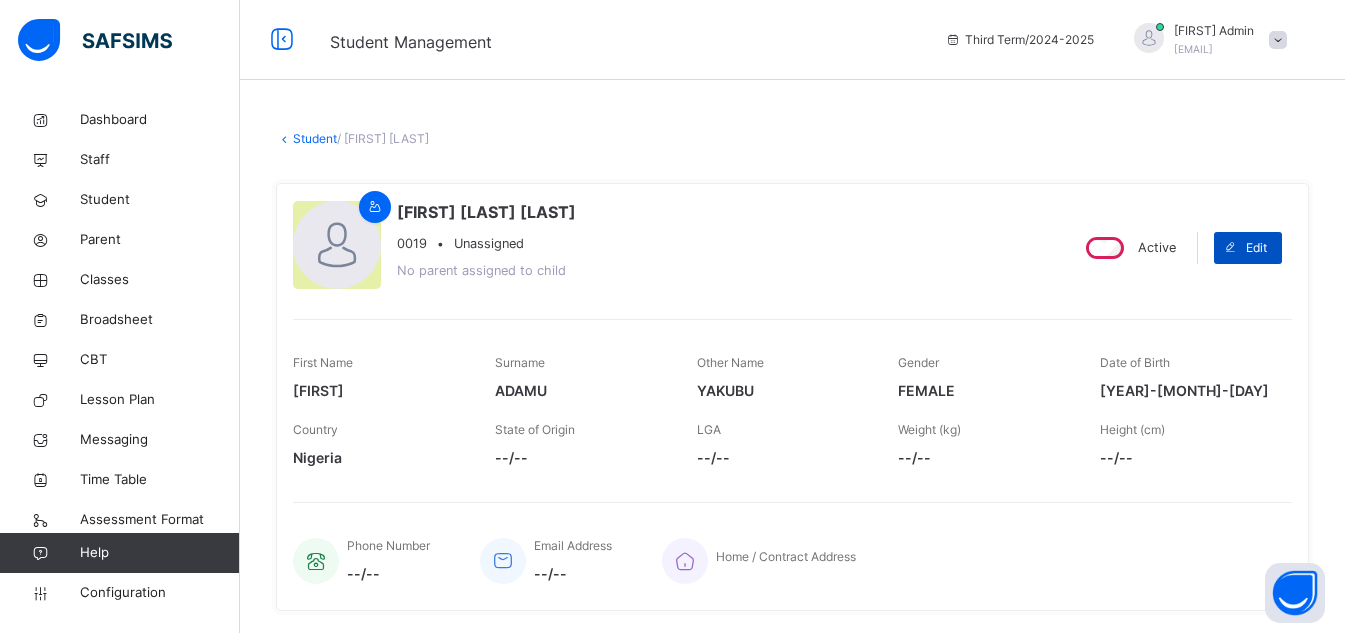 click on "Edit" at bounding box center (1256, 248) 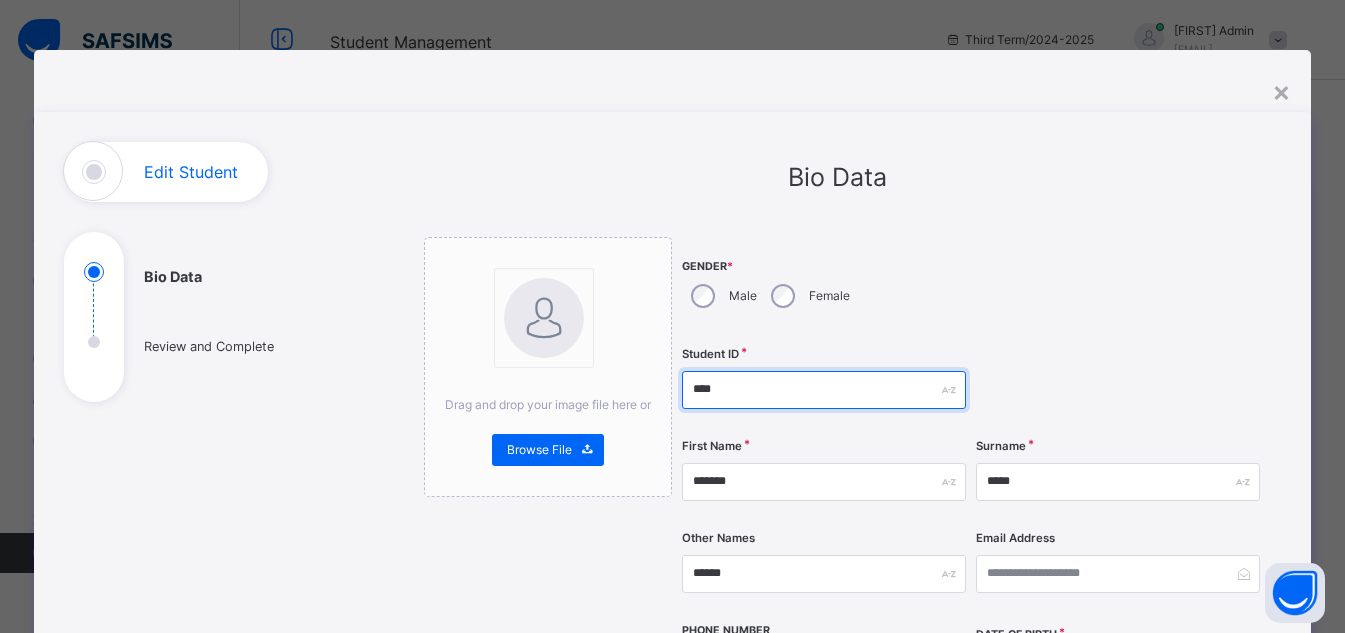 click on "****" at bounding box center [824, 390] 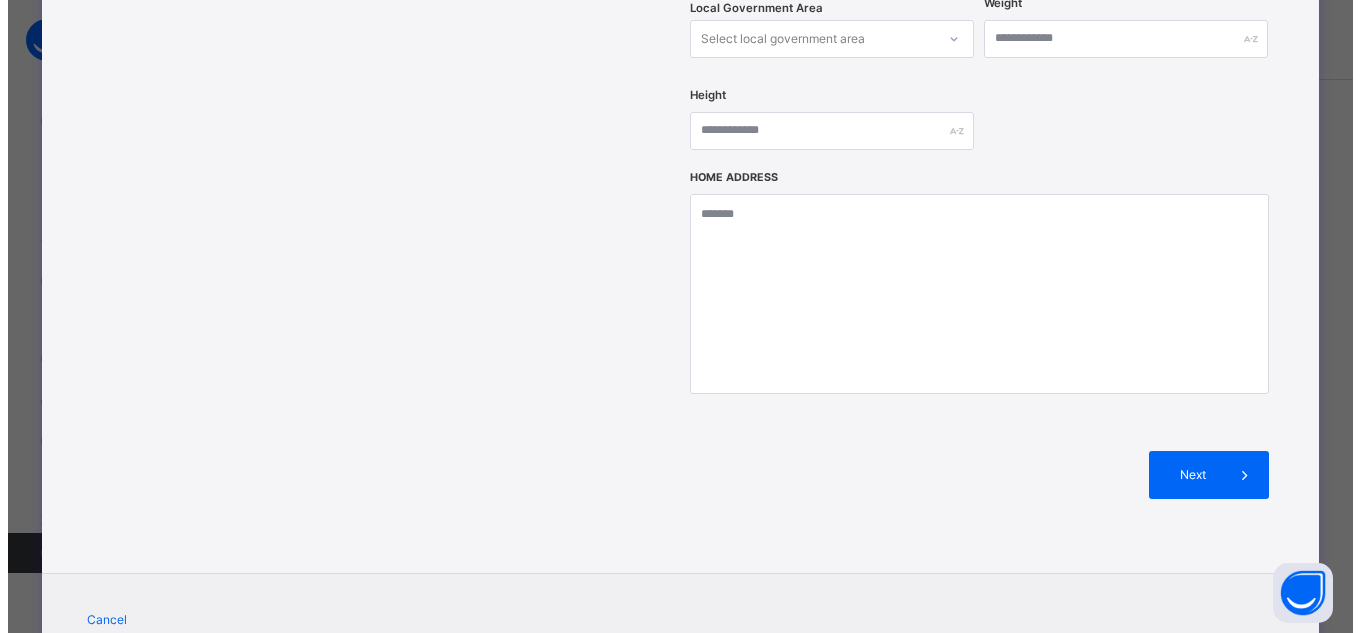 scroll, scrollTop: 900, scrollLeft: 0, axis: vertical 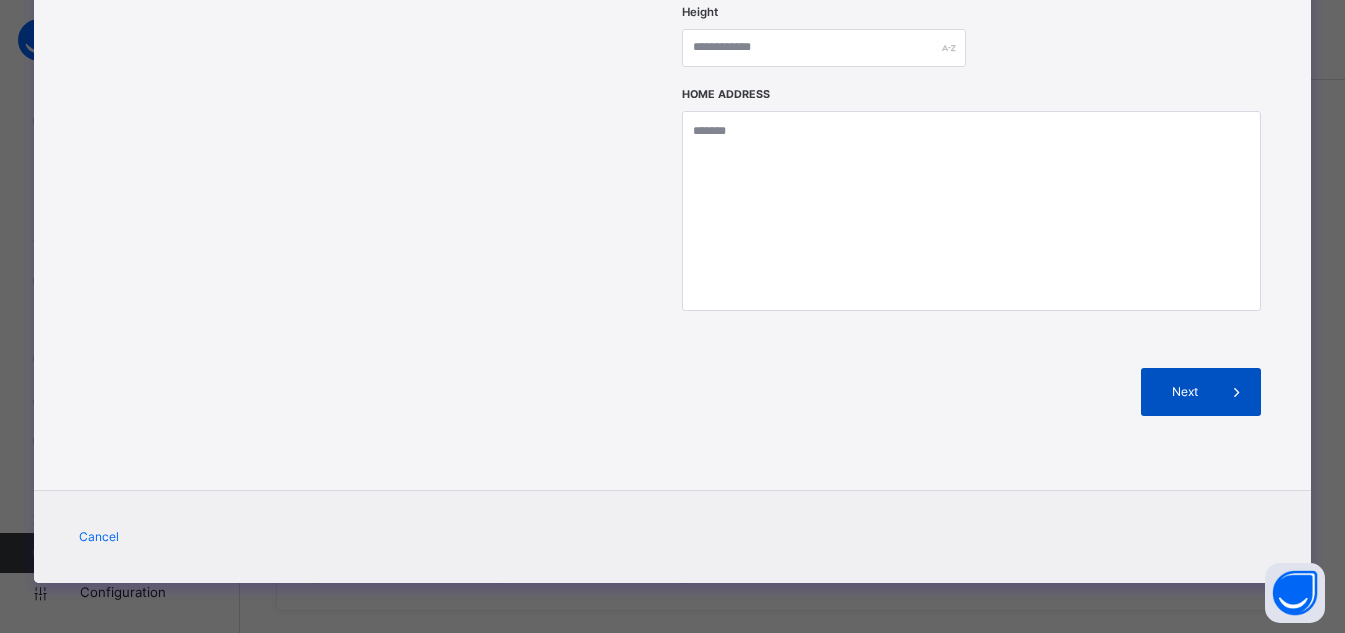 type on "**********" 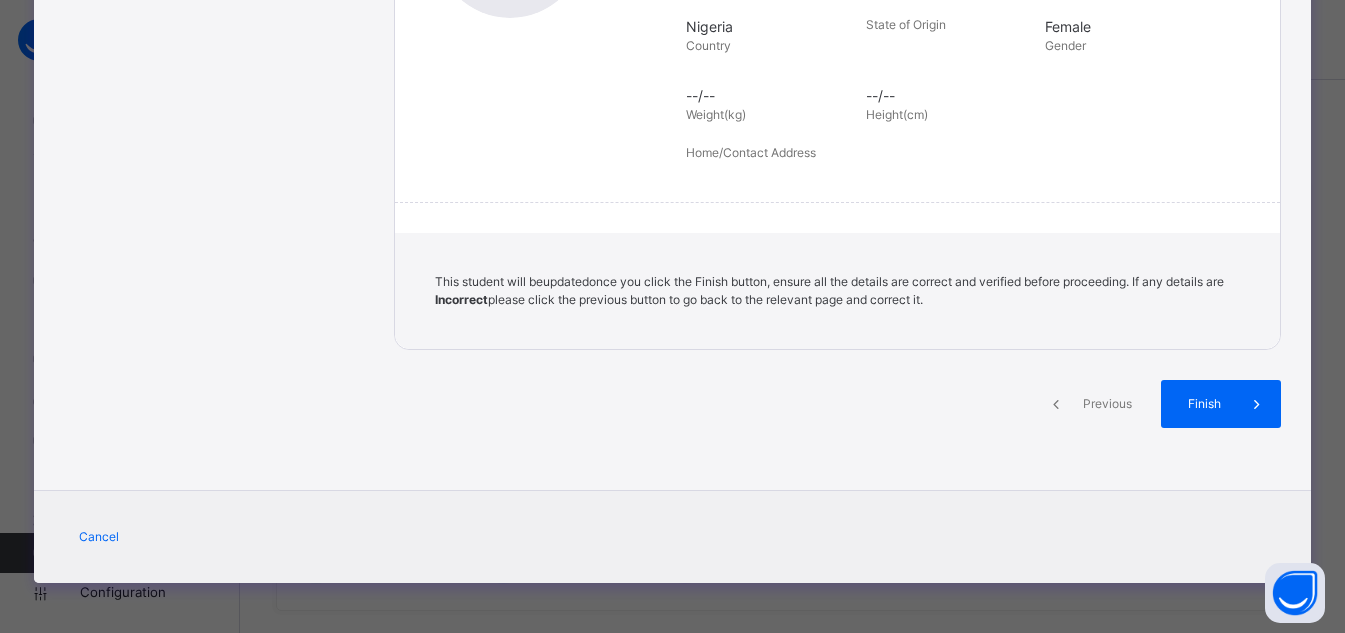 scroll, scrollTop: 446, scrollLeft: 0, axis: vertical 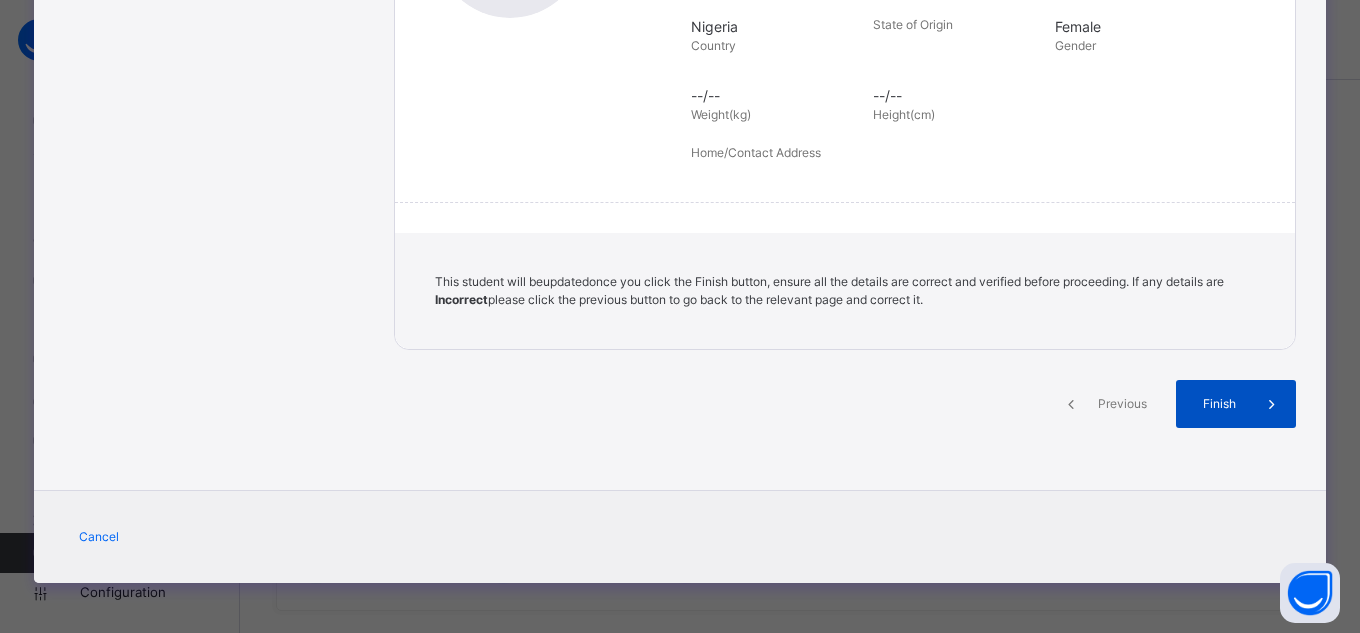 click on "Finish" at bounding box center (1219, 404) 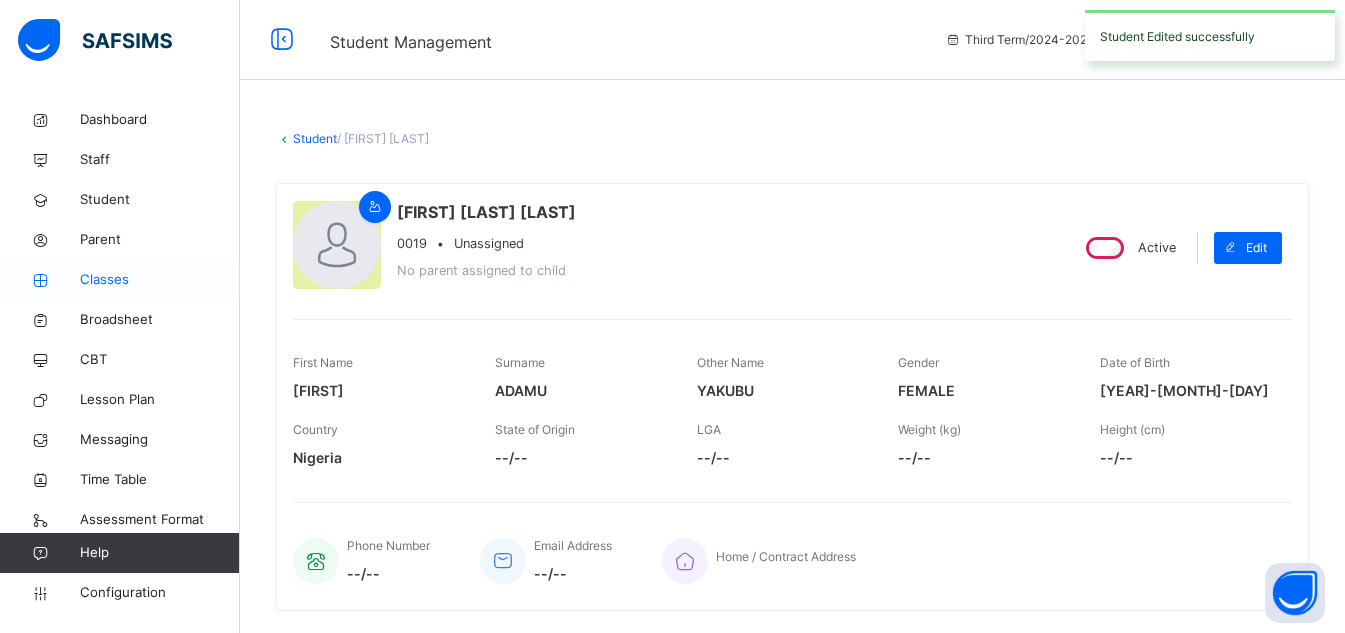 click on "Classes" at bounding box center [160, 280] 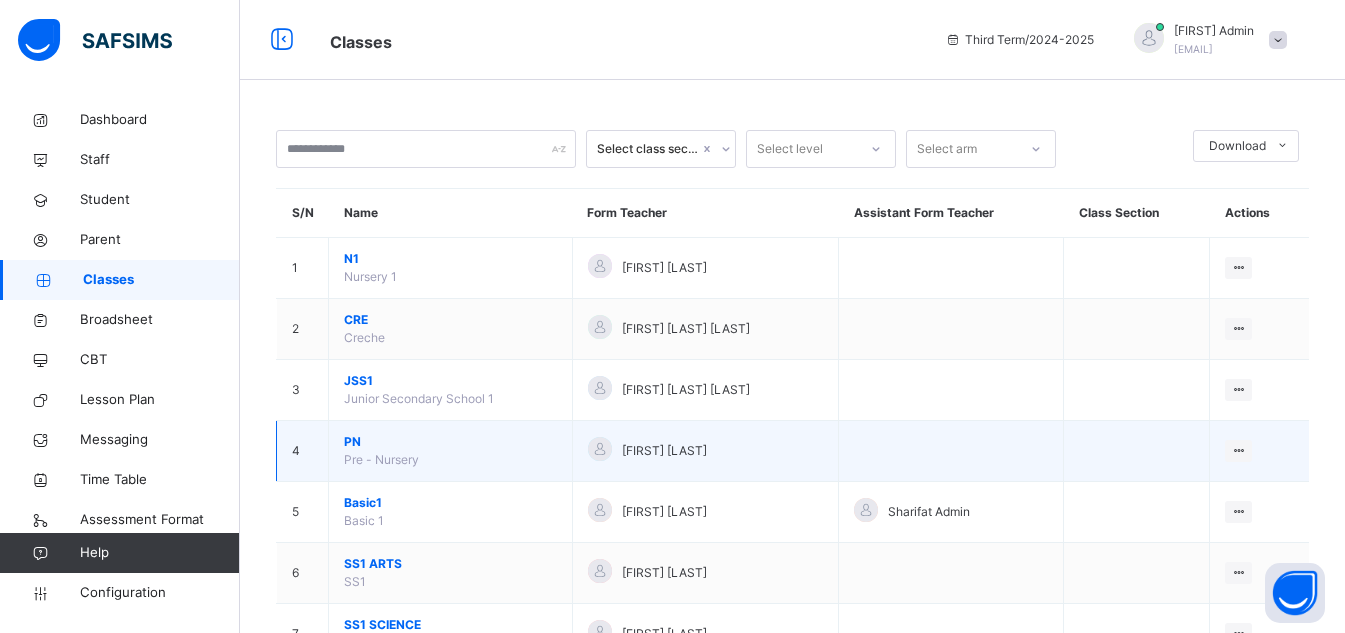 click on "PN" at bounding box center (450, 442) 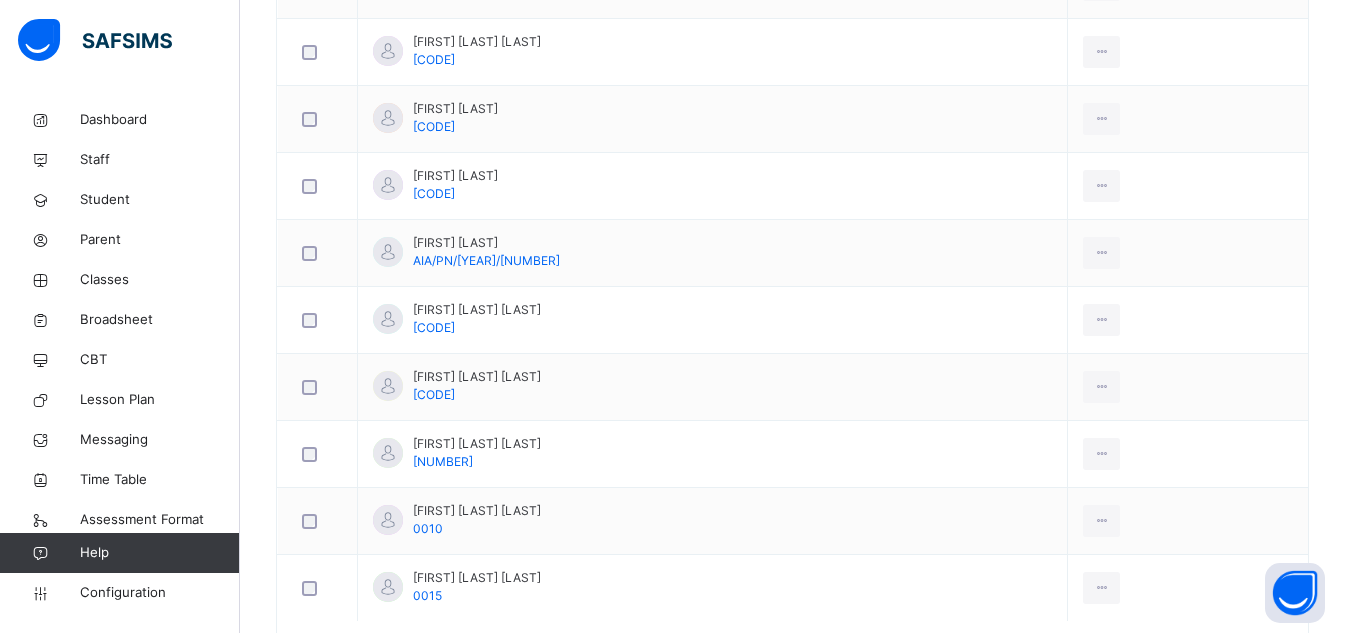 scroll, scrollTop: 771, scrollLeft: 0, axis: vertical 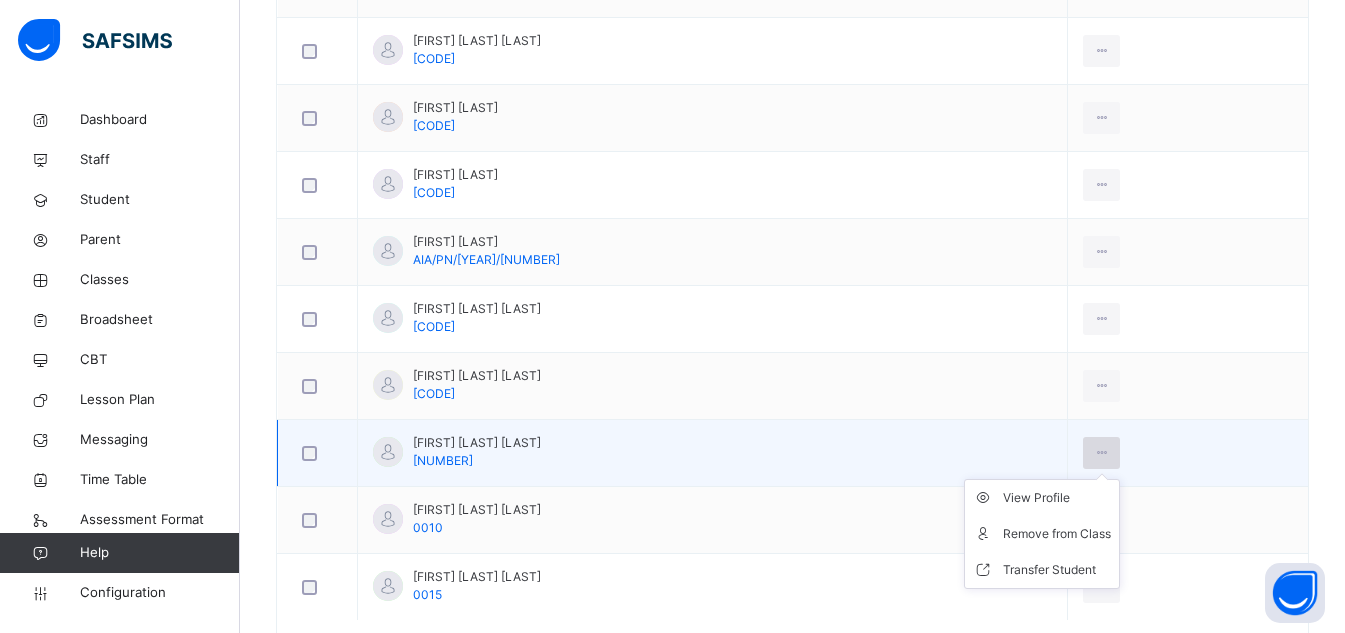 click at bounding box center [1101, 453] 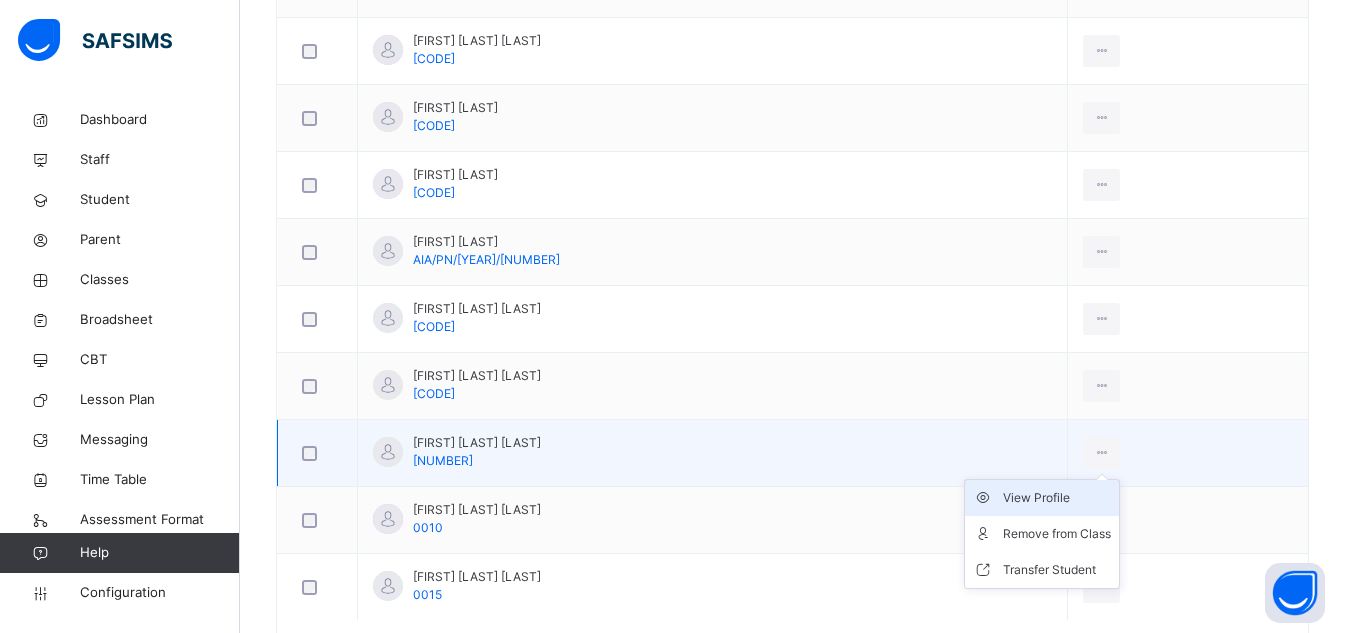 click on "View Profile" at bounding box center (1057, 498) 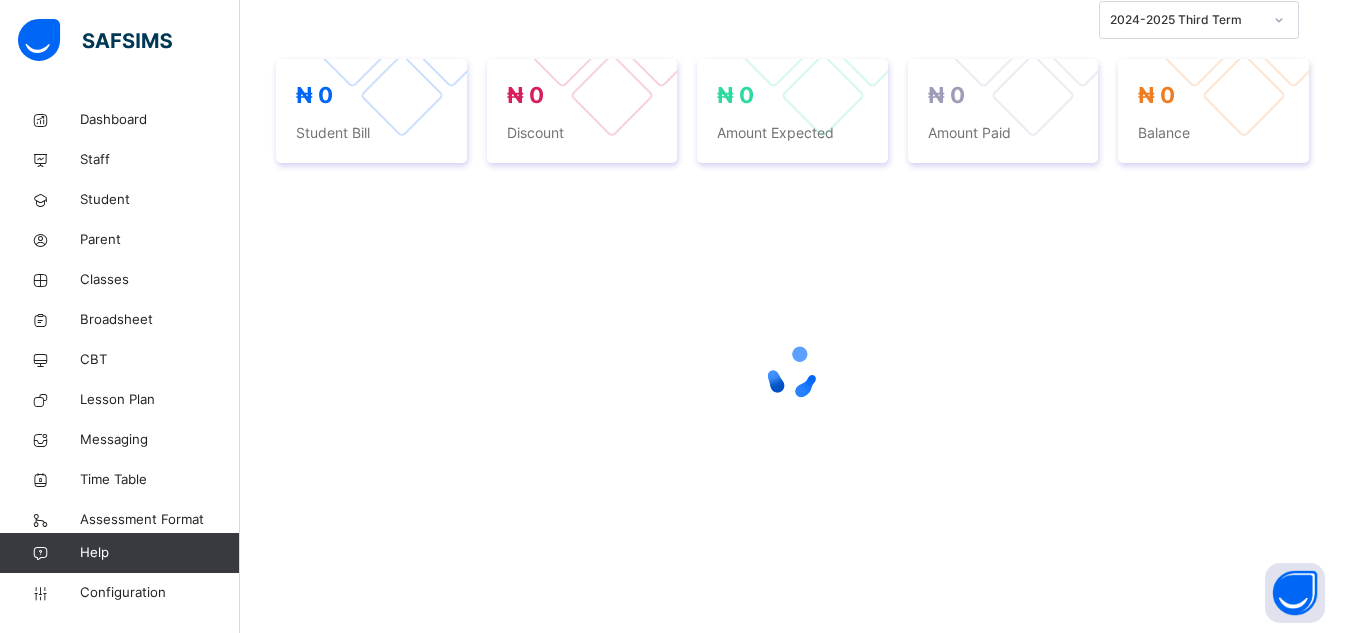 scroll, scrollTop: 0, scrollLeft: 0, axis: both 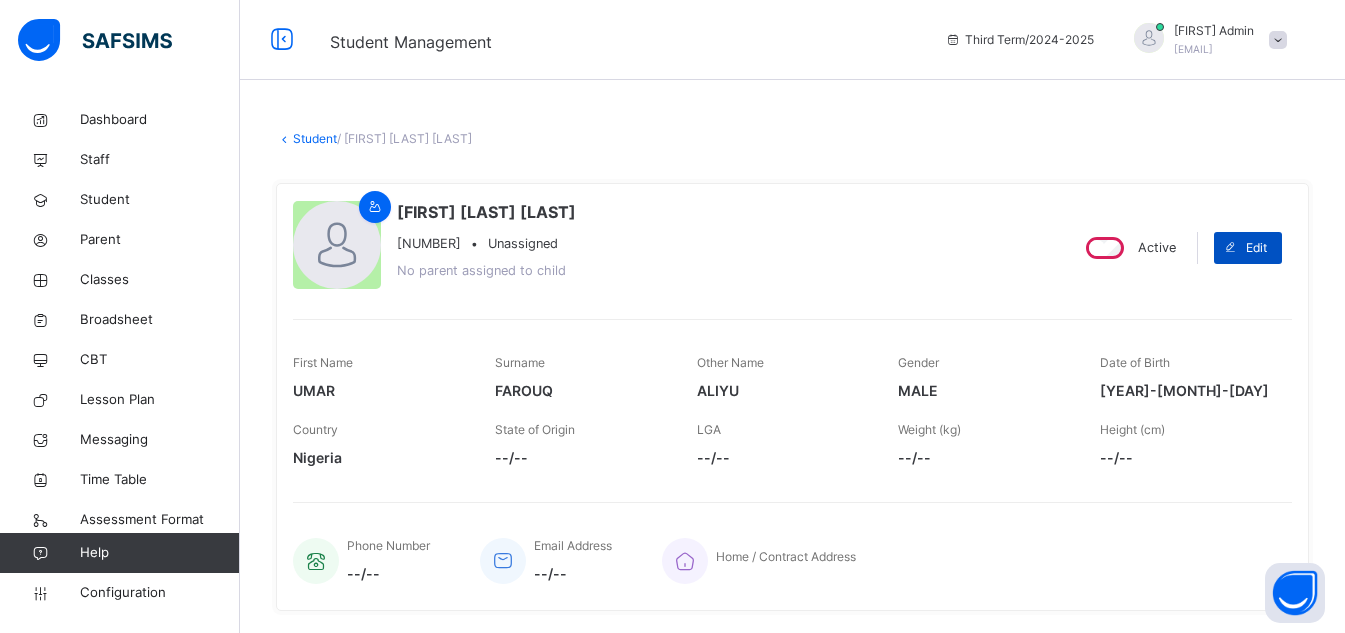 click on "Edit" at bounding box center (1256, 248) 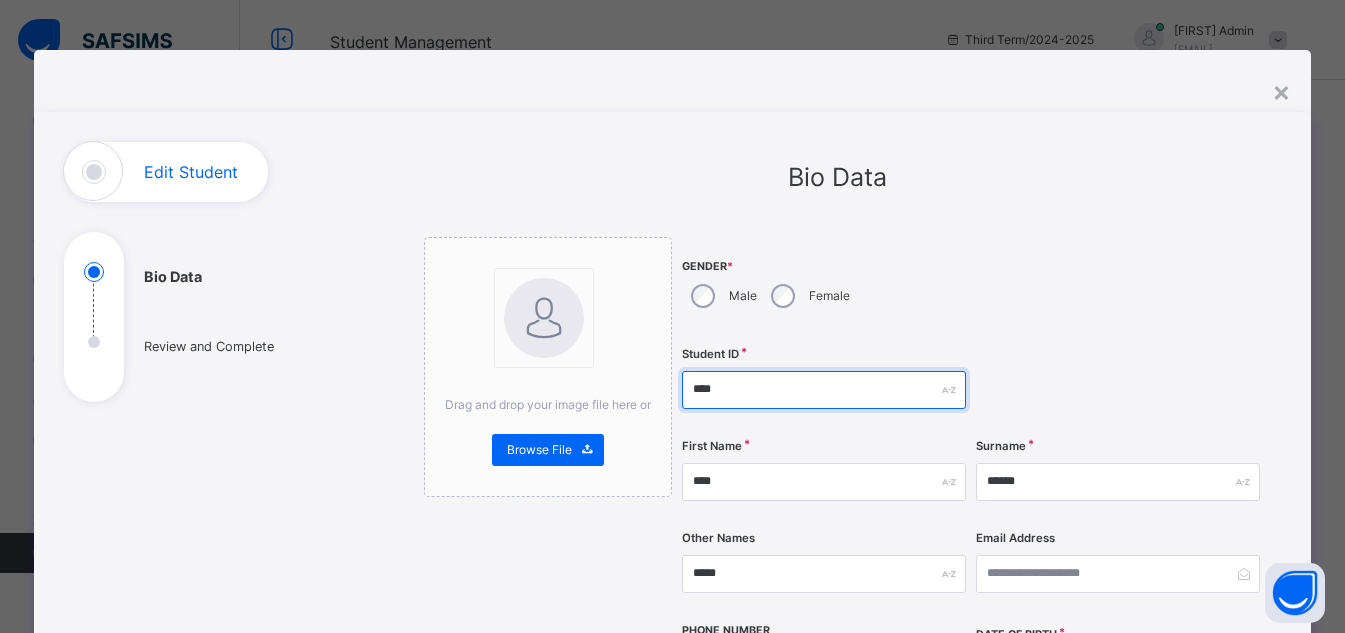 click on "****" at bounding box center [824, 390] 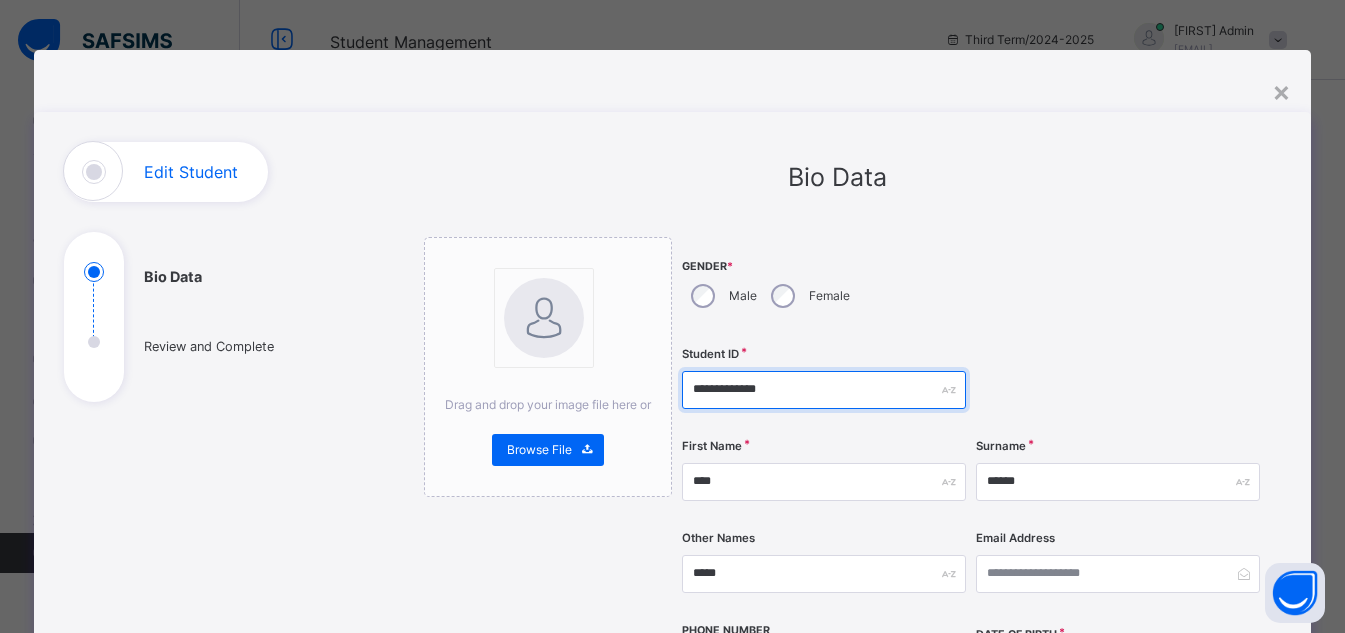 type on "**********" 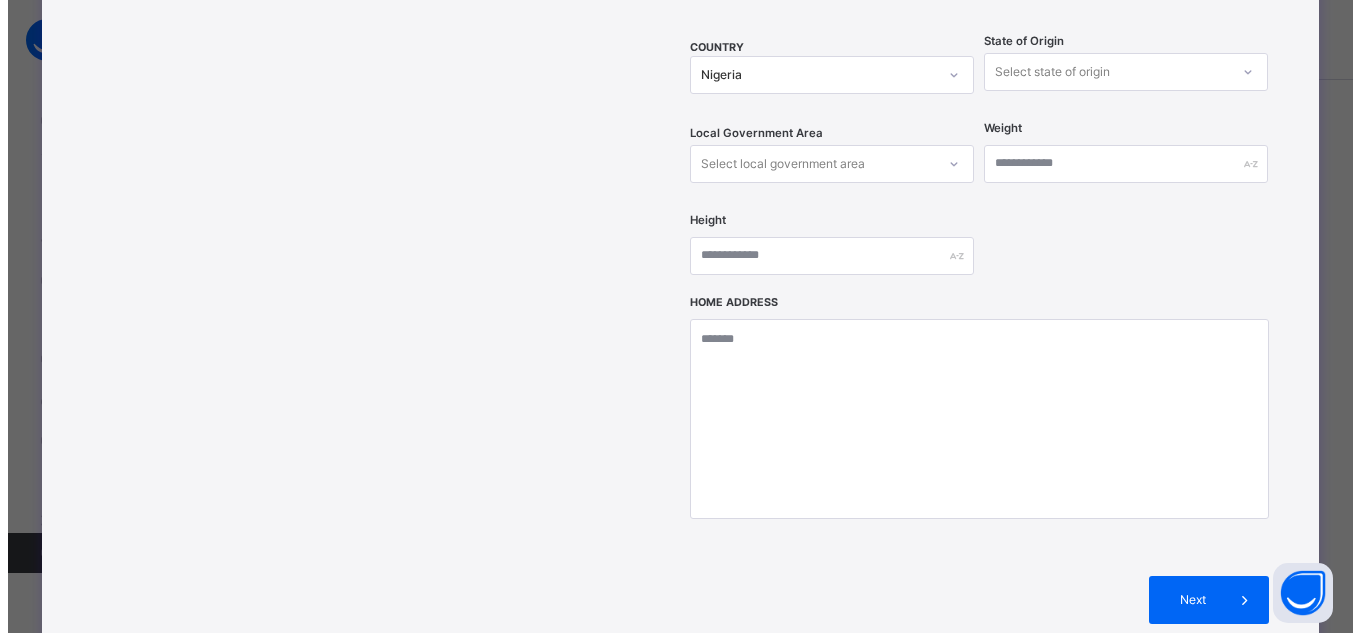 scroll, scrollTop: 900, scrollLeft: 0, axis: vertical 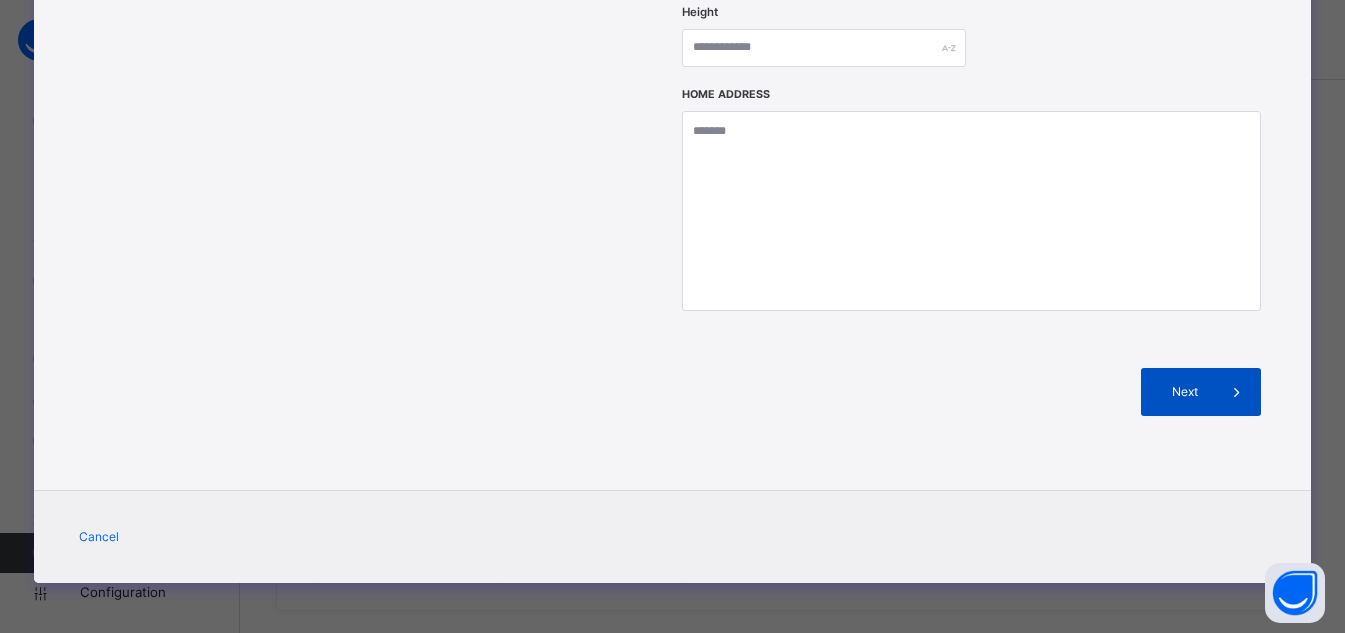 click on "Next" at bounding box center (1201, 392) 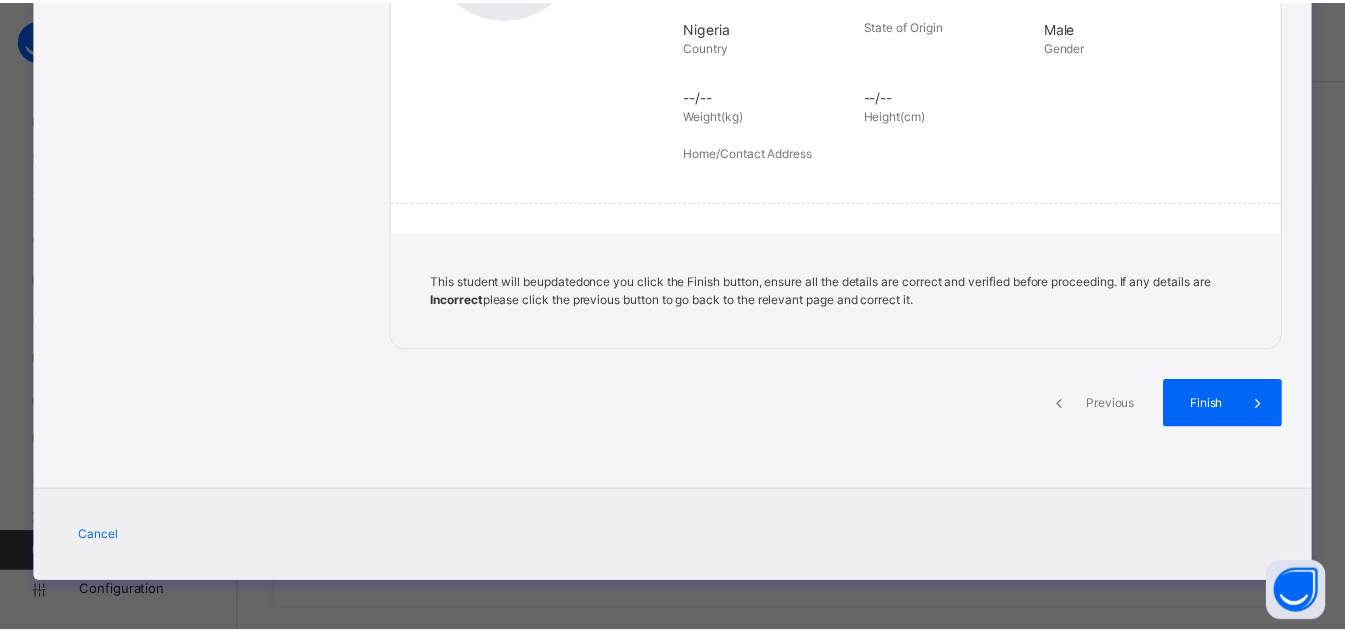 scroll, scrollTop: 446, scrollLeft: 0, axis: vertical 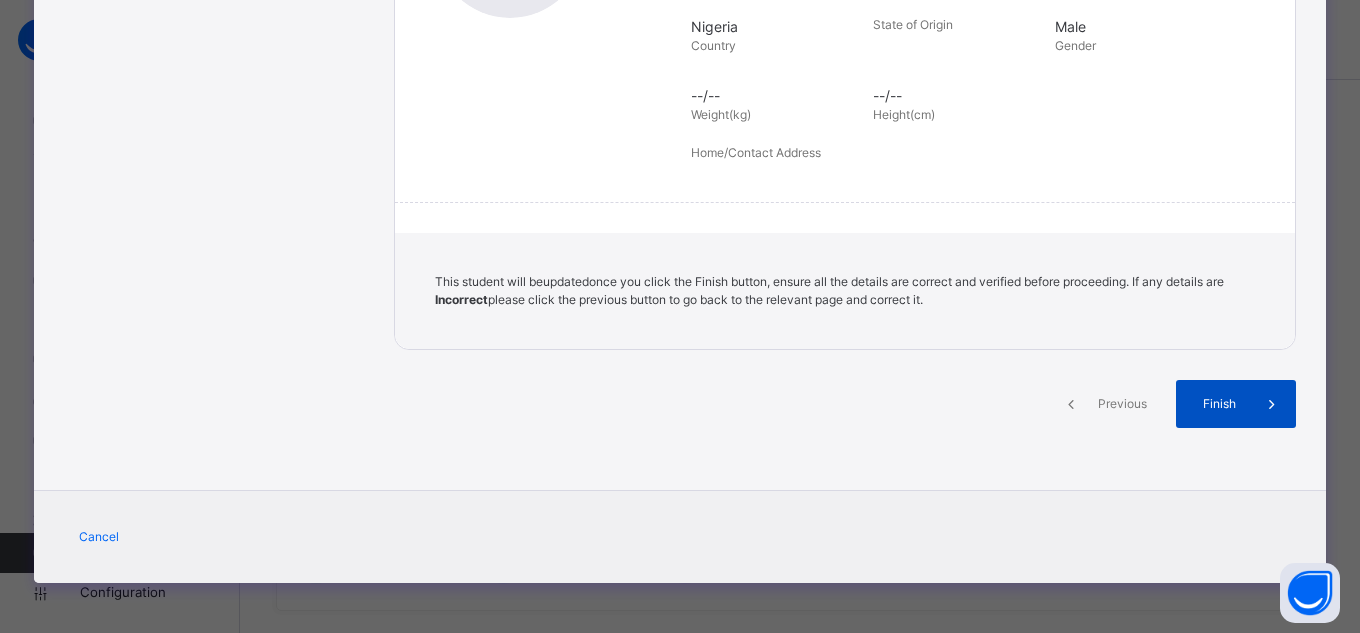 click on "Finish" at bounding box center (1219, 404) 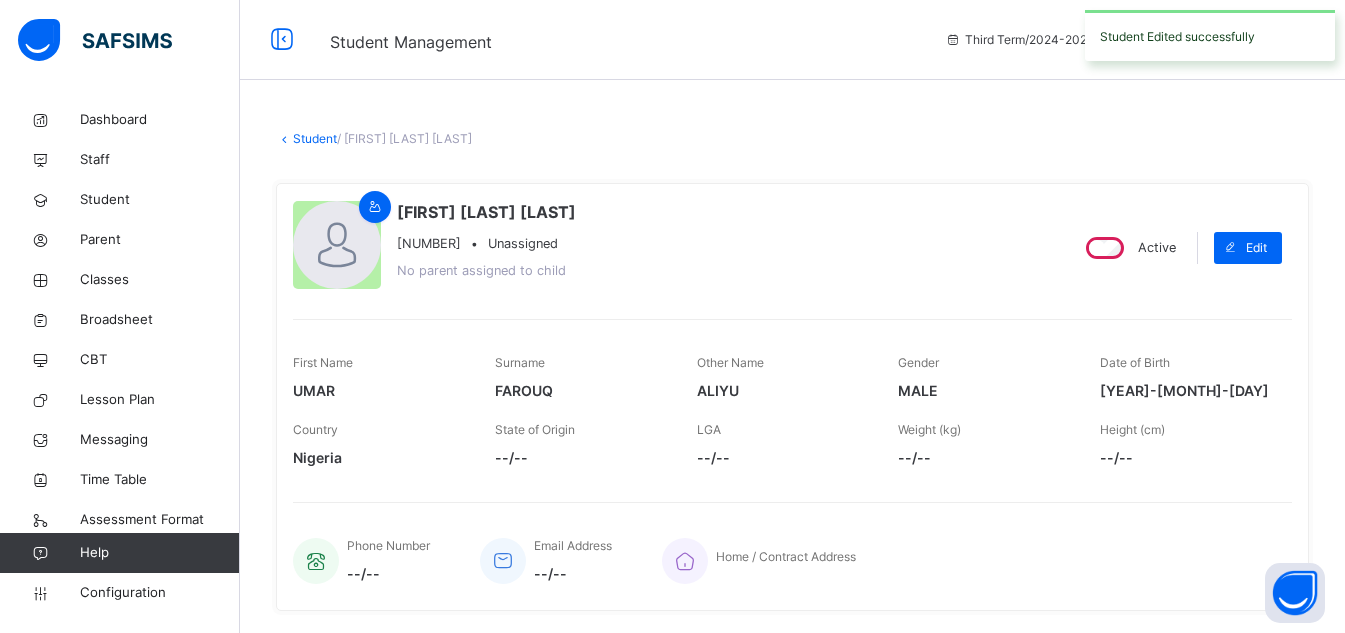 click on "Student" at bounding box center (315, 138) 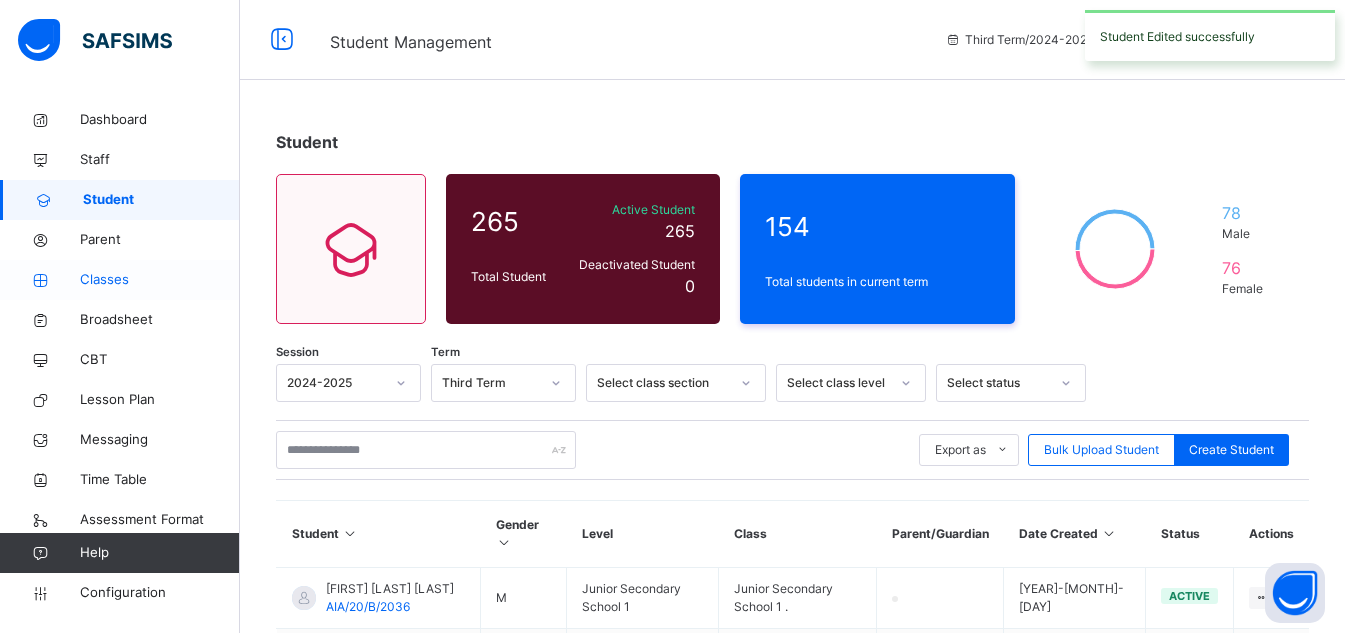 click on "Classes" at bounding box center (160, 280) 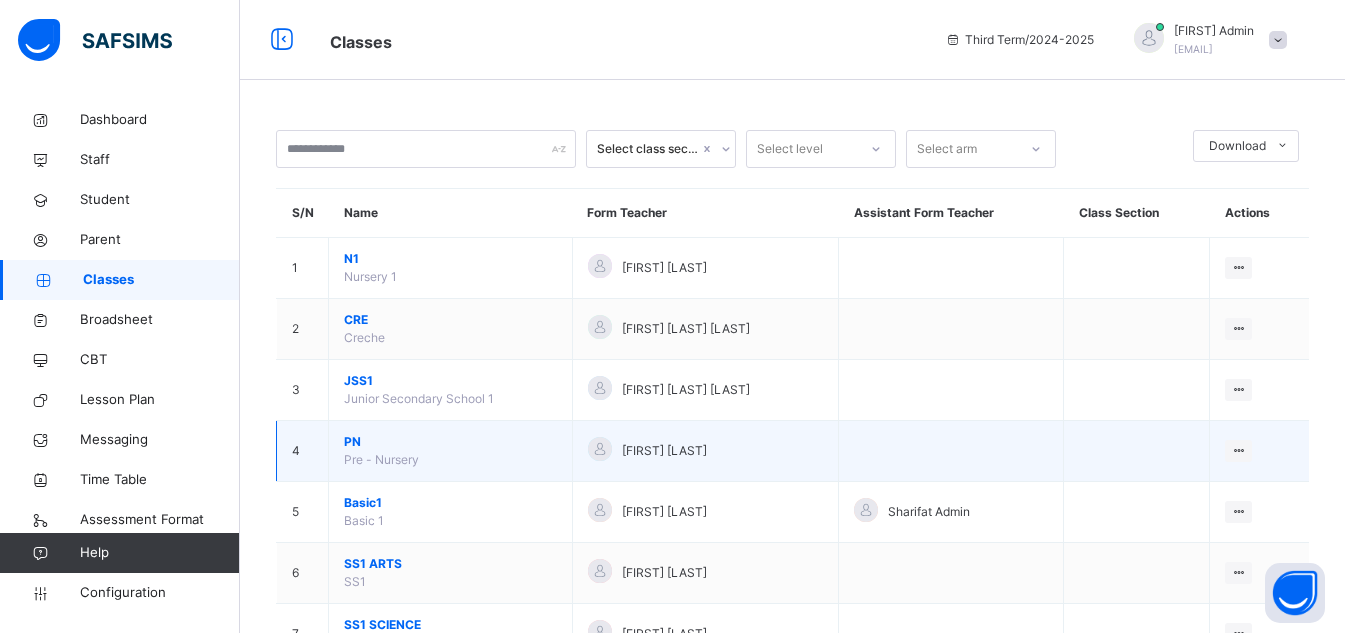 click on "PN" at bounding box center (450, 442) 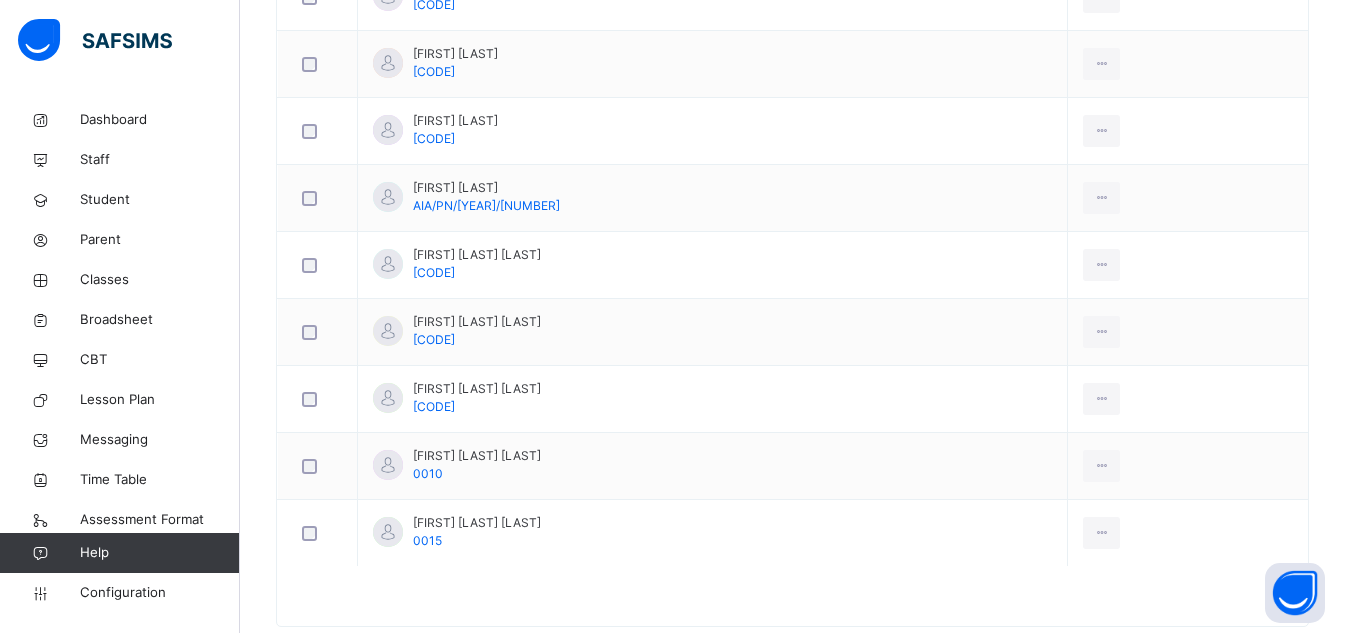 scroll, scrollTop: 859, scrollLeft: 0, axis: vertical 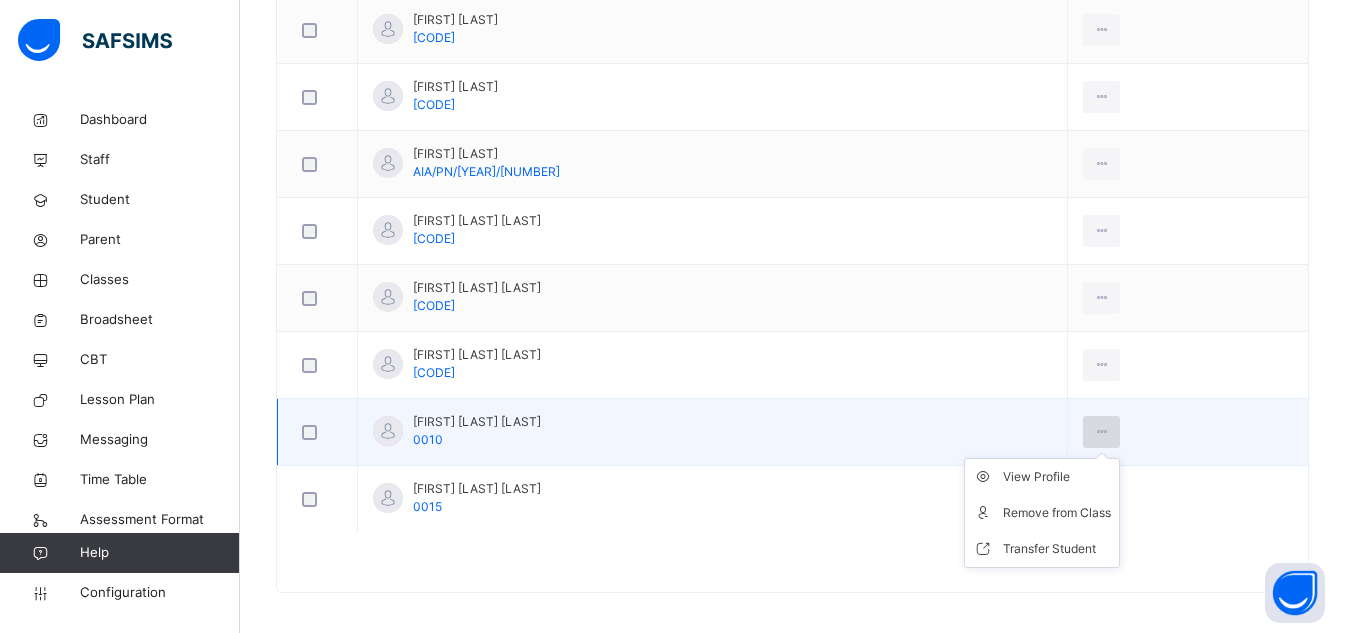 click at bounding box center (1101, 432) 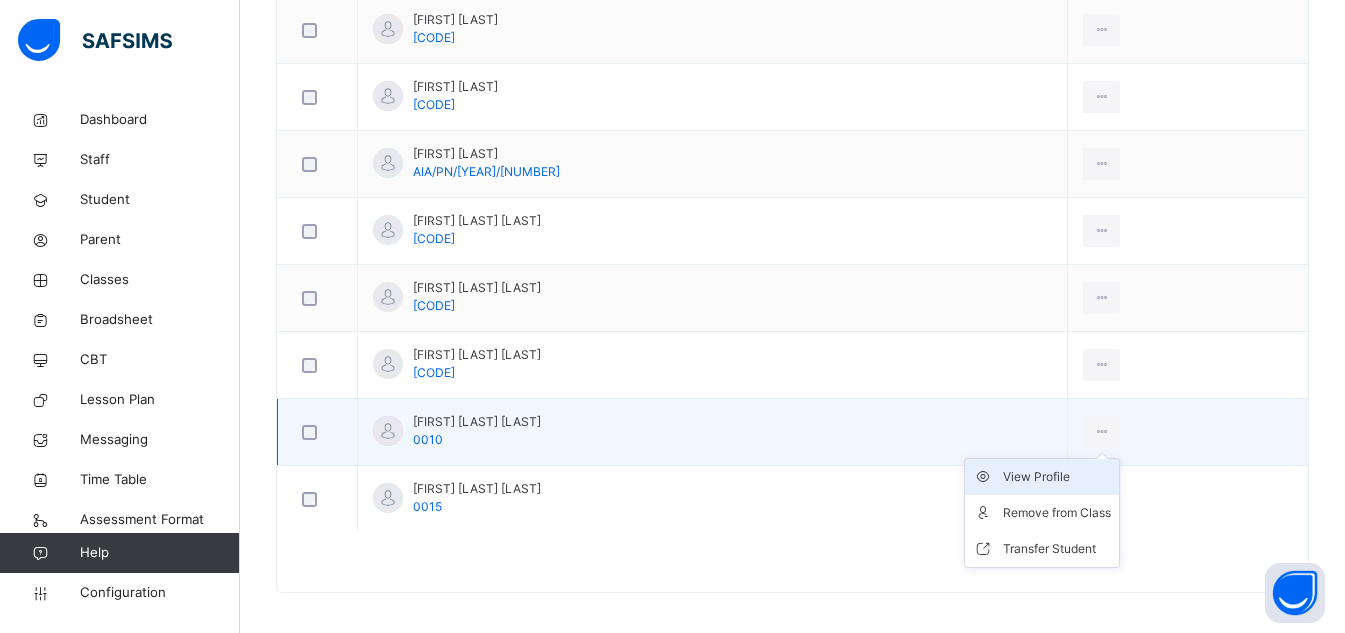 click on "View Profile" at bounding box center (1057, 477) 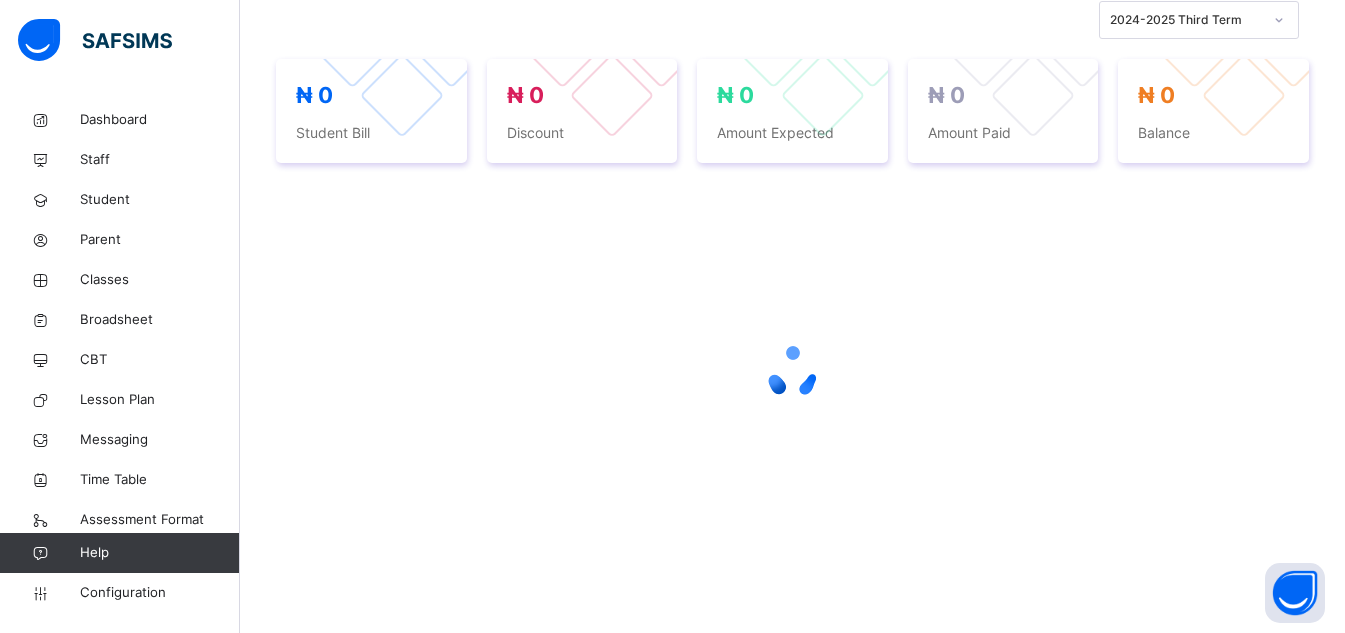 scroll, scrollTop: 0, scrollLeft: 0, axis: both 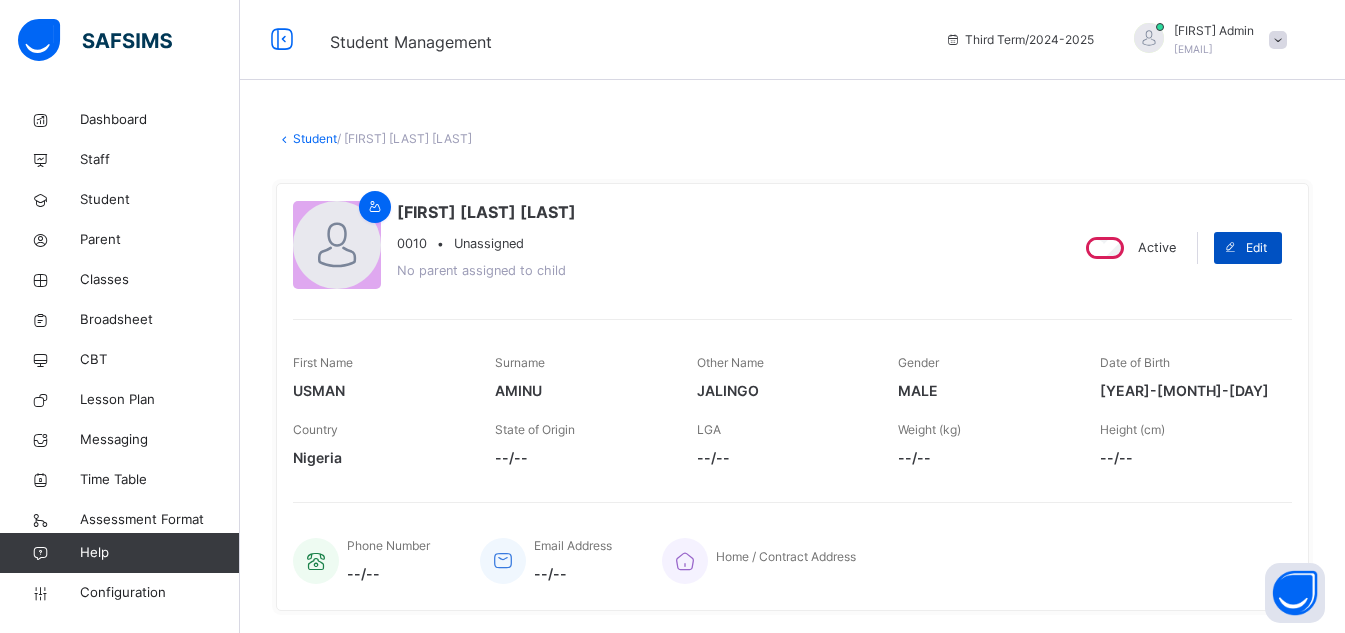 click on "Edit" at bounding box center (1256, 248) 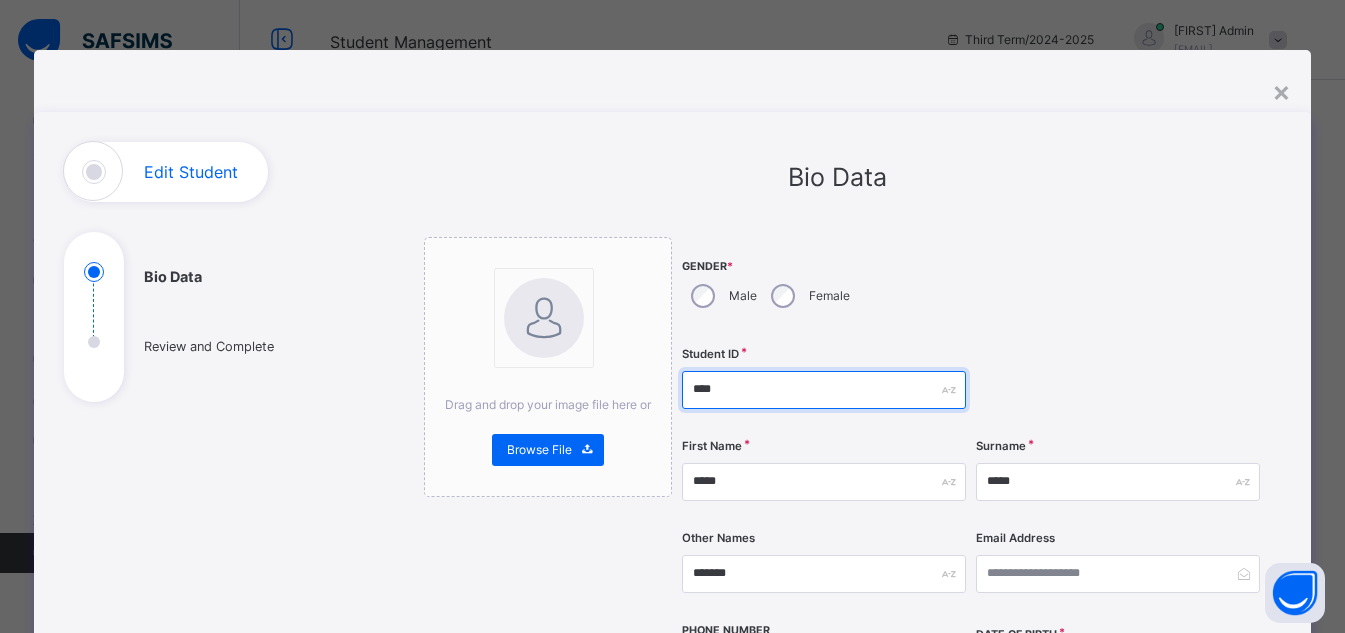 click on "****" at bounding box center [824, 390] 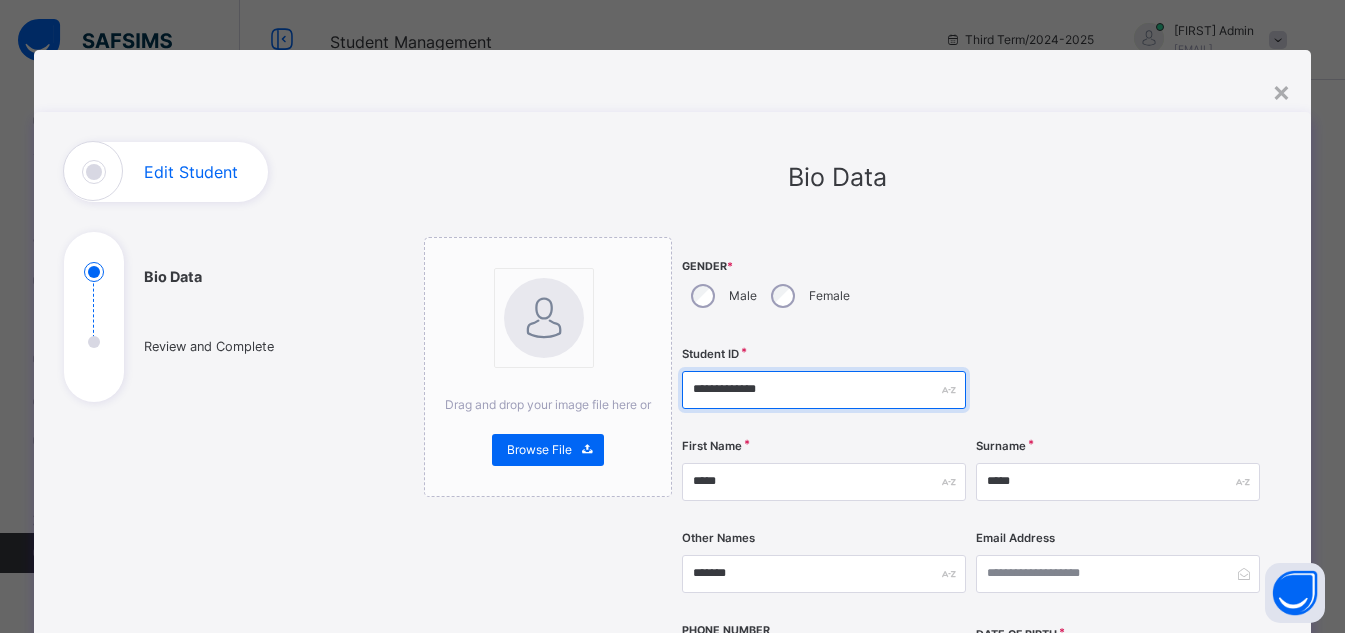 type on "**********" 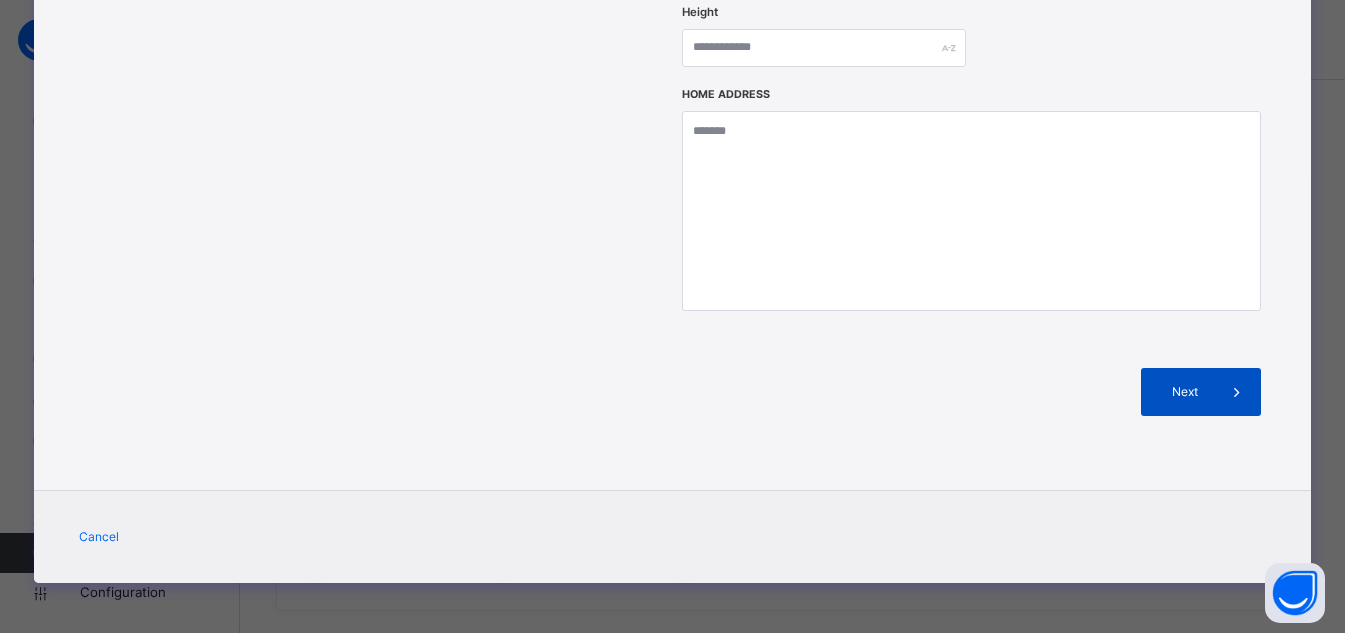 click on "Next" at bounding box center (1201, 392) 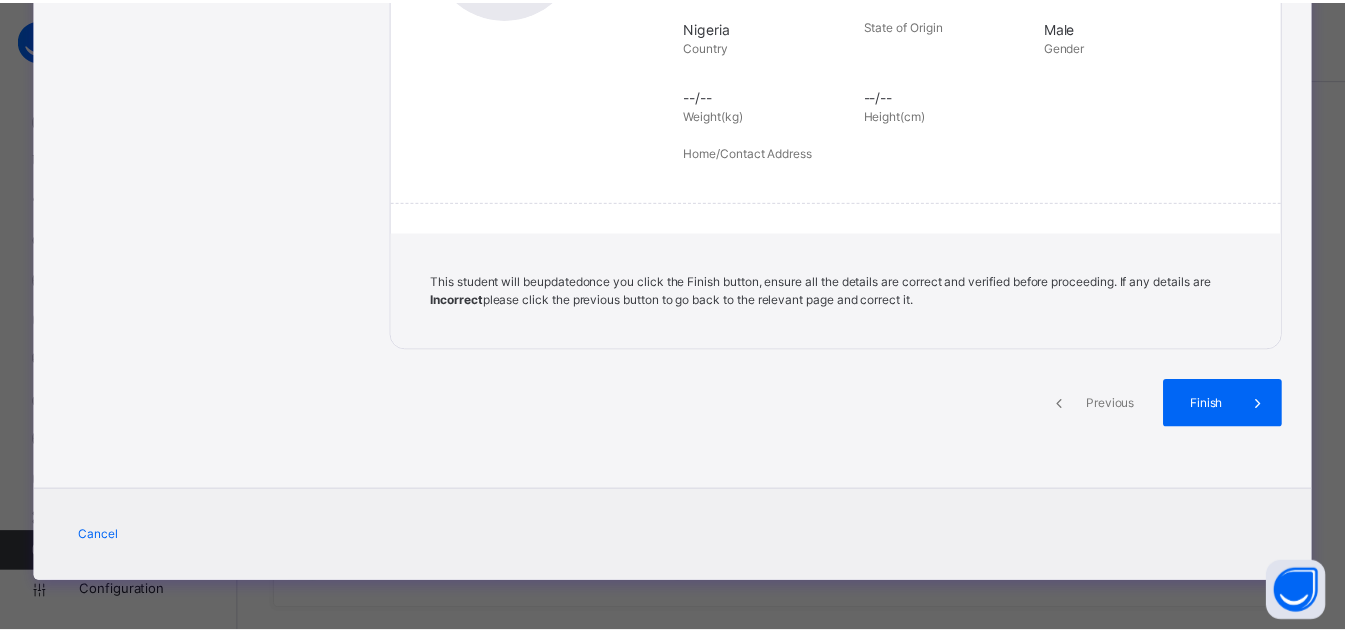 scroll, scrollTop: 446, scrollLeft: 0, axis: vertical 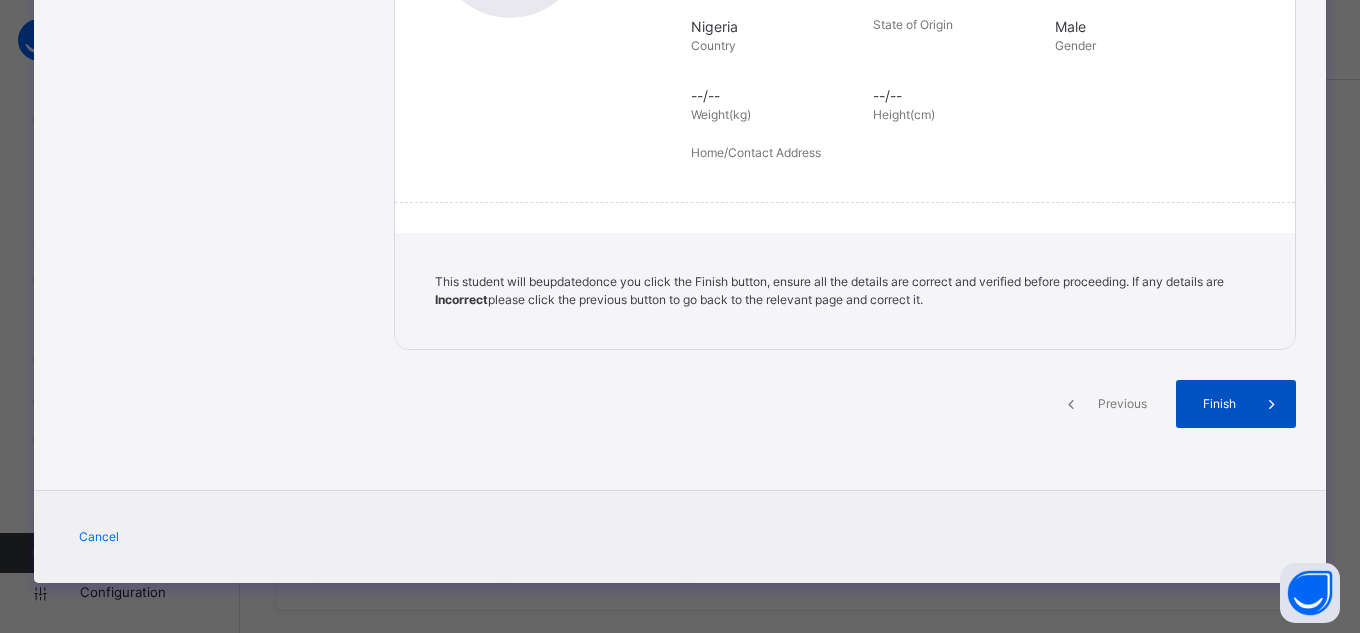 click on "Finish" at bounding box center (1219, 404) 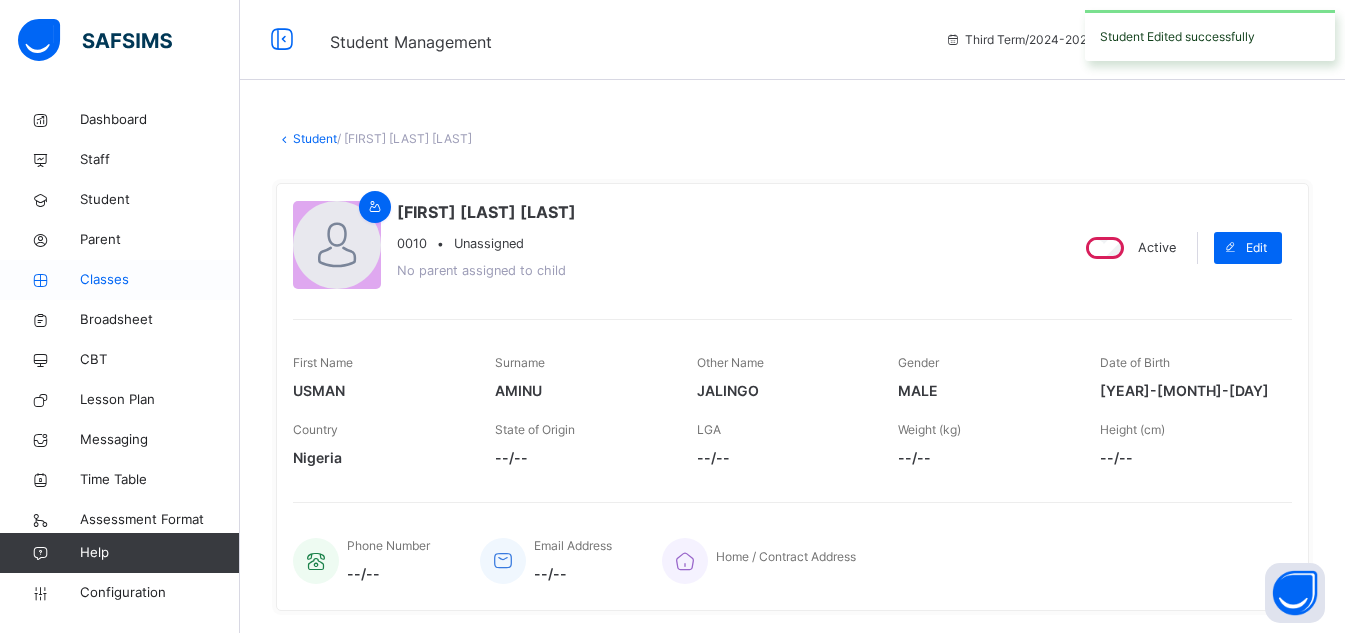 click on "Classes" at bounding box center [160, 280] 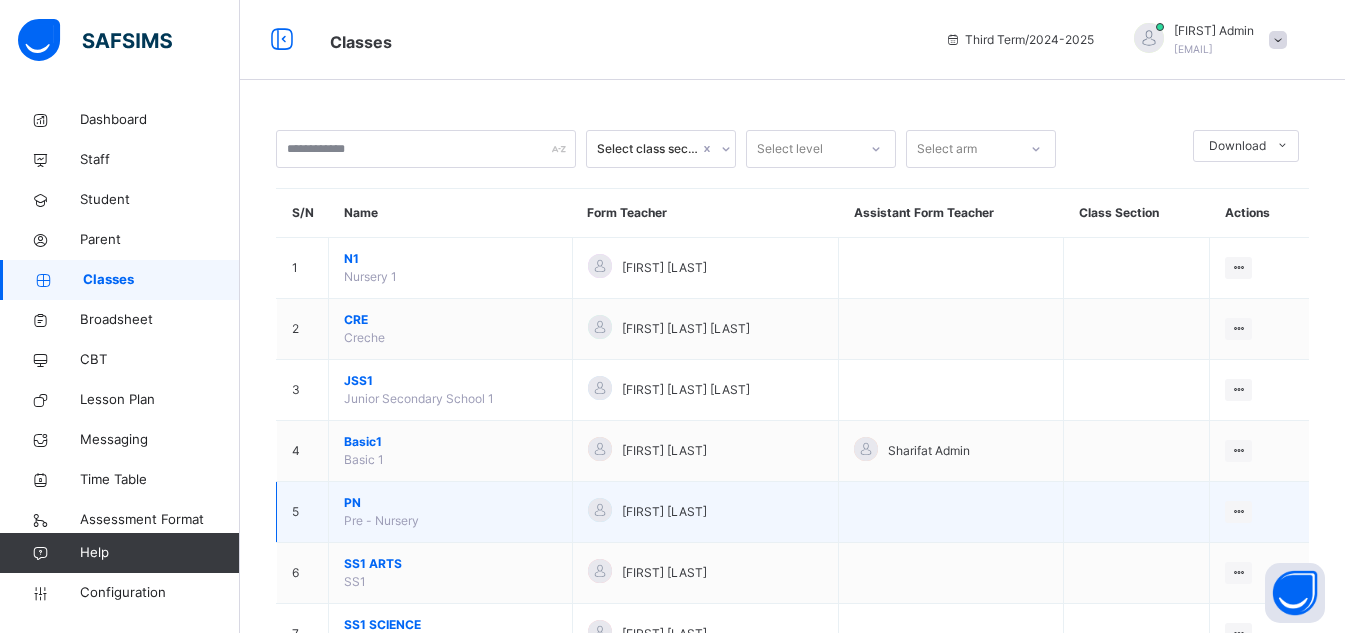 click on "Pre - Nursery" at bounding box center (381, 520) 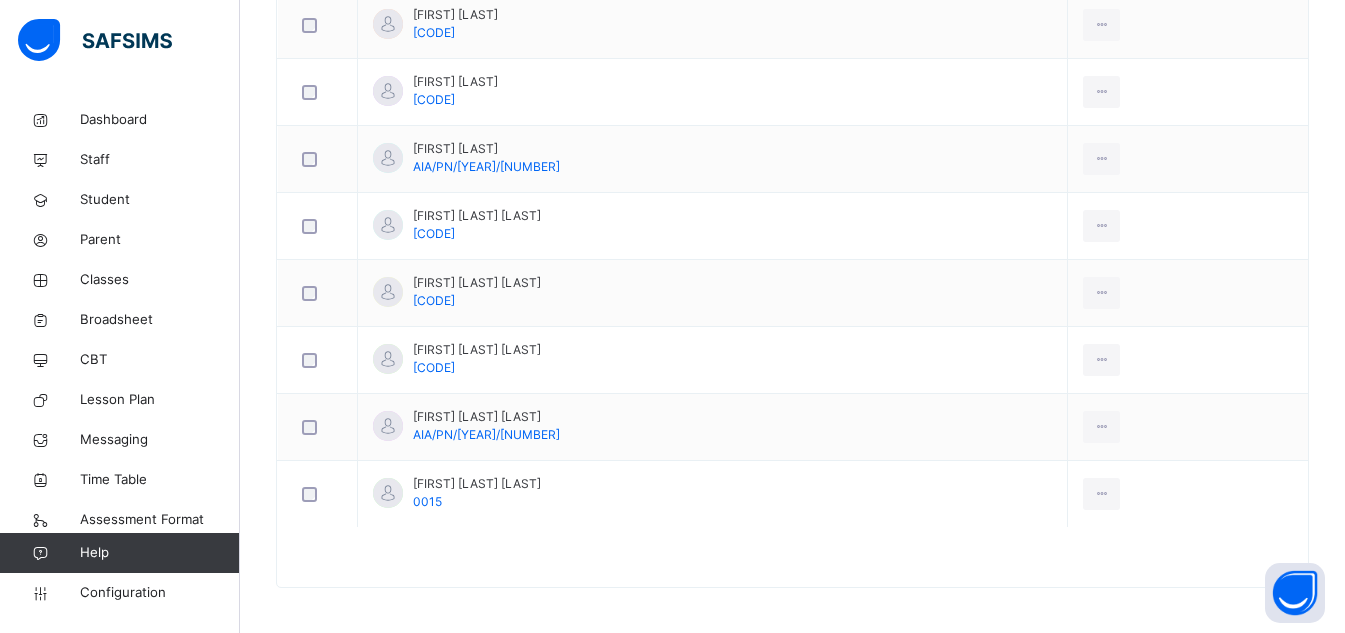 scroll, scrollTop: 869, scrollLeft: 0, axis: vertical 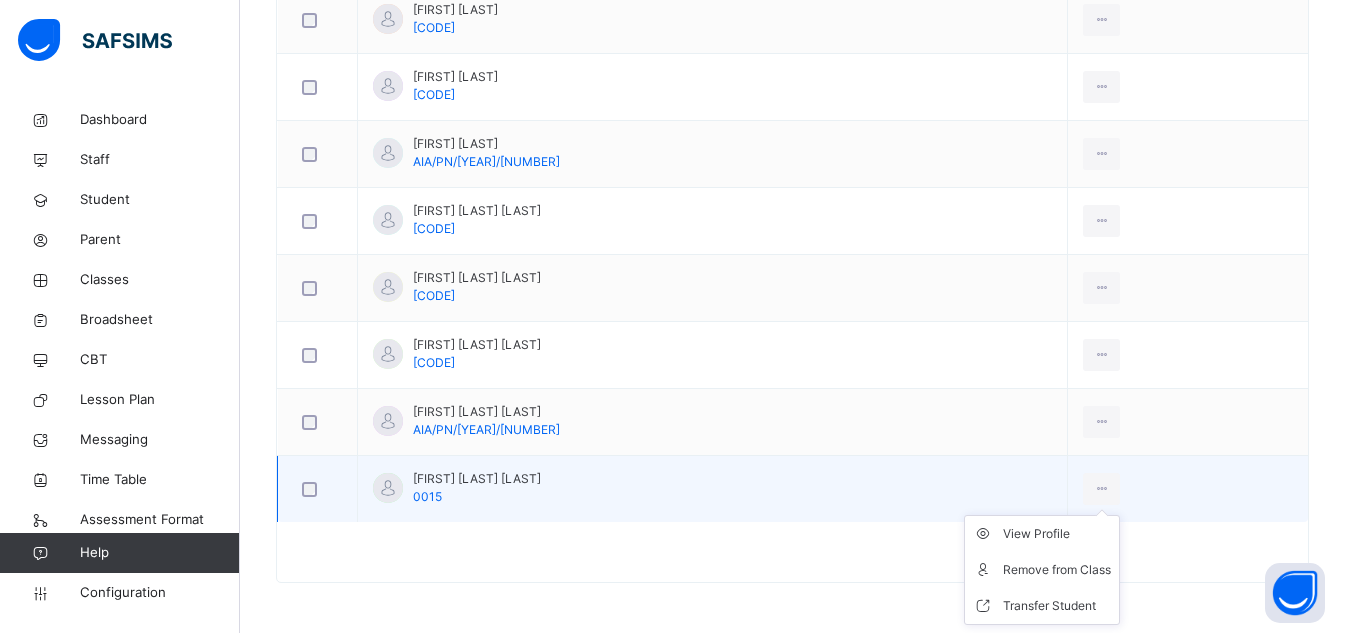 click on "View Profile Remove from Class Transfer Student" at bounding box center (1042, 570) 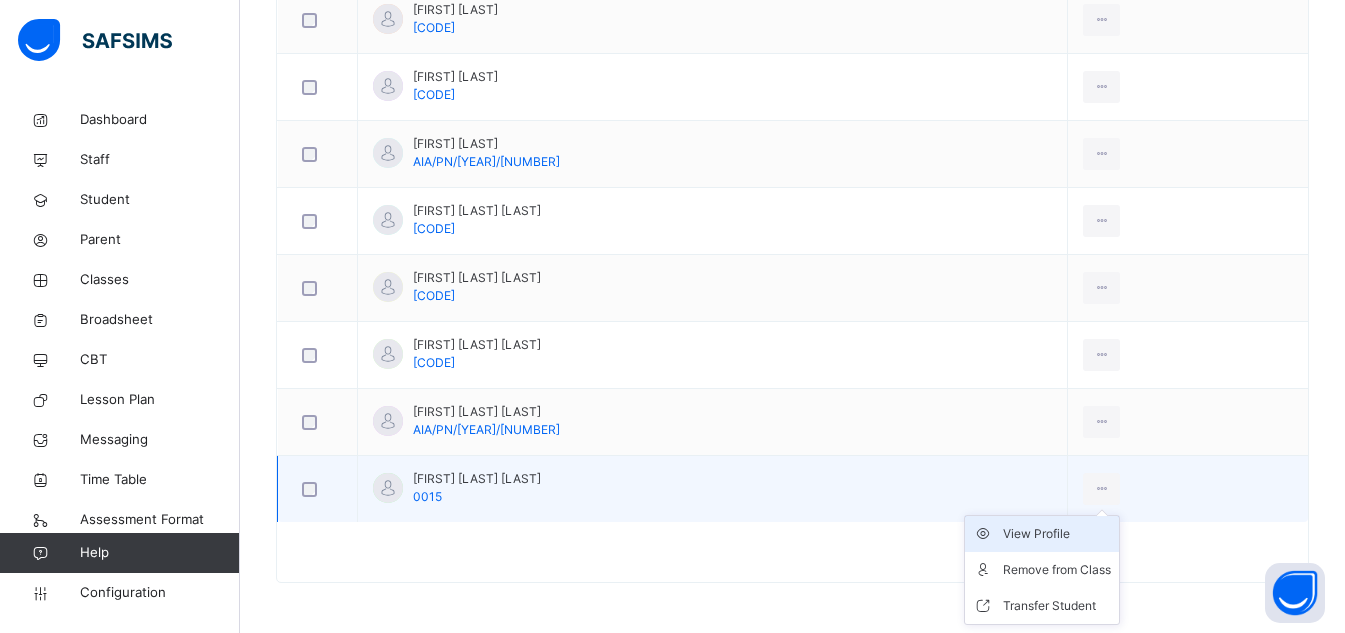 click on "View Profile" at bounding box center [1057, 534] 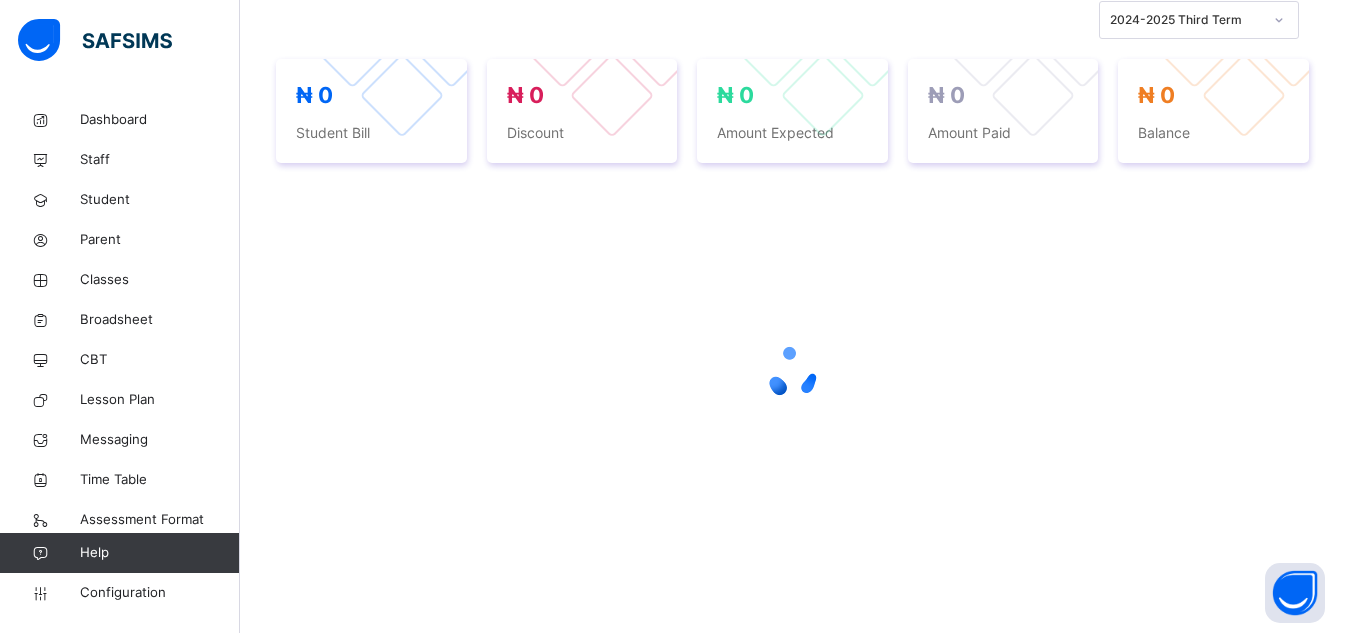 scroll, scrollTop: 0, scrollLeft: 0, axis: both 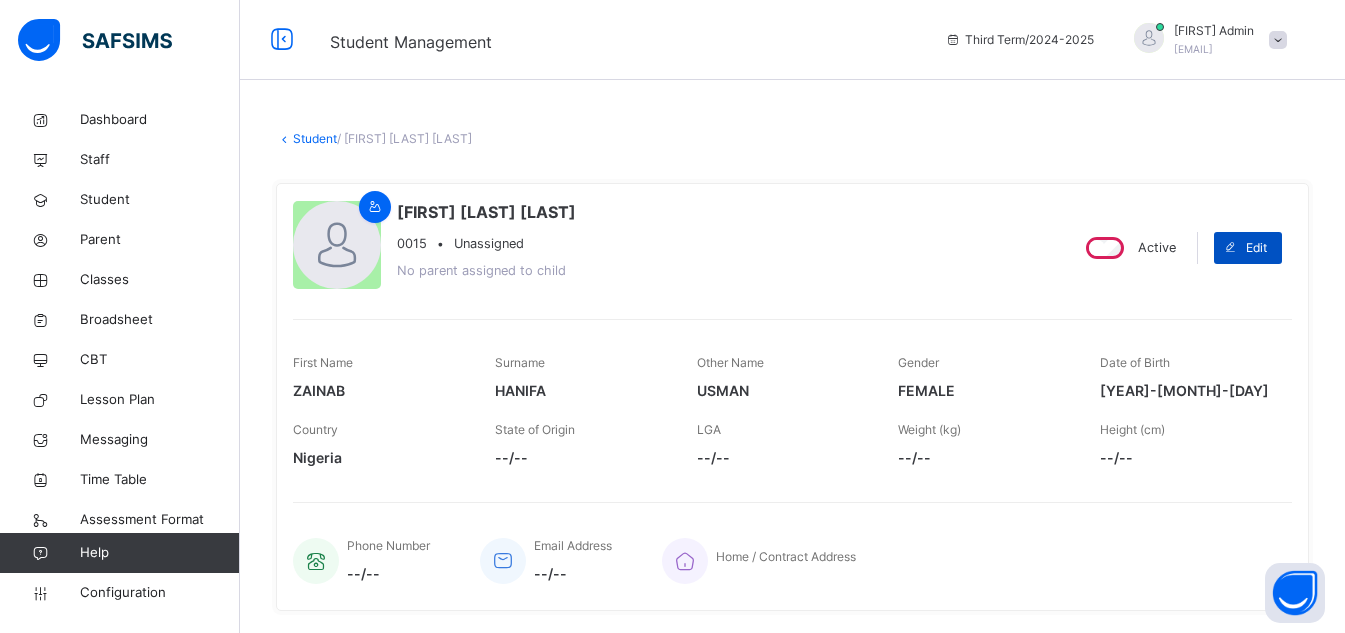 click on "Edit" at bounding box center [1248, 248] 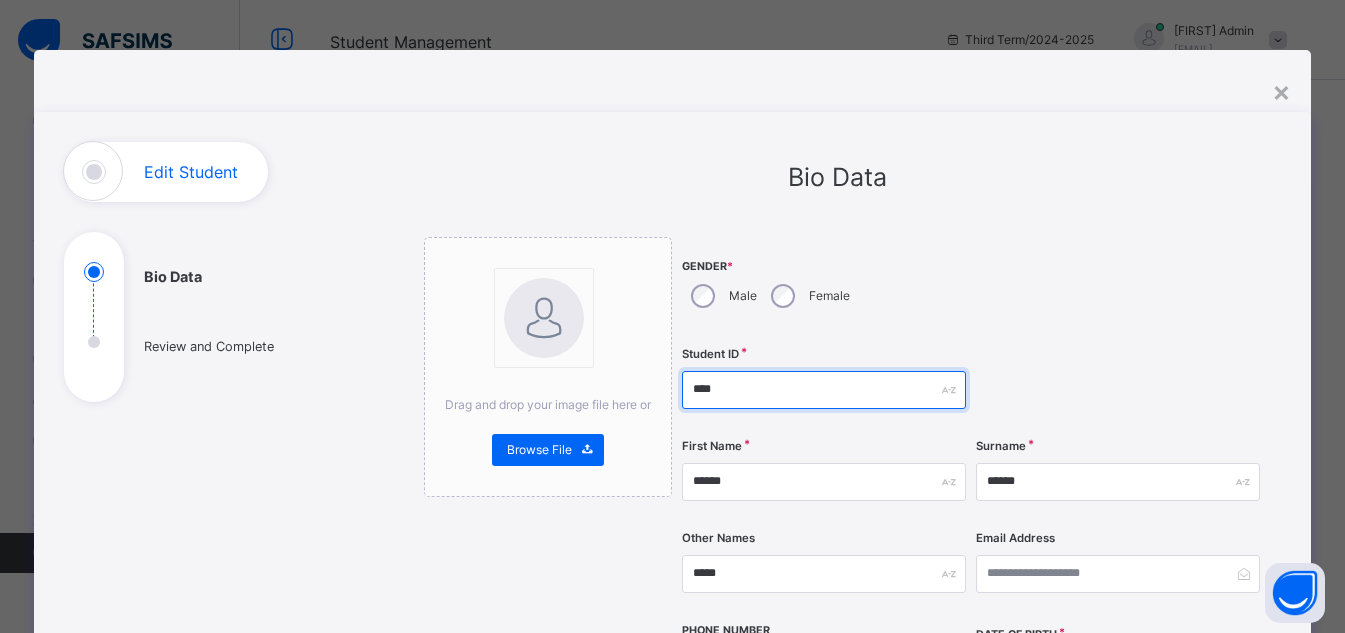 click on "****" at bounding box center [824, 390] 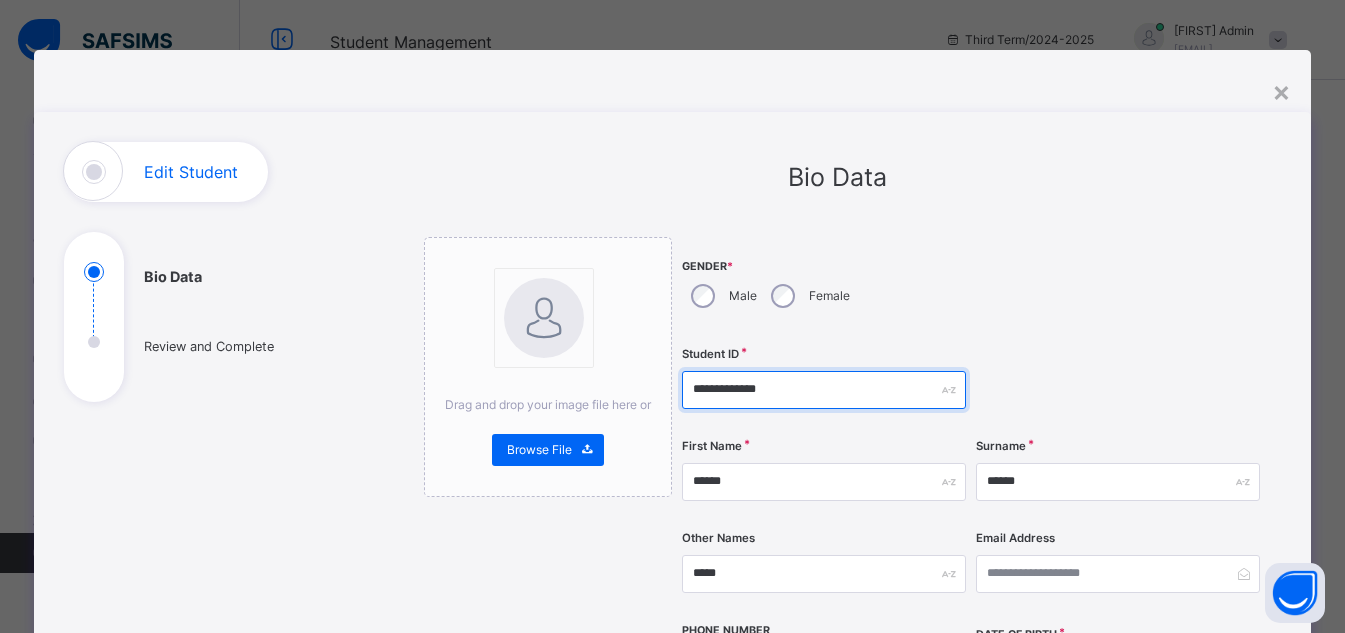 type on "**********" 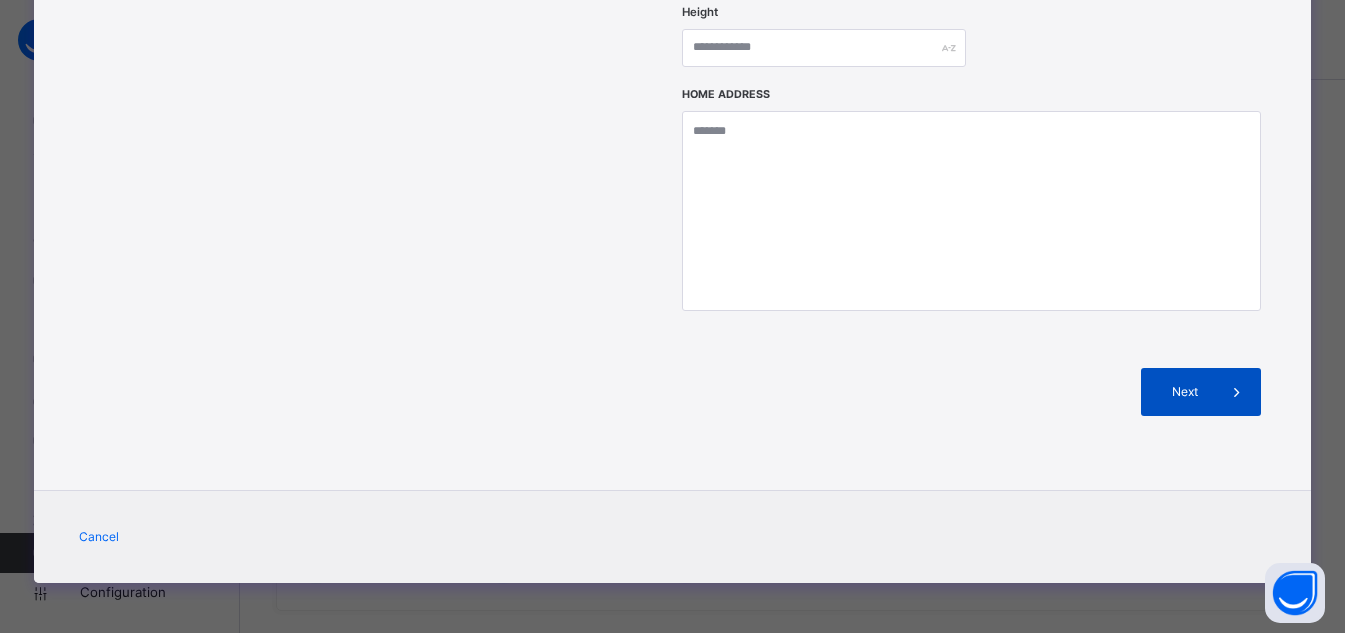 click on "Next" at bounding box center [1201, 392] 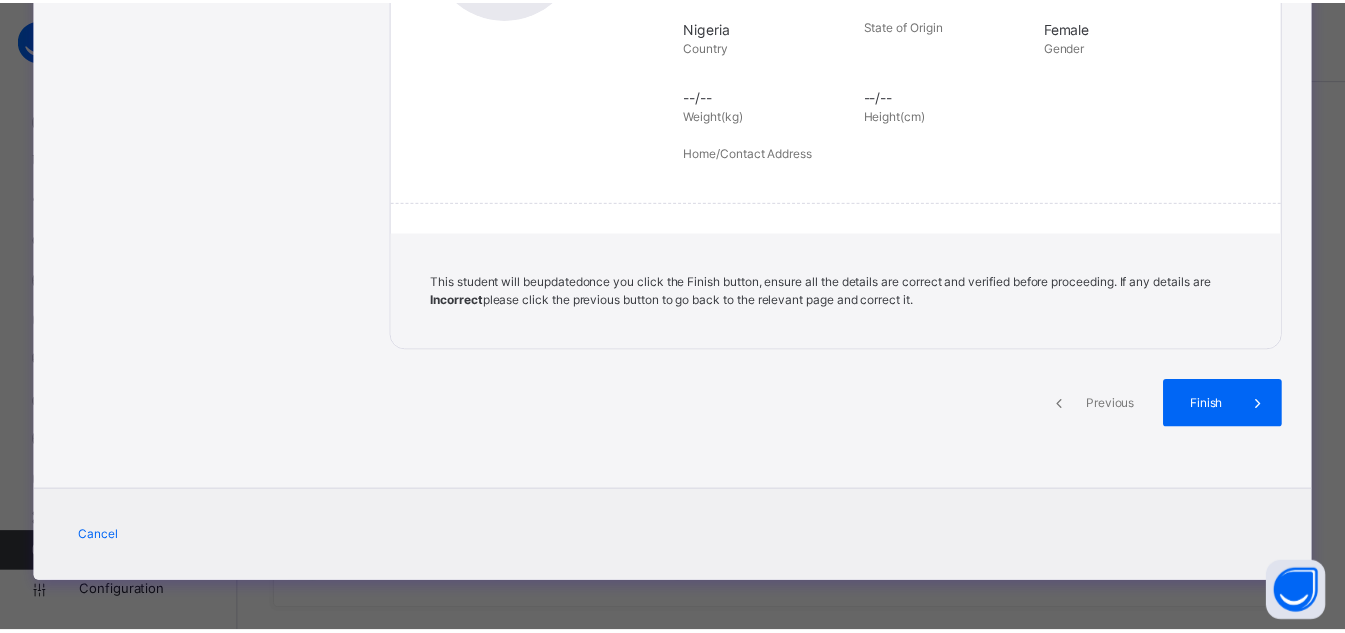scroll, scrollTop: 446, scrollLeft: 0, axis: vertical 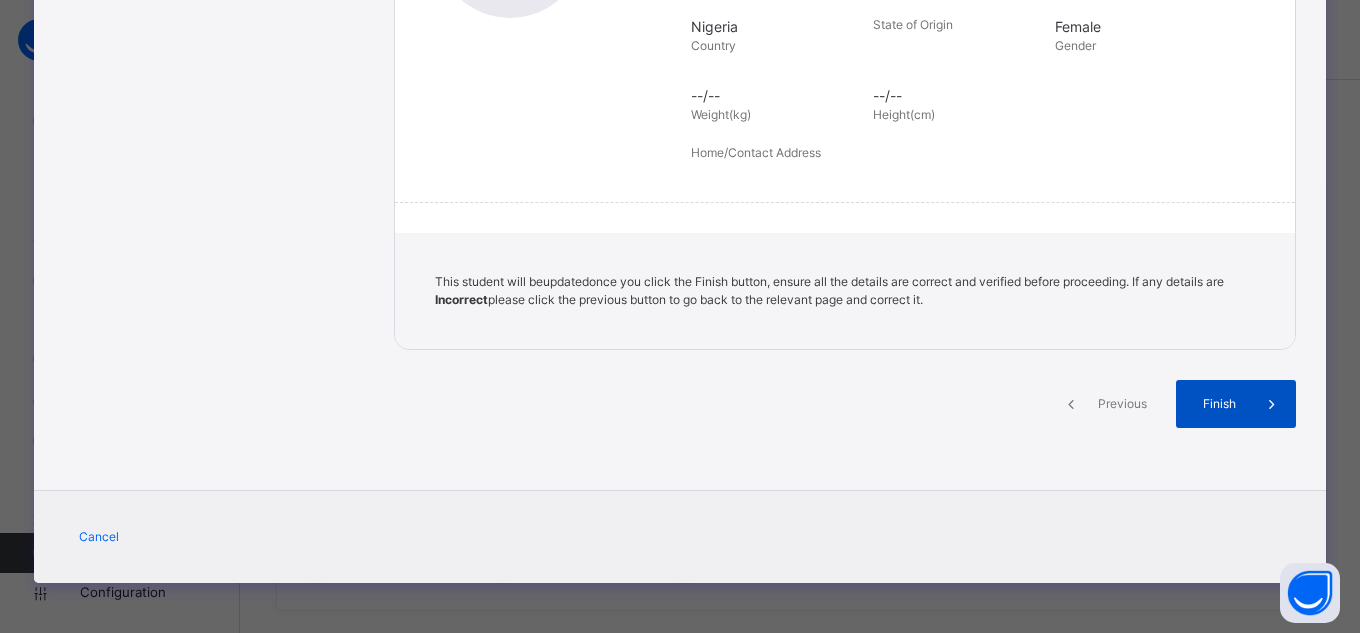click on "Finish" at bounding box center (1236, 404) 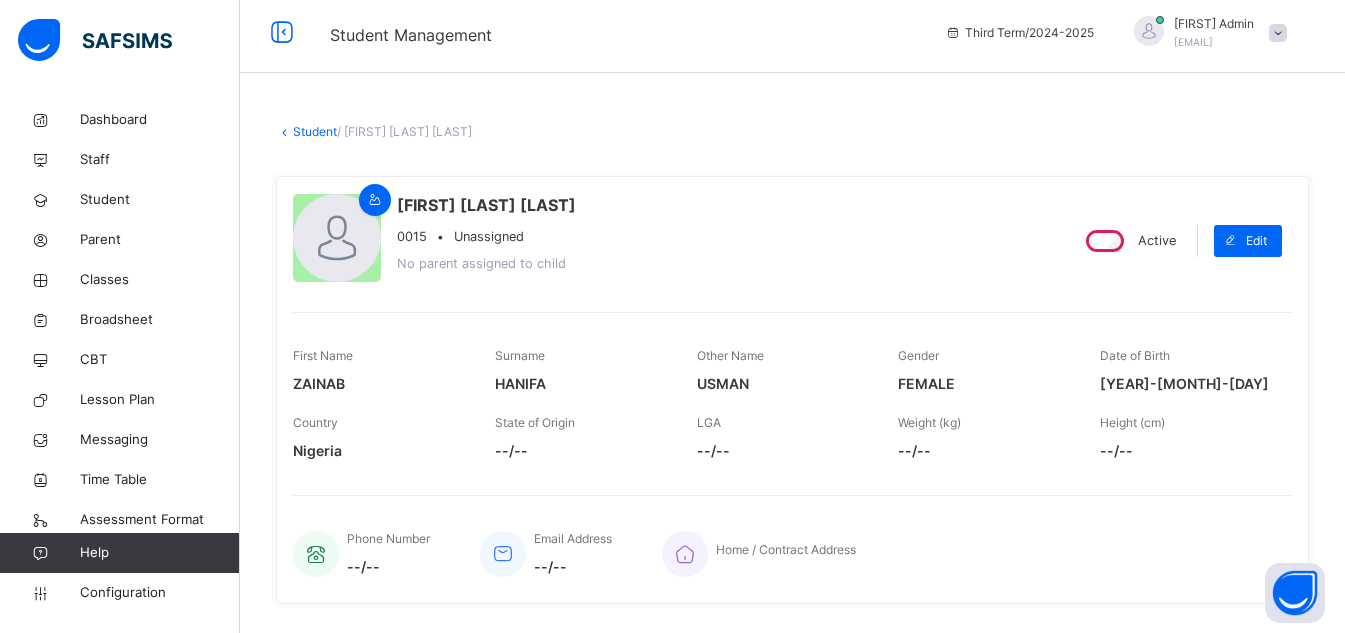 scroll, scrollTop: 0, scrollLeft: 0, axis: both 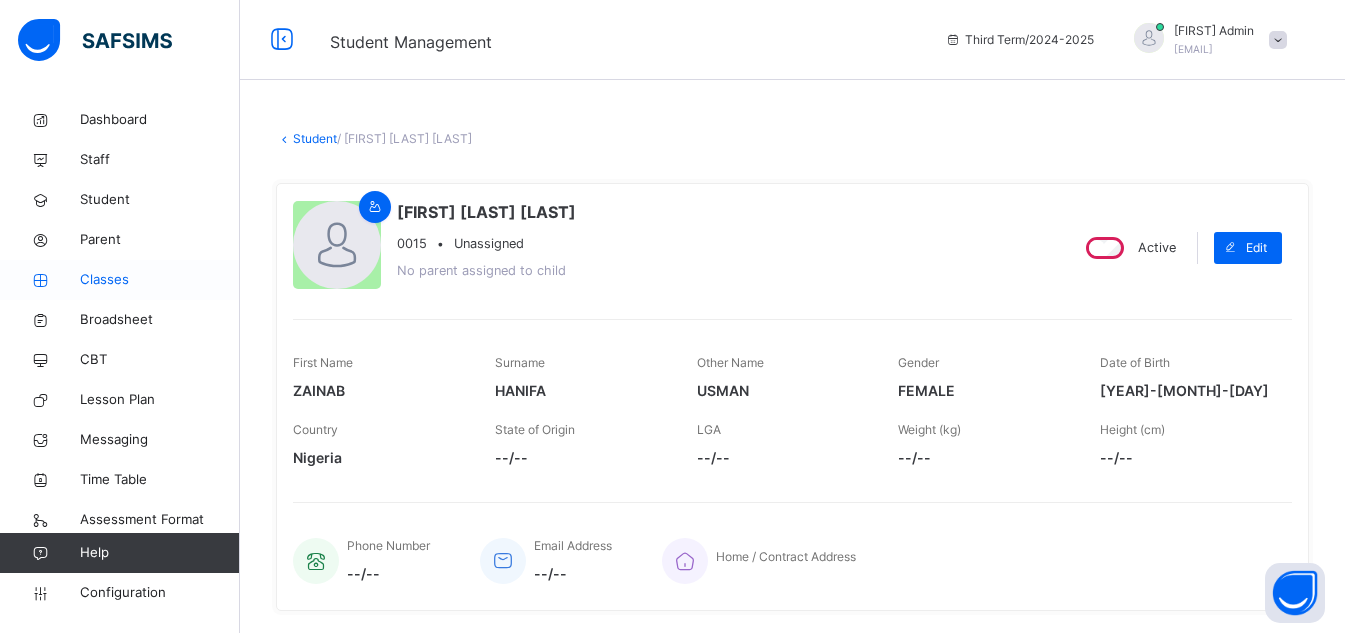 click on "Classes" at bounding box center (160, 280) 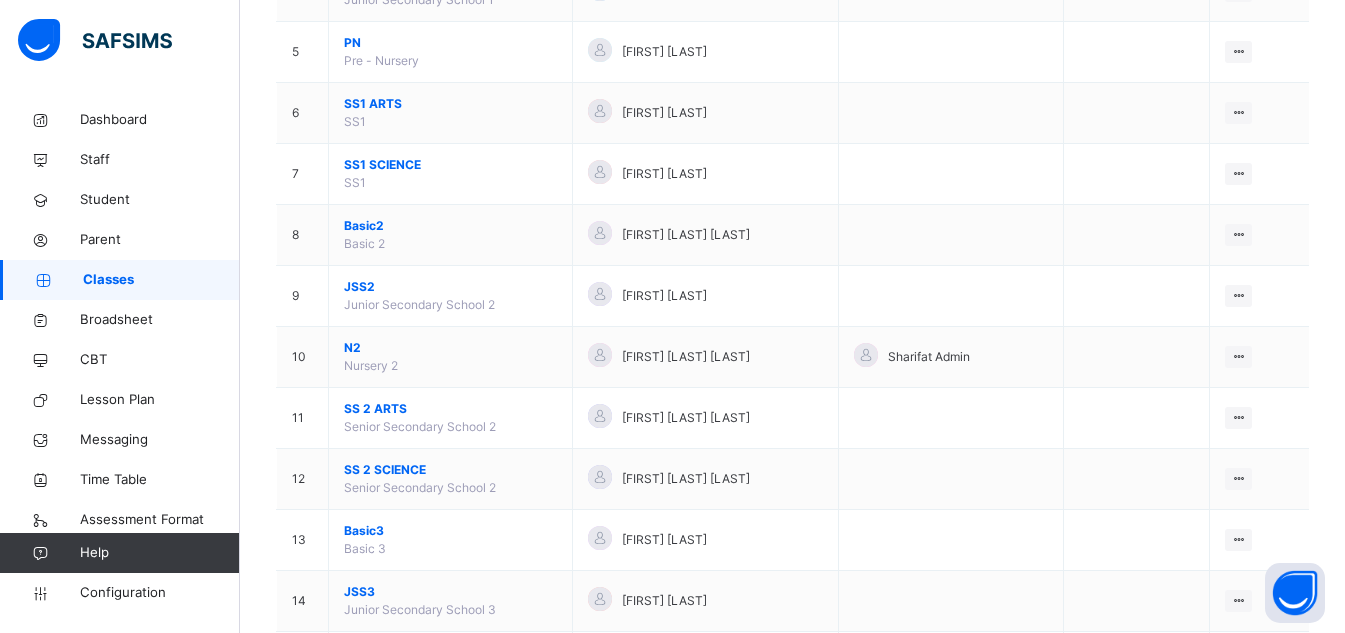 scroll, scrollTop: 511, scrollLeft: 0, axis: vertical 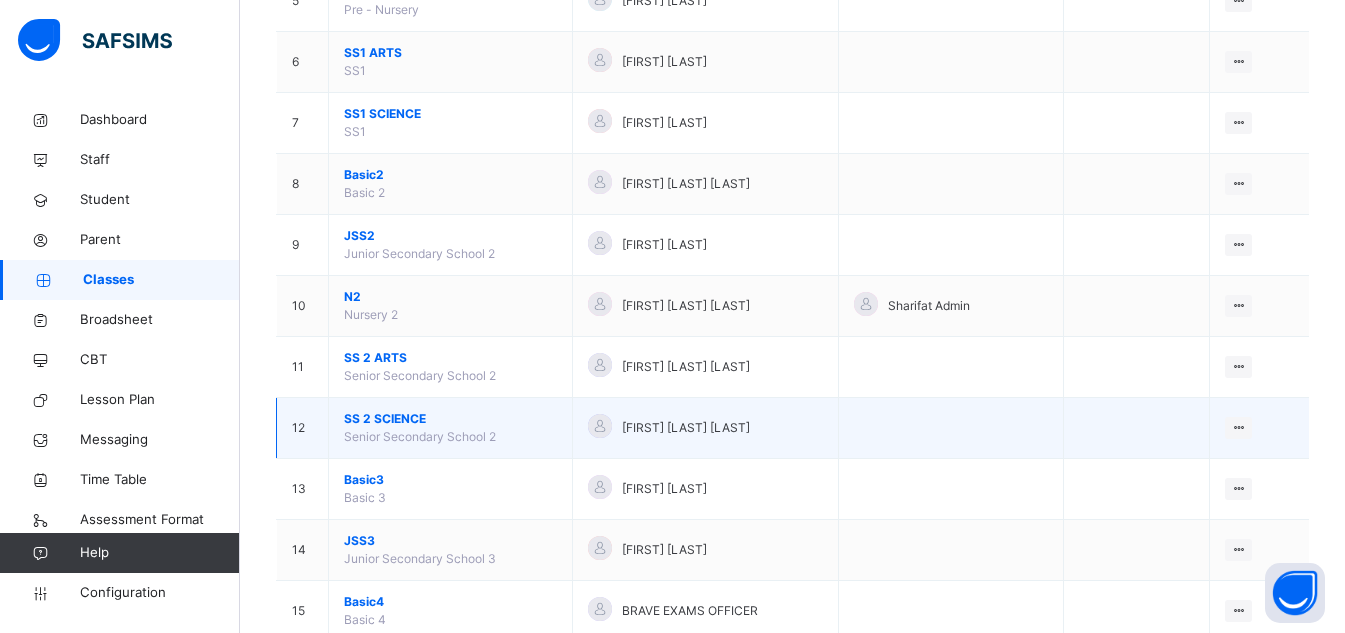 click on "SS 2   SCIENCE" at bounding box center [450, 419] 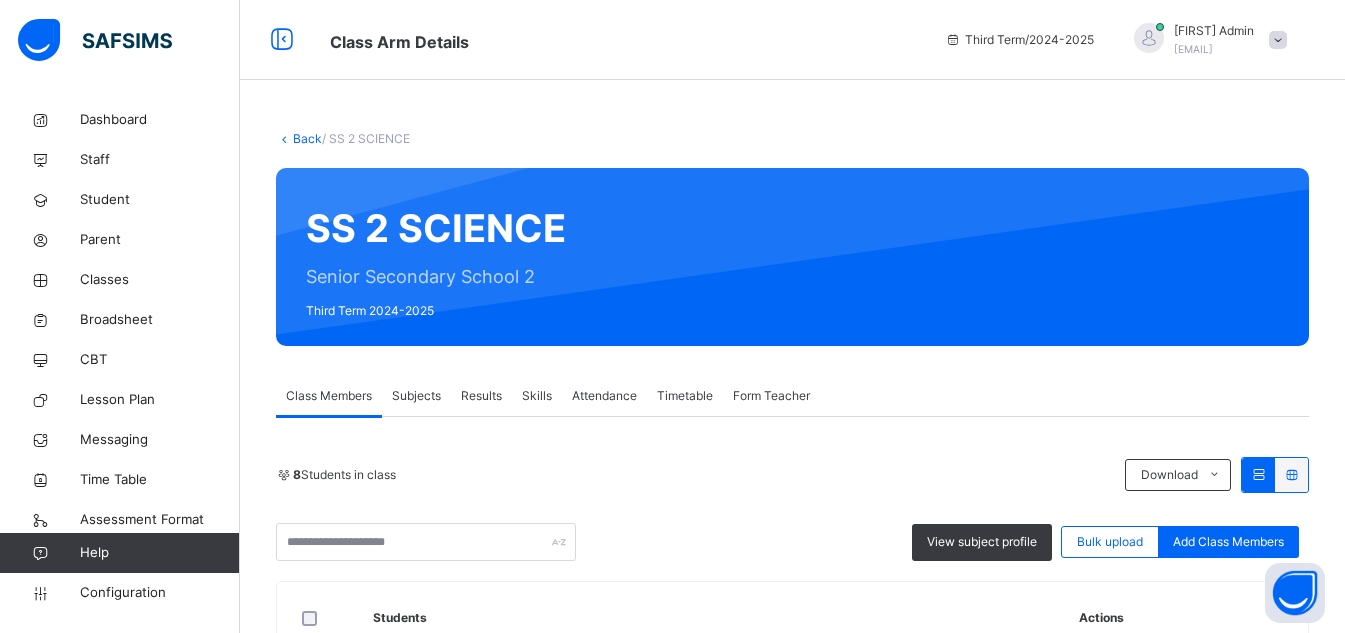 click on "Results" at bounding box center [481, 396] 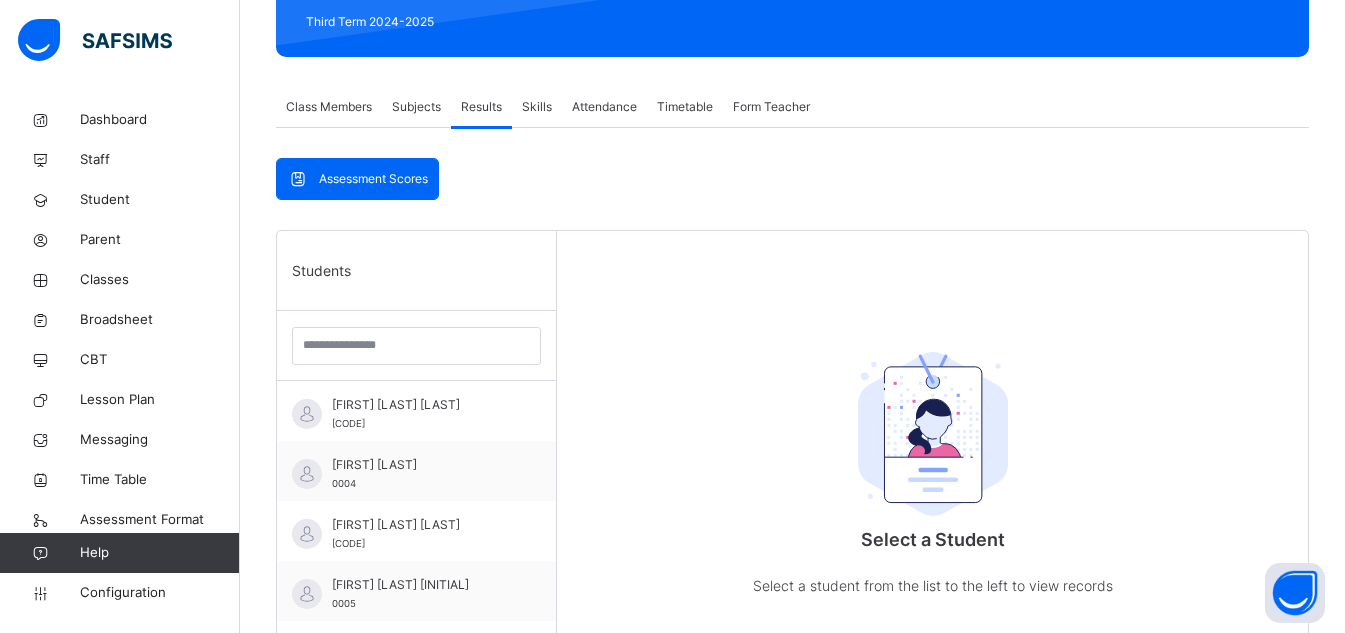 scroll, scrollTop: 291, scrollLeft: 0, axis: vertical 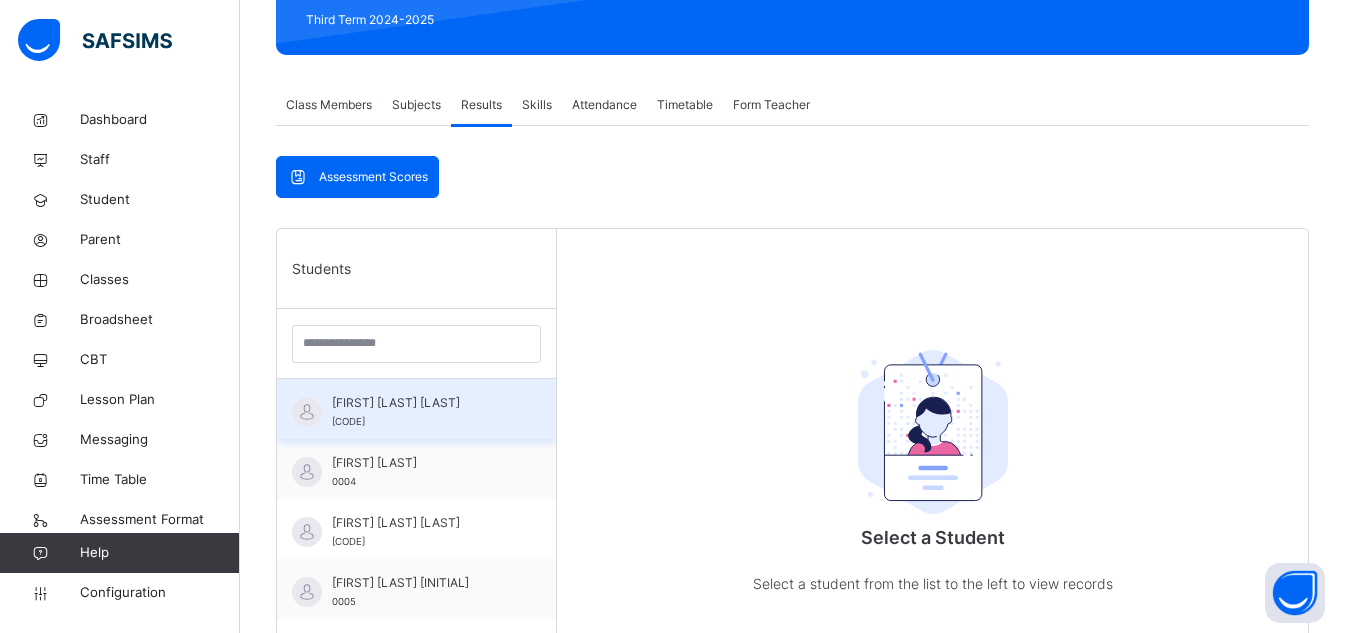 click on "BELLO BAGE ALIYU" at bounding box center [421, 403] 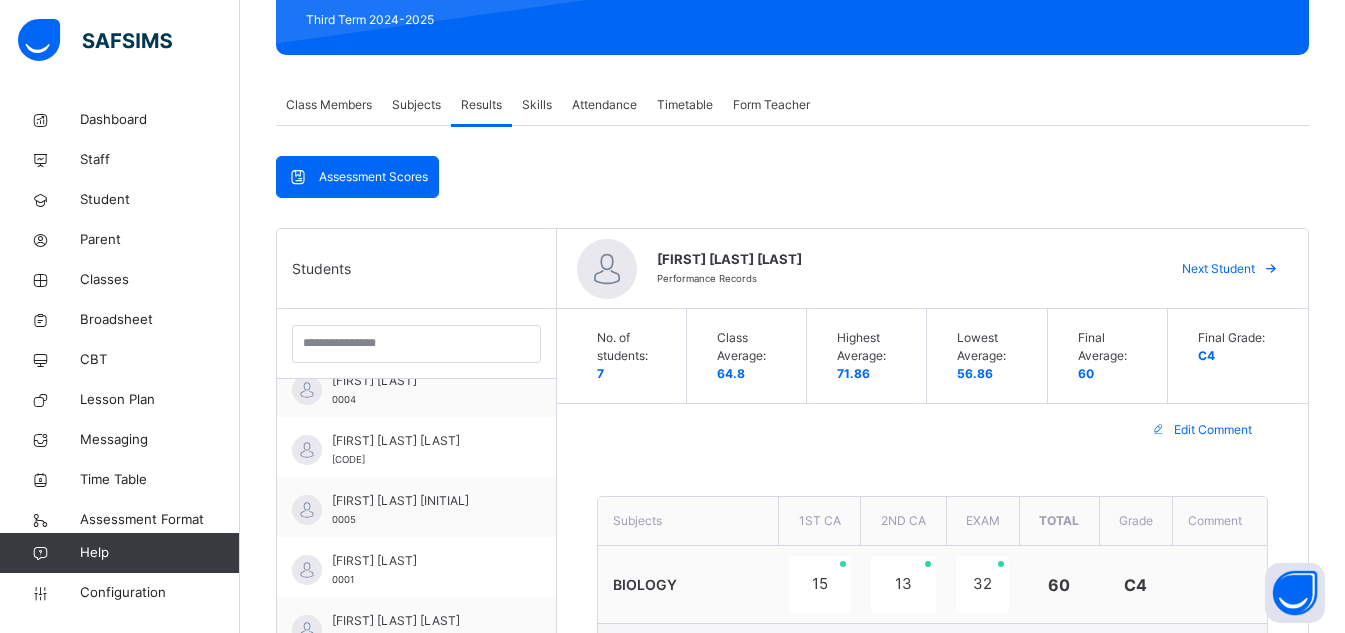 scroll, scrollTop: 161, scrollLeft: 0, axis: vertical 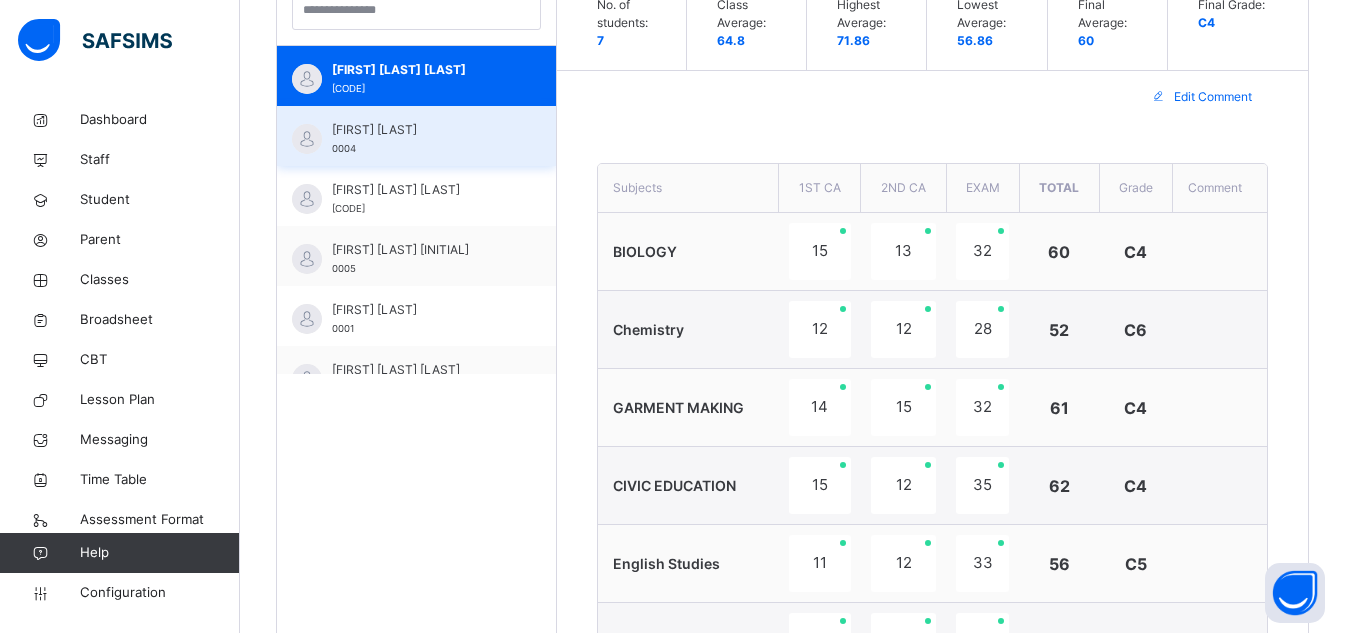 click on "FARIDAT  ATOYEBI 0004" at bounding box center (421, 139) 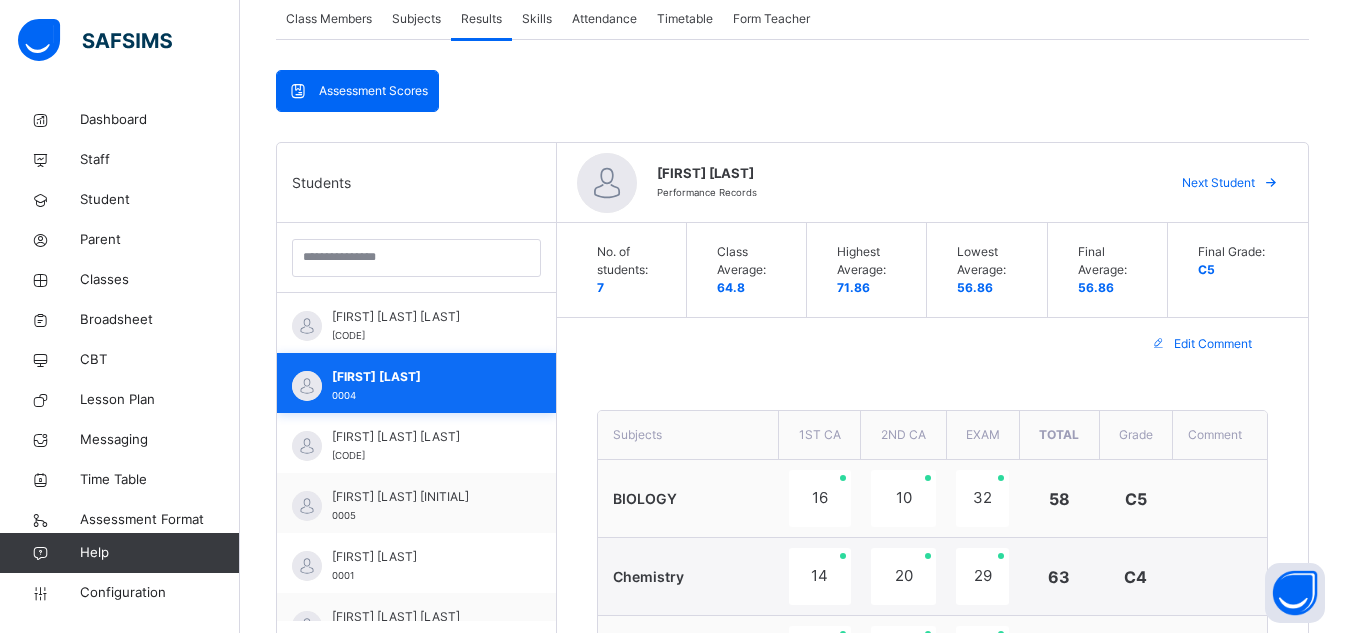 scroll, scrollTop: 373, scrollLeft: 0, axis: vertical 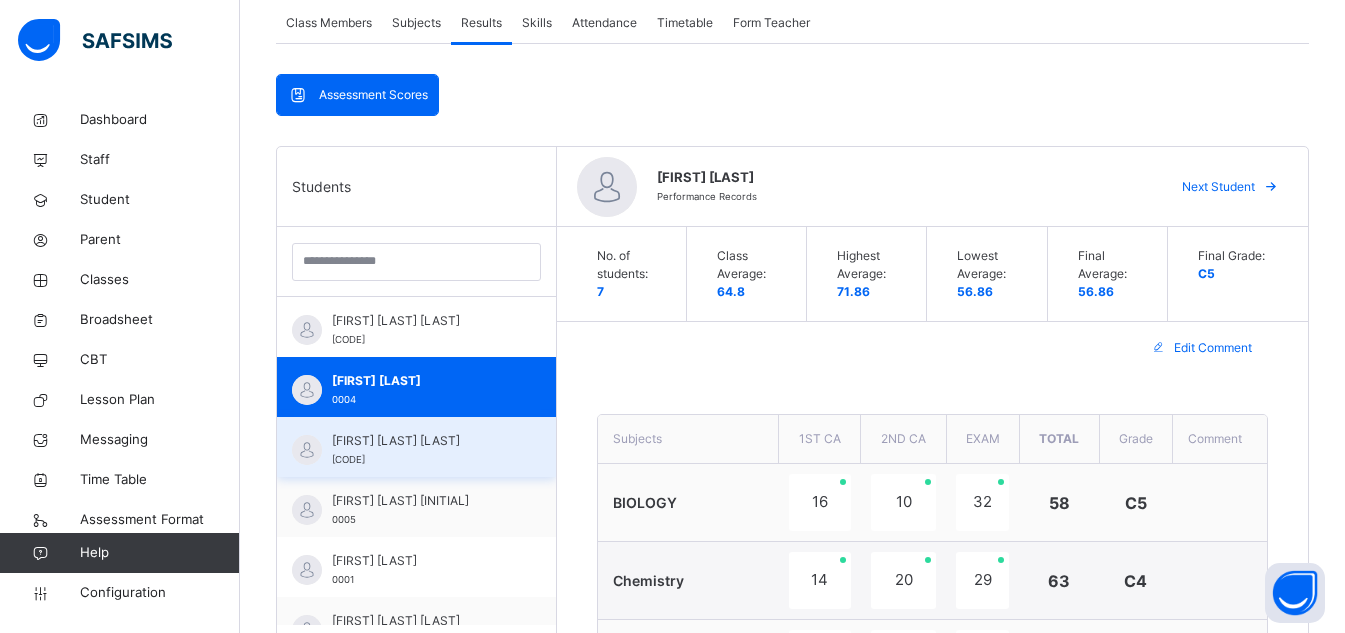 click on "AIA/23/SS/3079" at bounding box center [348, 459] 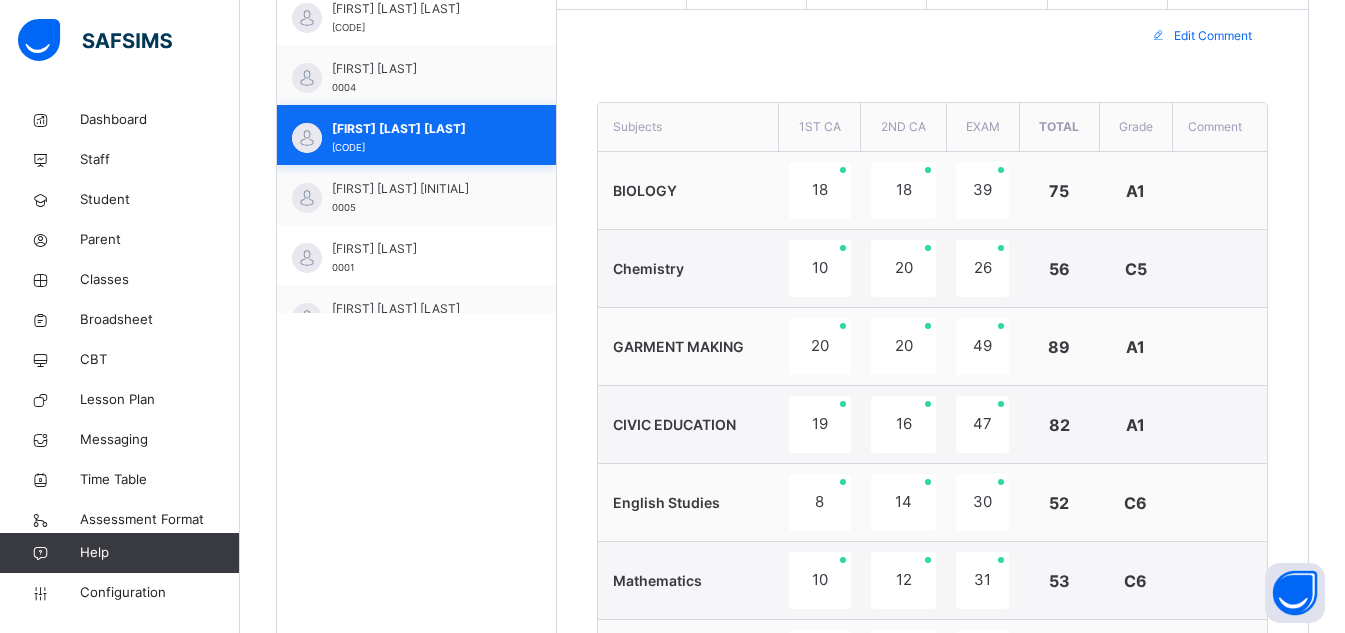 scroll, scrollTop: 674, scrollLeft: 0, axis: vertical 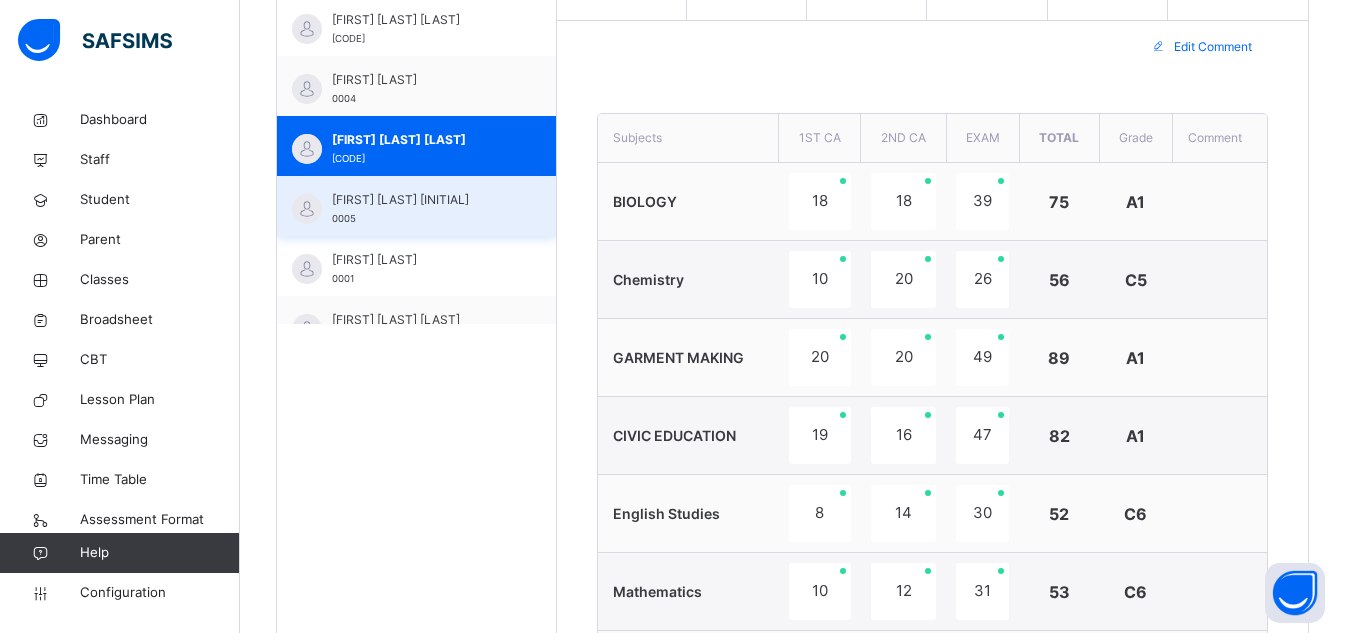 click on "HAFSAT  TASIU M. 0005" at bounding box center [416, 206] 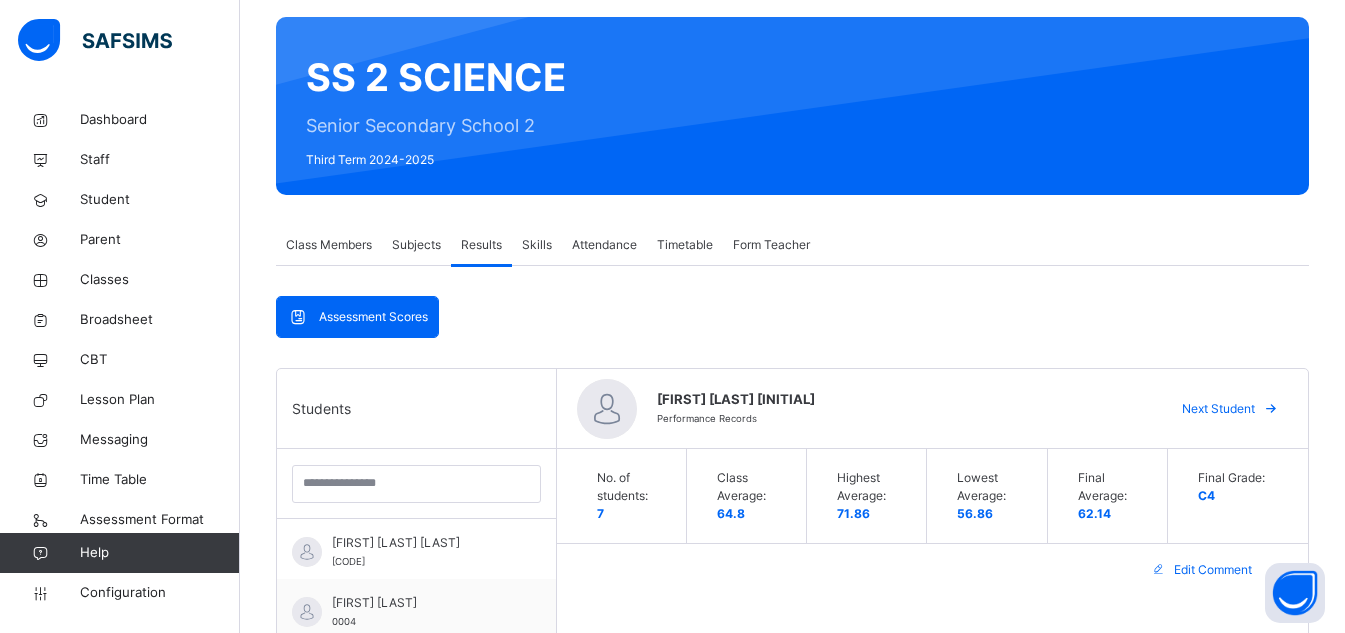 scroll, scrollTop: 181, scrollLeft: 0, axis: vertical 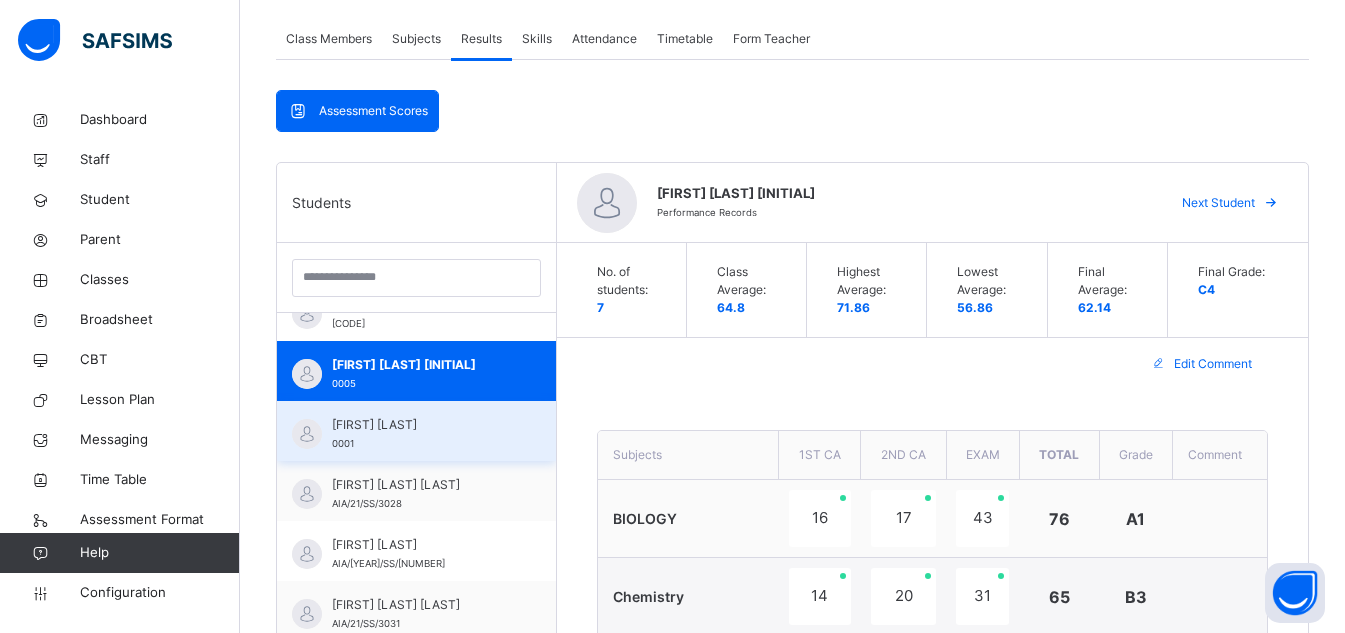 click on "KIDAMAT  ATOYEBI 0001" at bounding box center [421, 434] 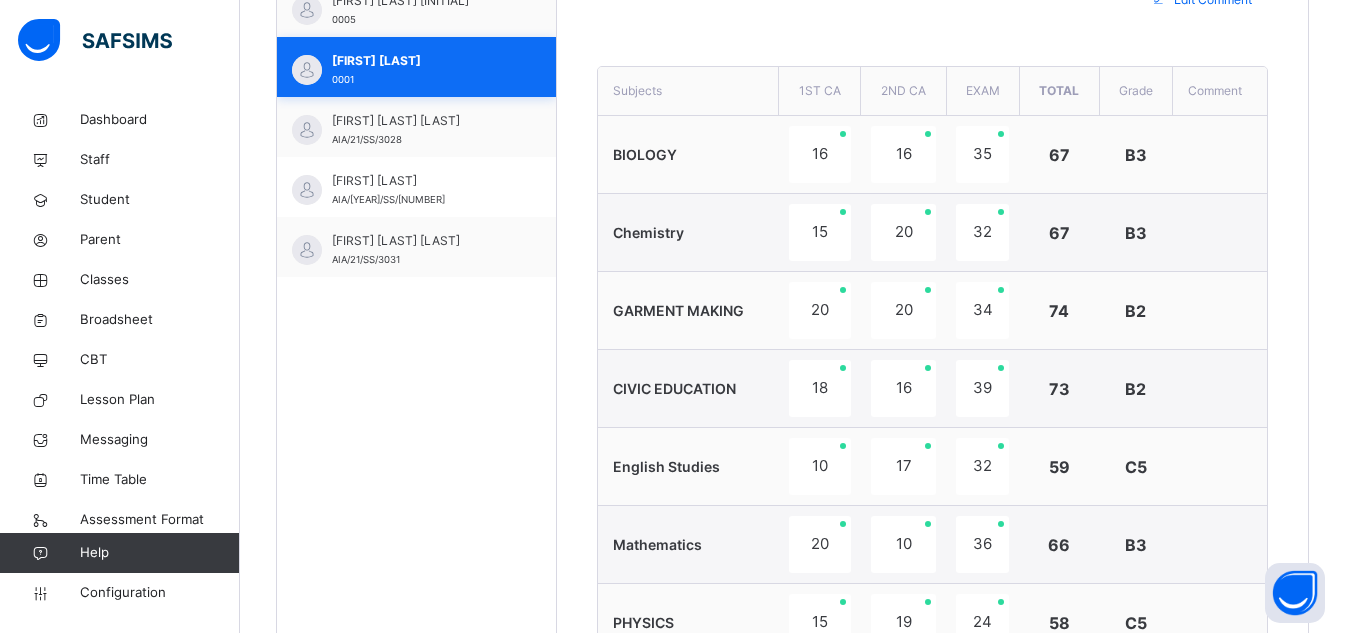 scroll, scrollTop: 725, scrollLeft: 0, axis: vertical 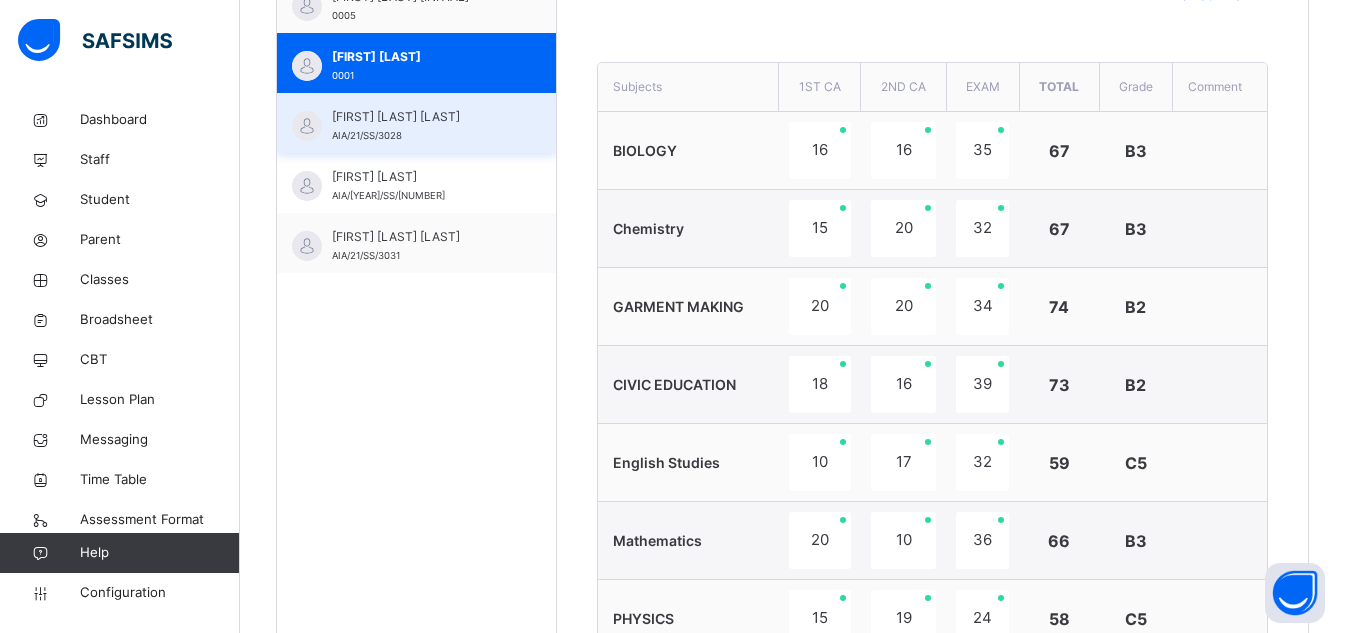 click on "AIA/21/SS/3028" at bounding box center (367, 135) 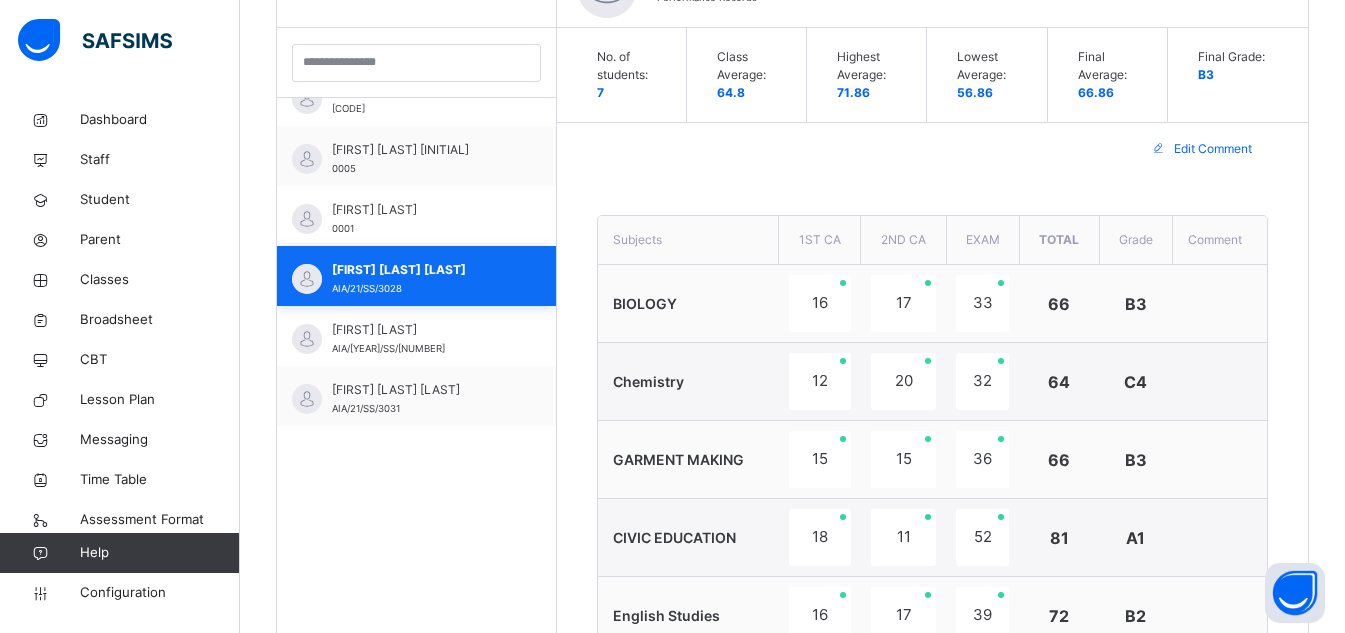 scroll, scrollTop: 581, scrollLeft: 0, axis: vertical 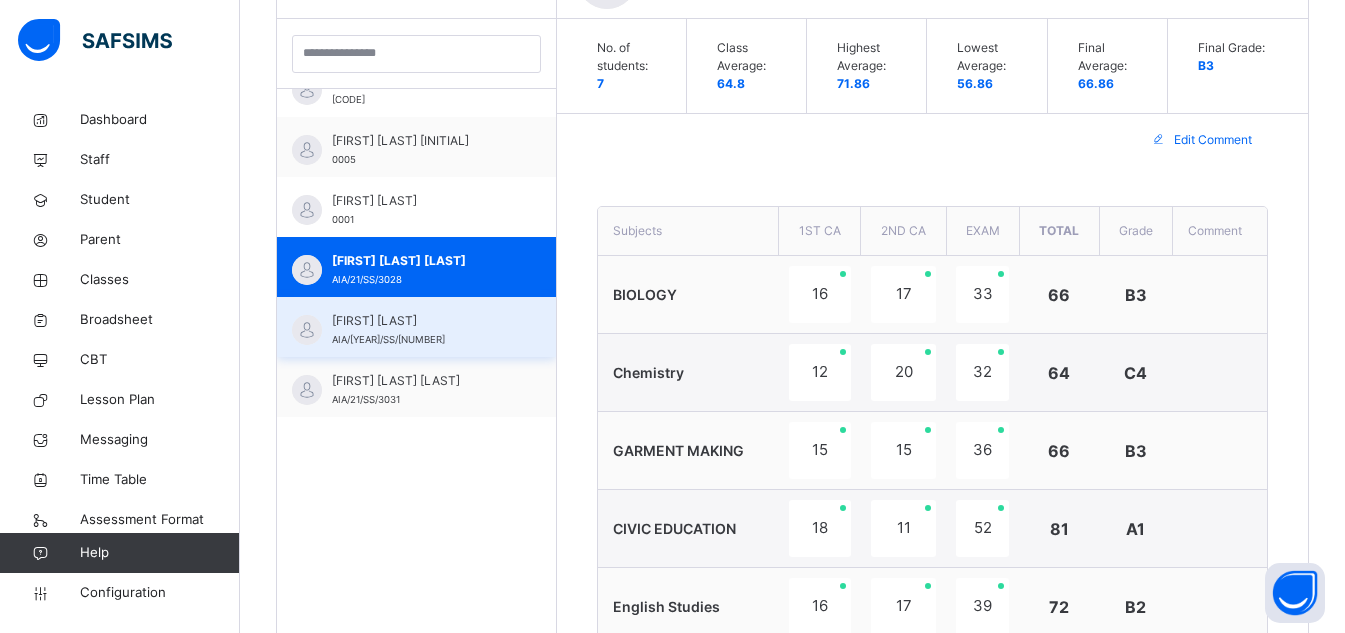 click on "AIA/21/SS/3026" at bounding box center (388, 339) 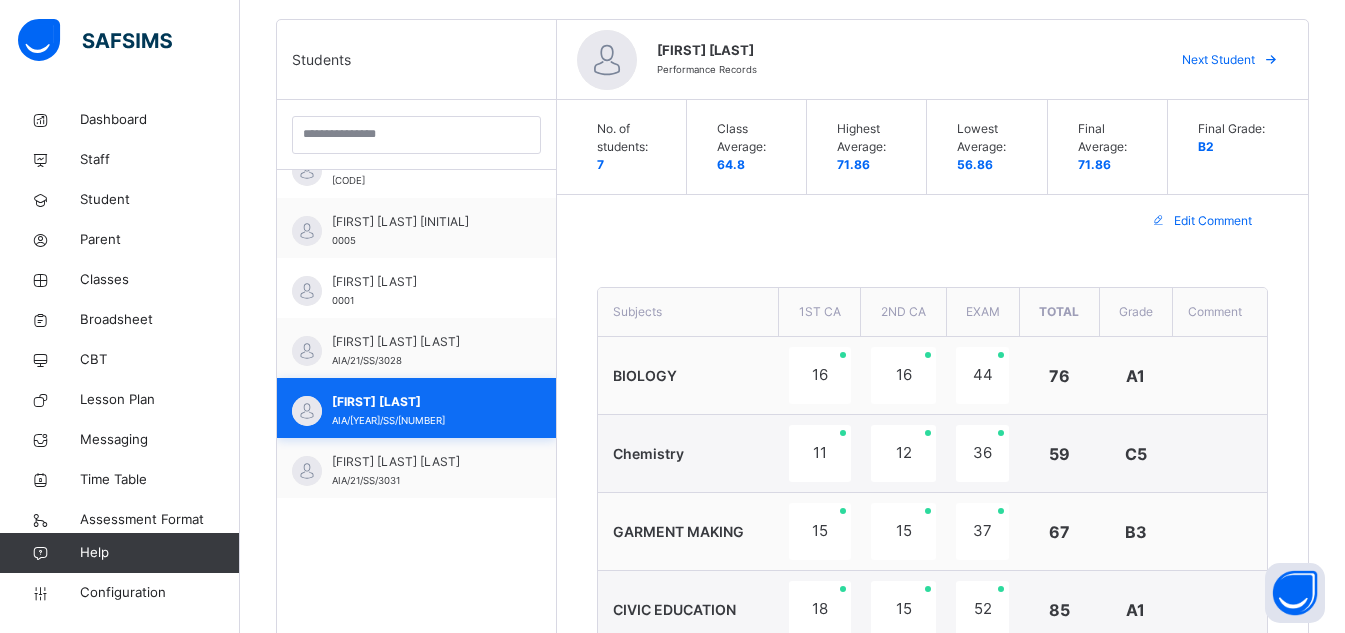 scroll, scrollTop: 539, scrollLeft: 0, axis: vertical 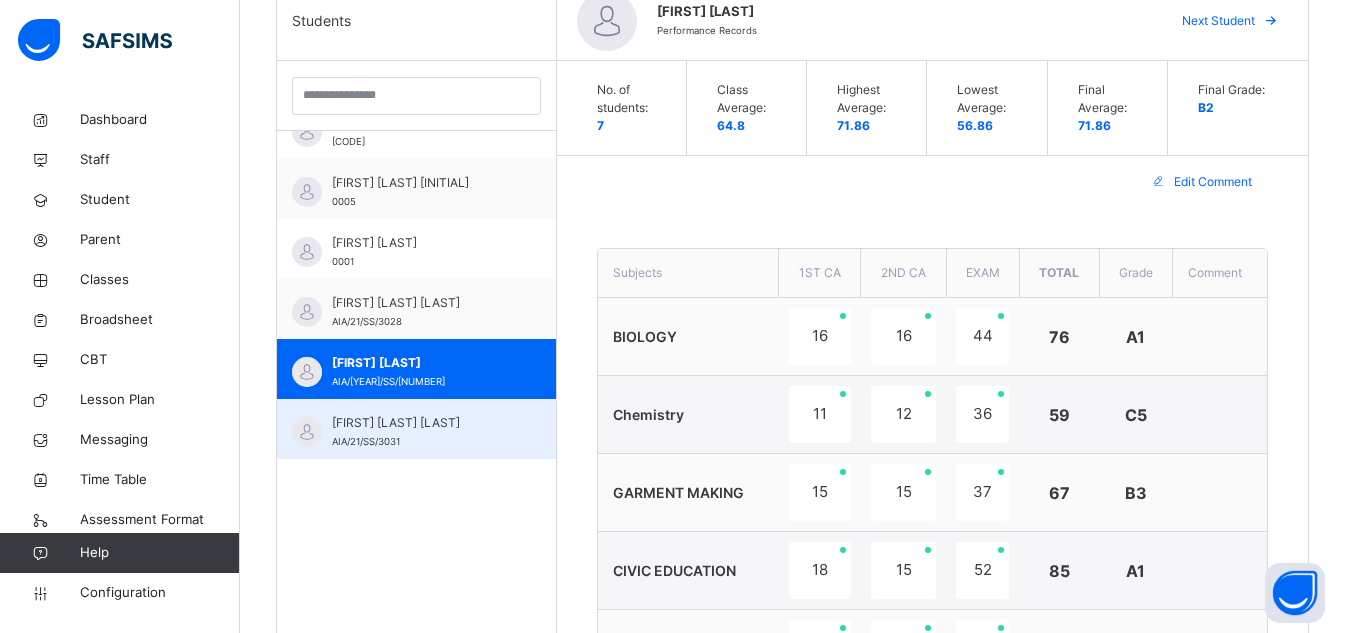 click on "MUHAMMAD ABDULKADIR UMAR" at bounding box center (421, 423) 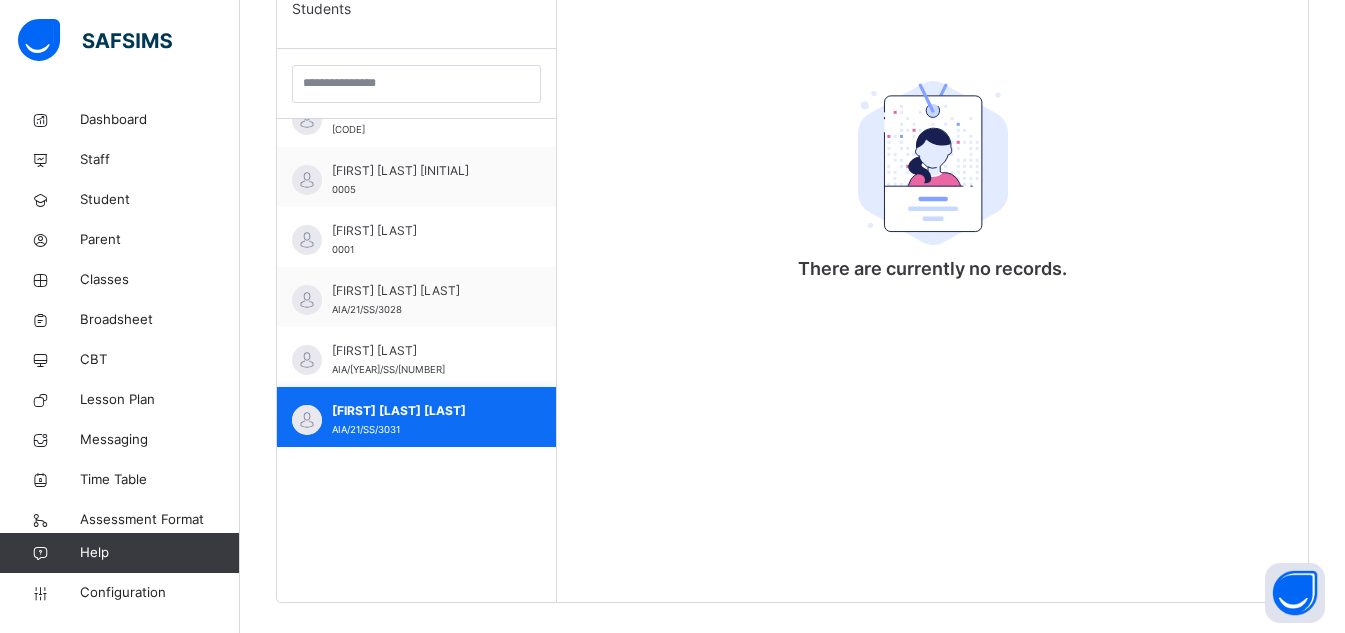 scroll, scrollTop: 581, scrollLeft: 0, axis: vertical 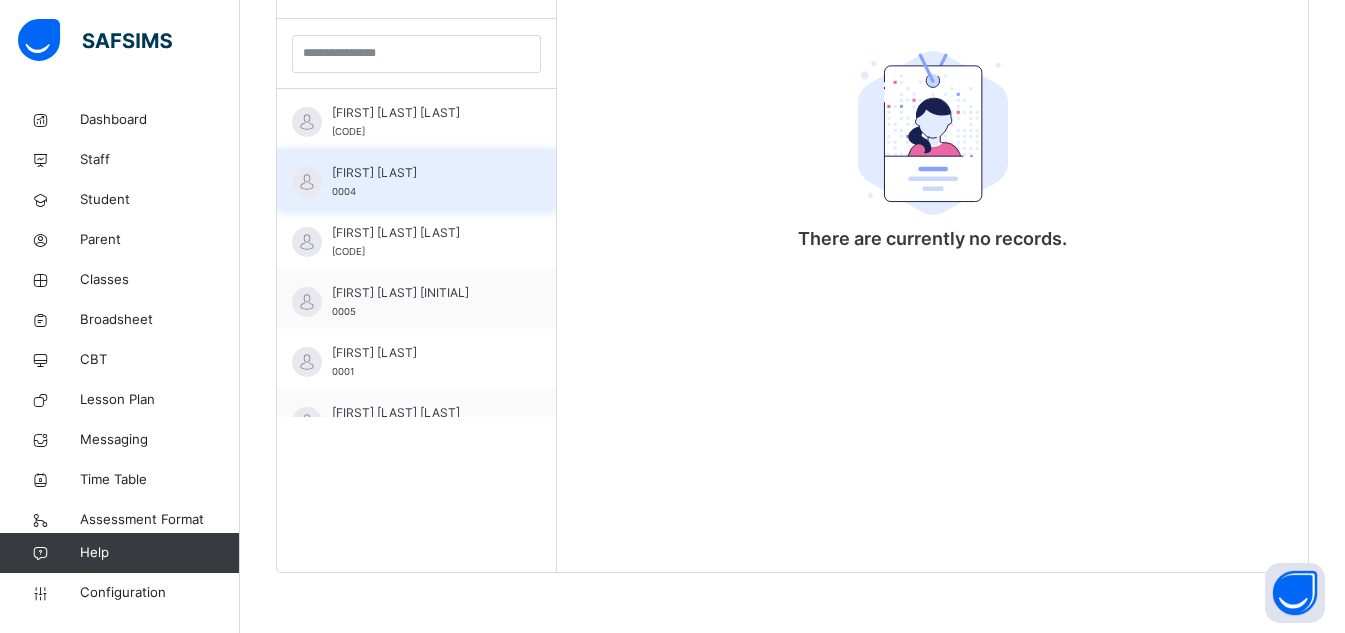 click at bounding box center (307, 182) 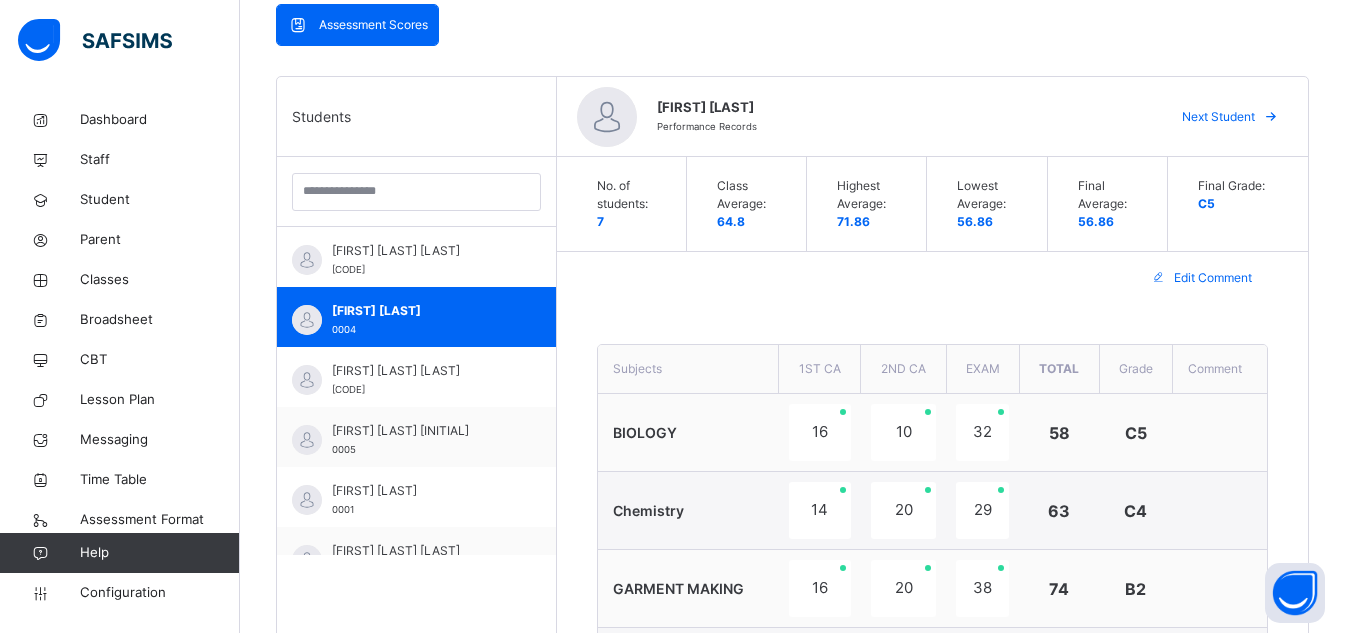 scroll, scrollTop: 470, scrollLeft: 0, axis: vertical 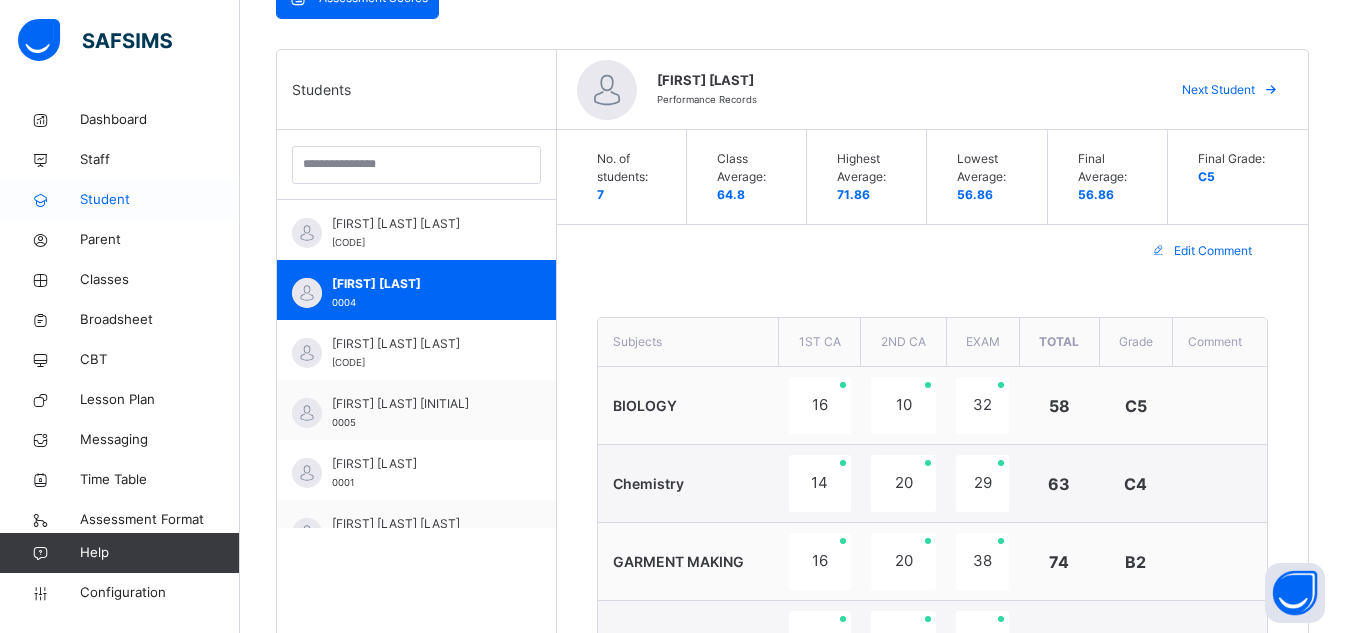 click on "Student" at bounding box center (160, 200) 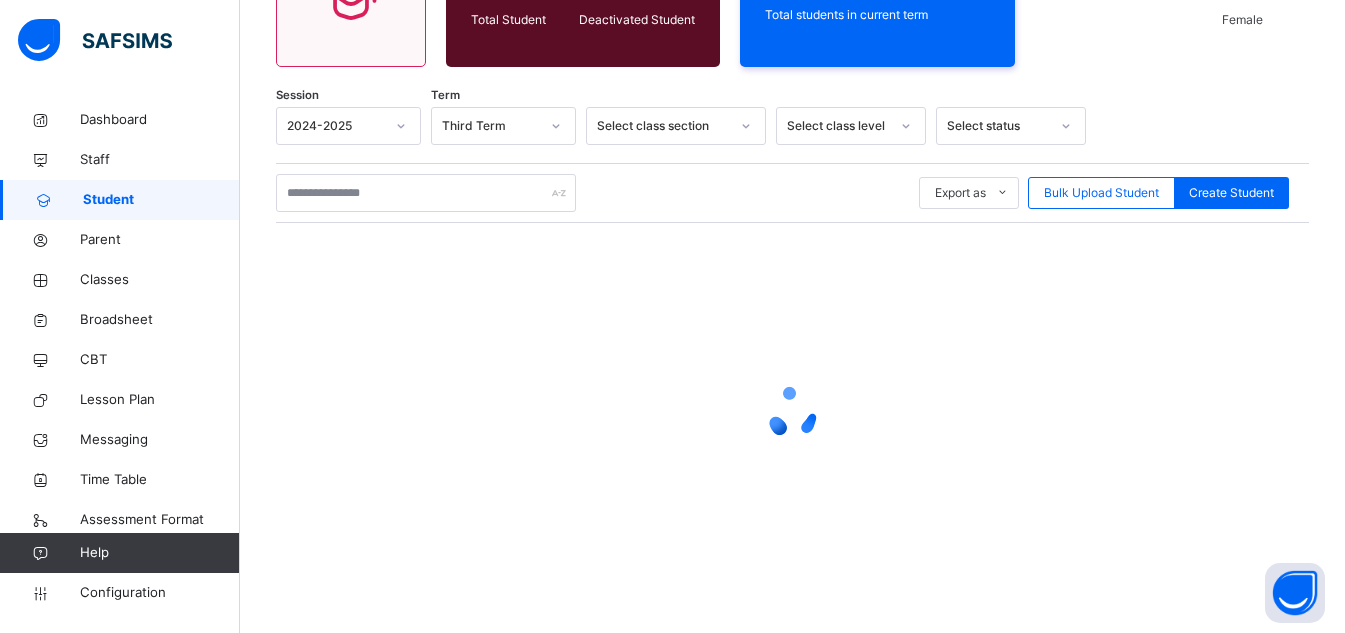 scroll, scrollTop: 0, scrollLeft: 0, axis: both 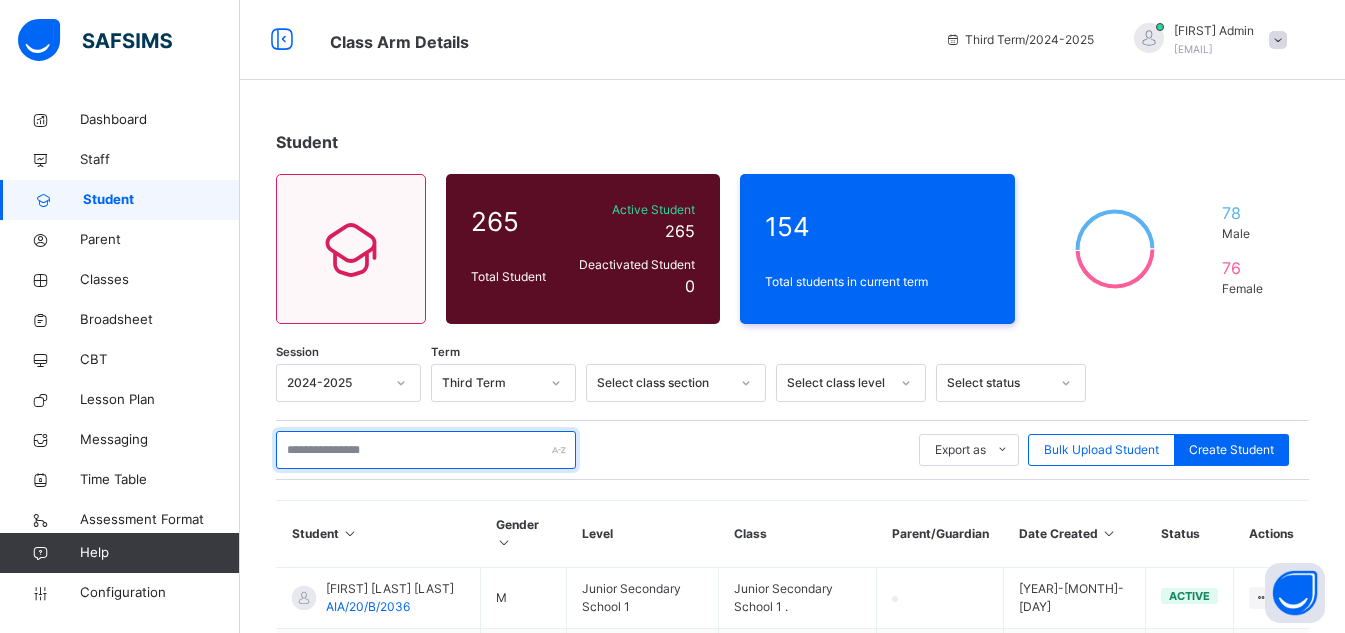 click at bounding box center [426, 450] 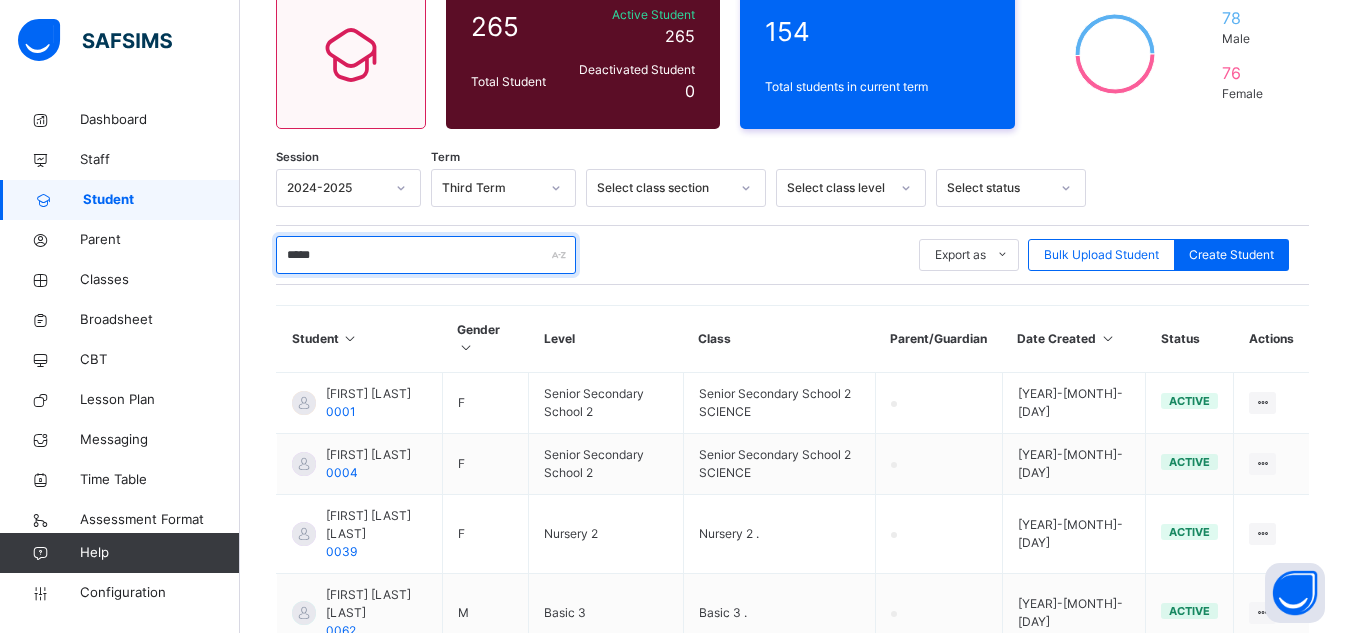 scroll, scrollTop: 243, scrollLeft: 0, axis: vertical 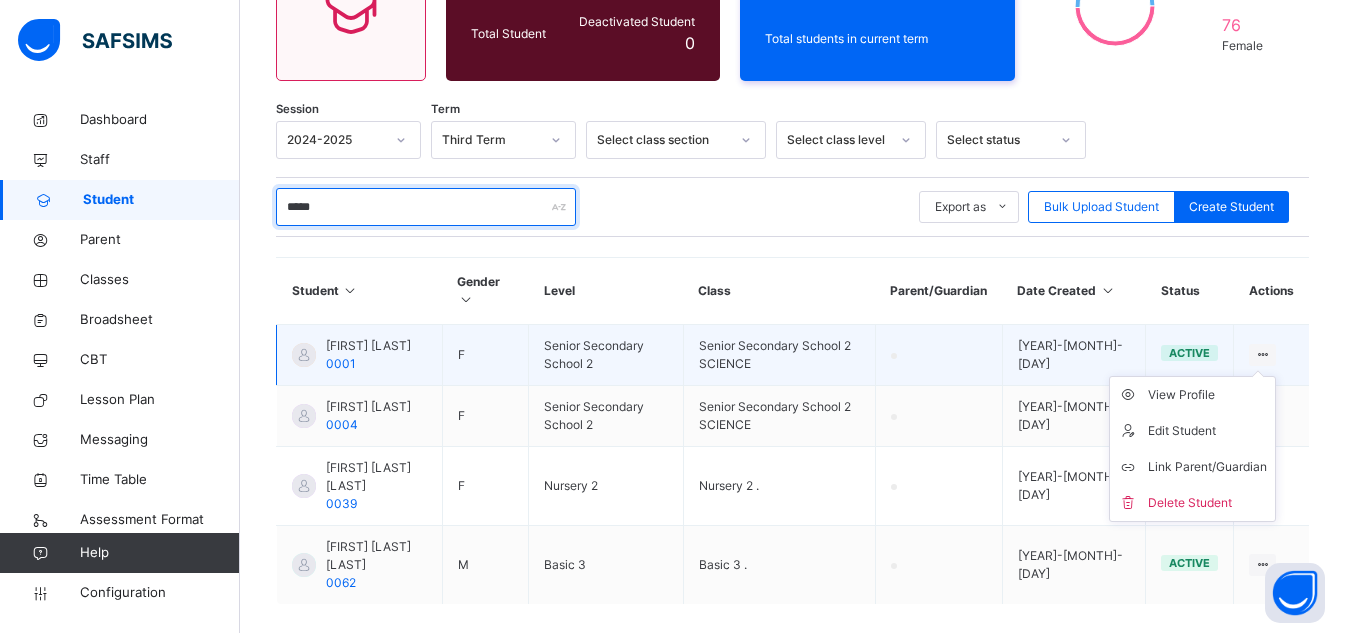type on "*****" 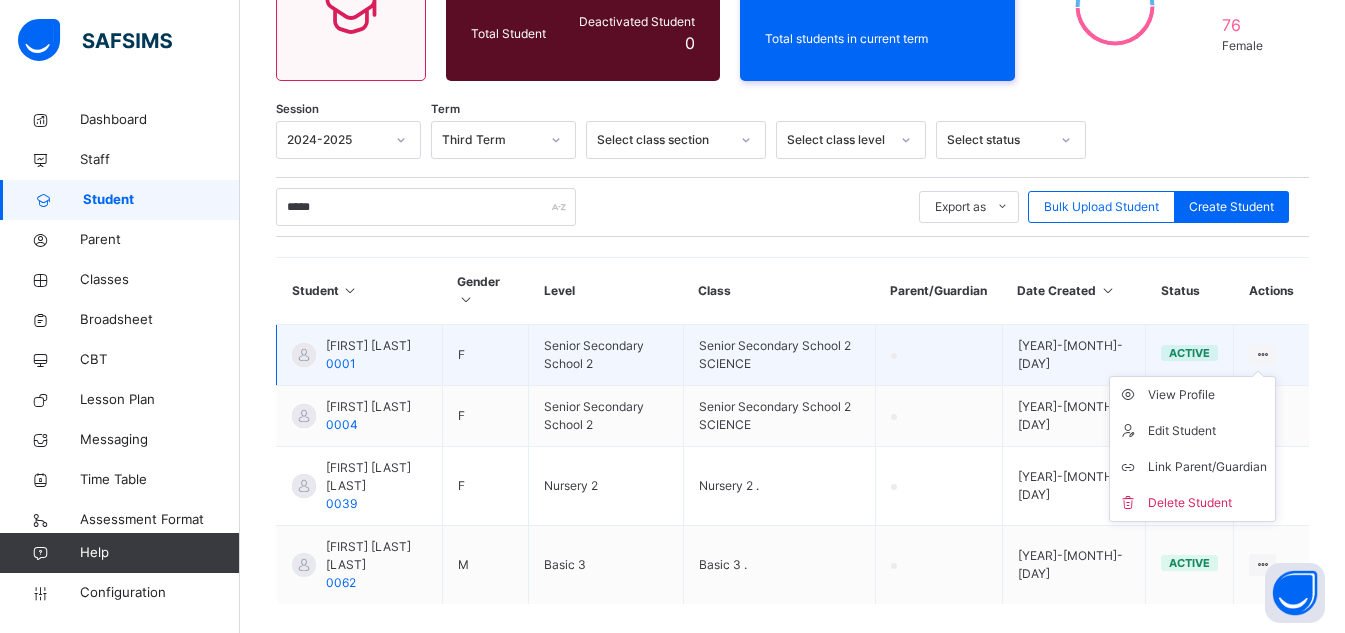 click at bounding box center (1262, 355) 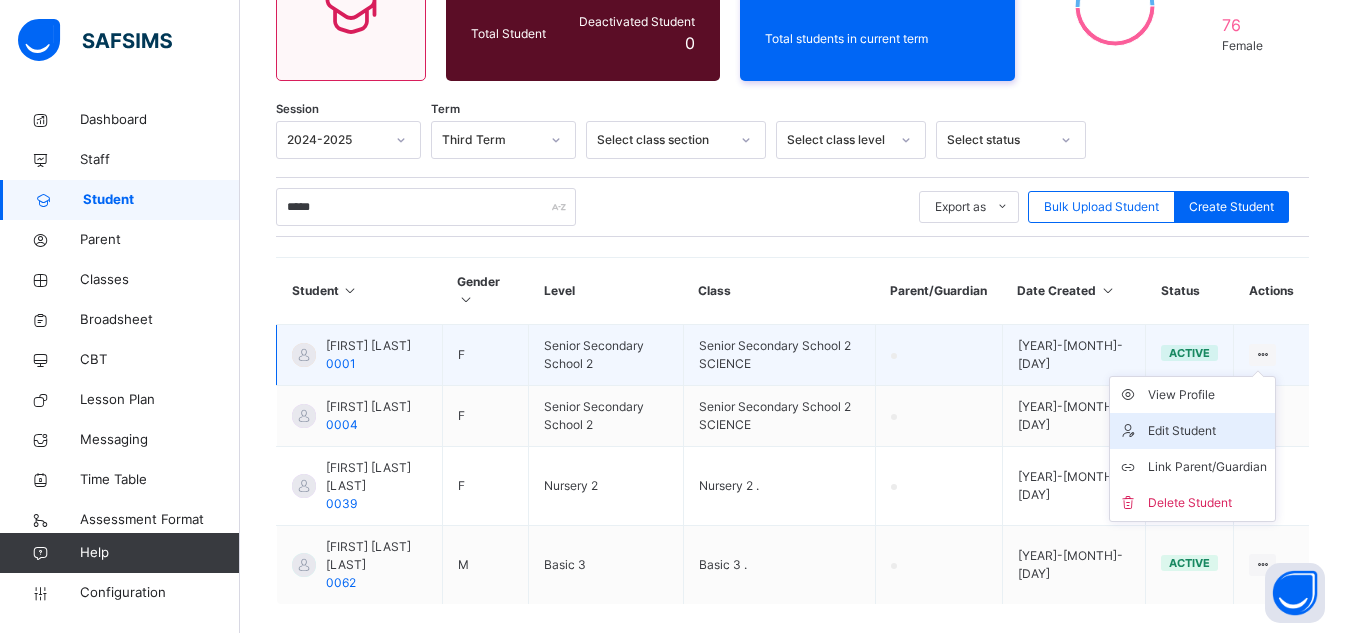 click on "Edit Student" at bounding box center [1207, 431] 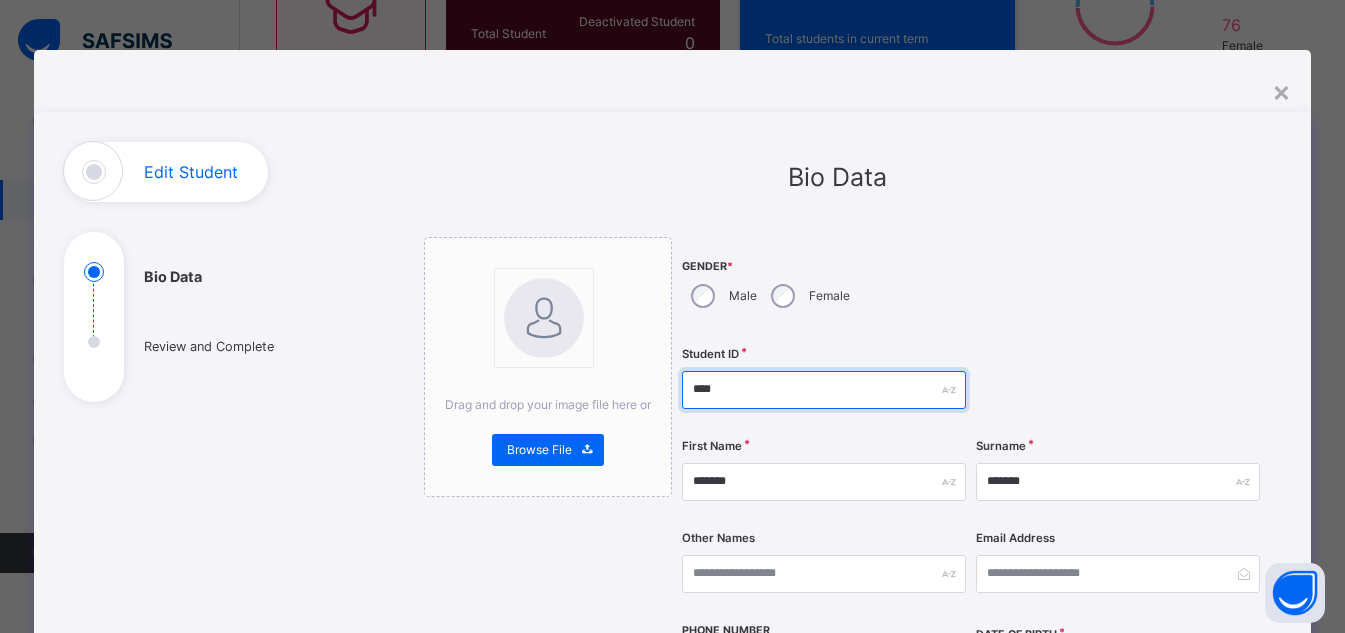 click on "****" at bounding box center [824, 390] 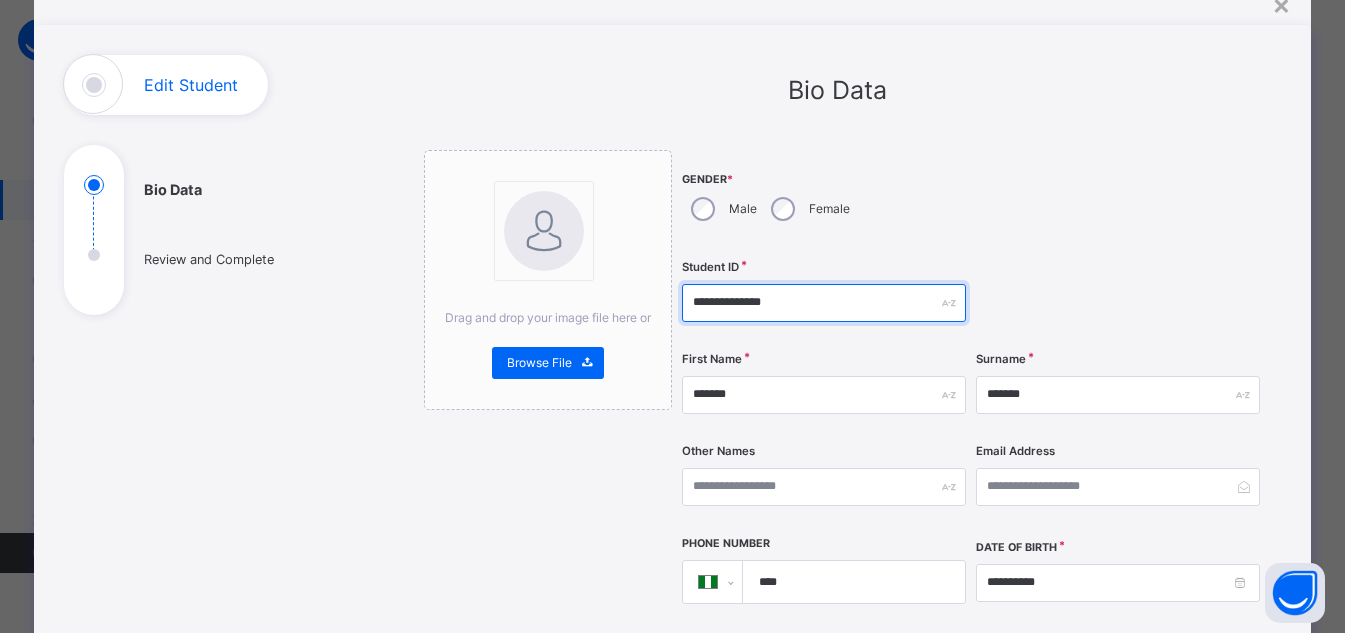 scroll, scrollTop: 86, scrollLeft: 0, axis: vertical 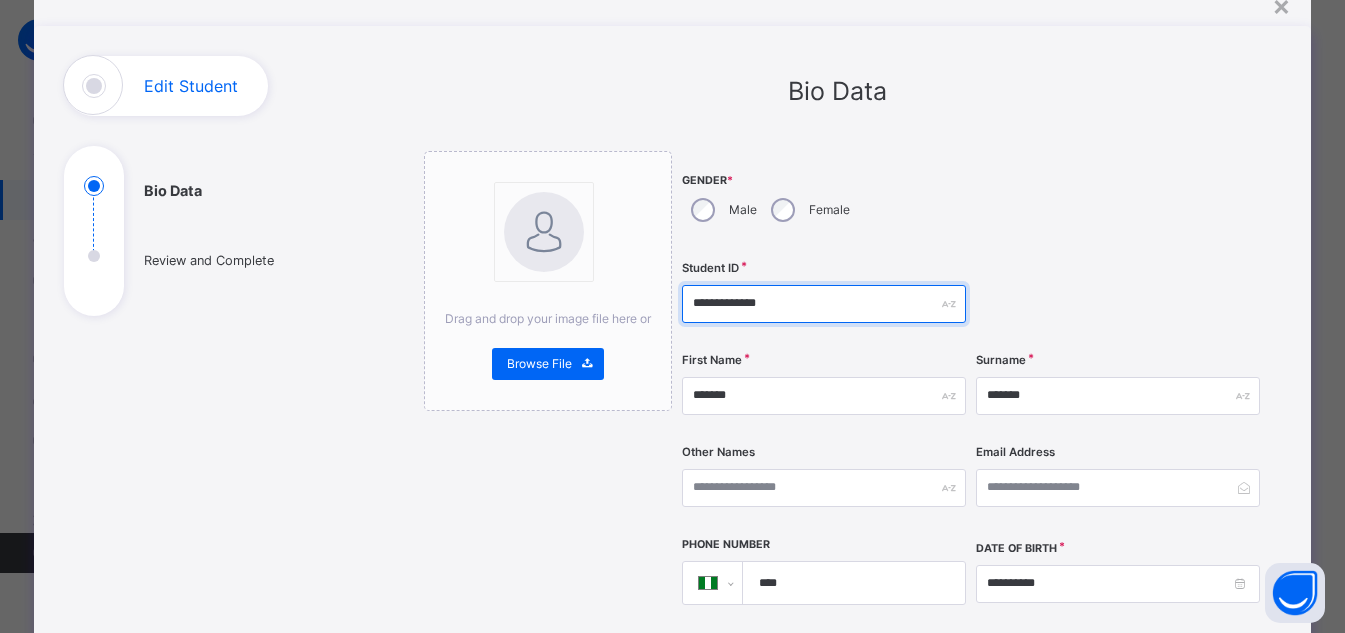 type on "**********" 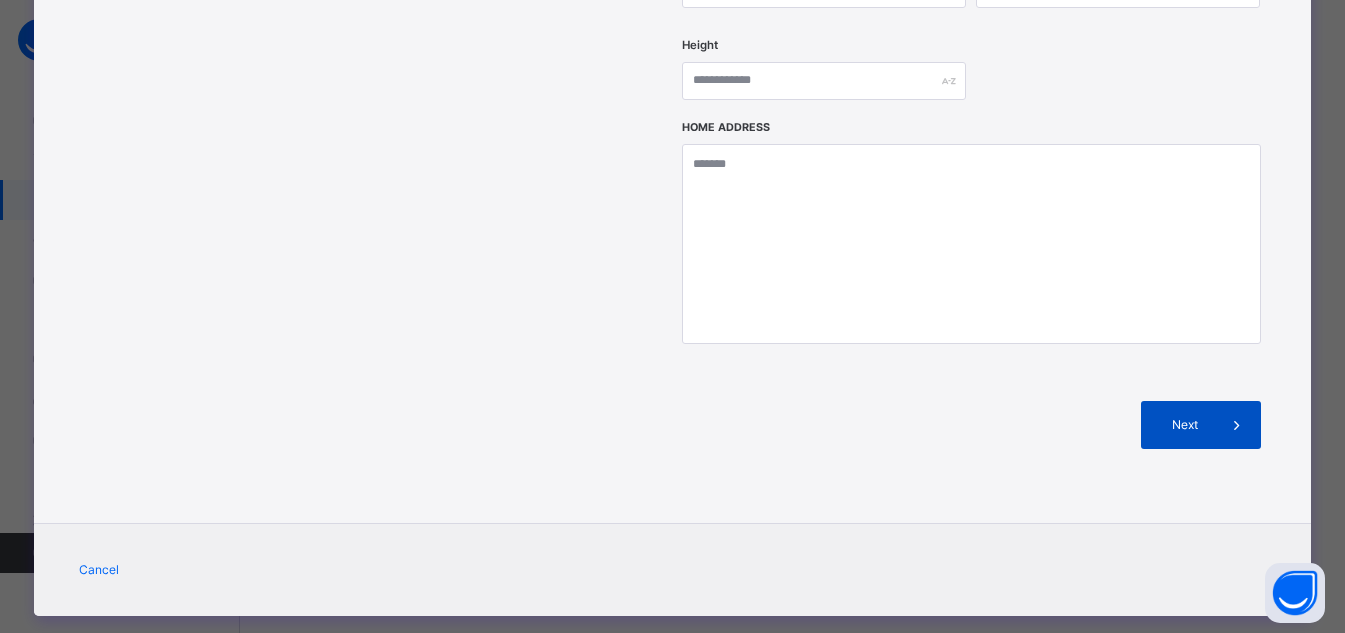 click on "Next" at bounding box center (1184, 425) 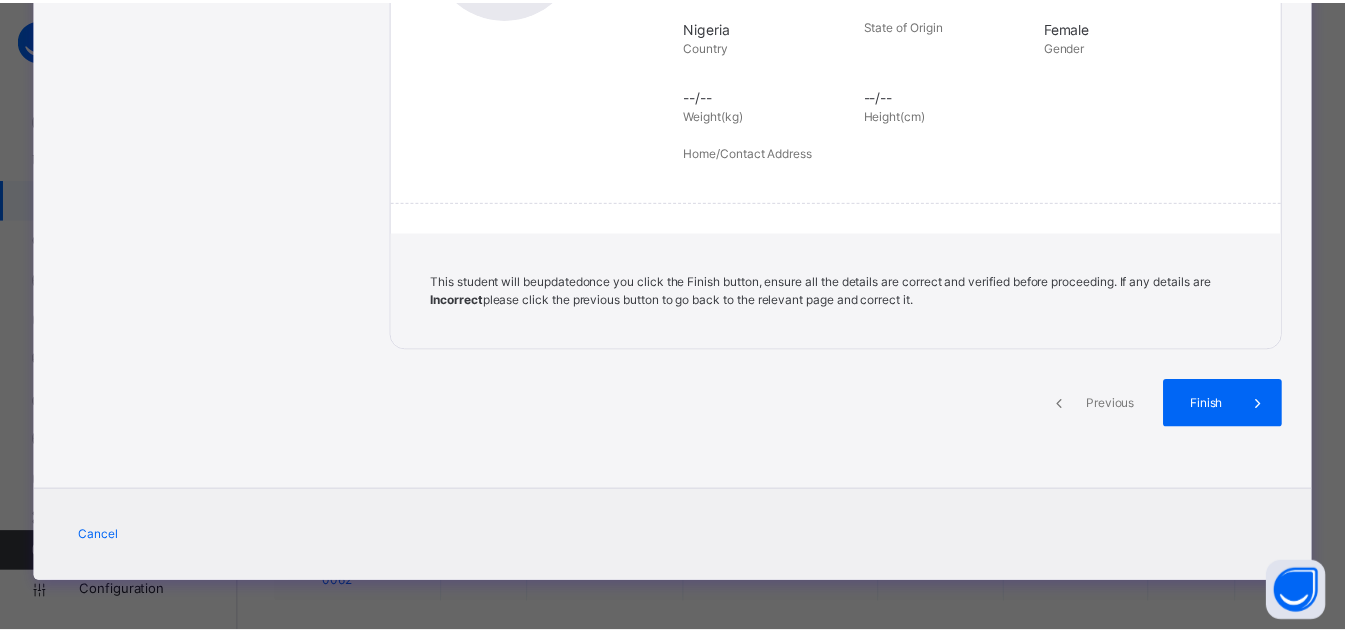 scroll, scrollTop: 446, scrollLeft: 0, axis: vertical 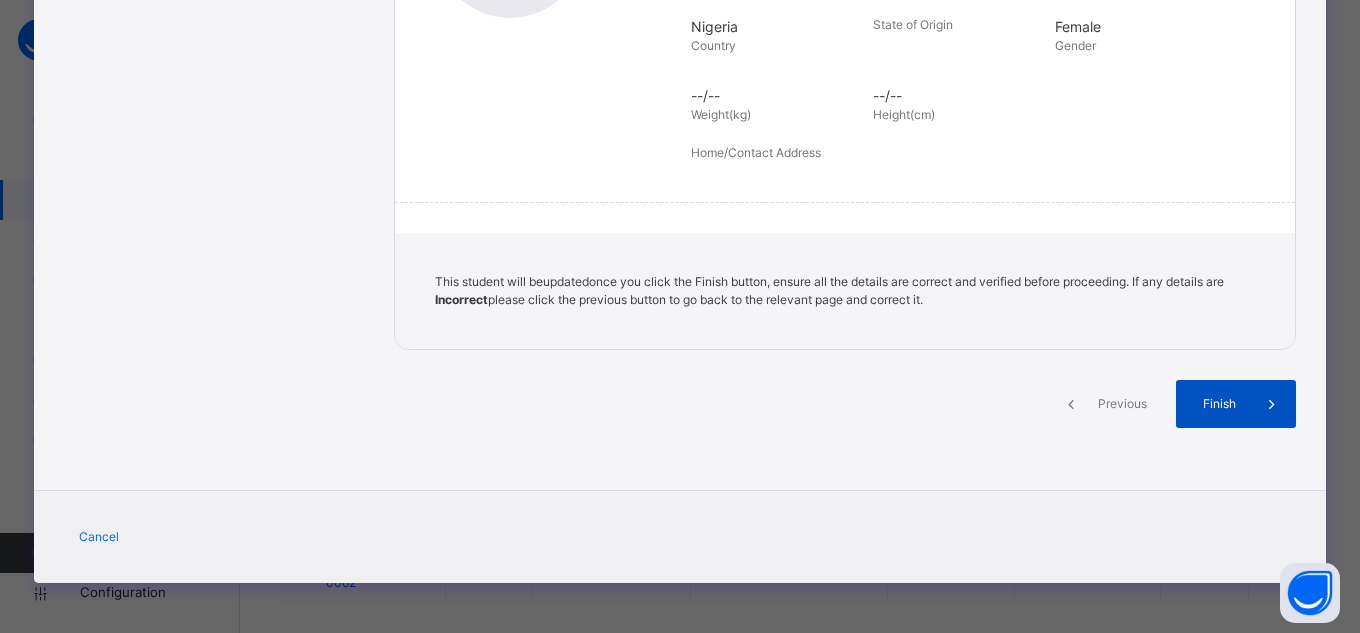 click on "Finish" at bounding box center (1236, 404) 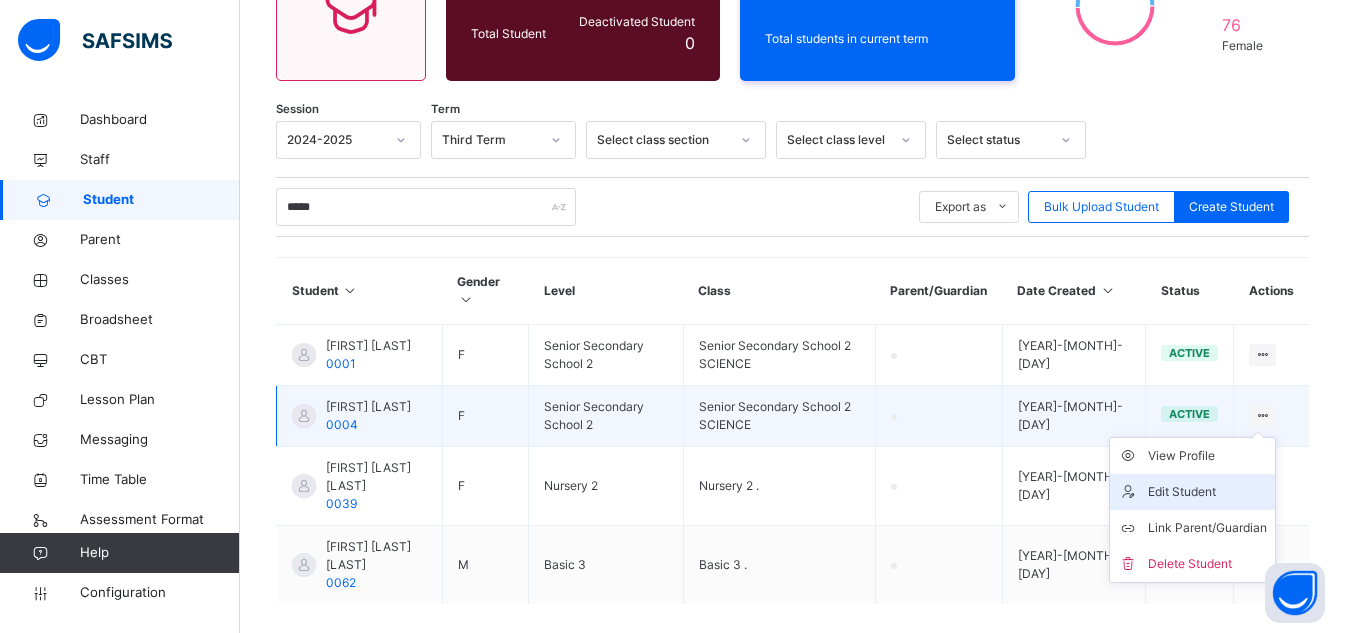 click on "Edit Student" at bounding box center [1207, 492] 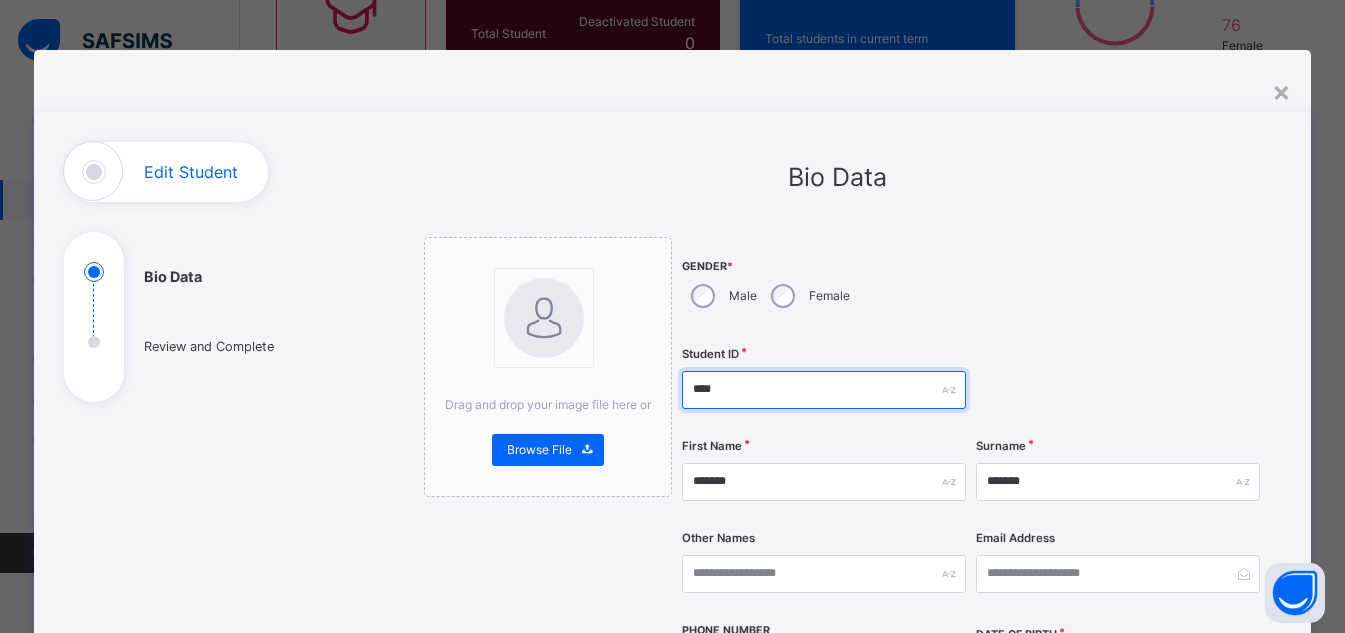 click on "****" at bounding box center (824, 390) 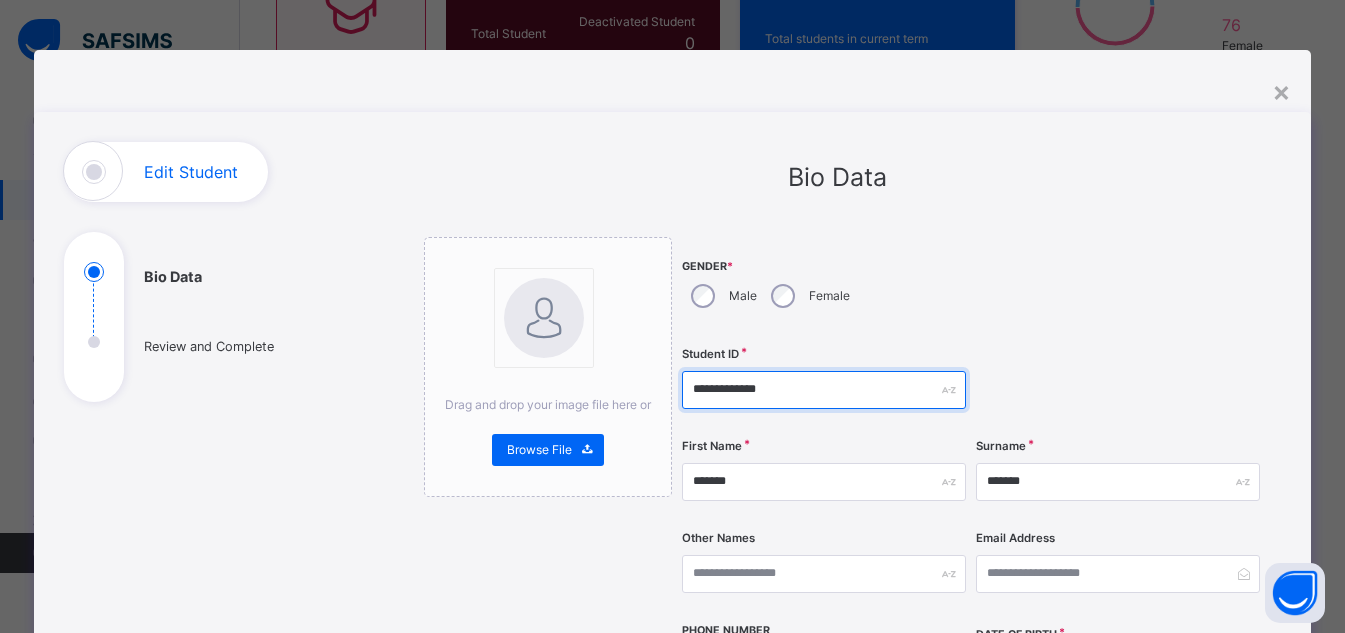 type on "**********" 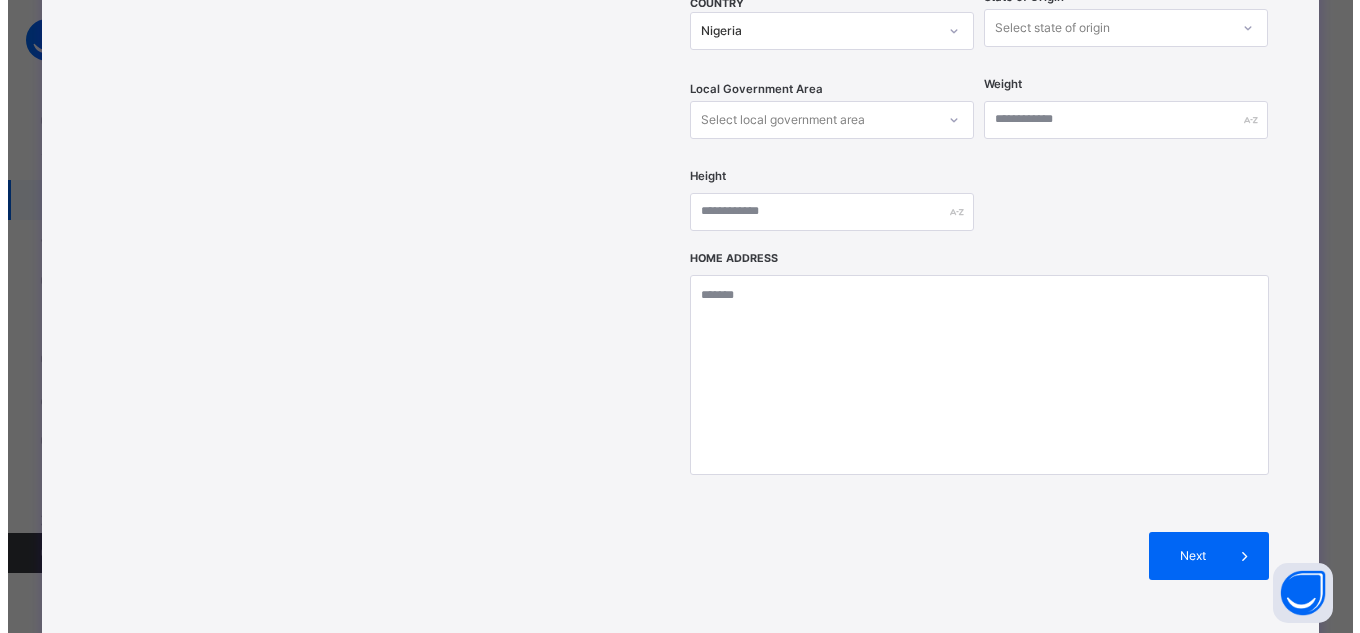 scroll, scrollTop: 759, scrollLeft: 0, axis: vertical 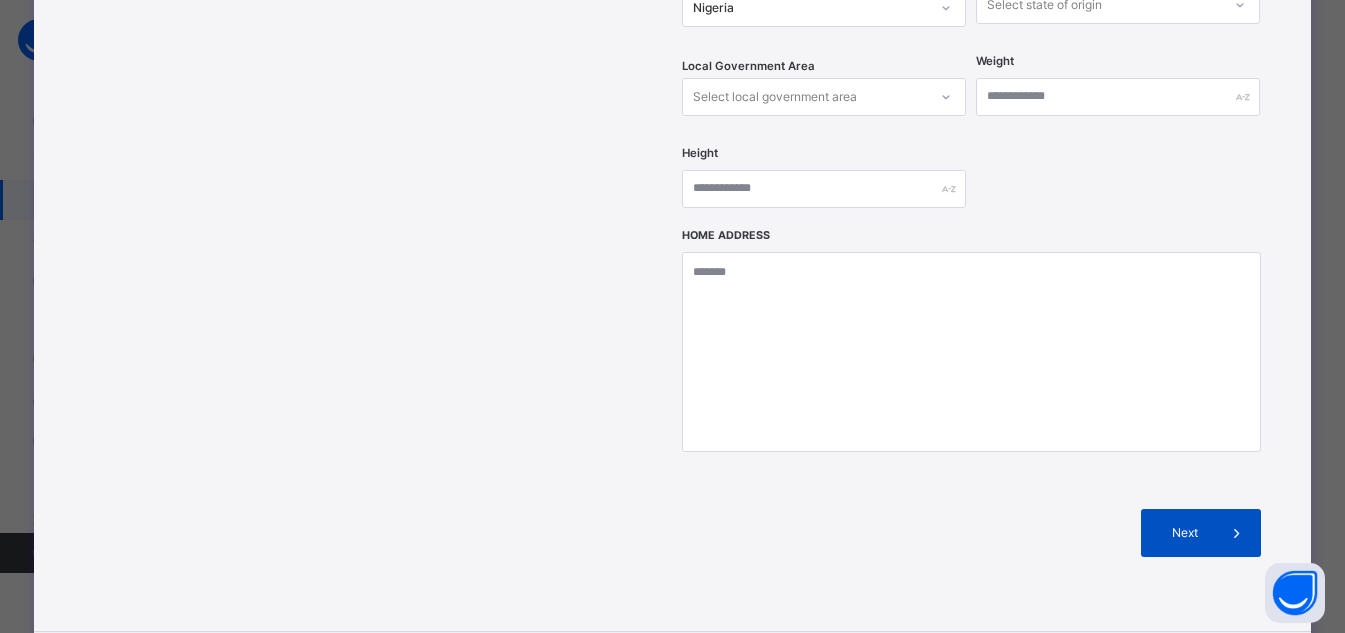 click on "Next" at bounding box center (1184, 533) 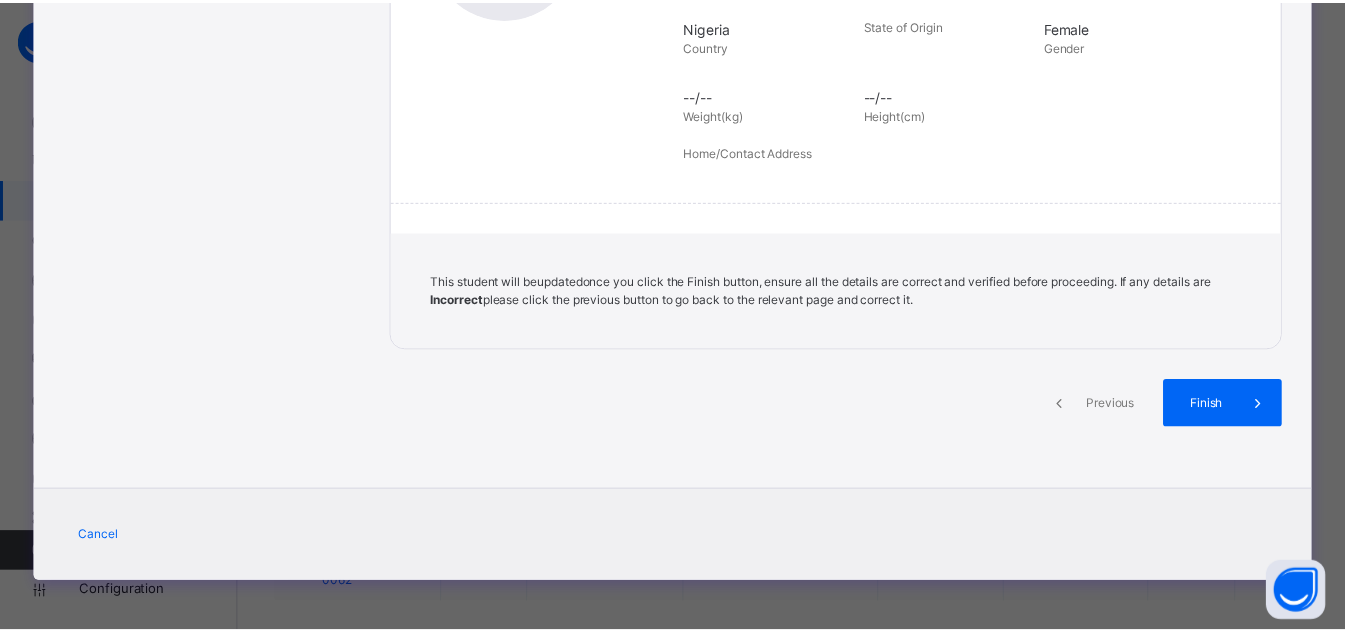 scroll, scrollTop: 446, scrollLeft: 0, axis: vertical 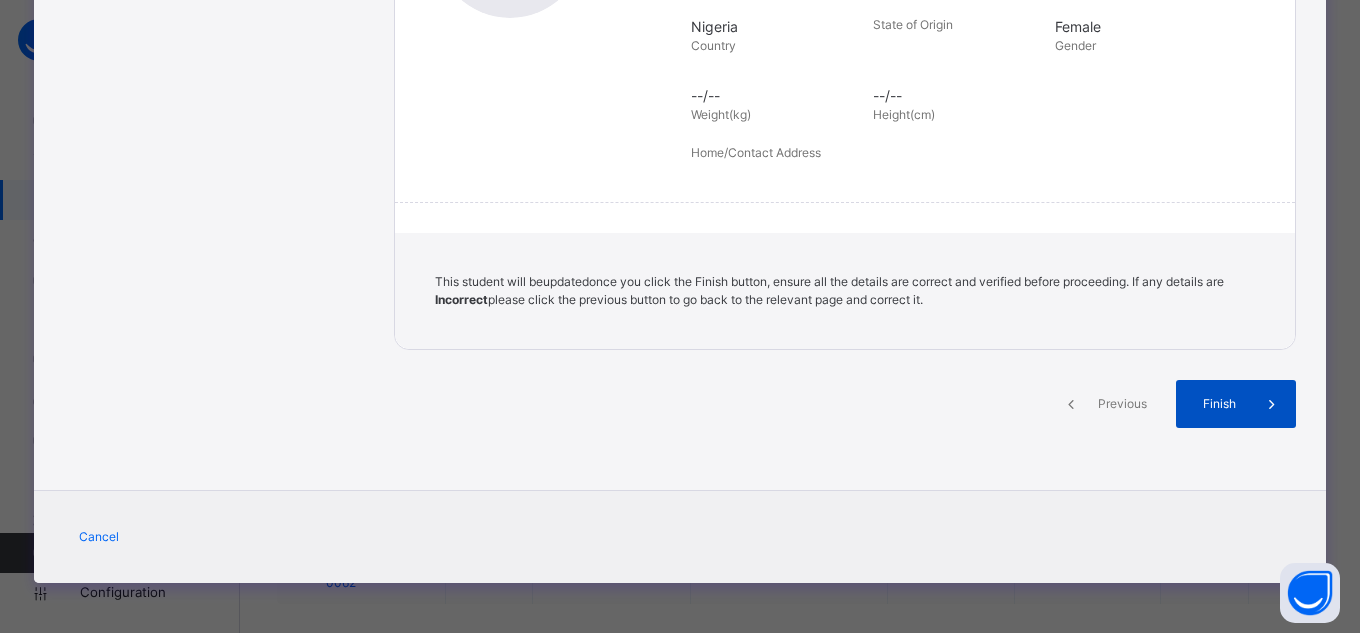 click on "Finish" at bounding box center (1219, 404) 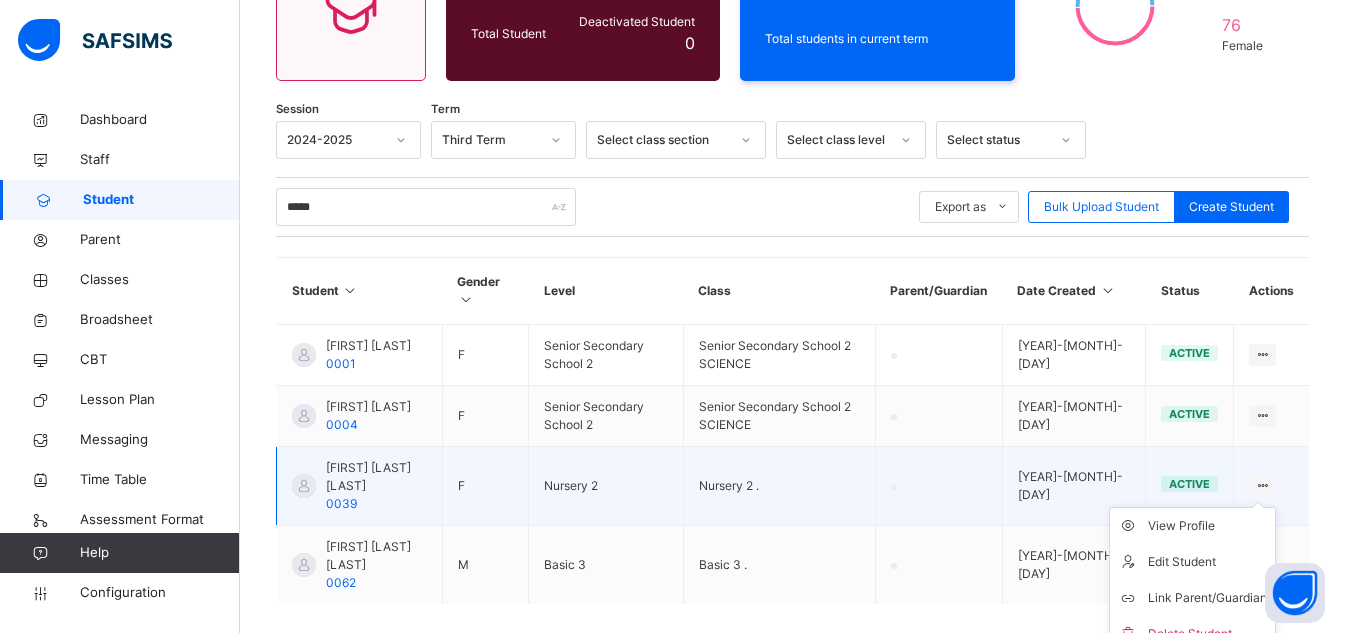 click on "View Profile Edit Student Link Parent/Guardian Delete Student" at bounding box center (1192, 580) 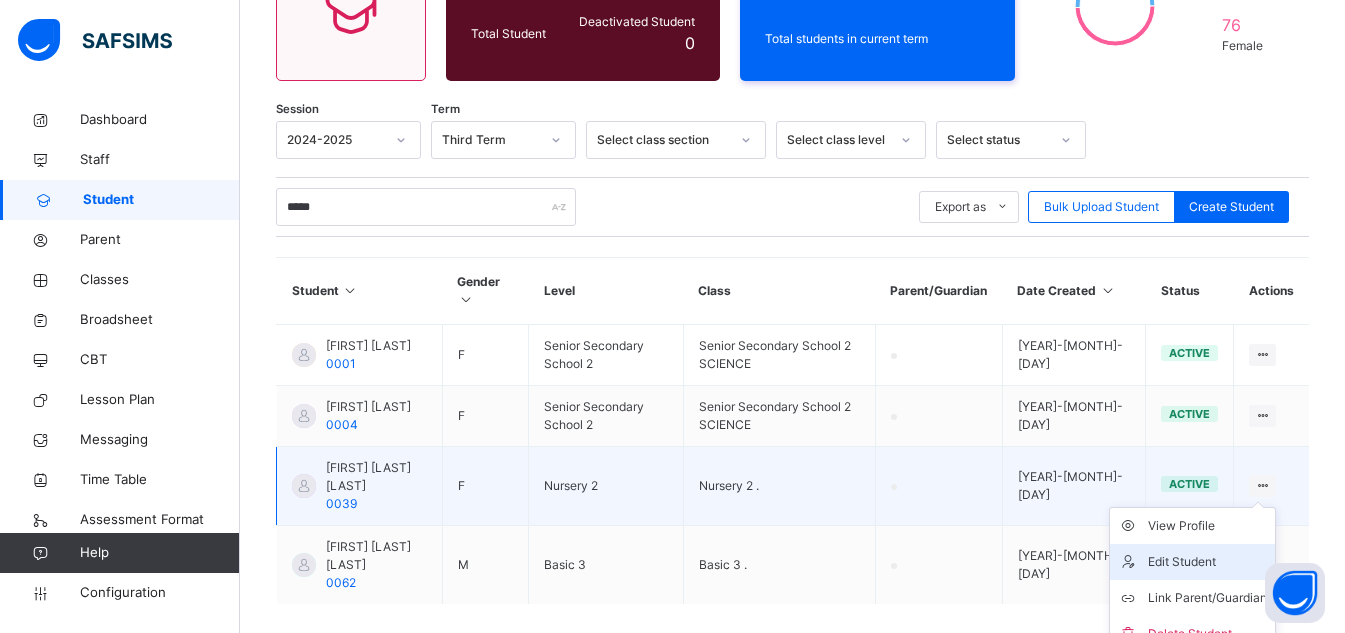 click on "Edit Student" at bounding box center [1207, 562] 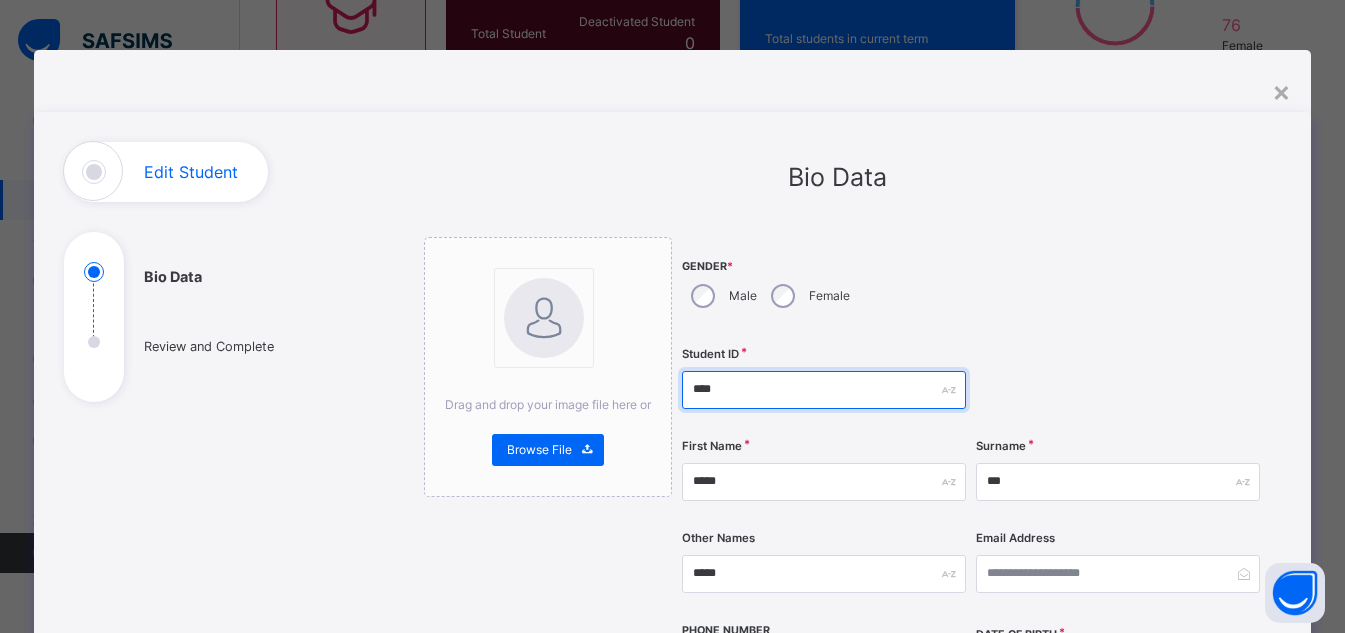 click on "****" at bounding box center (824, 390) 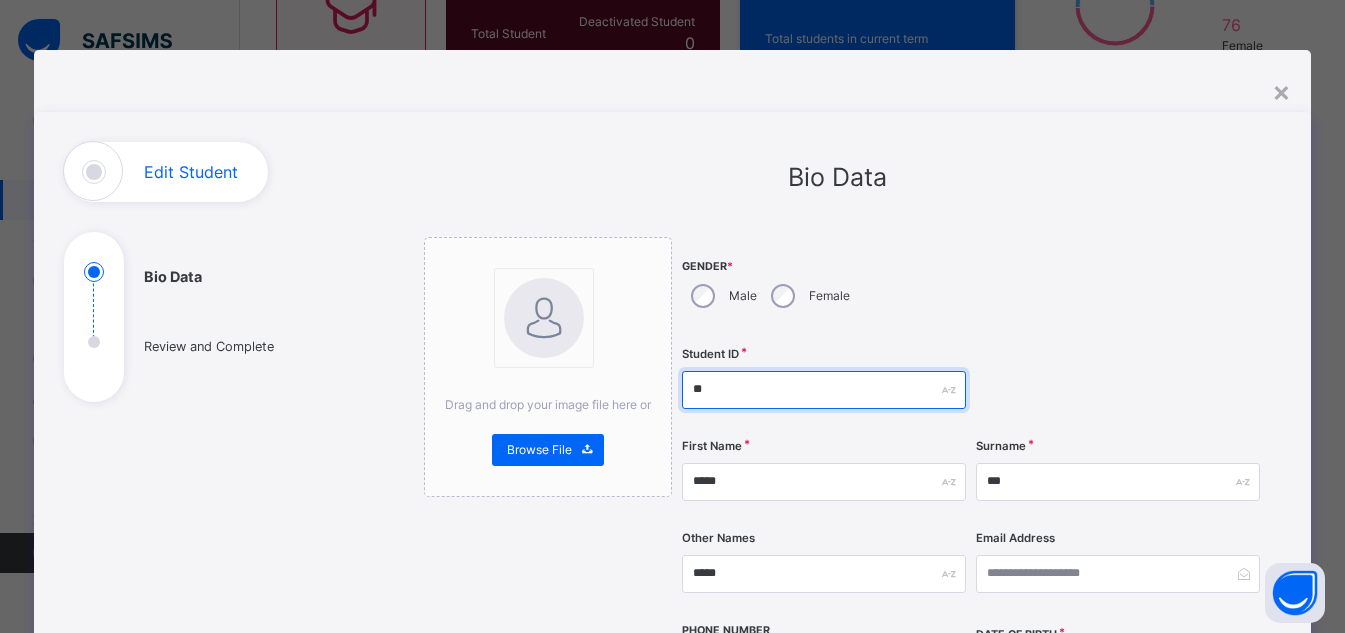 type on "*" 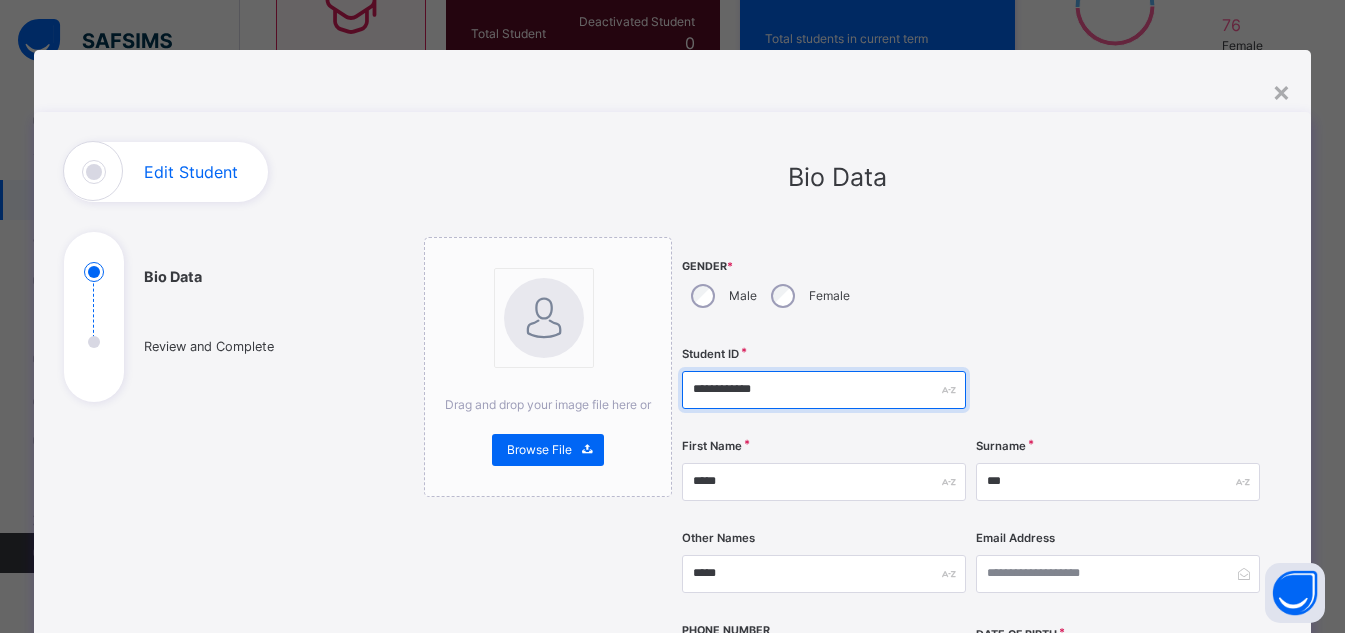 type on "**********" 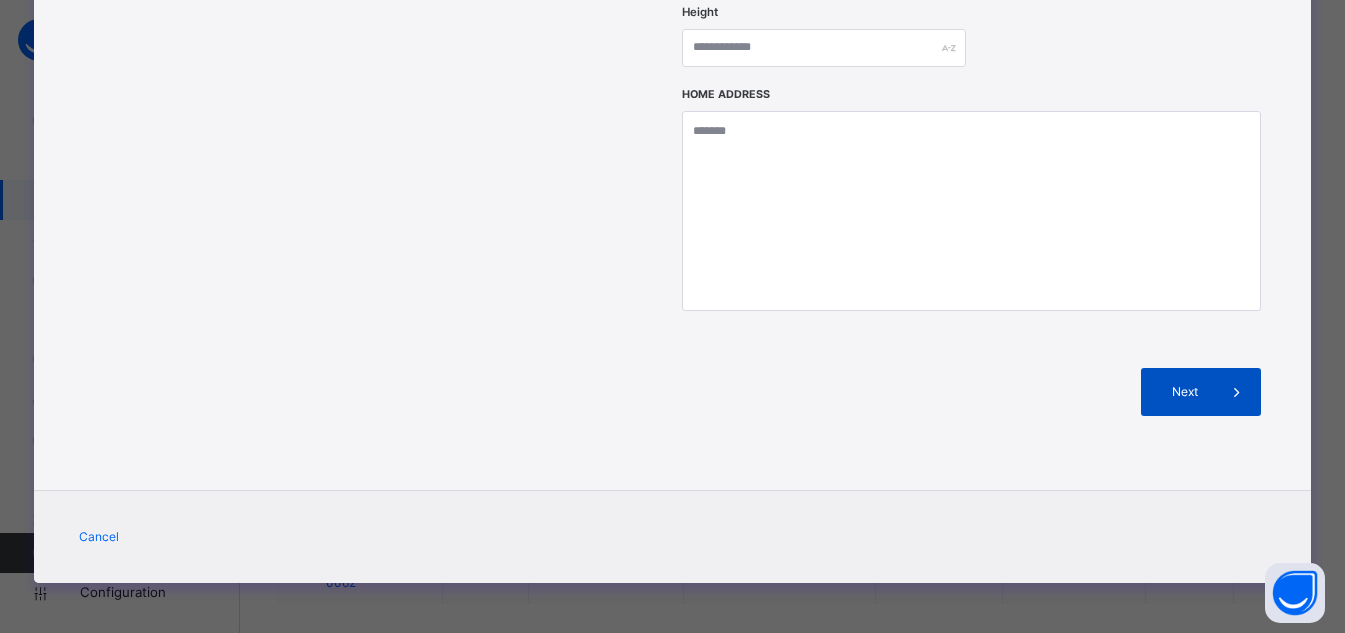 click at bounding box center [1237, 392] 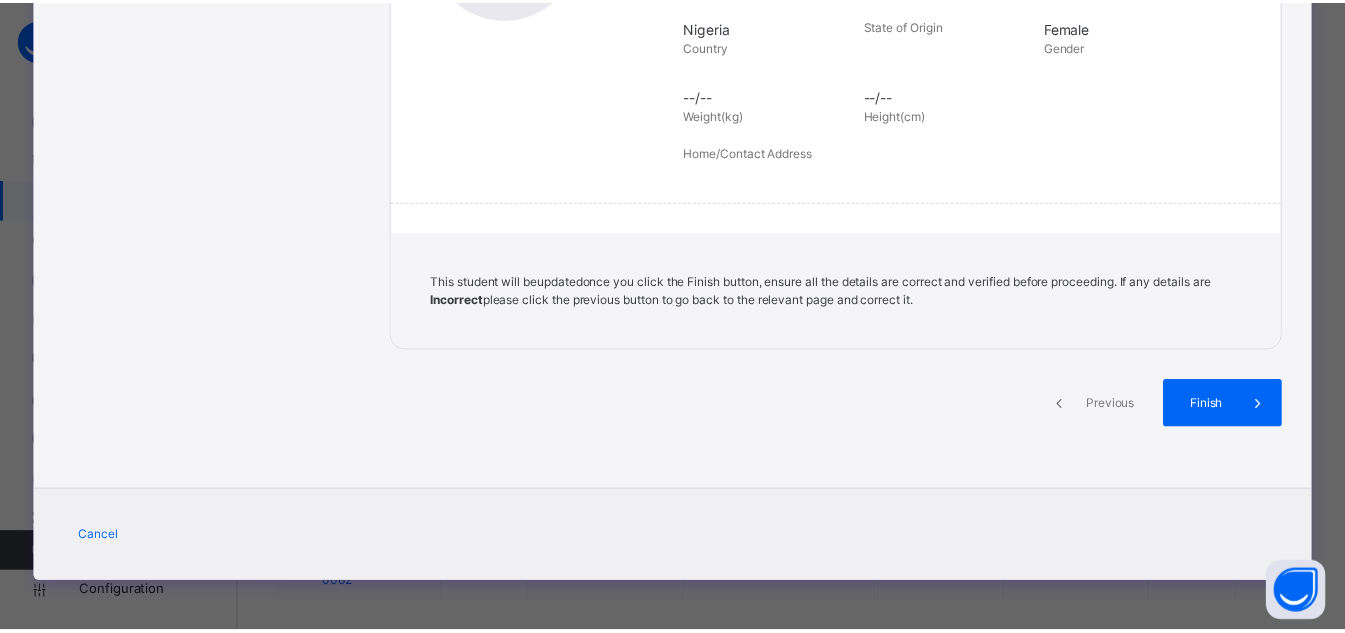scroll, scrollTop: 446, scrollLeft: 0, axis: vertical 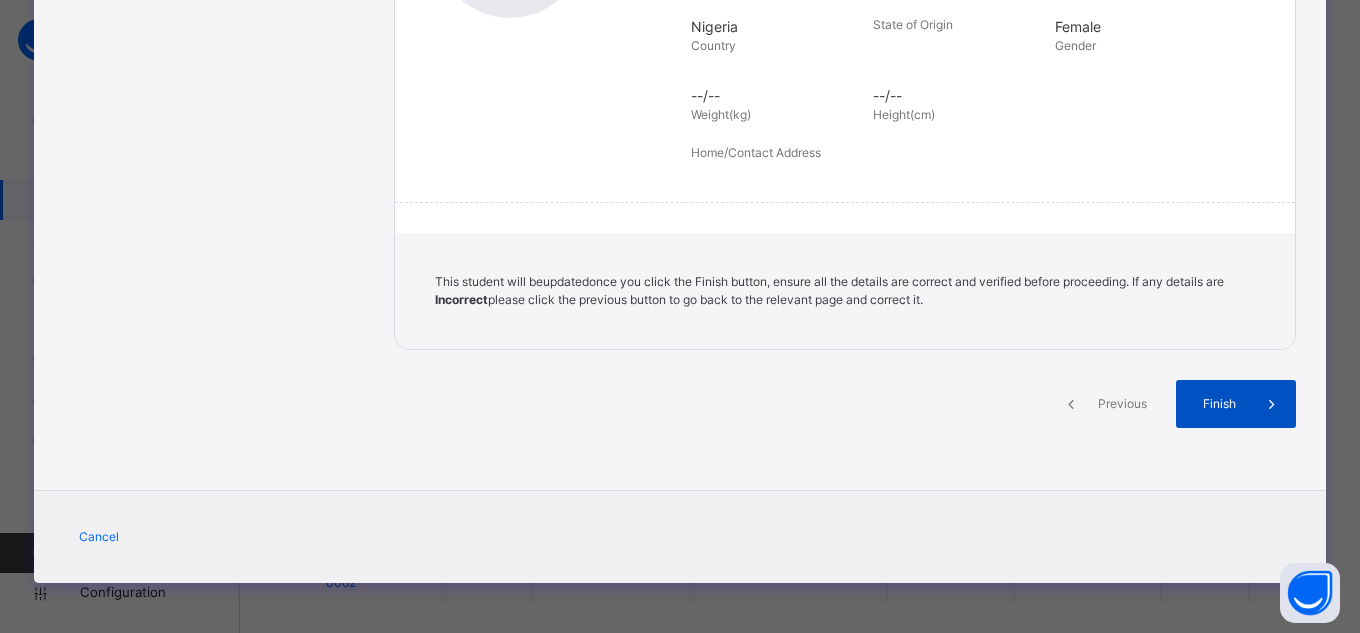 click on "Finish" at bounding box center [1219, 404] 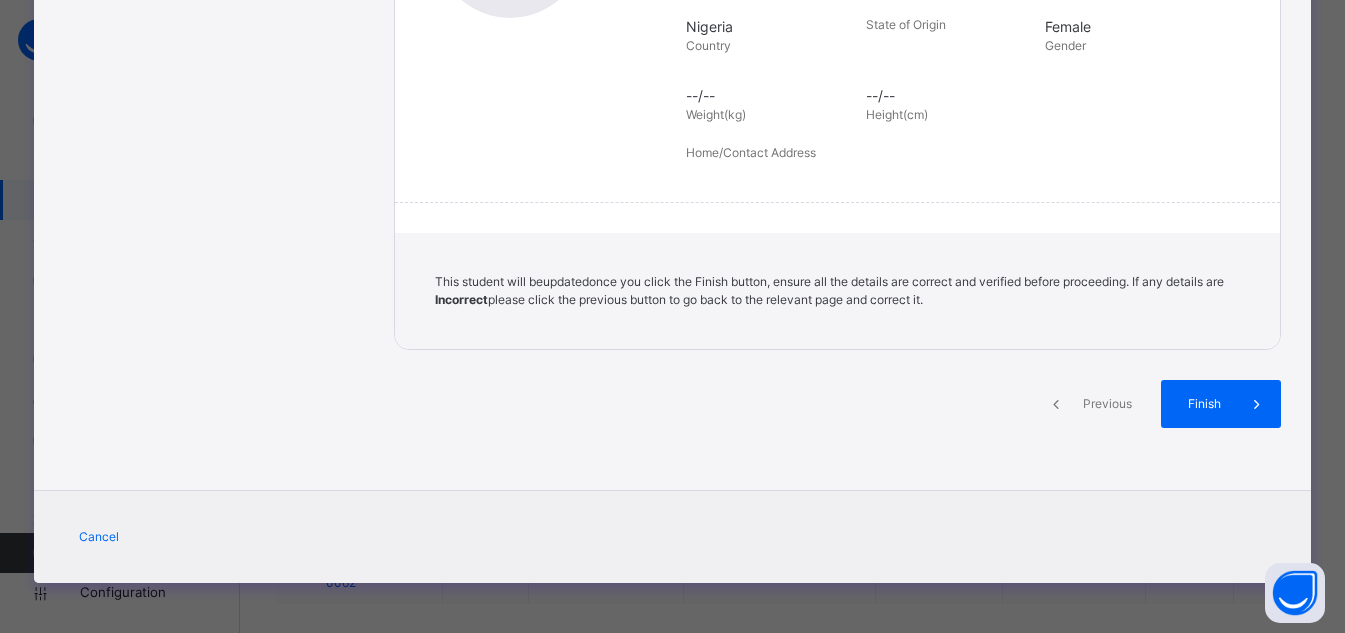 click on "View Profile Edit Student Link Parent/Guardian Delete Student" at bounding box center [1271, 416] 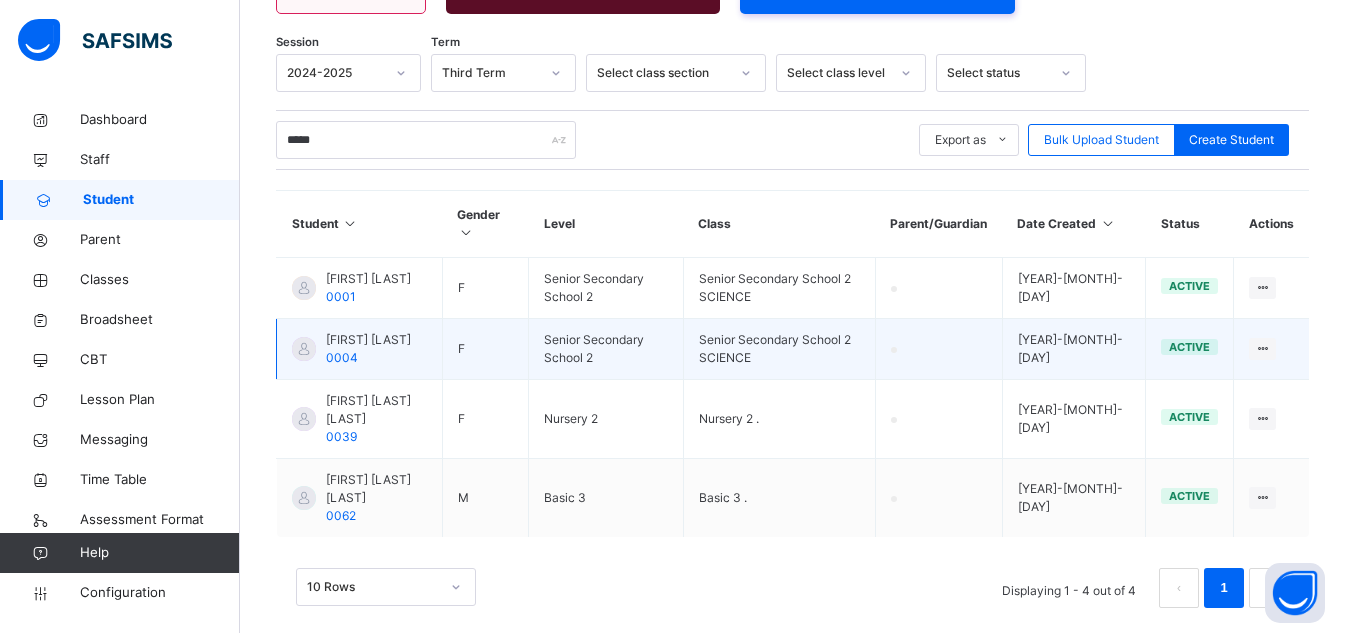 scroll, scrollTop: 317, scrollLeft: 0, axis: vertical 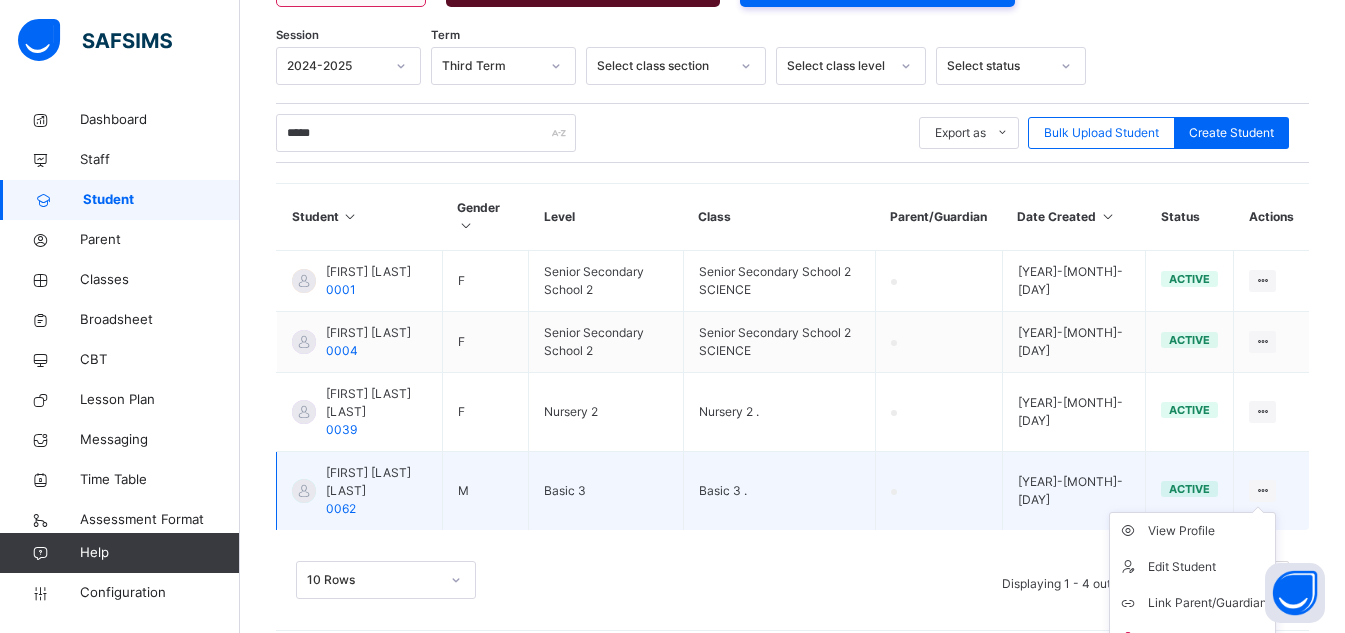 click at bounding box center (1262, 490) 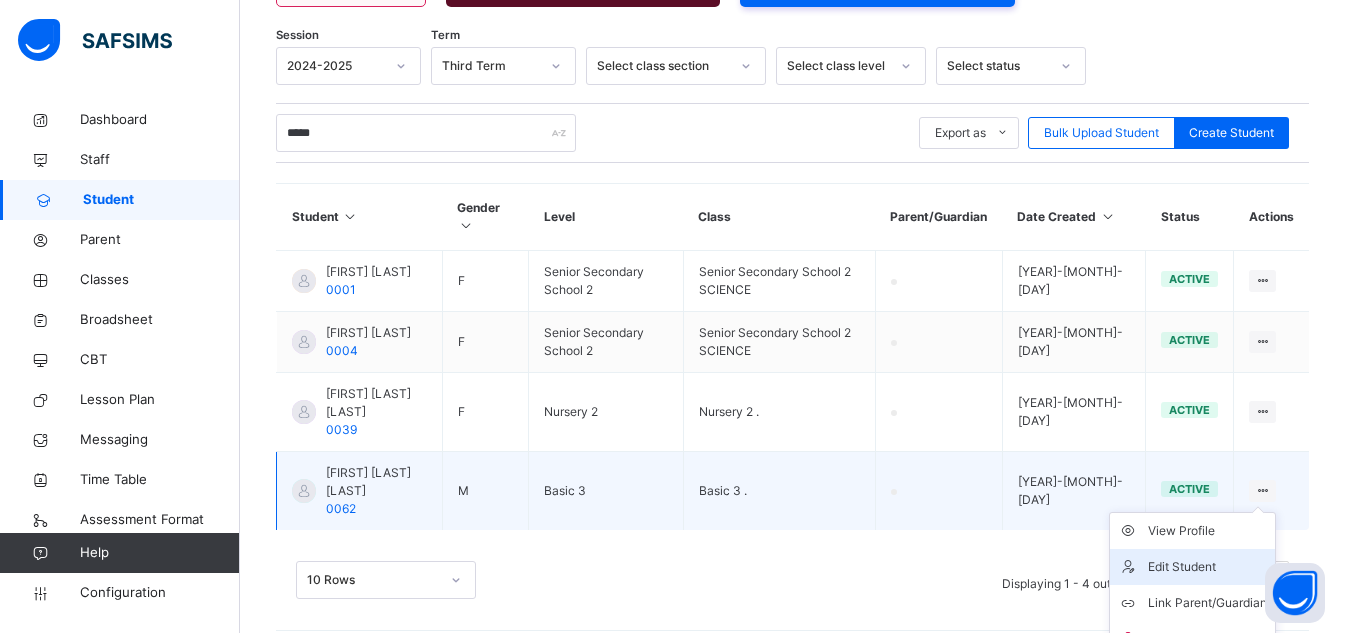 click on "Edit Student" at bounding box center [1207, 567] 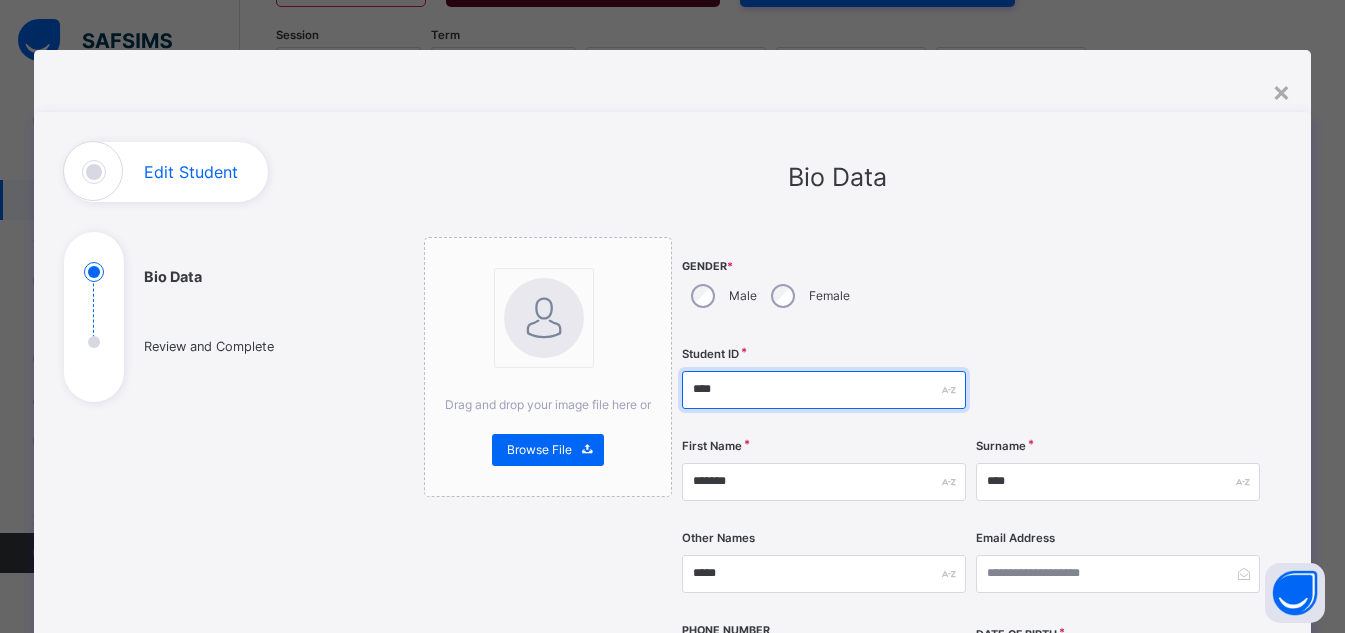 click on "****" at bounding box center [824, 390] 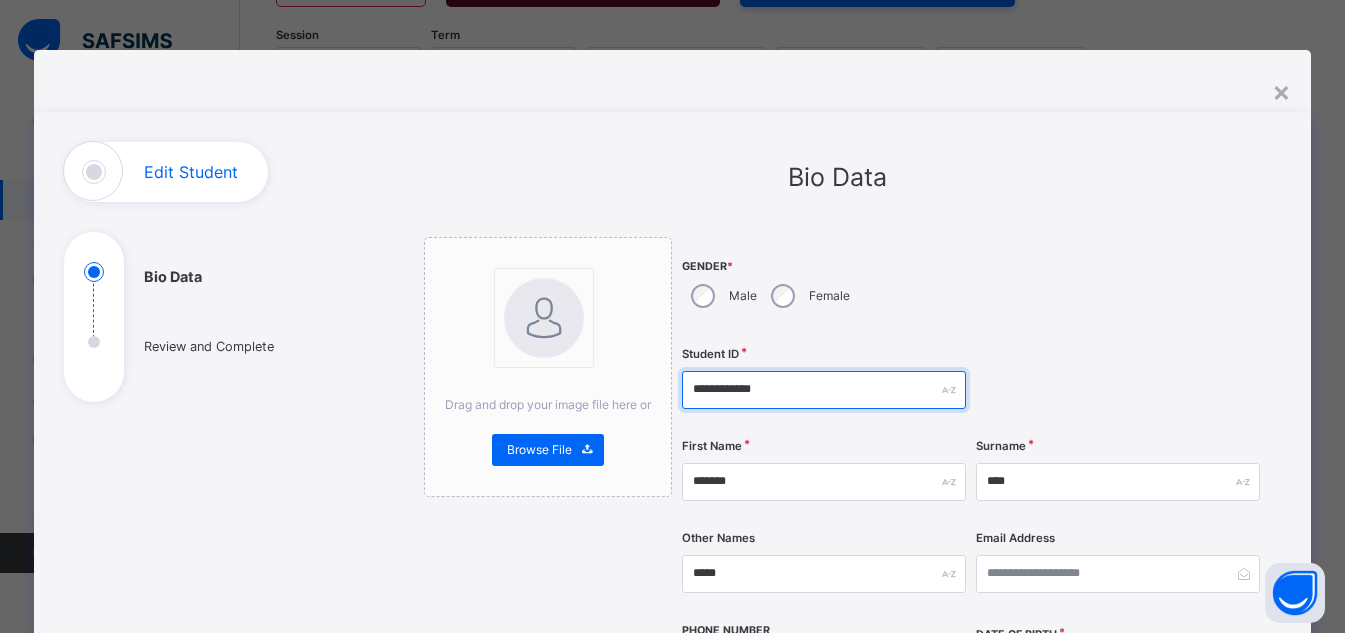 type on "**********" 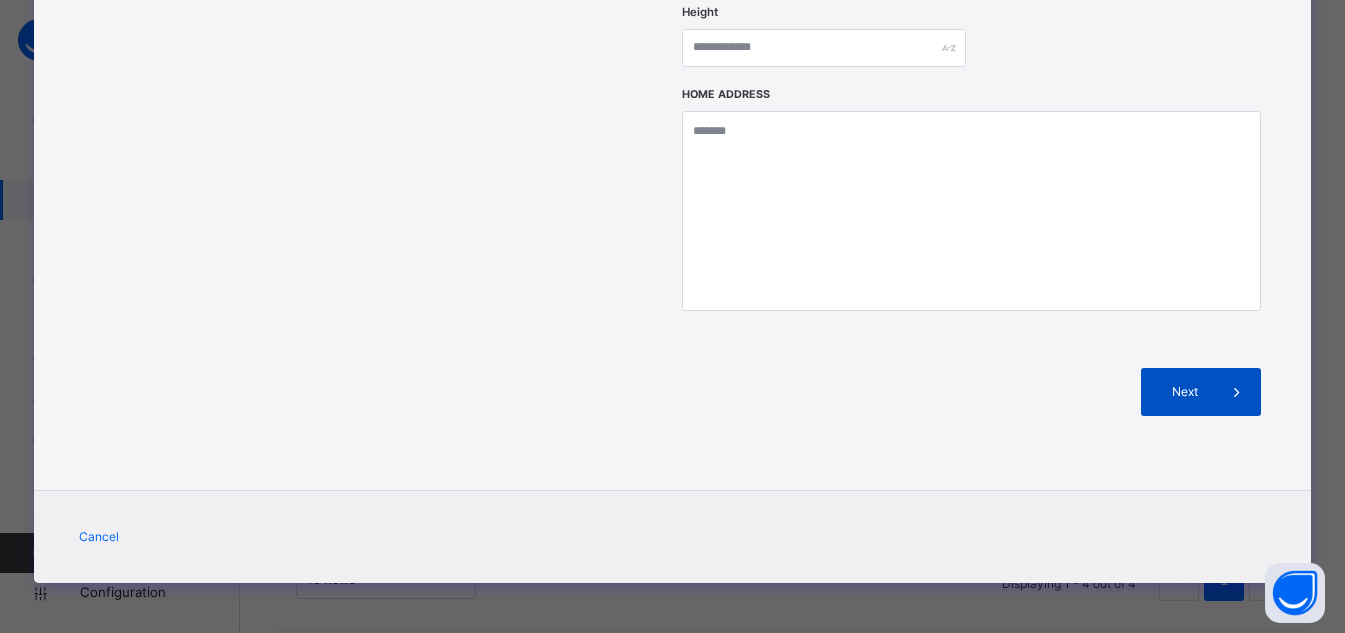 click at bounding box center (1237, 392) 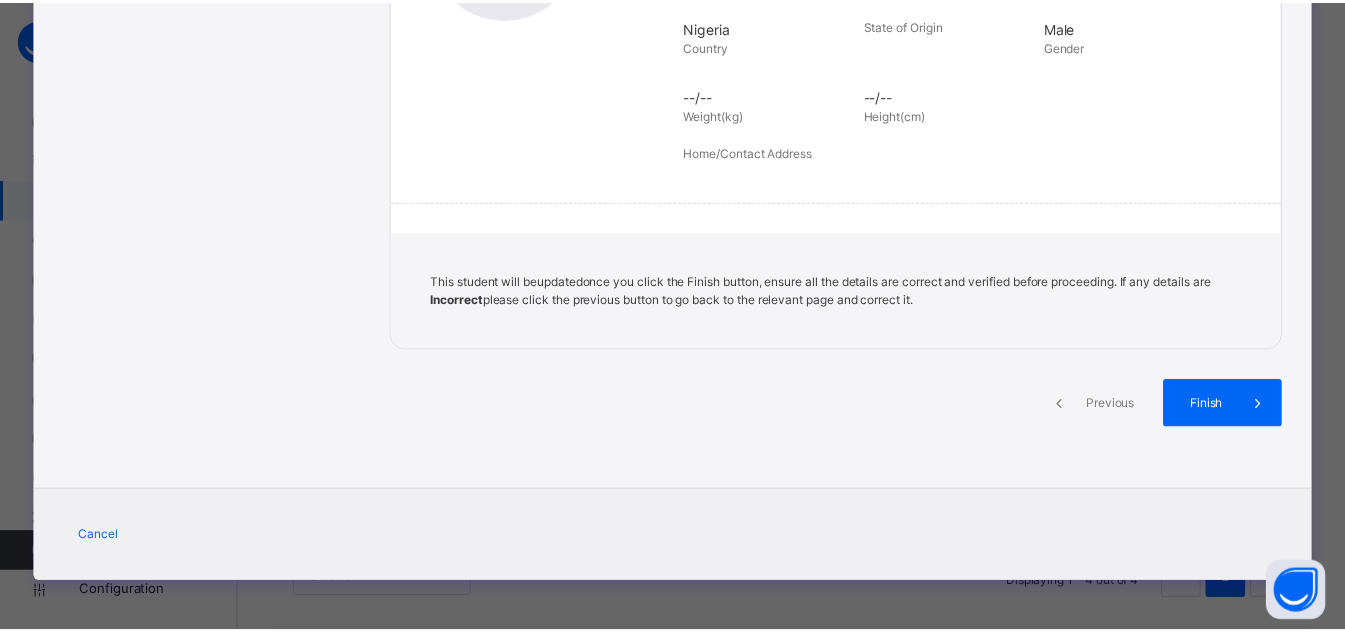 scroll, scrollTop: 446, scrollLeft: 0, axis: vertical 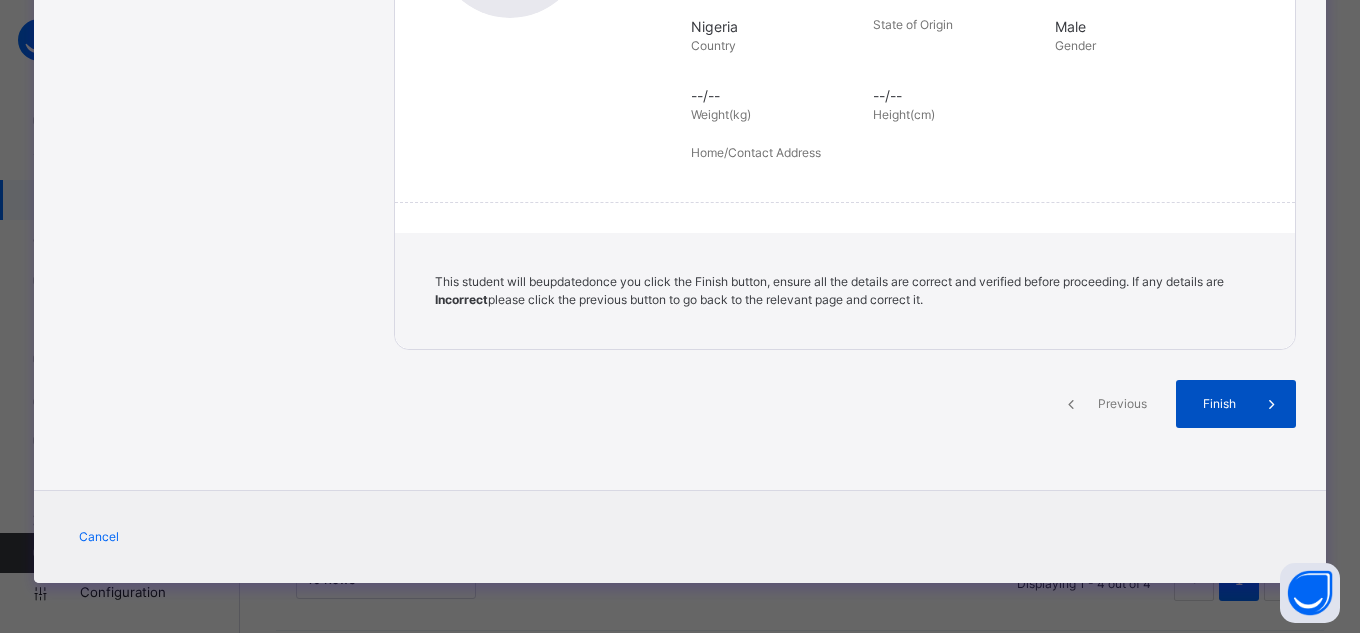 click at bounding box center (1272, 404) 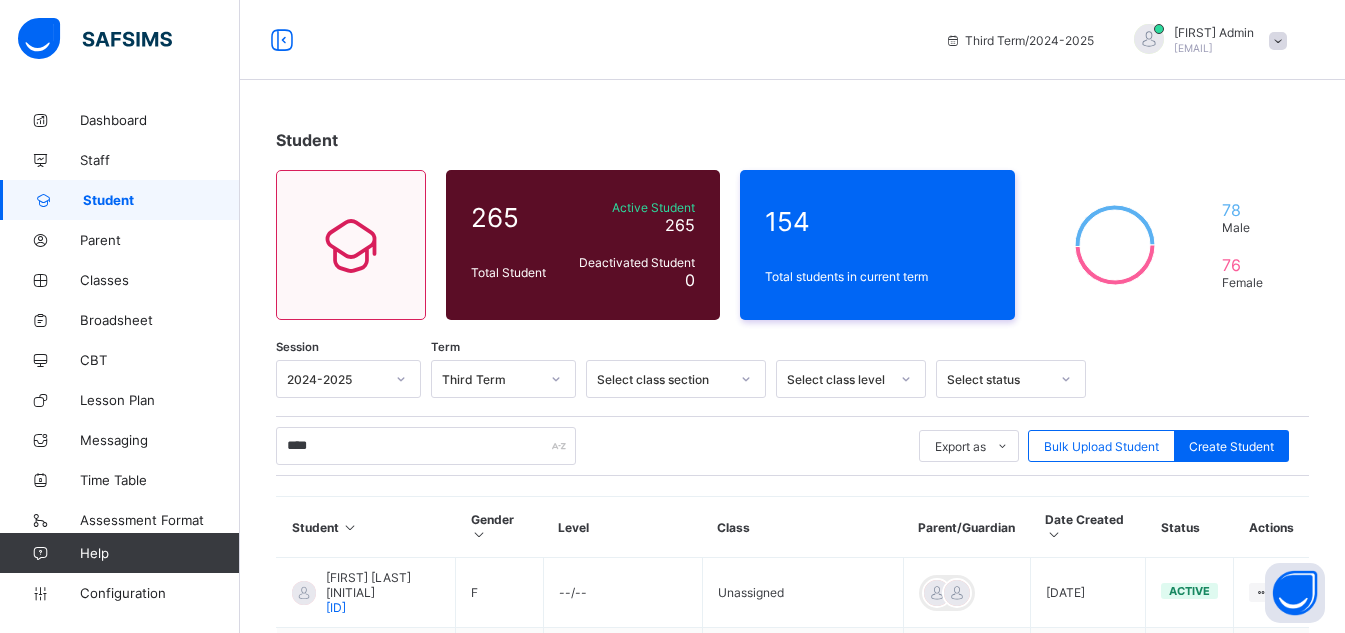 scroll, scrollTop: 240, scrollLeft: 0, axis: vertical 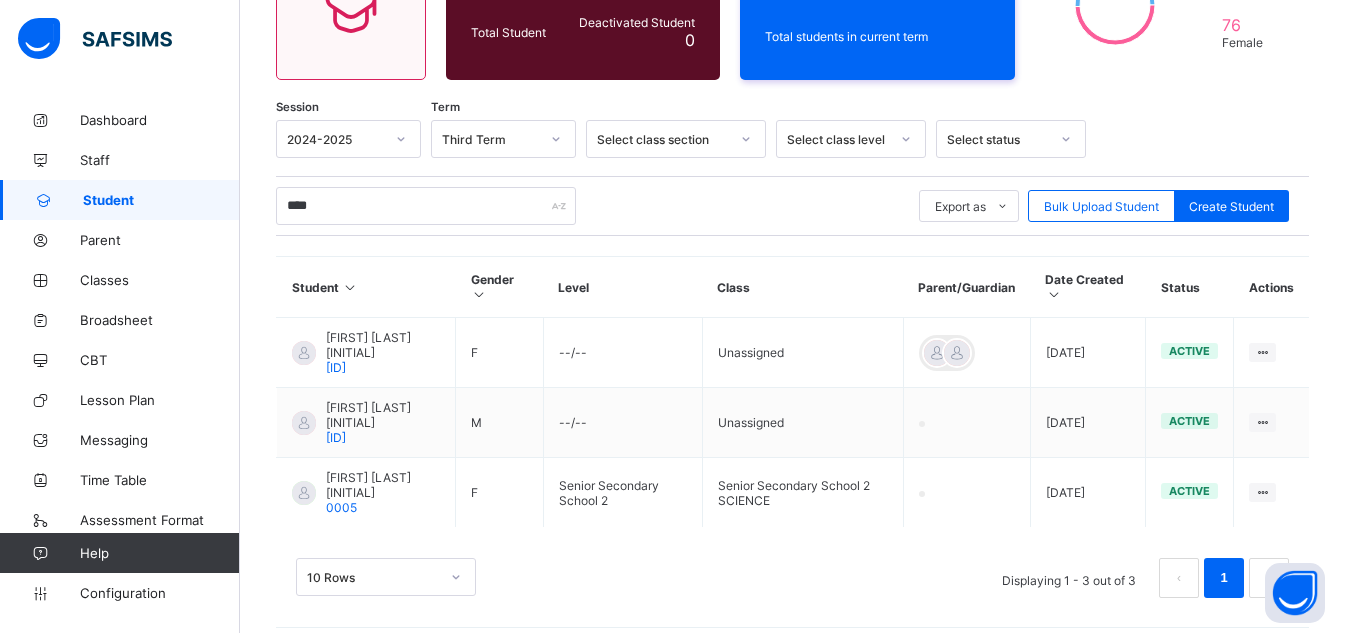 type on "****" 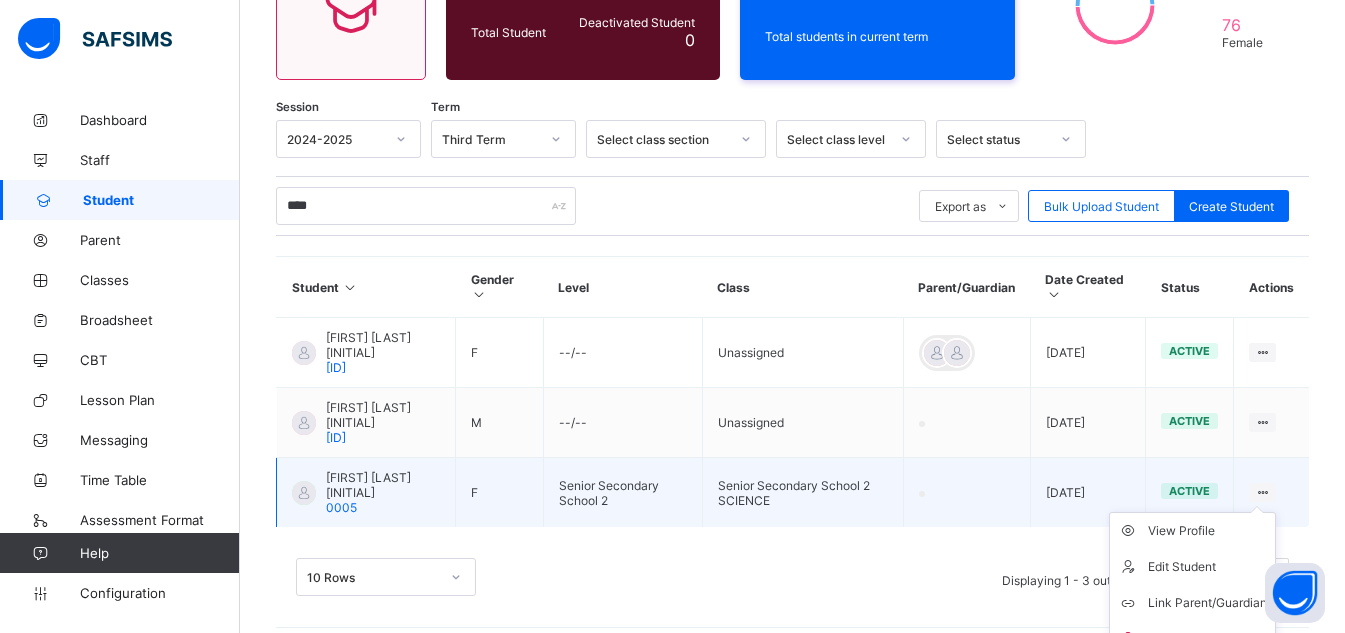 click on "View Profile Edit Student Link Parent/Guardian Delete Student" at bounding box center [1192, 585] 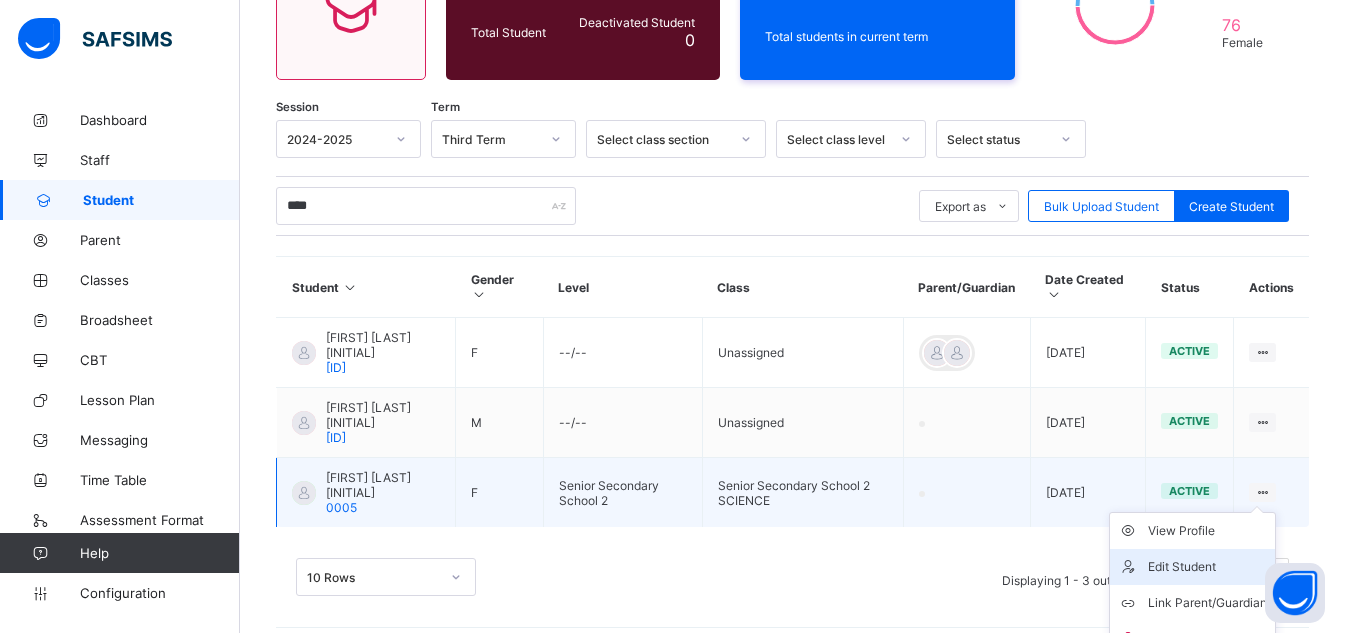 click on "Edit Student" at bounding box center [1207, 567] 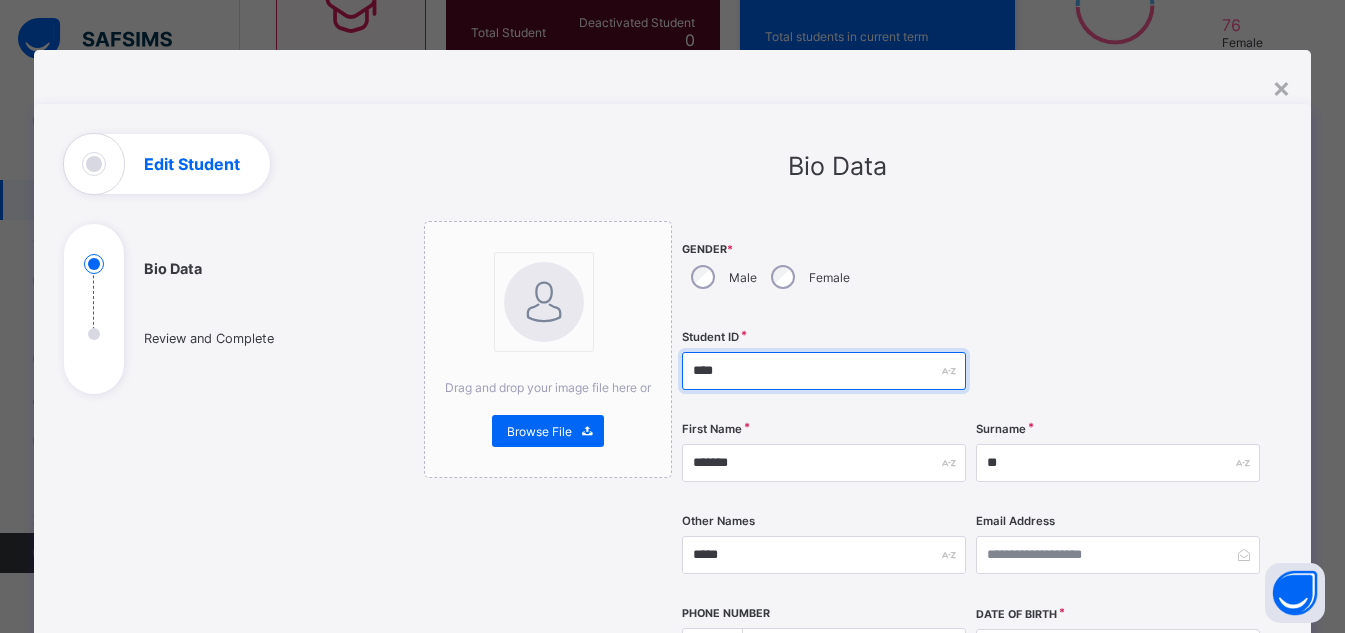 click on "****" at bounding box center (824, 371) 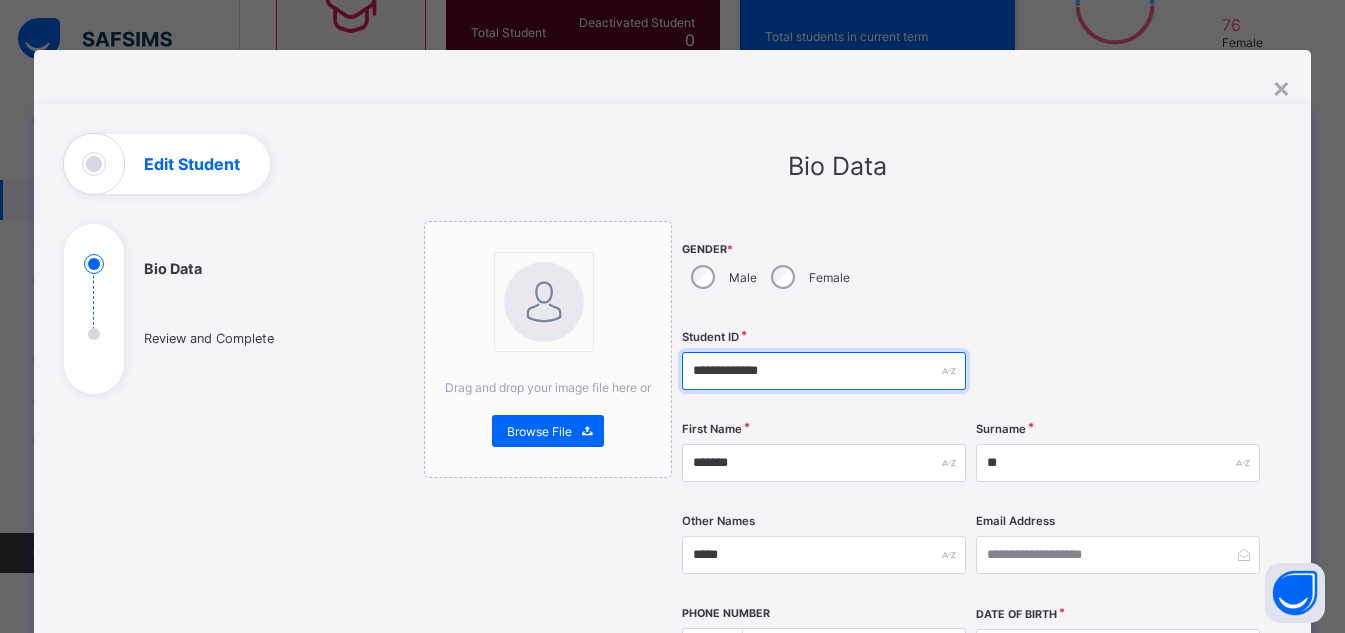 type on "**********" 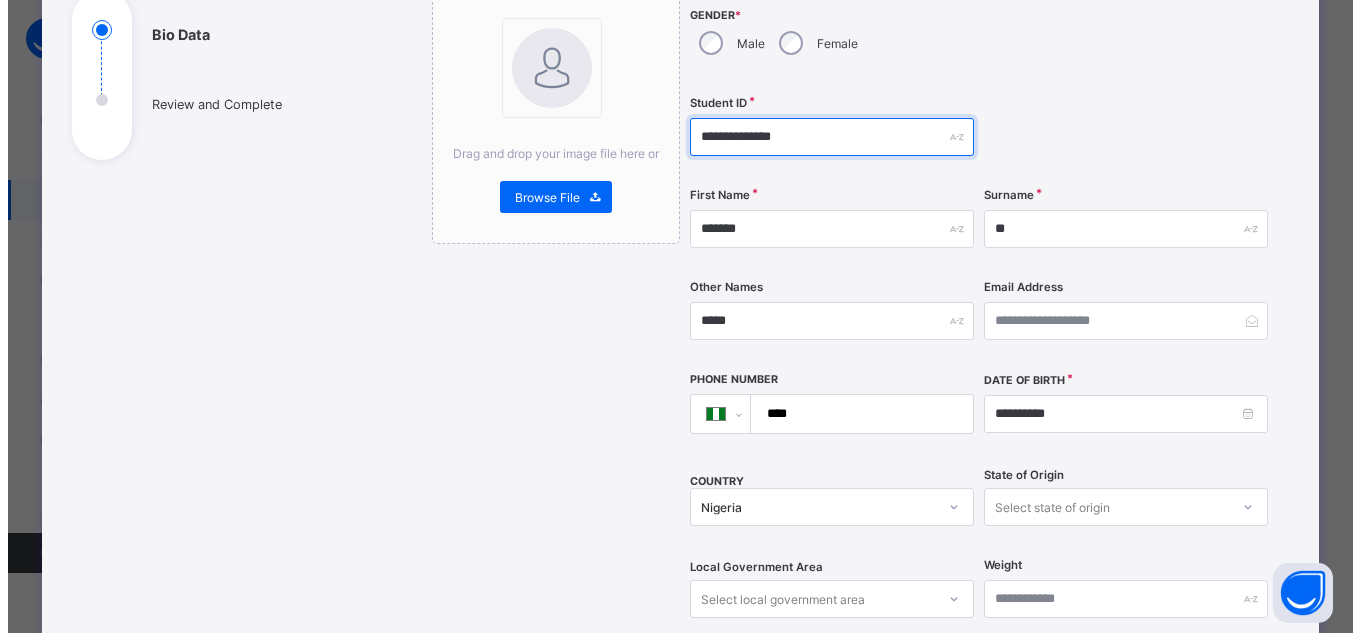 scroll, scrollTop: 876, scrollLeft: 0, axis: vertical 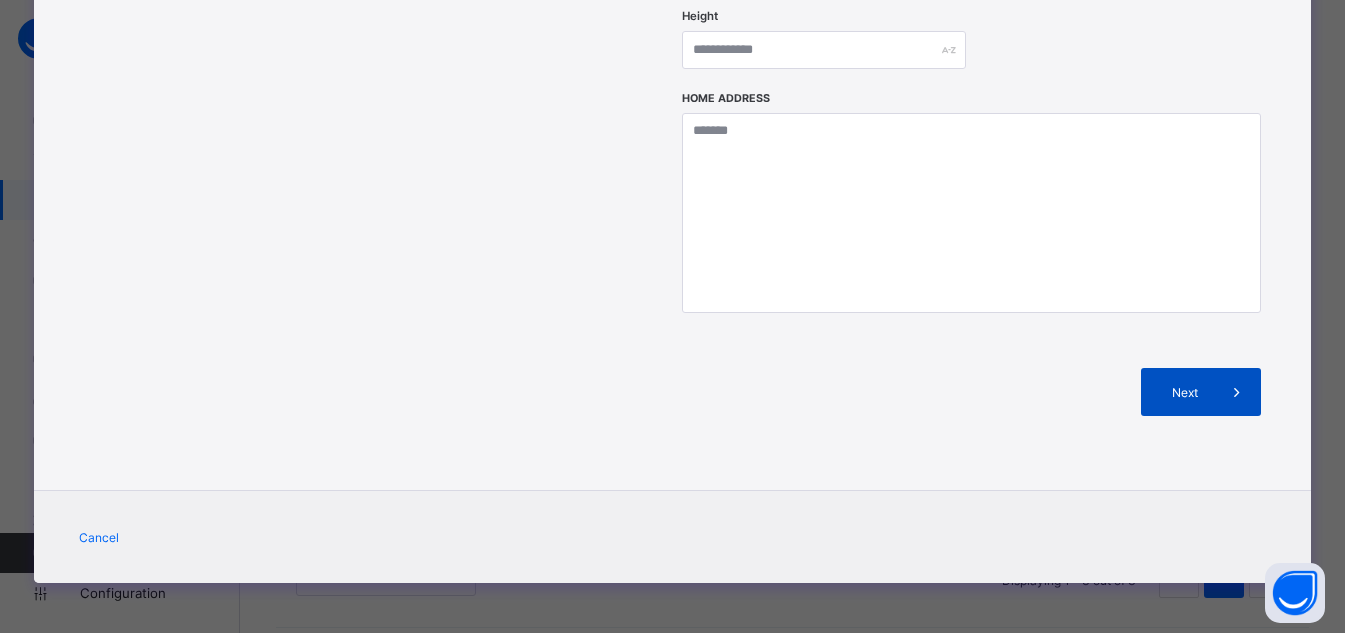 click on "Next" at bounding box center [1201, 392] 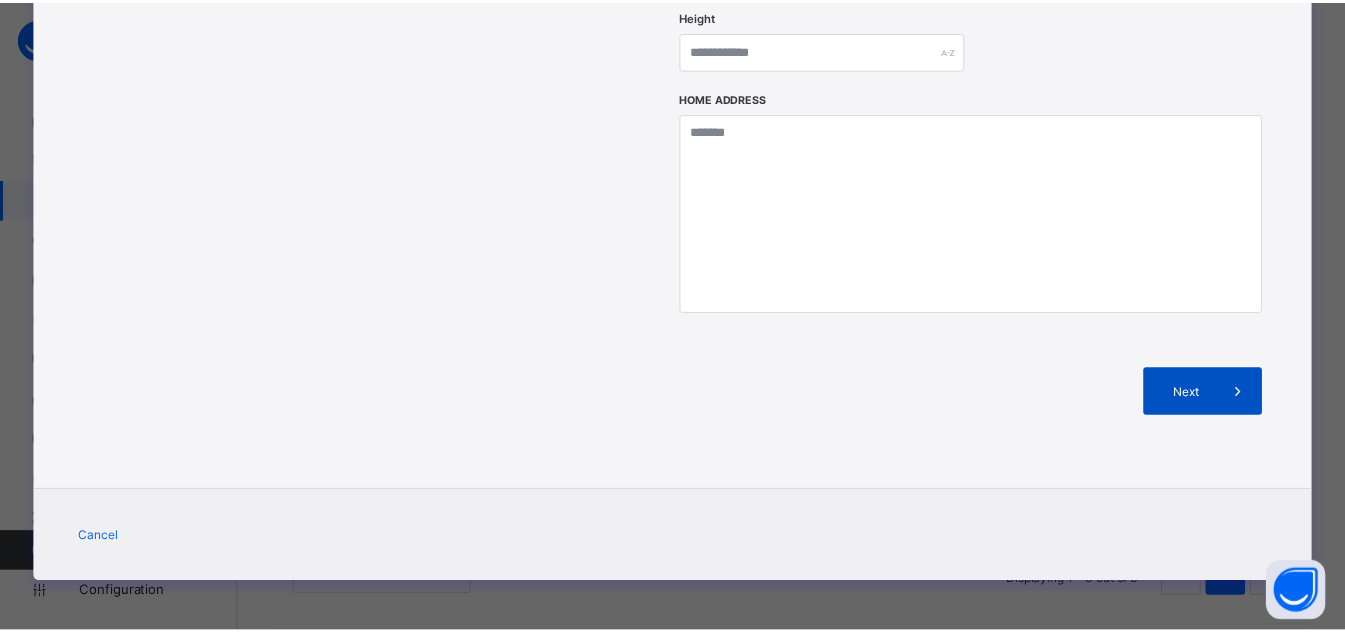 scroll, scrollTop: 383, scrollLeft: 0, axis: vertical 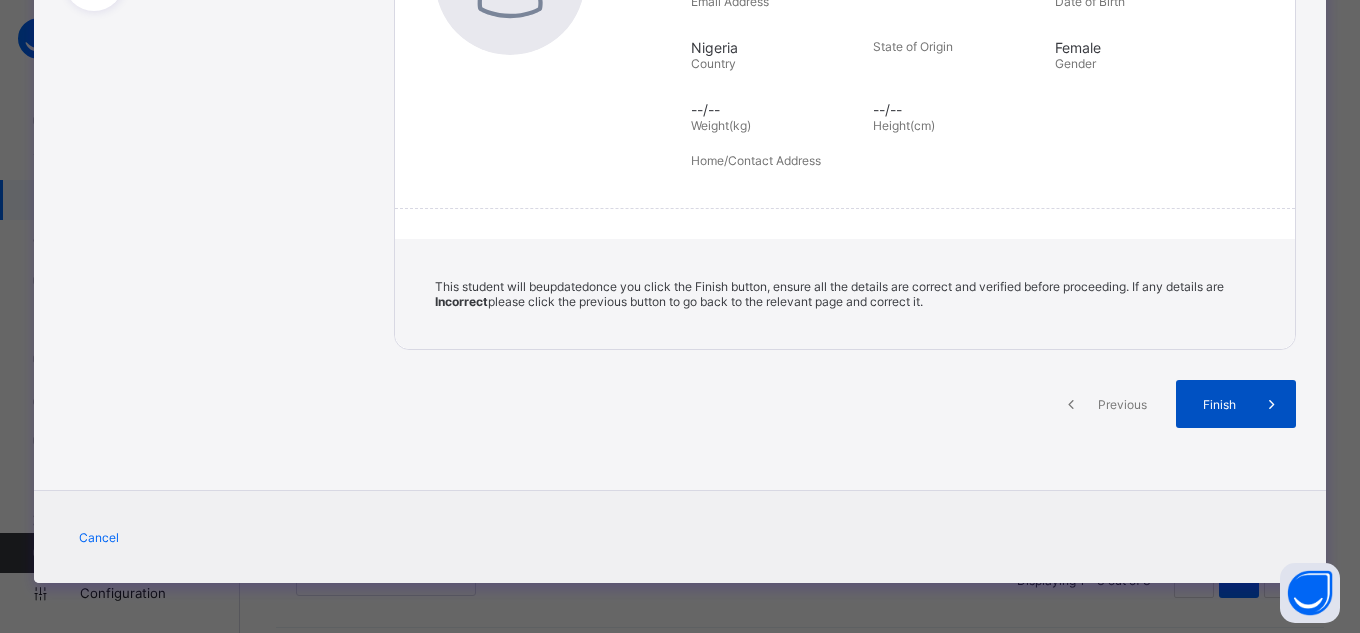click at bounding box center [1272, 404] 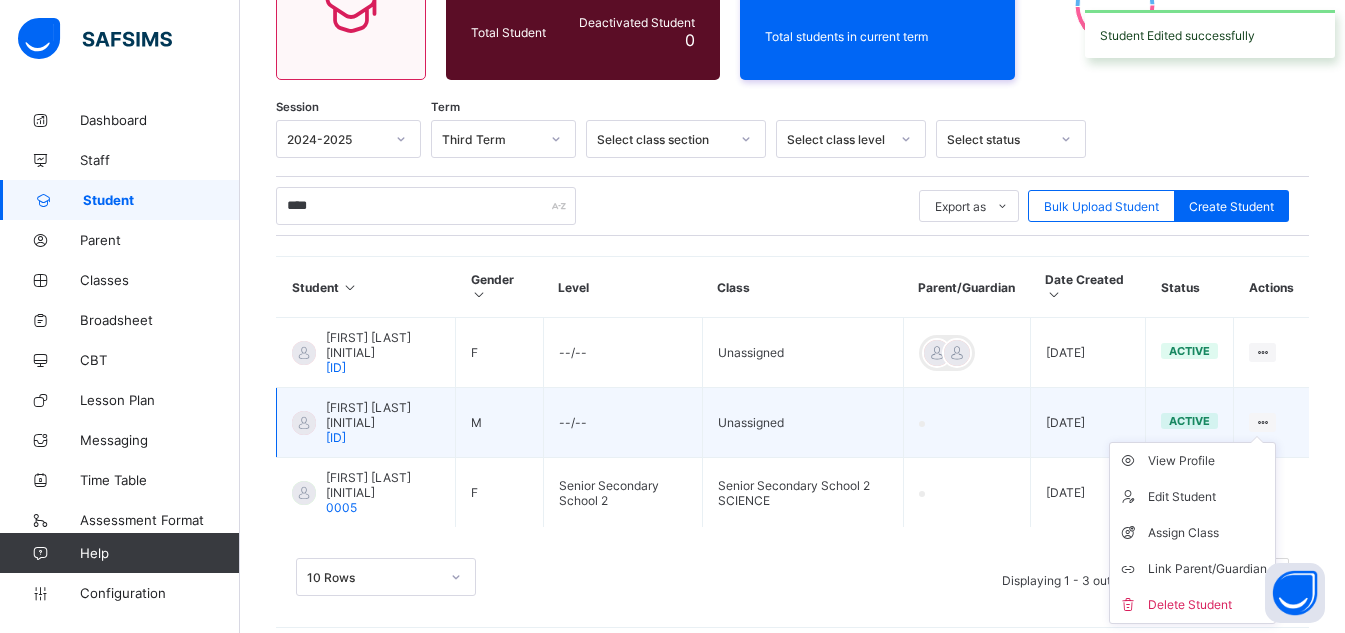 click at bounding box center [1262, 422] 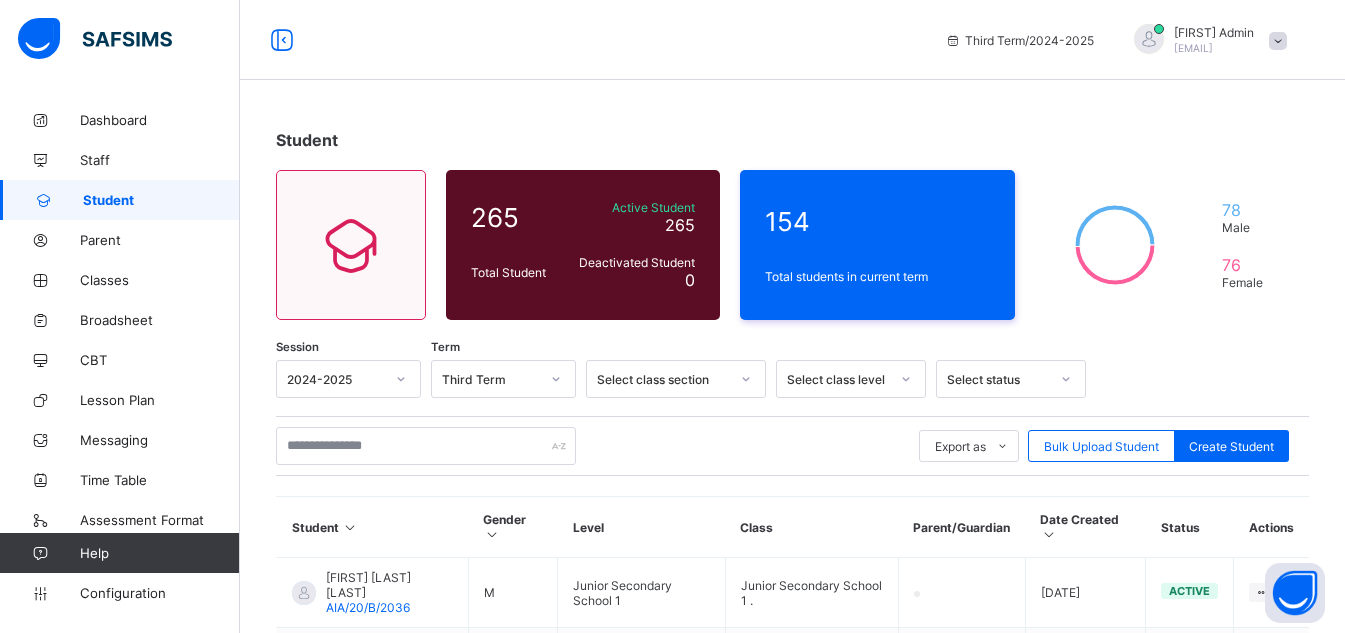 scroll, scrollTop: 240, scrollLeft: 0, axis: vertical 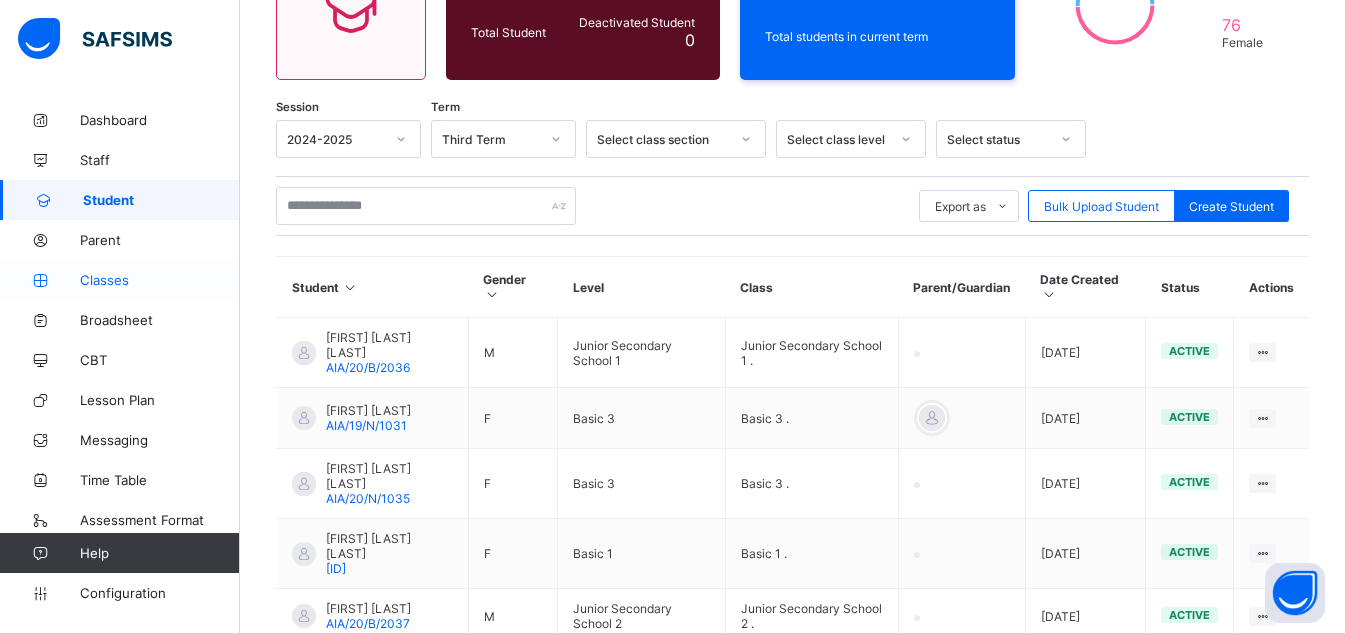 click on "Classes" at bounding box center (120, 280) 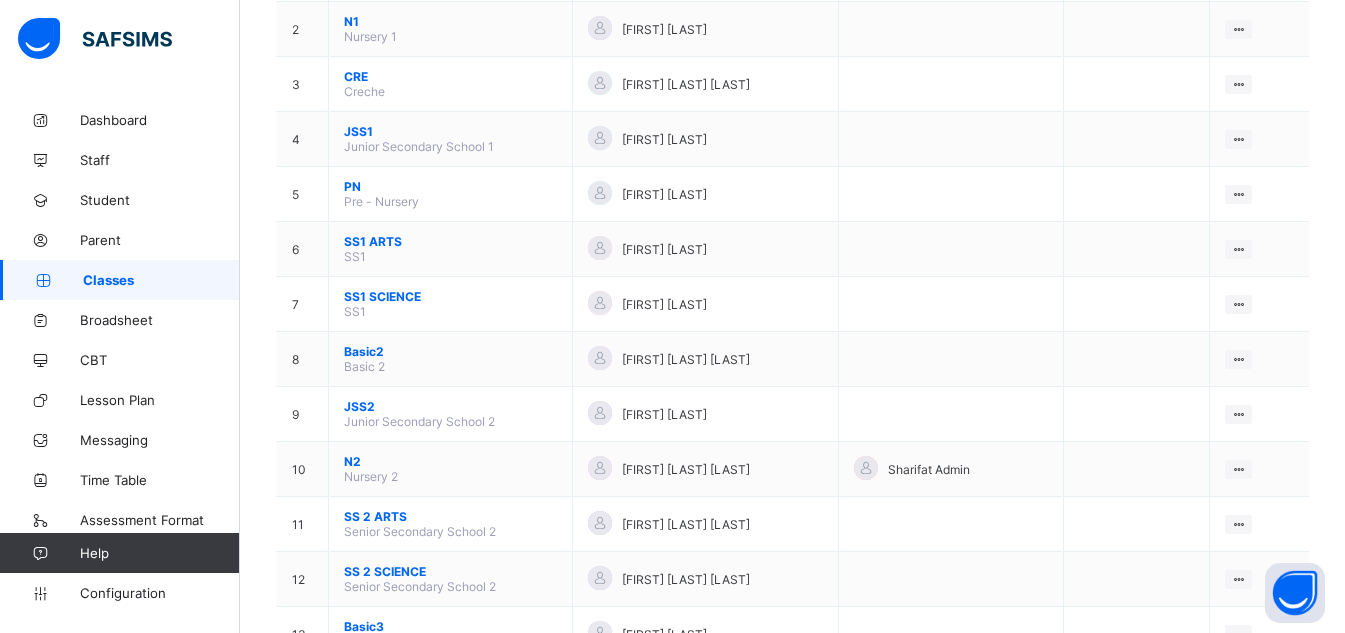 scroll, scrollTop: 289, scrollLeft: 0, axis: vertical 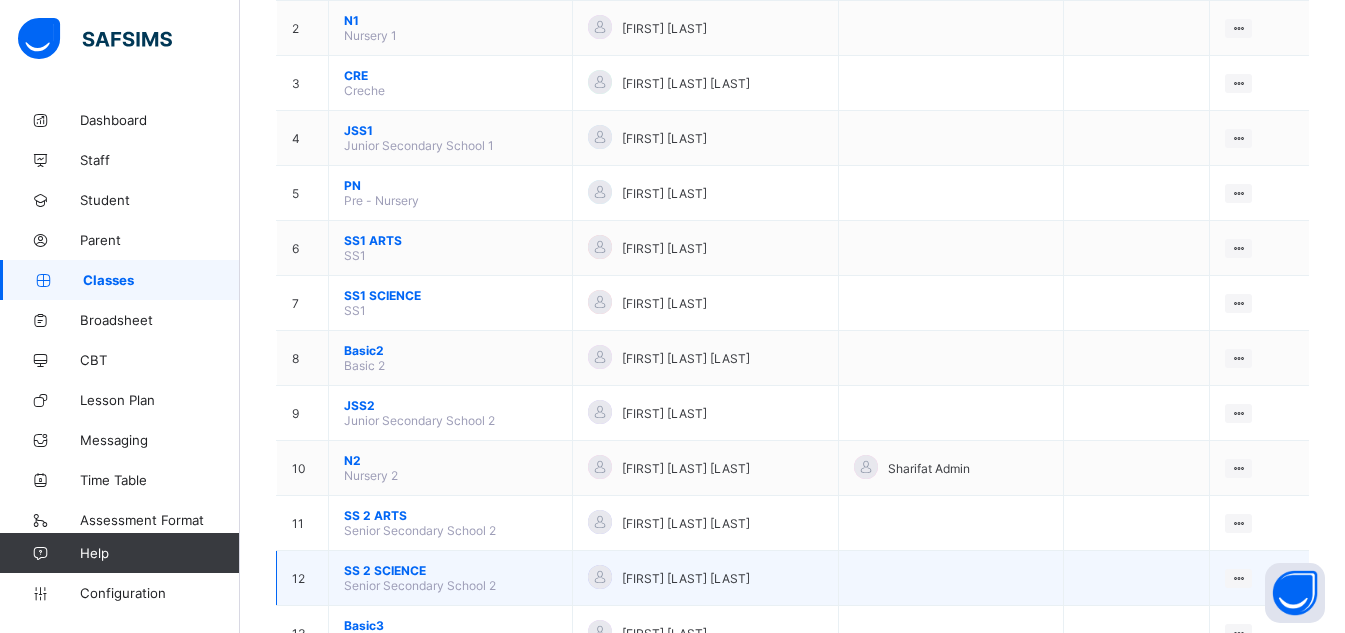 click on "SS 2   SCIENCE" at bounding box center (450, 570) 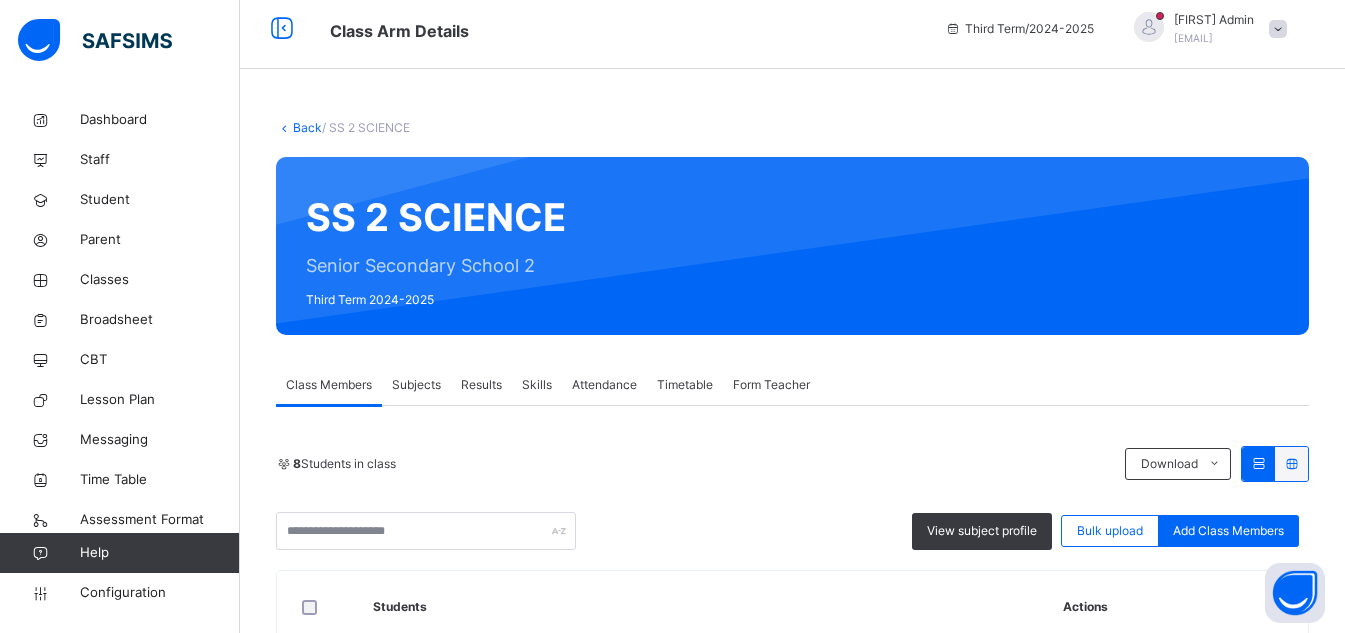 scroll, scrollTop: 4, scrollLeft: 0, axis: vertical 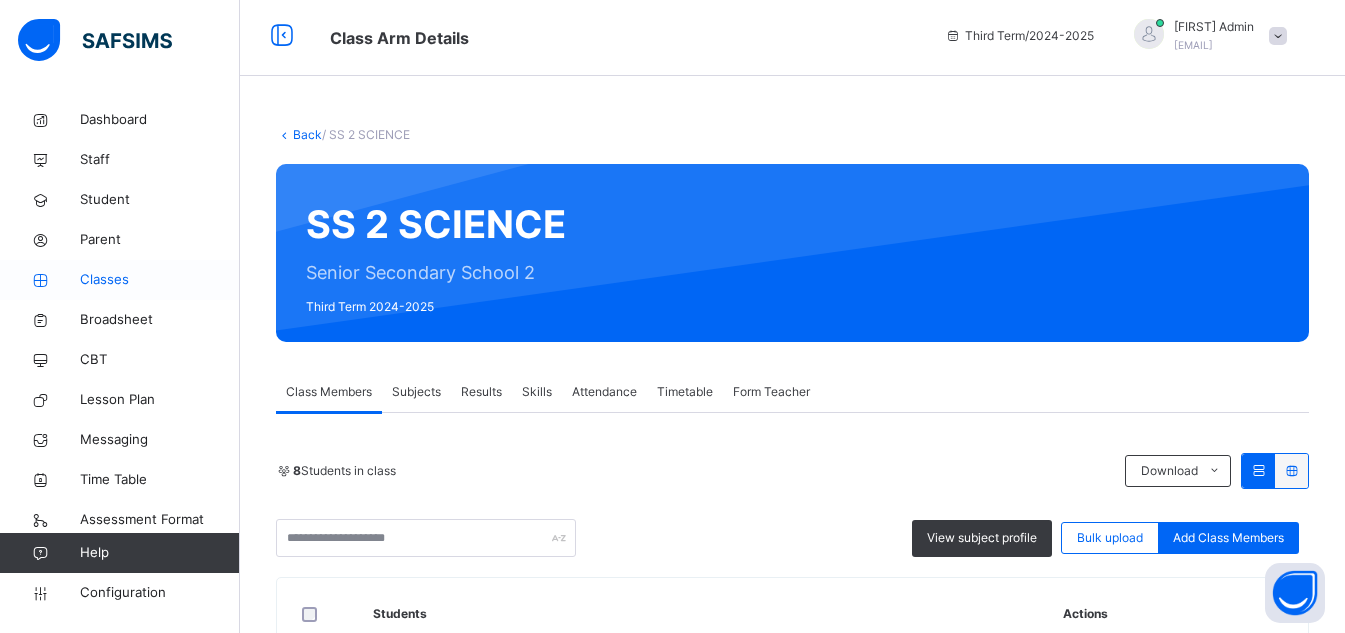 click on "Classes" at bounding box center (120, 280) 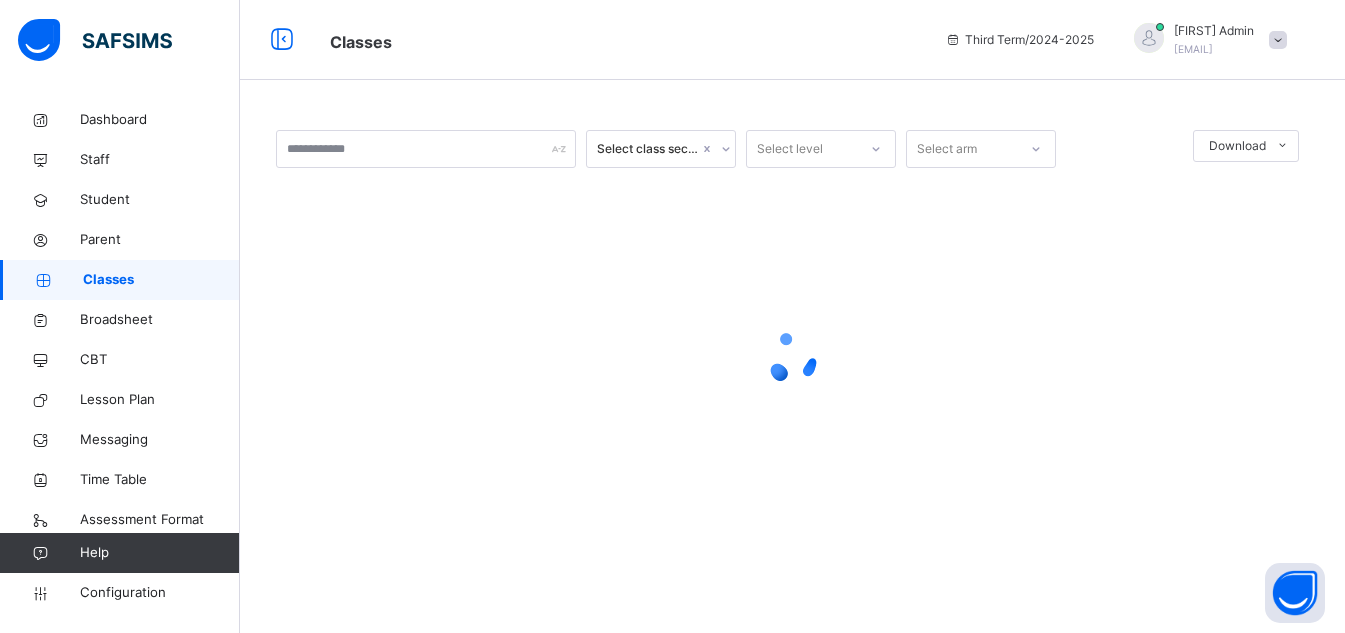 scroll, scrollTop: 0, scrollLeft: 0, axis: both 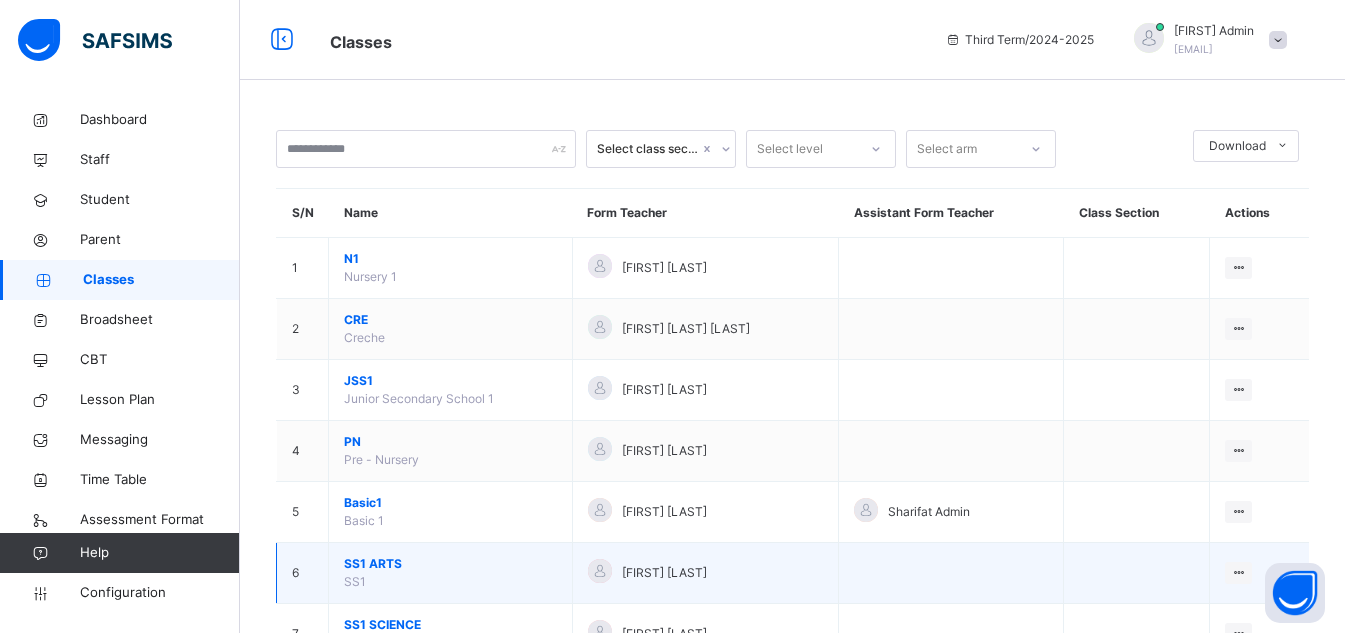 click on "SS1   ARTS" at bounding box center [450, 564] 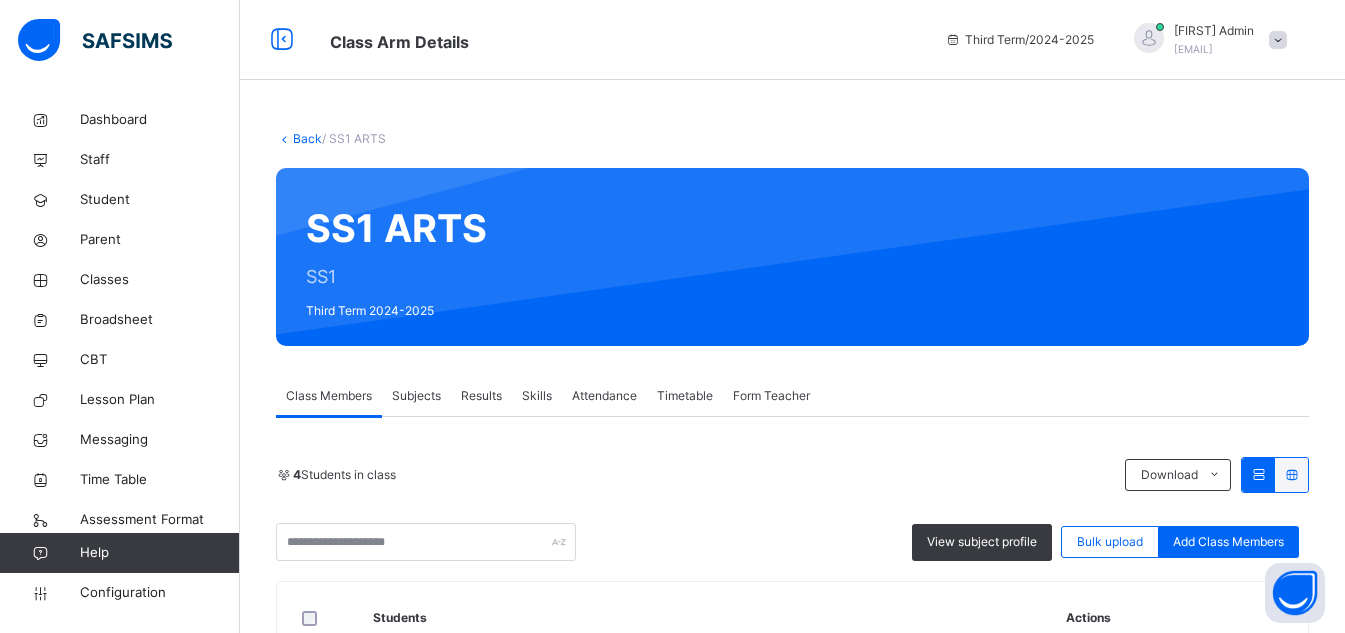 click on "Results" at bounding box center (481, 396) 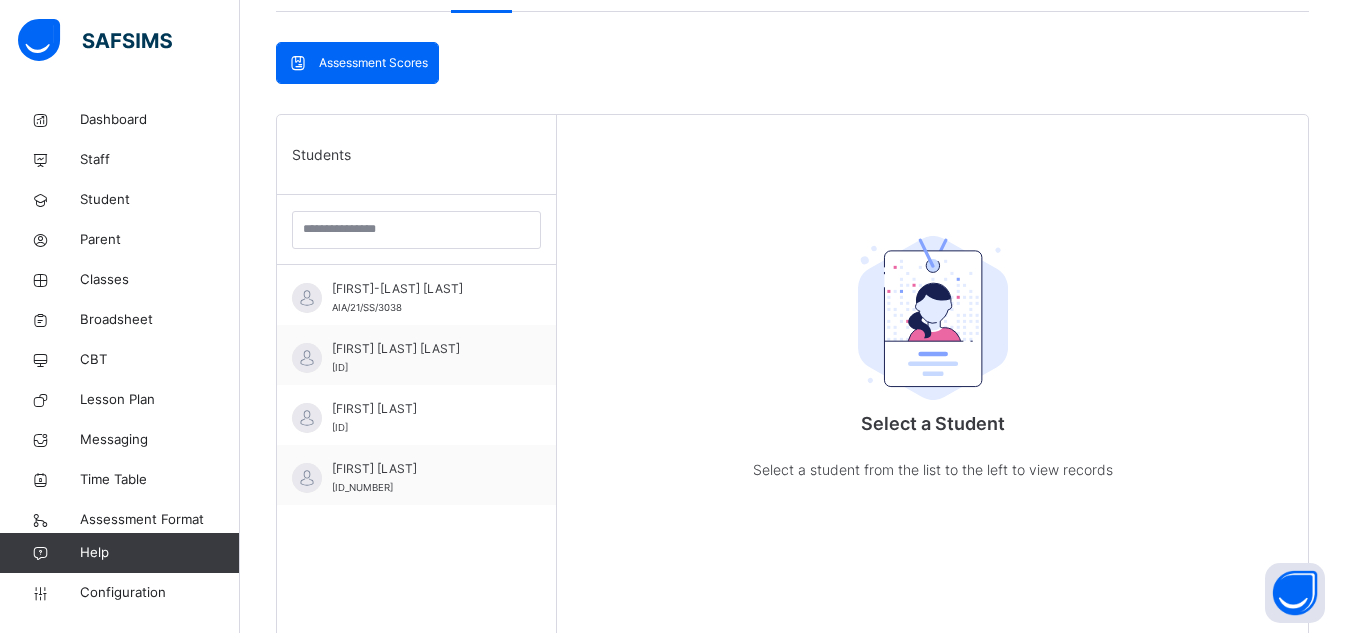 scroll, scrollTop: 381, scrollLeft: 0, axis: vertical 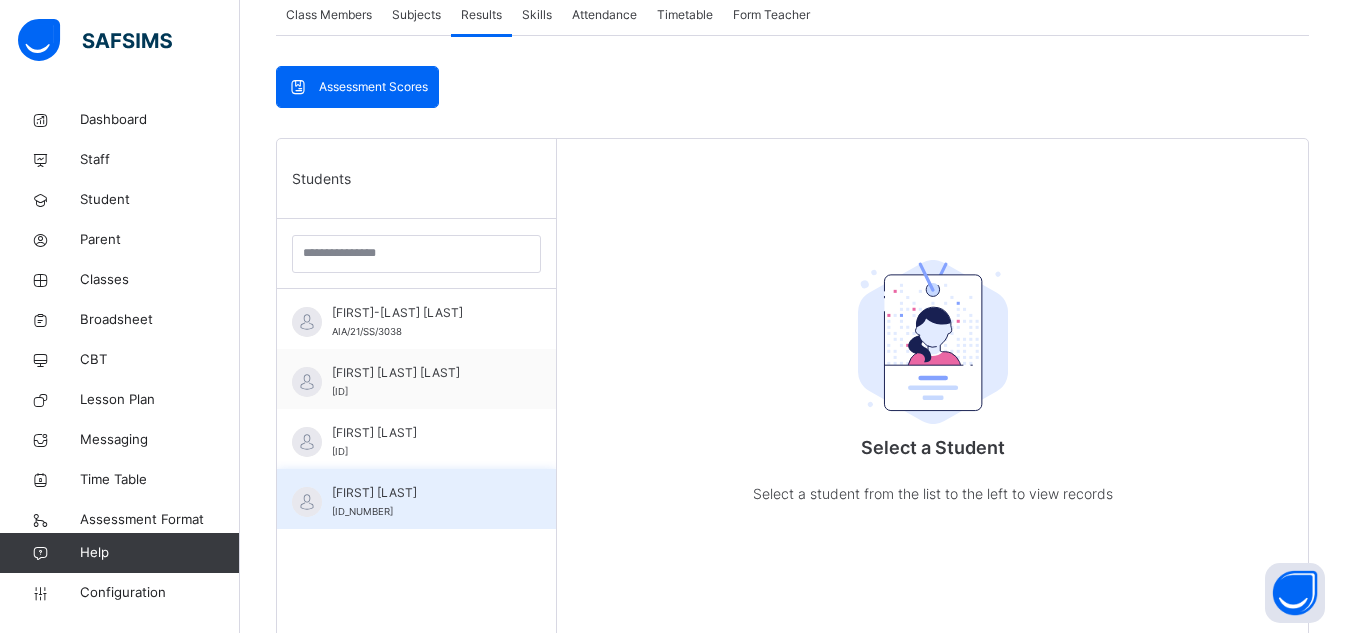 click on "[FIRST] [LAST]" at bounding box center (421, 493) 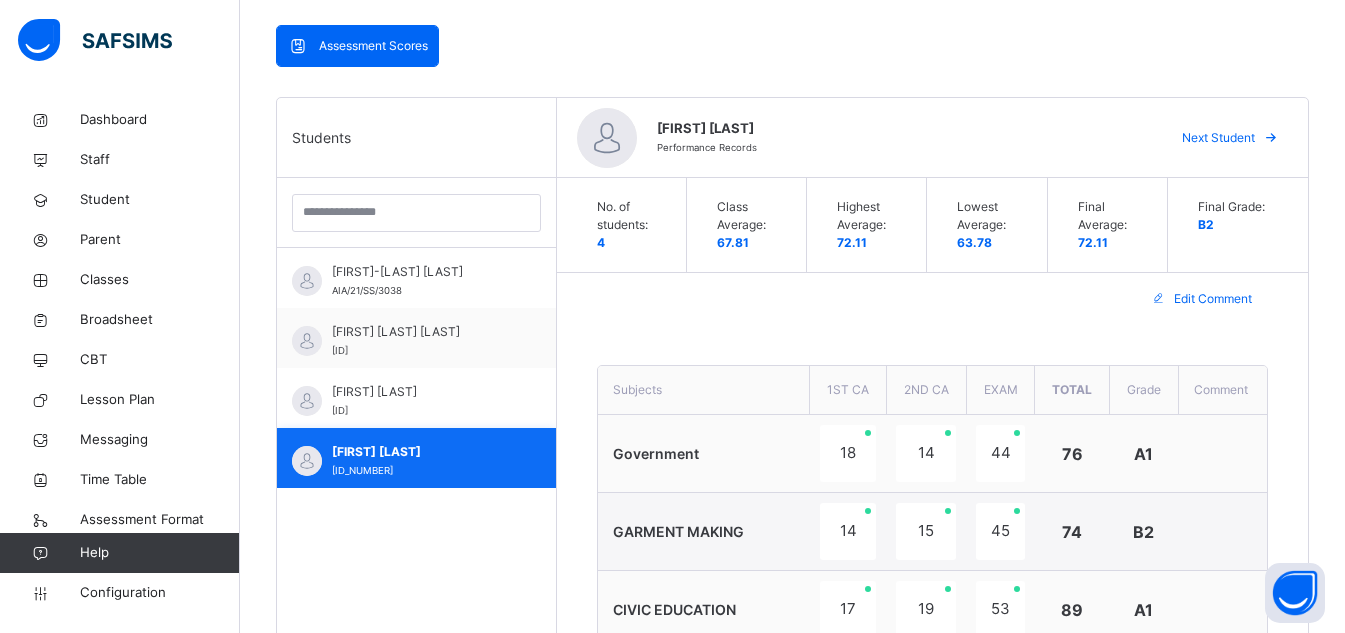 scroll, scrollTop: 405, scrollLeft: 0, axis: vertical 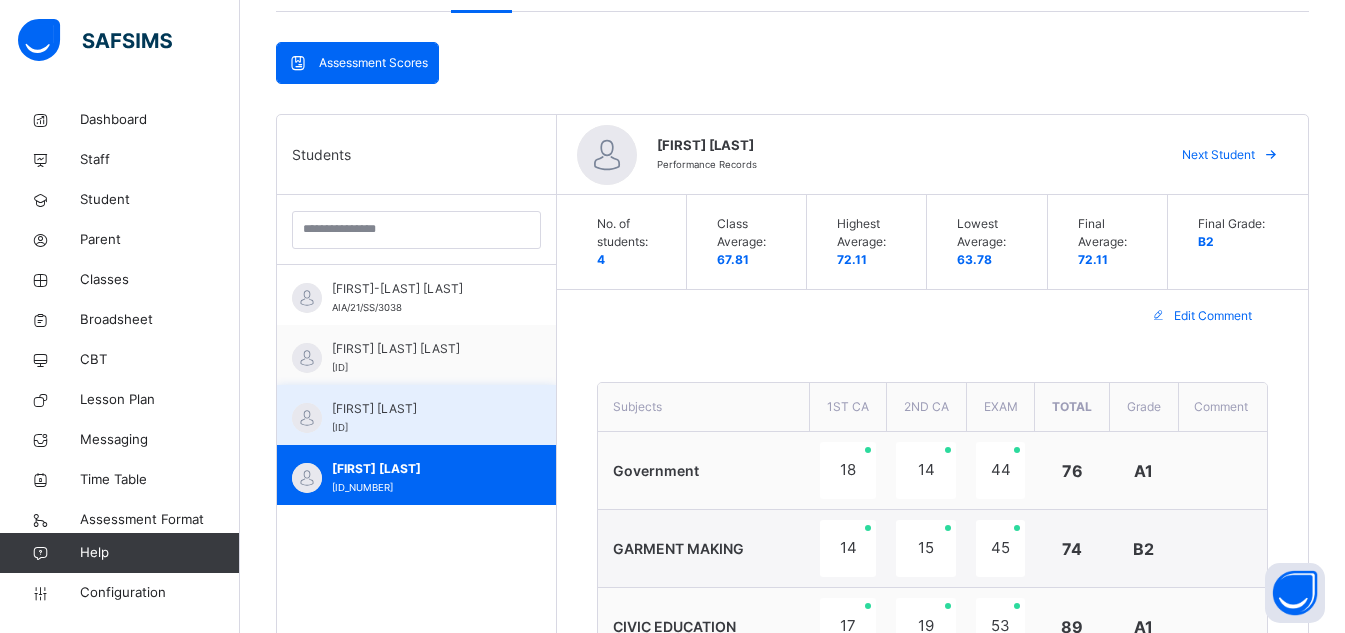 click on "[ID]" at bounding box center [340, 427] 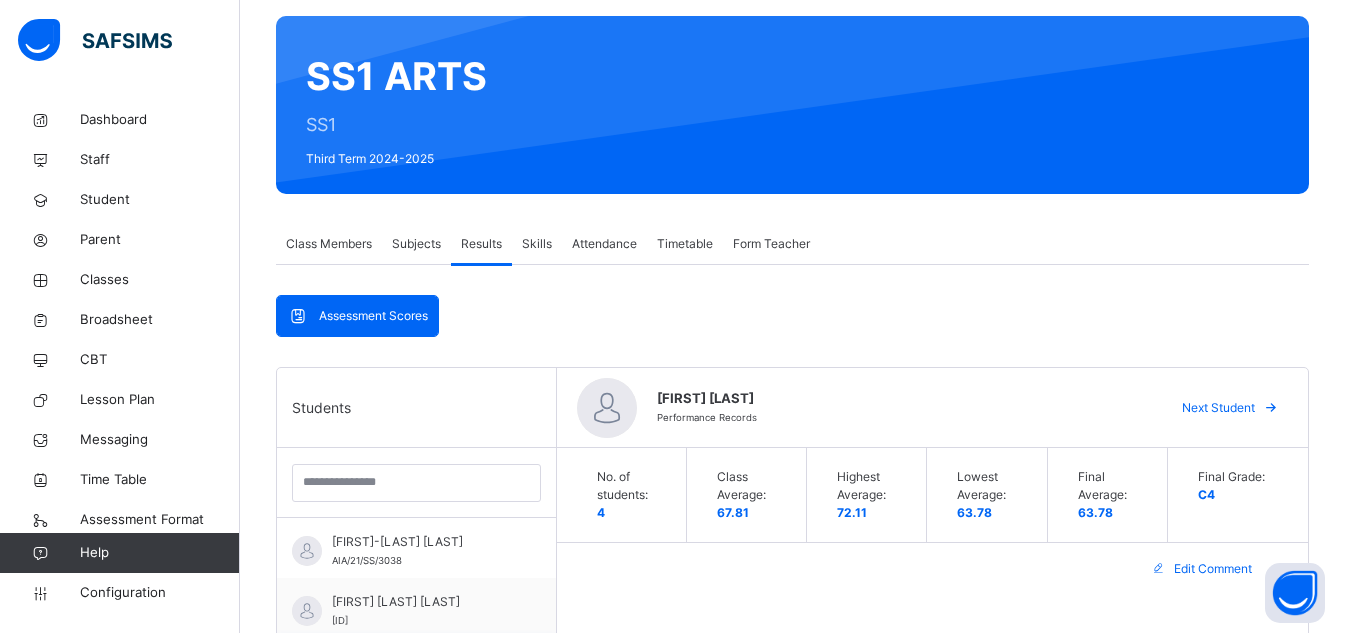 scroll, scrollTop: 148, scrollLeft: 0, axis: vertical 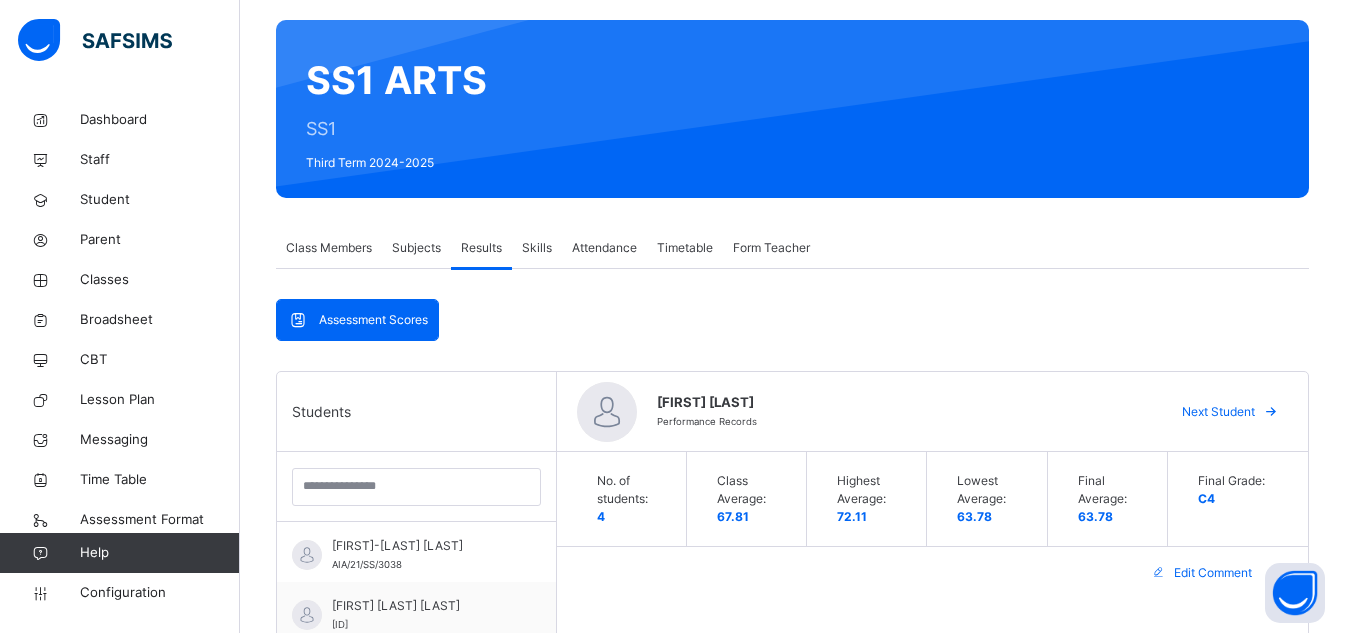click at bounding box center [1271, 412] 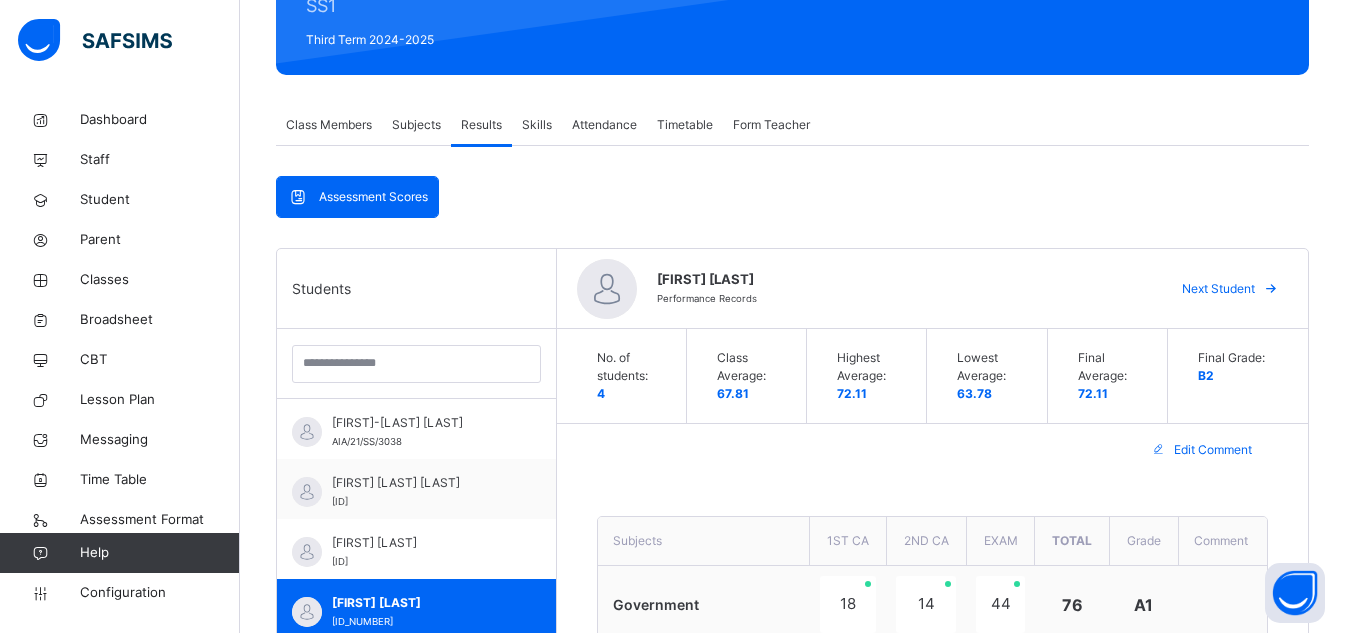 scroll, scrollTop: 261, scrollLeft: 0, axis: vertical 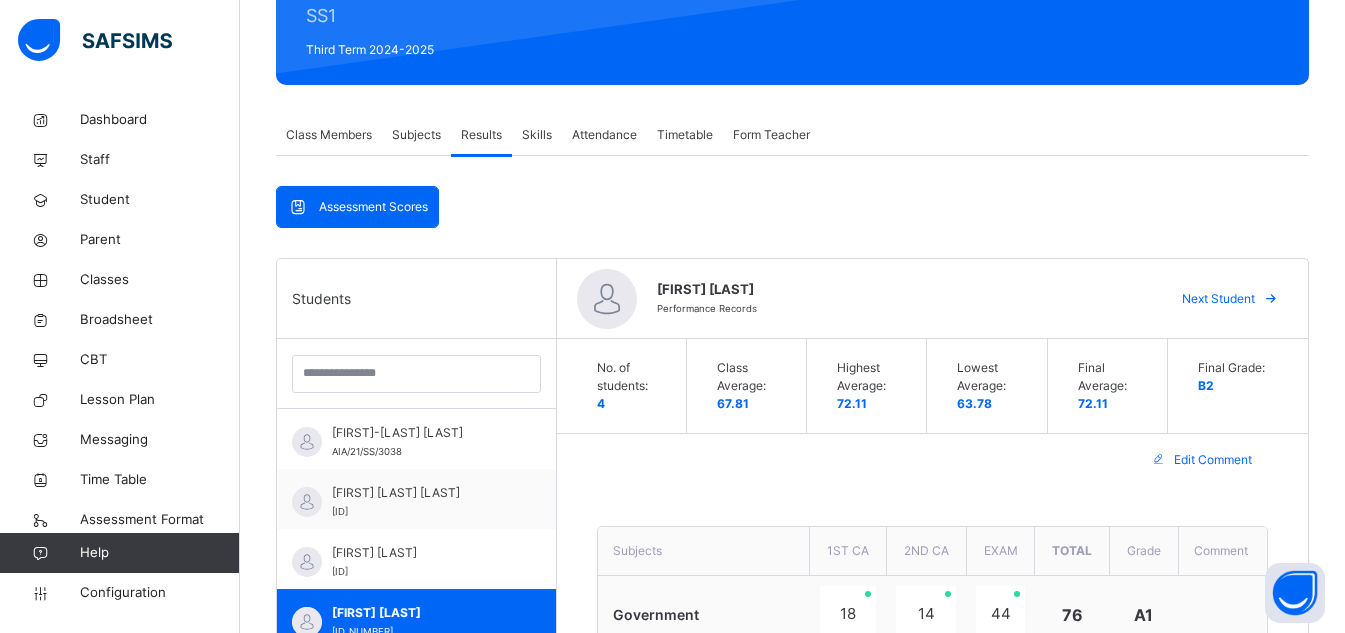 click at bounding box center [1271, 299] 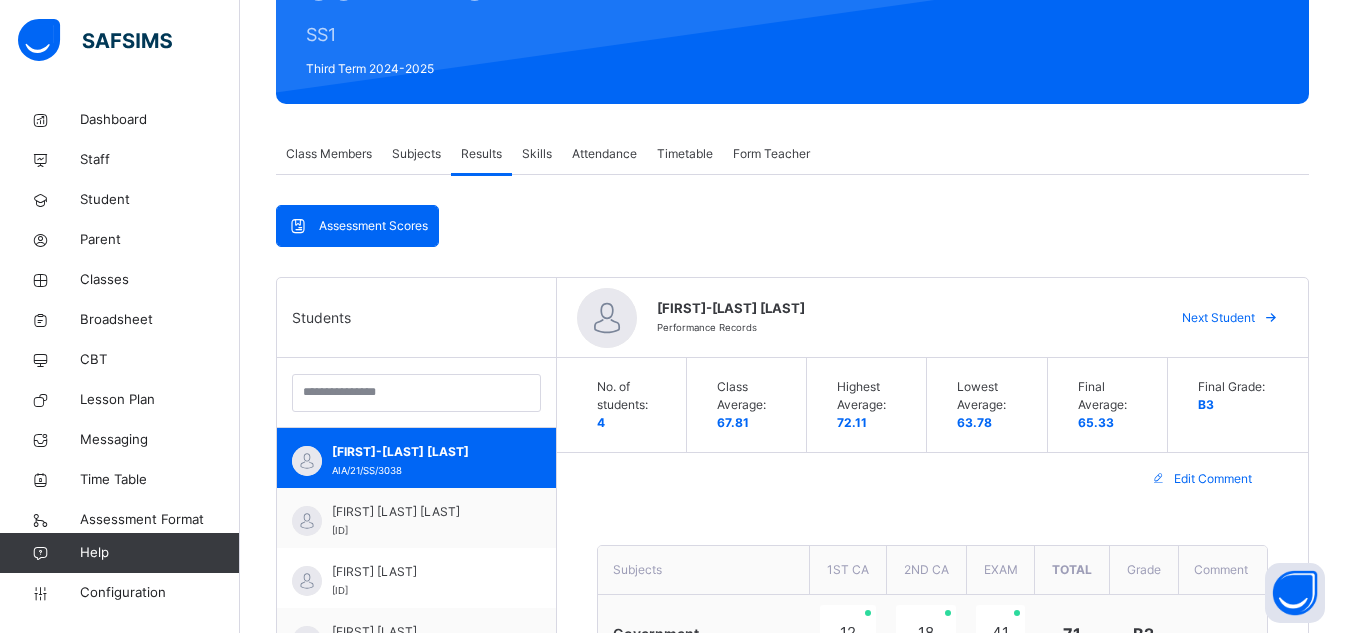 scroll, scrollTop: 222, scrollLeft: 0, axis: vertical 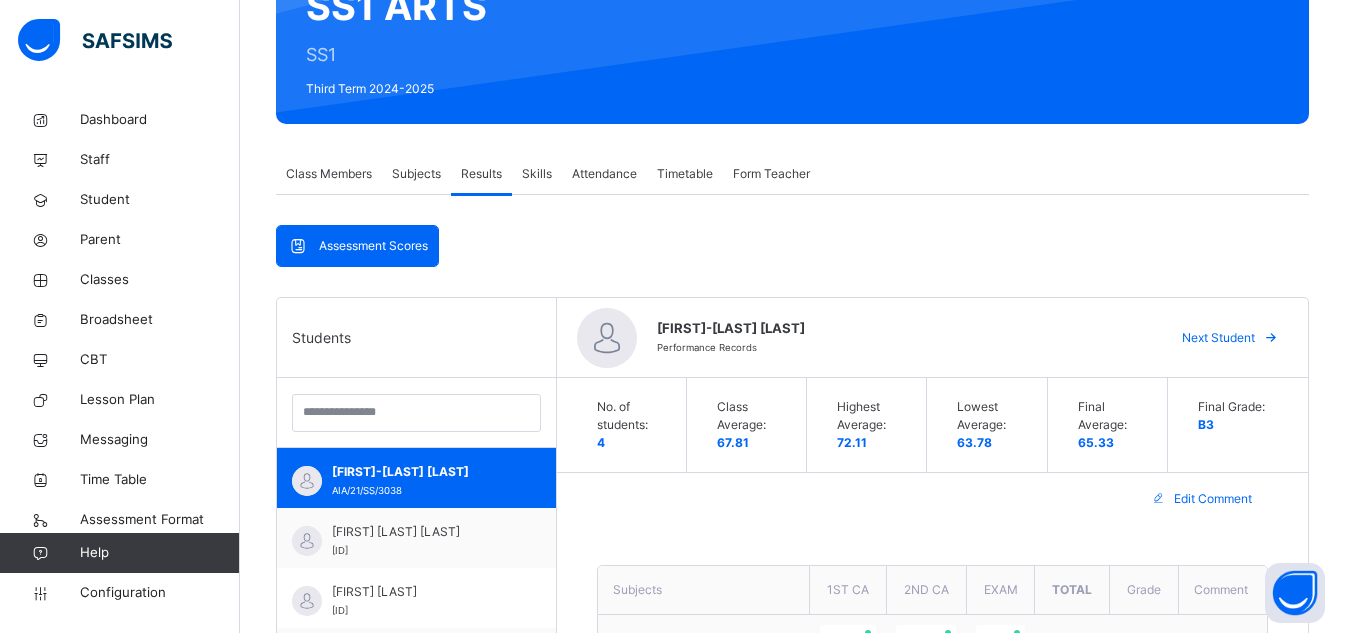 click at bounding box center [1271, 338] 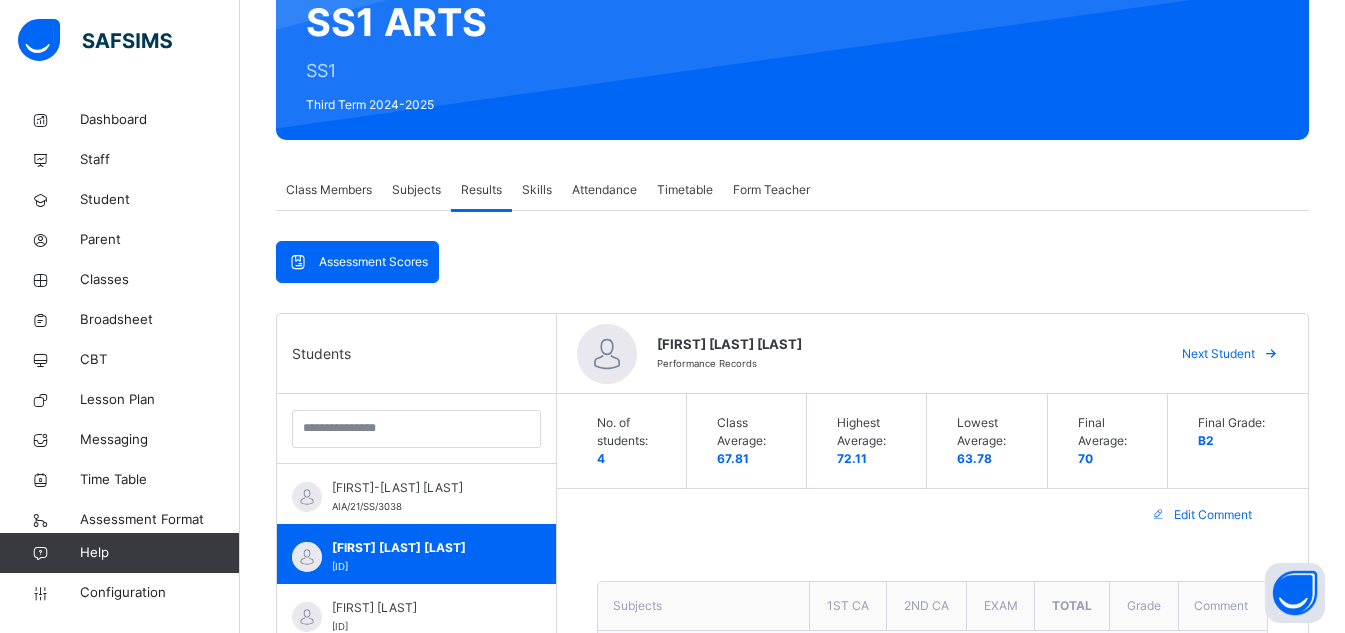 scroll, scrollTop: 0, scrollLeft: 0, axis: both 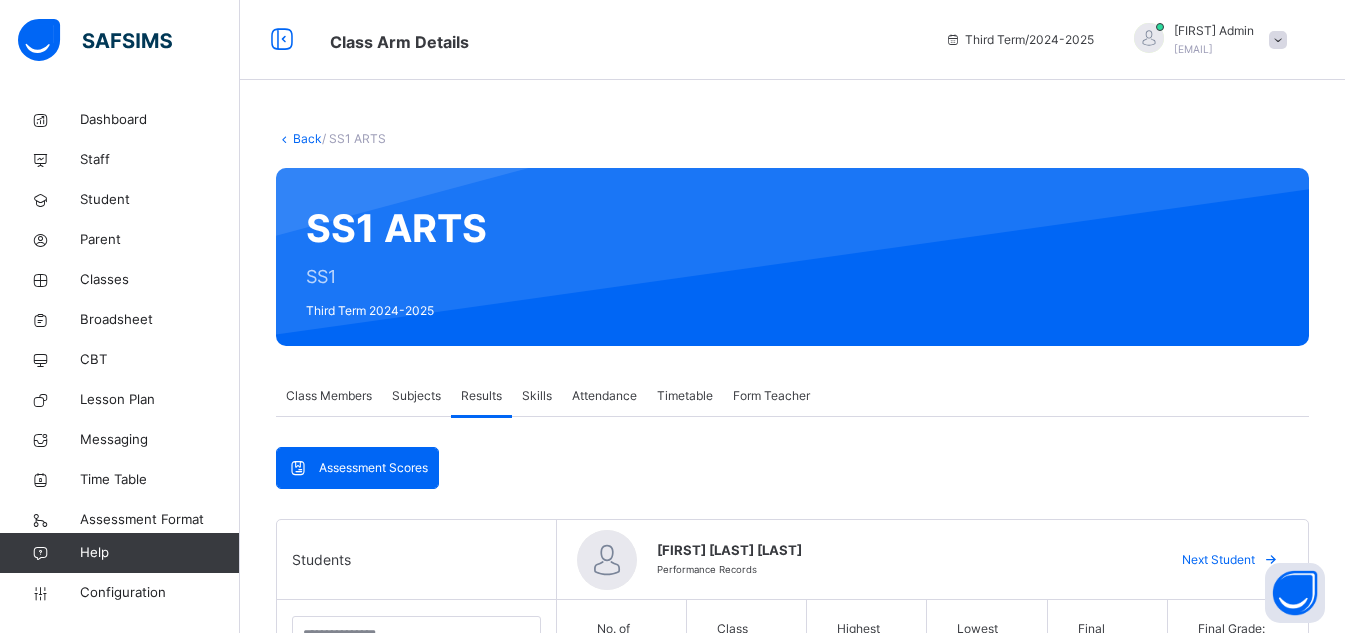 click on "Next Student" at bounding box center [1218, 560] 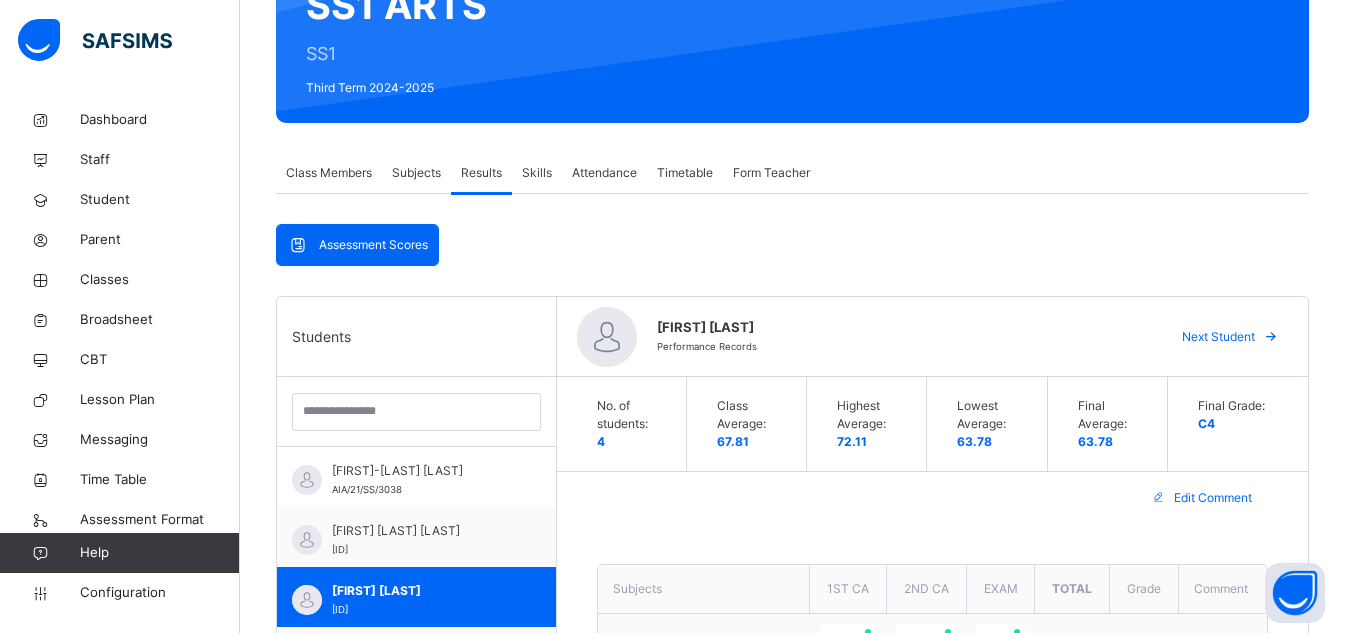 scroll, scrollTop: 257, scrollLeft: 0, axis: vertical 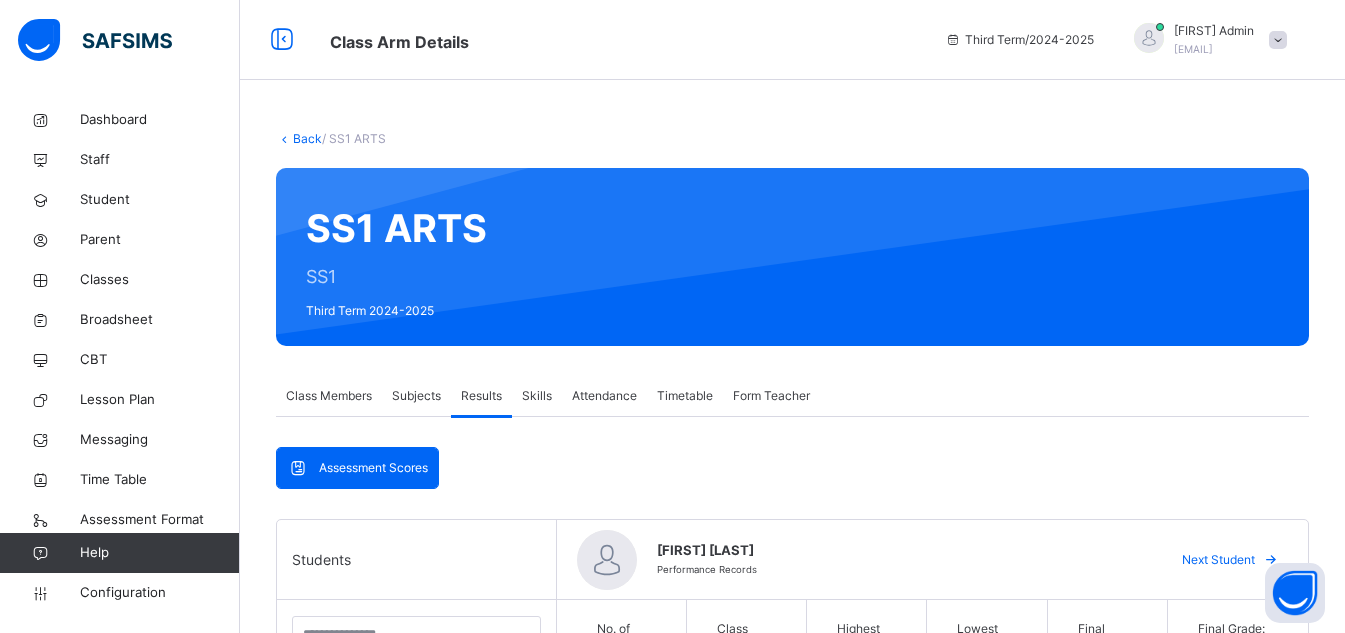 click on "Back" at bounding box center [307, 138] 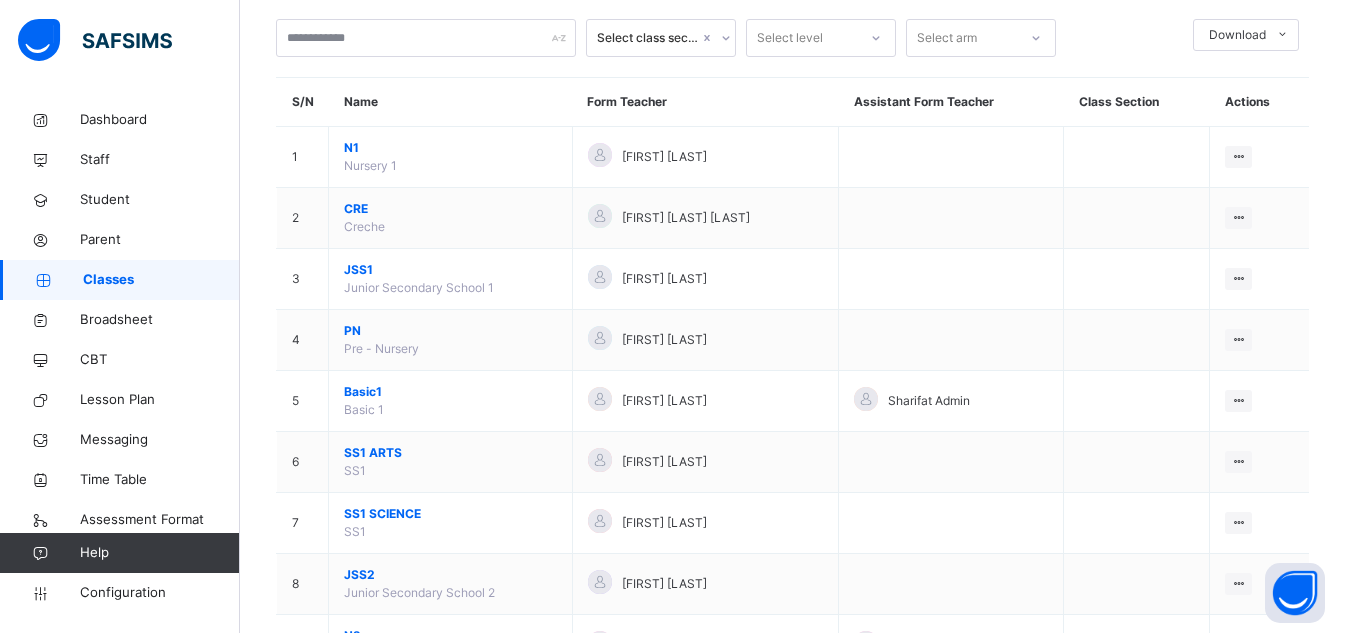 scroll, scrollTop: 127, scrollLeft: 0, axis: vertical 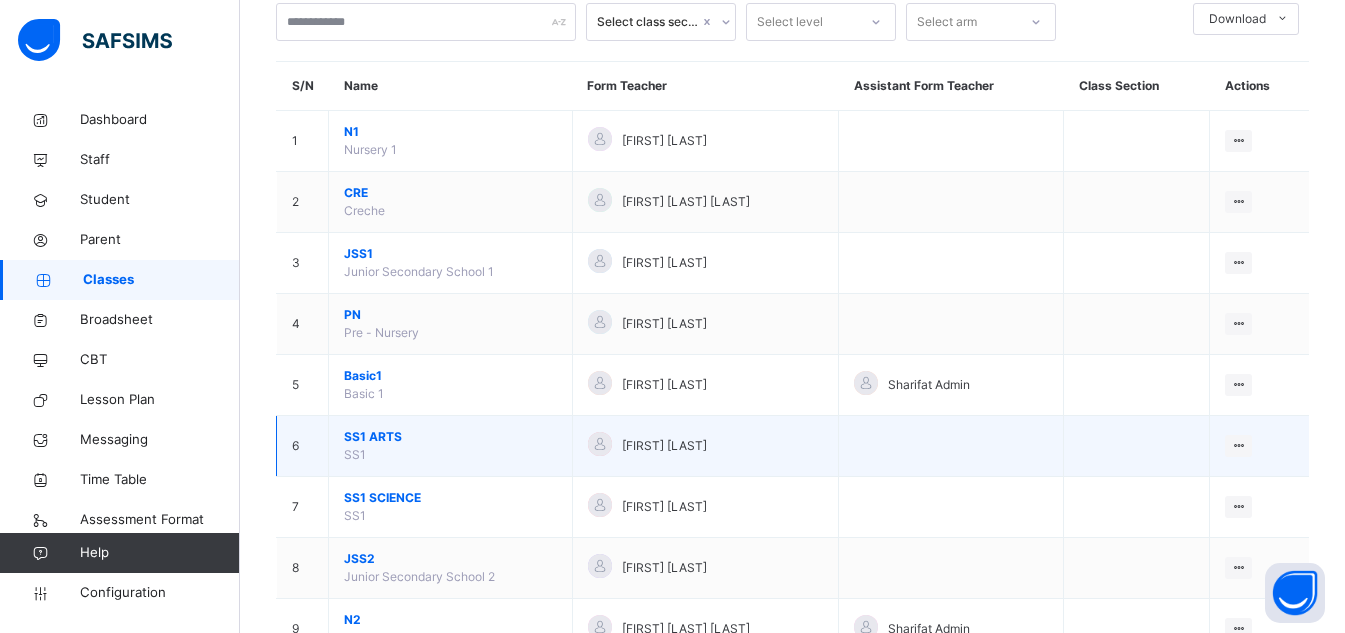 click on "SS1" at bounding box center (355, 454) 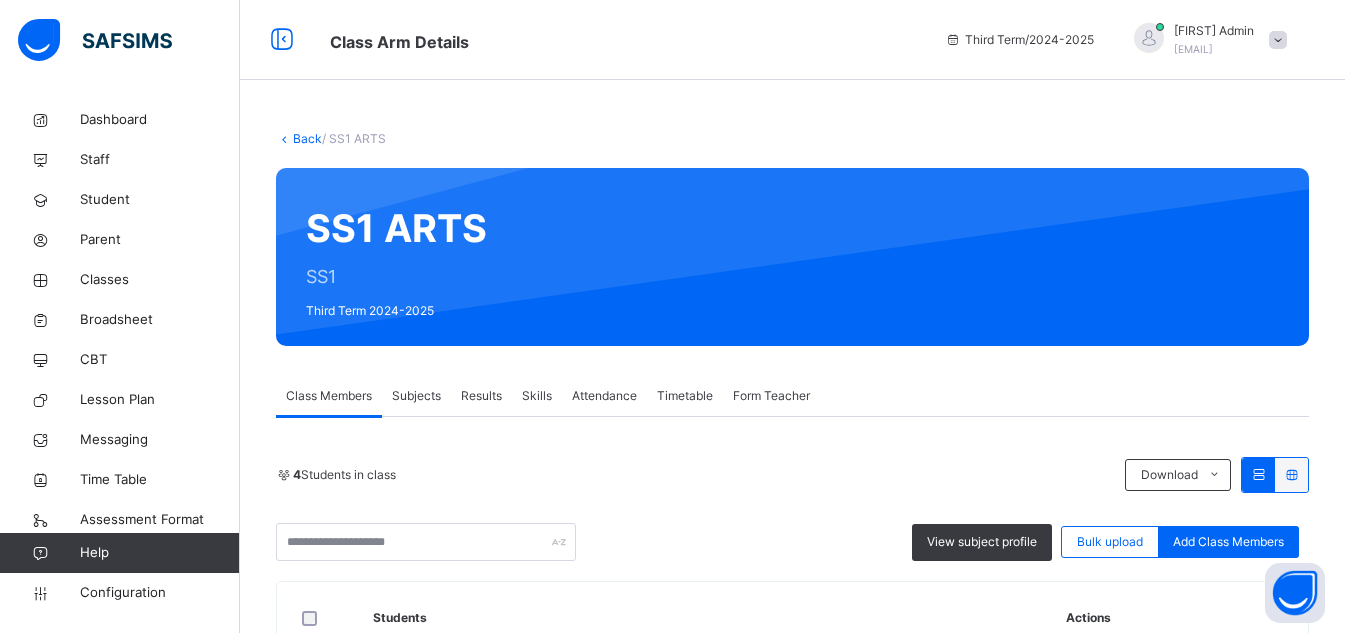 click on "Back" at bounding box center [307, 138] 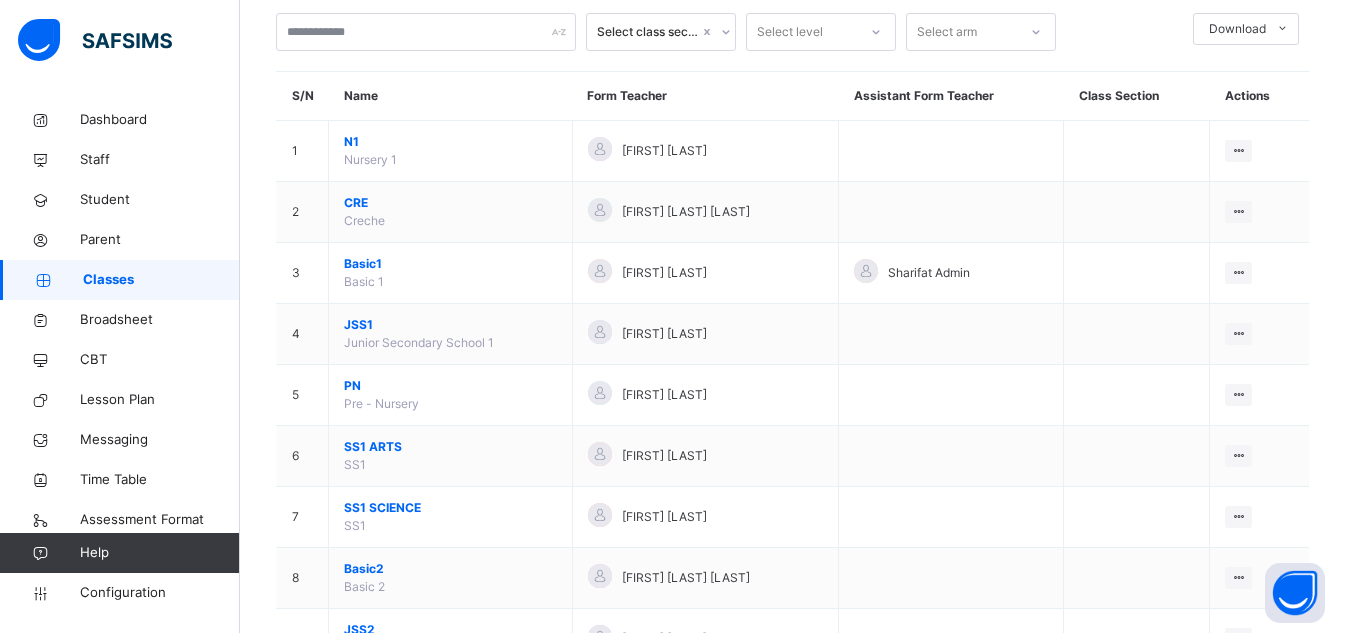 scroll, scrollTop: 123, scrollLeft: 0, axis: vertical 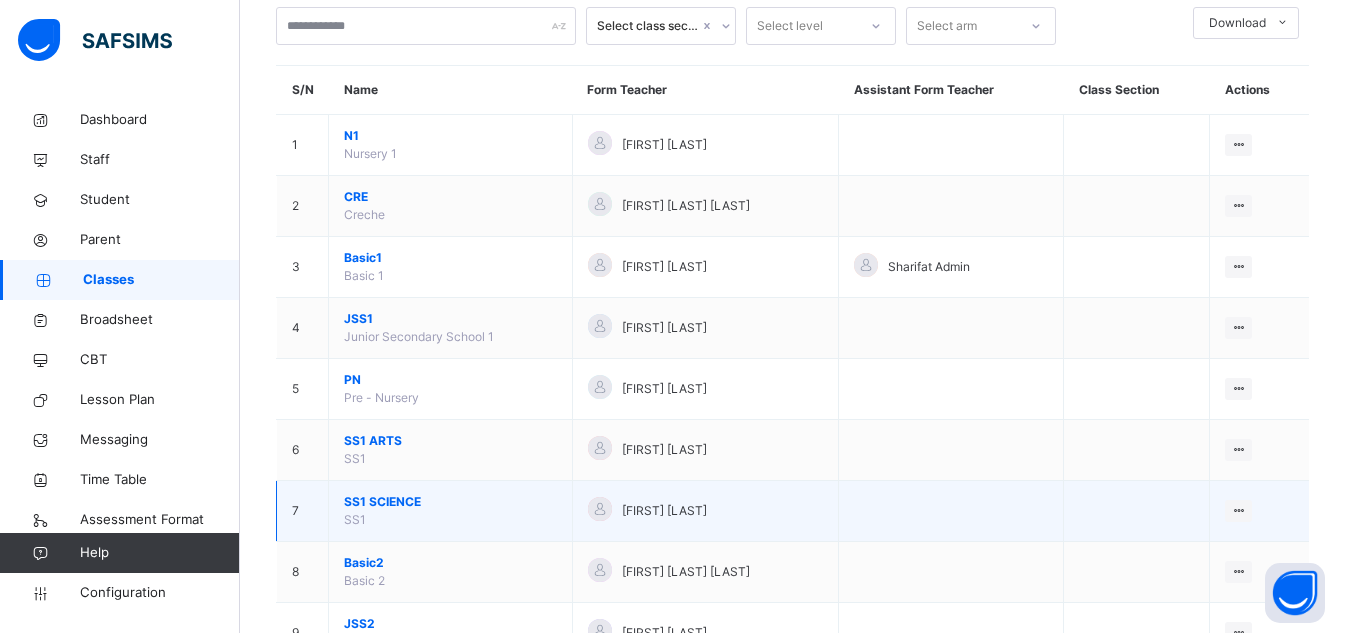 click on "SS1   SCIENCE" at bounding box center (450, 502) 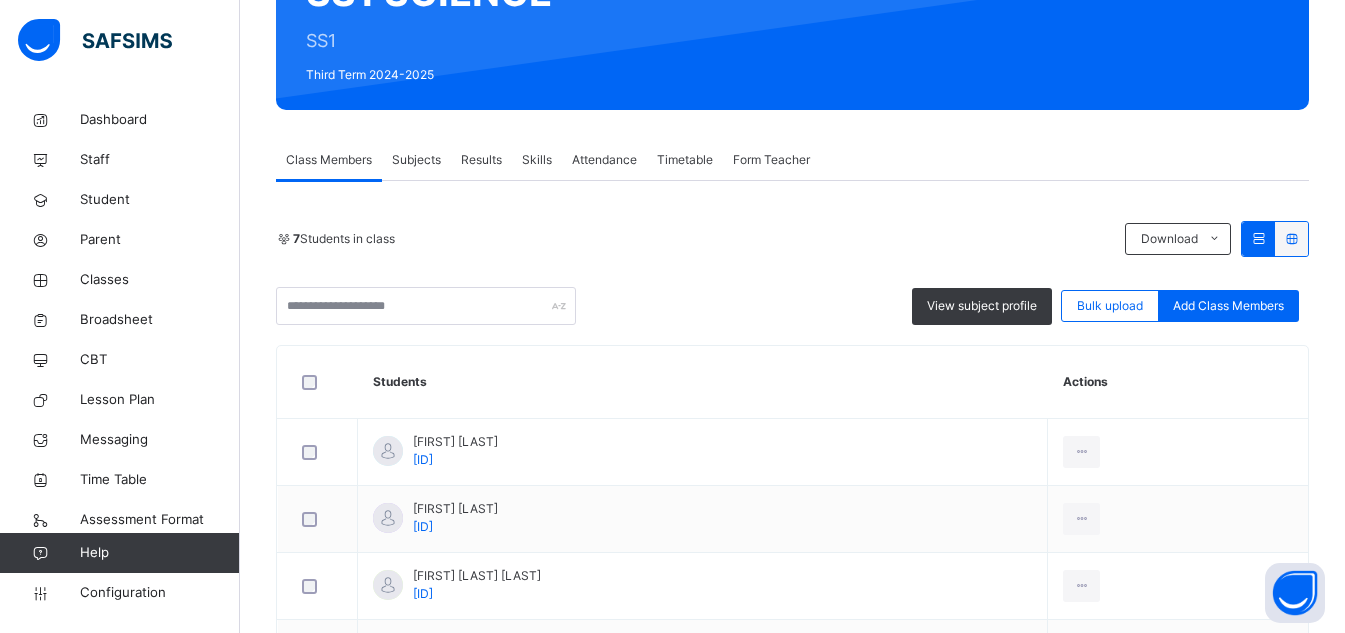 scroll, scrollTop: 251, scrollLeft: 0, axis: vertical 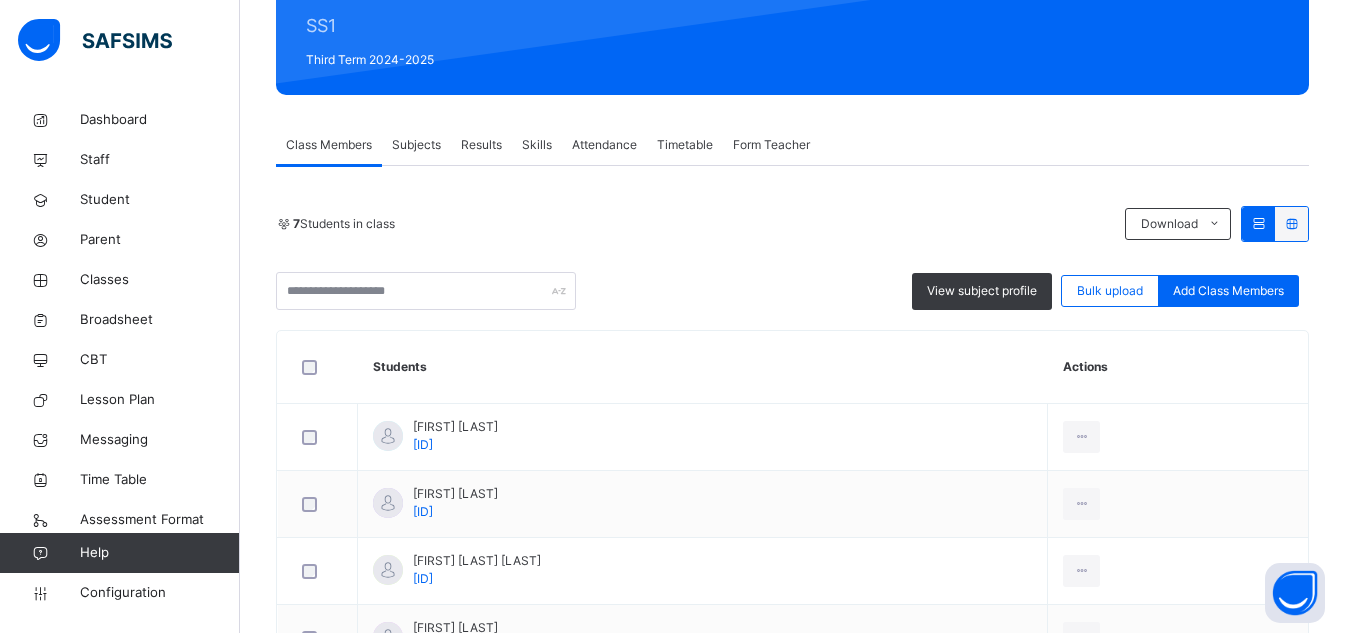 click on "Results" at bounding box center [481, 145] 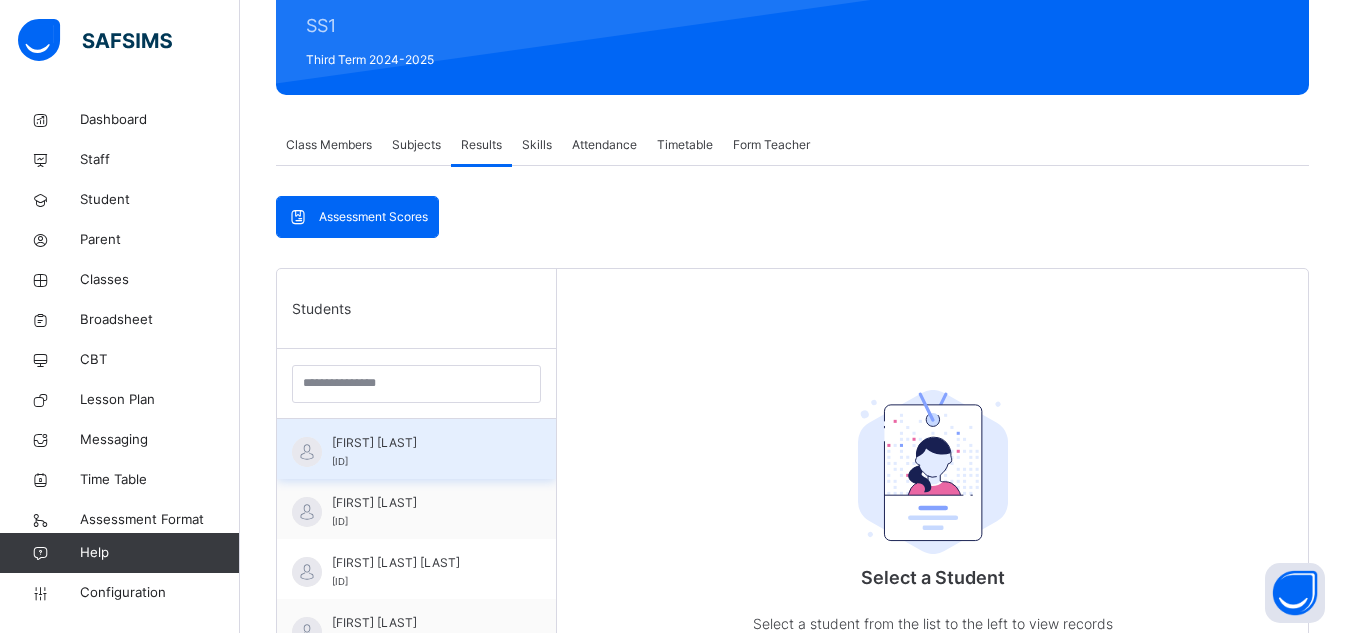 click on "[ID]" at bounding box center (340, 461) 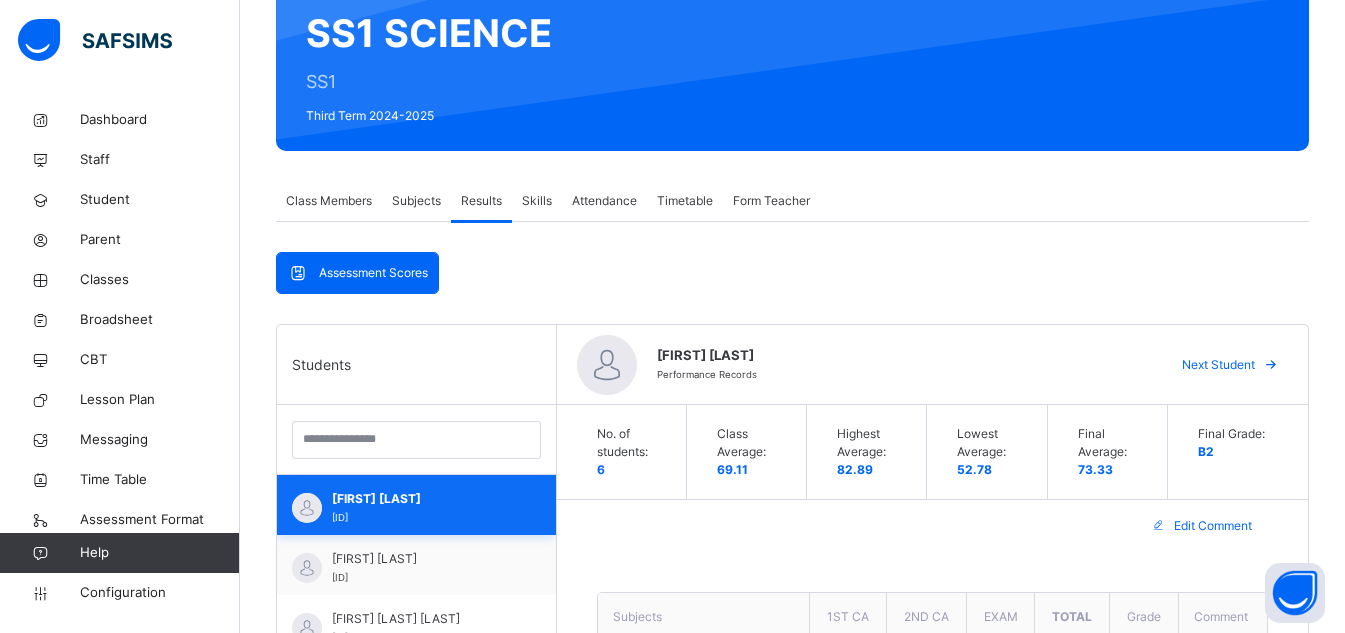 scroll, scrollTop: 181, scrollLeft: 0, axis: vertical 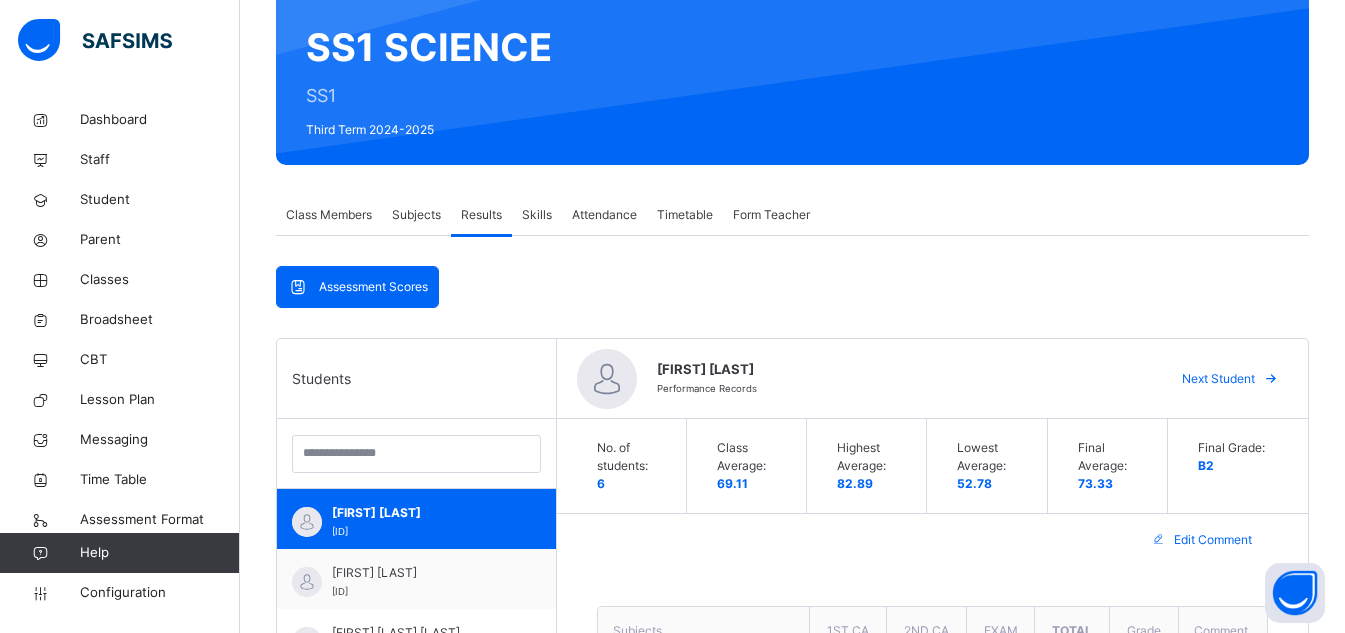 click at bounding box center [1271, 379] 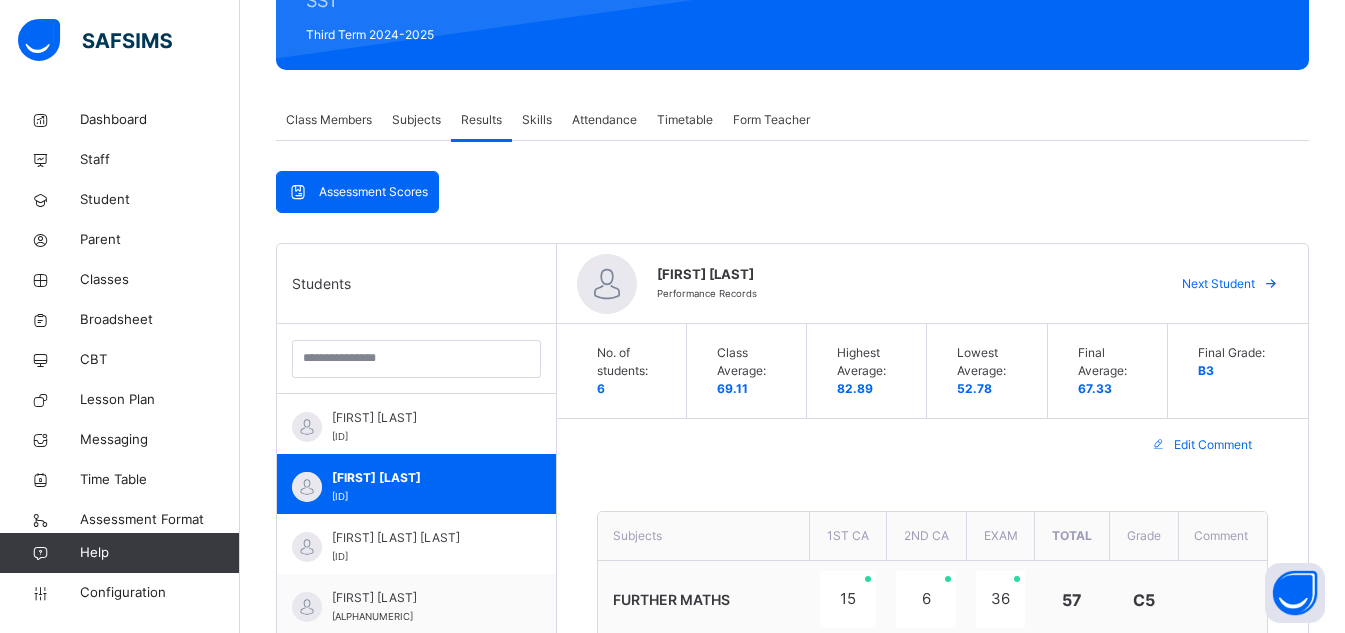 scroll, scrollTop: 265, scrollLeft: 0, axis: vertical 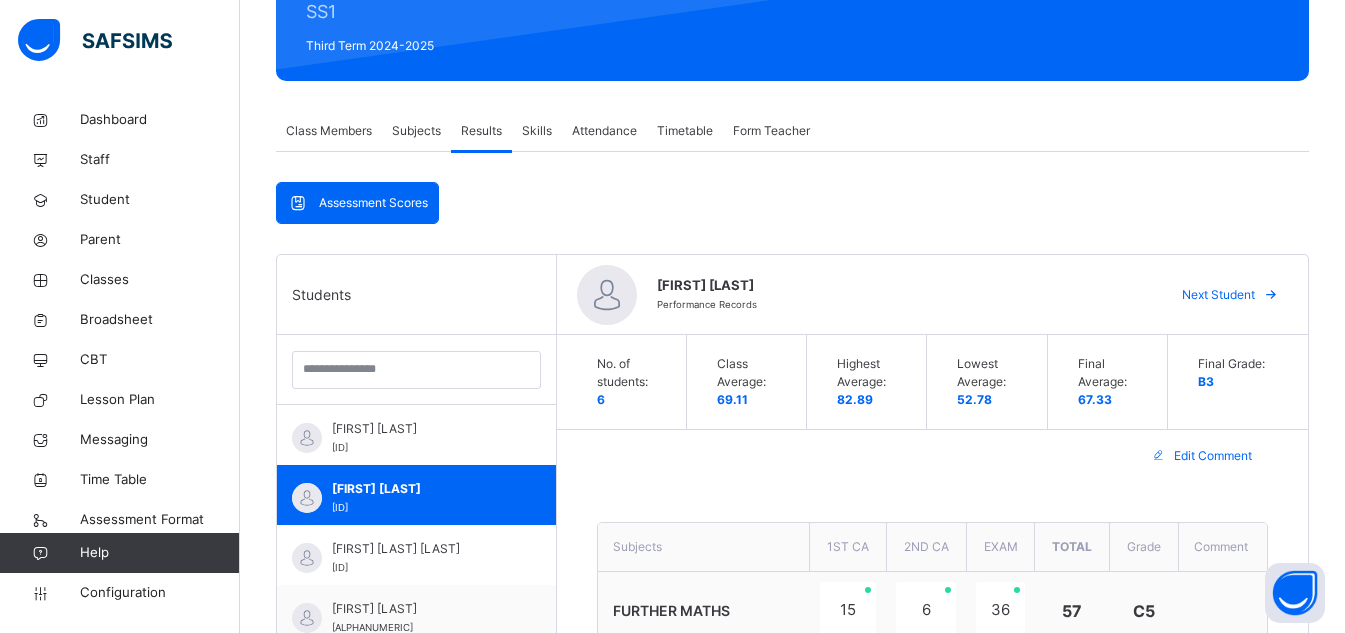 click at bounding box center (1271, 295) 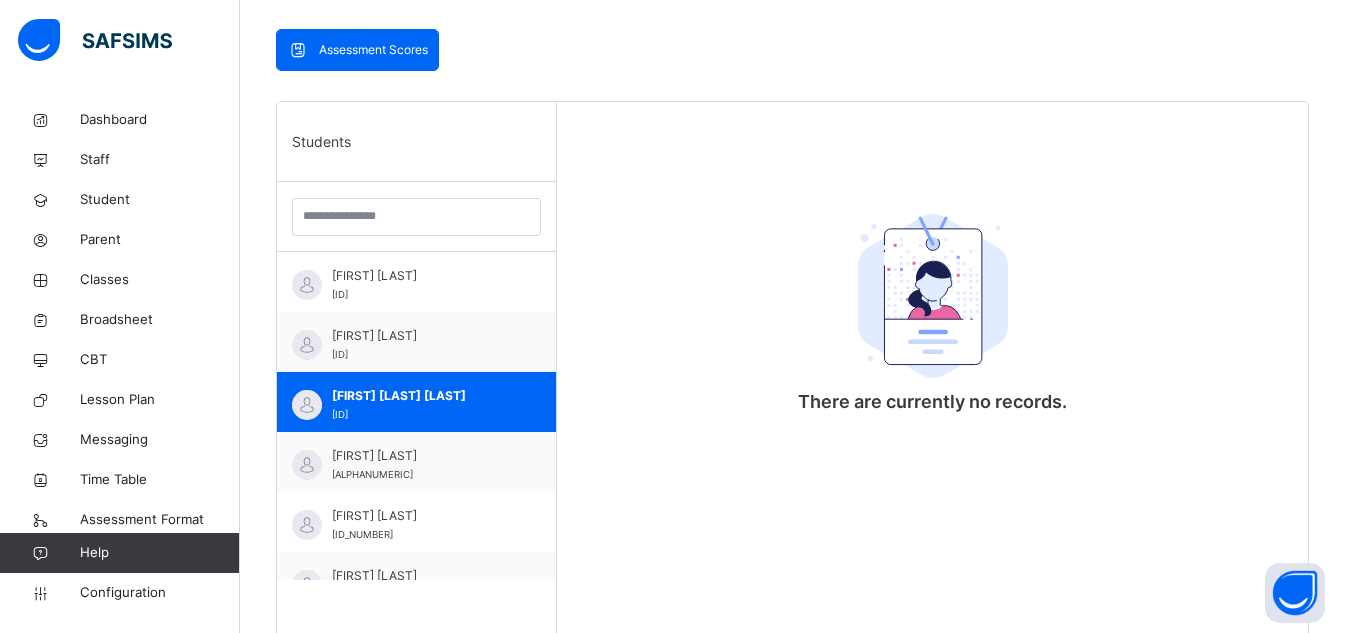 scroll, scrollTop: 429, scrollLeft: 0, axis: vertical 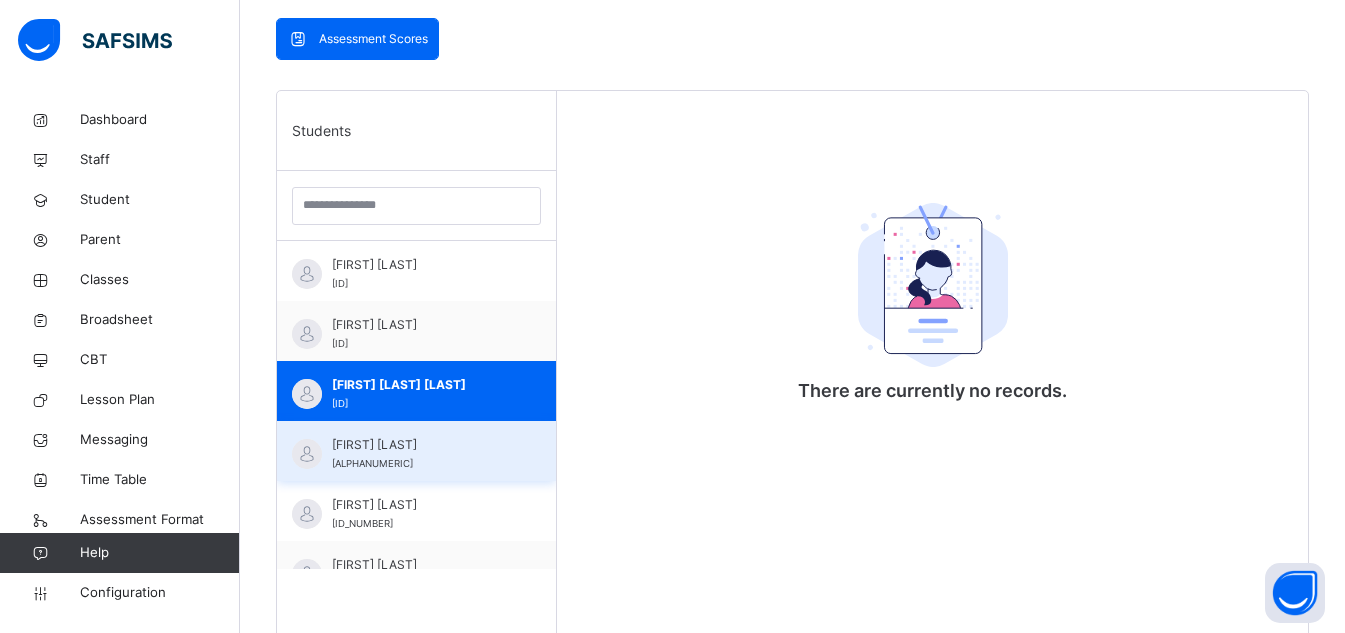 click on "[ALPHANUMERIC]" at bounding box center [372, 463] 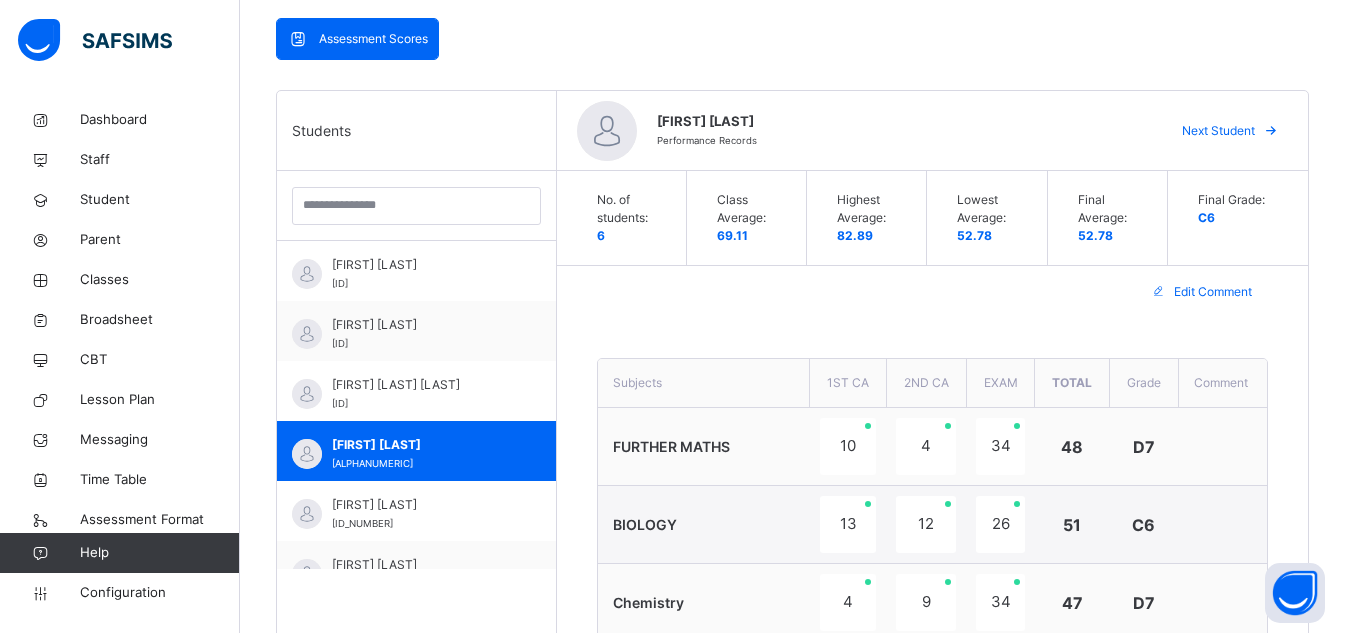 click at bounding box center [1271, 131] 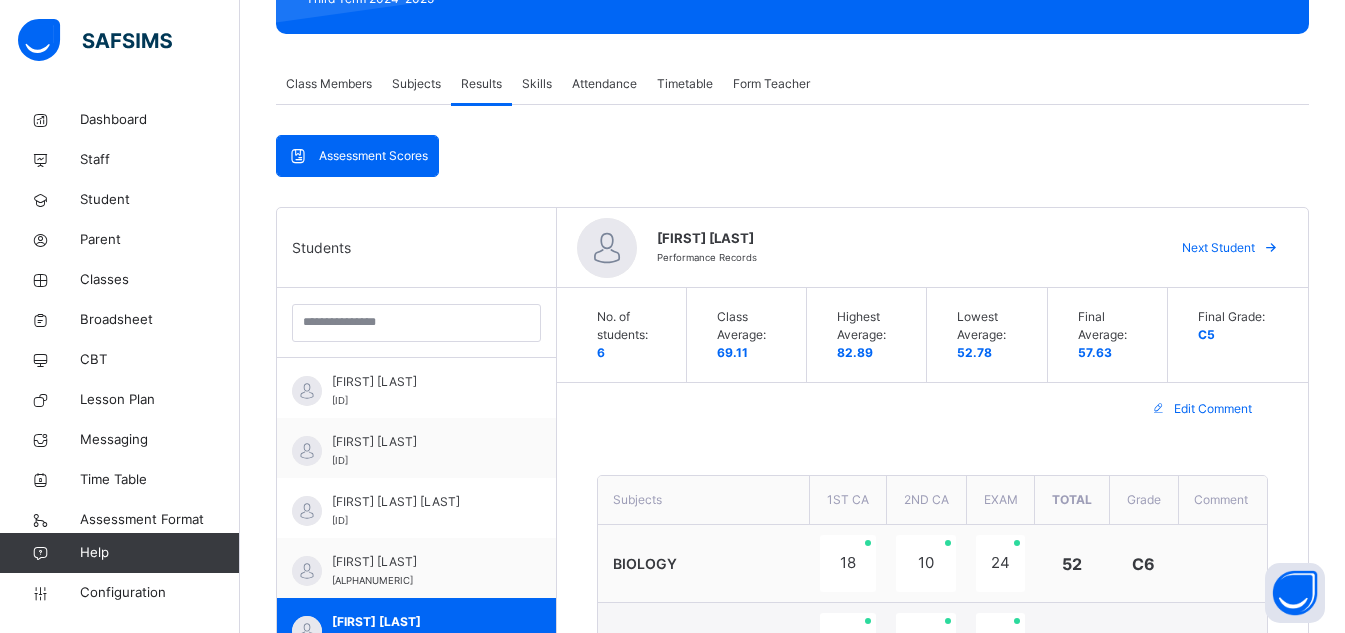 scroll, scrollTop: 328, scrollLeft: 0, axis: vertical 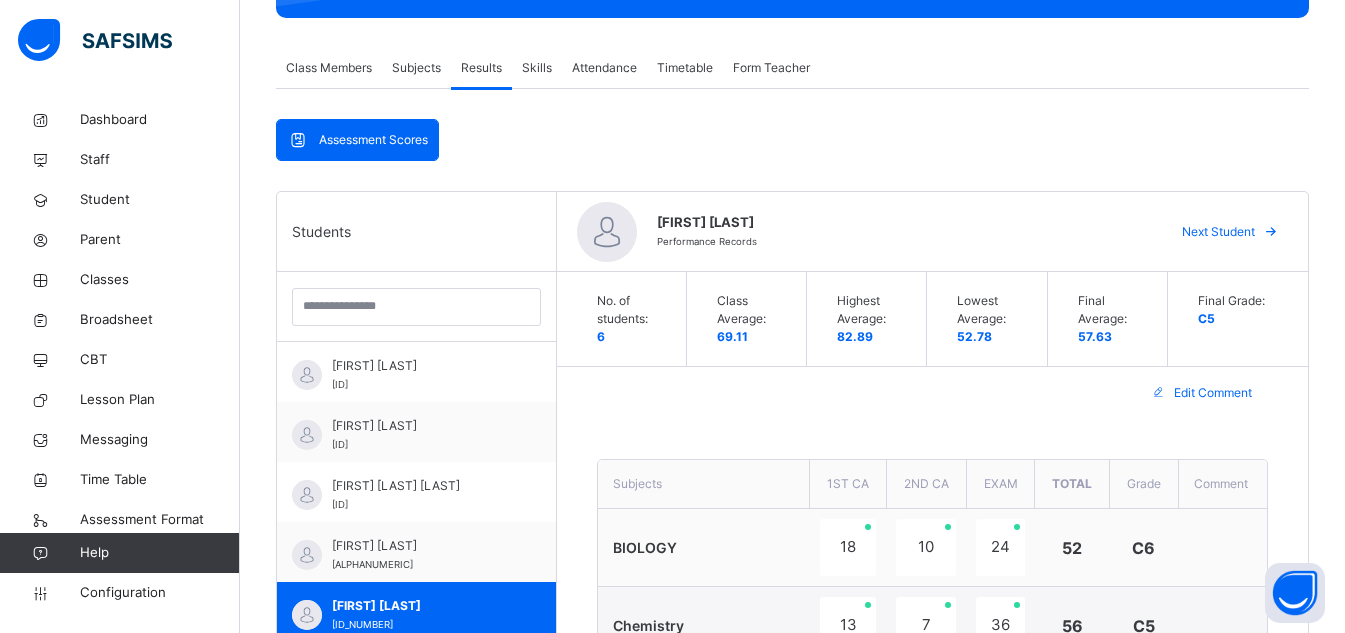 click at bounding box center (1271, 232) 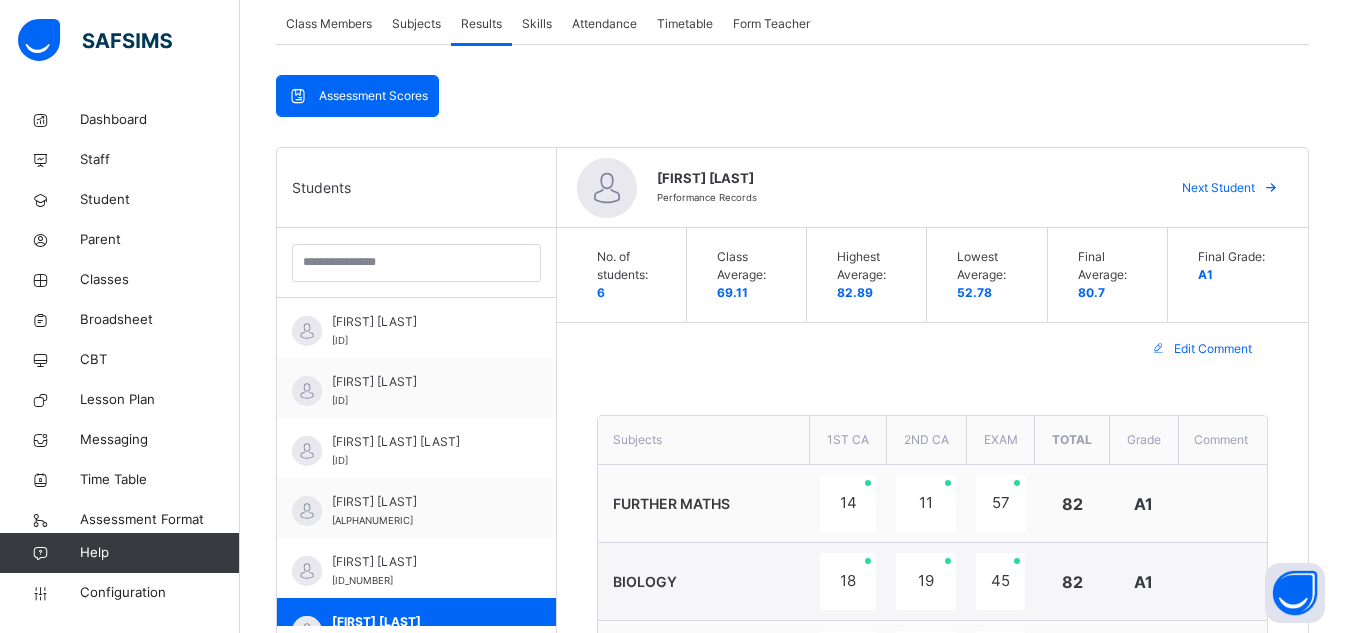 scroll, scrollTop: 356, scrollLeft: 0, axis: vertical 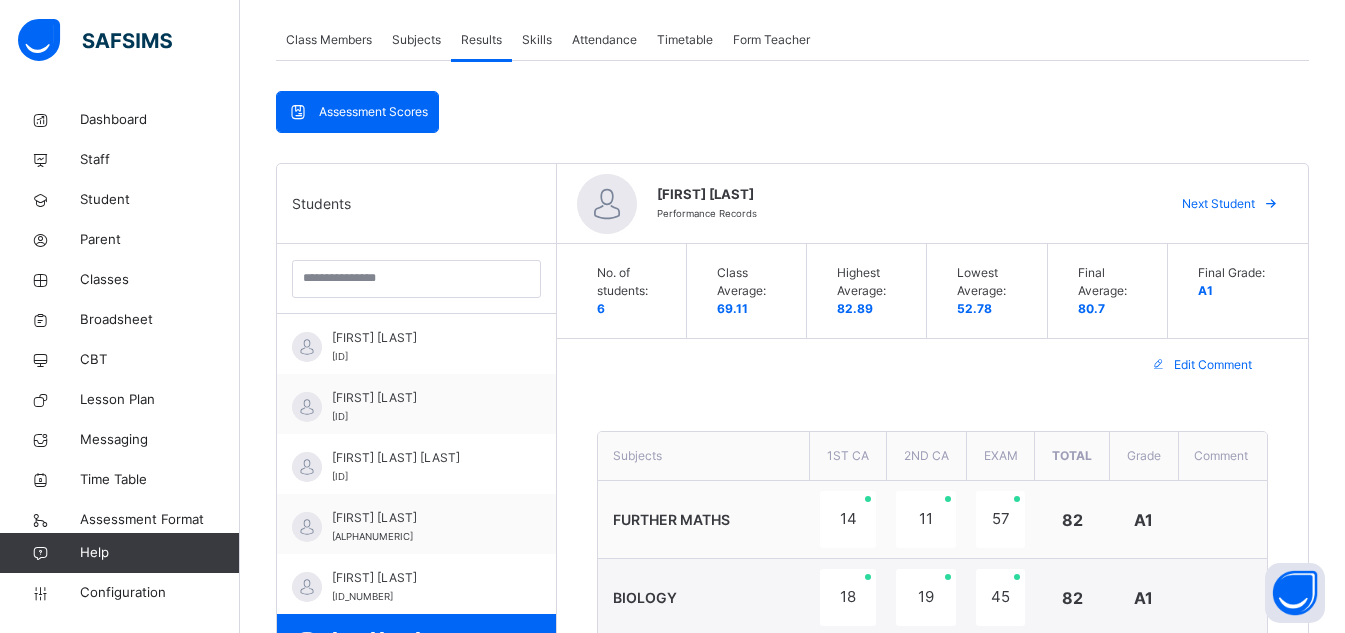 click on "Next Student" at bounding box center [1218, 204] 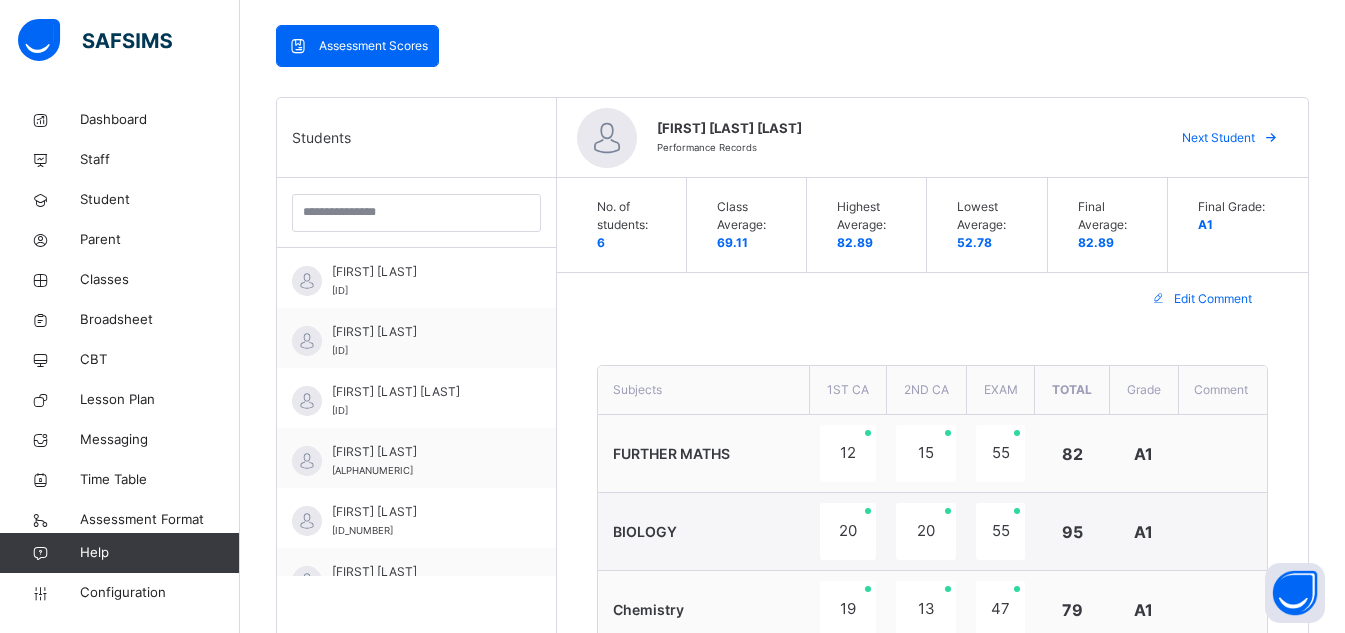 scroll, scrollTop: 421, scrollLeft: 0, axis: vertical 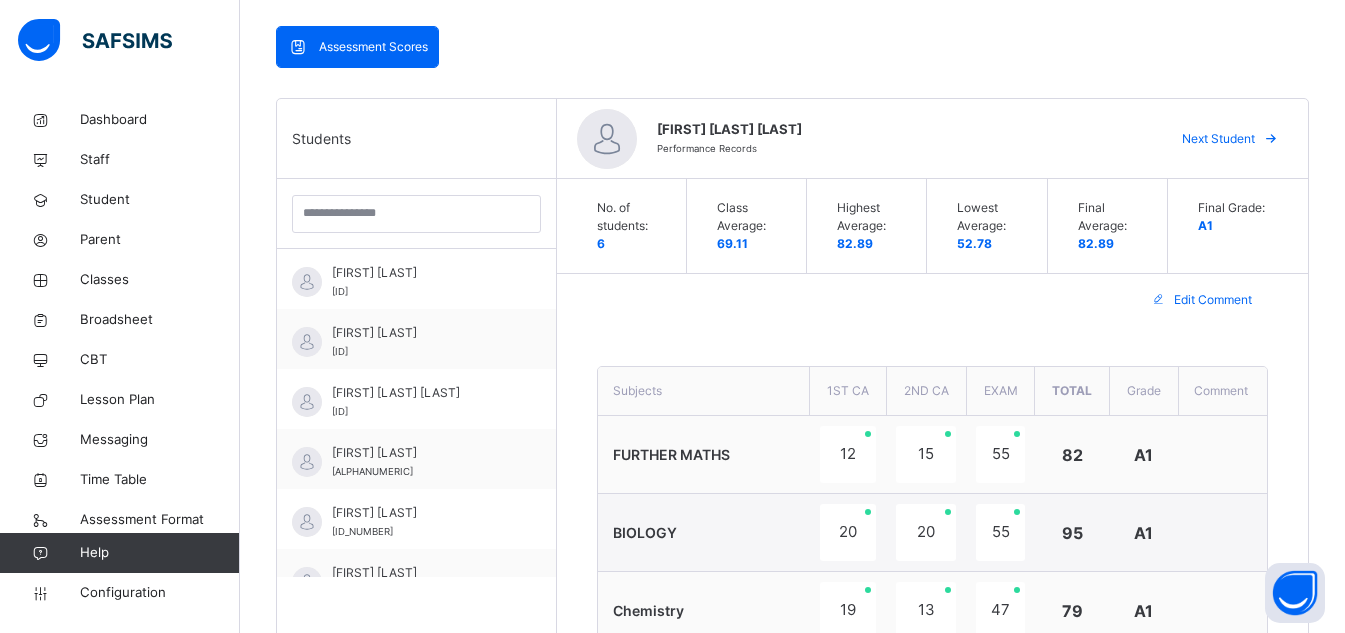 click at bounding box center [1271, 139] 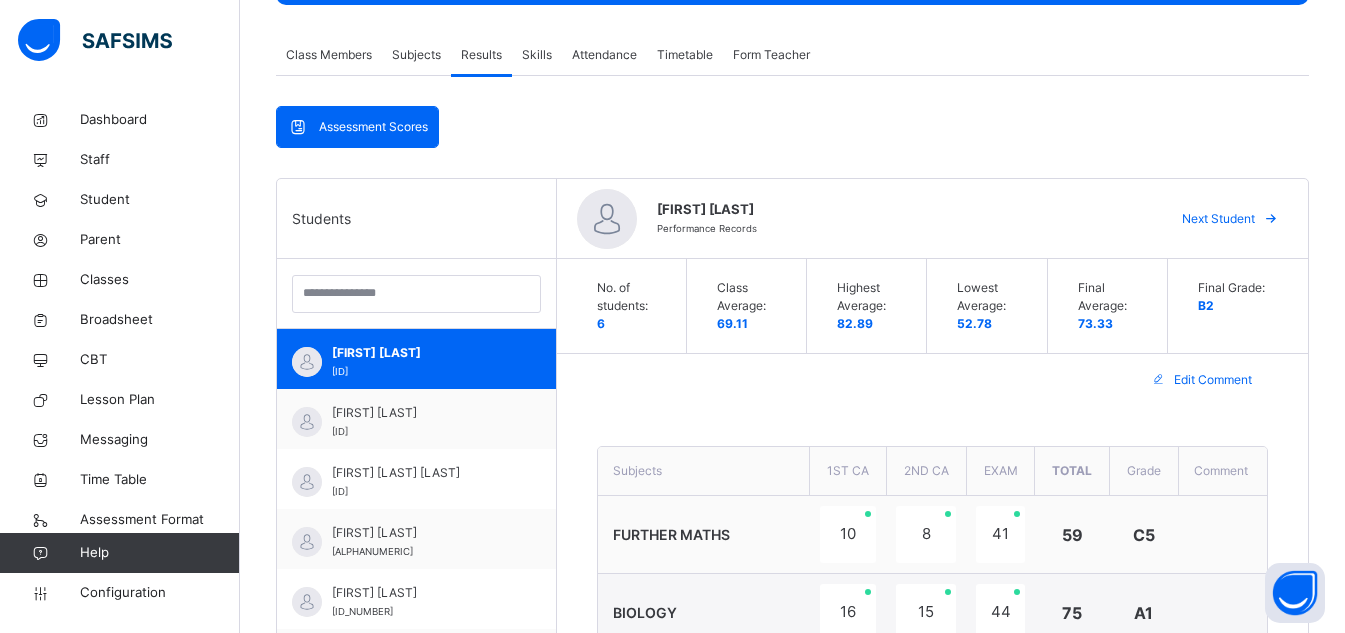 scroll, scrollTop: 336, scrollLeft: 0, axis: vertical 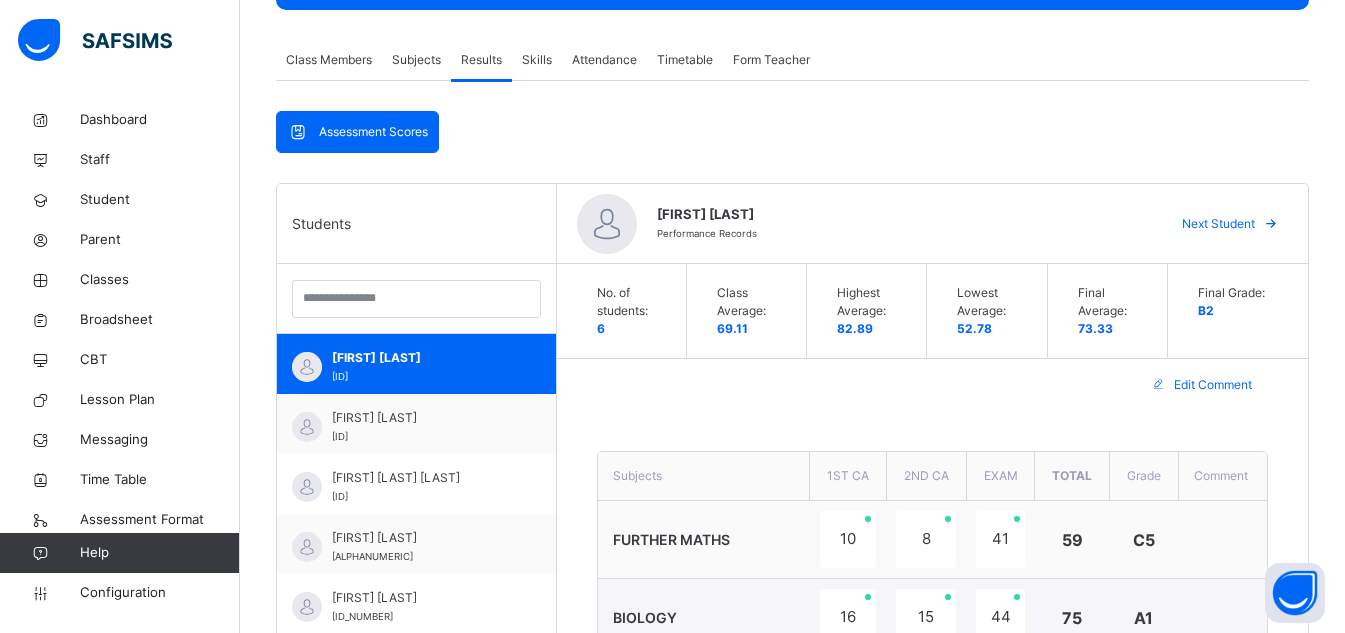 click on "Next Student" at bounding box center (1218, 224) 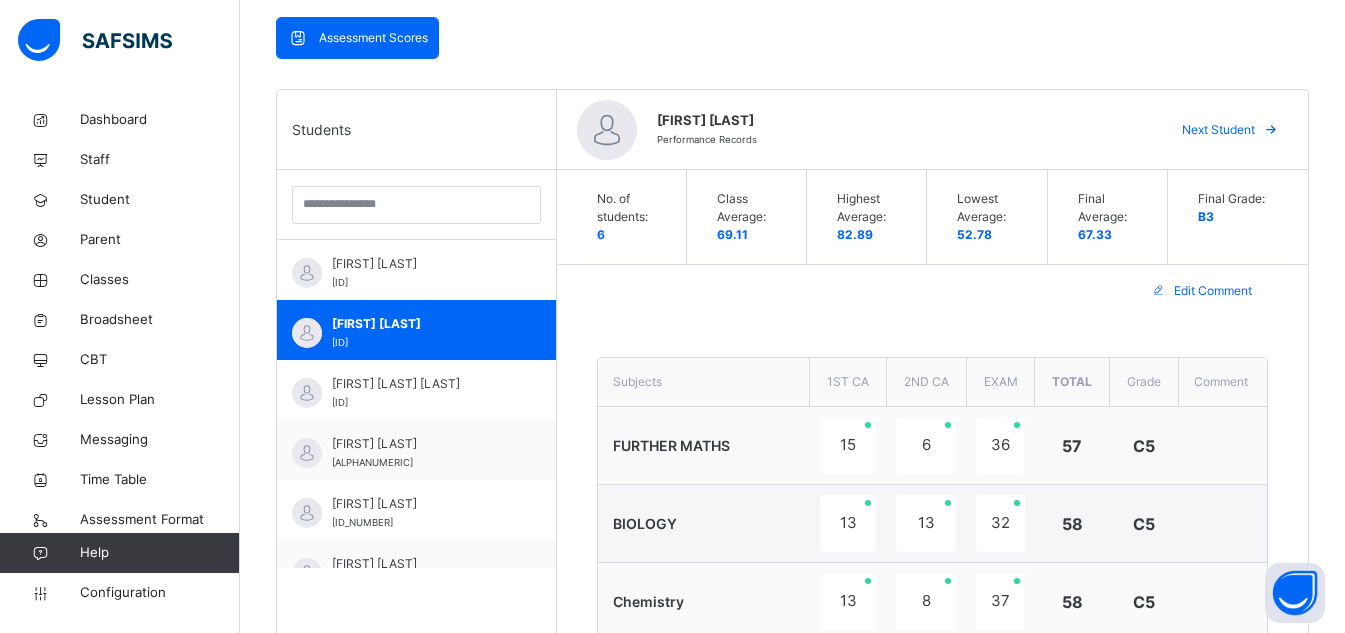 scroll, scrollTop: 424, scrollLeft: 0, axis: vertical 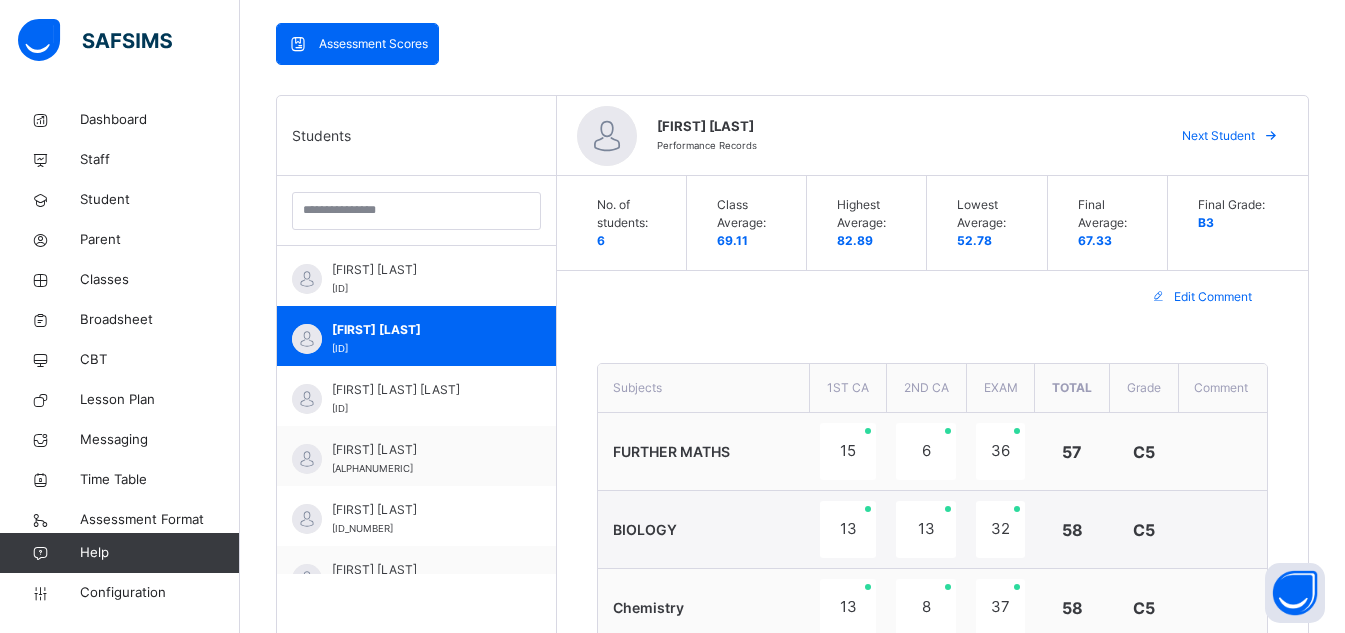 click at bounding box center [1271, 136] 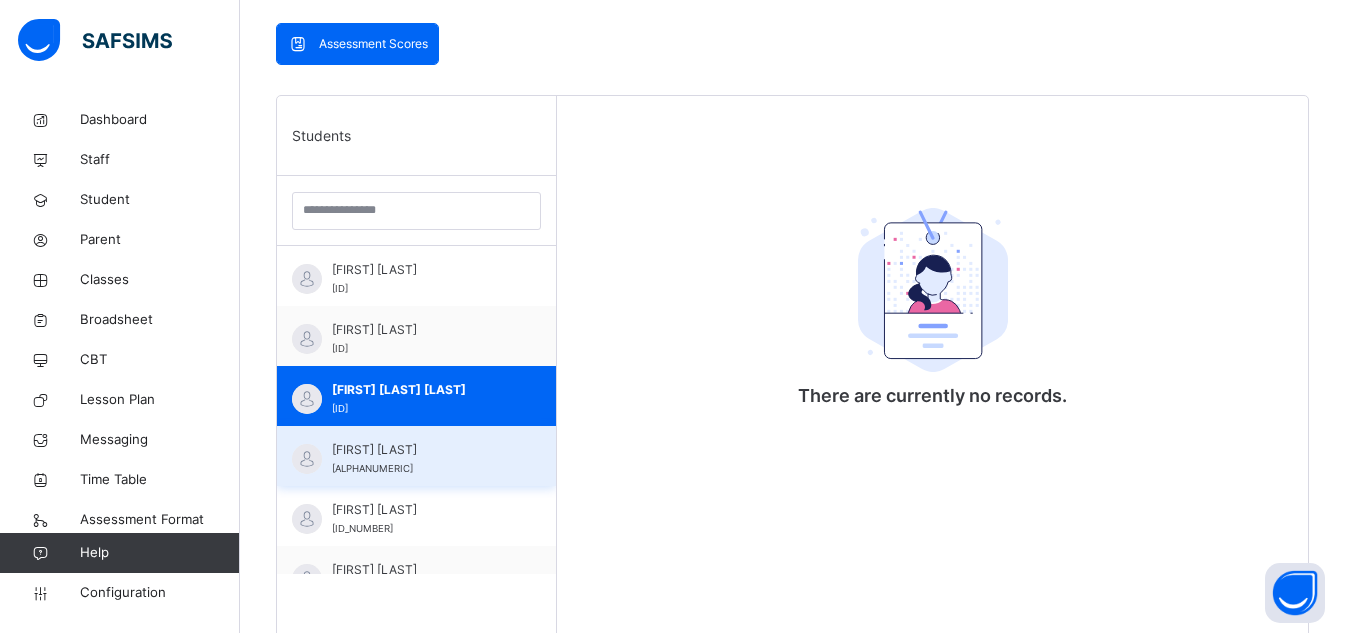 click on "[FIRST] [LAST] [ID_NUMBER]" at bounding box center (421, 459) 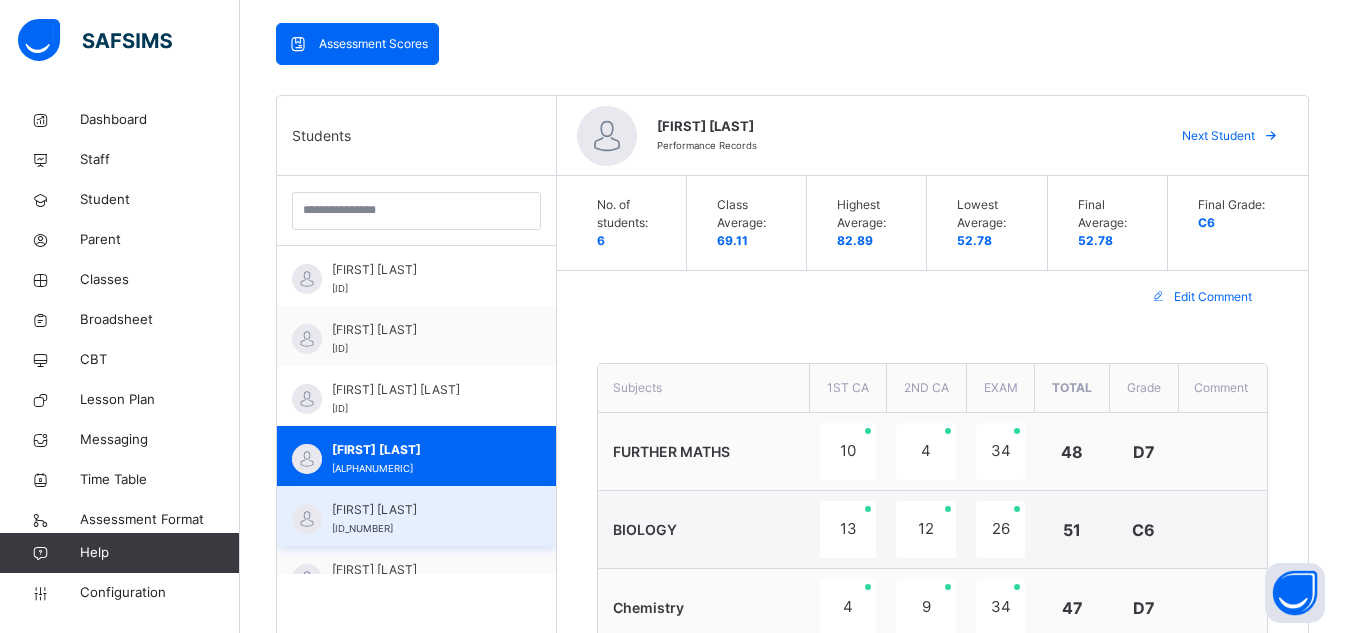 click on "[ID_NUMBER]" at bounding box center [362, 528] 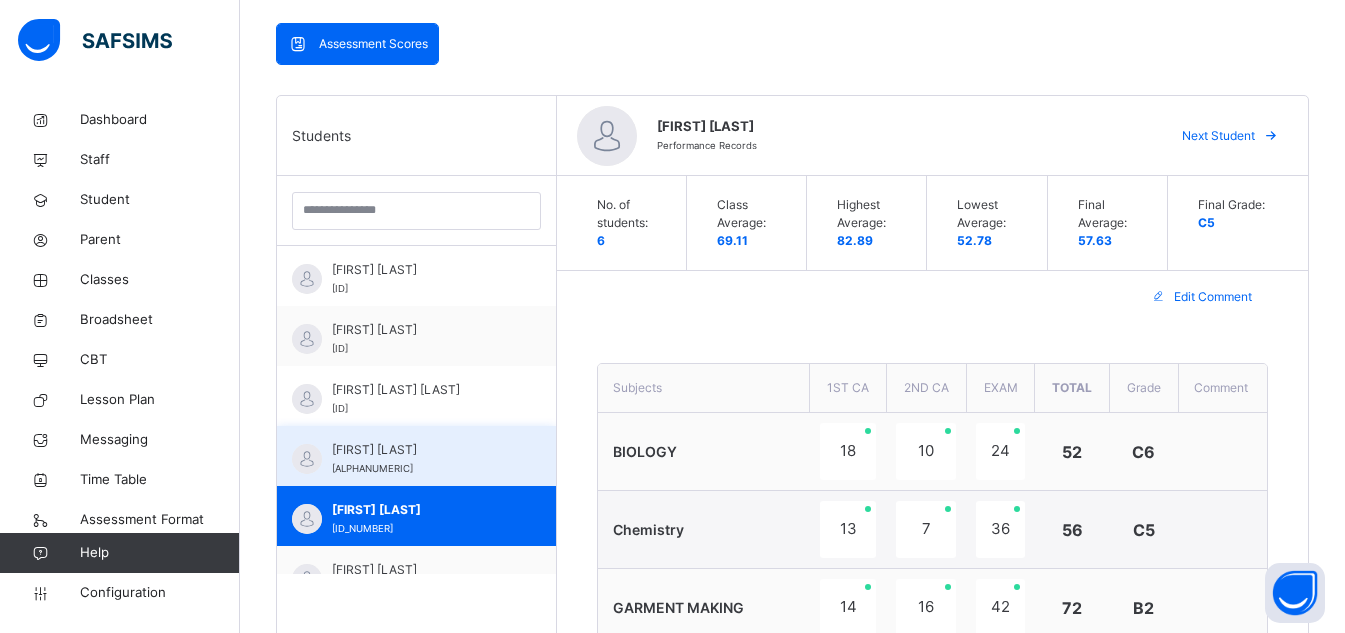 click on "[ALPHANUMERIC]" at bounding box center [372, 468] 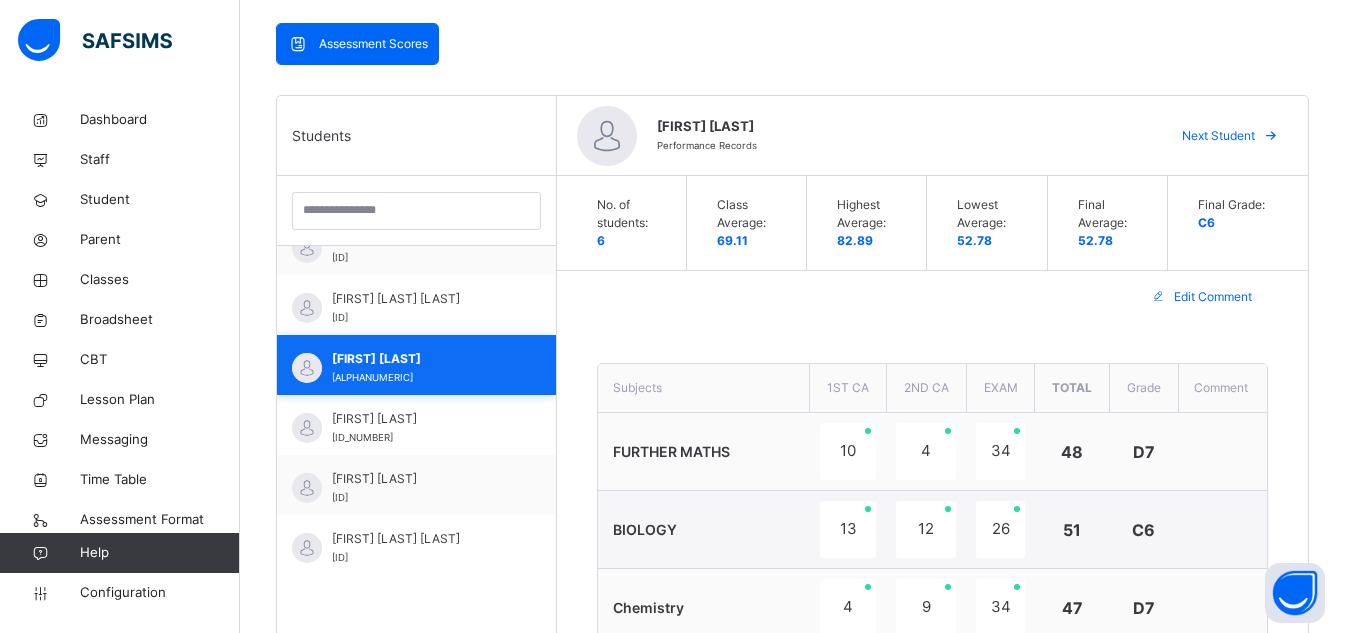 scroll, scrollTop: 101, scrollLeft: 0, axis: vertical 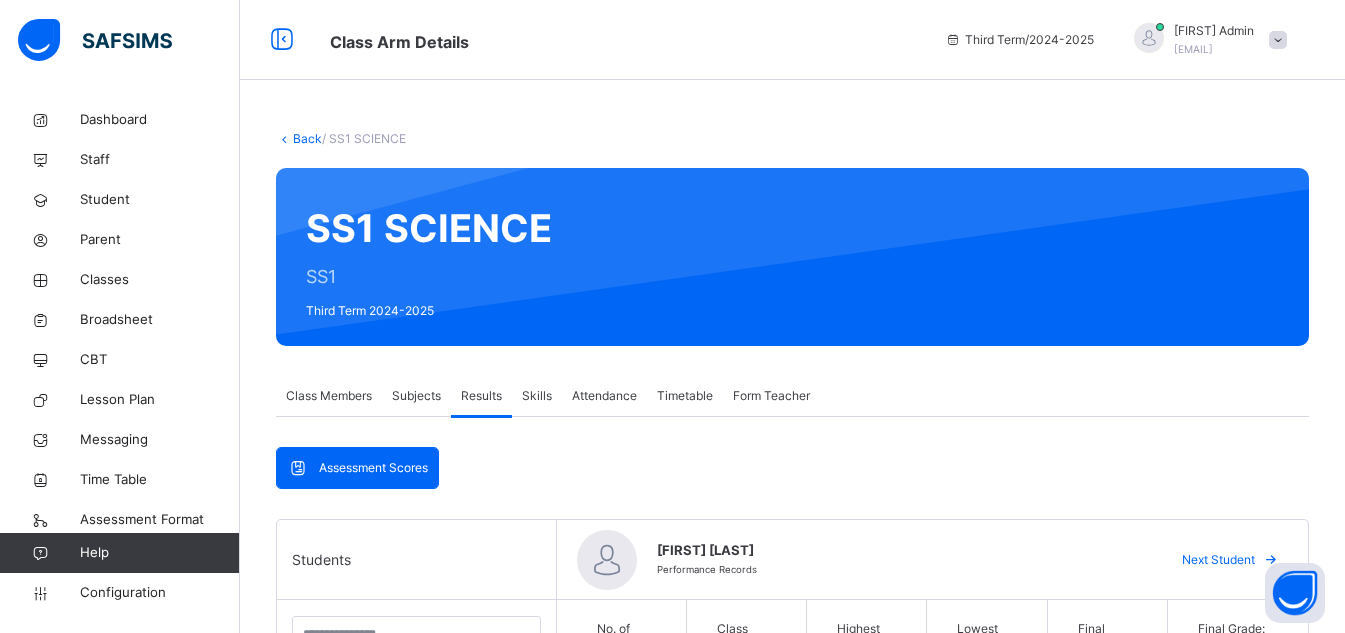 click on "Back" at bounding box center [307, 138] 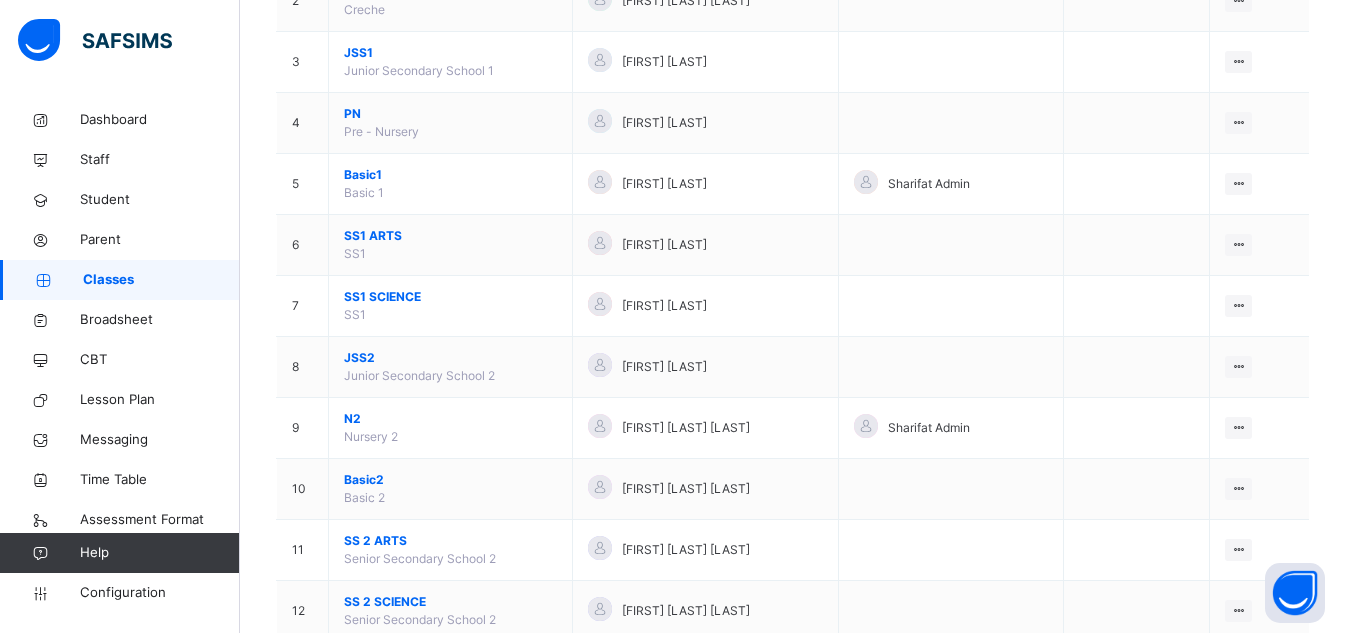 scroll, scrollTop: 337, scrollLeft: 0, axis: vertical 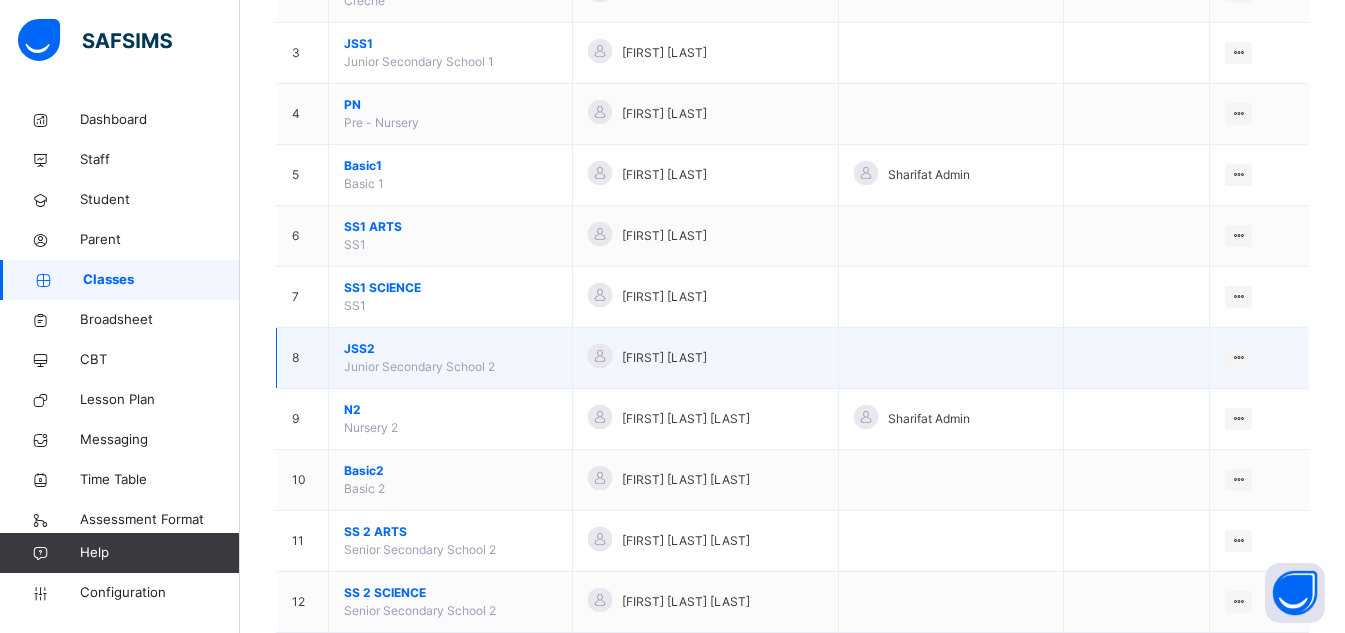 click on "JSS2     Junior Secondary School 2" at bounding box center (451, 358) 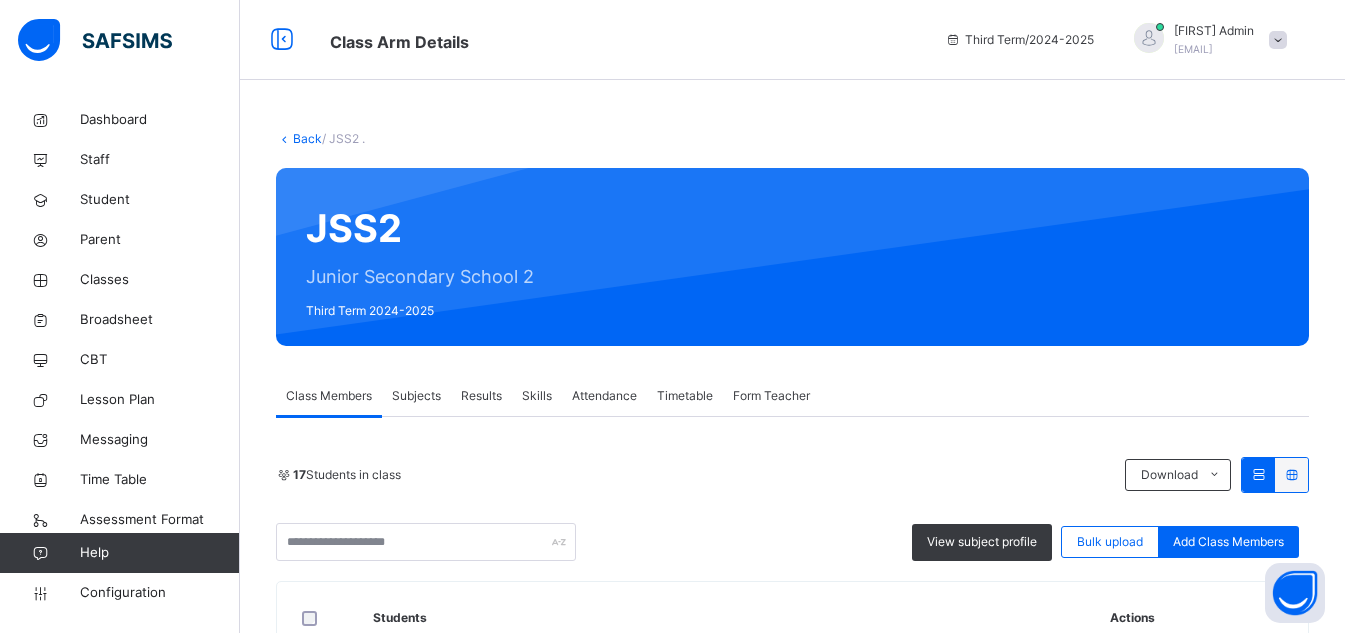 click on "Results" at bounding box center (481, 396) 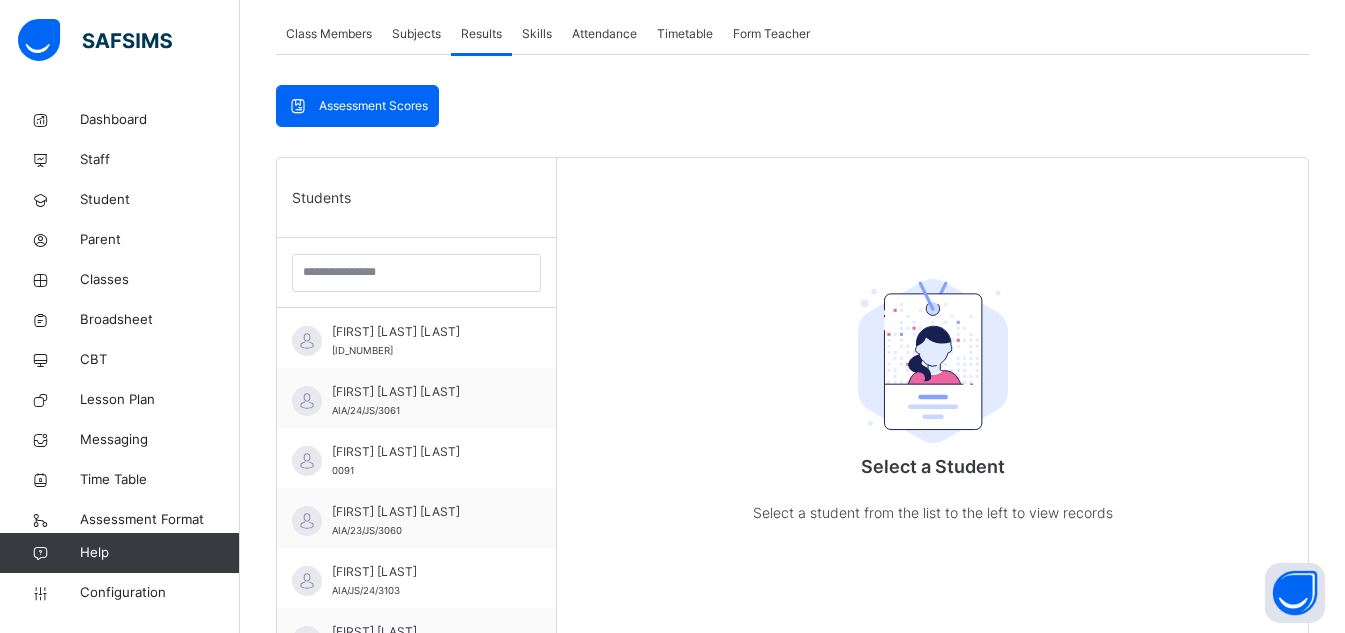 scroll, scrollTop: 363, scrollLeft: 0, axis: vertical 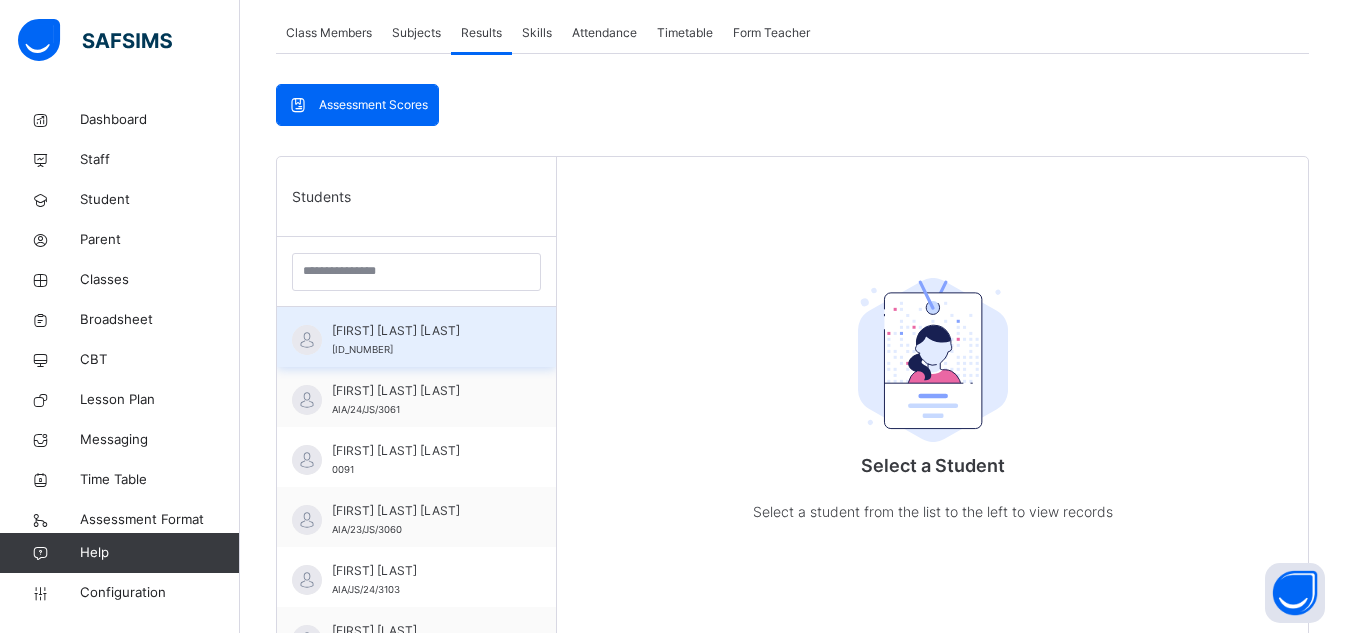 click on "[ID_NUMBER]" at bounding box center [362, 349] 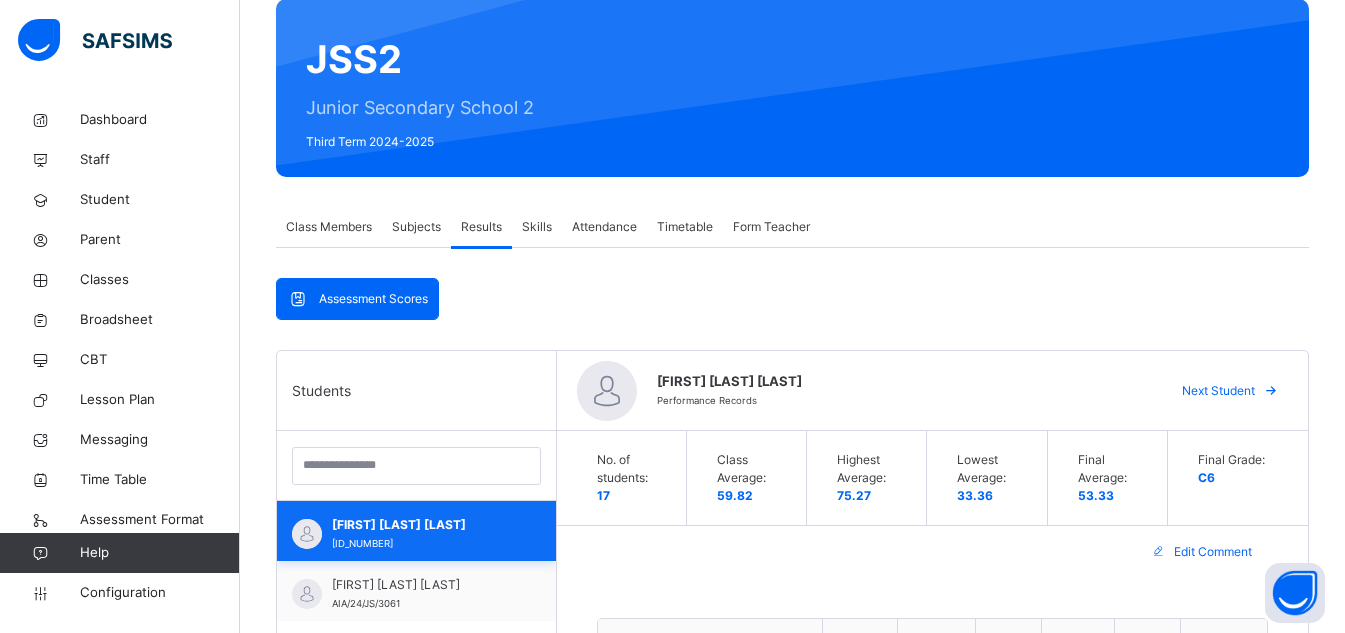 scroll, scrollTop: 168, scrollLeft: 0, axis: vertical 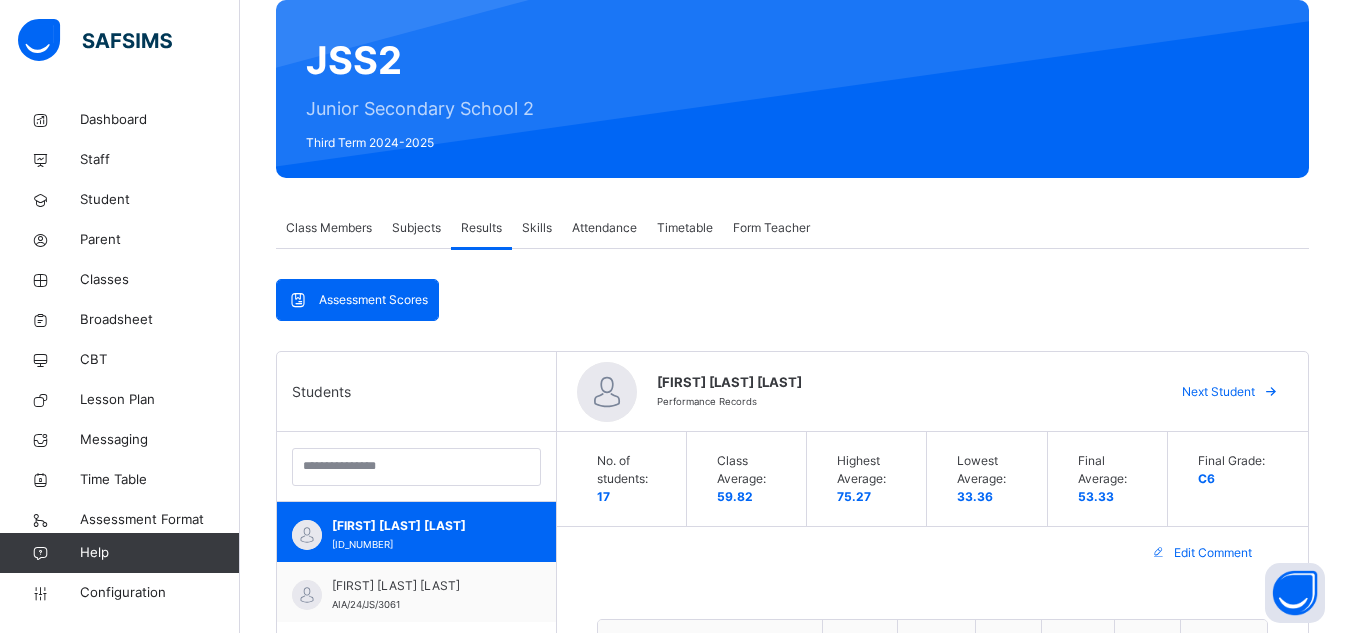 click on "Next Student" at bounding box center (1218, 392) 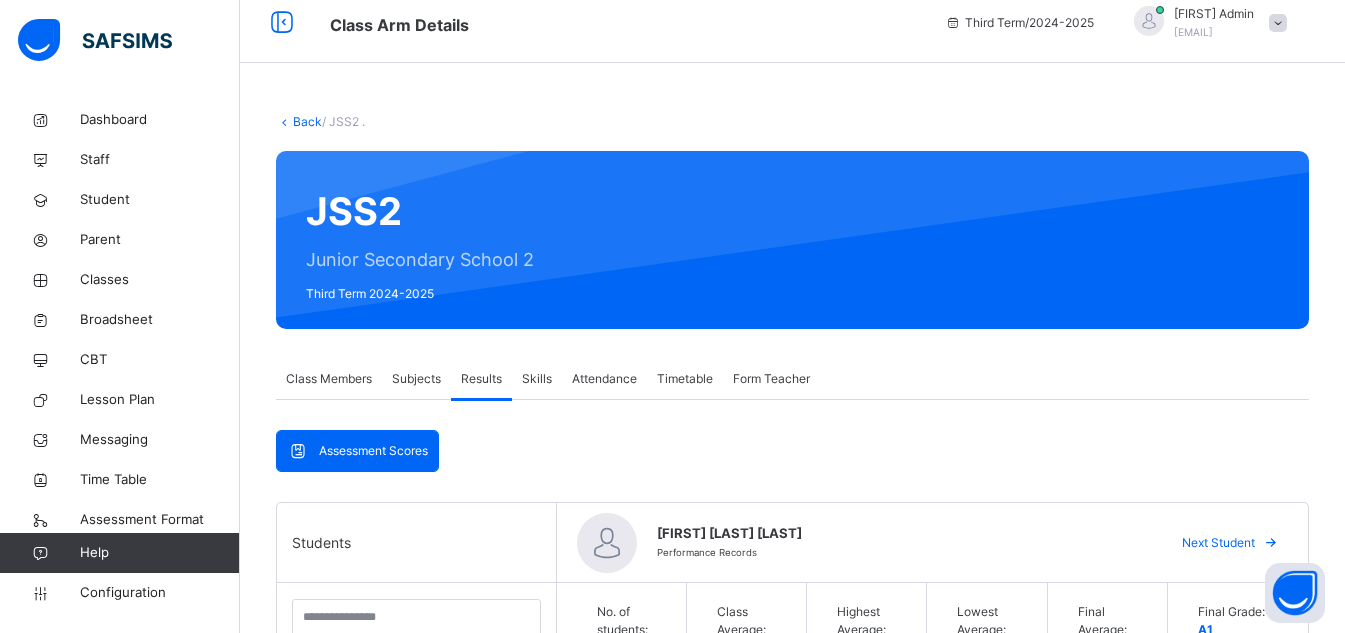 scroll, scrollTop: 16, scrollLeft: 0, axis: vertical 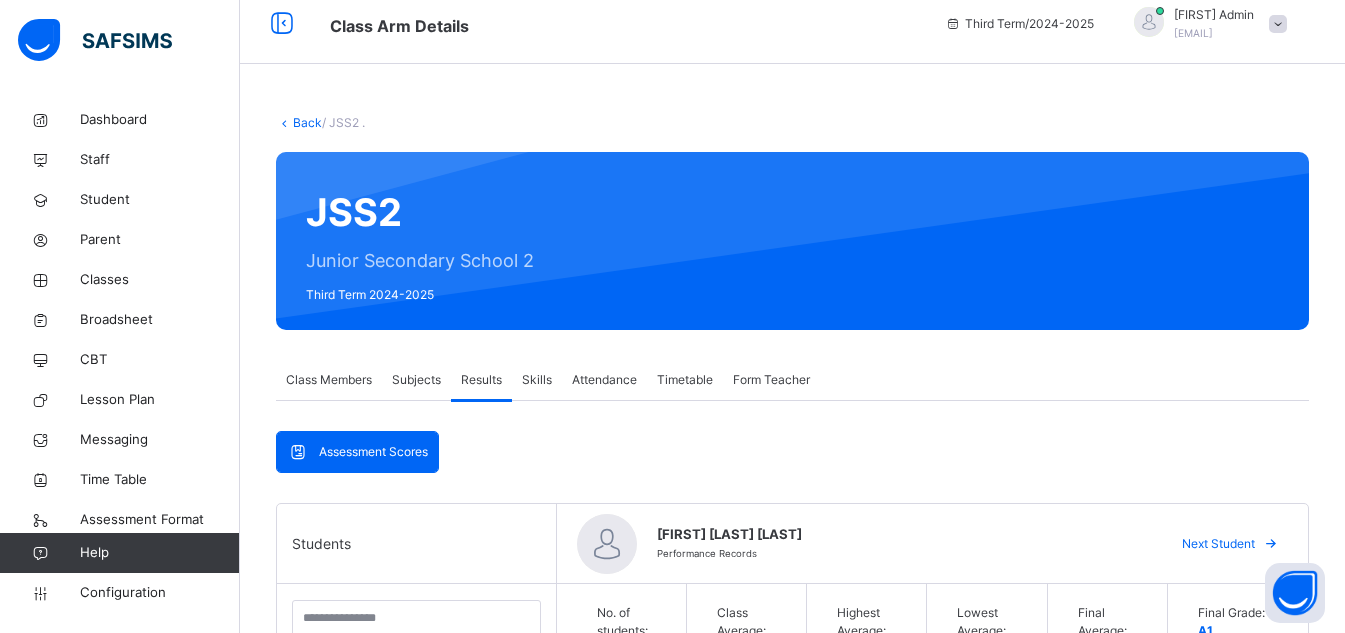 click at bounding box center (1271, 544) 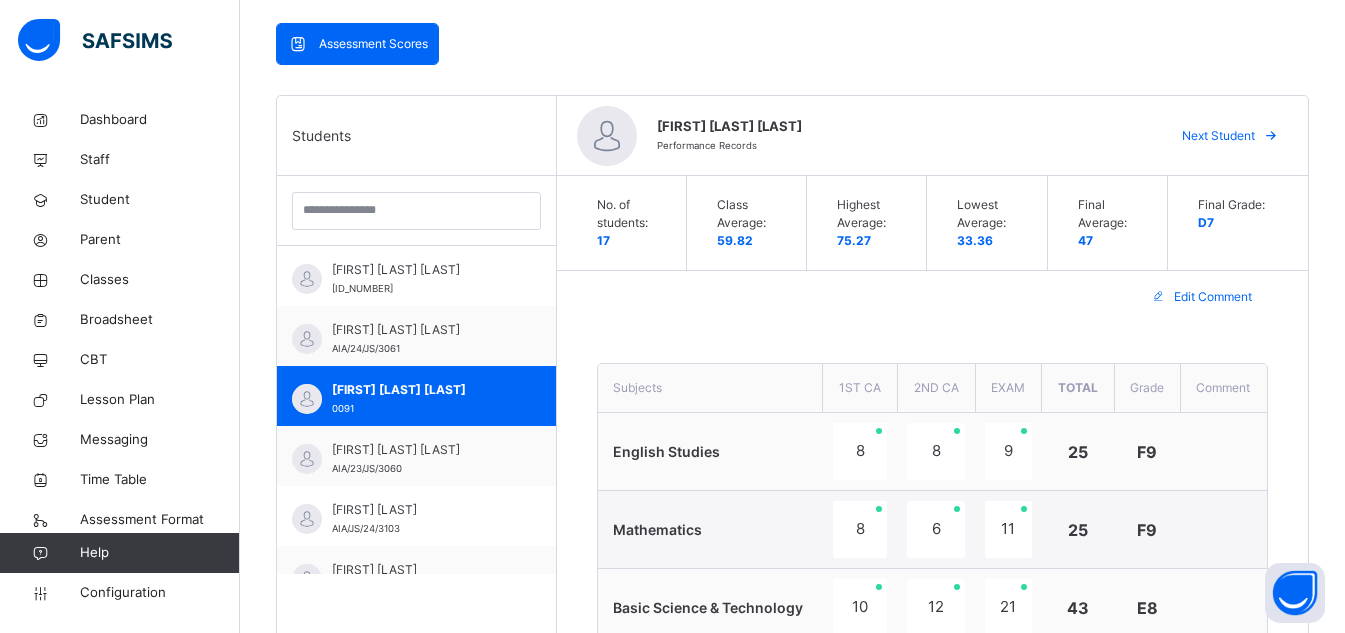 scroll, scrollTop: 425, scrollLeft: 0, axis: vertical 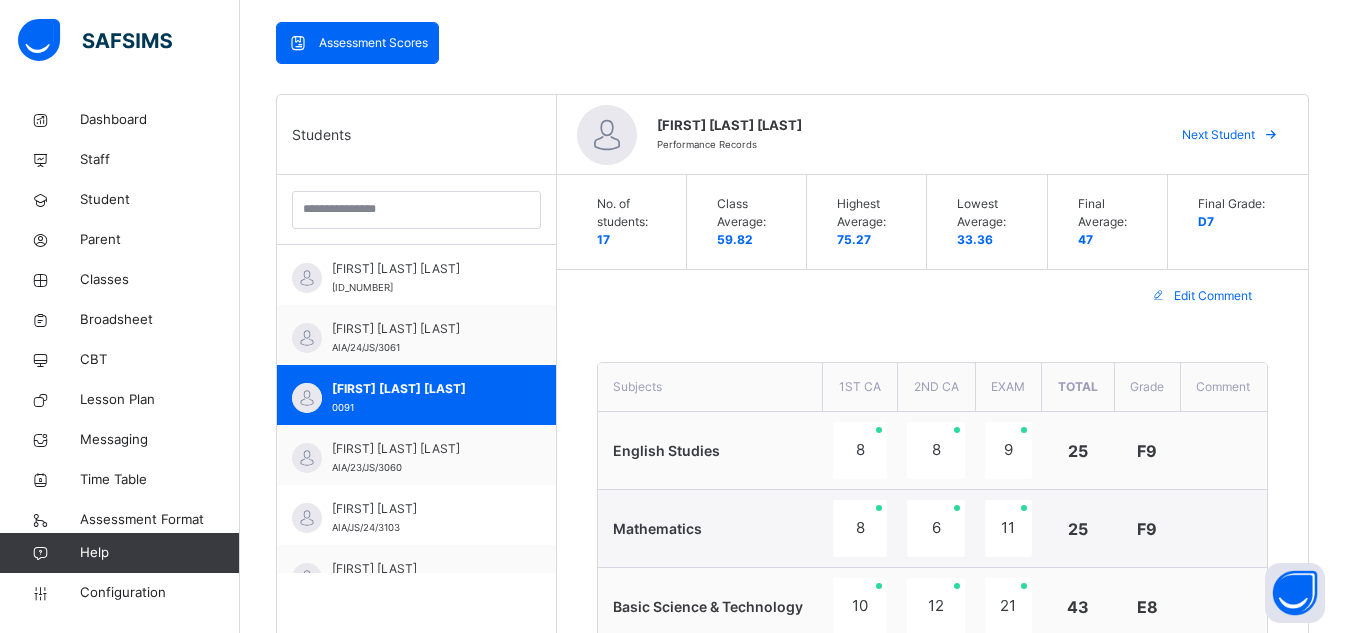click at bounding box center (1271, 135) 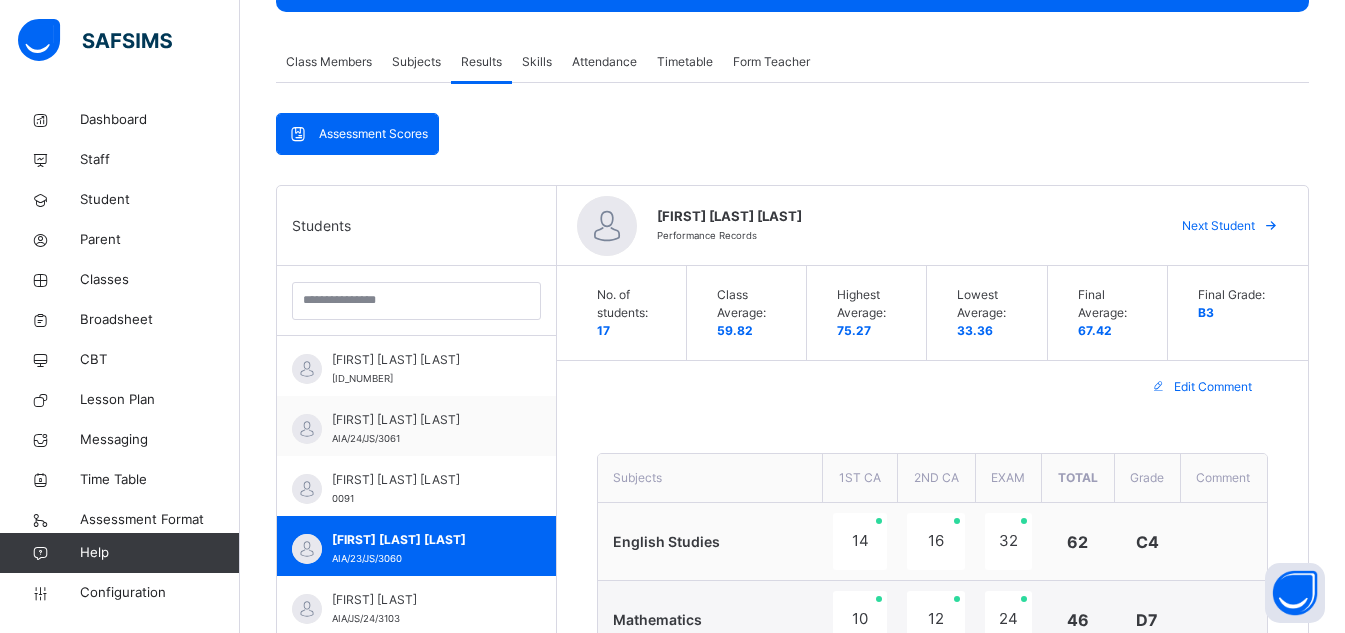 scroll, scrollTop: 315, scrollLeft: 0, axis: vertical 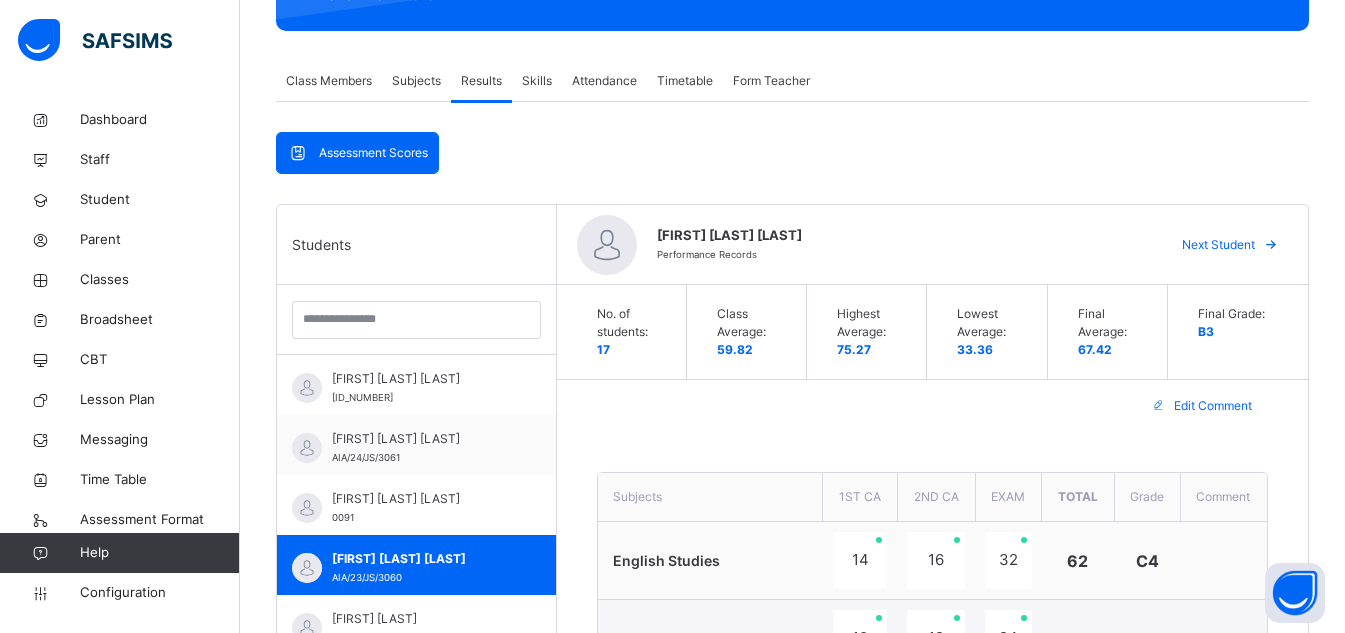 click at bounding box center (1271, 245) 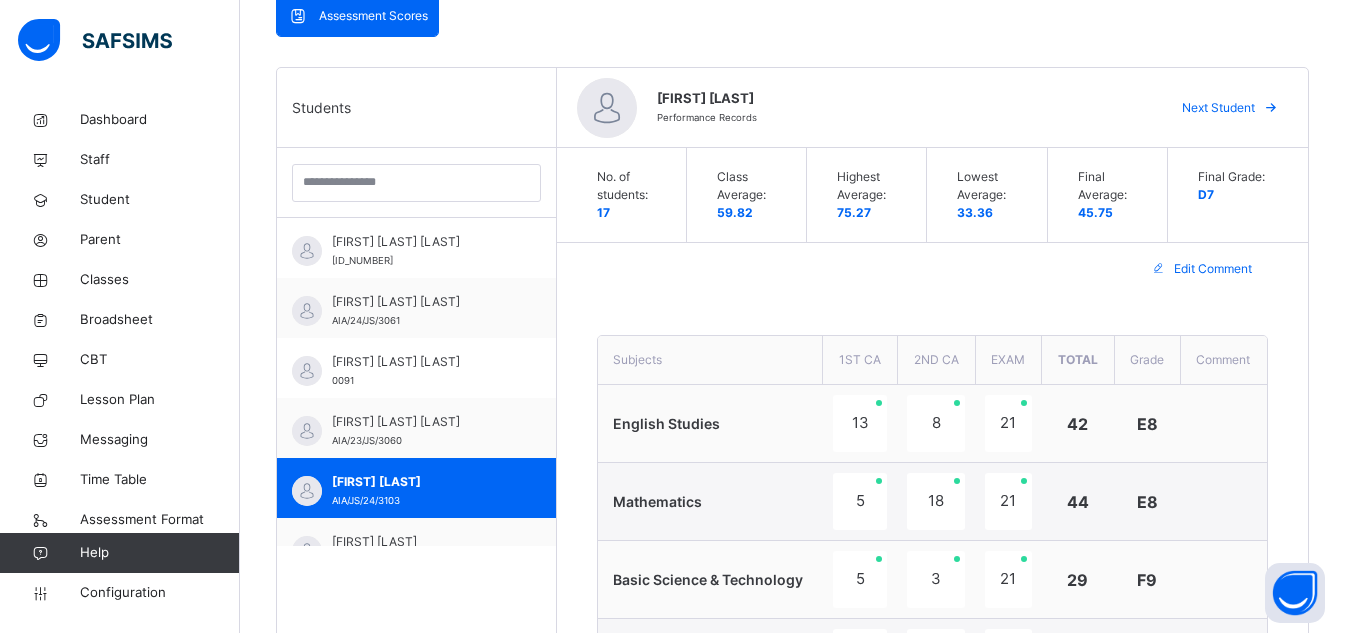 scroll, scrollTop: 451, scrollLeft: 0, axis: vertical 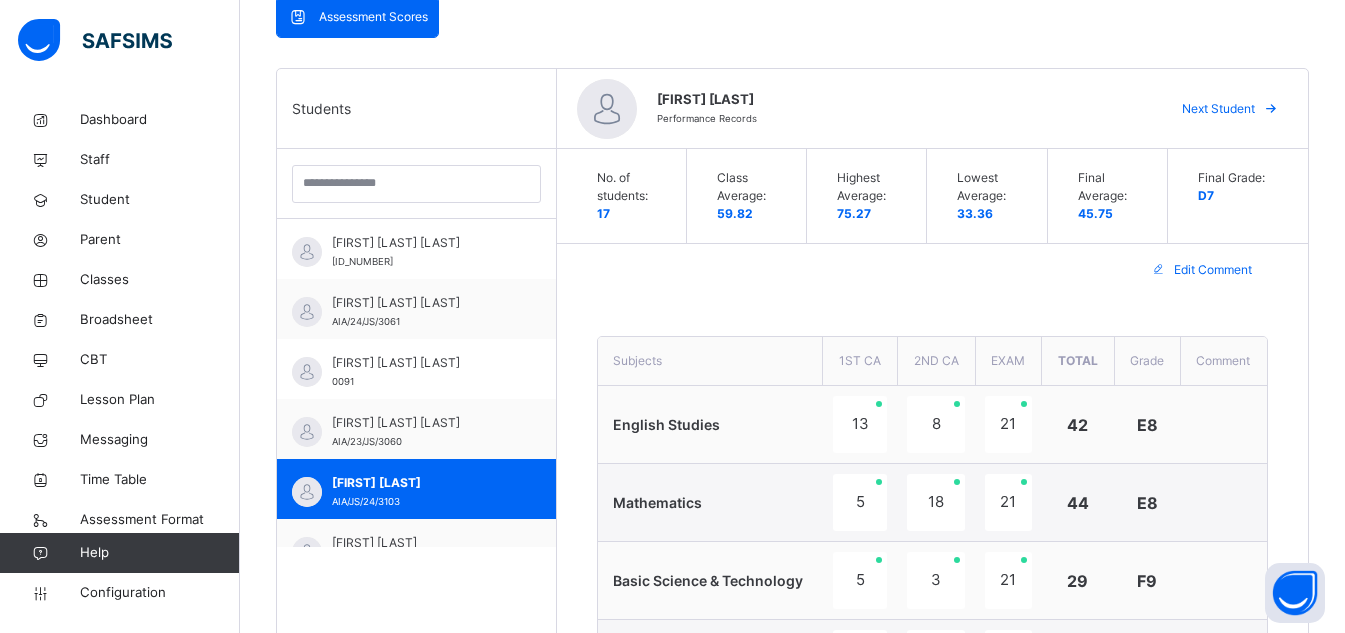 click on "[FIRST] [LAST] Performance Records Next Student" at bounding box center [932, 109] 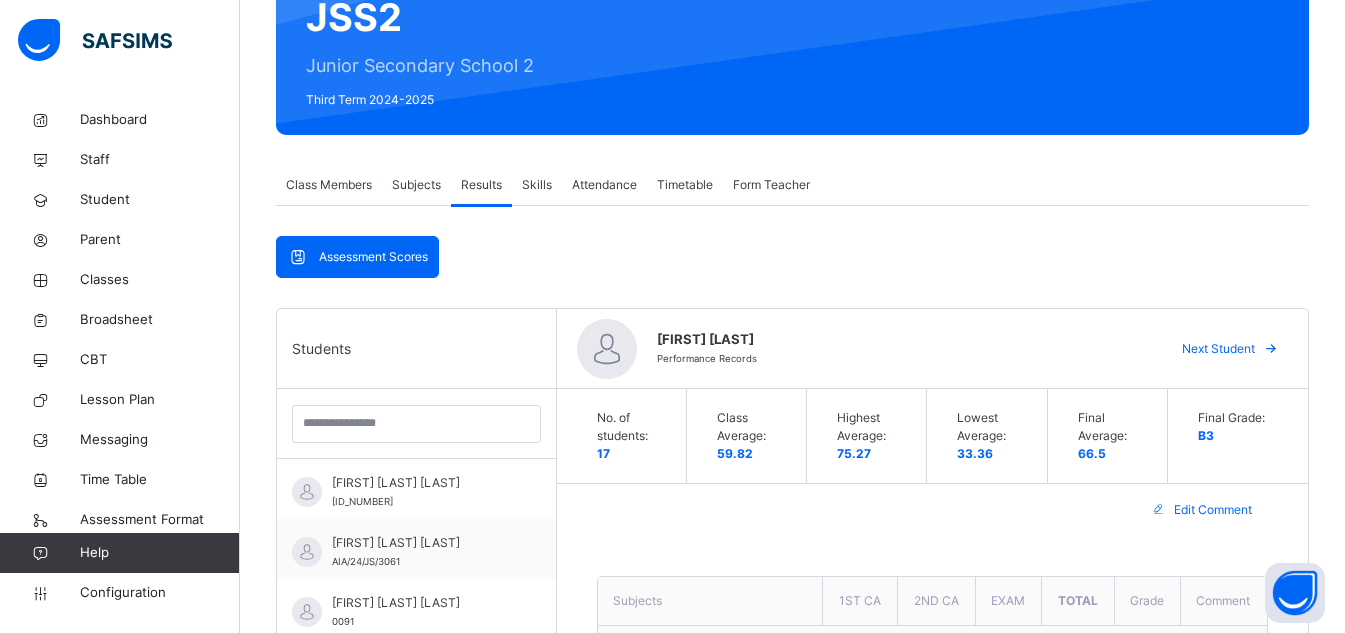 scroll, scrollTop: 207, scrollLeft: 0, axis: vertical 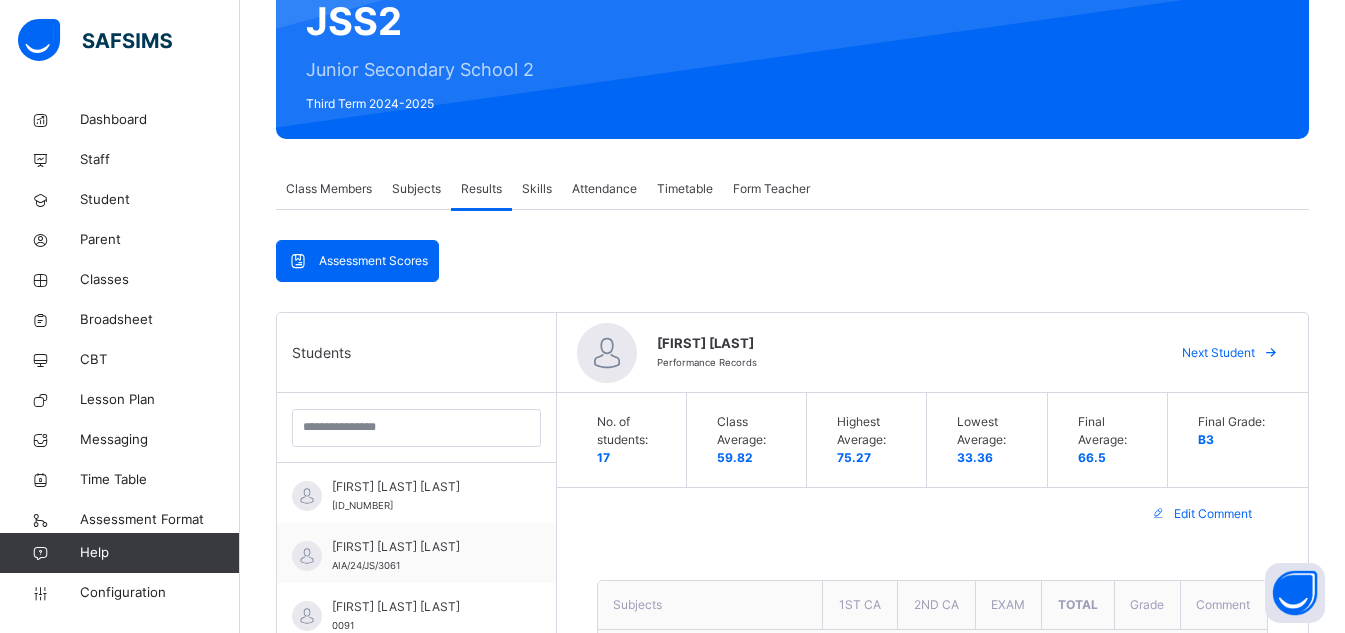click on "Next Student" at bounding box center (1218, 353) 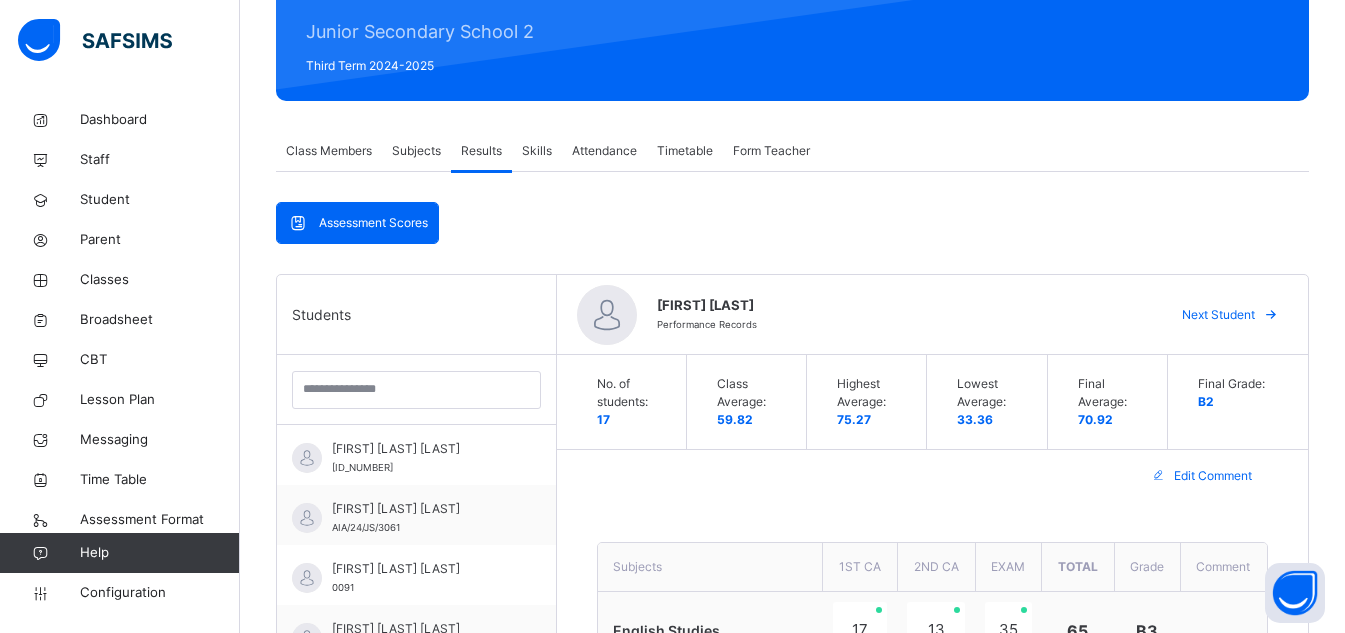 scroll, scrollTop: 234, scrollLeft: 0, axis: vertical 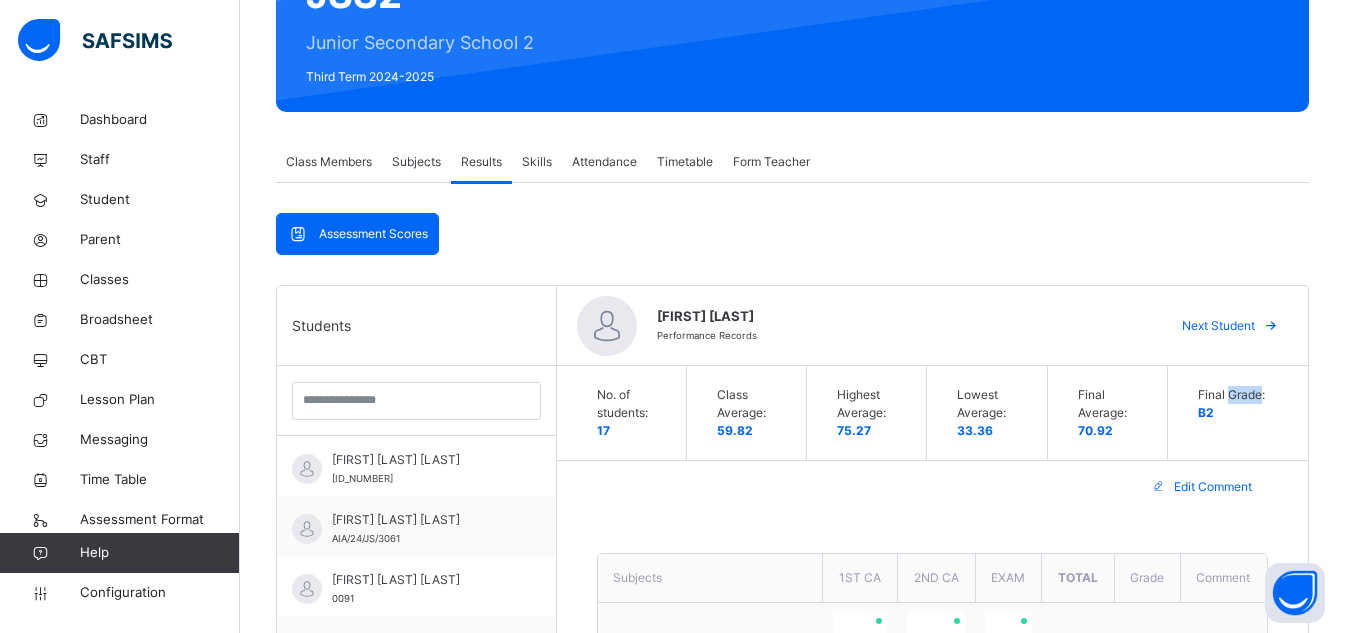 click on "Edit Comment" at bounding box center [932, 487] 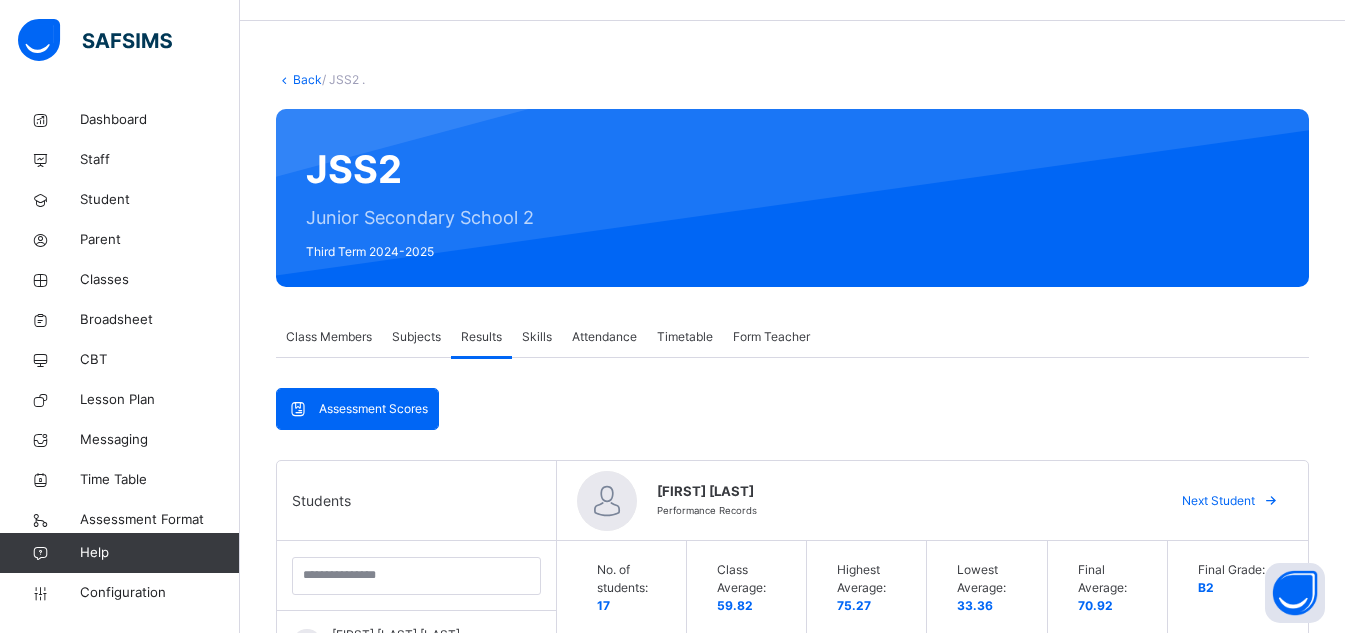 scroll, scrollTop: 139, scrollLeft: 0, axis: vertical 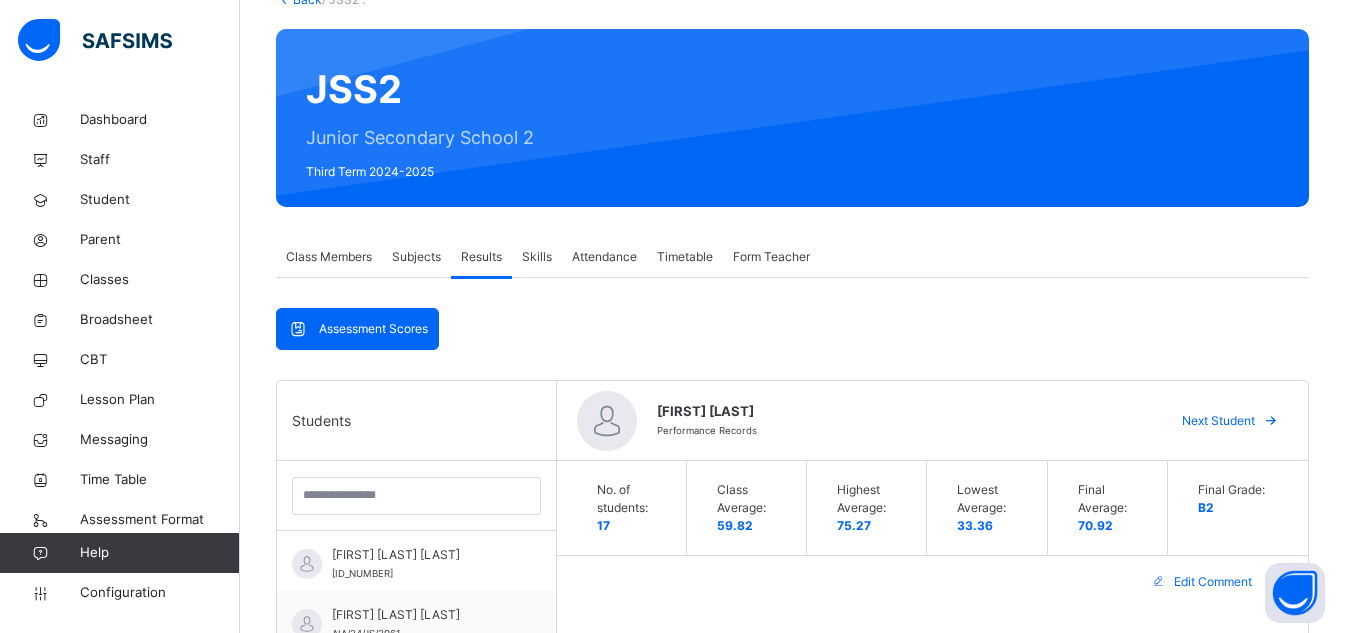 click at bounding box center [1271, 421] 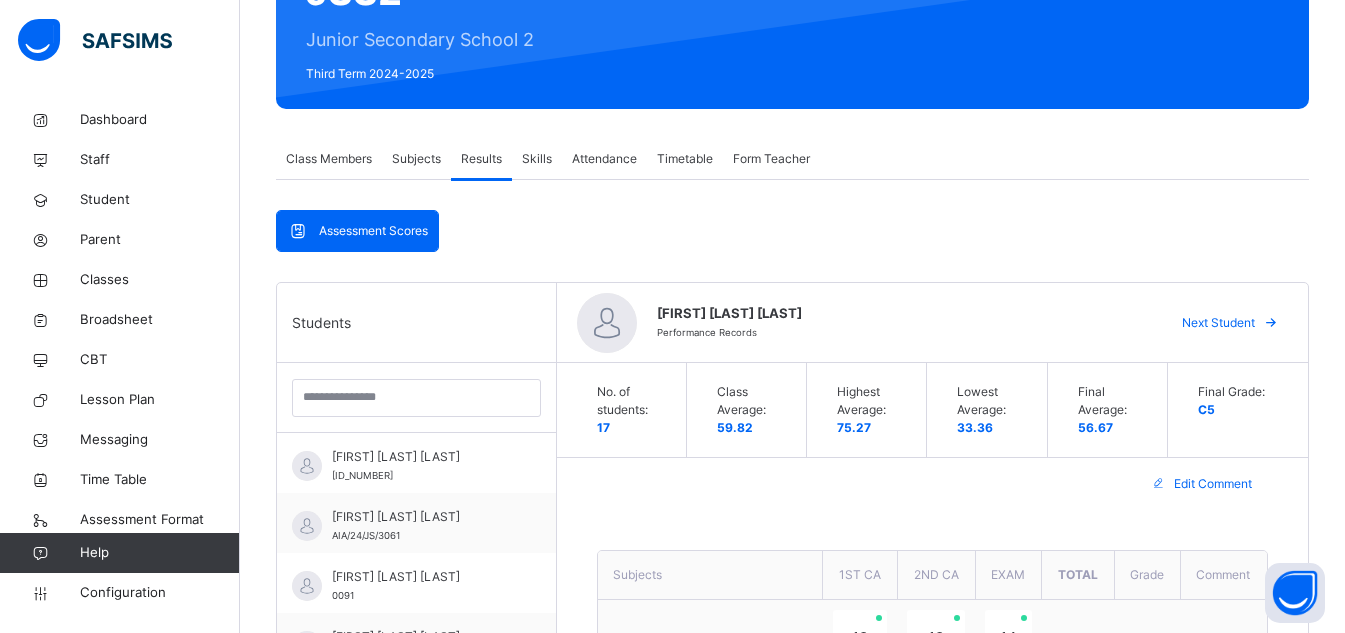 scroll, scrollTop: 219, scrollLeft: 0, axis: vertical 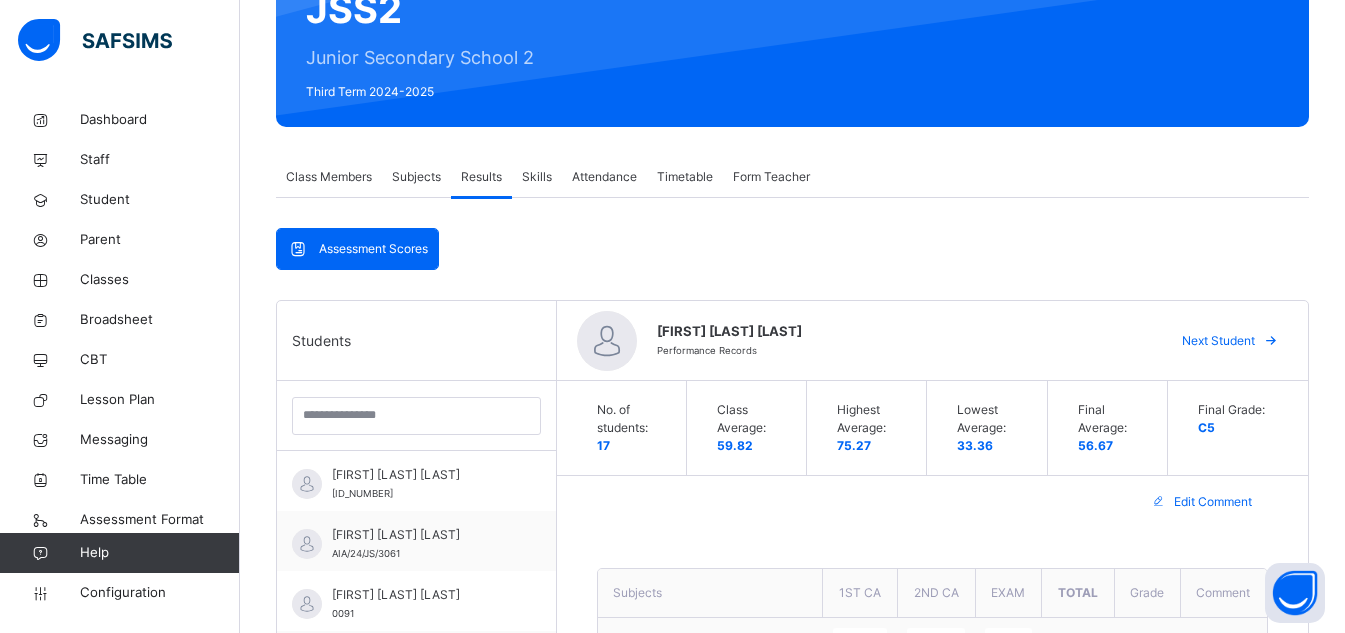 click at bounding box center [1271, 341] 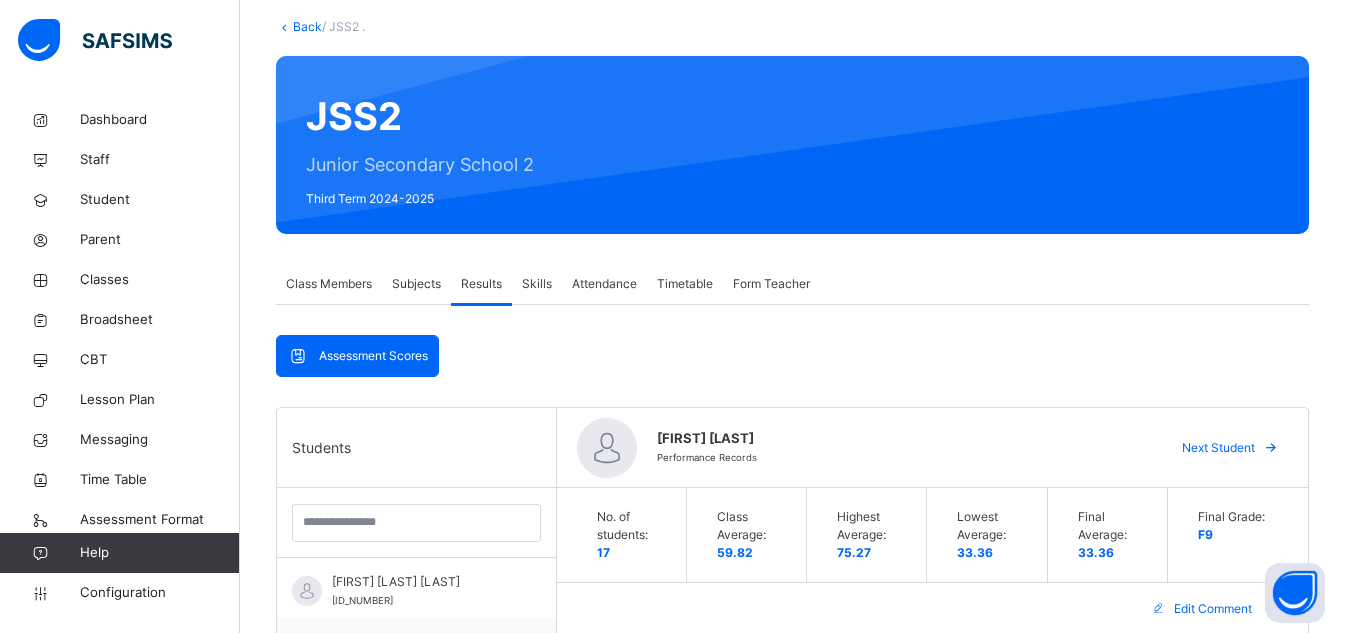 scroll, scrollTop: 114, scrollLeft: 0, axis: vertical 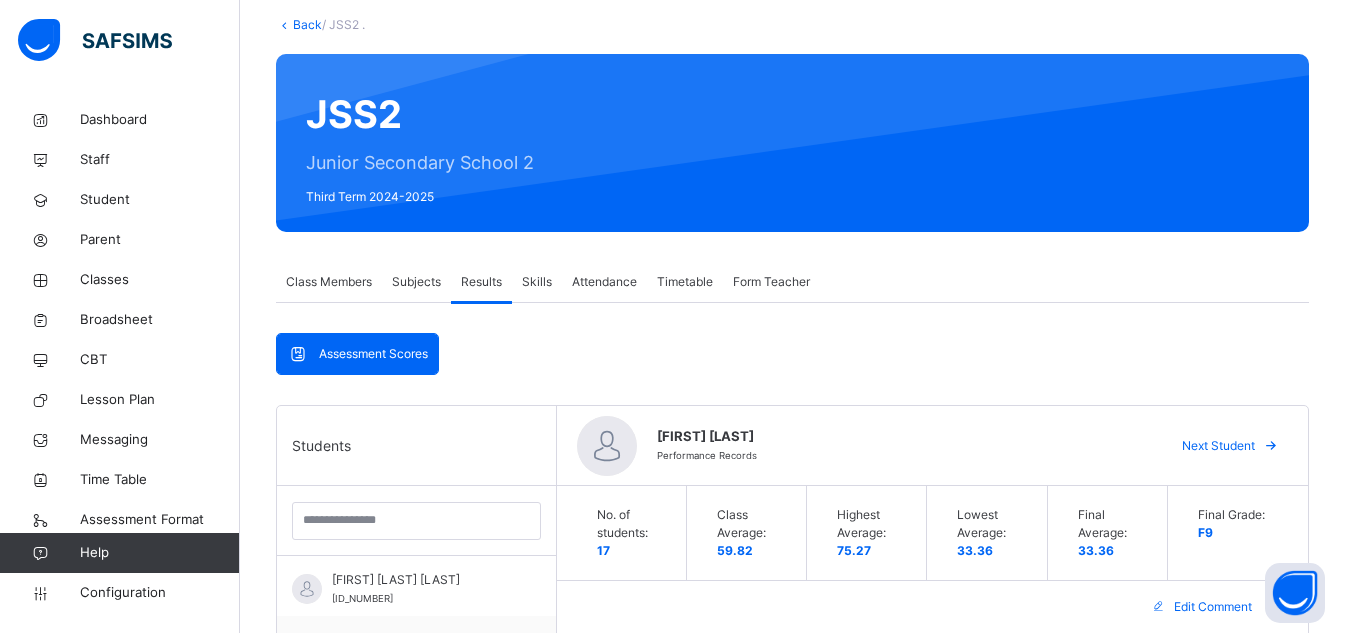 click at bounding box center (1271, 446) 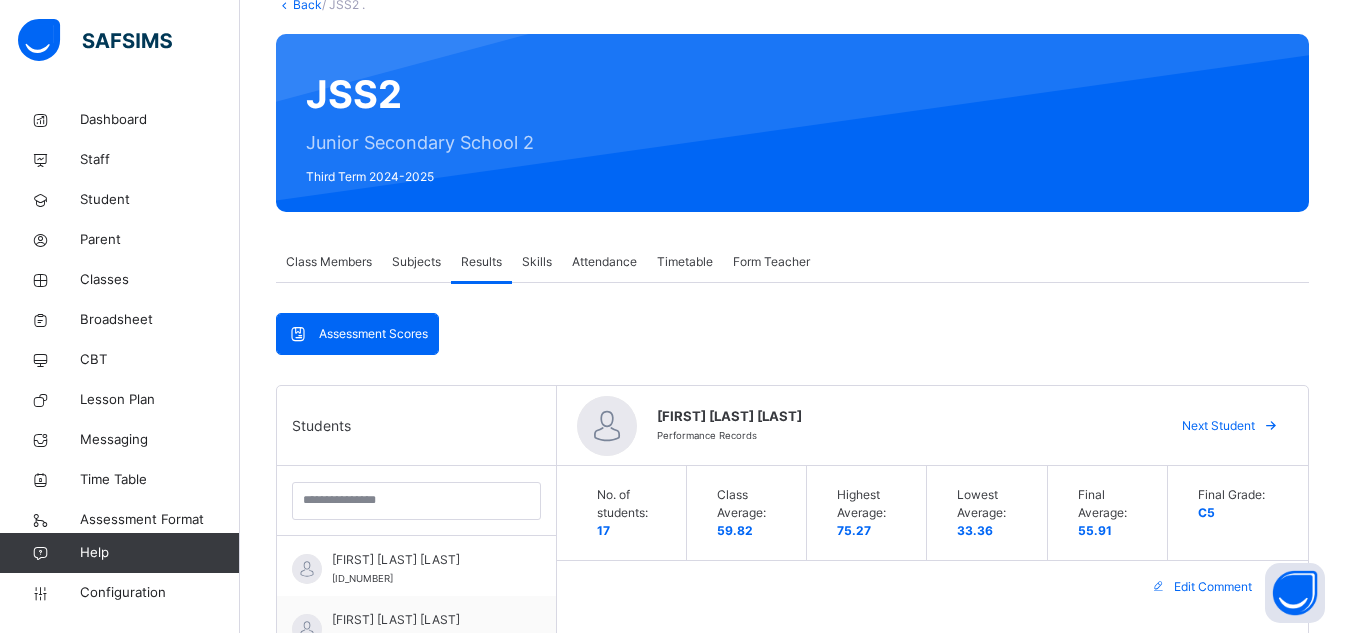 scroll, scrollTop: 85, scrollLeft: 0, axis: vertical 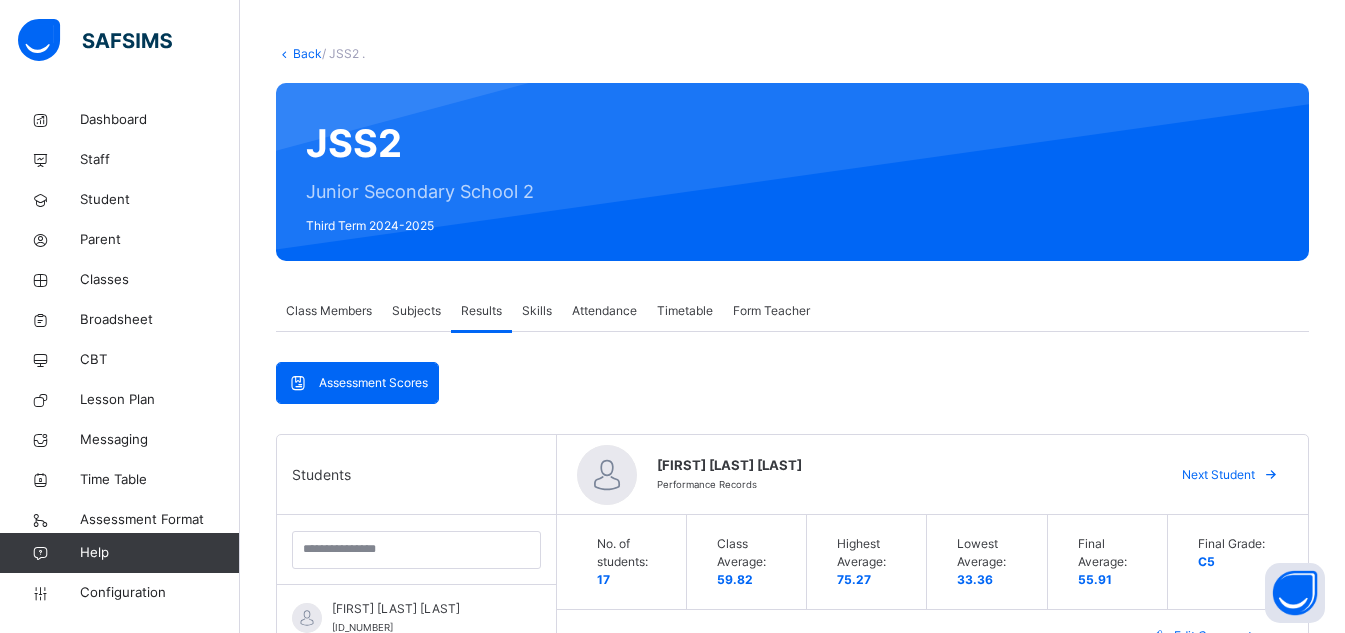 click at bounding box center (1271, 475) 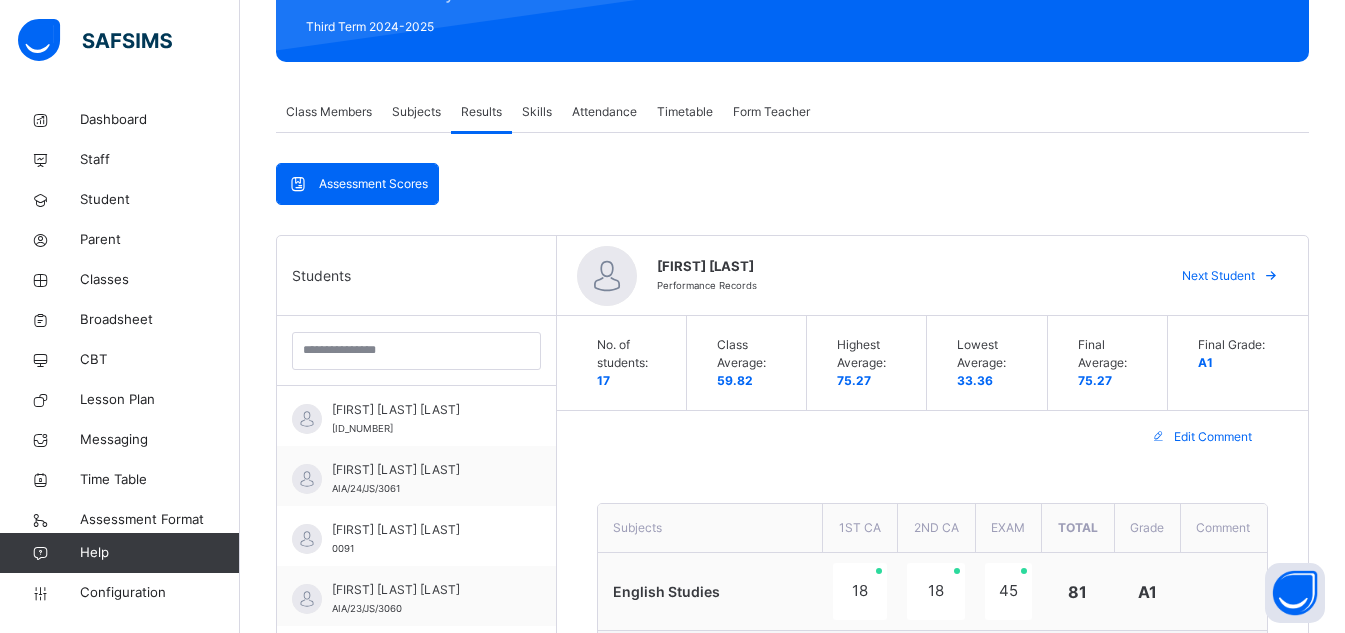scroll, scrollTop: 277, scrollLeft: 0, axis: vertical 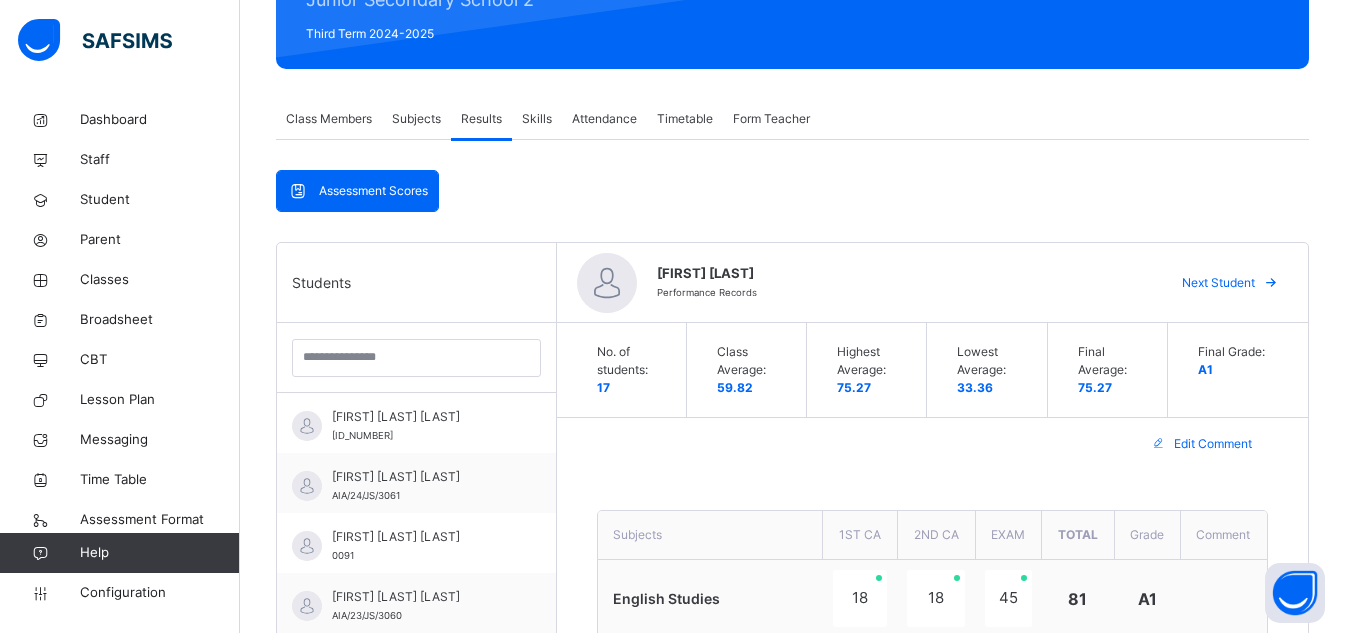 click at bounding box center [1271, 283] 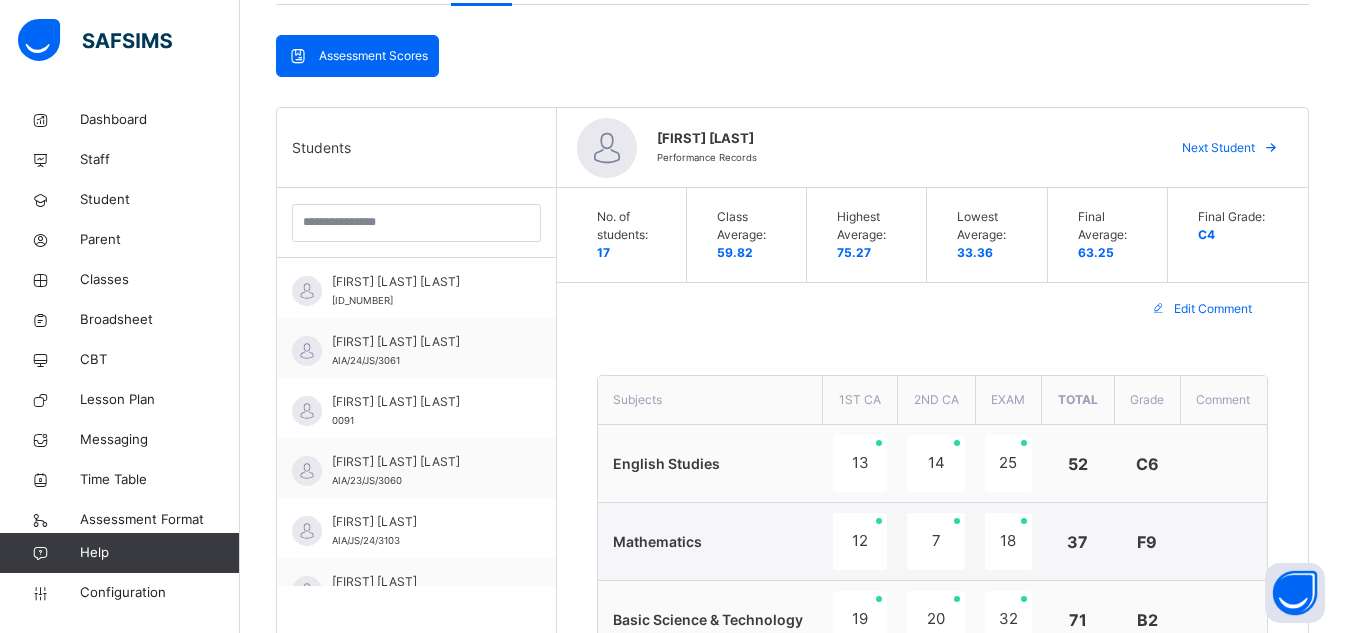 scroll, scrollTop: 400, scrollLeft: 0, axis: vertical 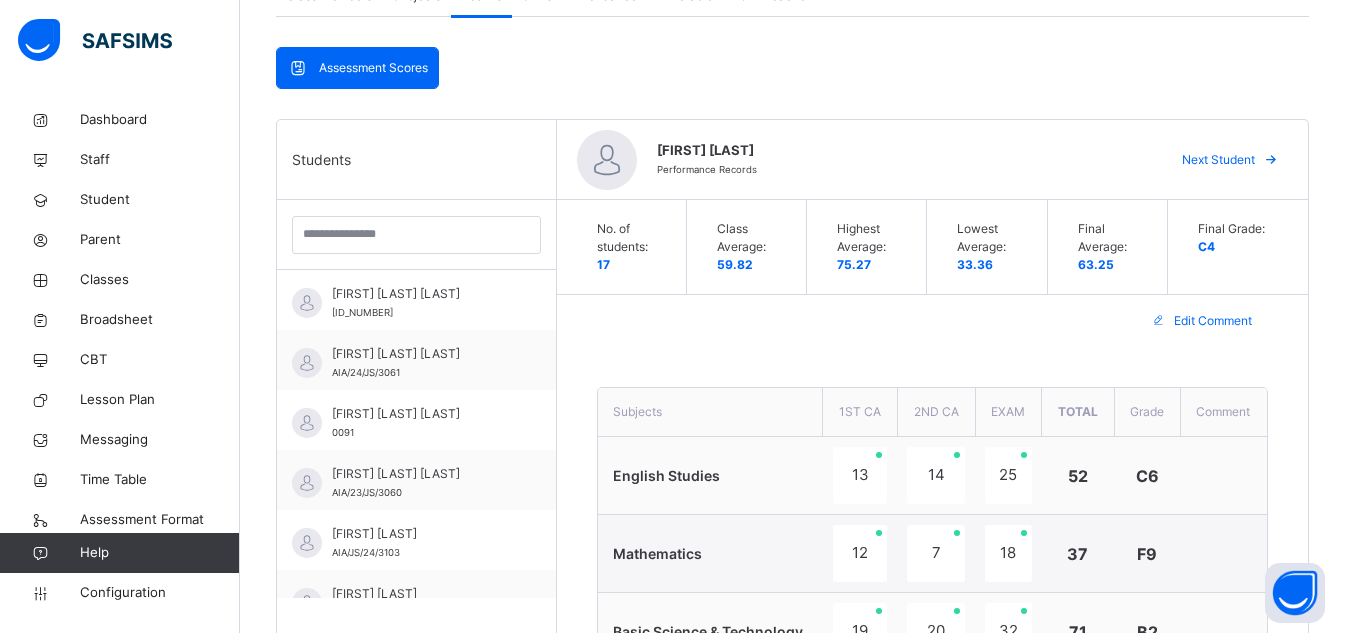 click at bounding box center [1271, 160] 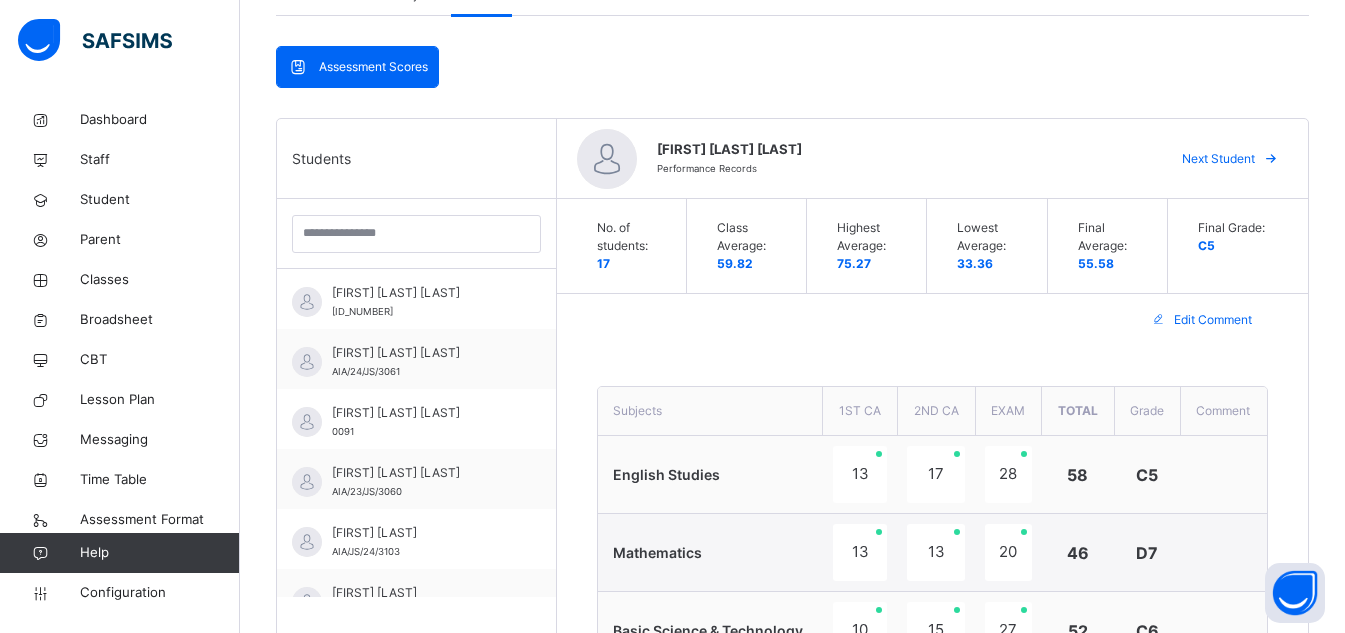 scroll, scrollTop: 367, scrollLeft: 0, axis: vertical 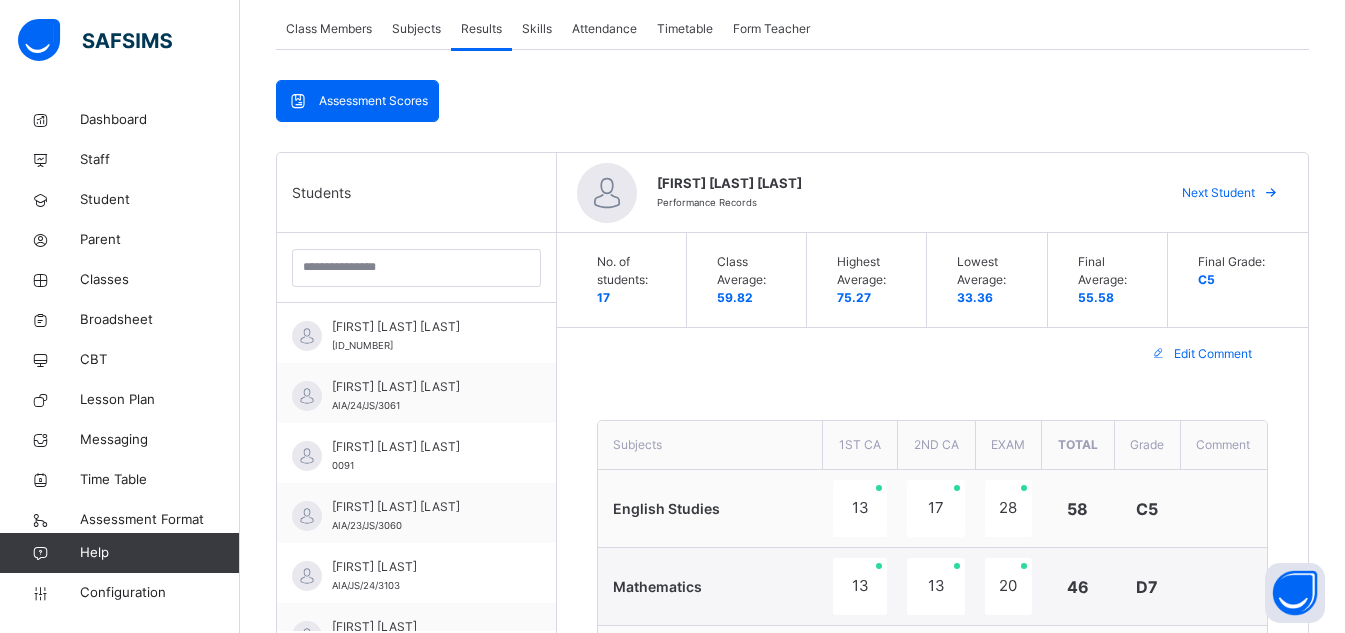 click at bounding box center [1271, 193] 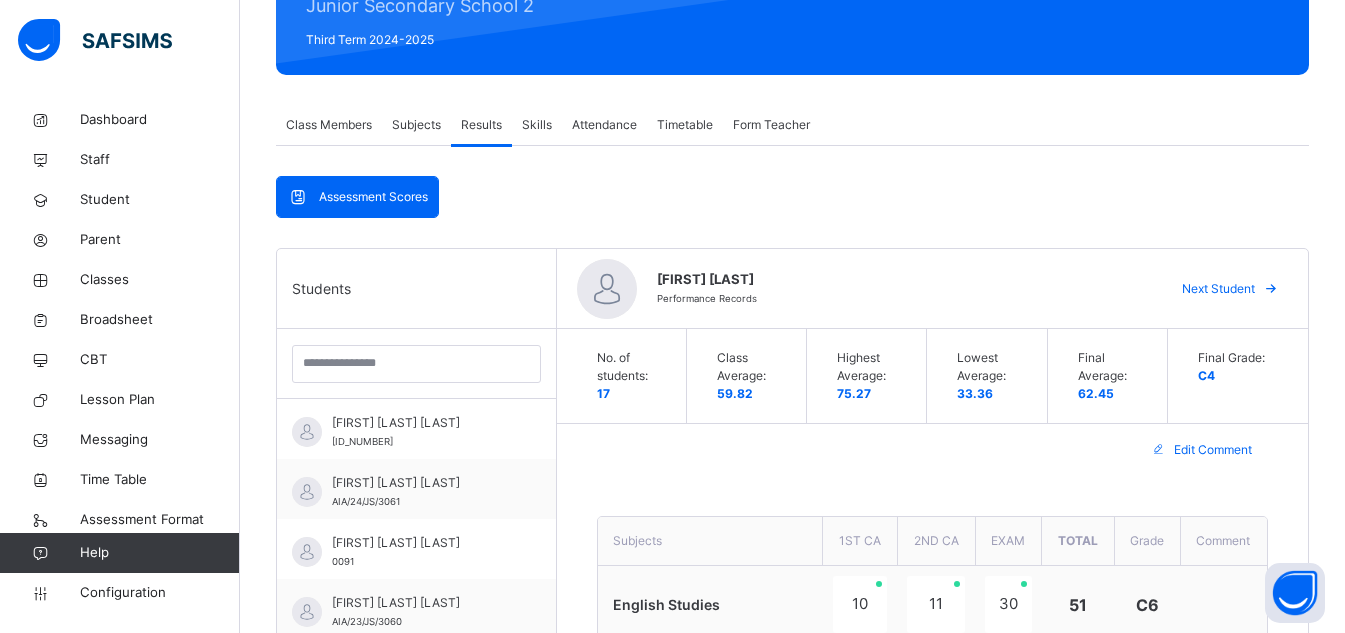 scroll, scrollTop: 257, scrollLeft: 0, axis: vertical 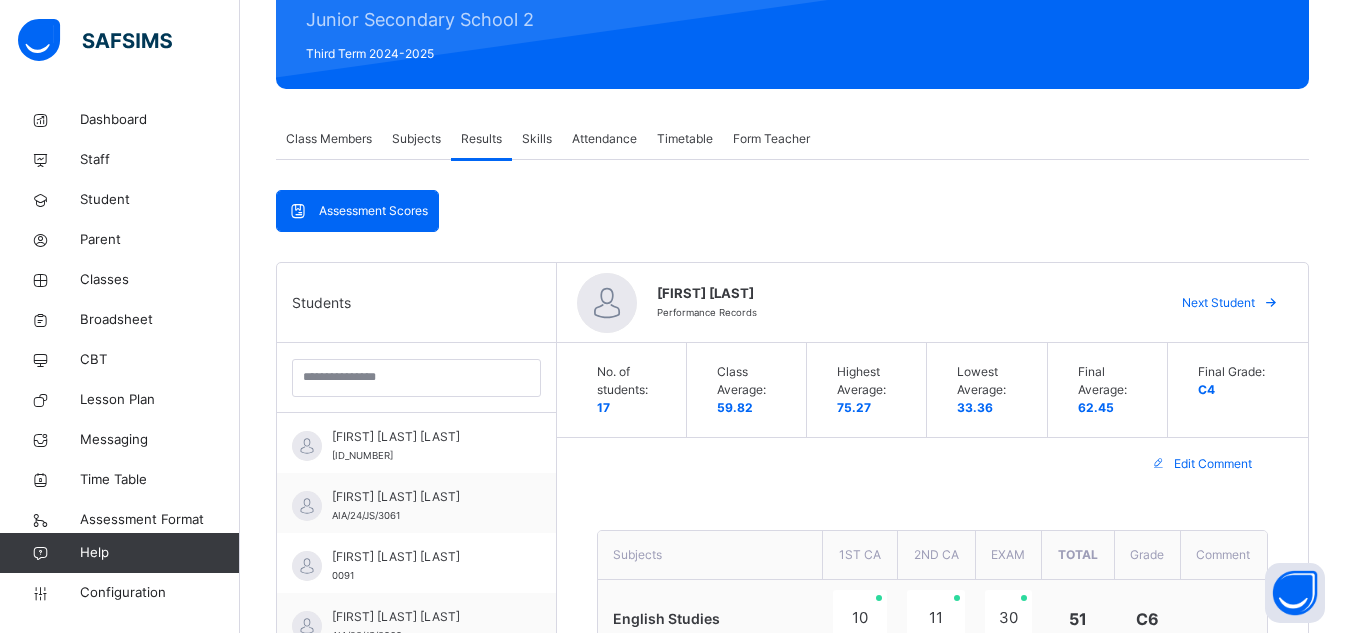 click at bounding box center (1271, 303) 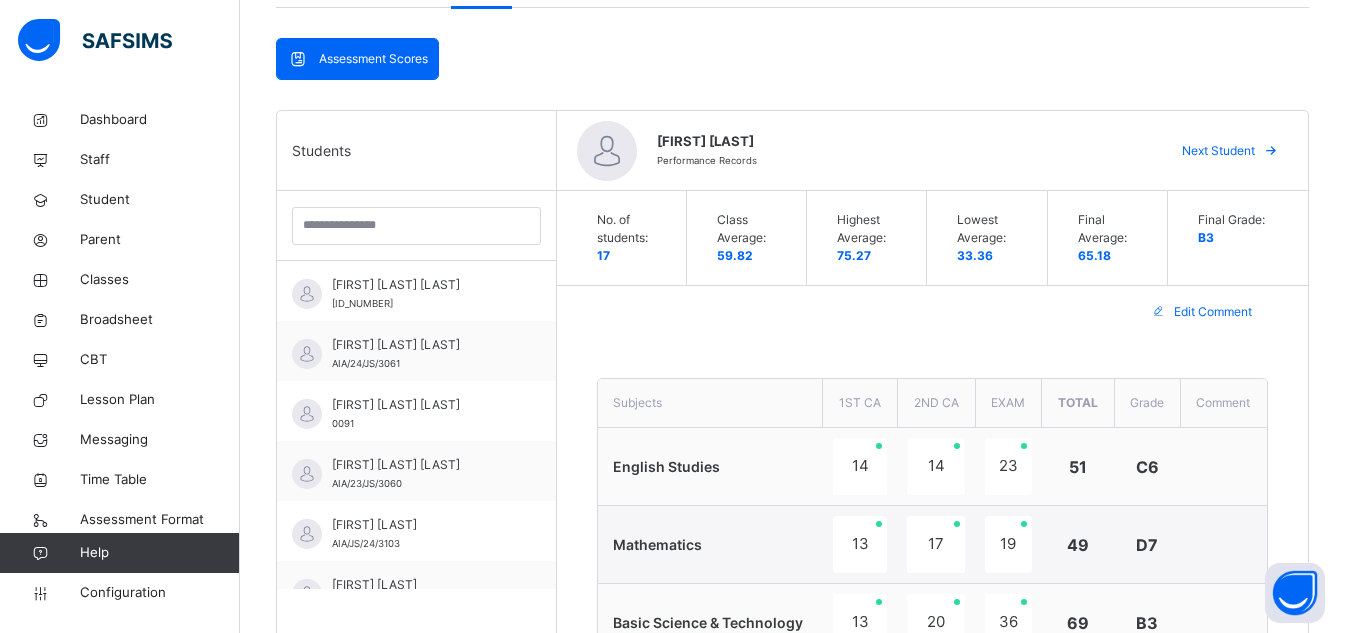 scroll, scrollTop: 399, scrollLeft: 0, axis: vertical 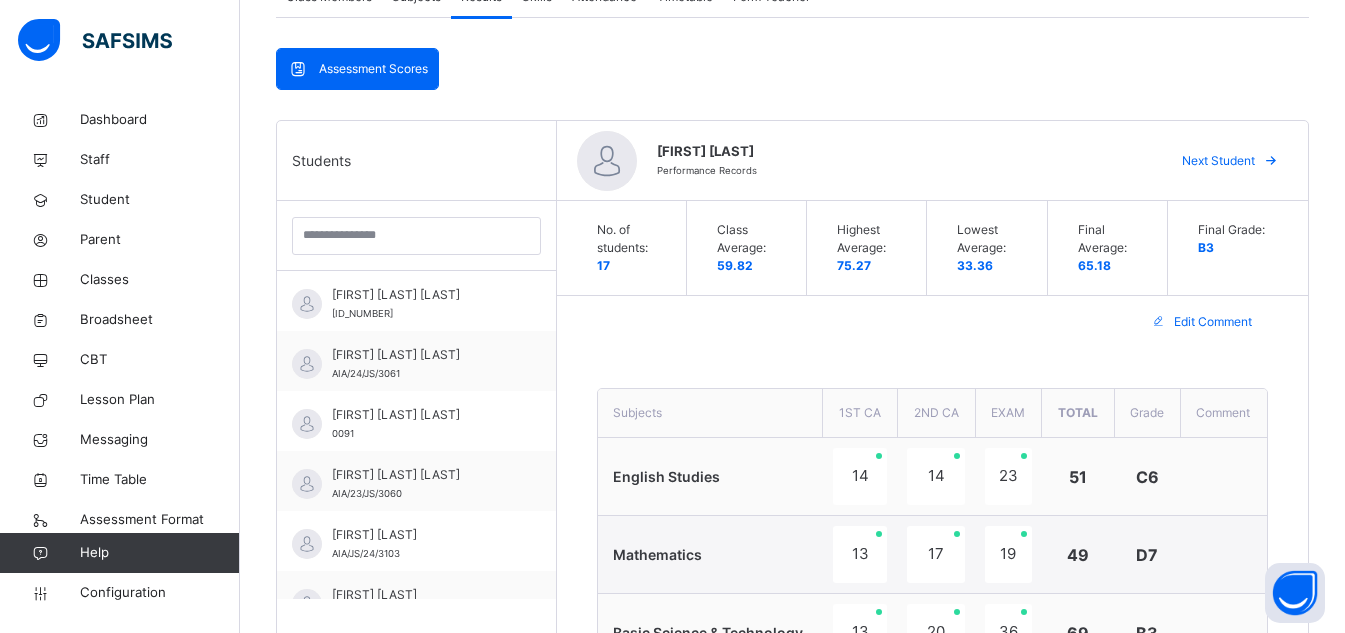 click at bounding box center [1271, 161] 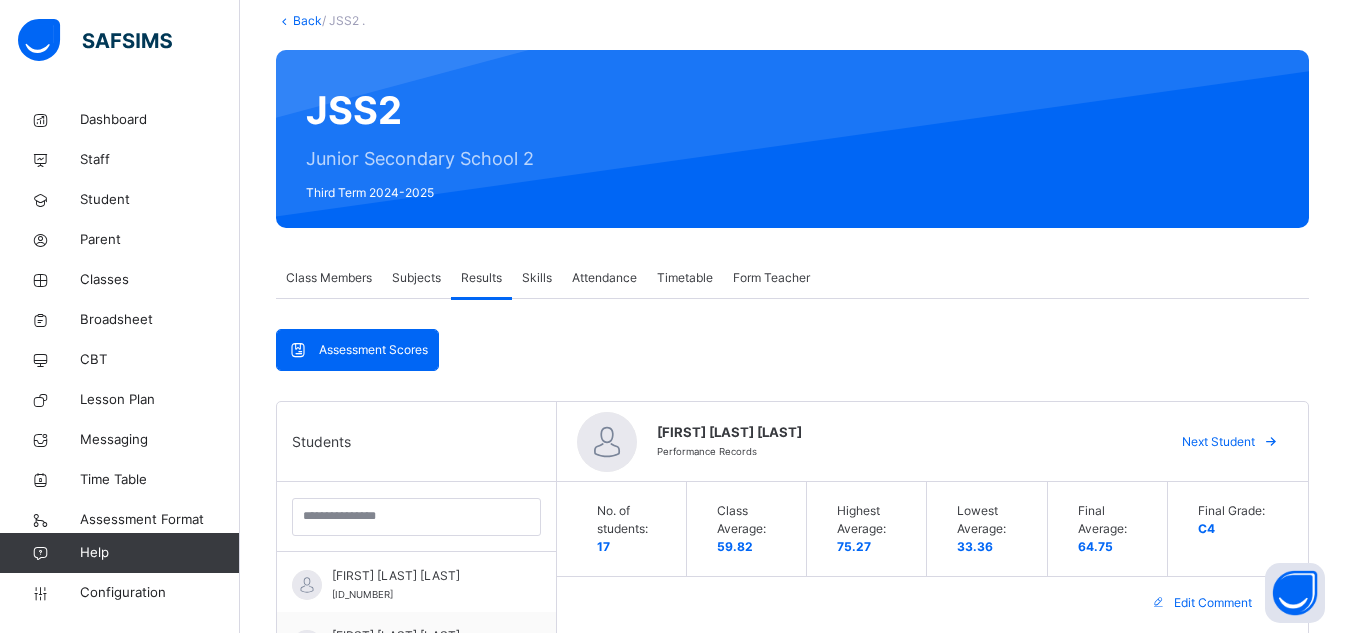 scroll, scrollTop: 109, scrollLeft: 0, axis: vertical 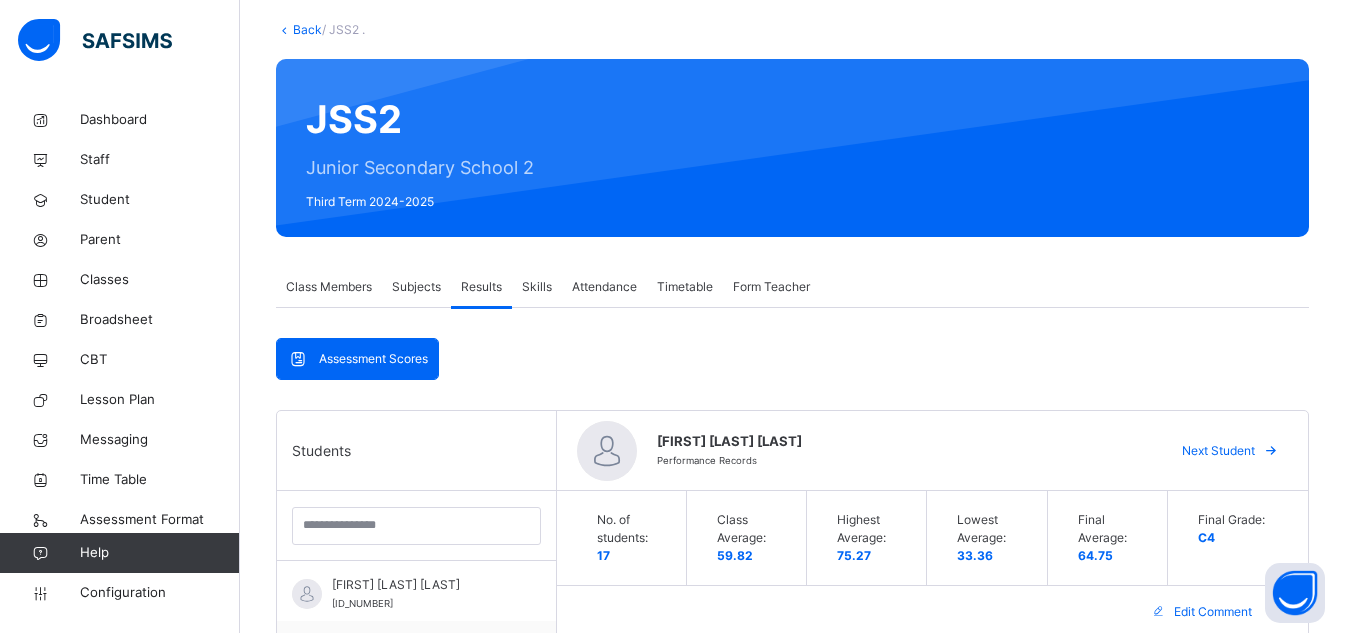 click at bounding box center (1271, 451) 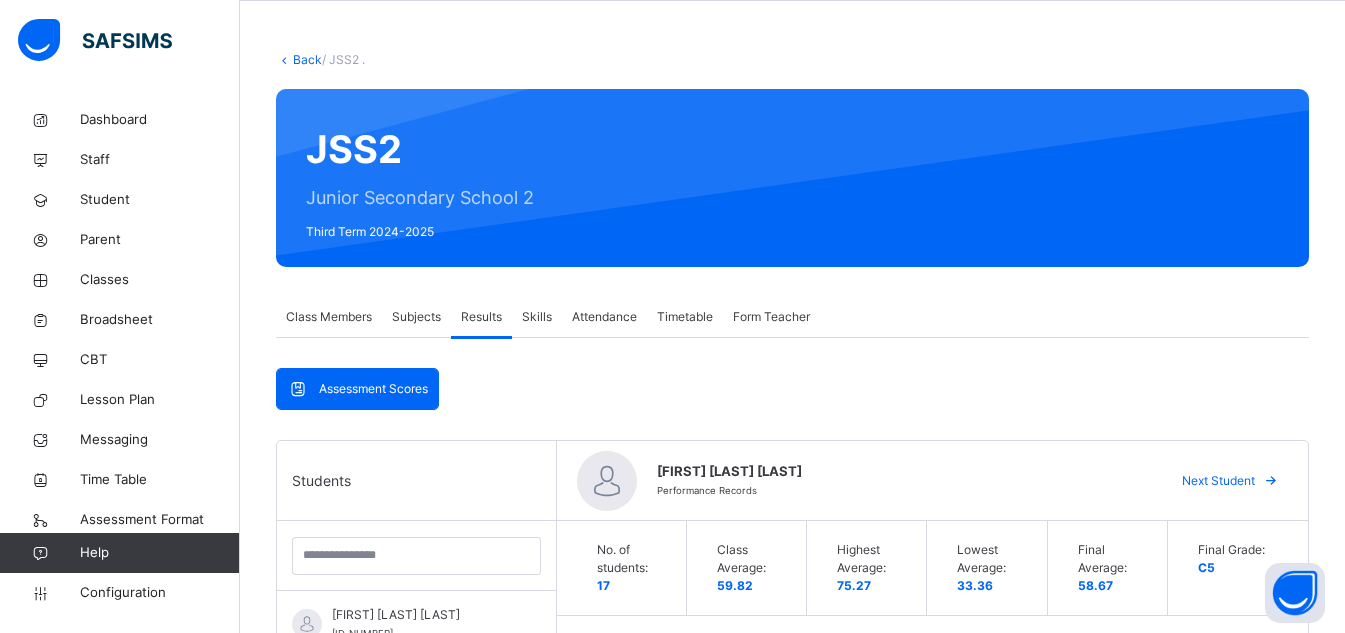scroll, scrollTop: 80, scrollLeft: 0, axis: vertical 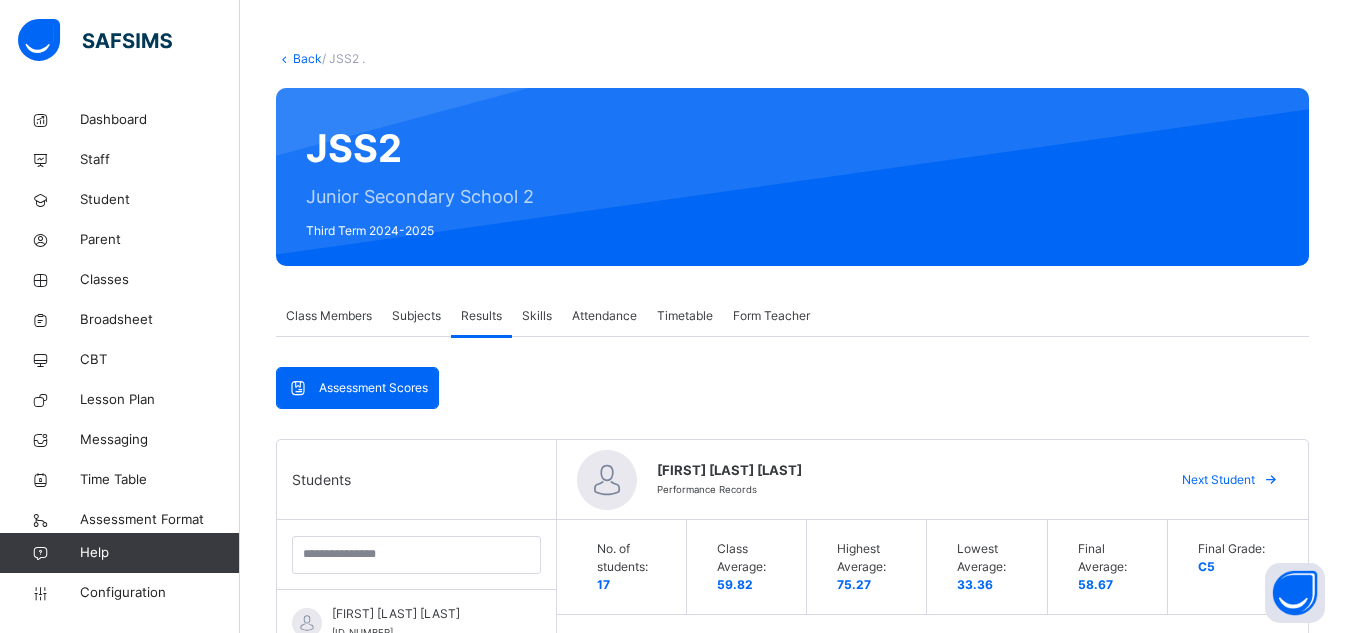 click at bounding box center [1271, 480] 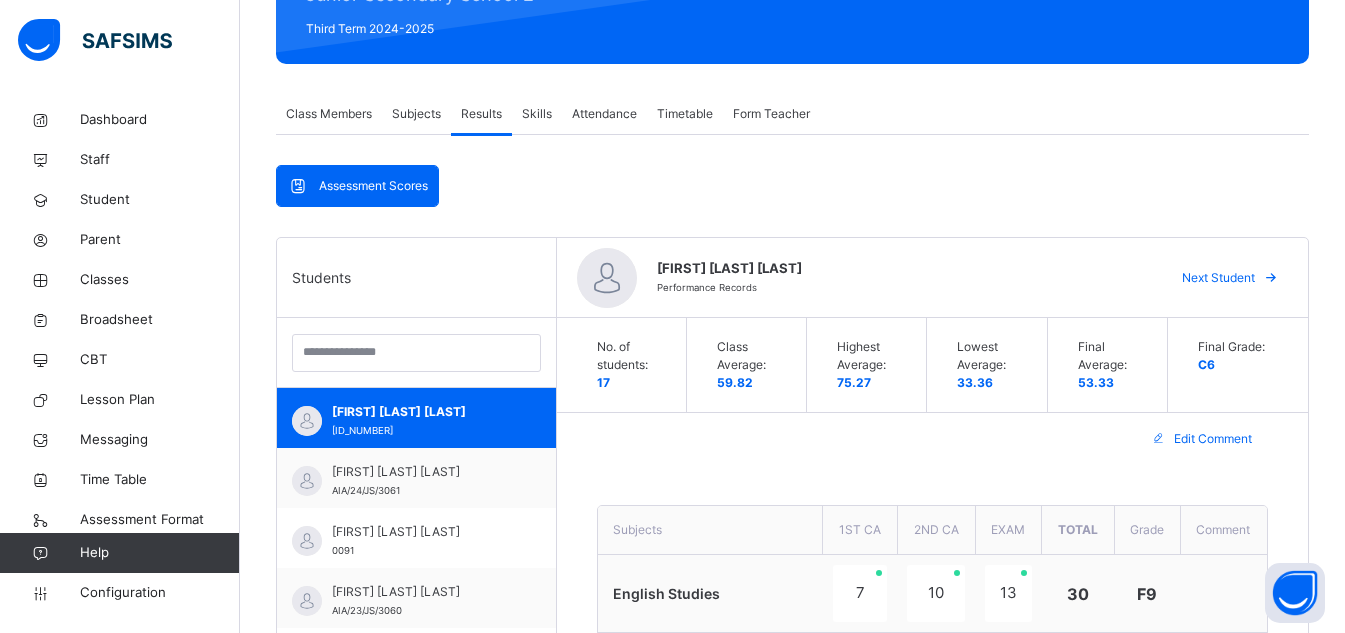 scroll, scrollTop: 0, scrollLeft: 0, axis: both 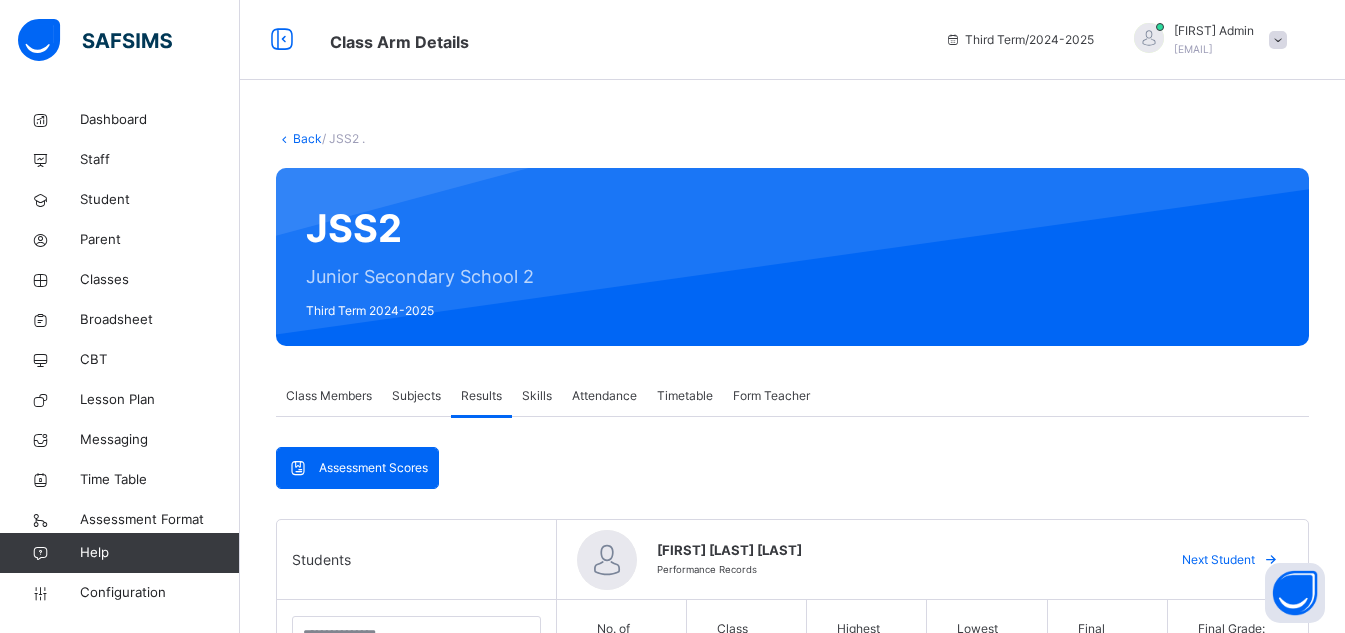 click on "Back" at bounding box center [307, 138] 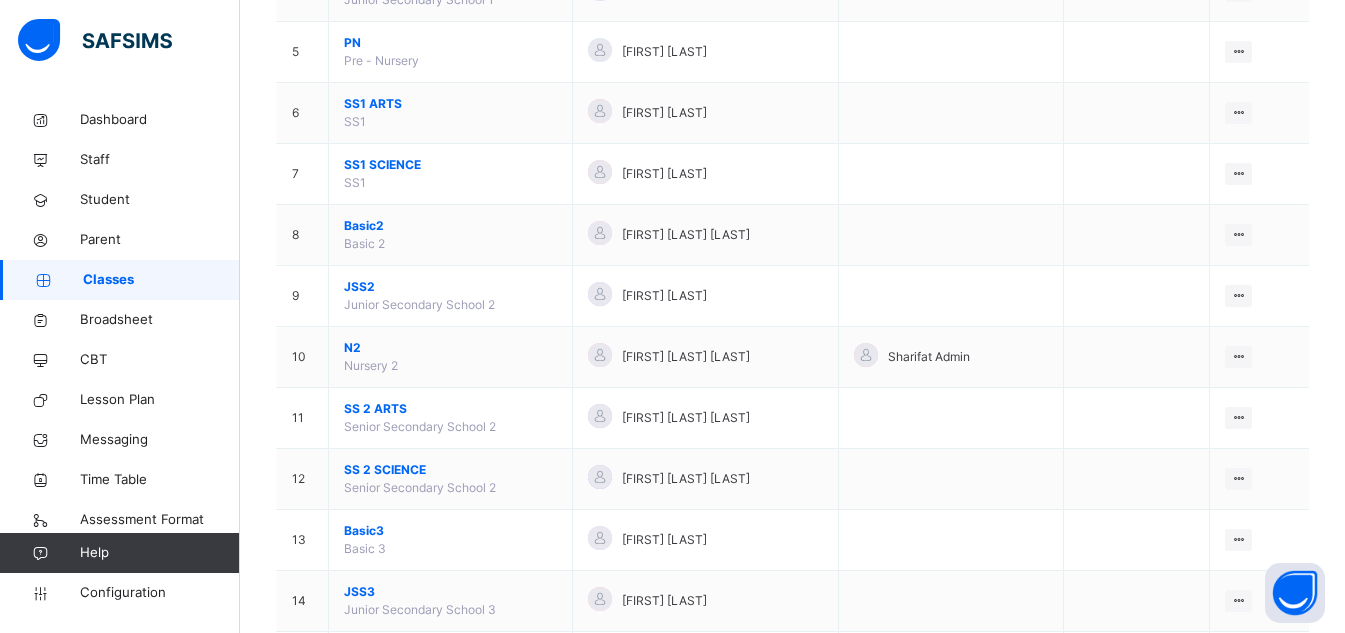 scroll, scrollTop: 472, scrollLeft: 0, axis: vertical 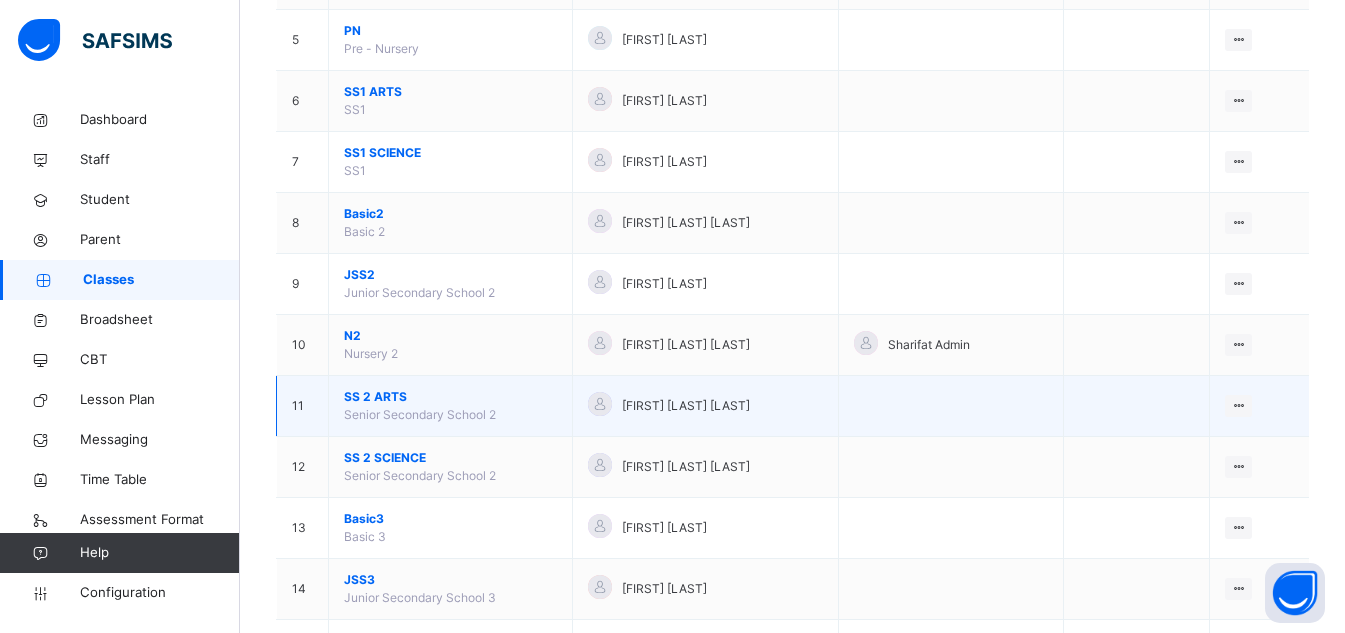 click on "11" at bounding box center [303, 406] 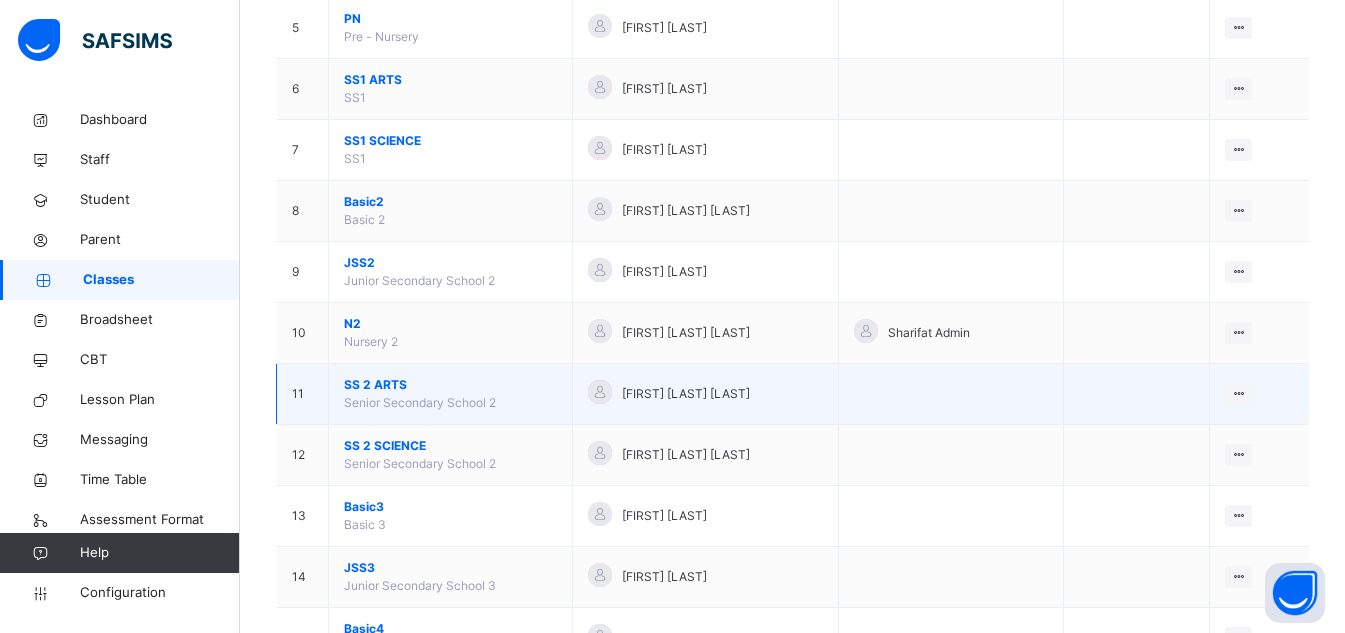 scroll, scrollTop: 494, scrollLeft: 0, axis: vertical 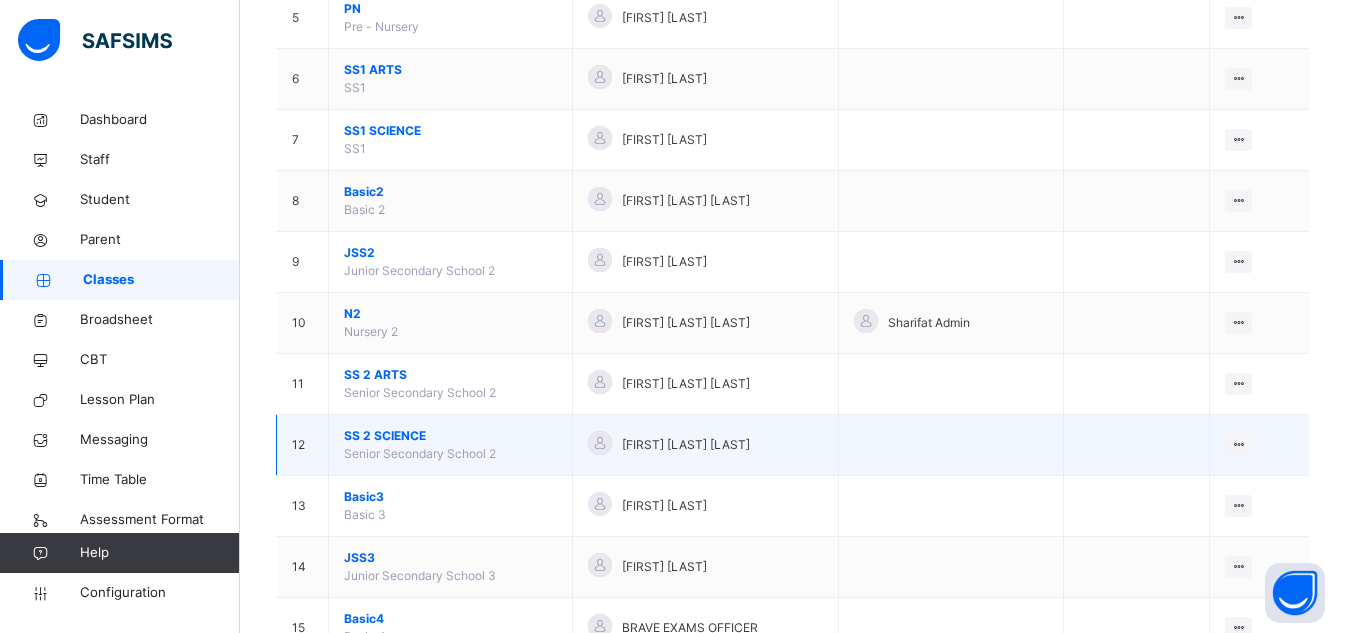 click on "SS 2   SCIENCE" at bounding box center [450, 436] 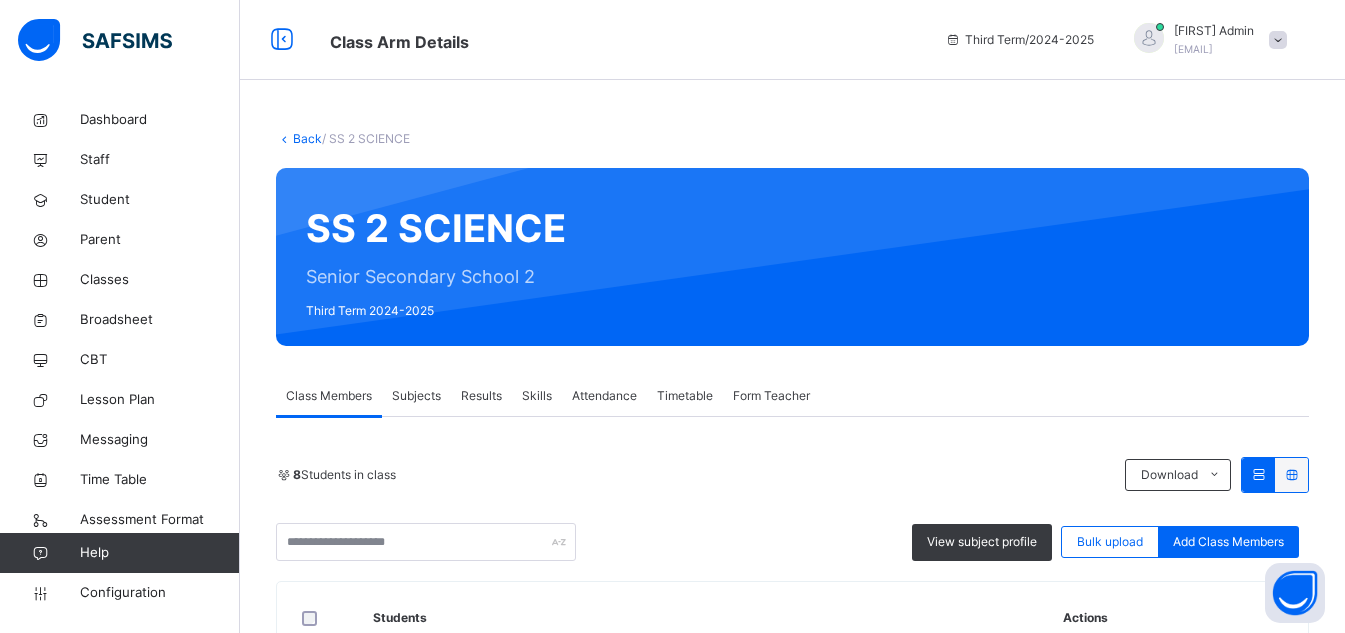 click on "Results" at bounding box center [481, 396] 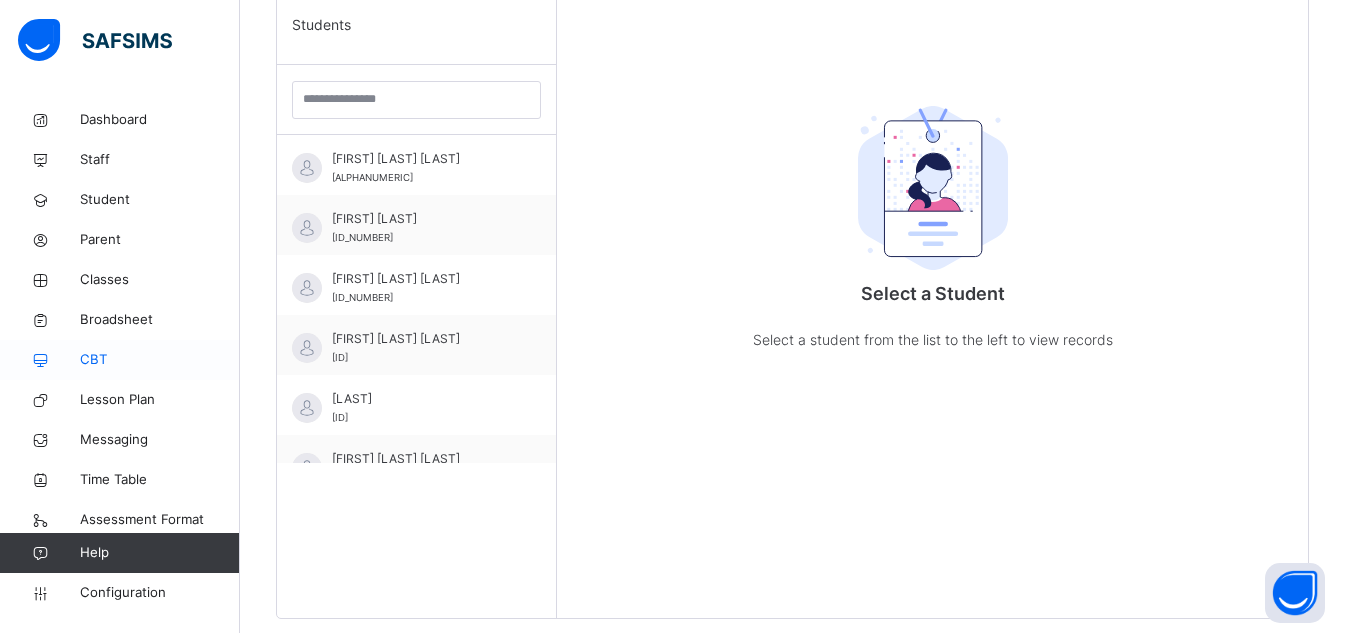 click at bounding box center [40, 360] 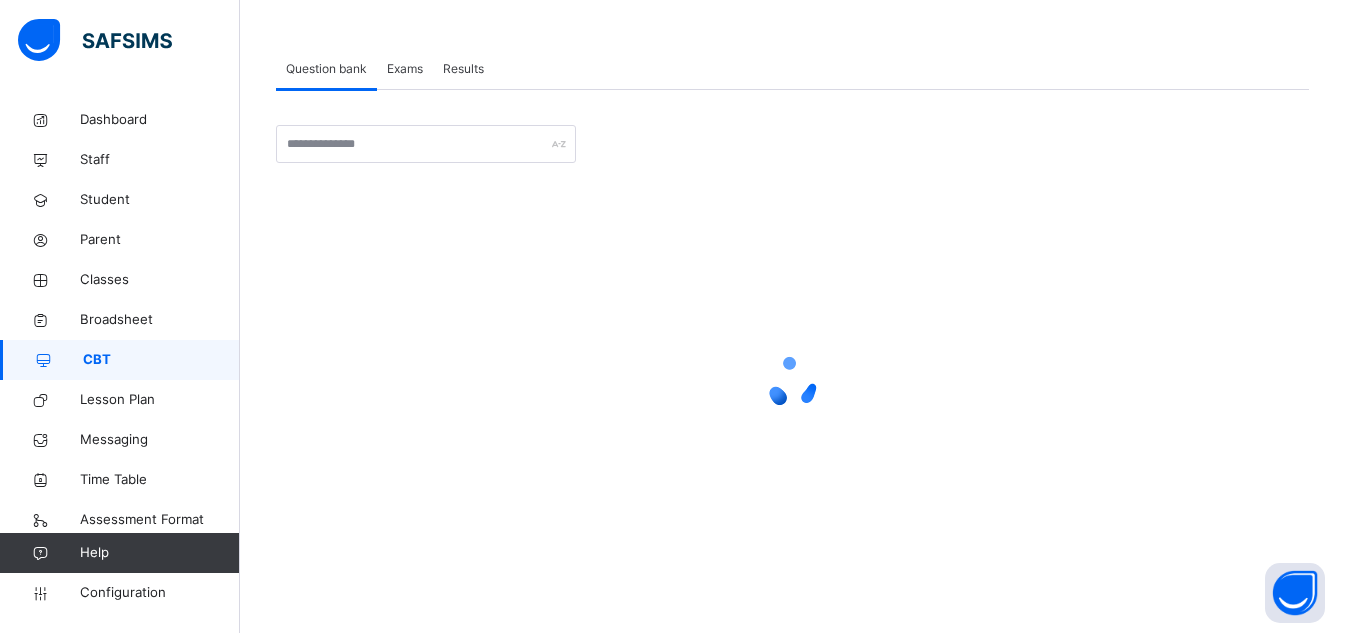 scroll, scrollTop: 0, scrollLeft: 0, axis: both 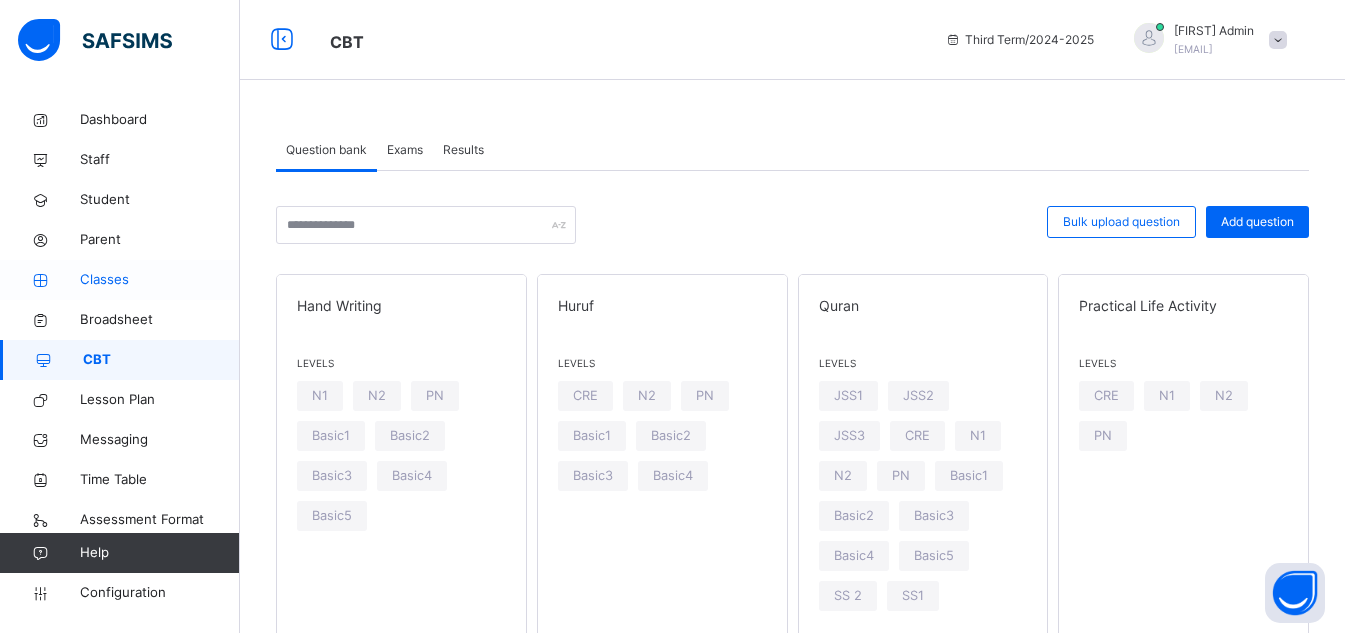 click on "Classes" at bounding box center [120, 280] 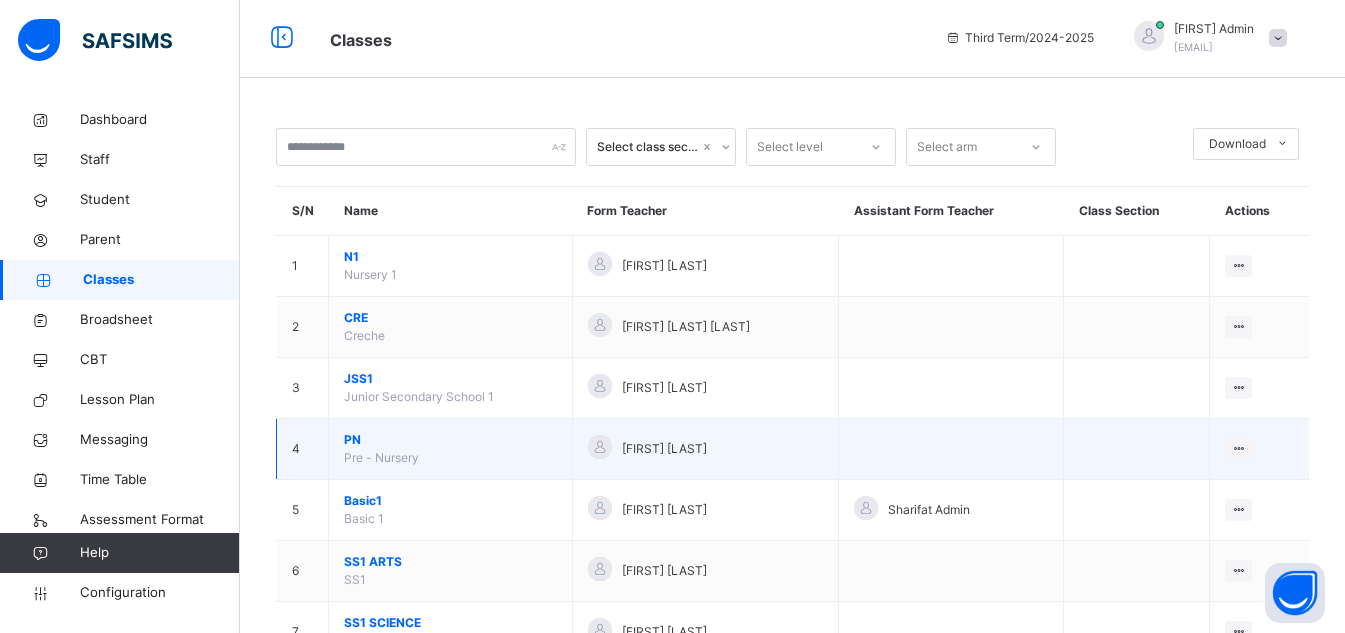 scroll, scrollTop: 0, scrollLeft: 0, axis: both 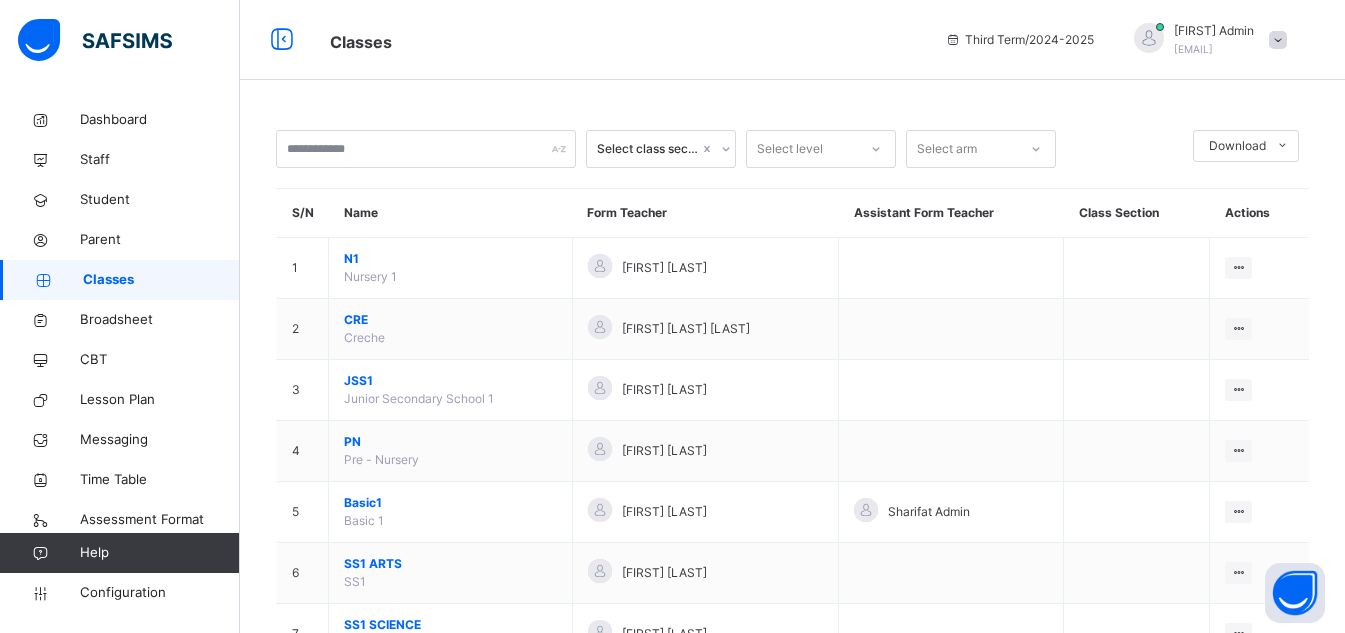 click at bounding box center (1278, 40) 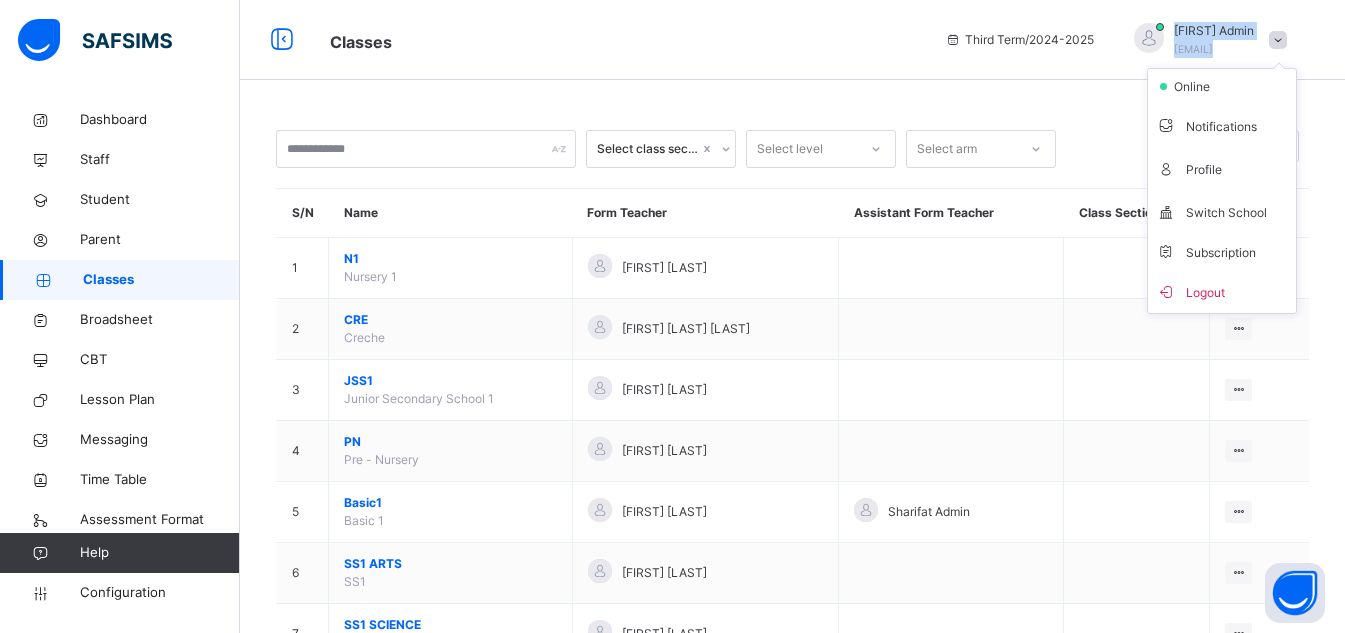 click at bounding box center (1278, 40) 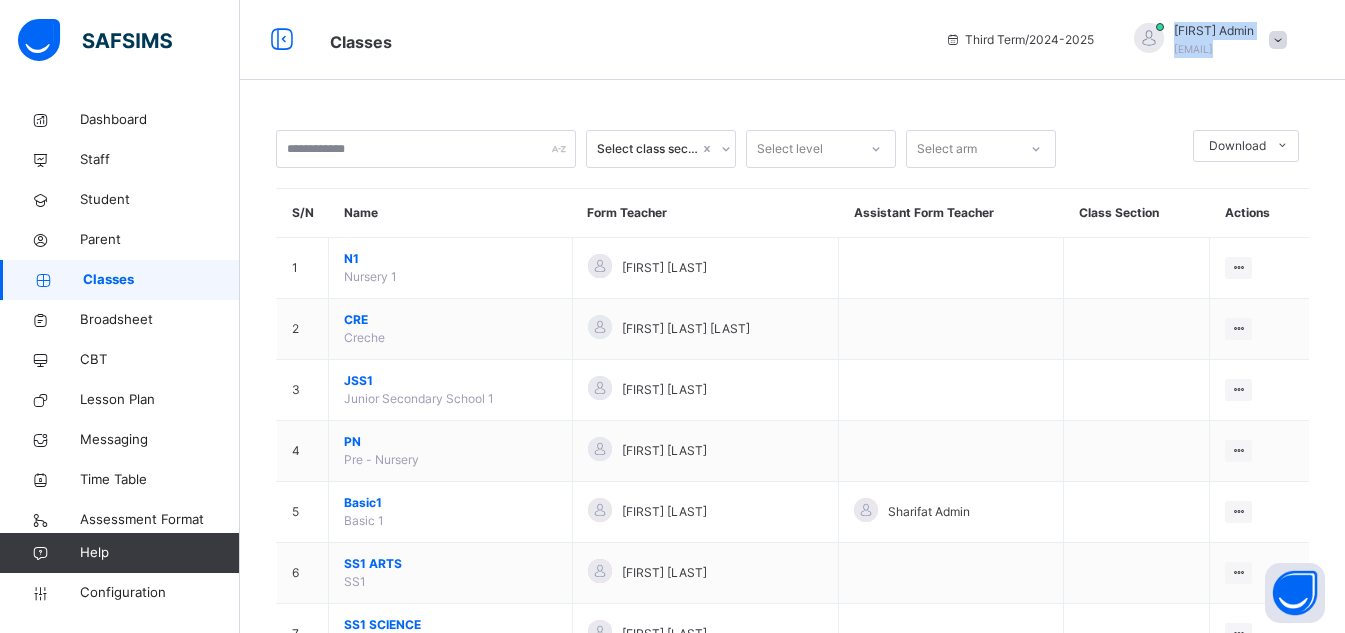 click at bounding box center (1278, 40) 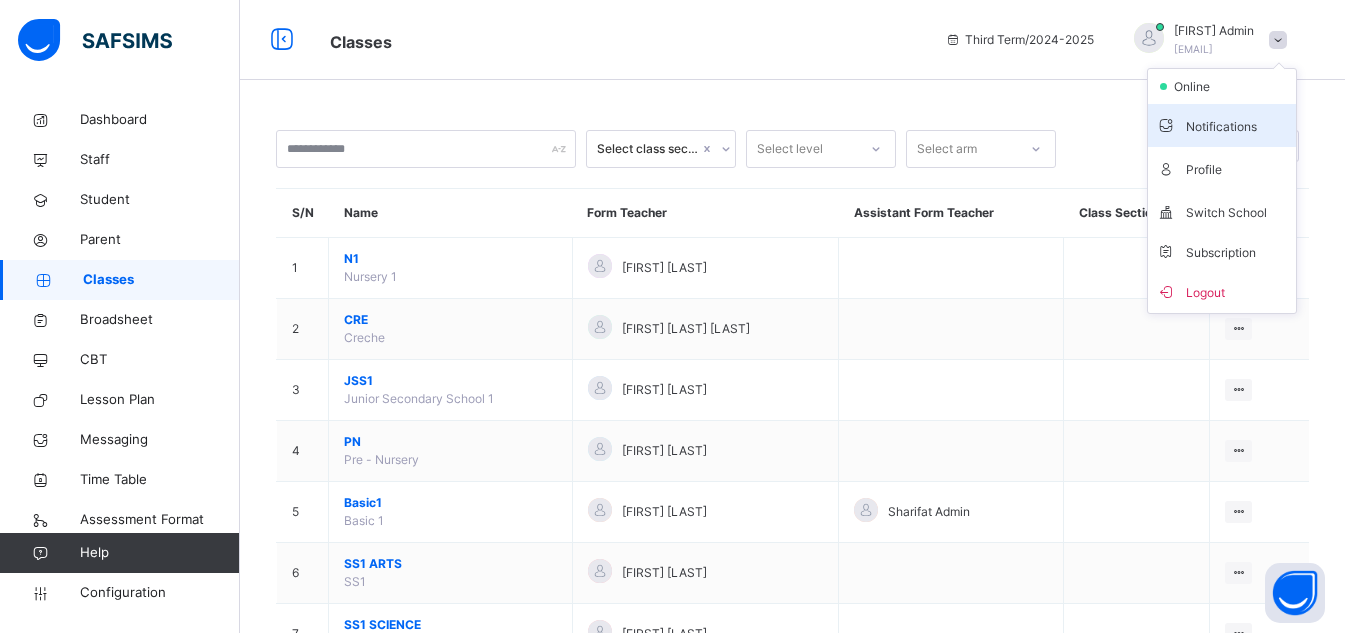 click on "Notifications" at bounding box center (1222, 125) 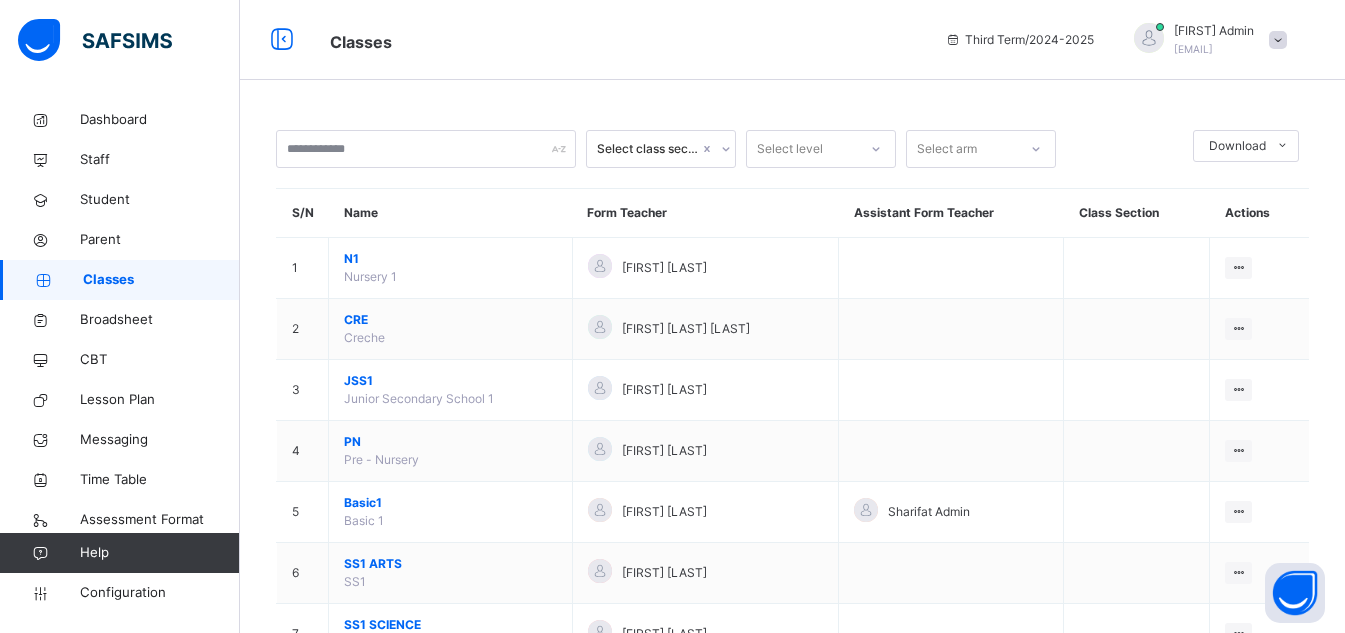 click at bounding box center (1278, 40) 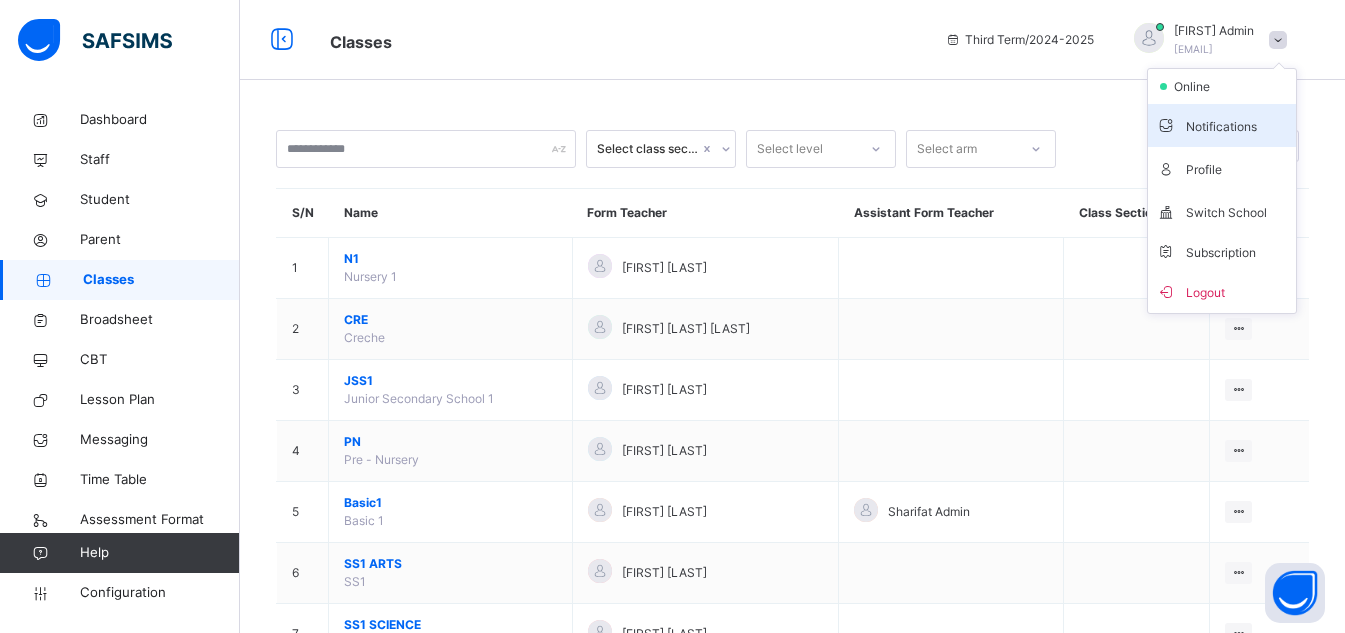 click on "Notifications" at bounding box center [1222, 125] 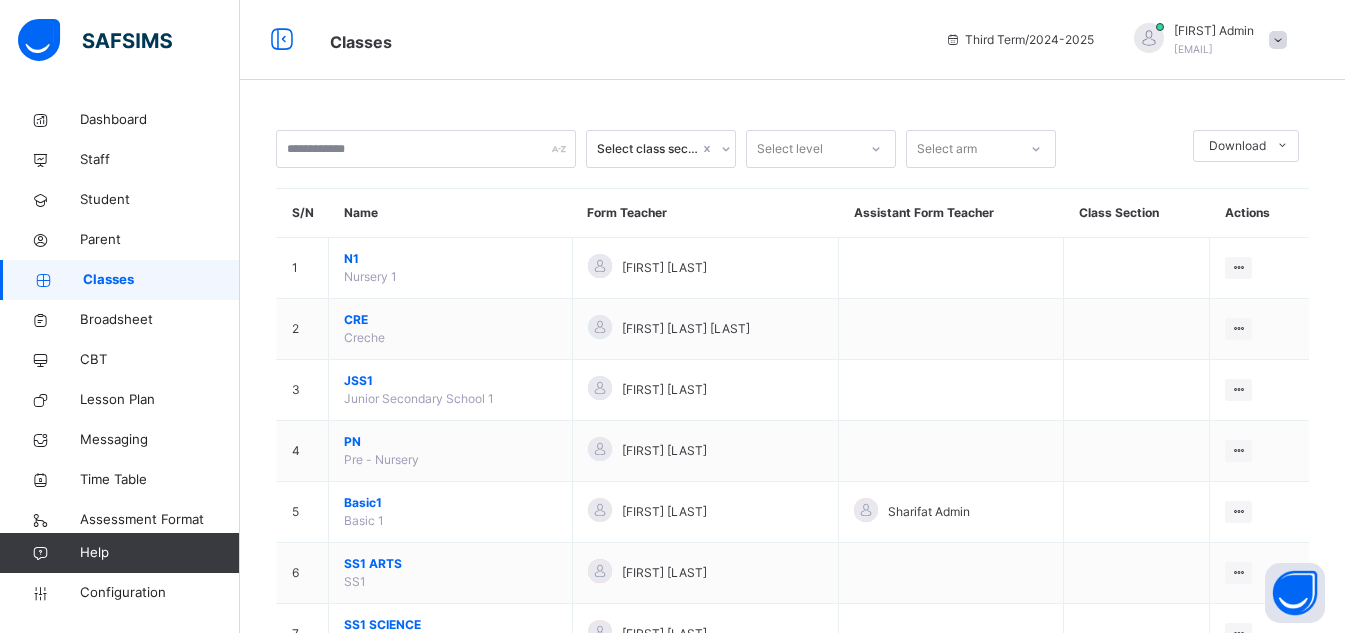 click at bounding box center (1278, 40) 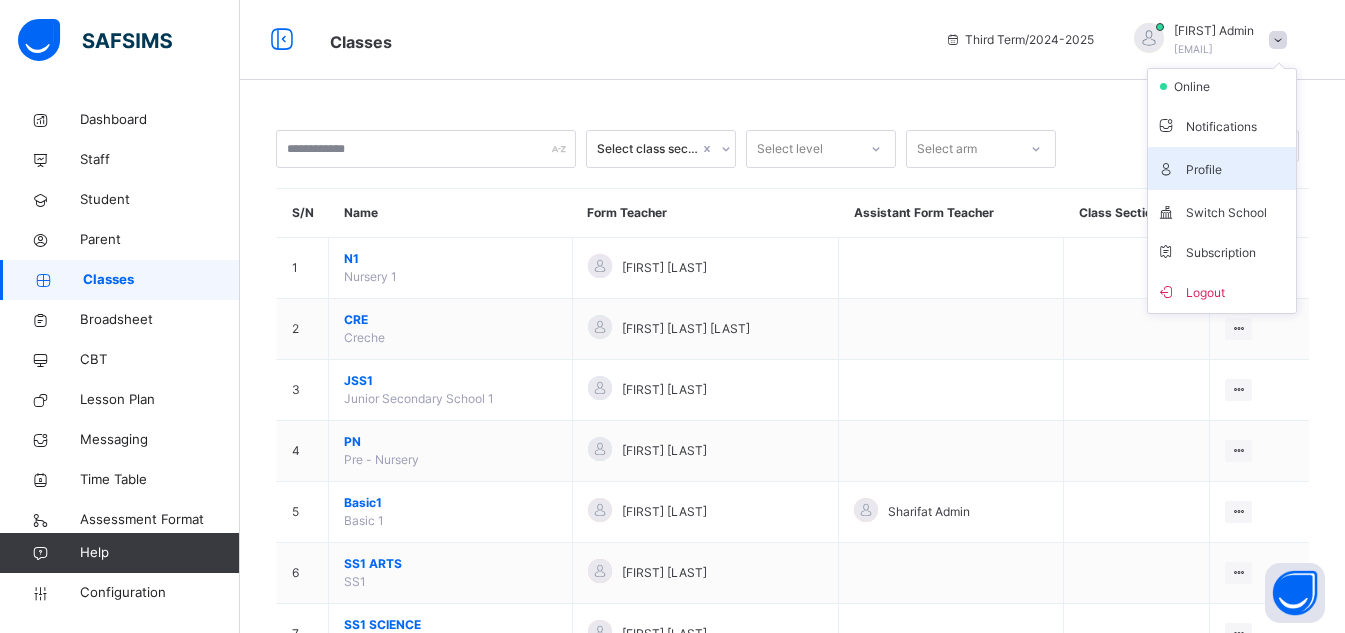 click on "Profile" at bounding box center (1222, 168) 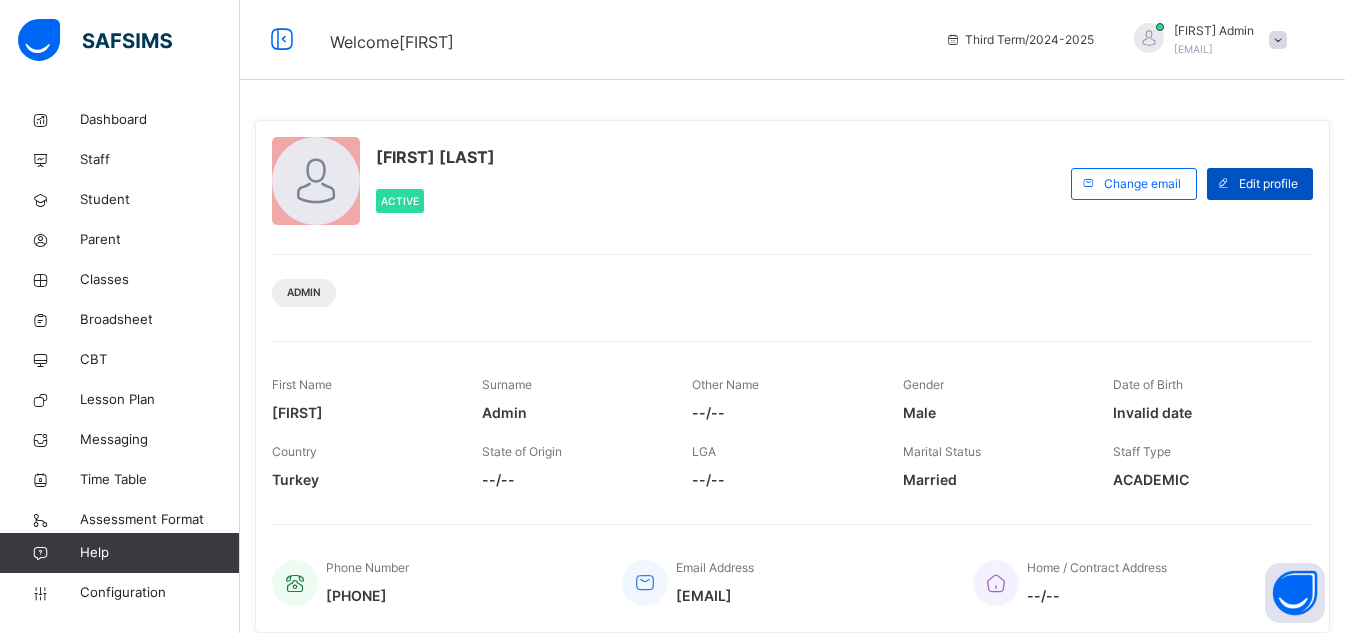 click on "Edit profile" at bounding box center [1268, 184] 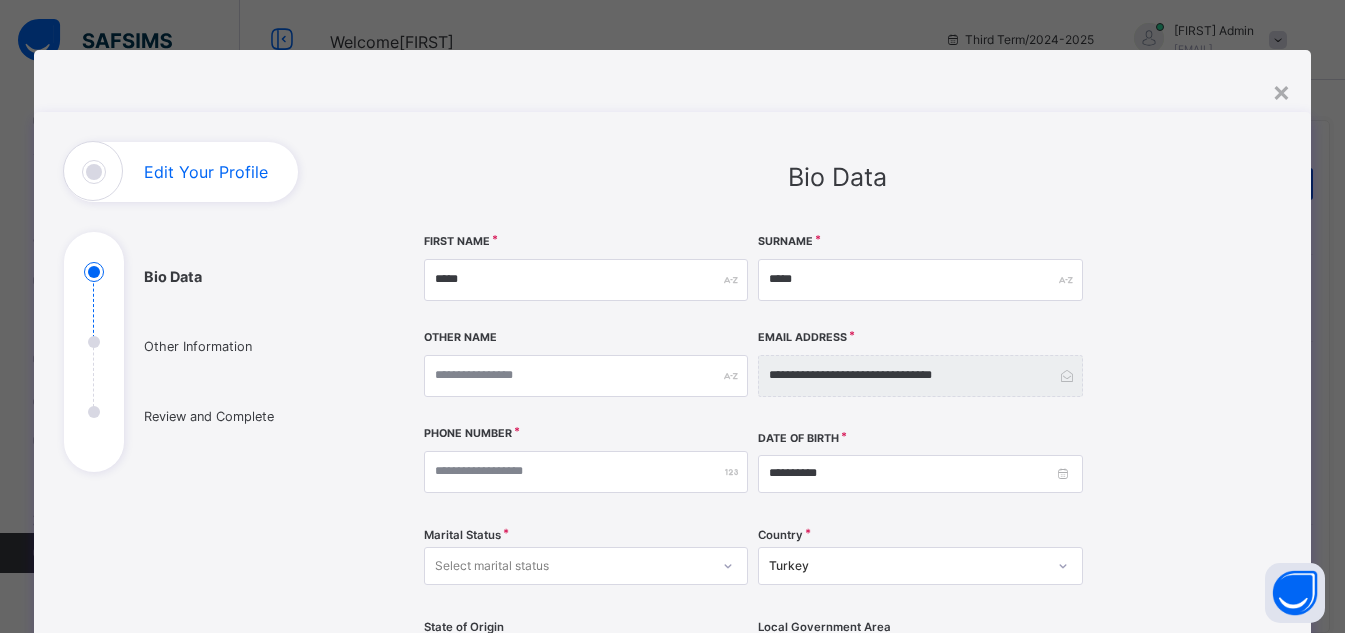type 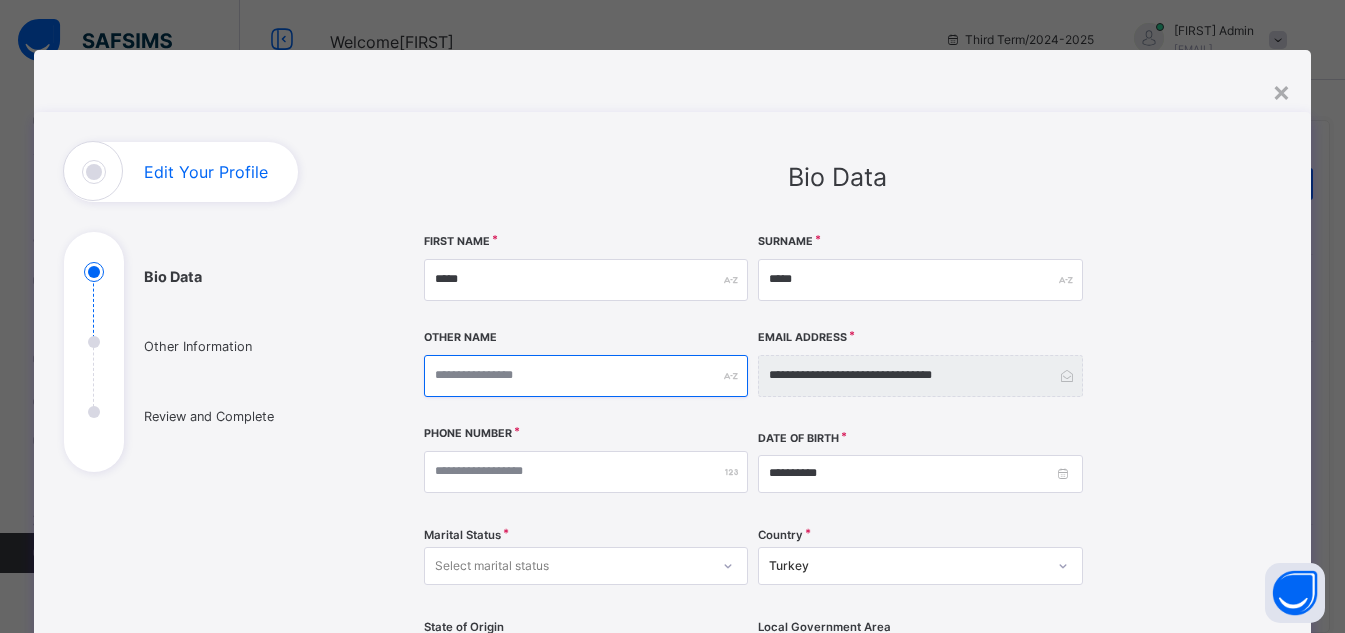 click at bounding box center [586, 376] 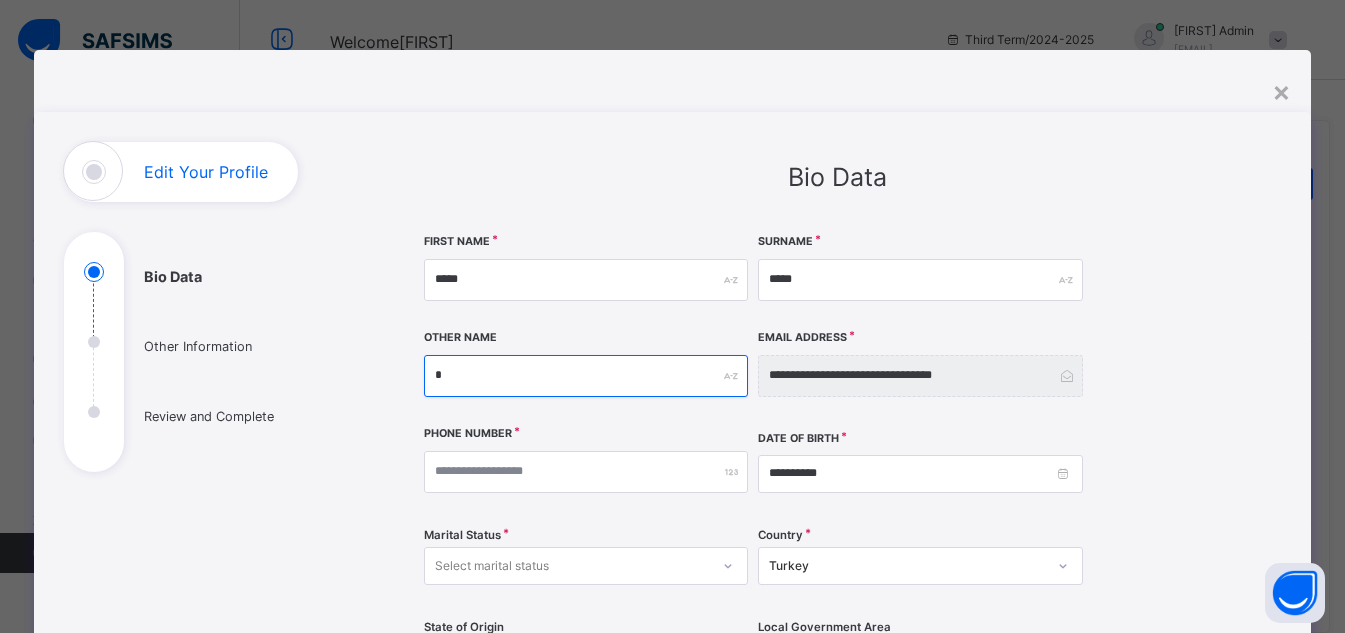 type on "**" 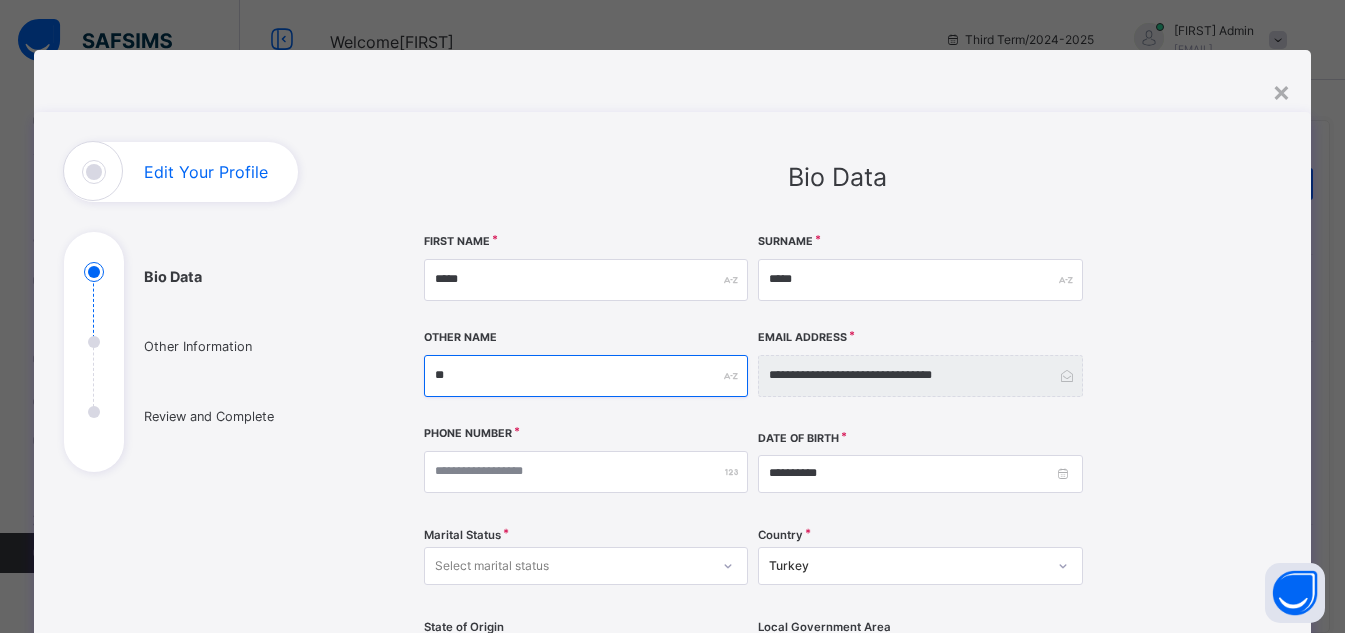 type on "***" 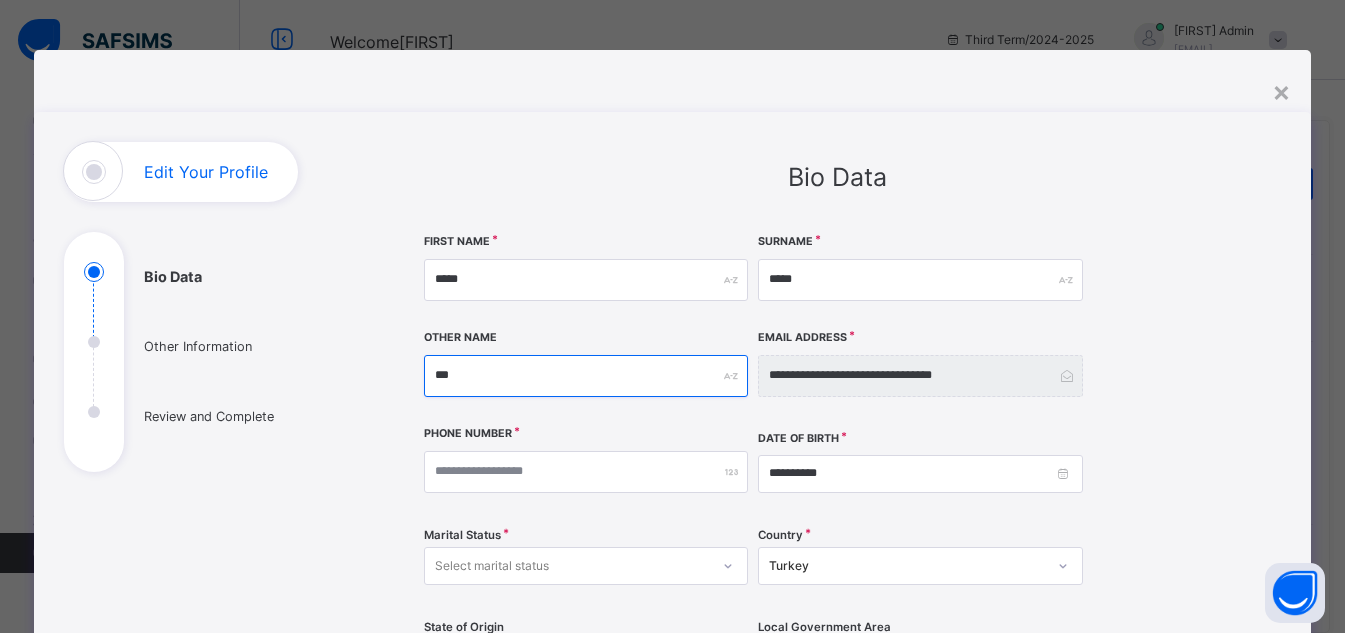 type on "****" 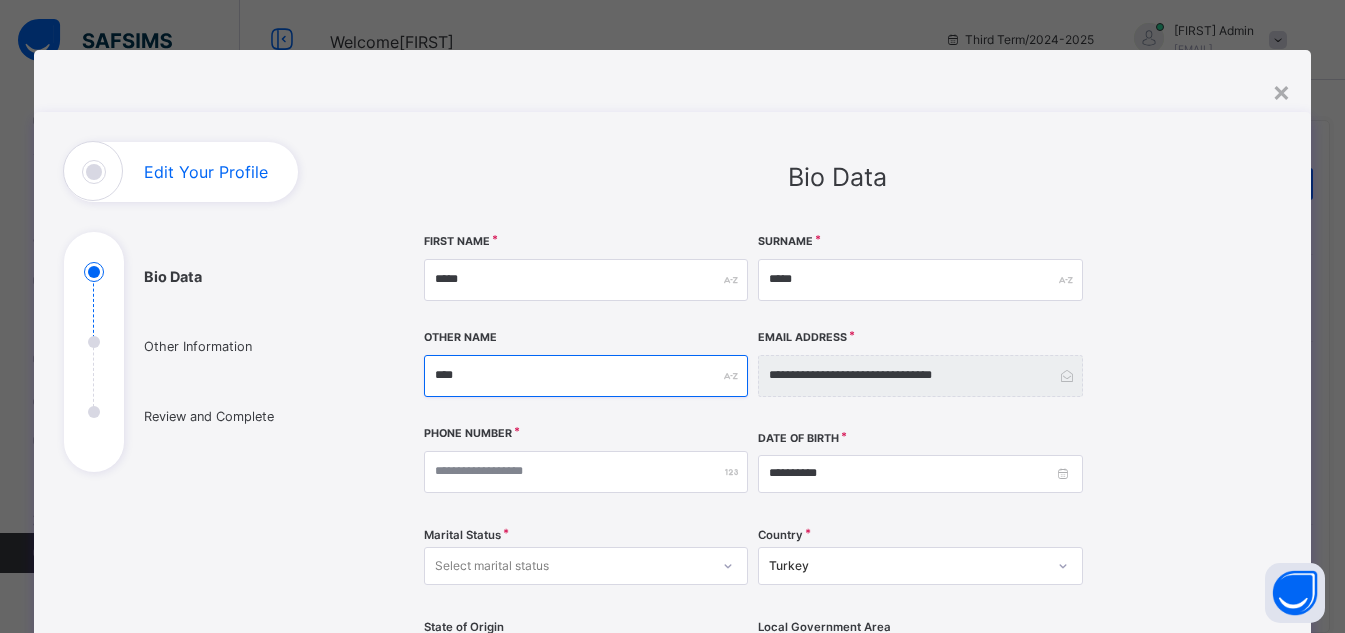 type on "***" 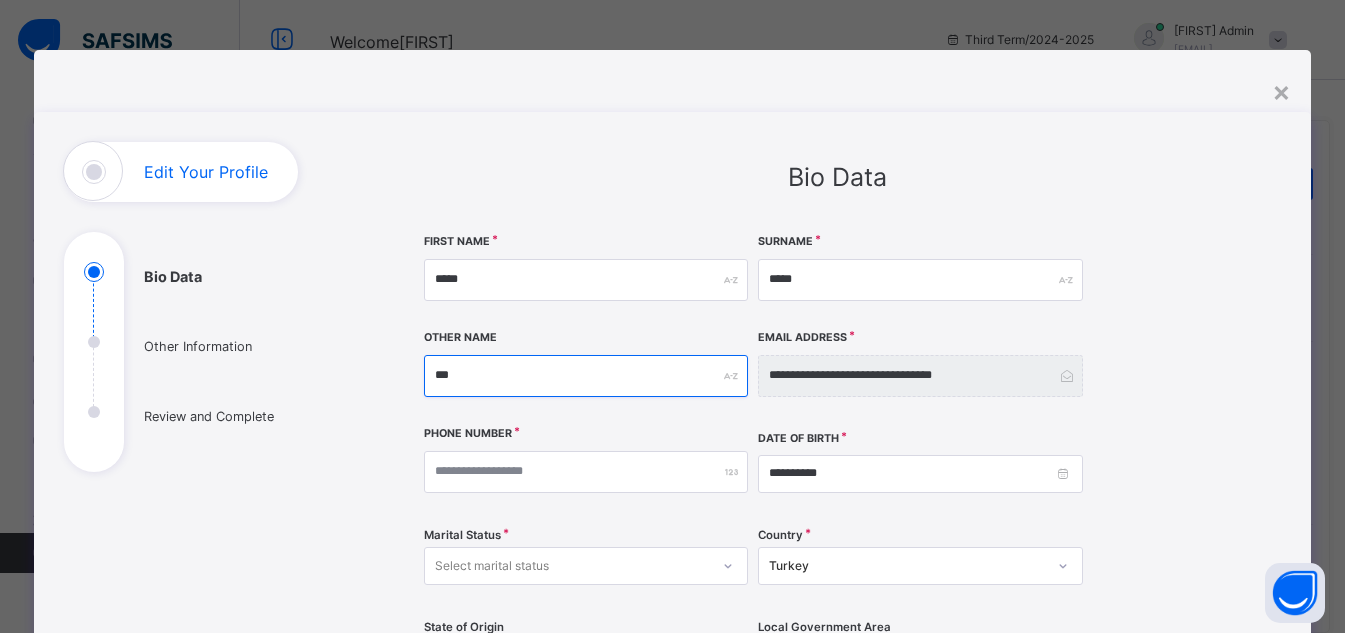 type on "**" 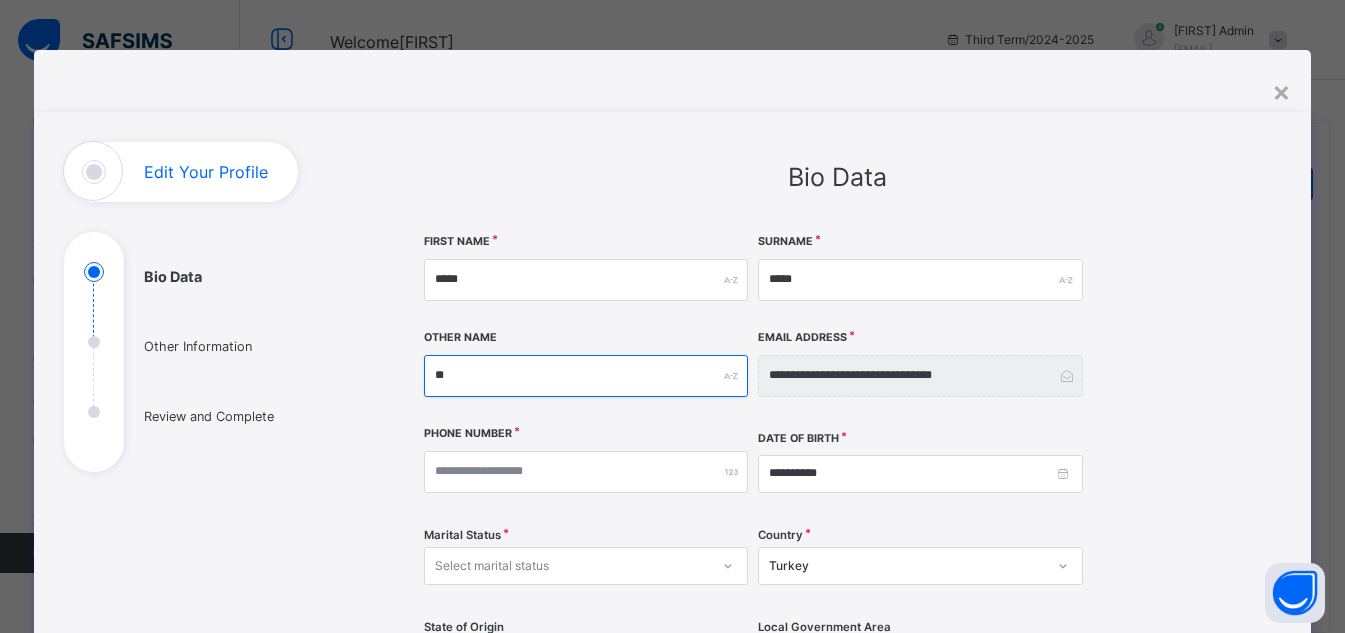 type on "*" 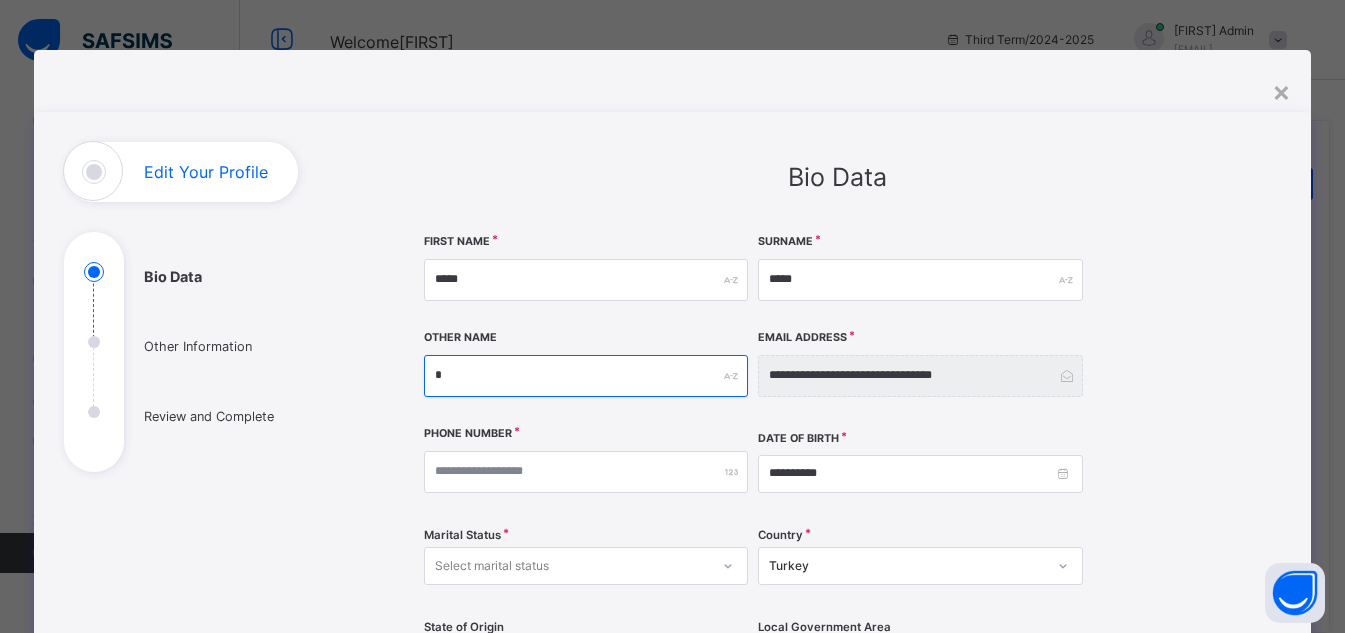 type 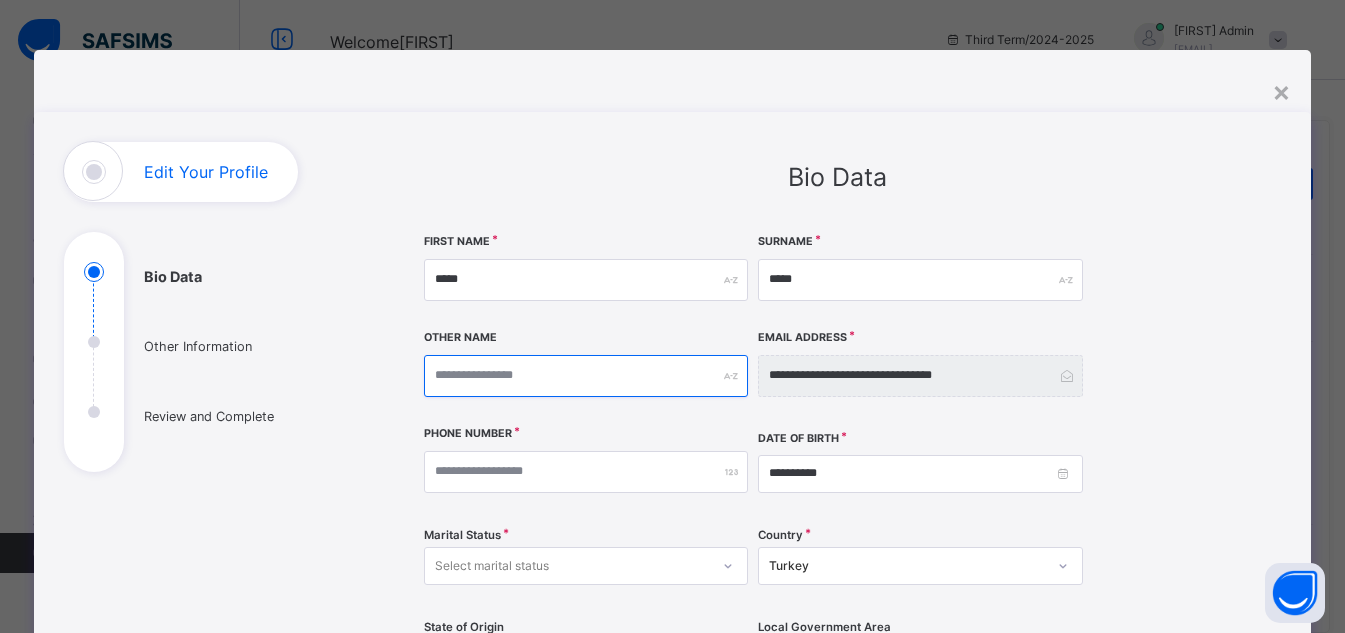type on "*" 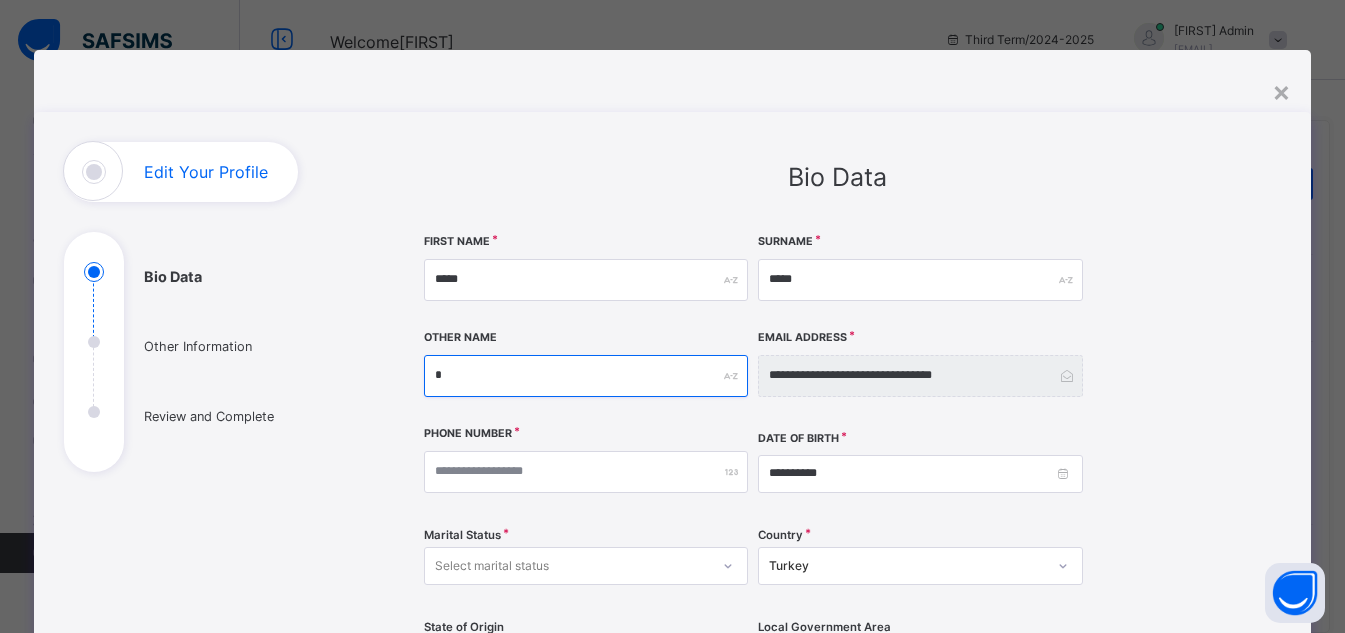 type on "**" 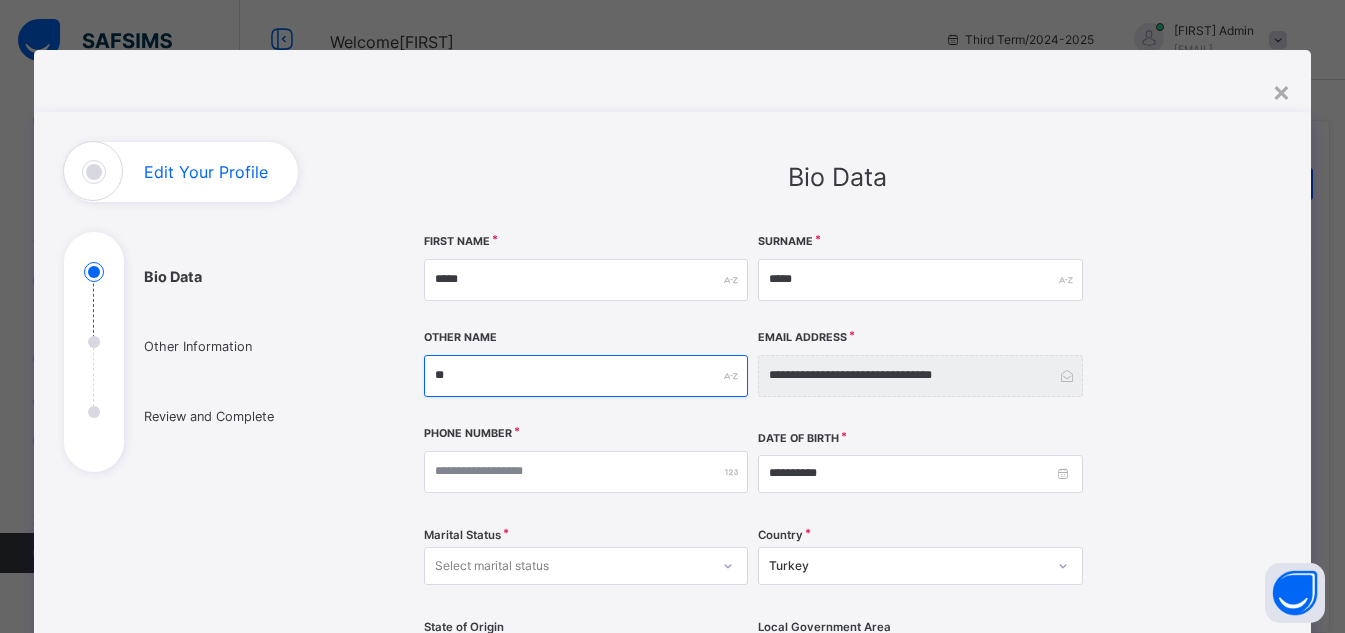 type on "***" 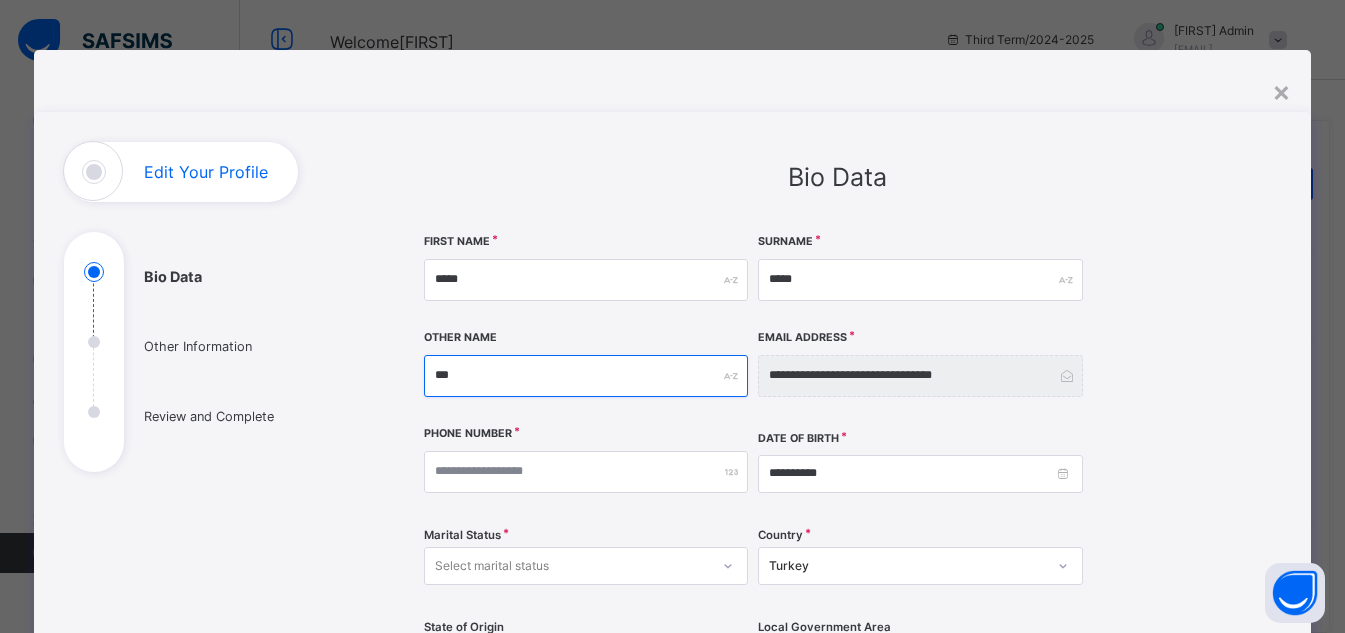 type on "****" 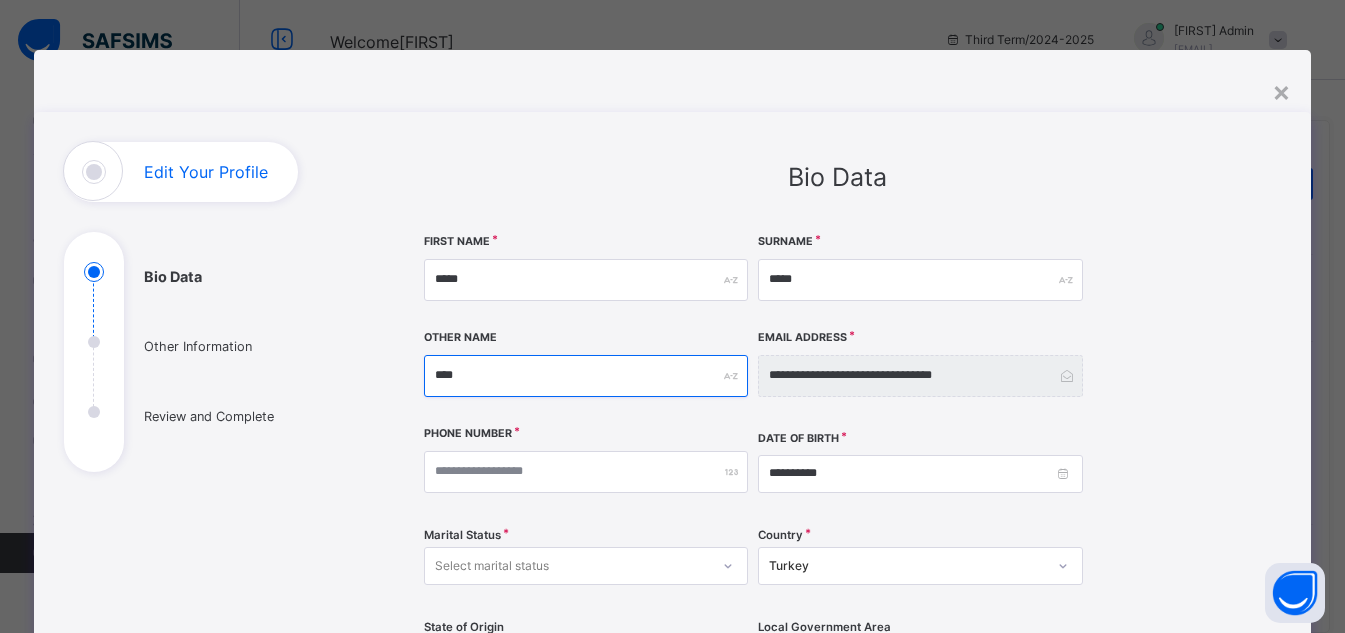 type on "*****" 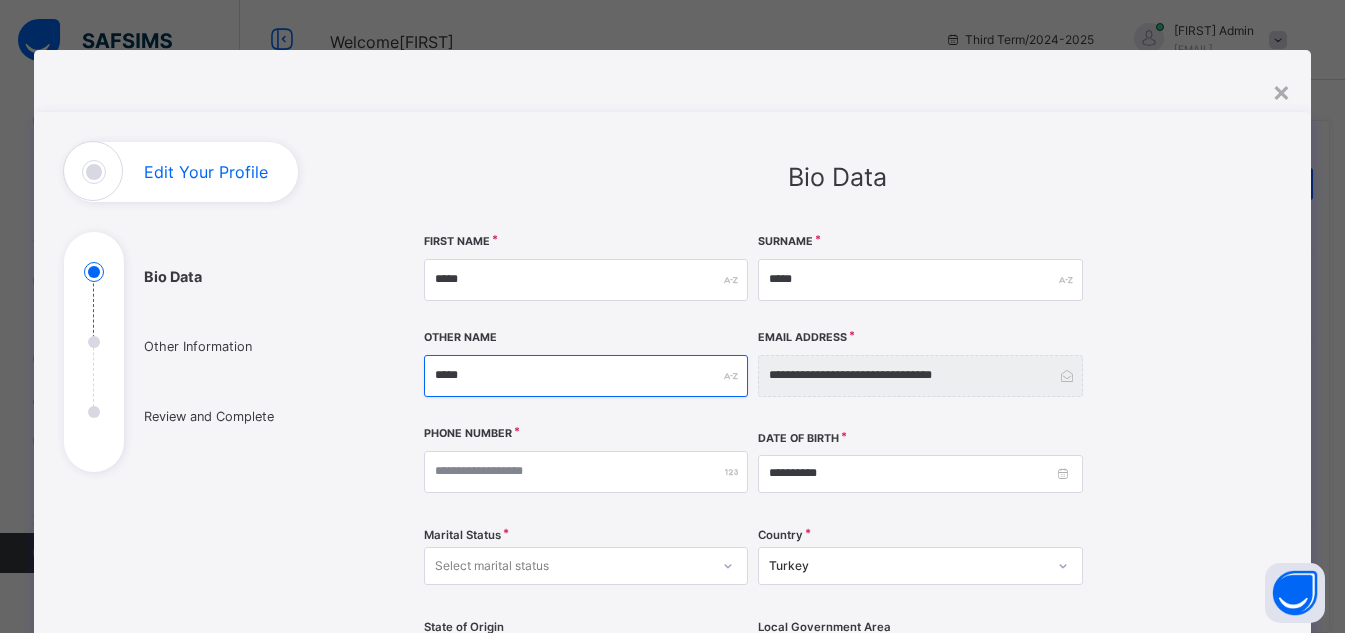 type on "******" 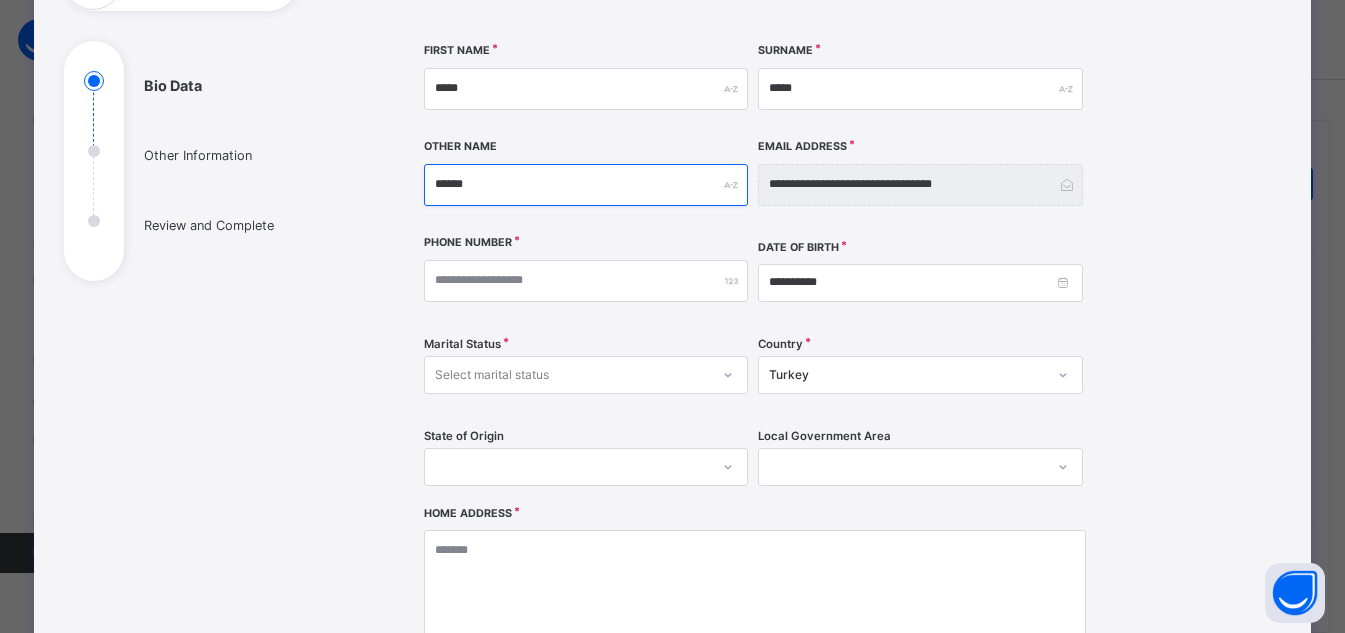 scroll, scrollTop: 194, scrollLeft: 0, axis: vertical 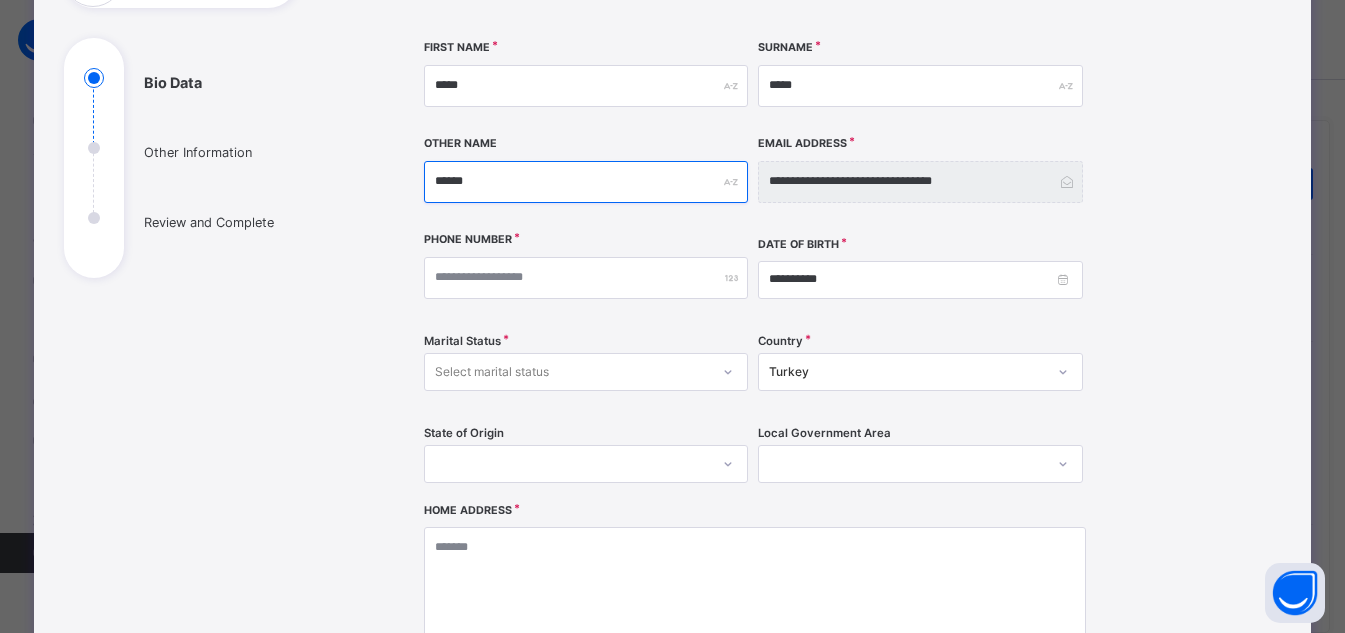 type on "******" 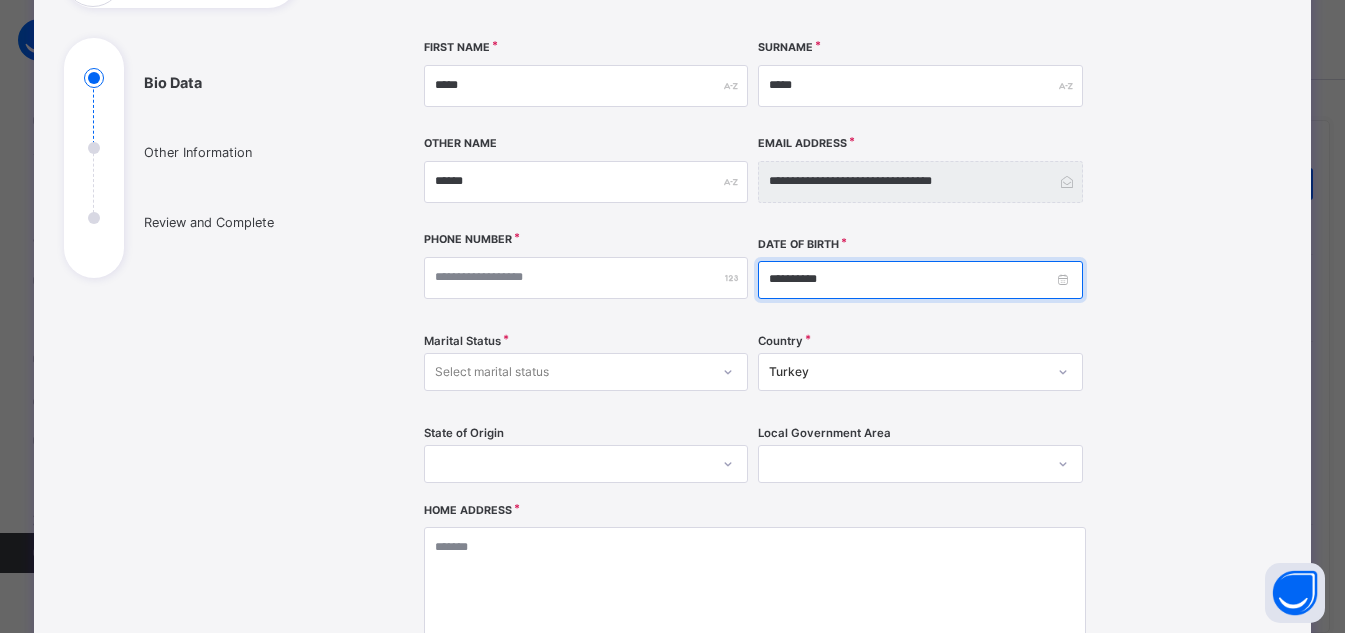 click on "**********" at bounding box center (920, 280) 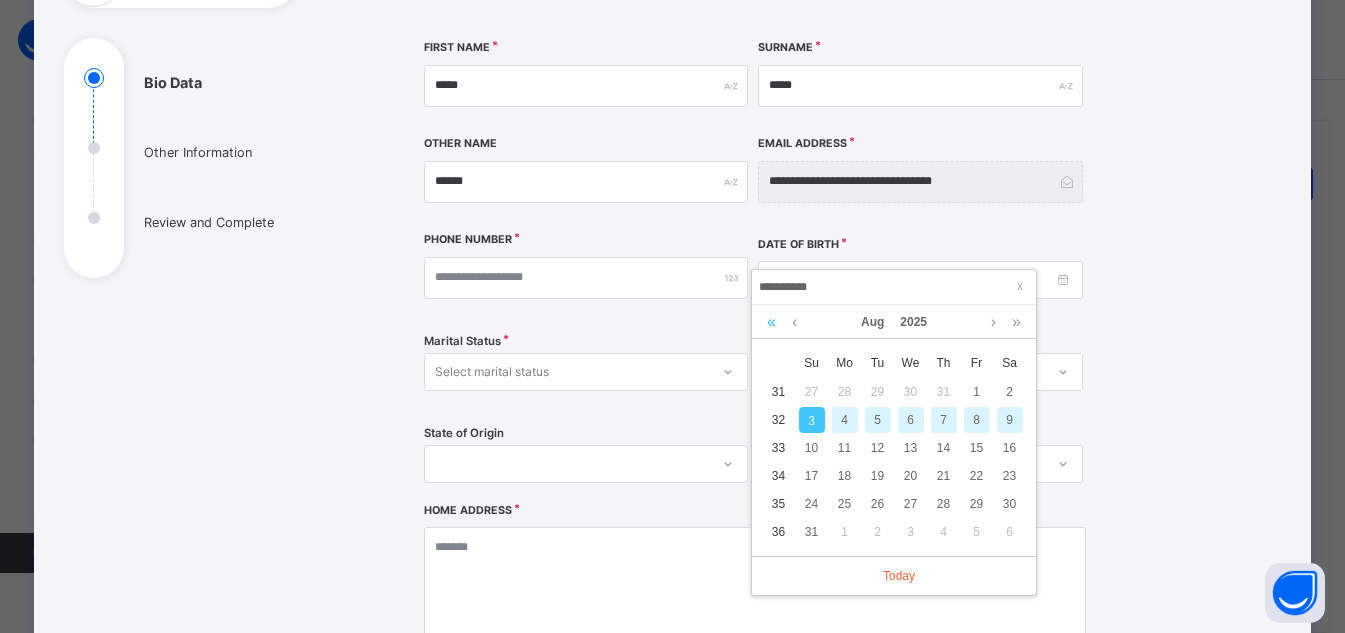 click at bounding box center [771, 322] 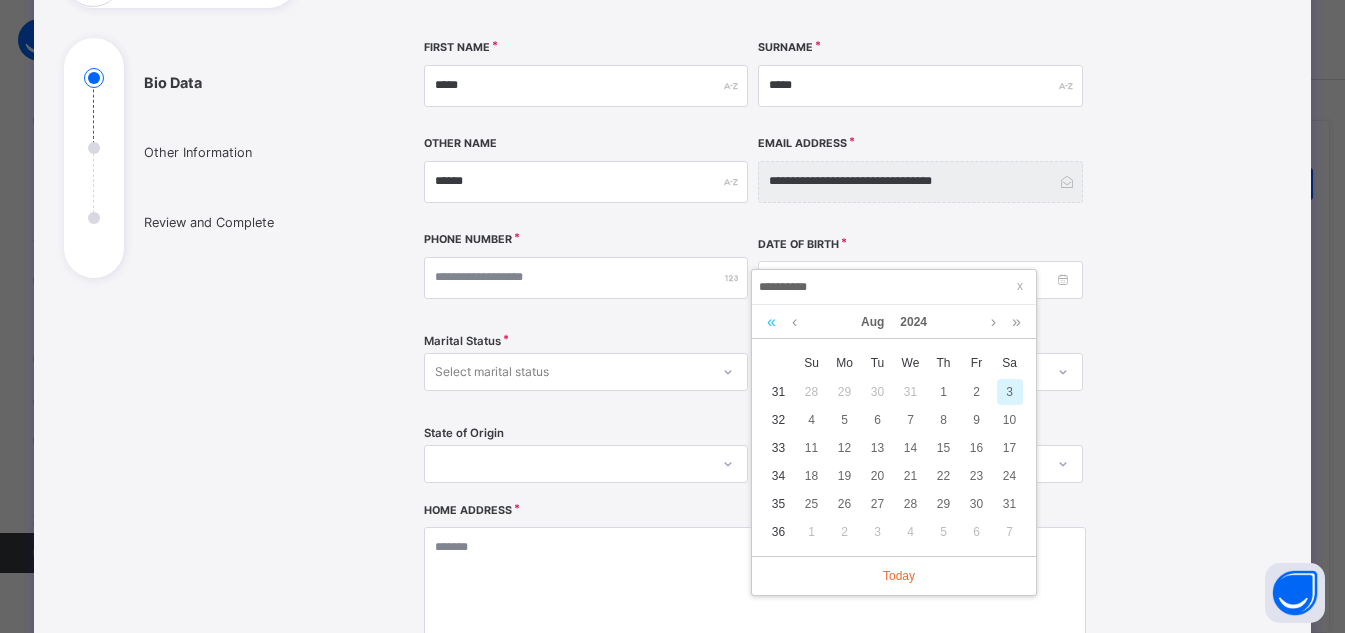 click at bounding box center [771, 322] 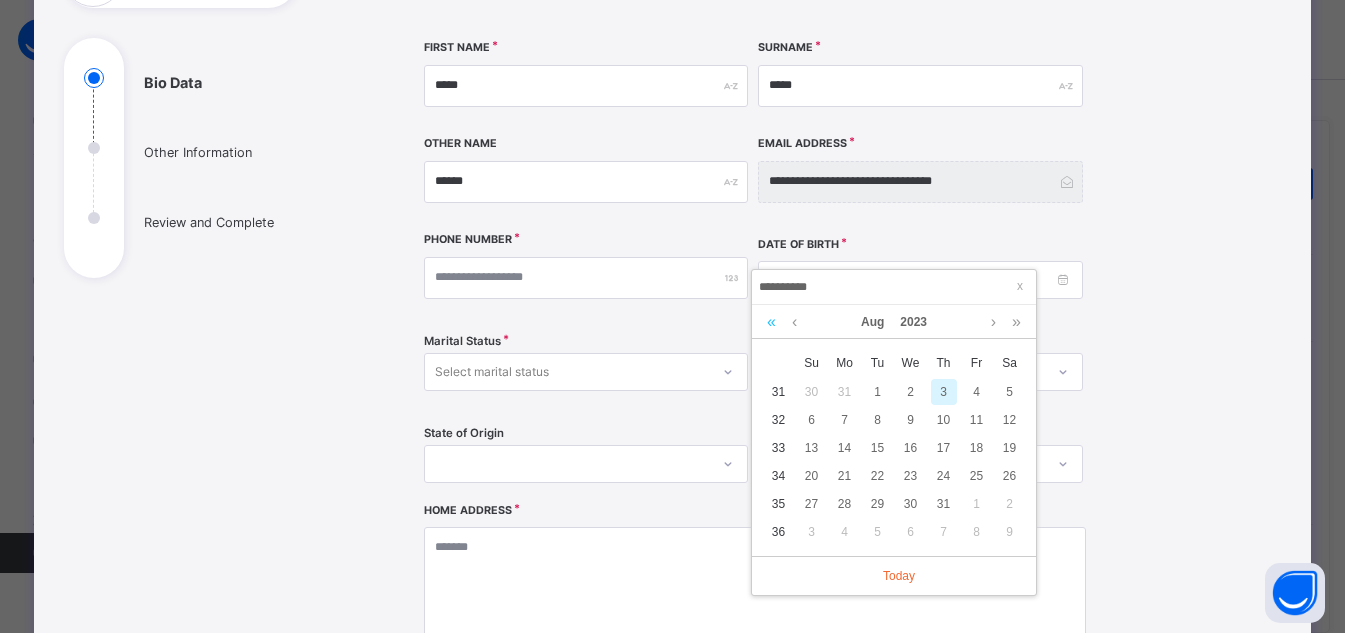 click at bounding box center [771, 322] 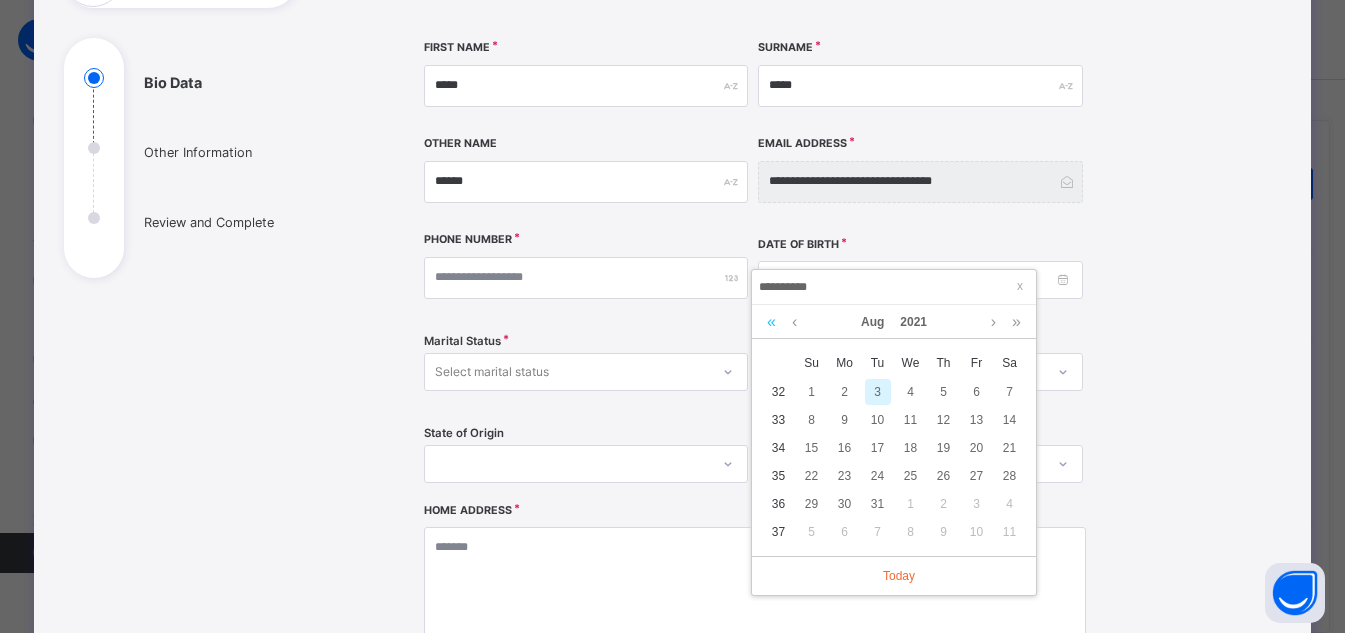 click at bounding box center [771, 322] 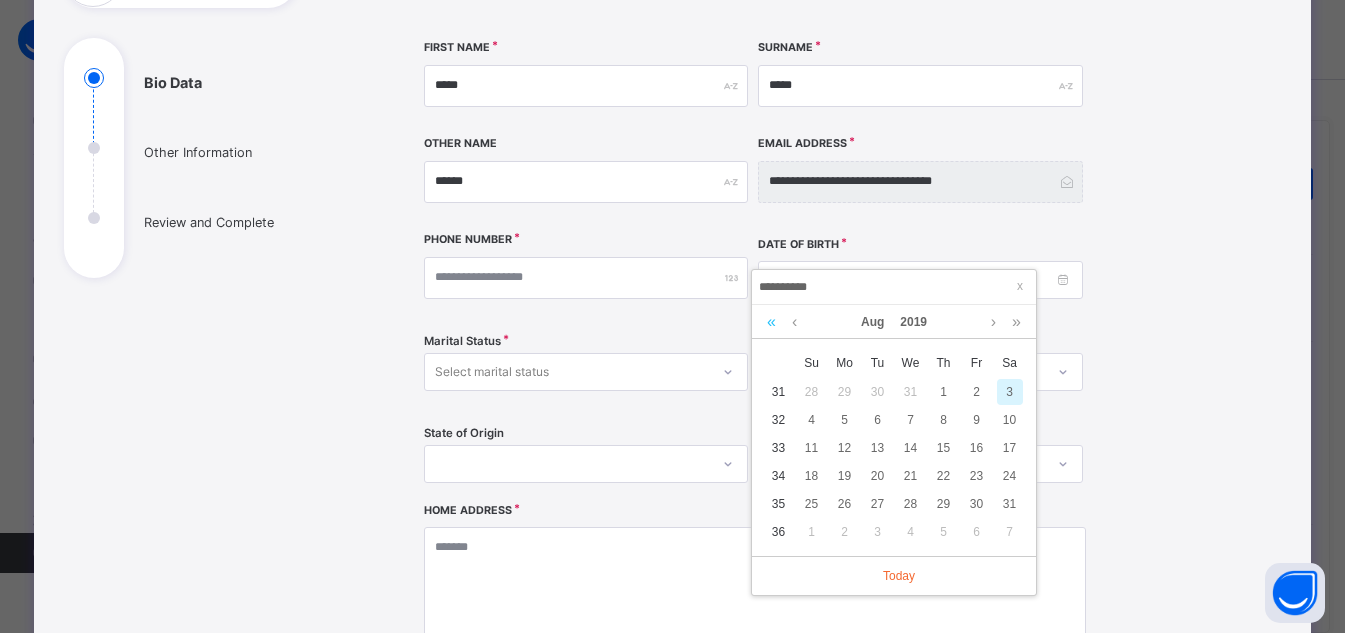 click at bounding box center [771, 322] 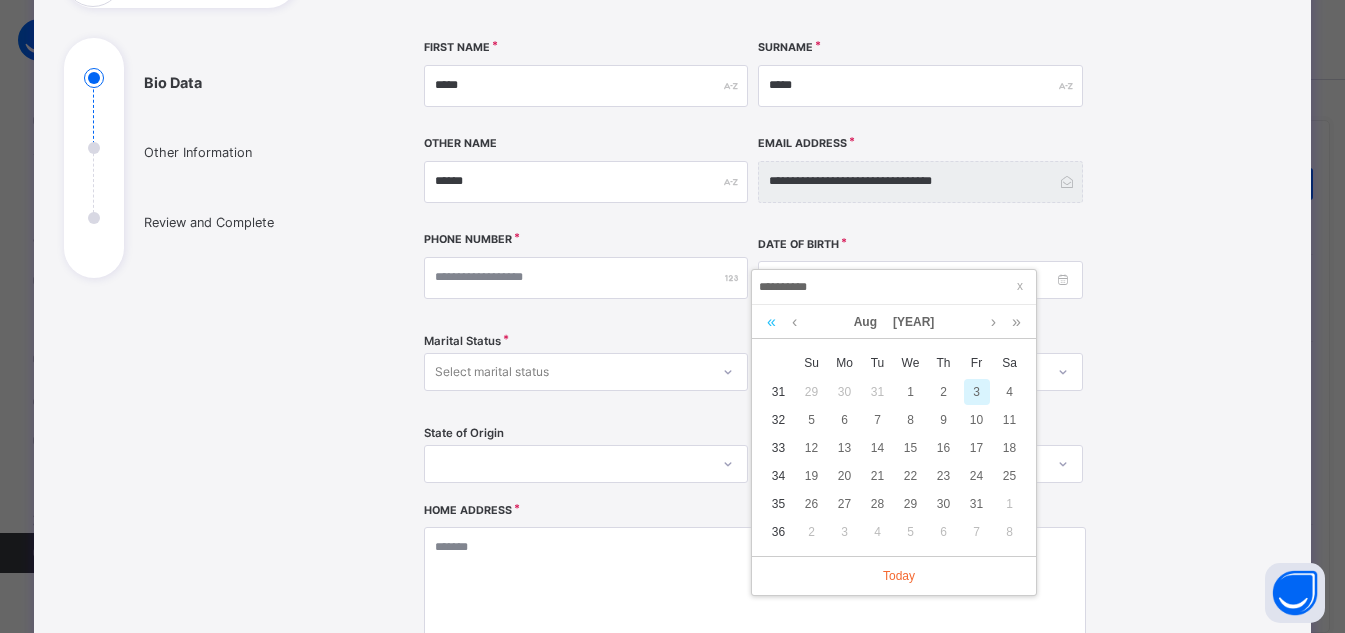 click at bounding box center (771, 322) 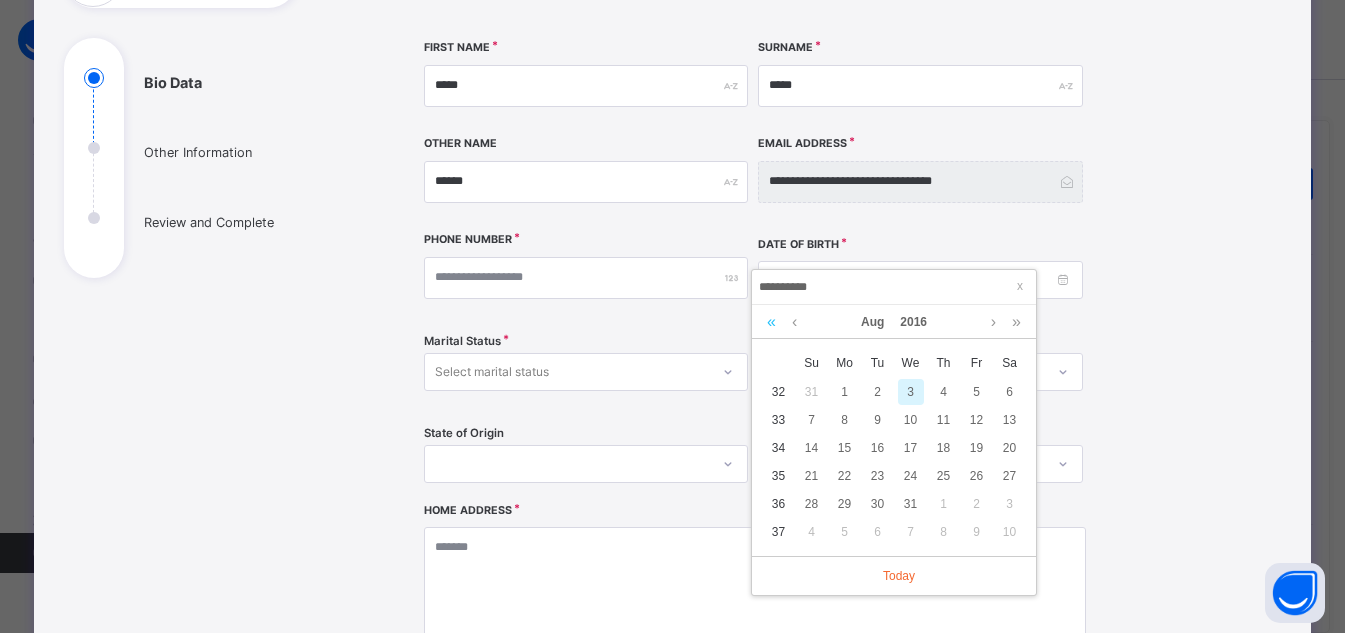 click at bounding box center [771, 322] 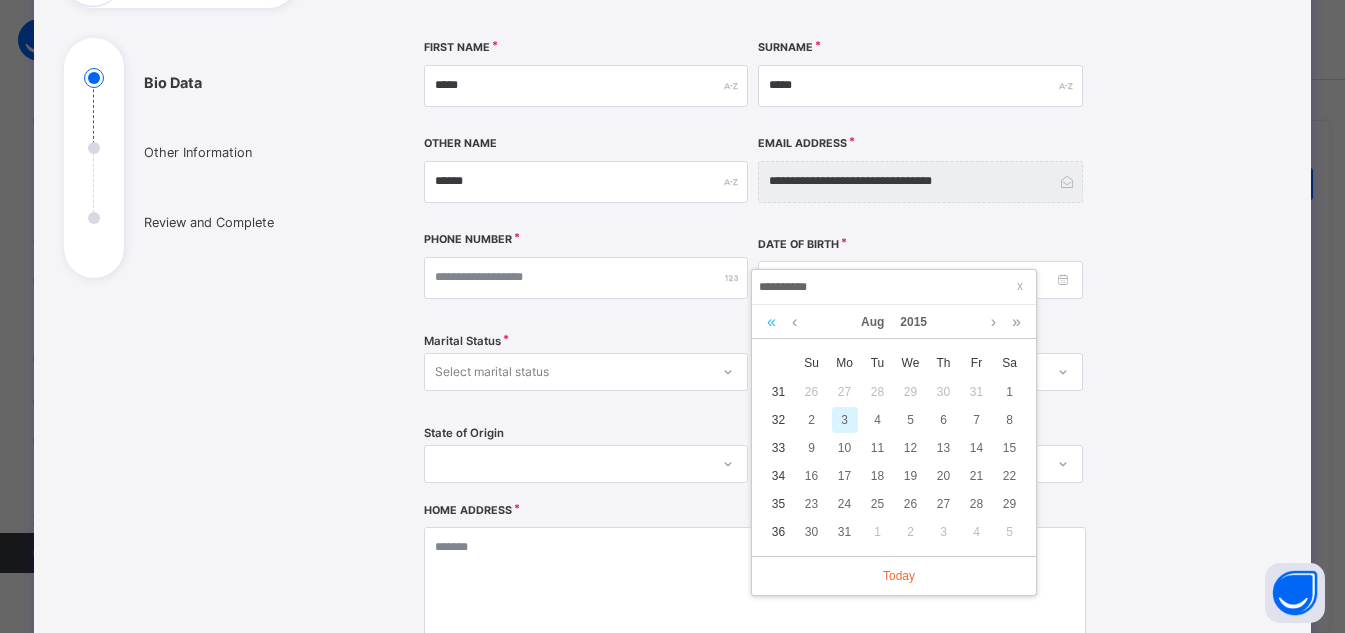 click at bounding box center (771, 322) 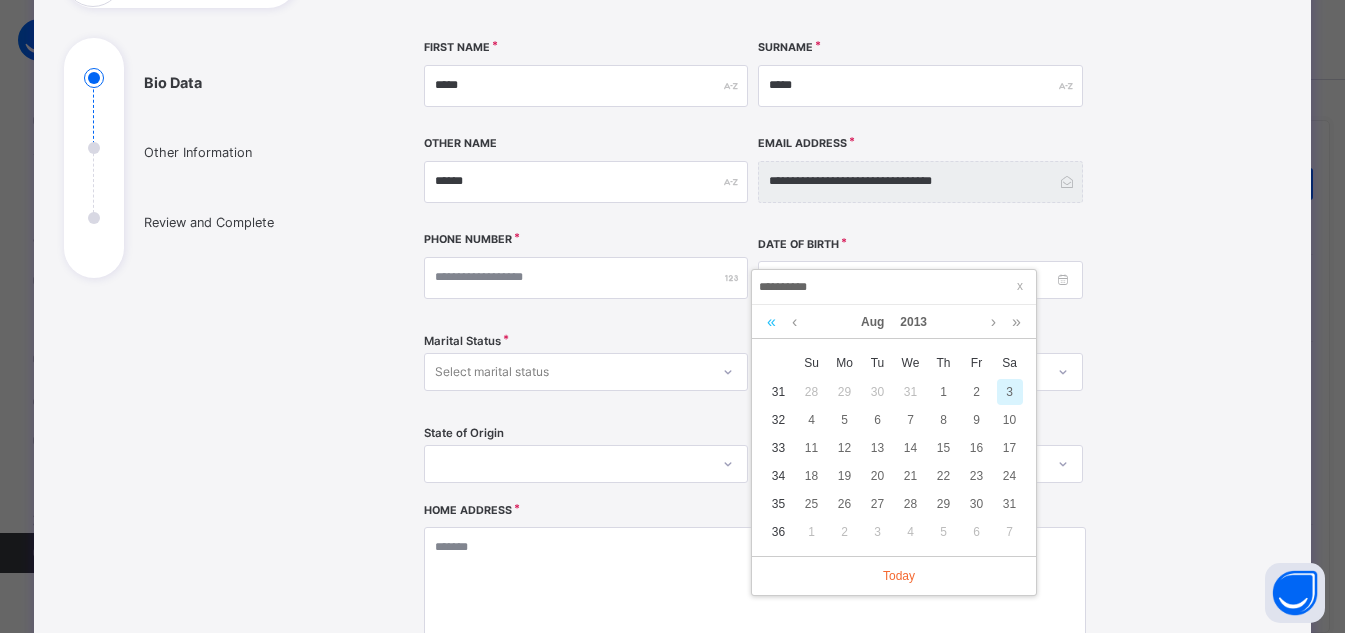 click at bounding box center (771, 322) 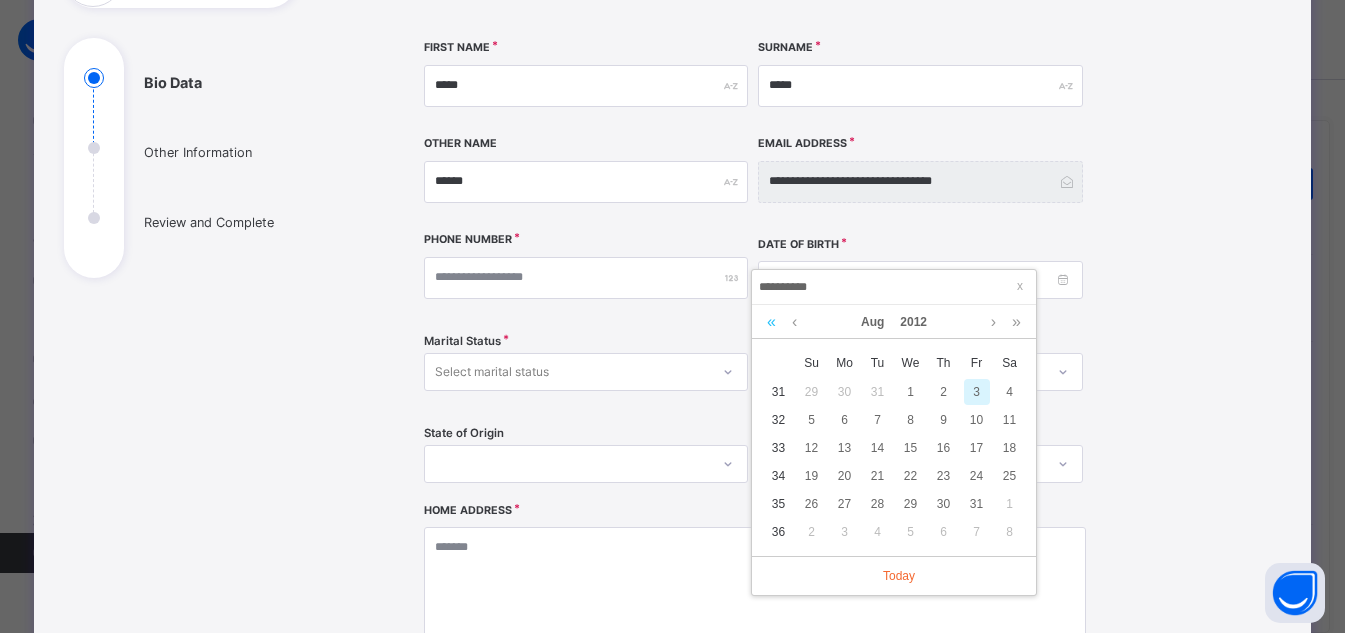click at bounding box center (771, 322) 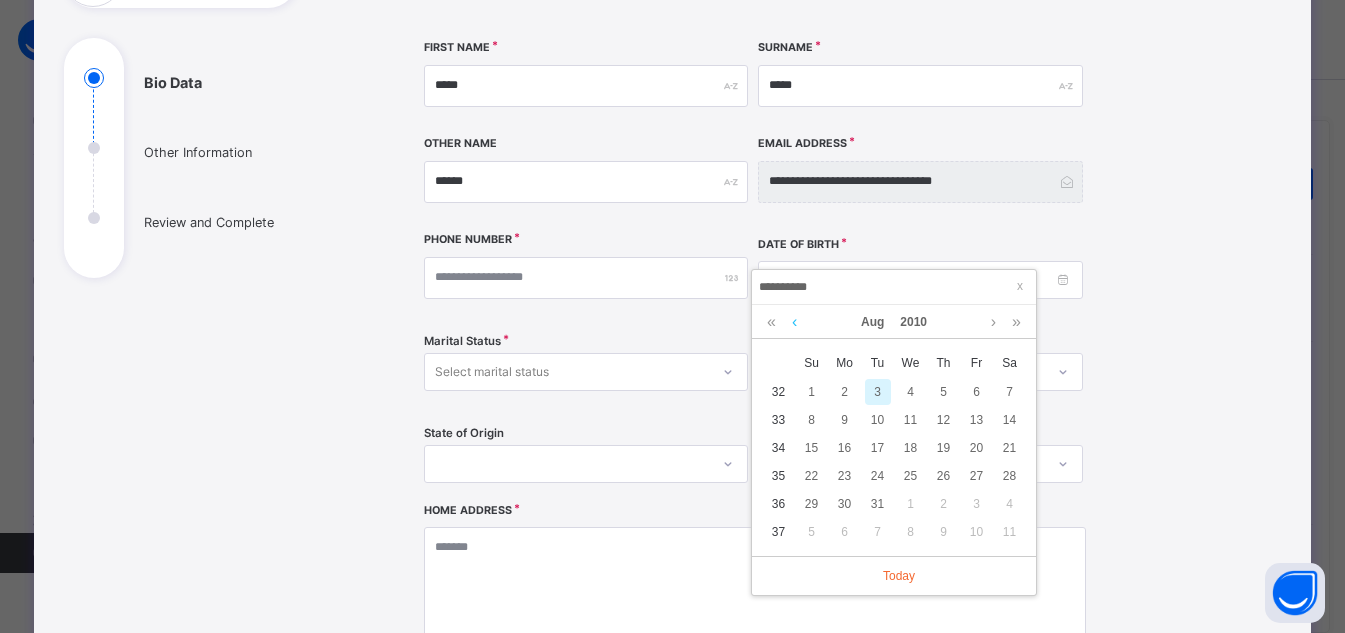 click at bounding box center (771, 322) 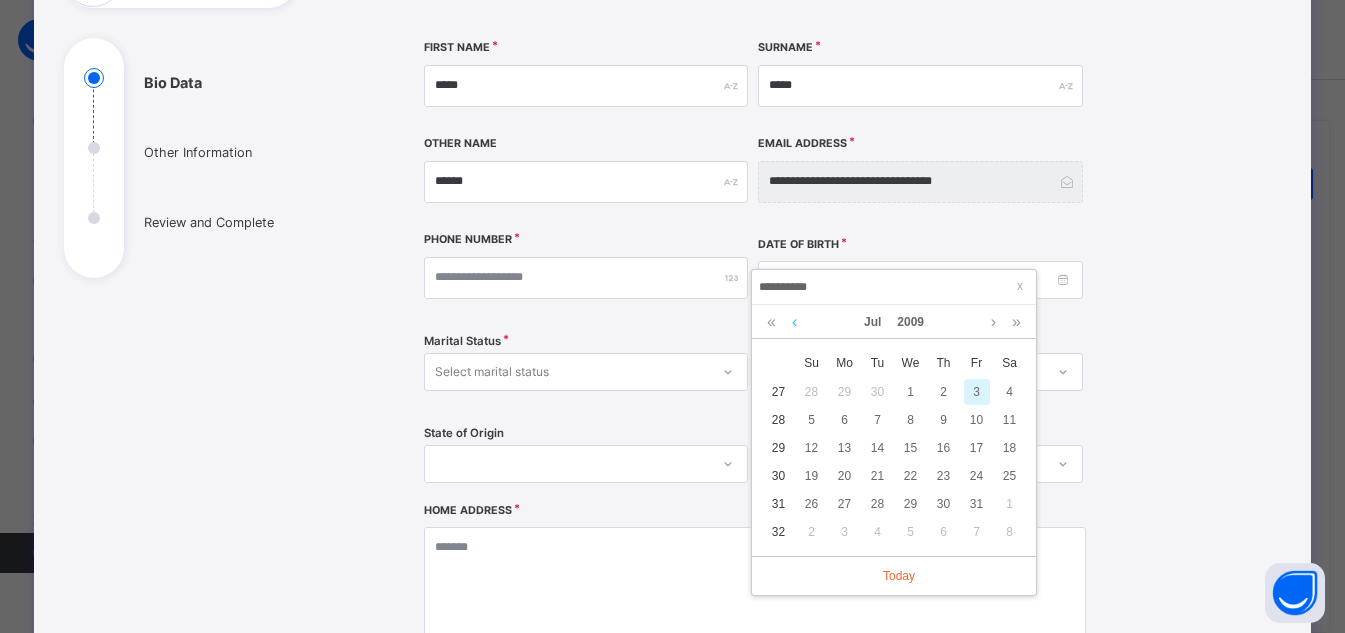 click at bounding box center [794, 322] 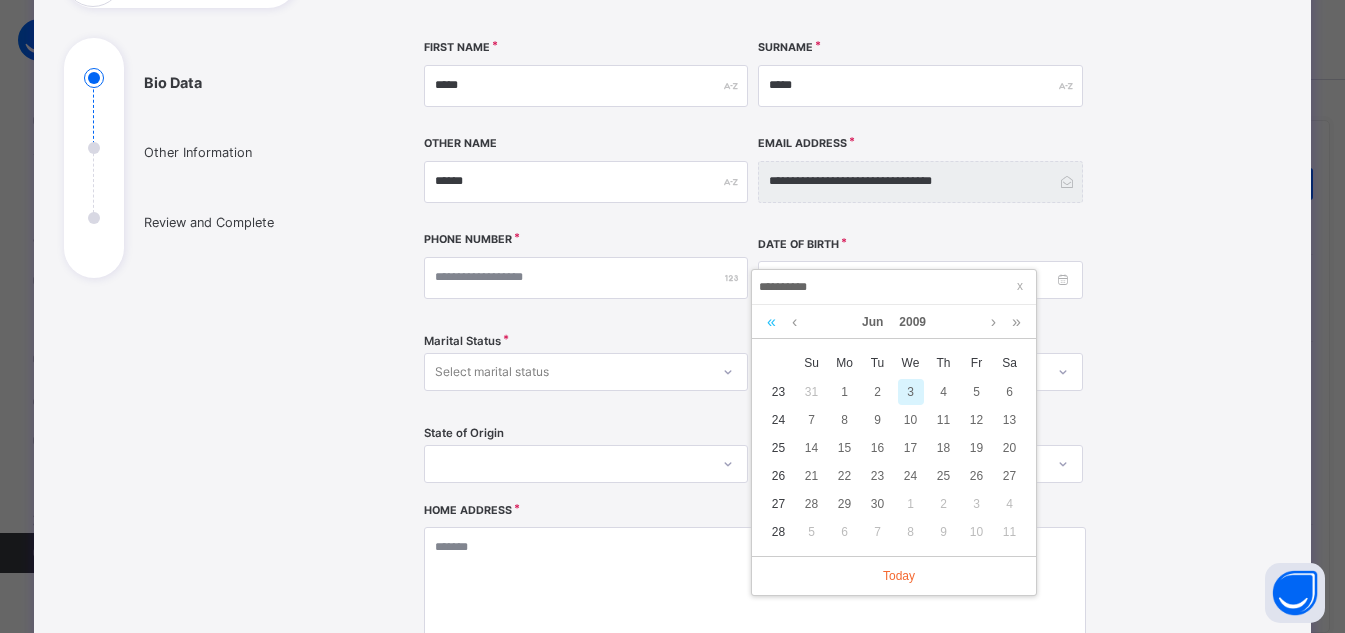 click at bounding box center (771, 322) 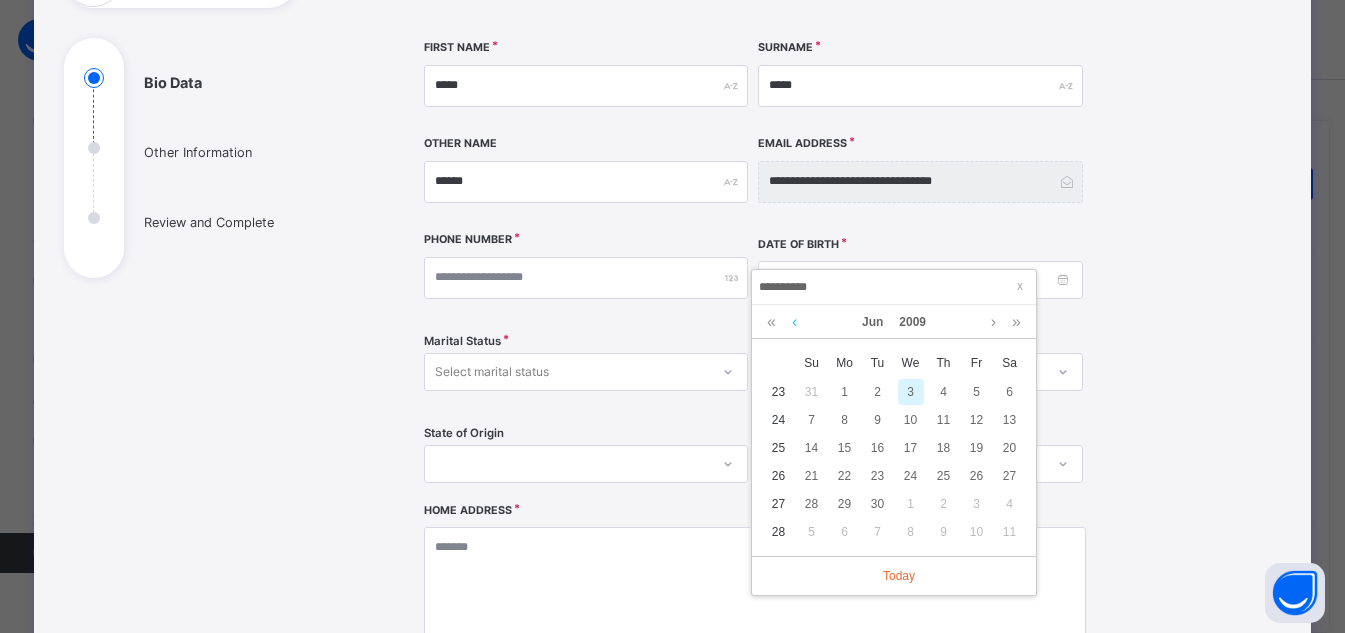 click at bounding box center [794, 322] 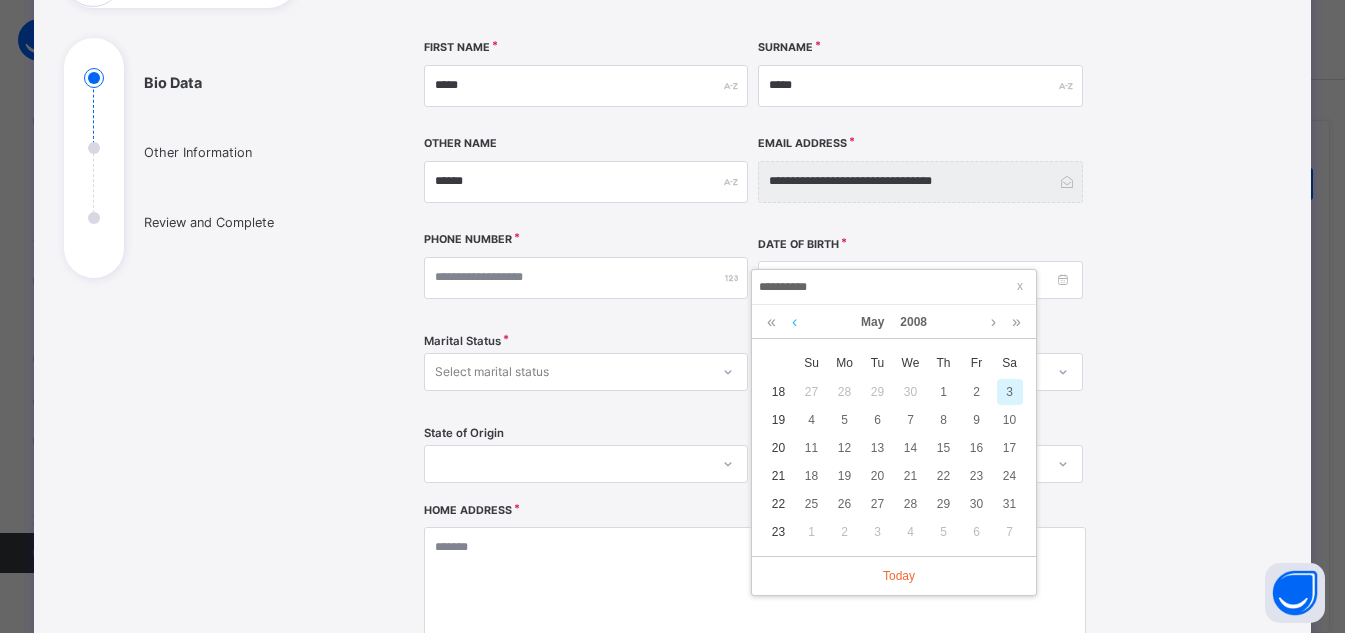 click at bounding box center (794, 322) 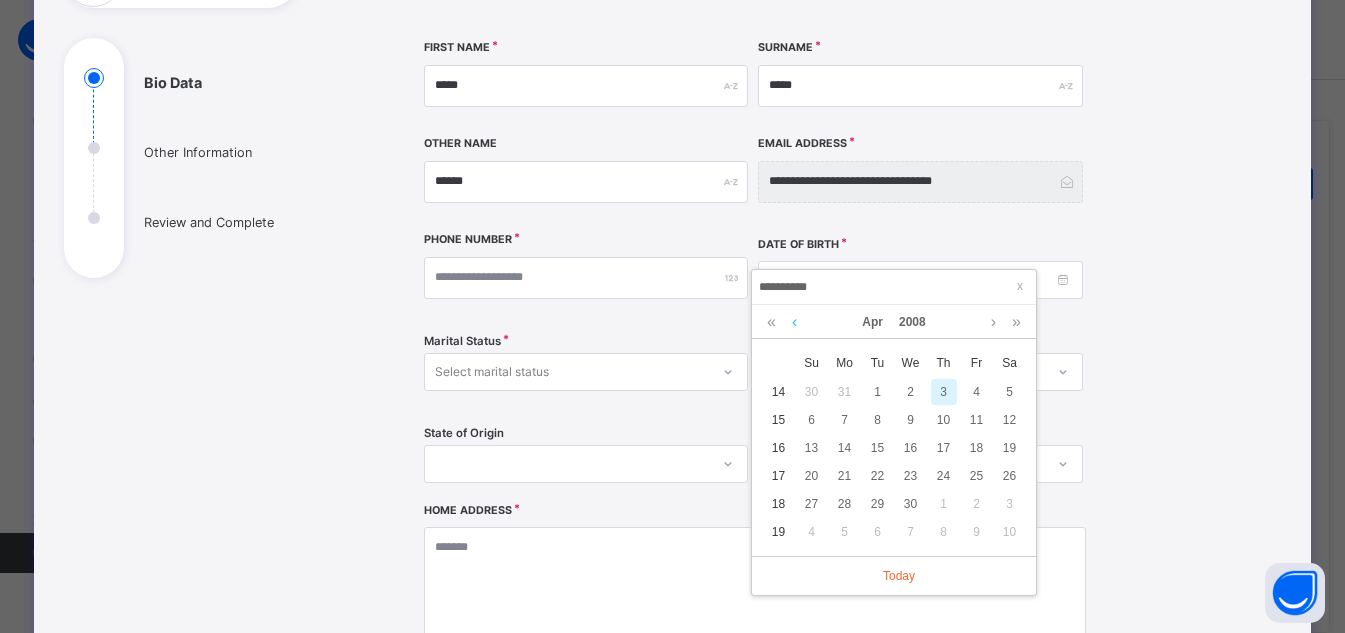 click at bounding box center [794, 322] 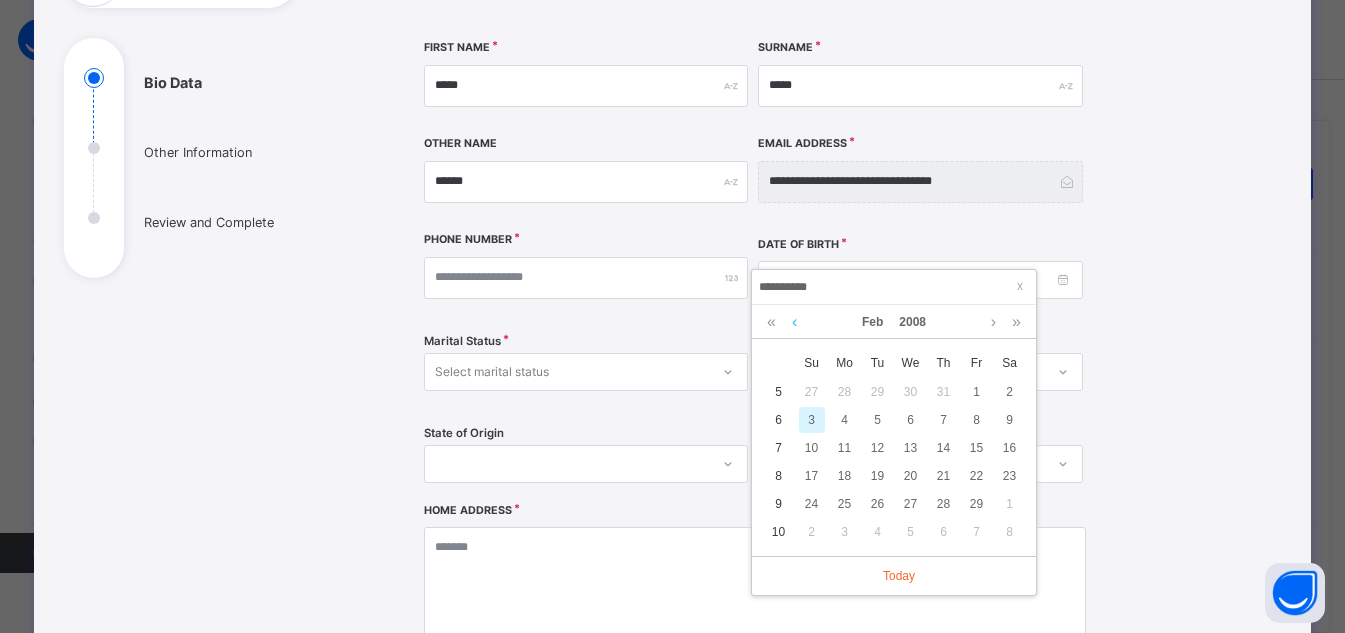 click at bounding box center [794, 322] 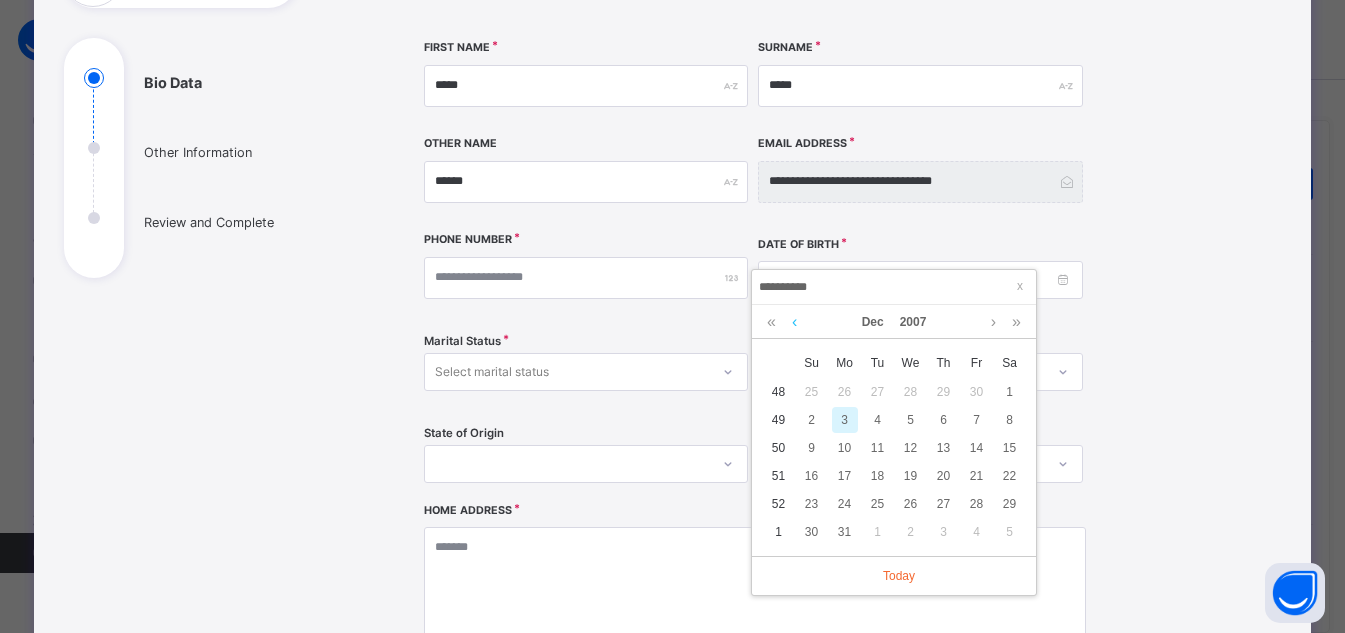 click at bounding box center [794, 322] 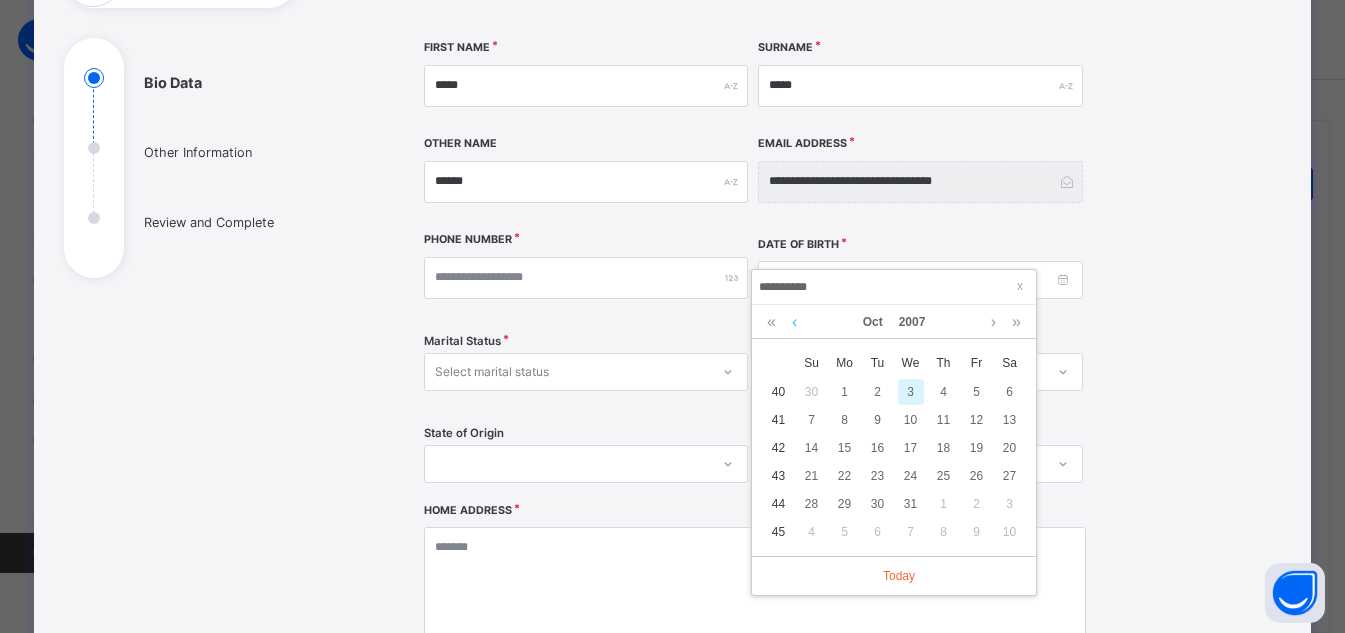 click at bounding box center [794, 322] 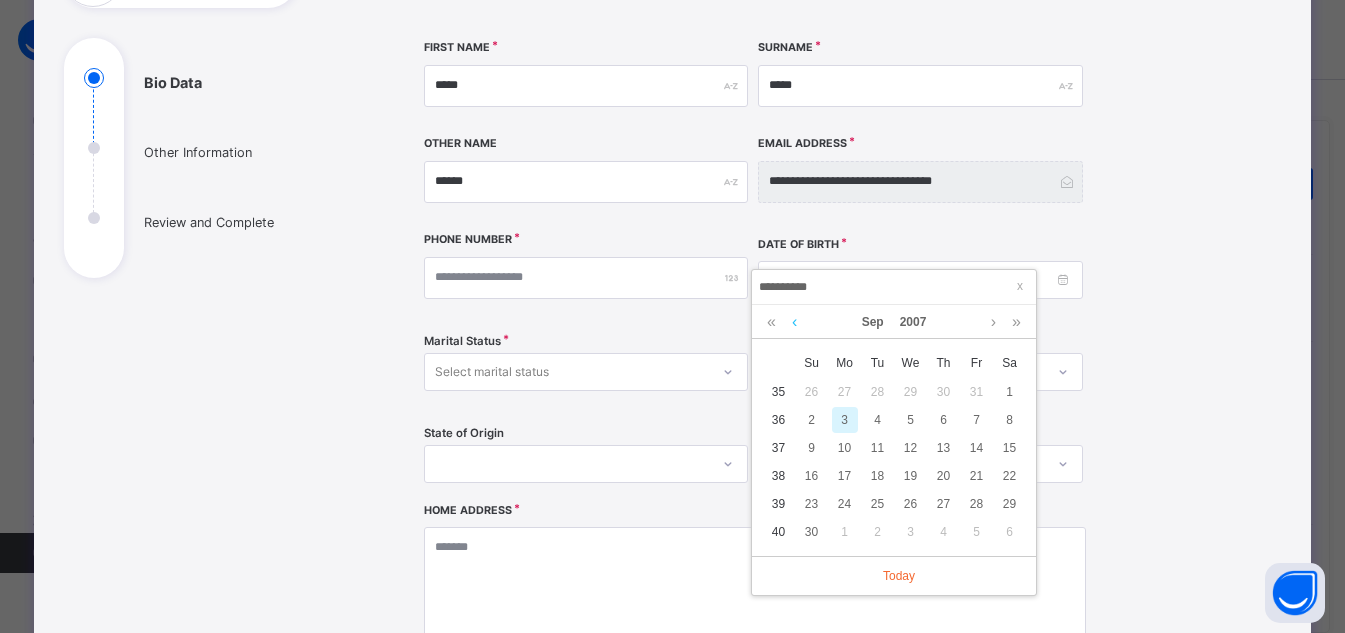 click at bounding box center [794, 322] 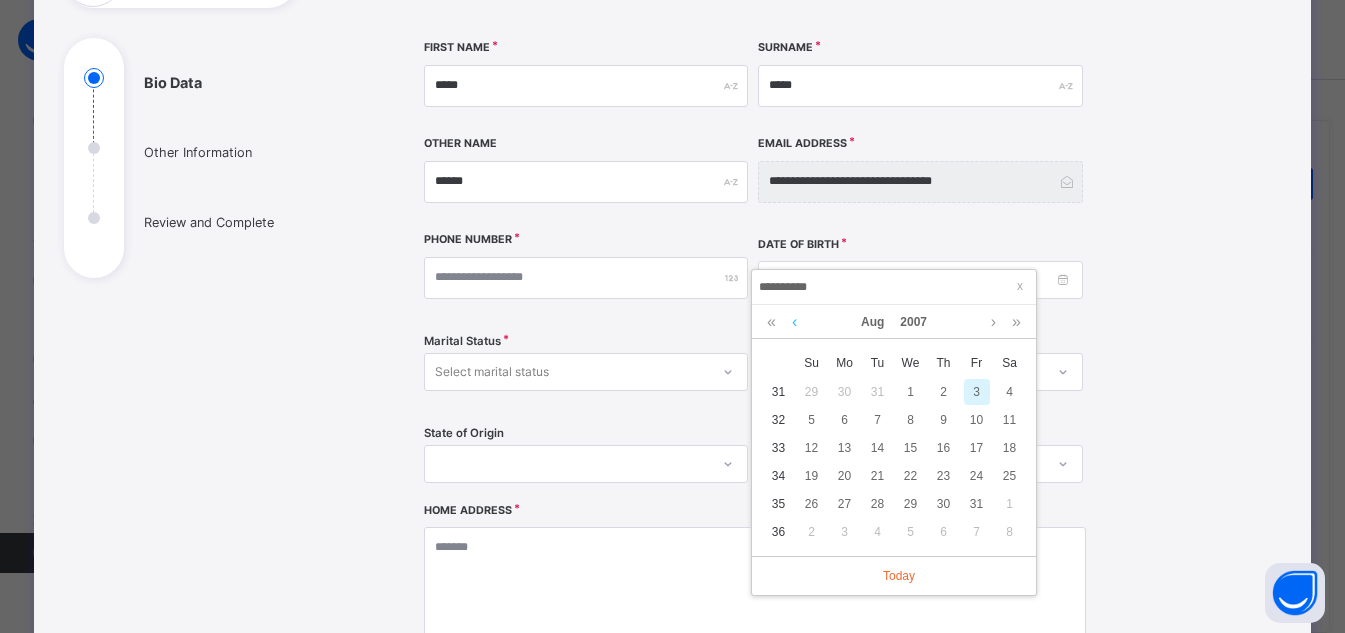 click at bounding box center [794, 322] 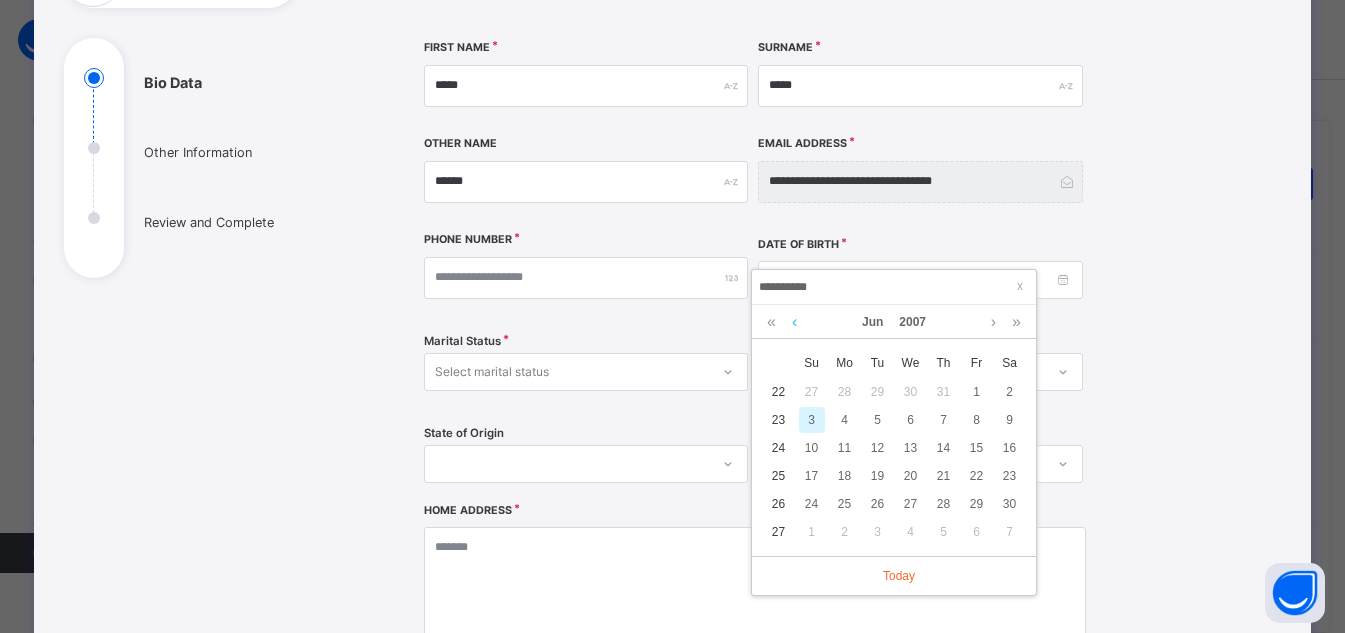 click at bounding box center [794, 322] 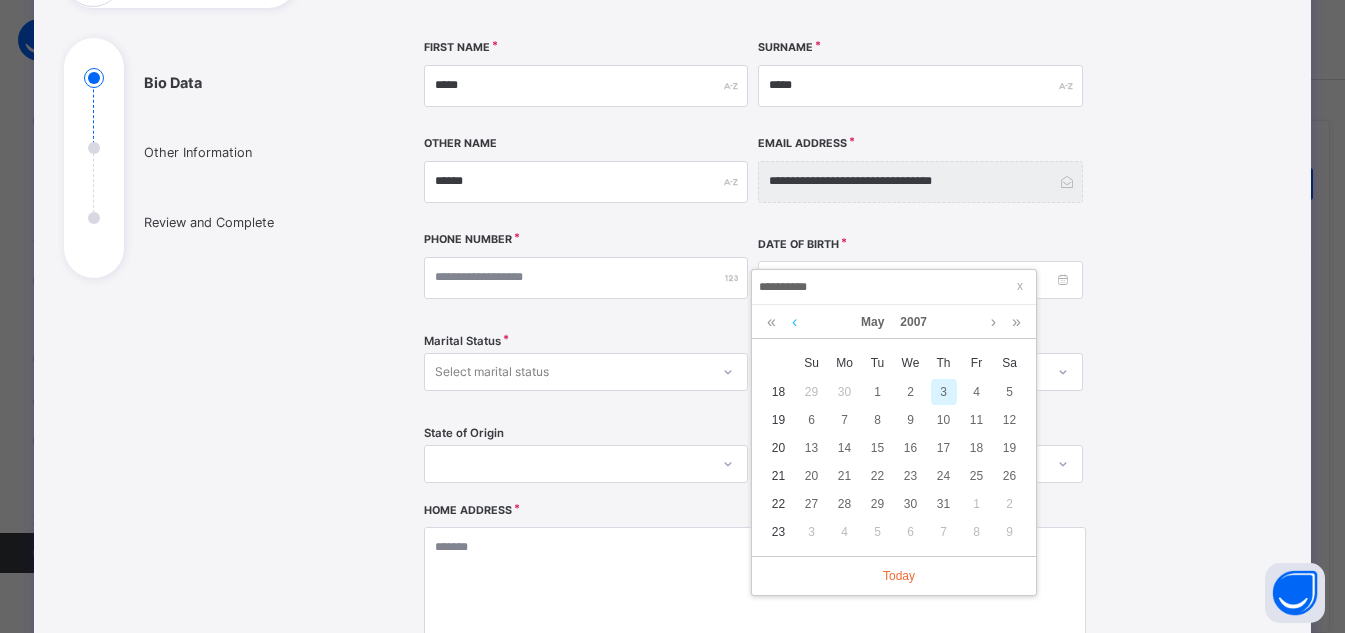 click at bounding box center (794, 322) 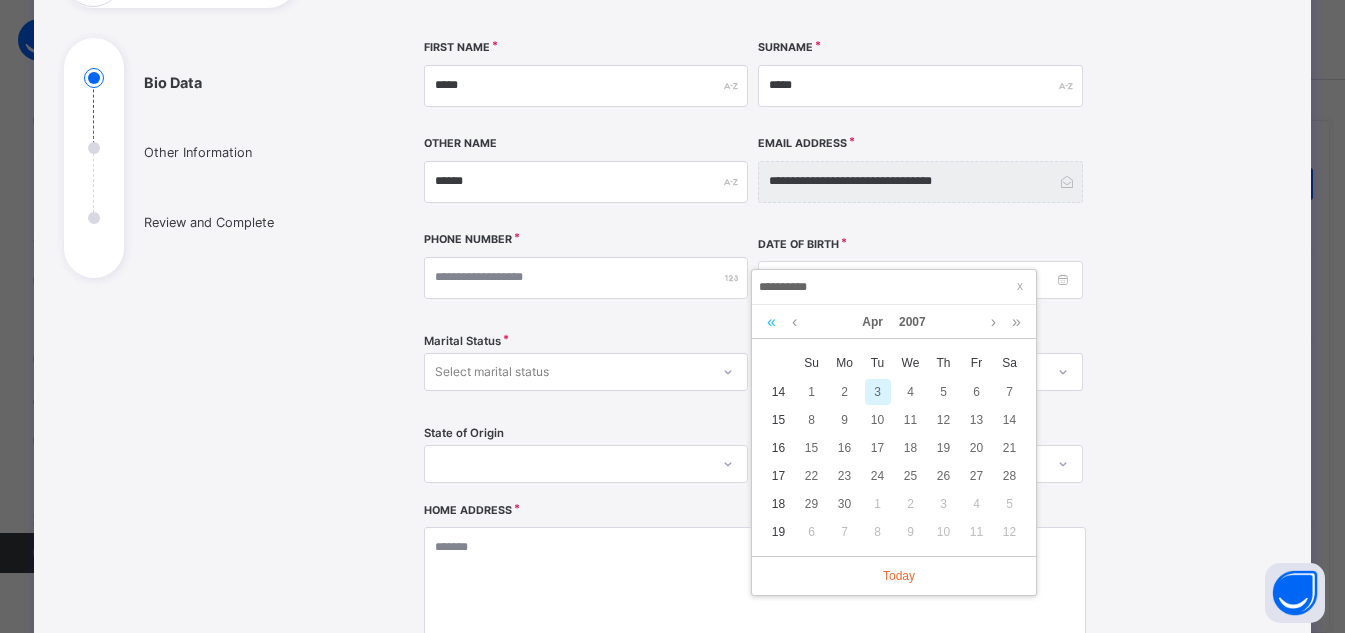 click at bounding box center [771, 322] 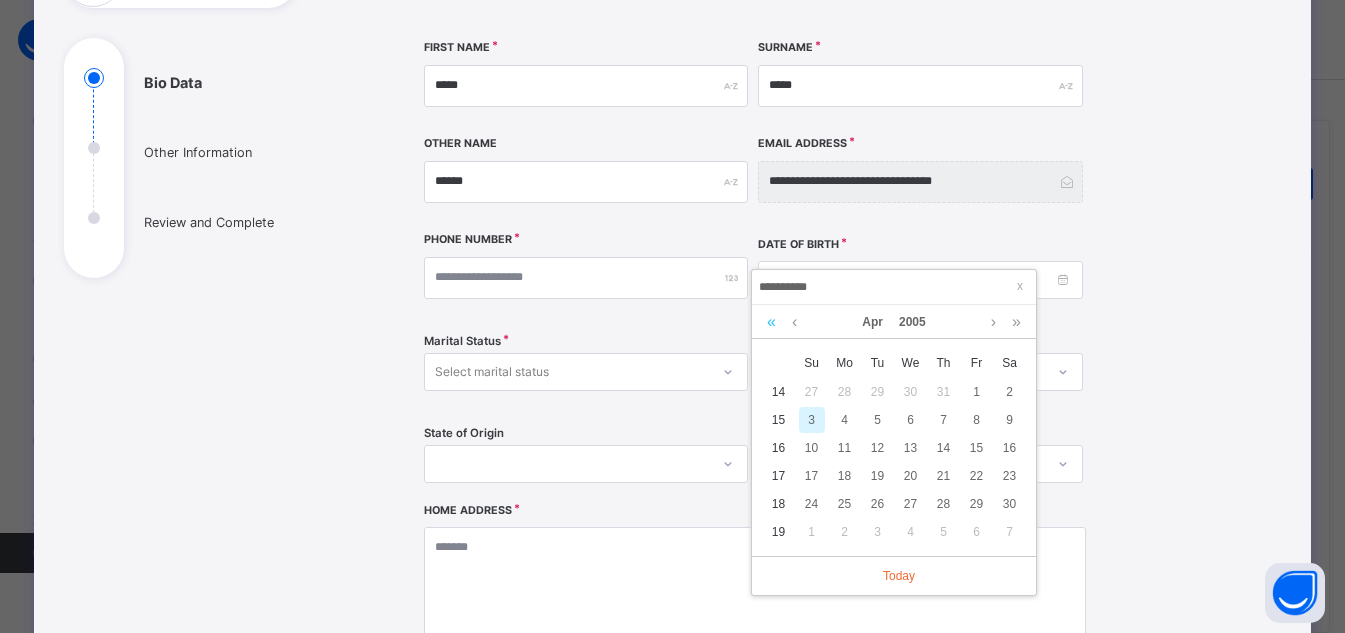 click at bounding box center (771, 322) 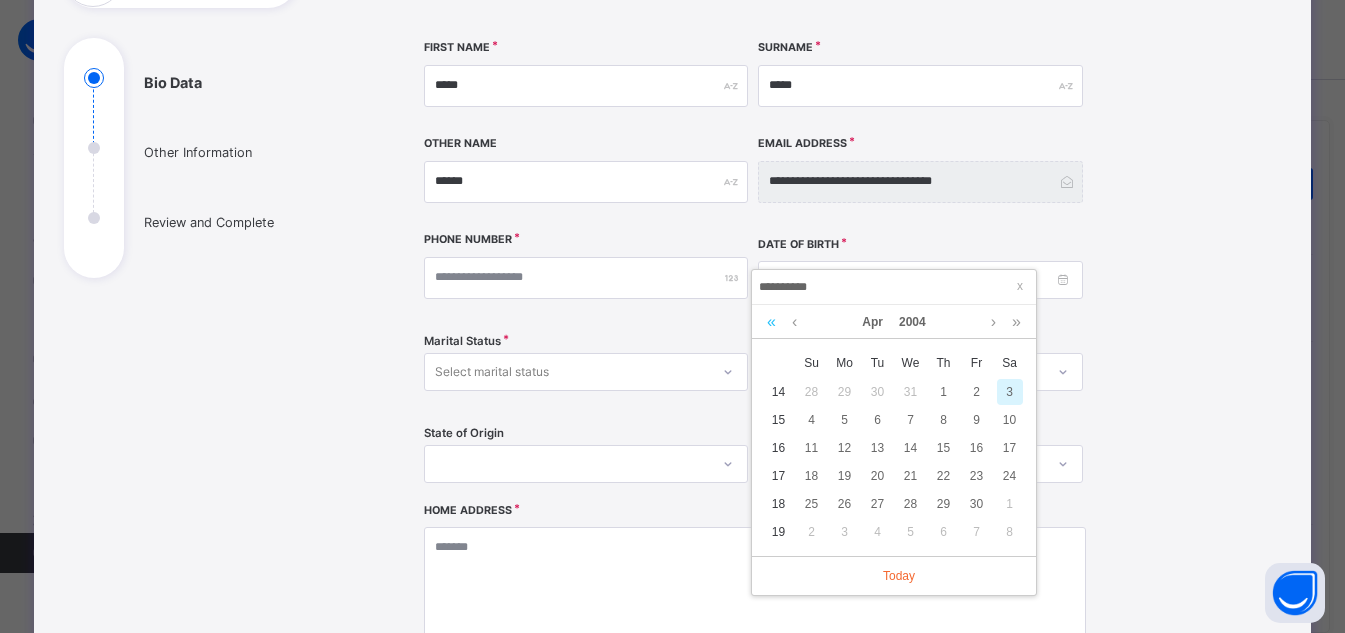 click at bounding box center [771, 322] 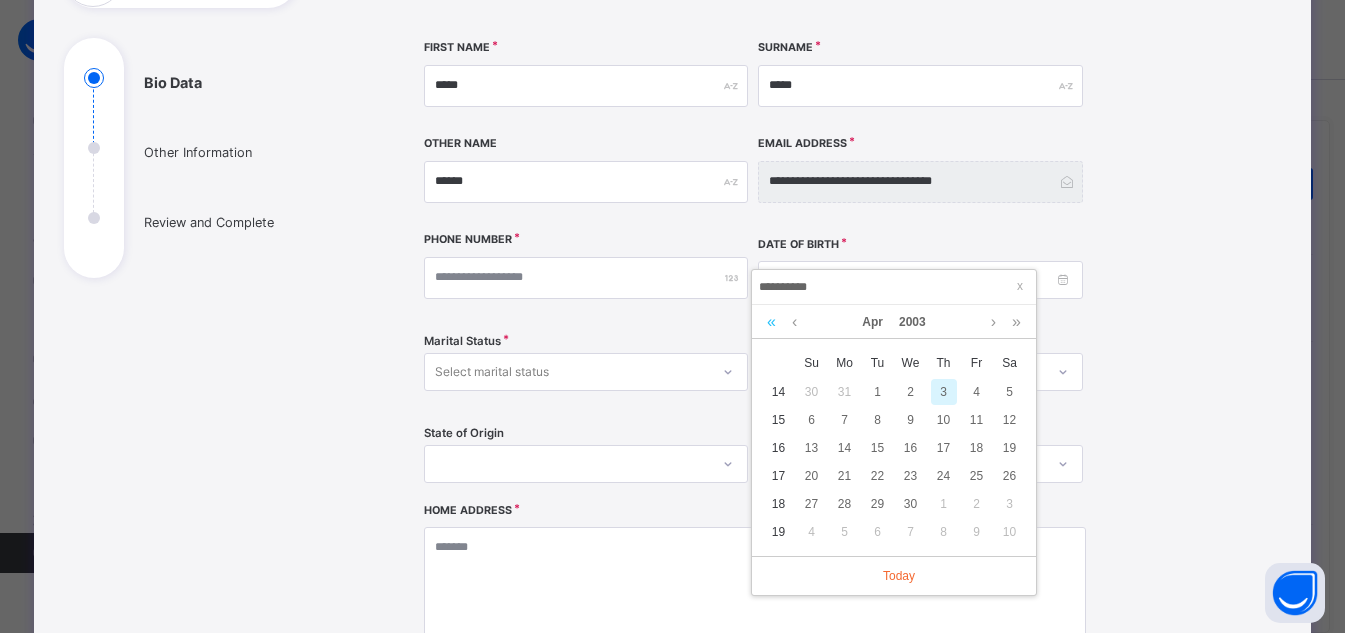 click at bounding box center [771, 322] 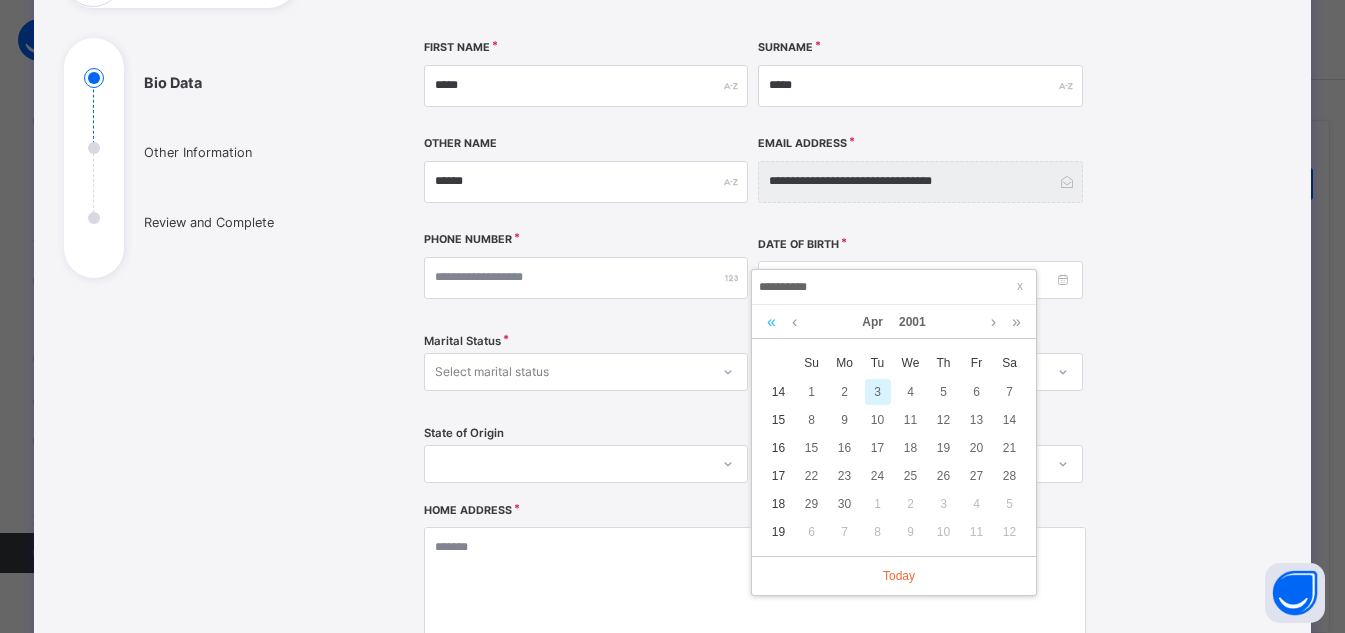 click at bounding box center [771, 322] 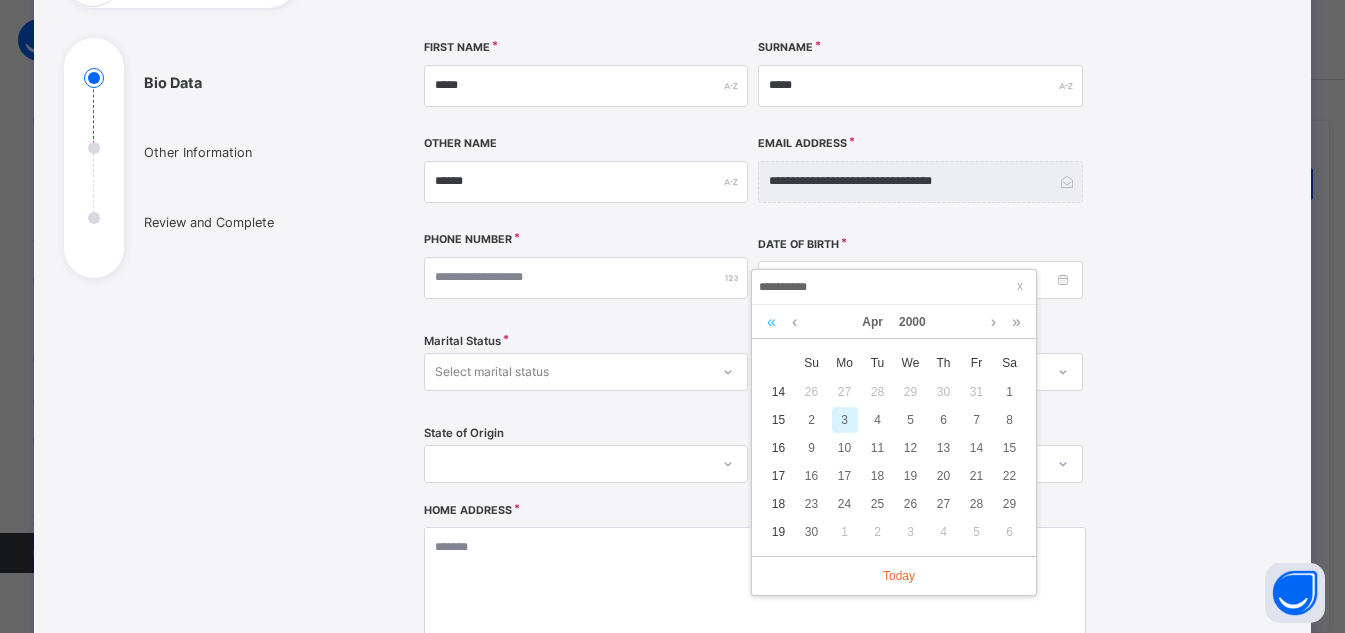 click at bounding box center (771, 322) 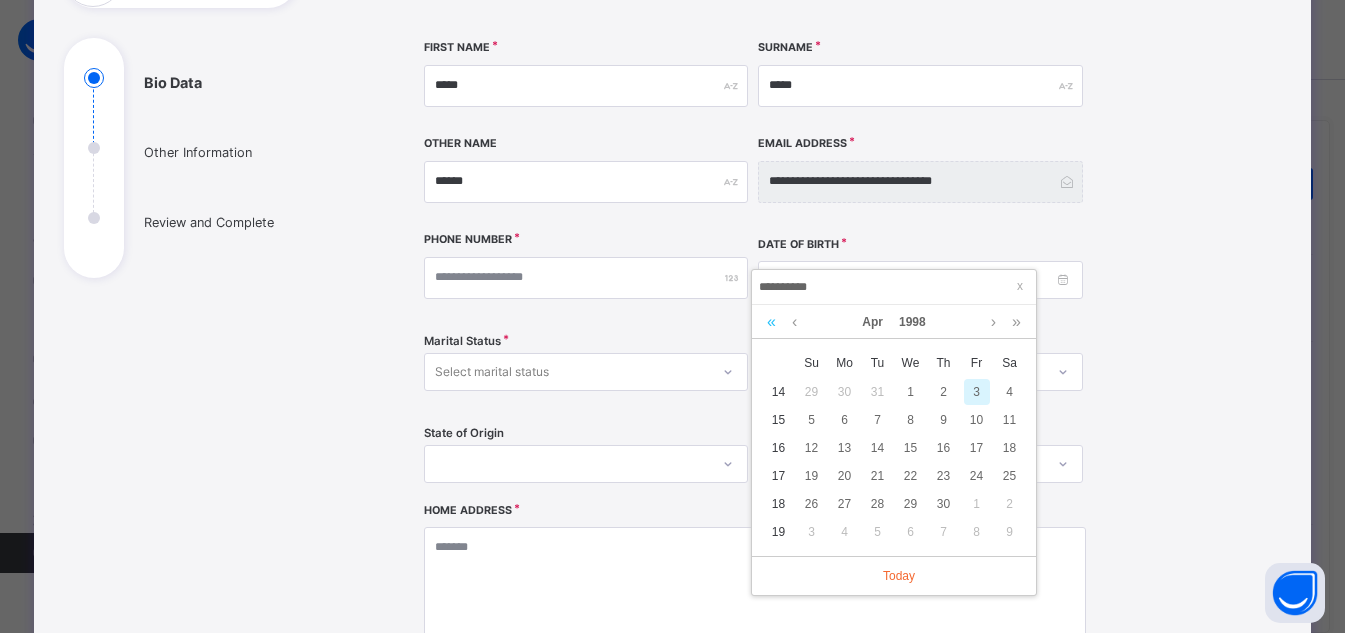 click at bounding box center (771, 322) 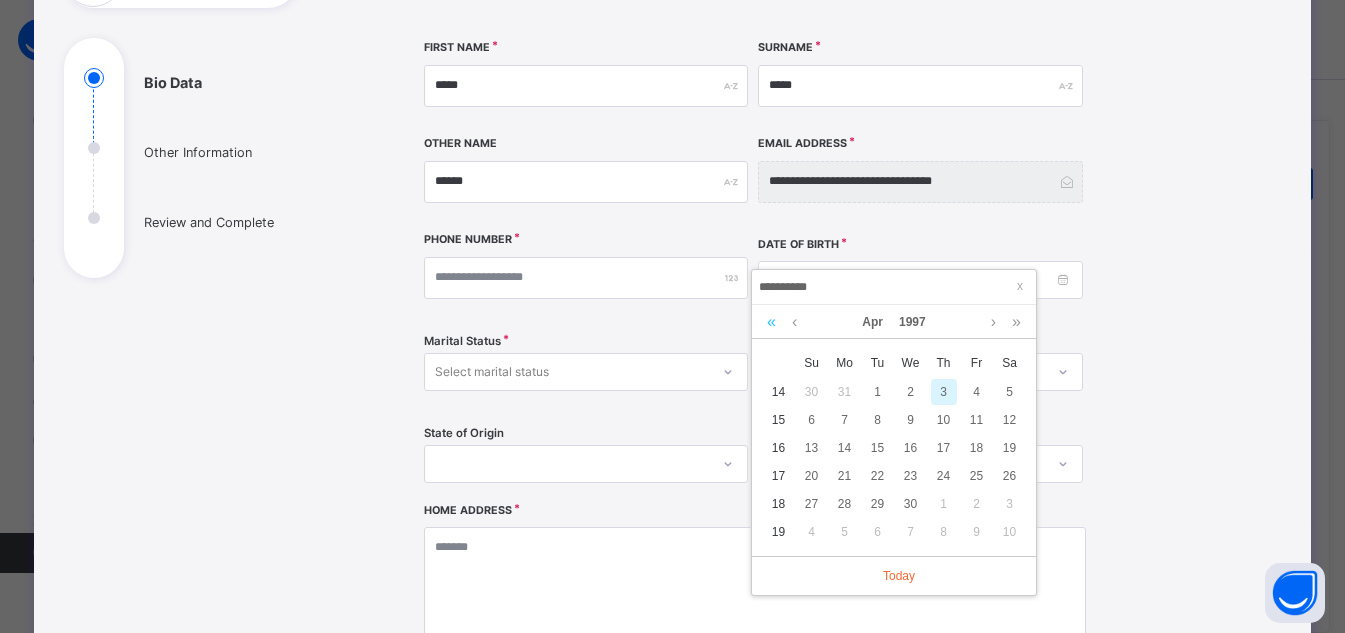 click at bounding box center (771, 322) 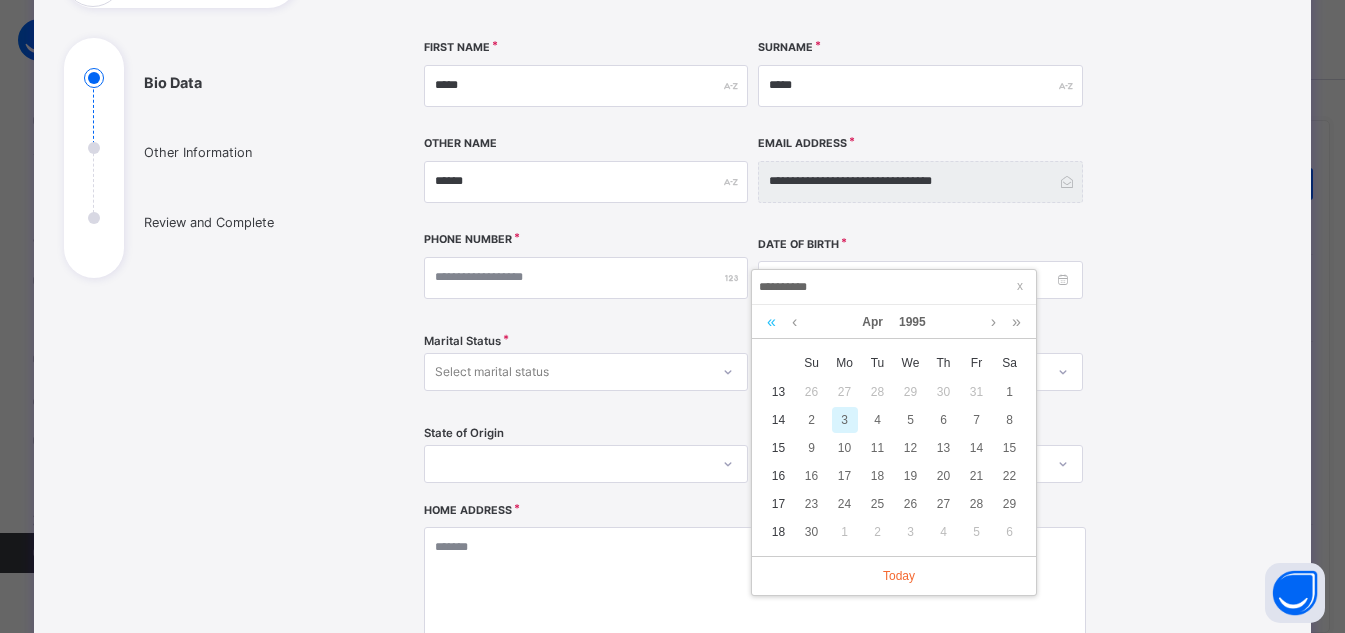 click at bounding box center (771, 322) 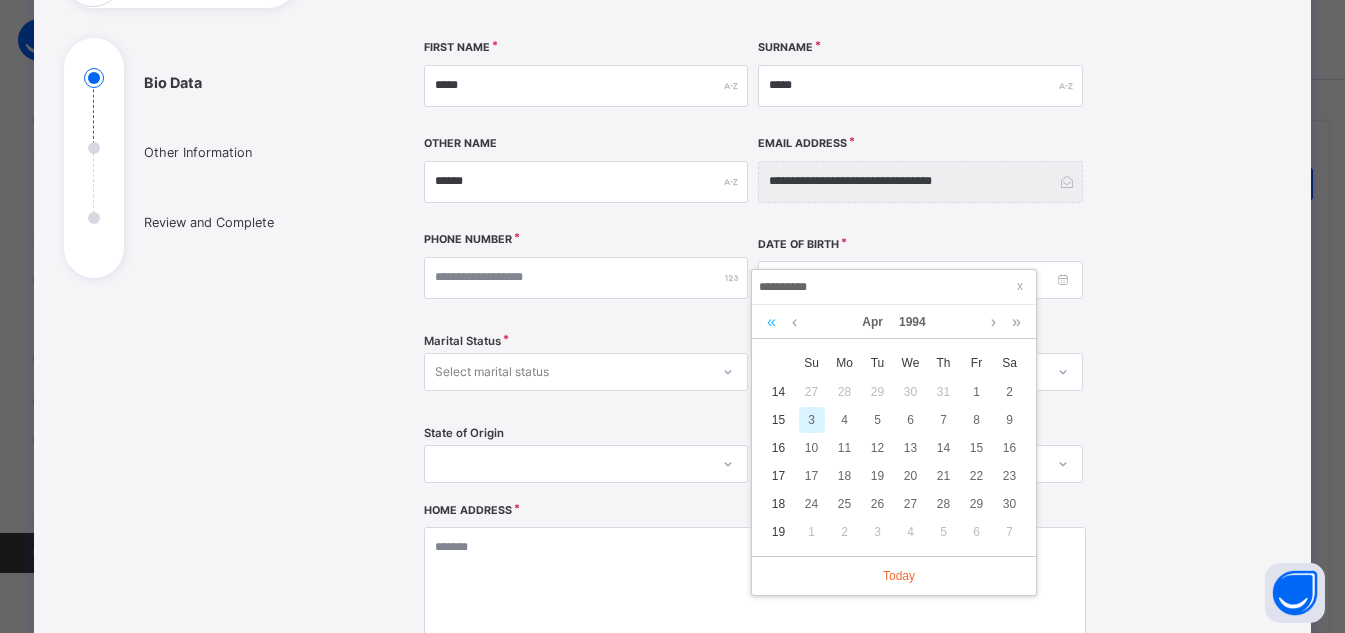 click at bounding box center (771, 322) 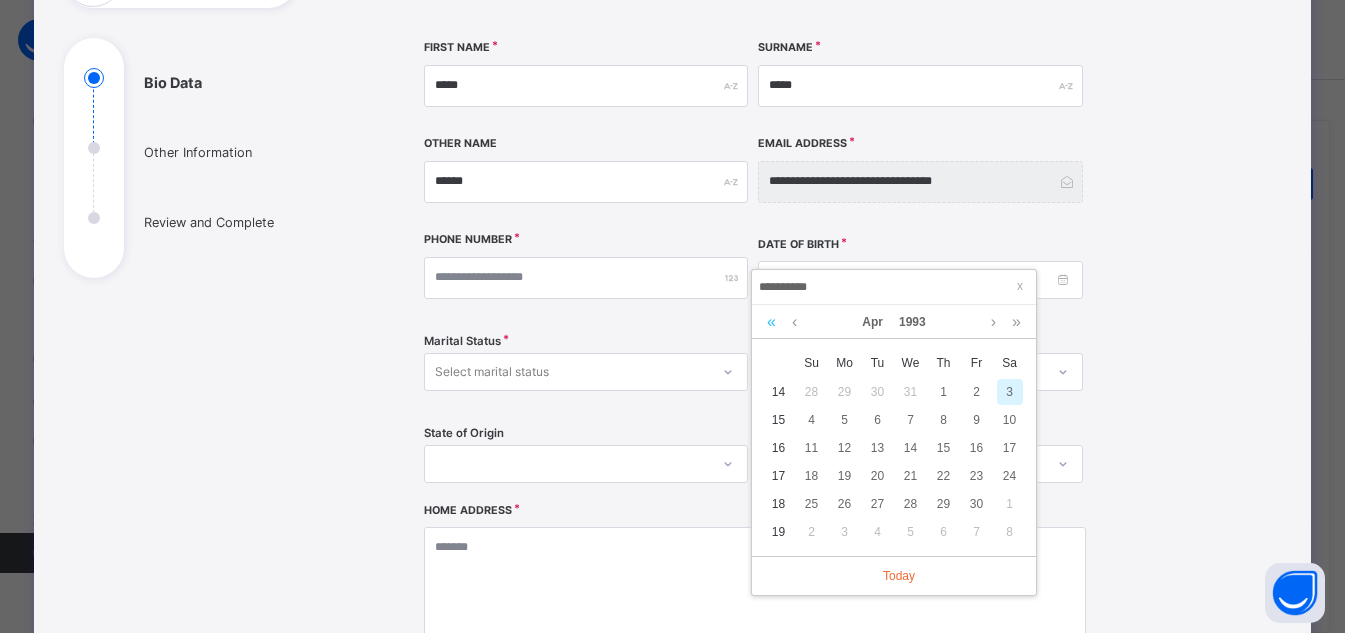 click at bounding box center [771, 322] 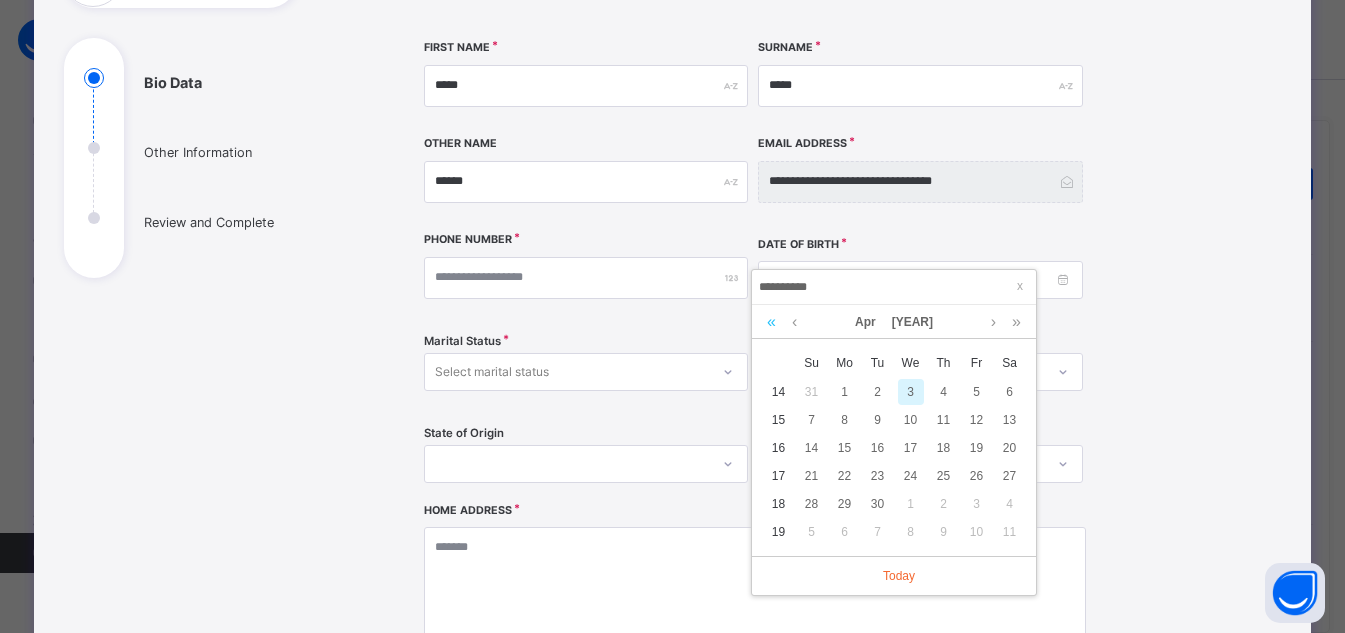 click at bounding box center [771, 322] 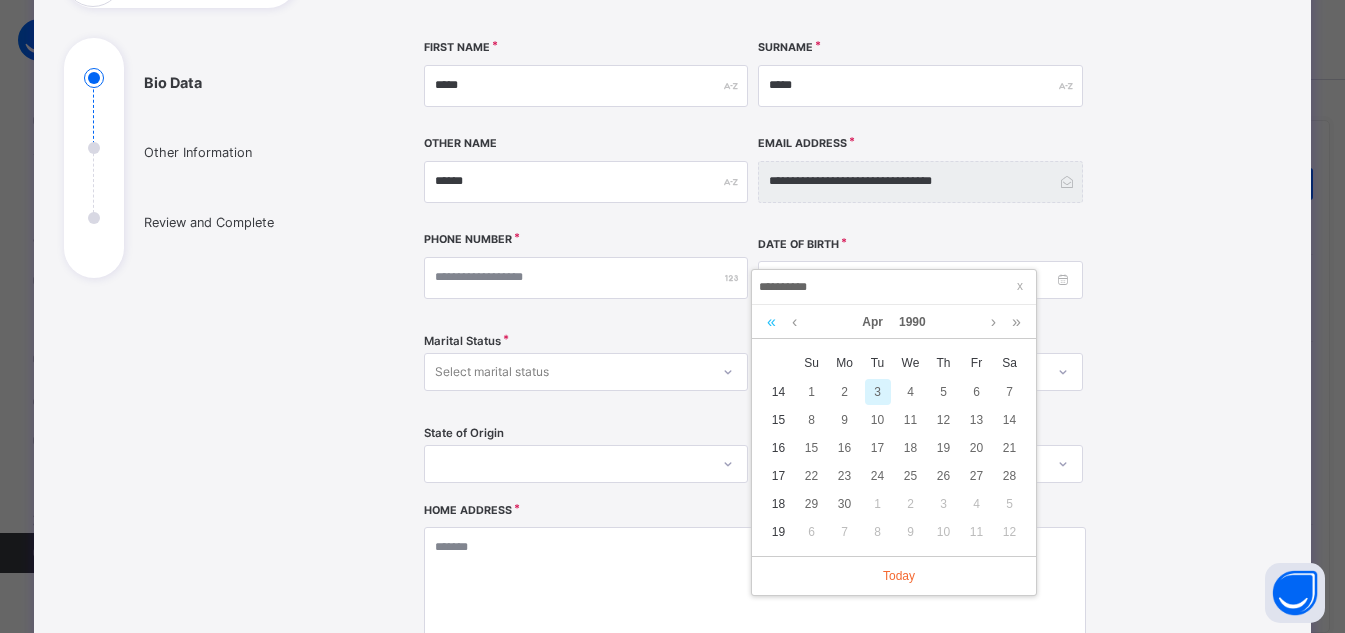 click at bounding box center [771, 322] 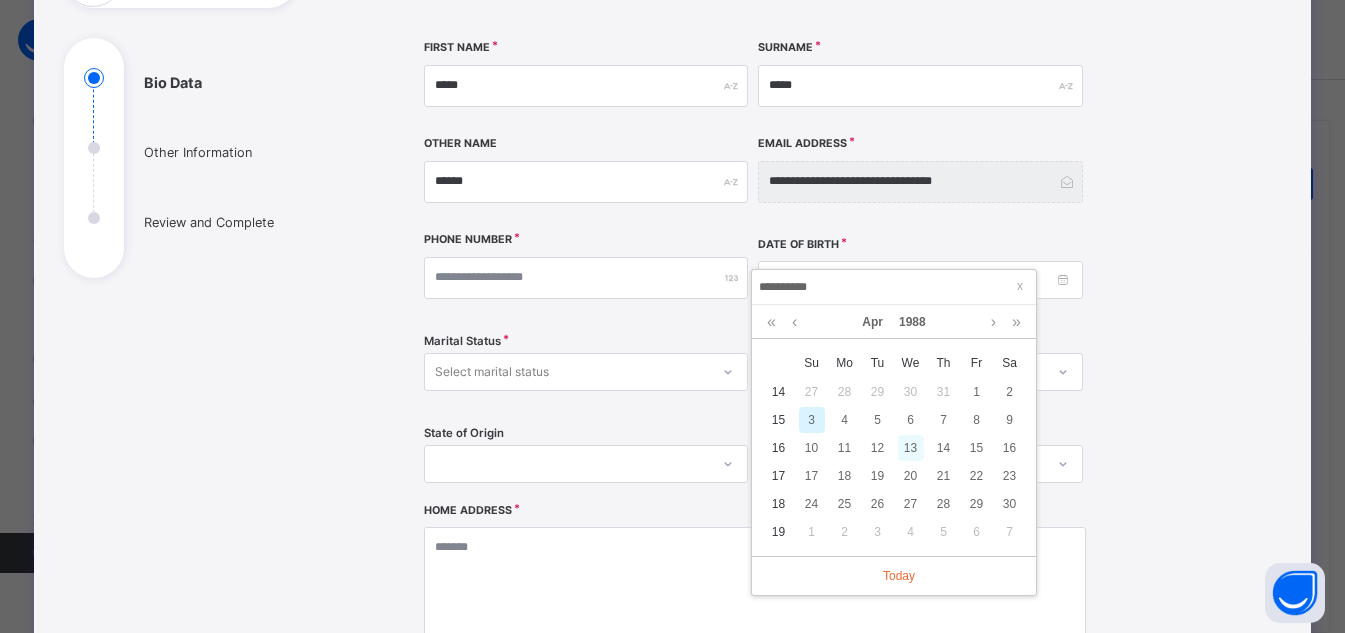click on "13" at bounding box center [911, 448] 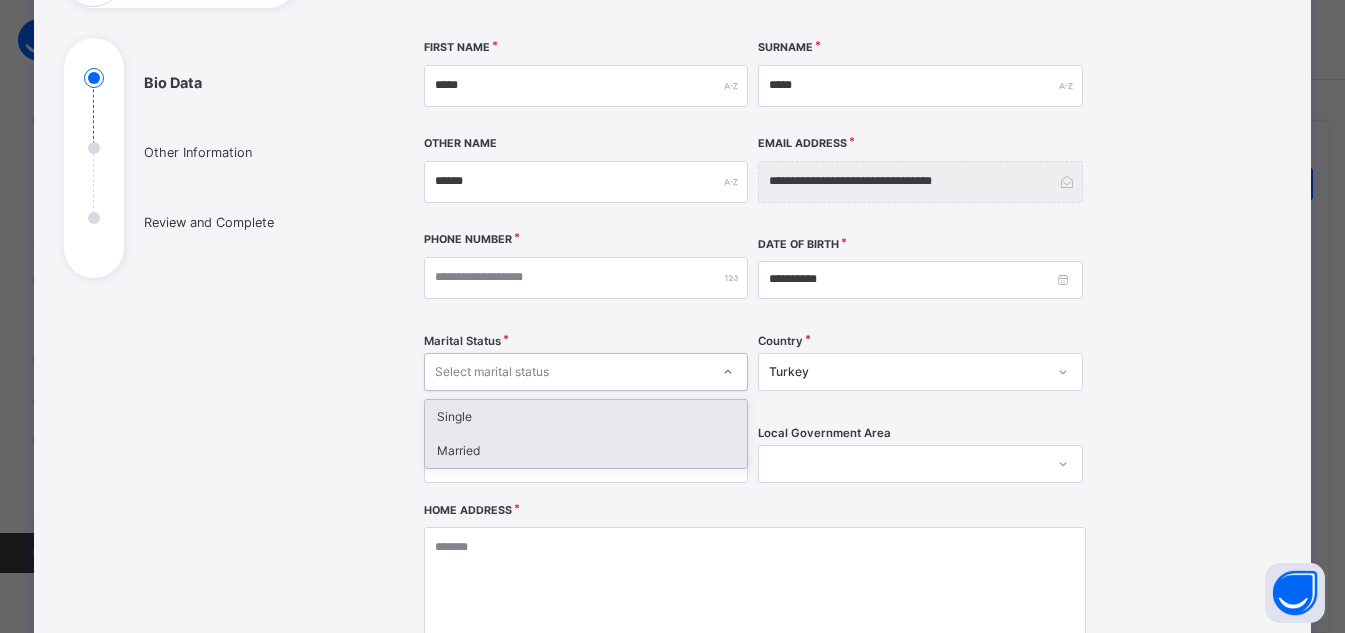 click on "Married" at bounding box center (586, 451) 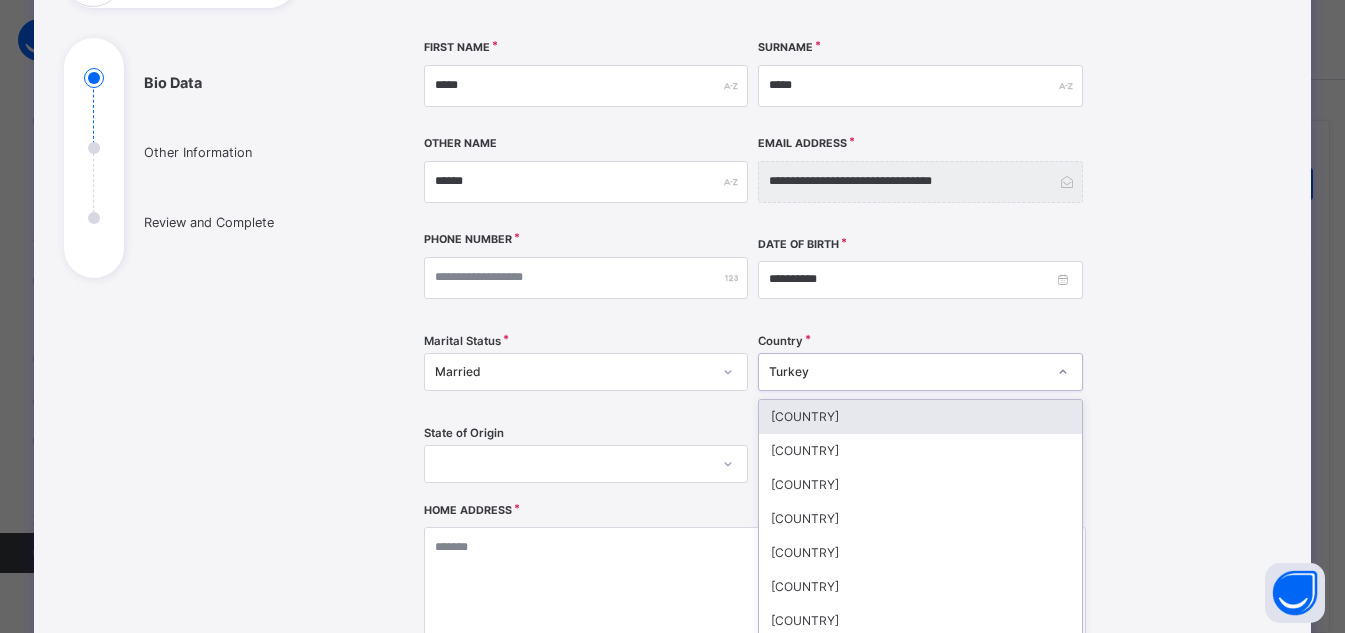 scroll, scrollTop: 270, scrollLeft: 0, axis: vertical 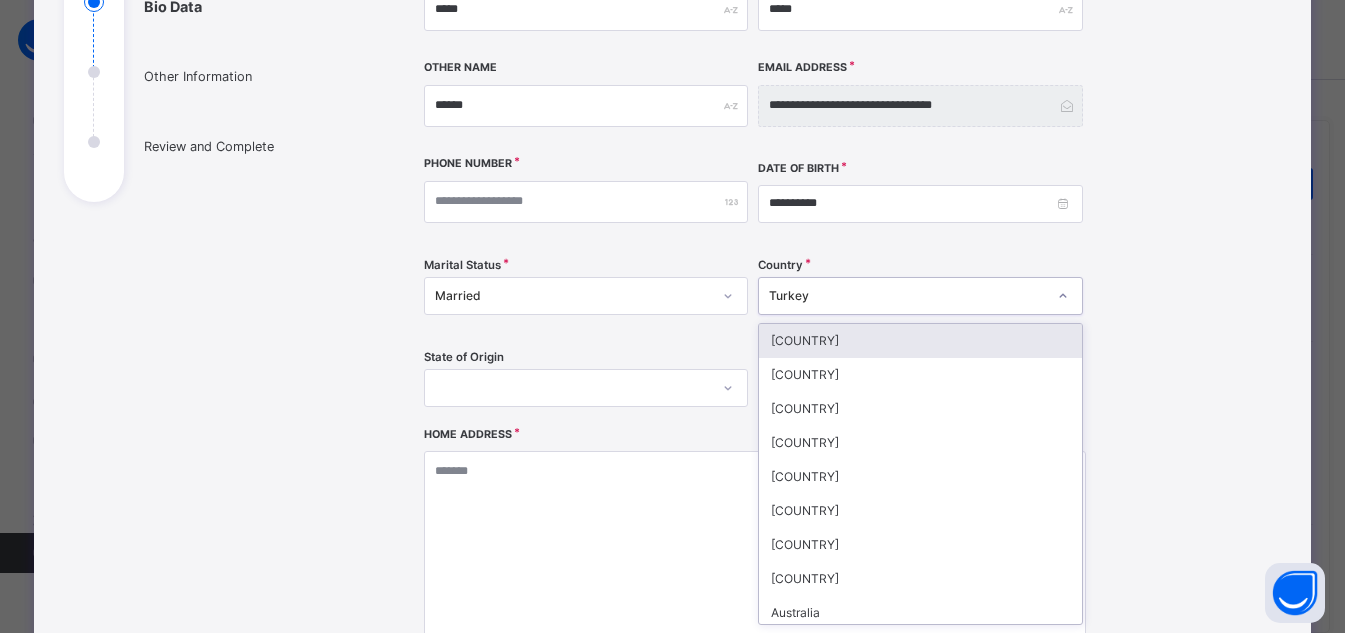 type 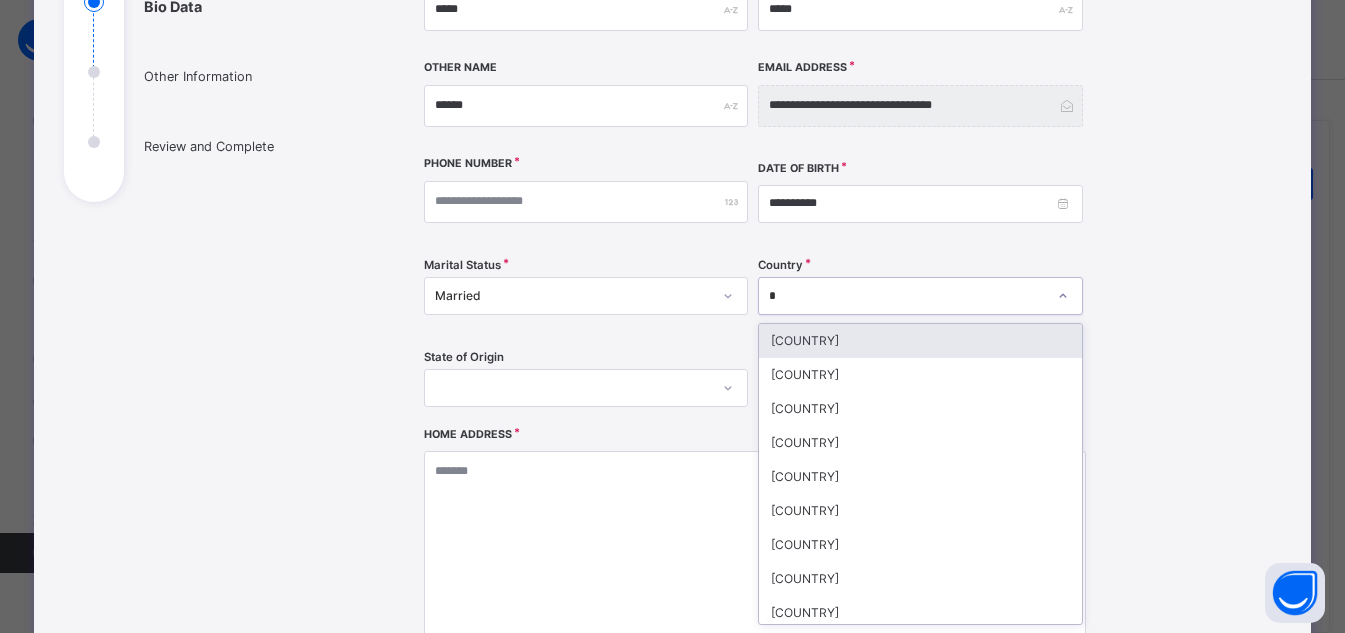 type 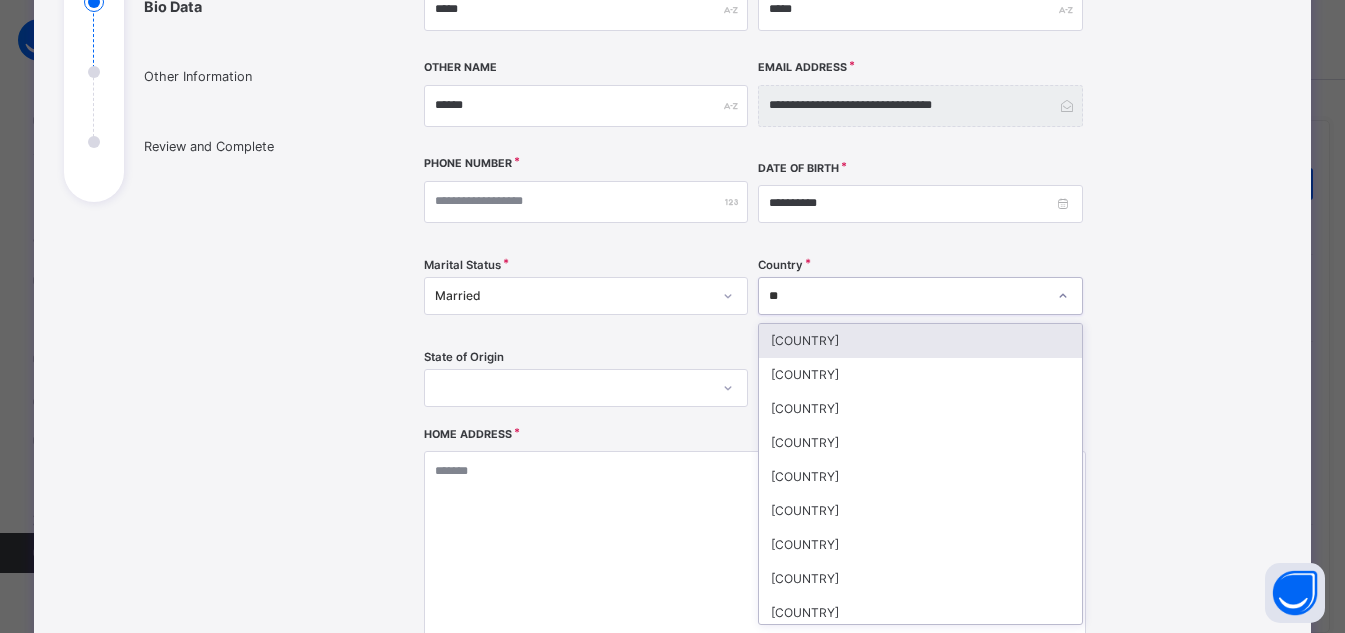 type 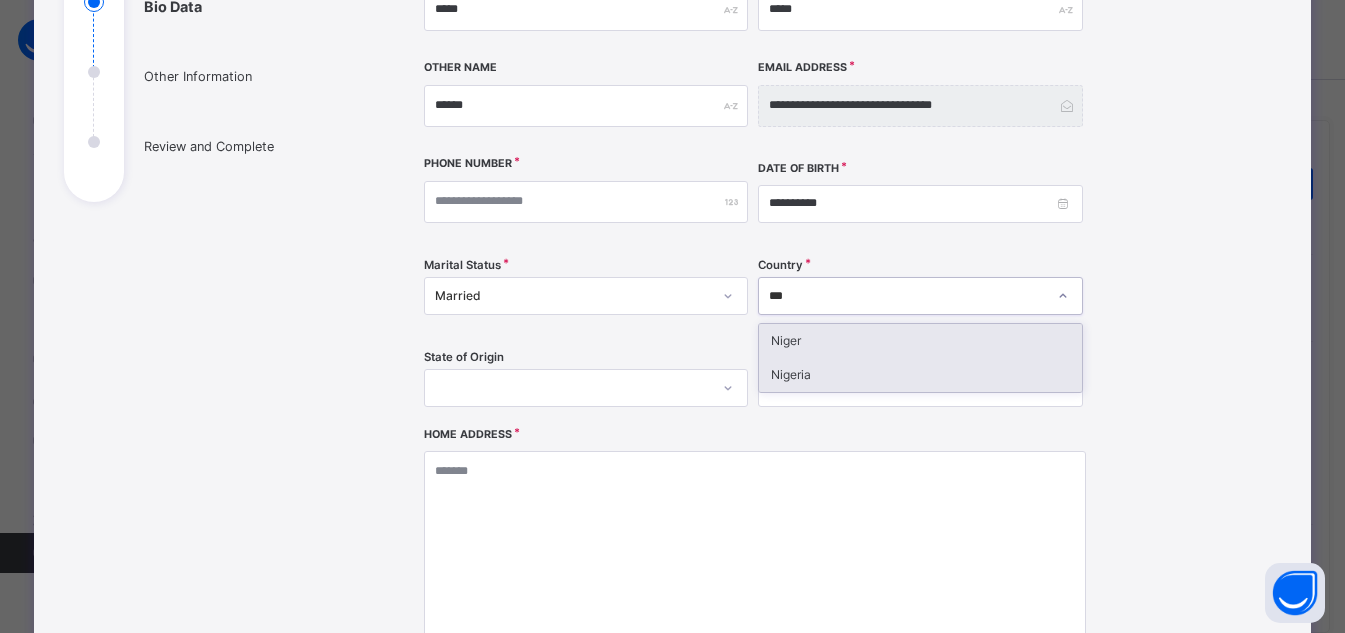 click on "Nigeria" at bounding box center [920, 375] 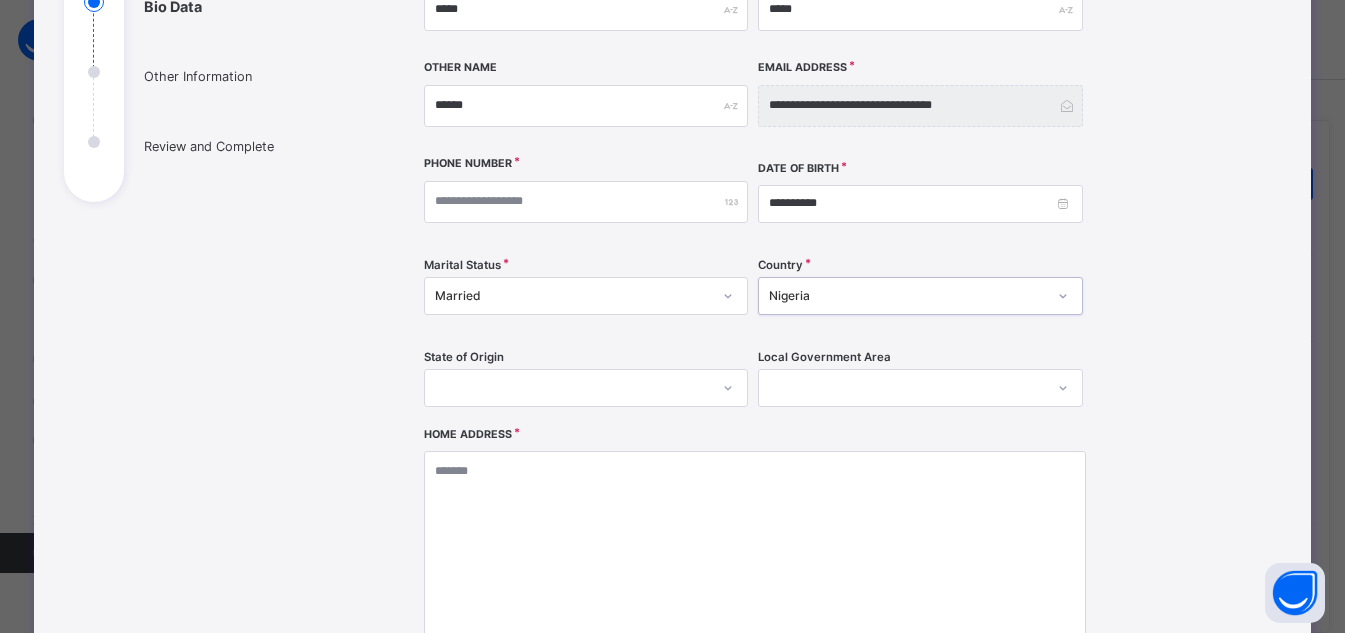 scroll, scrollTop: 362, scrollLeft: 0, axis: vertical 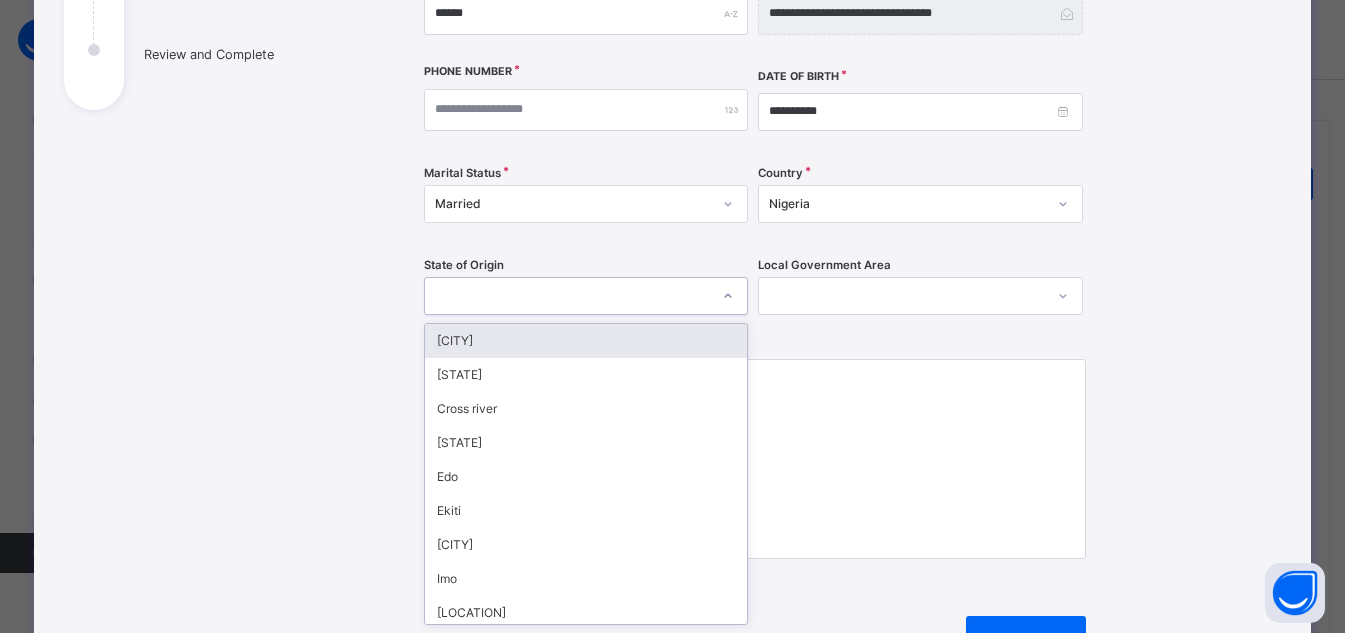 type 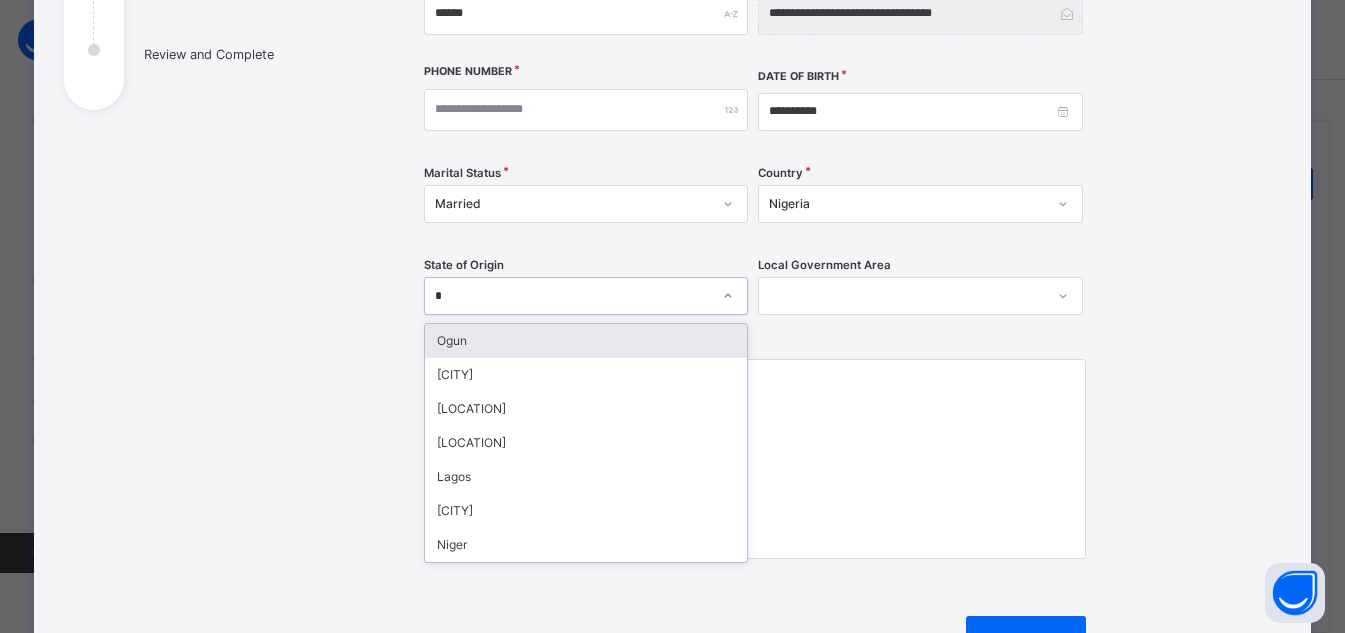 type 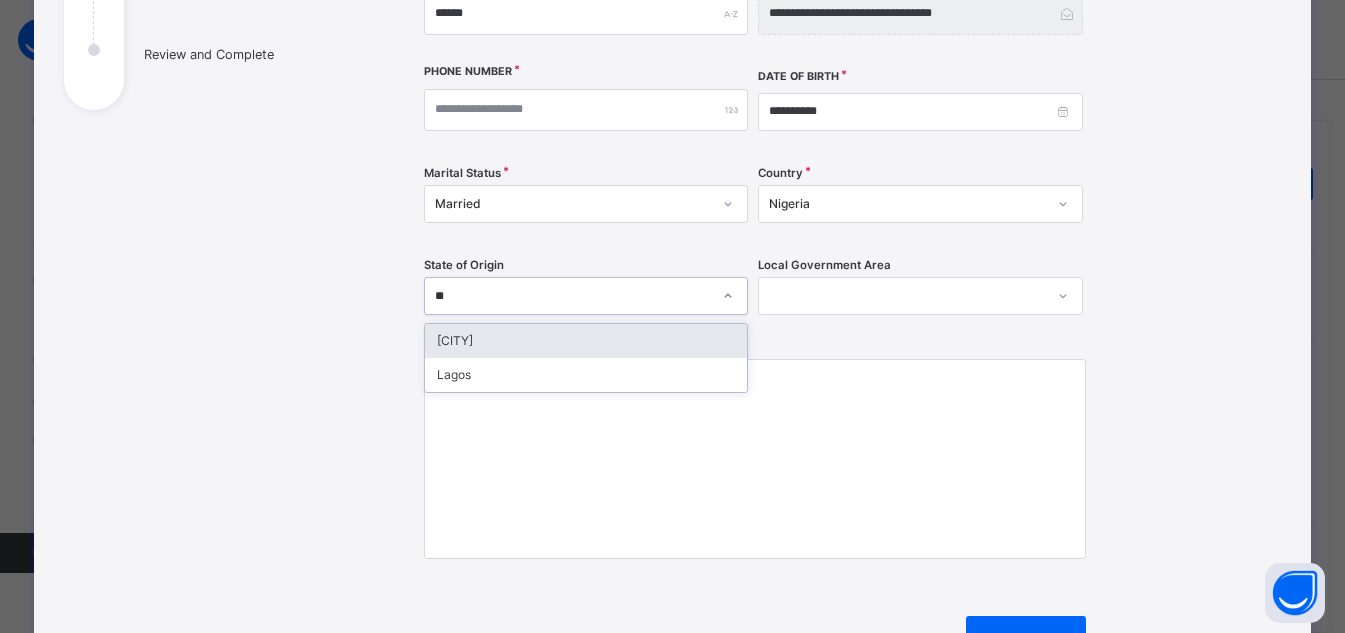 type 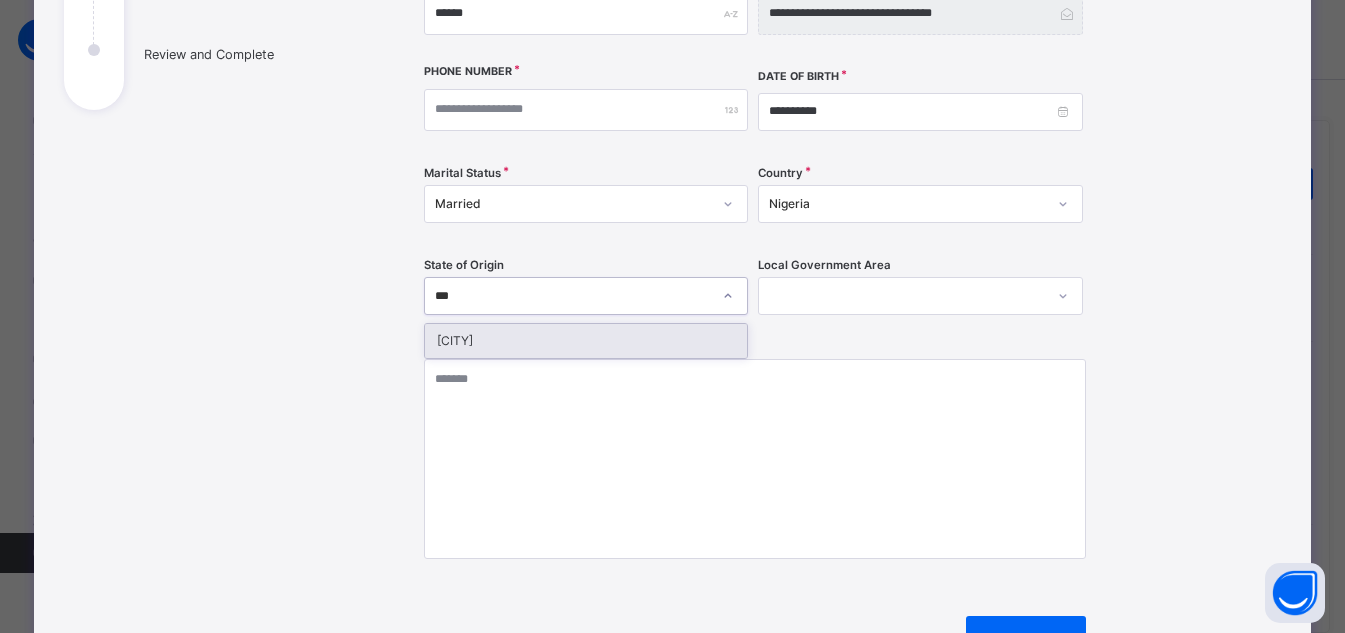 type 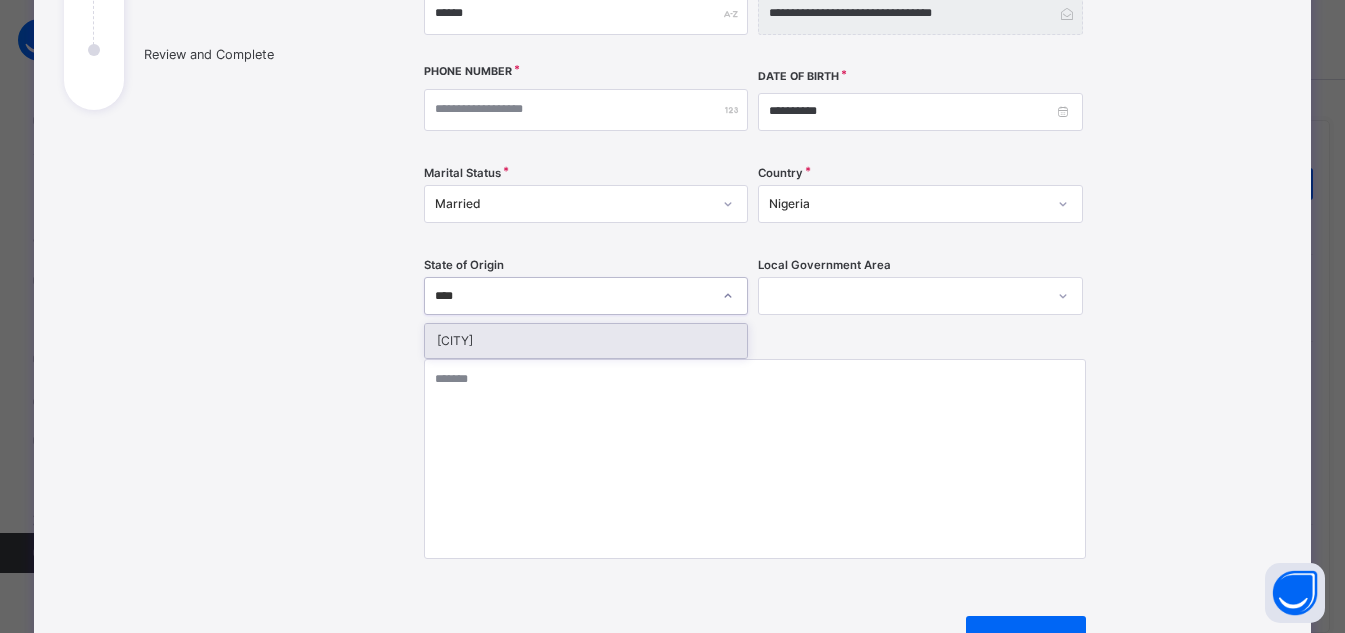 click on "Gombe" at bounding box center [586, 341] 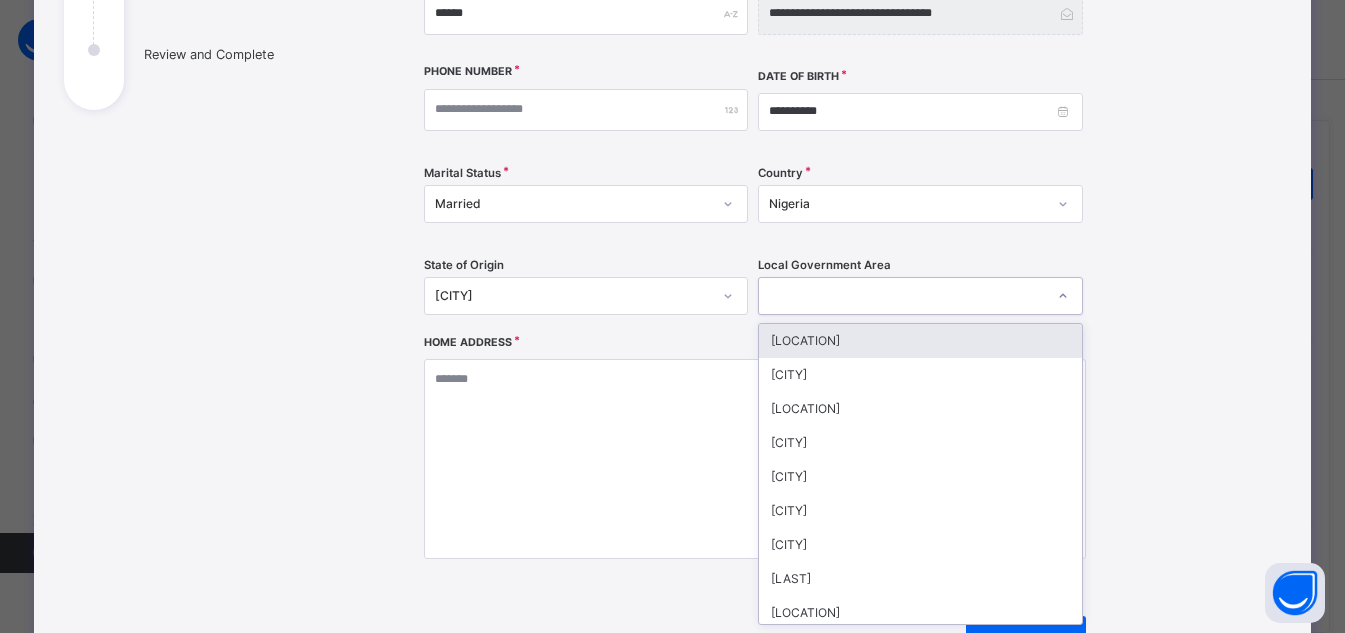 type 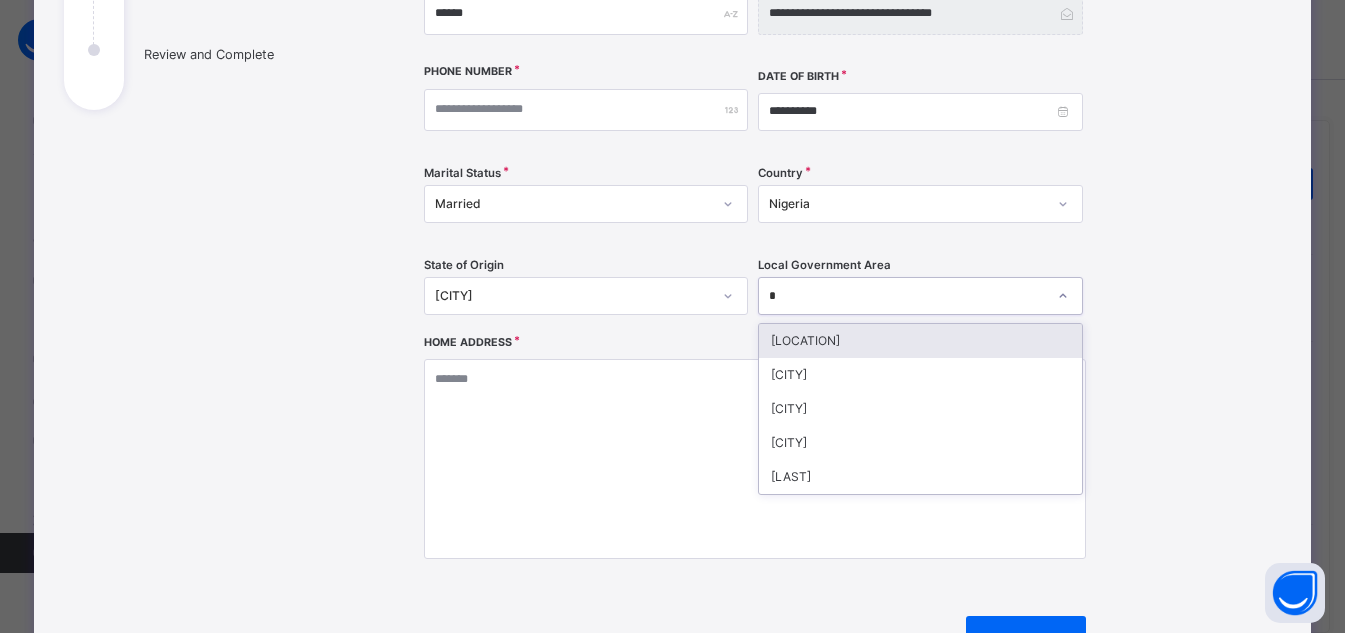 type 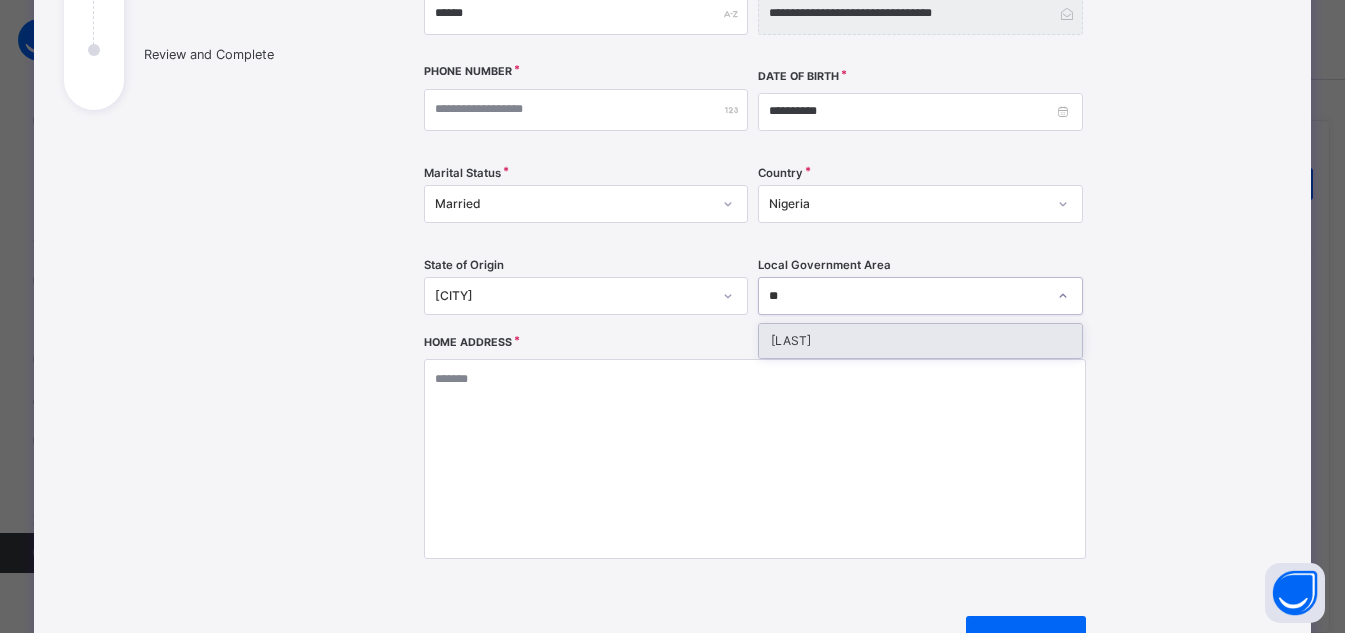 click on "Kwami" at bounding box center [920, 341] 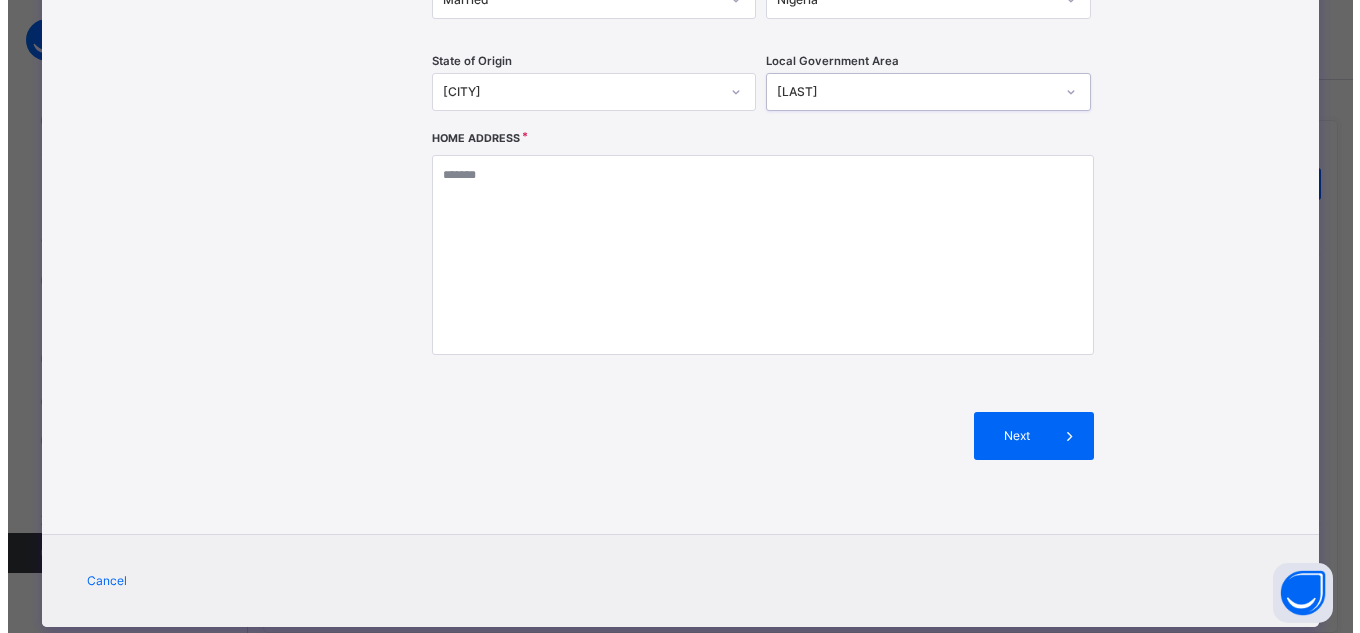 scroll, scrollTop: 610, scrollLeft: 0, axis: vertical 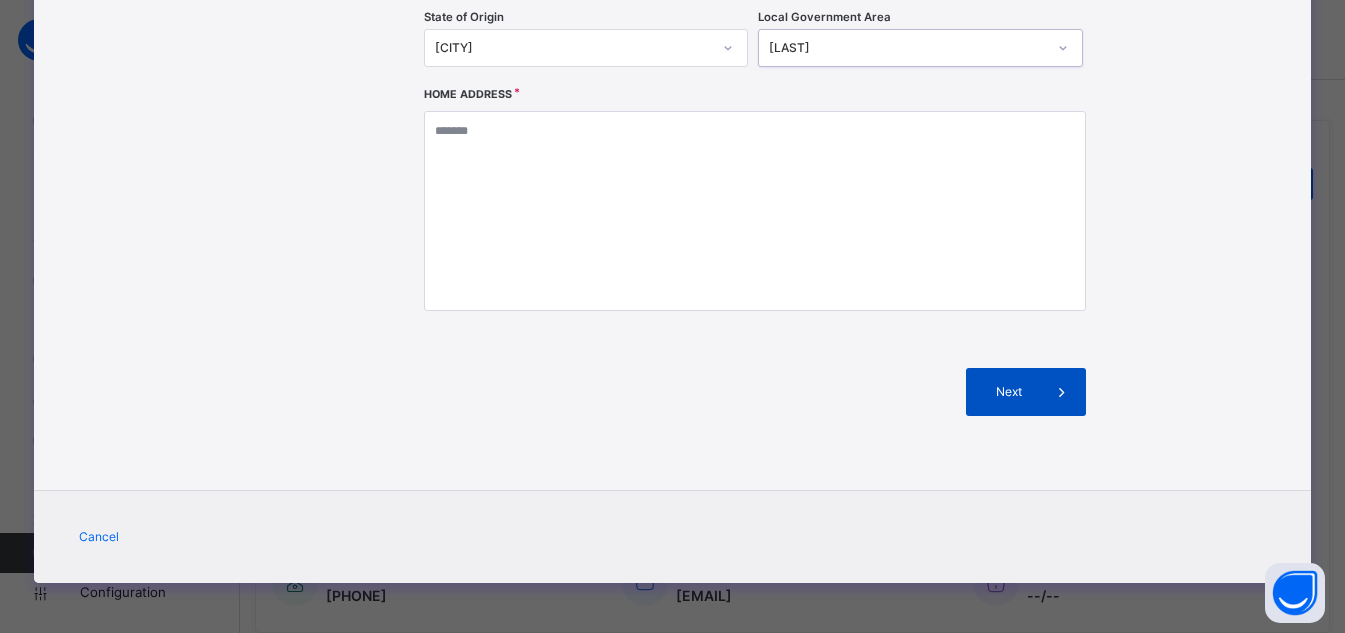 click on "Next" at bounding box center (1026, 392) 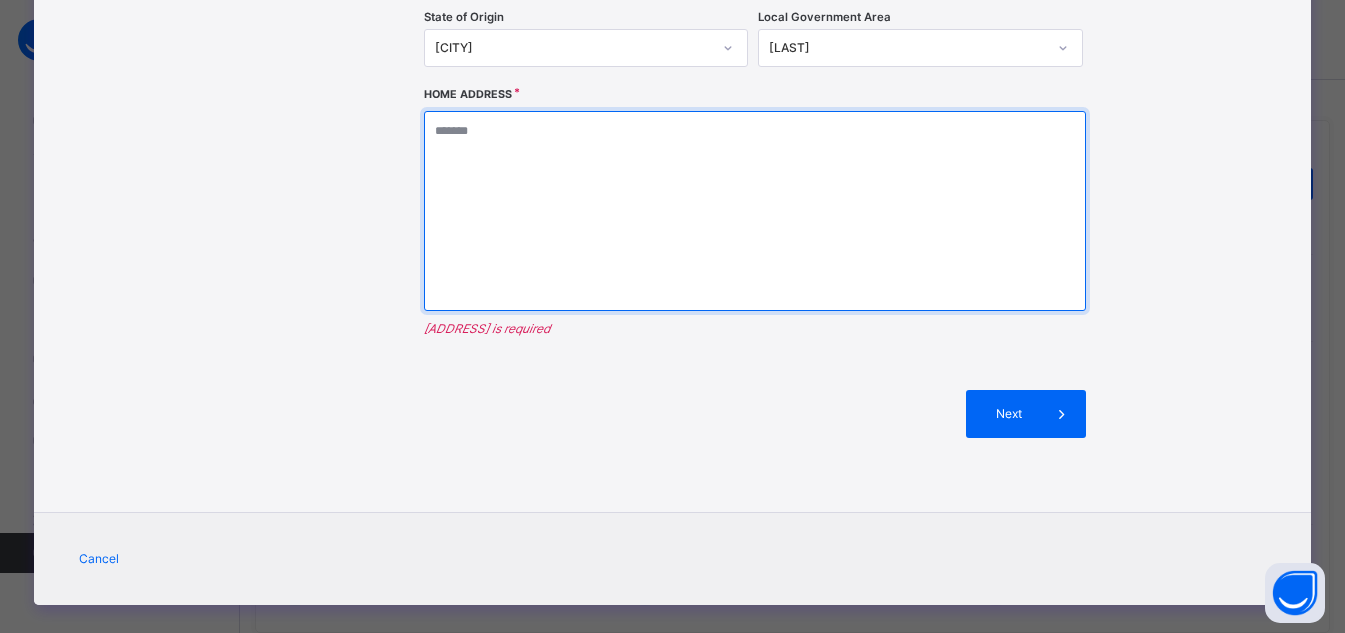 click at bounding box center (755, 211) 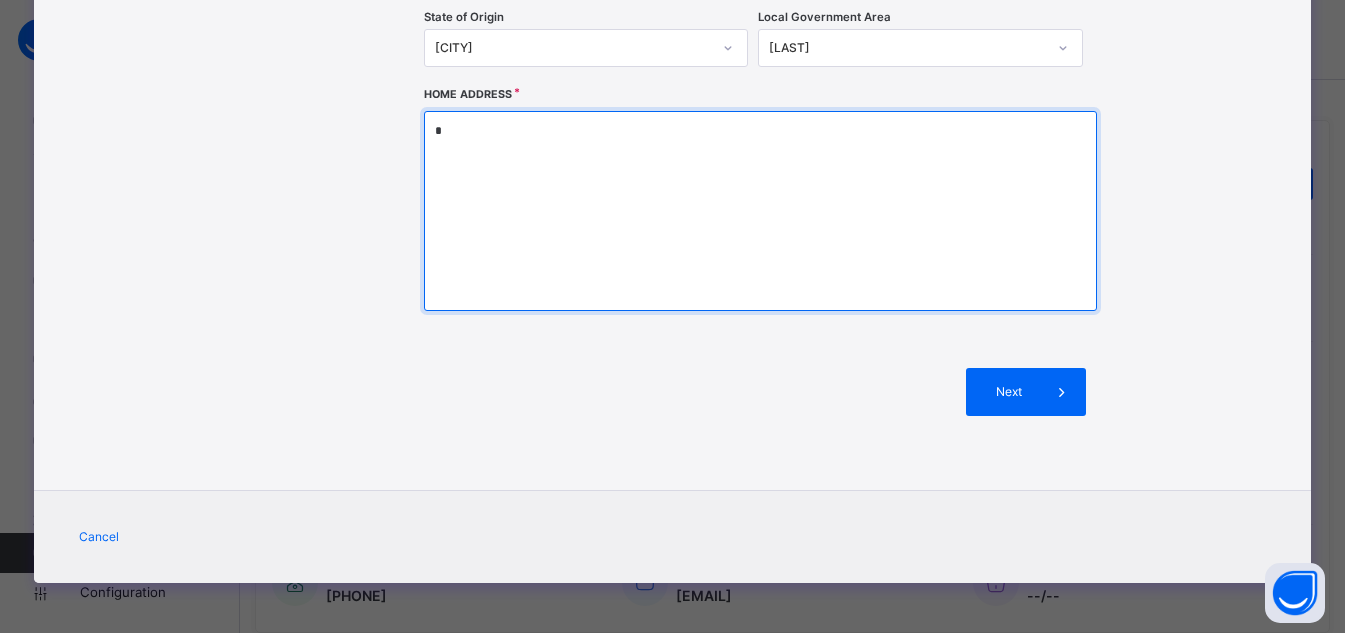 type 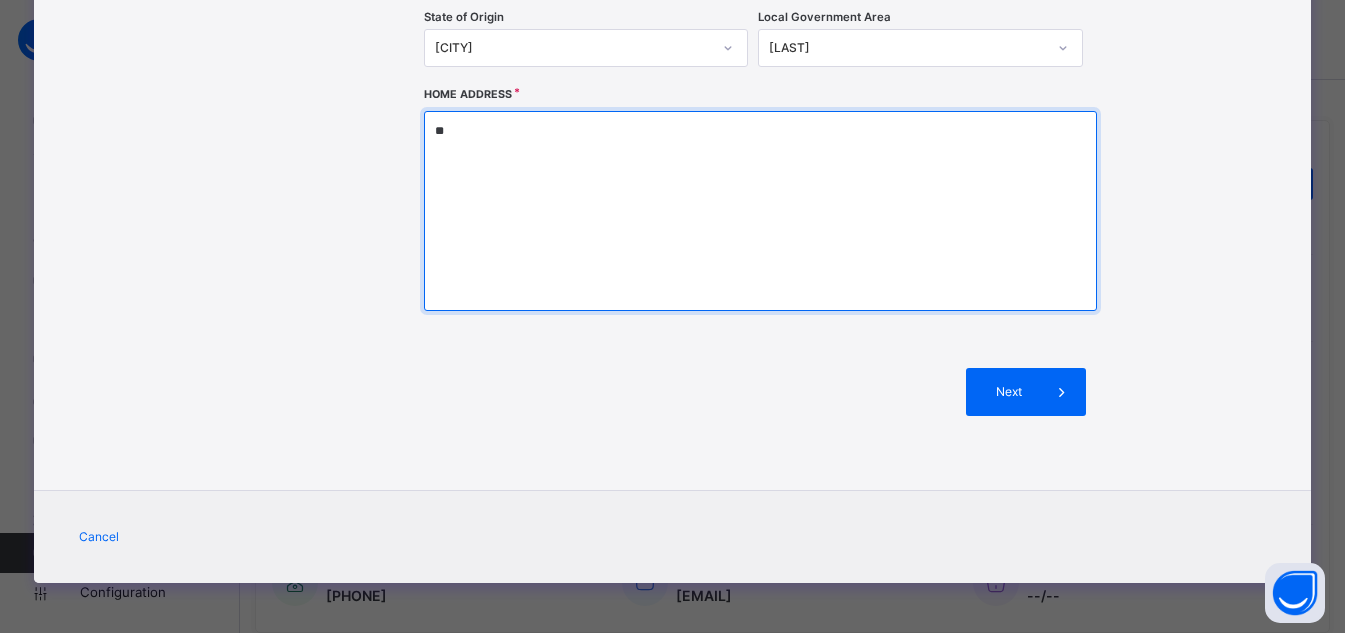 type 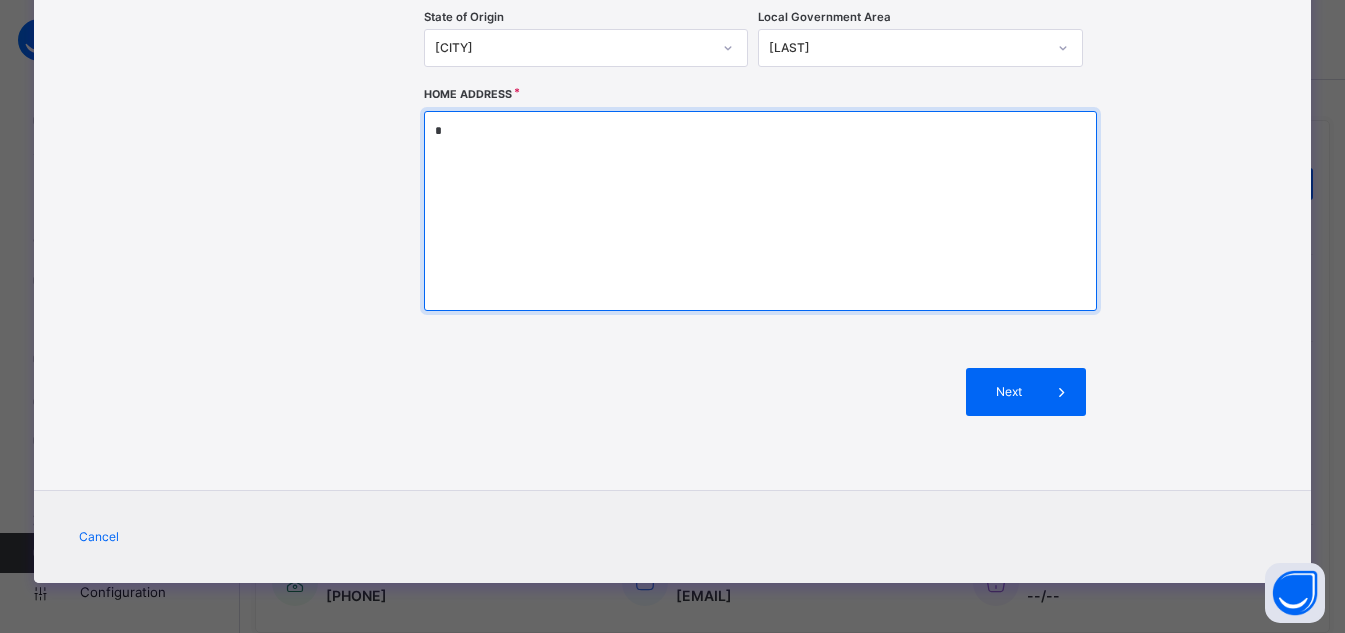 type 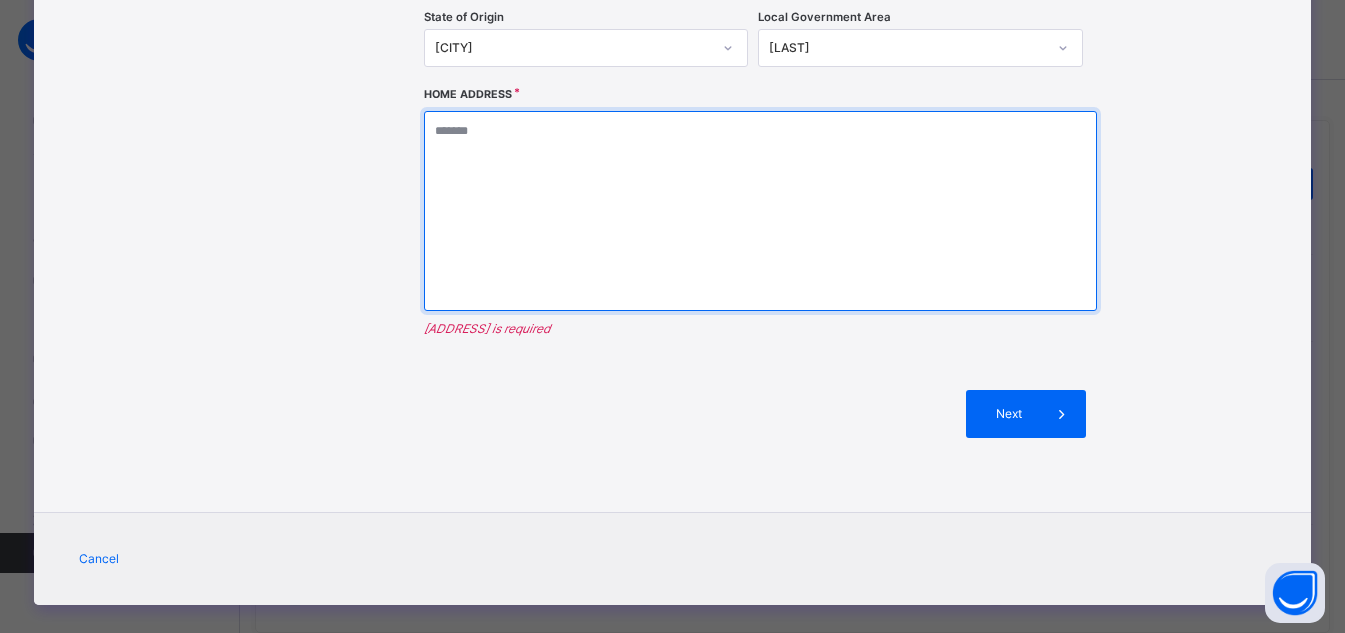 type 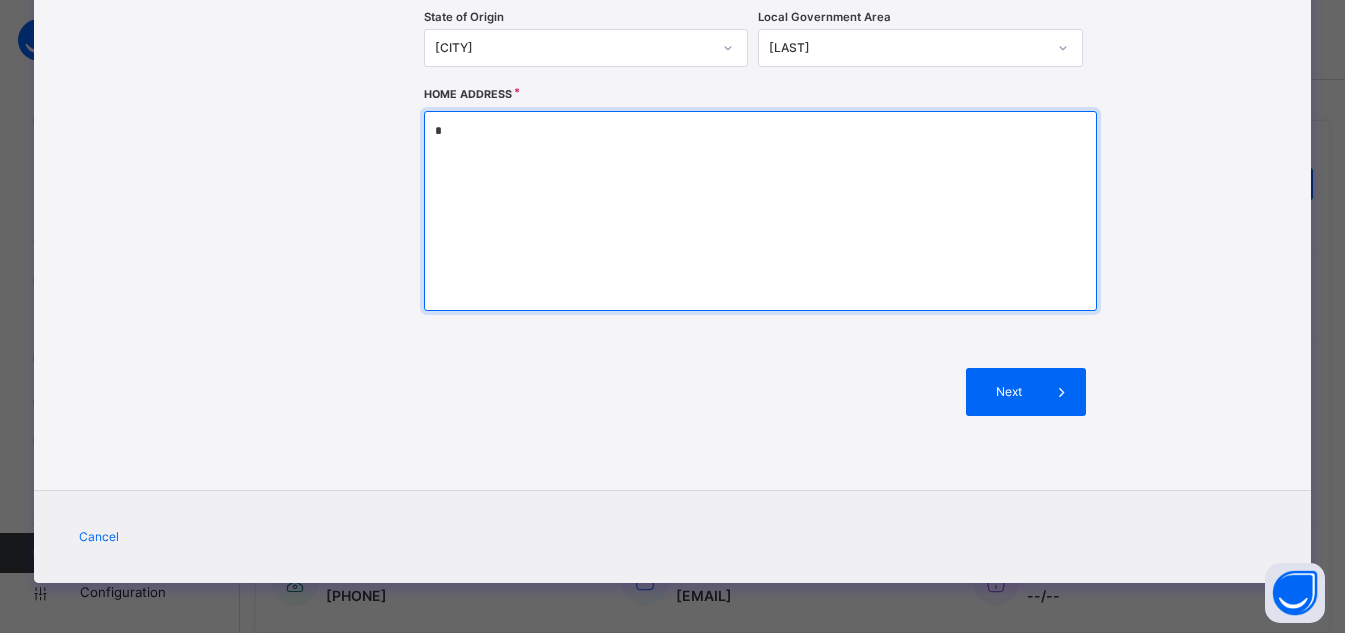 type 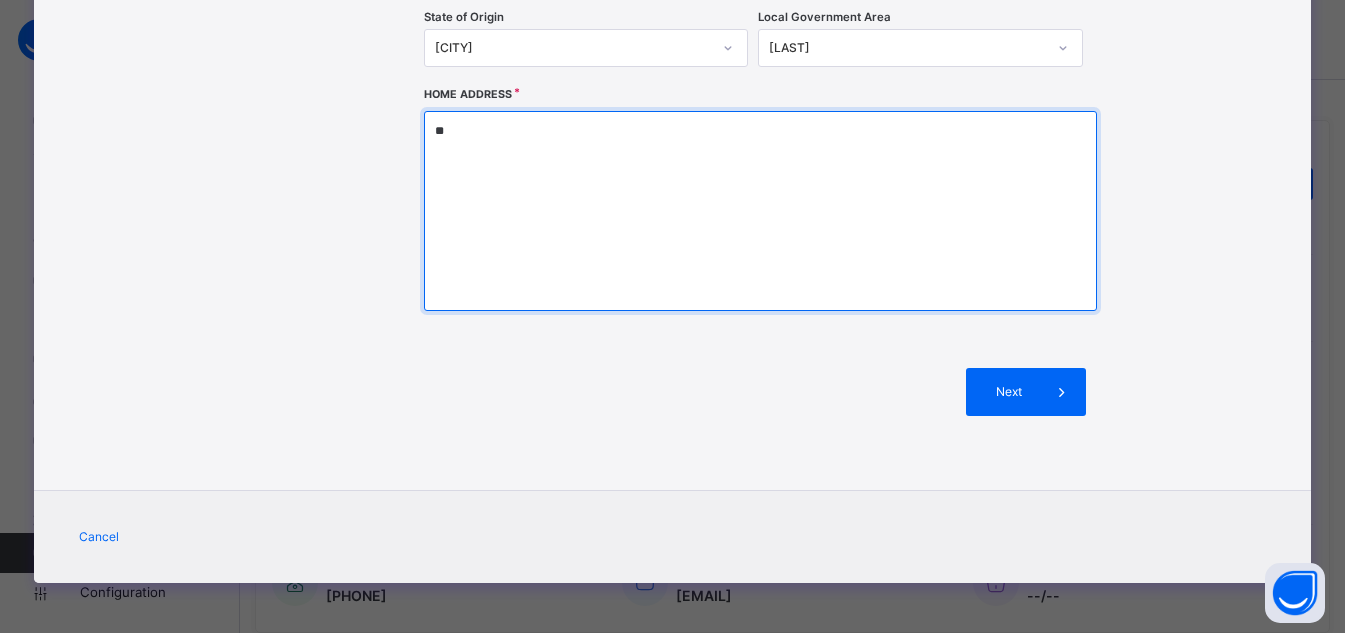 type 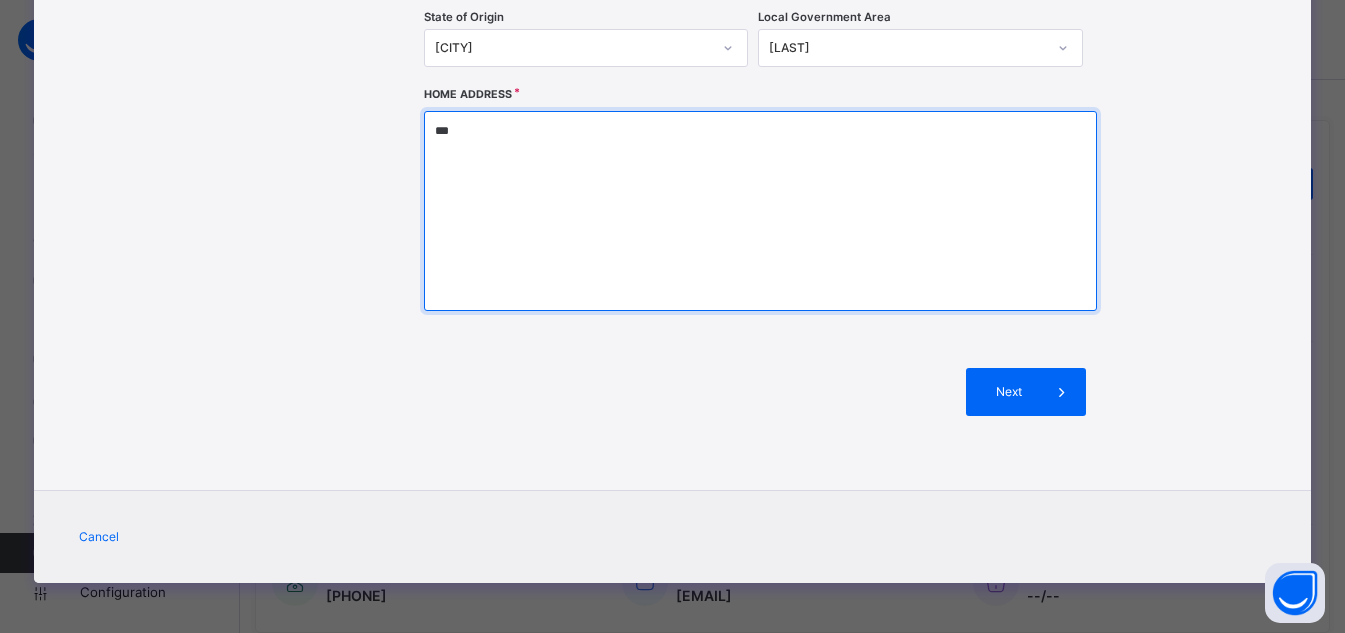 type 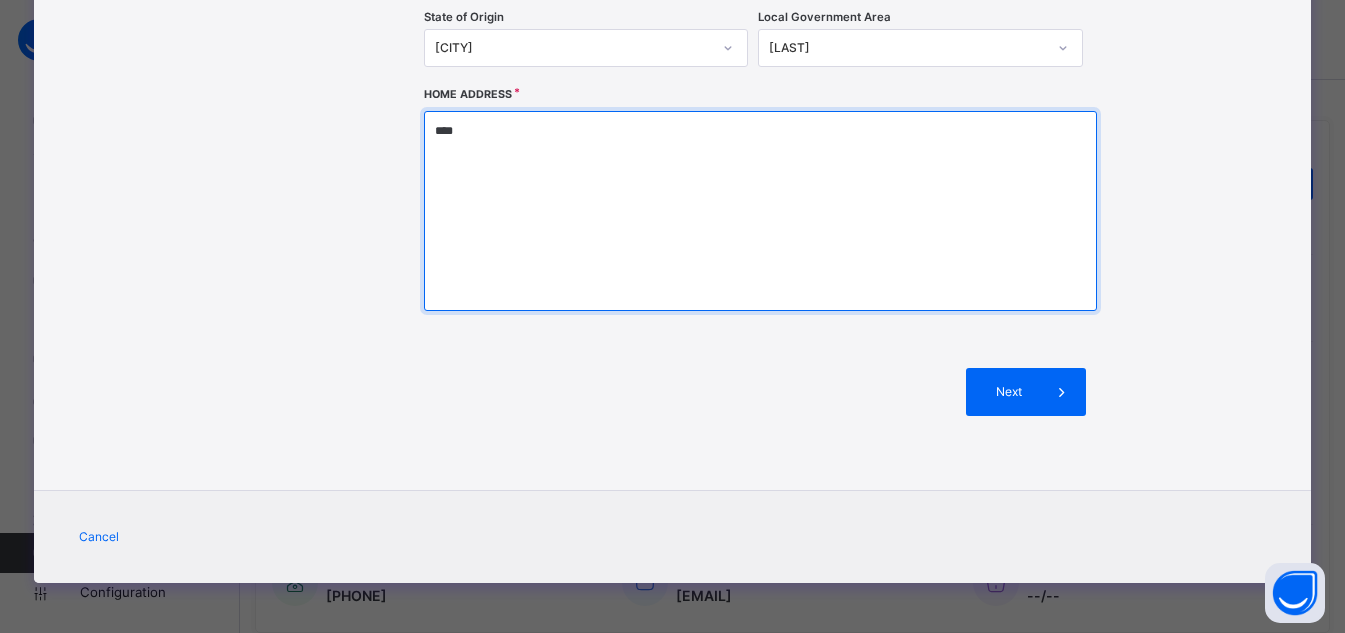 type 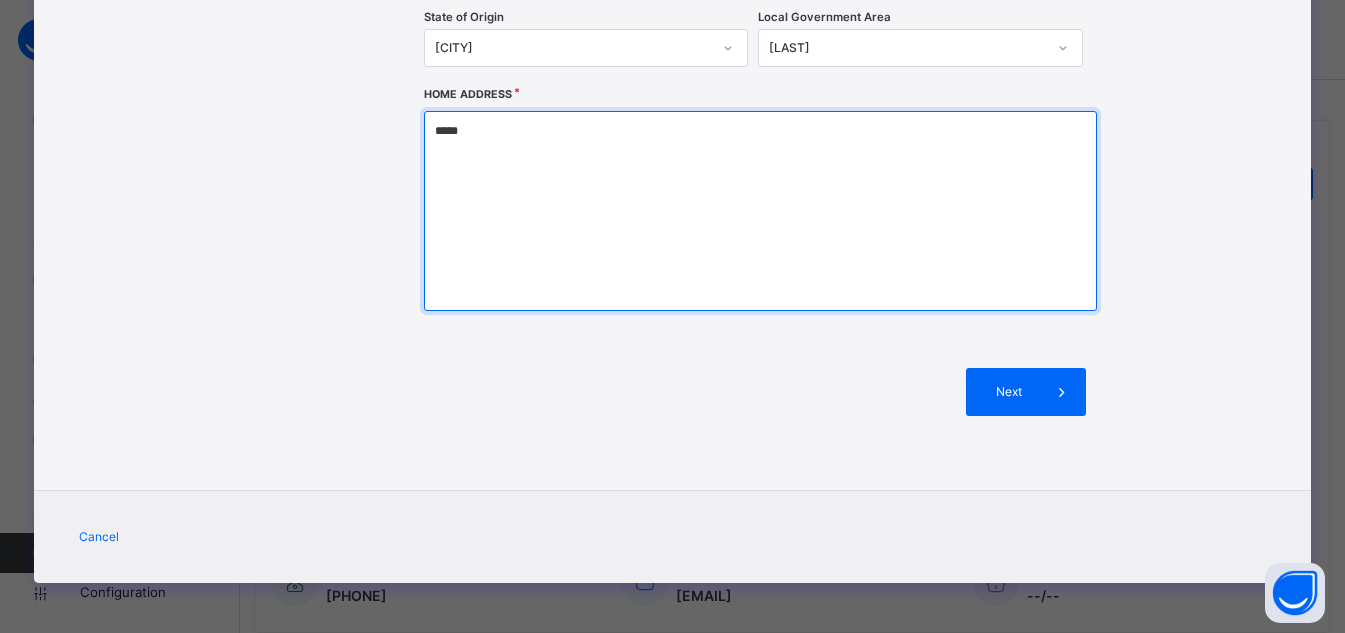 type 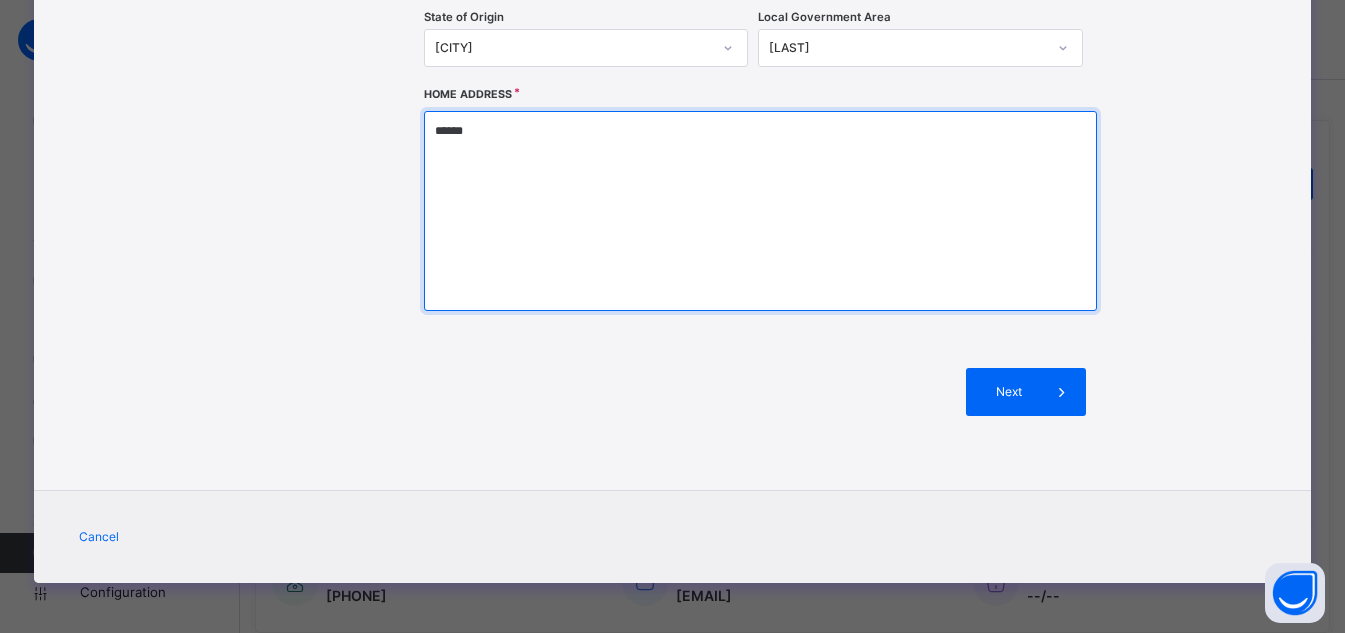 type 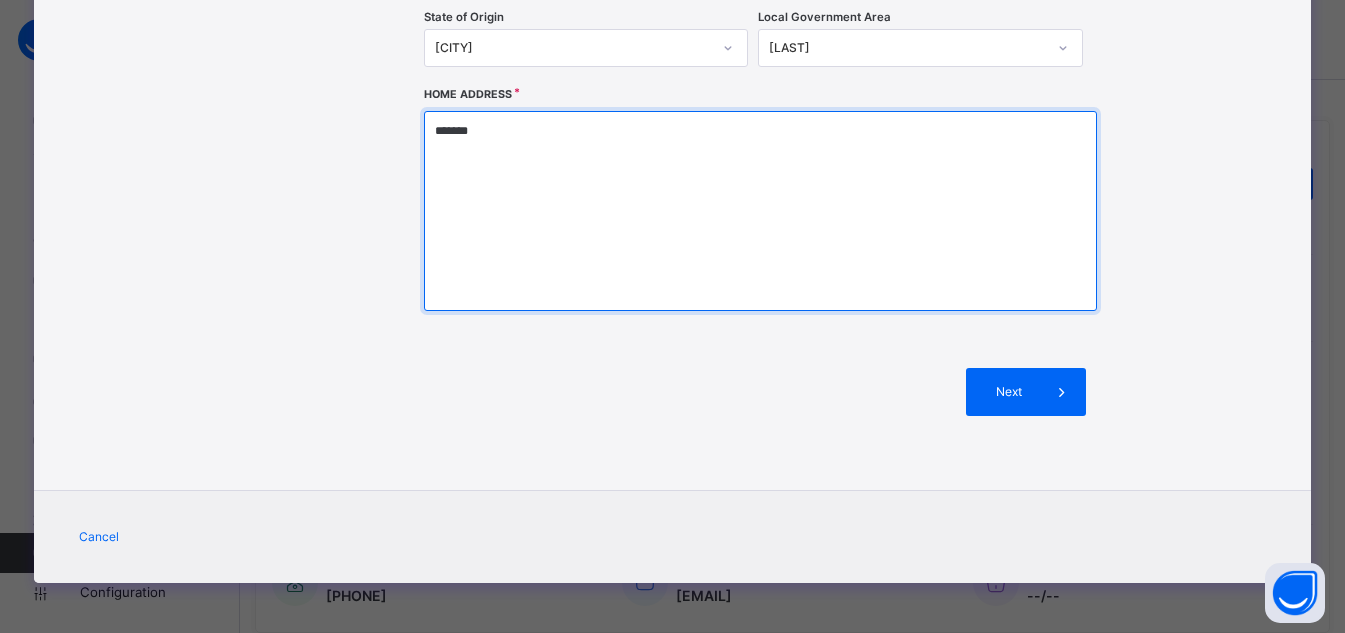 type 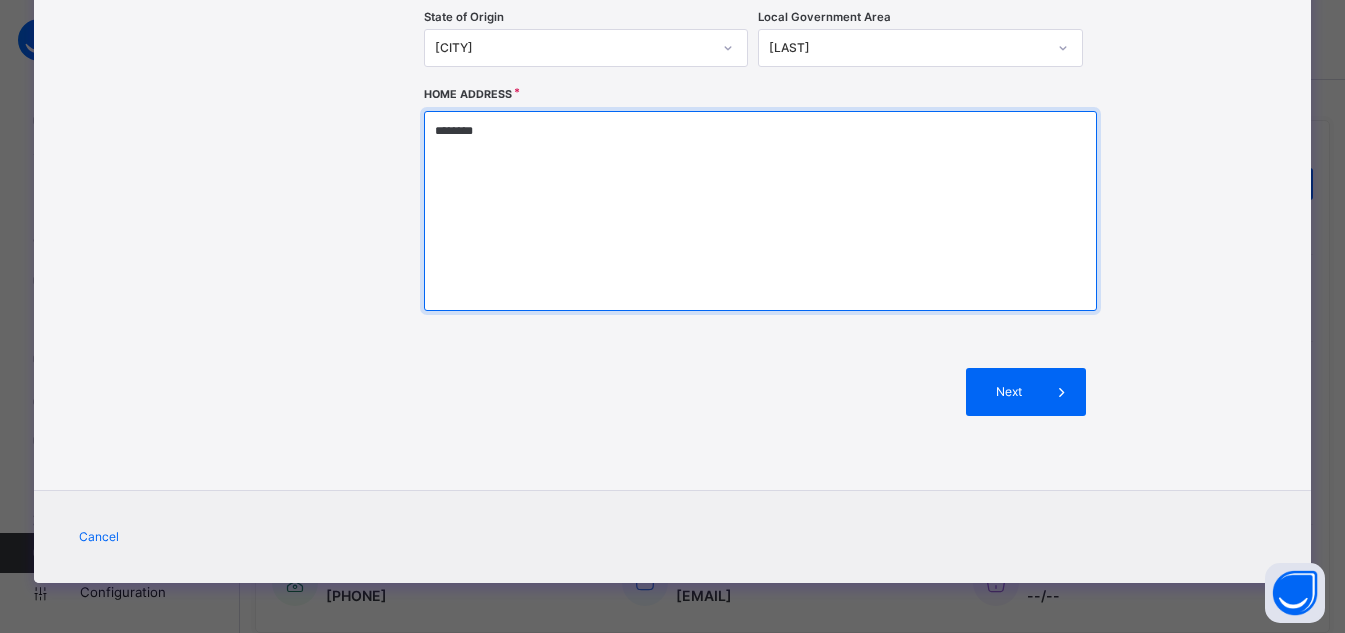 type 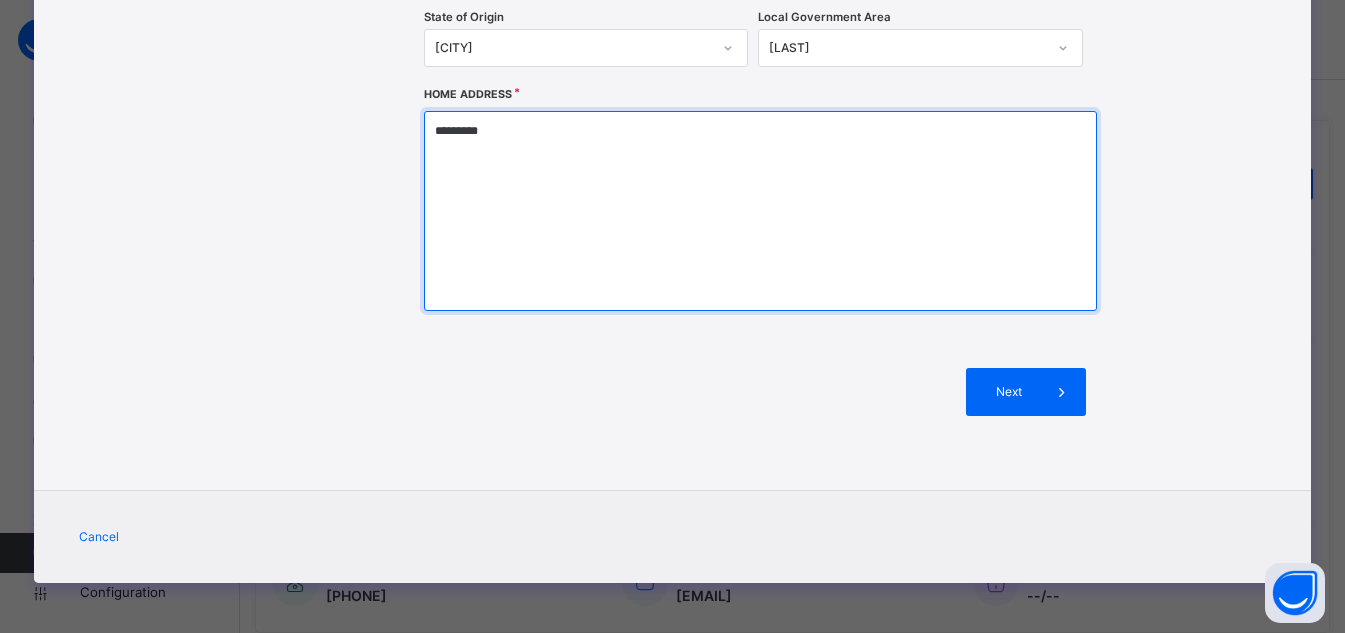 type 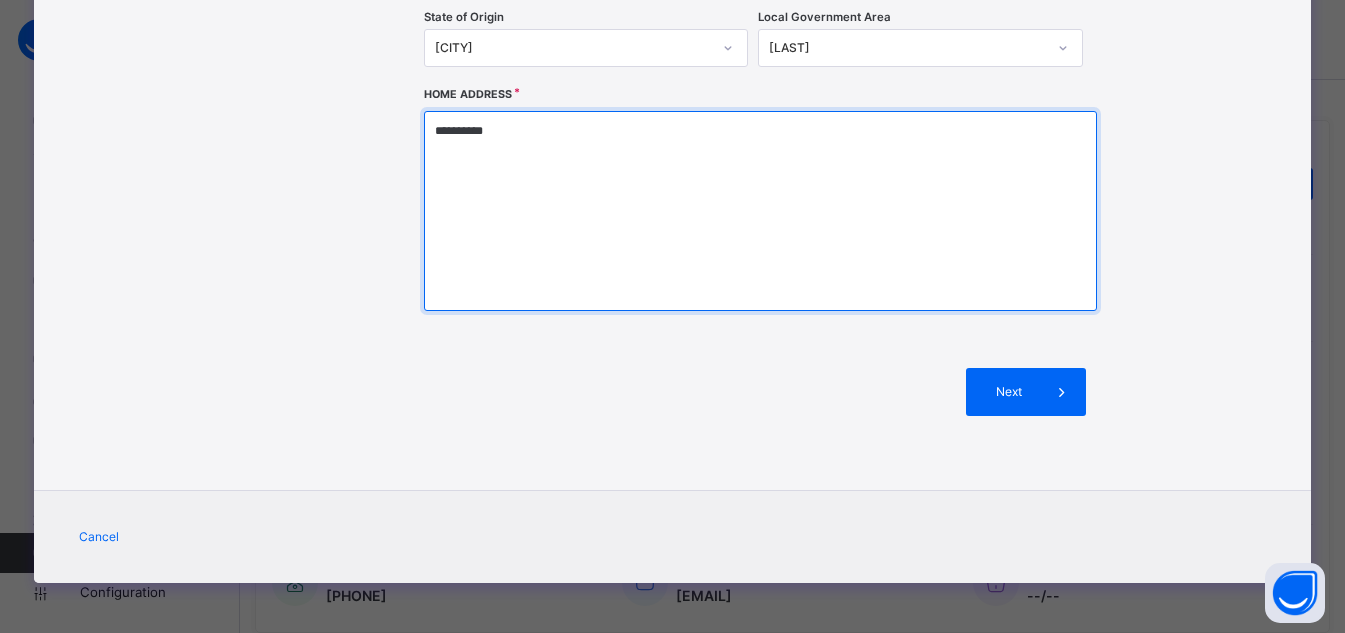 type 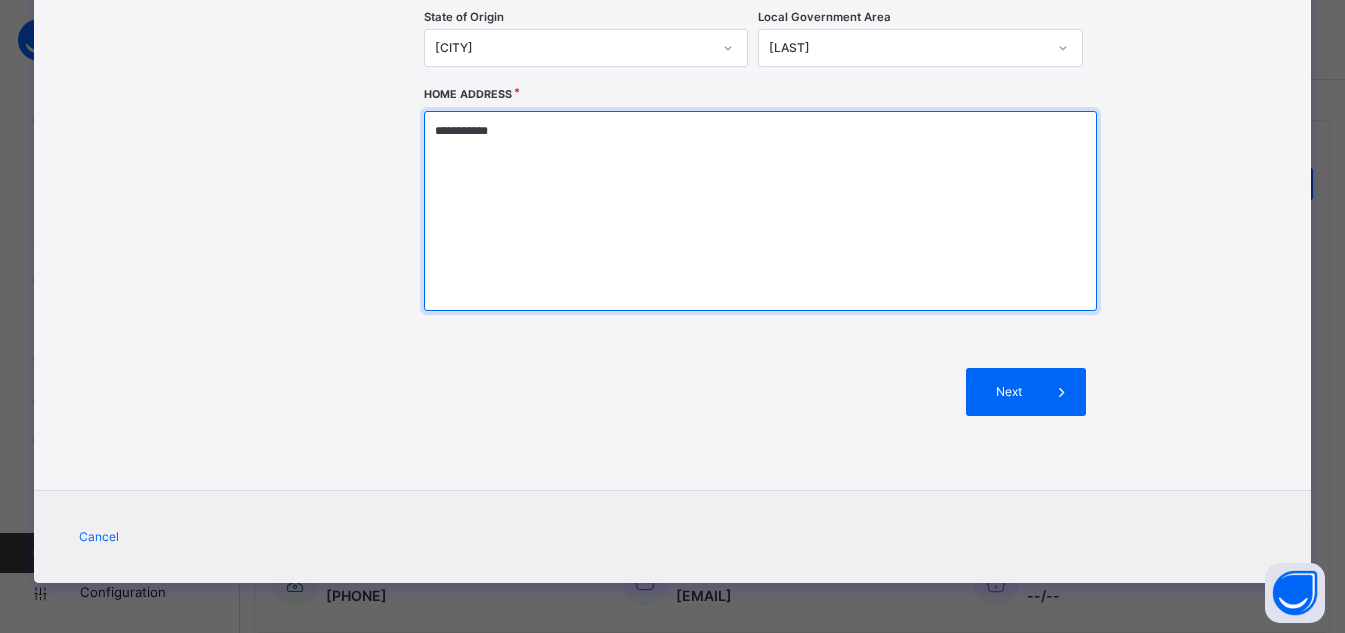 type 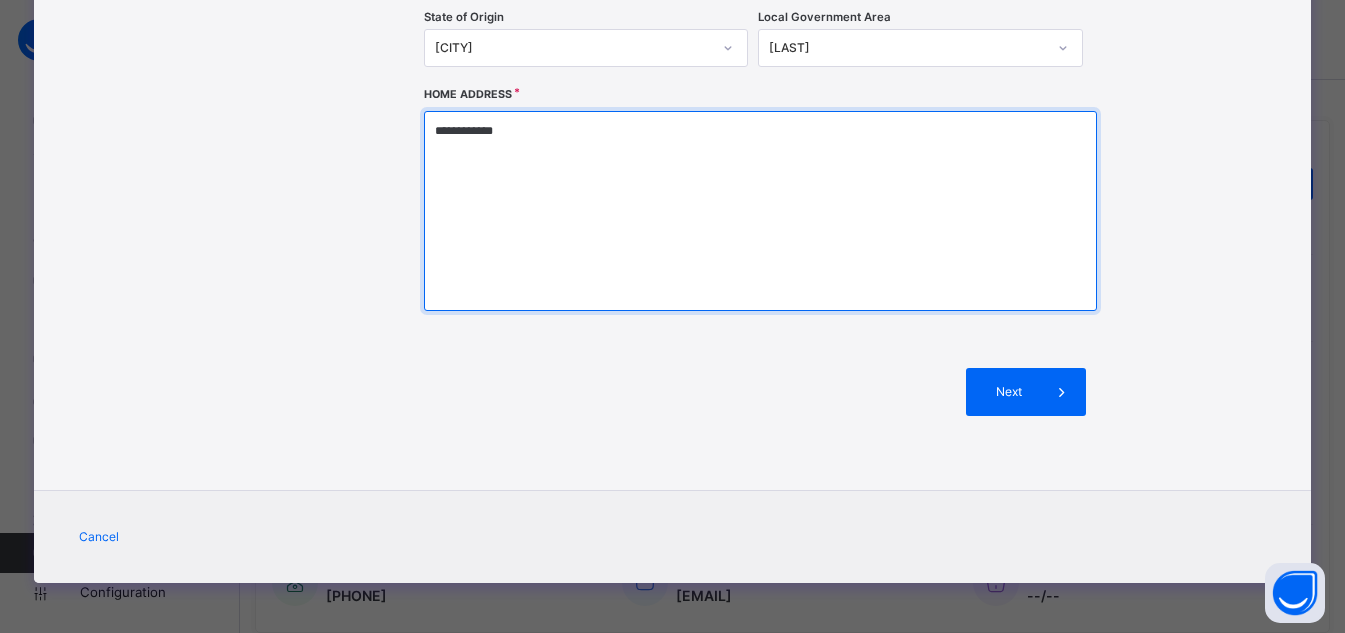 type 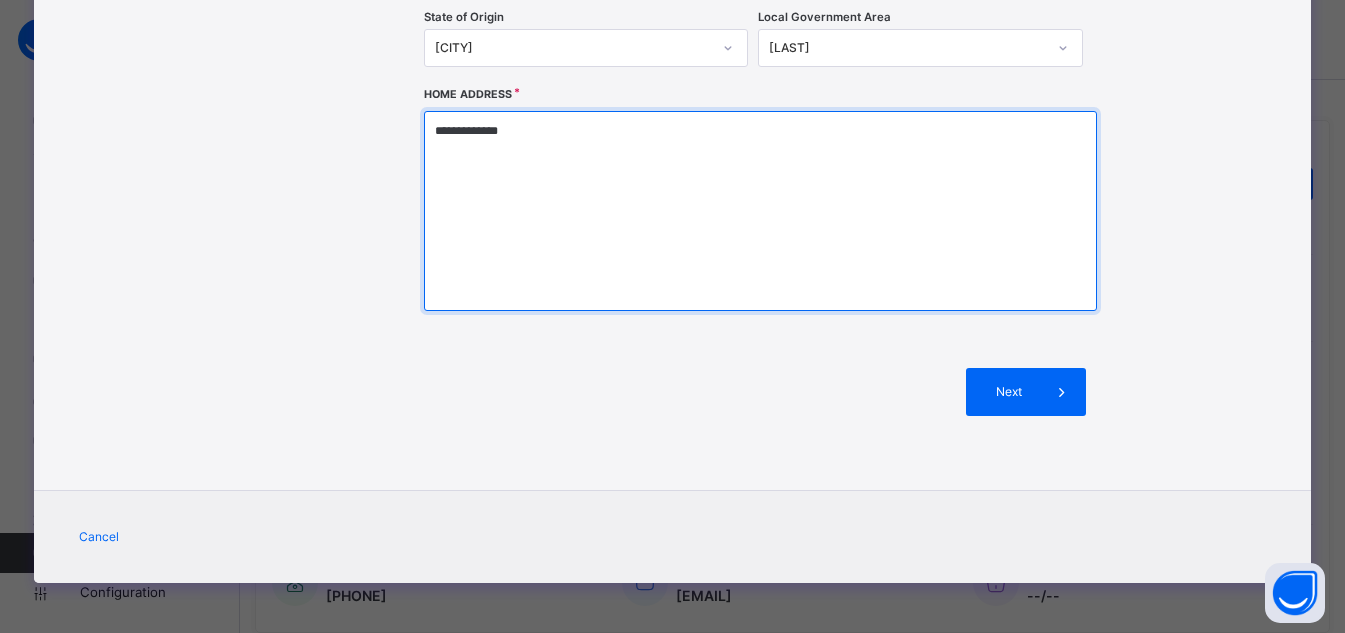 type 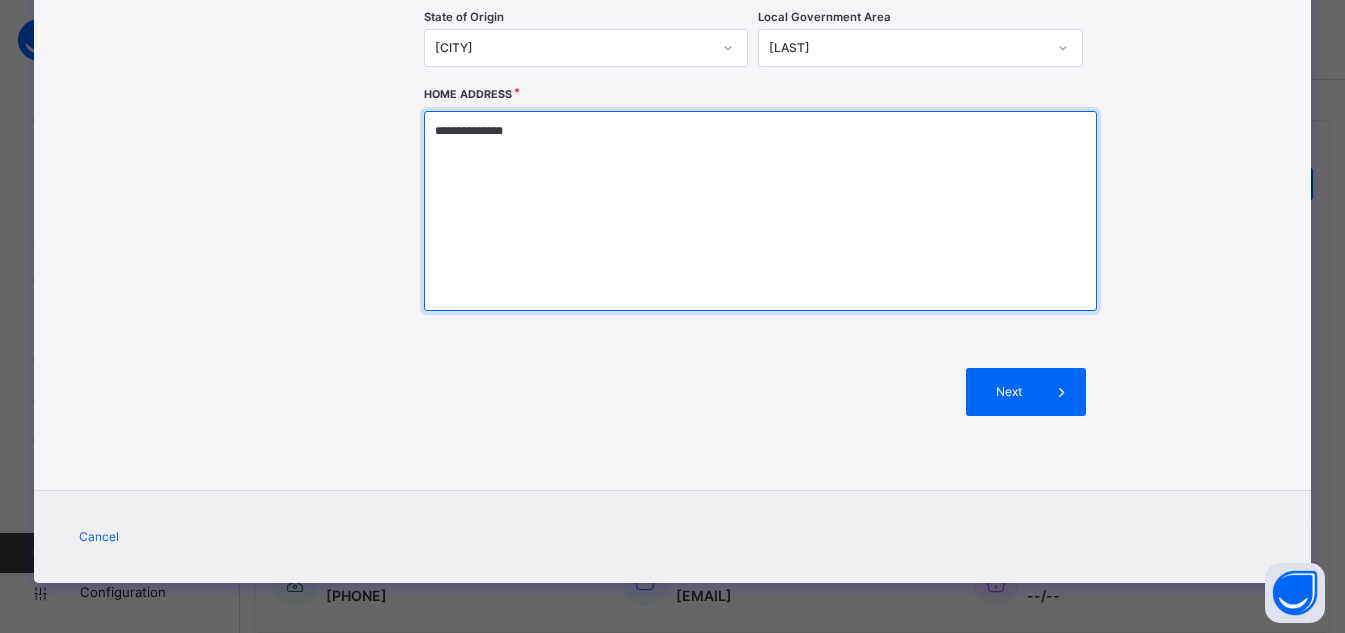 type 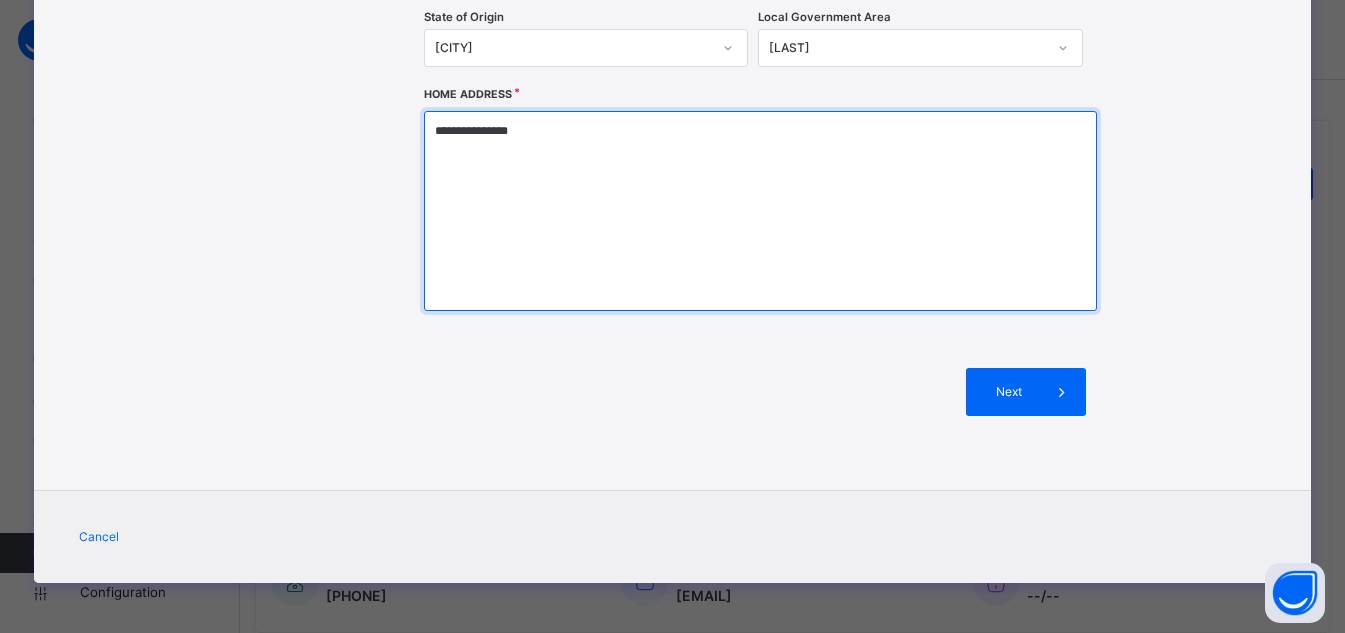 type 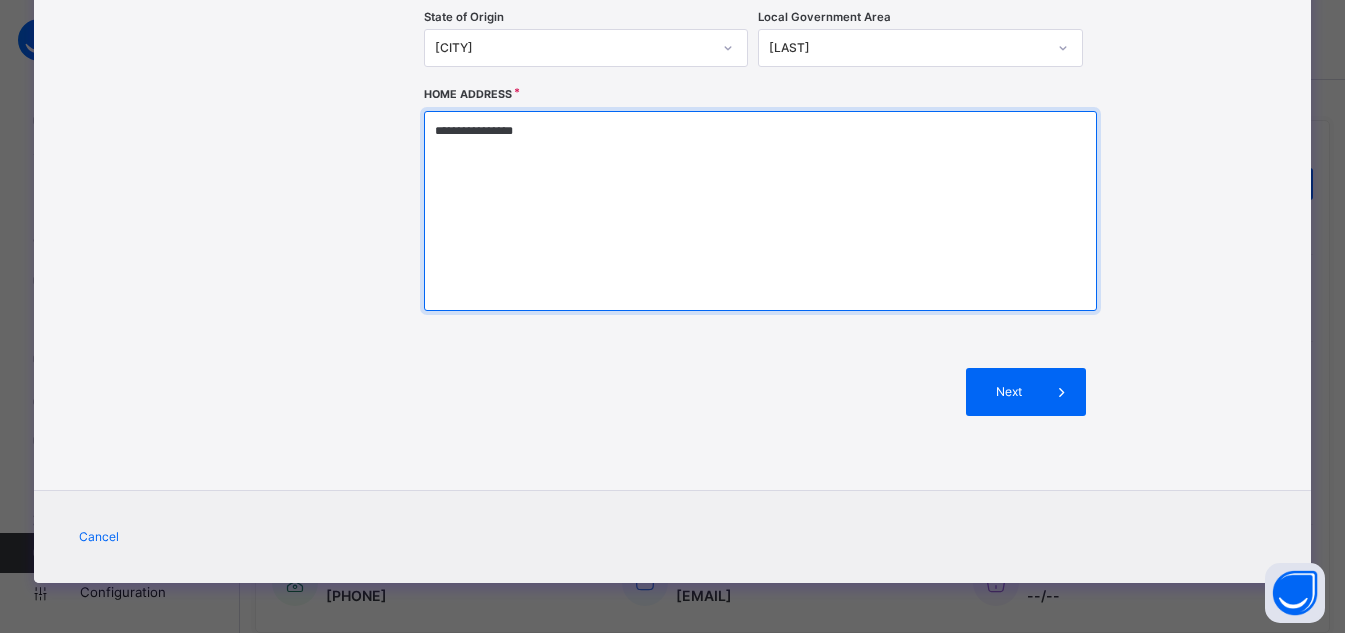 type 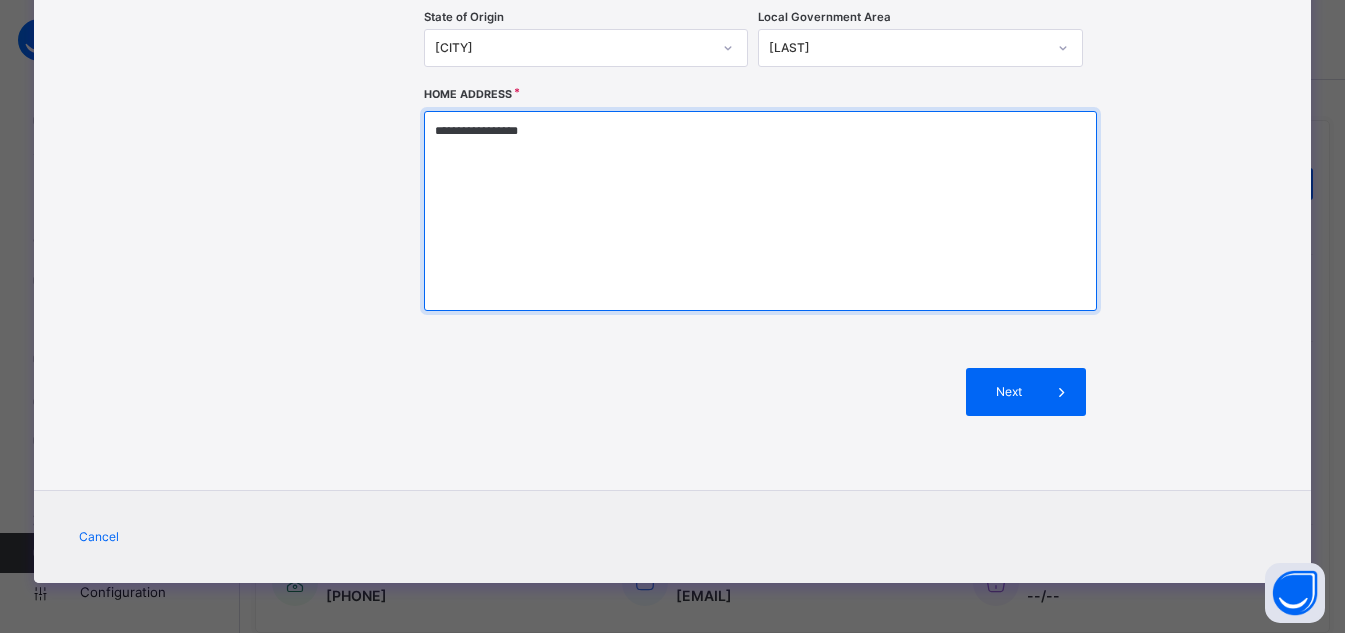 type 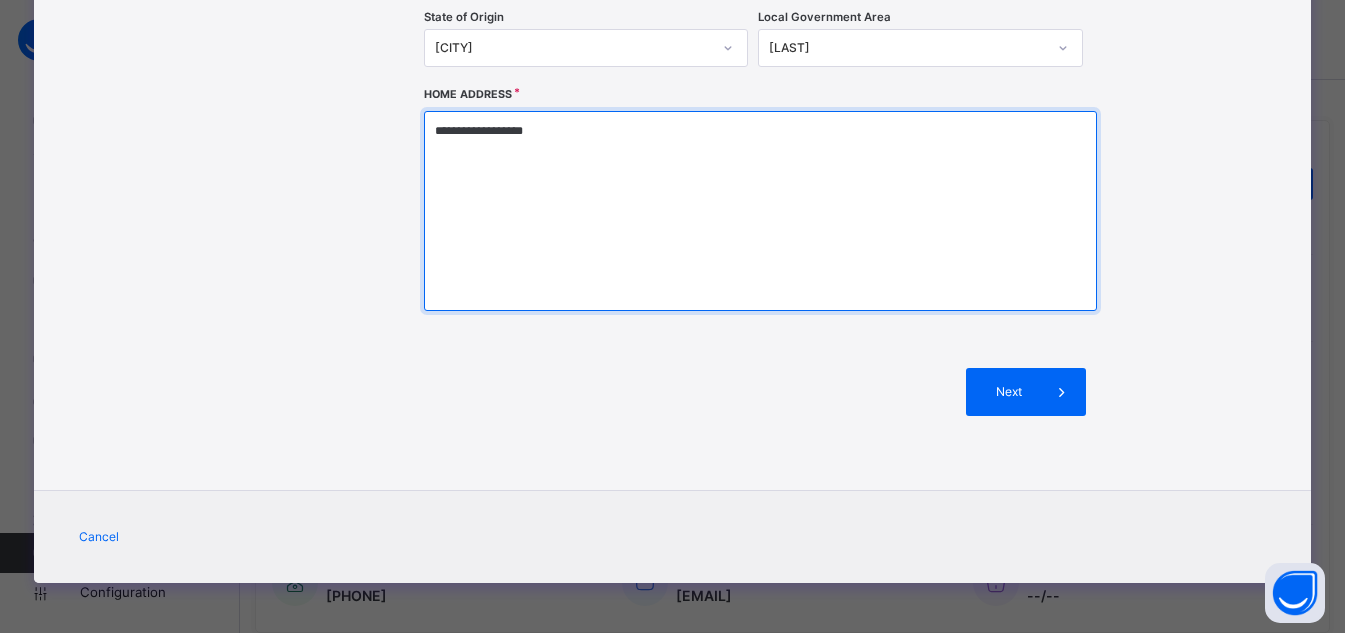 type 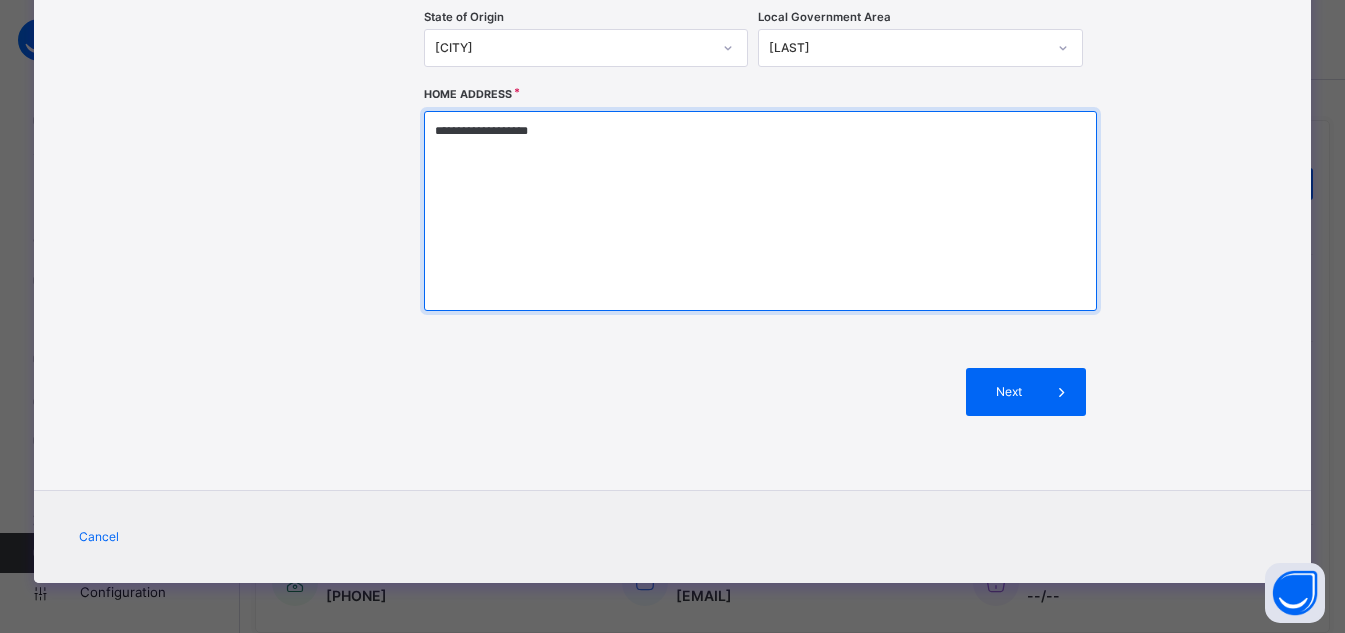 type 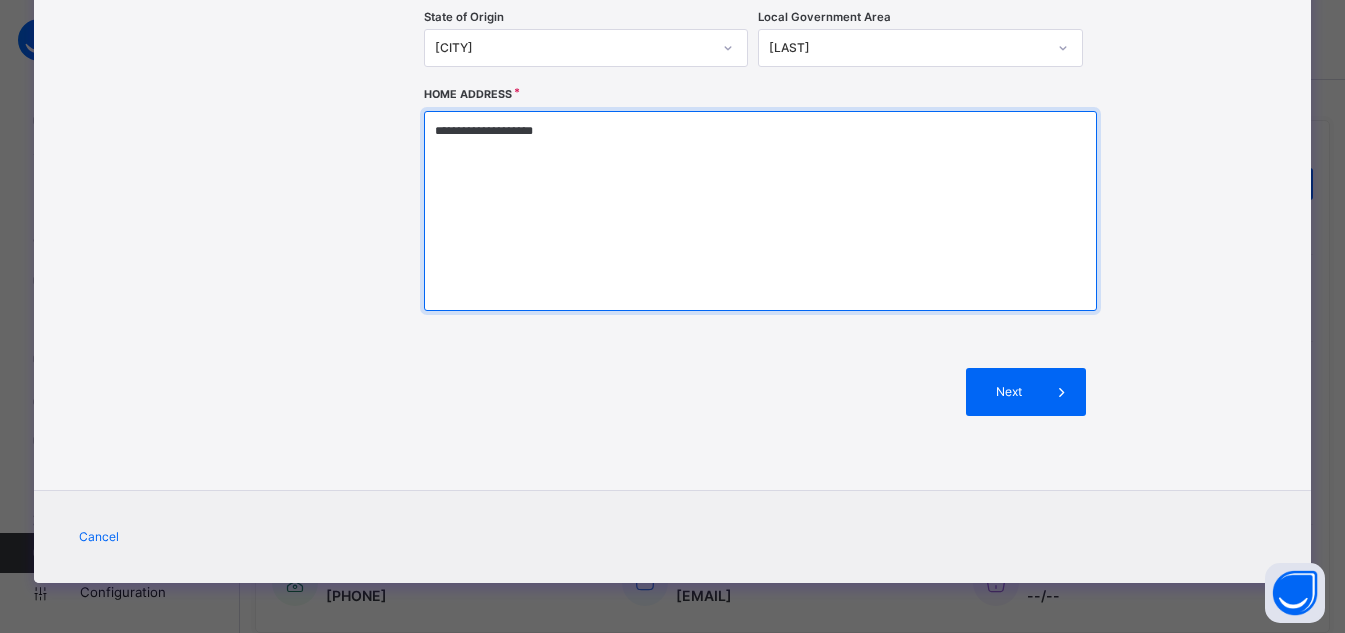 type 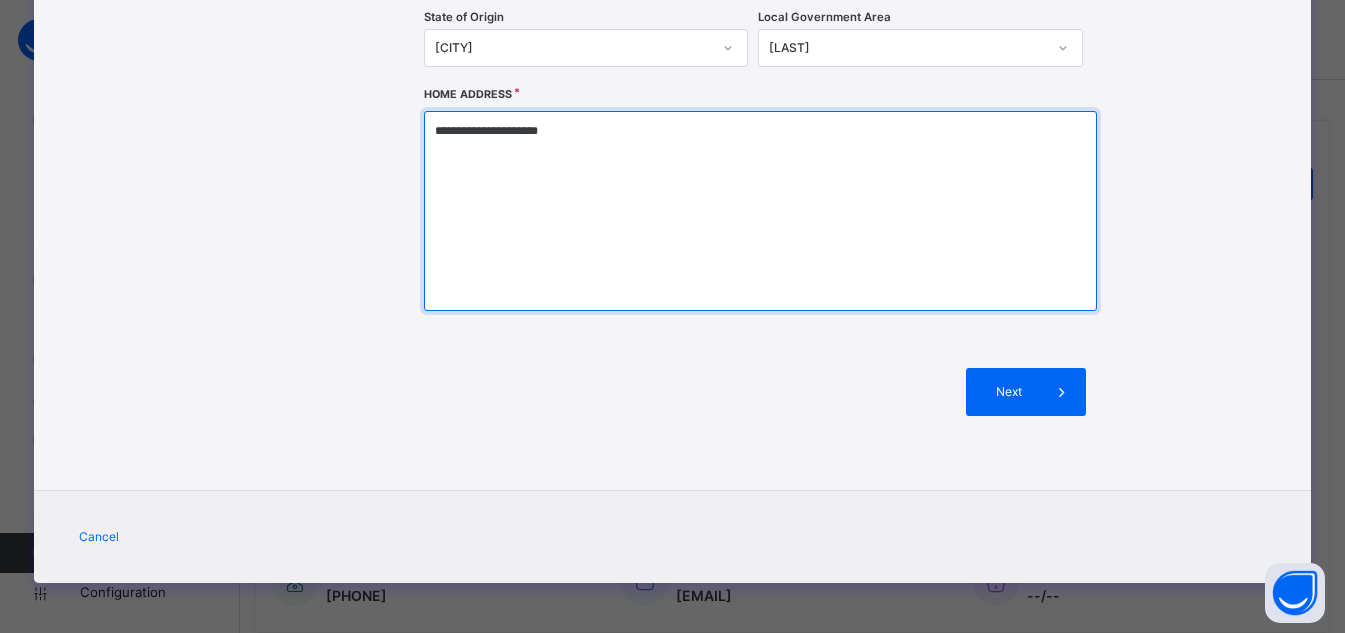 type 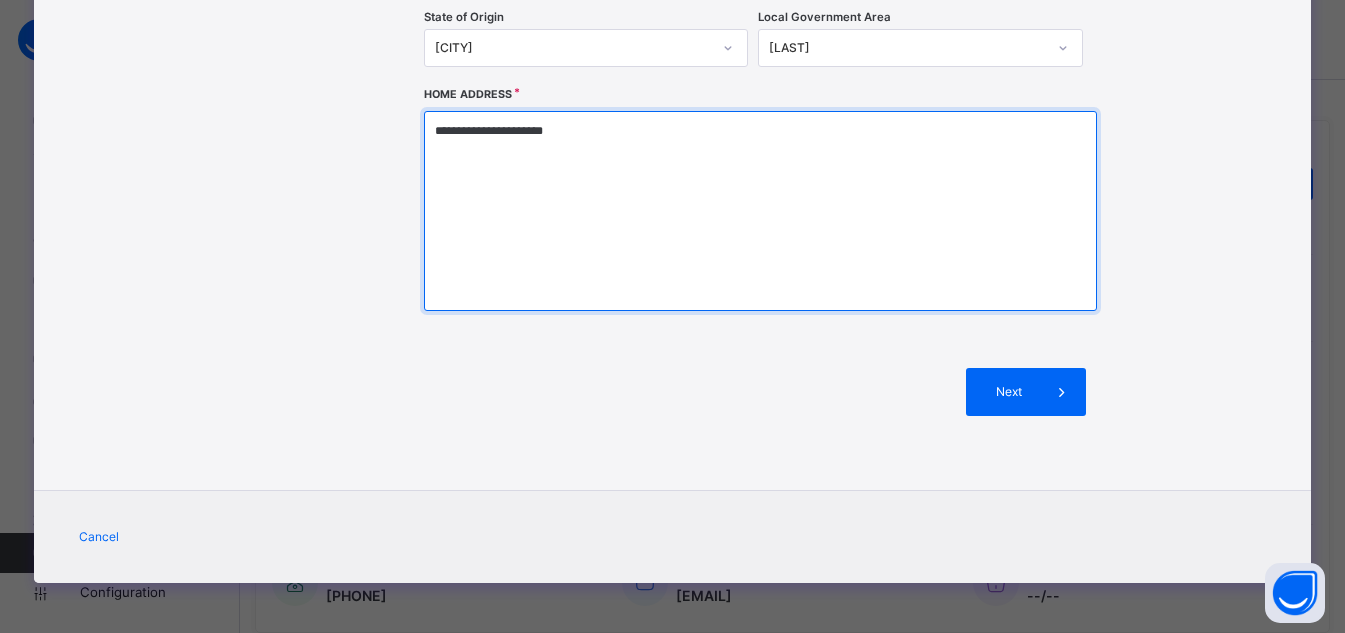 type 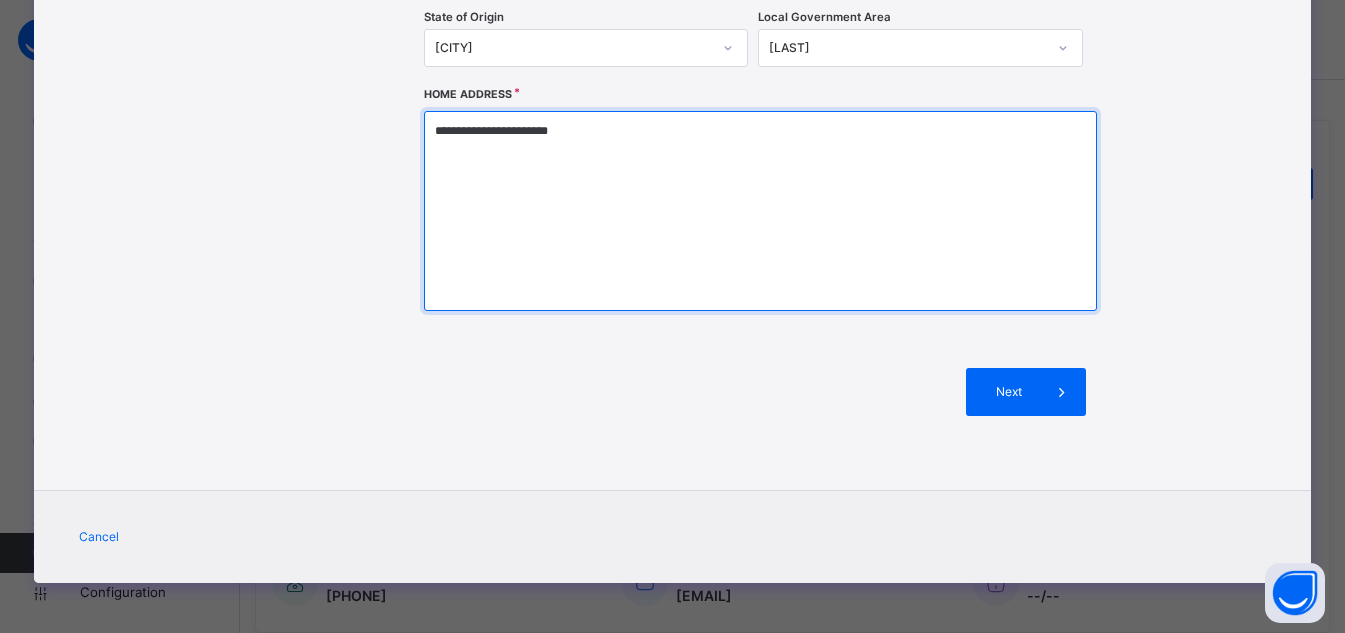 type 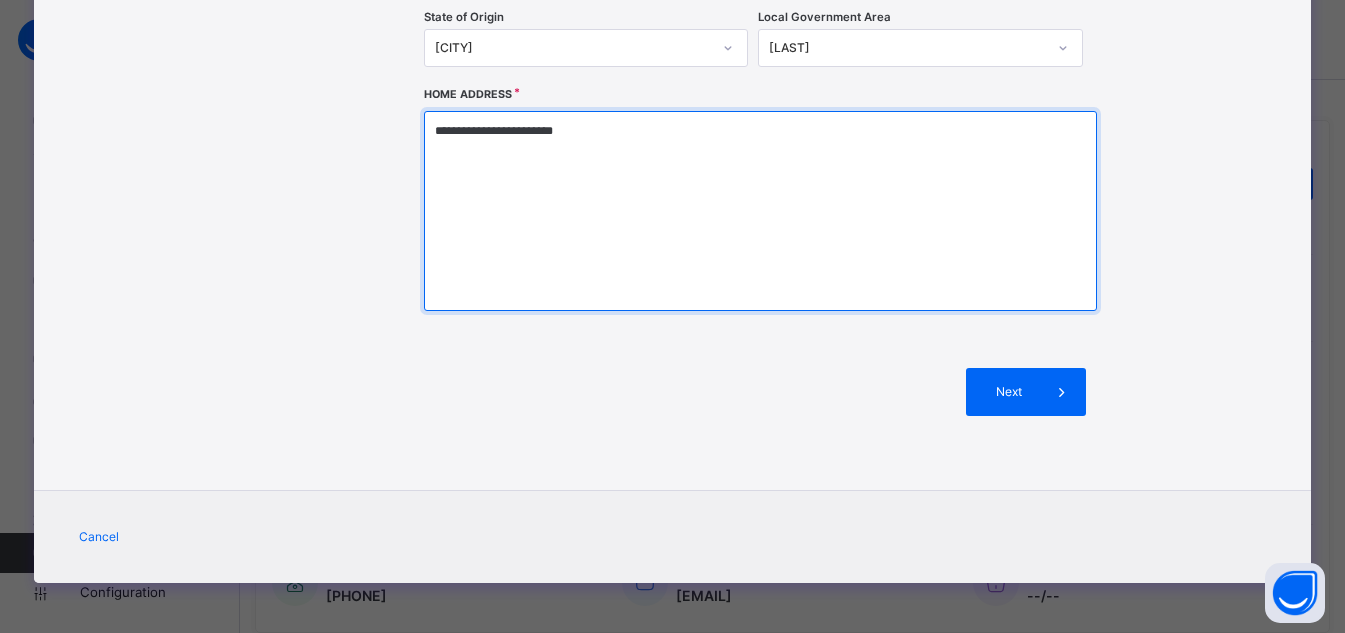 type 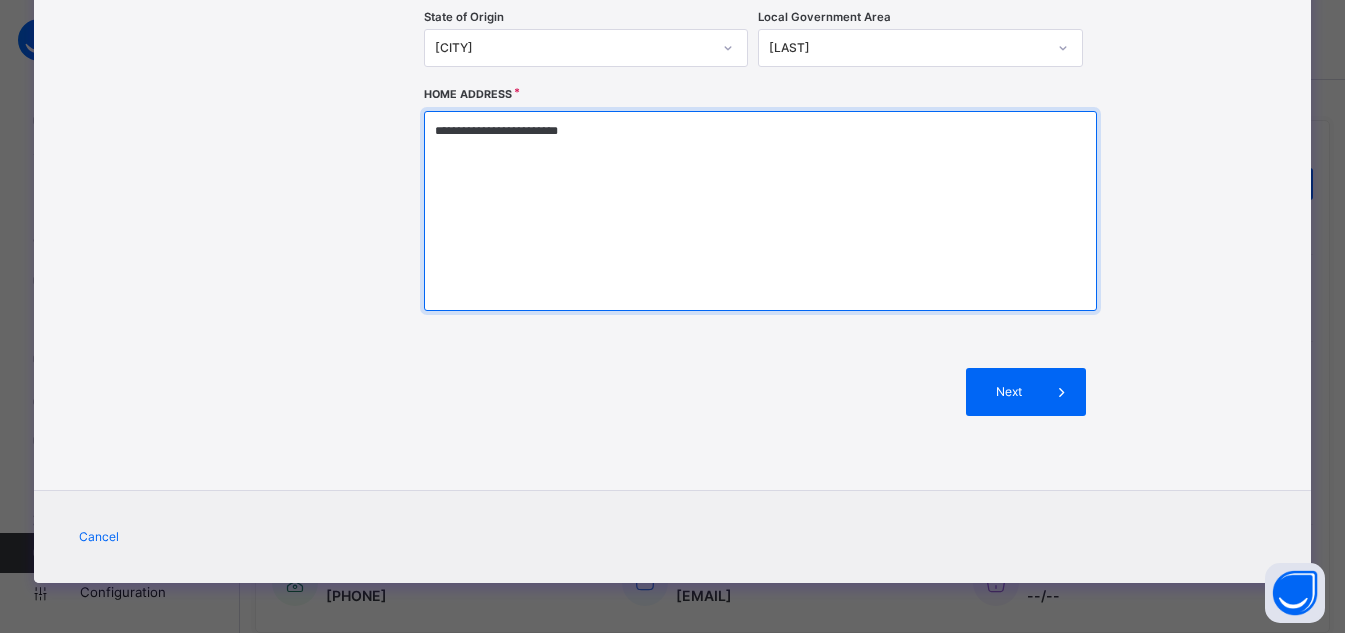 type 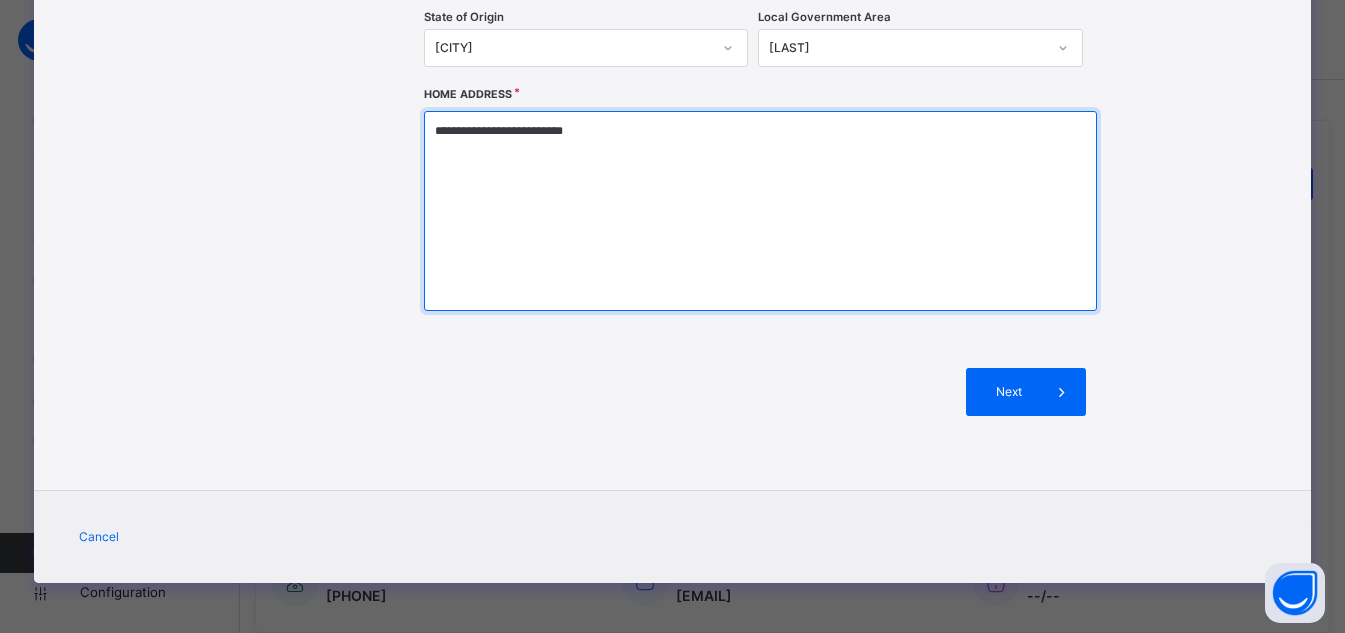 type 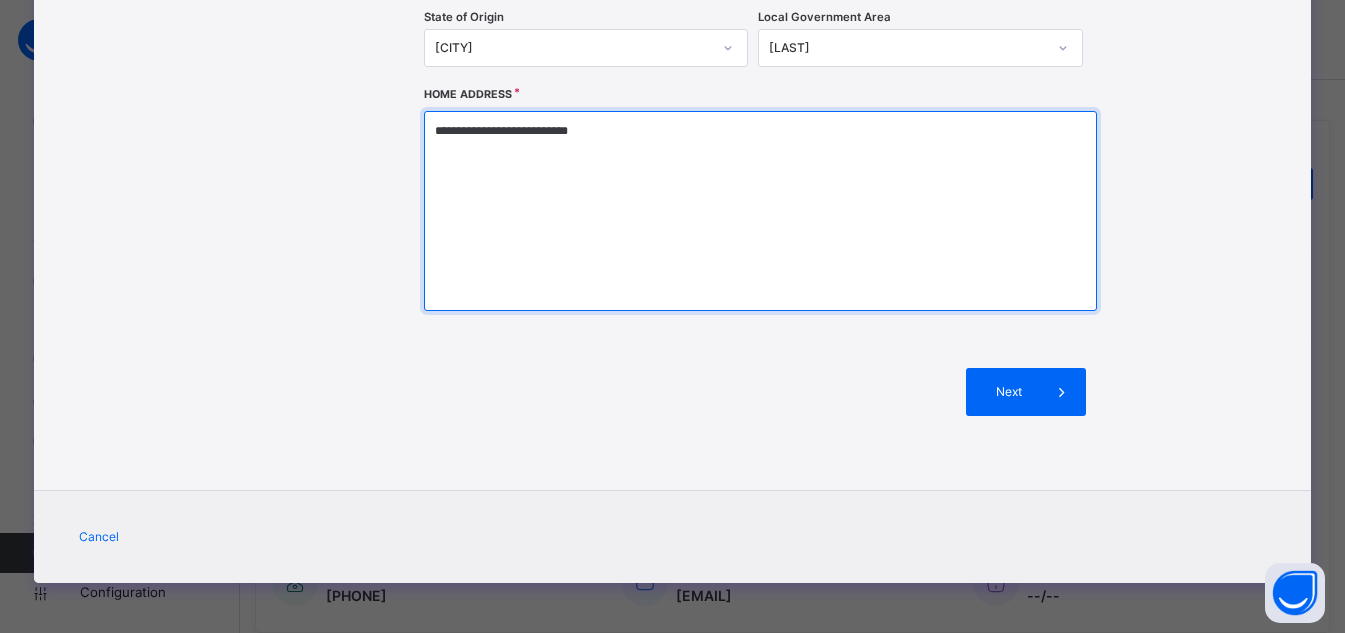 type 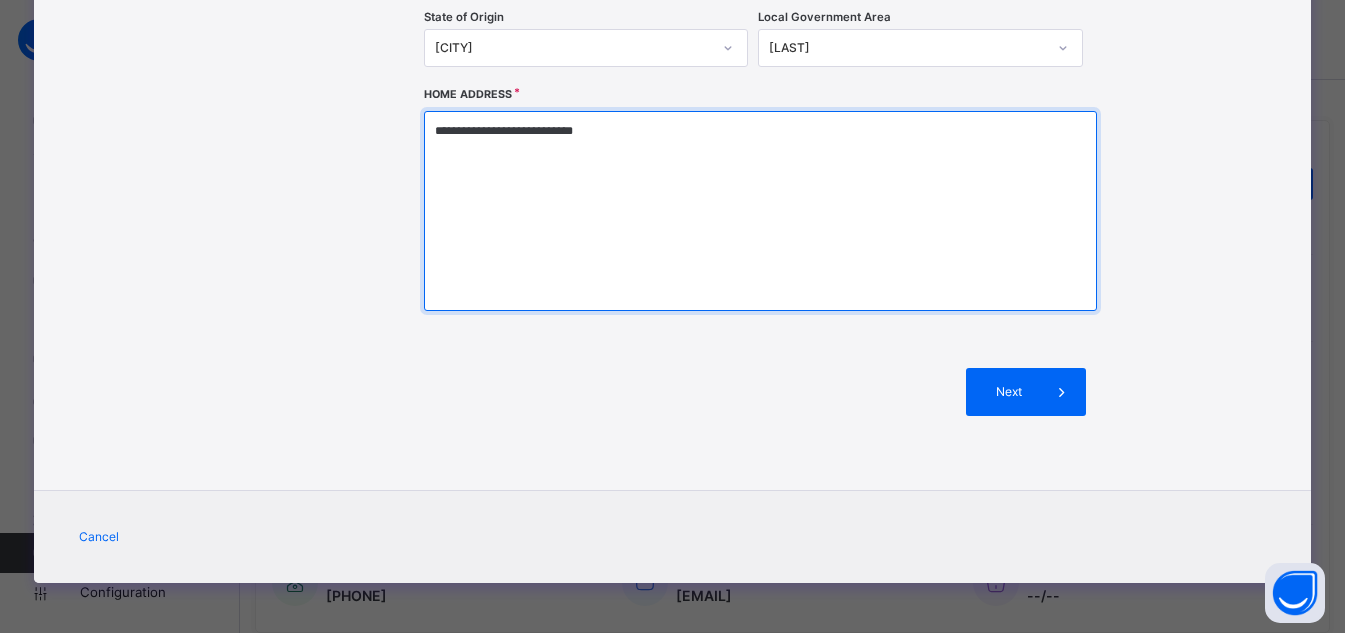 type 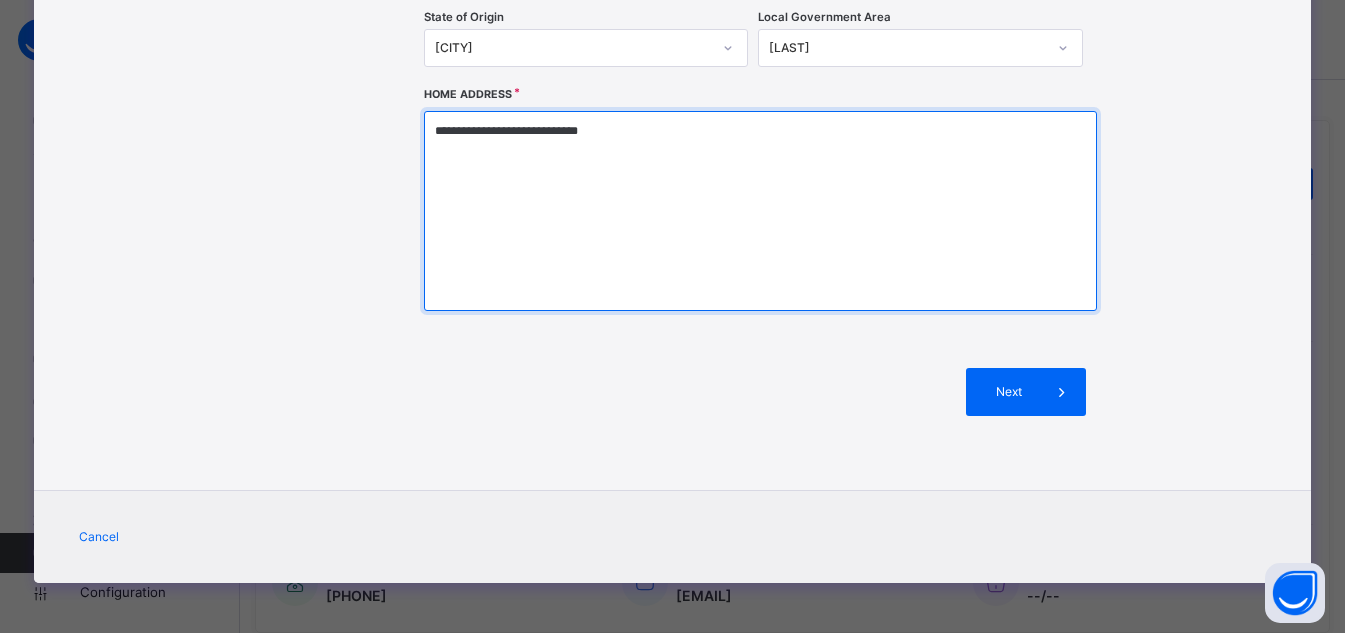 type 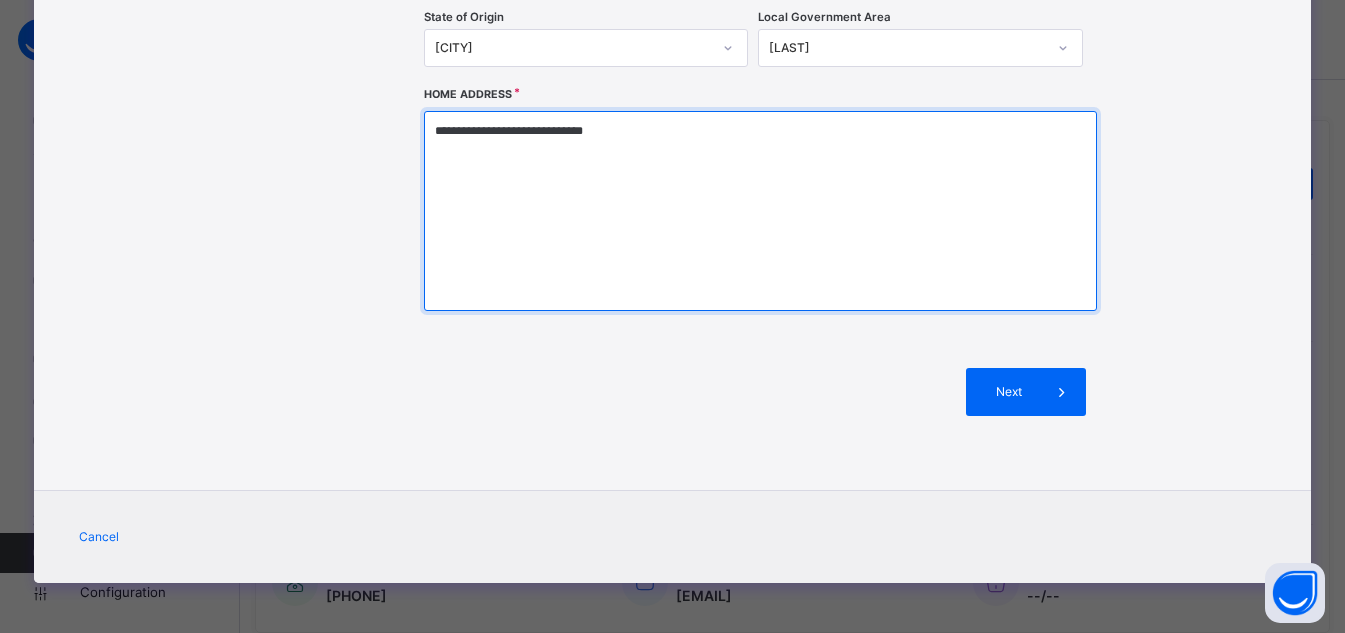 type 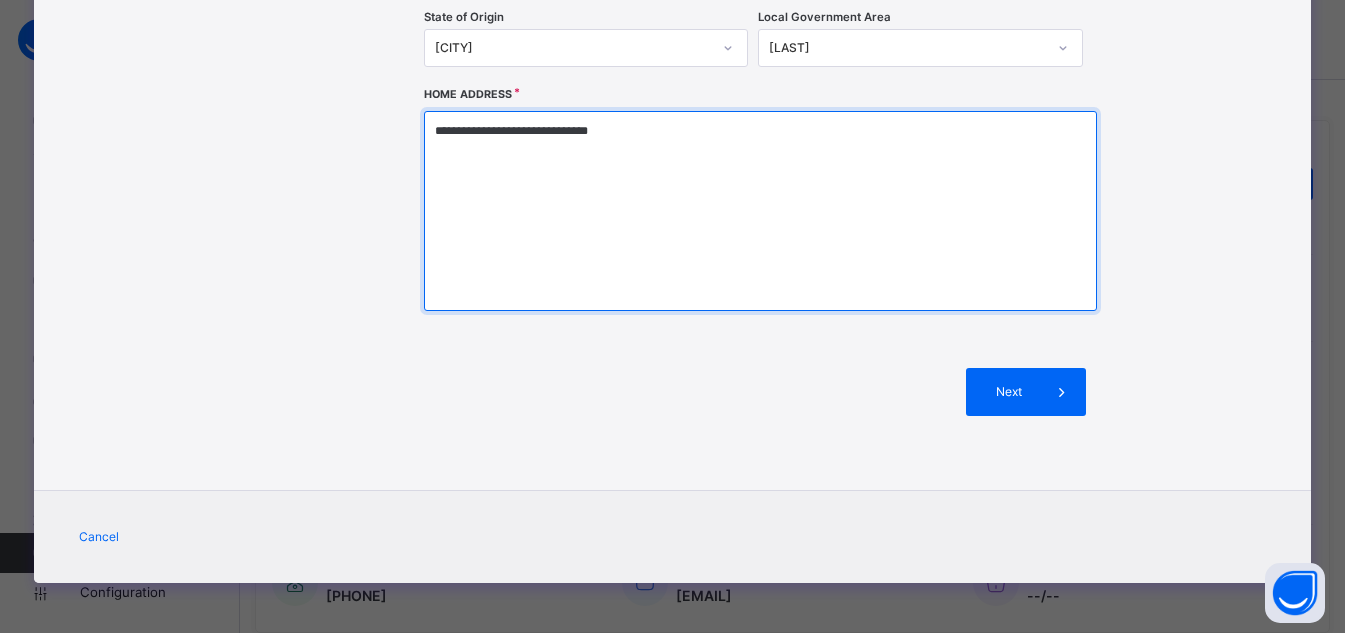 type 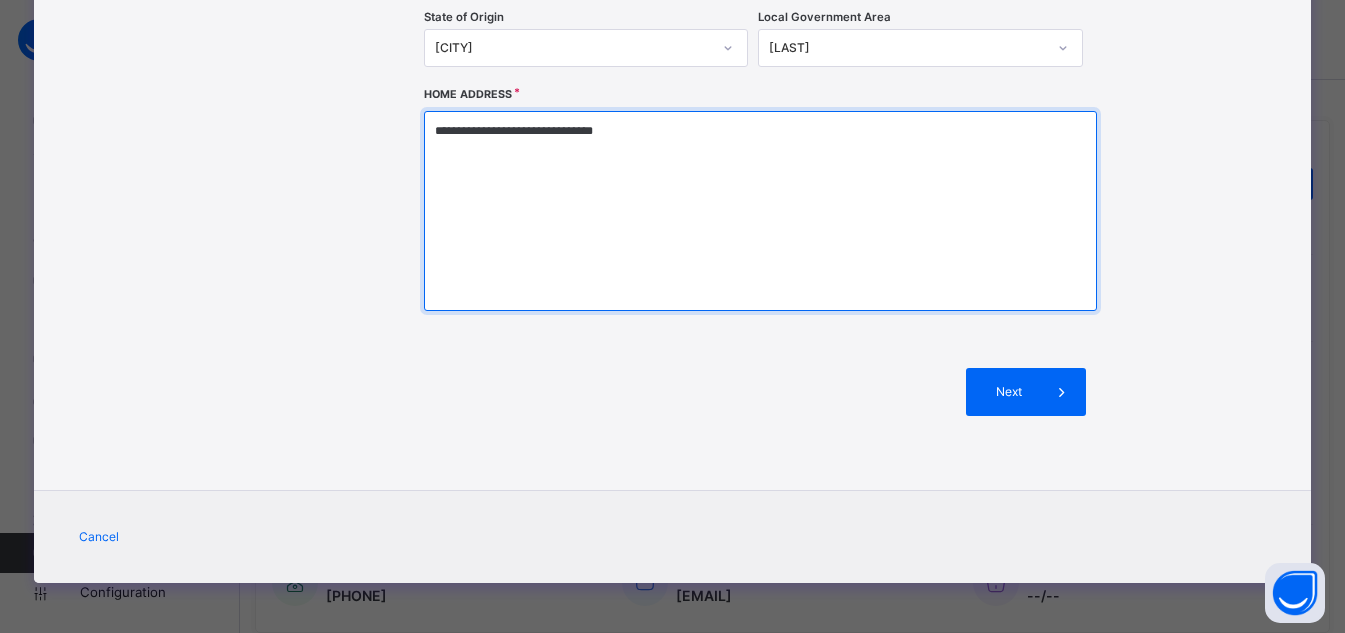 type 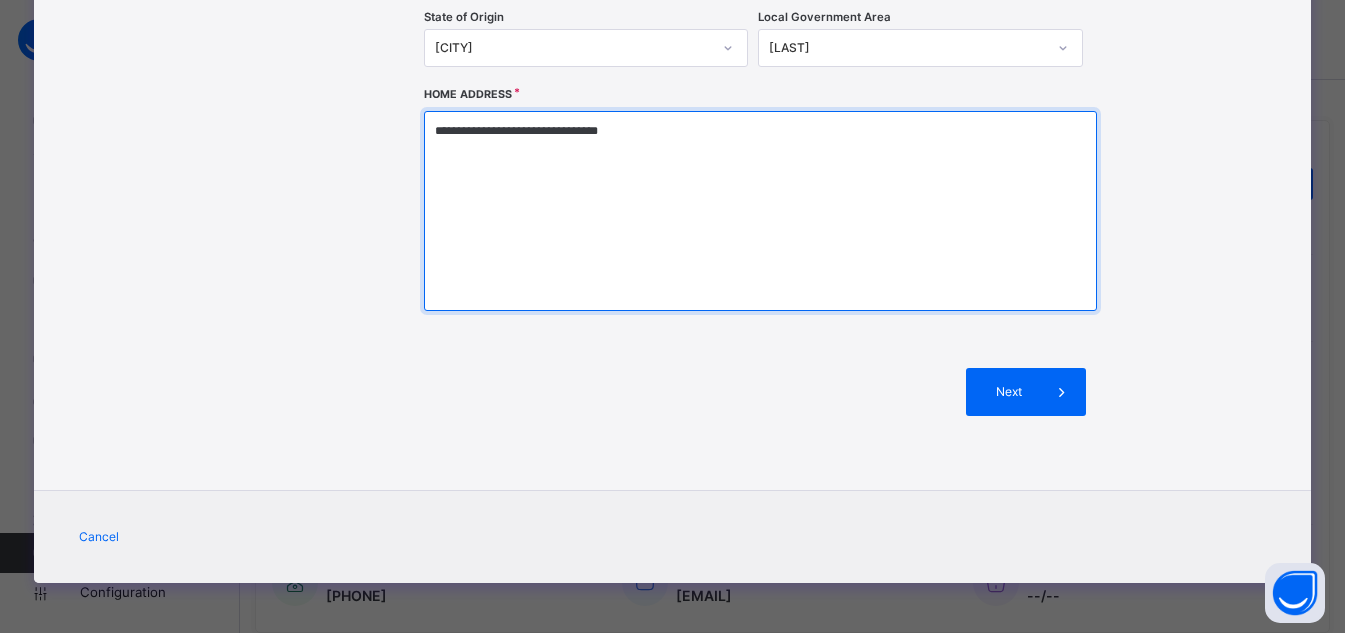 type 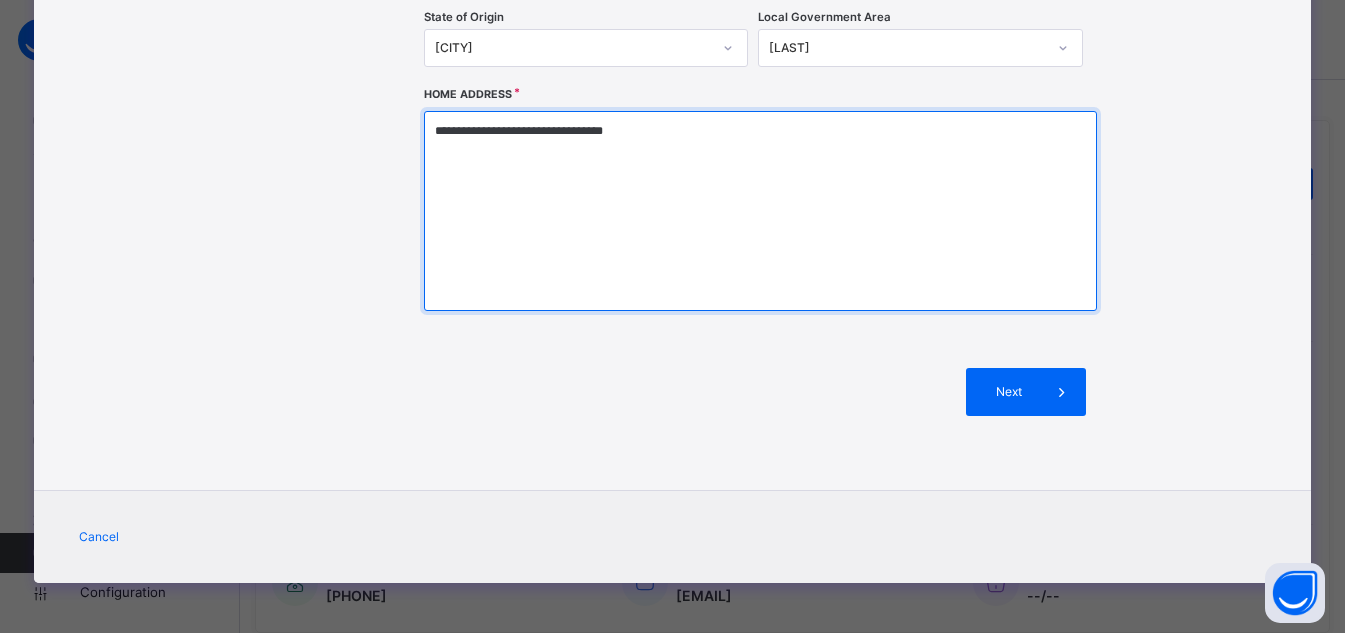 type 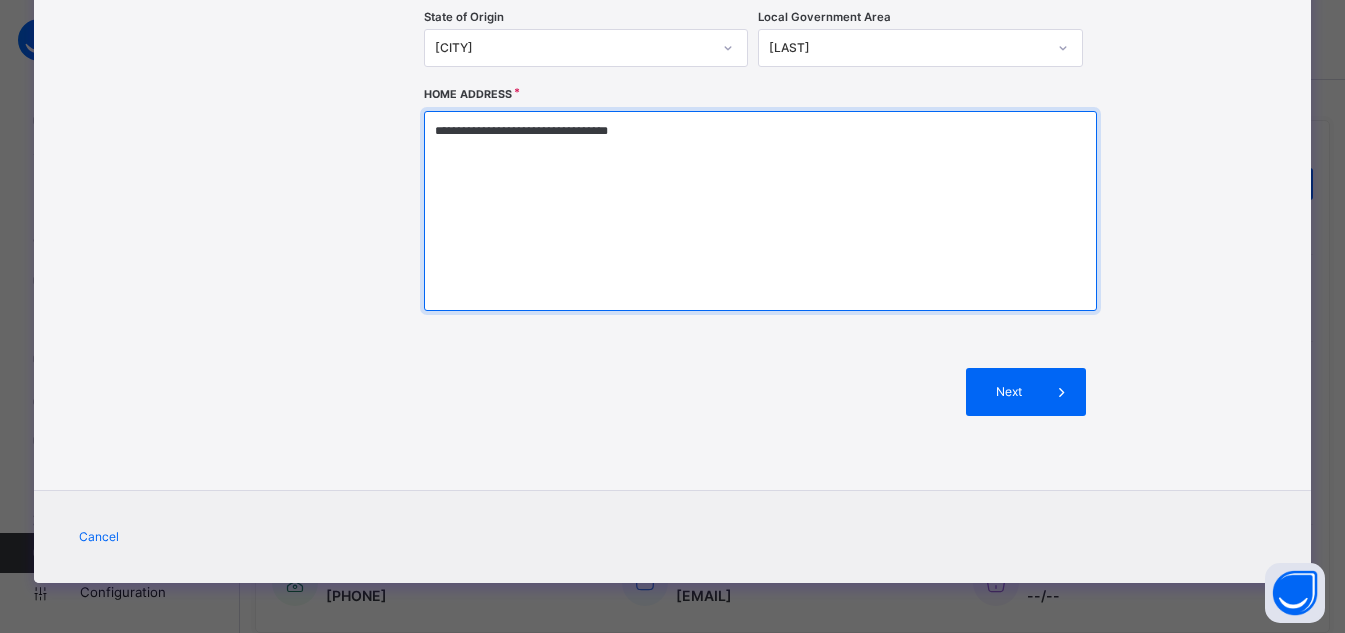 type 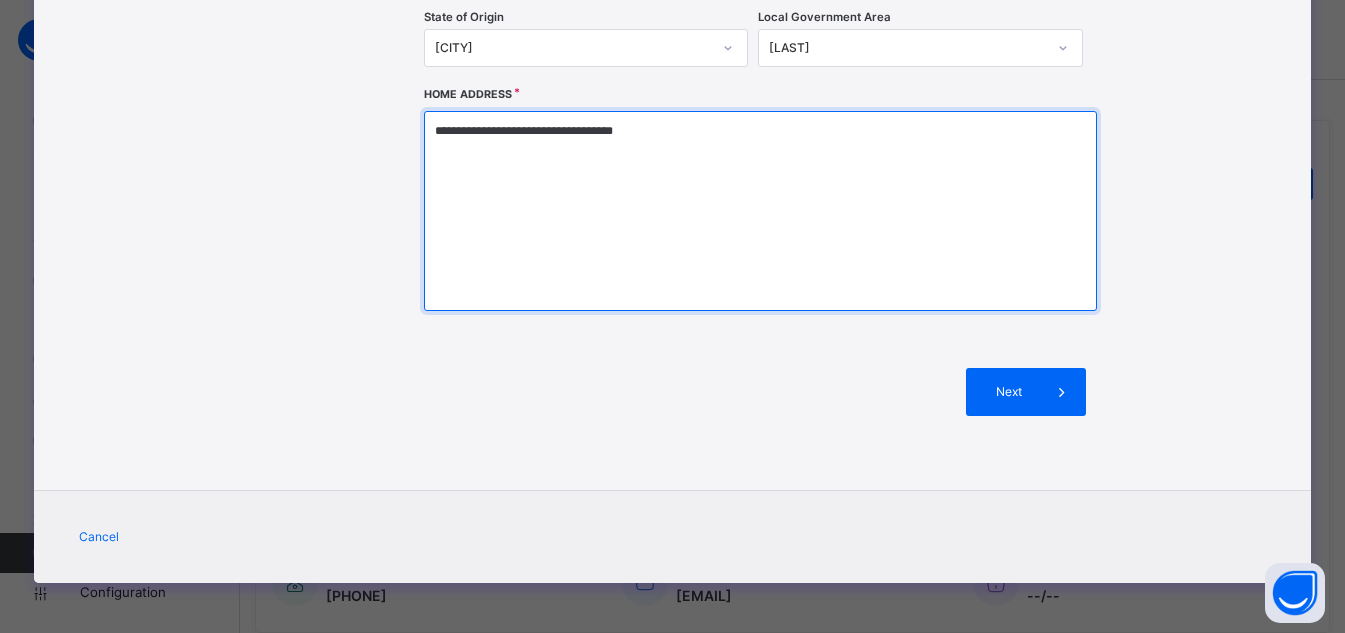 type 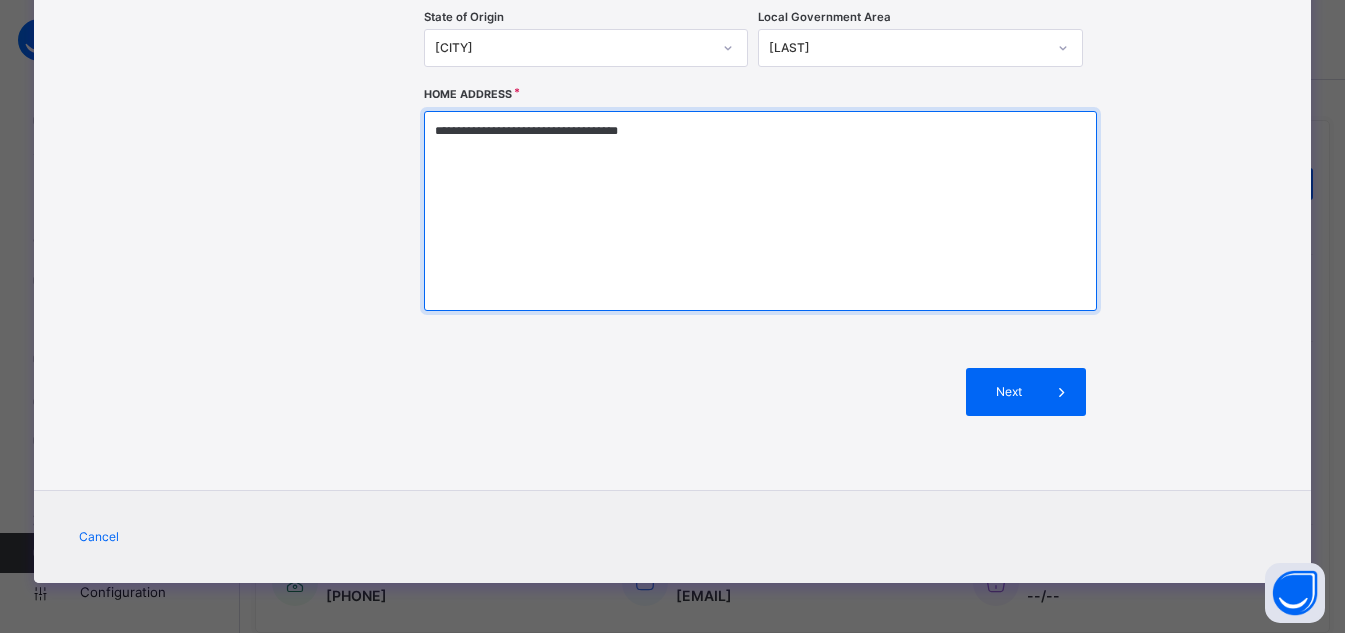 type 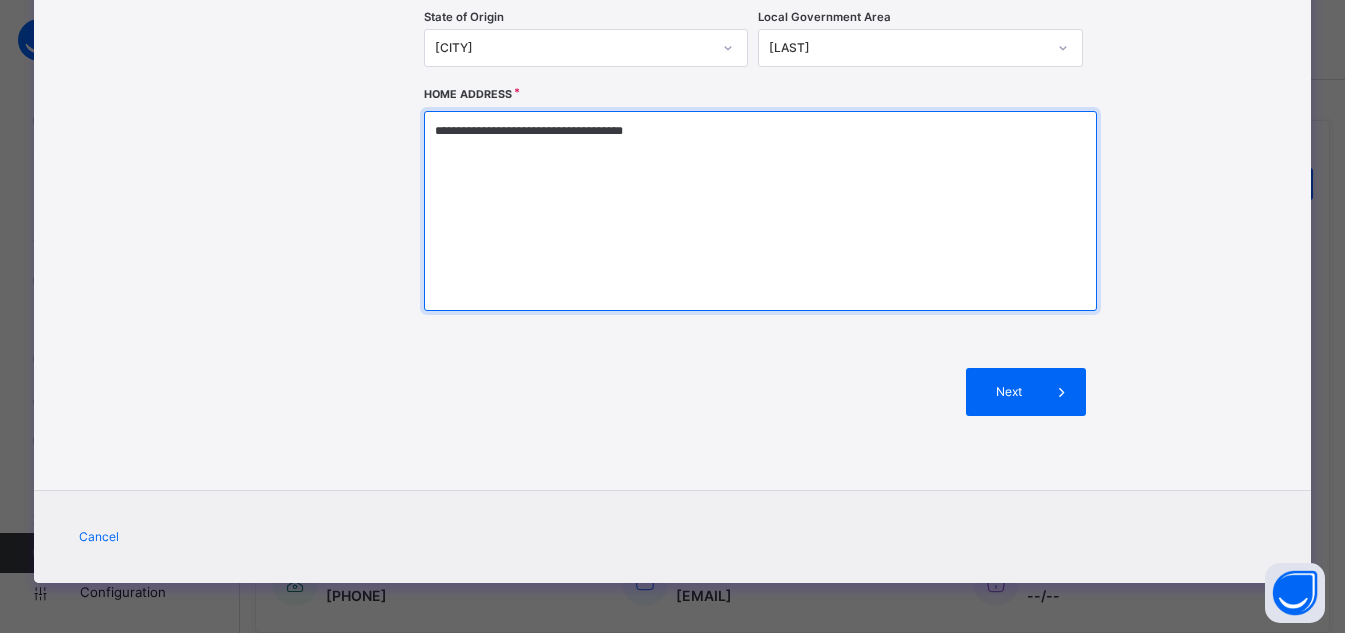 type 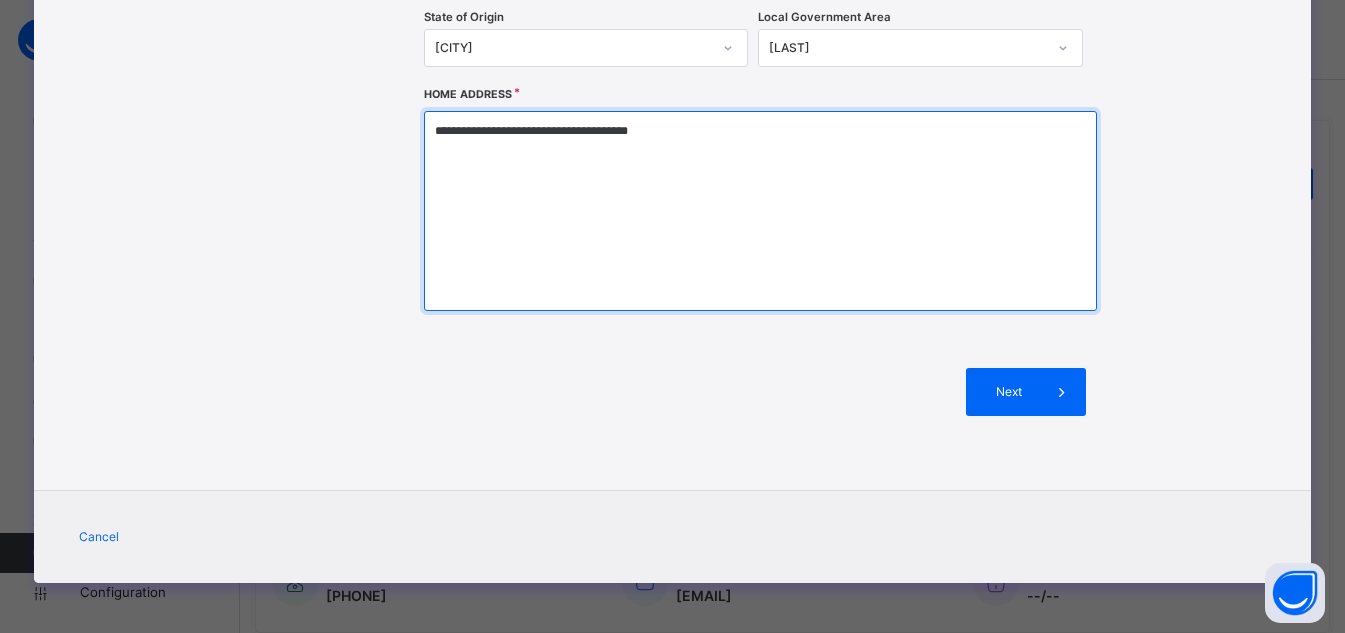 type 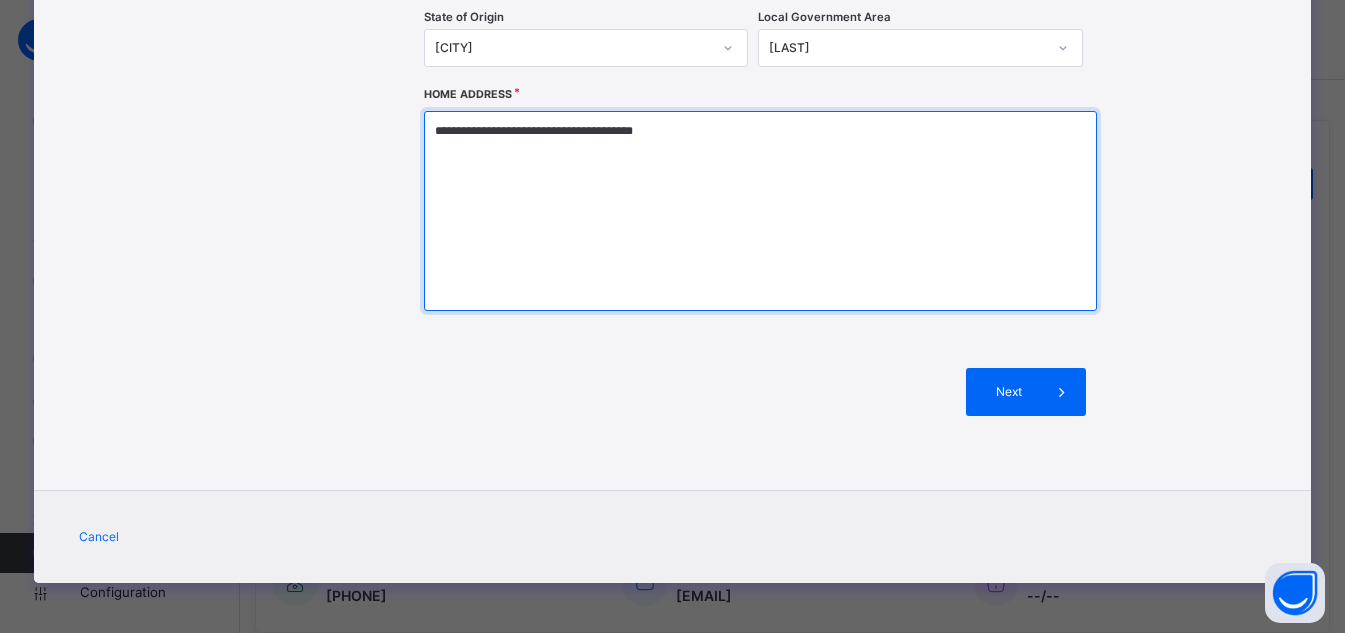 type 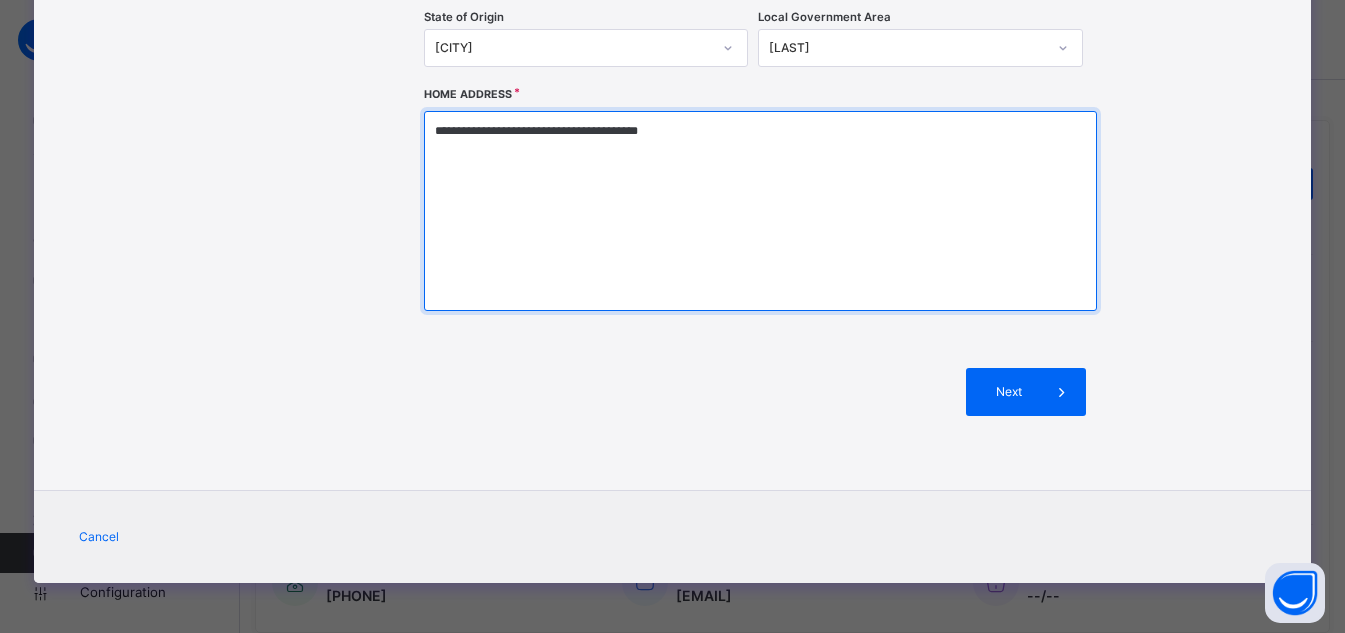 type 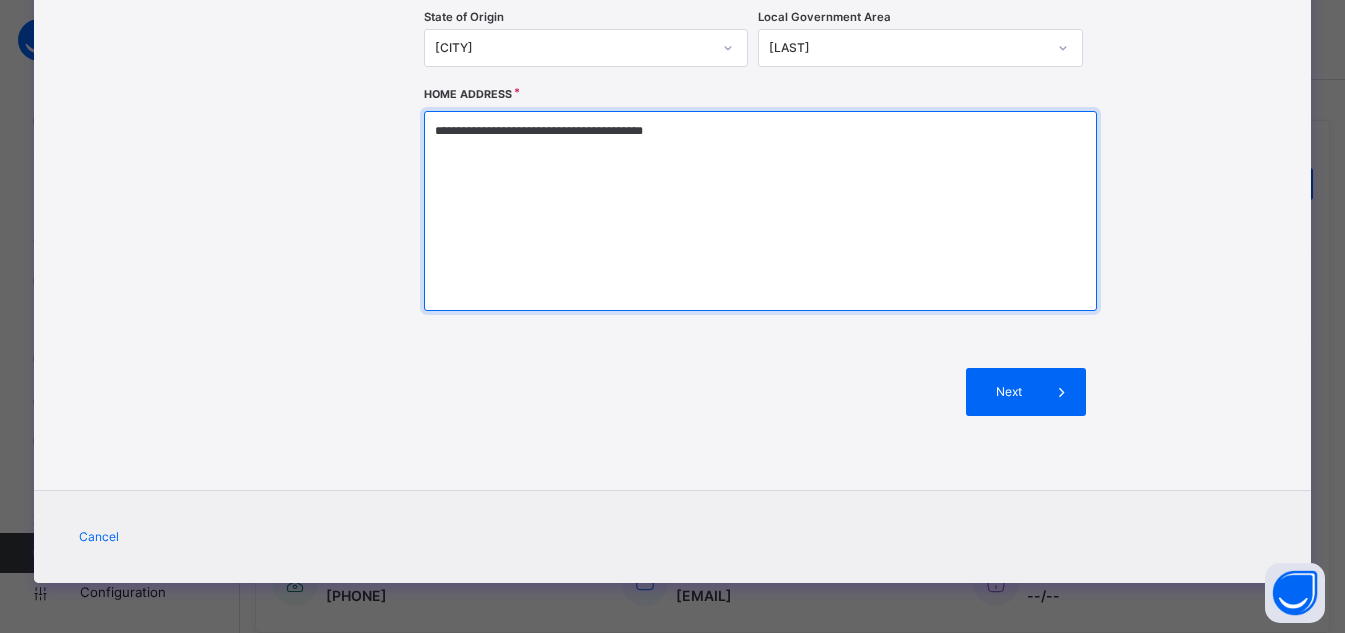 type 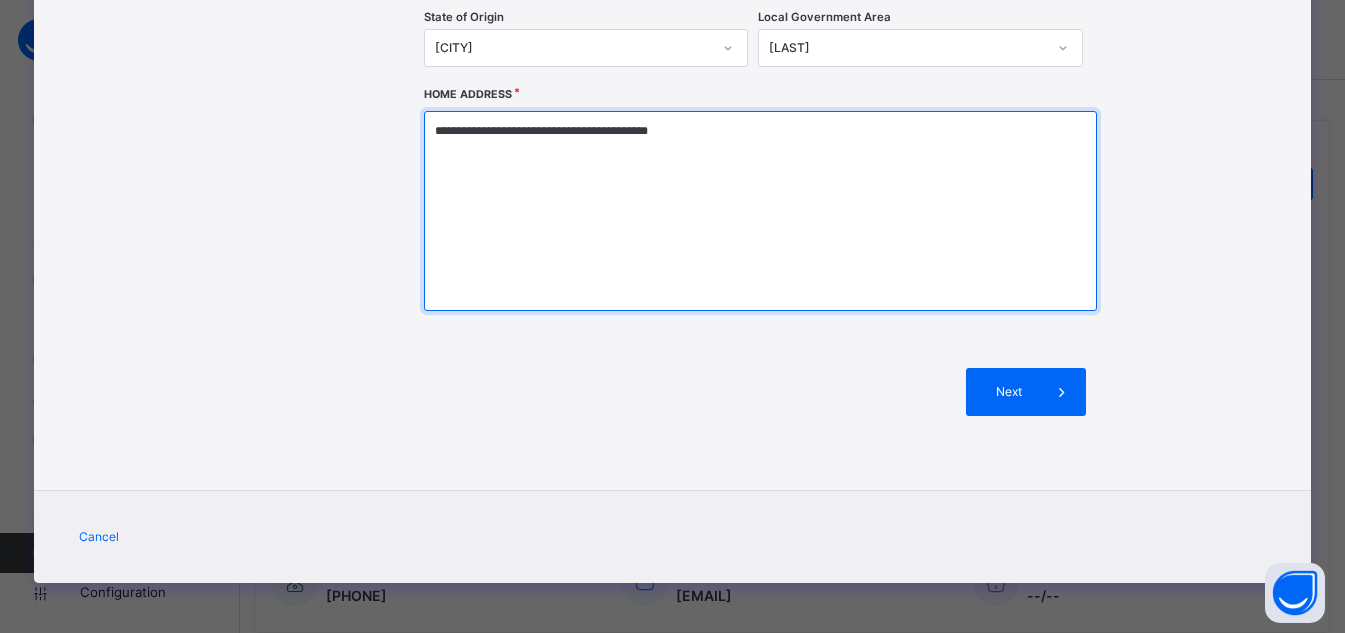 type 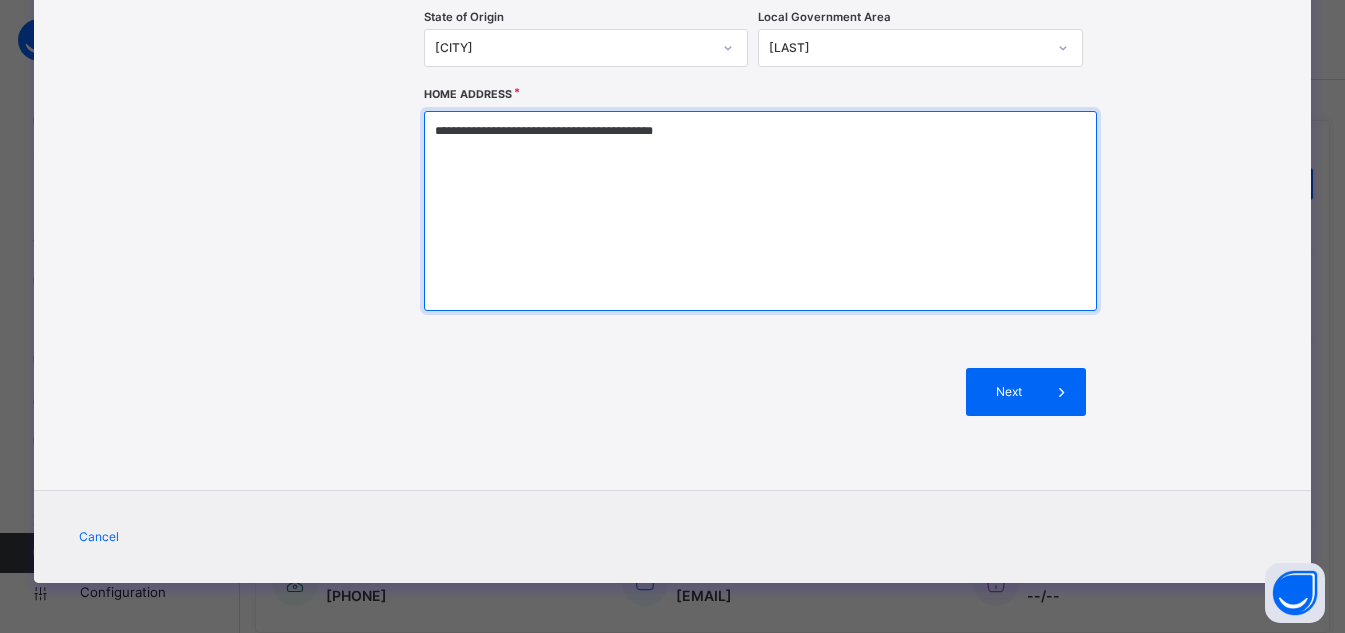 type 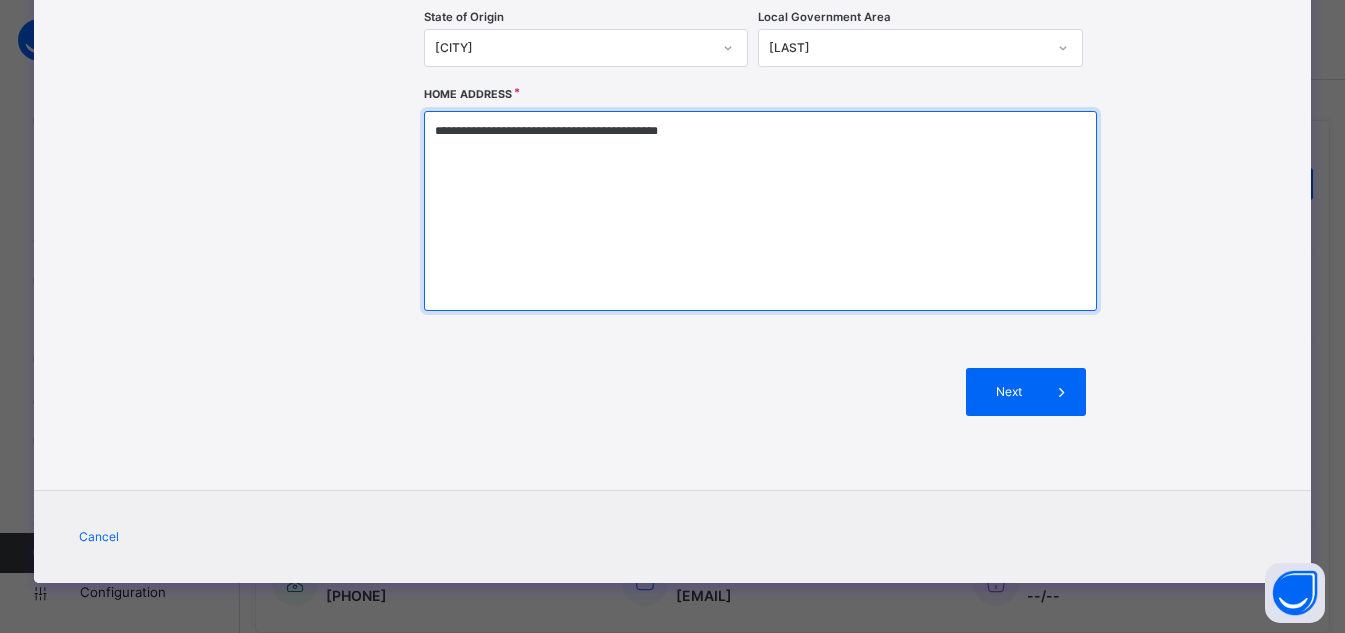 type 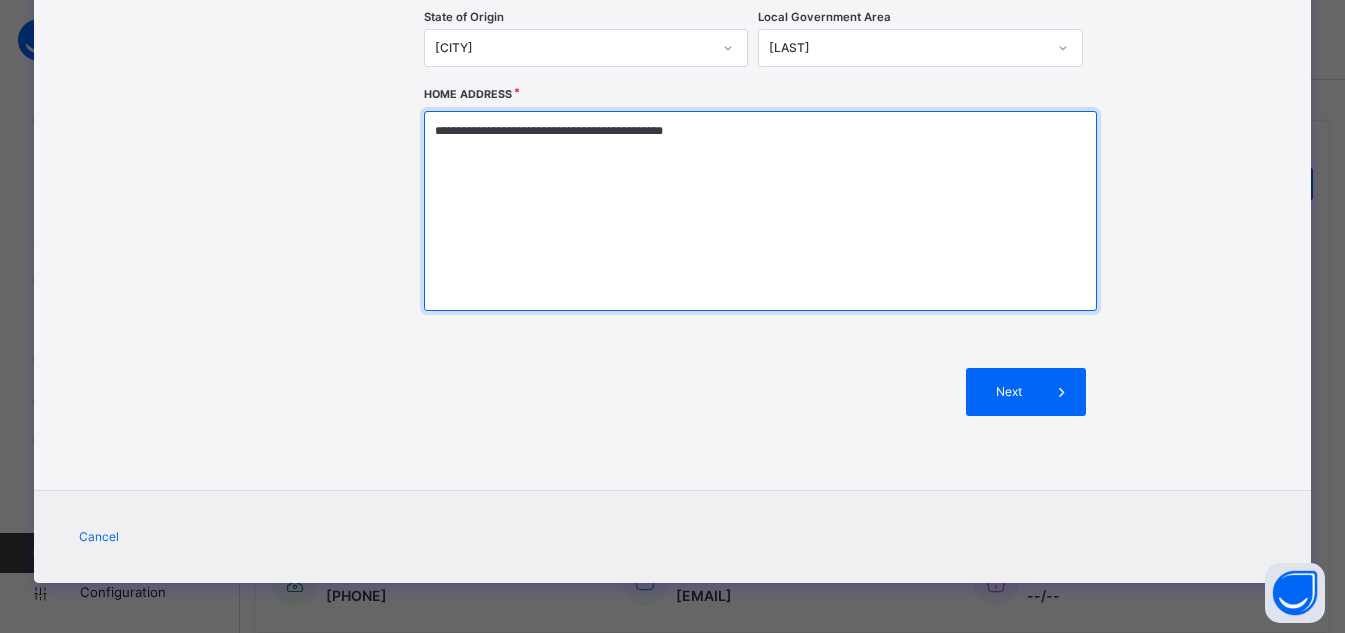 type 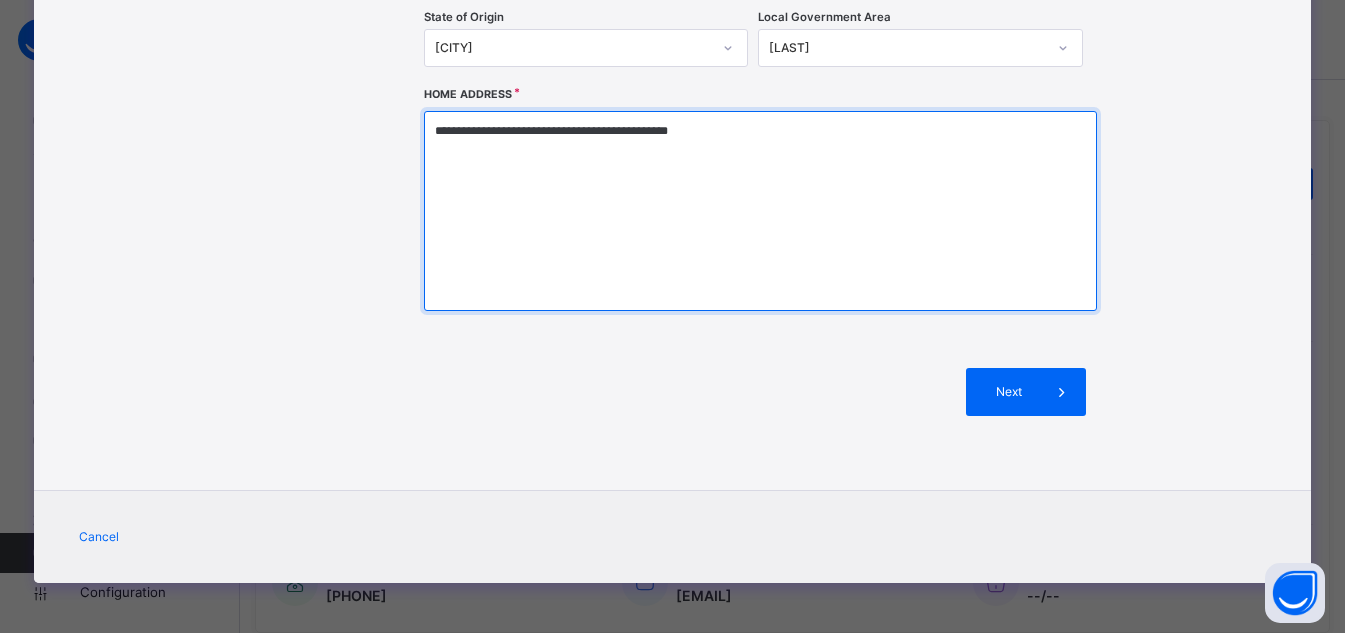 type 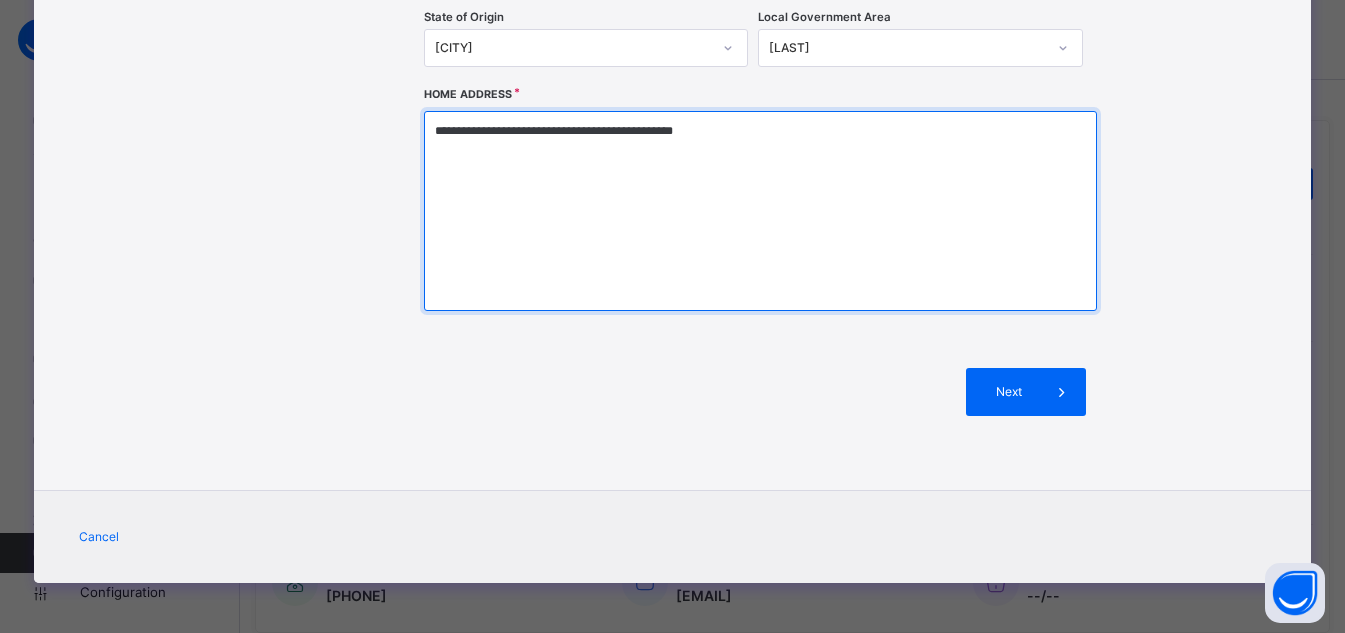 type 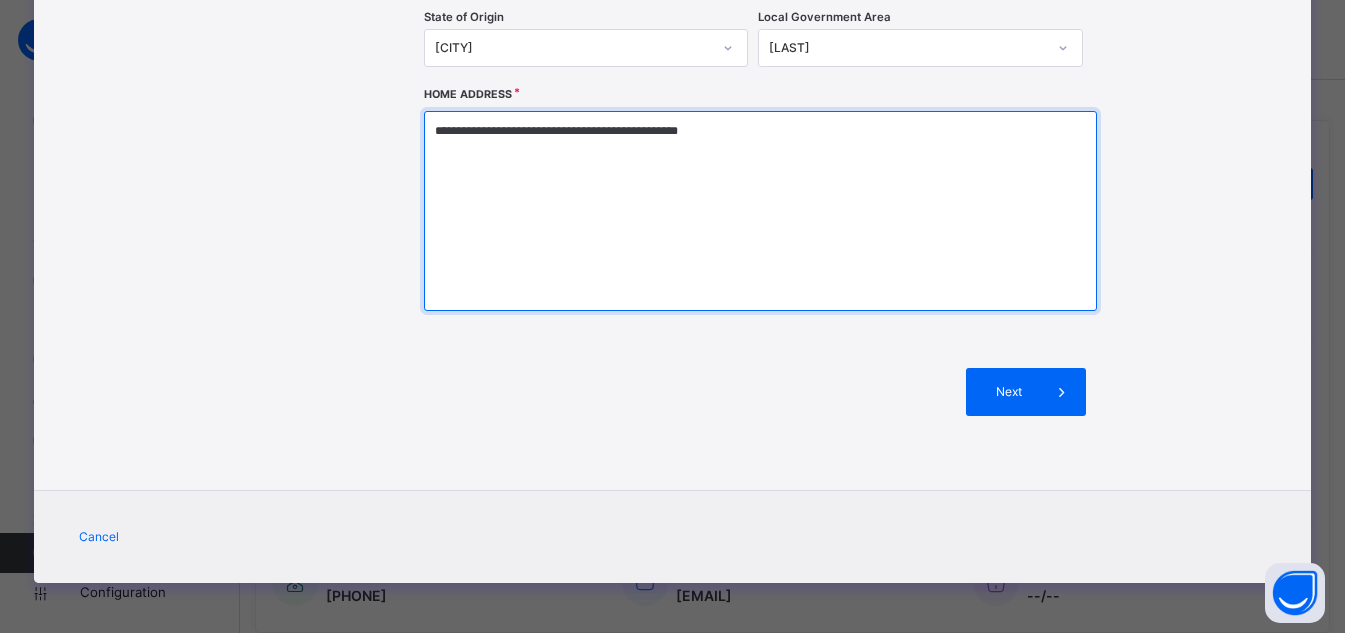 type 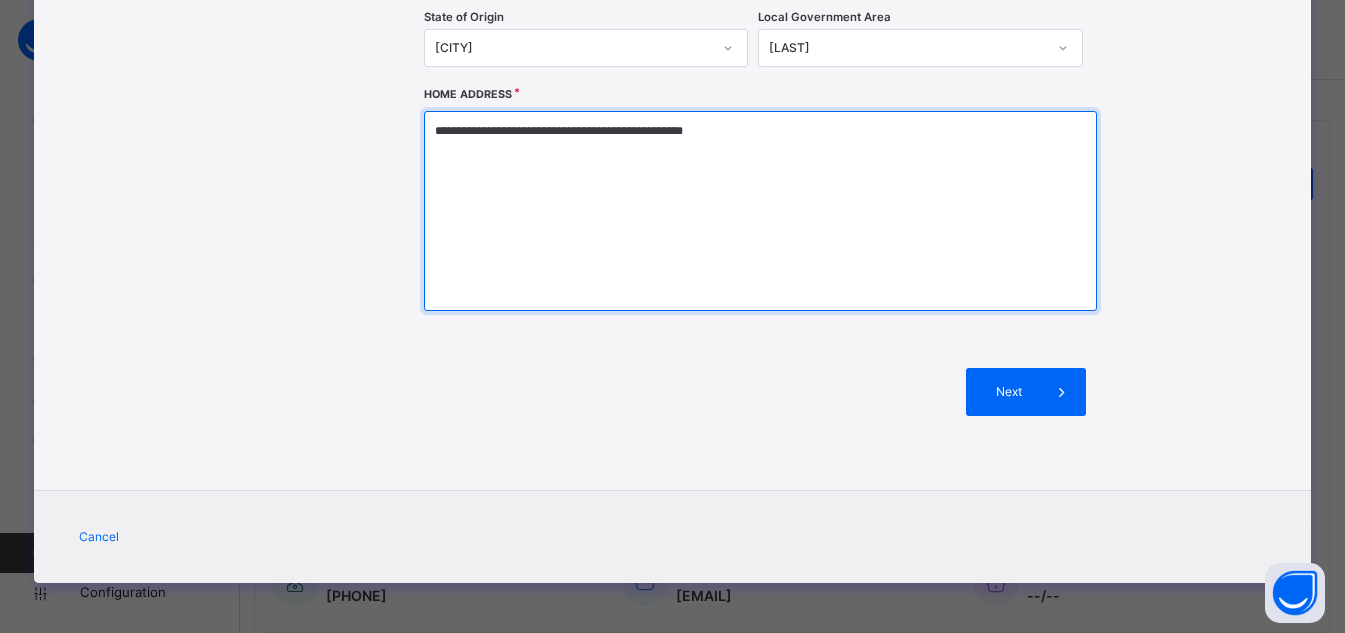 type 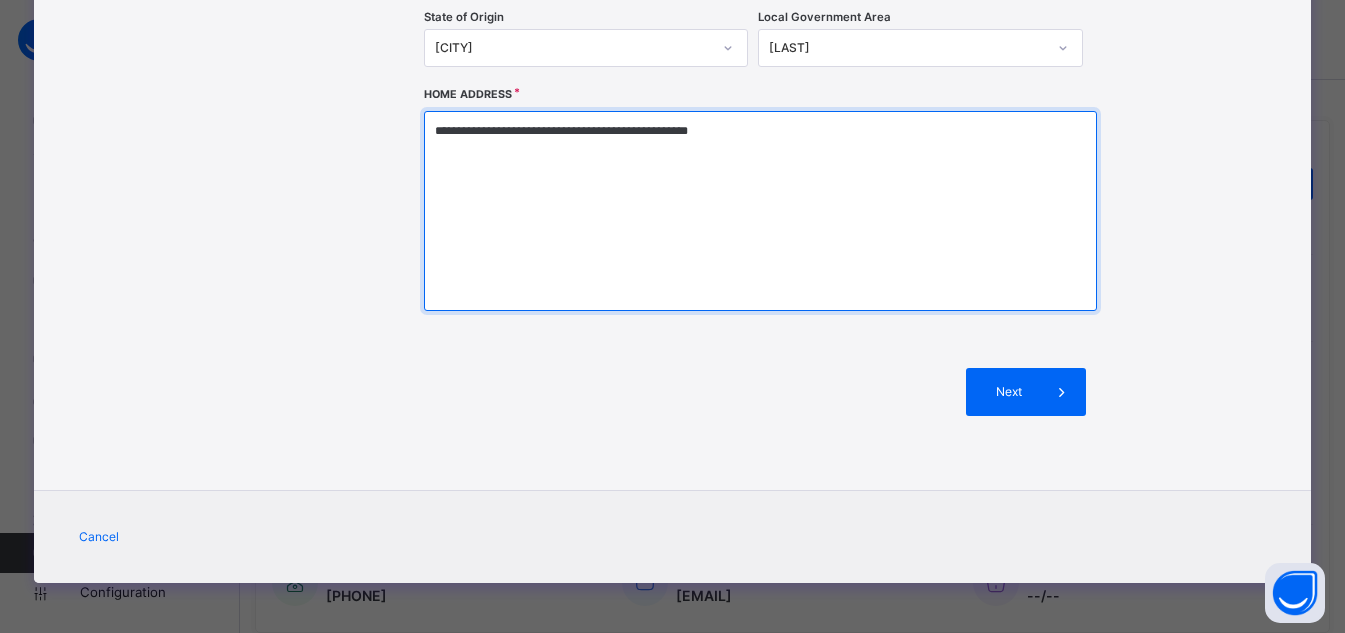 type 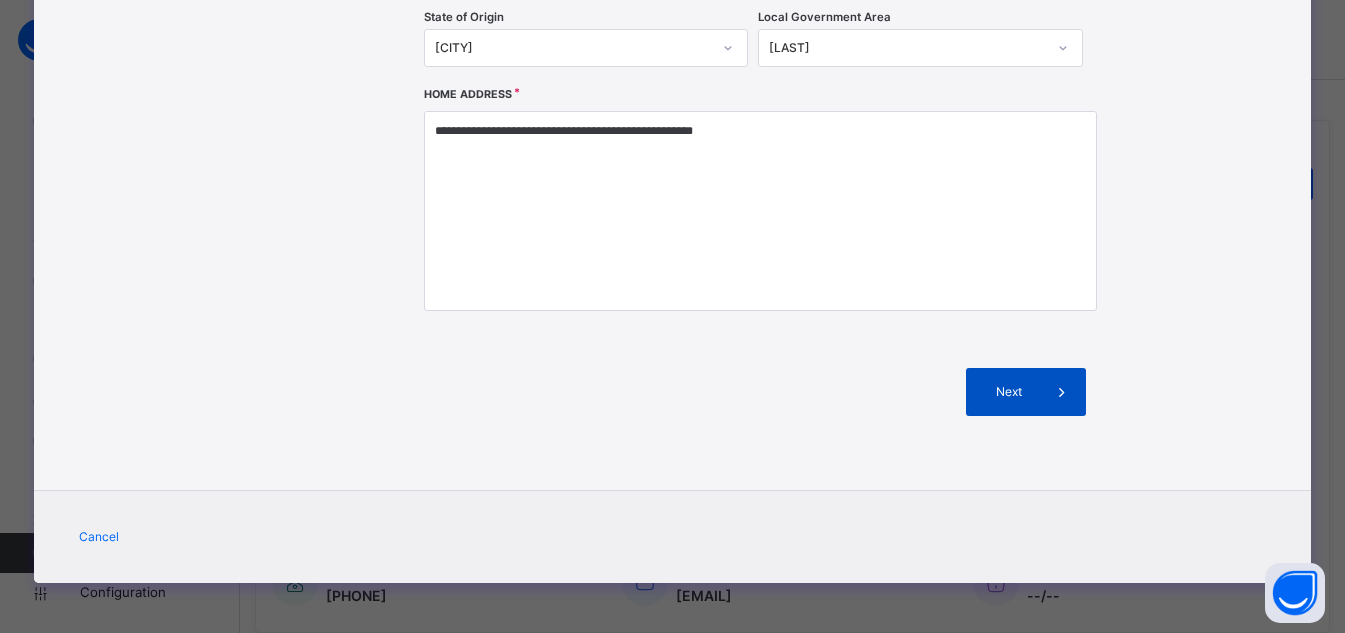 click at bounding box center [1062, 392] 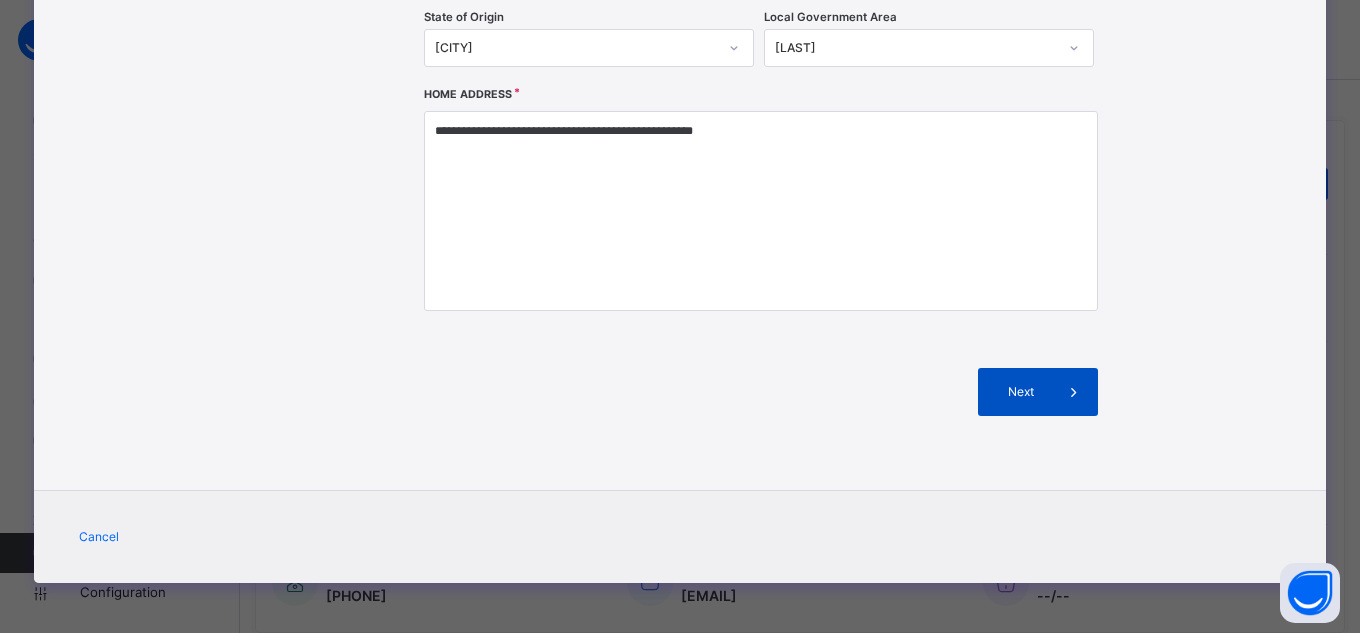 scroll, scrollTop: 433, scrollLeft: 0, axis: vertical 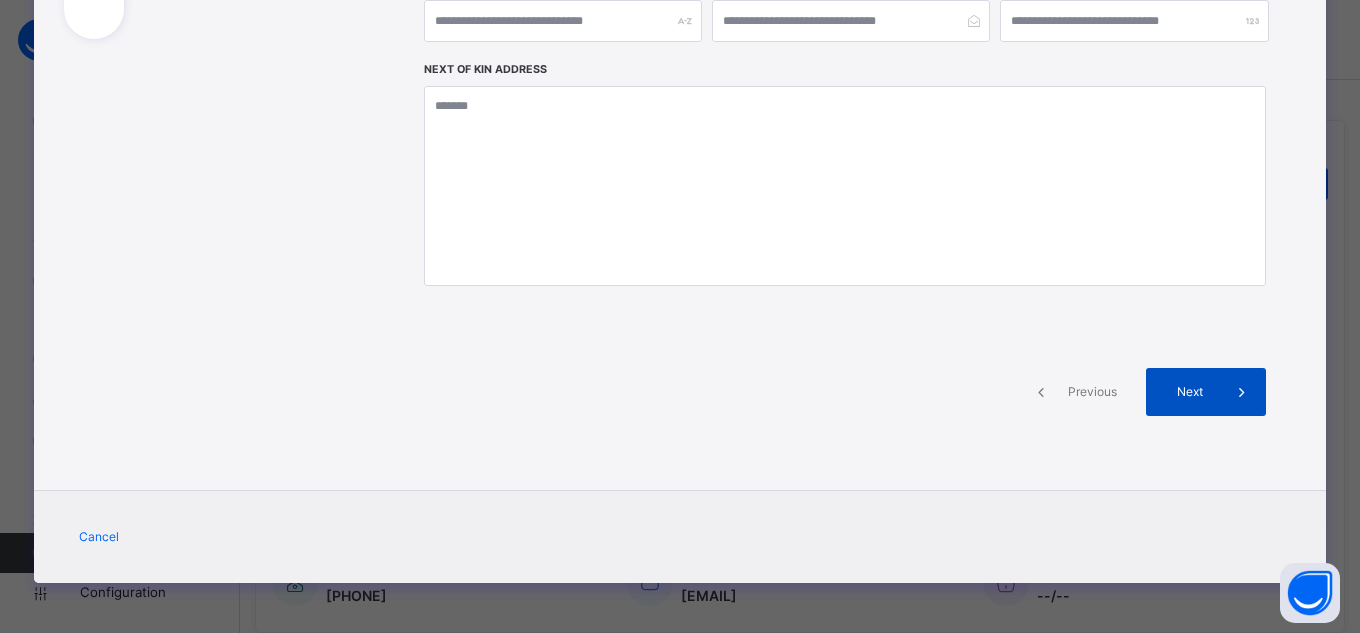 click on "Next" at bounding box center (1189, 392) 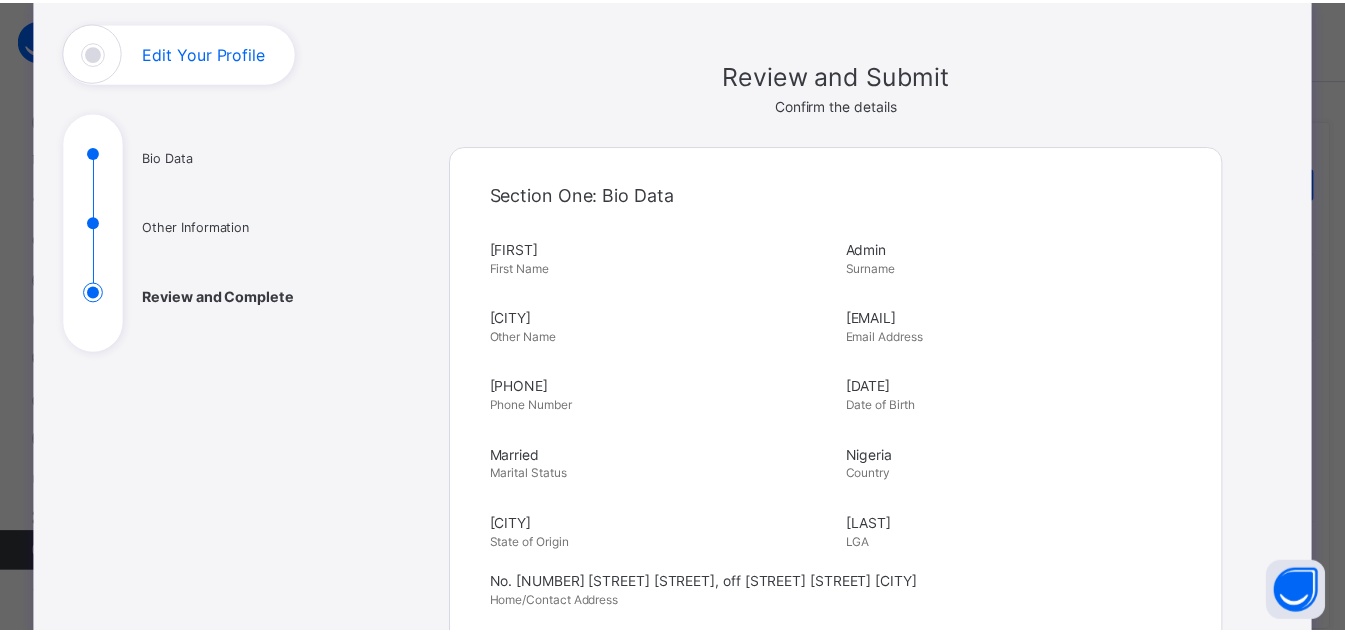 scroll, scrollTop: 0, scrollLeft: 0, axis: both 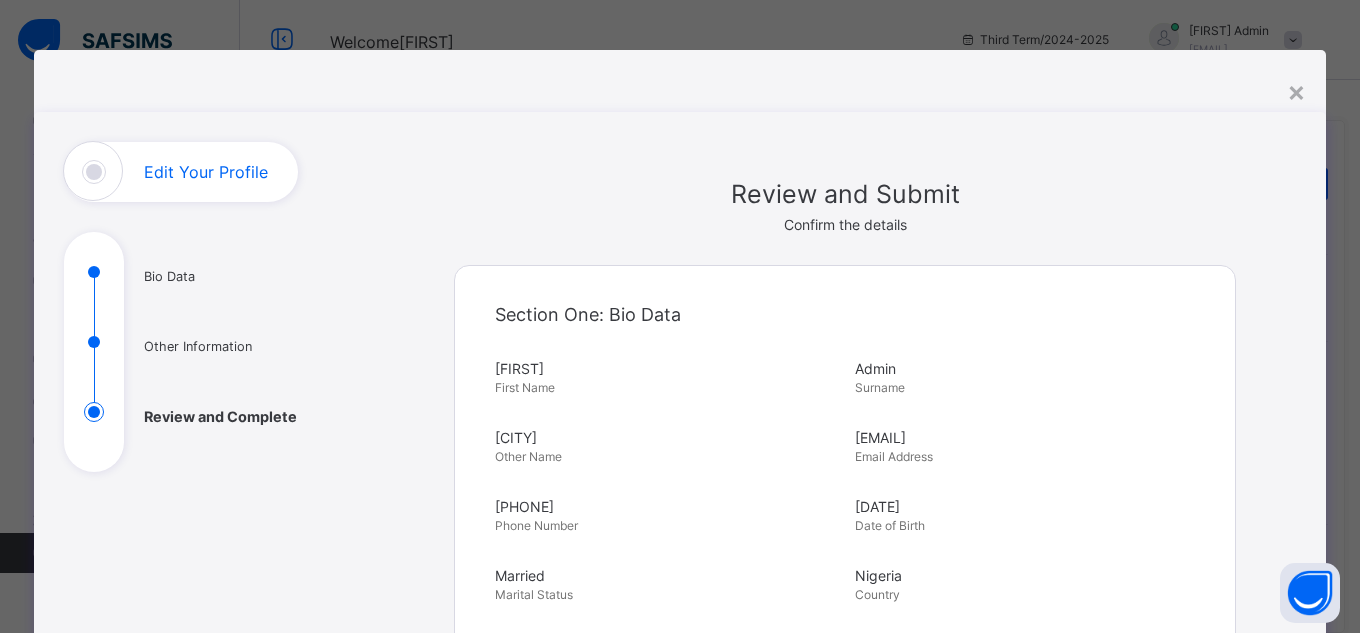 click on "Edit Your Profile" at bounding box center (206, 172) 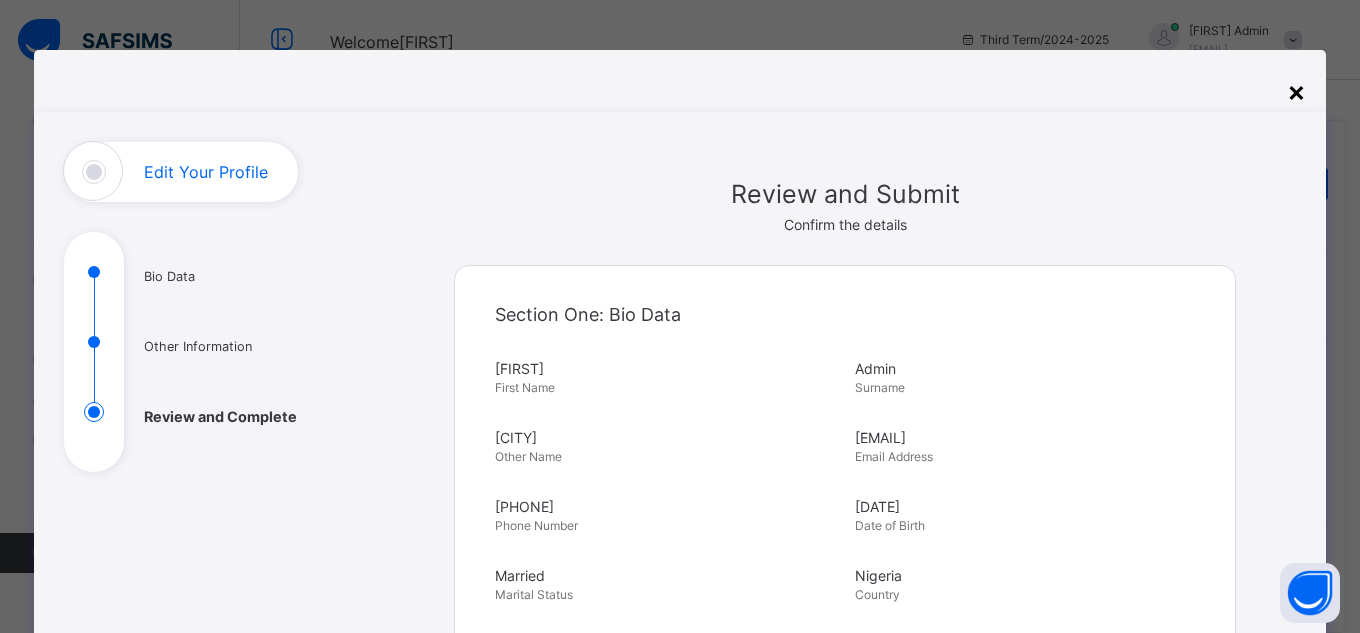 click on "×" at bounding box center (1296, 91) 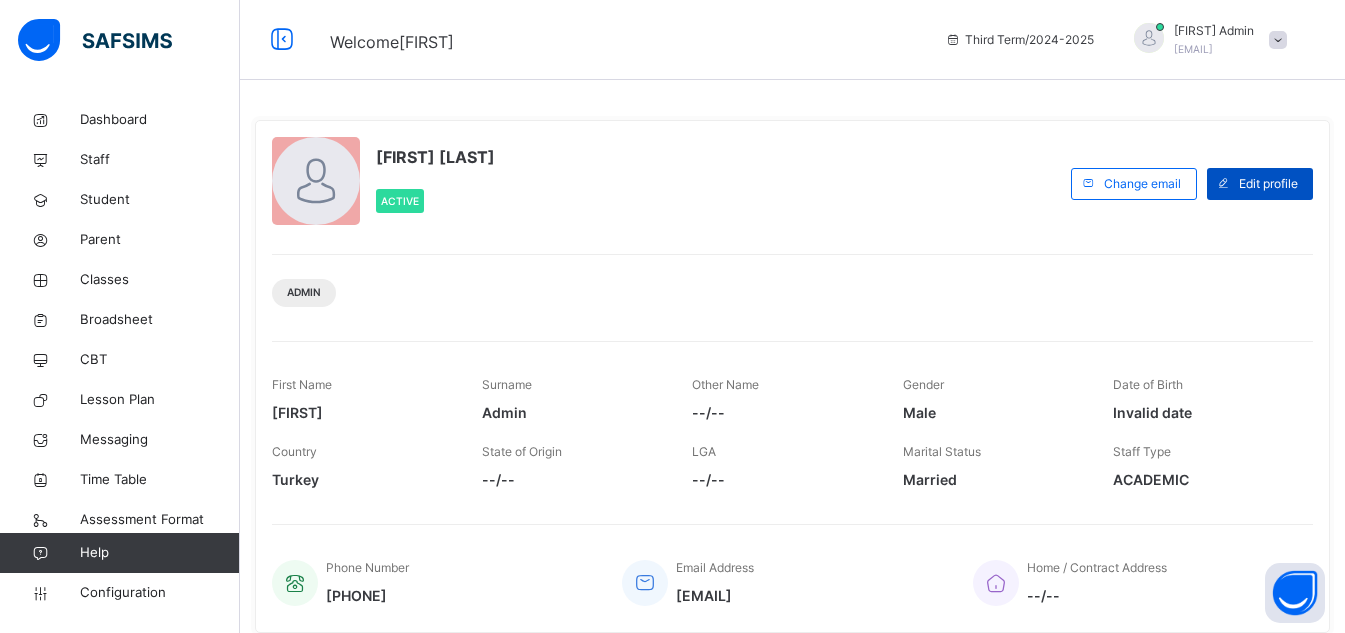 click on "Edit profile" at bounding box center (1268, 184) 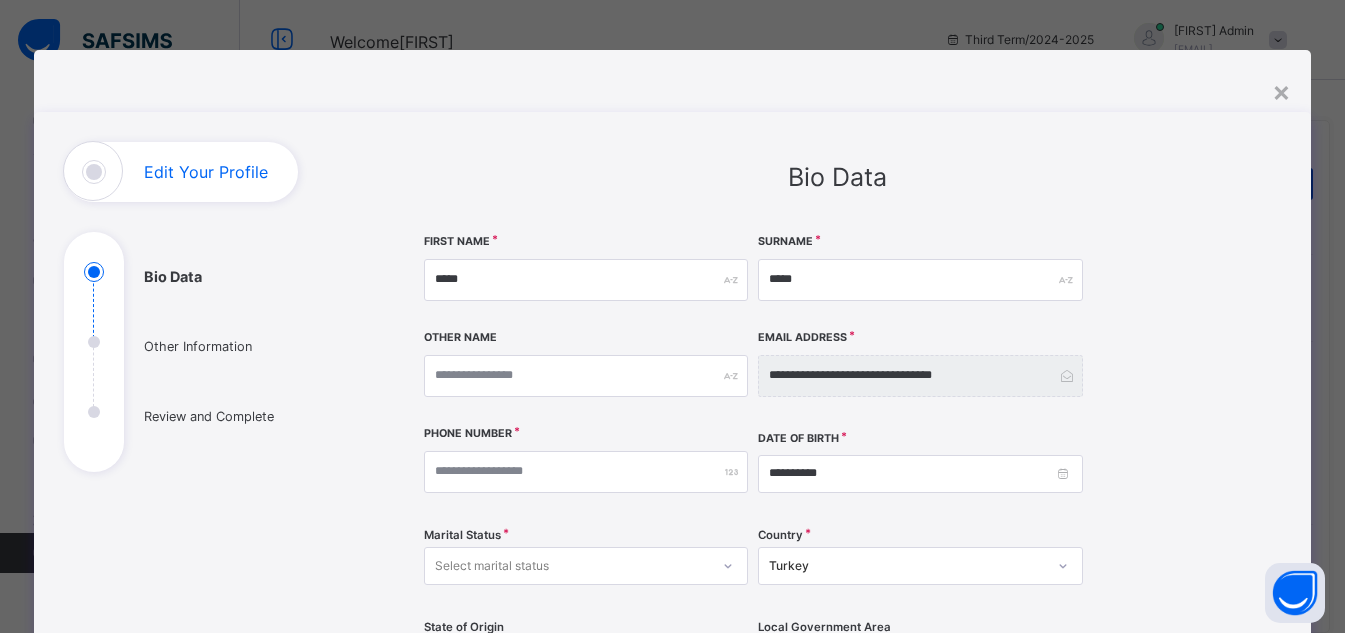 type 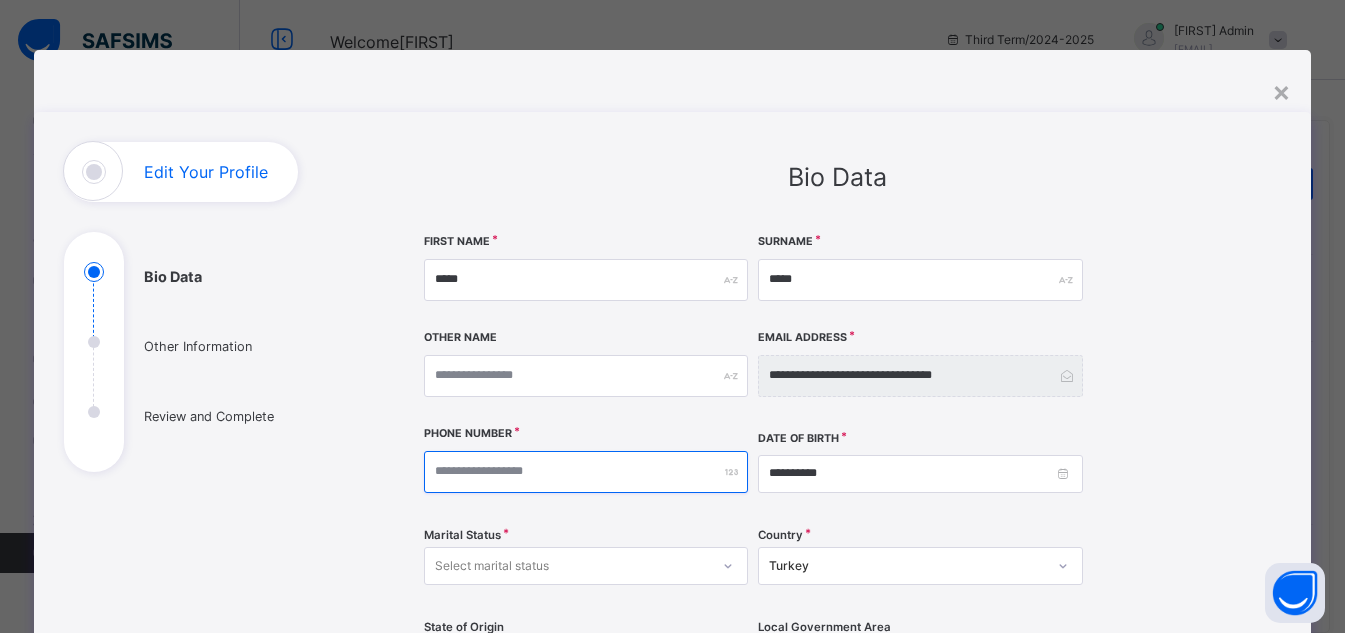 click at bounding box center [586, 472] 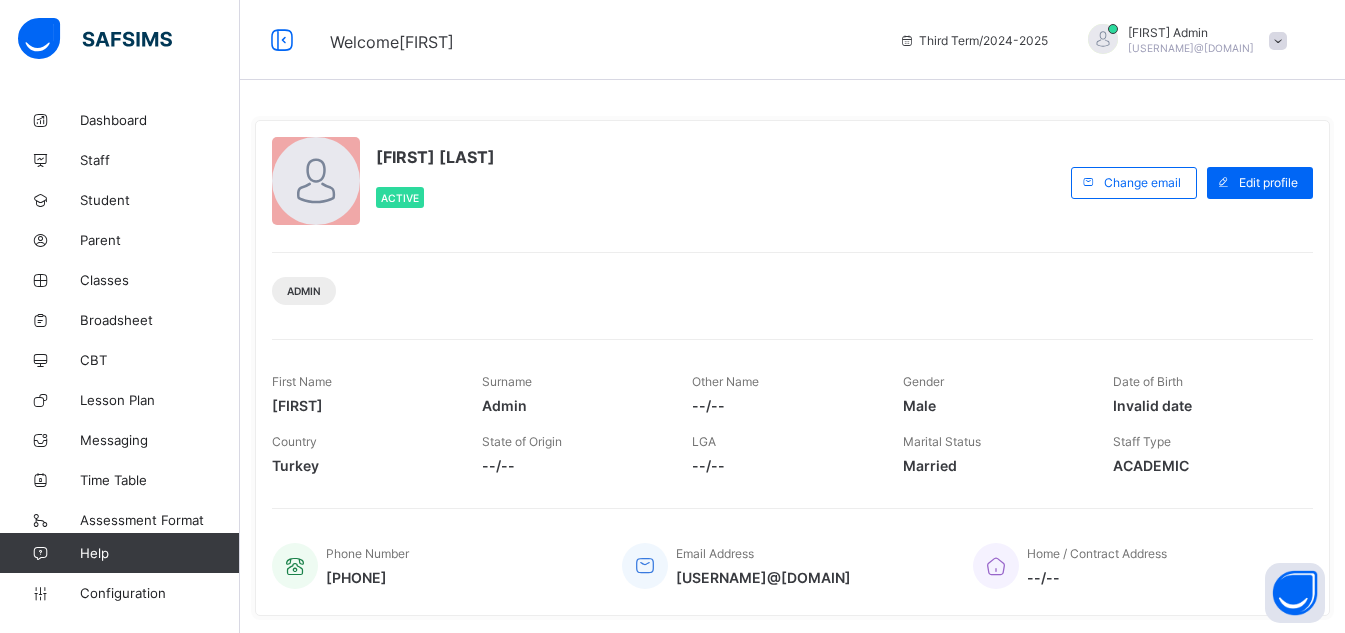 scroll, scrollTop: 0, scrollLeft: 0, axis: both 